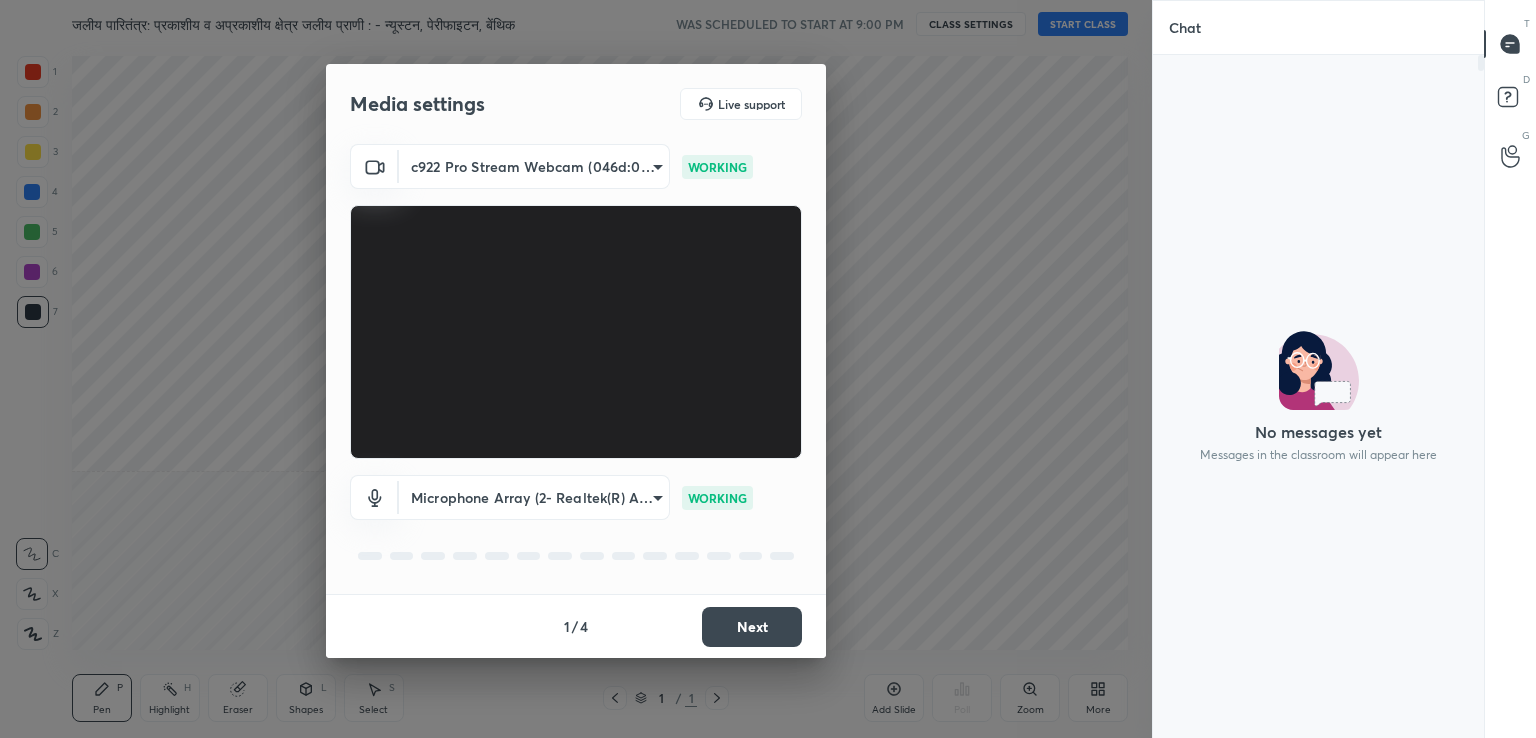 scroll, scrollTop: 0, scrollLeft: 0, axis: both 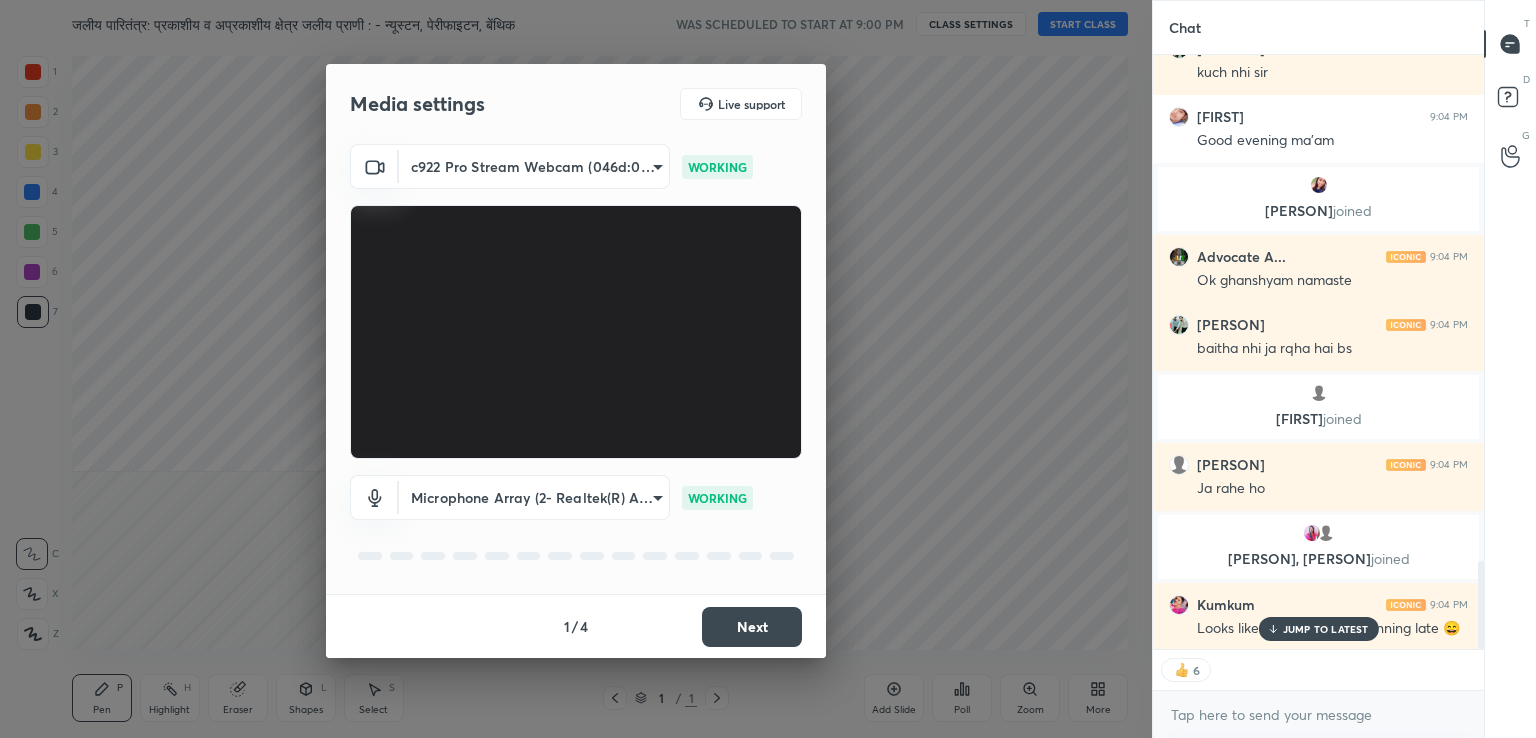 click on "Next" at bounding box center [752, 627] 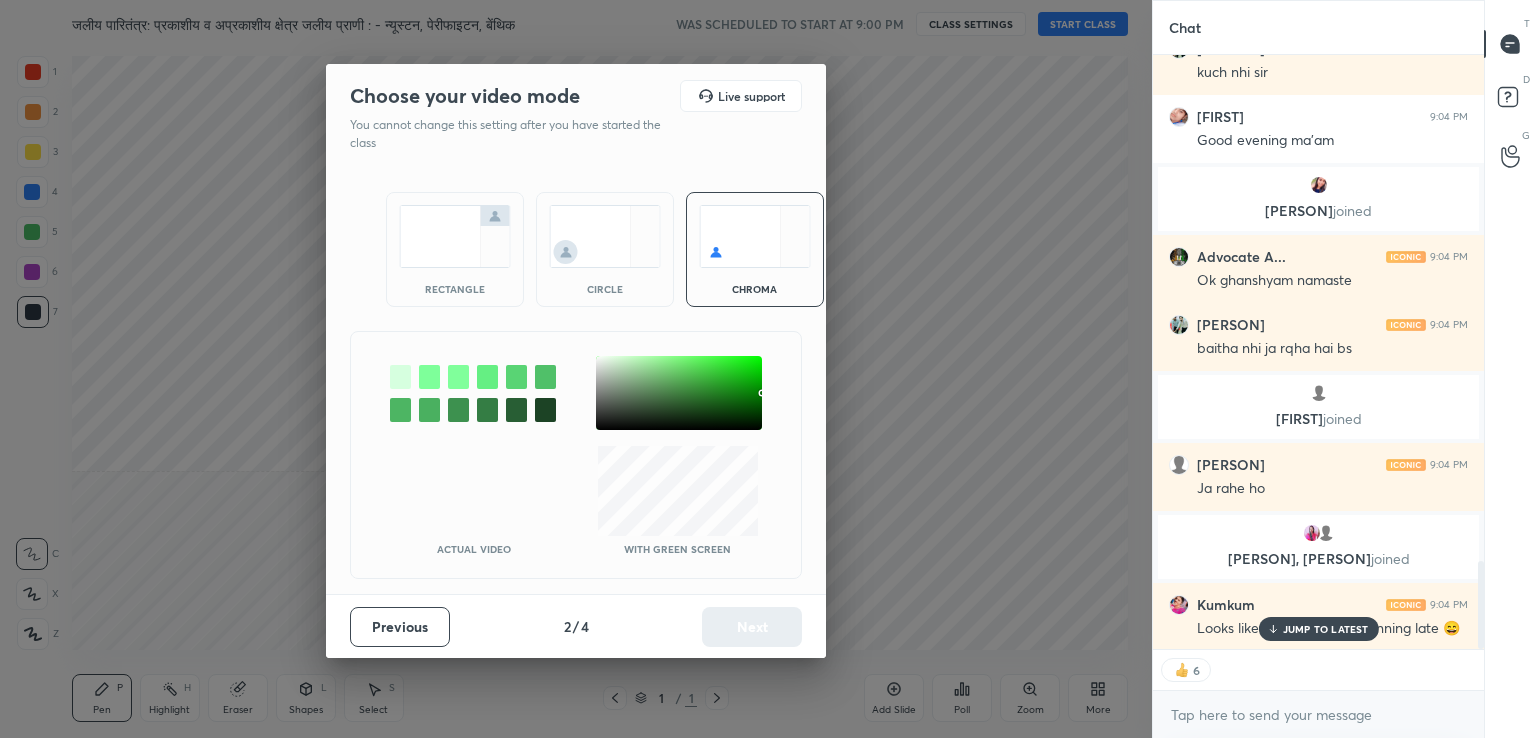 click at bounding box center [679, 393] 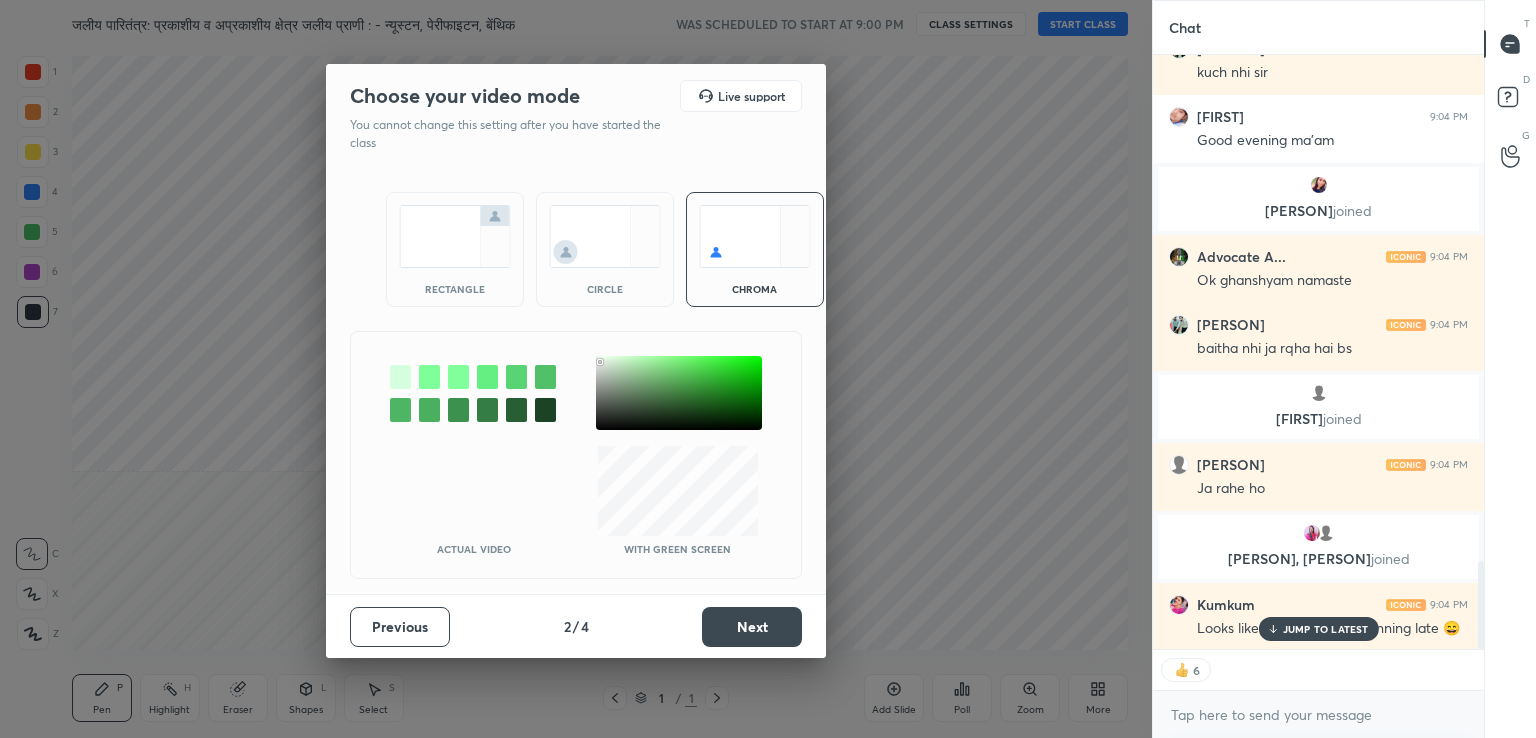 scroll, scrollTop: 3512, scrollLeft: 0, axis: vertical 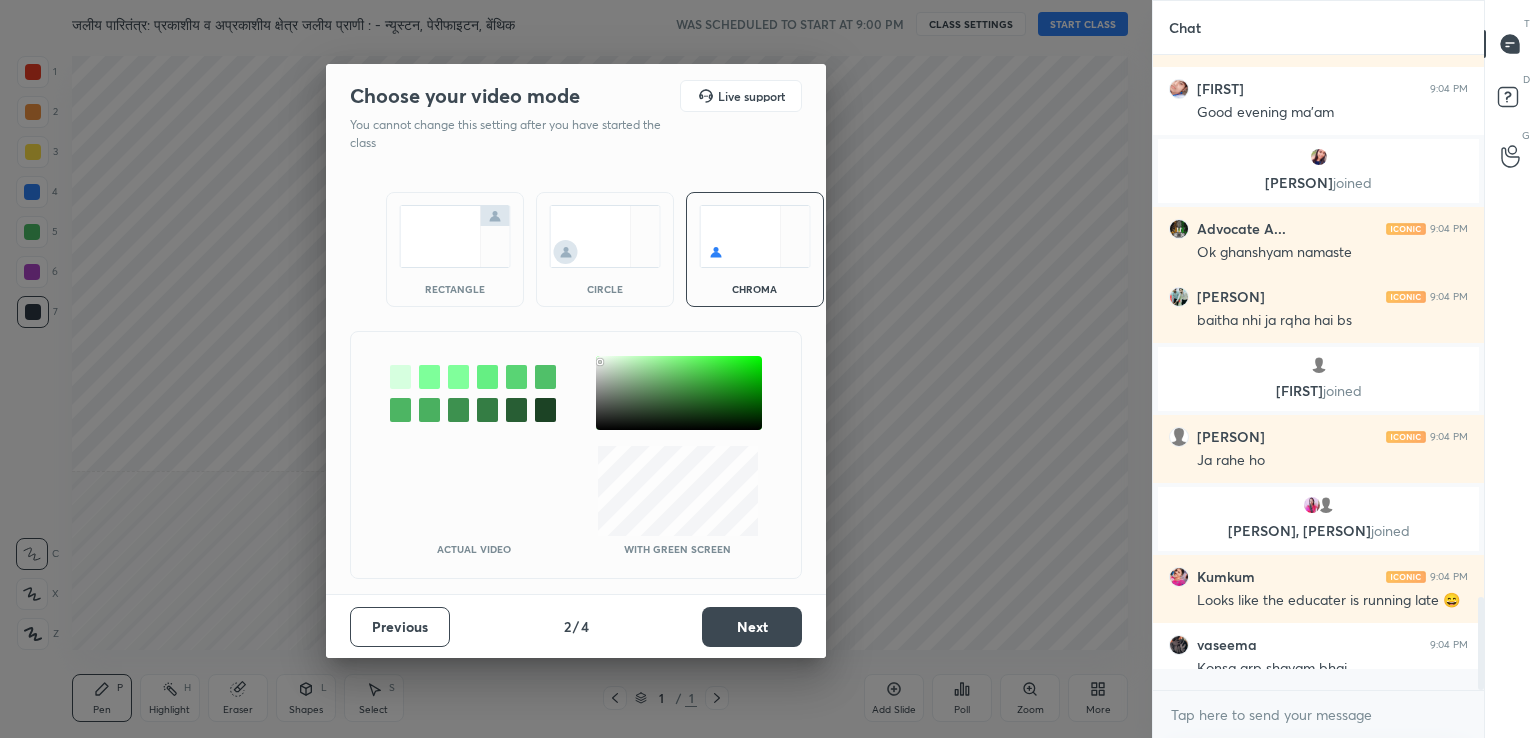 click on "Next" at bounding box center (752, 627) 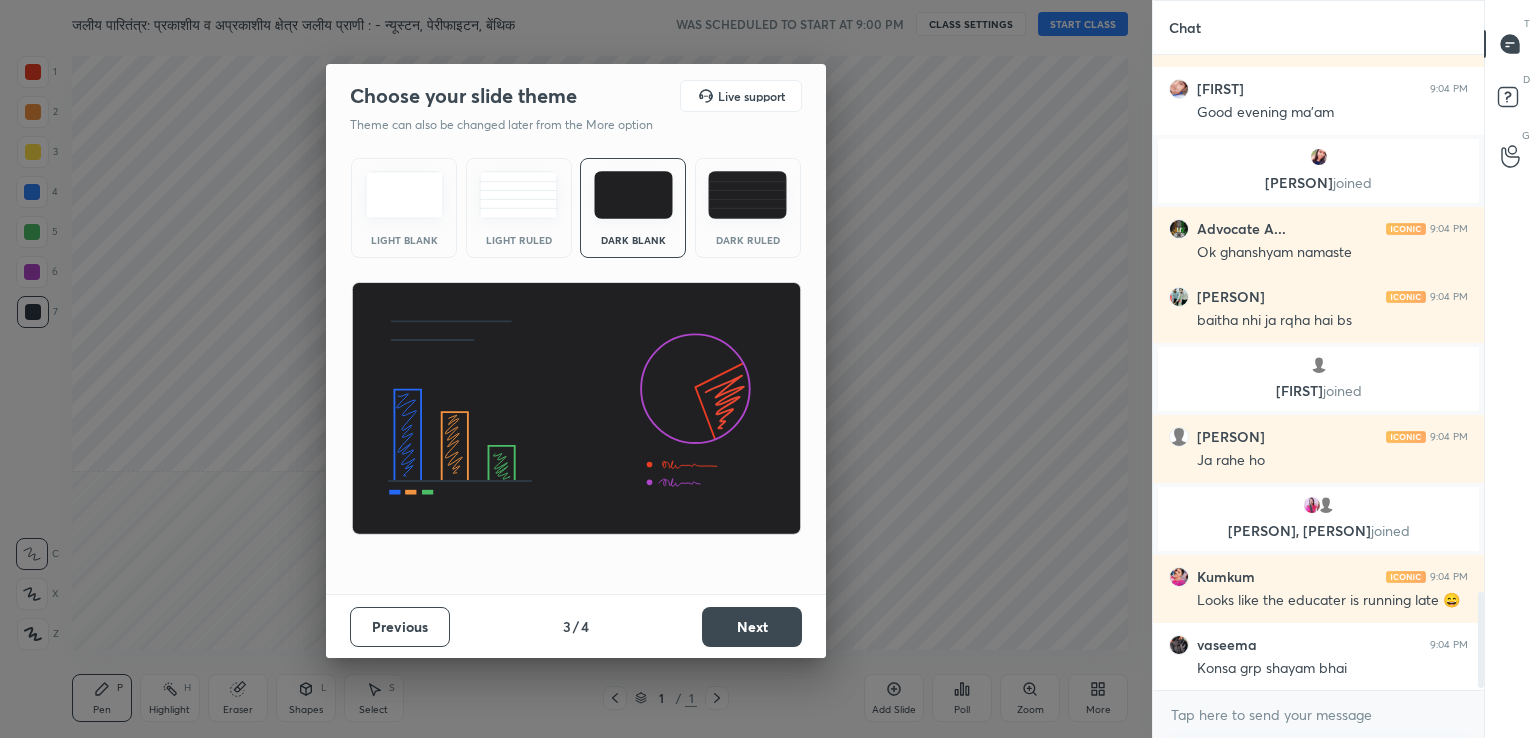 click at bounding box center [404, 195] 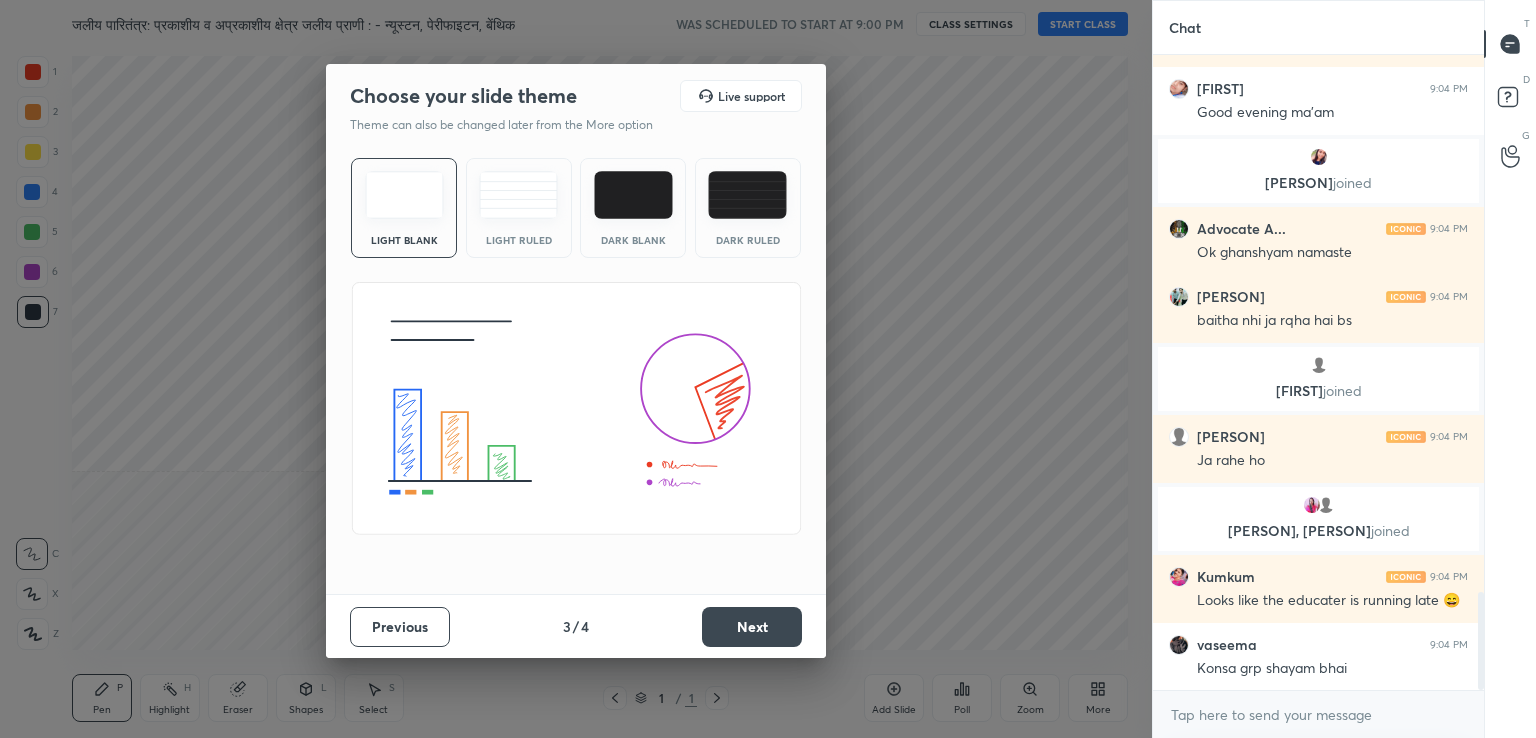 click on "Next" at bounding box center [752, 627] 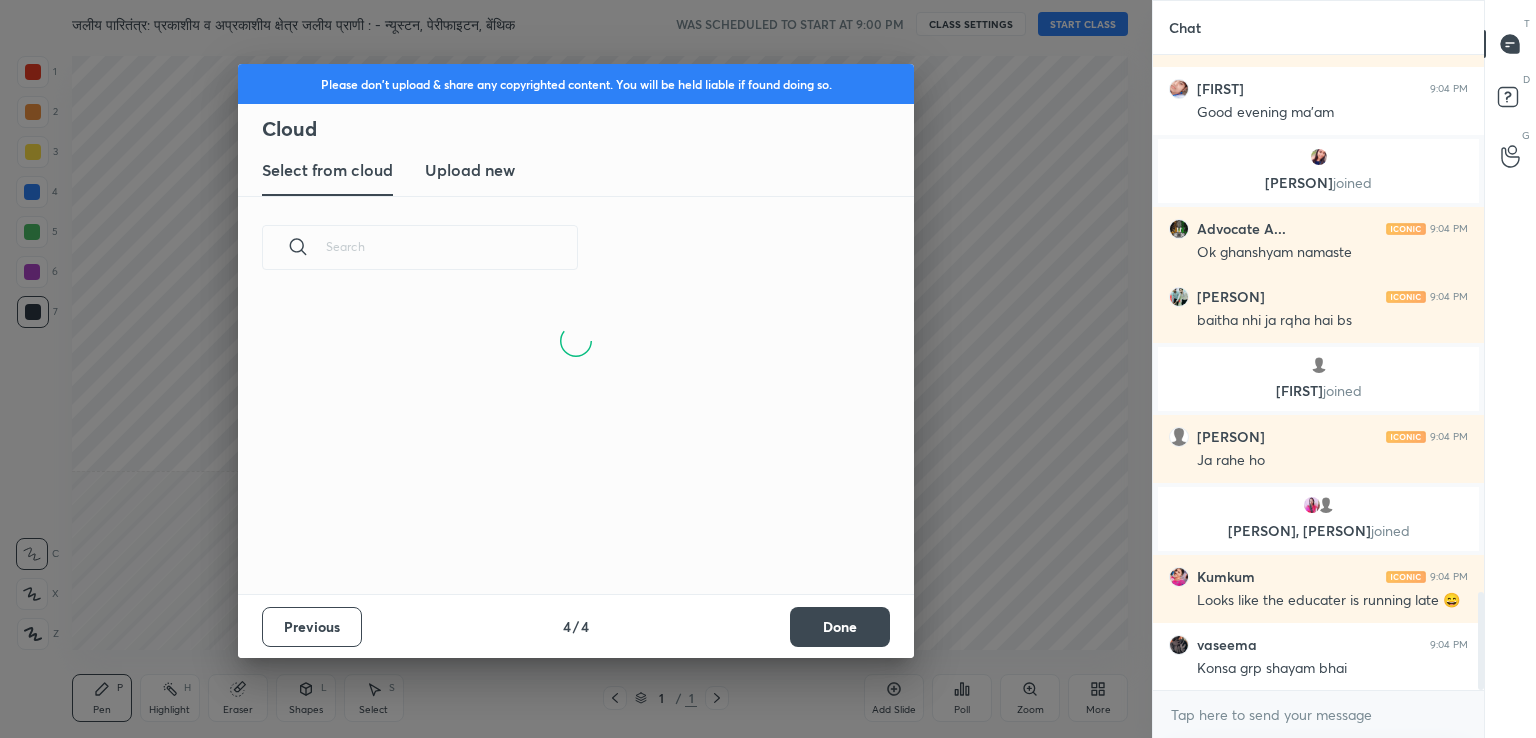 click on "Upload new" at bounding box center (470, 170) 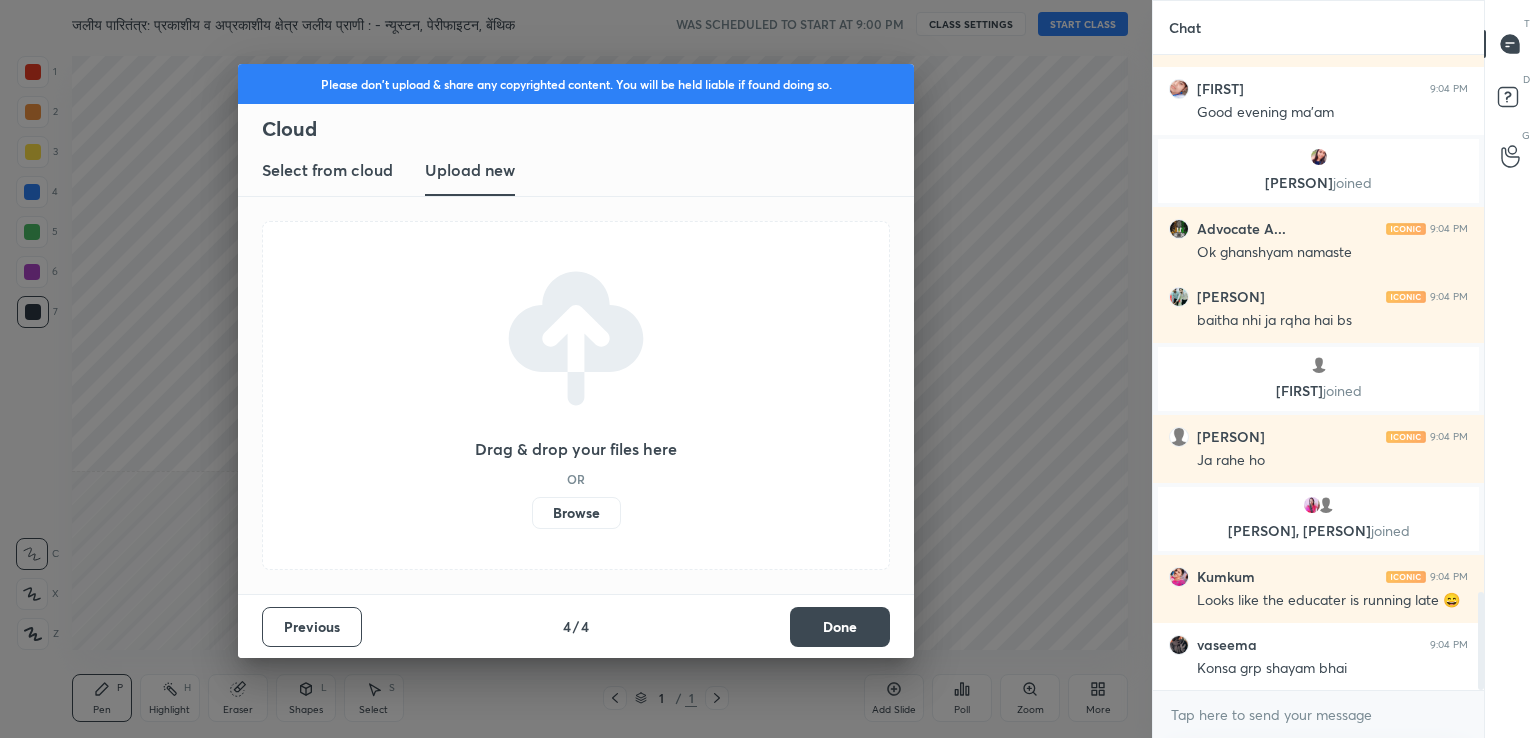 click on "Browse" at bounding box center (576, 513) 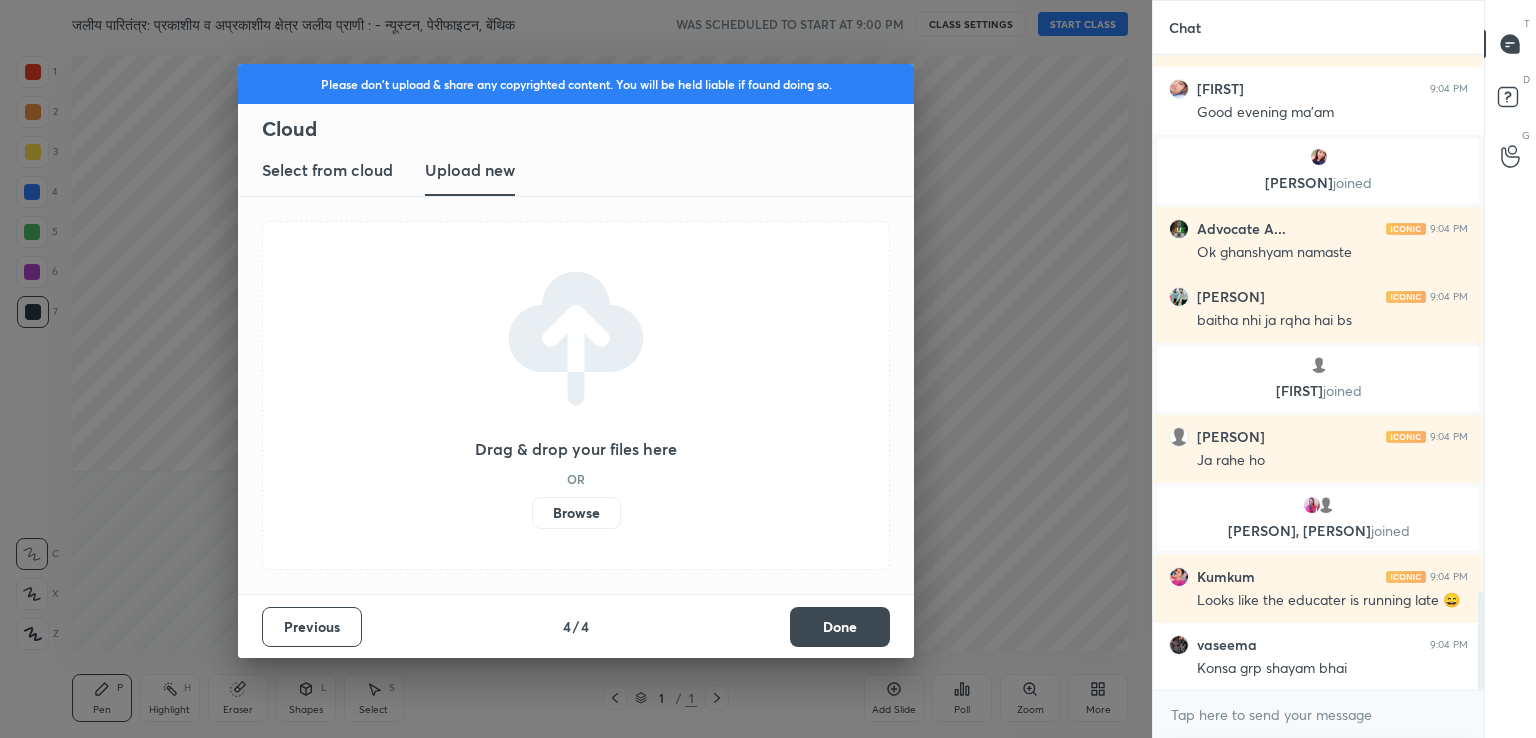 scroll, scrollTop: 3540, scrollLeft: 0, axis: vertical 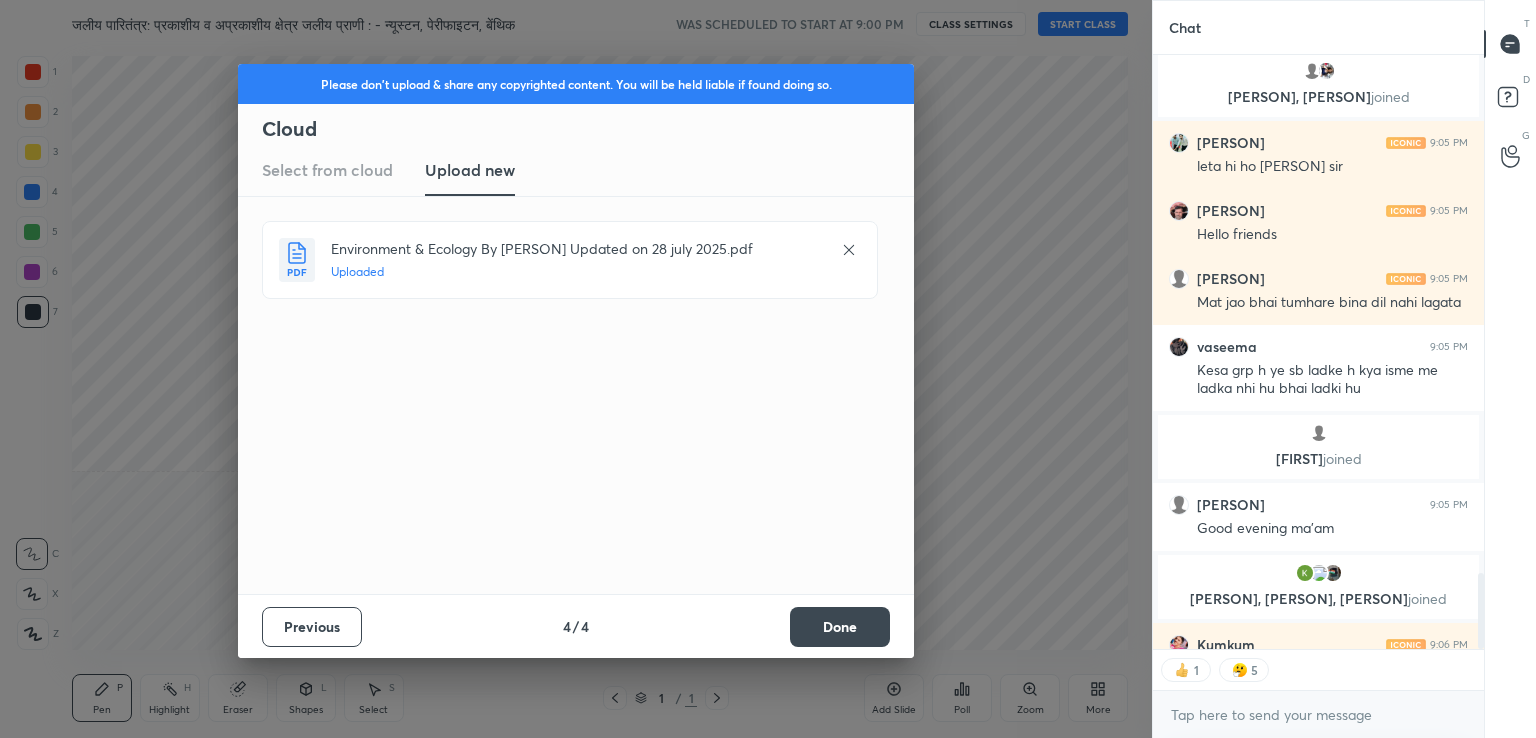 click on "Done" at bounding box center (840, 627) 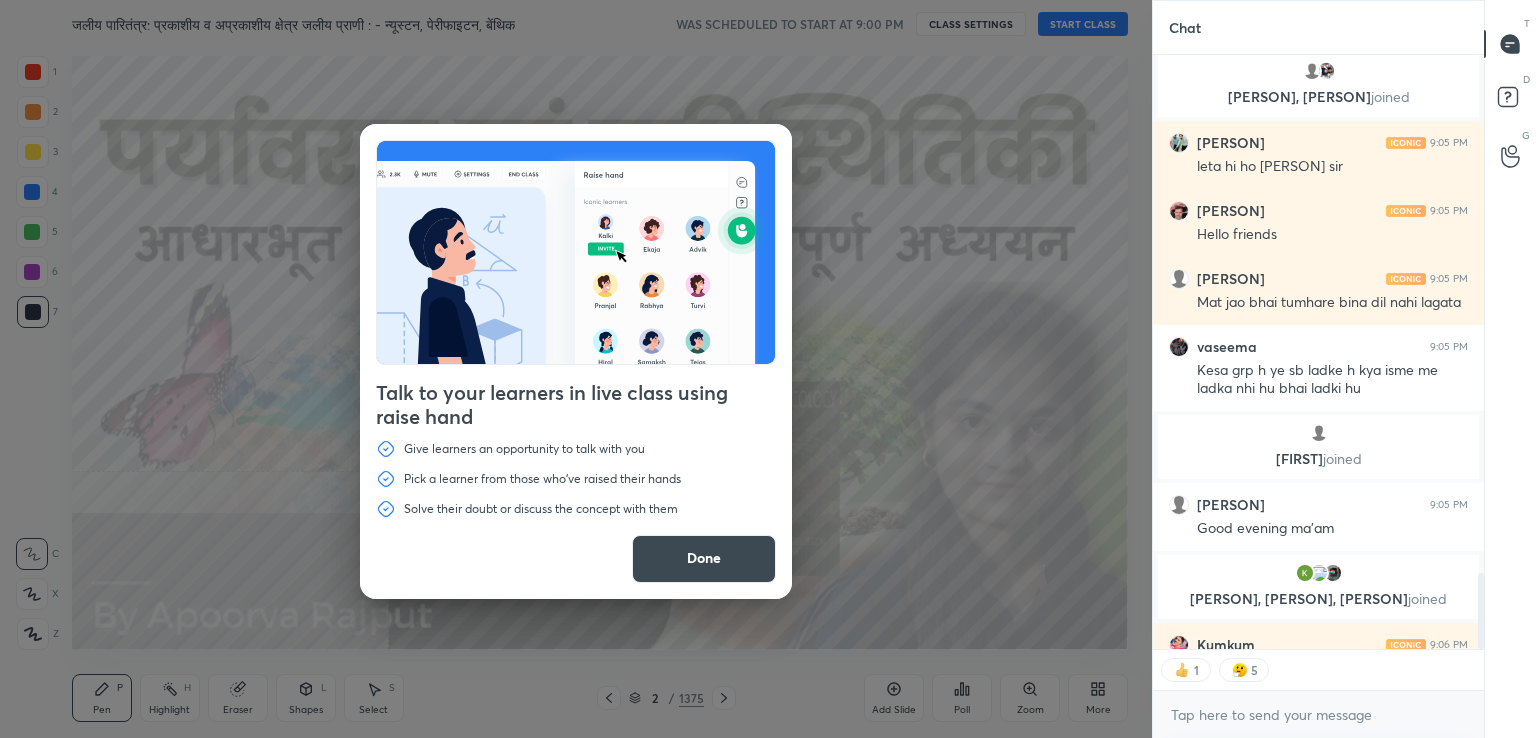 drag, startPoint x: 704, startPoint y: 561, endPoint x: 749, endPoint y: 560, distance: 45.01111 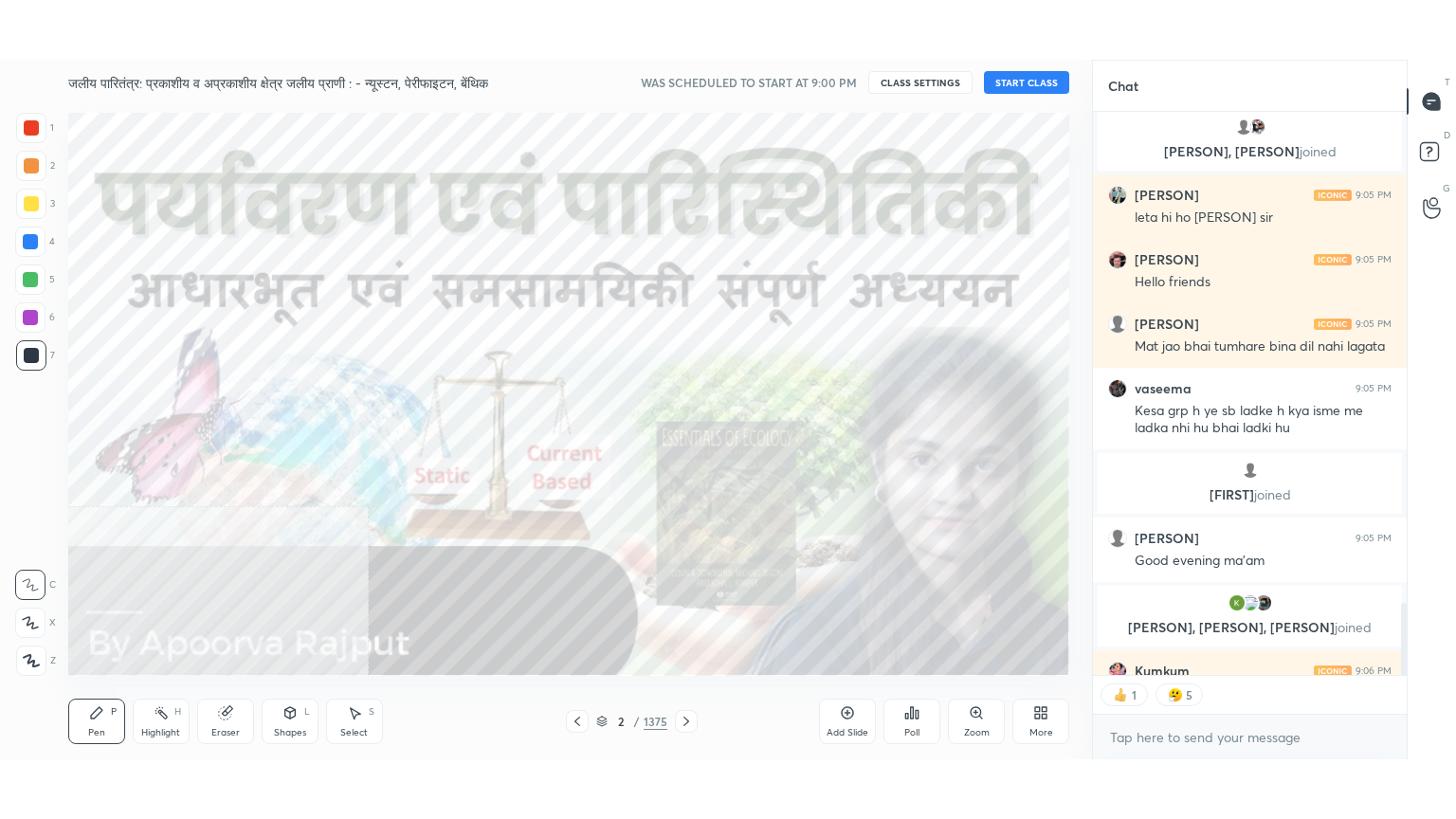 scroll, scrollTop: 4213, scrollLeft: 0, axis: vertical 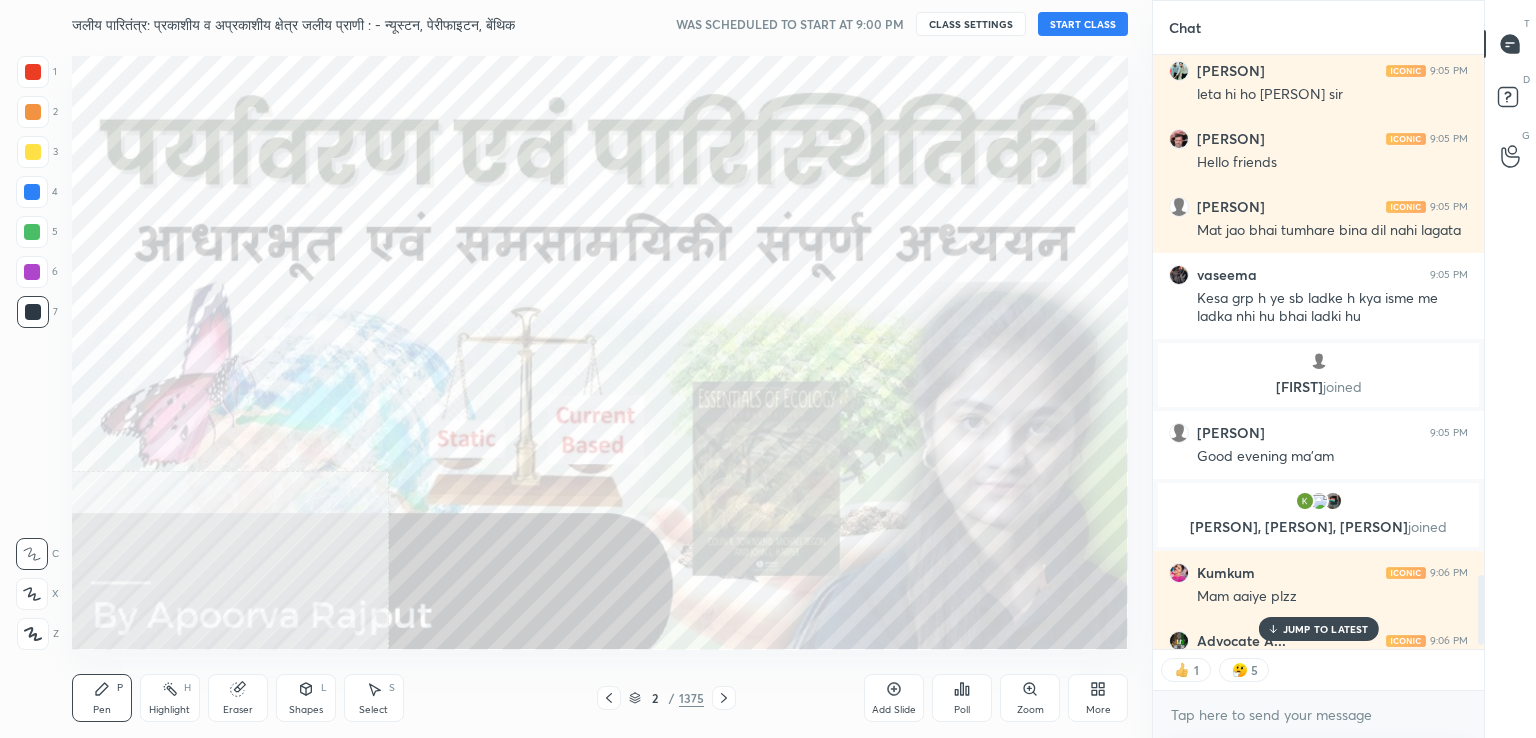 click 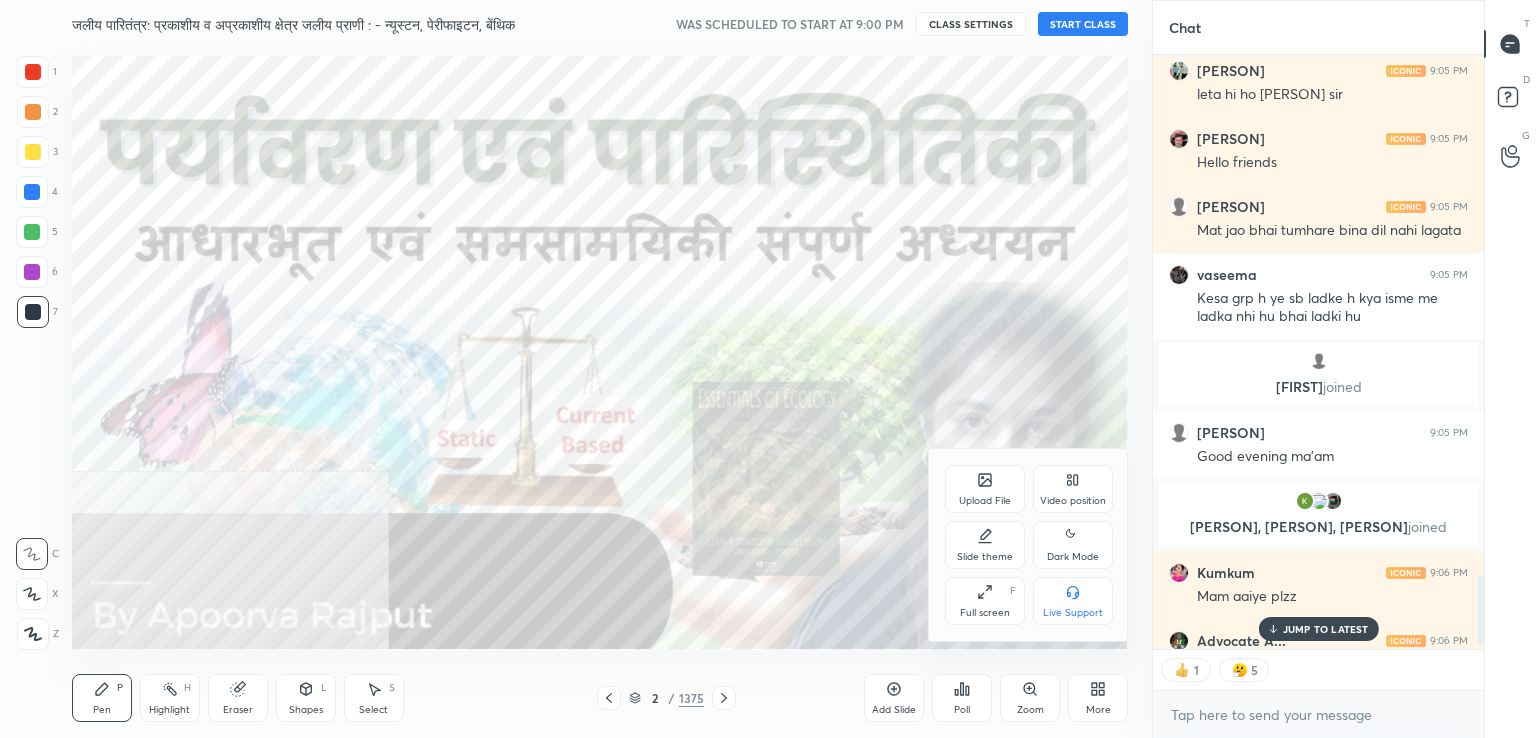 click 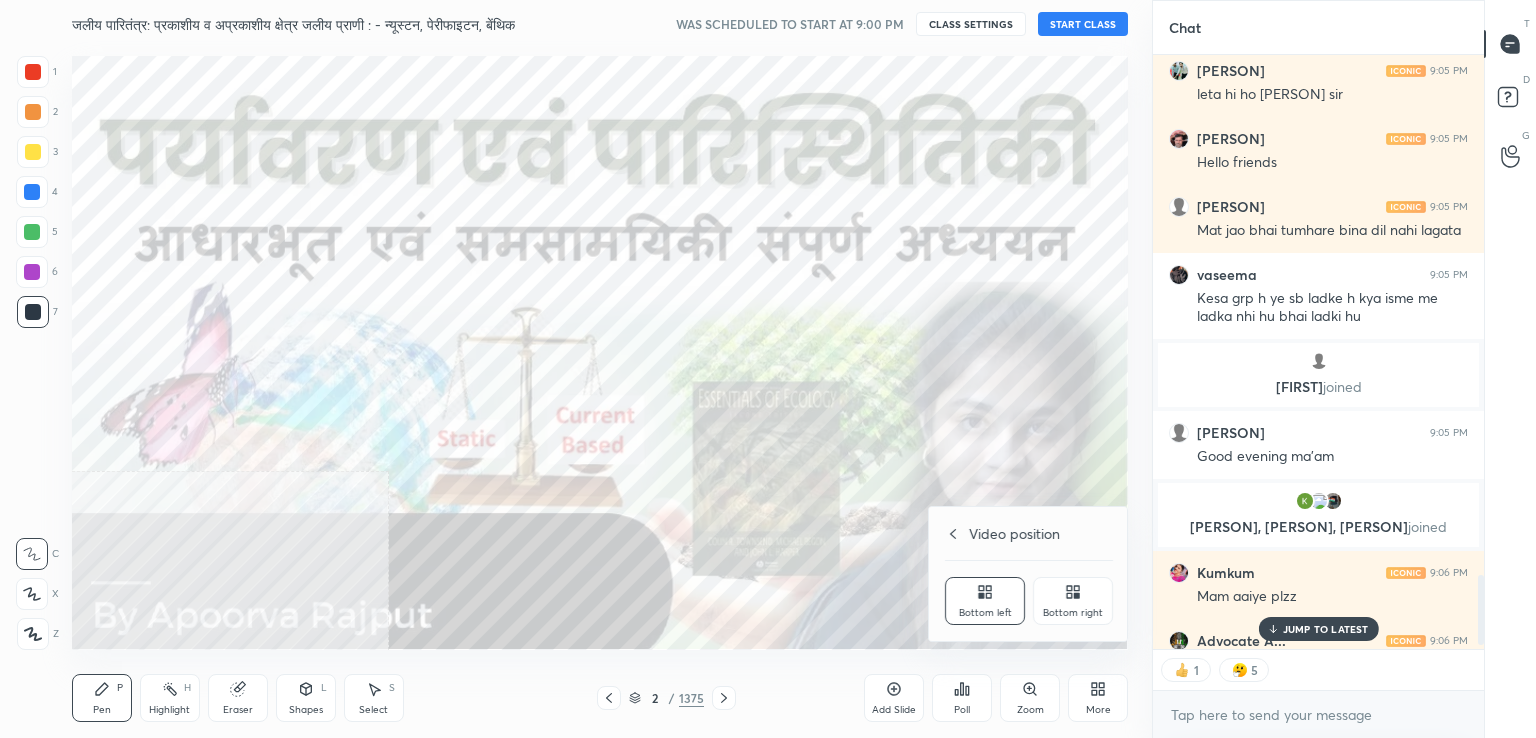 click on "Bottom right" at bounding box center (1073, 613) 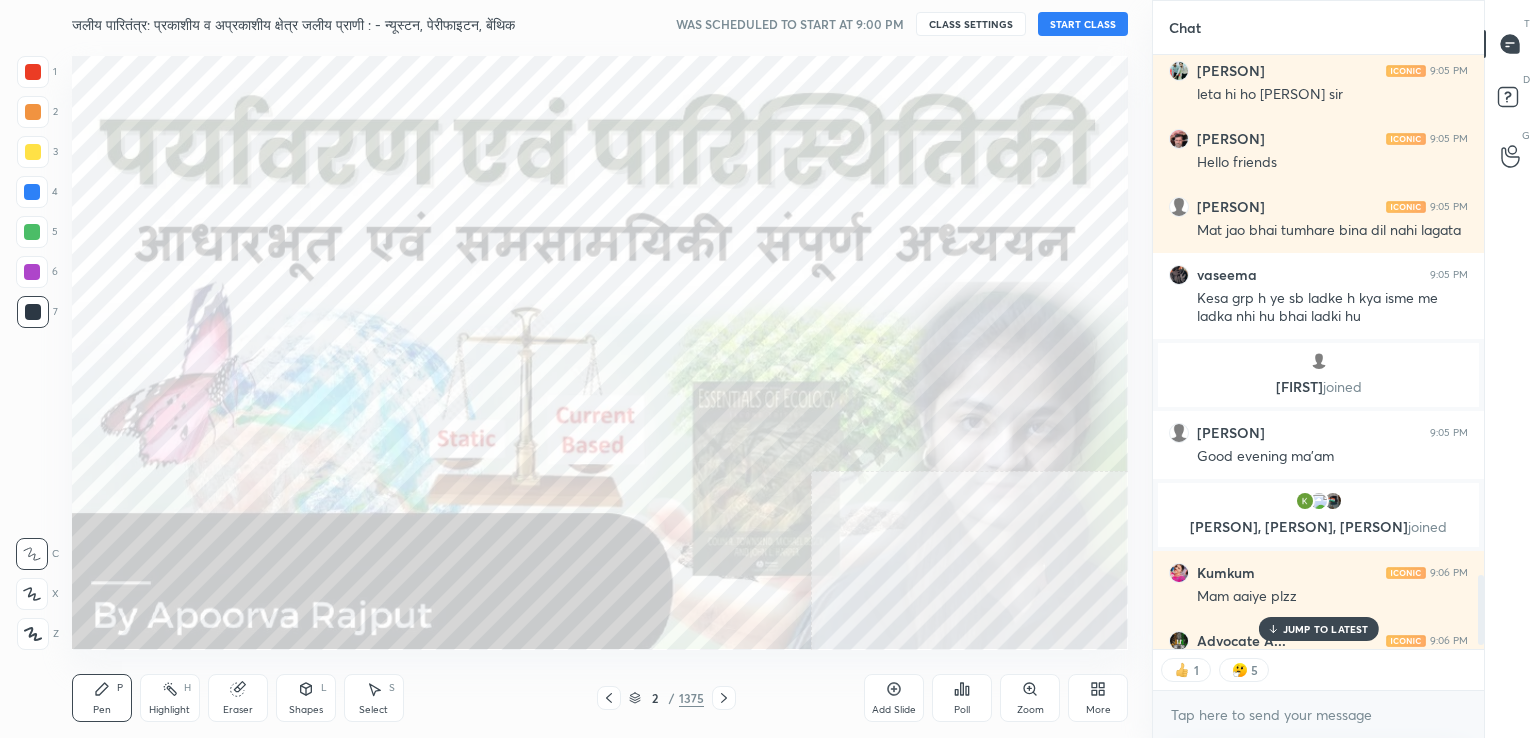 click on "More" at bounding box center [1098, 698] 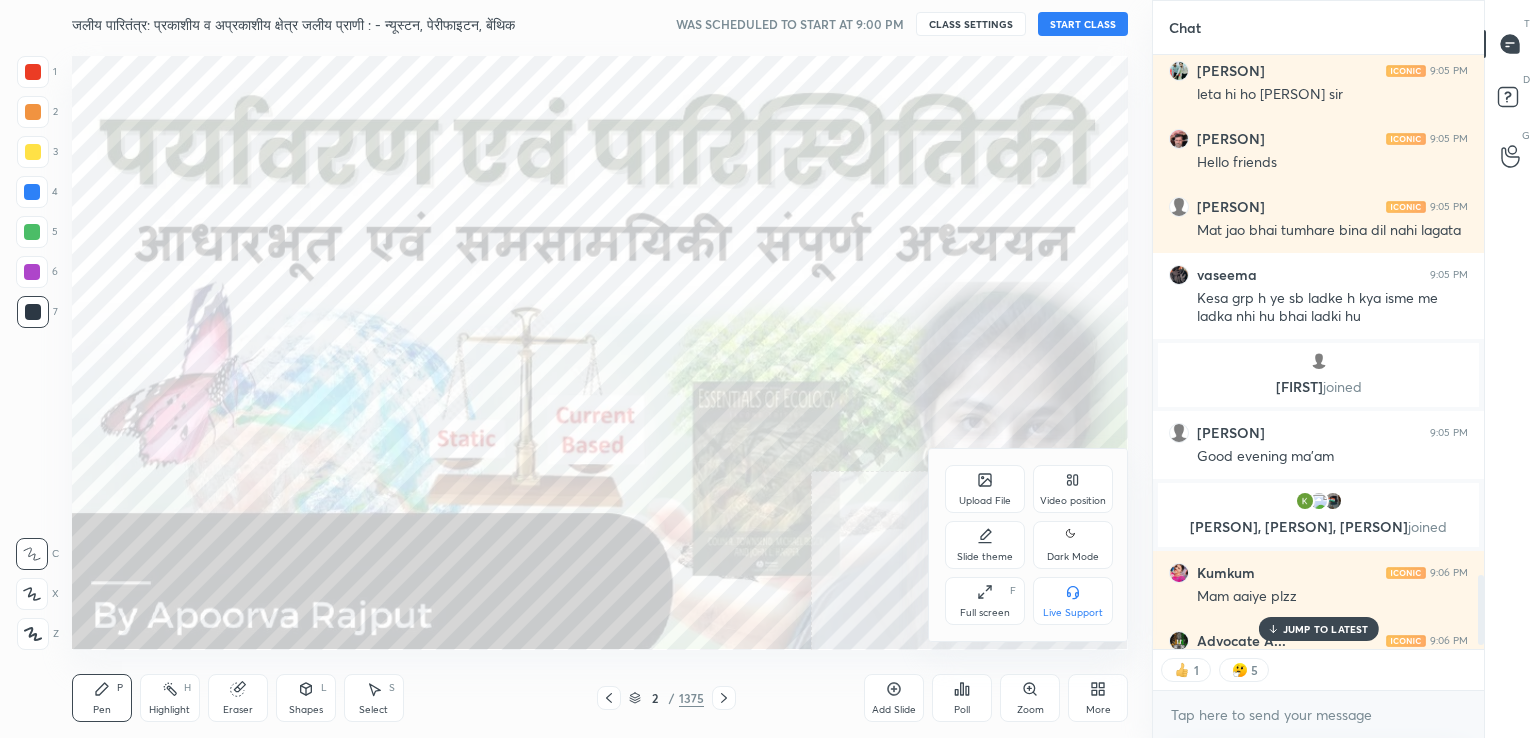 click on "Full screen F" at bounding box center (985, 601) 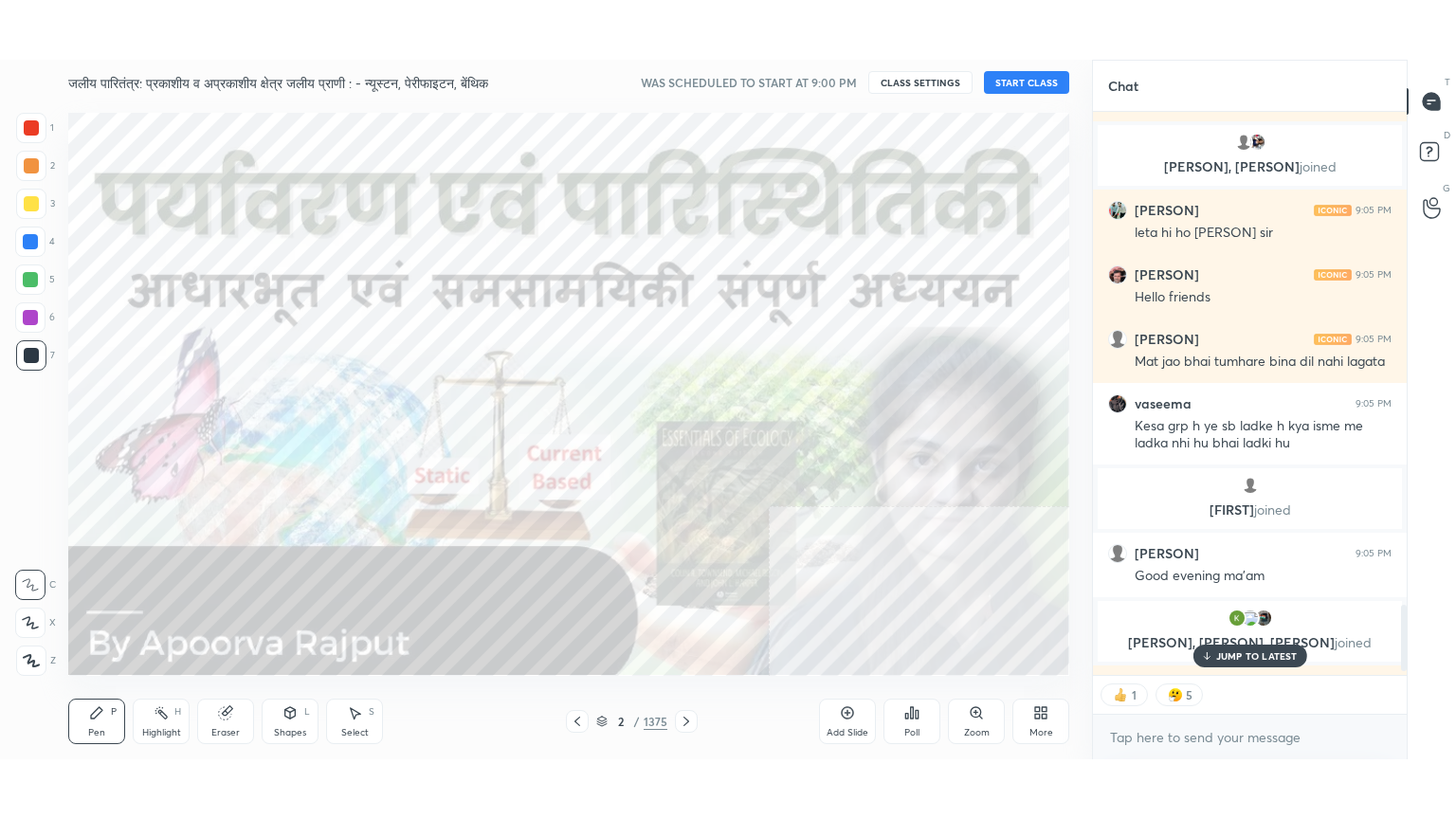 scroll, scrollTop: 94094, scrollLeft: 93776, axis: both 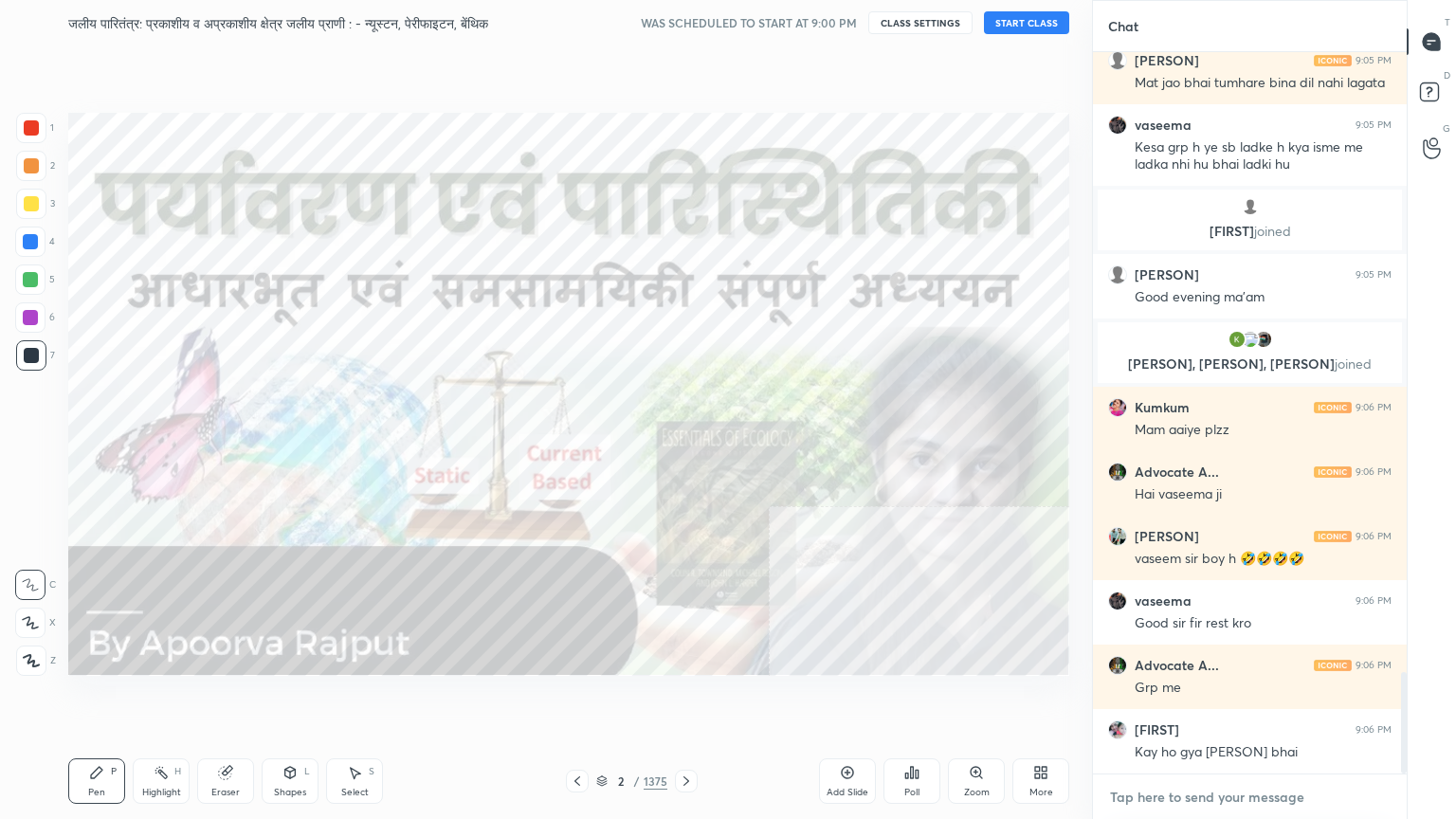 type on "x" 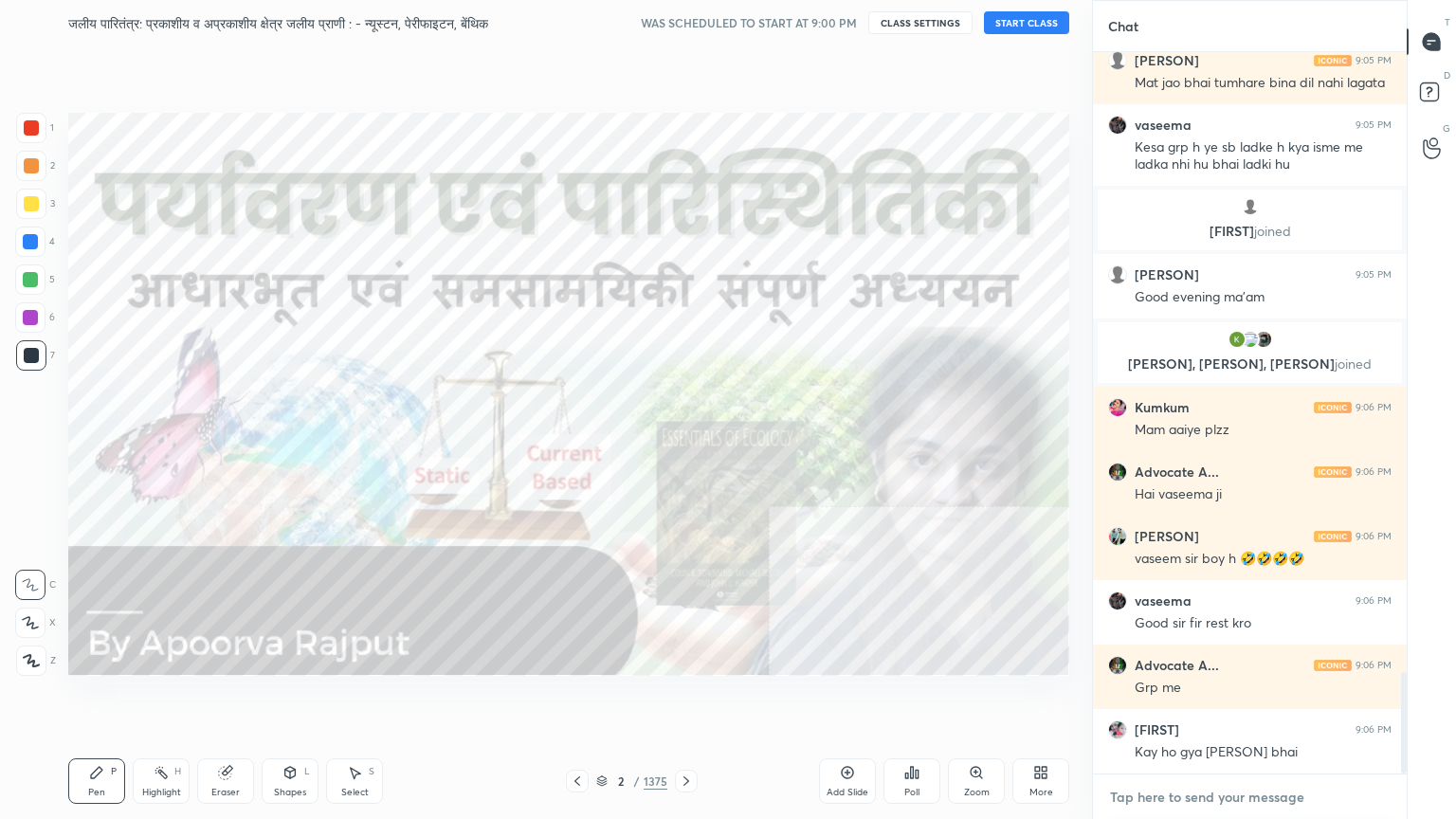 click at bounding box center (1249, 797) 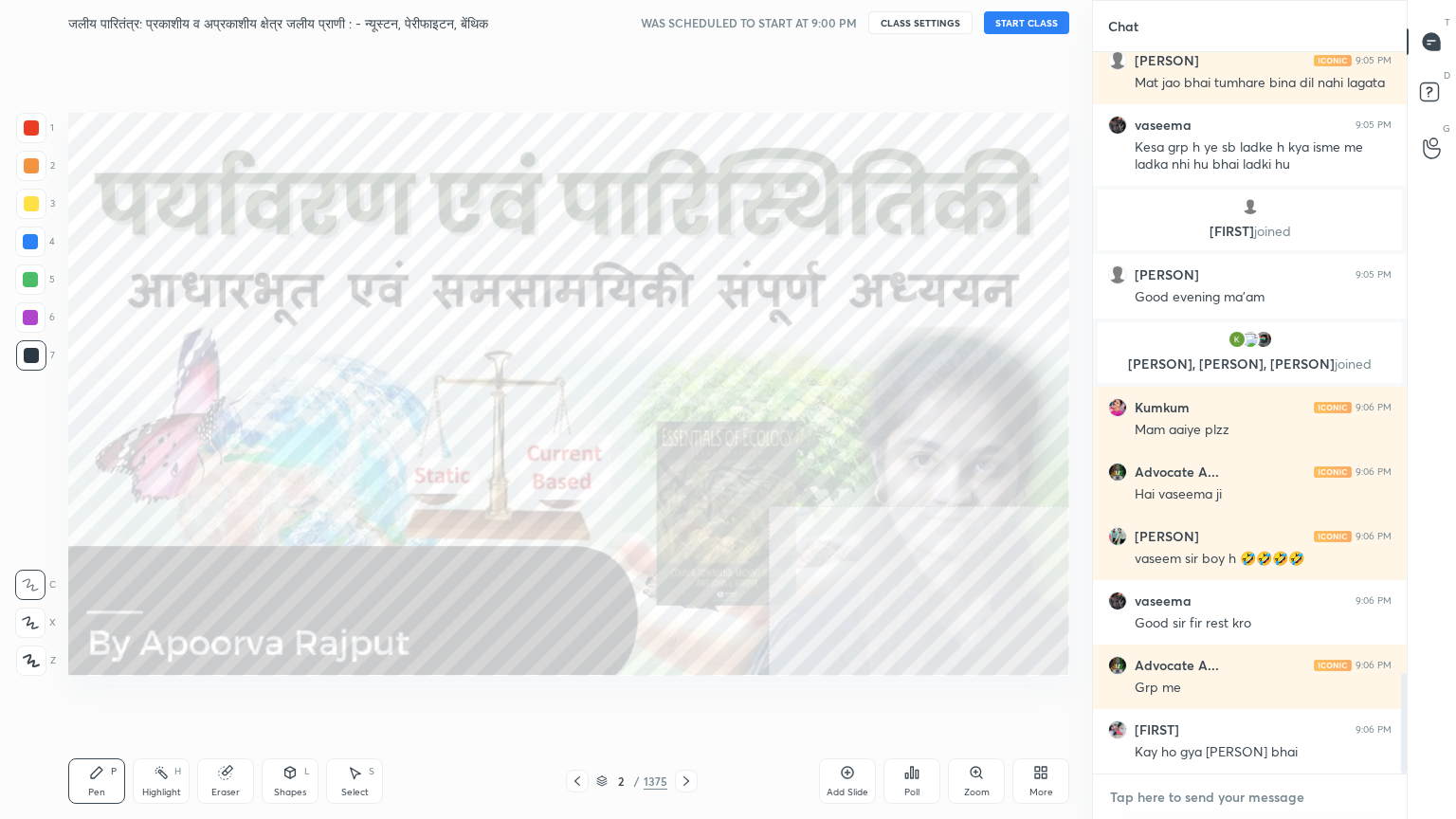 scroll, scrollTop: 4454, scrollLeft: 0, axis: vertical 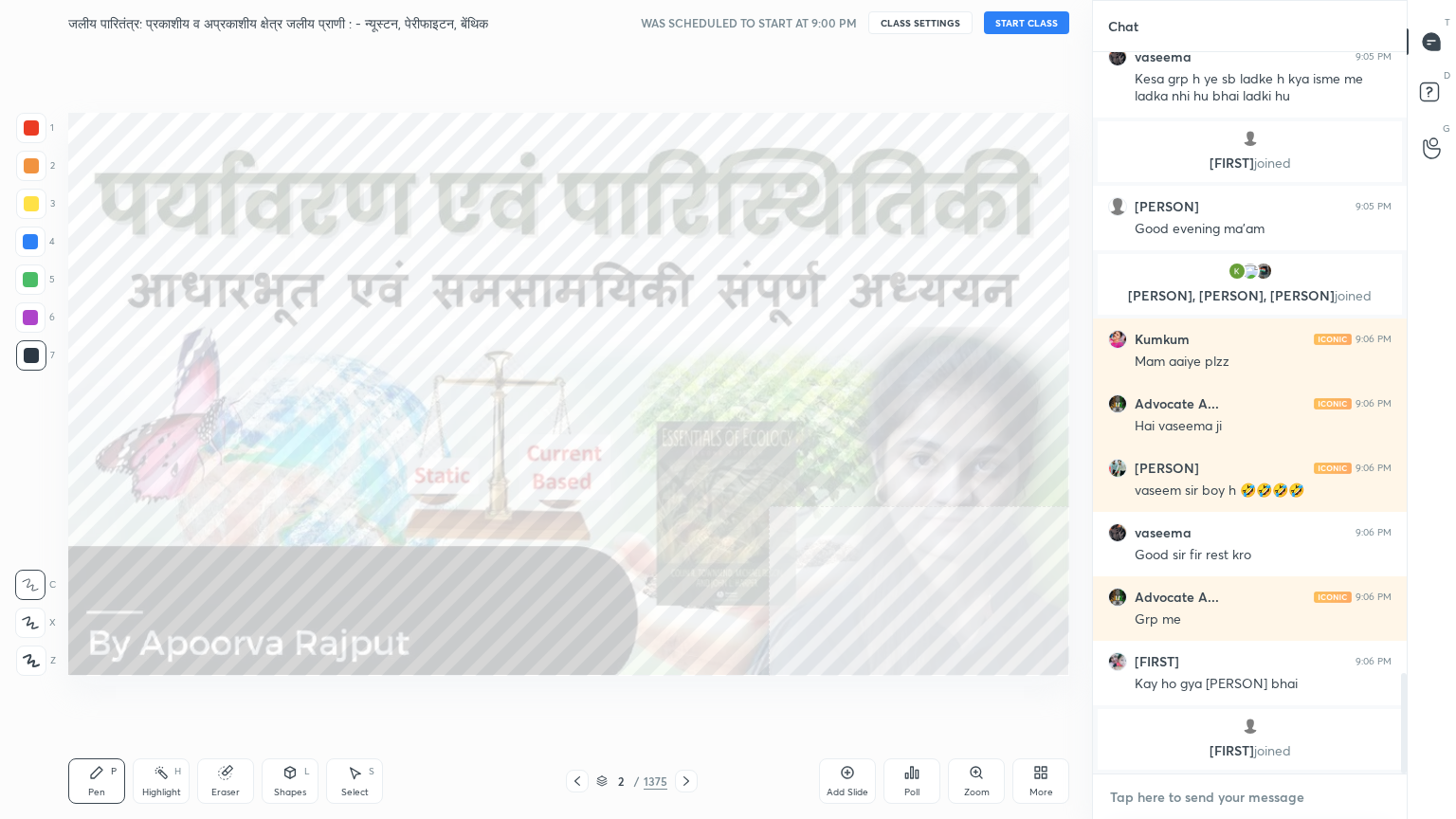 paste on "https://t.me/APOORVA230" 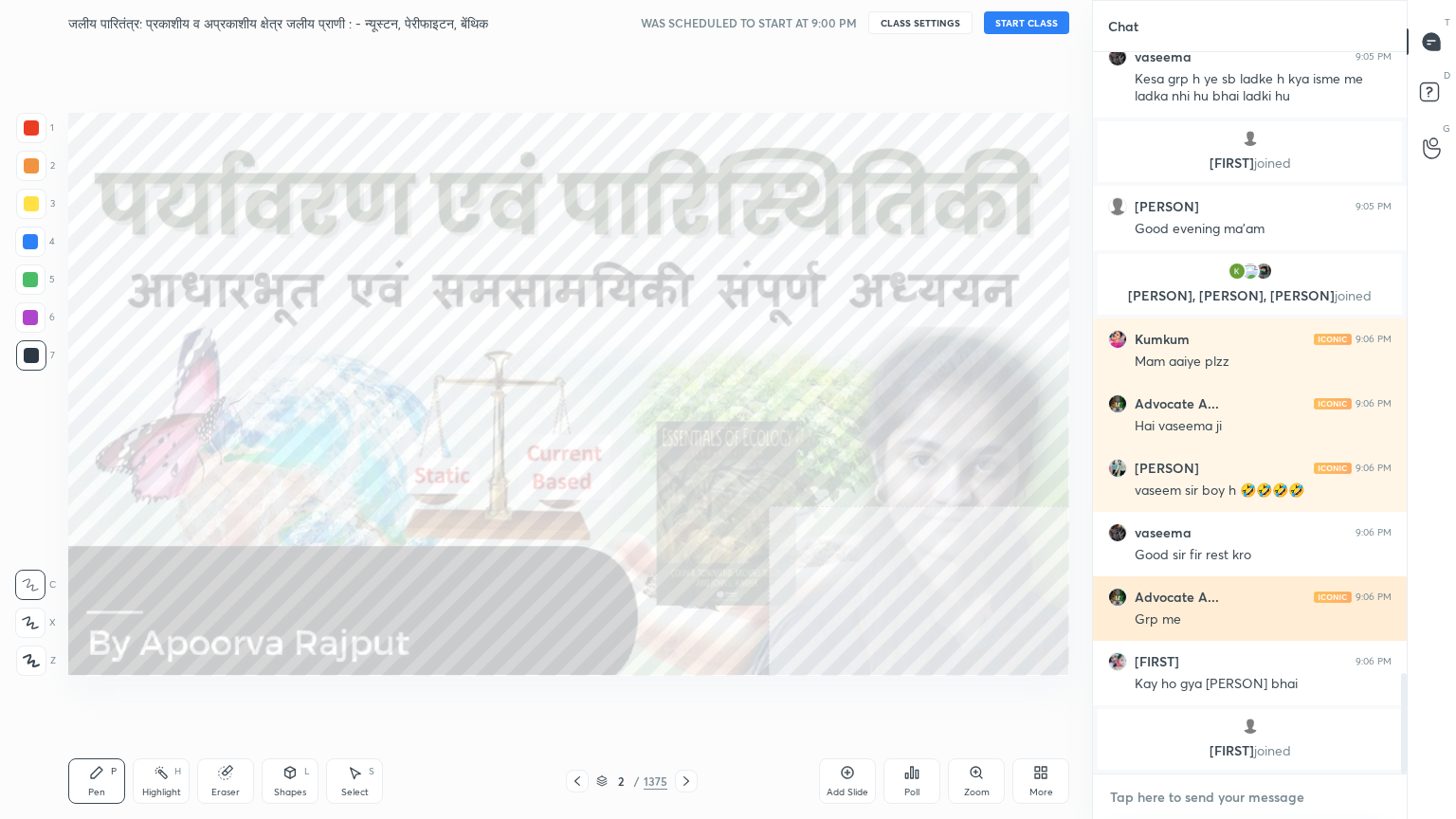 type on "https://t.me/APOORVA230" 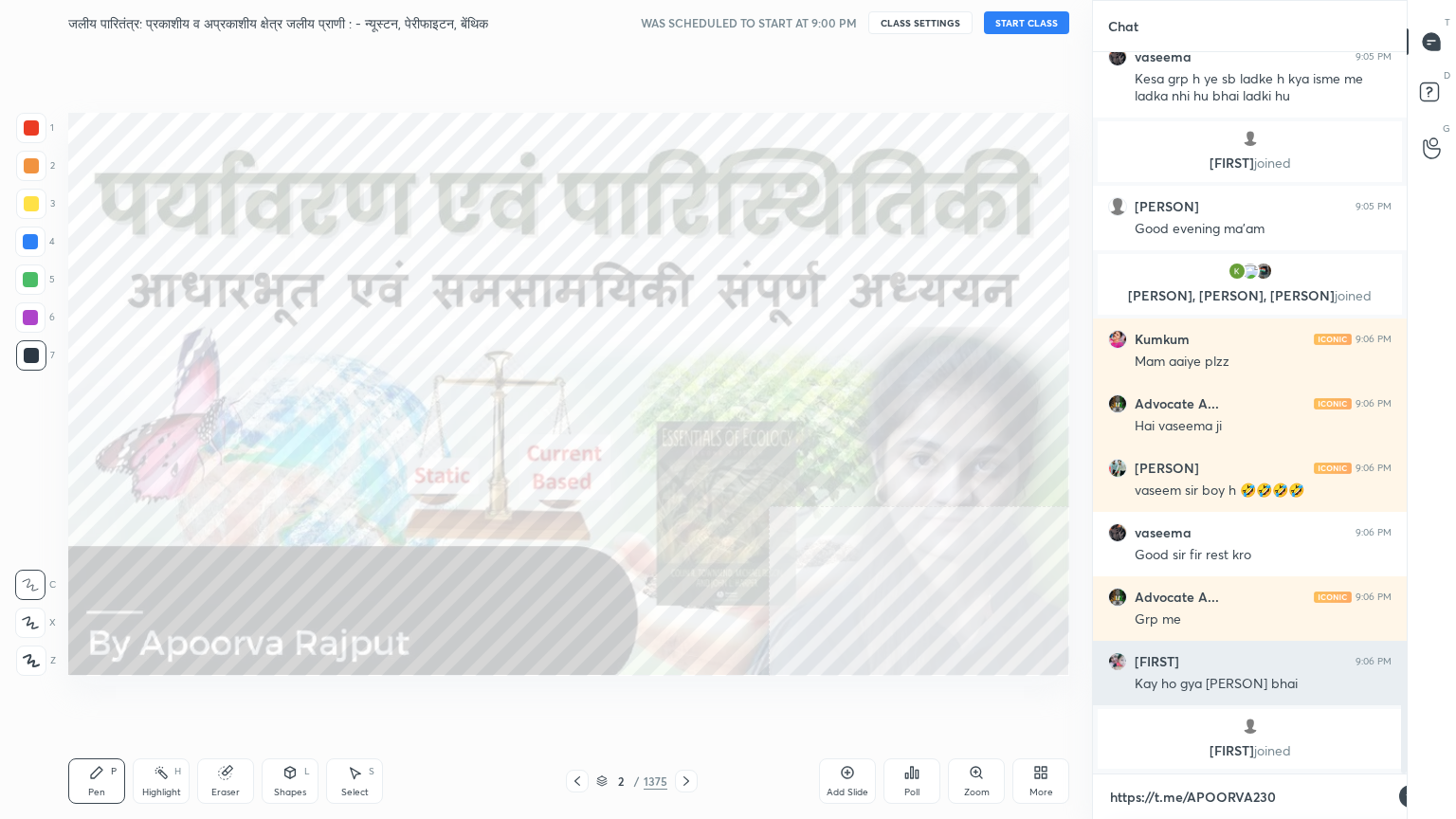 scroll, scrollTop: 716, scrollLeft: 308, axis: both 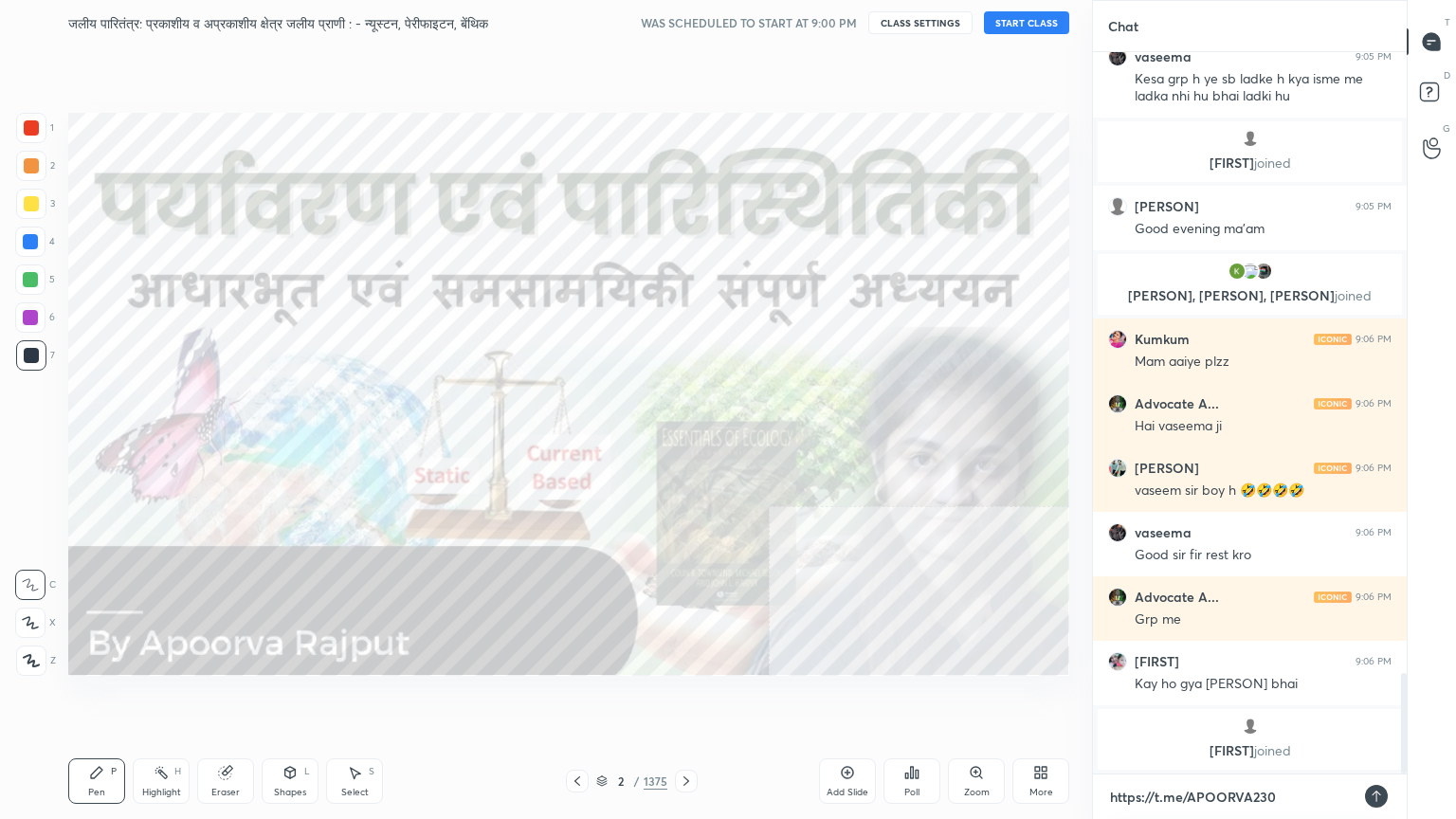 type on "https://t.me/APOORVA230" 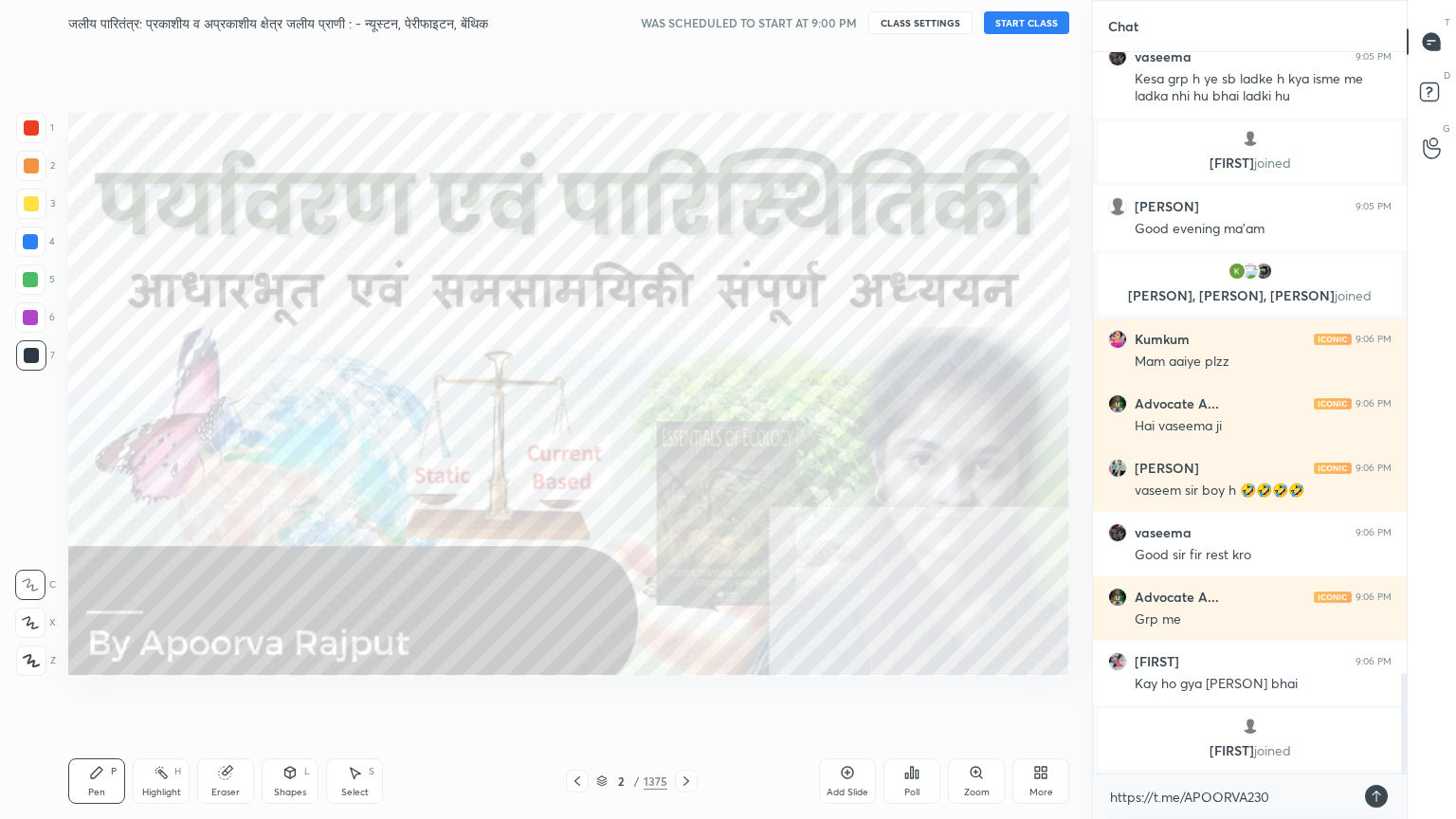 type on "x" 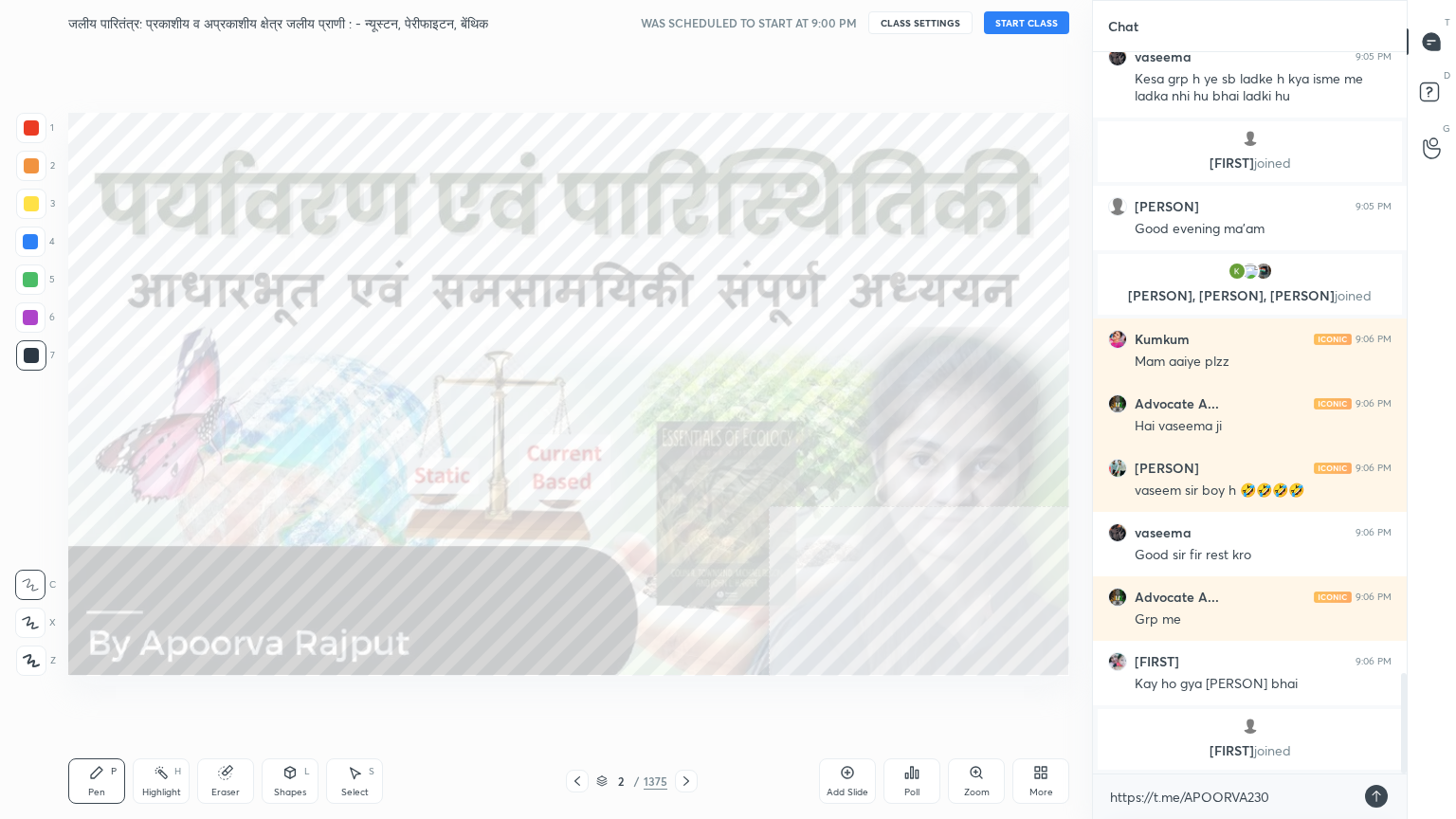 click 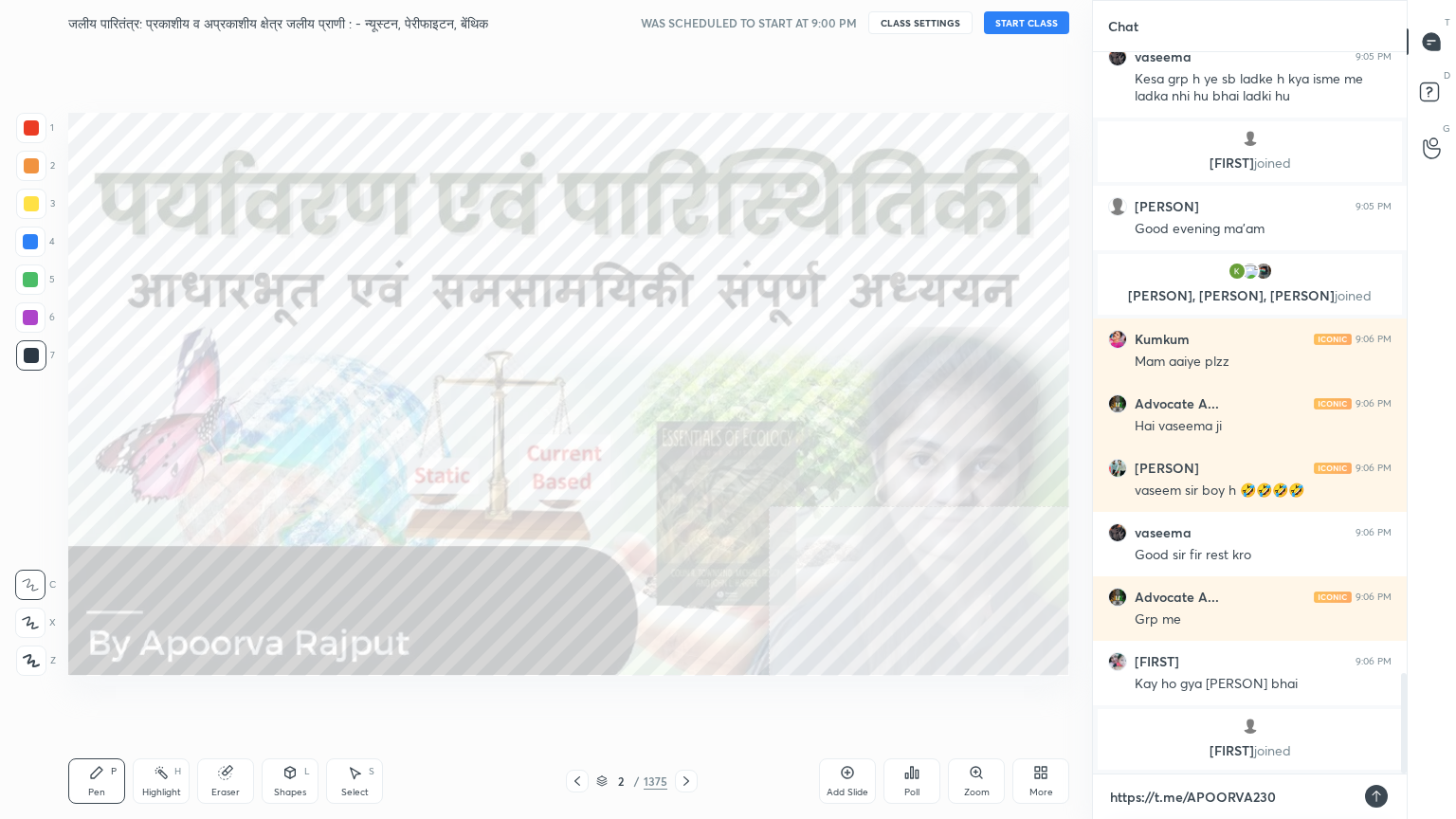 type 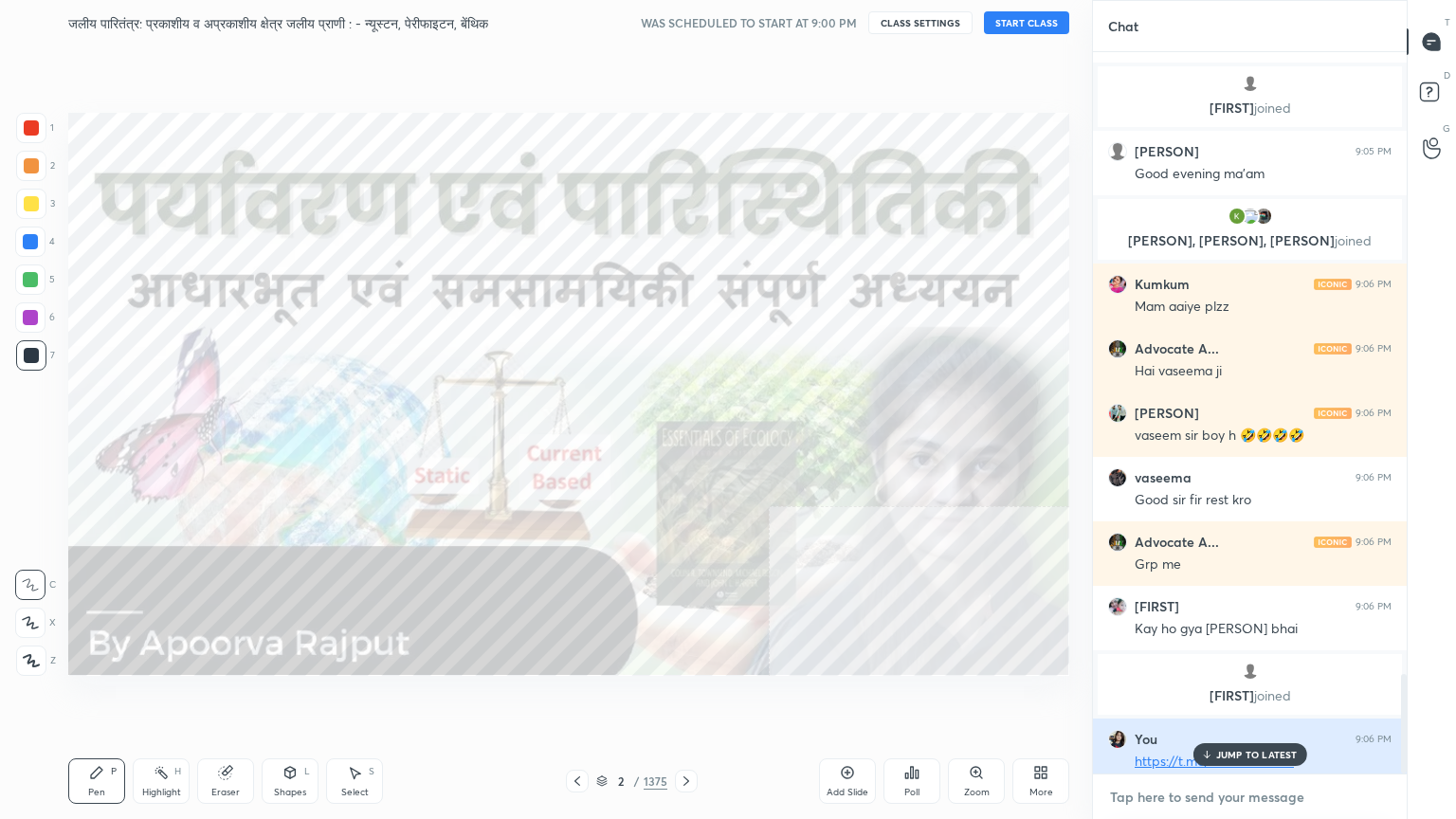 scroll, scrollTop: 4504, scrollLeft: 0, axis: vertical 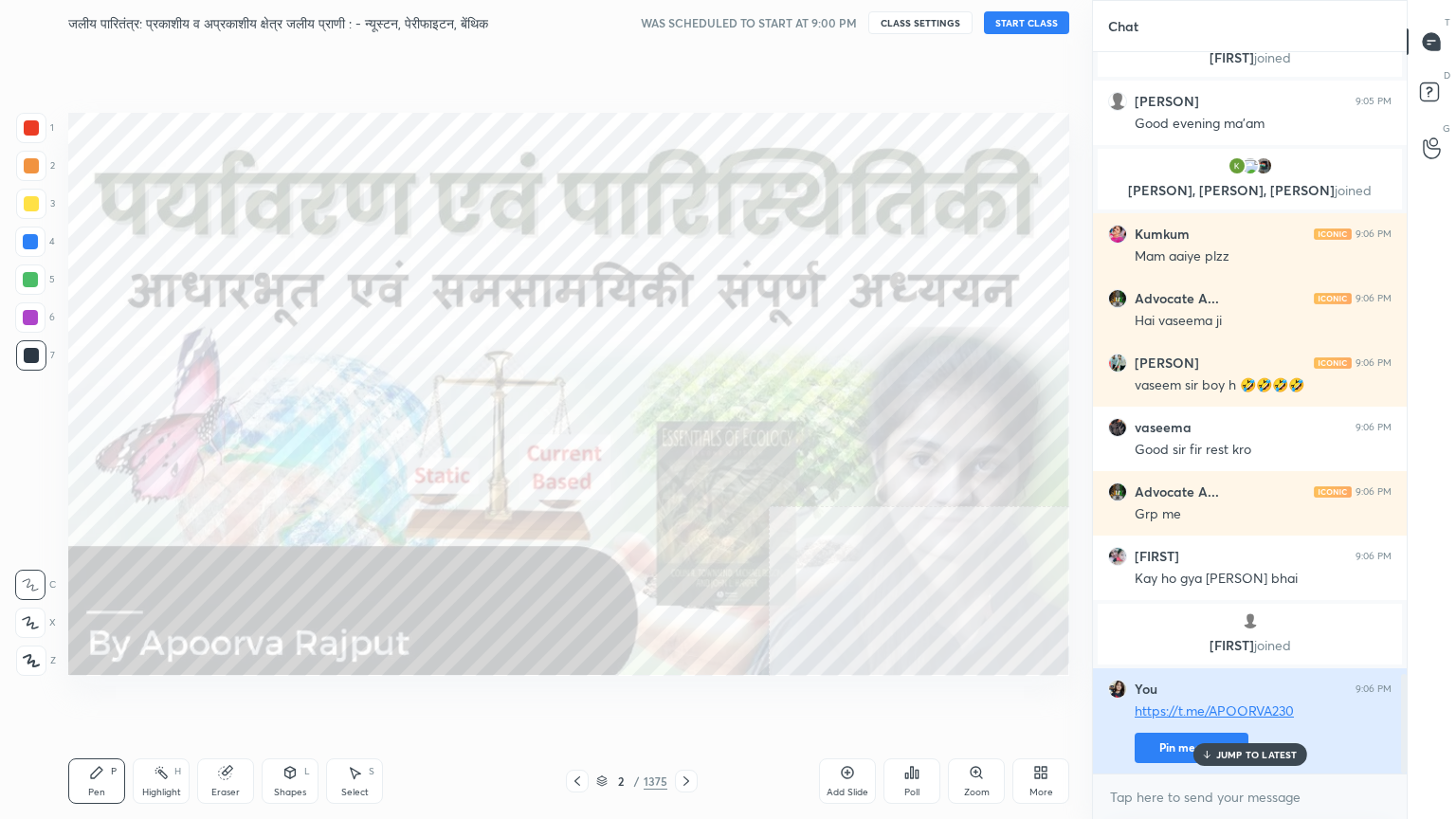 click on "Pin message" at bounding box center [1192, 748] 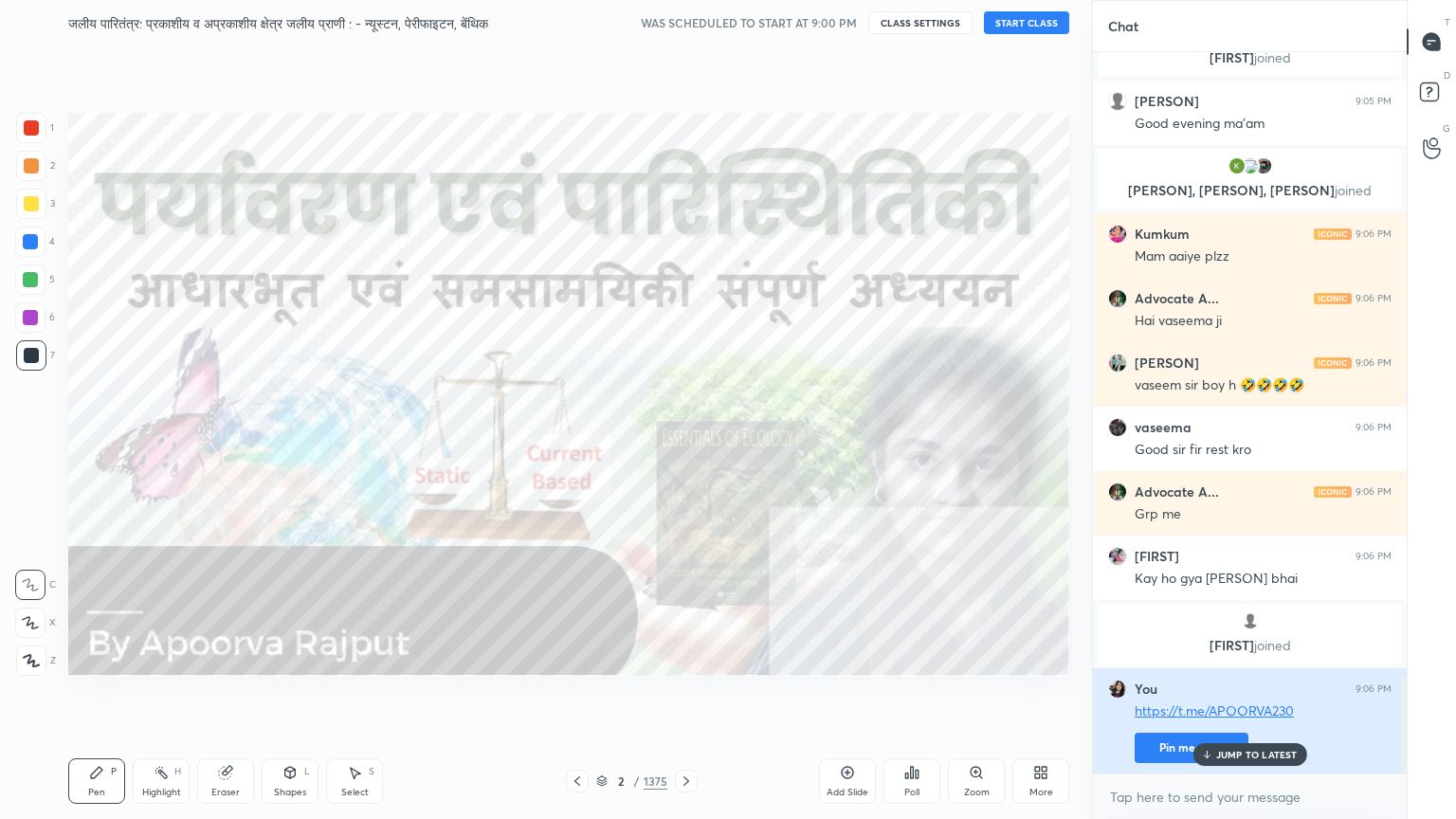 scroll, scrollTop: 678, scrollLeft: 308, axis: both 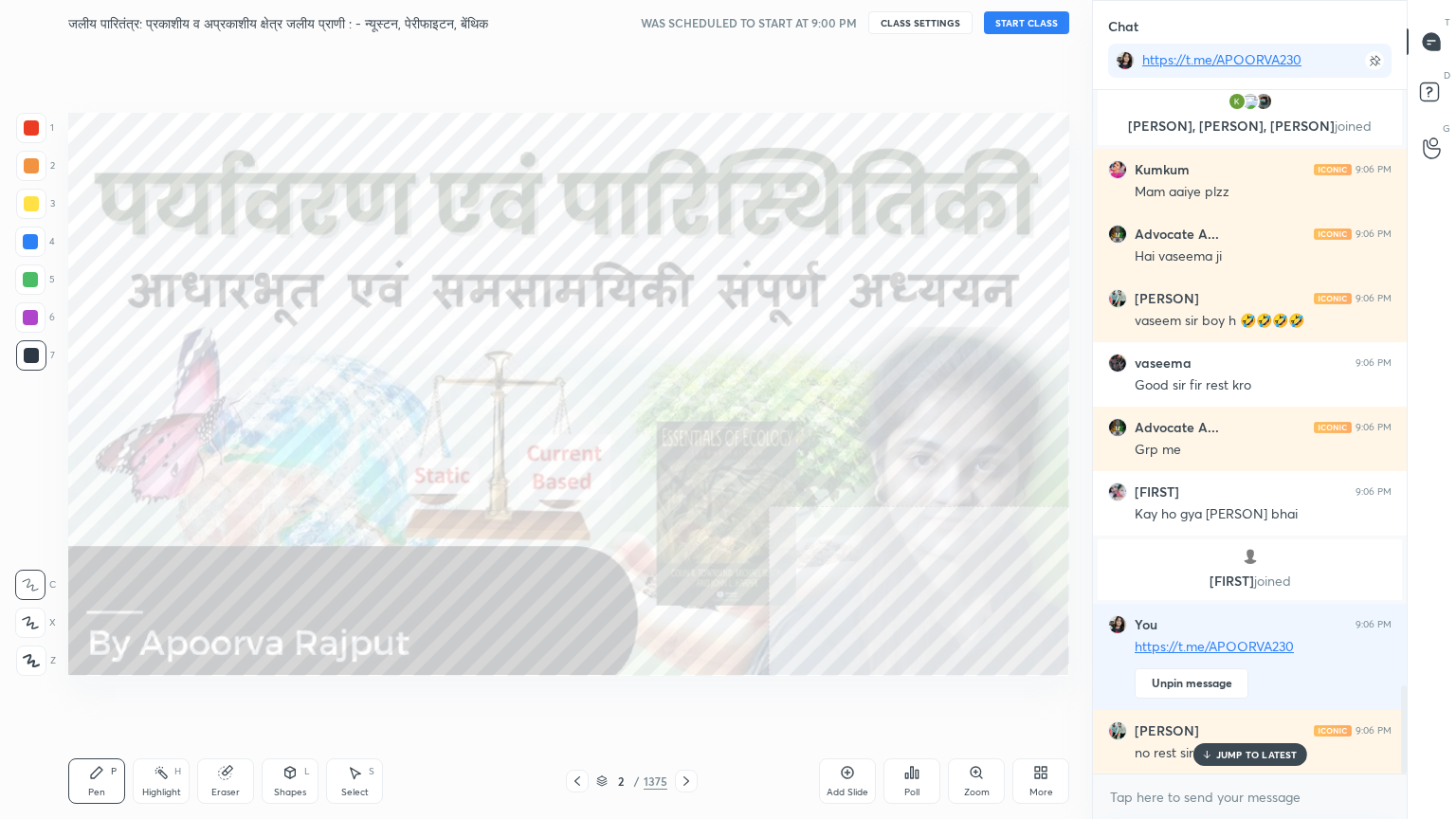 click on "START CLASS" at bounding box center (1027, 23) 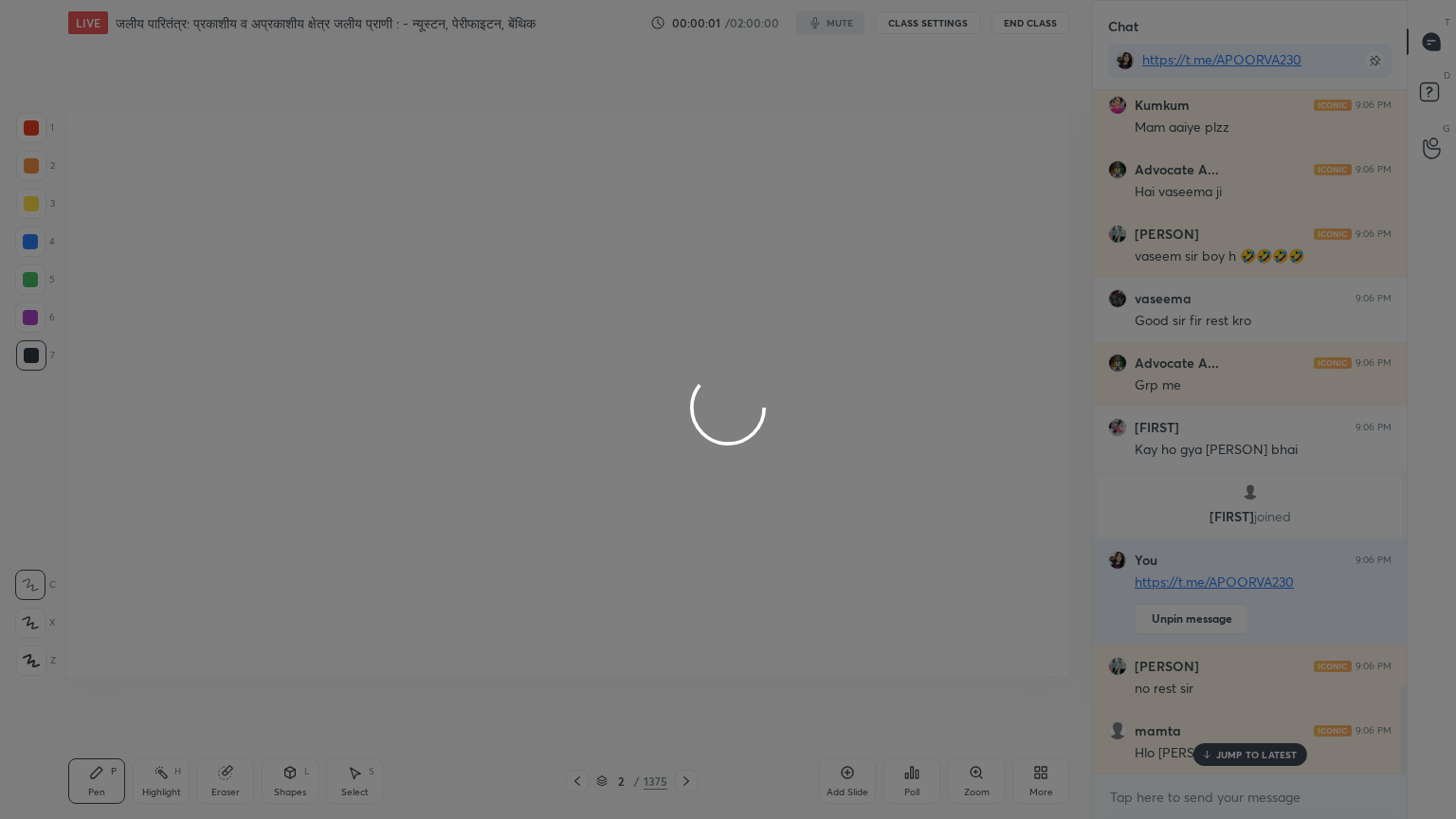 scroll, scrollTop: 4740, scrollLeft: 0, axis: vertical 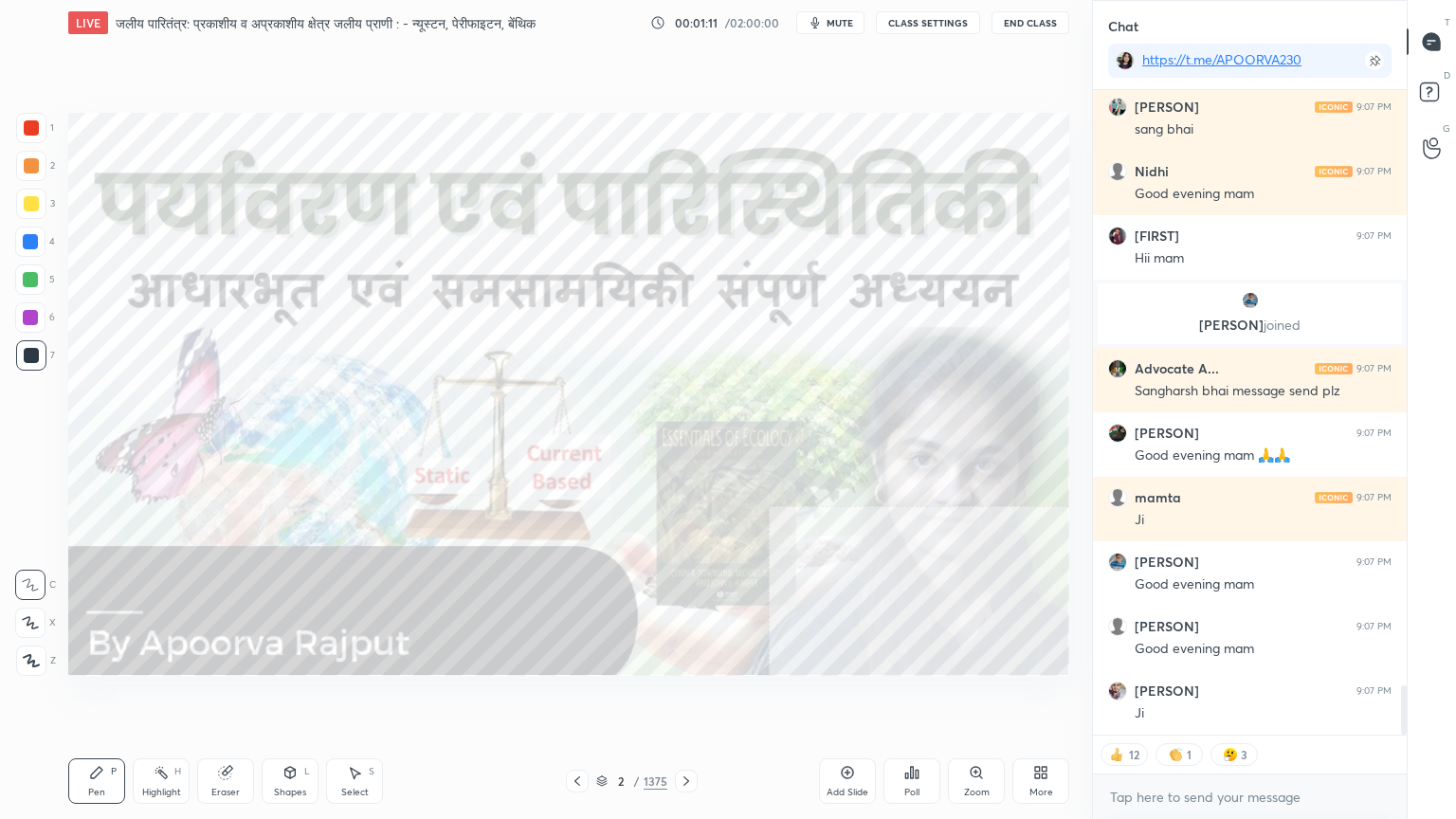 click 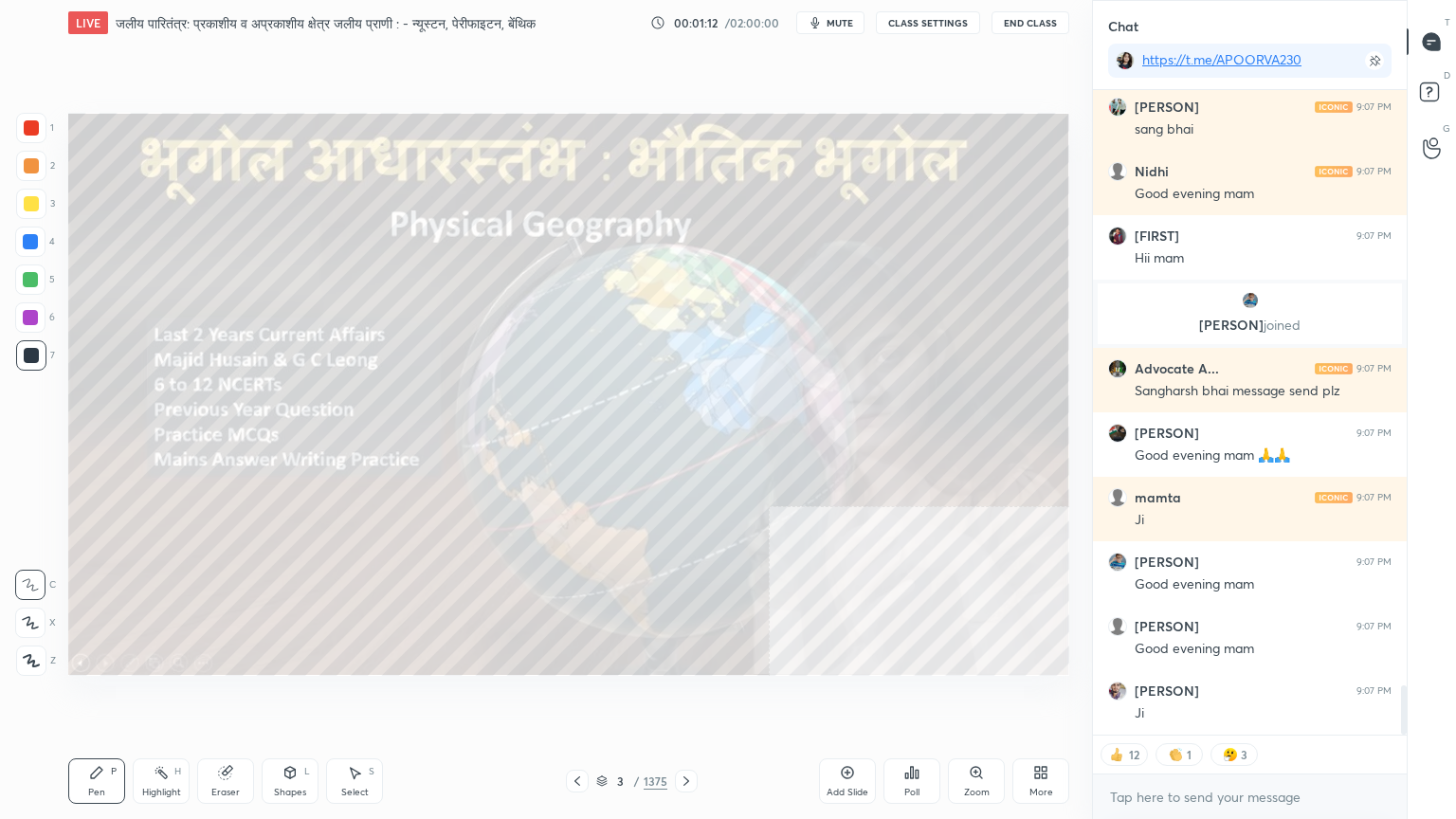 click 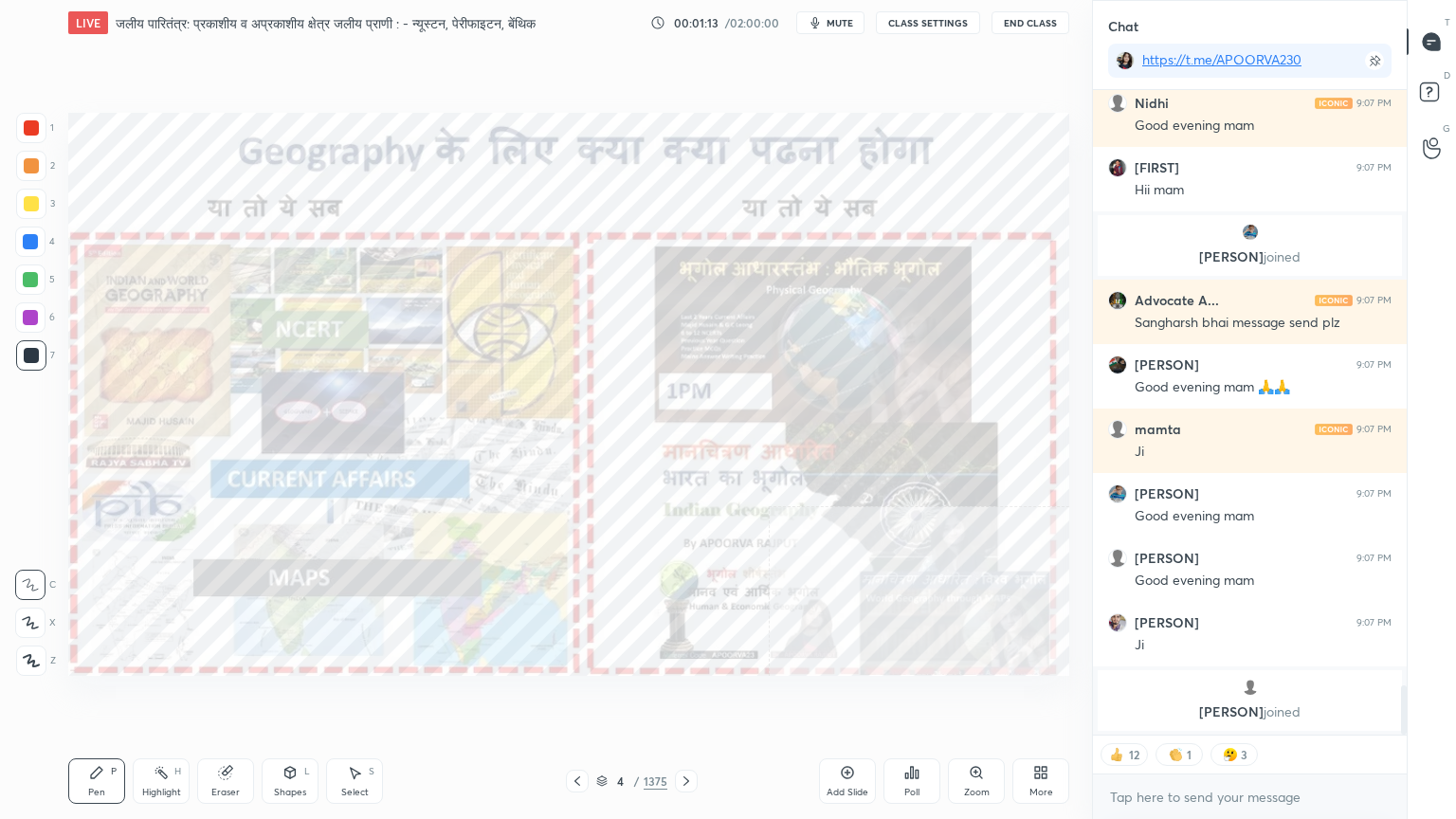 click 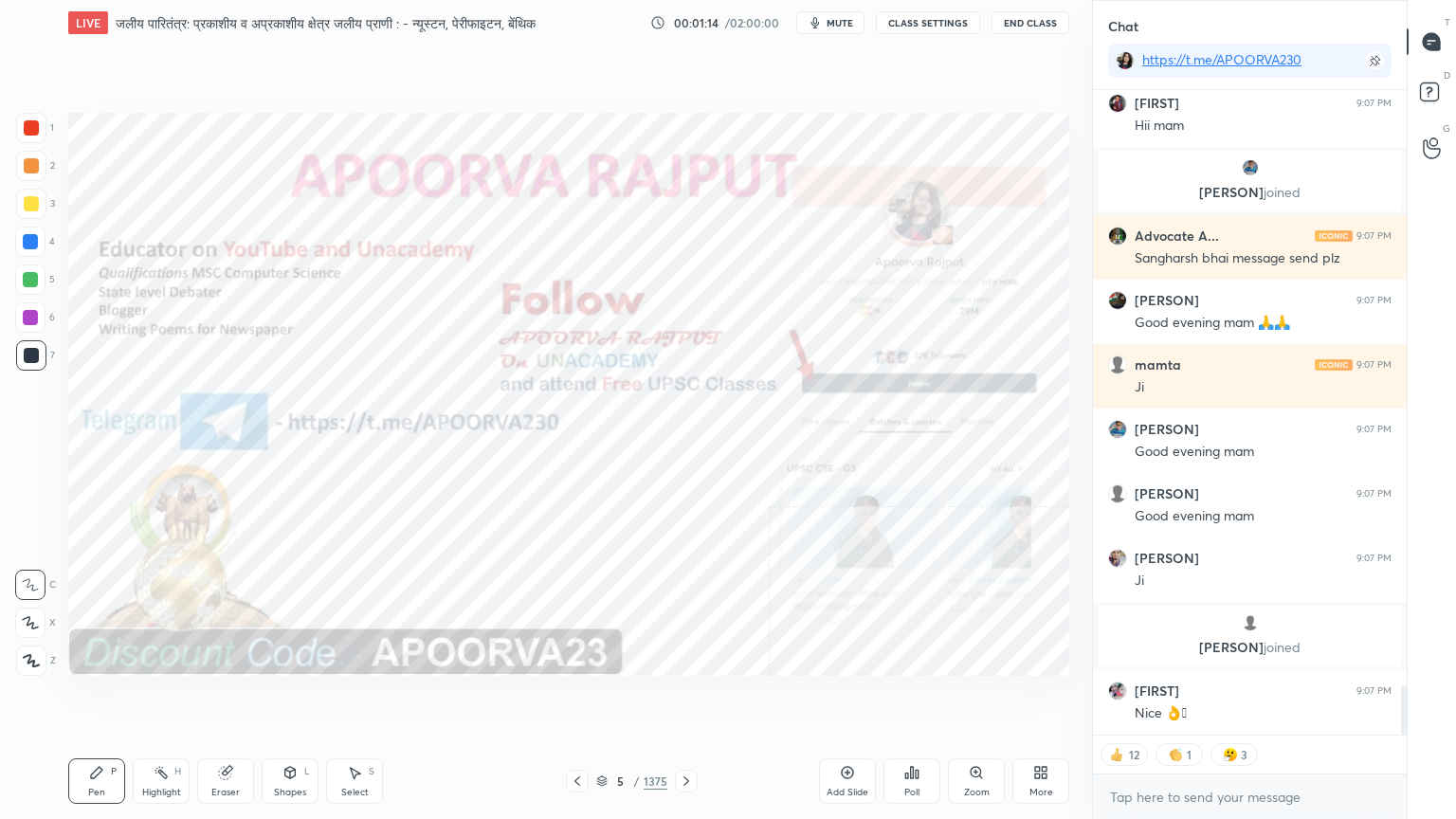 click 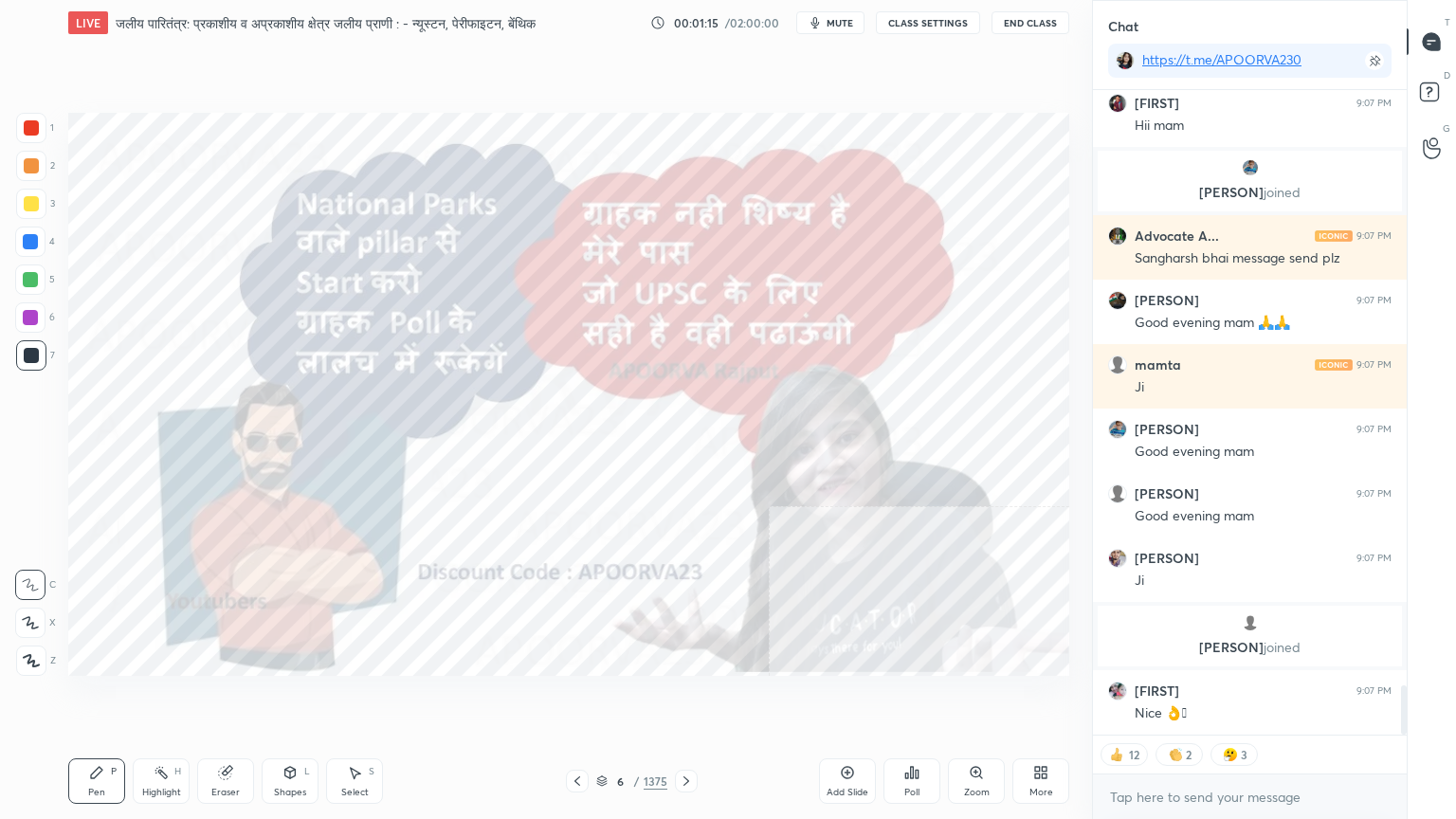 click 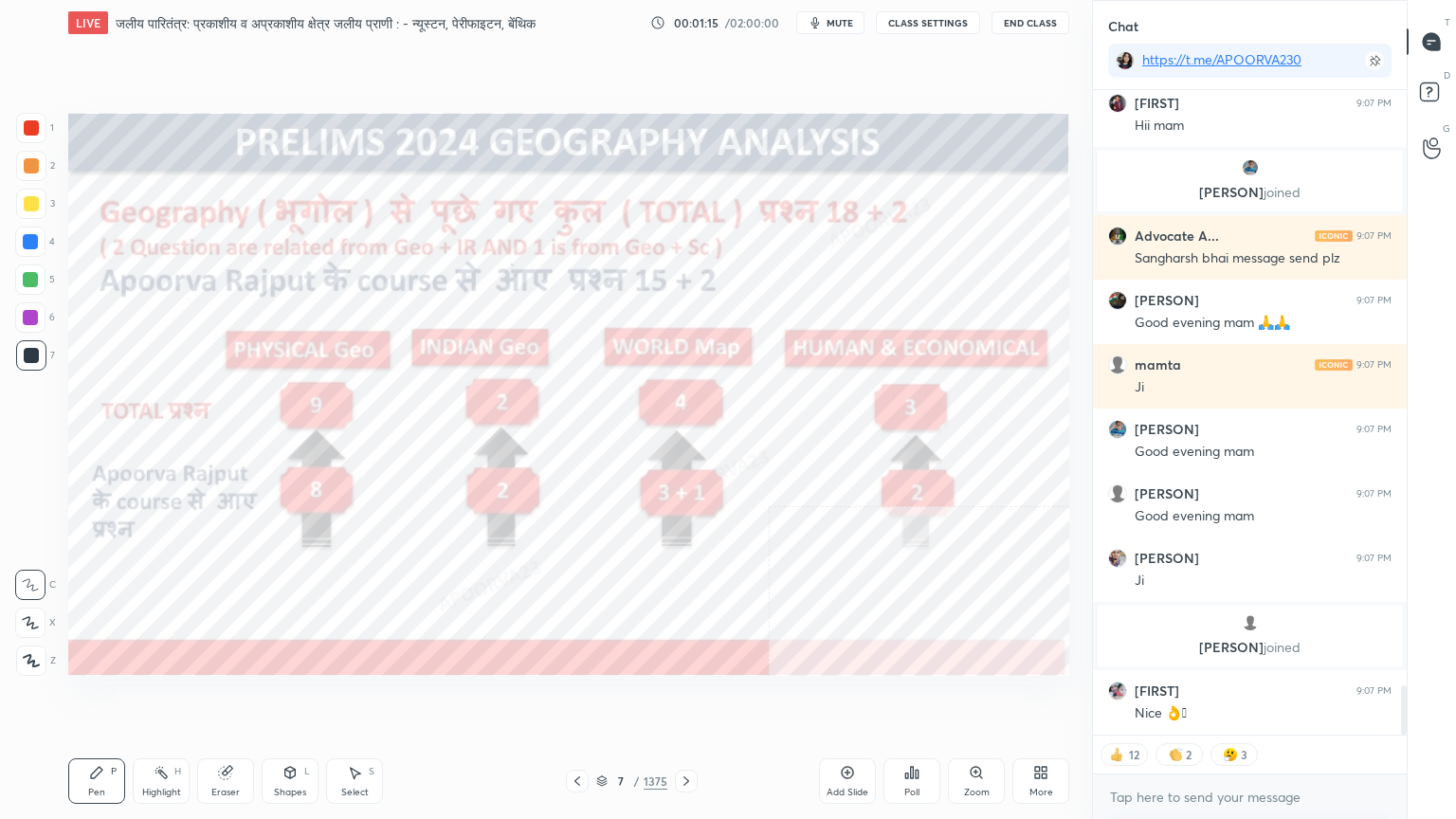 click 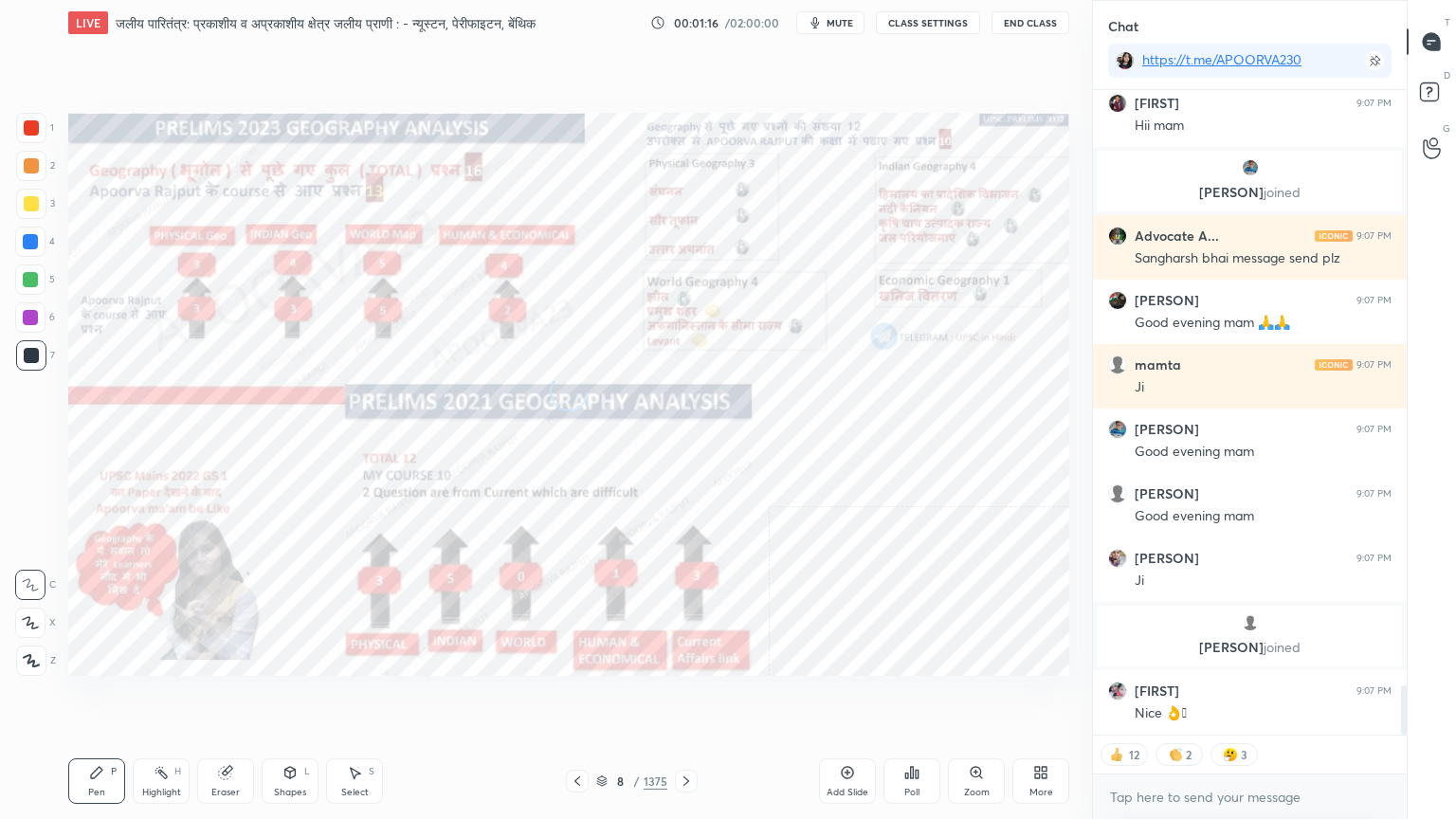 drag, startPoint x: 611, startPoint y: 778, endPoint x: 641, endPoint y: 763, distance: 33.54102 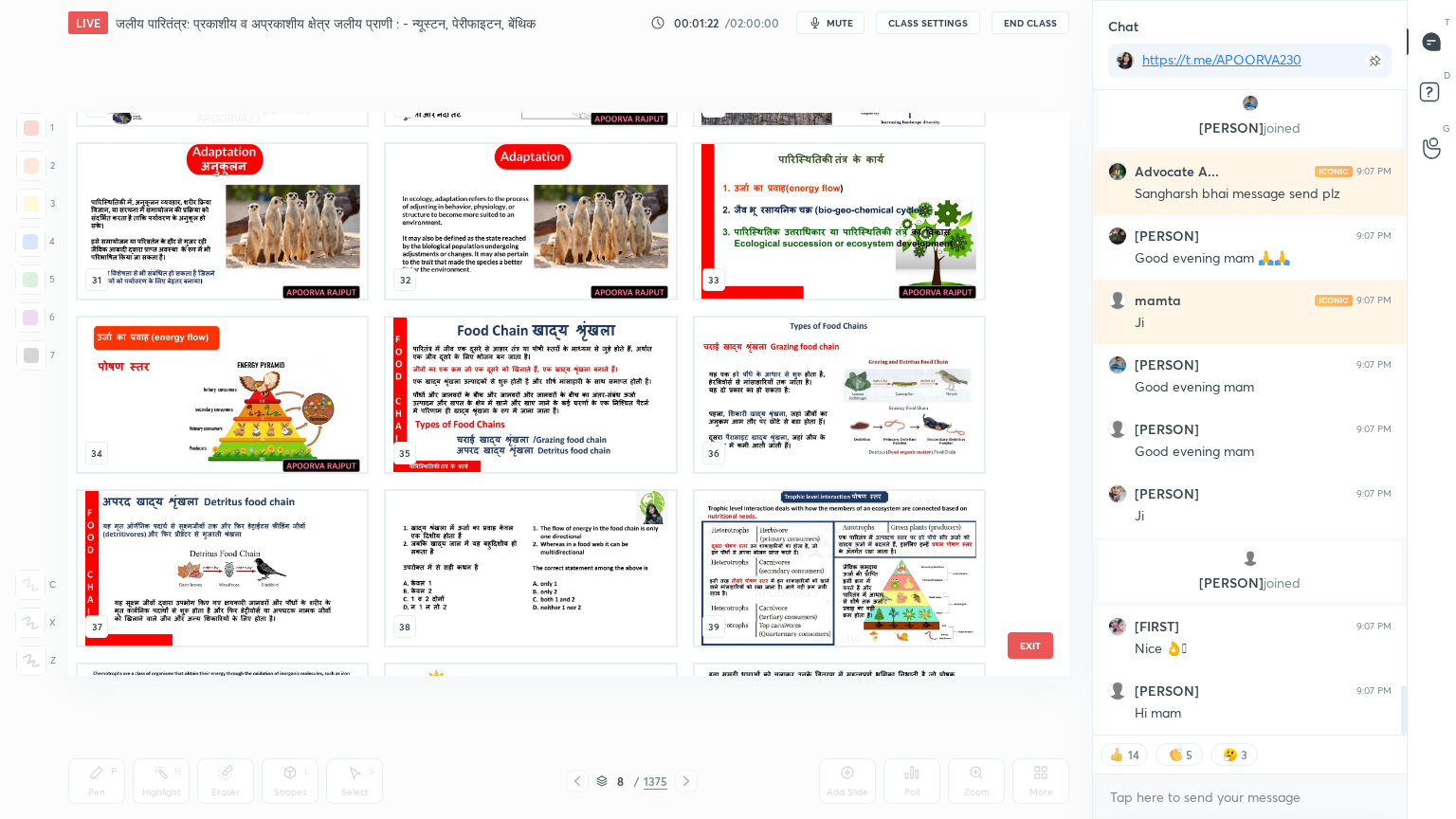 click at bounding box center [839, 221] 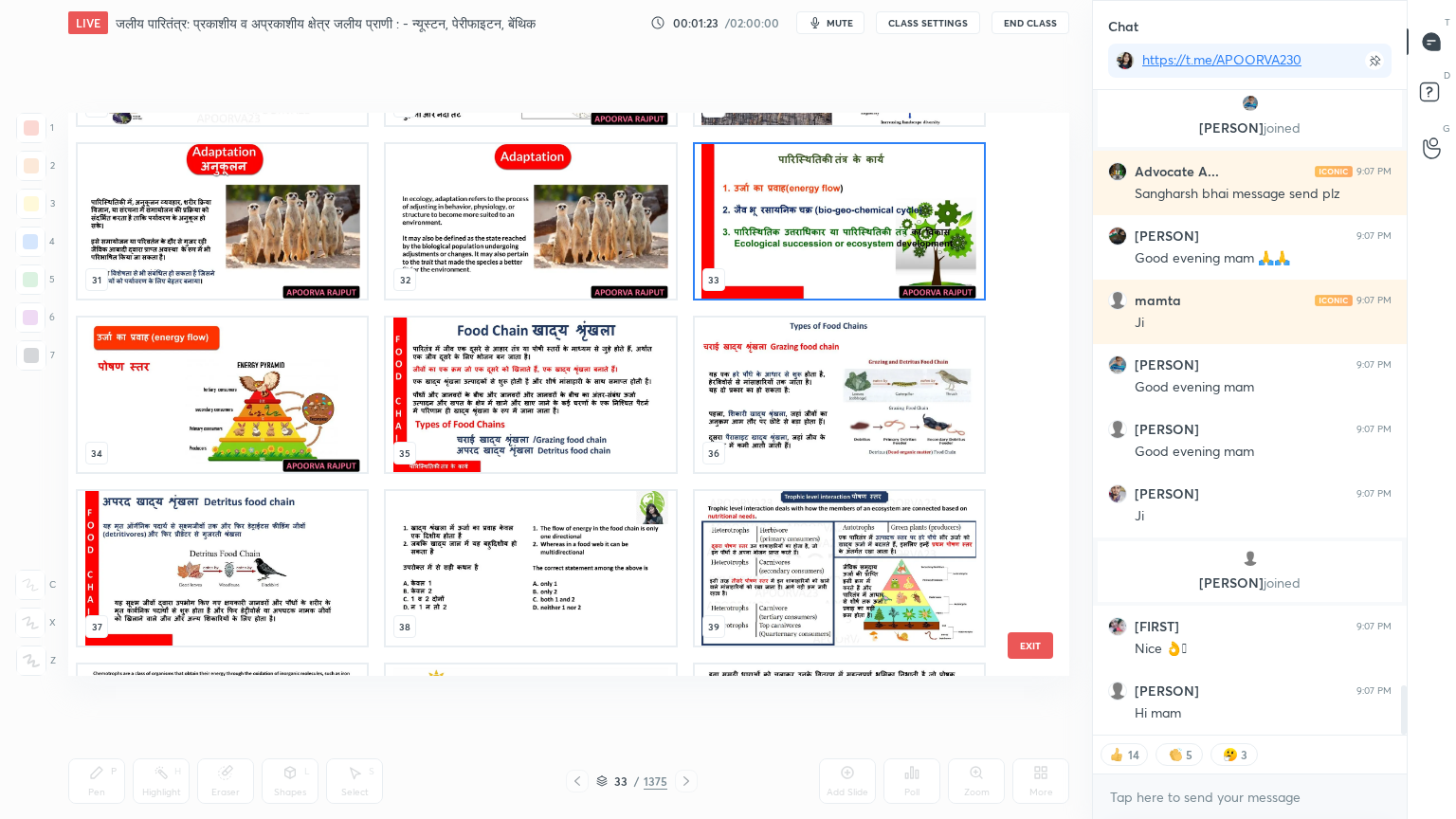 click at bounding box center [839, 221] 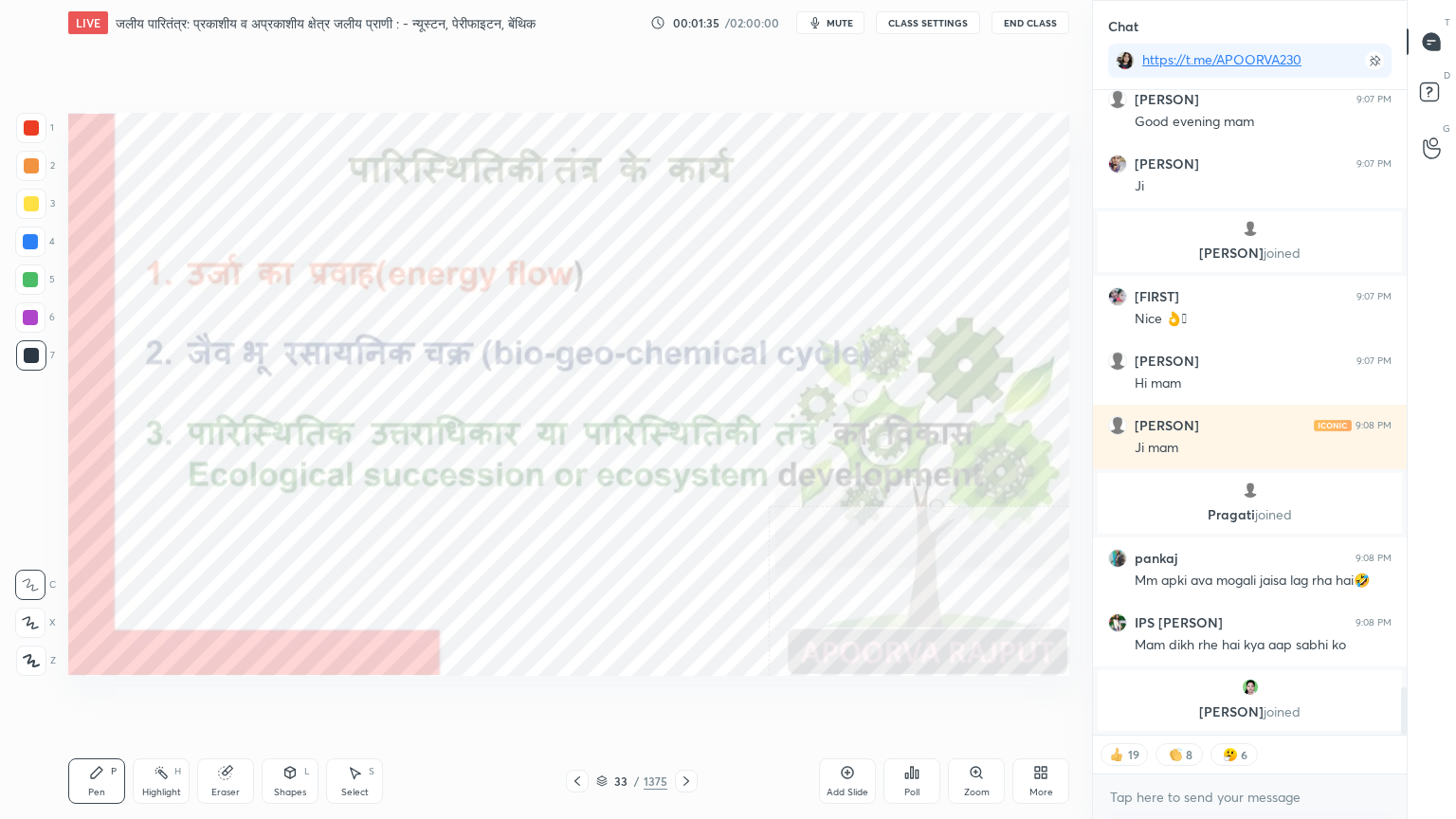 click on "CLASS SETTINGS" at bounding box center [928, 23] 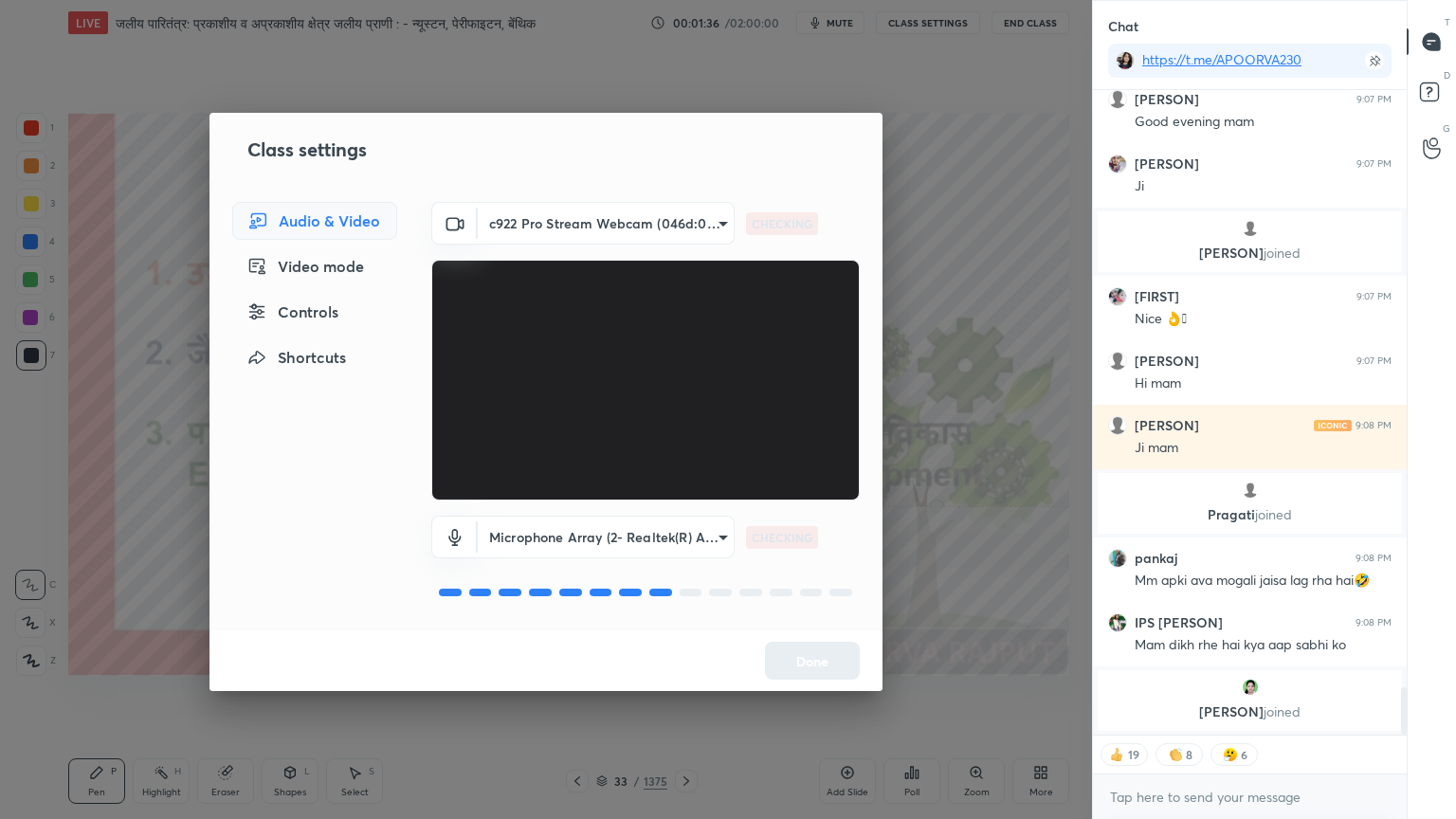 click on "Controls" at bounding box center [315, 312] 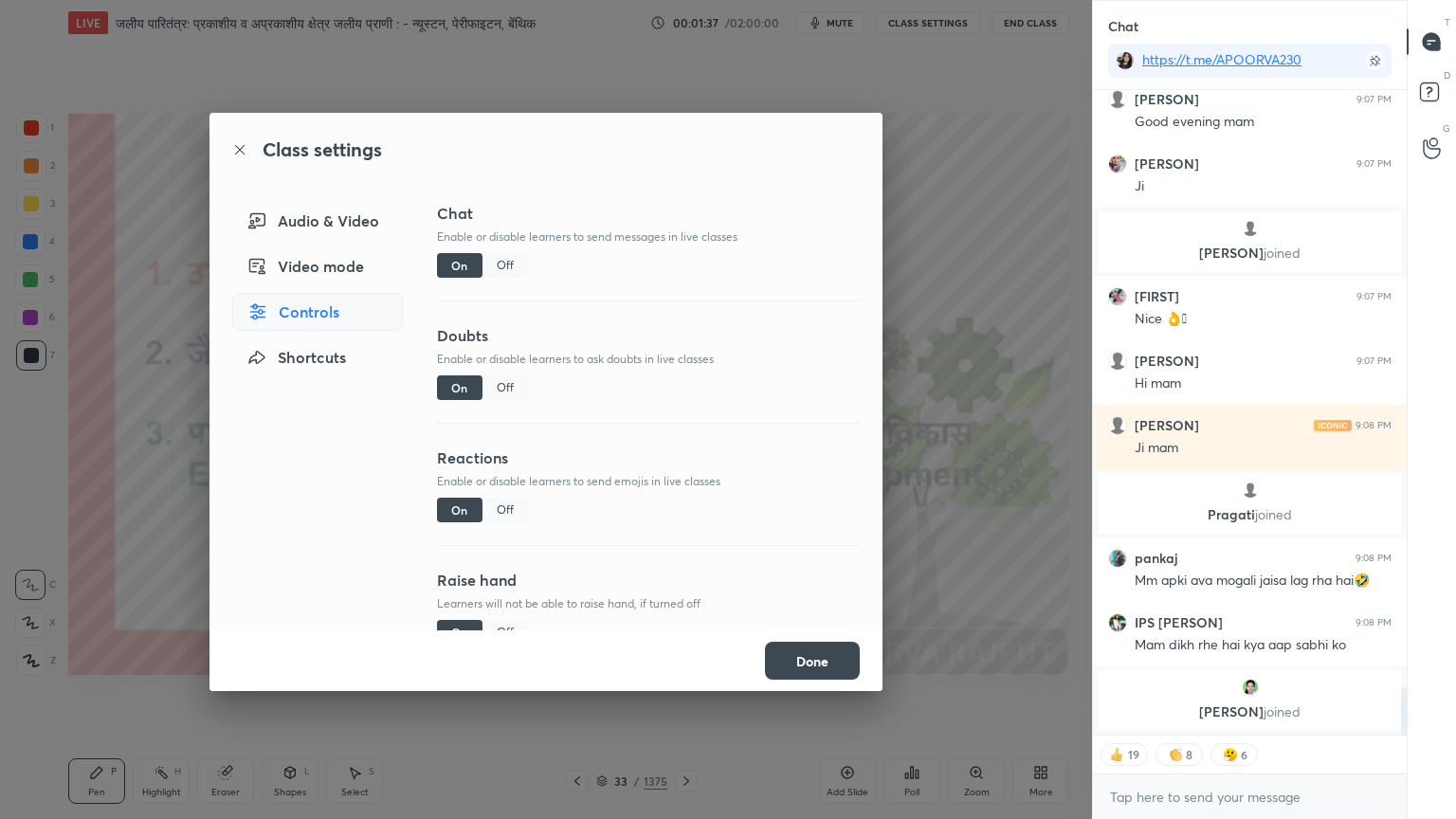 click on "Off" at bounding box center [505, 510] 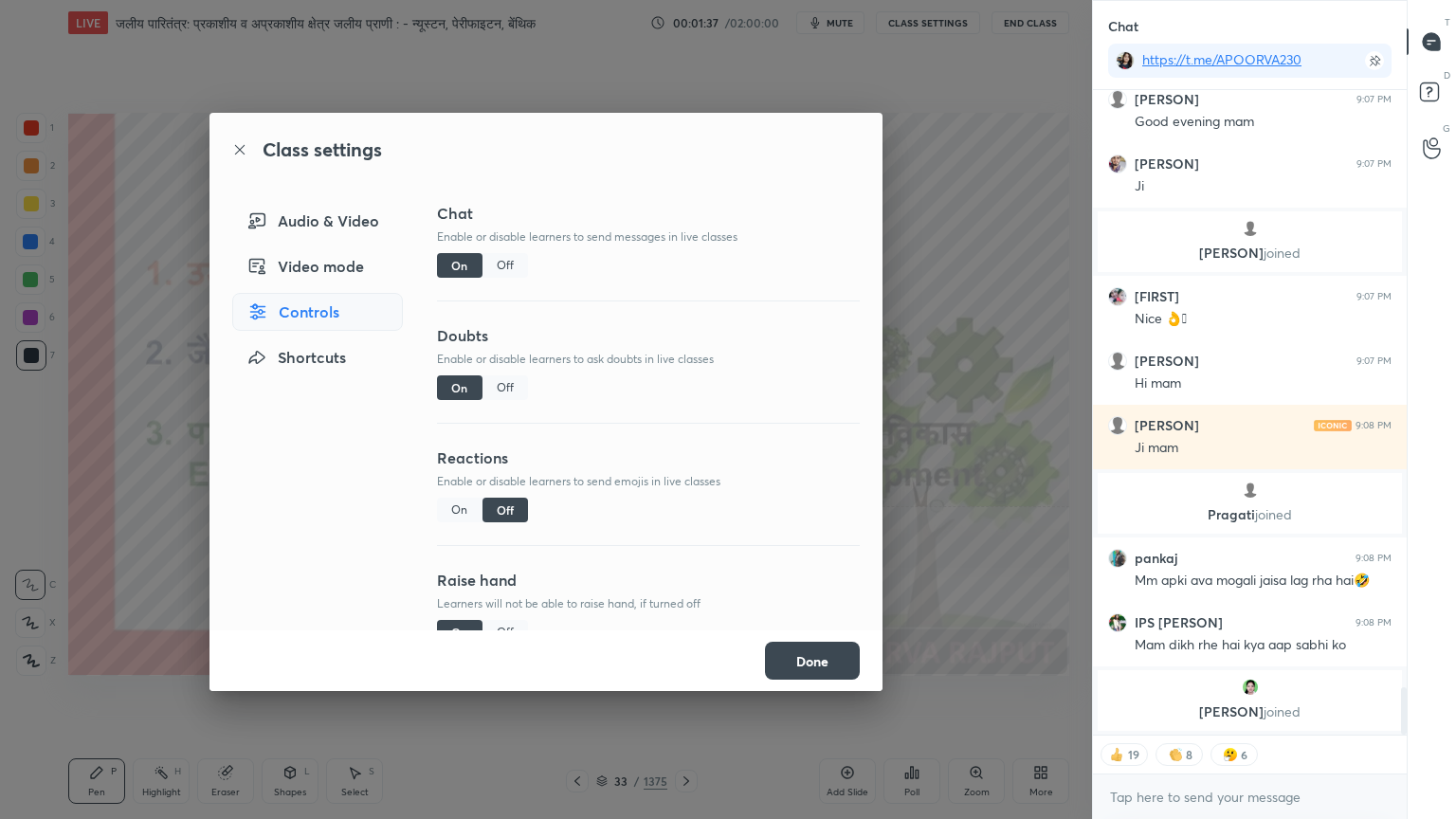 drag, startPoint x: 808, startPoint y: 660, endPoint x: 811, endPoint y: 650, distance: 10.440307 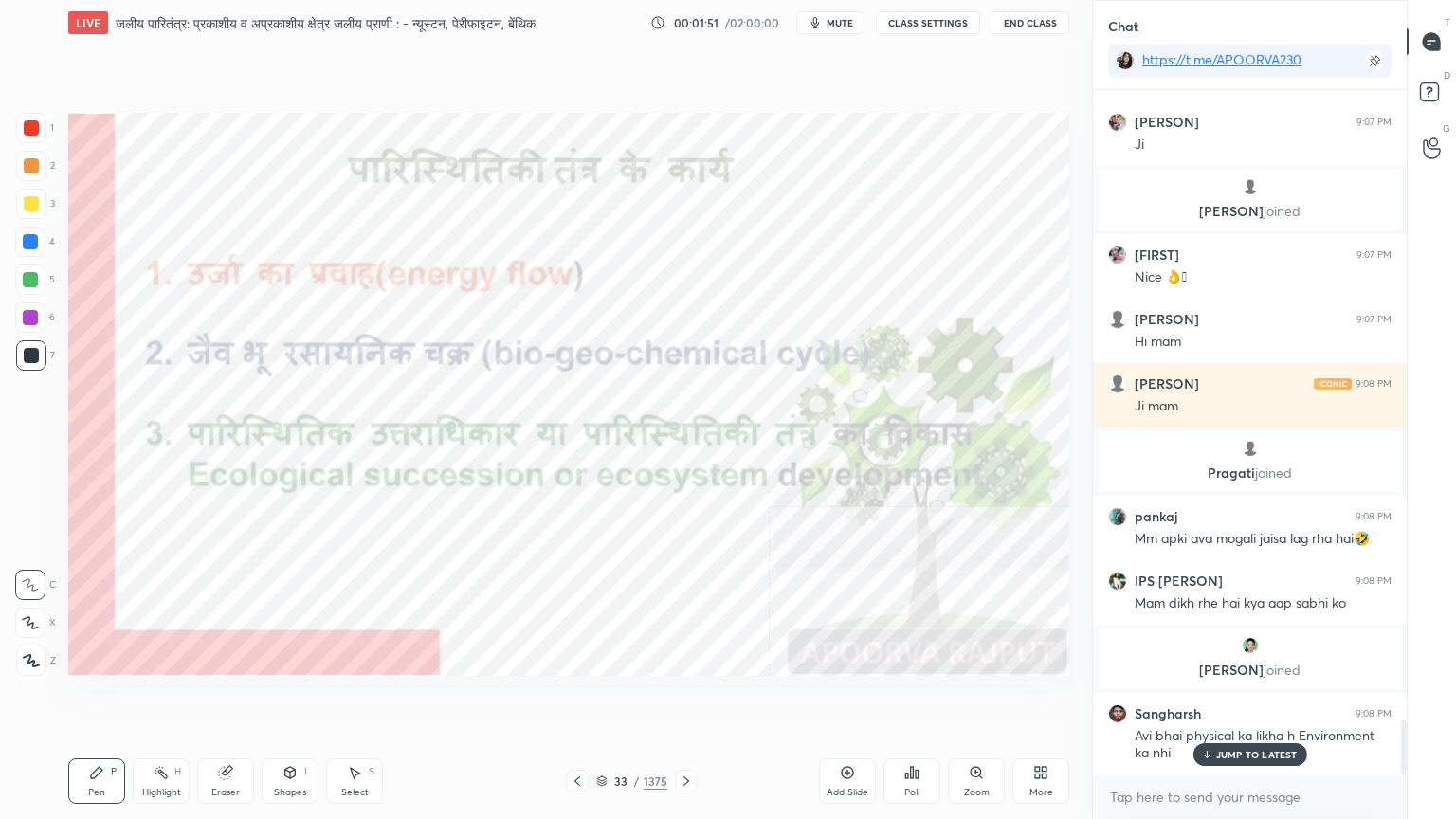scroll, scrollTop: 8133, scrollLeft: 0, axis: vertical 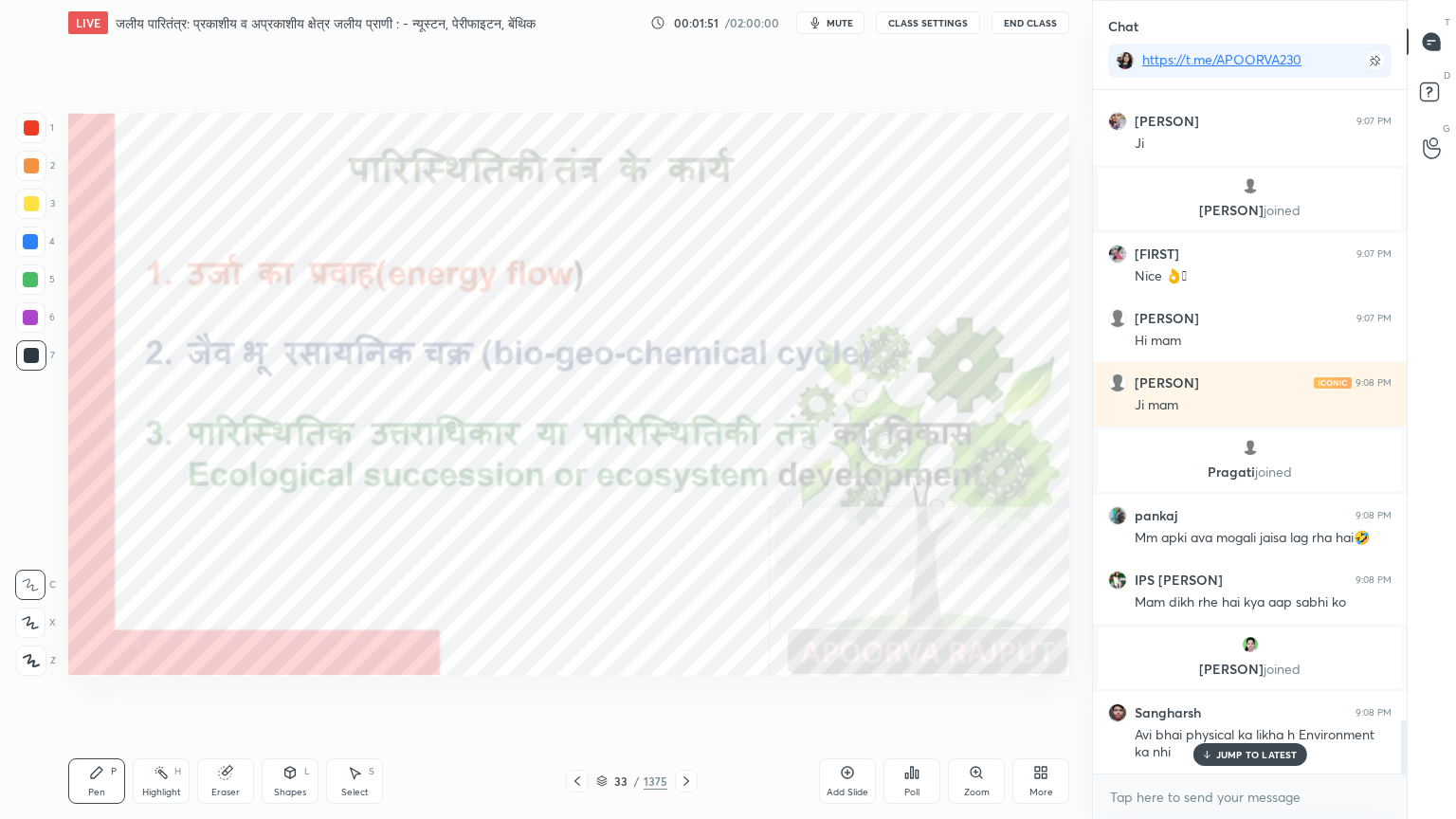 click 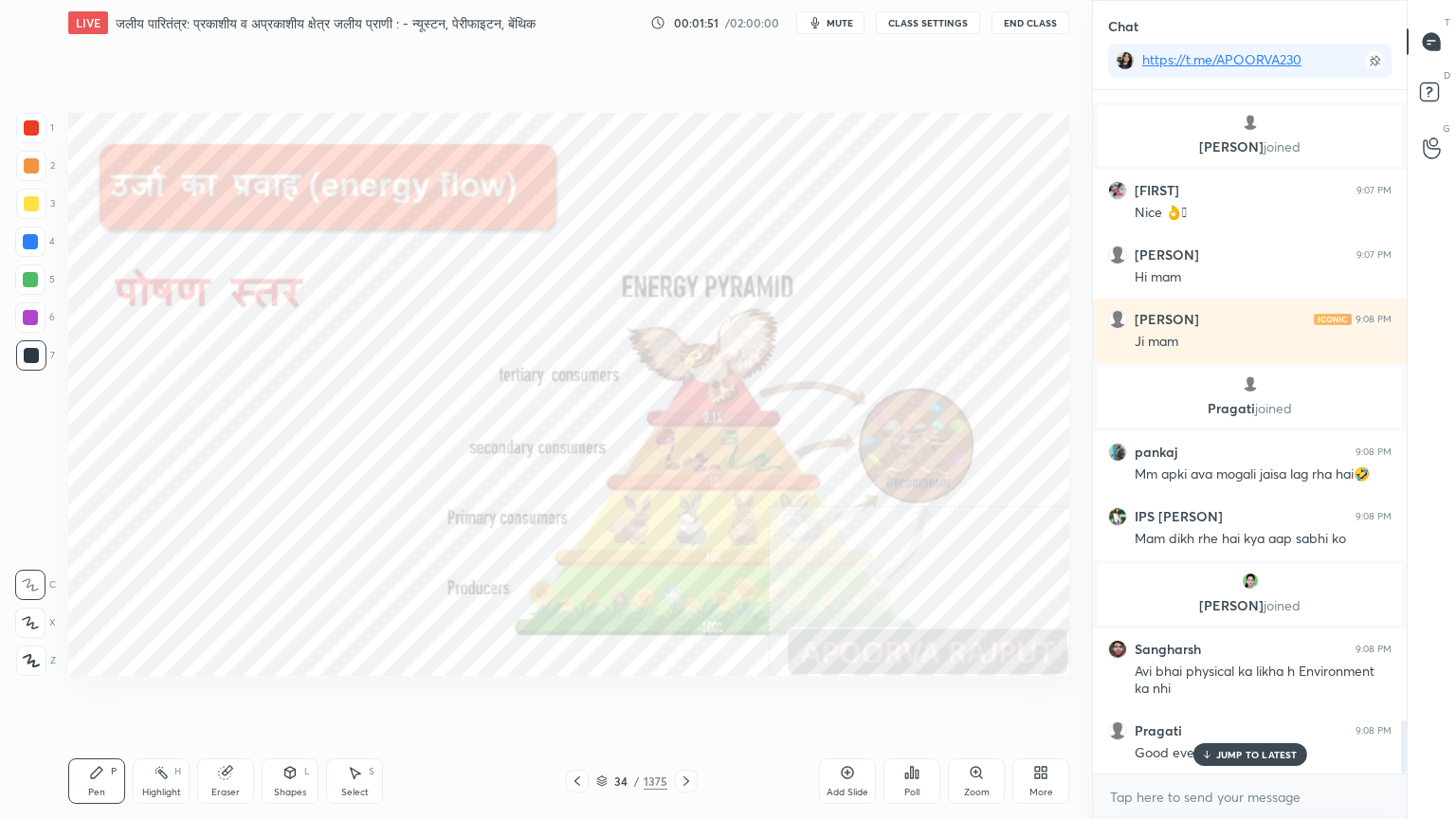 click 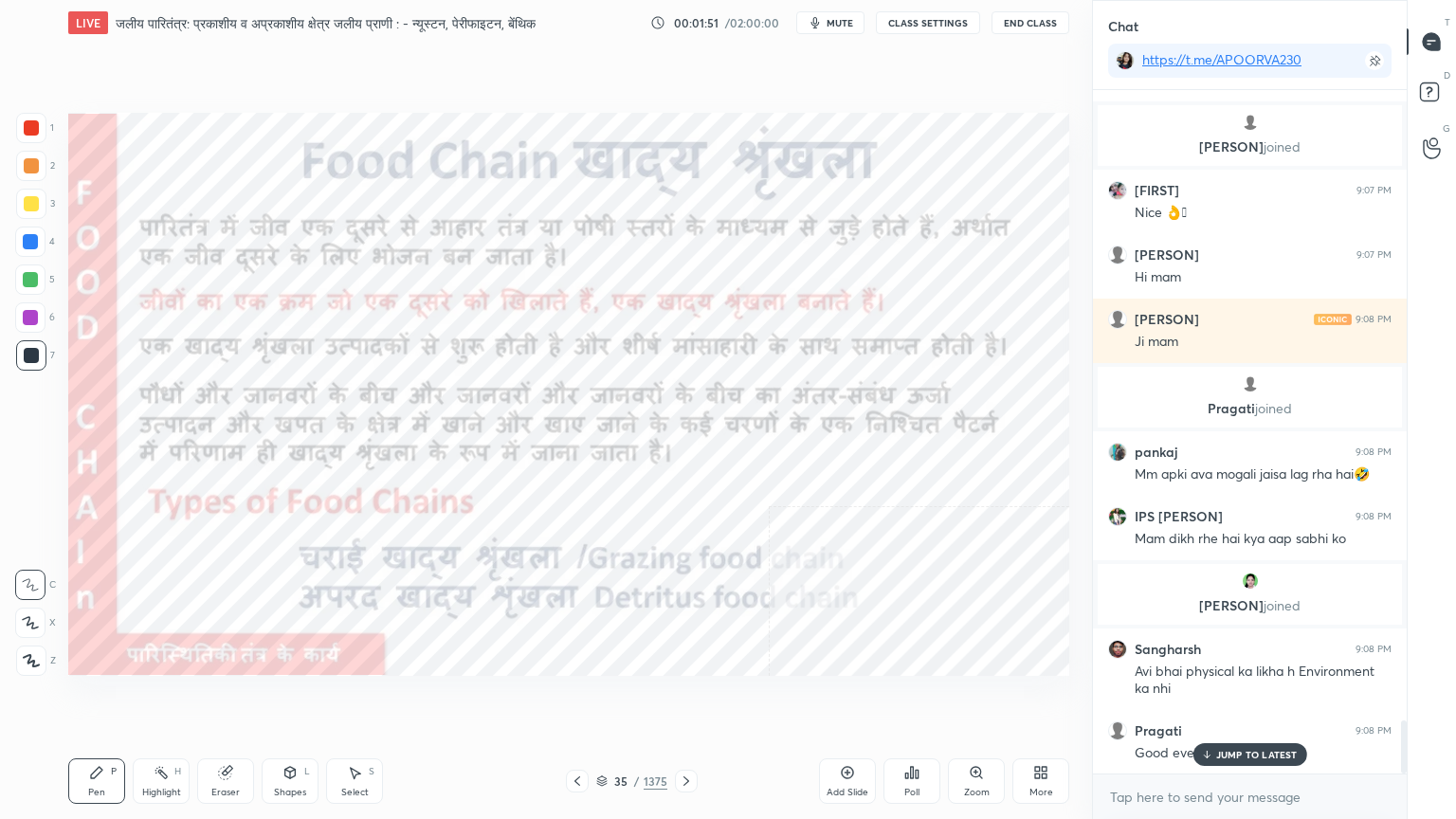 click 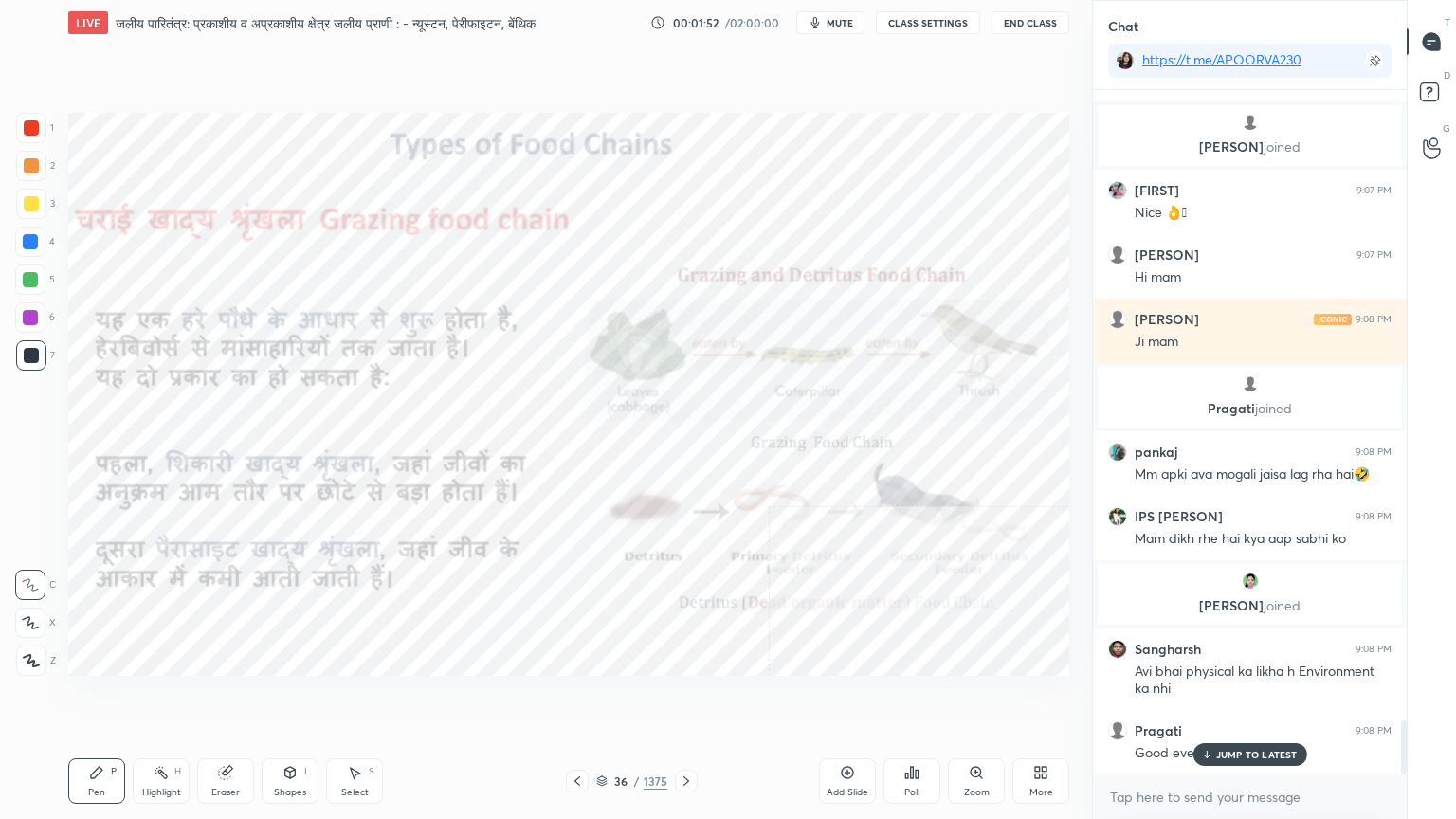 scroll, scrollTop: 8201, scrollLeft: 0, axis: vertical 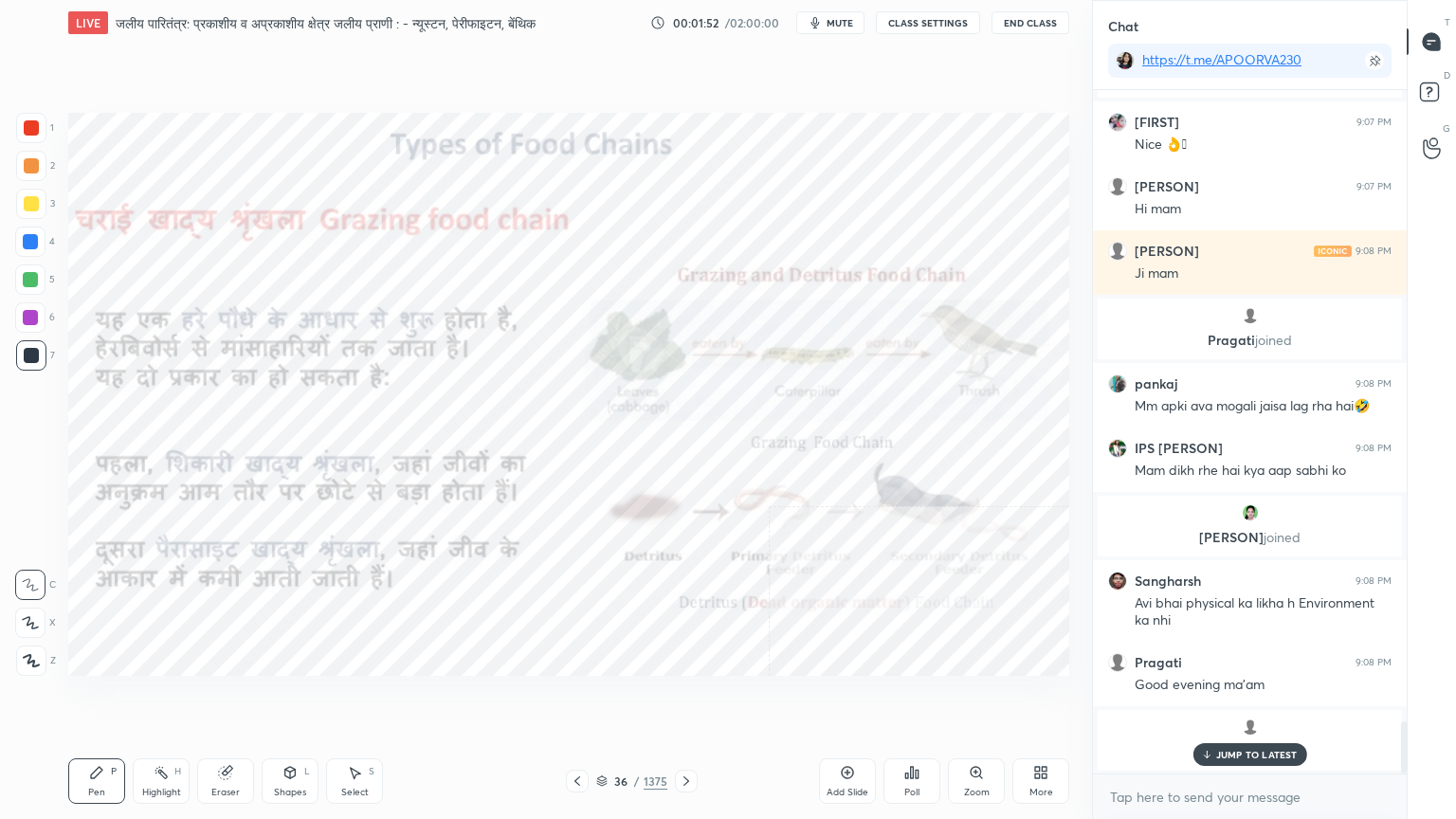 click on "36 / 1375" at bounding box center (631, 781) 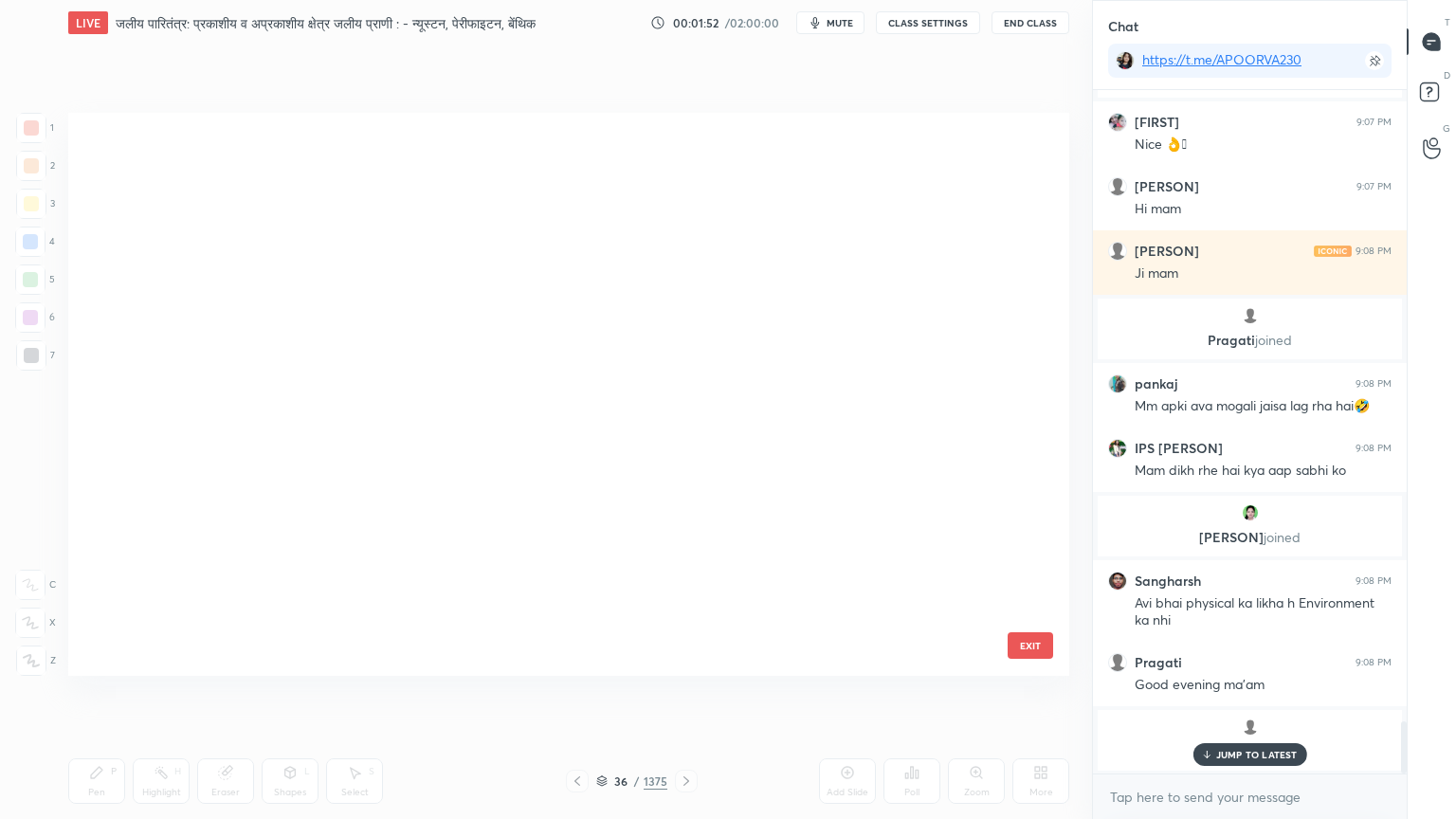 scroll, scrollTop: 1519, scrollLeft: 0, axis: vertical 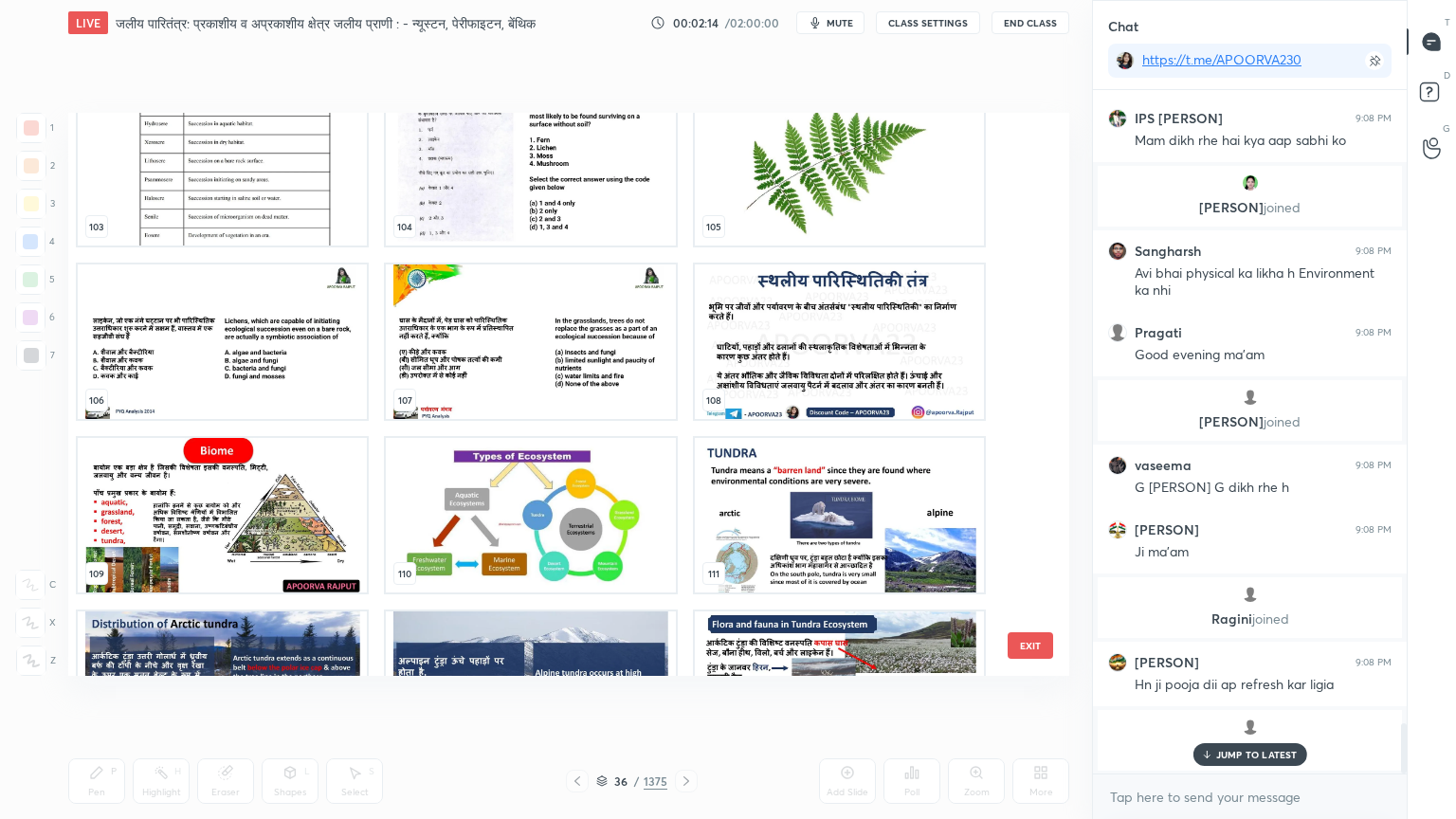 click at bounding box center [530, 341] 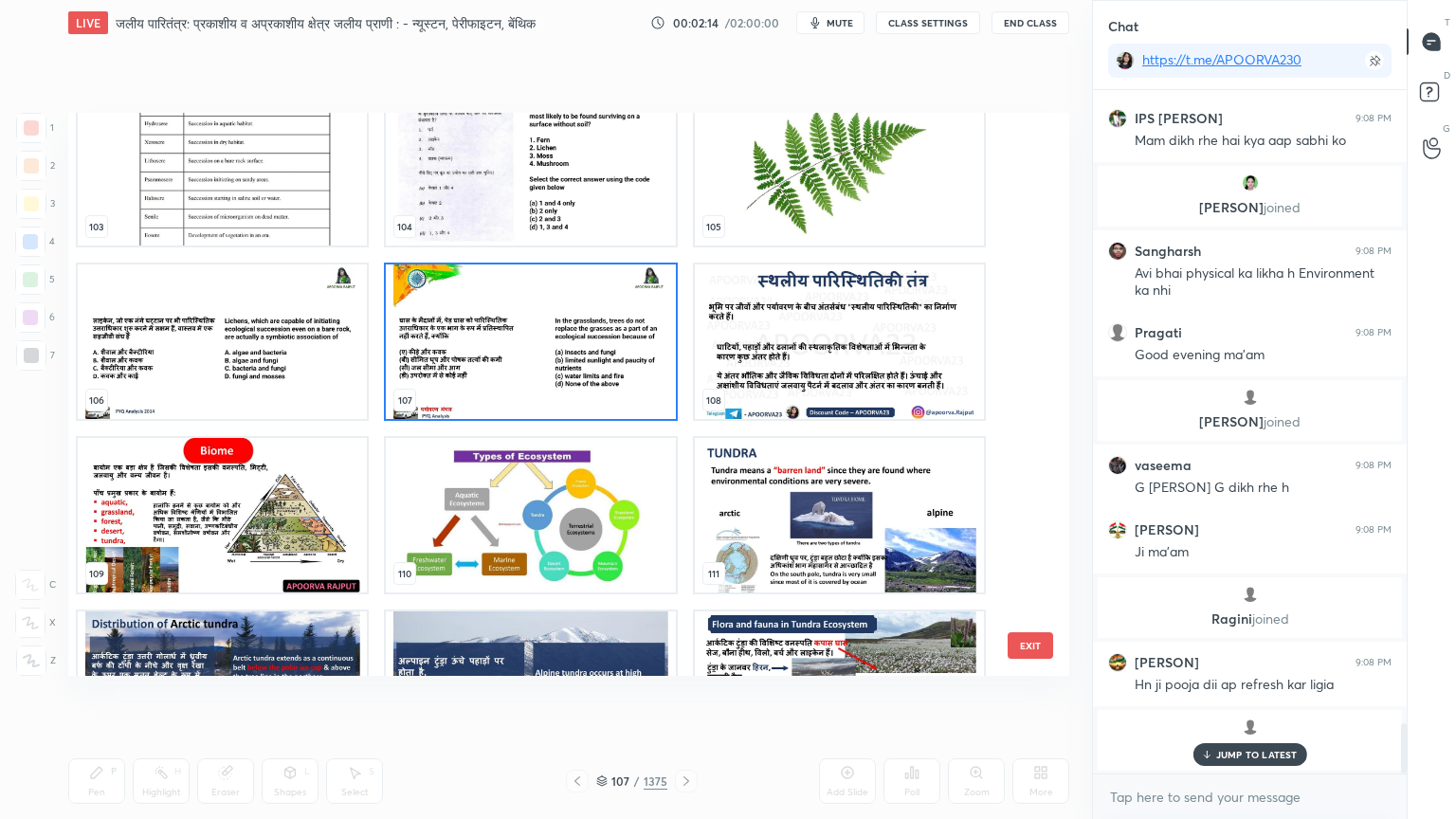 click at bounding box center (530, 341) 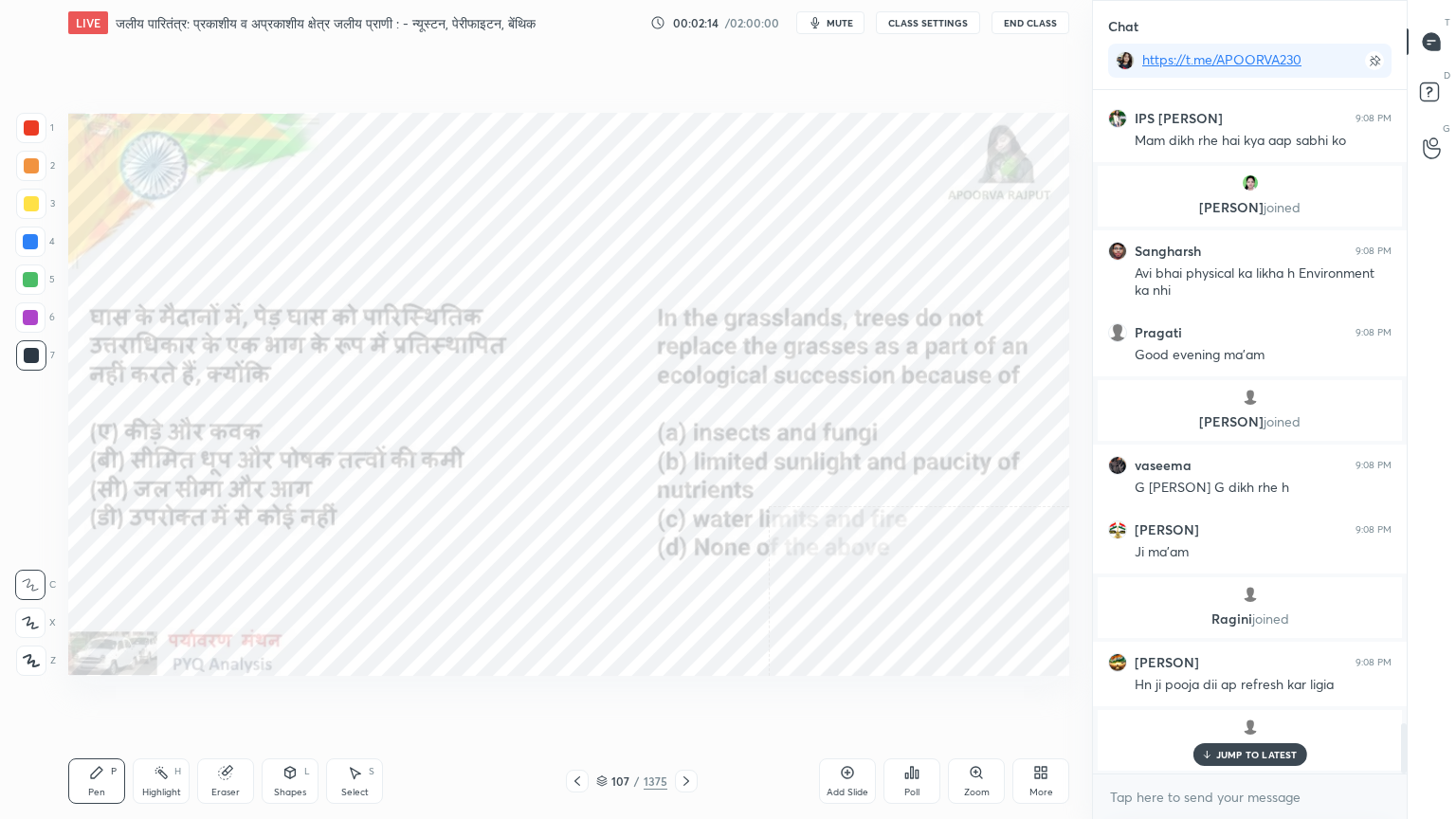 drag, startPoint x: 633, startPoint y: 321, endPoint x: 654, endPoint y: 314, distance: 22.135944 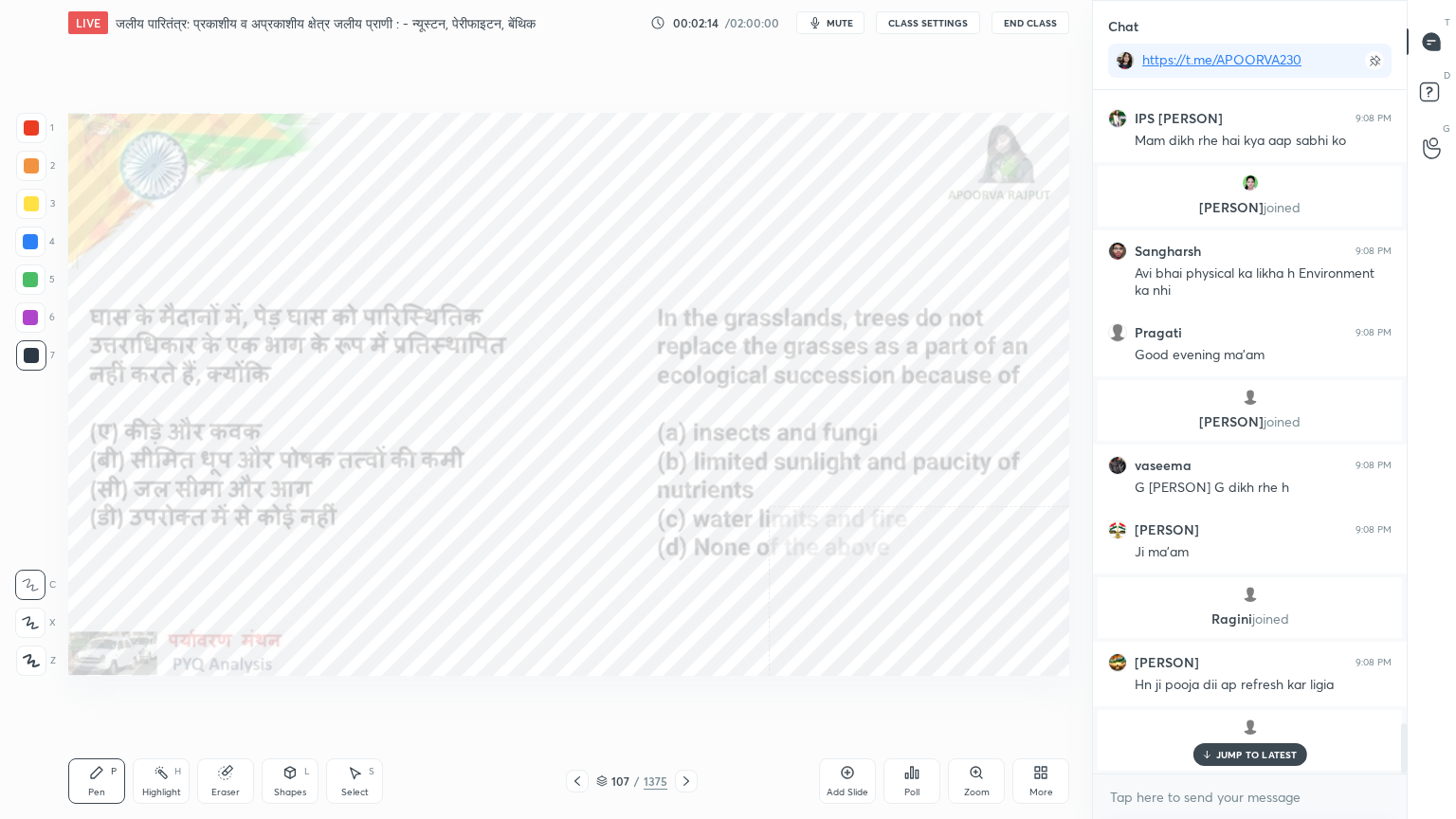 click at bounding box center [530, 341] 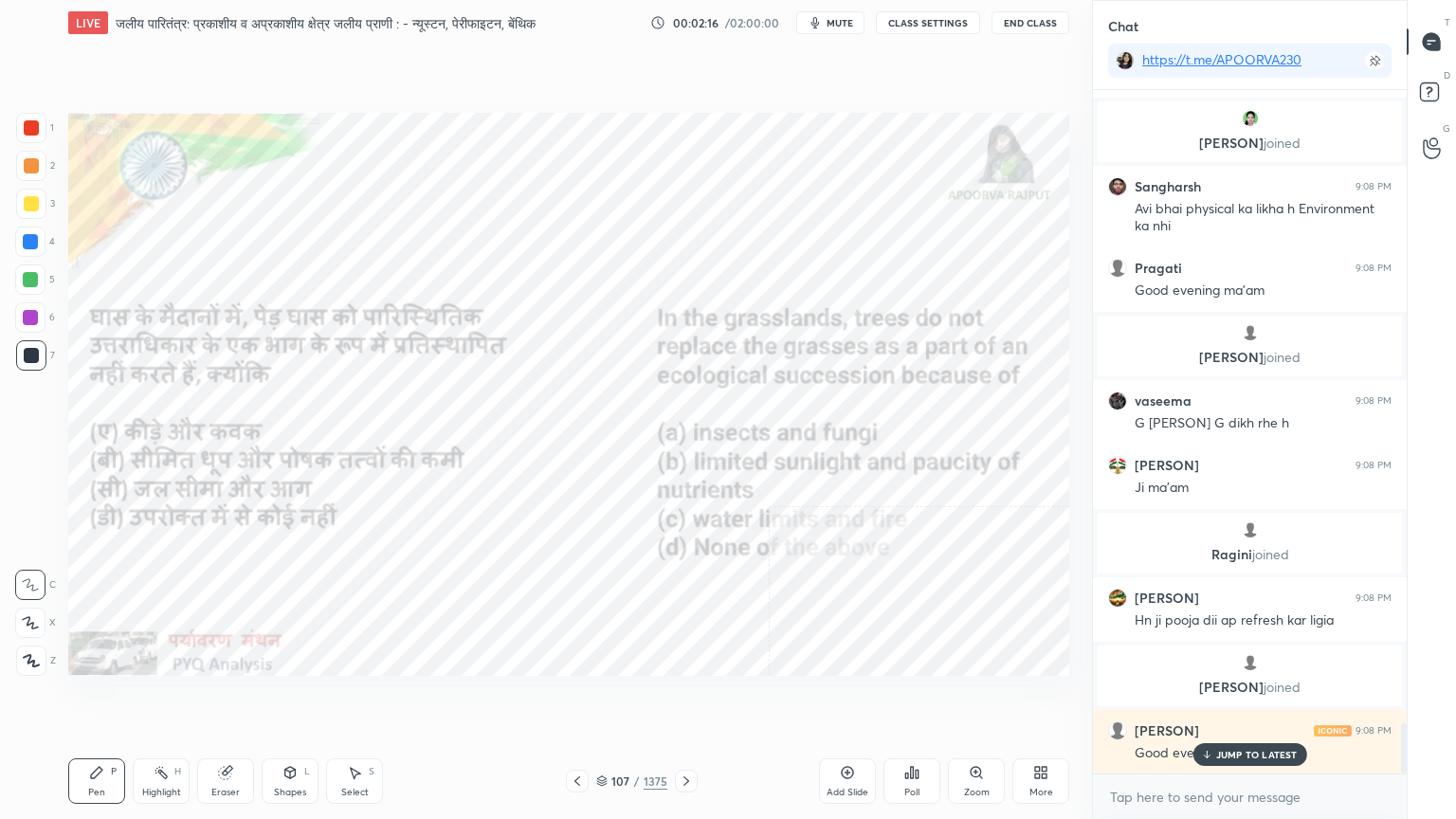 click on "107 / 1375" at bounding box center [631, 781] 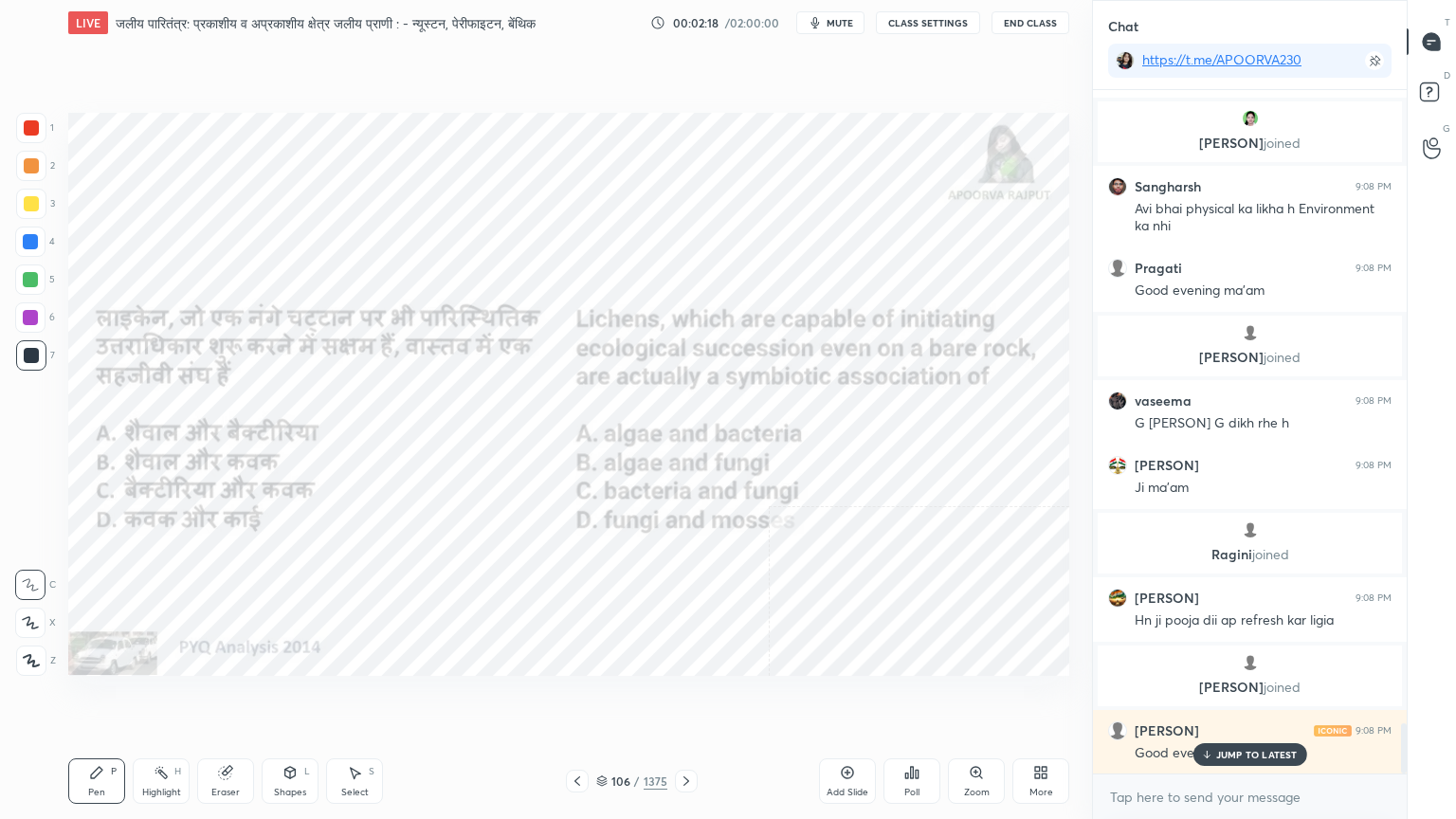 click on "JUMP TO LATEST" at bounding box center (1257, 755) 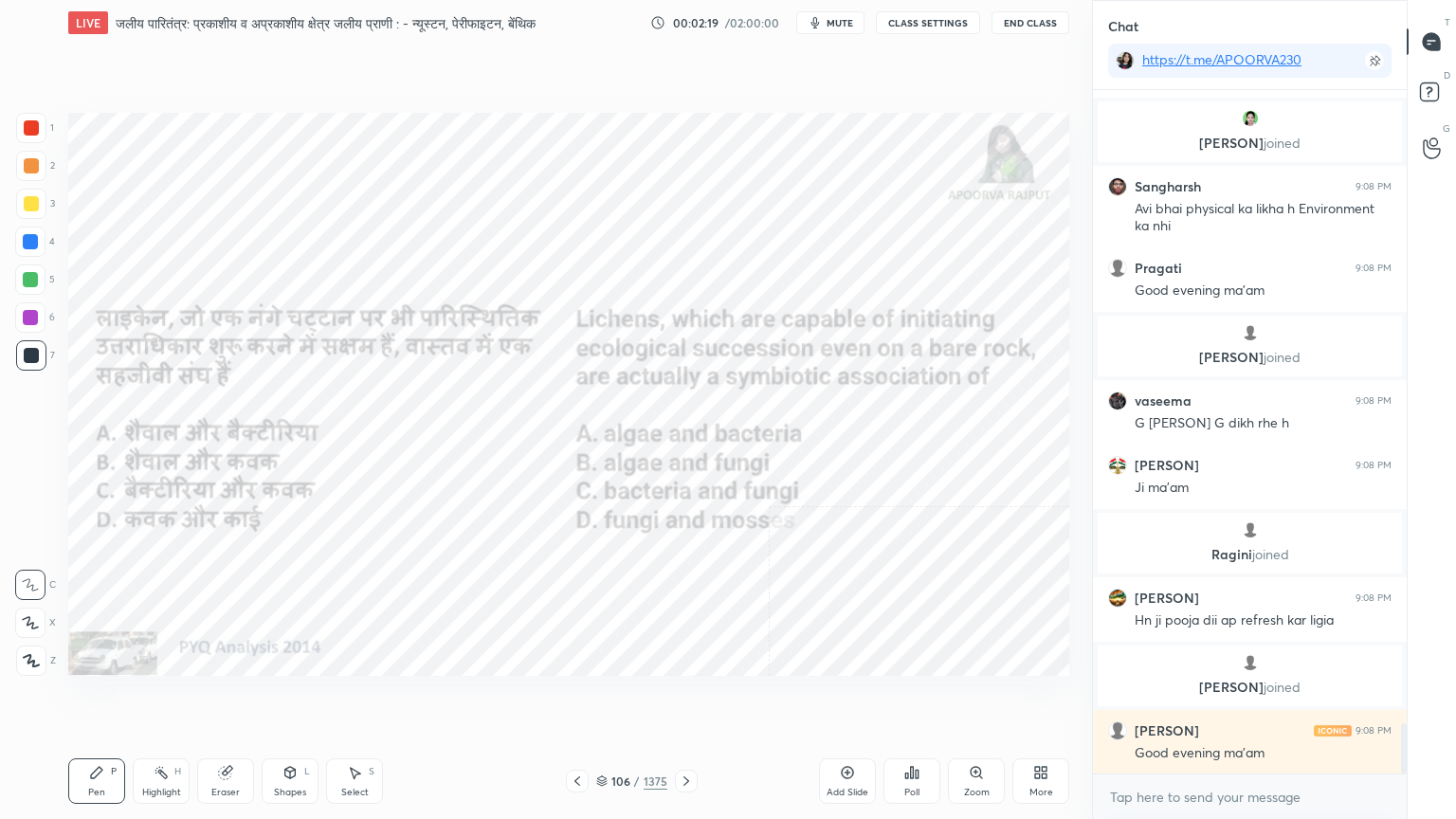 drag, startPoint x: 611, startPoint y: 781, endPoint x: 672, endPoint y: 755, distance: 66.309879 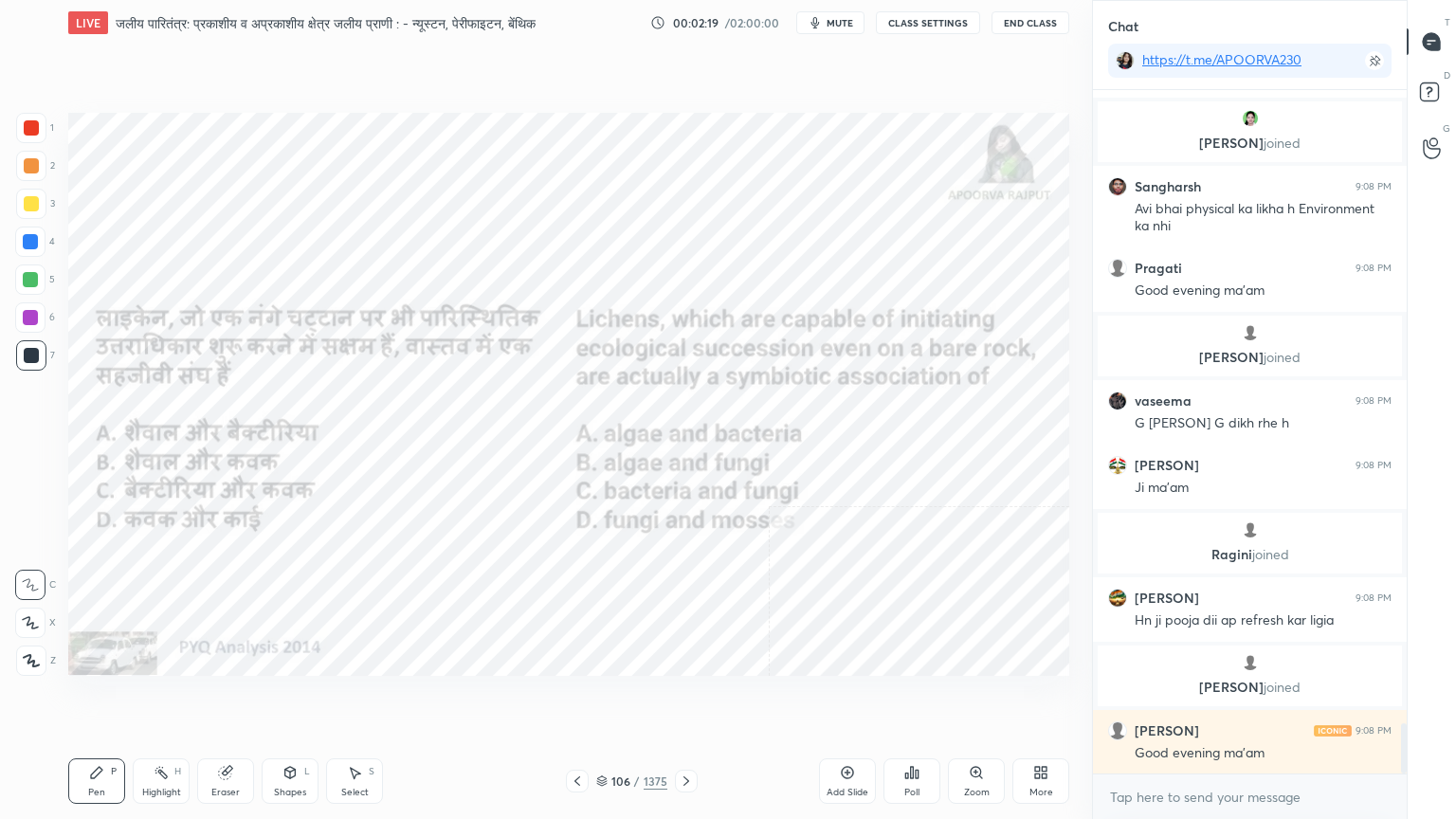 click on "106" at bounding box center (621, 781) 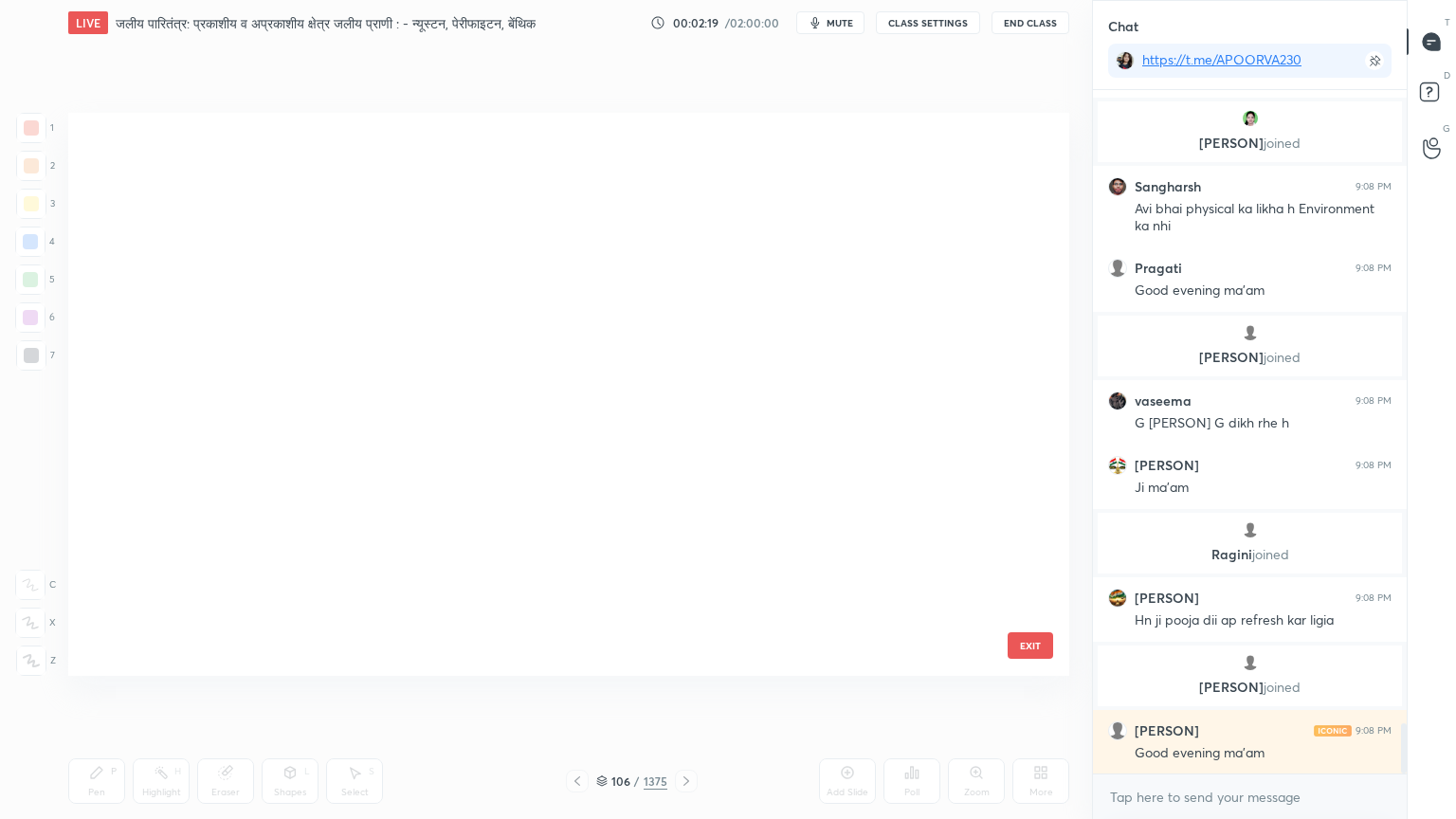 scroll, scrollTop: 5682, scrollLeft: 0, axis: vertical 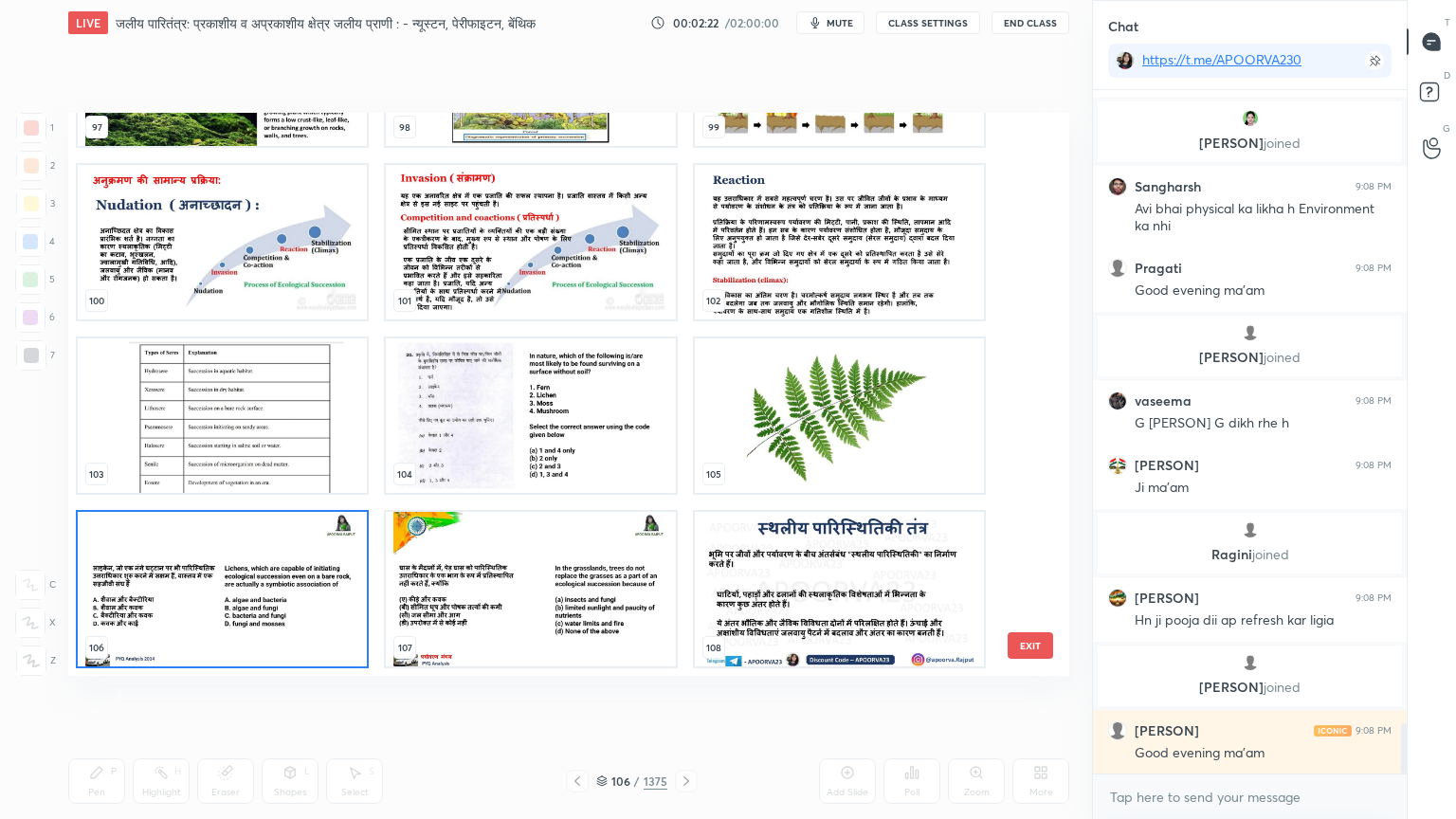 click at bounding box center (222, 589) 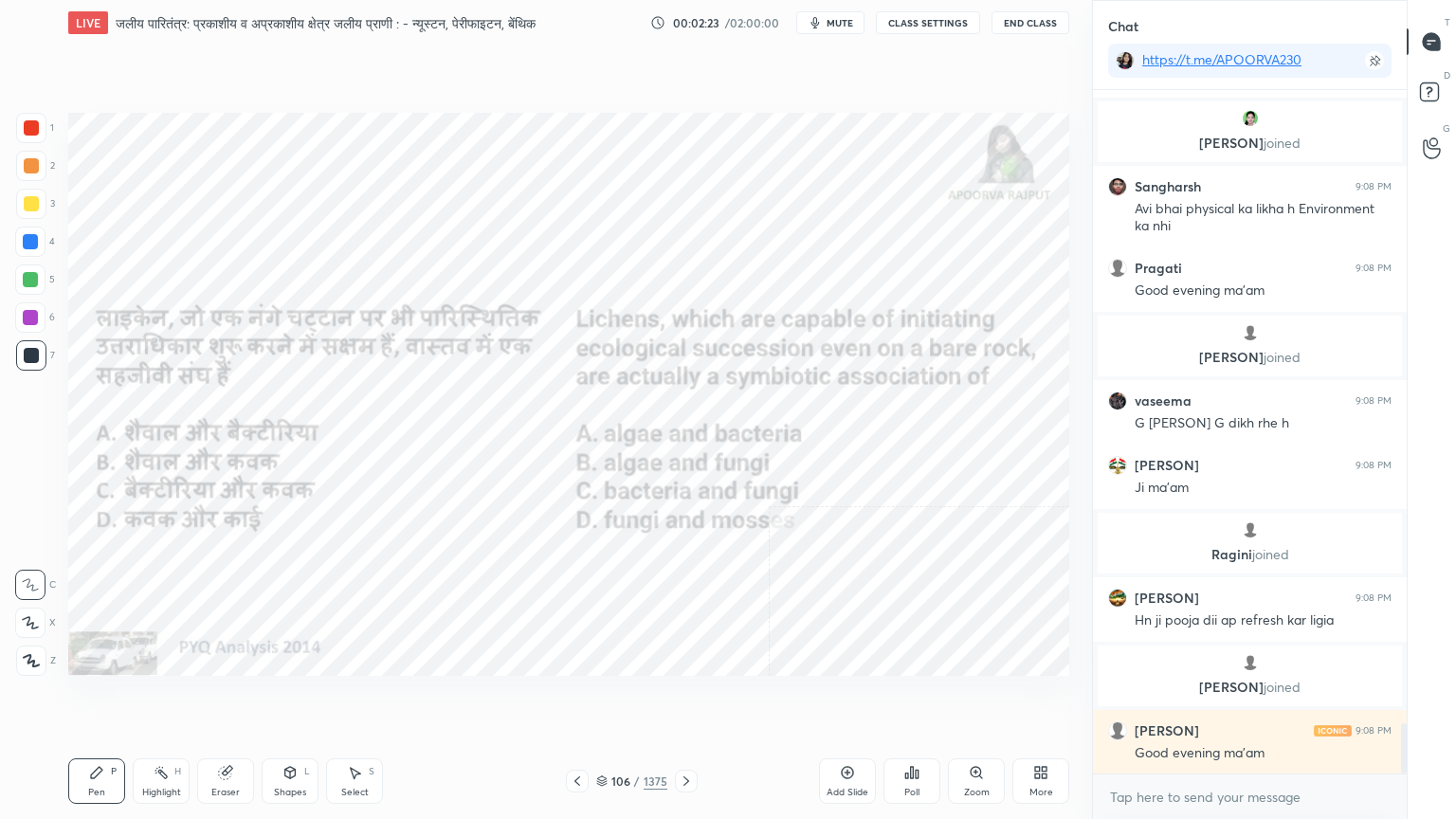 click 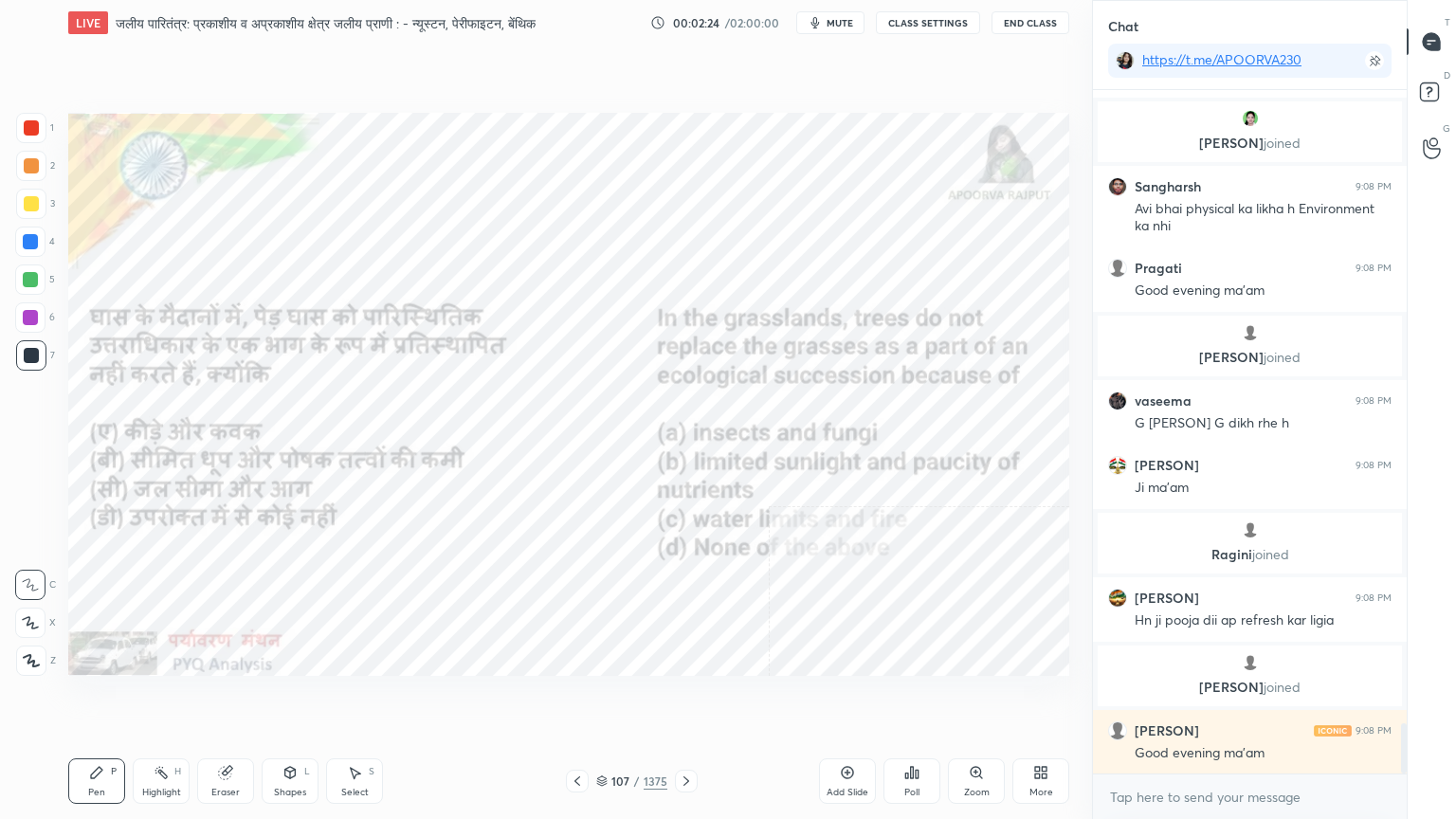 click at bounding box center [686, 781] 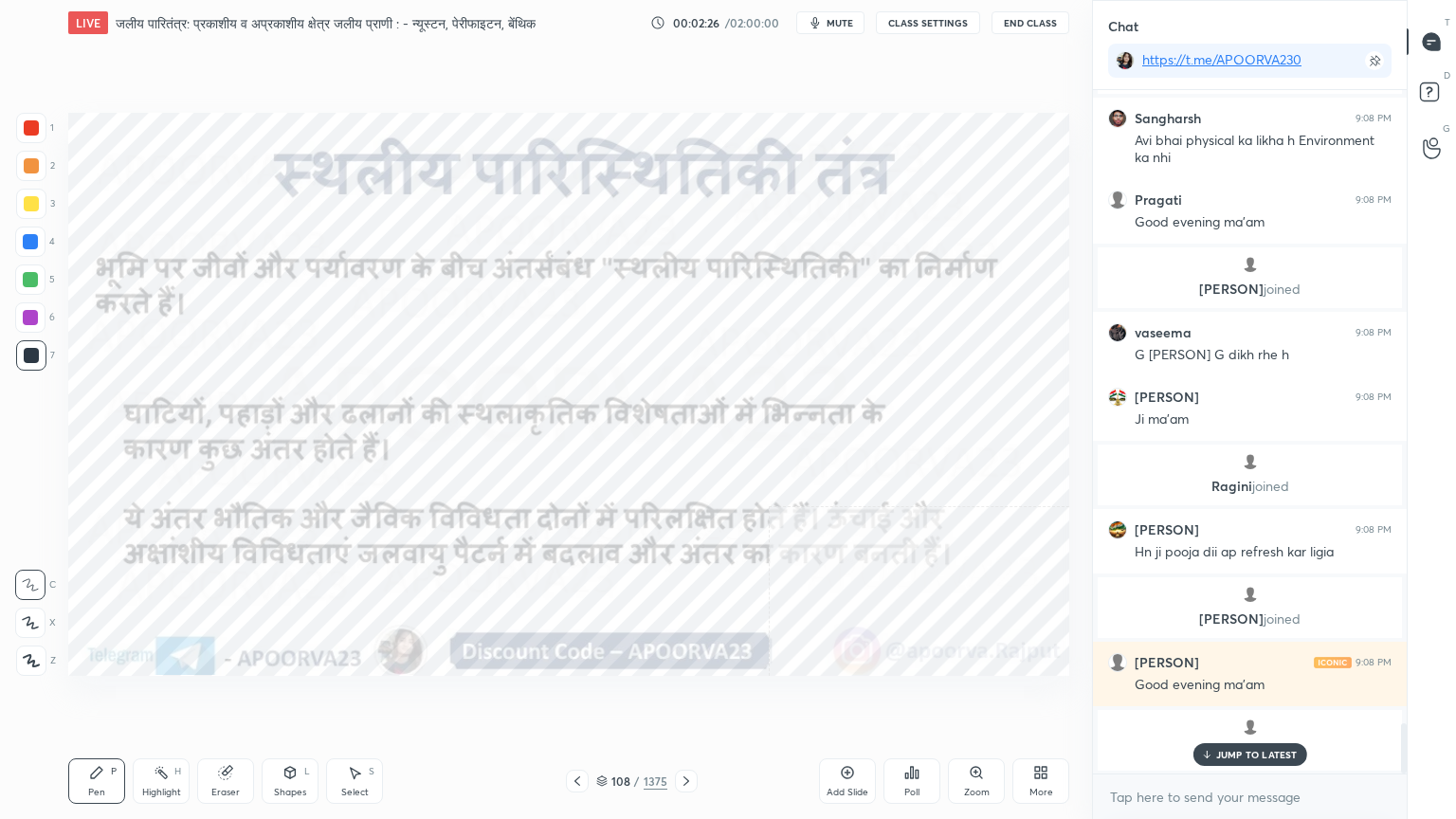 click 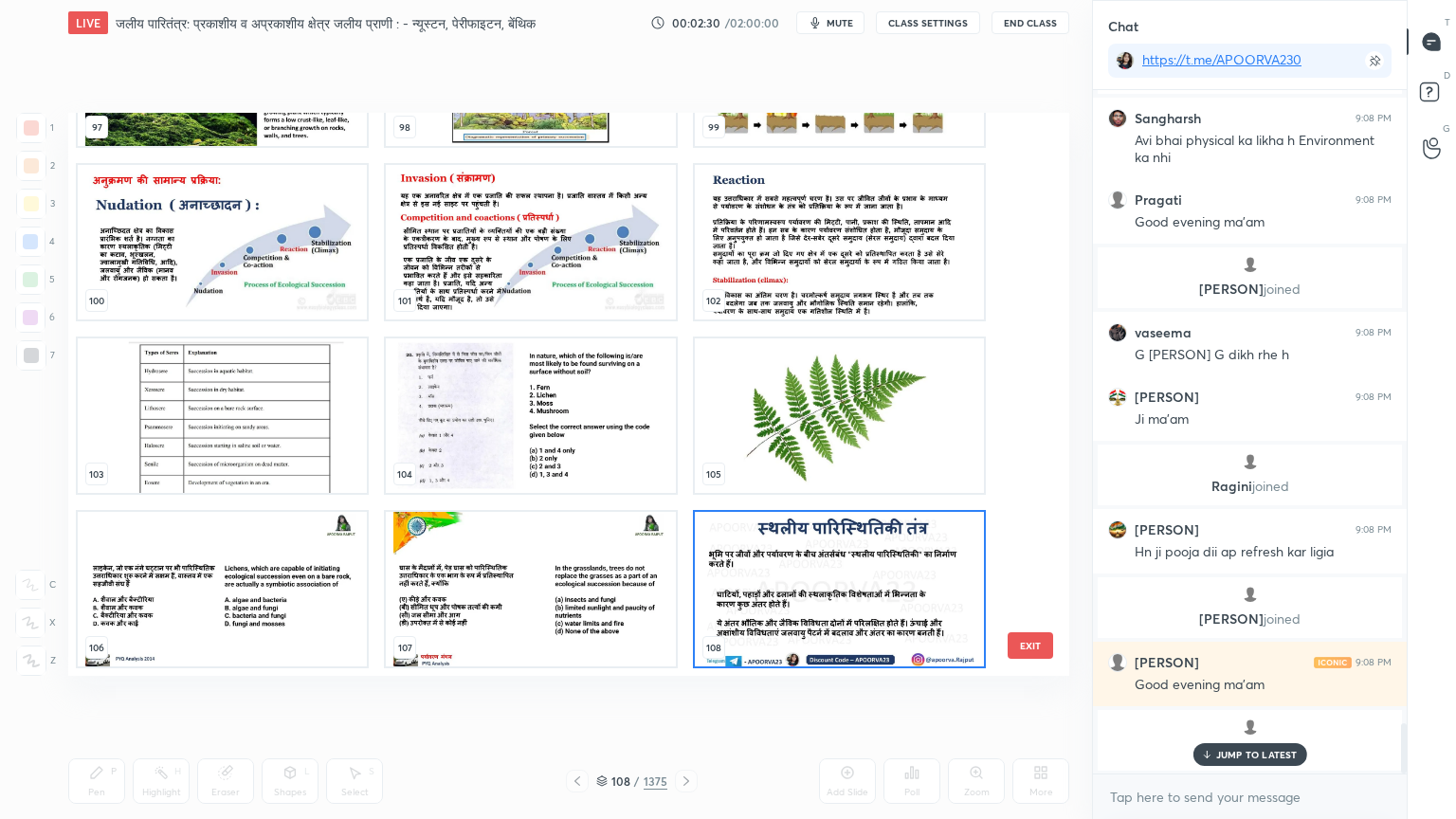 click at bounding box center [530, 415] 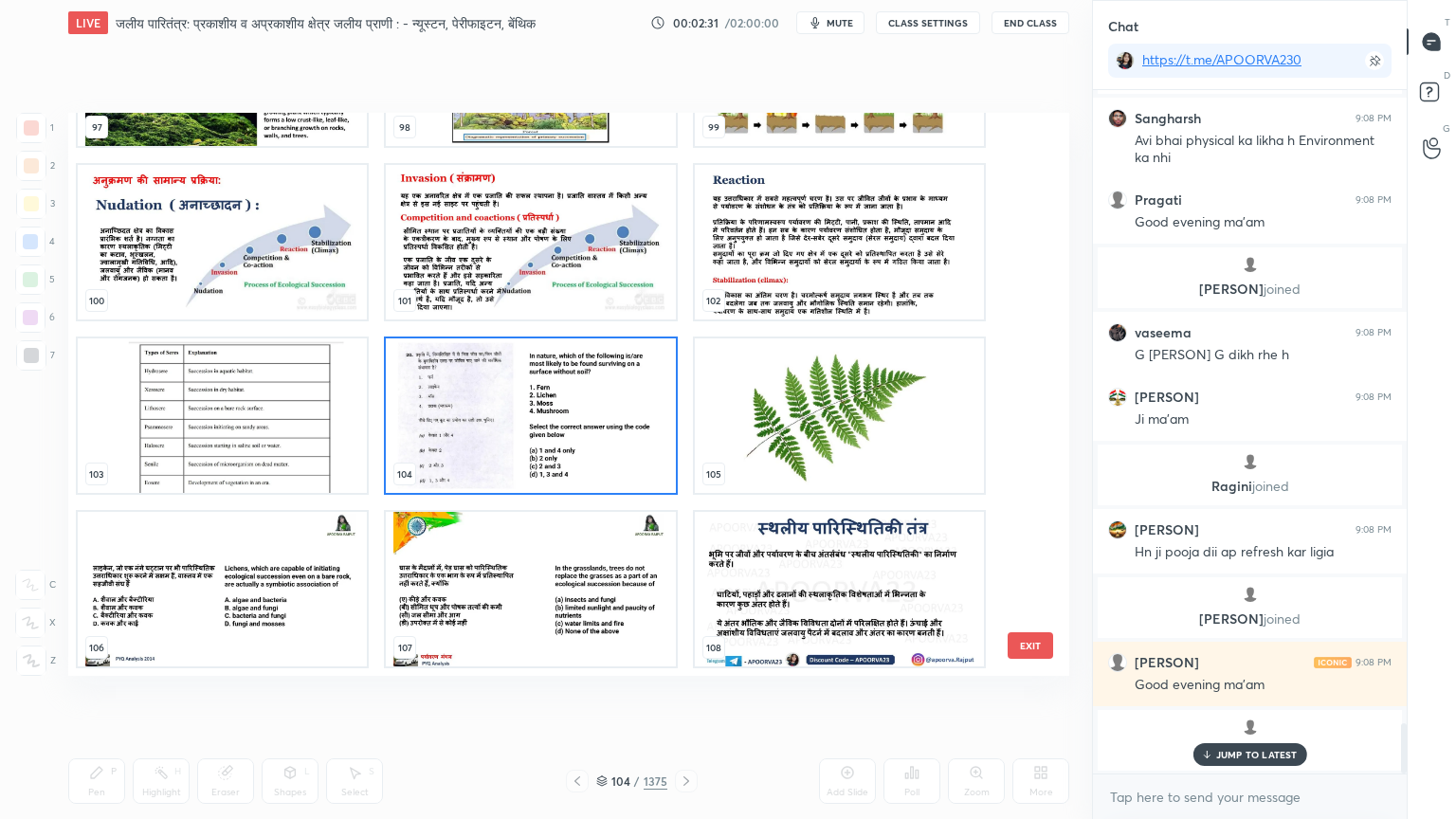 click at bounding box center [530, 415] 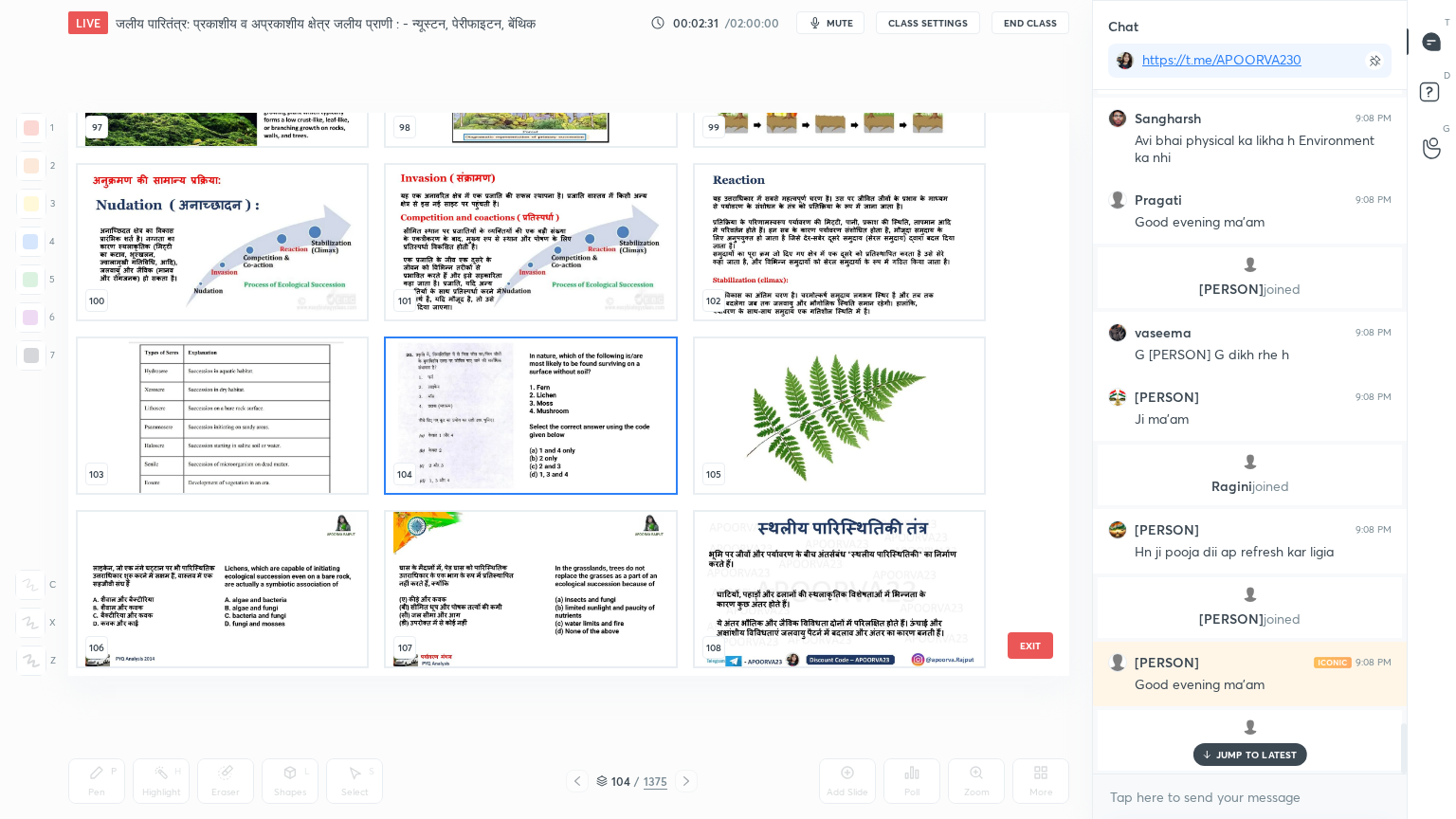 click at bounding box center [530, 415] 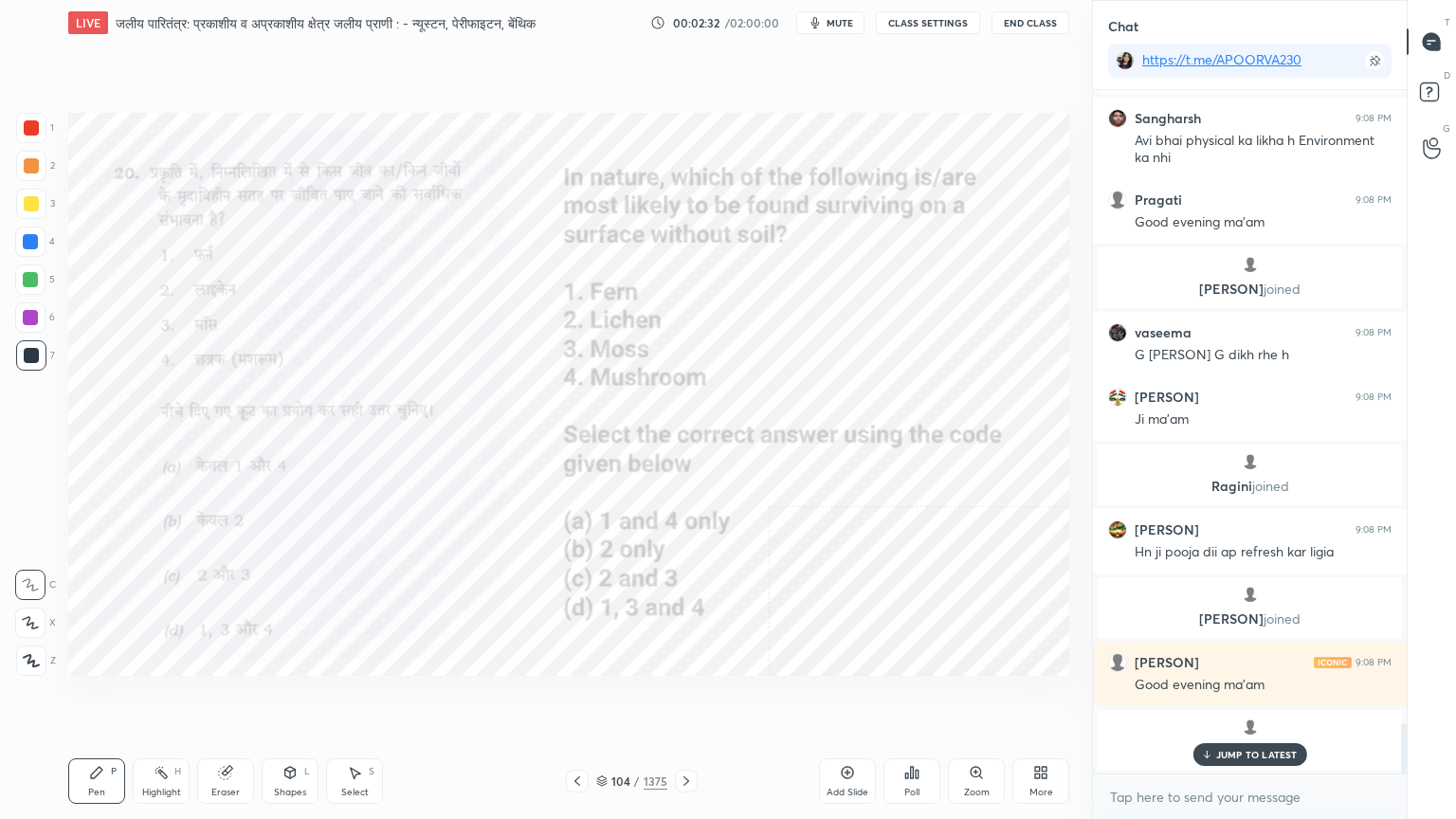 click 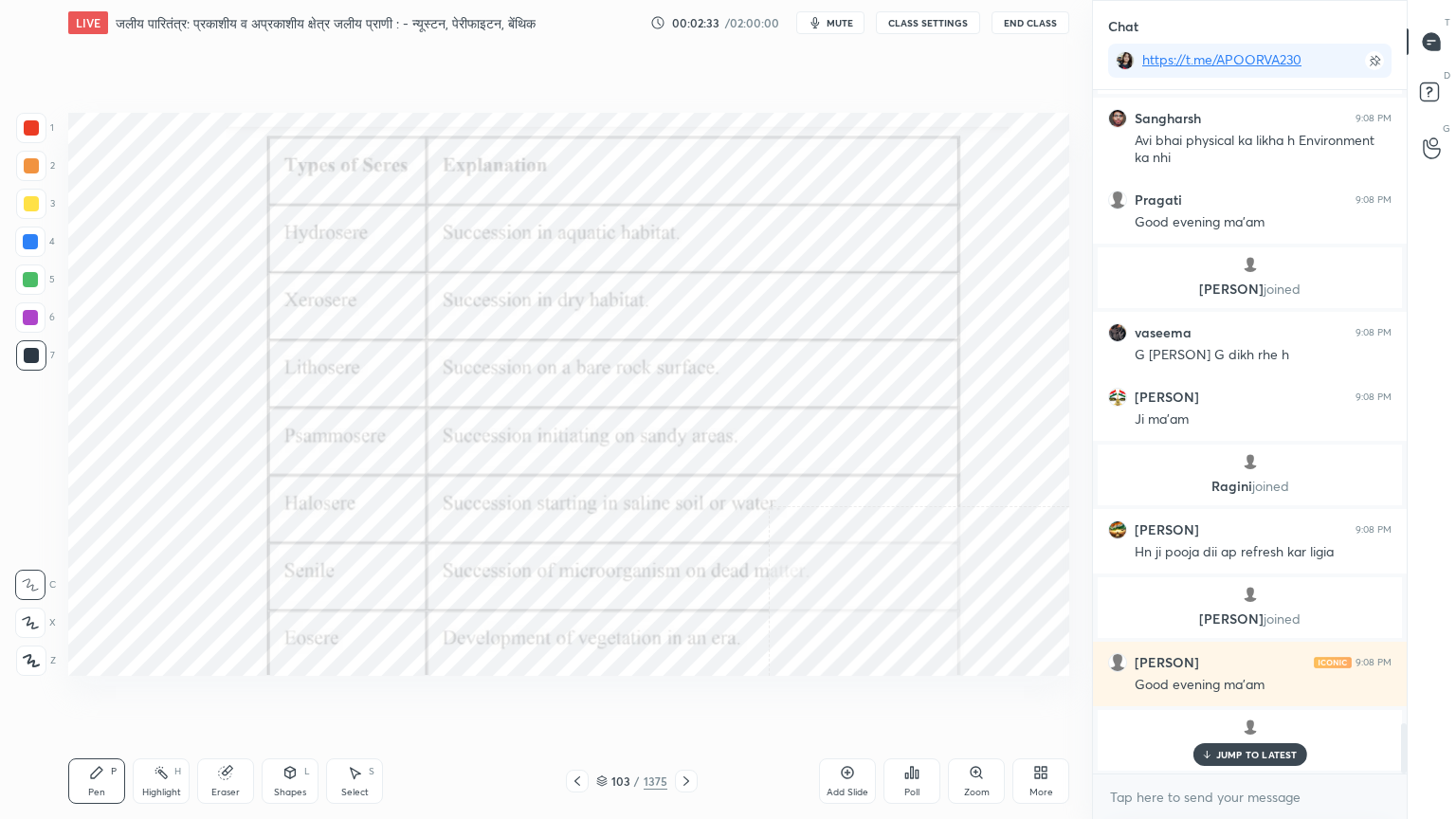 drag, startPoint x: 578, startPoint y: 785, endPoint x: 581, endPoint y: 774, distance: 11.401754 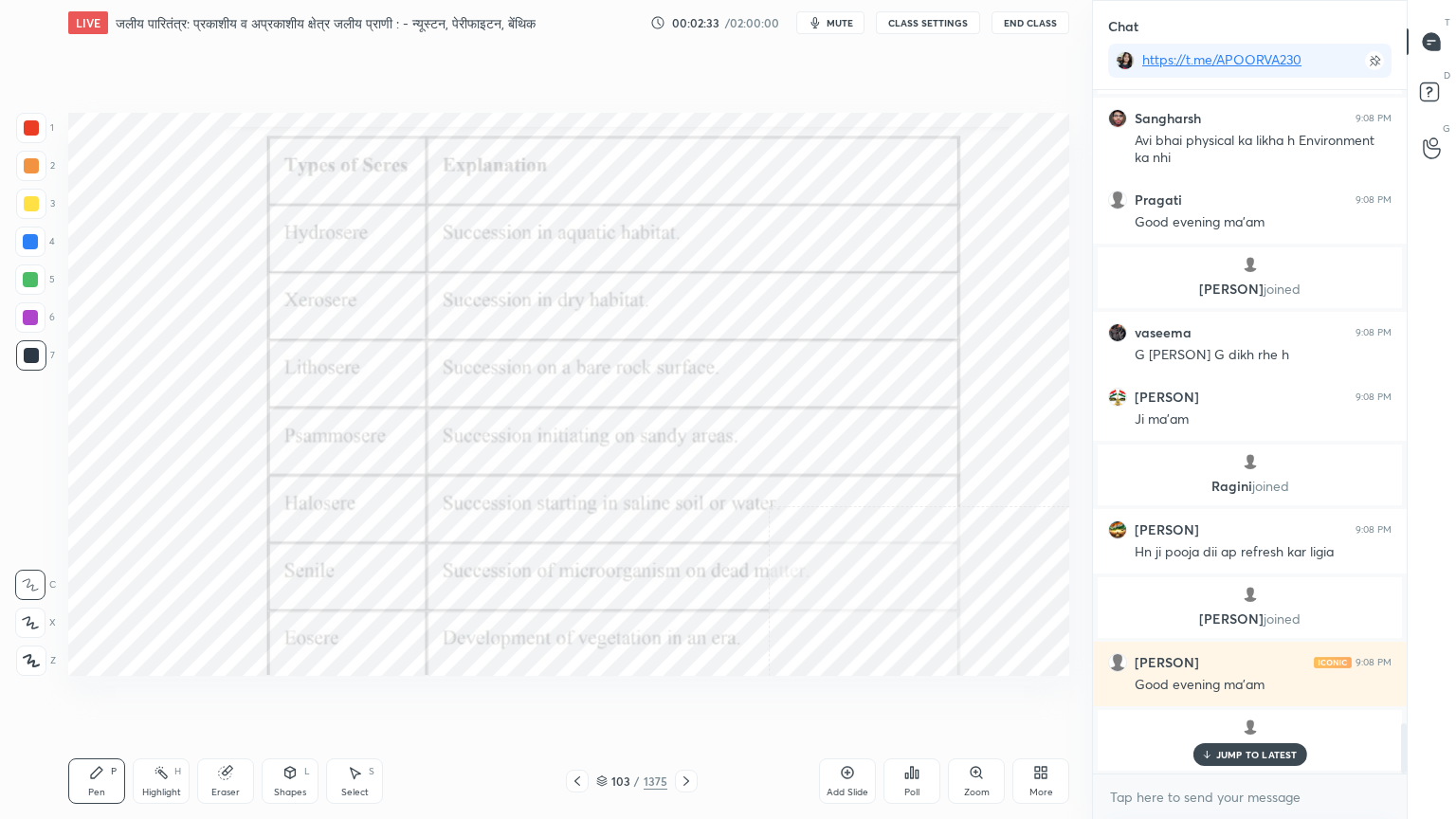 click 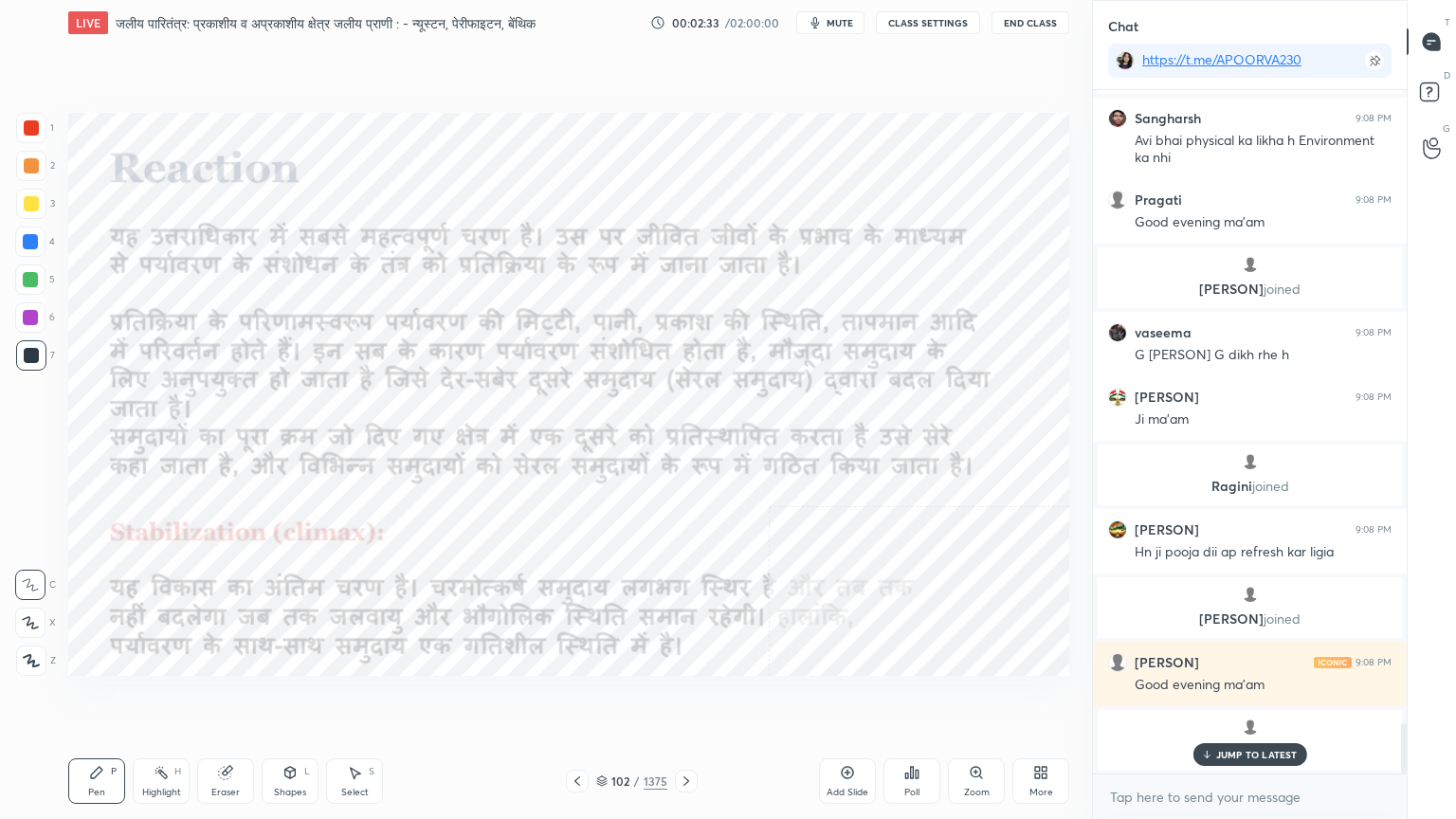 click 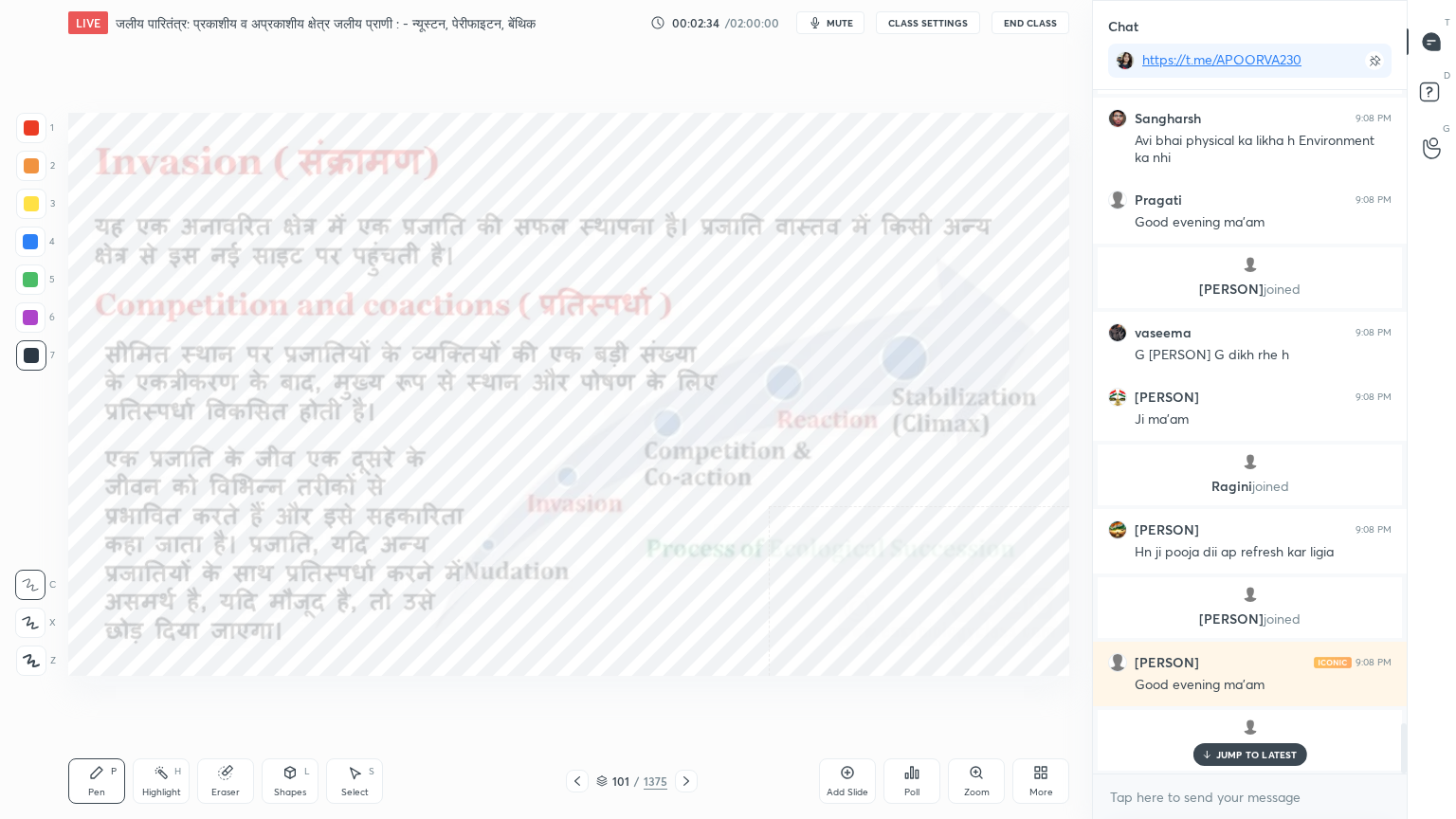 click at bounding box center (577, 781) 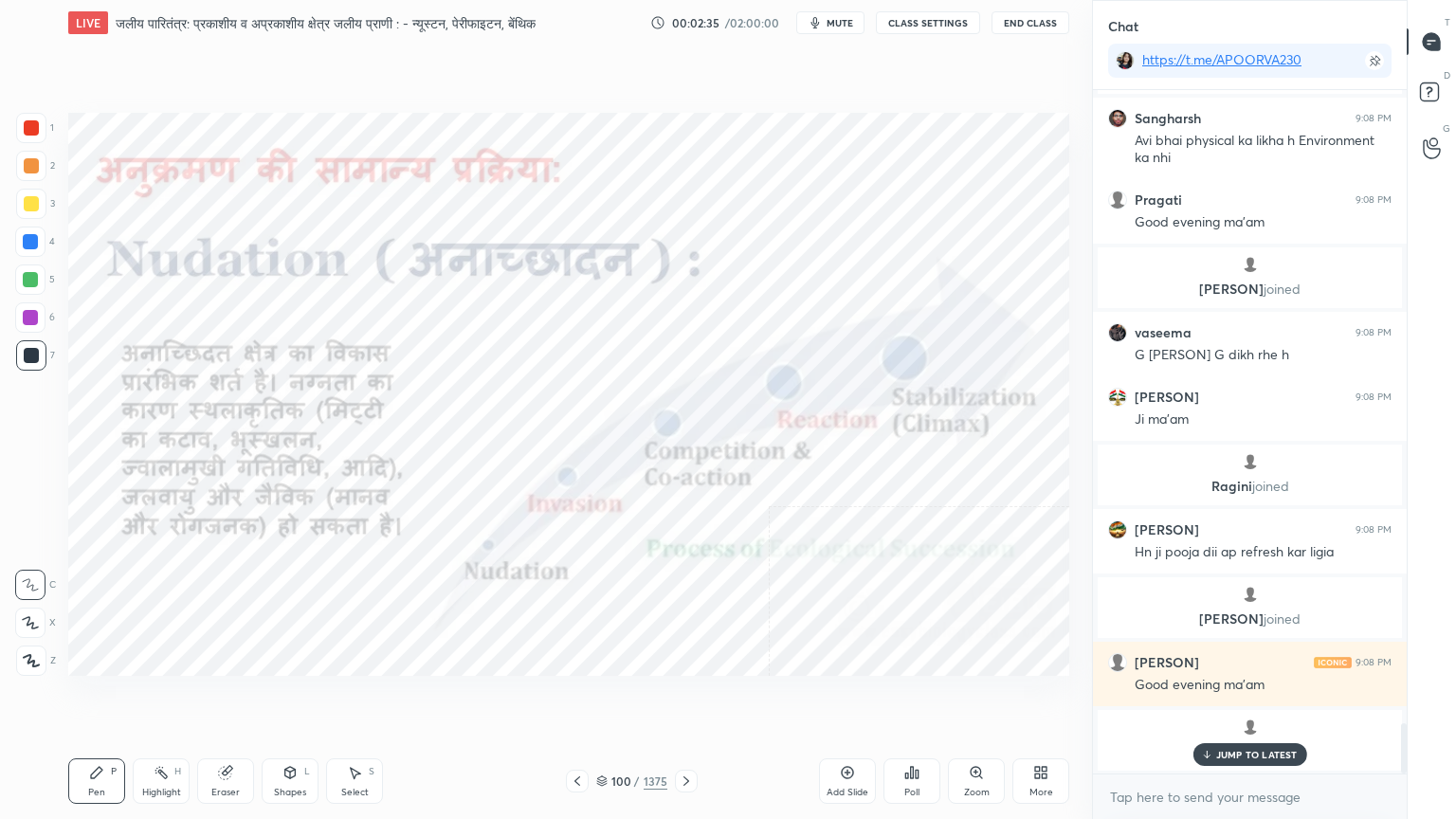 click at bounding box center (686, 781) 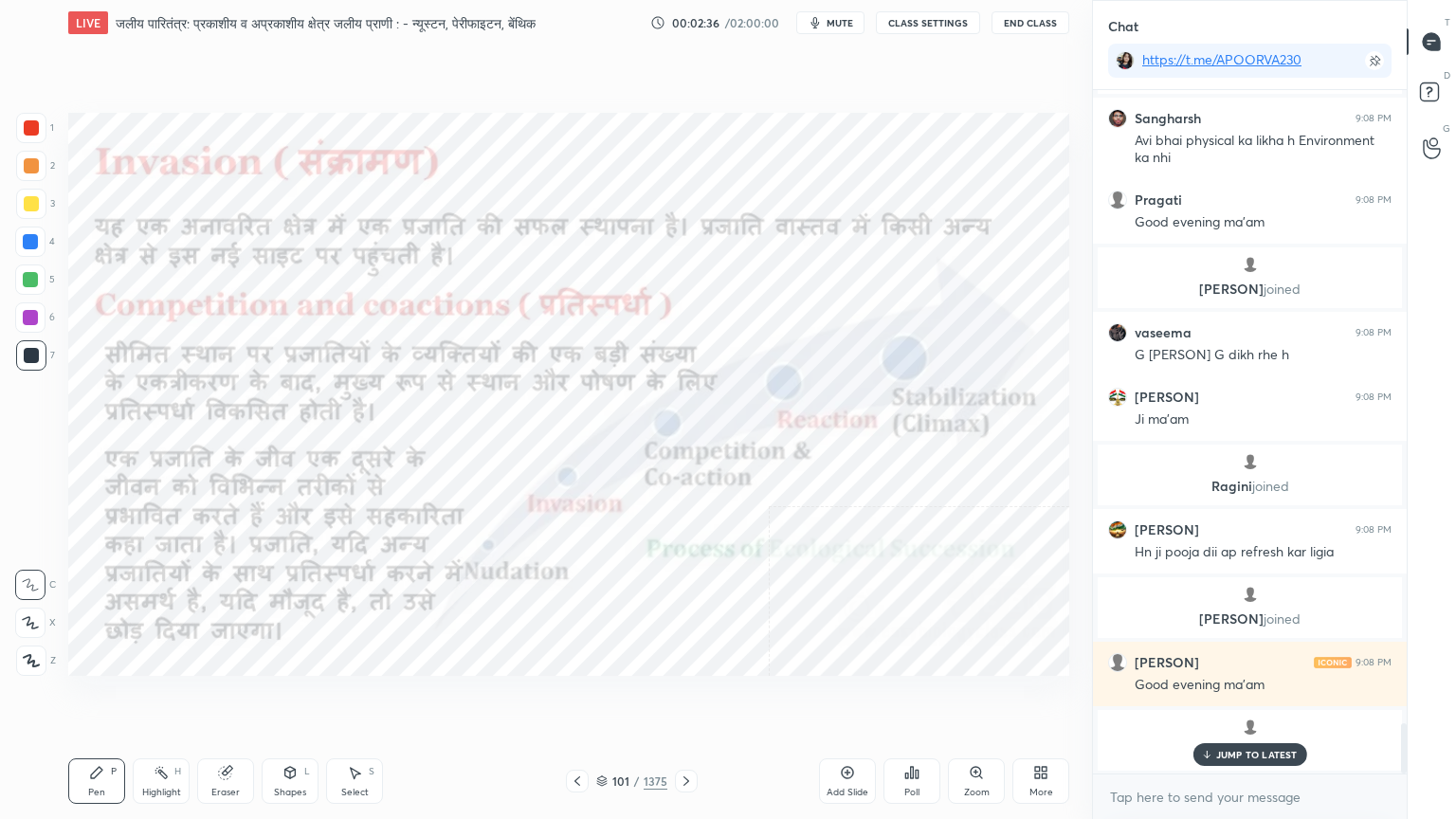 click 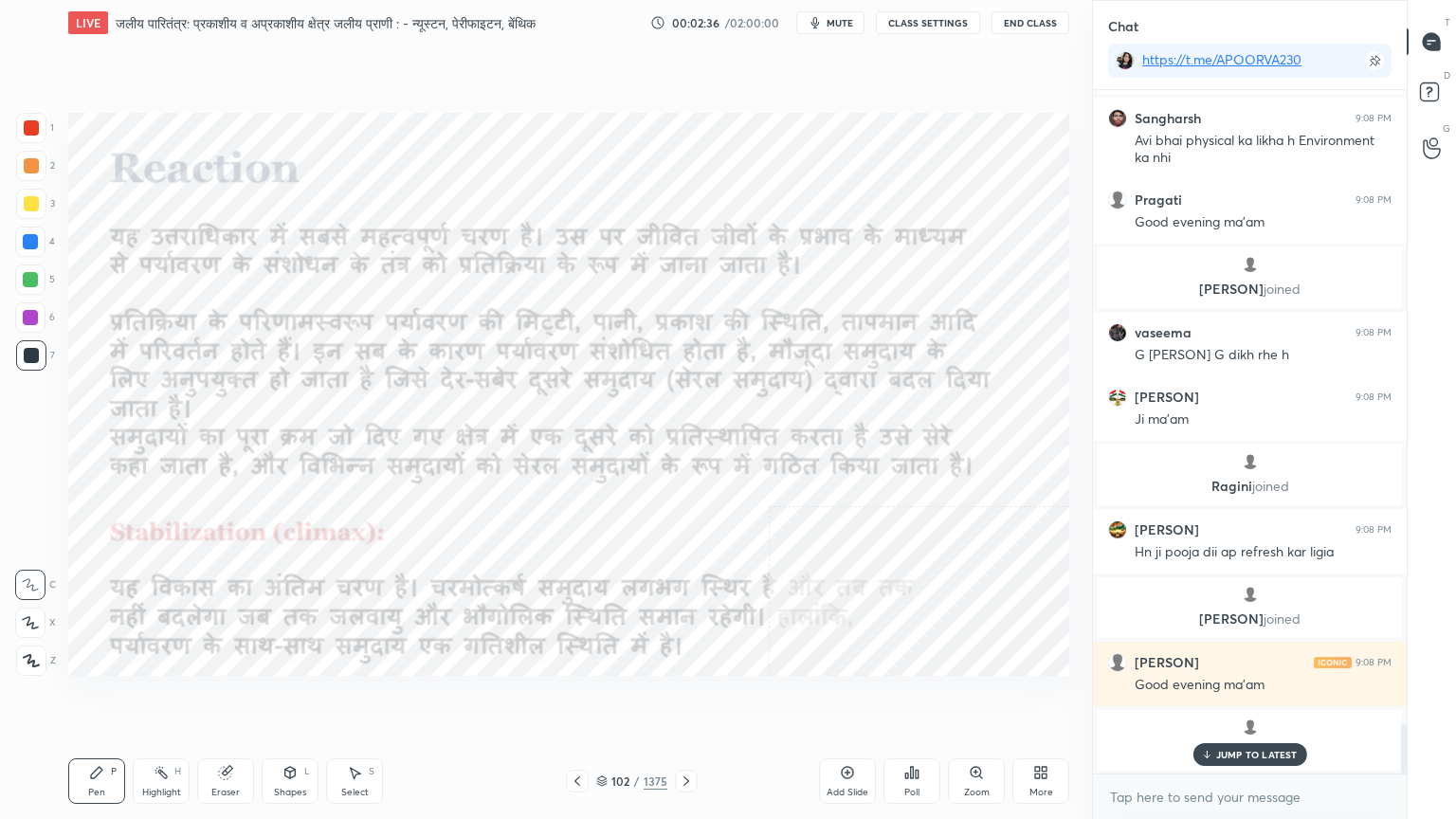 click 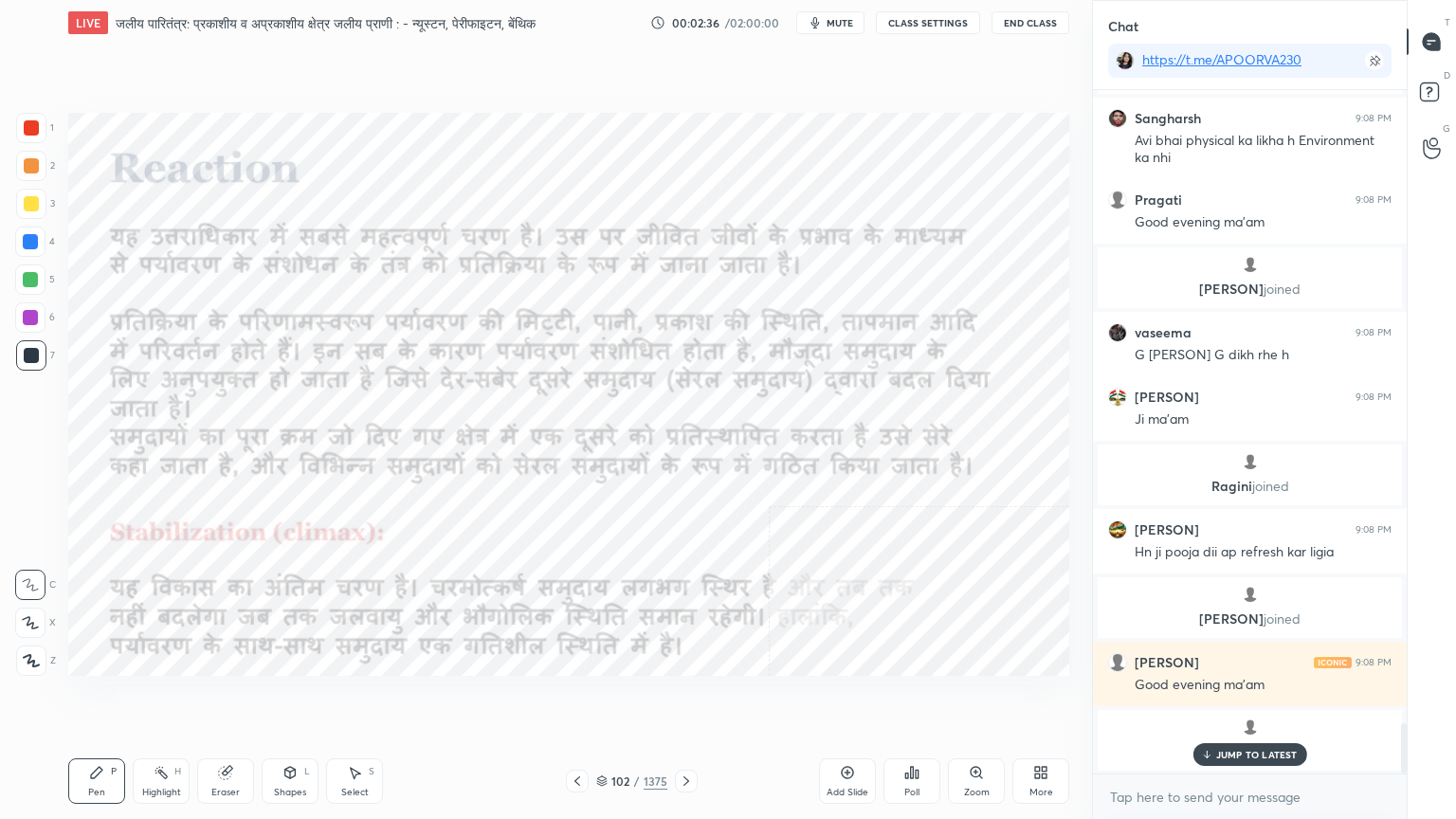 click 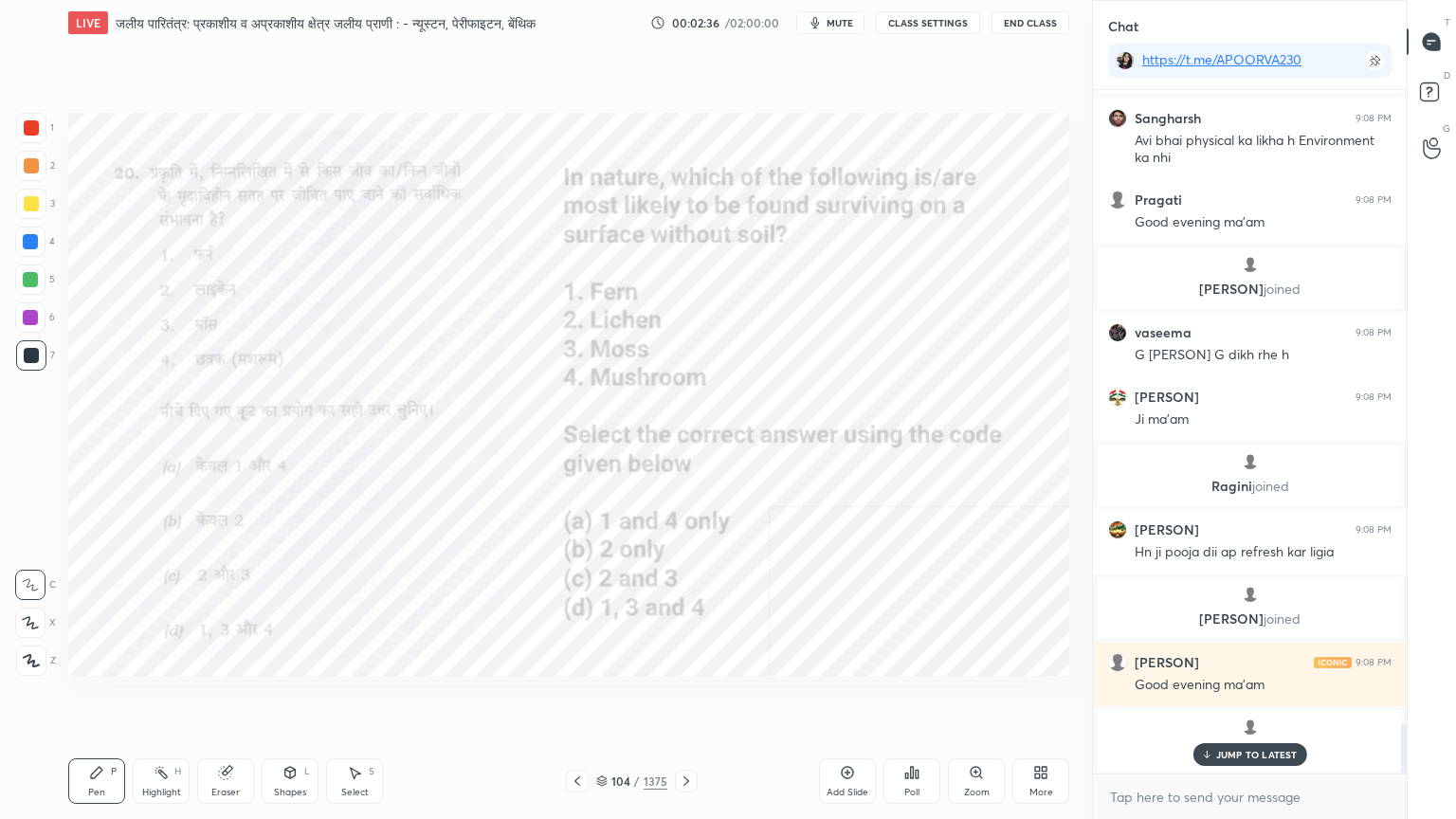 click 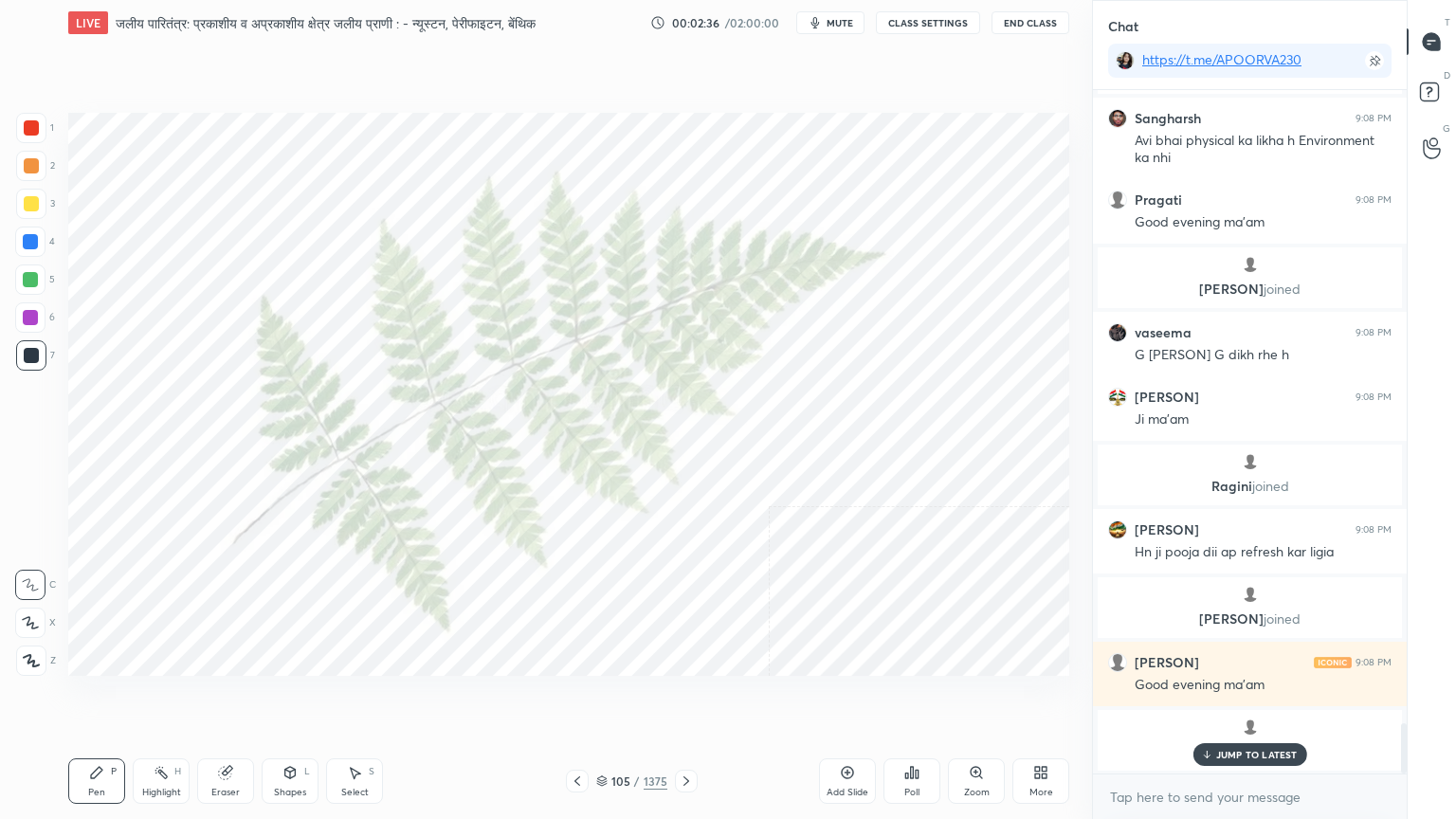 click 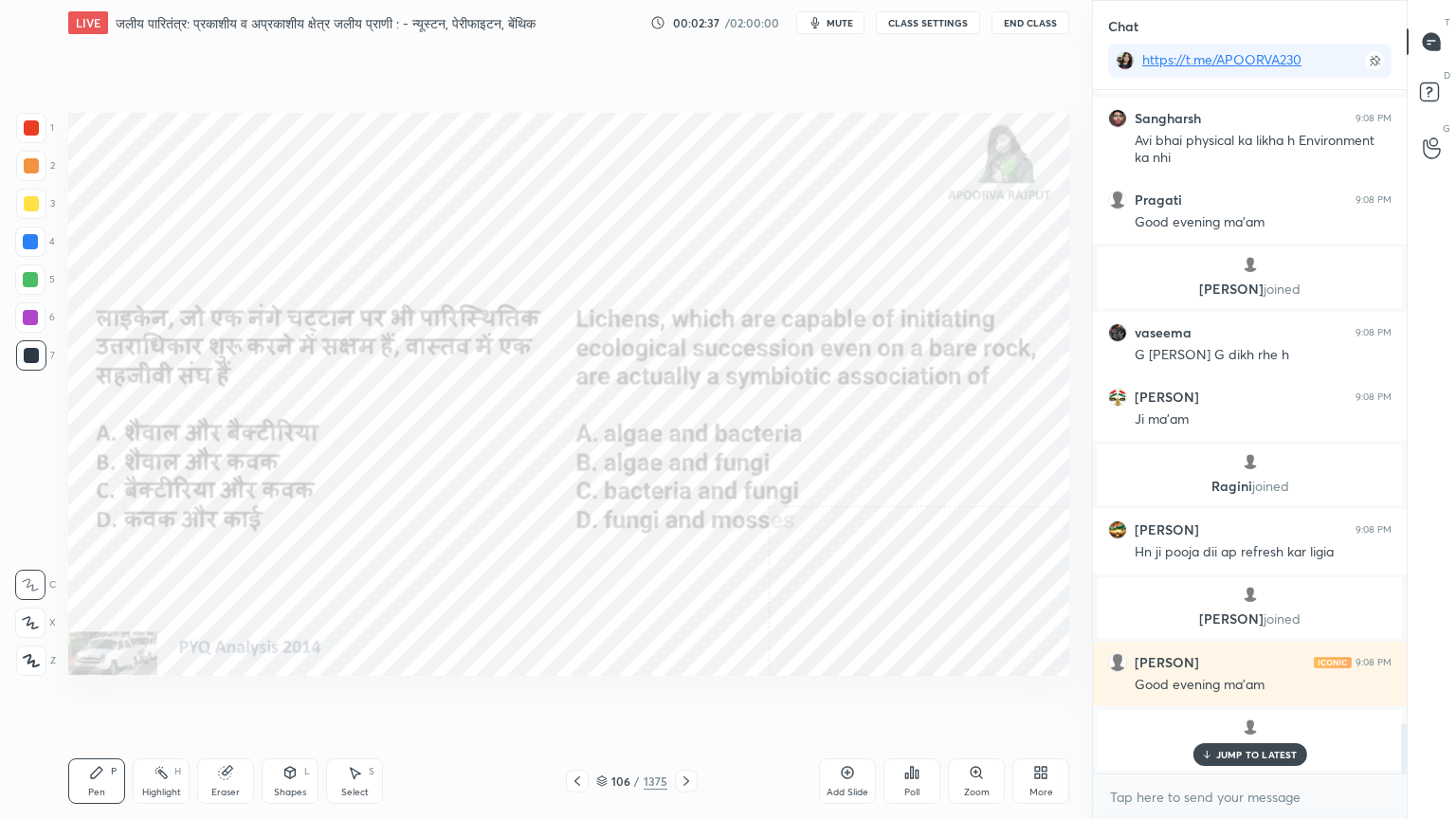 click 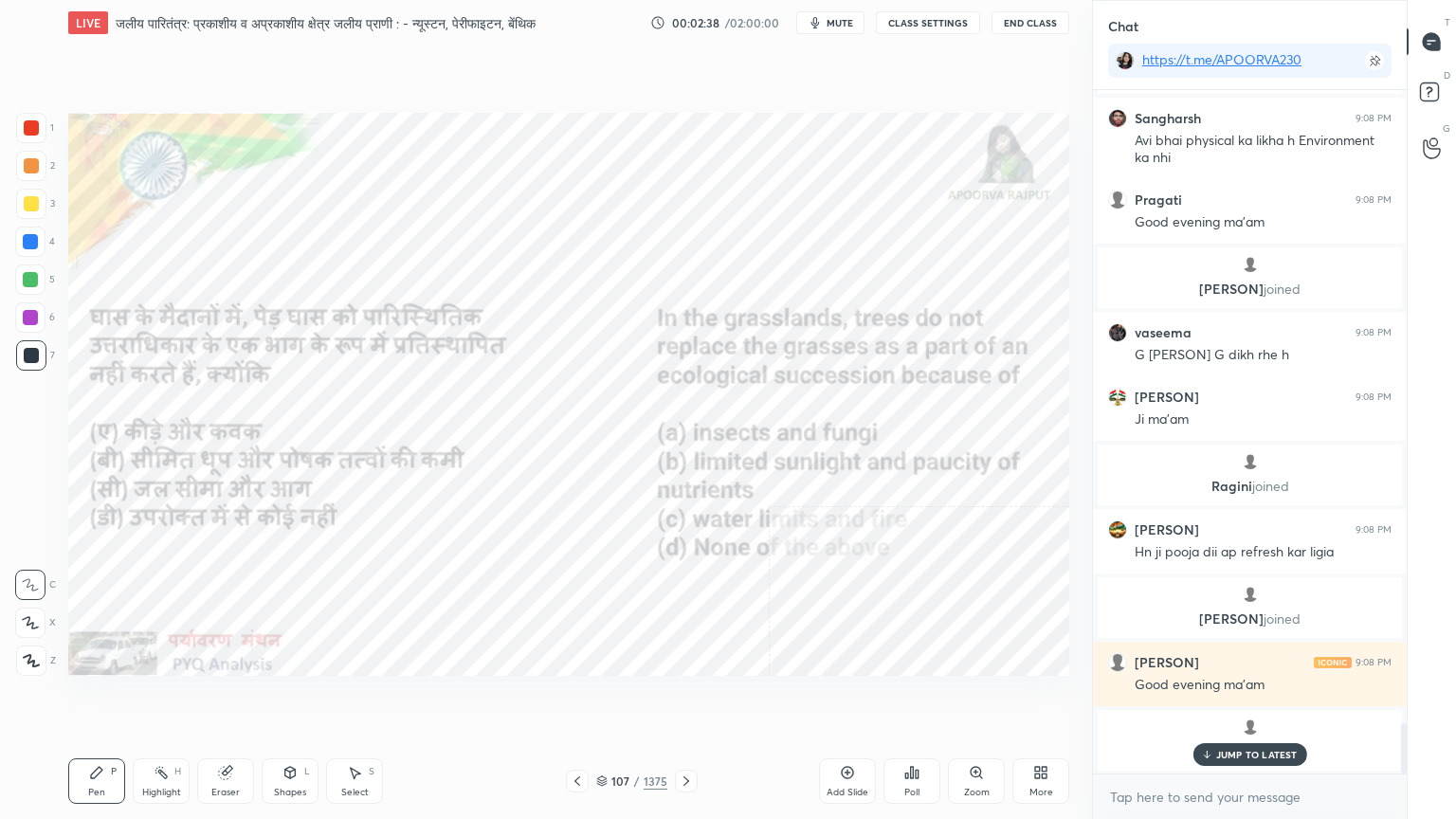 click 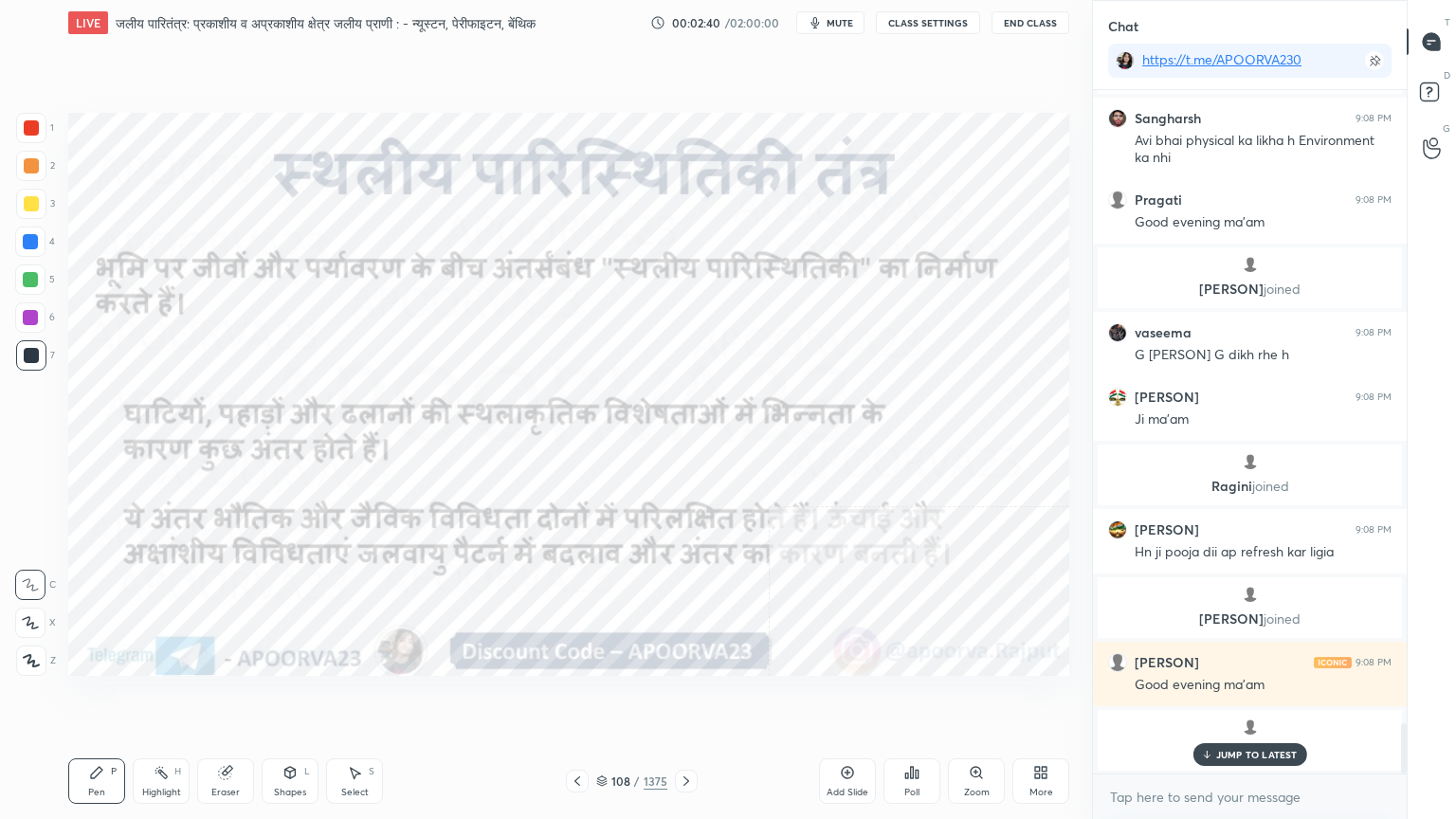 click on "JUMP TO LATEST" at bounding box center [1257, 755] 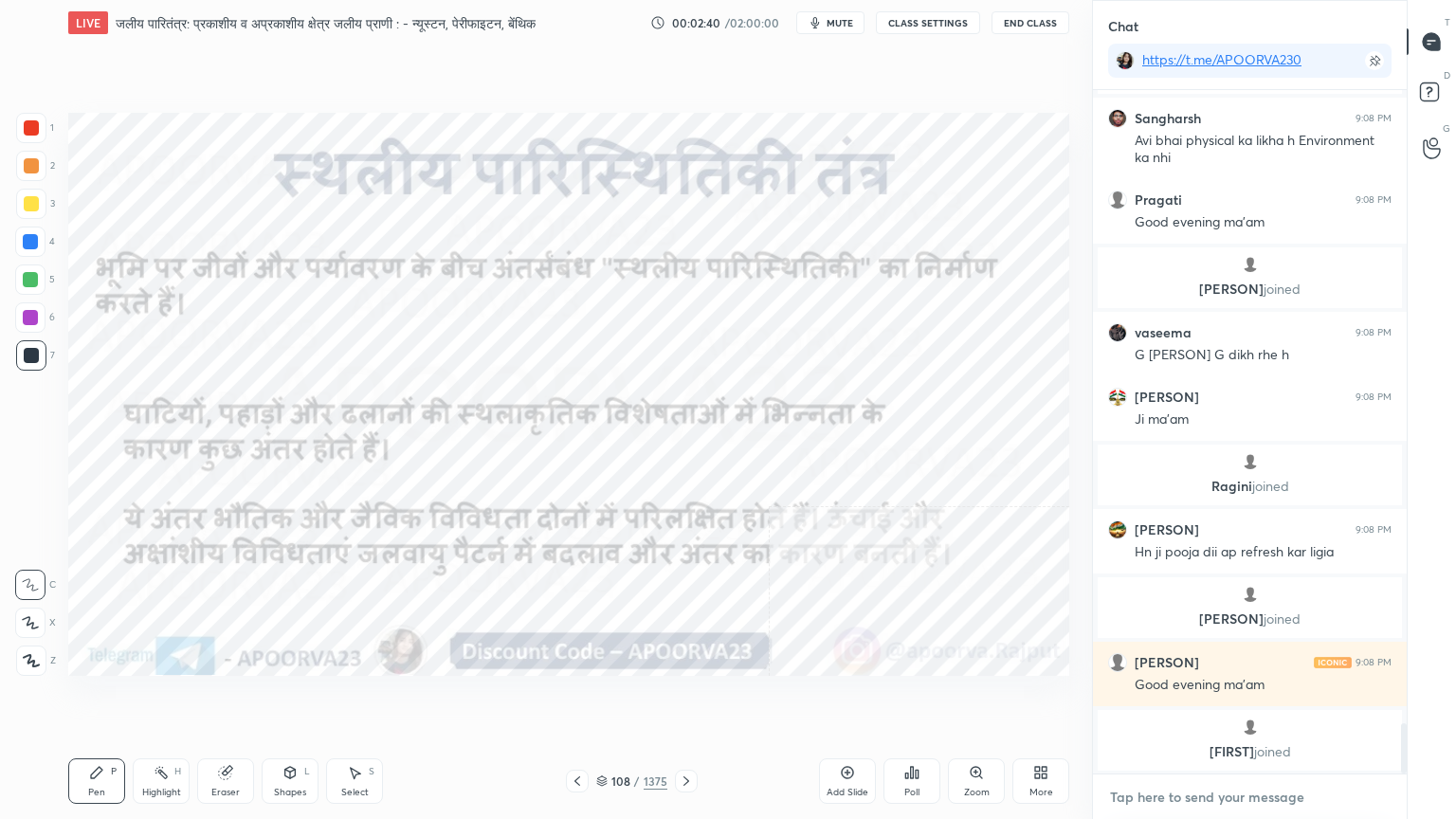 drag, startPoint x: 1219, startPoint y: 800, endPoint x: 1217, endPoint y: 789, distance: 11.18034 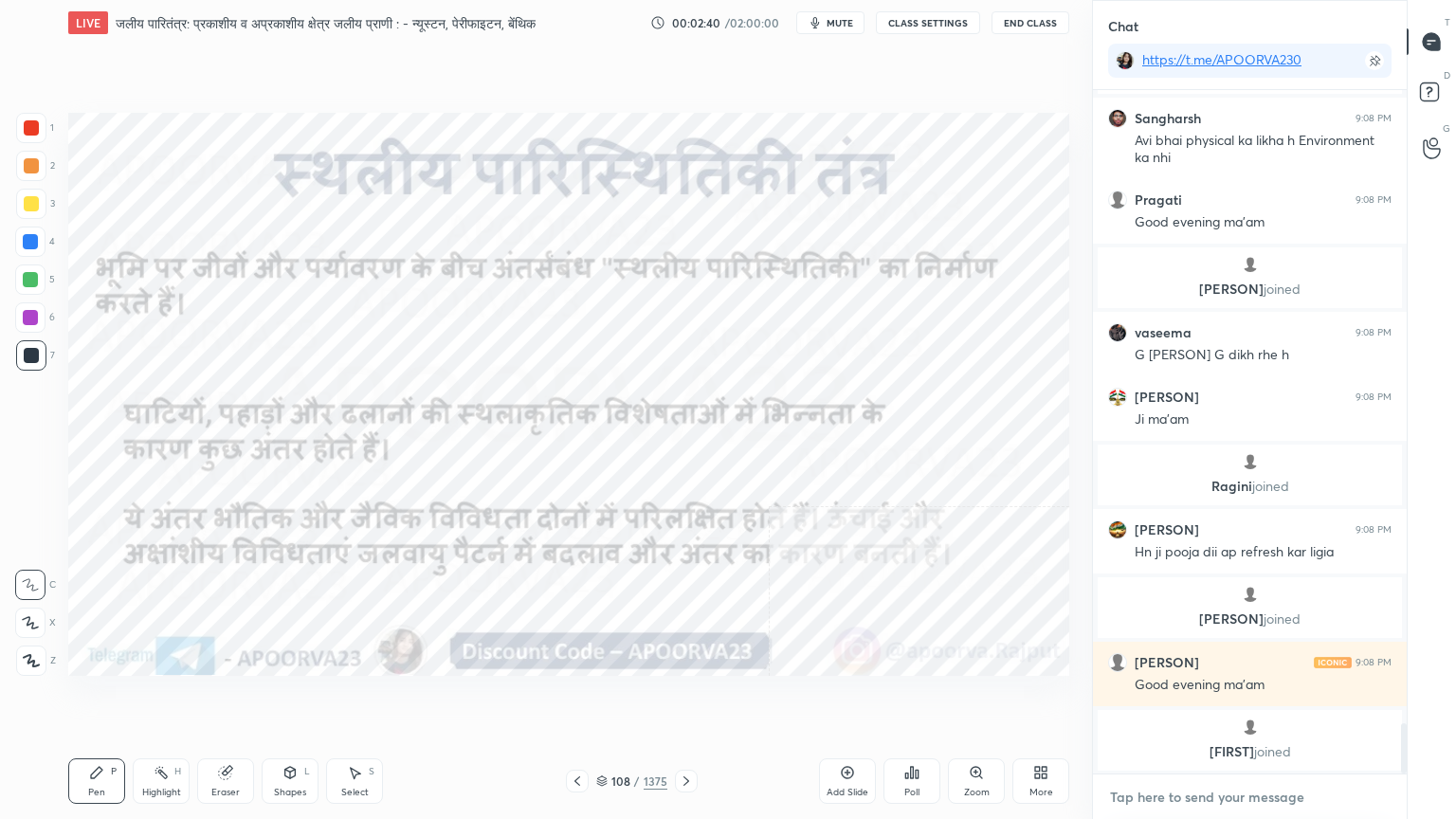 click at bounding box center (1249, 797) 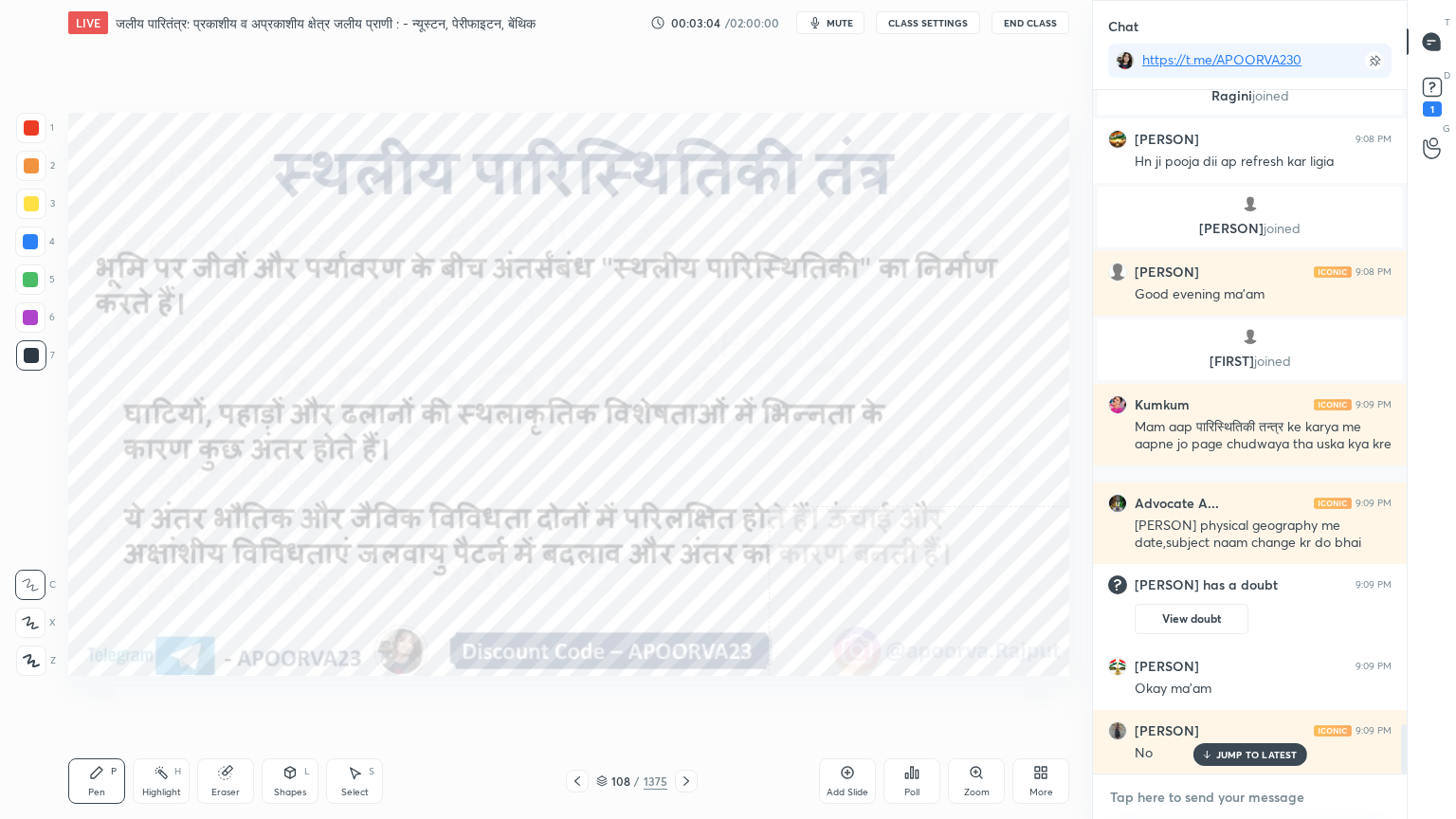 scroll, scrollTop: 8869, scrollLeft: 0, axis: vertical 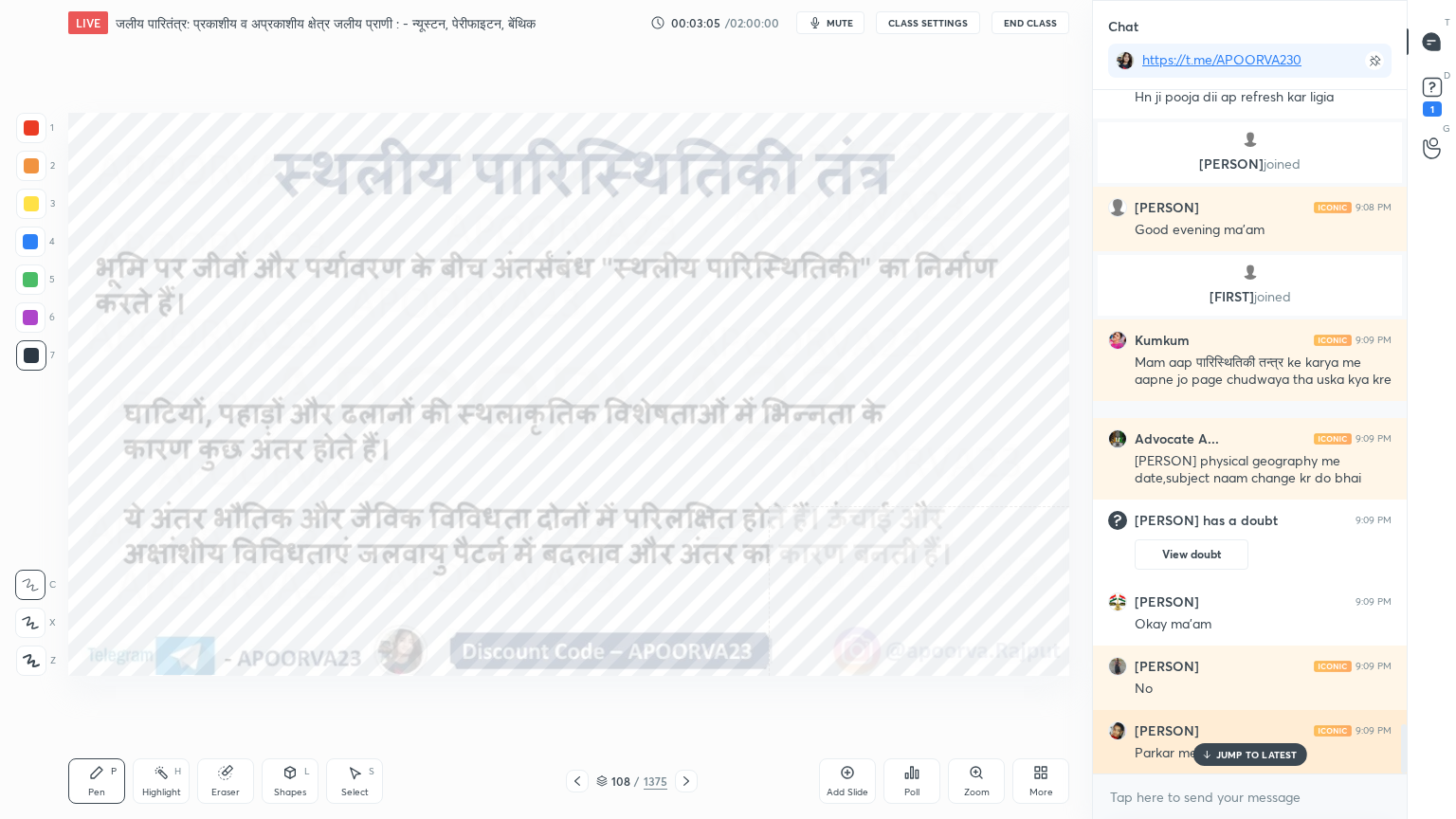click on "JUMP TO LATEST" at bounding box center [1257, 755] 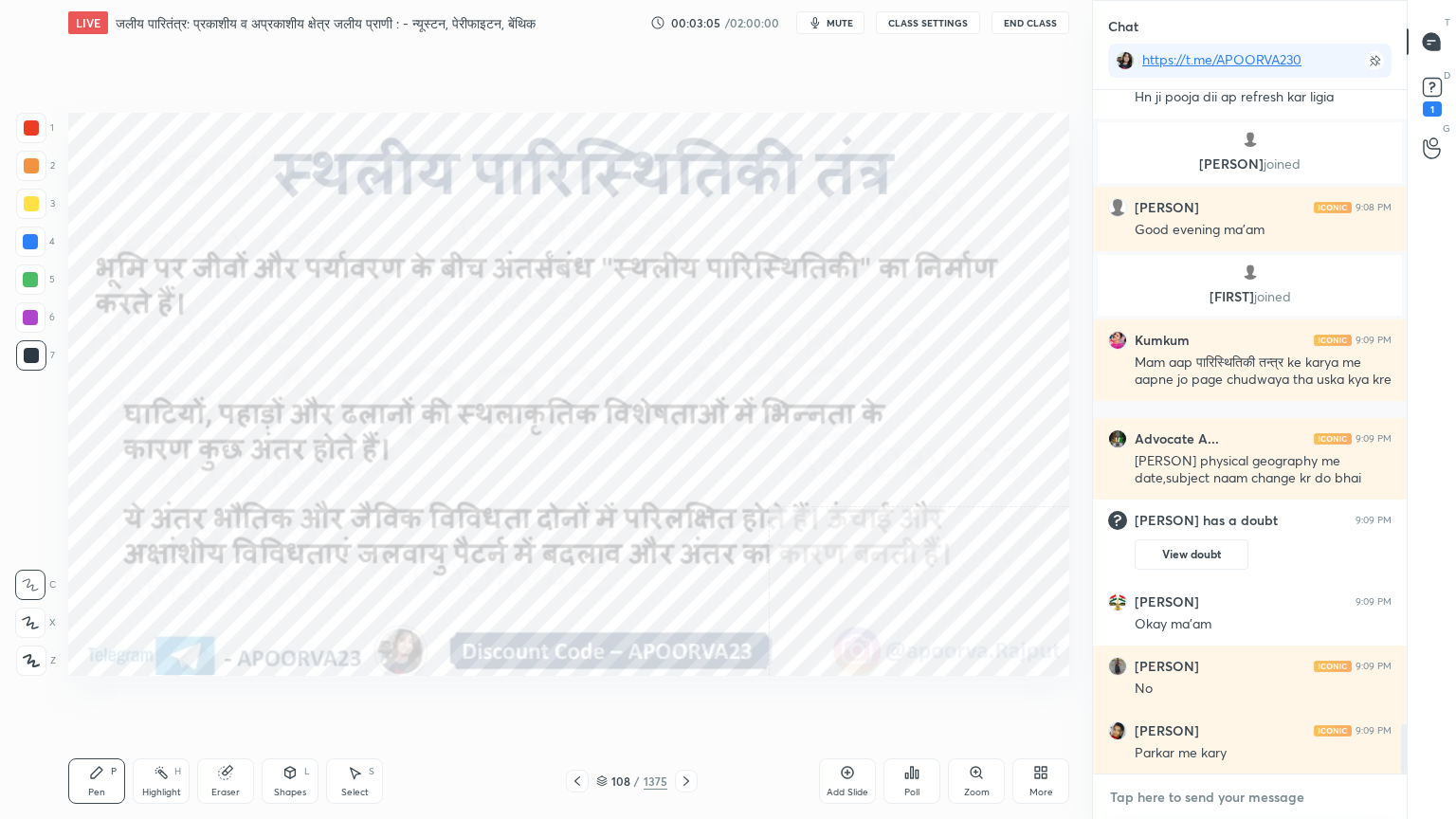 click at bounding box center [1249, 797] 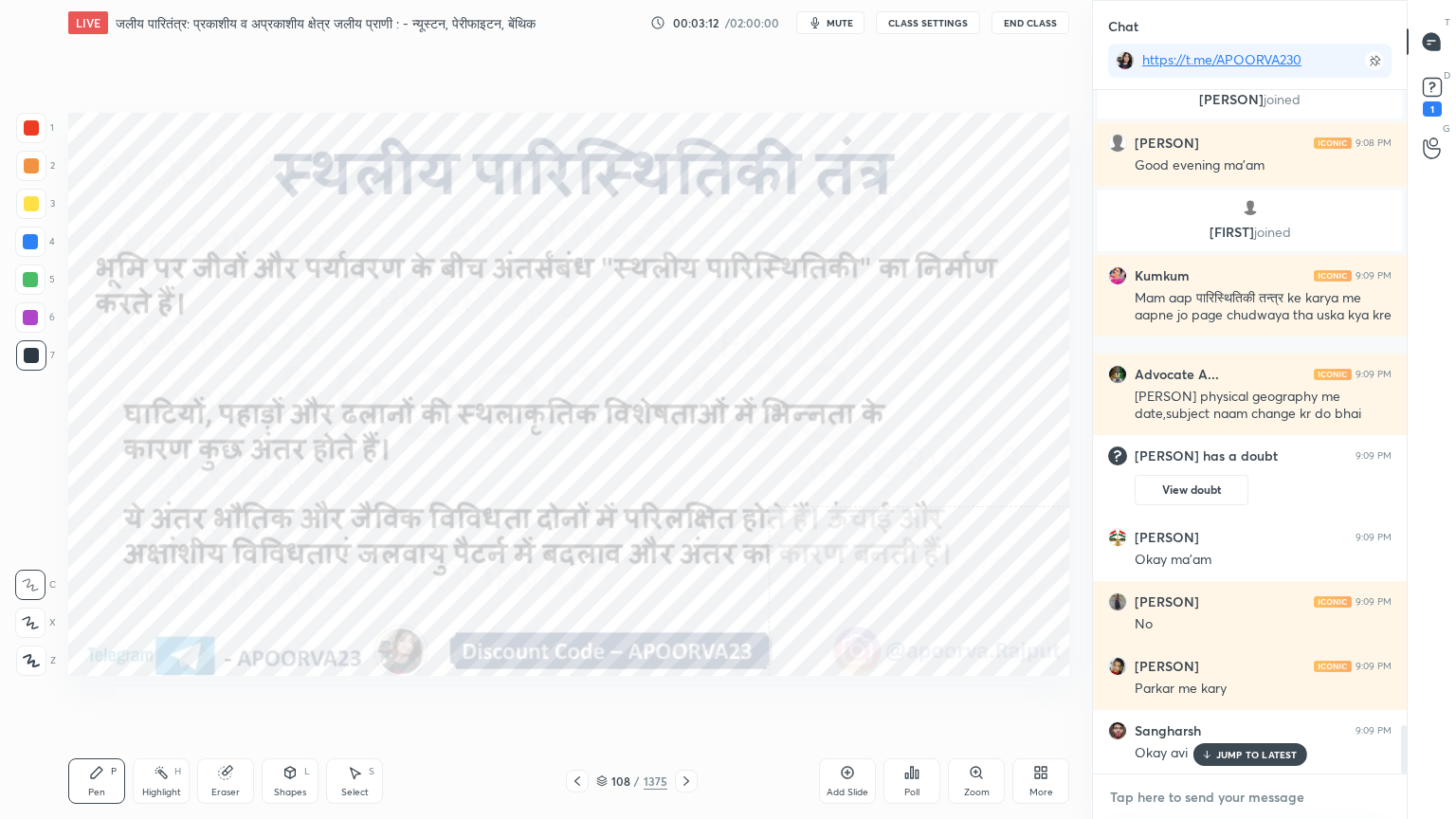 scroll, scrollTop: 8998, scrollLeft: 0, axis: vertical 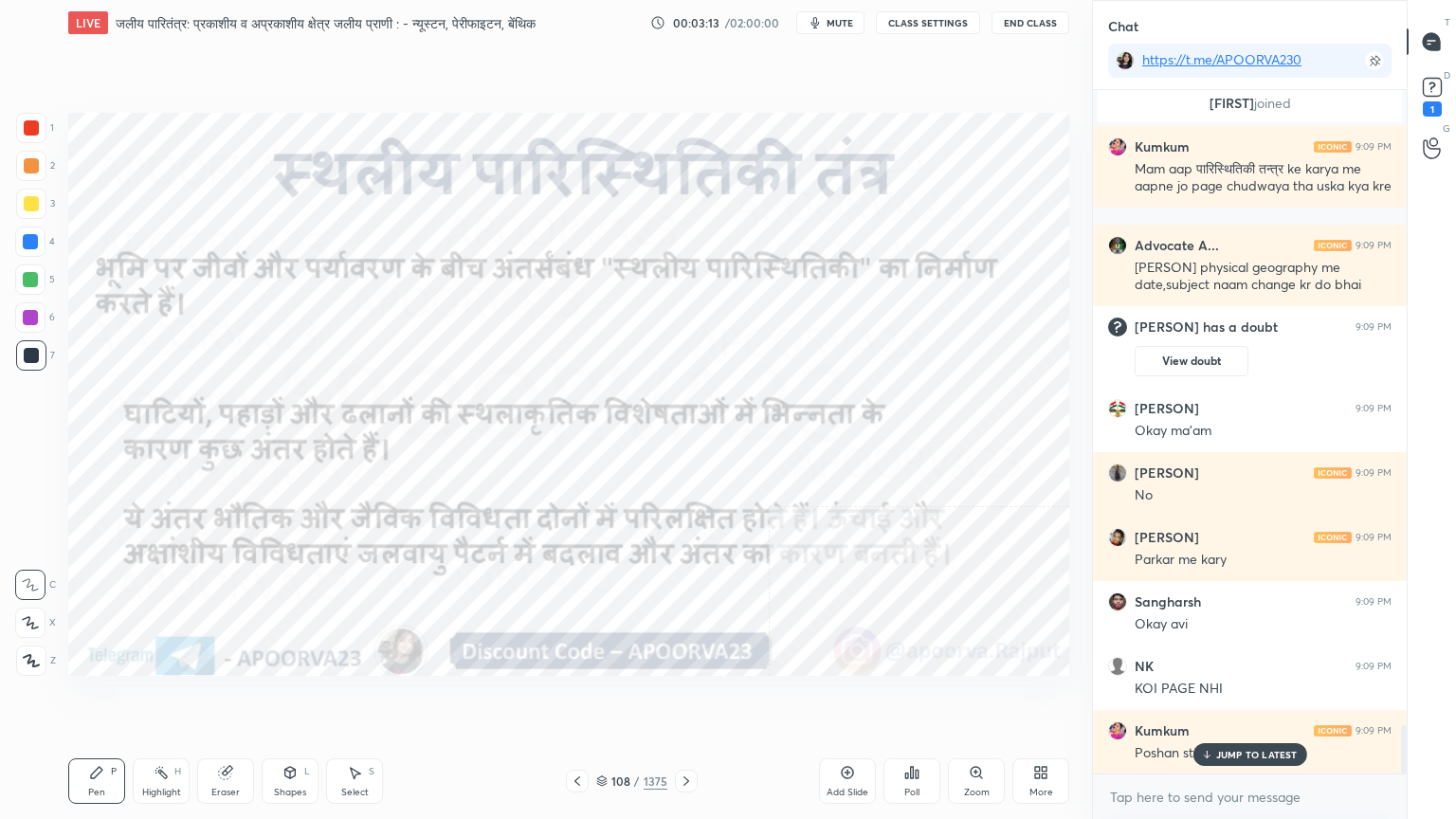 drag, startPoint x: 1230, startPoint y: 757, endPoint x: 1224, endPoint y: 774, distance: 18.027756 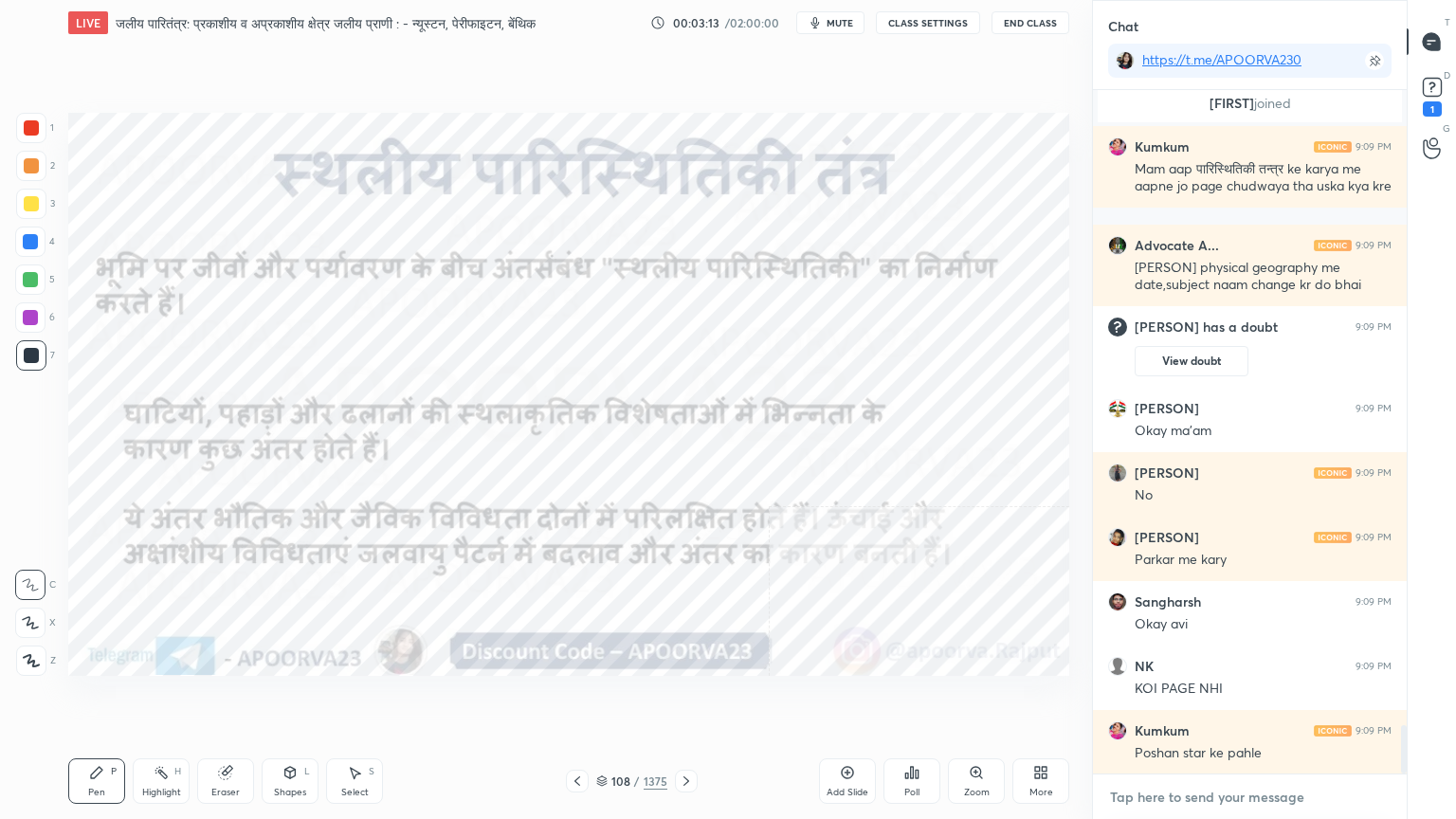 drag, startPoint x: 1217, startPoint y: 805, endPoint x: 1077, endPoint y: 745, distance: 152.31546 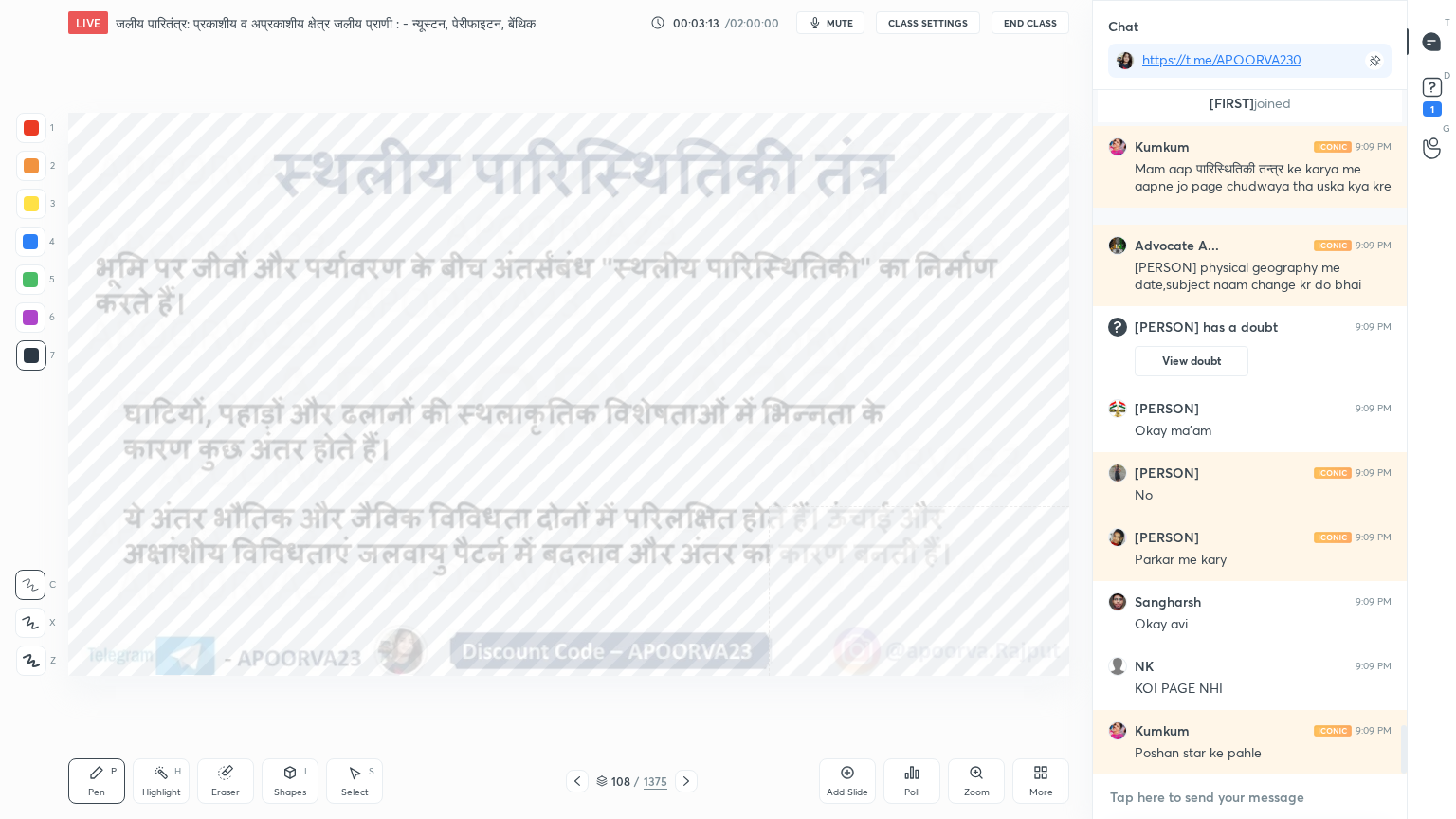 click at bounding box center [1249, 797] 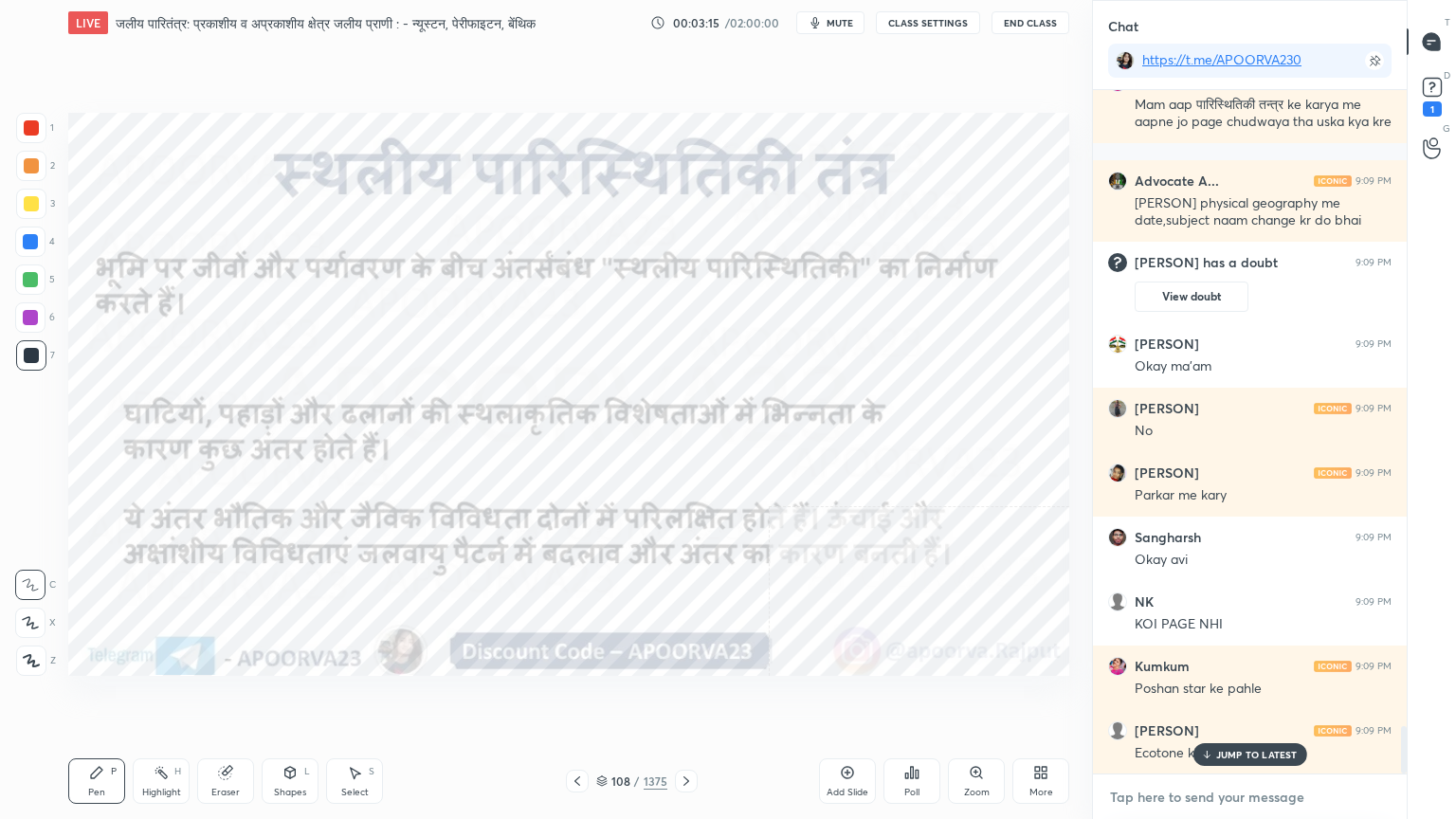 scroll, scrollTop: 9191, scrollLeft: 0, axis: vertical 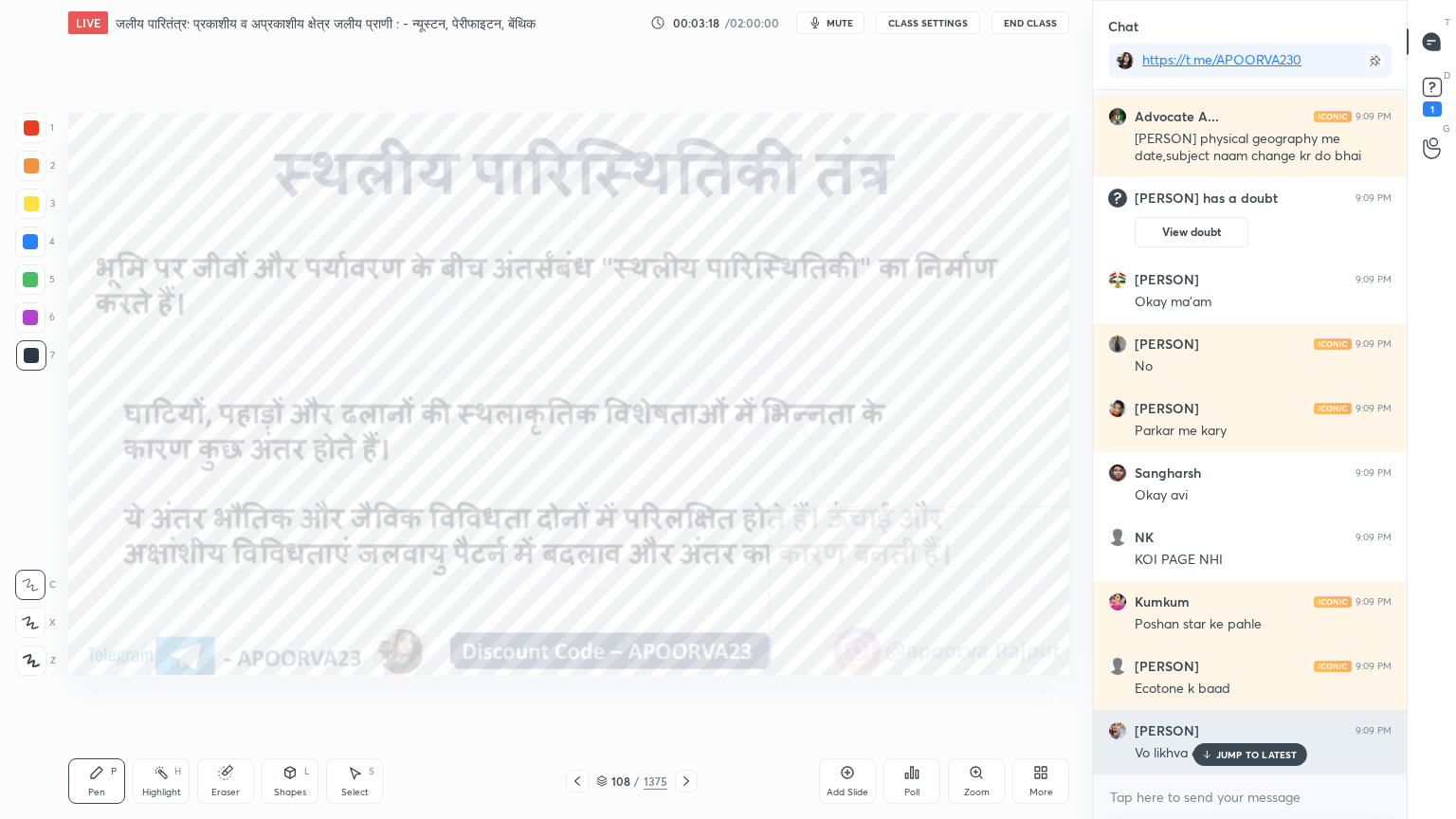 click on "JUMP TO LATEST" at bounding box center (1257, 755) 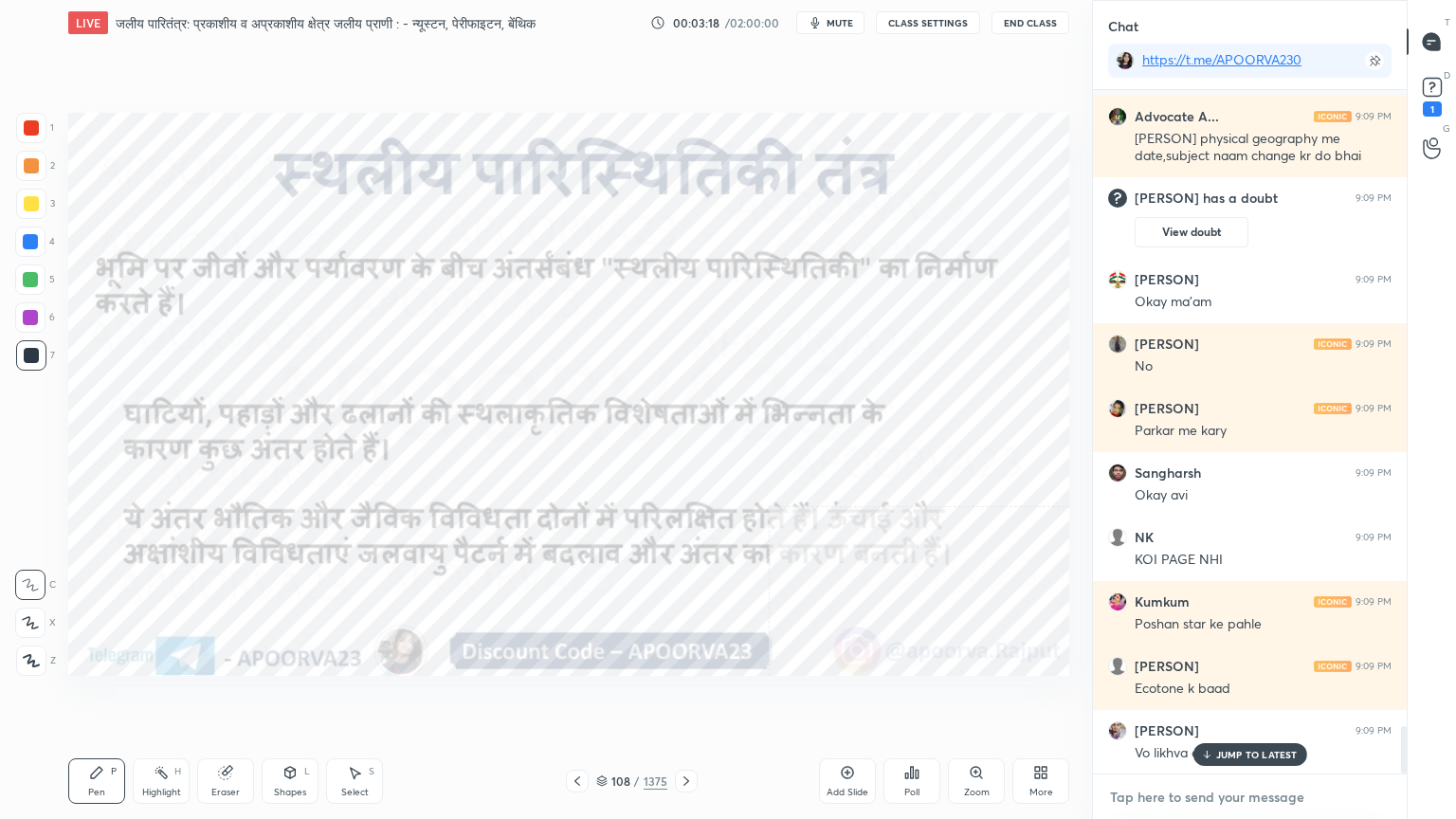 click at bounding box center (1249, 797) 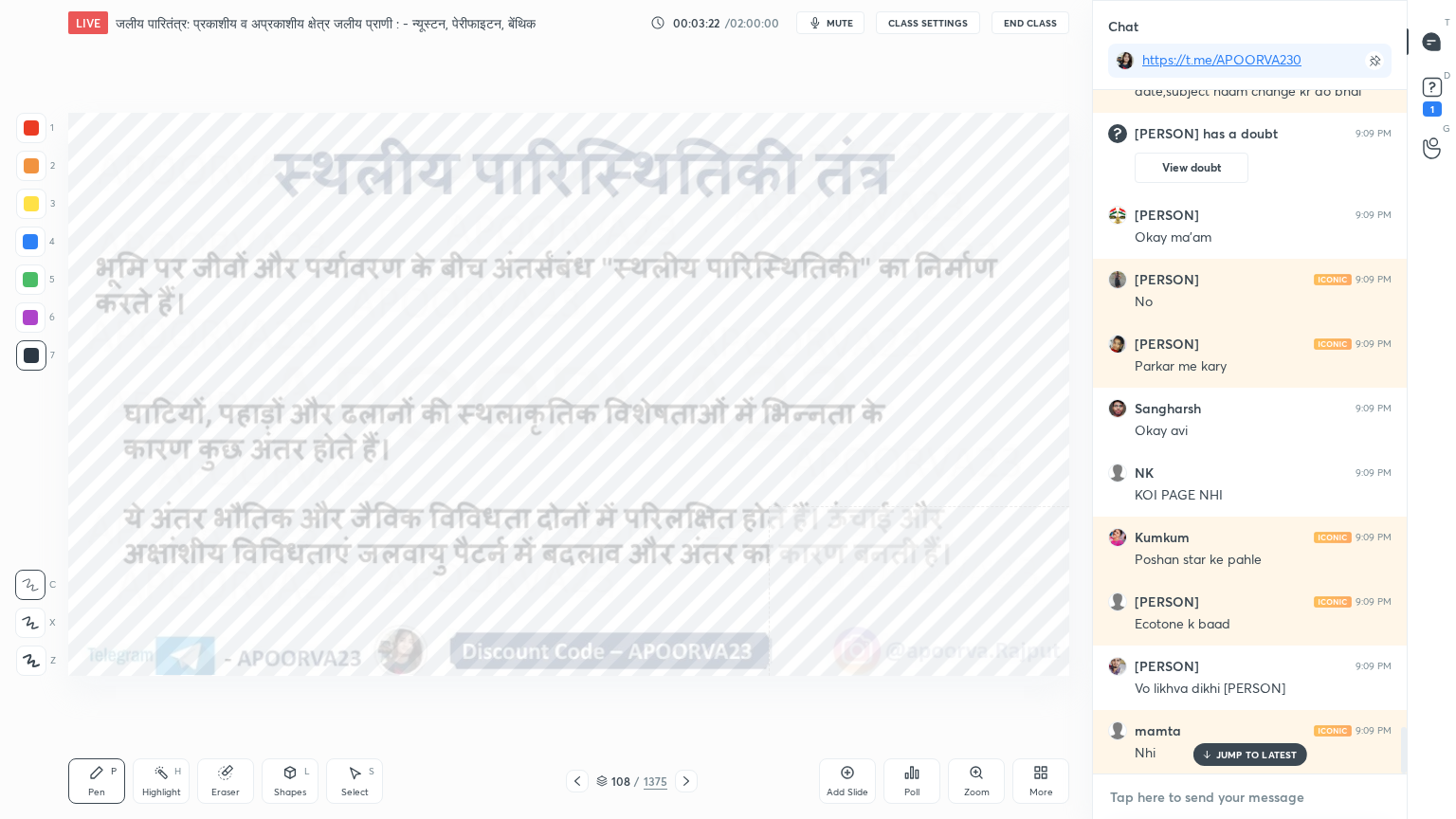 scroll, scrollTop: 9320, scrollLeft: 0, axis: vertical 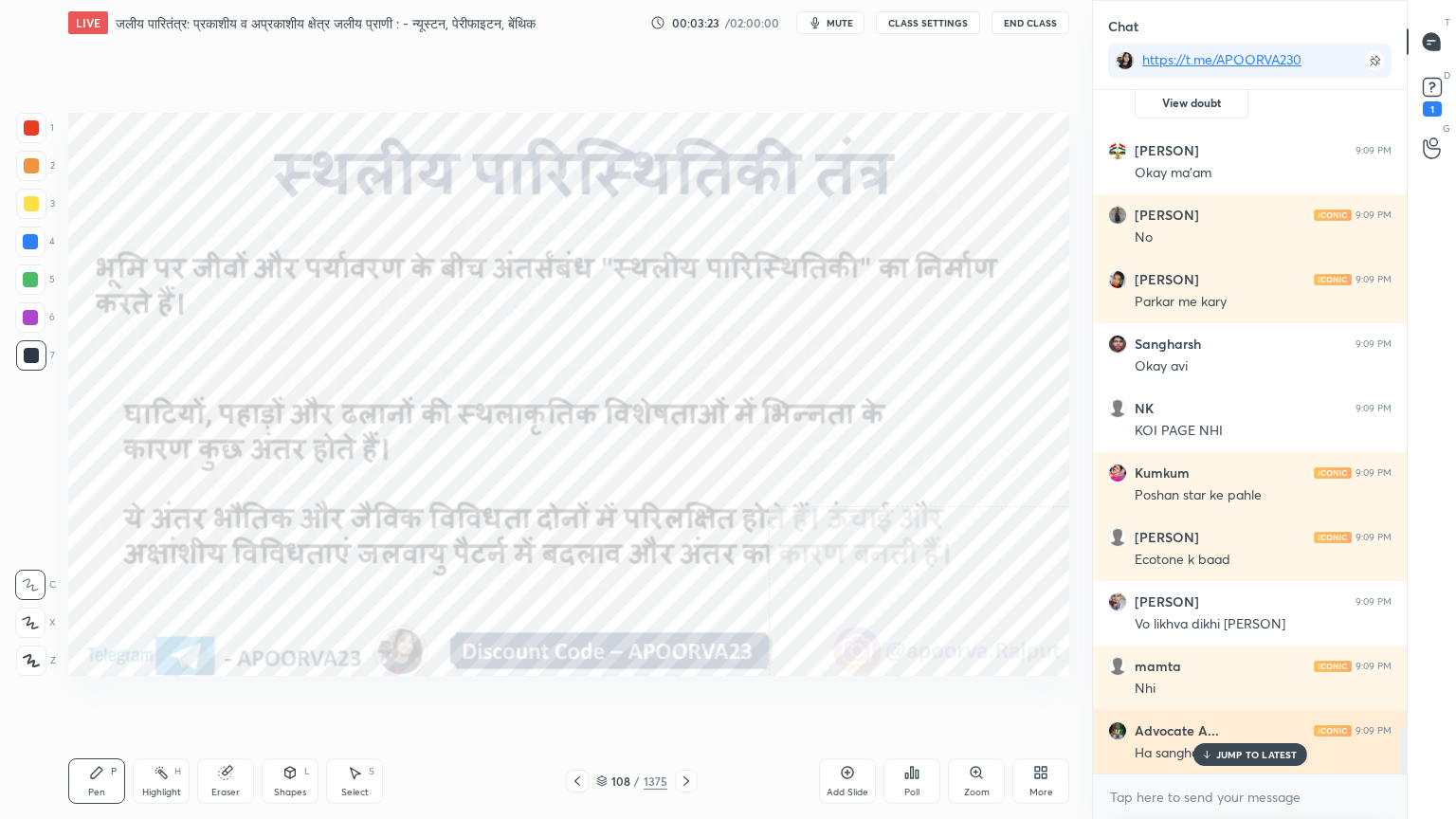 click on "JUMP TO LATEST" at bounding box center [1249, 755] 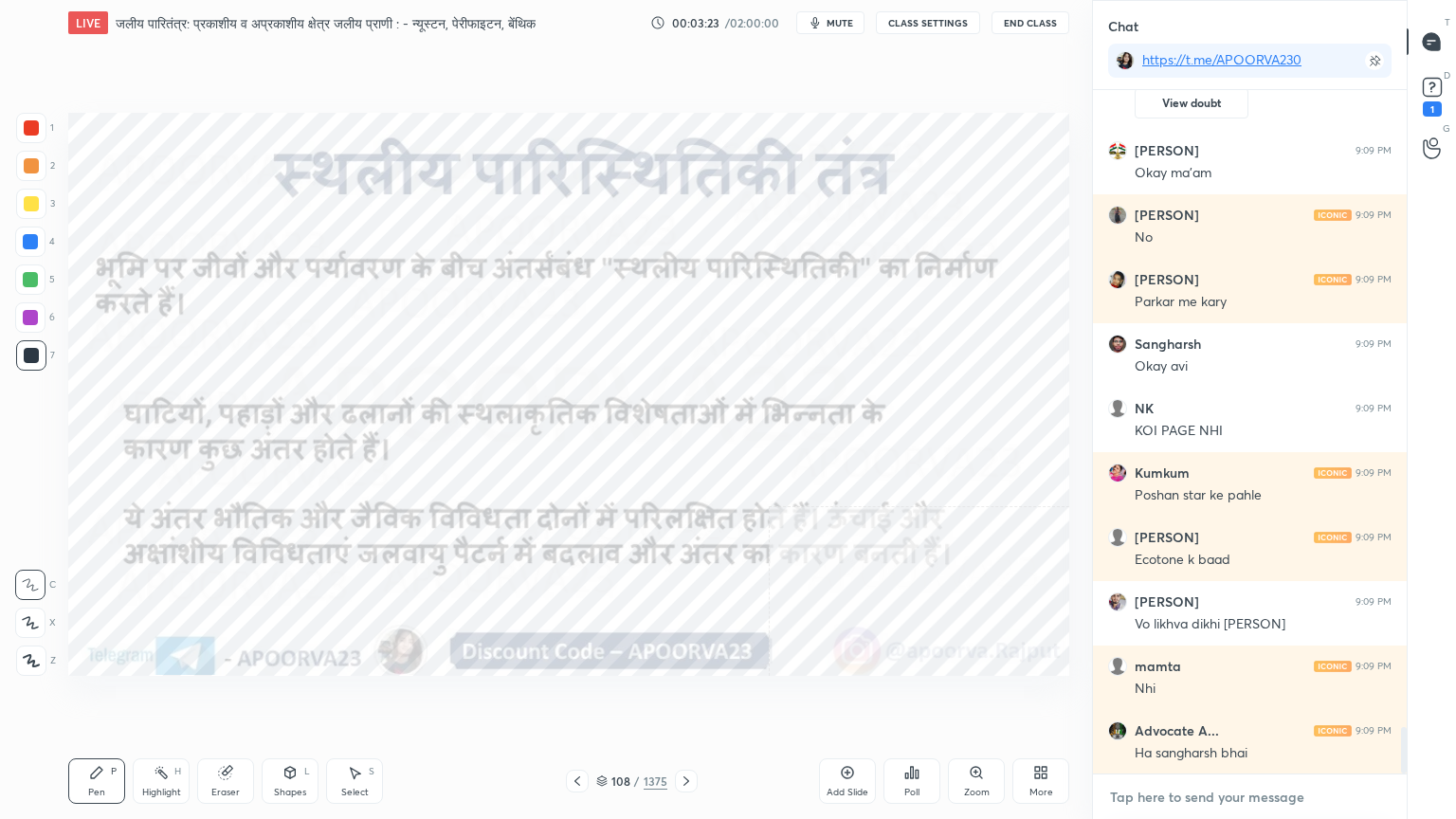 drag, startPoint x: 1236, startPoint y: 792, endPoint x: 1068, endPoint y: 708, distance: 187.82971 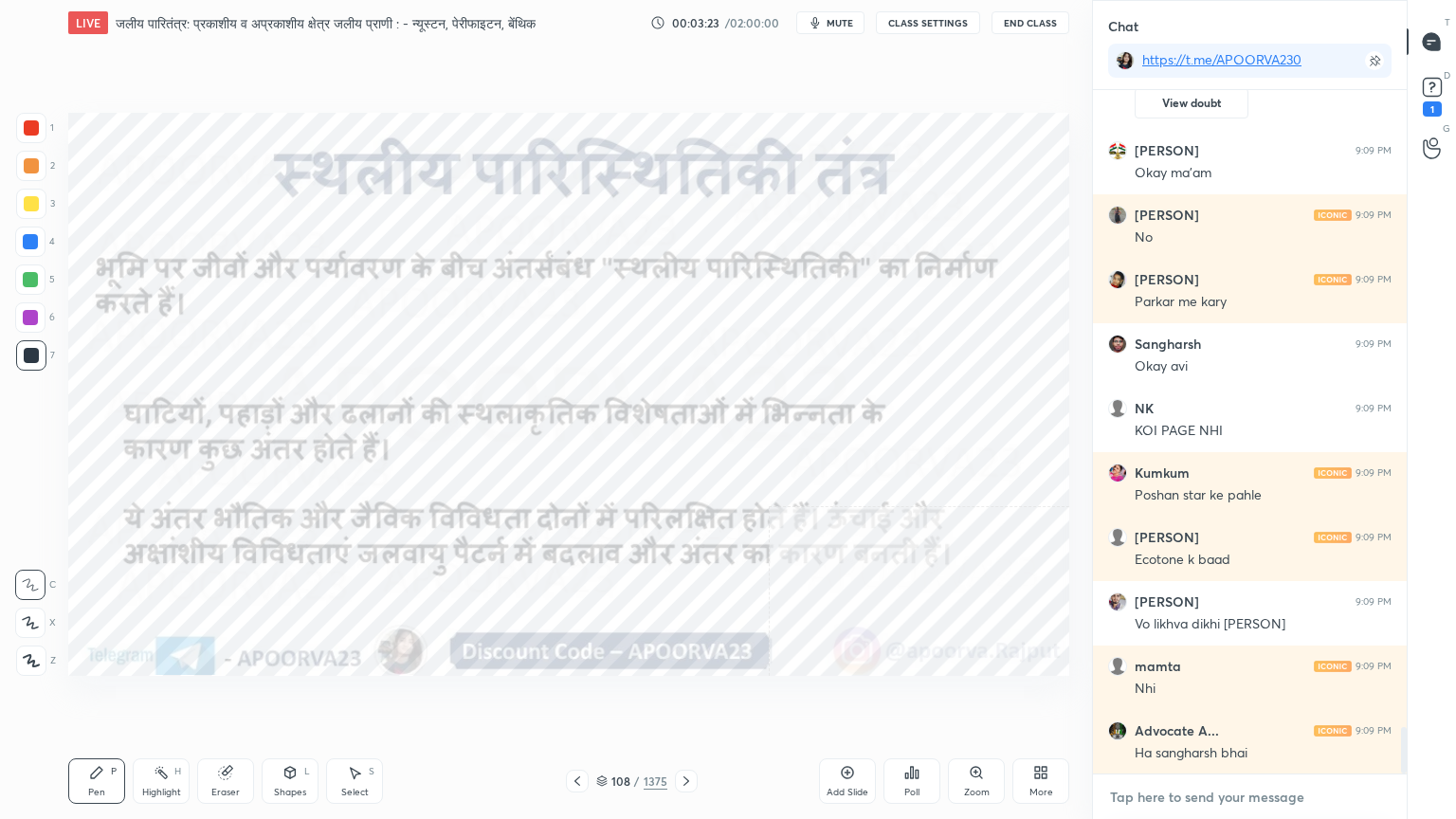 click at bounding box center [1249, 797] 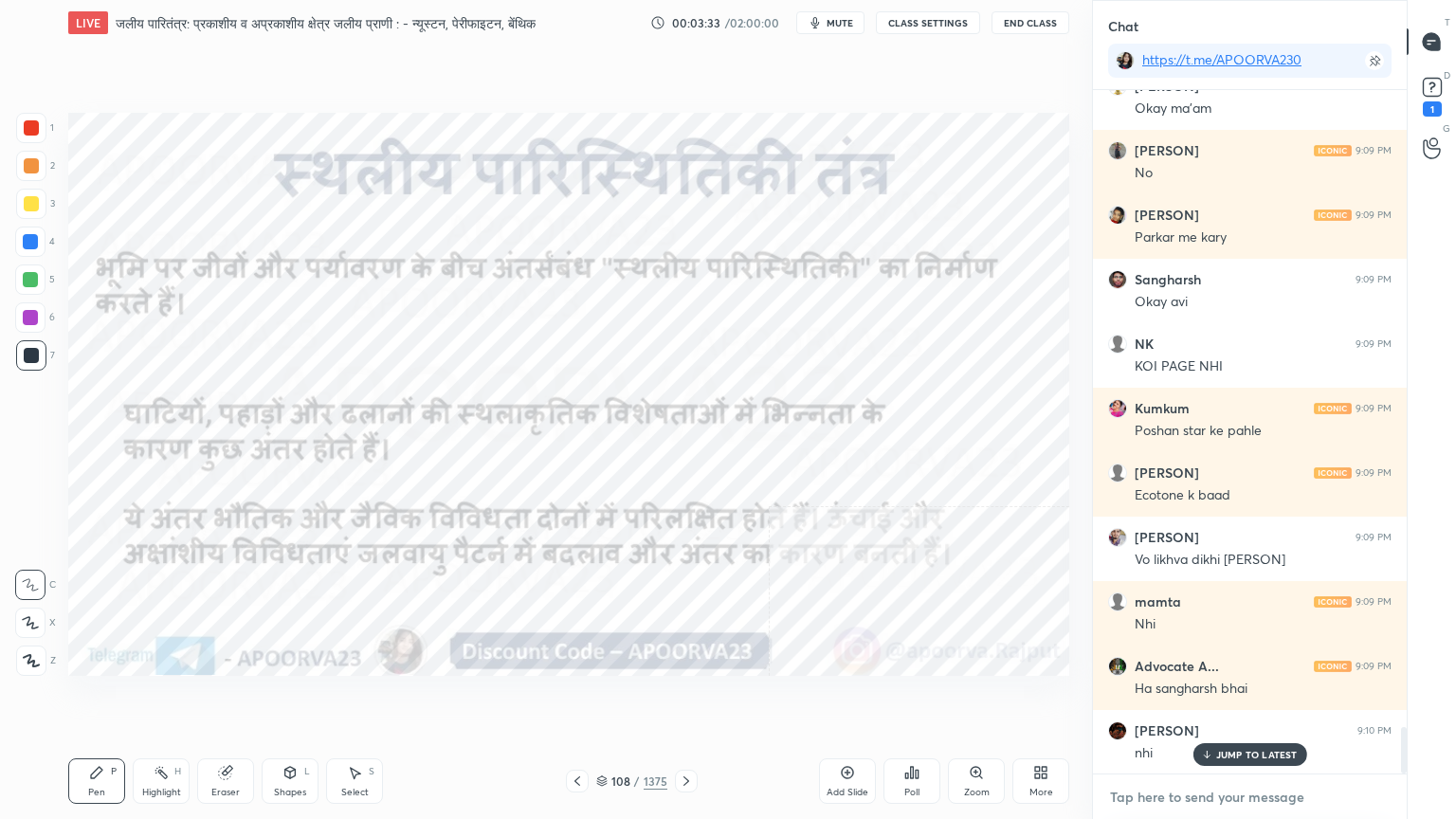 scroll, scrollTop: 9449, scrollLeft: 0, axis: vertical 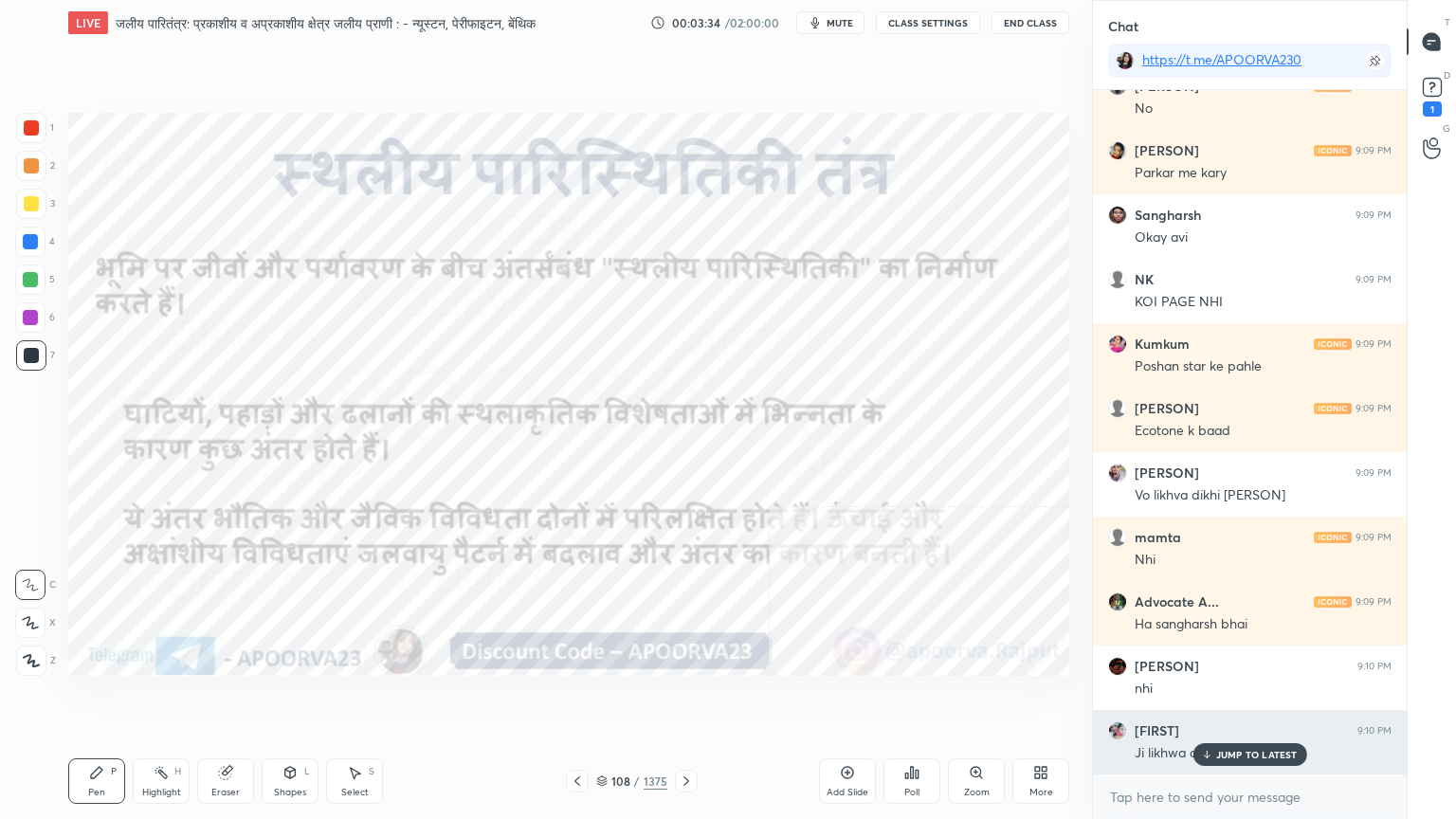 click on "JUMP TO LATEST" at bounding box center (1257, 755) 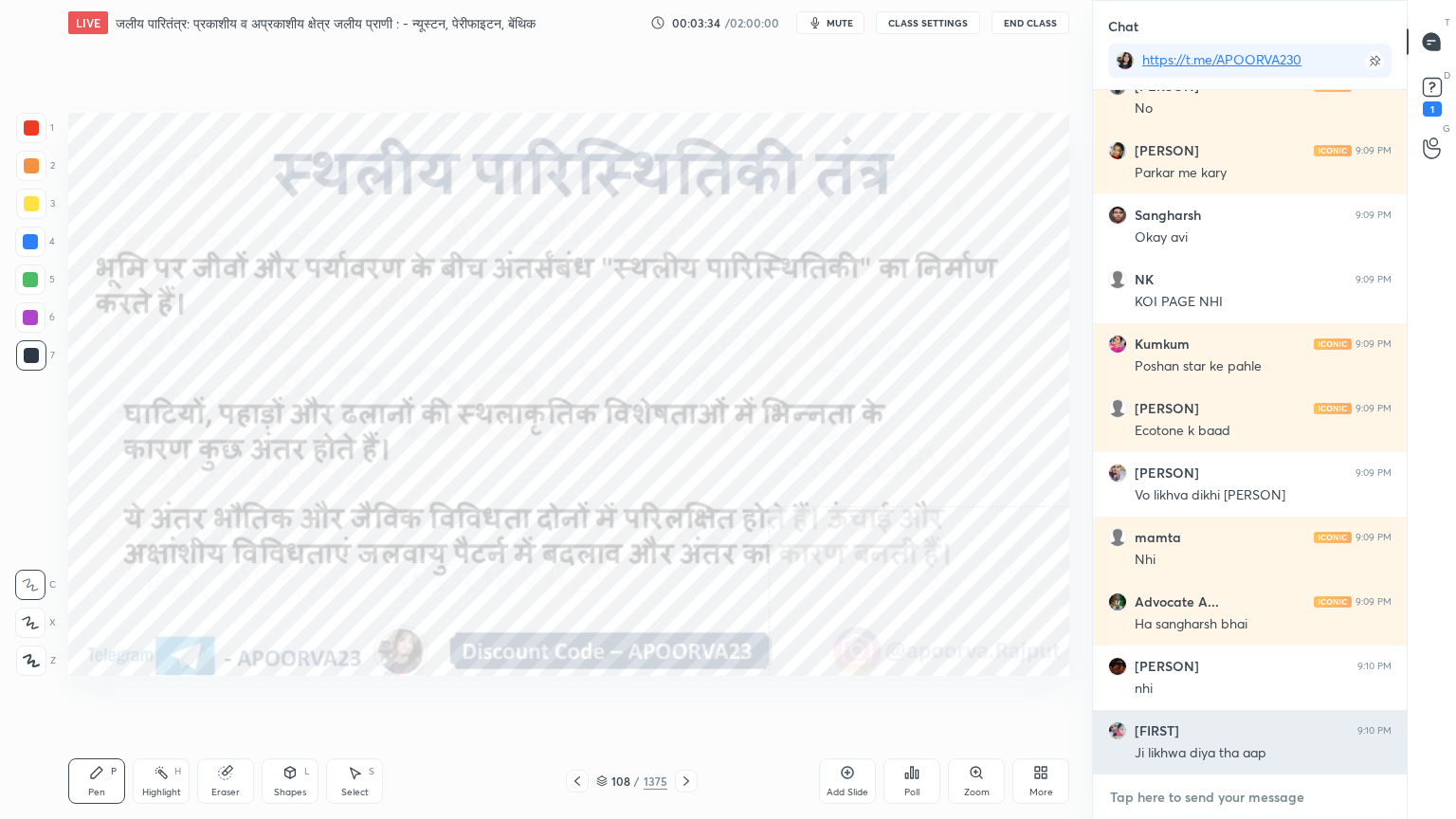 drag, startPoint x: 1228, startPoint y: 796, endPoint x: 1107, endPoint y: 746, distance: 130.9236 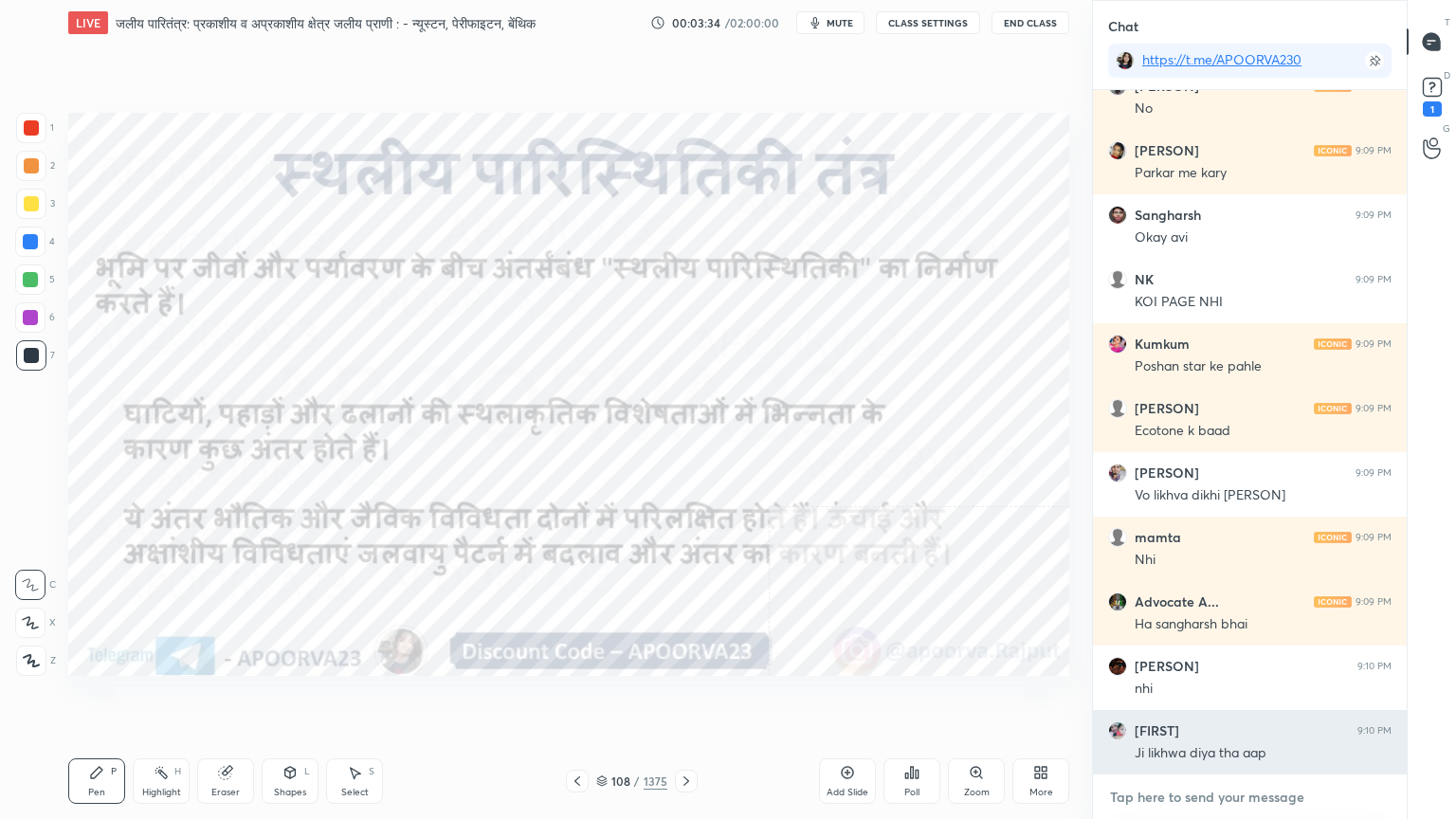 click at bounding box center [1249, 797] 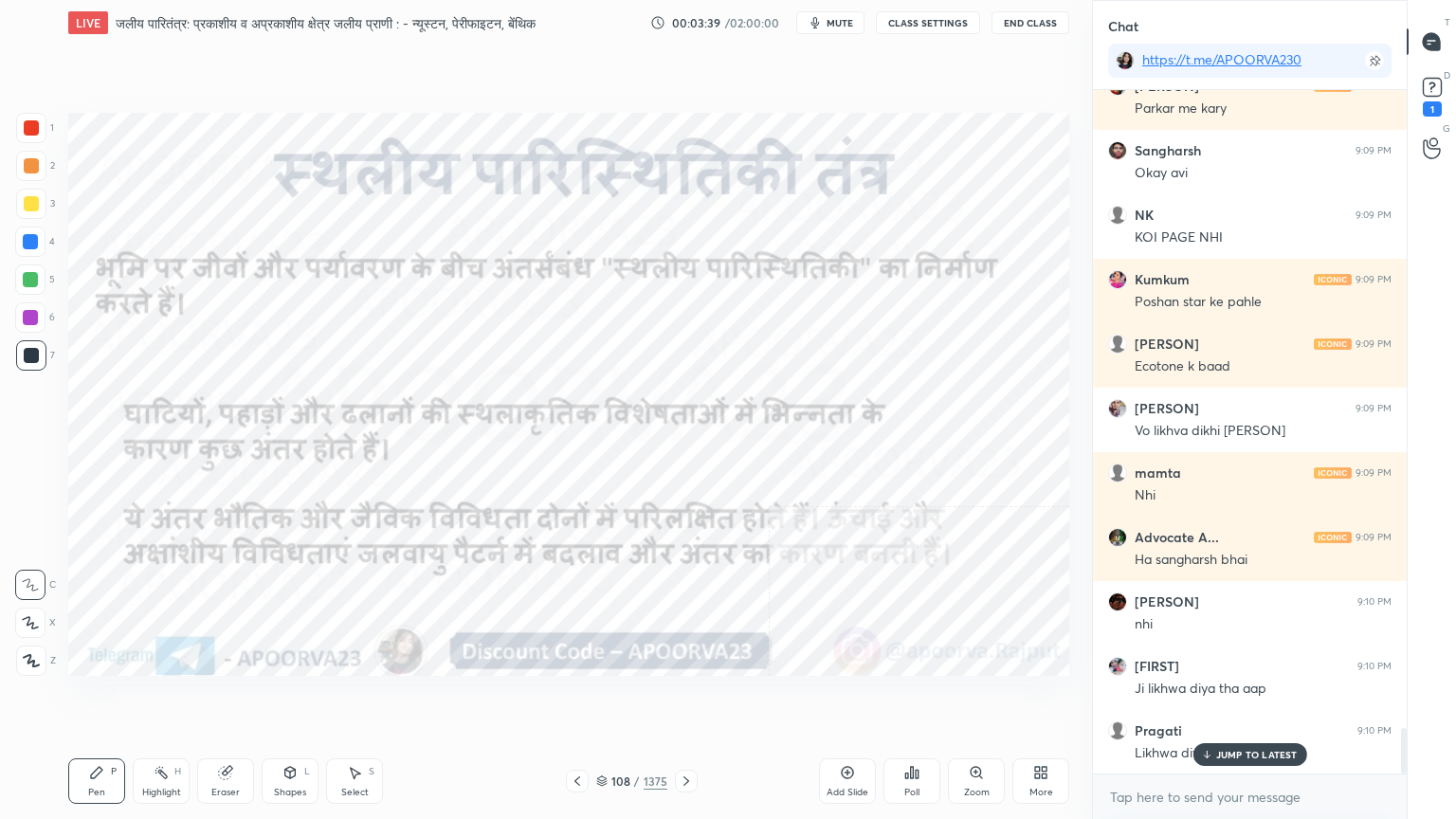 scroll, scrollTop: 9578, scrollLeft: 0, axis: vertical 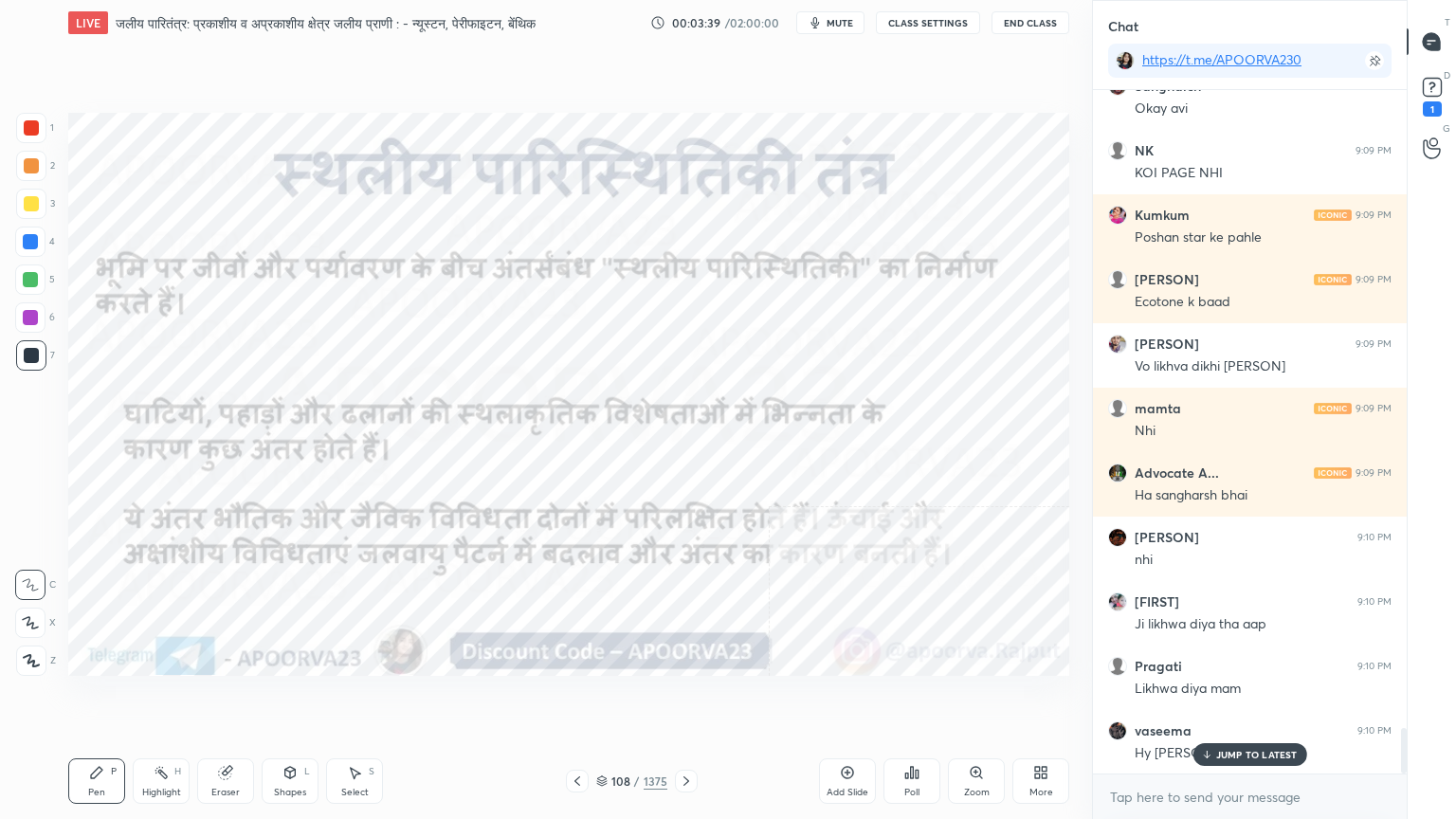 click on "JUMP TO LATEST" at bounding box center (1249, 755) 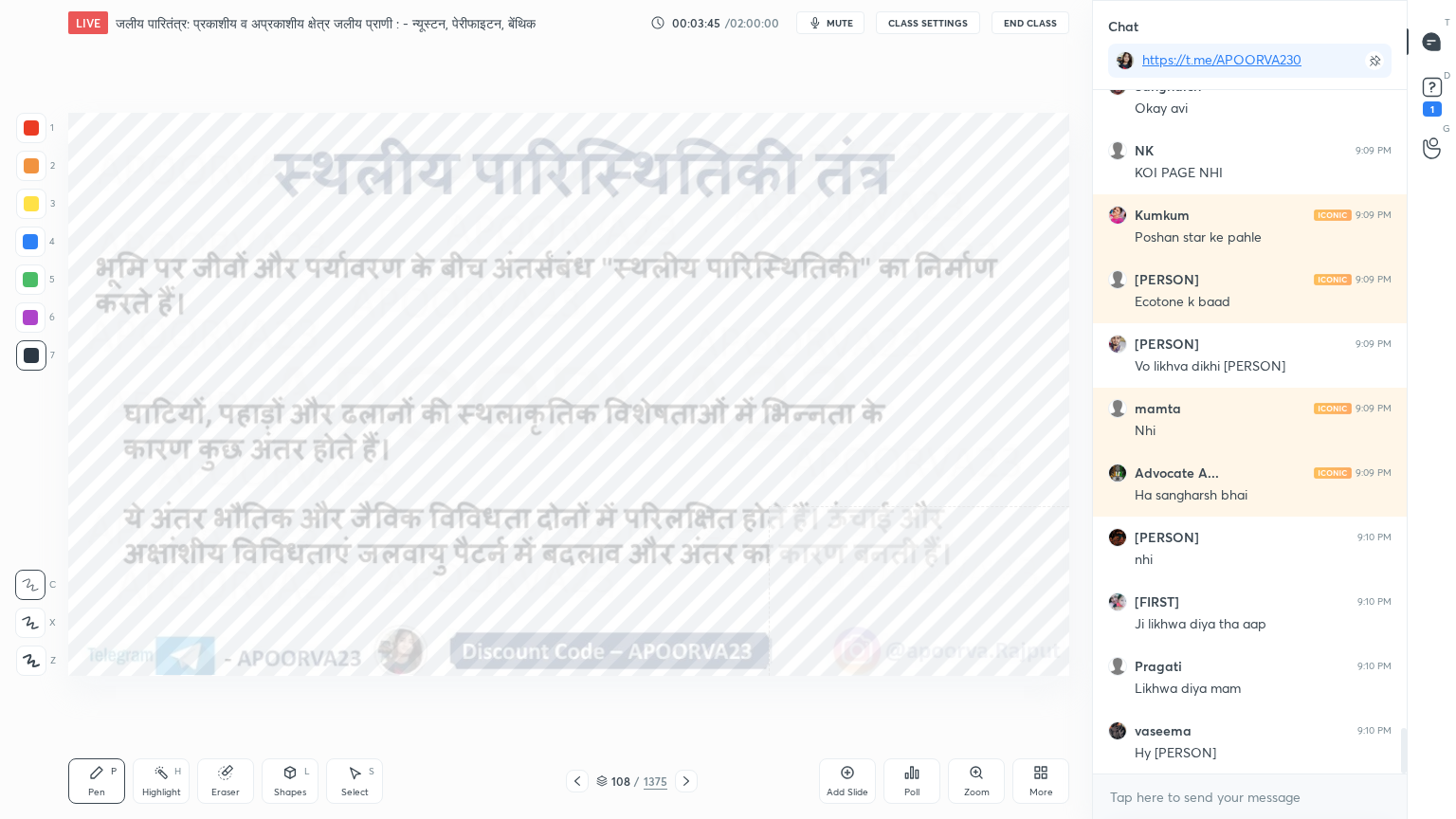 scroll, scrollTop: 9642, scrollLeft: 0, axis: vertical 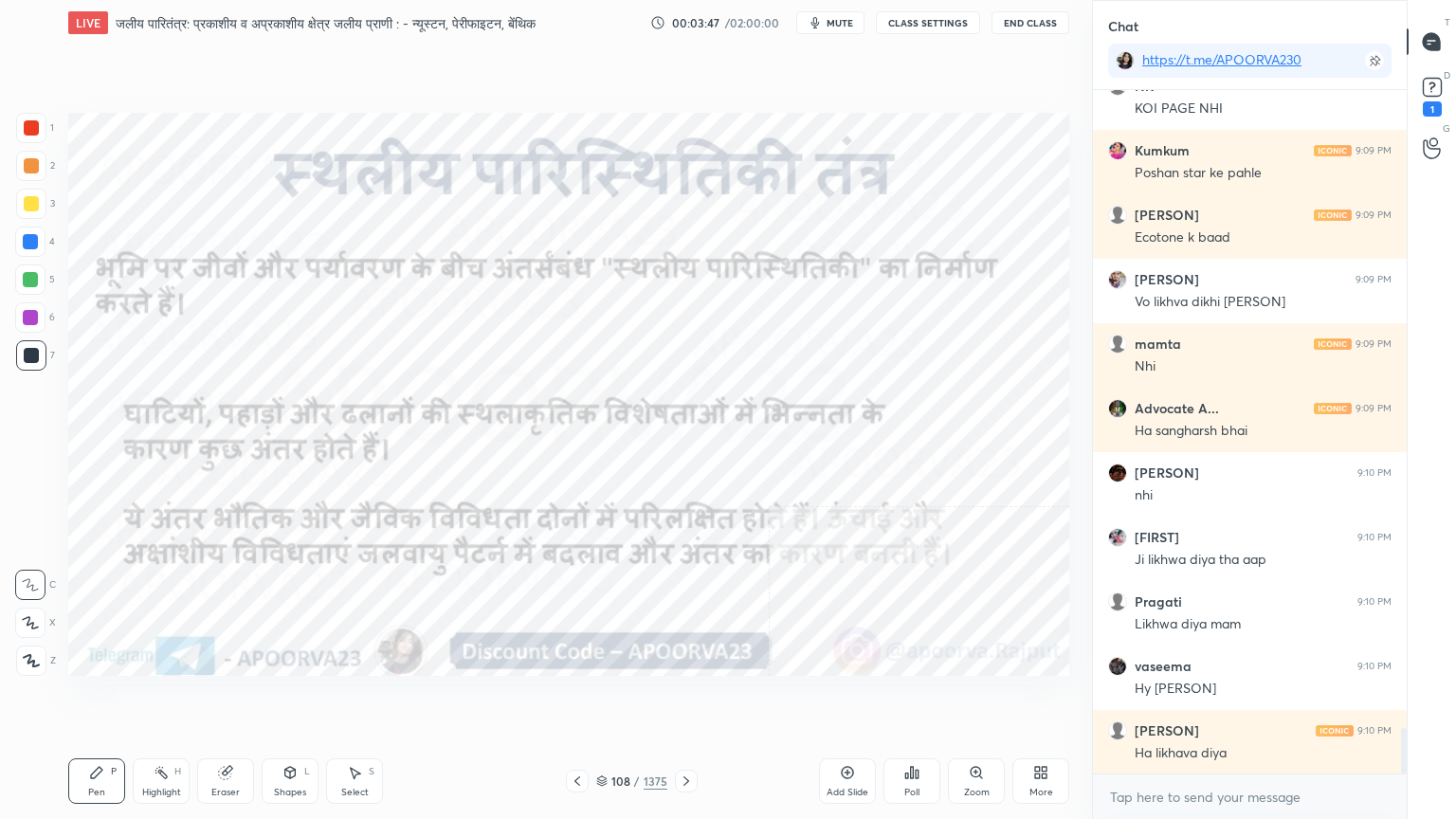 click on "Eraser" at bounding box center (226, 781) 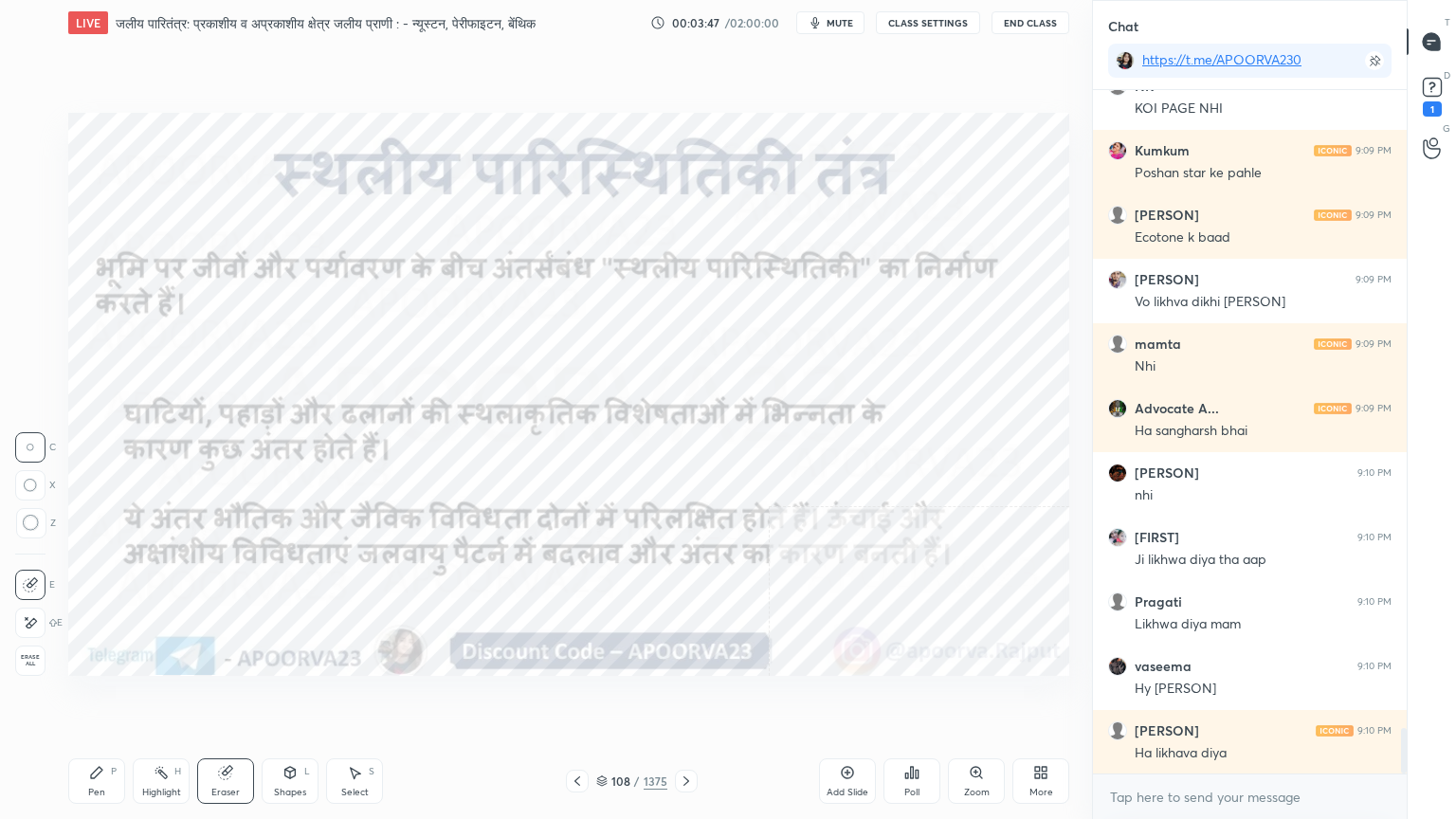 click on "Erase all" at bounding box center [30, 661] 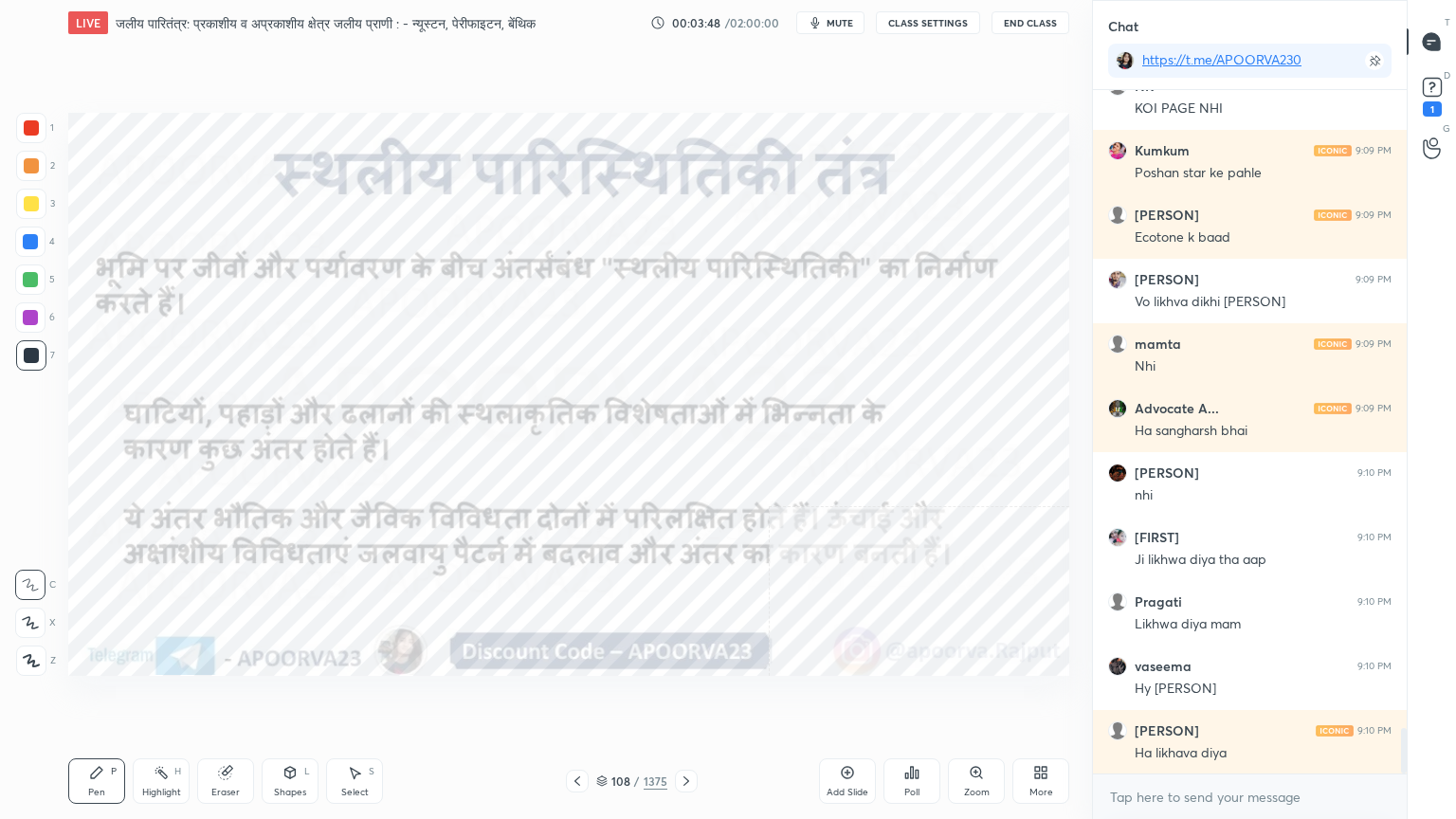 click at bounding box center (31, 661) 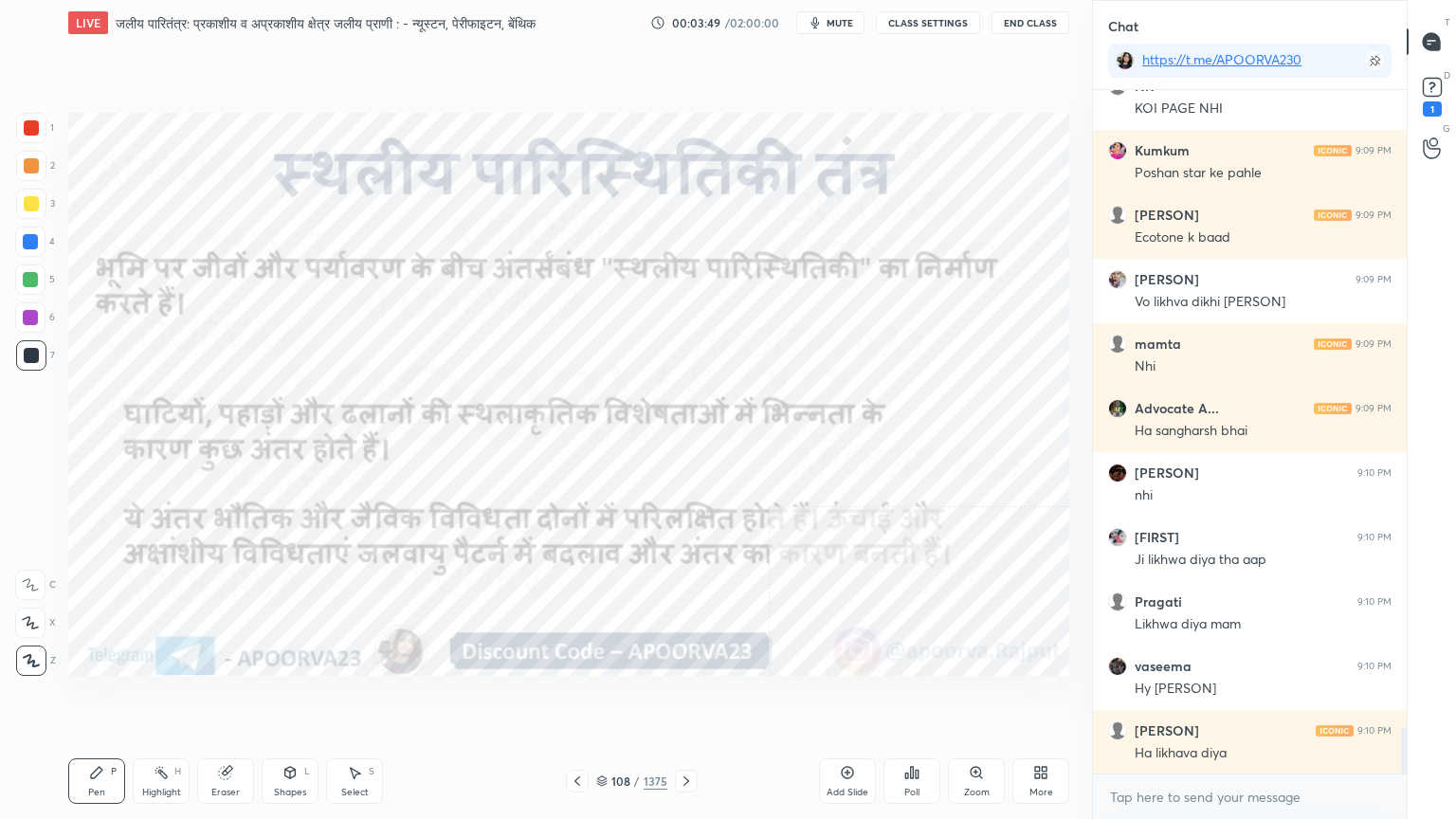 click at bounding box center (30, 242) 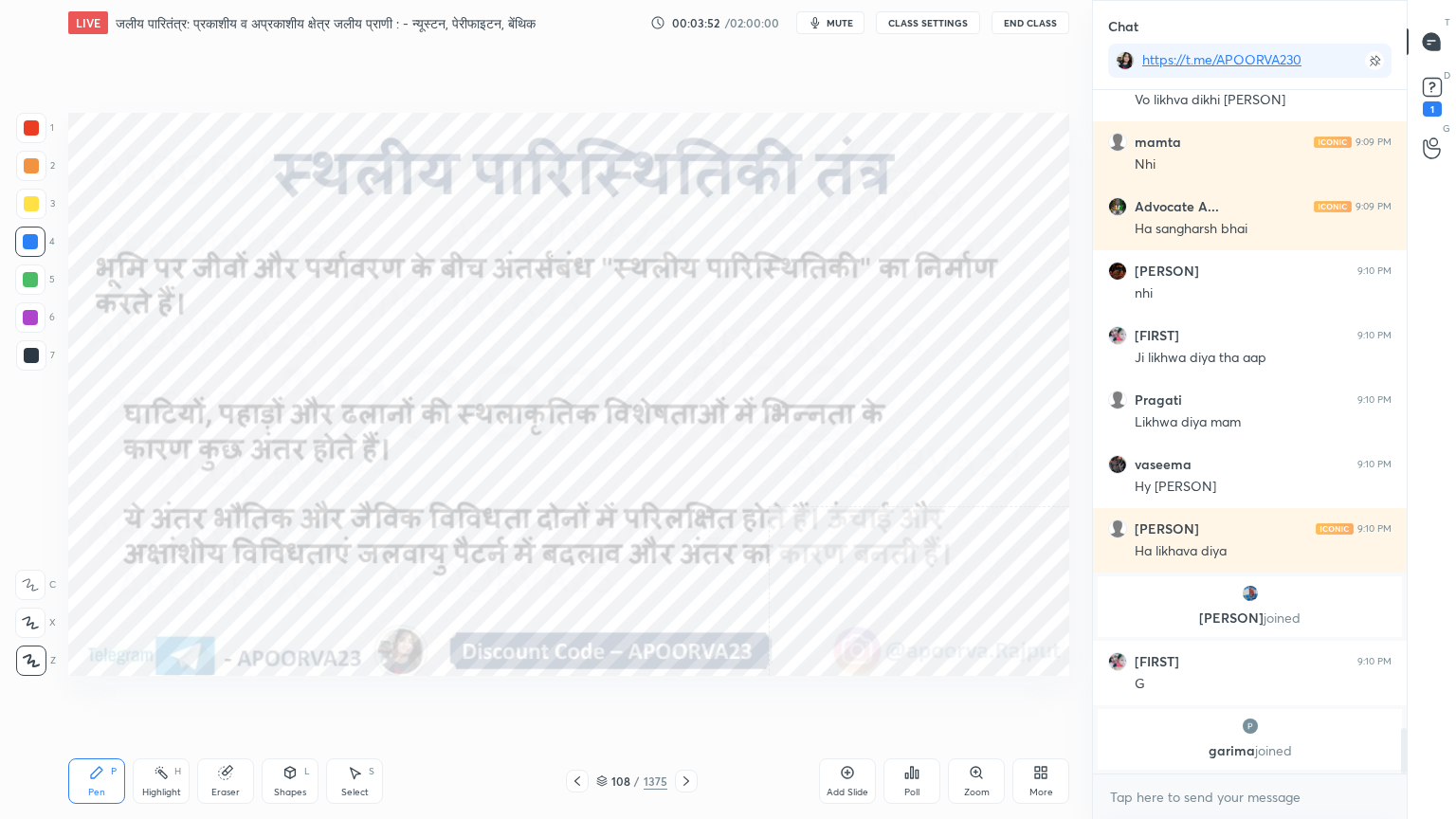 scroll, scrollTop: 9551, scrollLeft: 0, axis: vertical 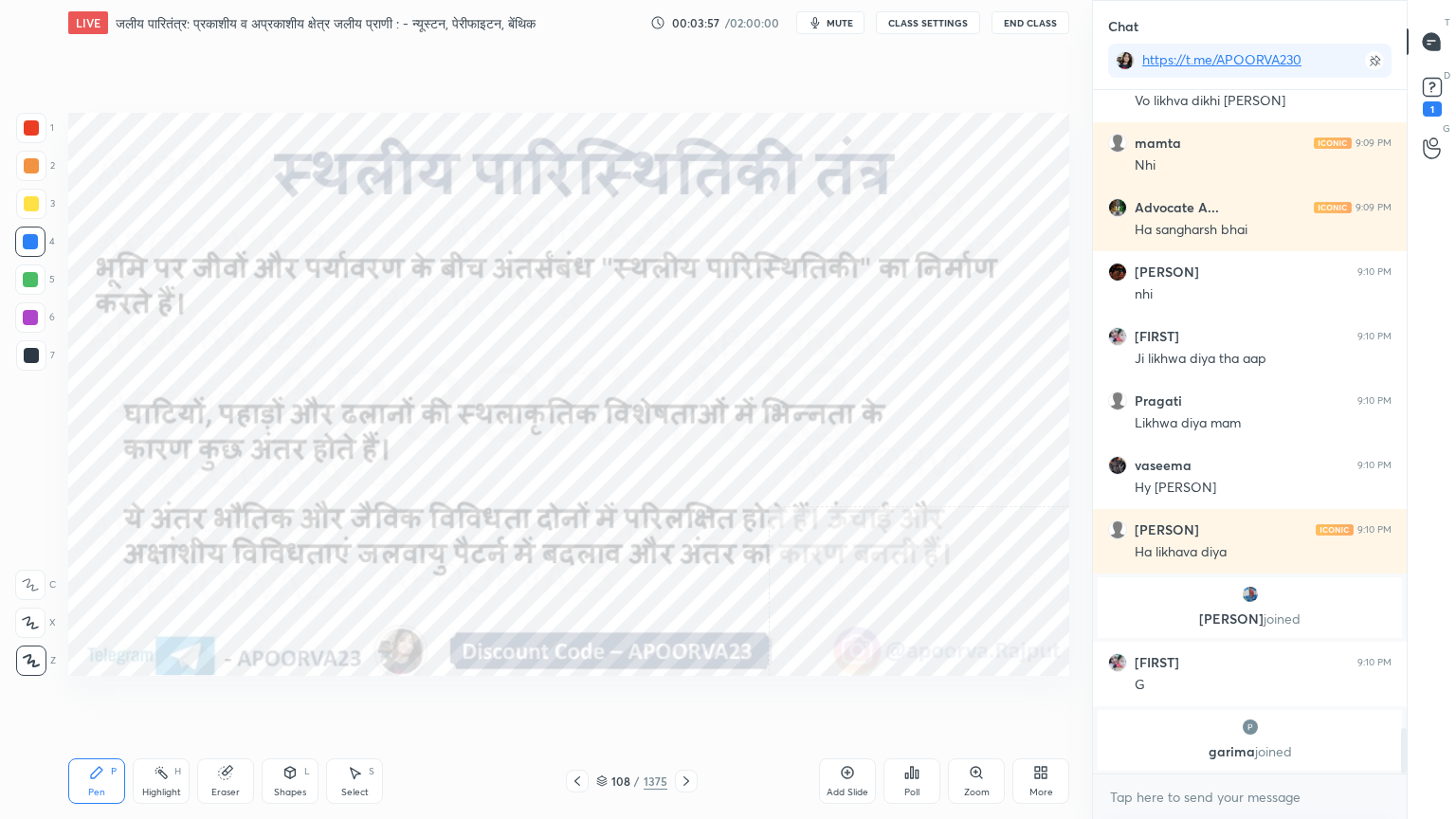 click 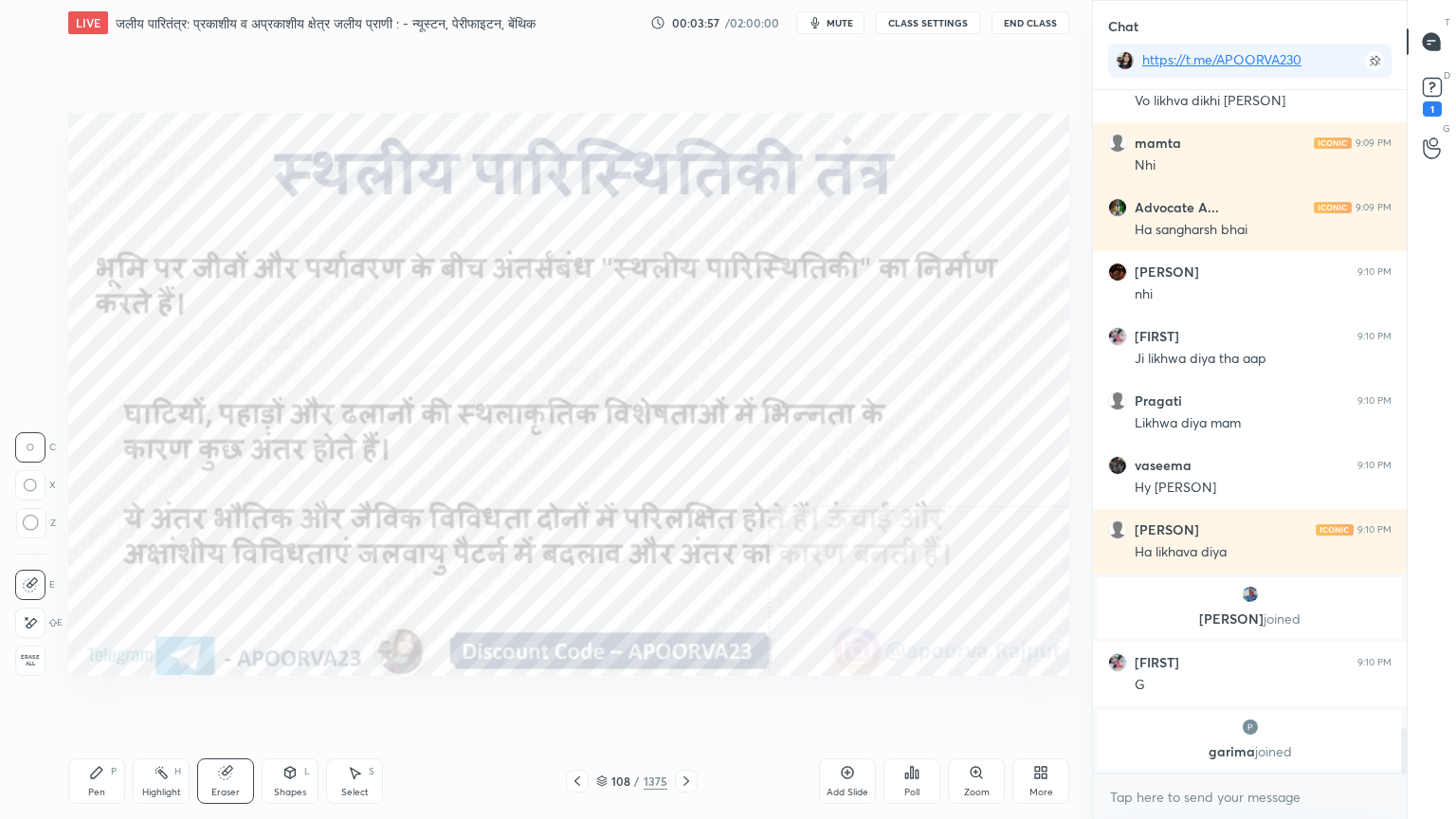 scroll, scrollTop: 9616, scrollLeft: 0, axis: vertical 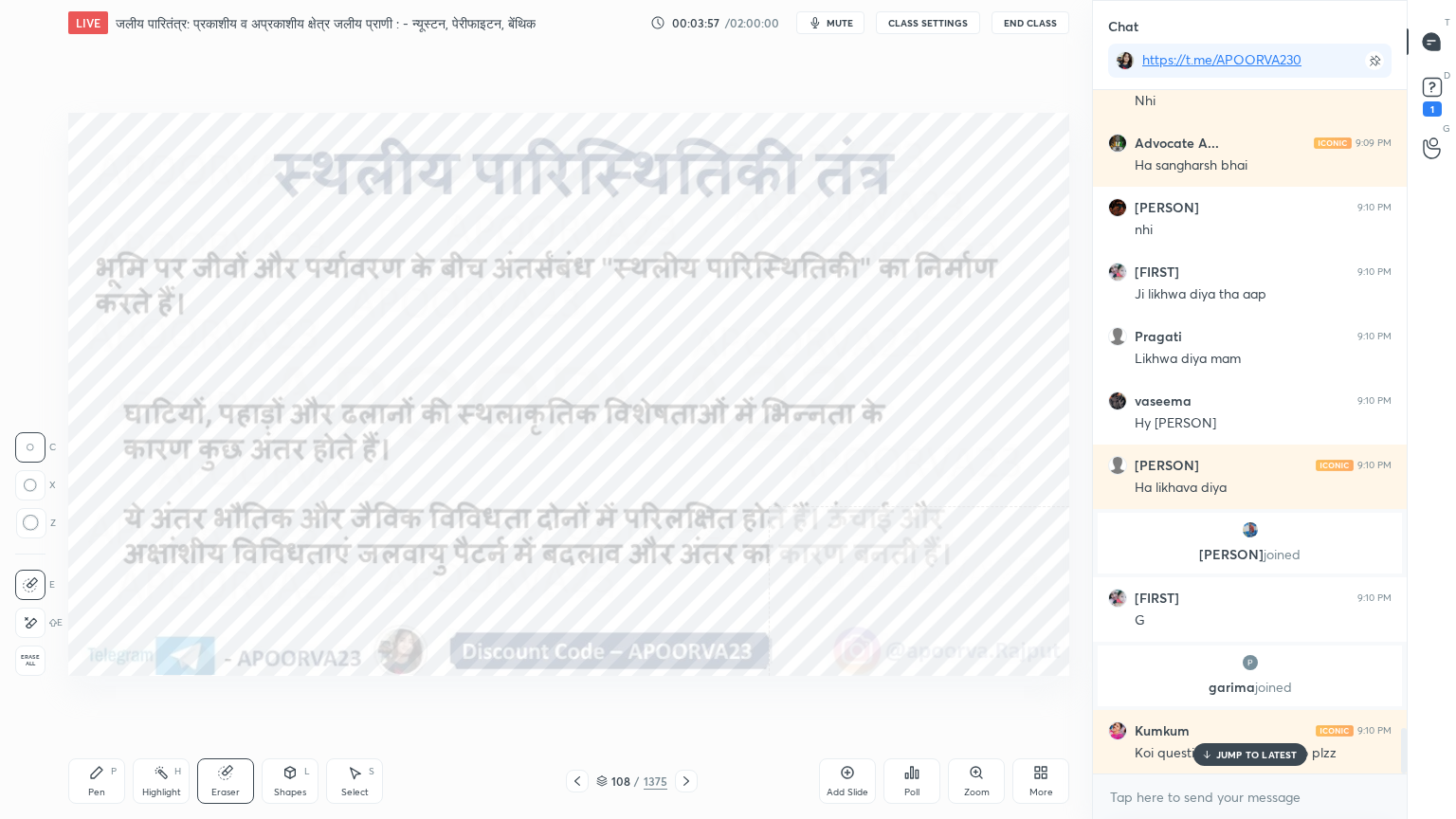 click on "Erase all" at bounding box center (30, 661) 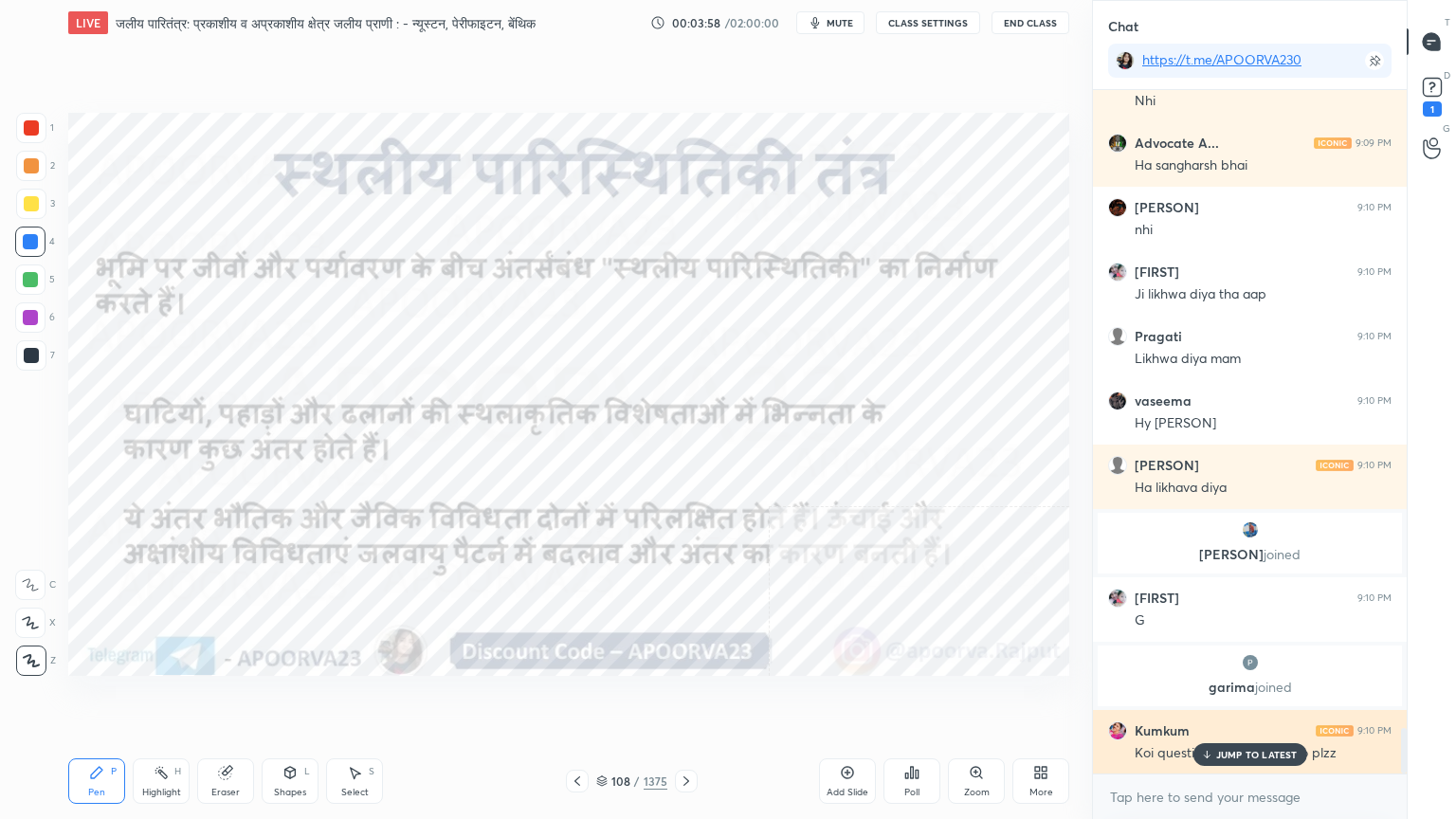 click on "JUMP TO LATEST" at bounding box center [1257, 755] 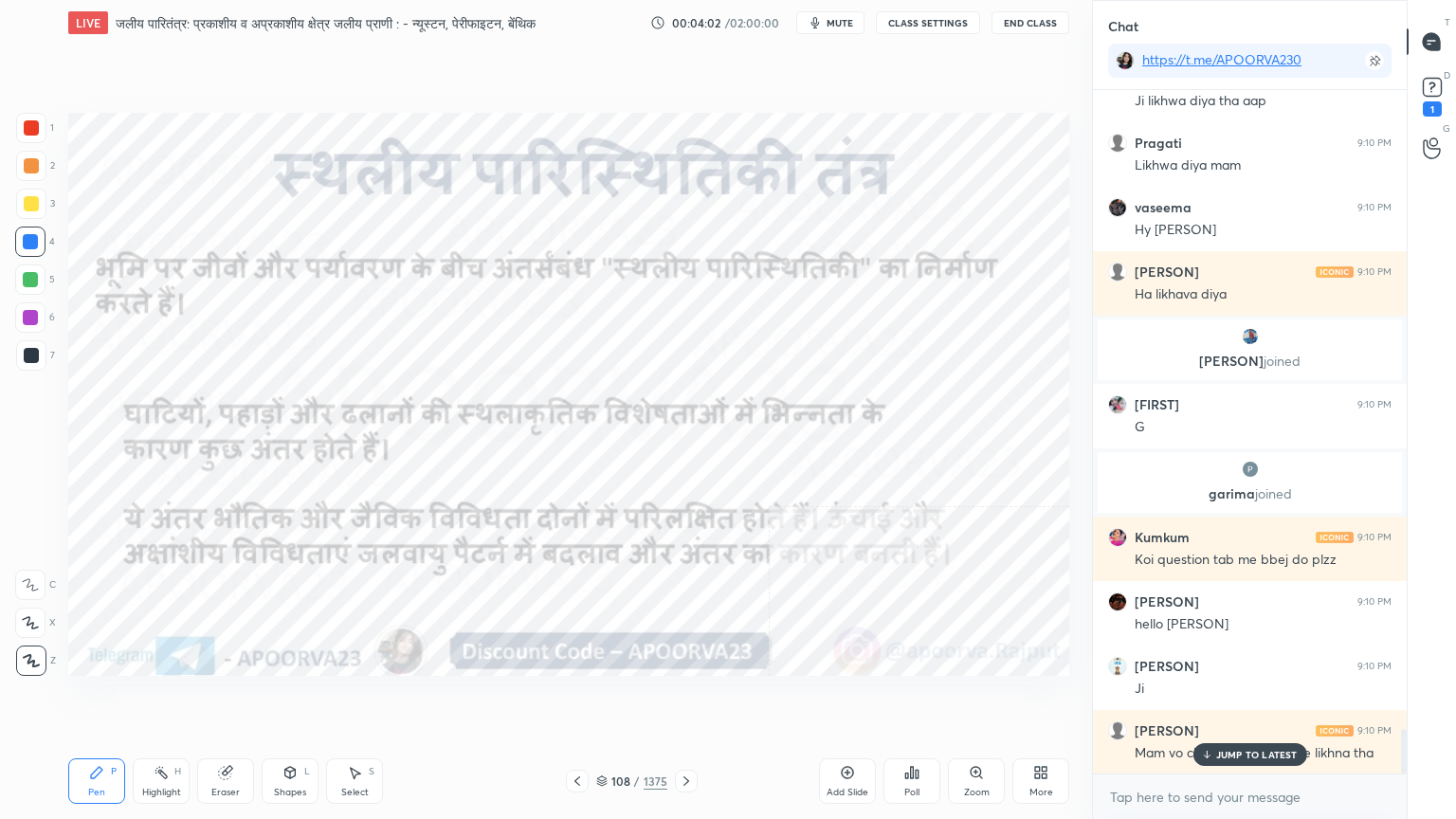 scroll, scrollTop: 9892, scrollLeft: 0, axis: vertical 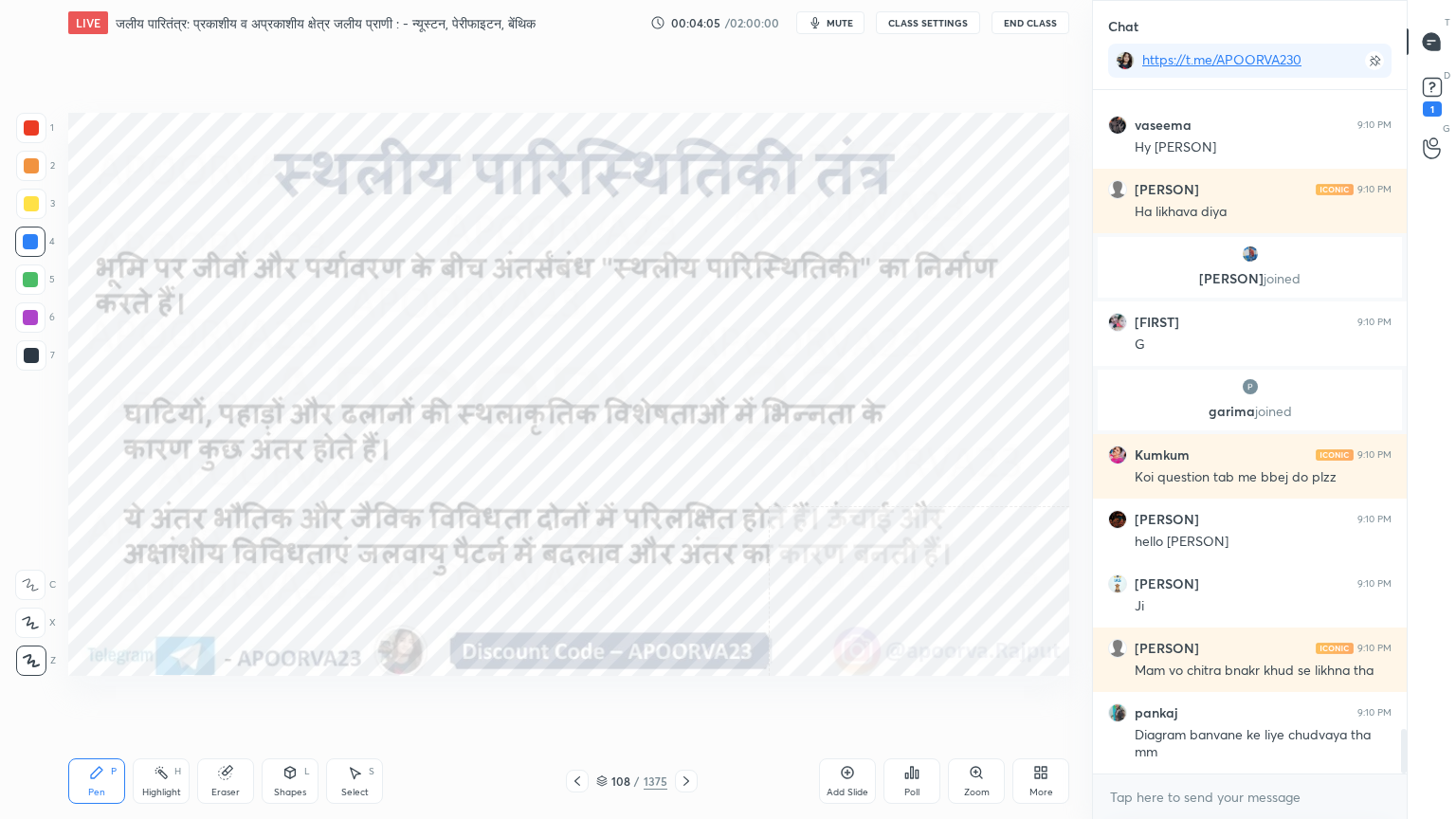 click on "Pen P Highlight H Eraser Shapes L Select S 108 / 1375 Add Slide Poll Zoom More" at bounding box center (569, 781) 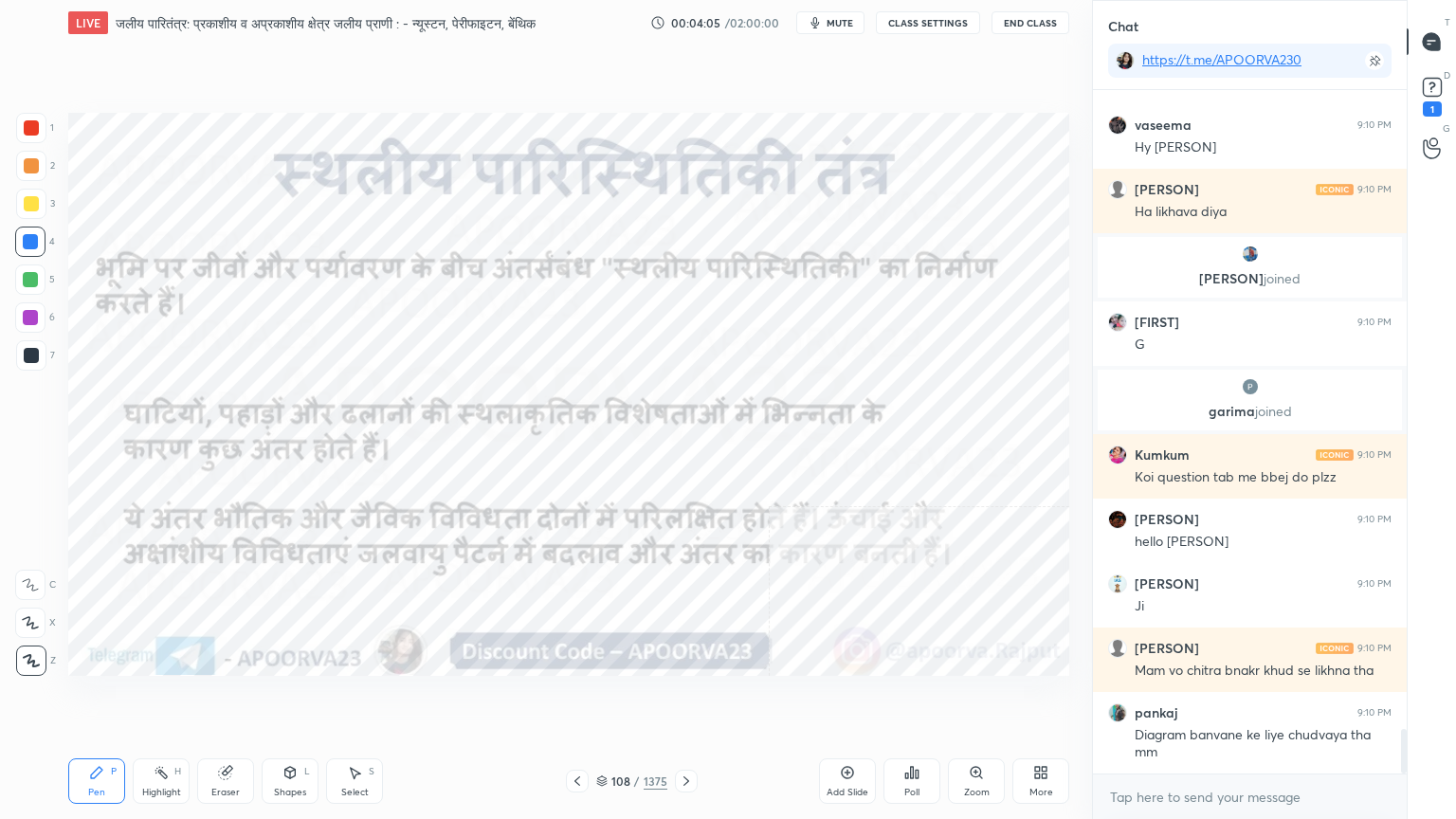 drag, startPoint x: 236, startPoint y: 776, endPoint x: 209, endPoint y: 758, distance: 32.449961 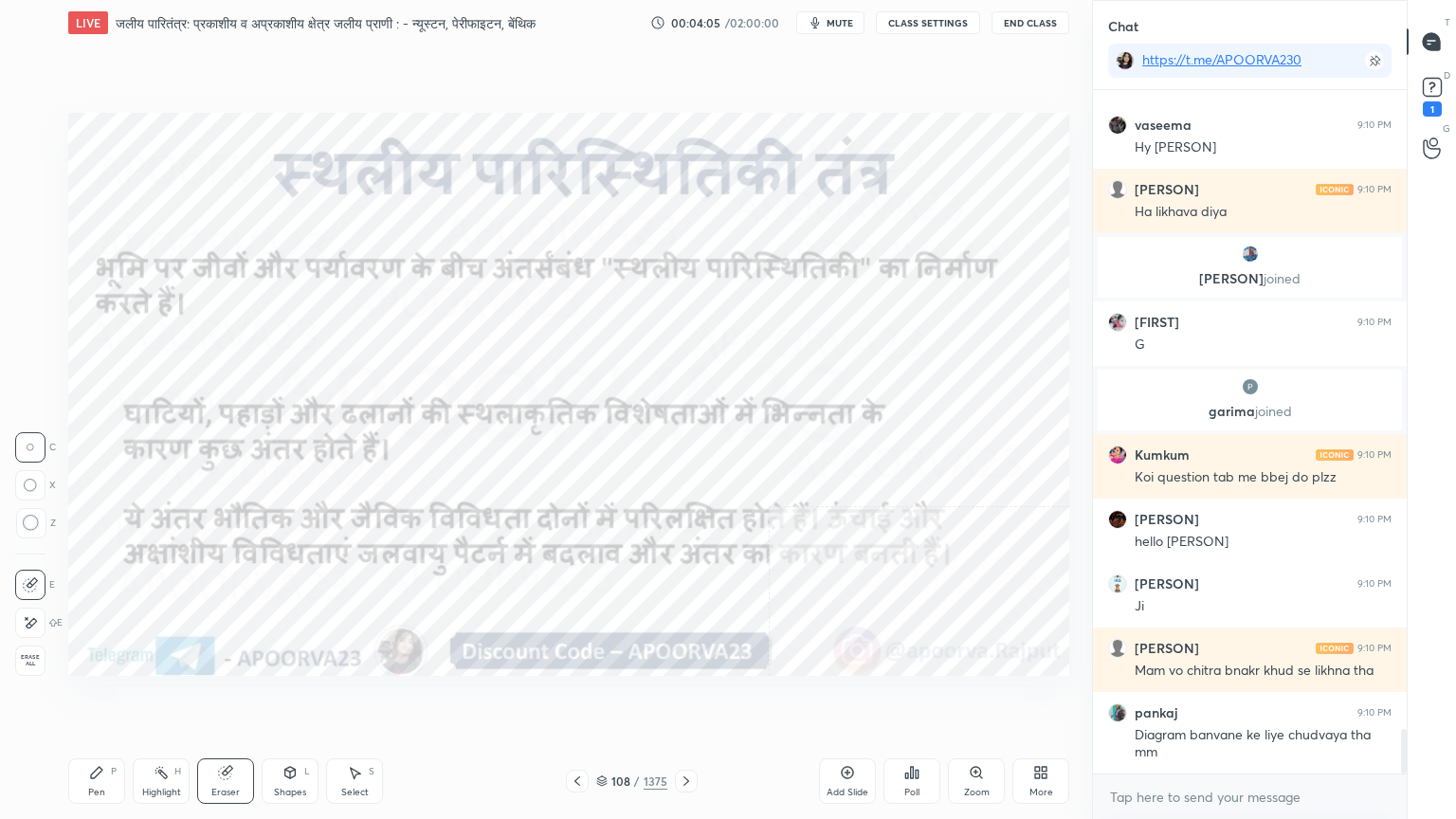 click on "Erase all" at bounding box center [30, 661] 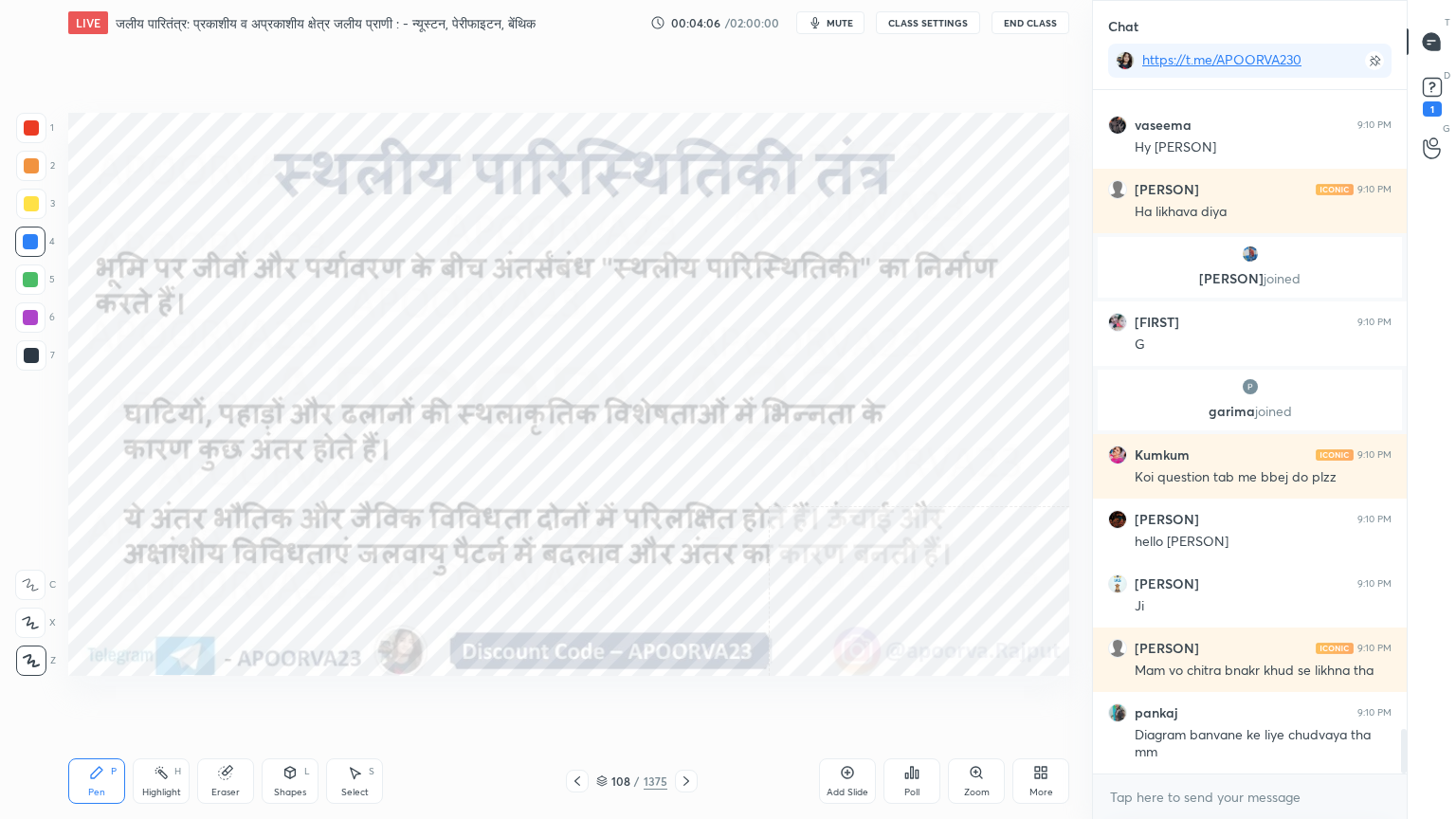 click on "1 2 3 4 5 6 7 C X Z C X Z E E Erase all   H H" at bounding box center (30, 394) 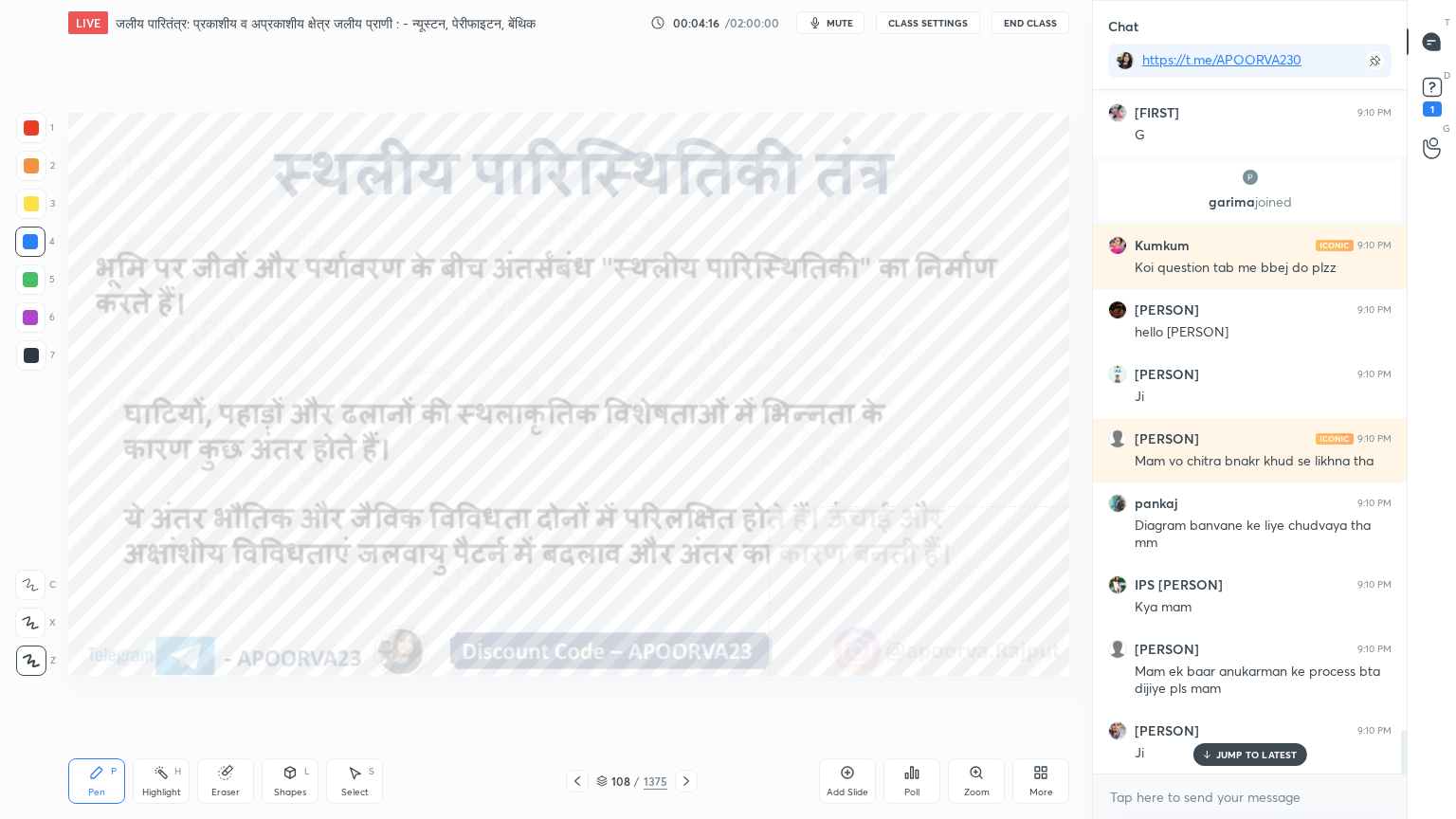 scroll, scrollTop: 10169, scrollLeft: 0, axis: vertical 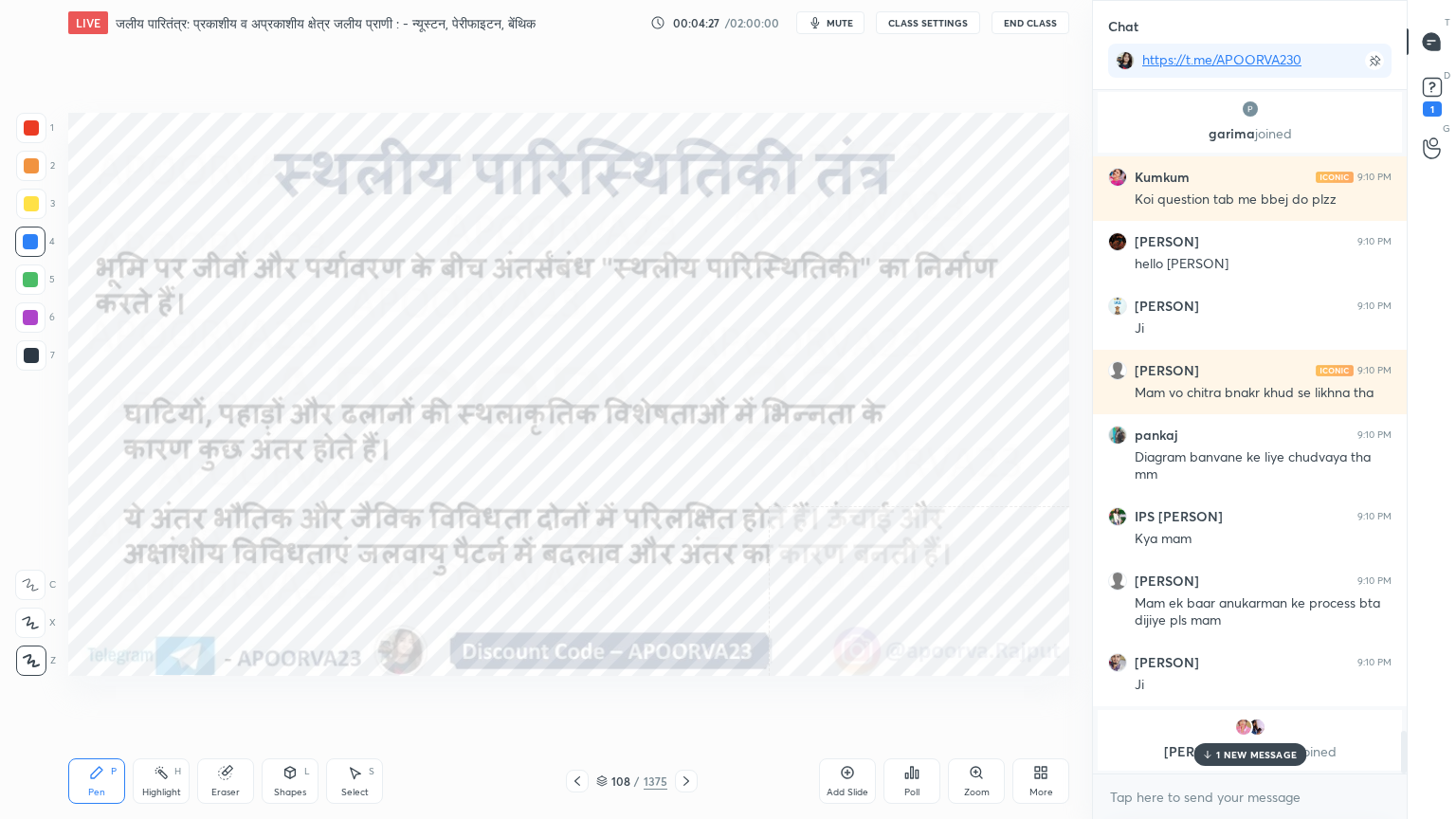 click 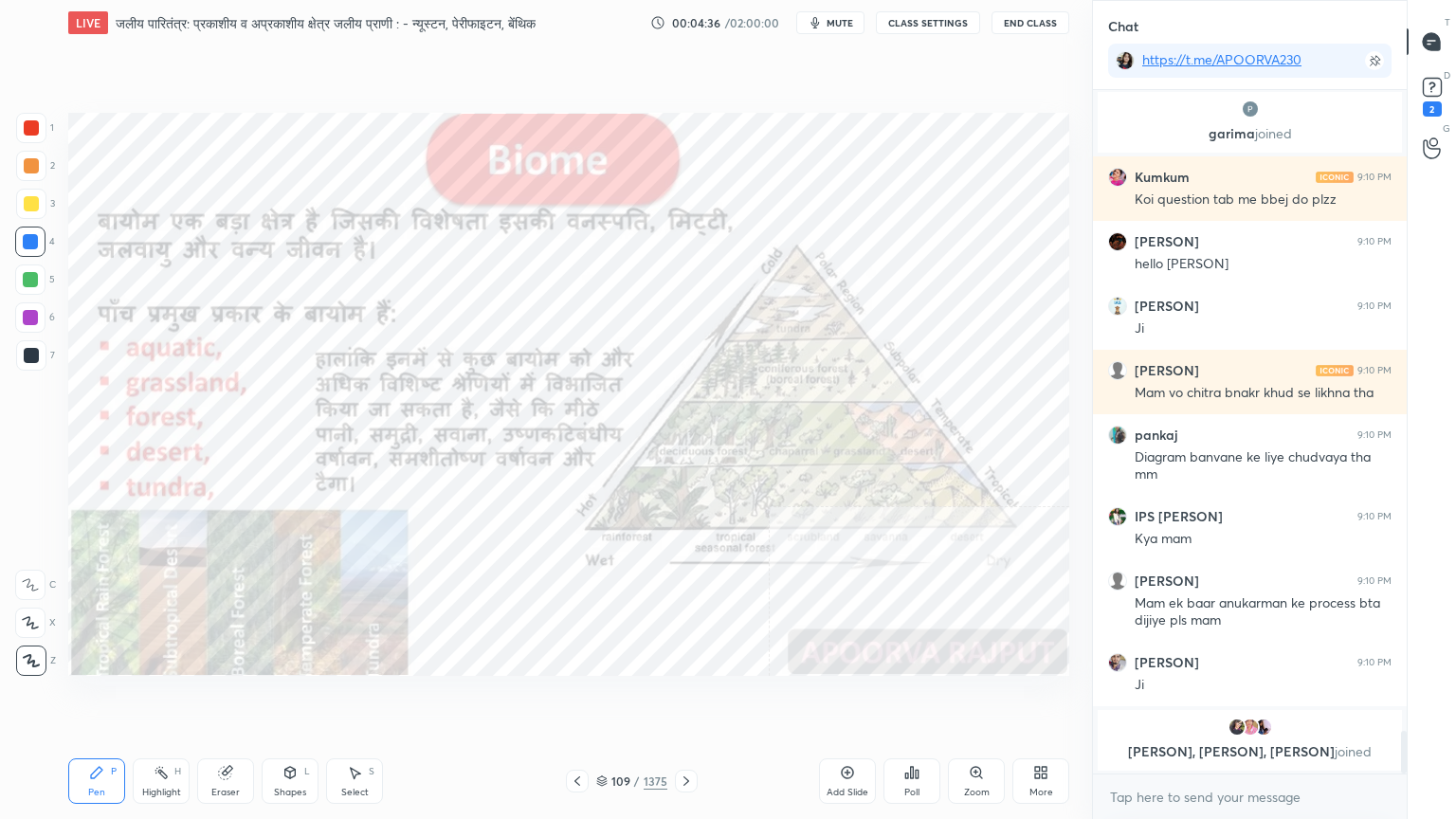 click 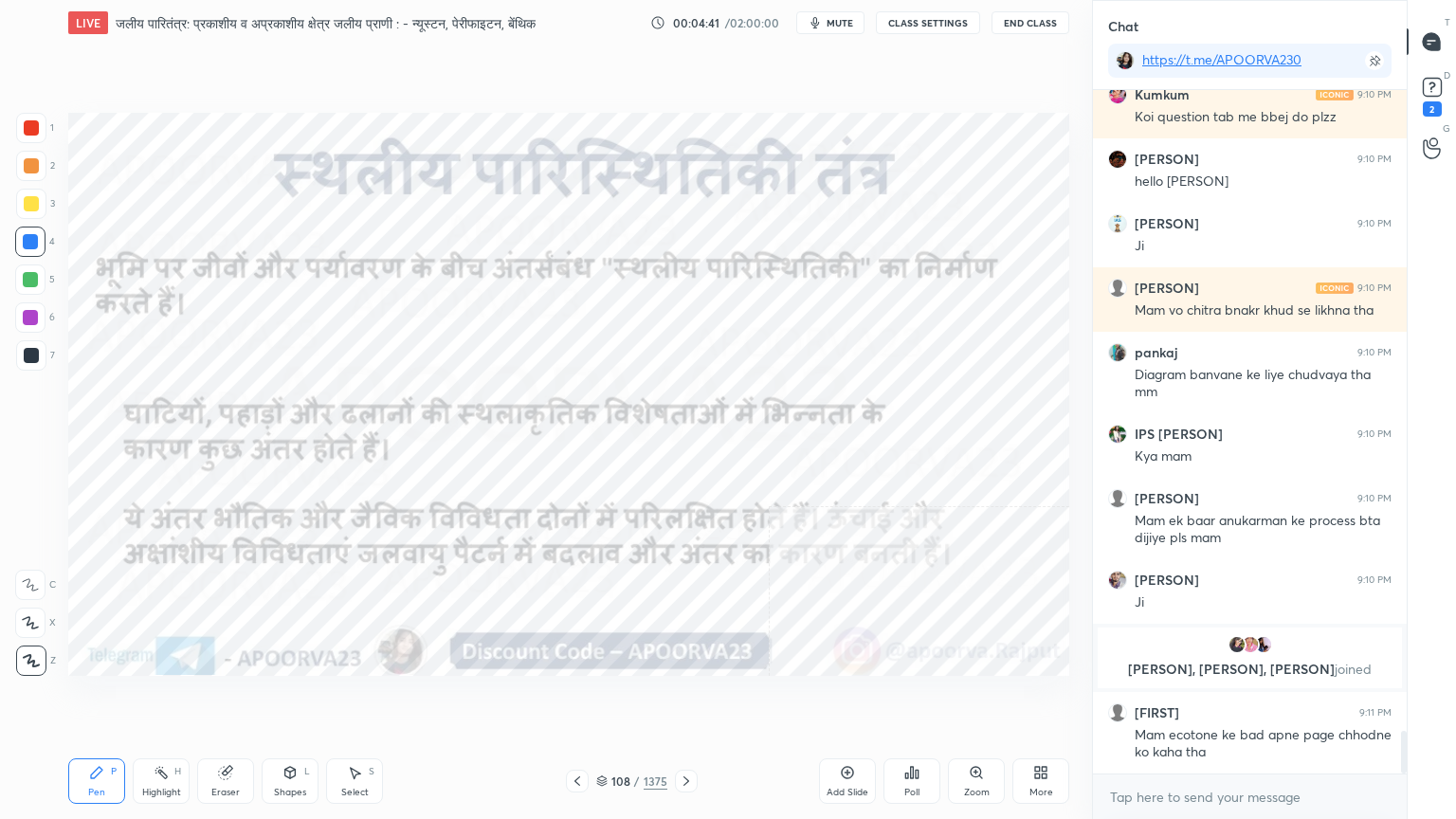 scroll, scrollTop: 10316, scrollLeft: 0, axis: vertical 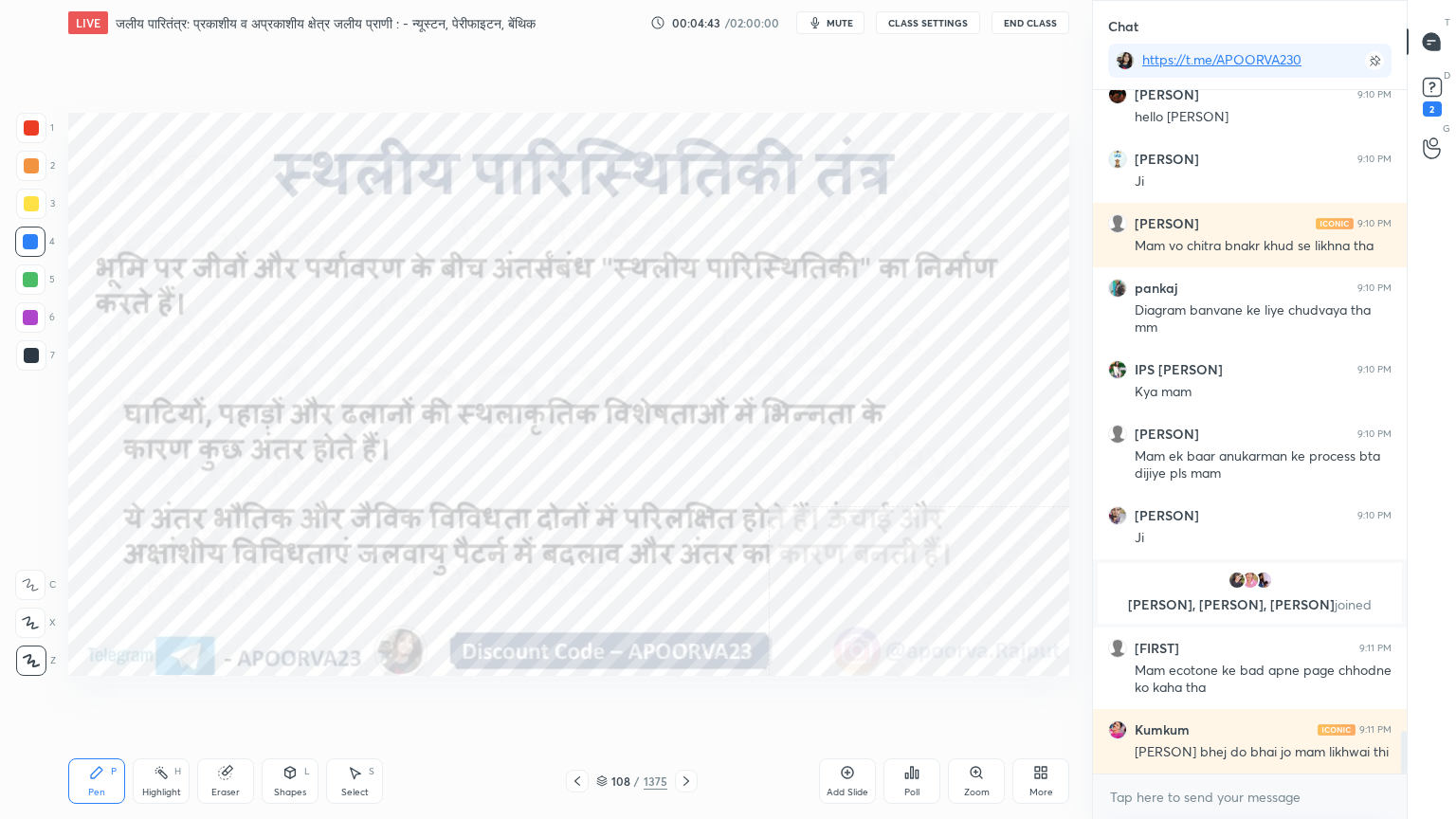 drag, startPoint x: 602, startPoint y: 777, endPoint x: 622, endPoint y: 755, distance: 29.732137 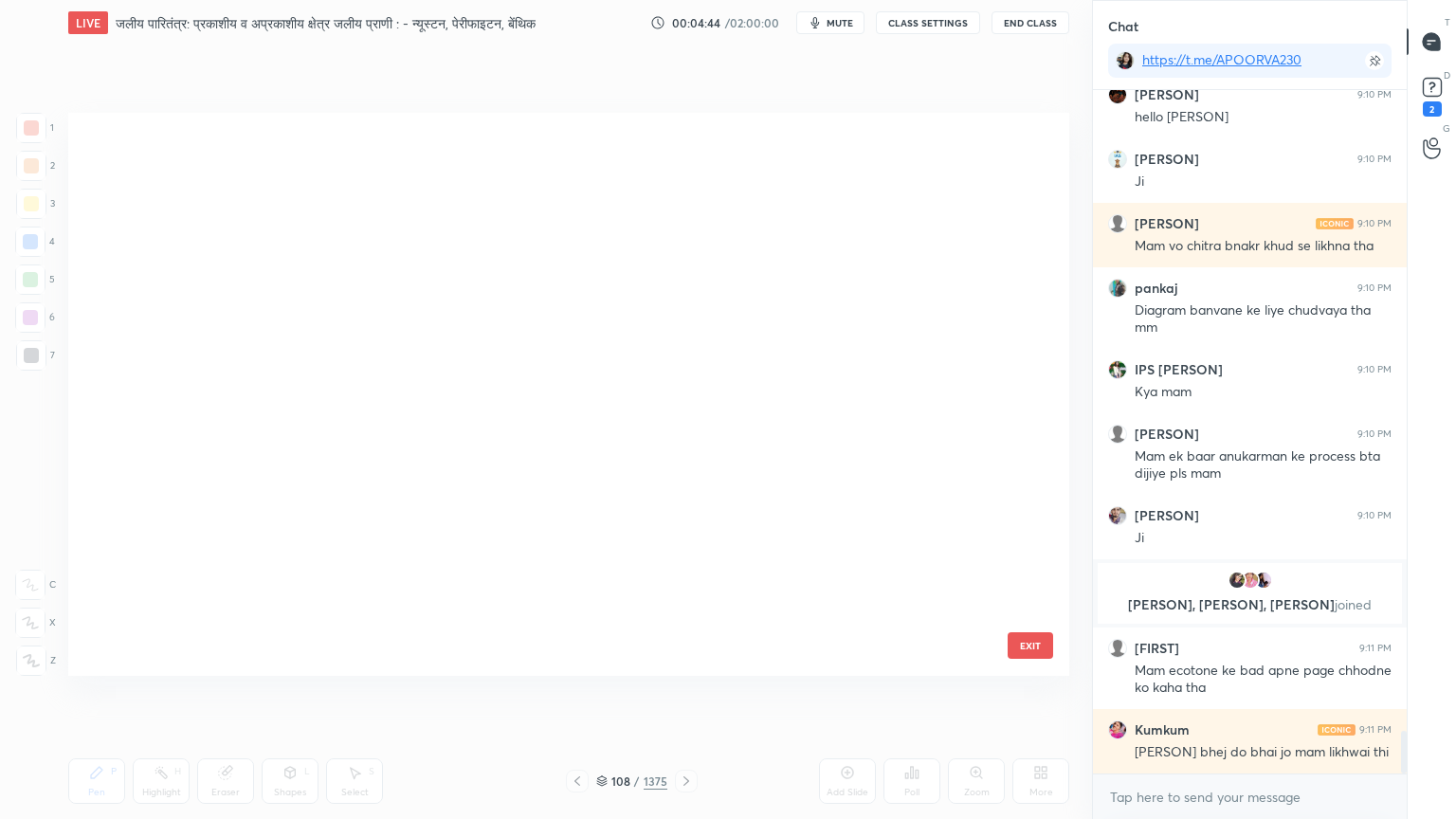scroll, scrollTop: 5682, scrollLeft: 0, axis: vertical 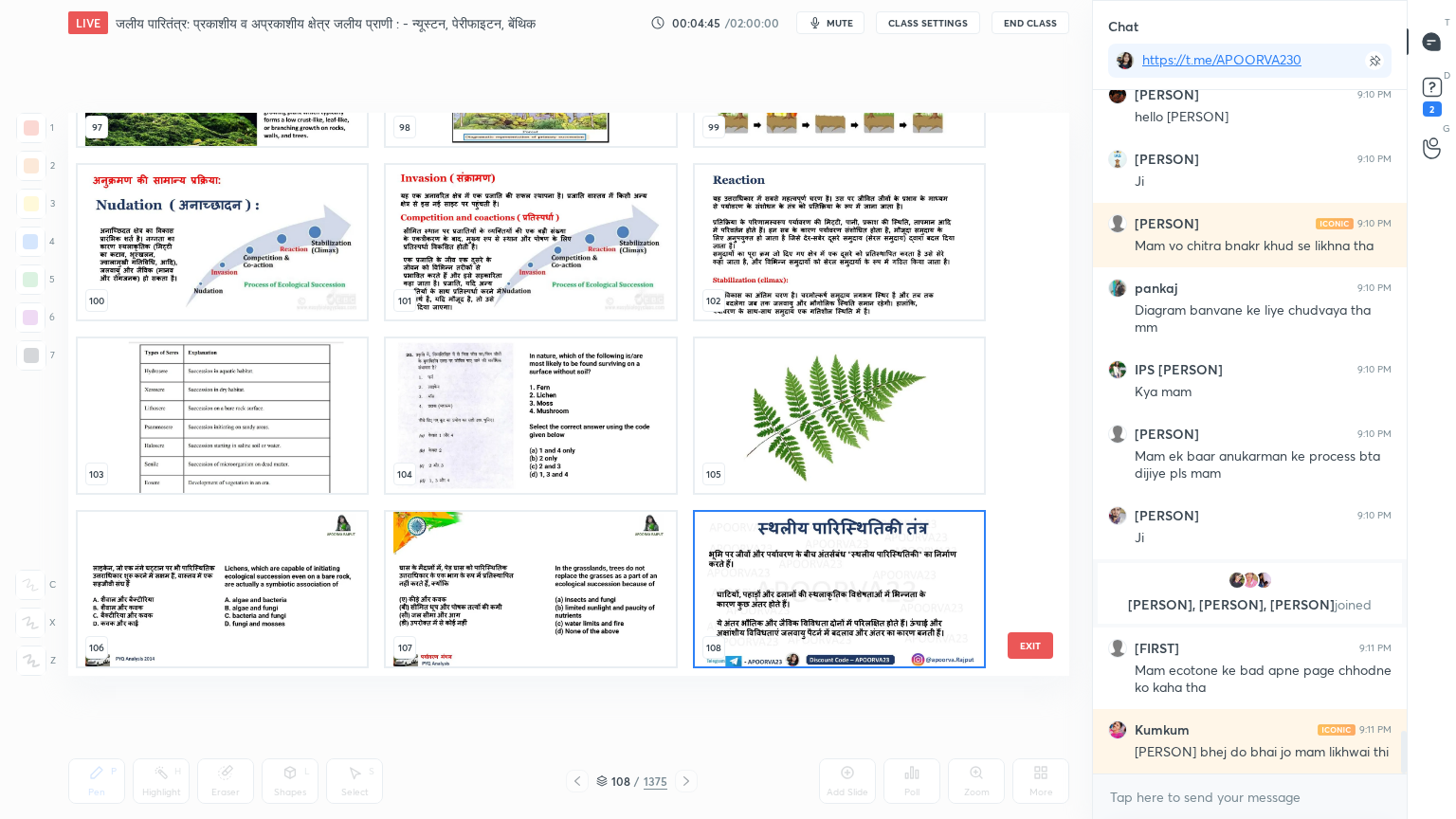 click at bounding box center (839, 589) 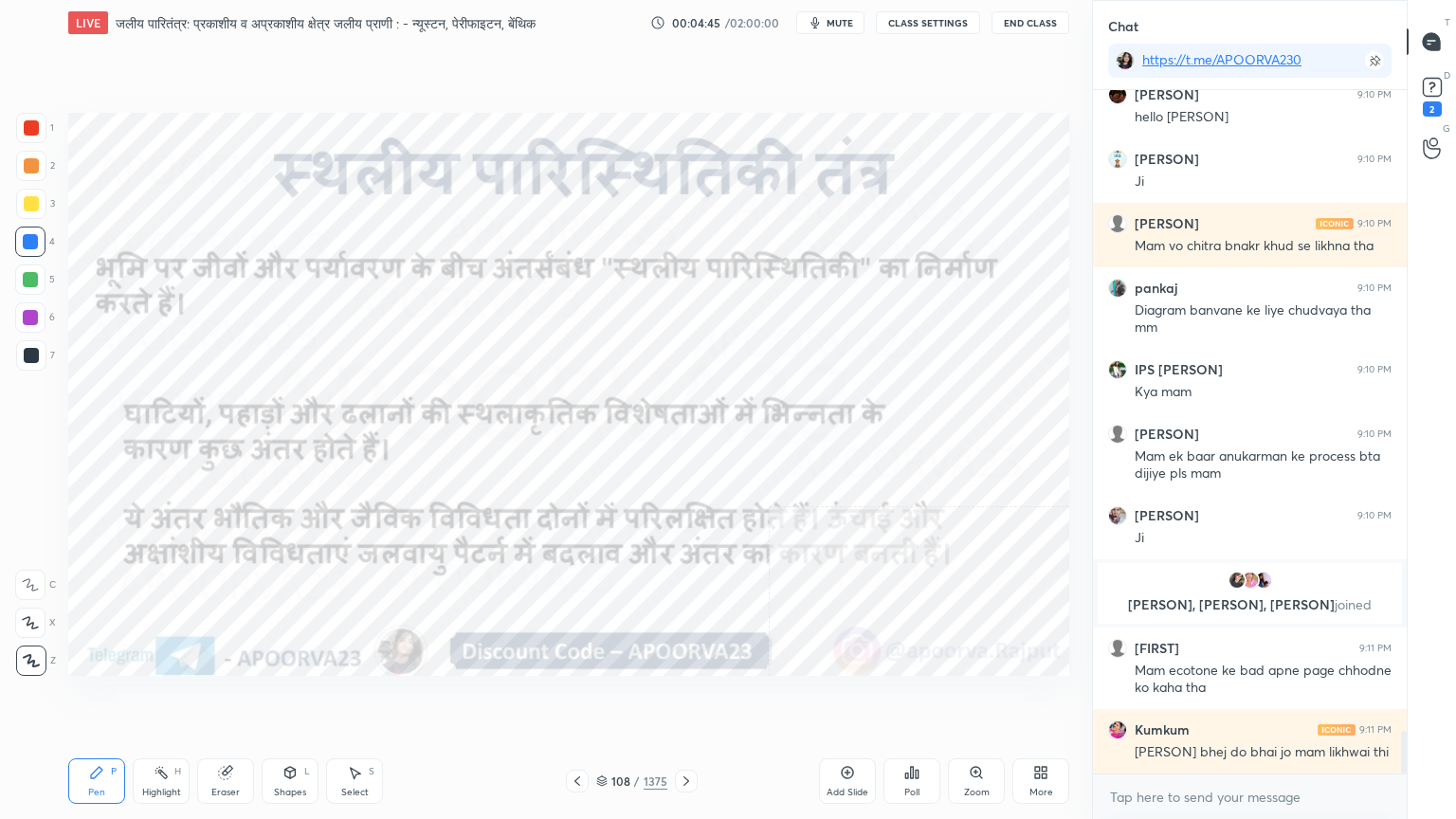 drag, startPoint x: 800, startPoint y: 561, endPoint x: 808, endPoint y: 554, distance: 10.630146 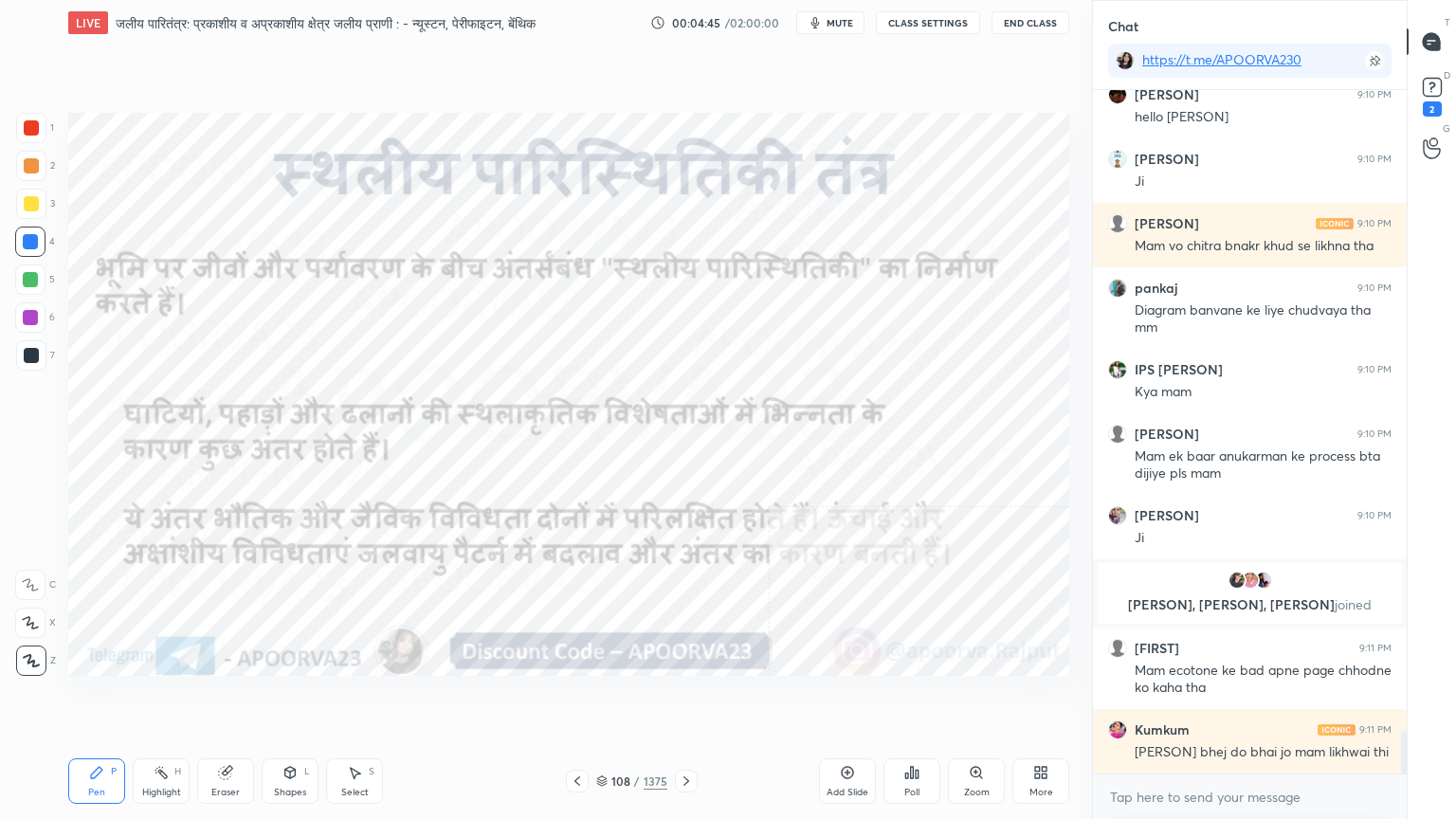 click at bounding box center [839, 589] 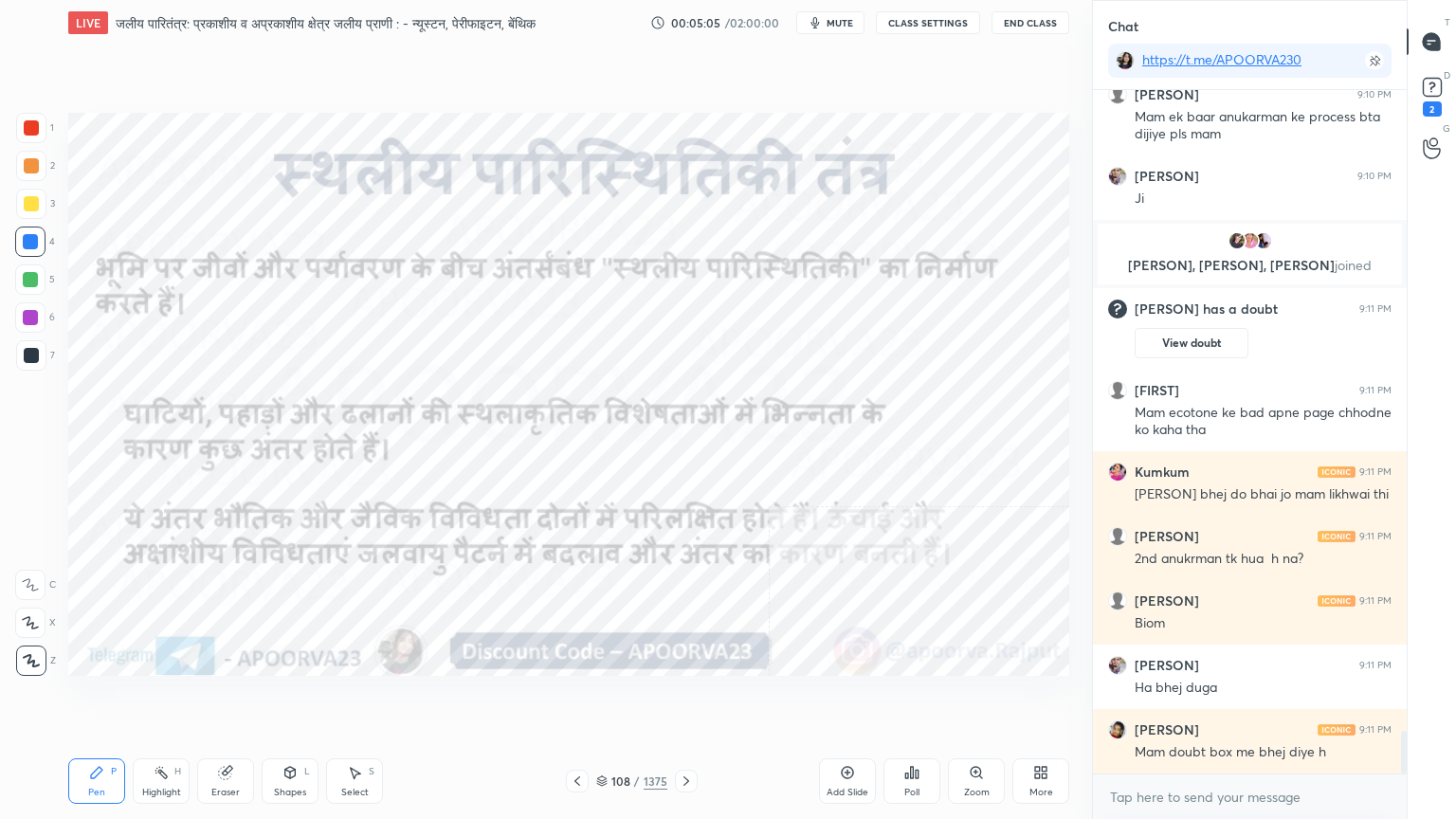 scroll, scrollTop: 10392, scrollLeft: 0, axis: vertical 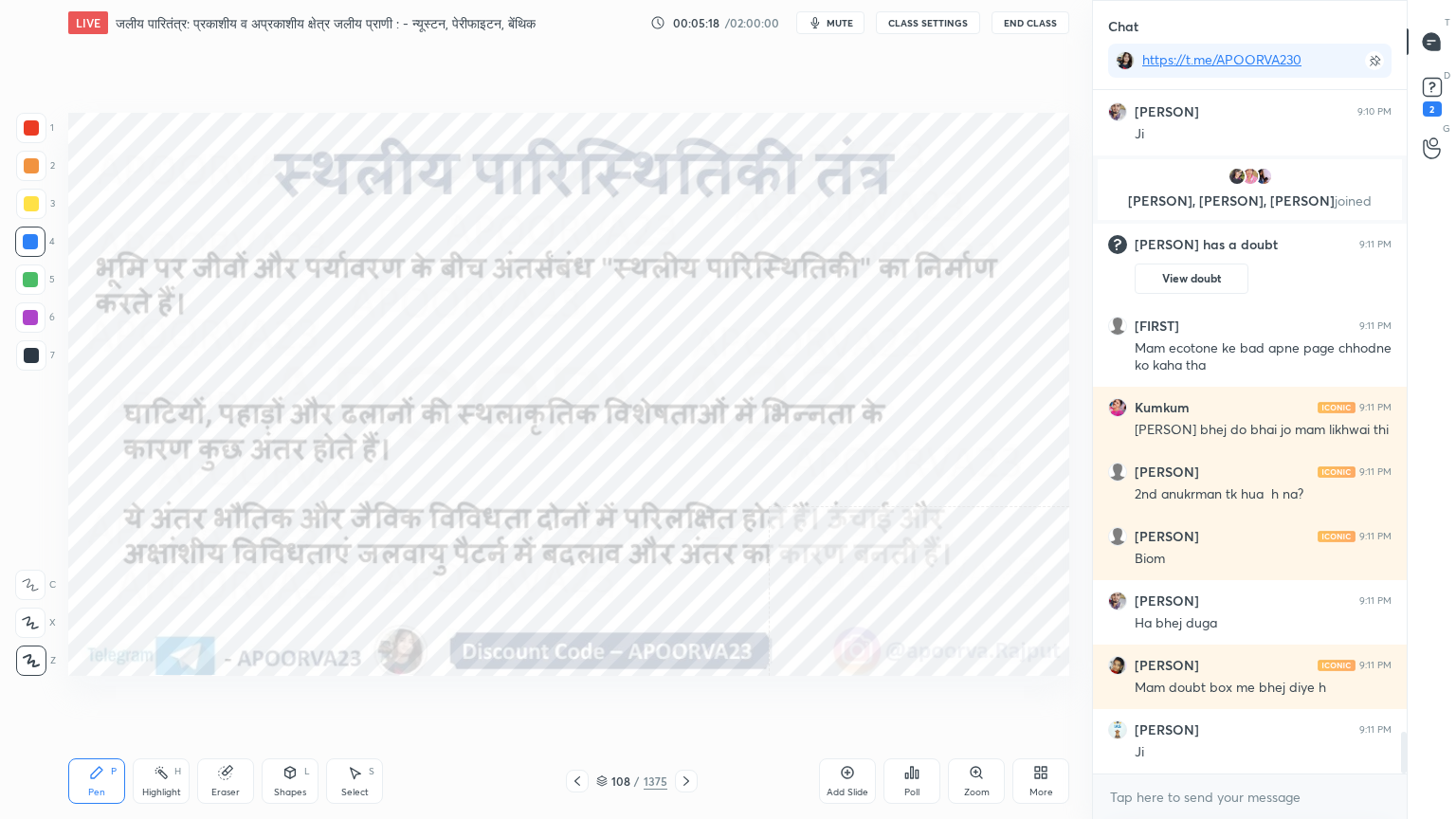click on "Eraser" at bounding box center (226, 792) 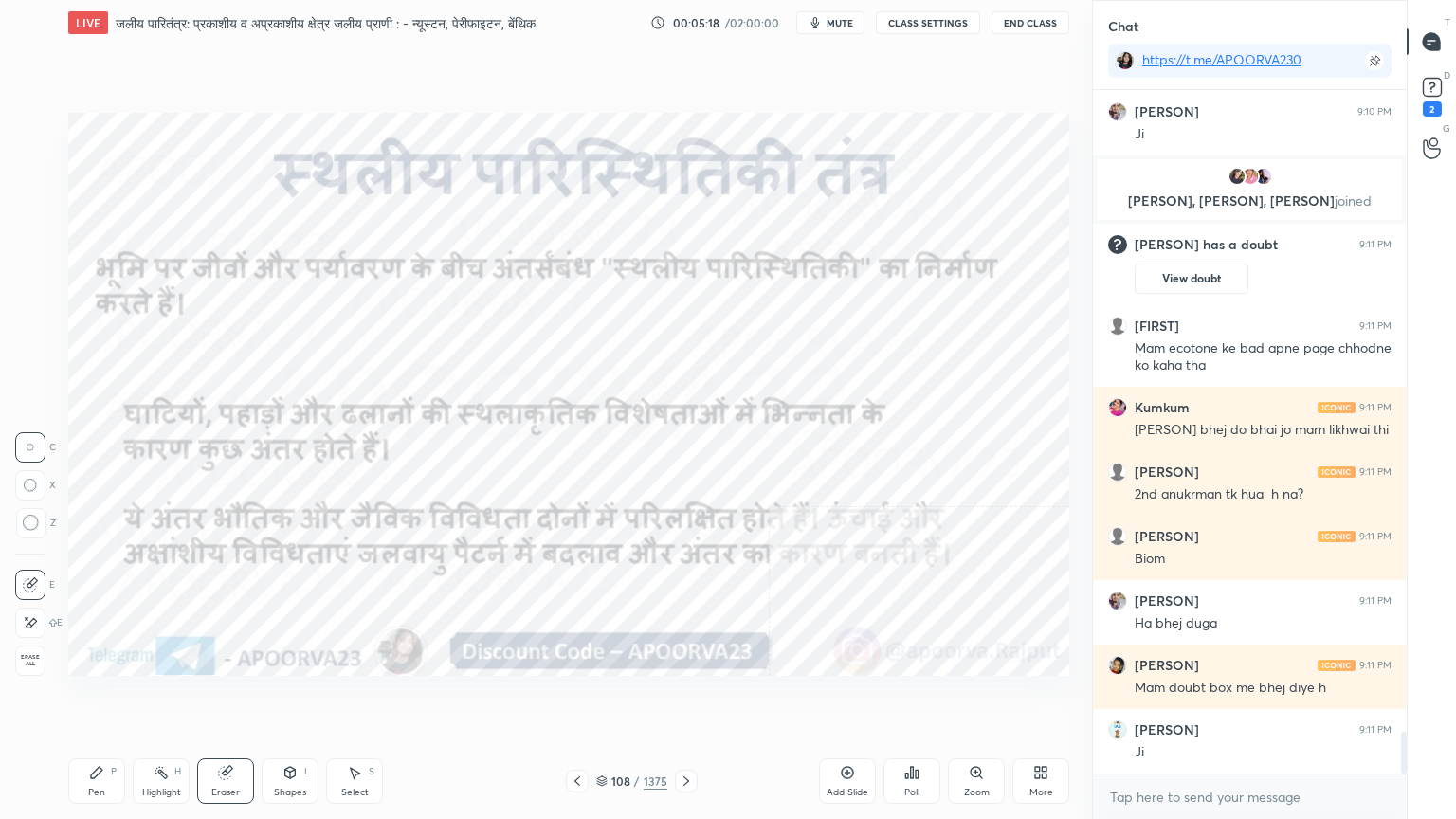 click on "Erase all" at bounding box center (30, 661) 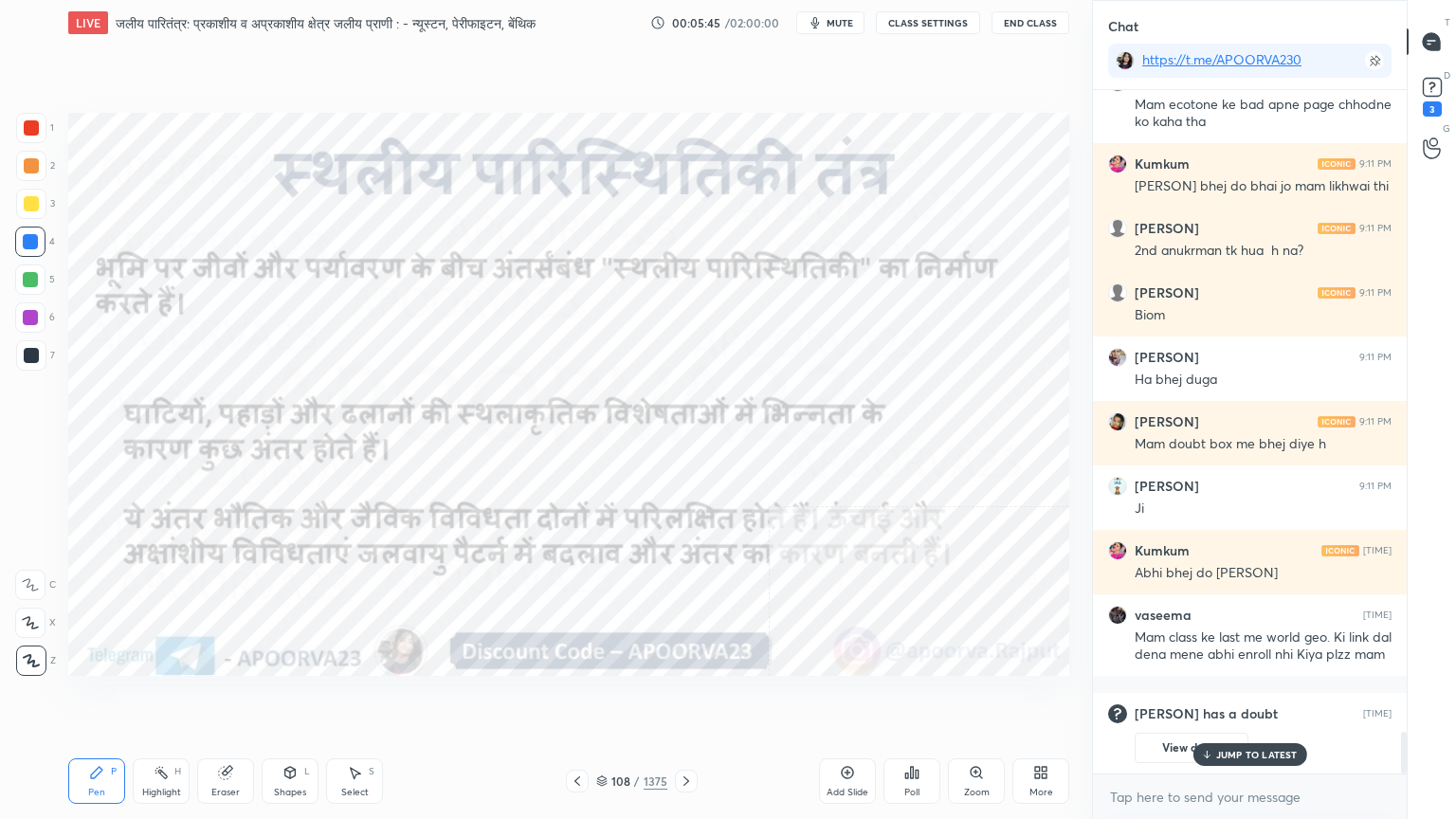 scroll, scrollTop: 10556, scrollLeft: 0, axis: vertical 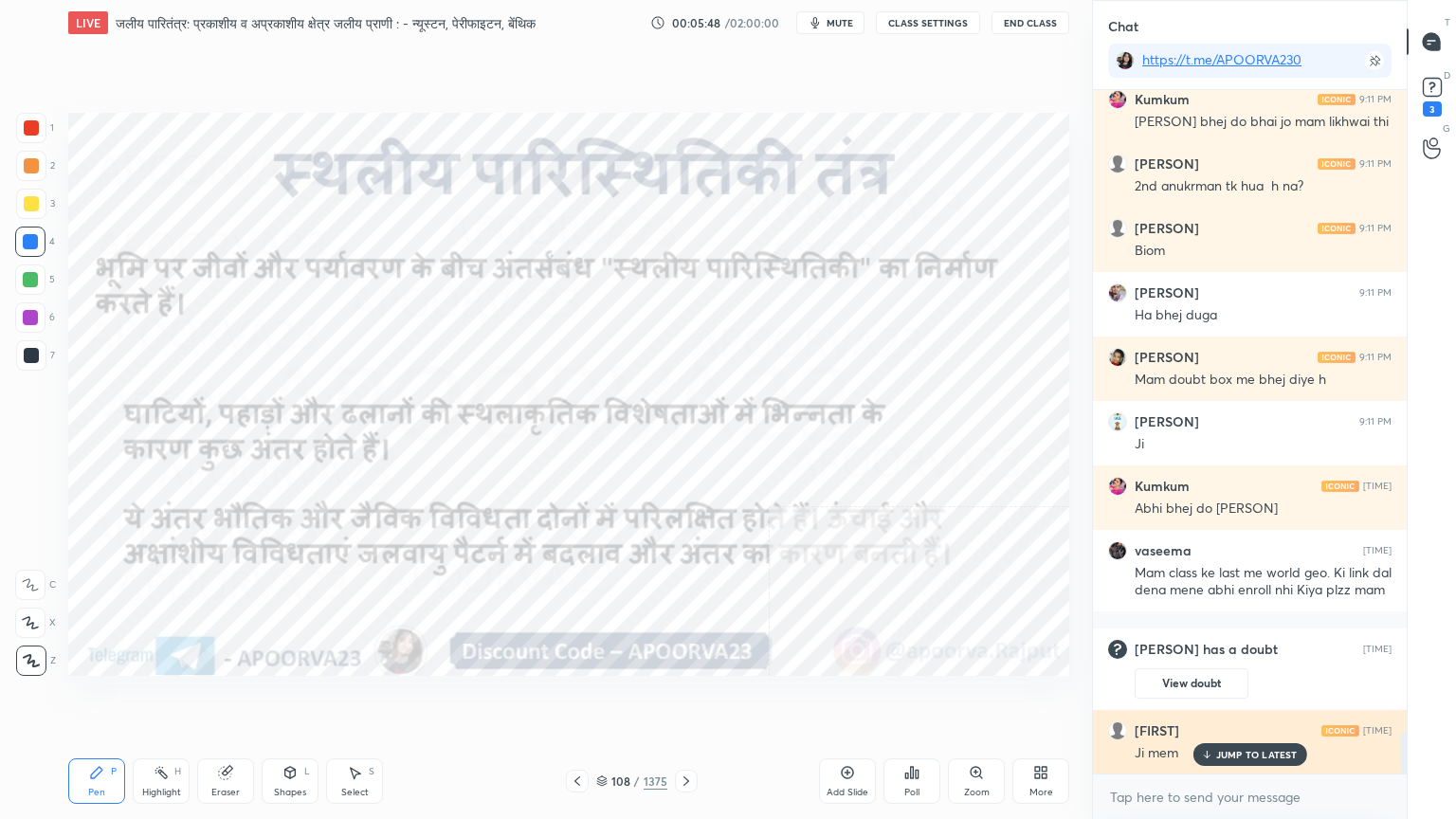 click on "JUMP TO LATEST" at bounding box center (1249, 755) 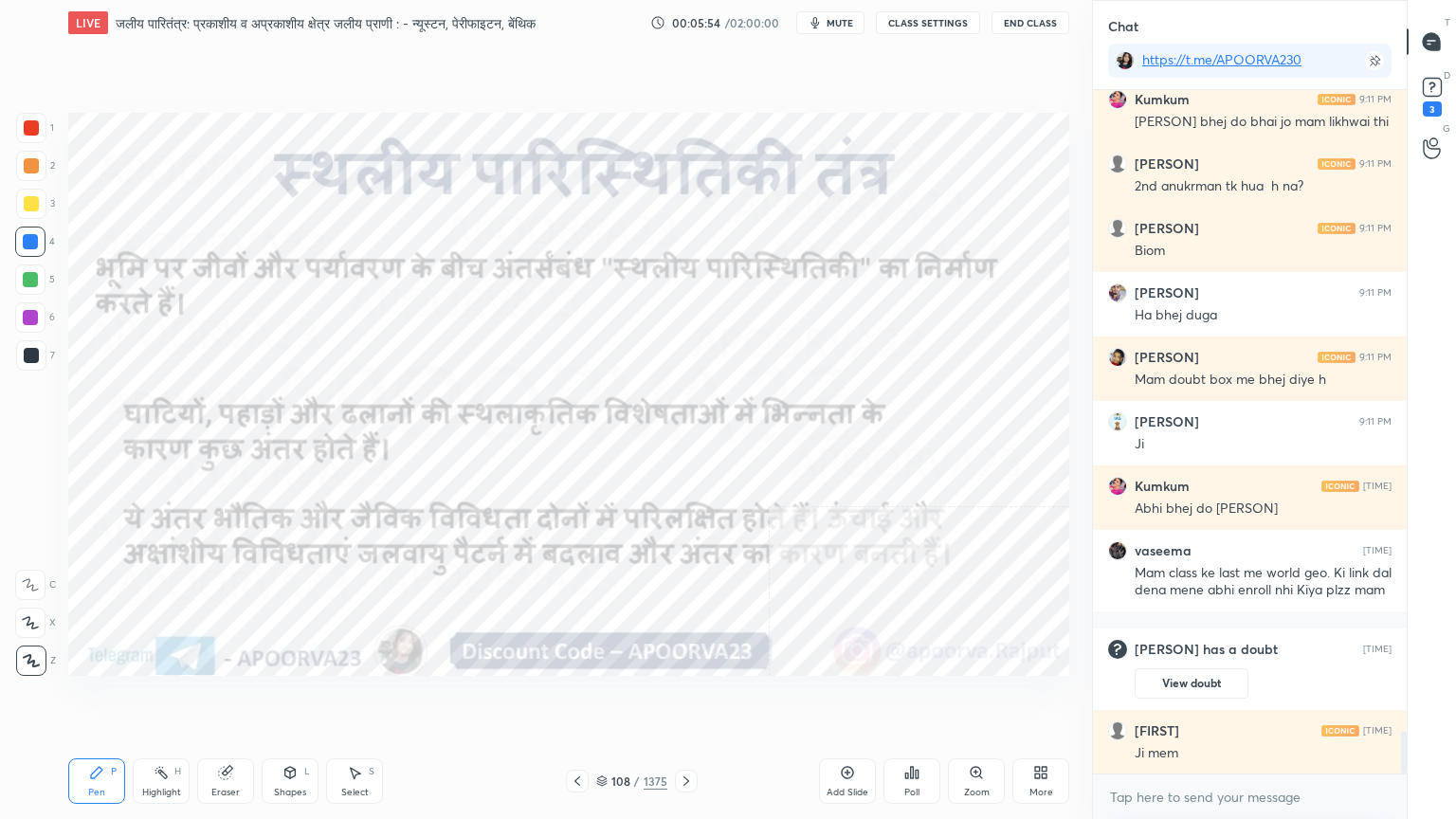 click on "108 / 1375" at bounding box center (631, 781) 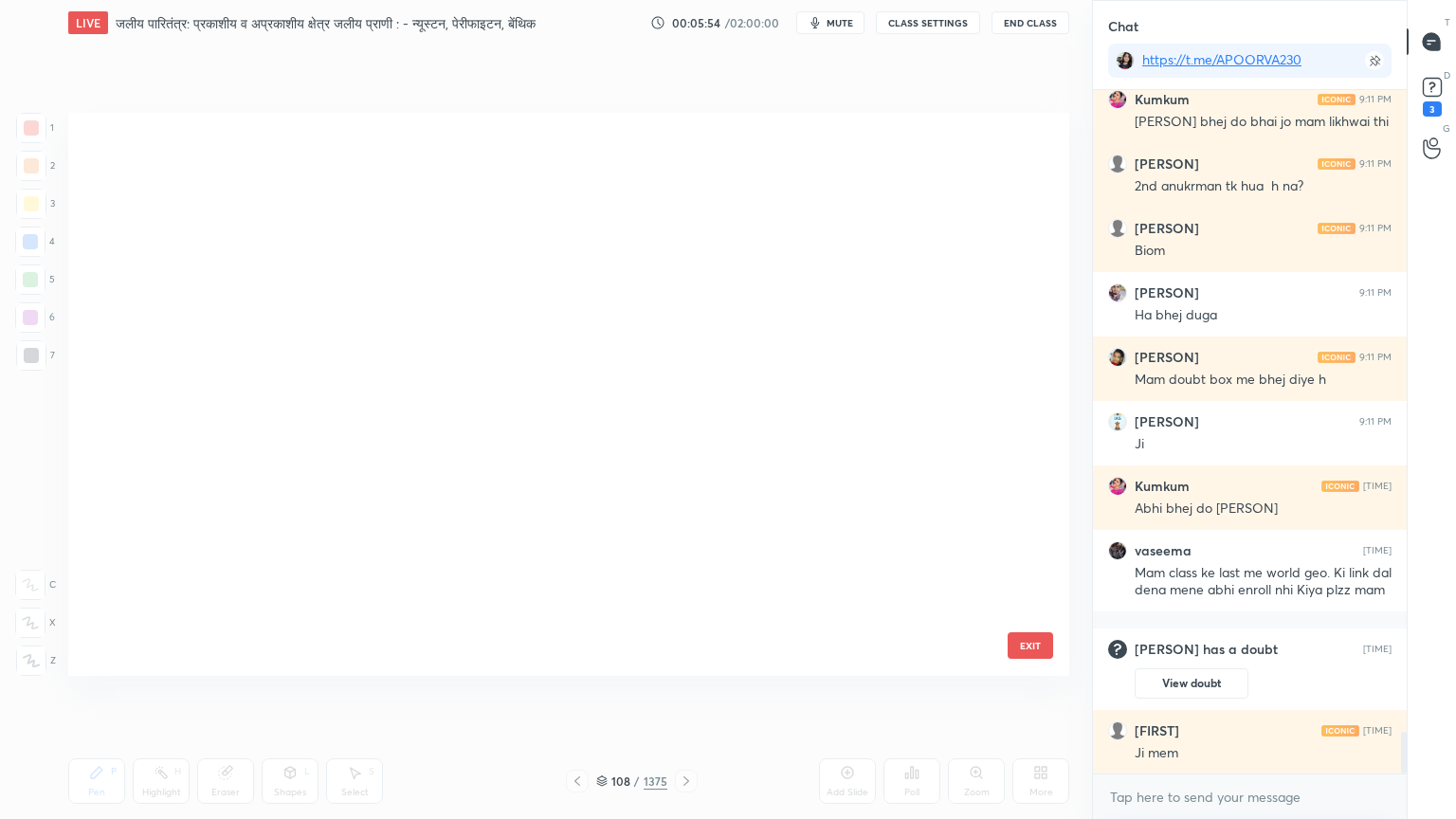 scroll, scrollTop: 5682, scrollLeft: 0, axis: vertical 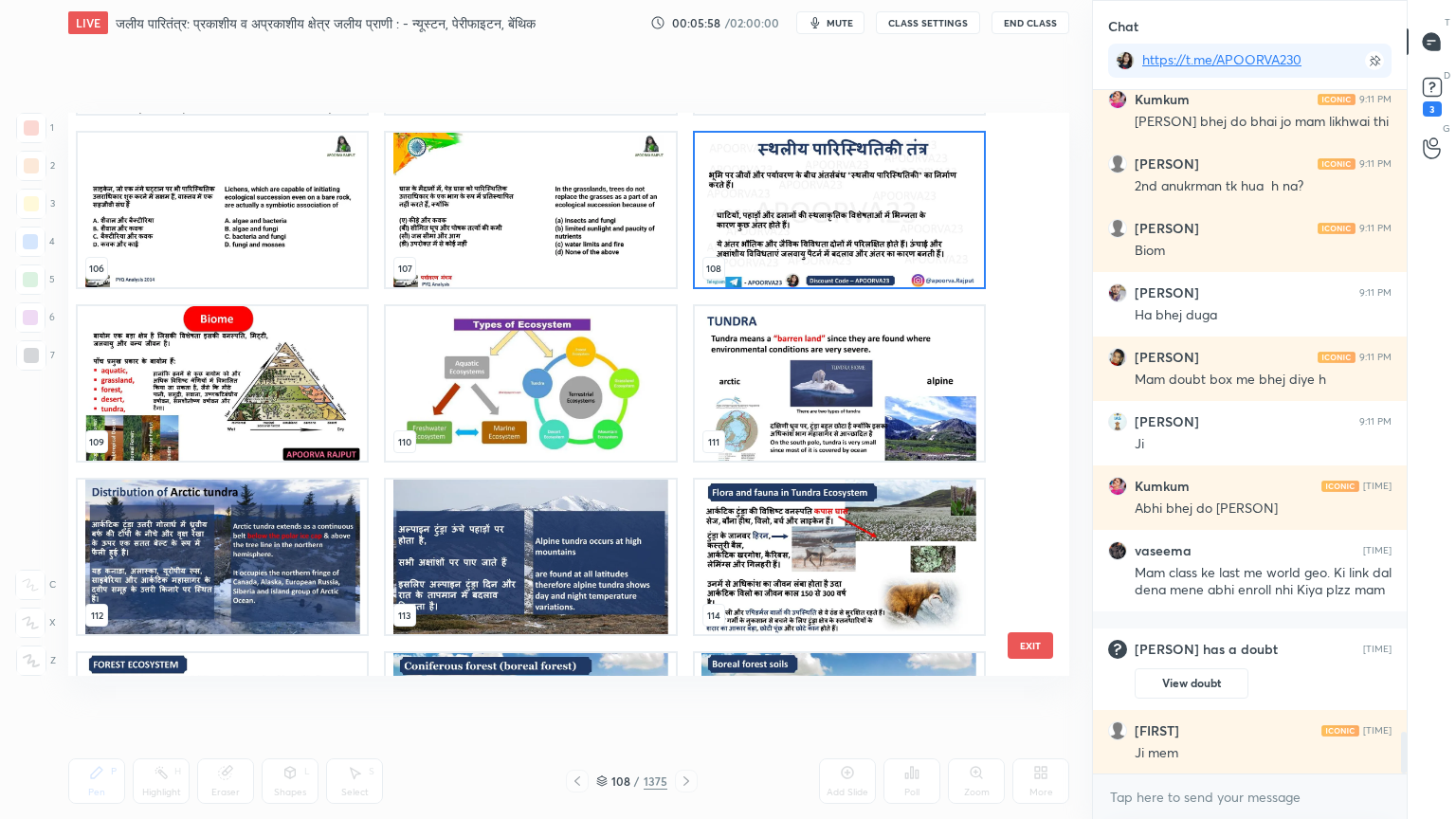 click at bounding box center [839, 209] 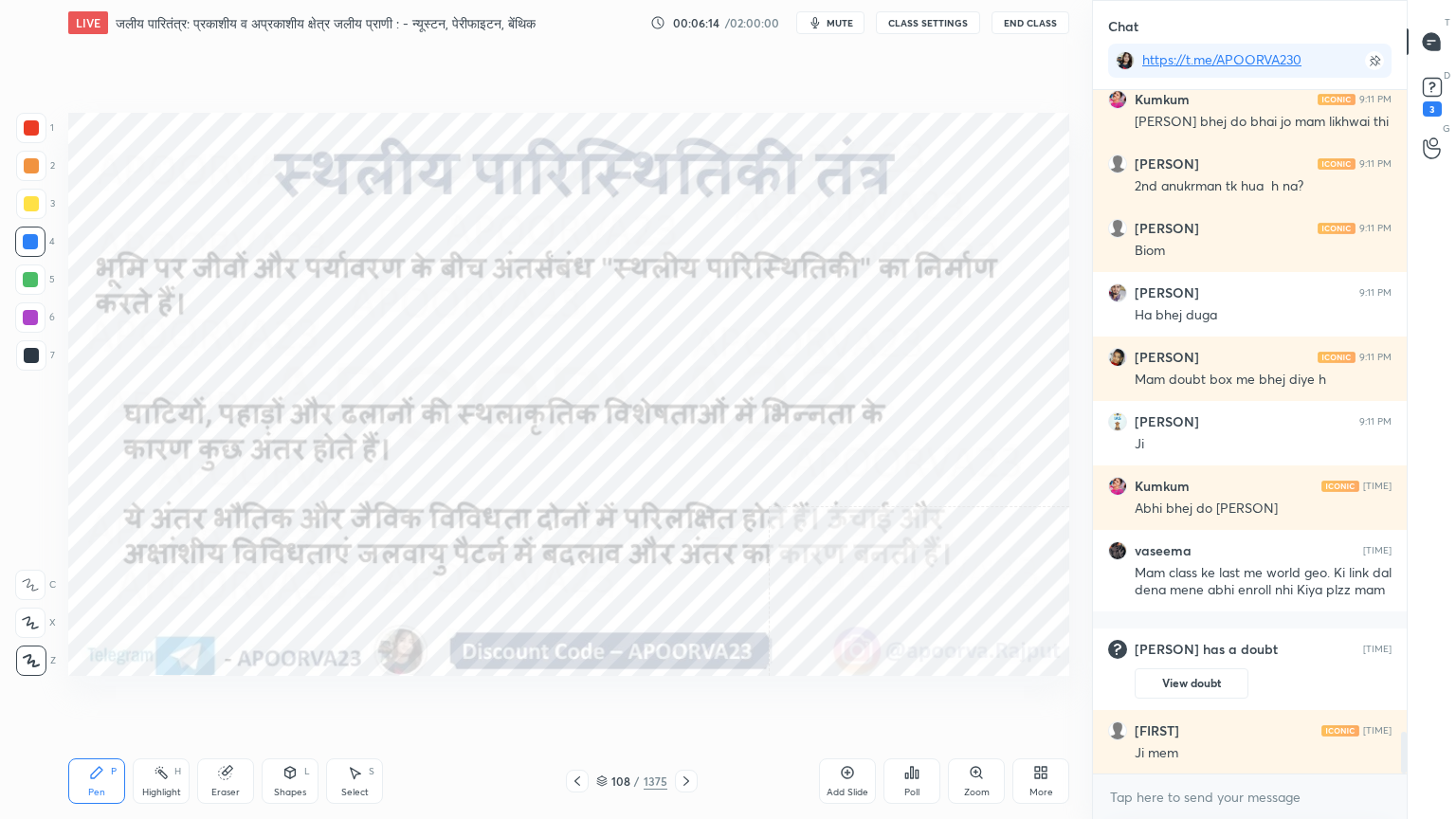 scroll, scrollTop: 10620, scrollLeft: 0, axis: vertical 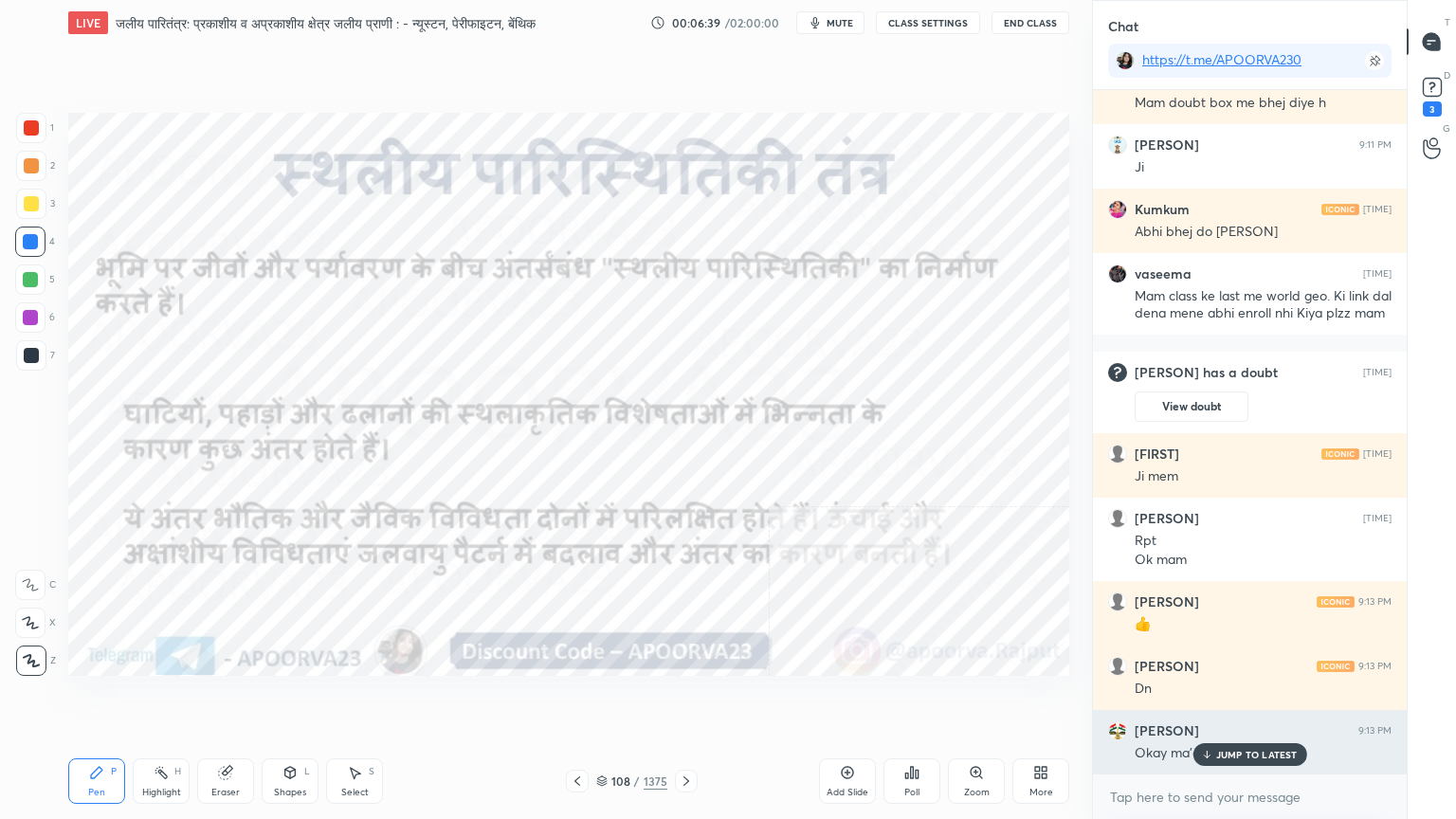 click on "JUMP TO LATEST" at bounding box center (1257, 755) 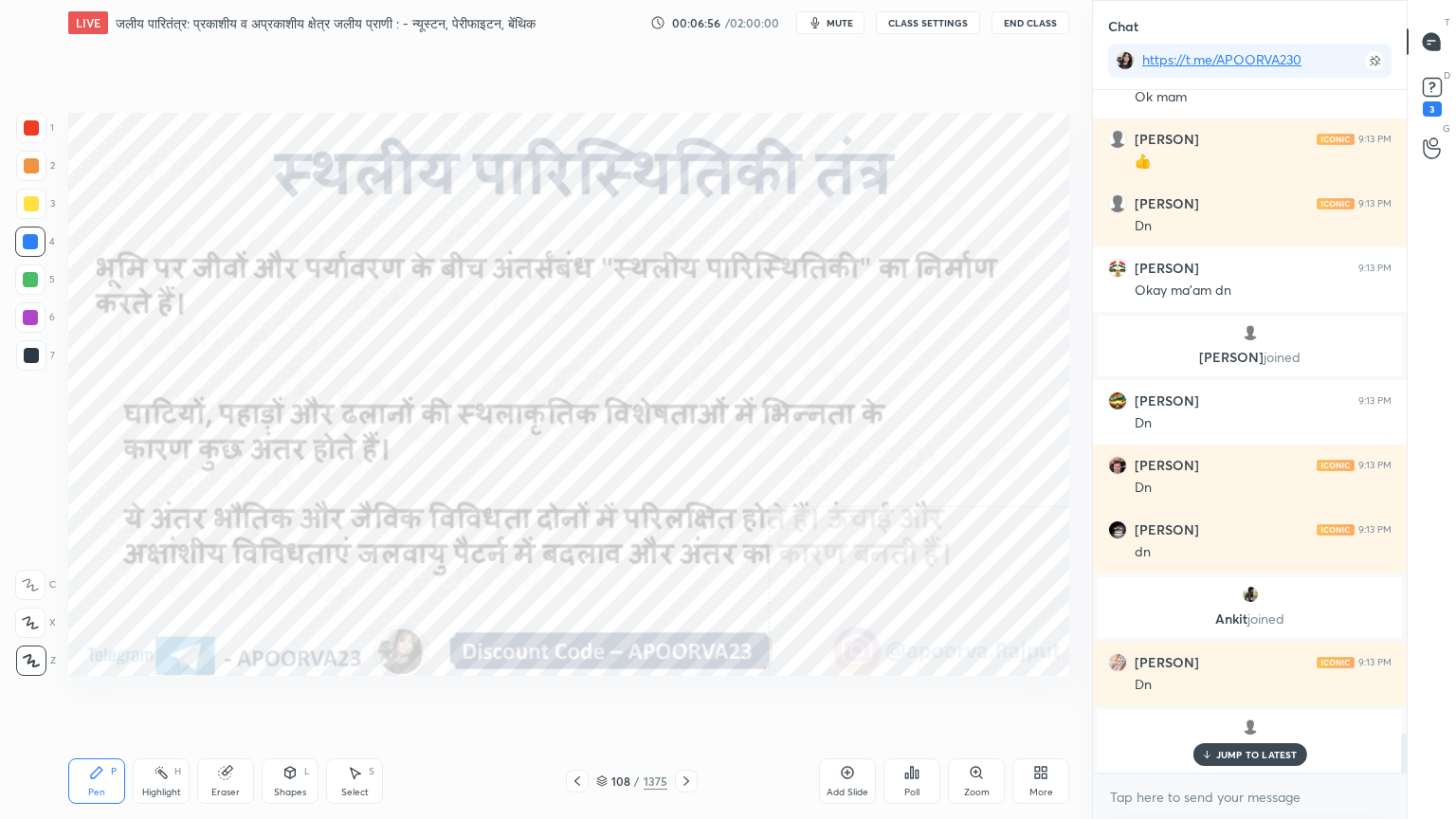scroll, scrollTop: 11189, scrollLeft: 0, axis: vertical 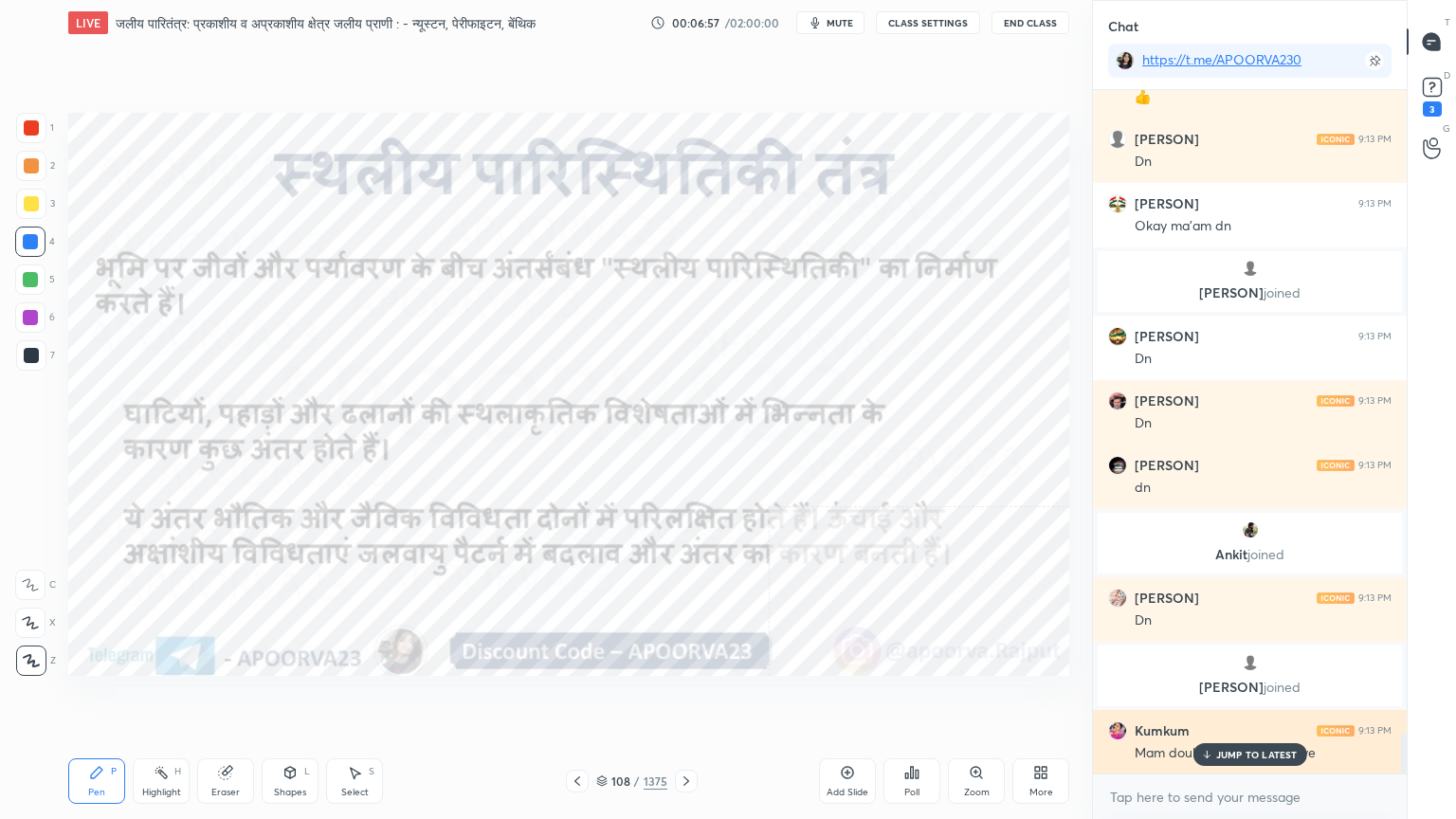 click on "JUMP TO LATEST" at bounding box center [1257, 755] 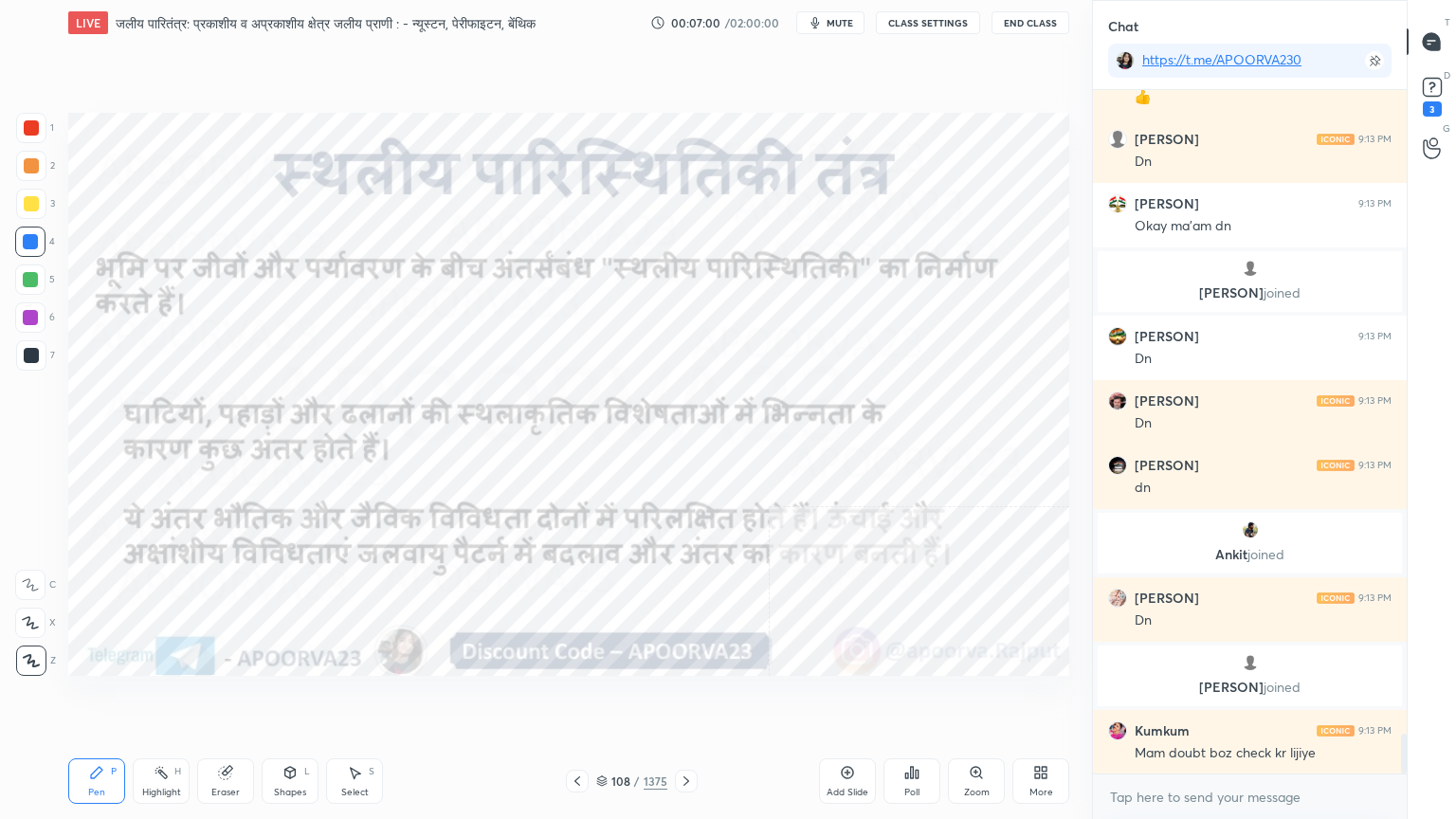 click on "108 / 1375" at bounding box center [631, 781] 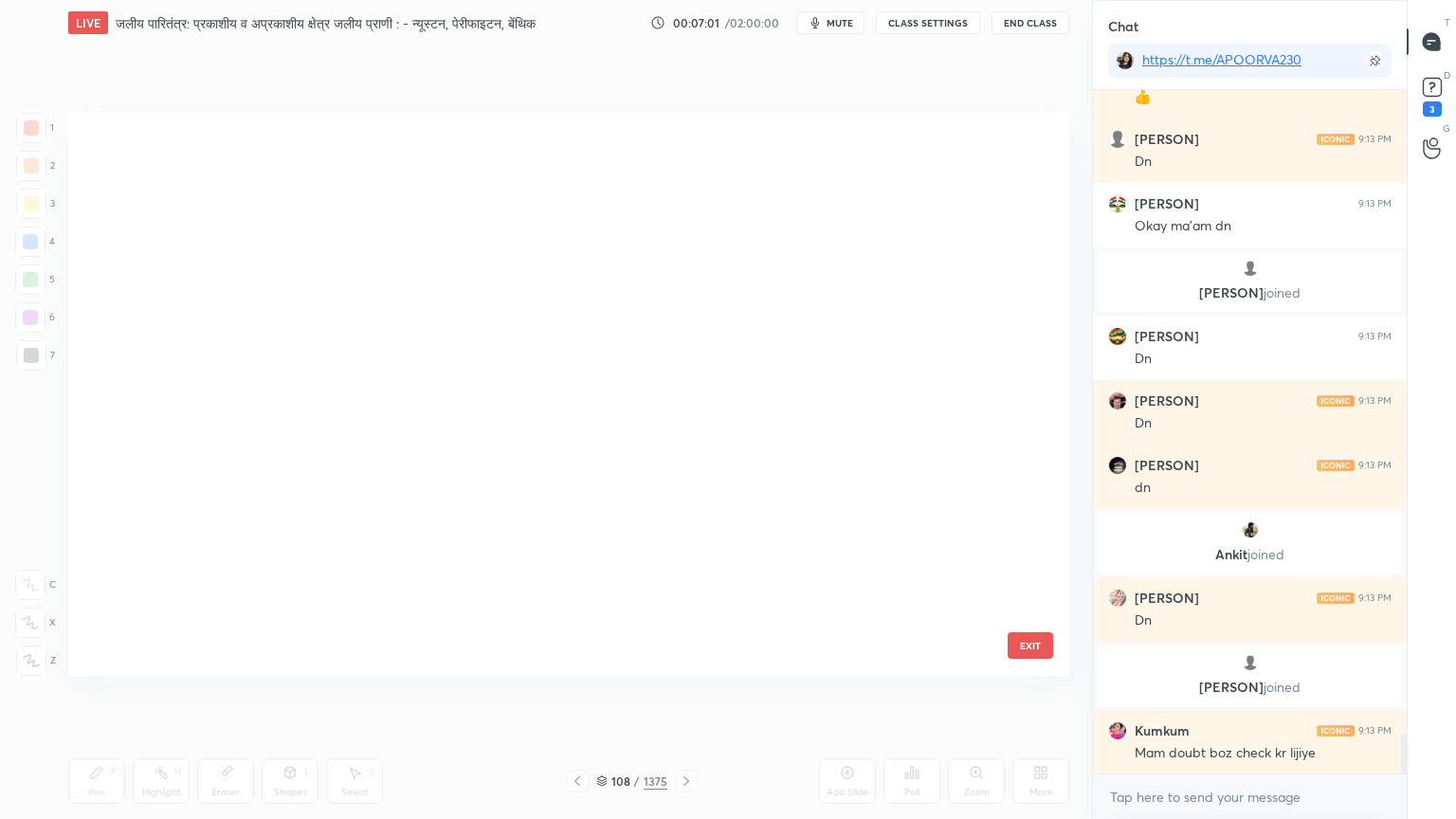 scroll, scrollTop: 5682, scrollLeft: 0, axis: vertical 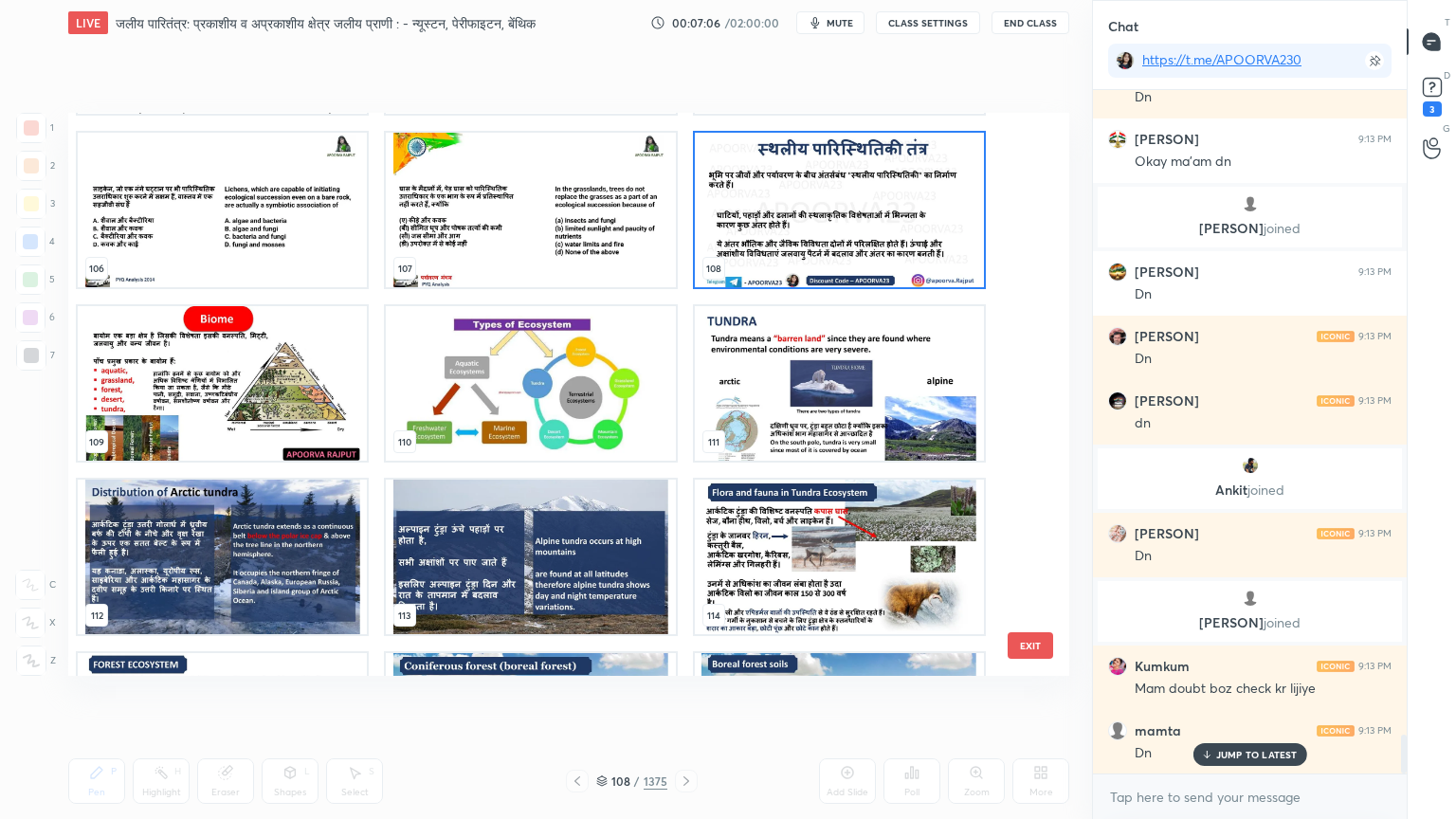click at bounding box center [839, 209] 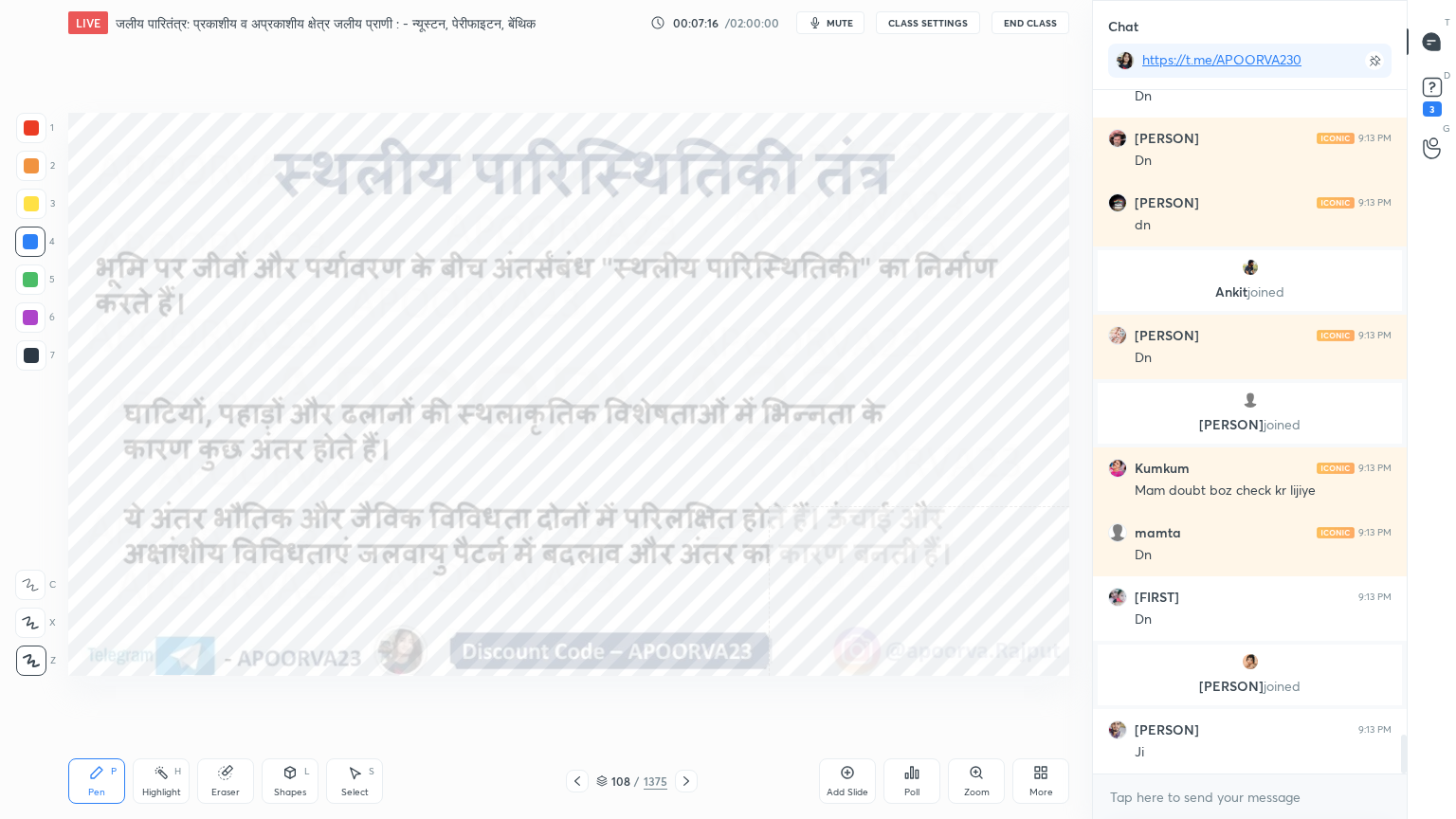 scroll, scrollTop: 11294, scrollLeft: 0, axis: vertical 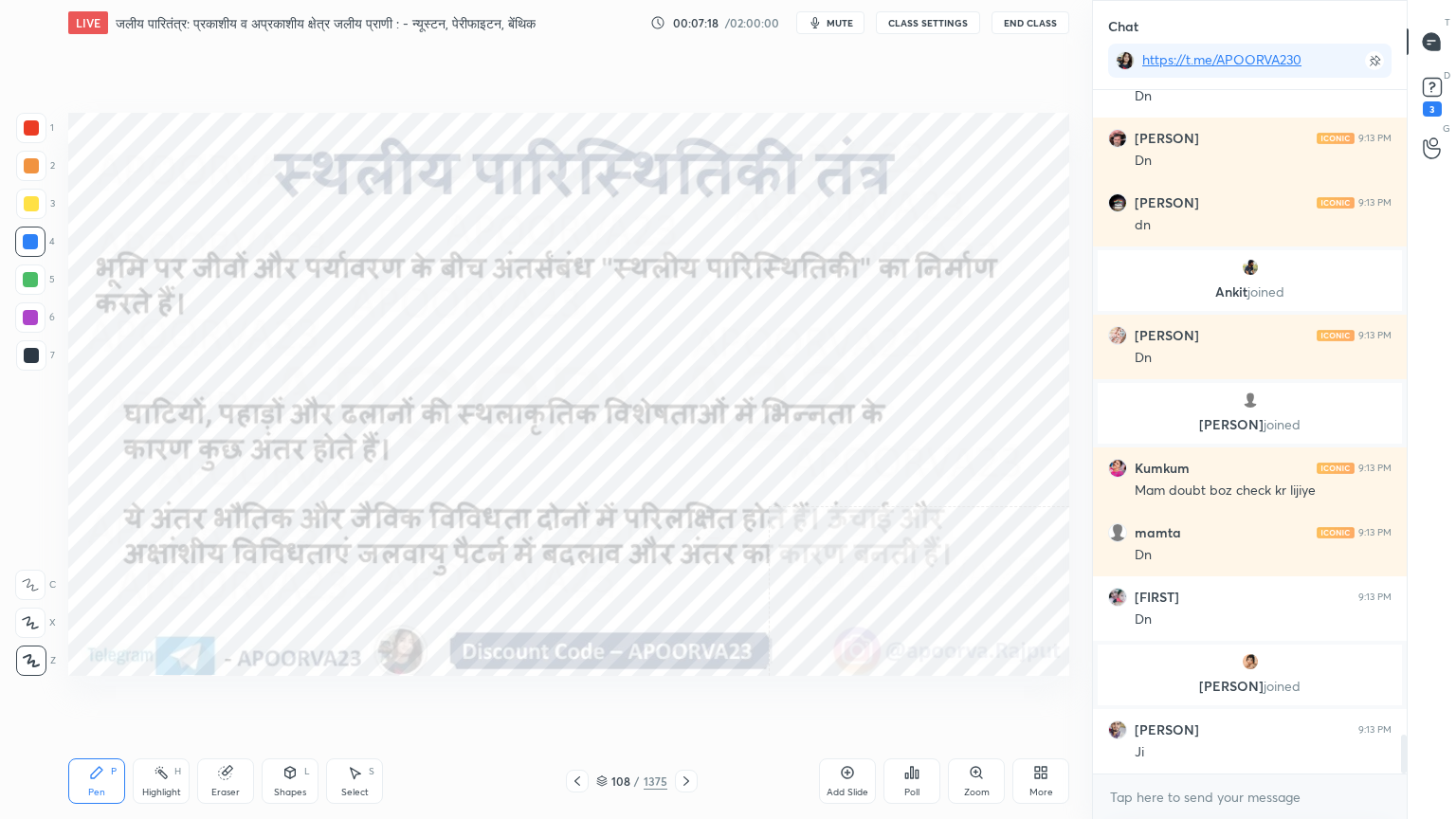 click 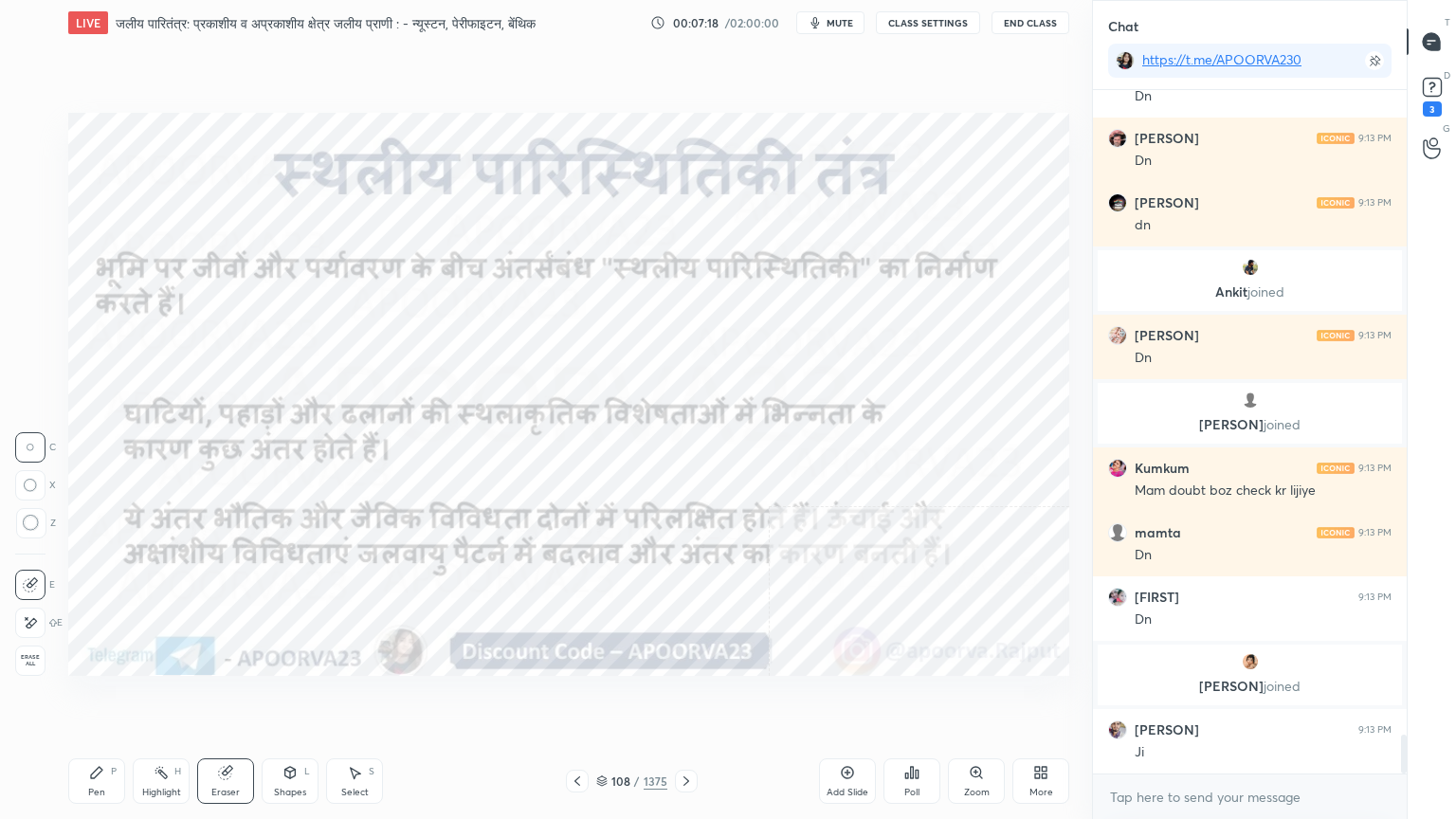 click at bounding box center (30, 623) 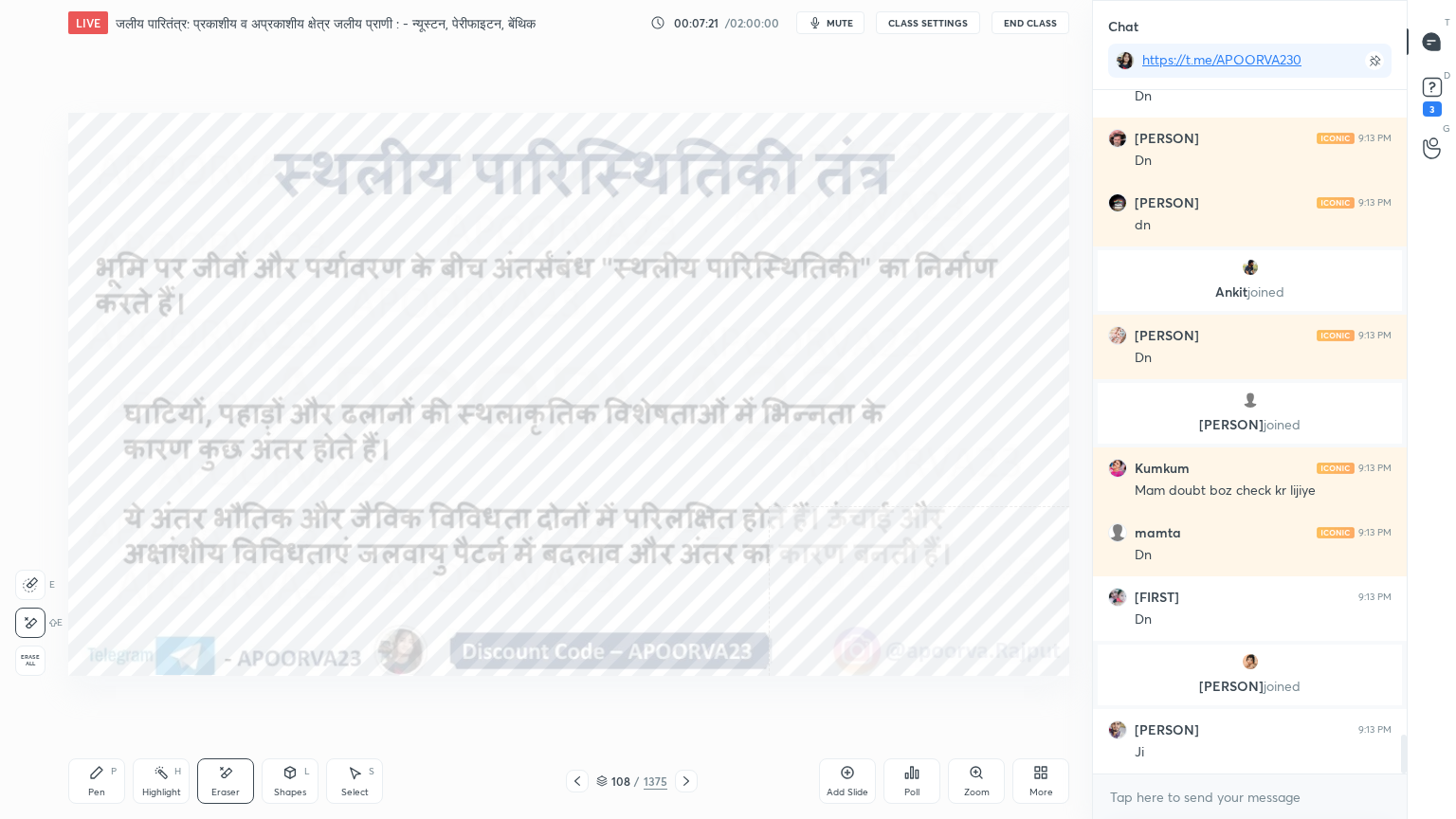 drag, startPoint x: 95, startPoint y: 786, endPoint x: 112, endPoint y: 767, distance: 25.495098 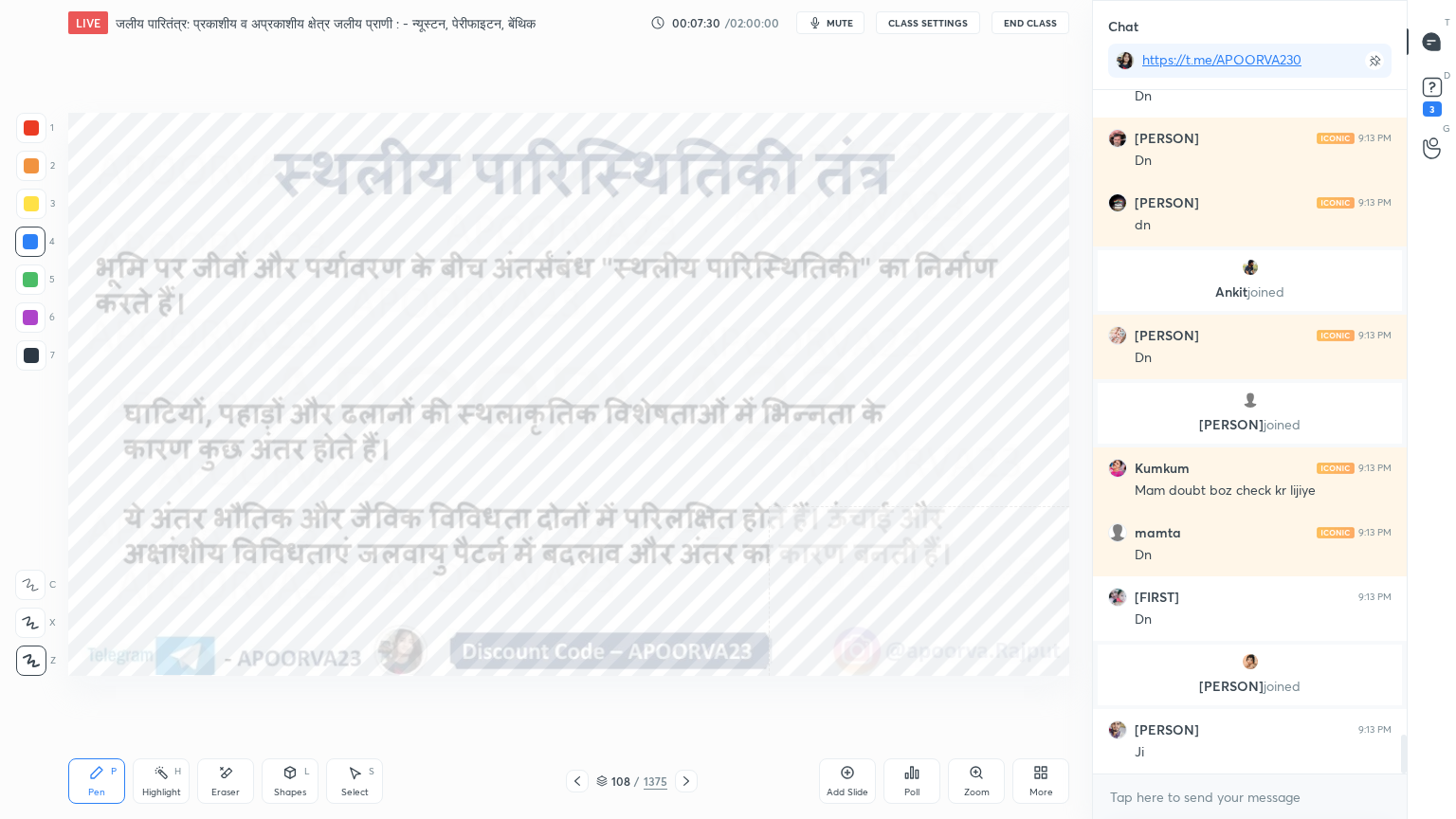 drag, startPoint x: 683, startPoint y: 774, endPoint x: 694, endPoint y: 768, distance: 12.529964 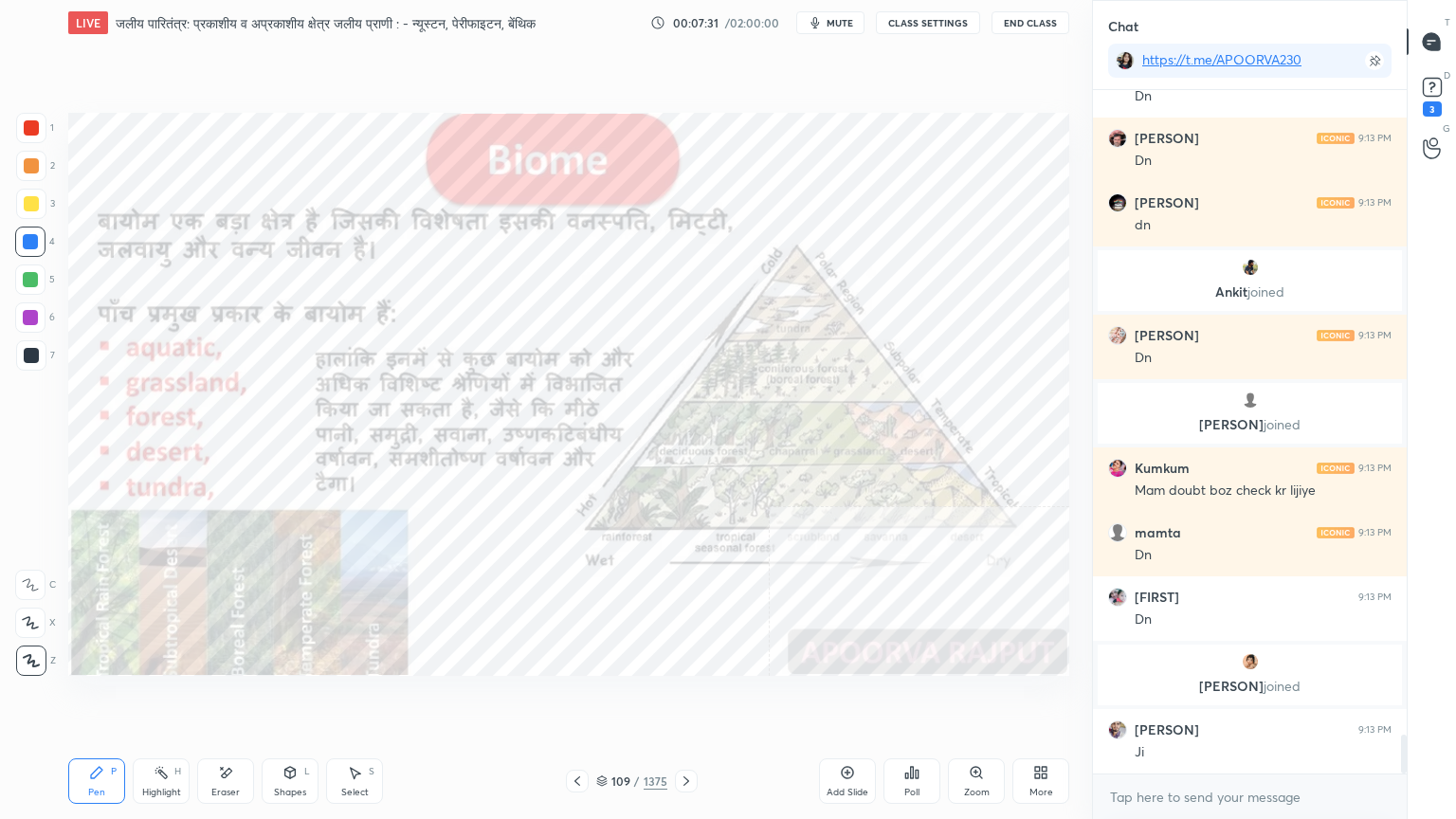 click at bounding box center [30, 242] 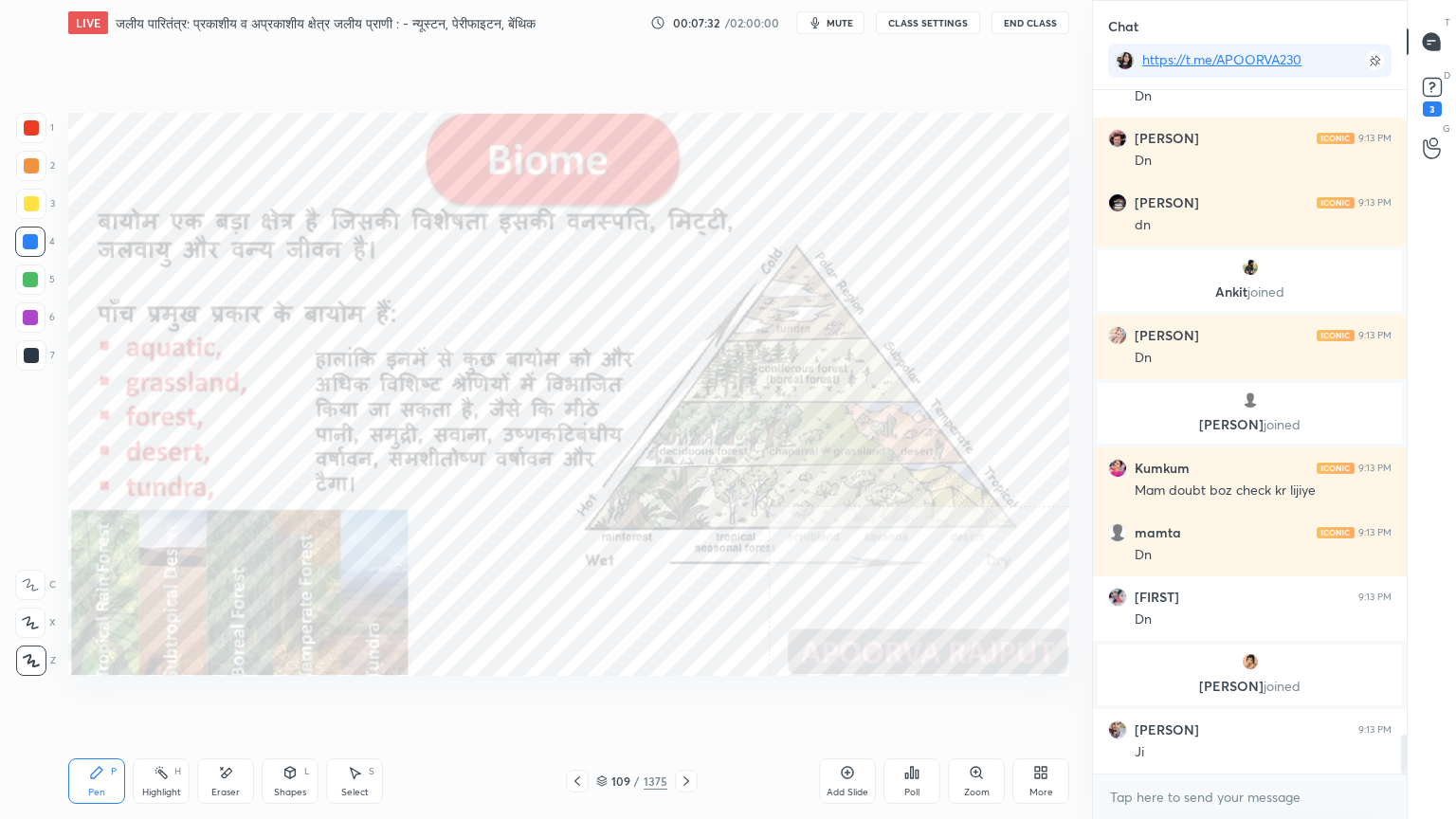 scroll, scrollTop: 11359, scrollLeft: 0, axis: vertical 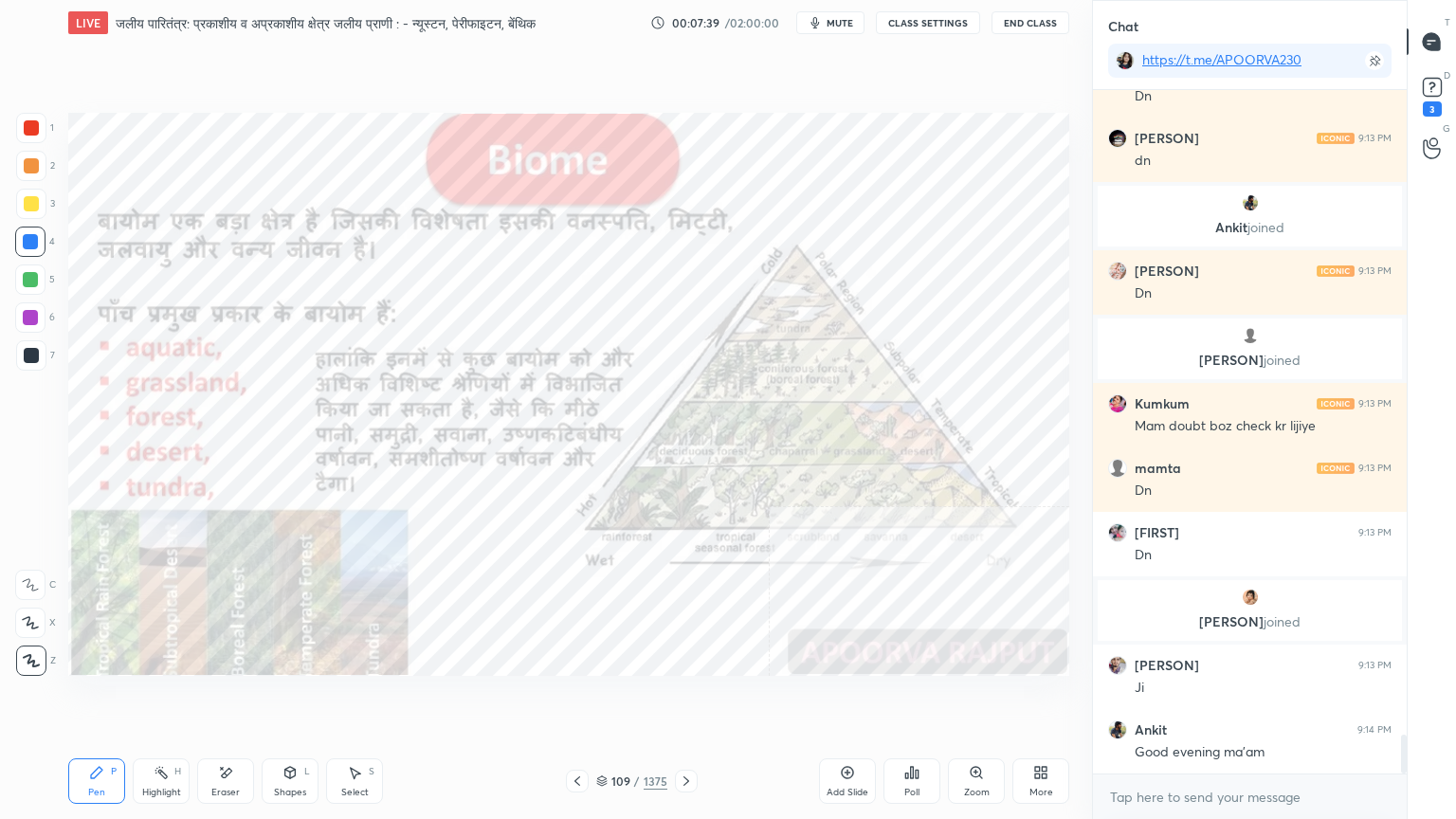 drag, startPoint x: 250, startPoint y: 781, endPoint x: 239, endPoint y: 789, distance: 13.601471 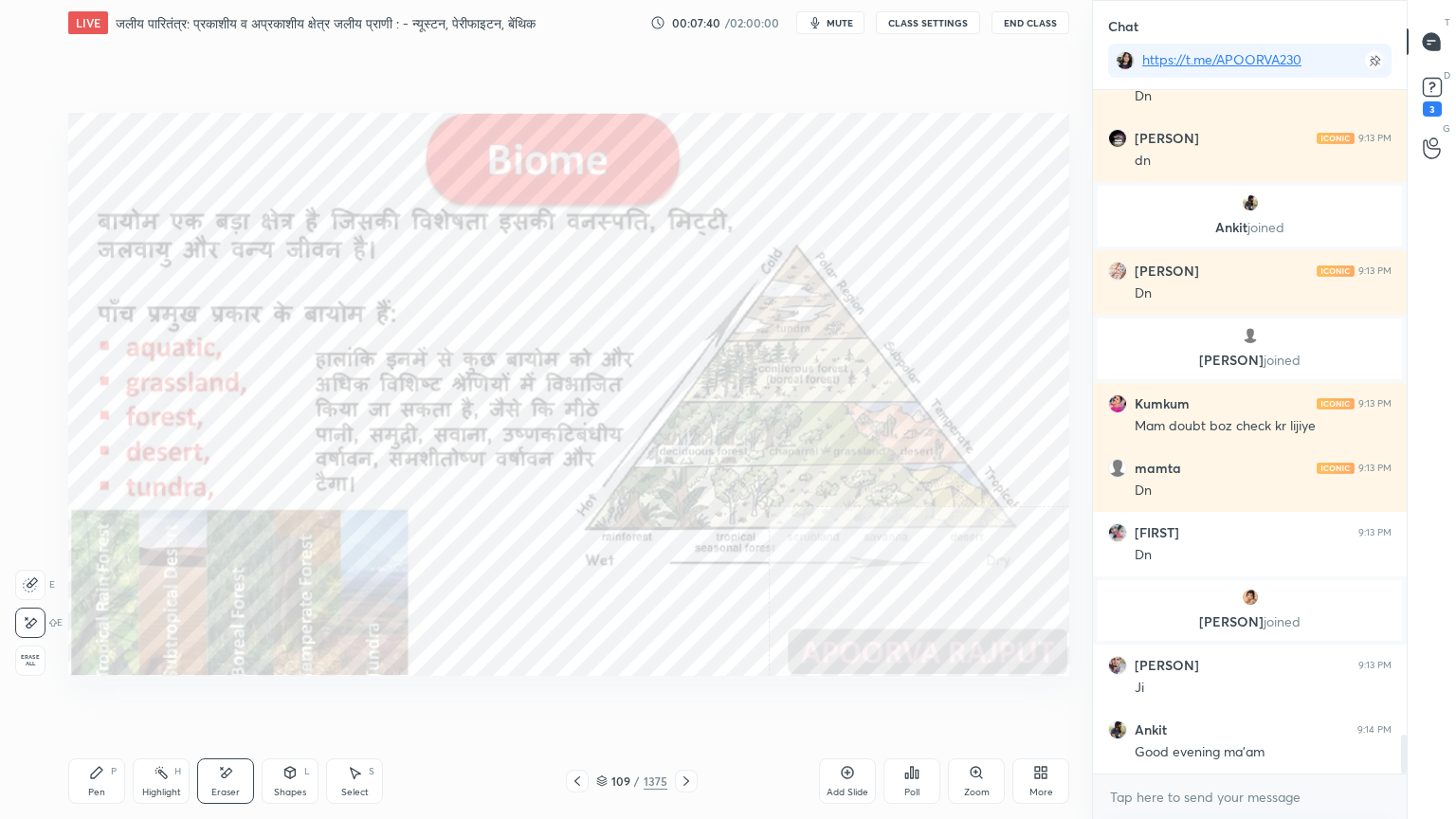 click on "Erase all" at bounding box center (30, 661) 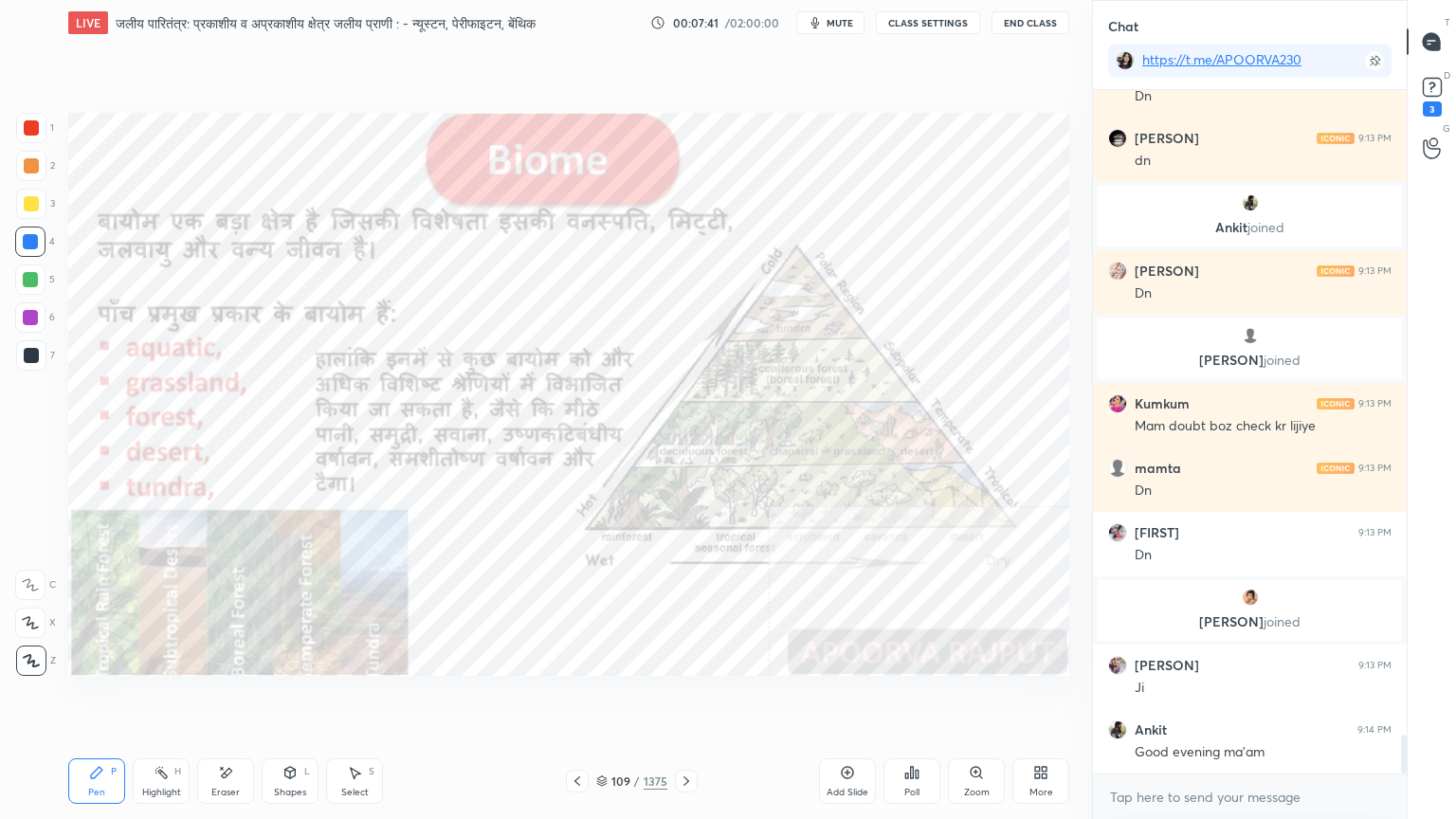 drag, startPoint x: 36, startPoint y: 205, endPoint x: 57, endPoint y: 200, distance: 21.587033 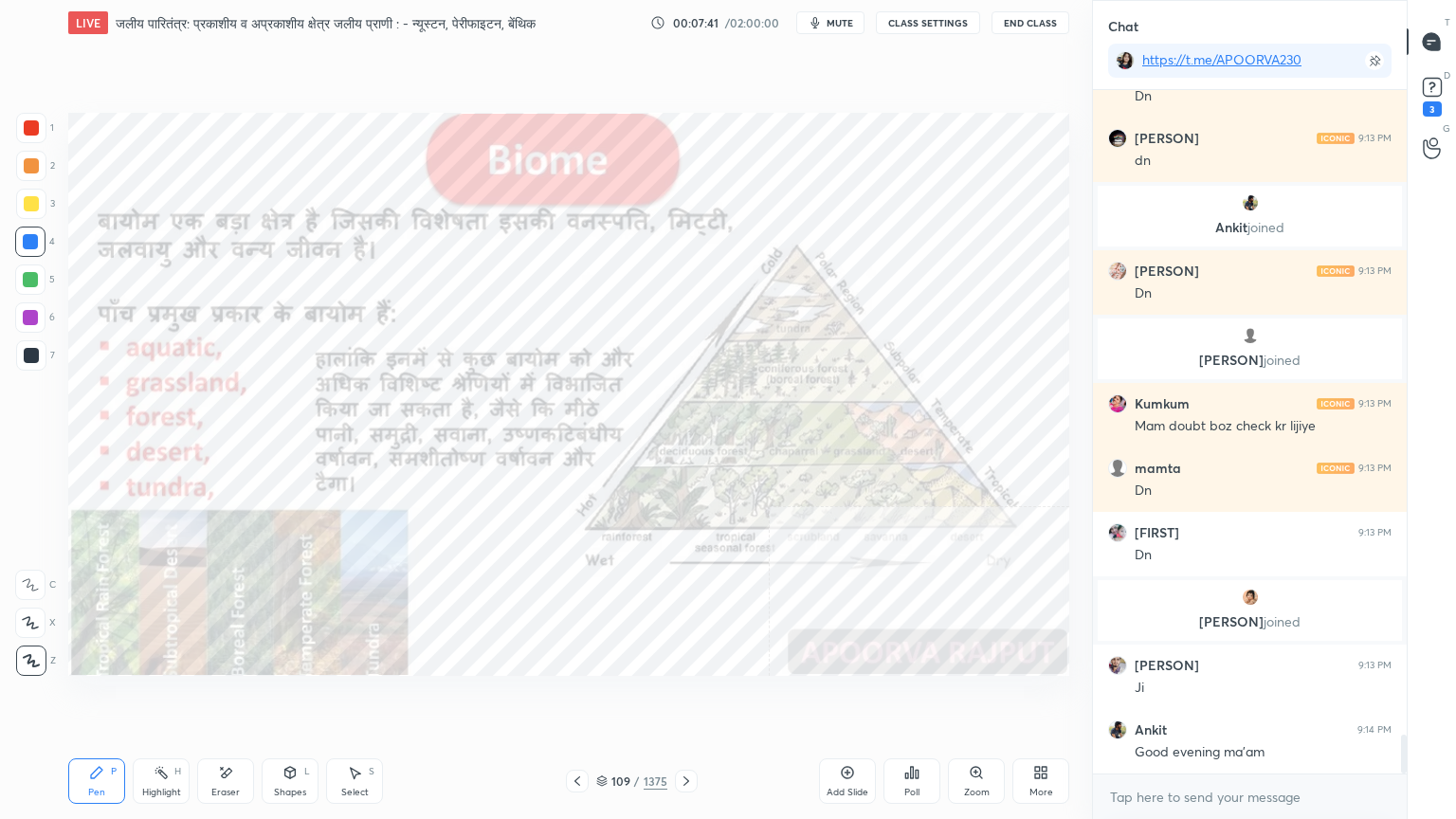 click at bounding box center [31, 204] 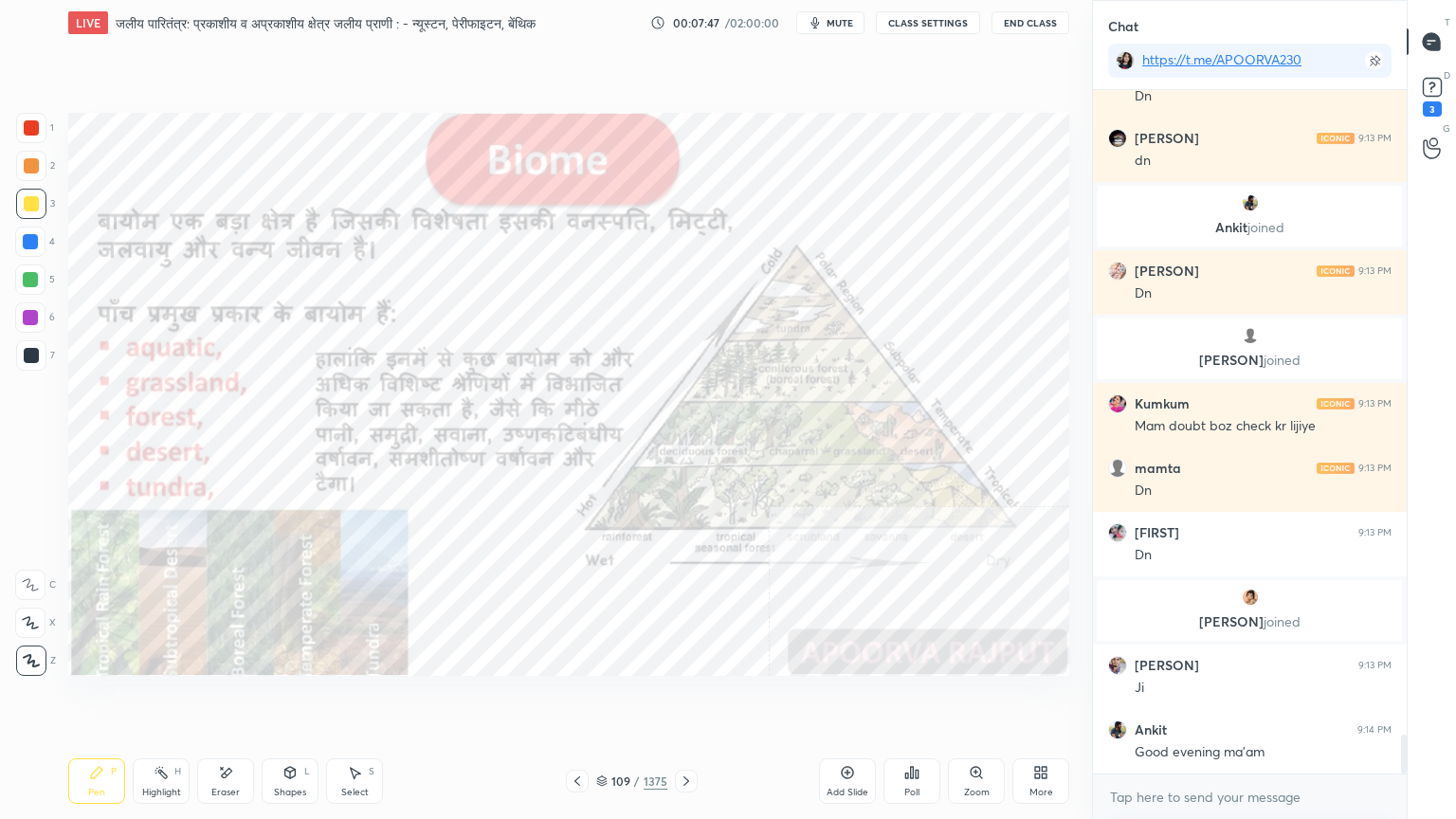 click at bounding box center [30, 242] 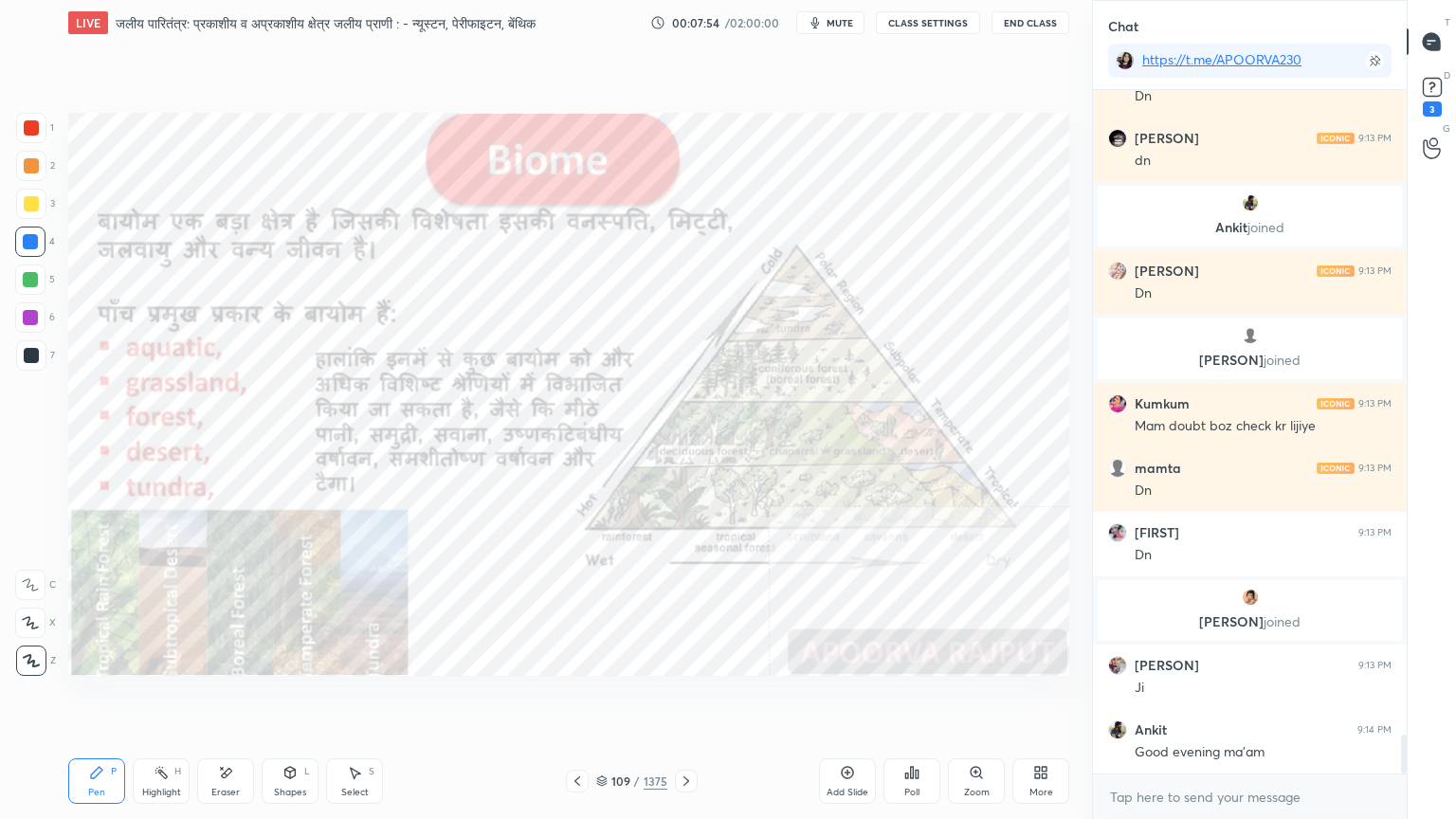 click on "Eraser" at bounding box center (226, 781) 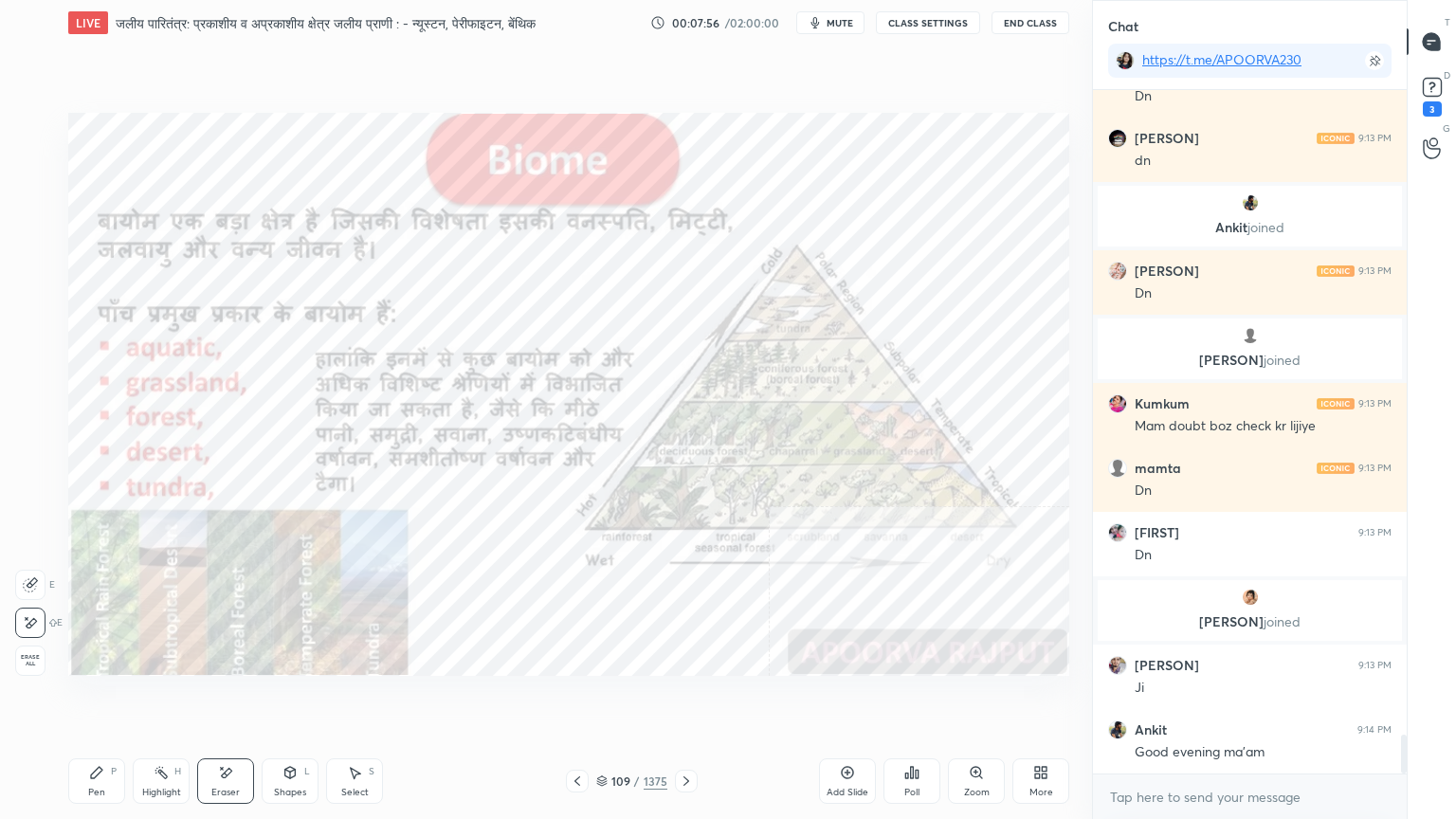 click on "Erase all" at bounding box center (30, 661) 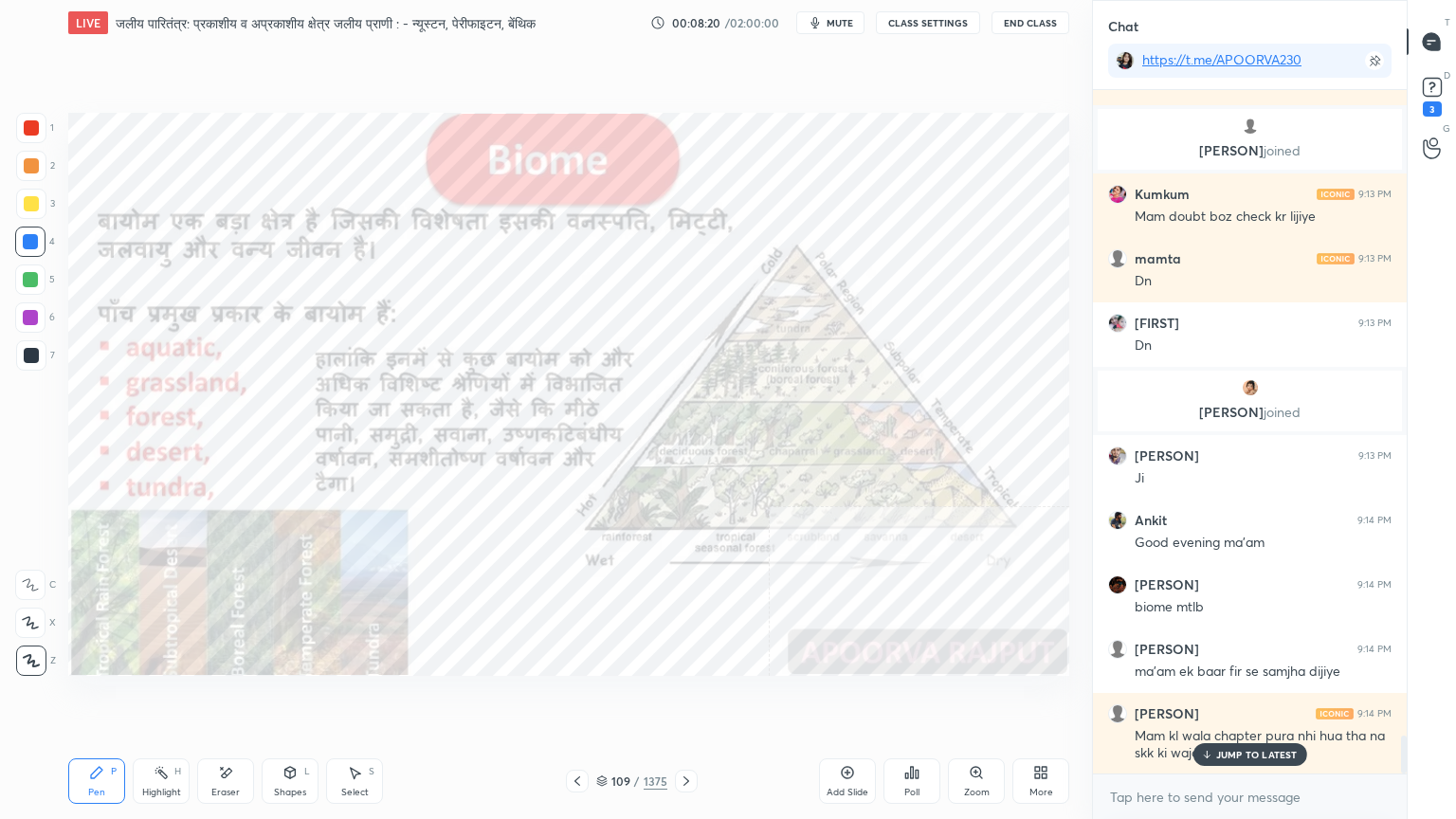 scroll, scrollTop: 11637, scrollLeft: 0, axis: vertical 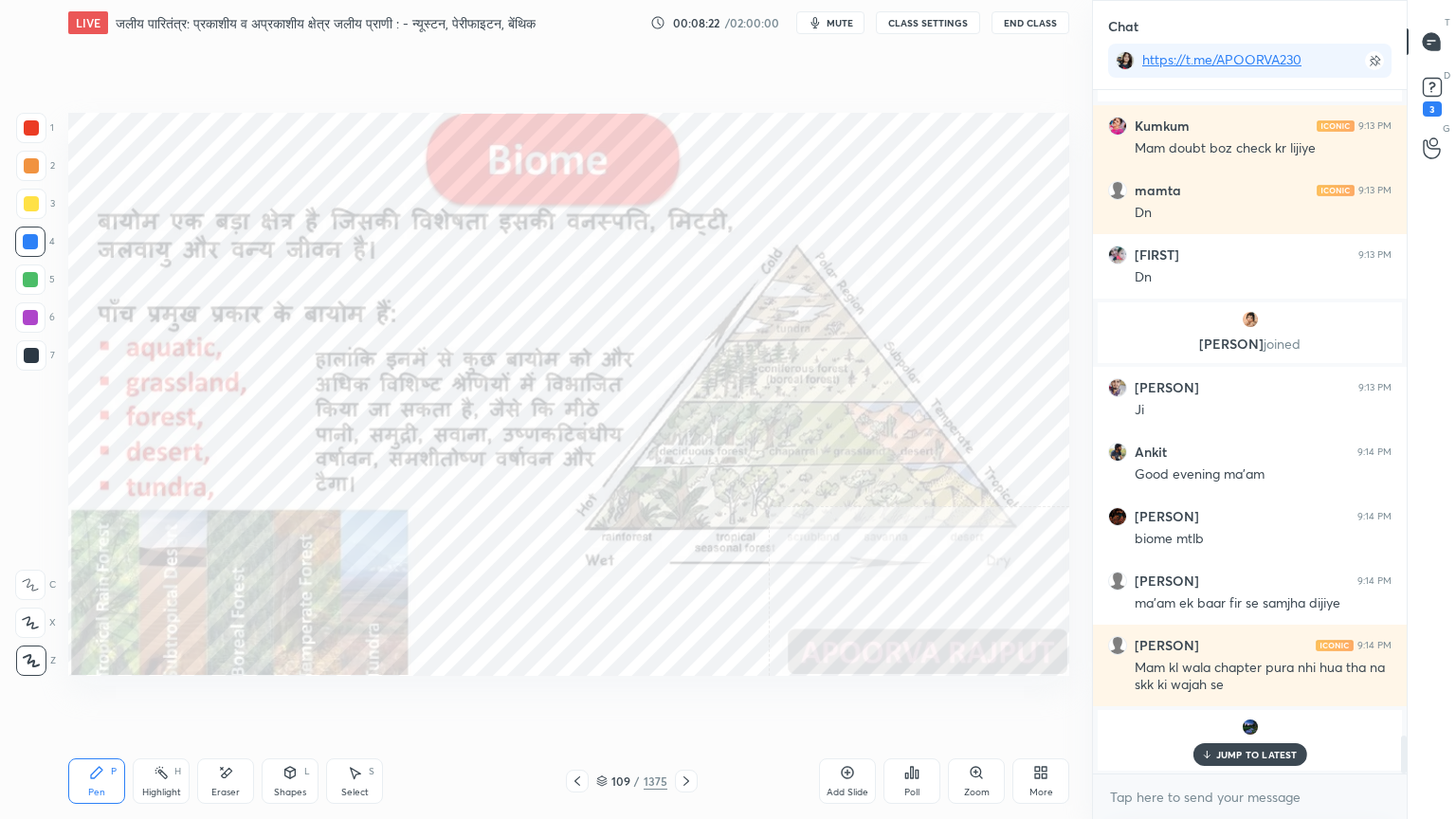 click on "109 / 1375" at bounding box center (631, 781) 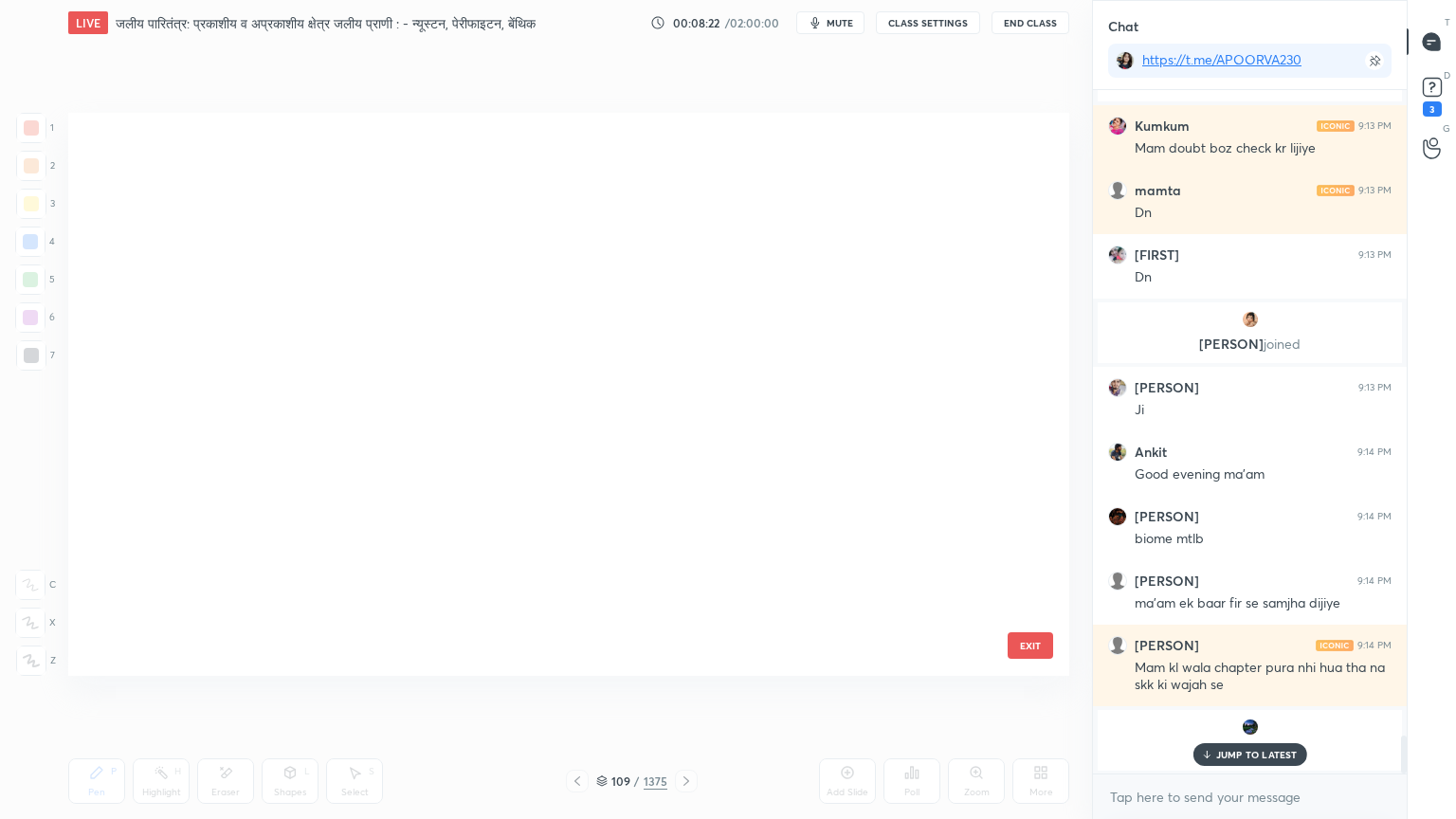 scroll, scrollTop: 5854, scrollLeft: 0, axis: vertical 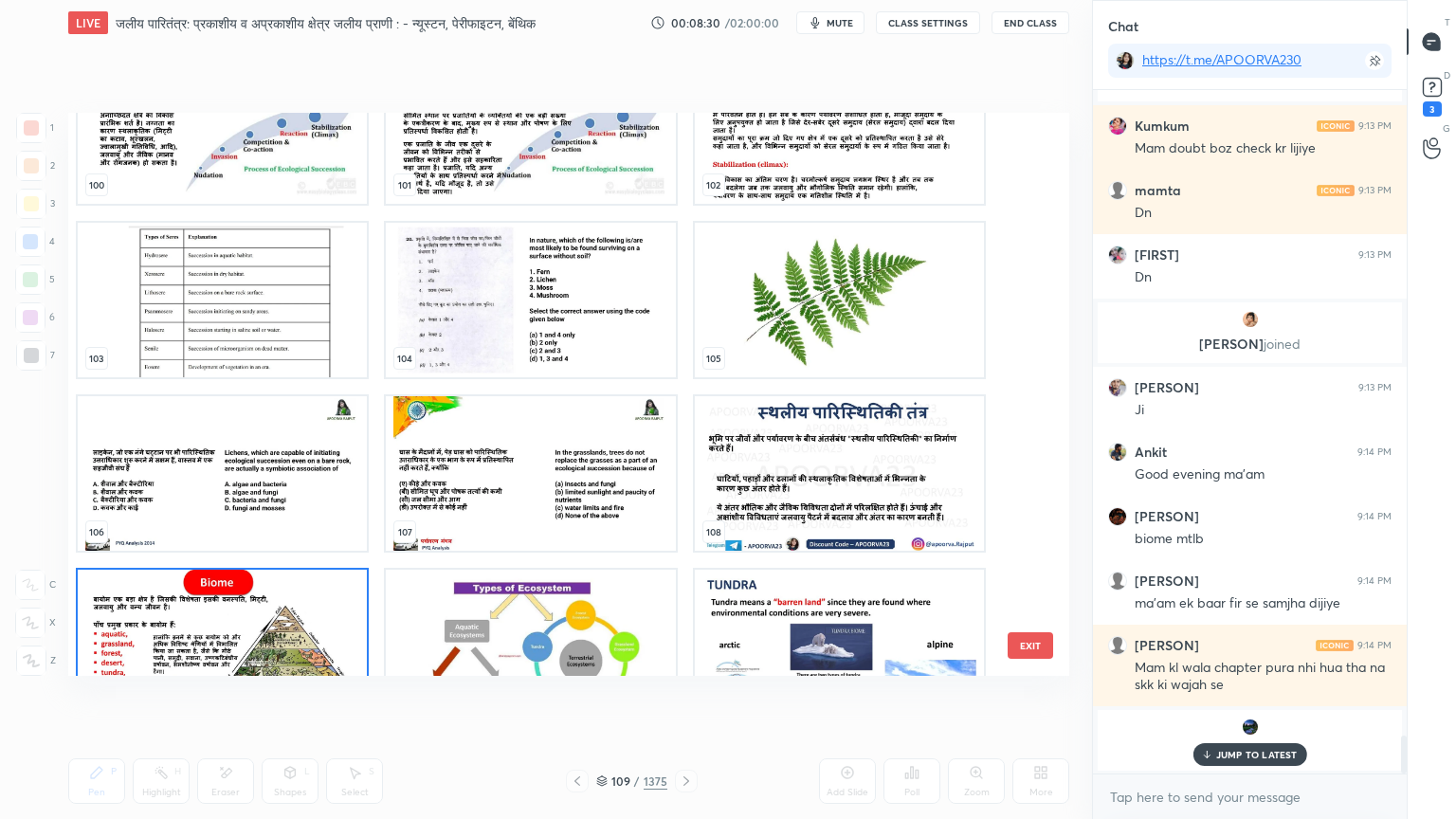 click on "EXIT" at bounding box center (1030, 646) 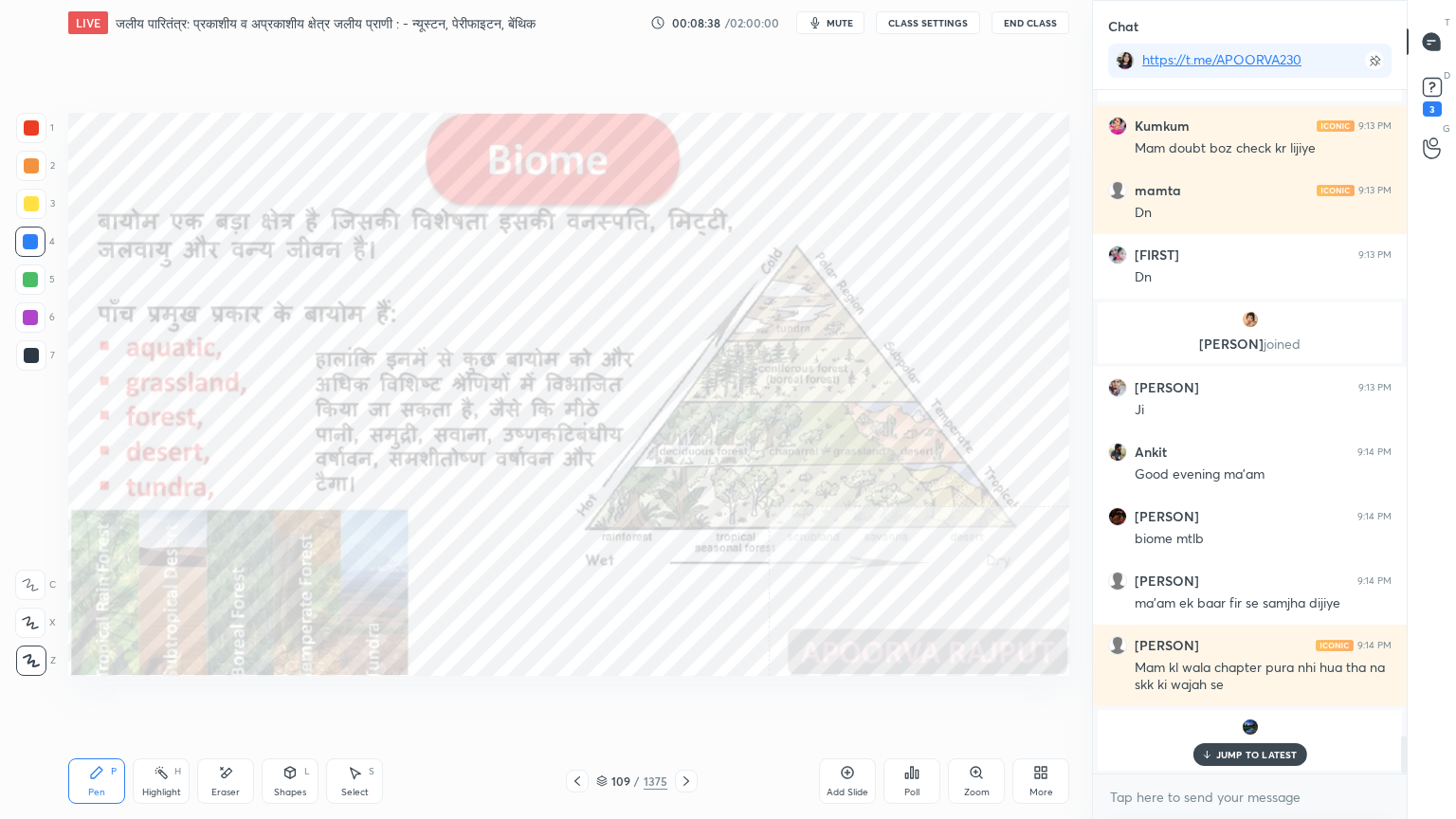 click on "109 / 1375" at bounding box center (631, 781) 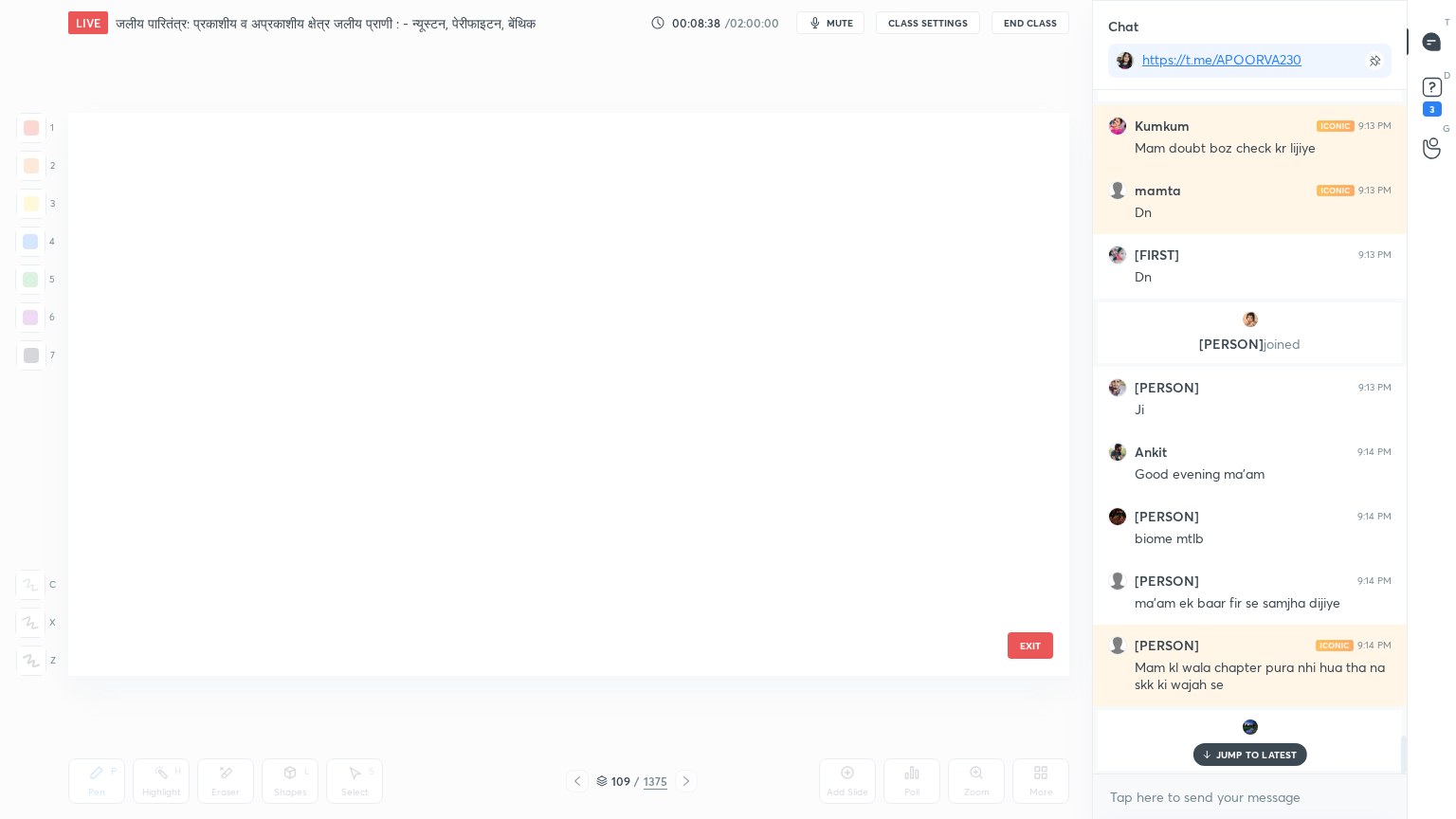 scroll, scrollTop: 5854, scrollLeft: 0, axis: vertical 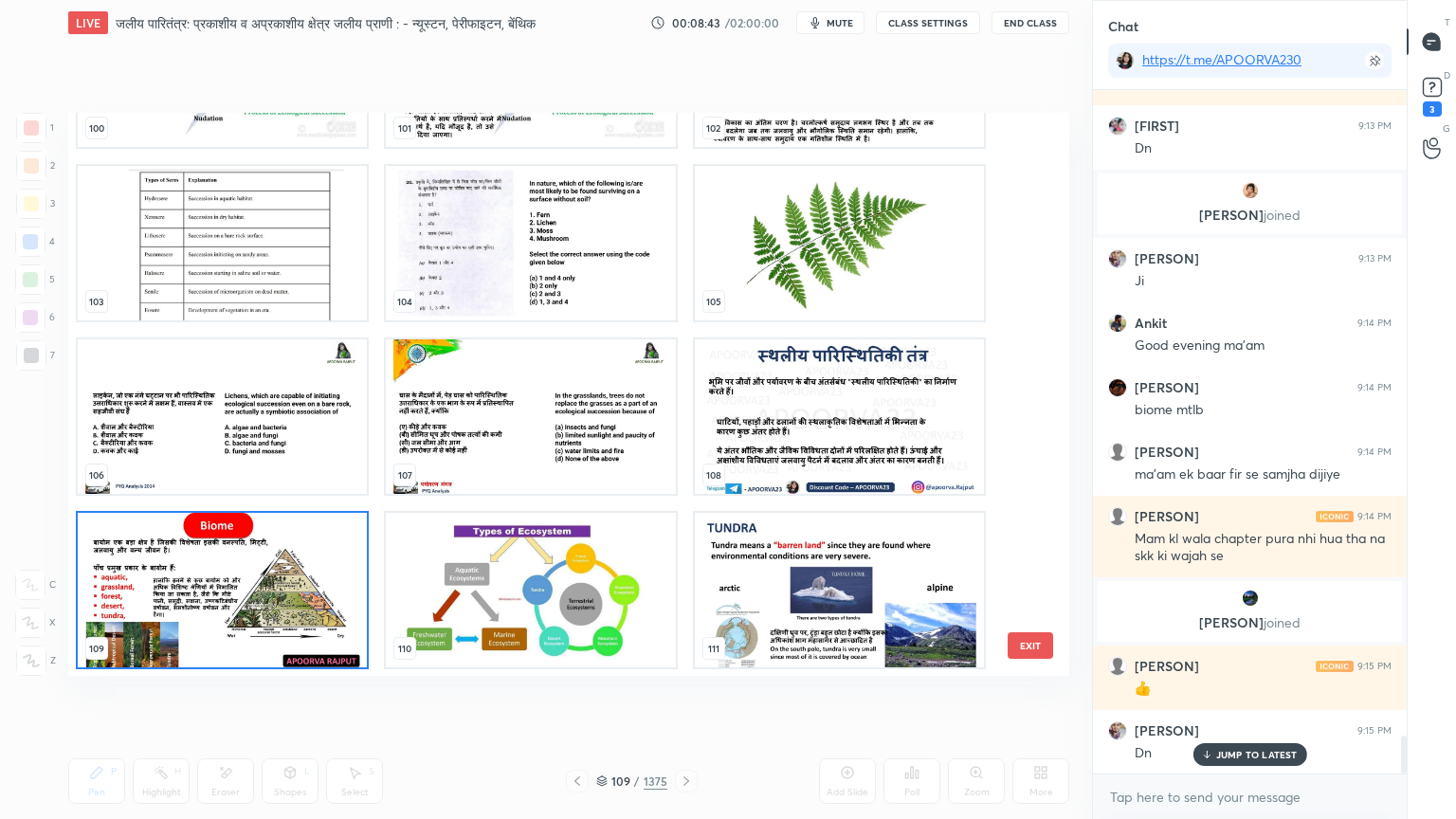click at bounding box center (222, 590) 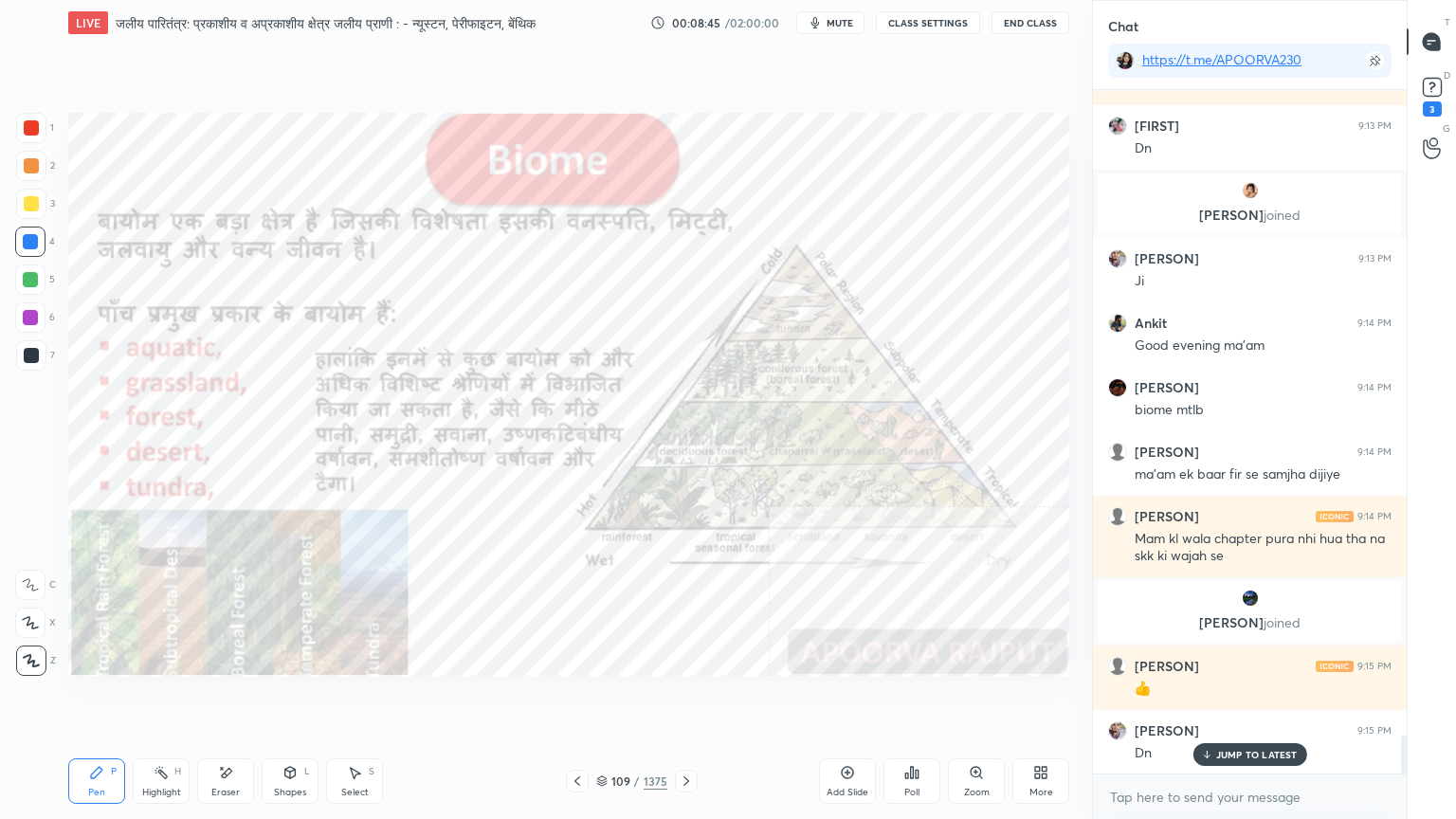 scroll, scrollTop: 11830, scrollLeft: 0, axis: vertical 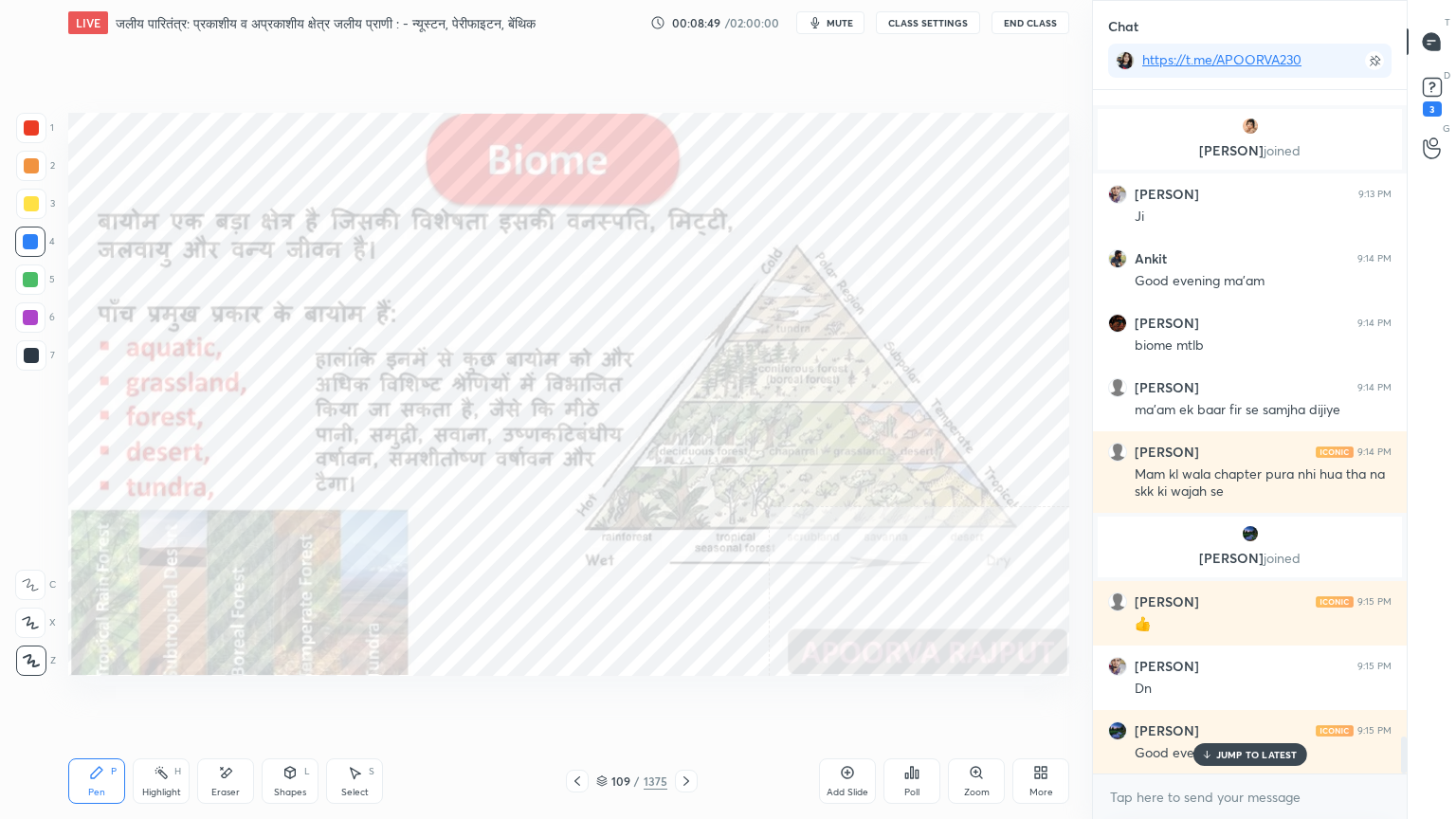 click on "109 / 1375" at bounding box center [631, 781] 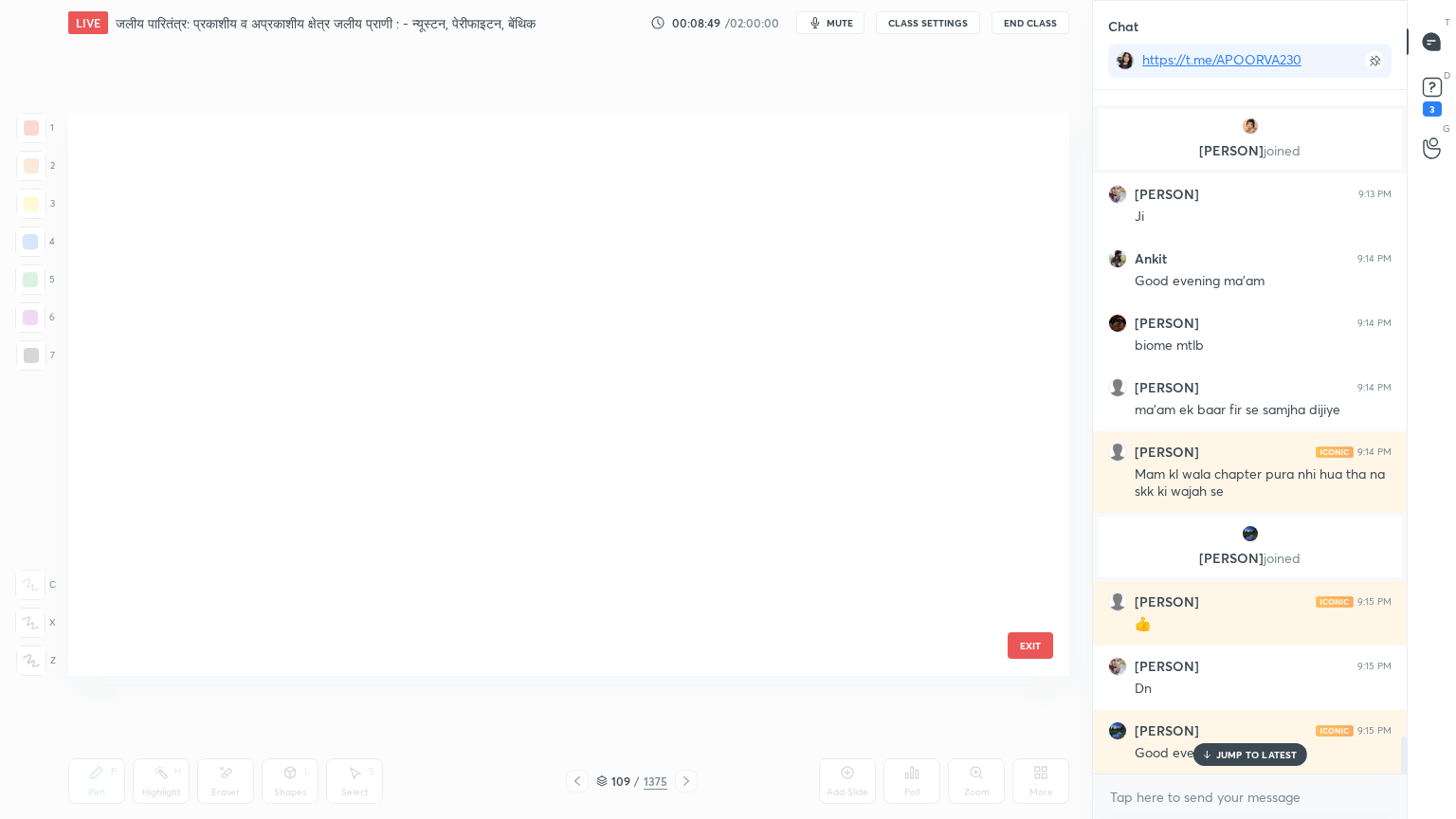 scroll, scrollTop: 5854, scrollLeft: 0, axis: vertical 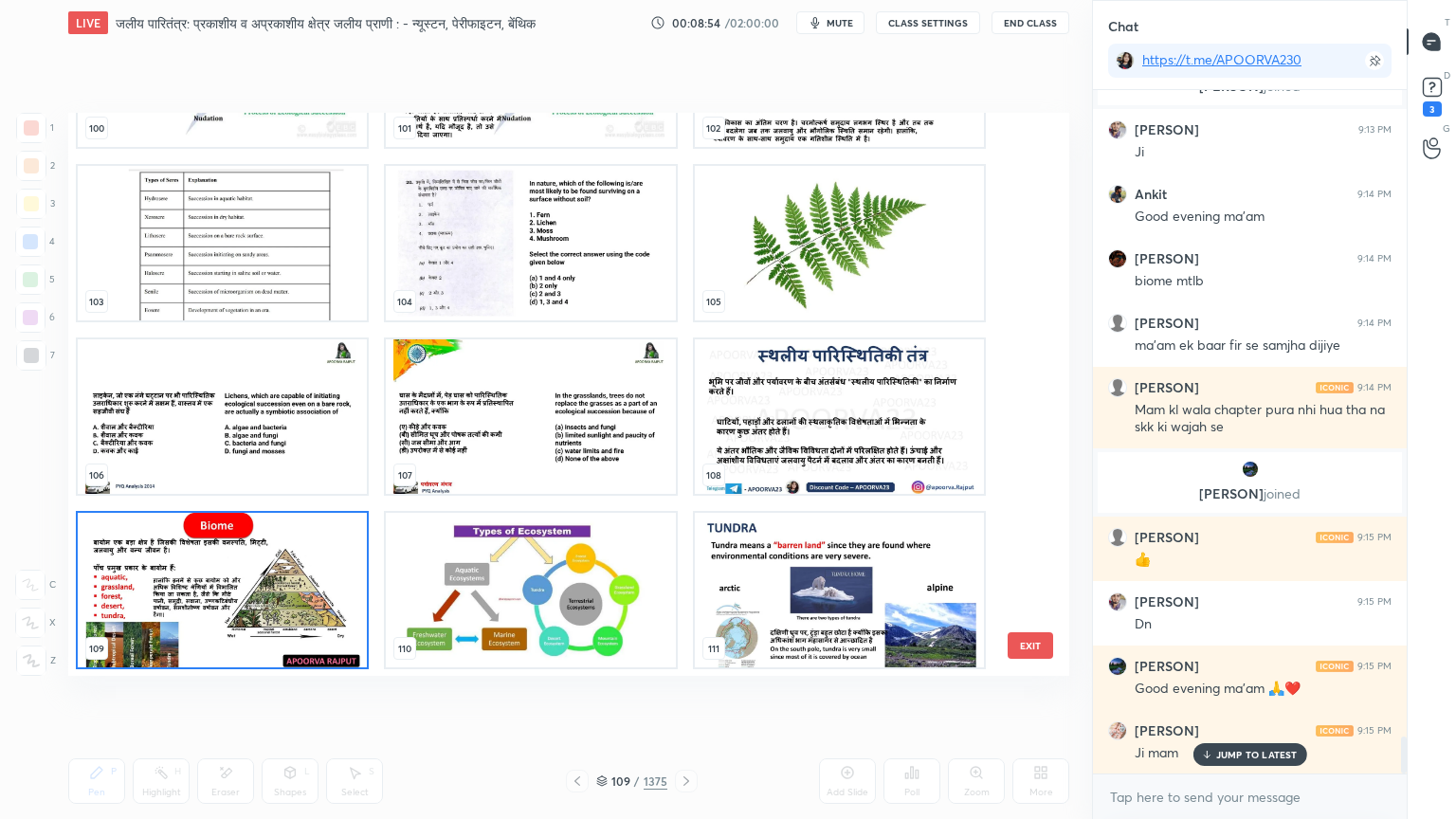 click at bounding box center [222, 590] 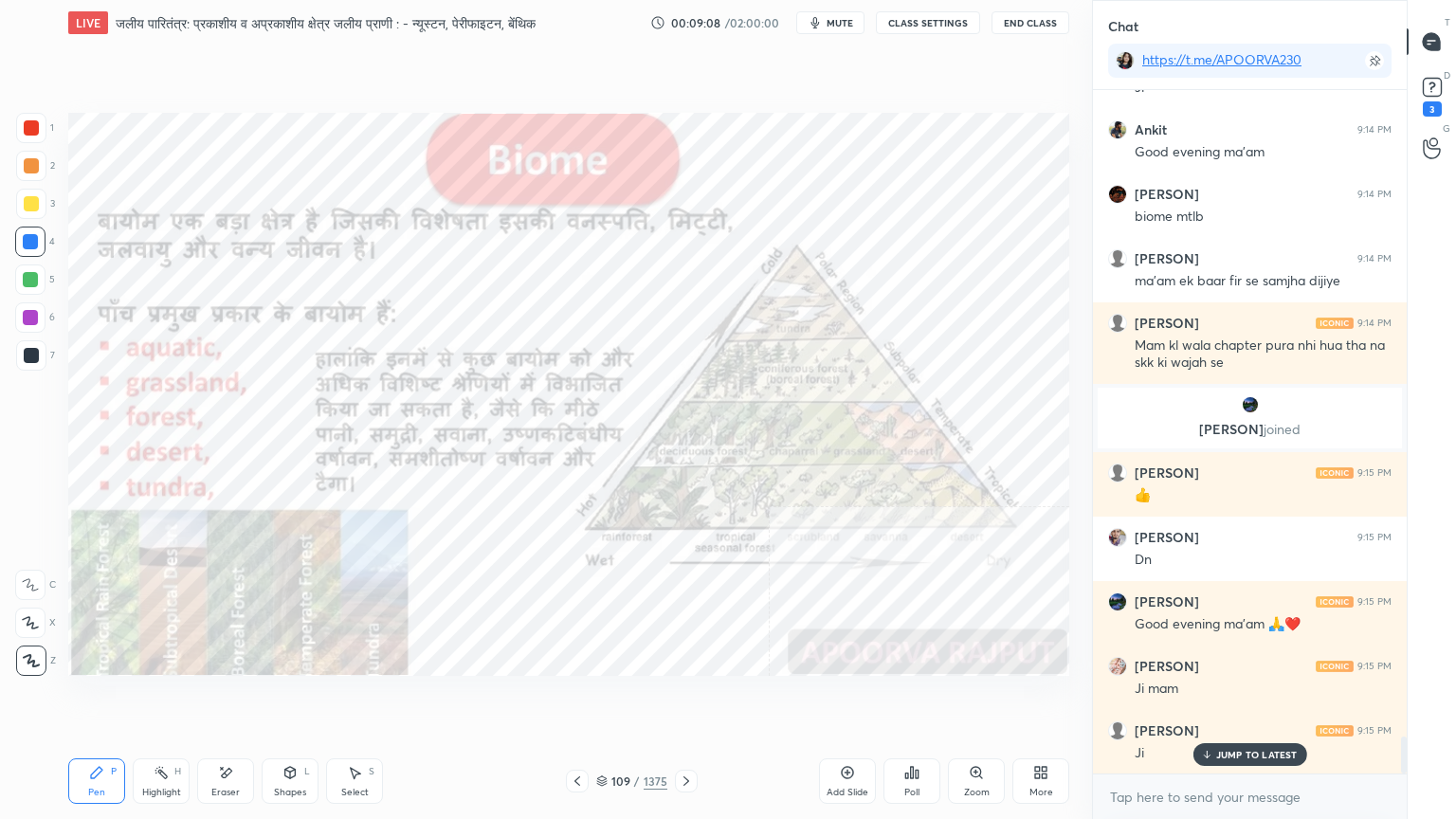 scroll, scrollTop: 12023, scrollLeft: 0, axis: vertical 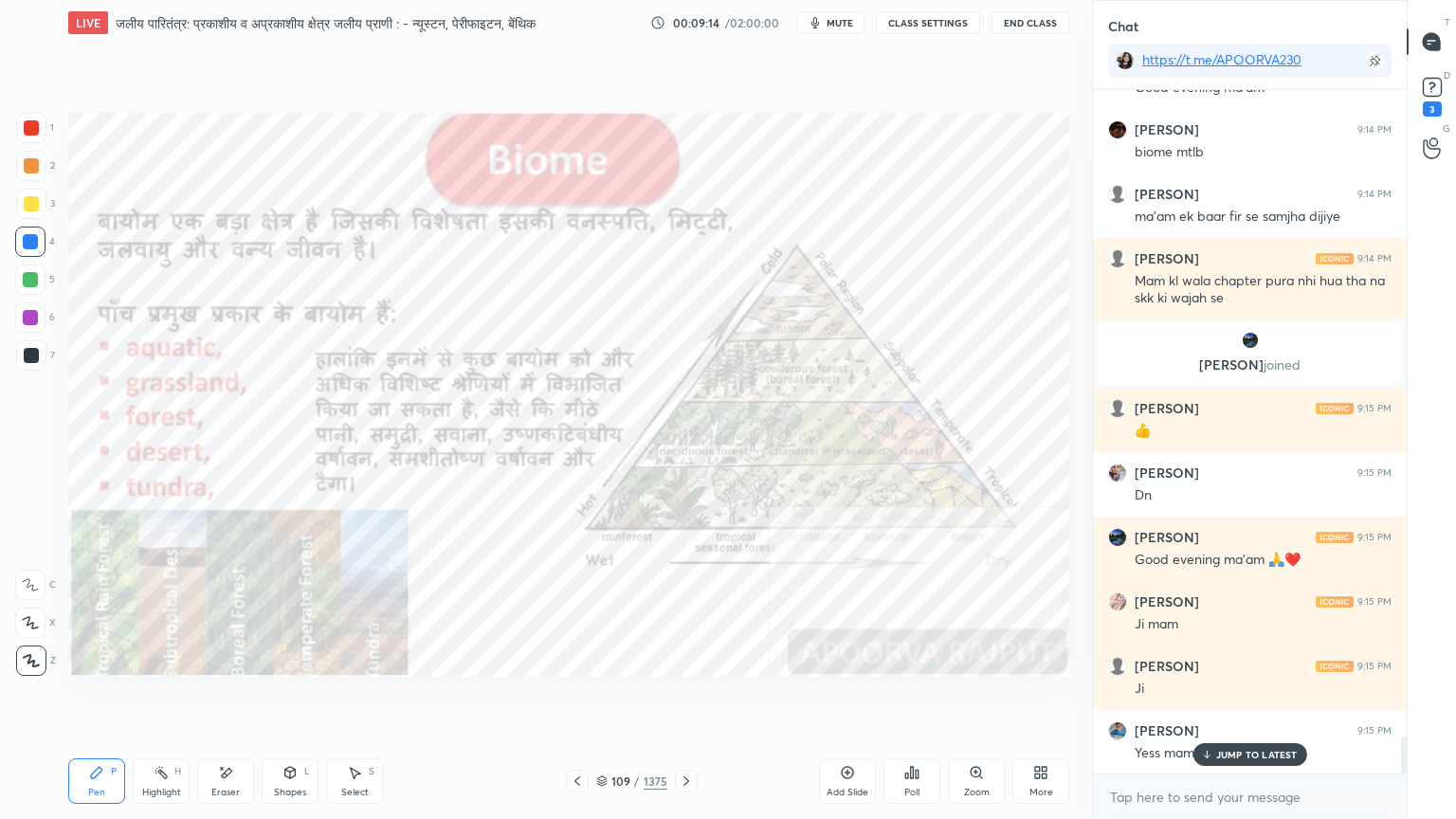 drag, startPoint x: 846, startPoint y: 783, endPoint x: 848, endPoint y: 772, distance: 11.18034 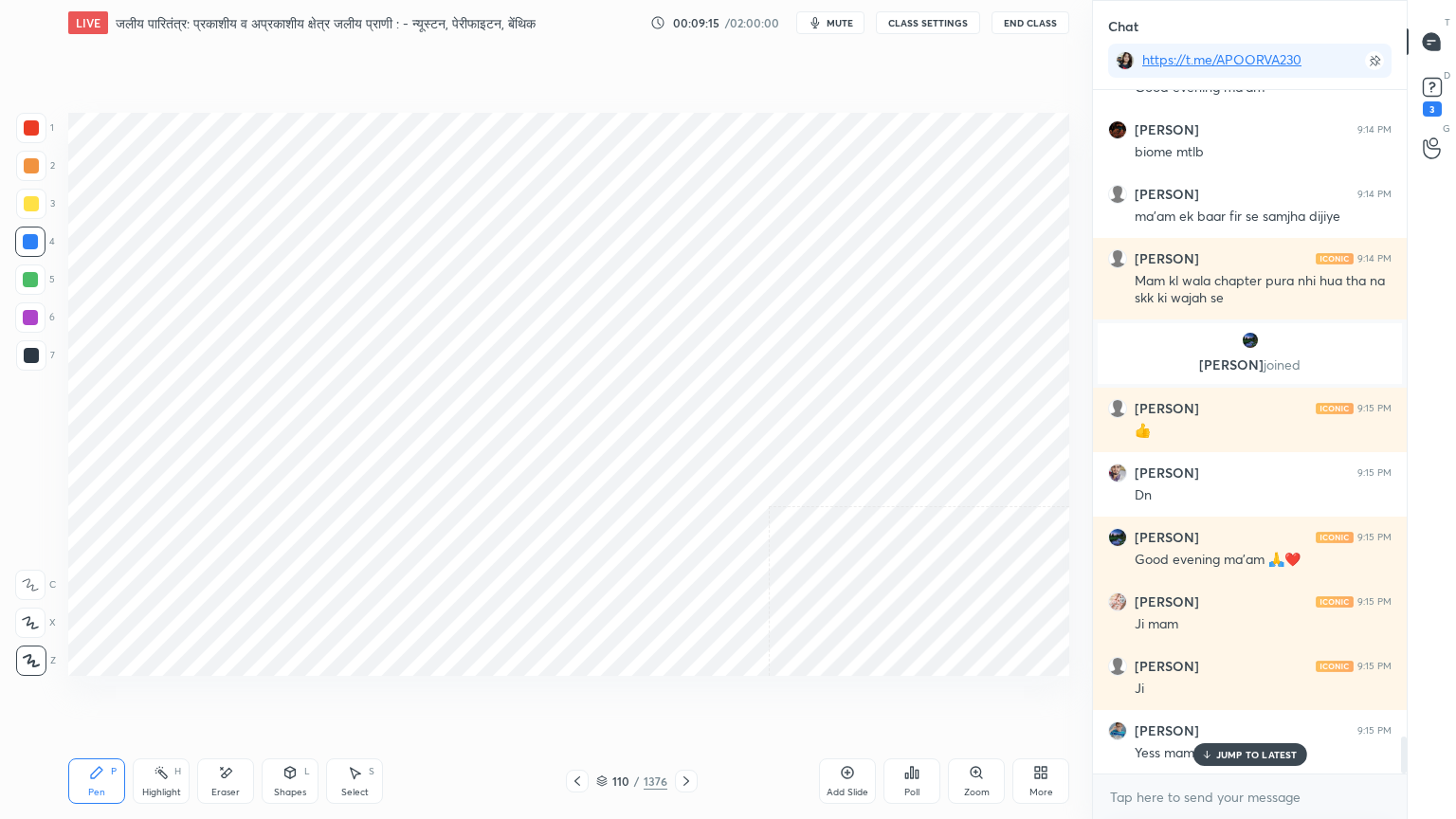 scroll, scrollTop: 12122, scrollLeft: 0, axis: vertical 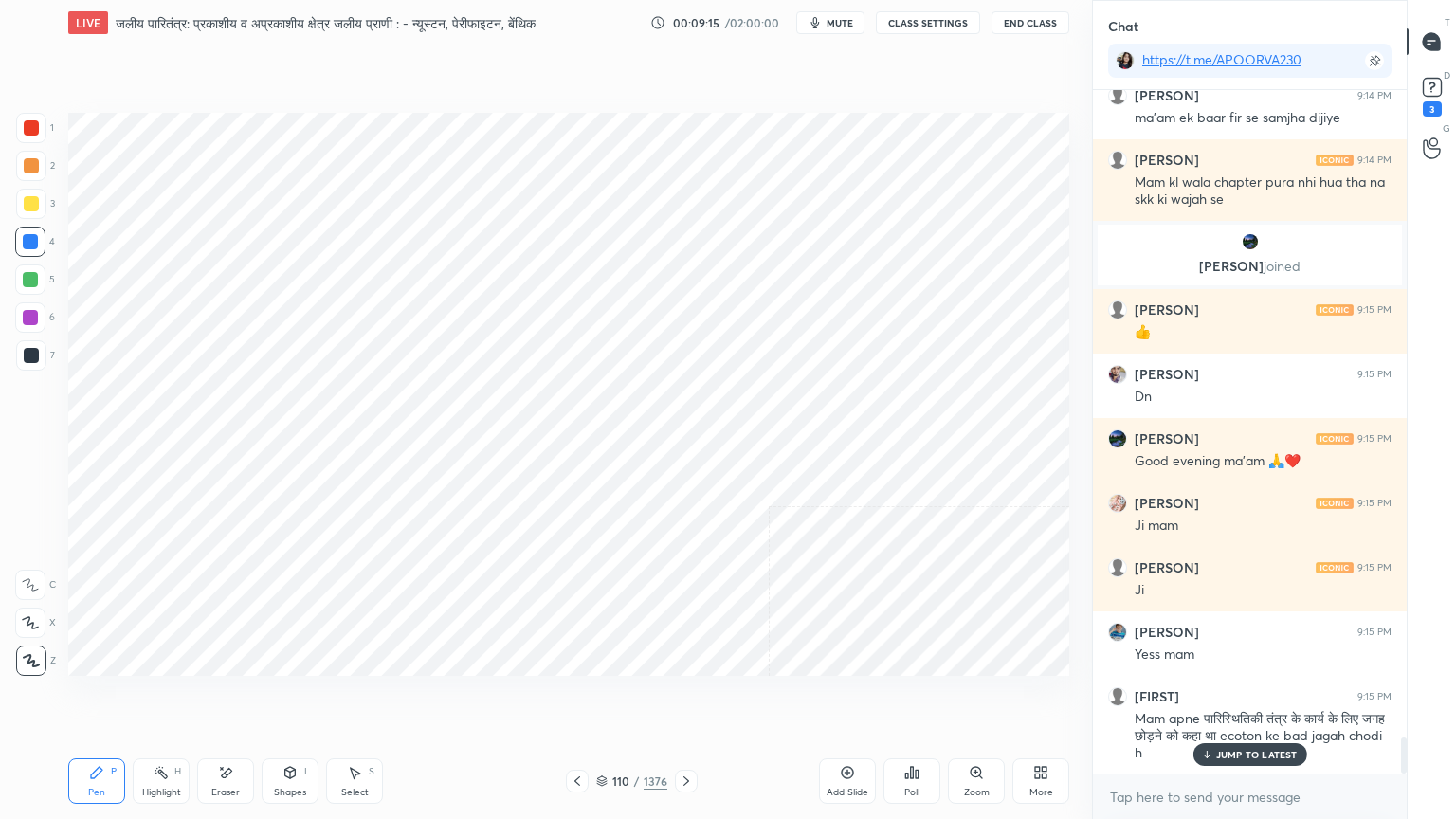 click on "More" at bounding box center (1041, 781) 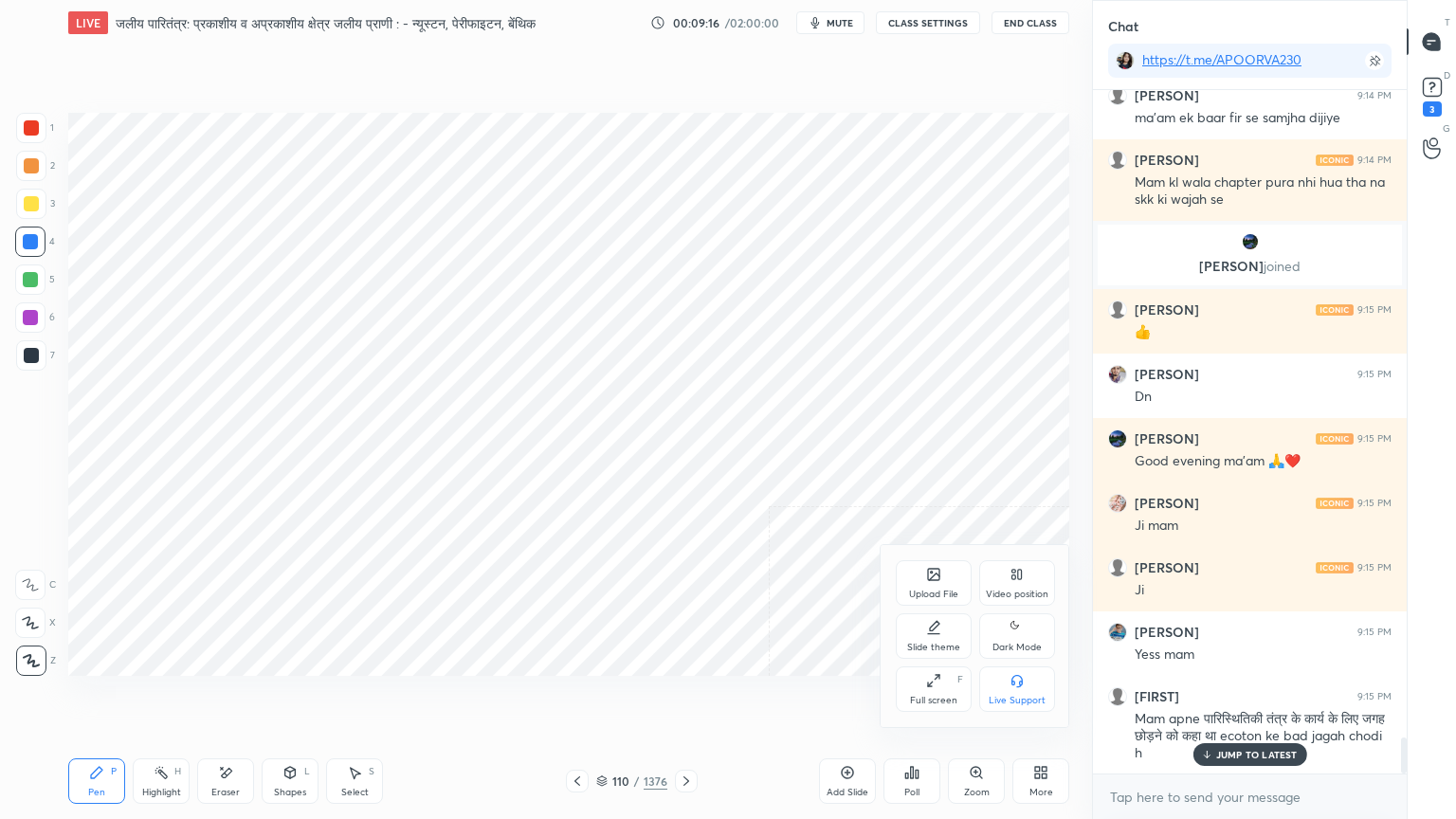 click on "Slide theme" at bounding box center (934, 636) 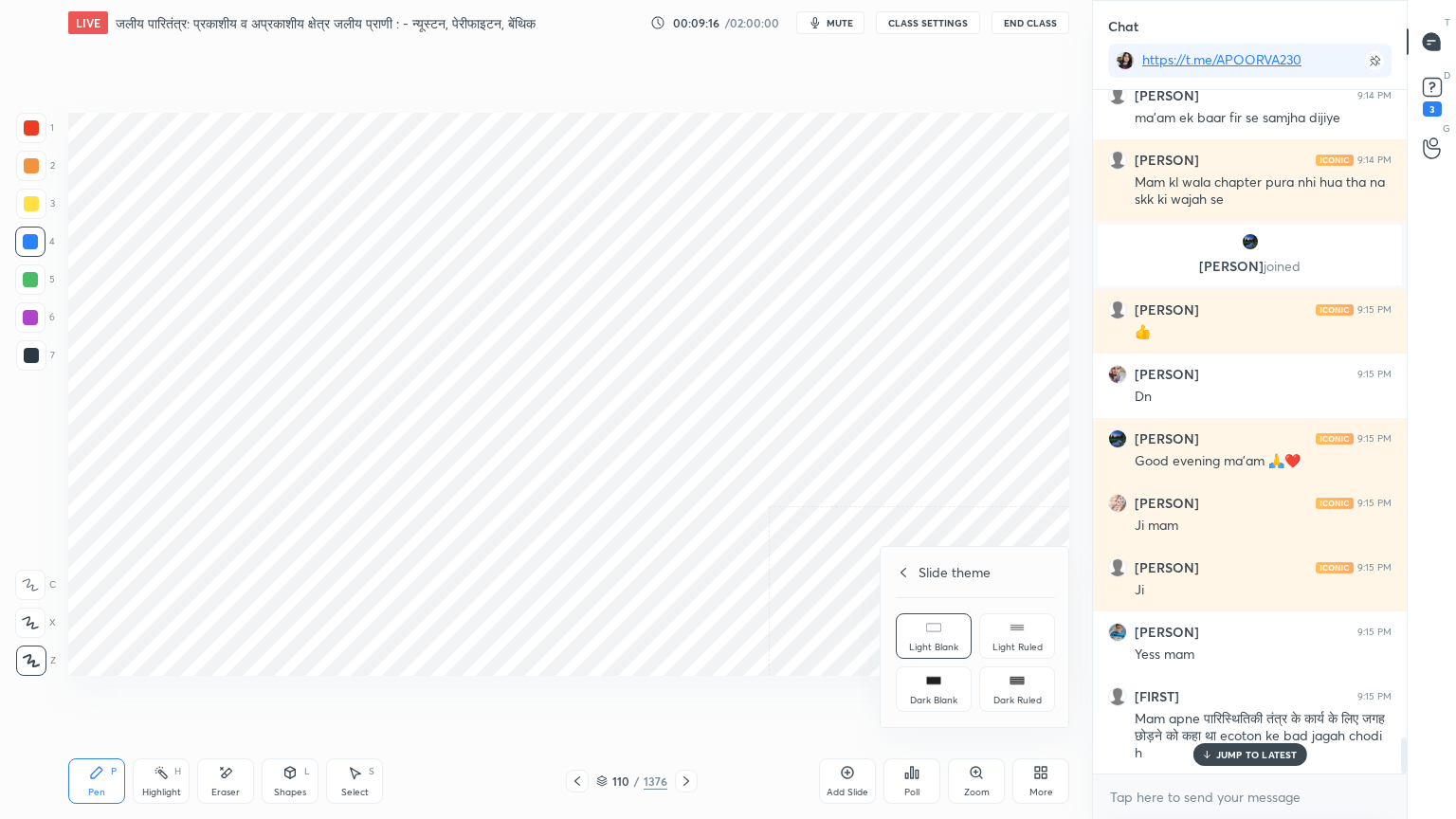 click on "Dark Blank" at bounding box center [934, 701] 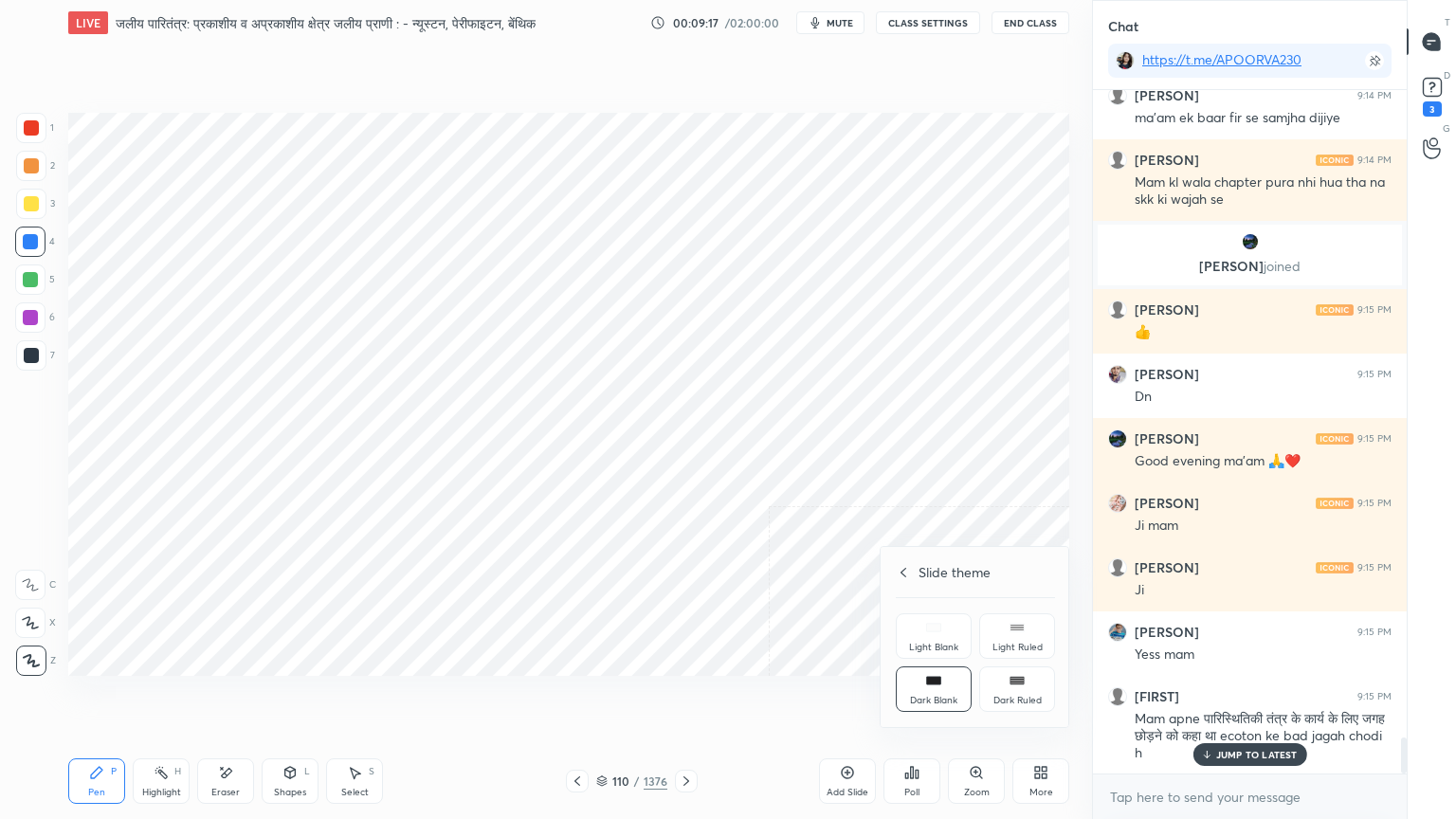 click at bounding box center [728, 410] 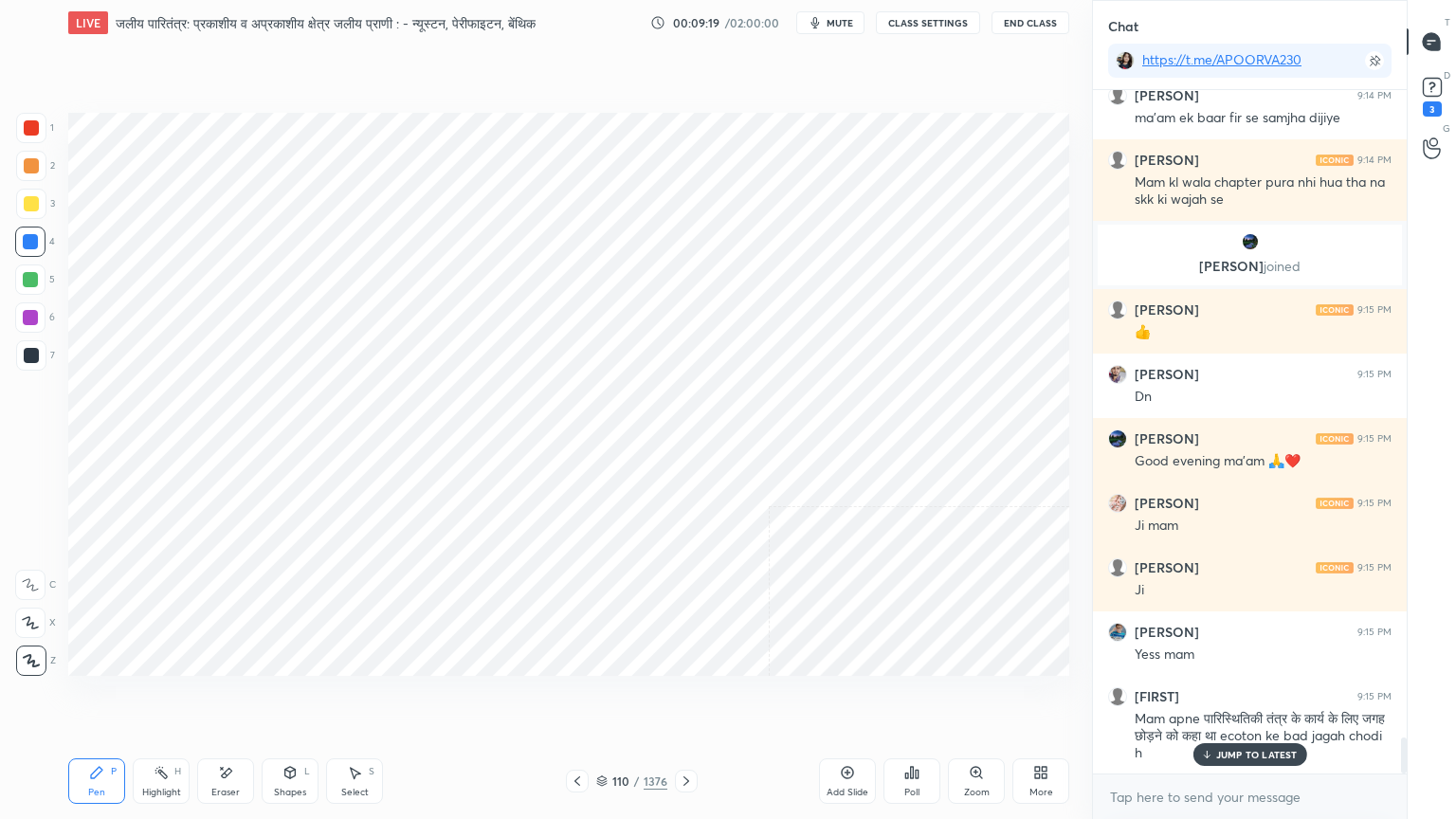 click on "Add Slide" at bounding box center [847, 781] 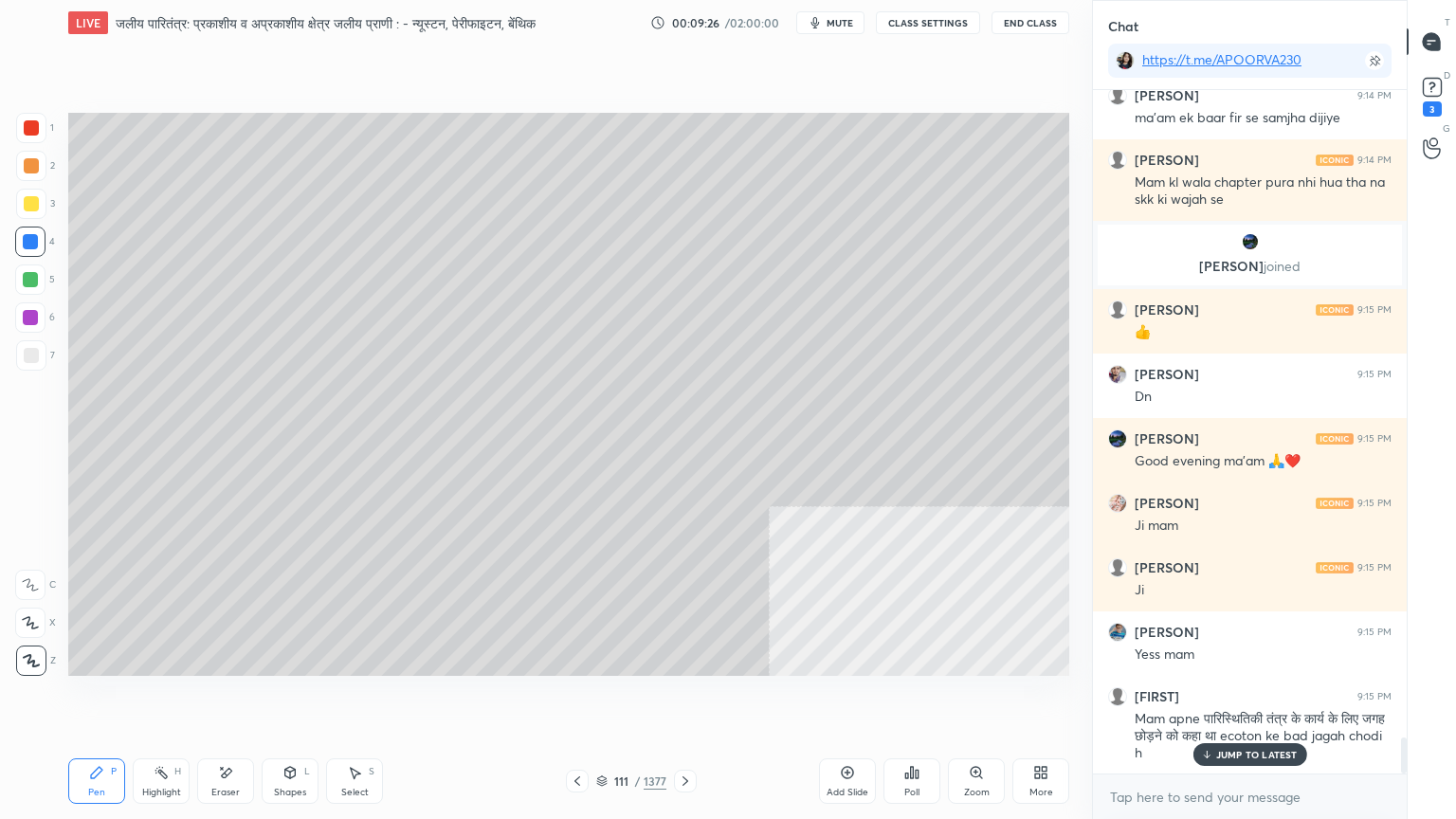 click 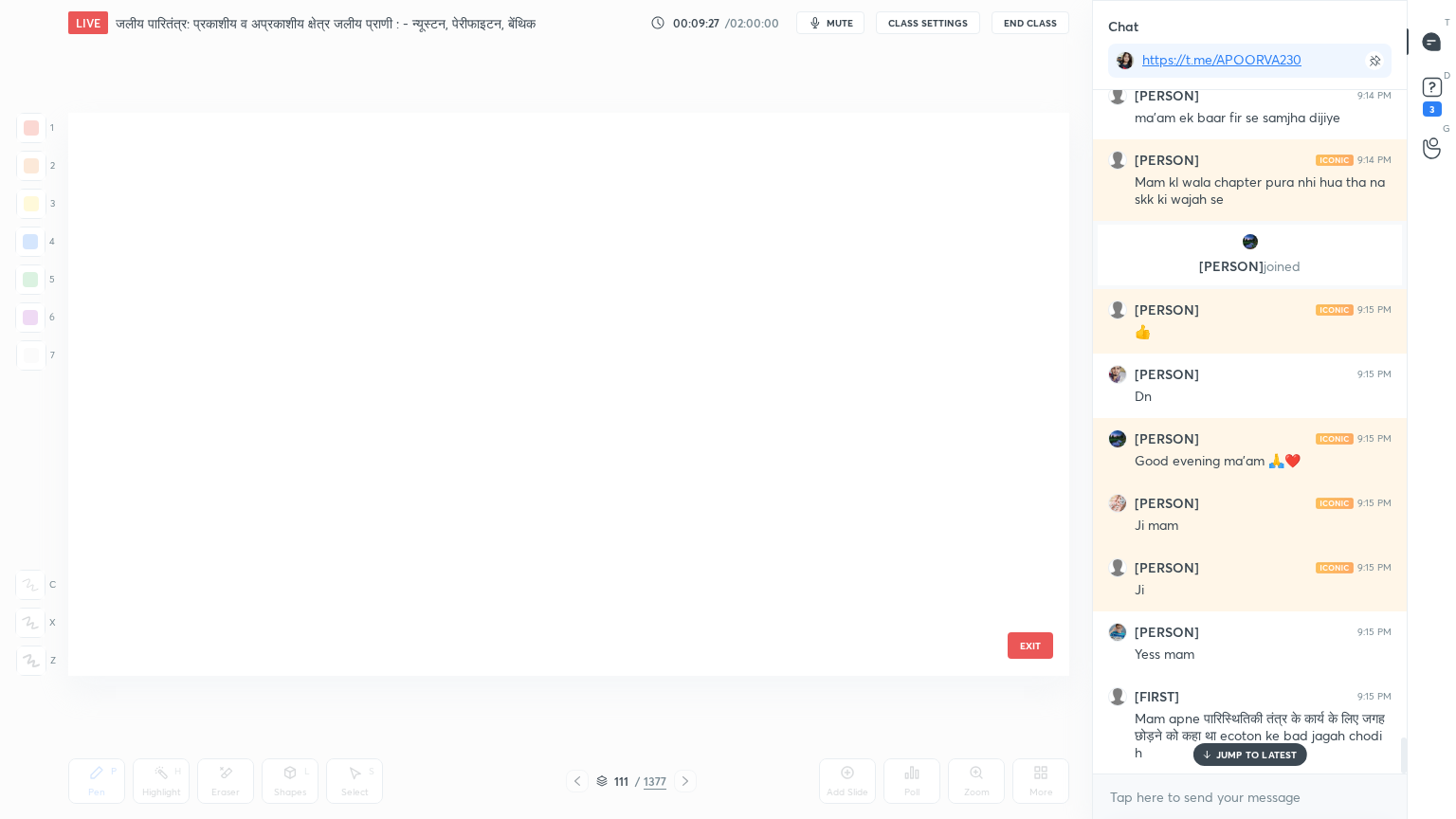 scroll, scrollTop: 5854, scrollLeft: 0, axis: vertical 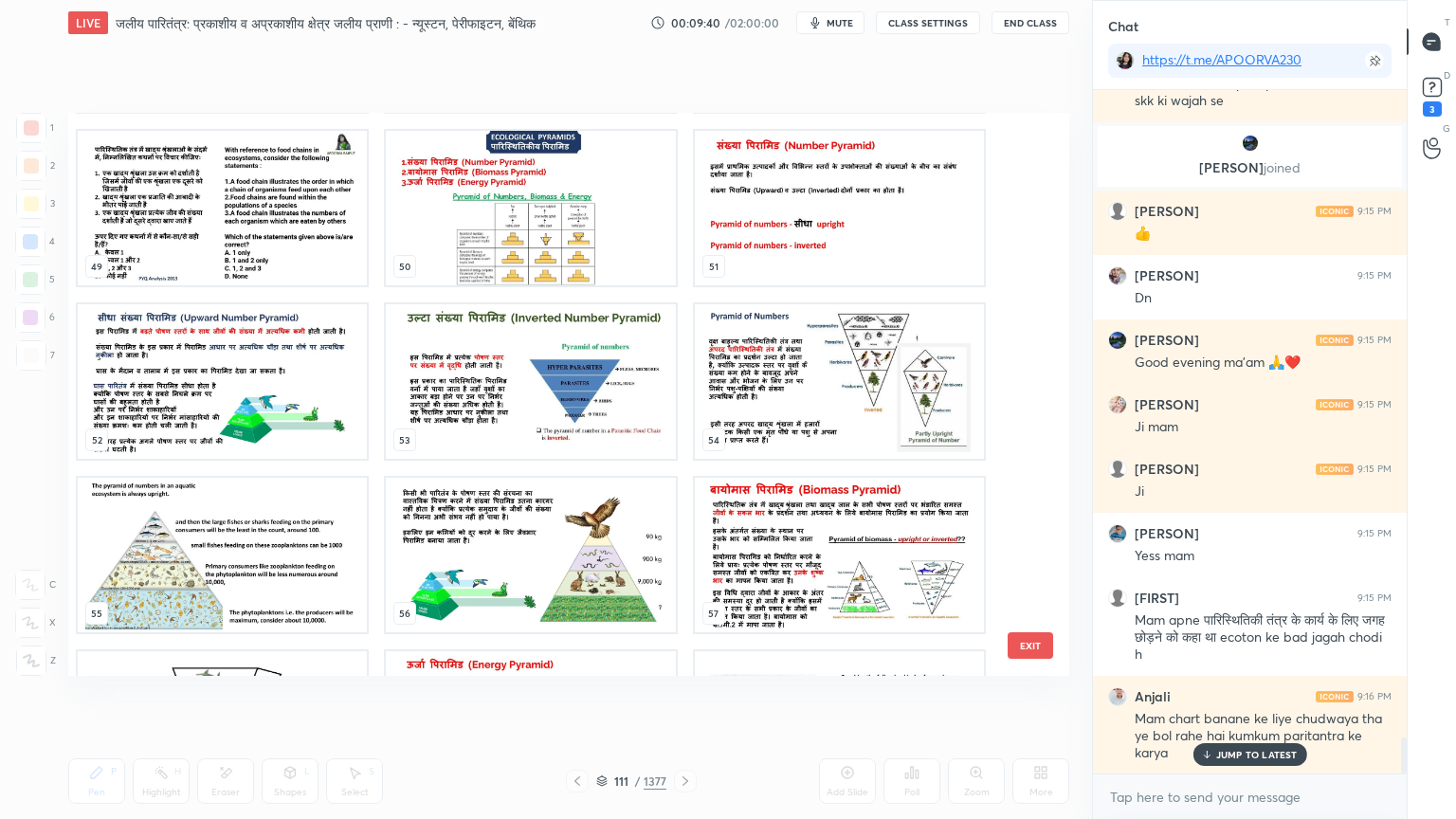 click on "EXIT" at bounding box center (1030, 646) 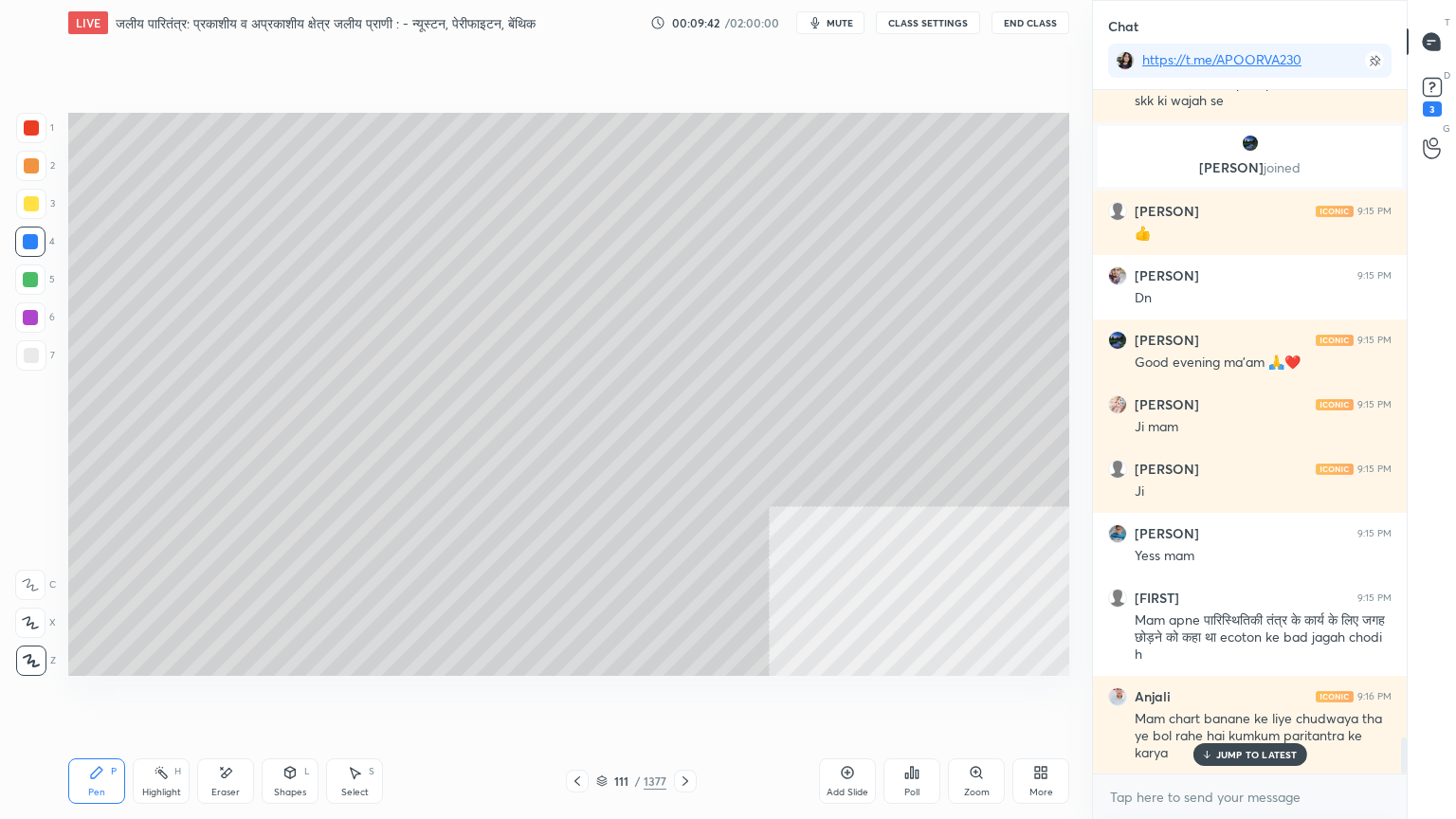 scroll, scrollTop: 12285, scrollLeft: 0, axis: vertical 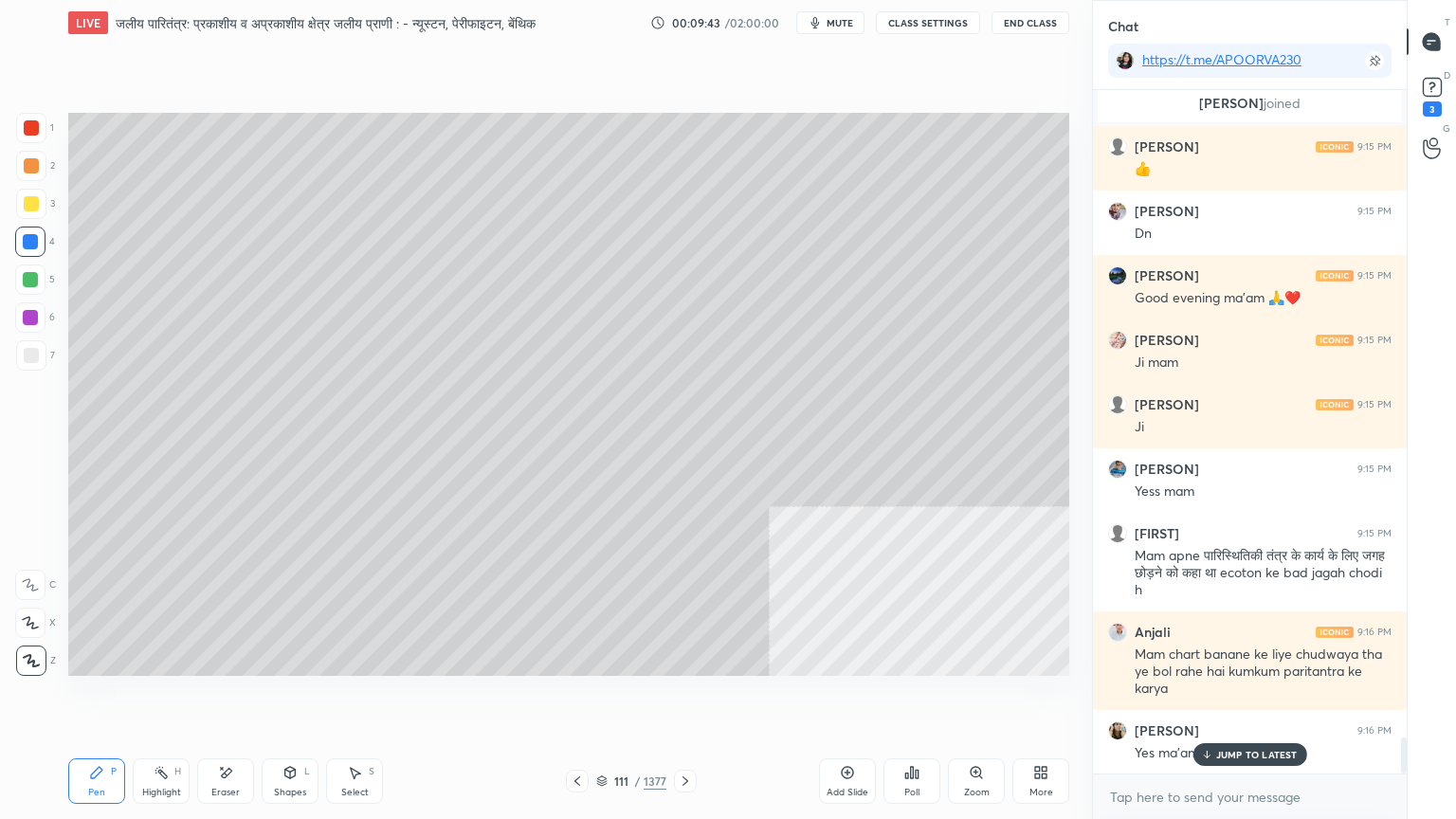 click on "JUMP TO LATEST" at bounding box center (1257, 755) 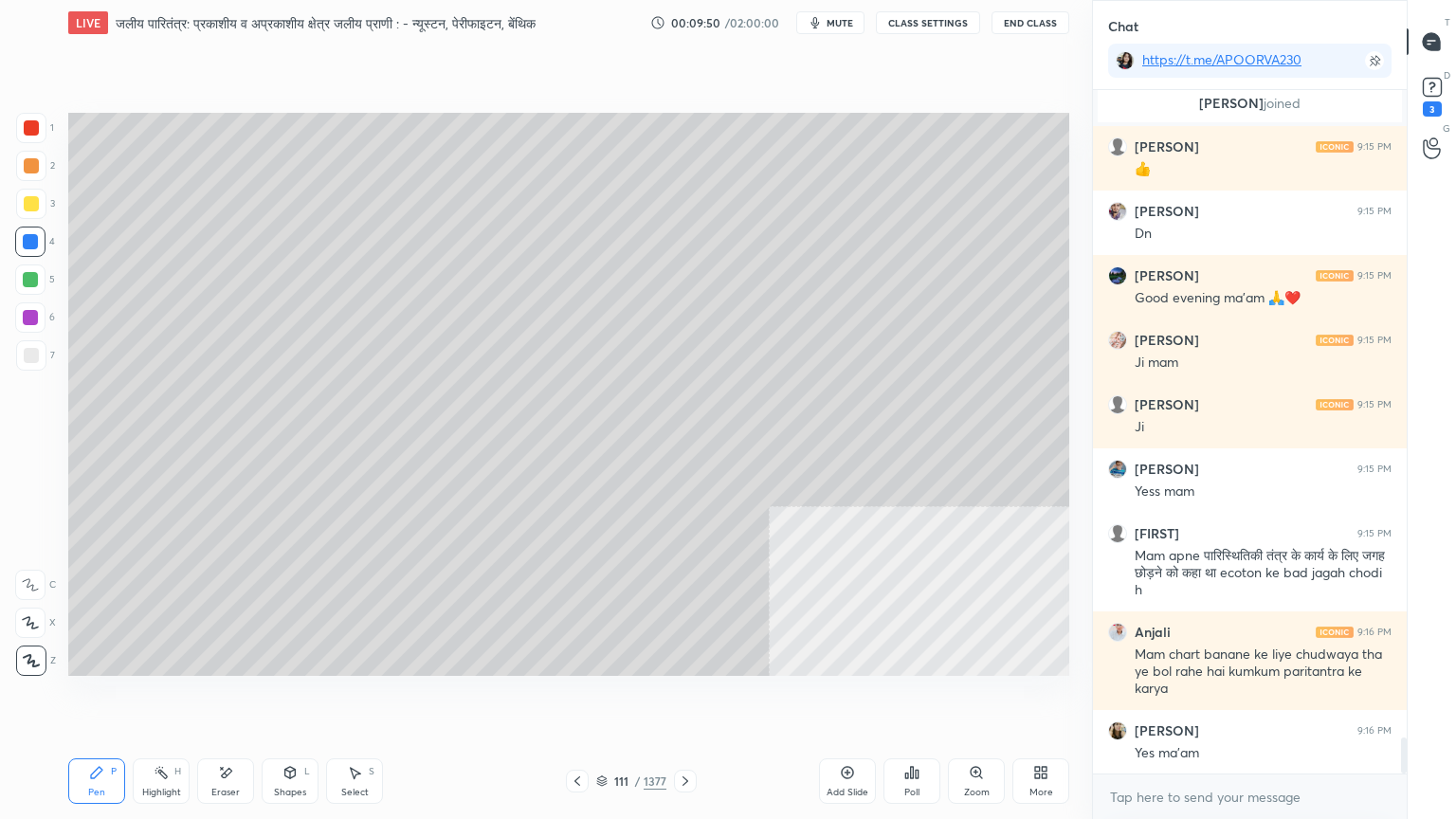 click at bounding box center [31, 355] 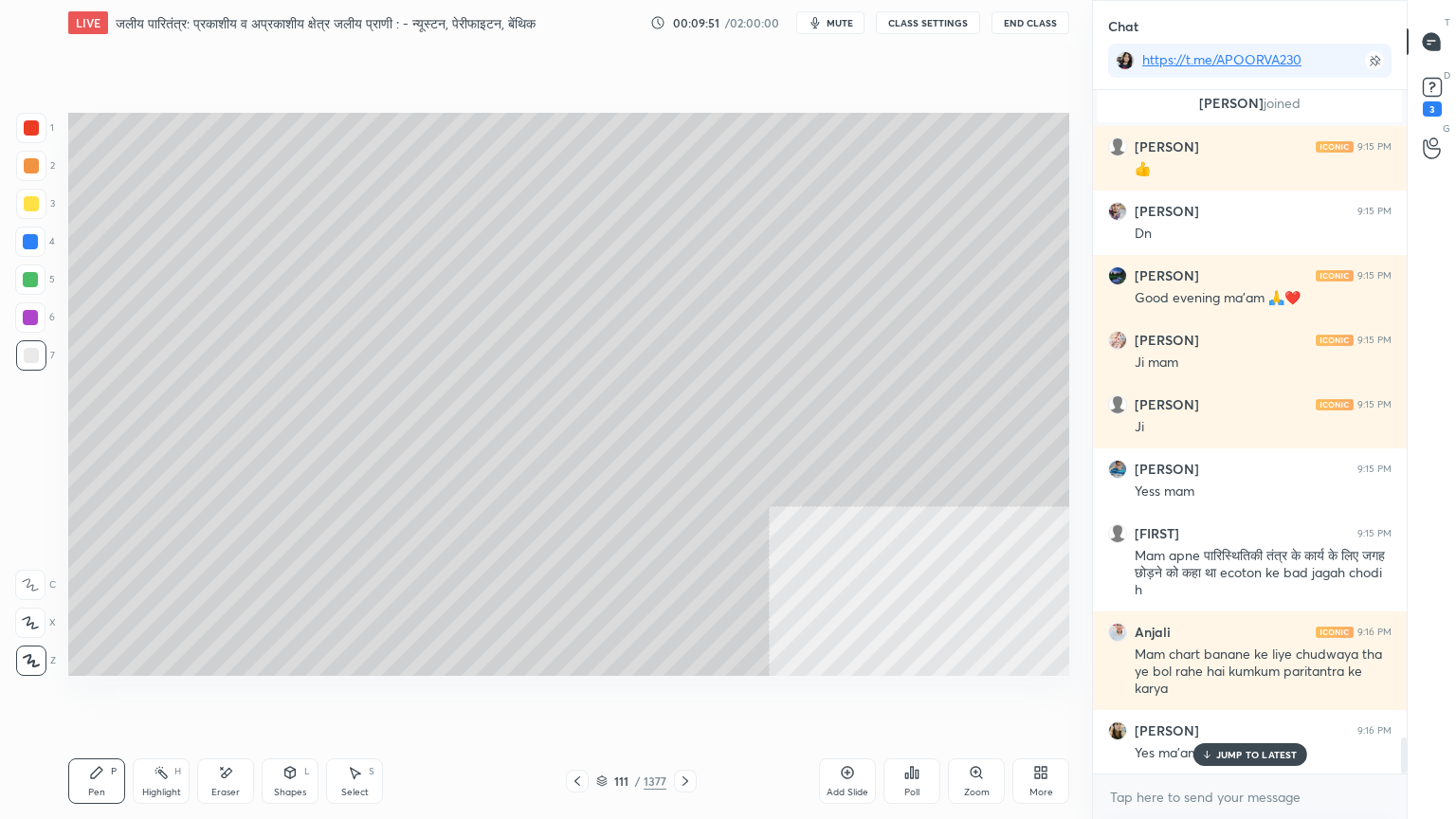 scroll, scrollTop: 12349, scrollLeft: 0, axis: vertical 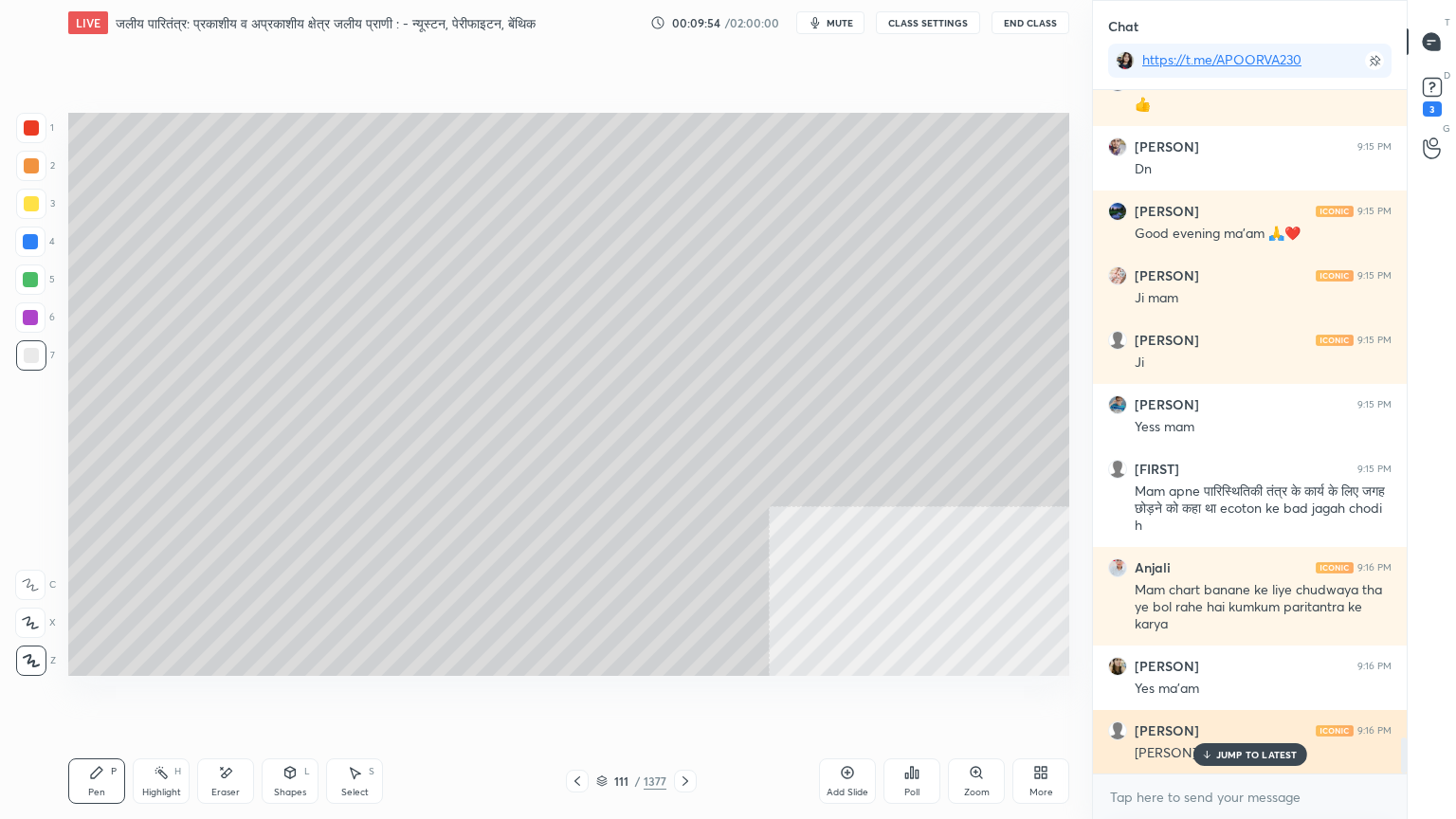 click on "JUMP TO LATEST" at bounding box center (1257, 755) 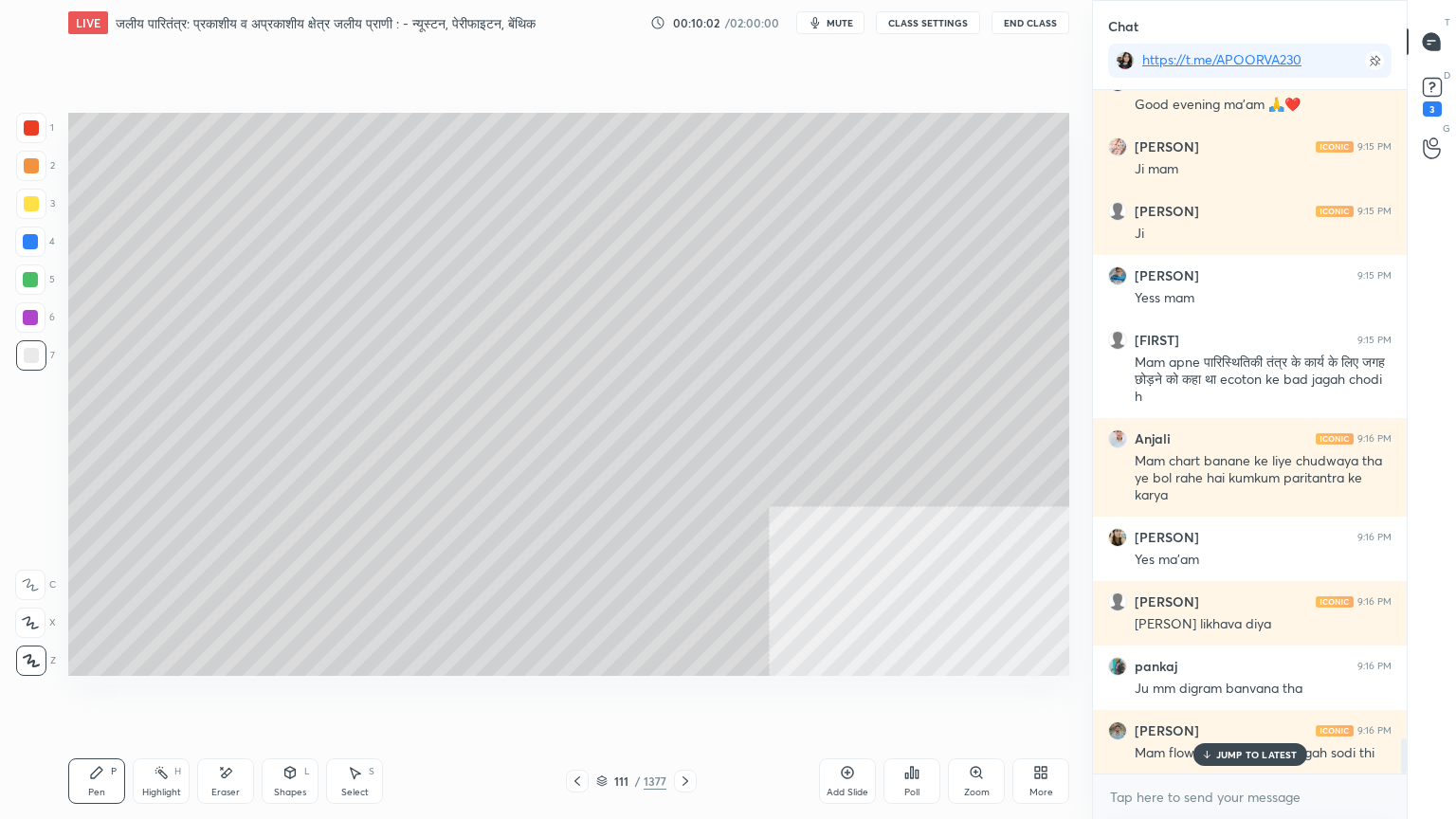 scroll, scrollTop: 12543, scrollLeft: 0, axis: vertical 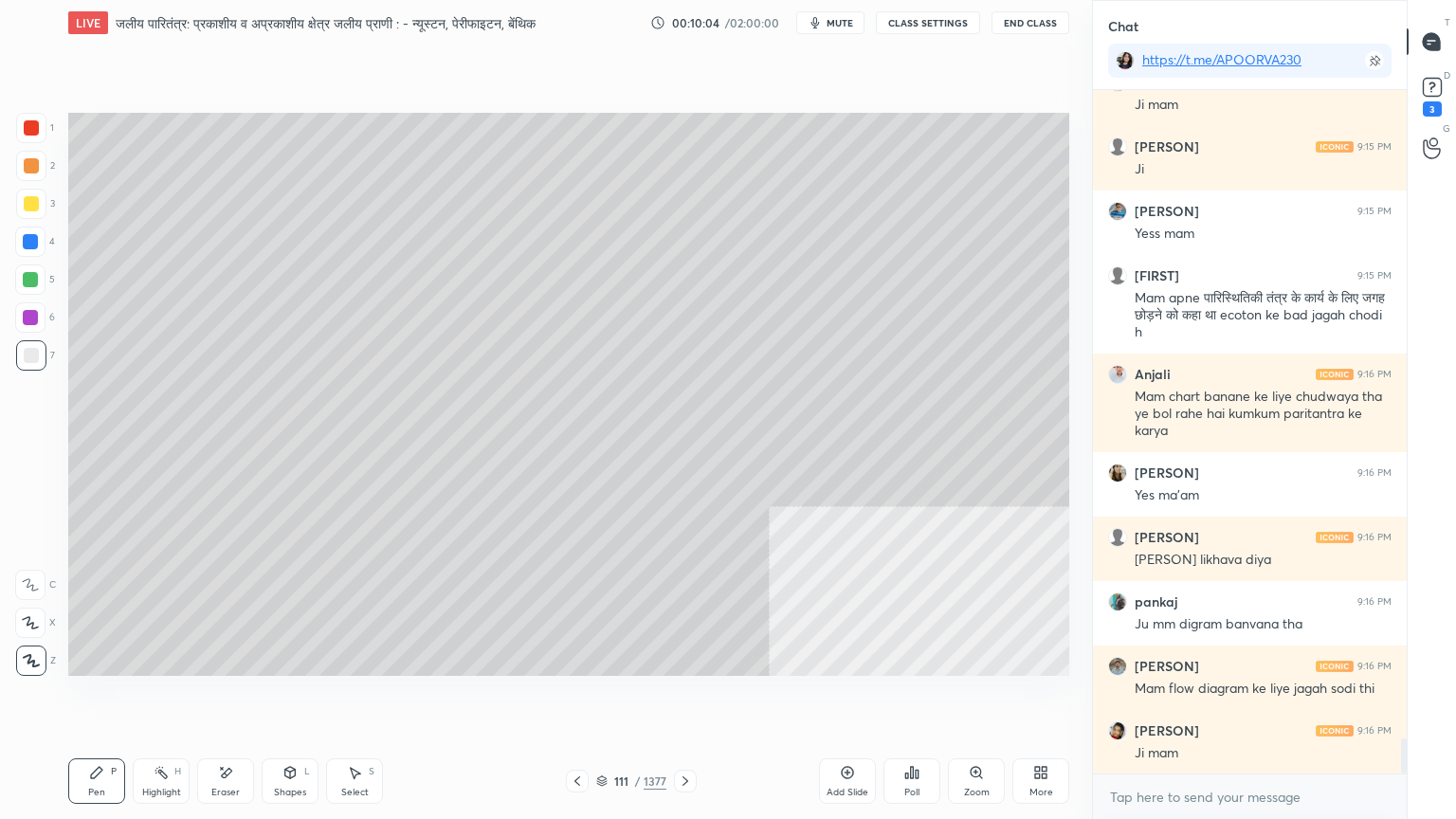 click on "Select S" at bounding box center [355, 781] 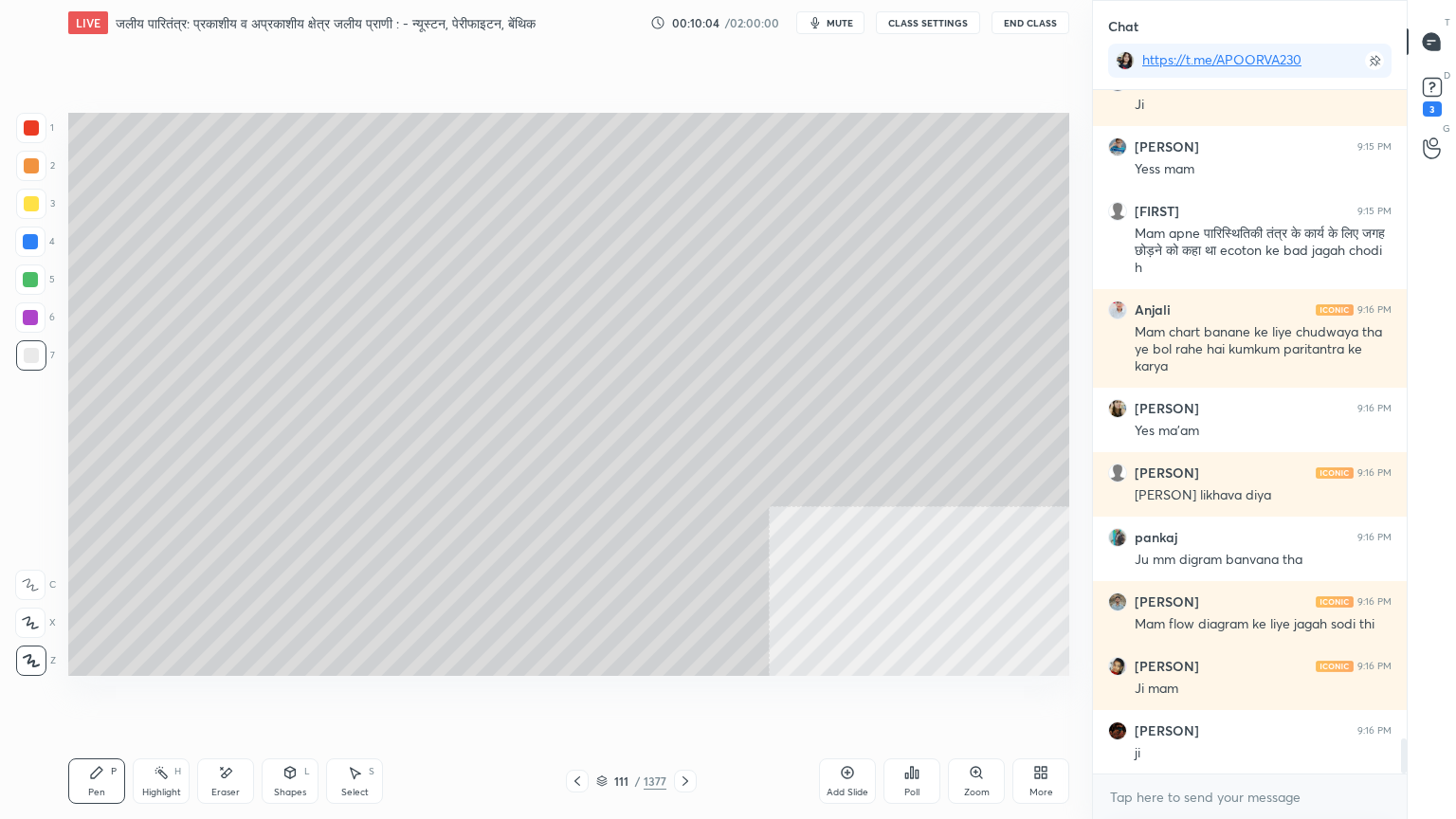 click on "Select S" at bounding box center [355, 781] 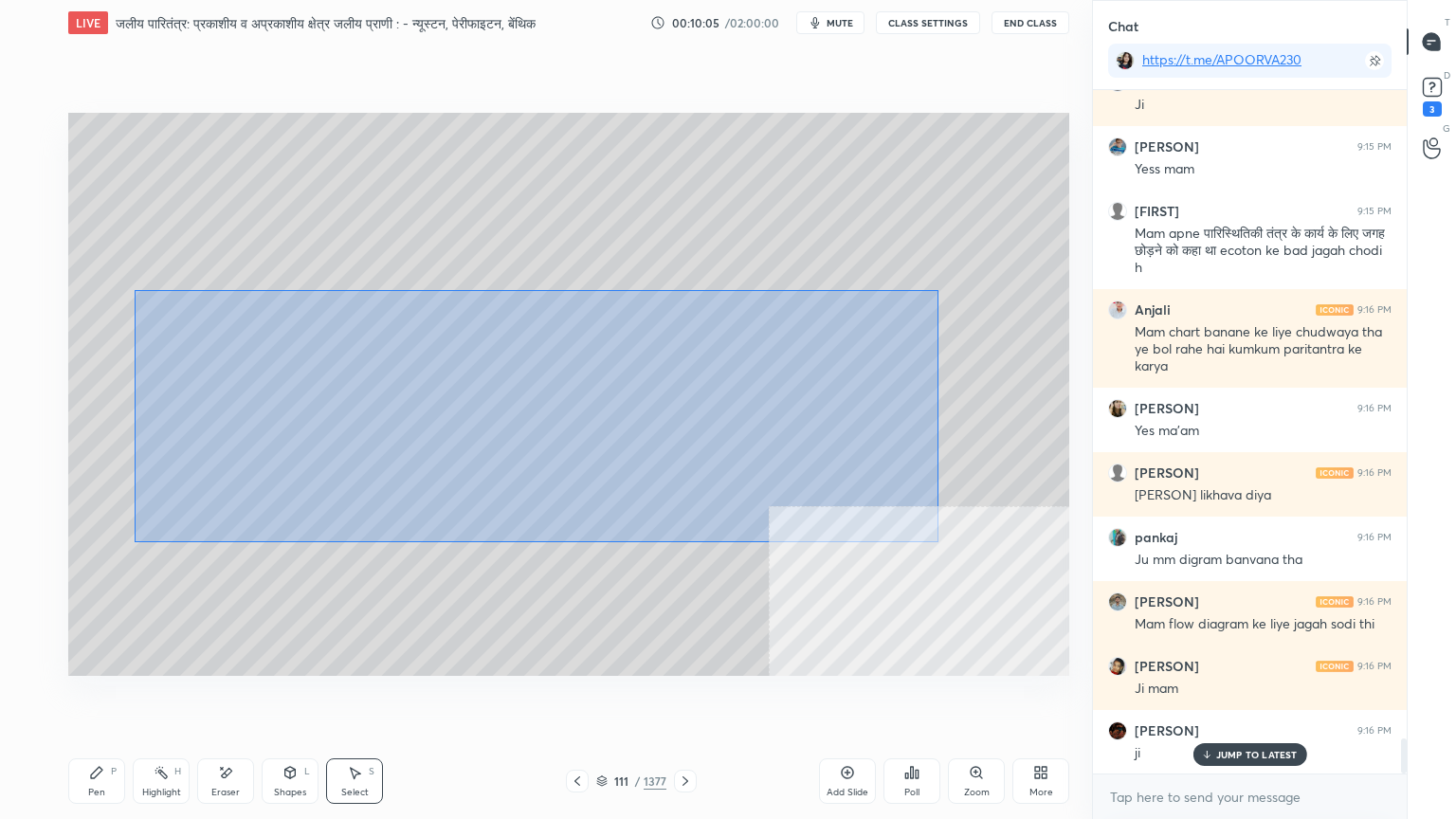 scroll, scrollTop: 12672, scrollLeft: 0, axis: vertical 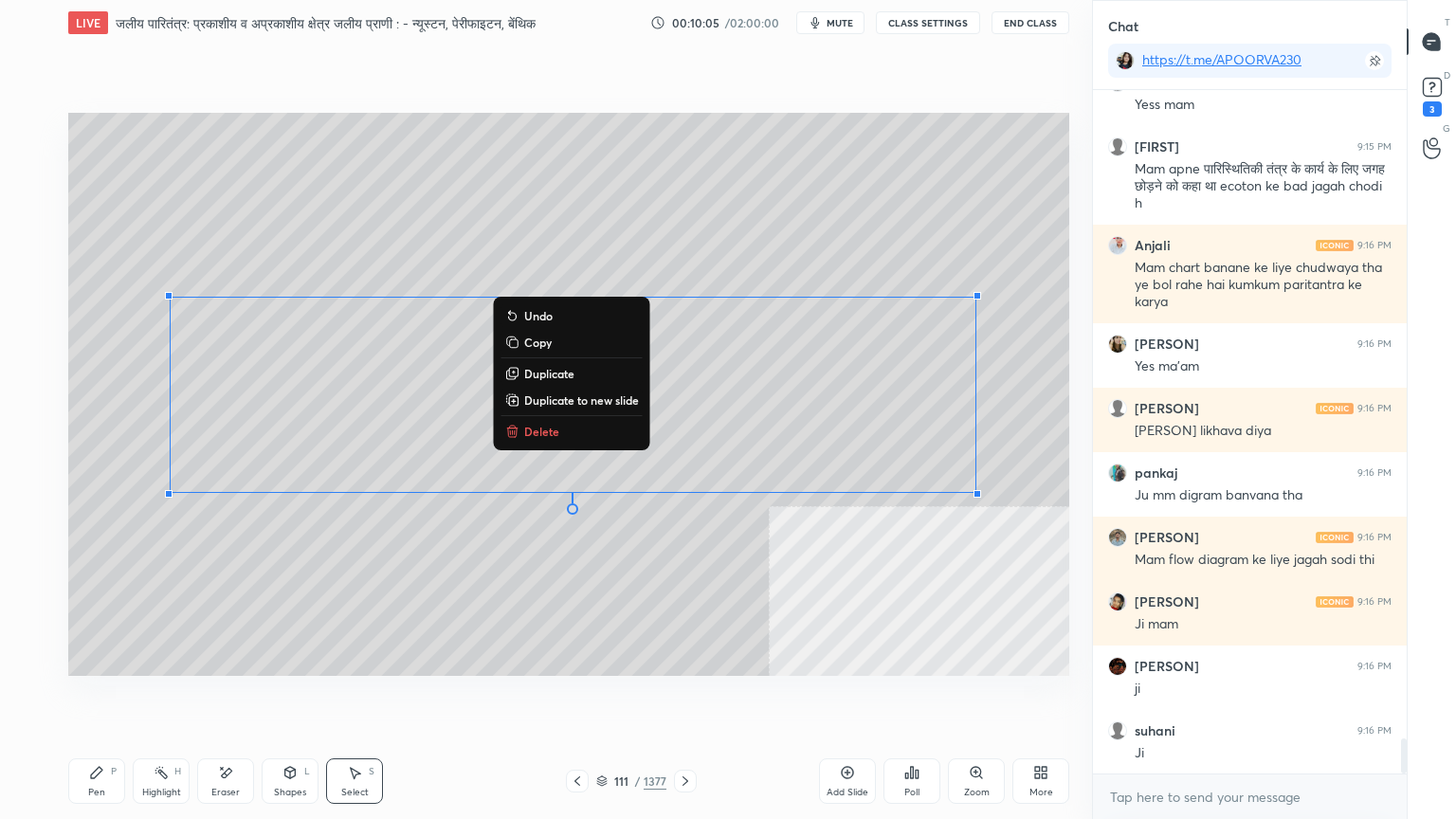 drag, startPoint x: 142, startPoint y: 290, endPoint x: 1071, endPoint y: 563, distance: 968.28198 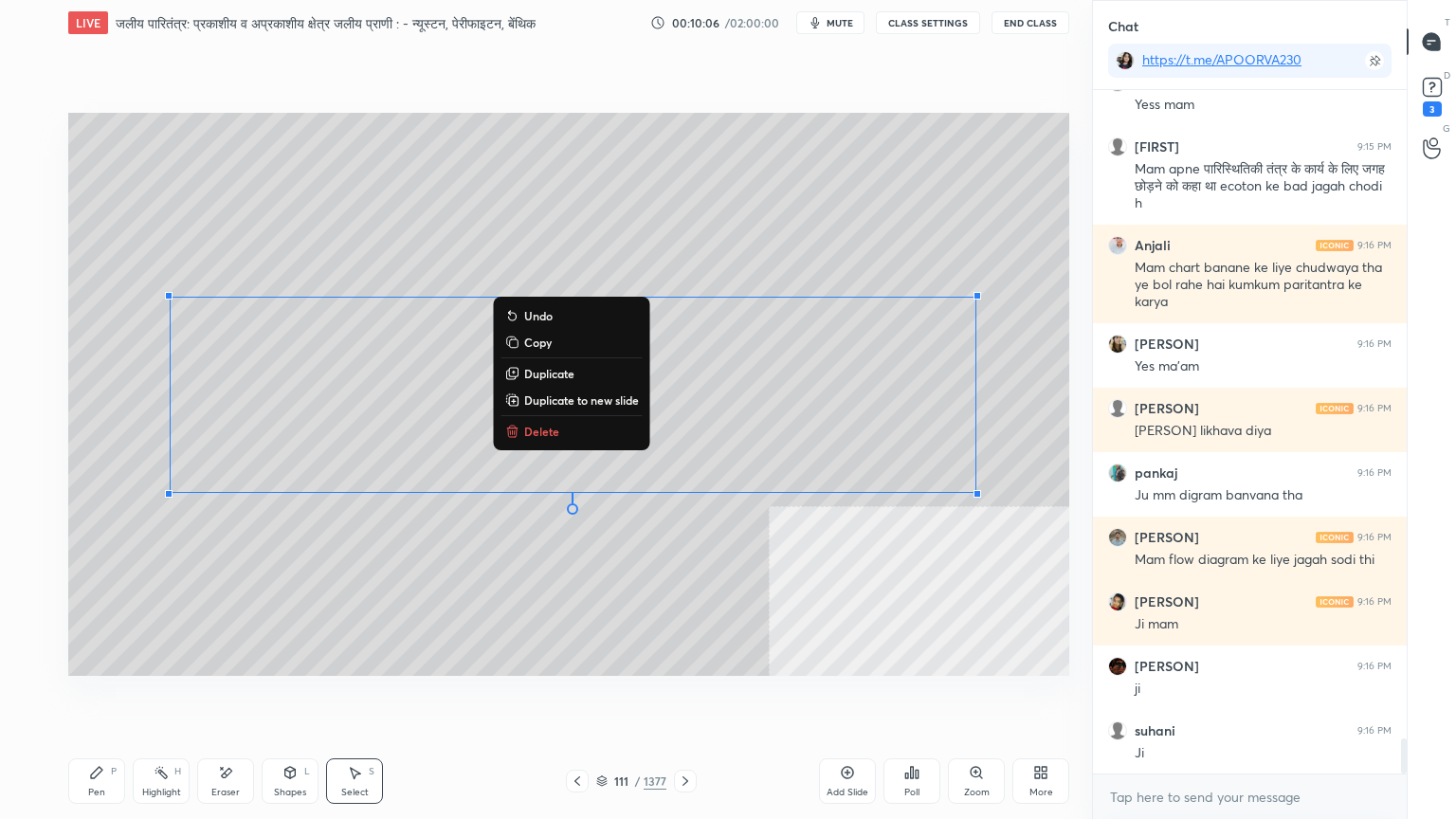 click on "Delete" at bounding box center (541, 431) 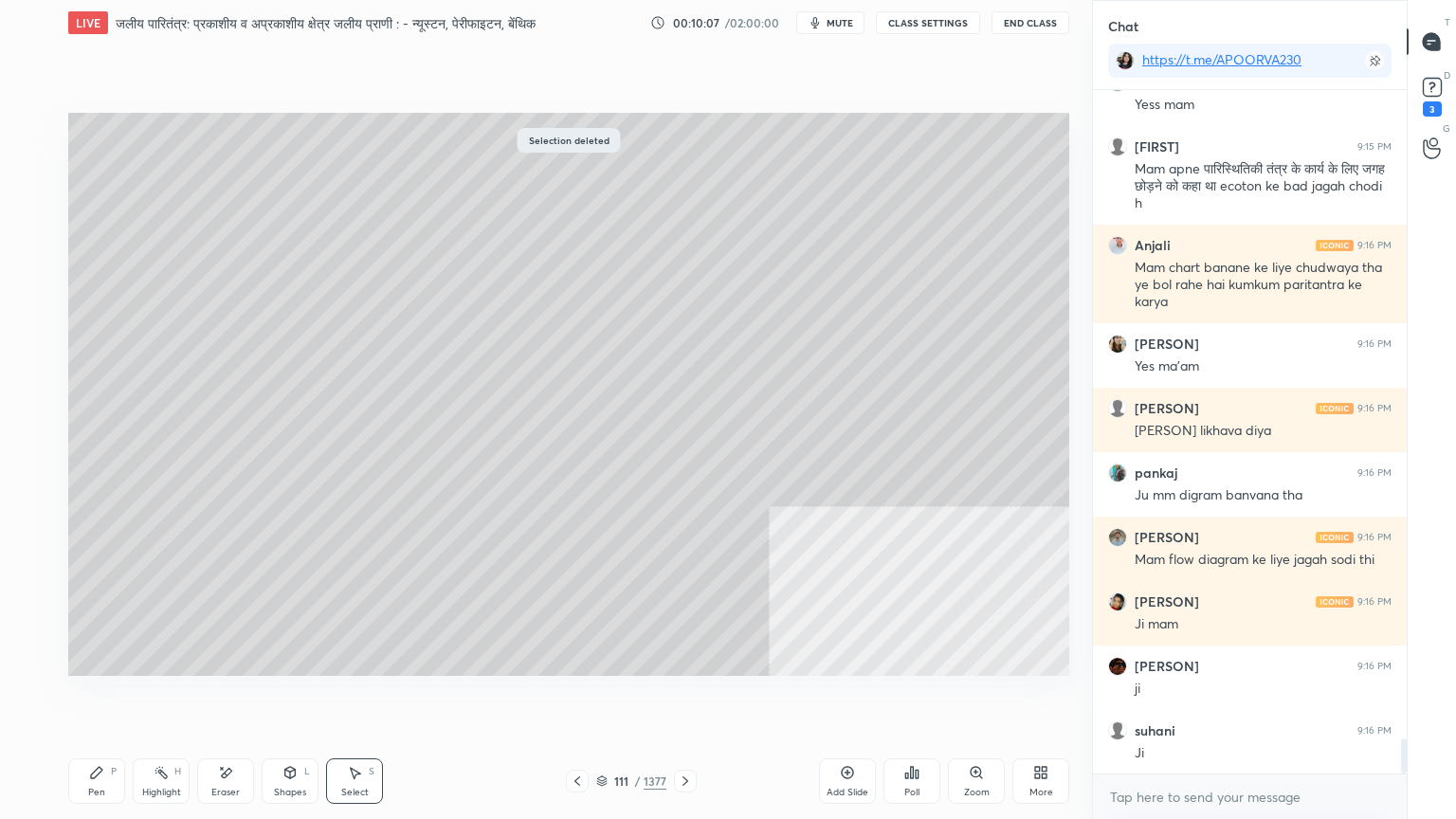 click on "Pen P" at bounding box center (97, 781) 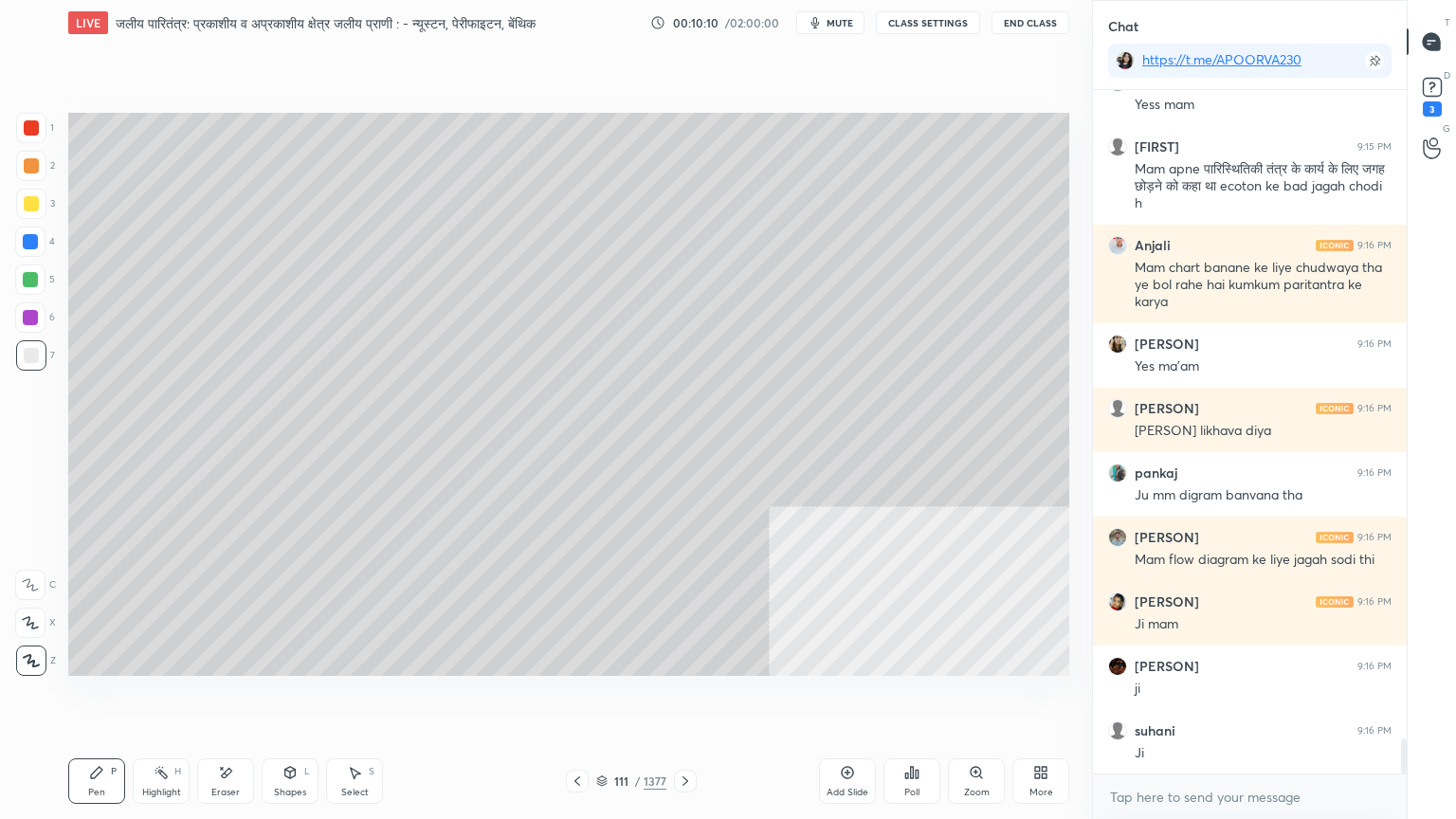 scroll, scrollTop: 12740, scrollLeft: 0, axis: vertical 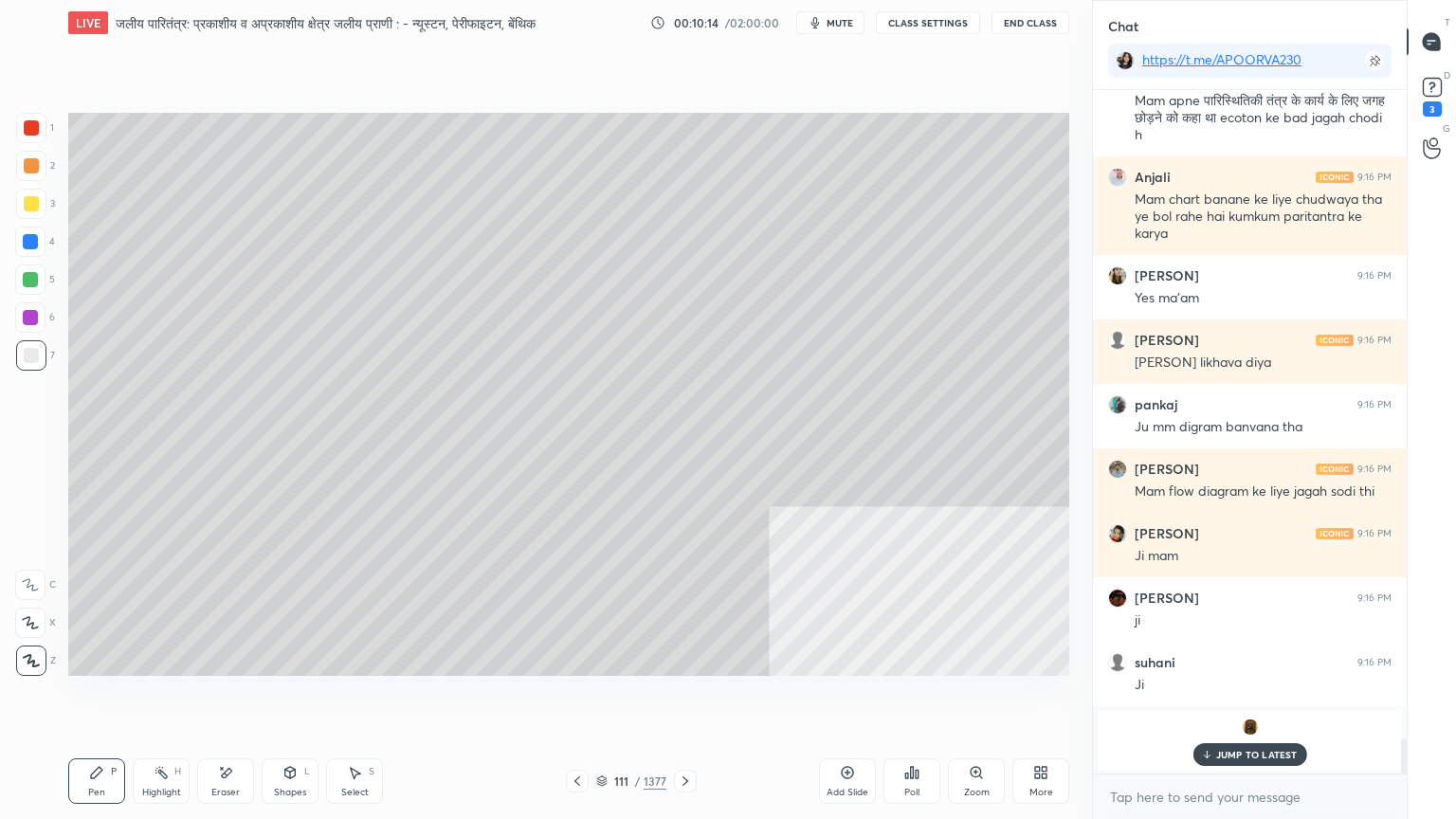 click at bounding box center [30, 242] 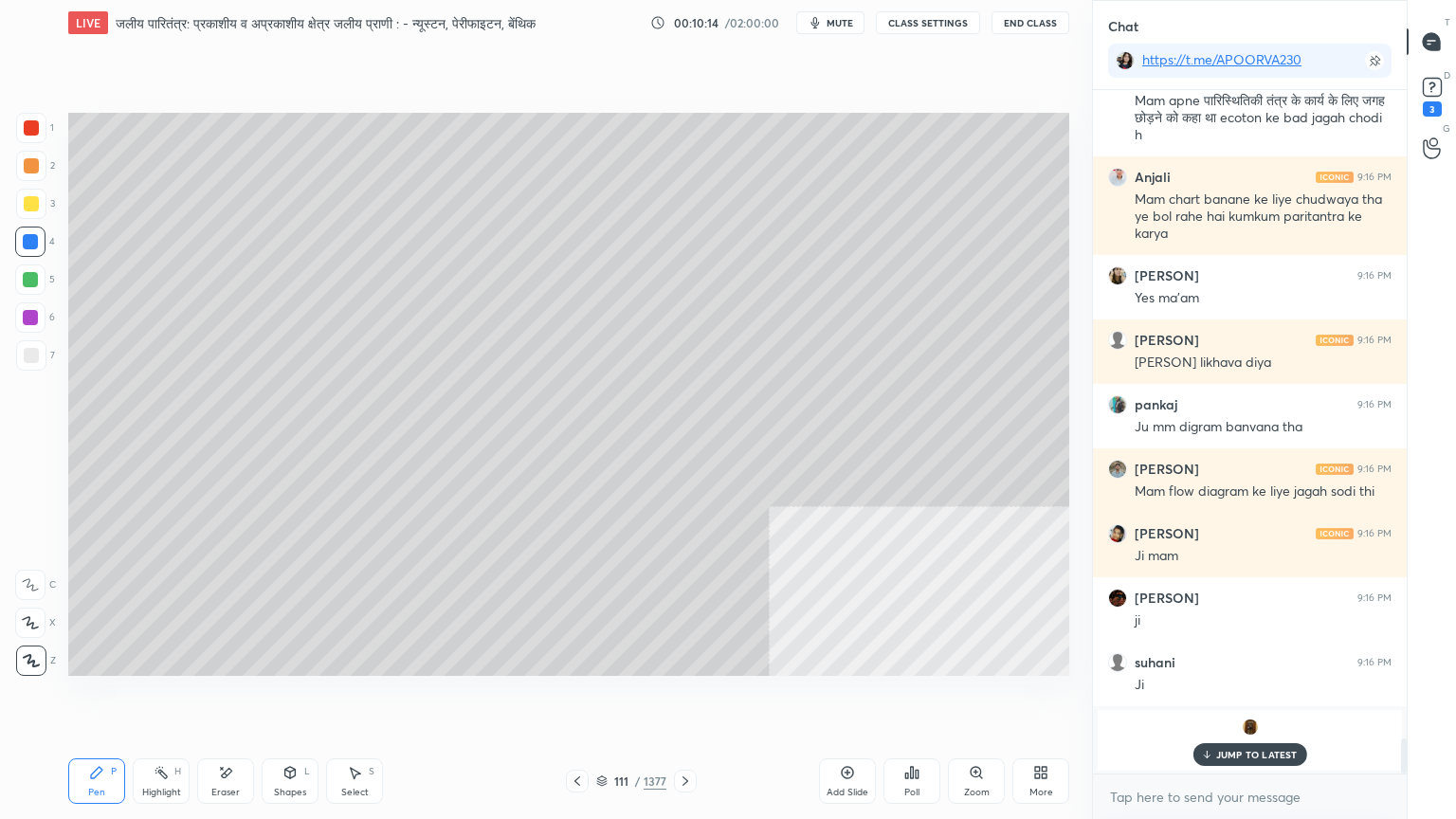 click at bounding box center (30, 242) 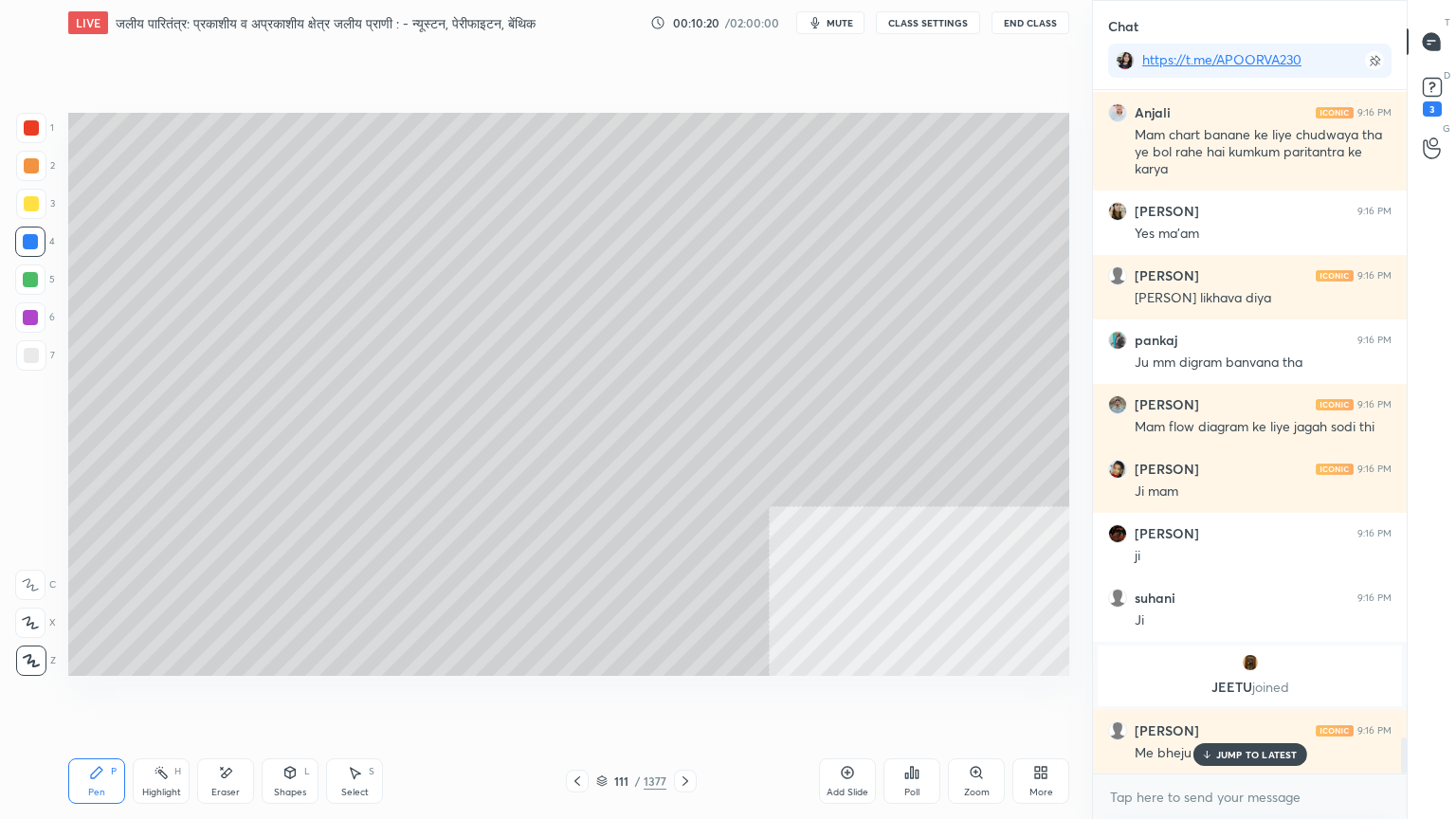 scroll, scrollTop: 12391, scrollLeft: 0, axis: vertical 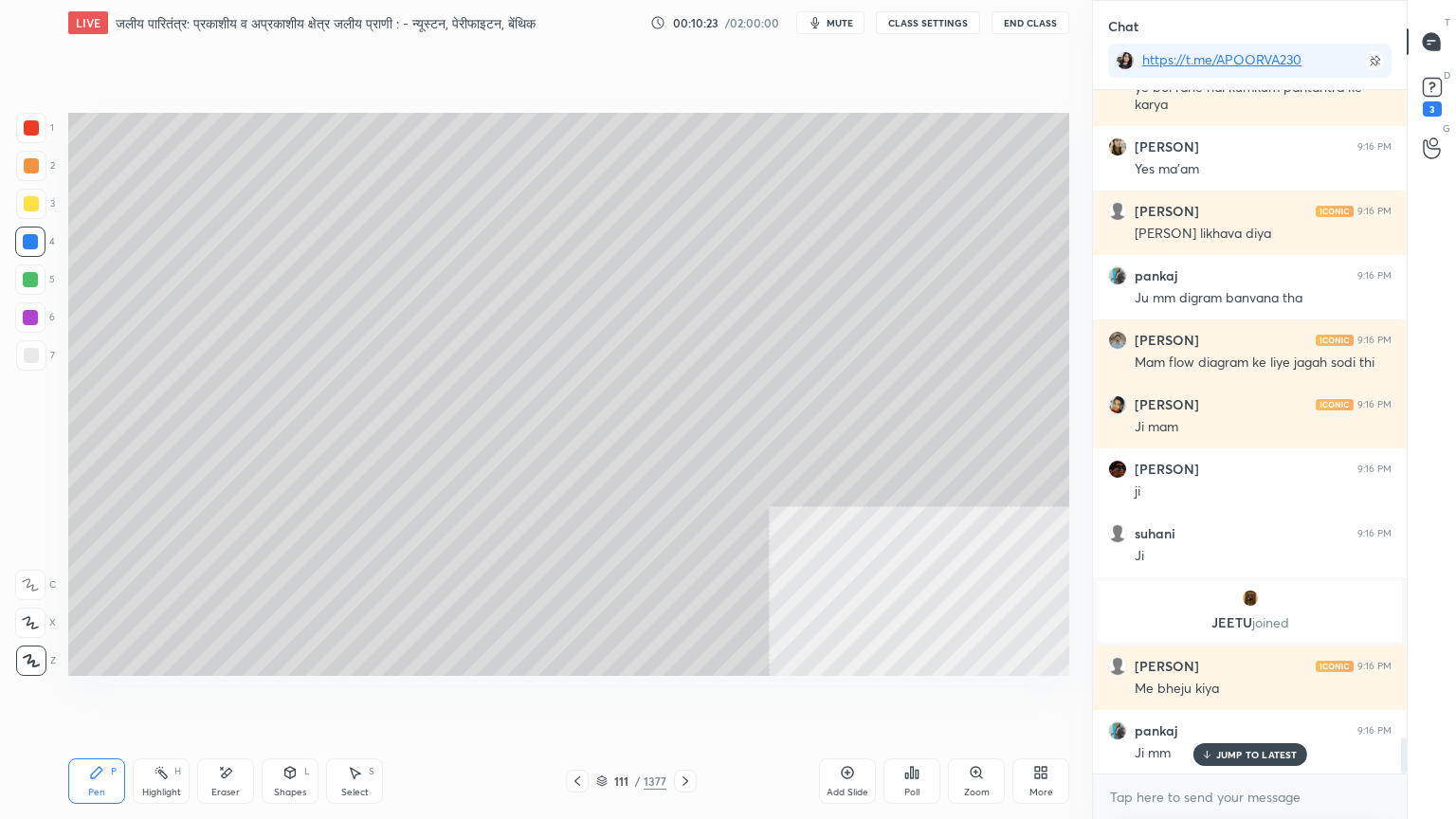 click 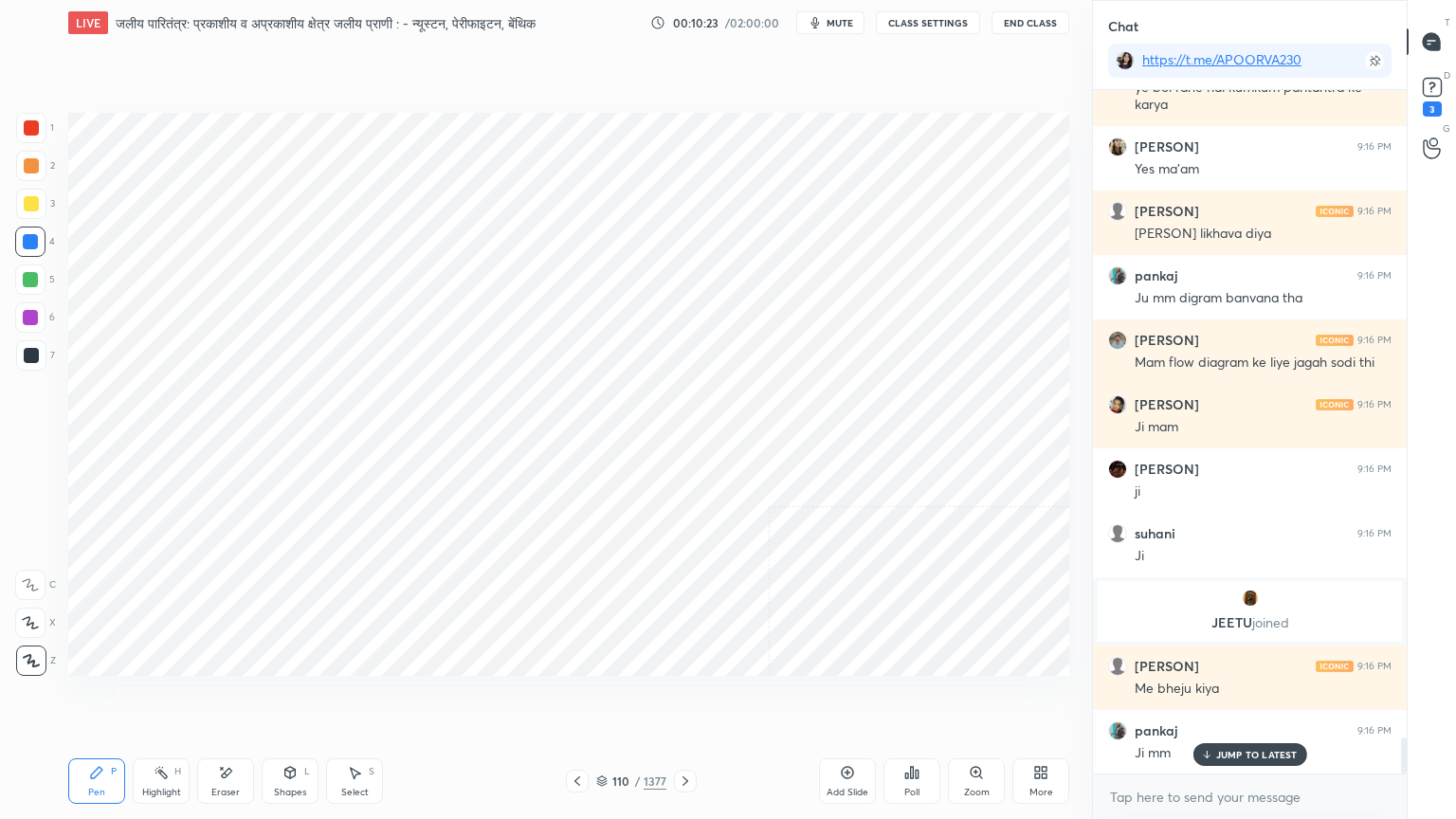 click 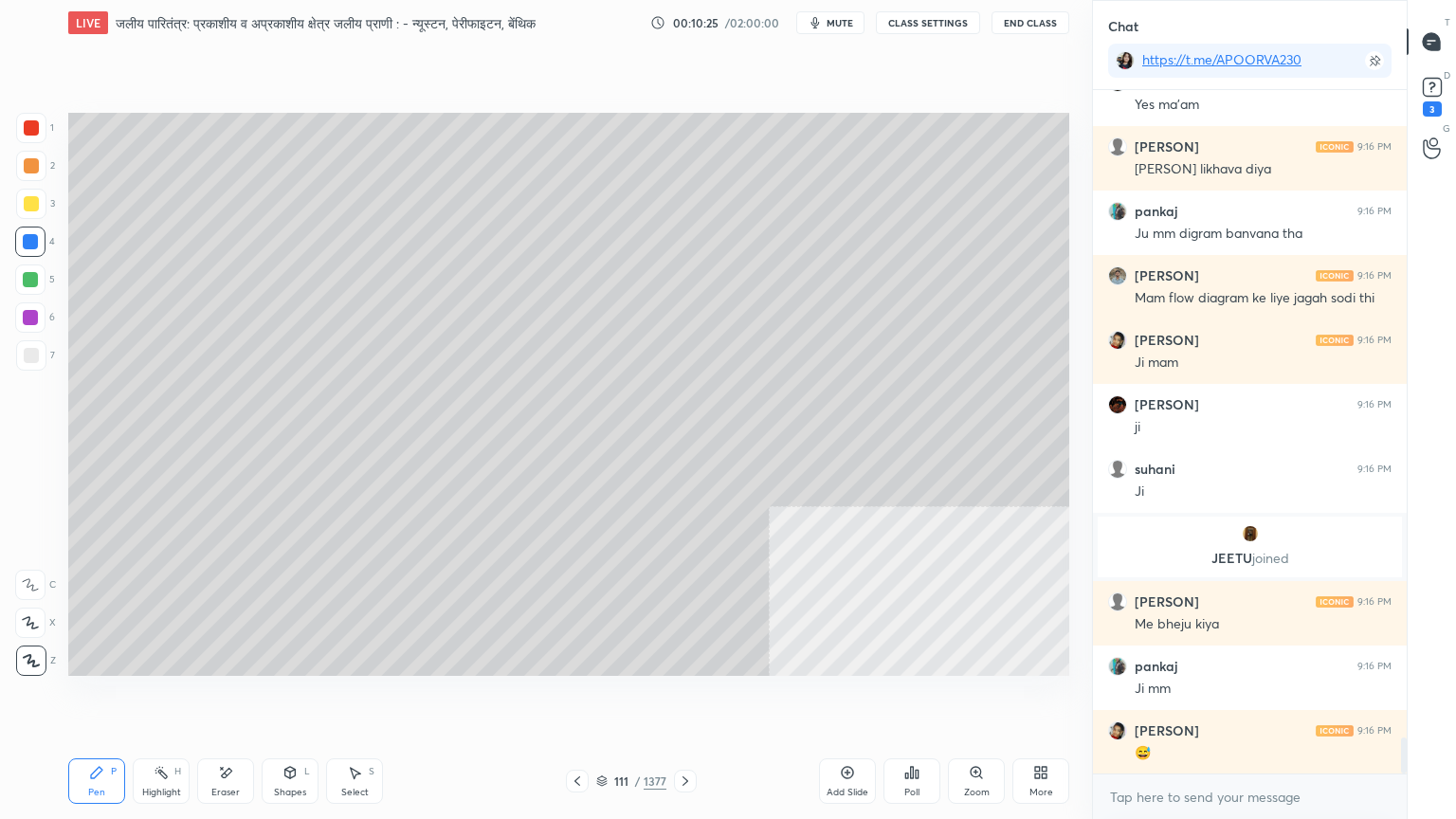 scroll, scrollTop: 12520, scrollLeft: 0, axis: vertical 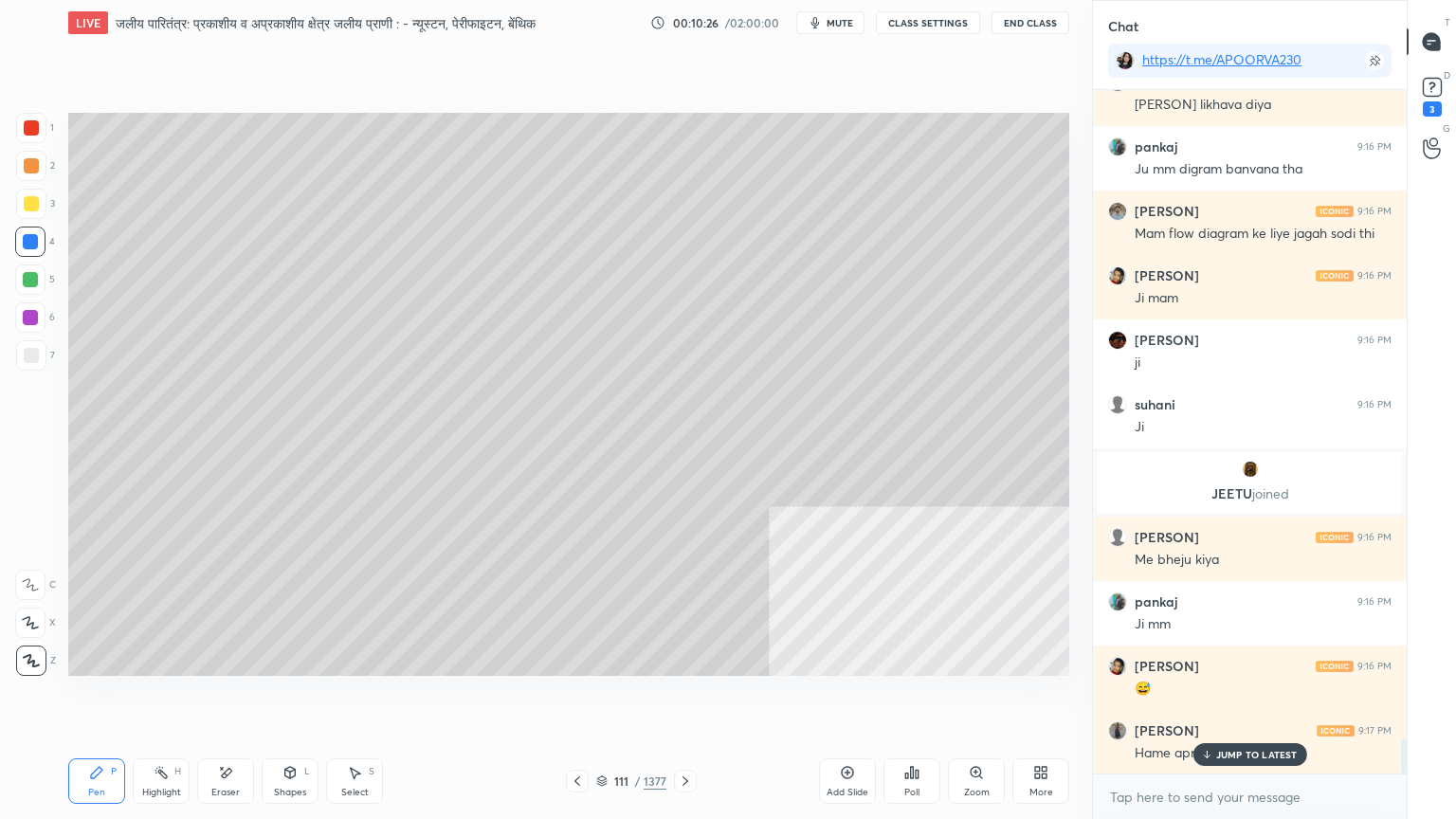 click 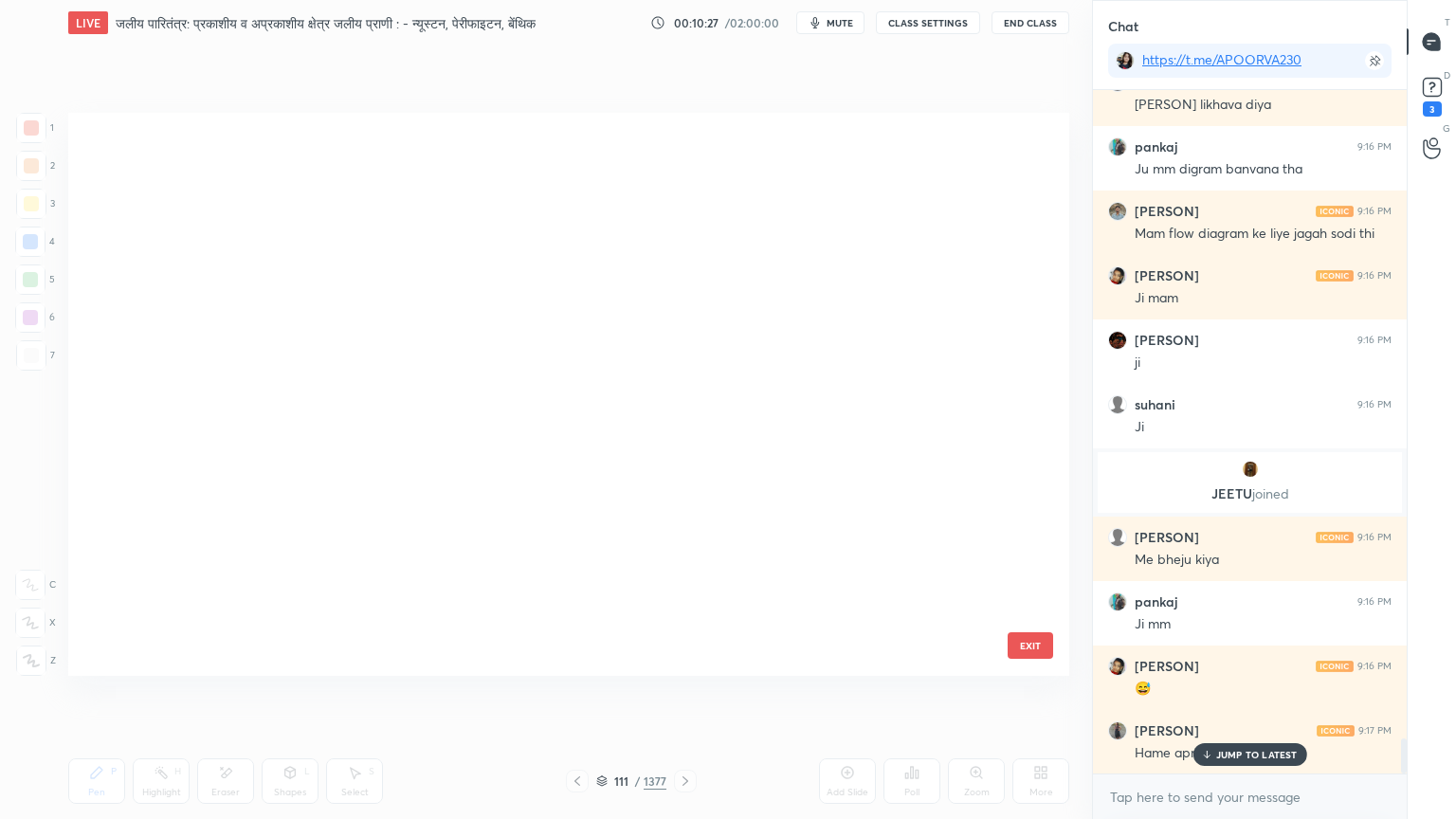 scroll, scrollTop: 5854, scrollLeft: 0, axis: vertical 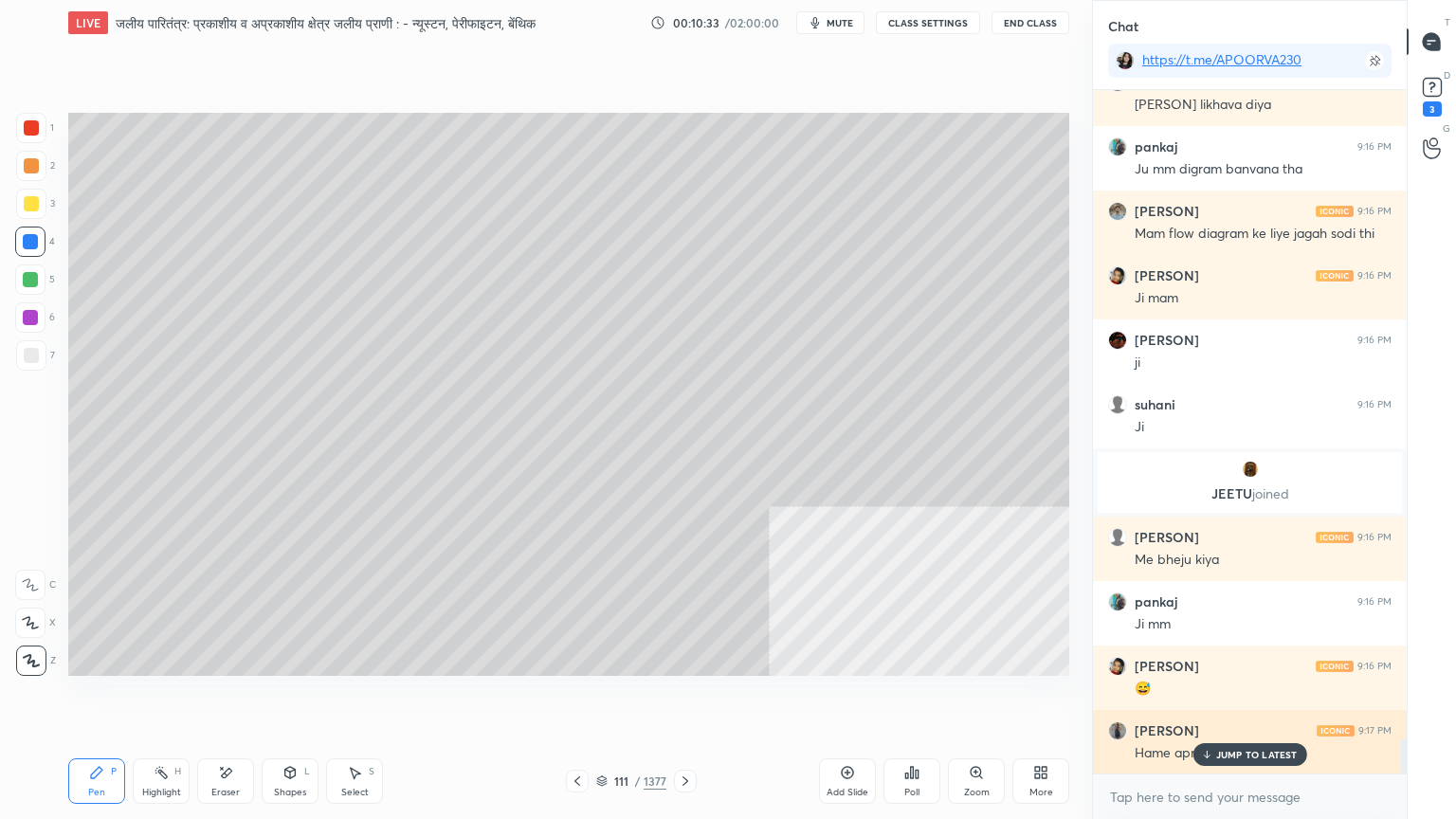 click on "JUMP TO LATEST" at bounding box center [1257, 755] 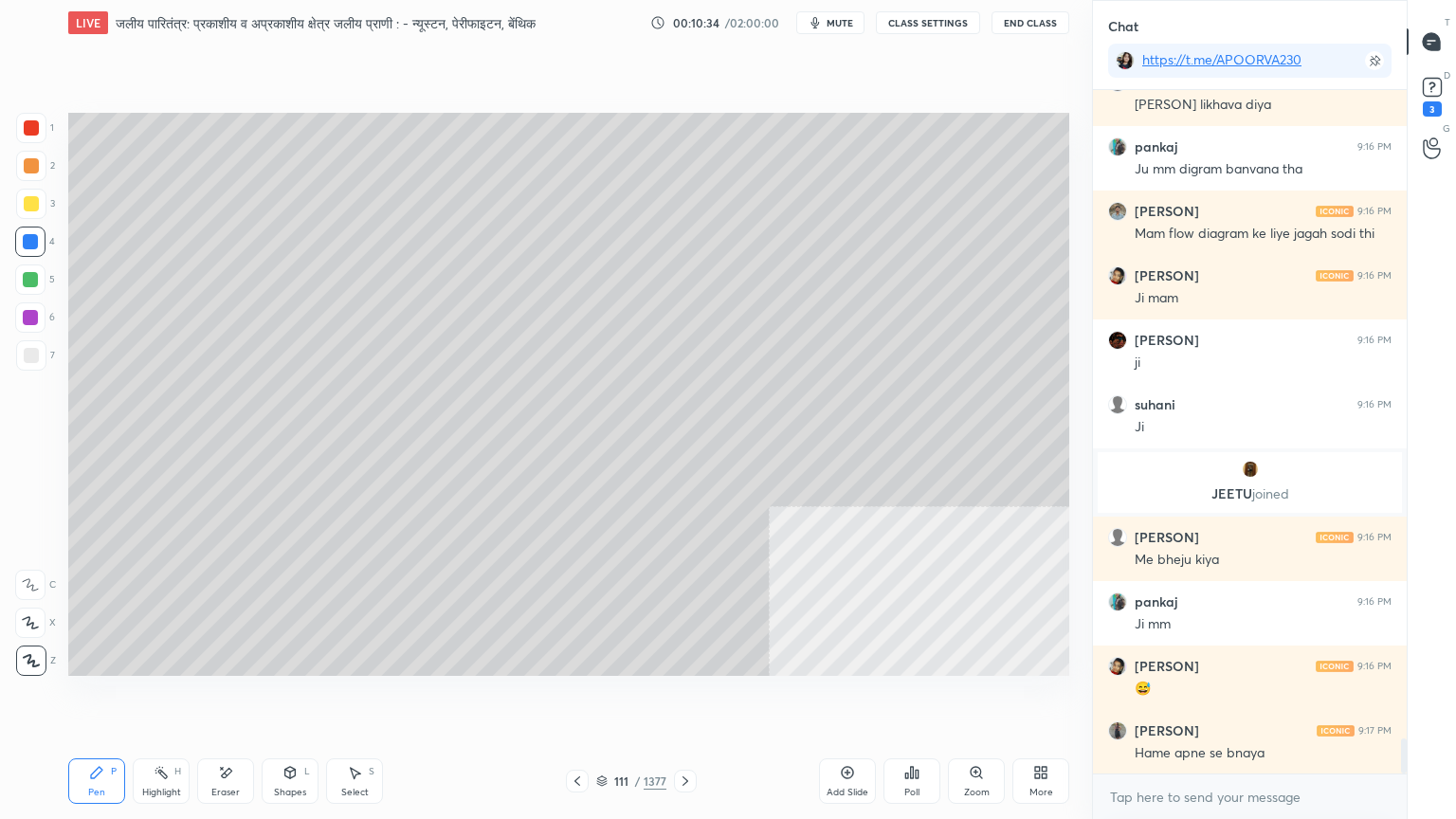 click at bounding box center [31, 355] 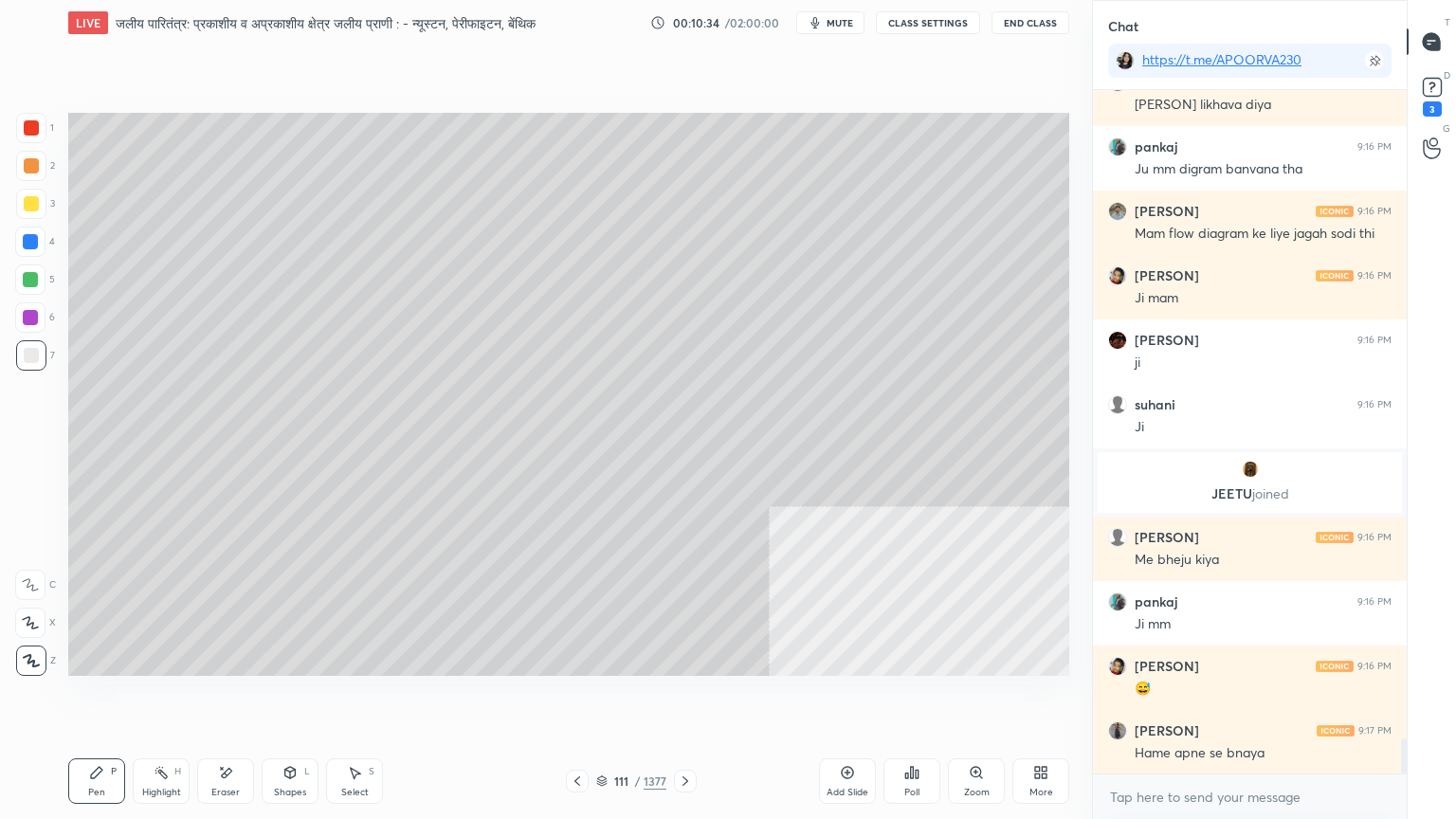 click at bounding box center [31, 355] 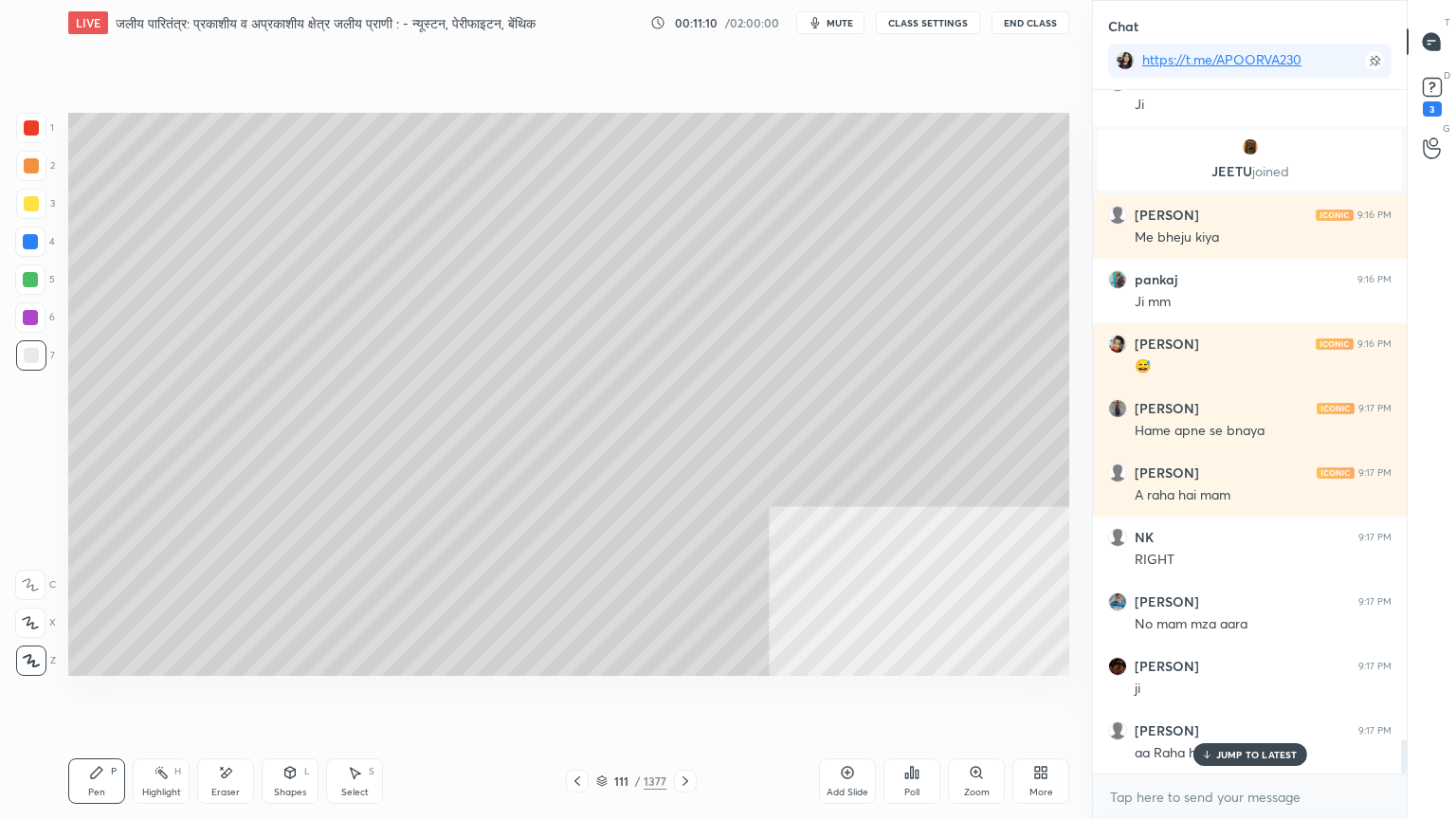 scroll, scrollTop: 12907, scrollLeft: 0, axis: vertical 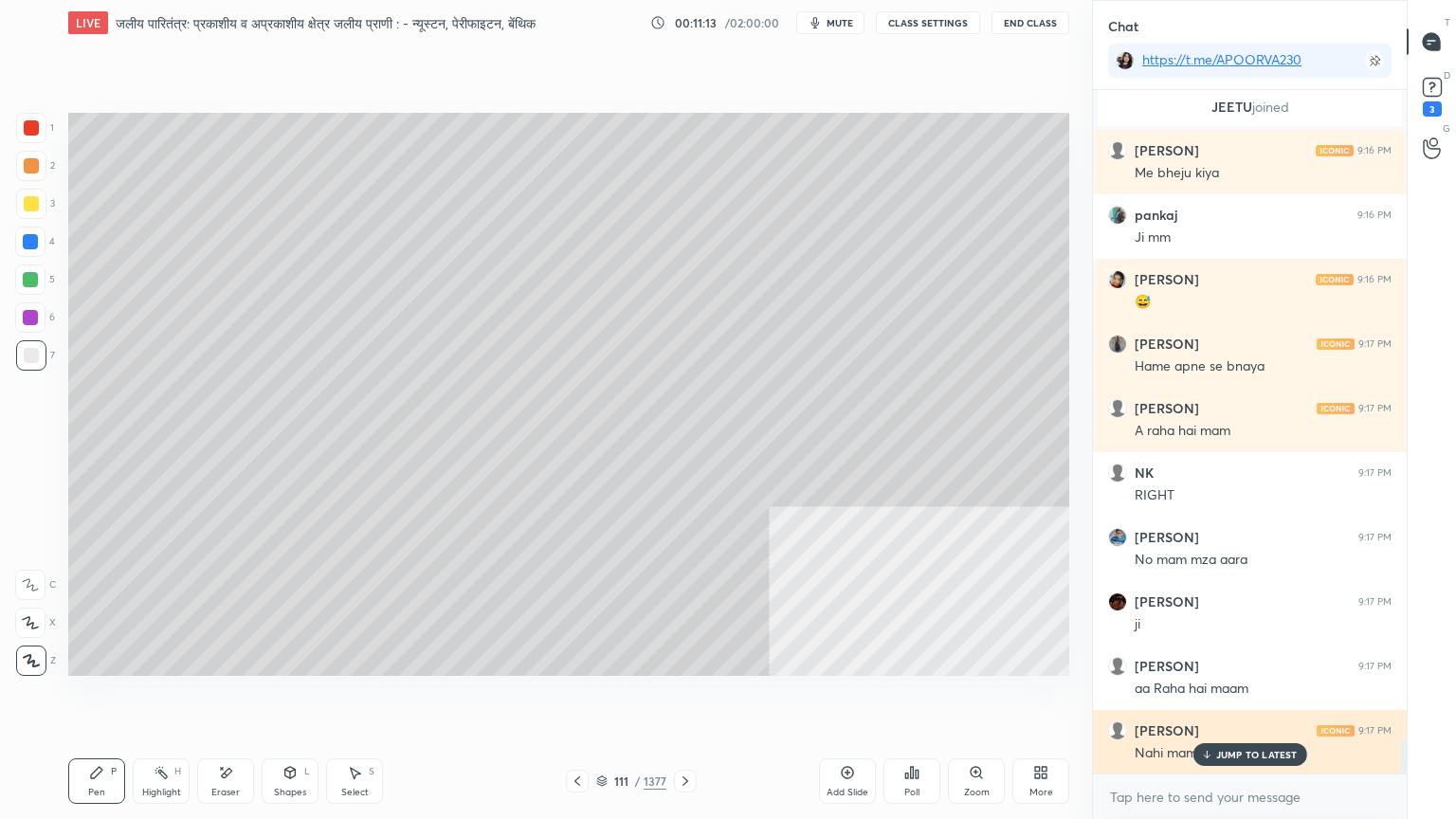 click on "JUMP TO LATEST" at bounding box center [1249, 755] 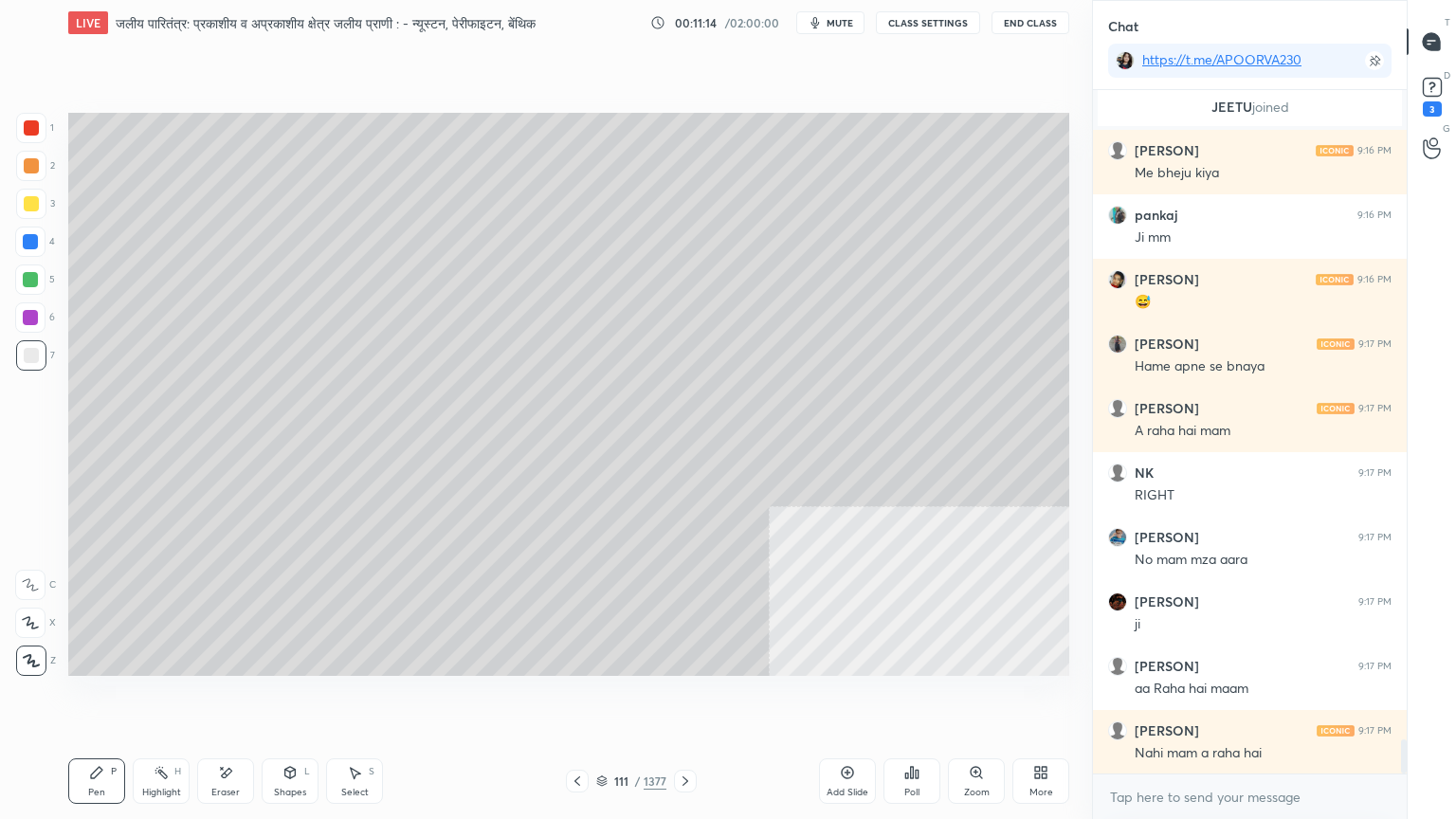 click on "Select S" at bounding box center (355, 781) 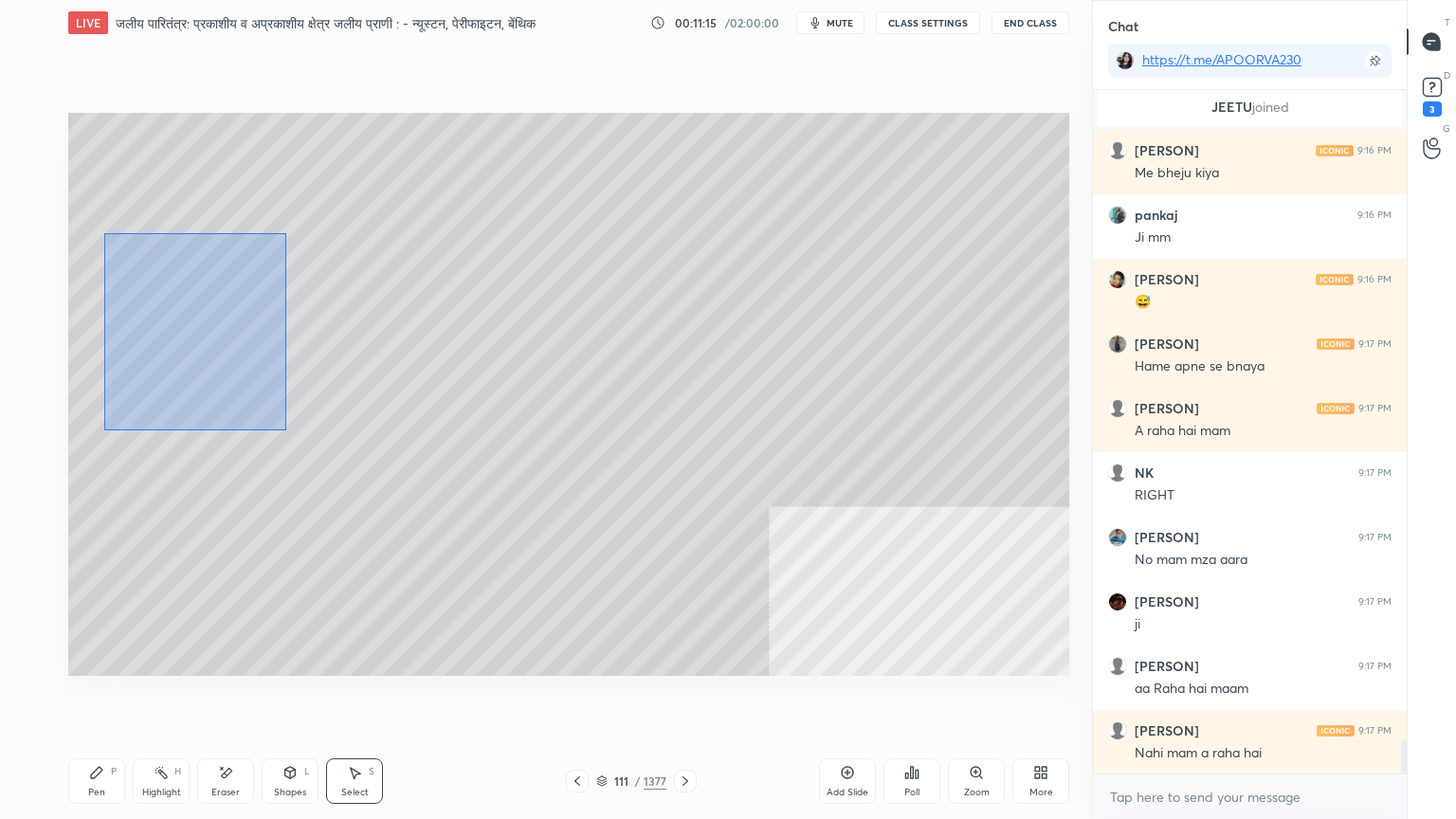 drag, startPoint x: 103, startPoint y: 233, endPoint x: 286, endPoint y: 429, distance: 268.1511 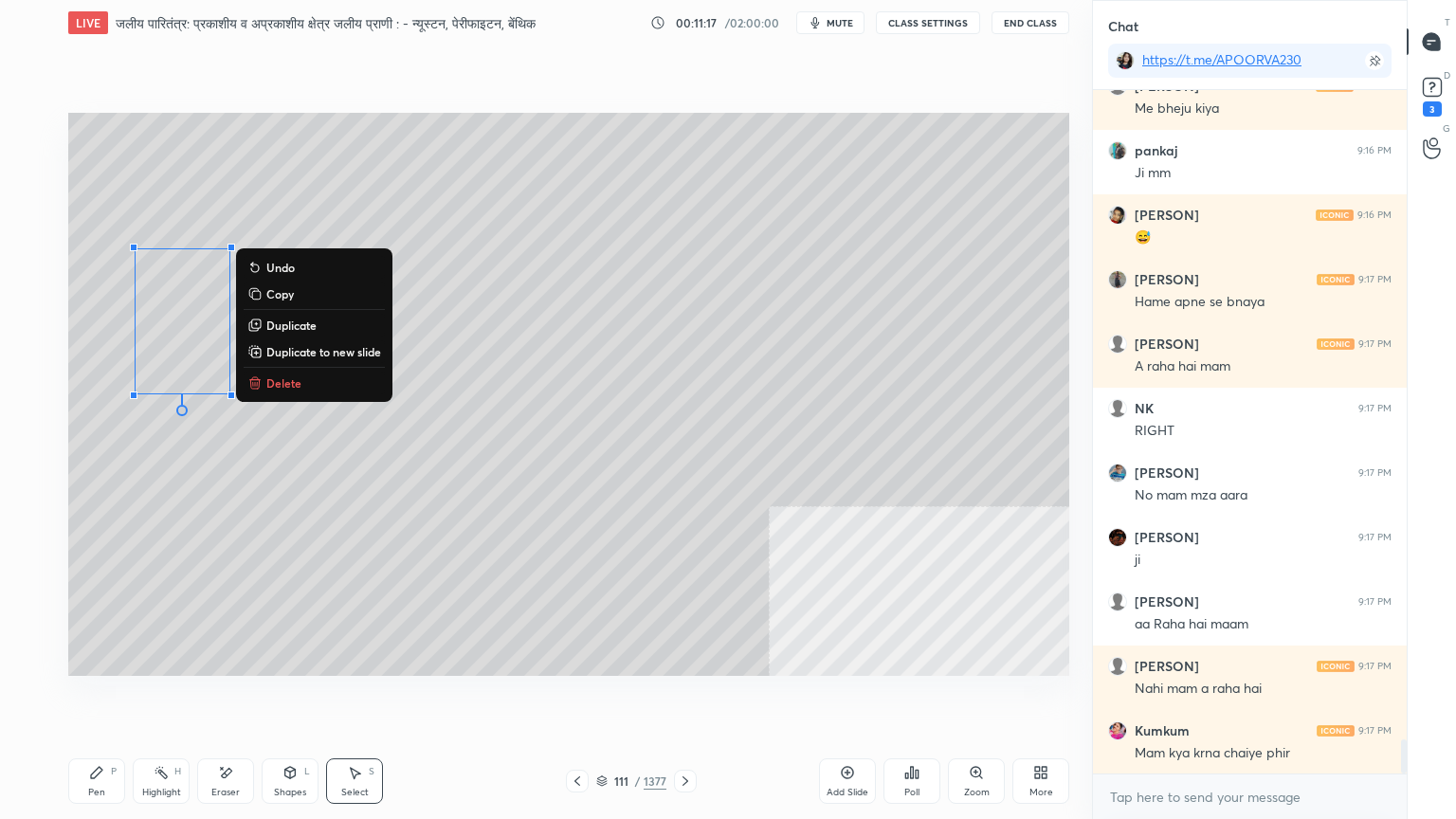drag, startPoint x: 196, startPoint y: 488, endPoint x: 198, endPoint y: 457, distance: 31.06445 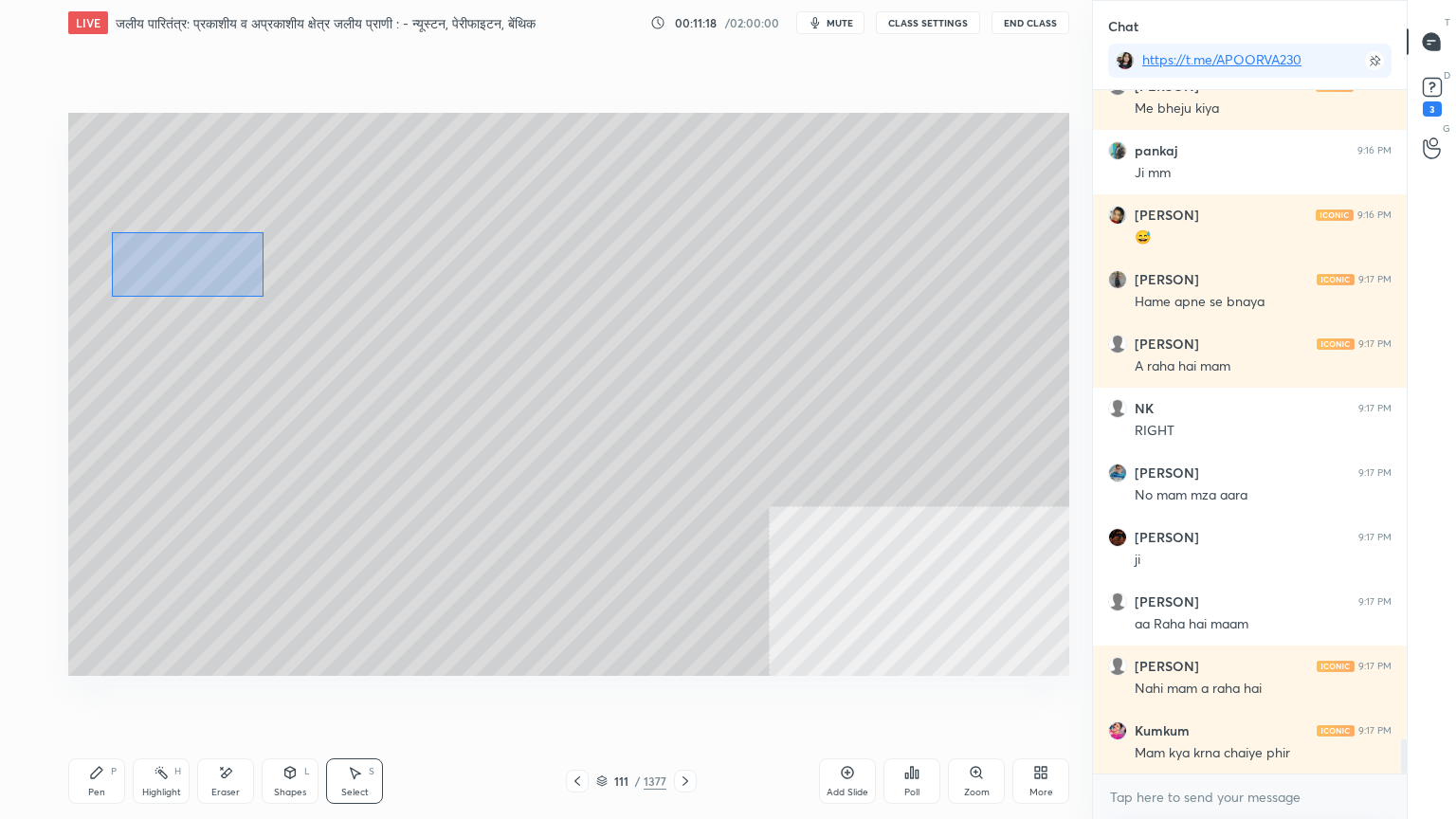 drag, startPoint x: 159, startPoint y: 250, endPoint x: 264, endPoint y: 298, distance: 115.45129 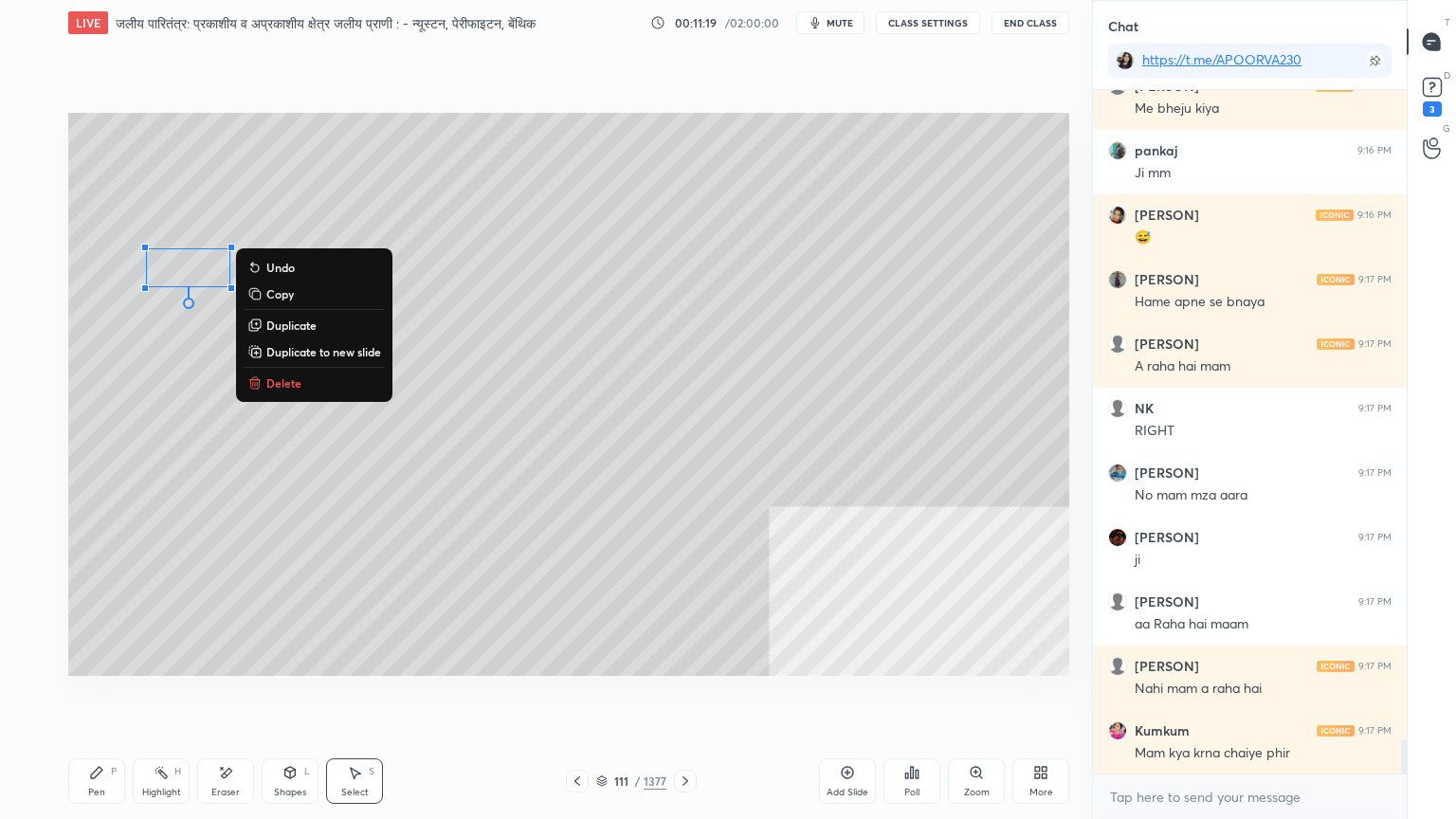 click on "Duplicate" at bounding box center [291, 325] 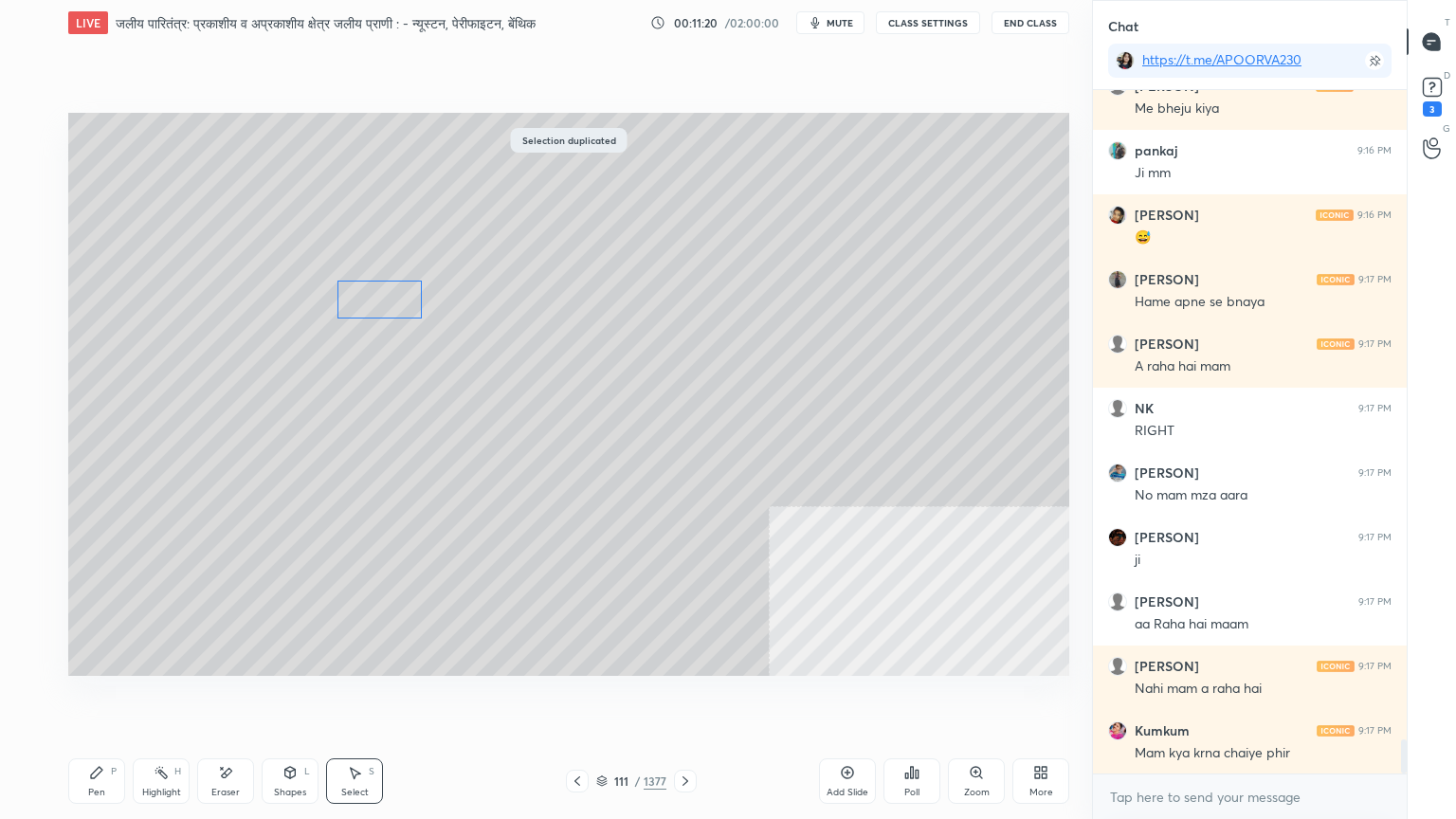 drag, startPoint x: 283, startPoint y: 318, endPoint x: 387, endPoint y: 300, distance: 105.5462 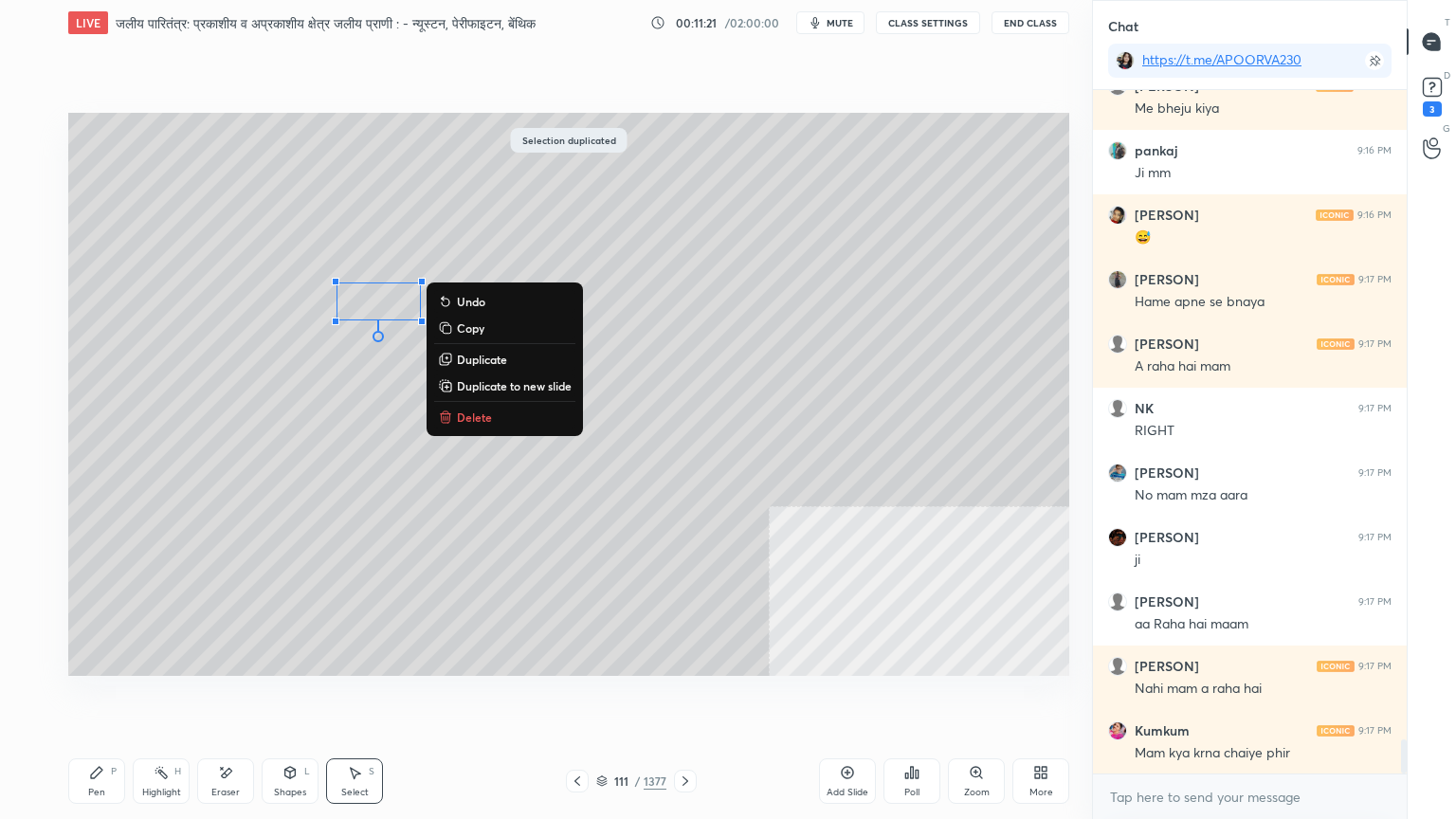 click on "Duplicate" at bounding box center [482, 359] 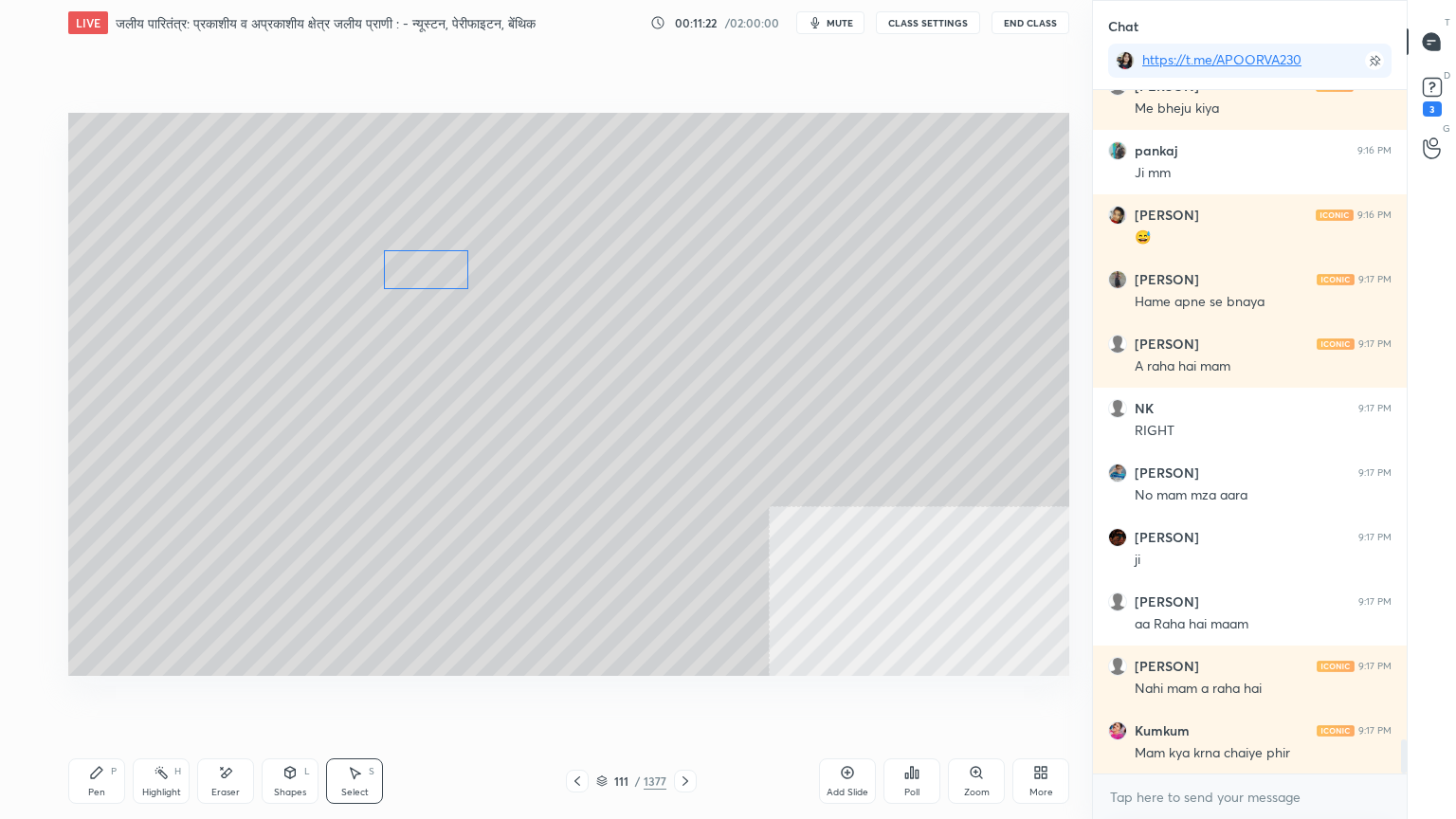 scroll, scrollTop: 13054, scrollLeft: 0, axis: vertical 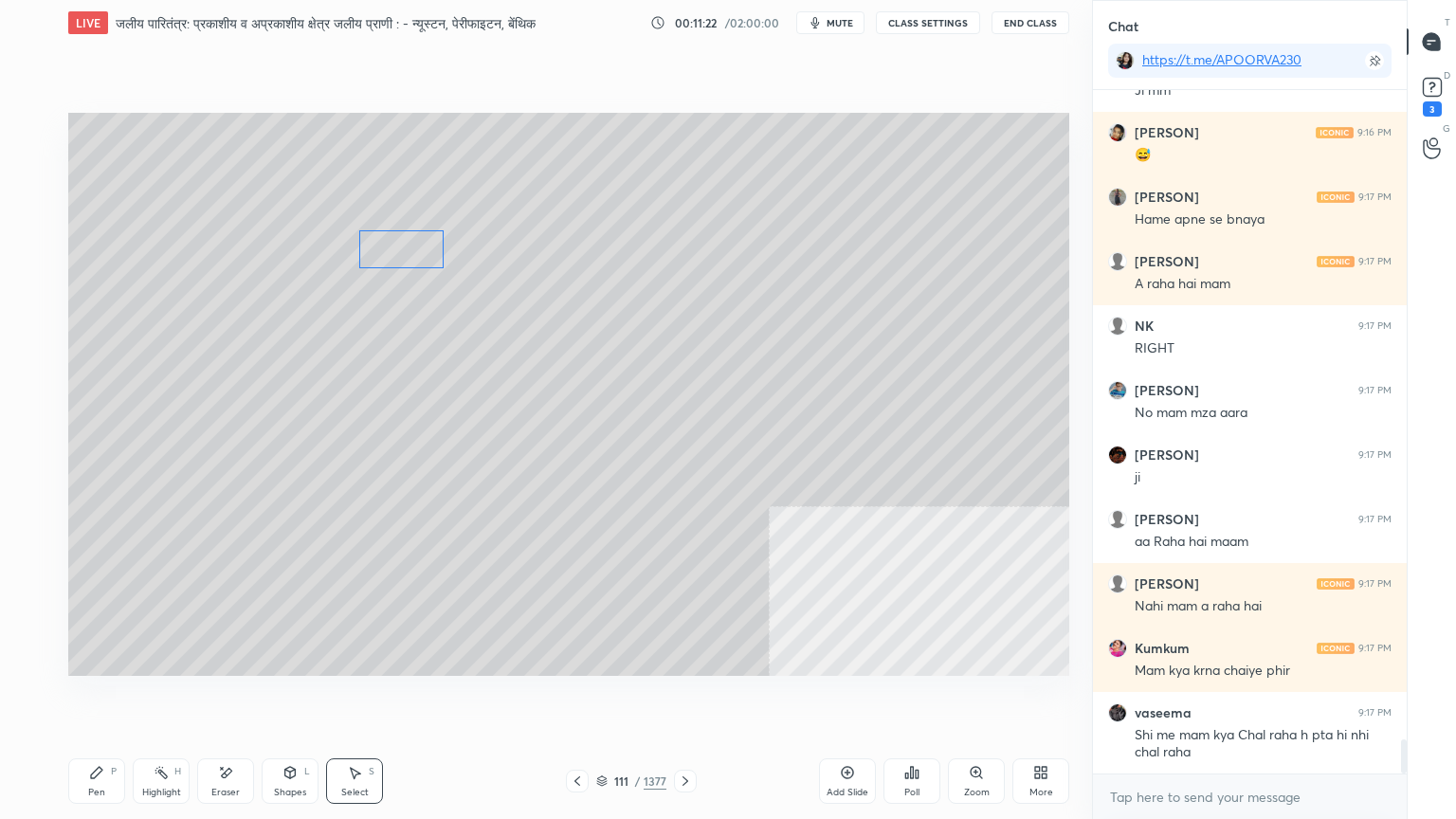 drag, startPoint x: 447, startPoint y: 277, endPoint x: 417, endPoint y: 246, distance: 43.139309 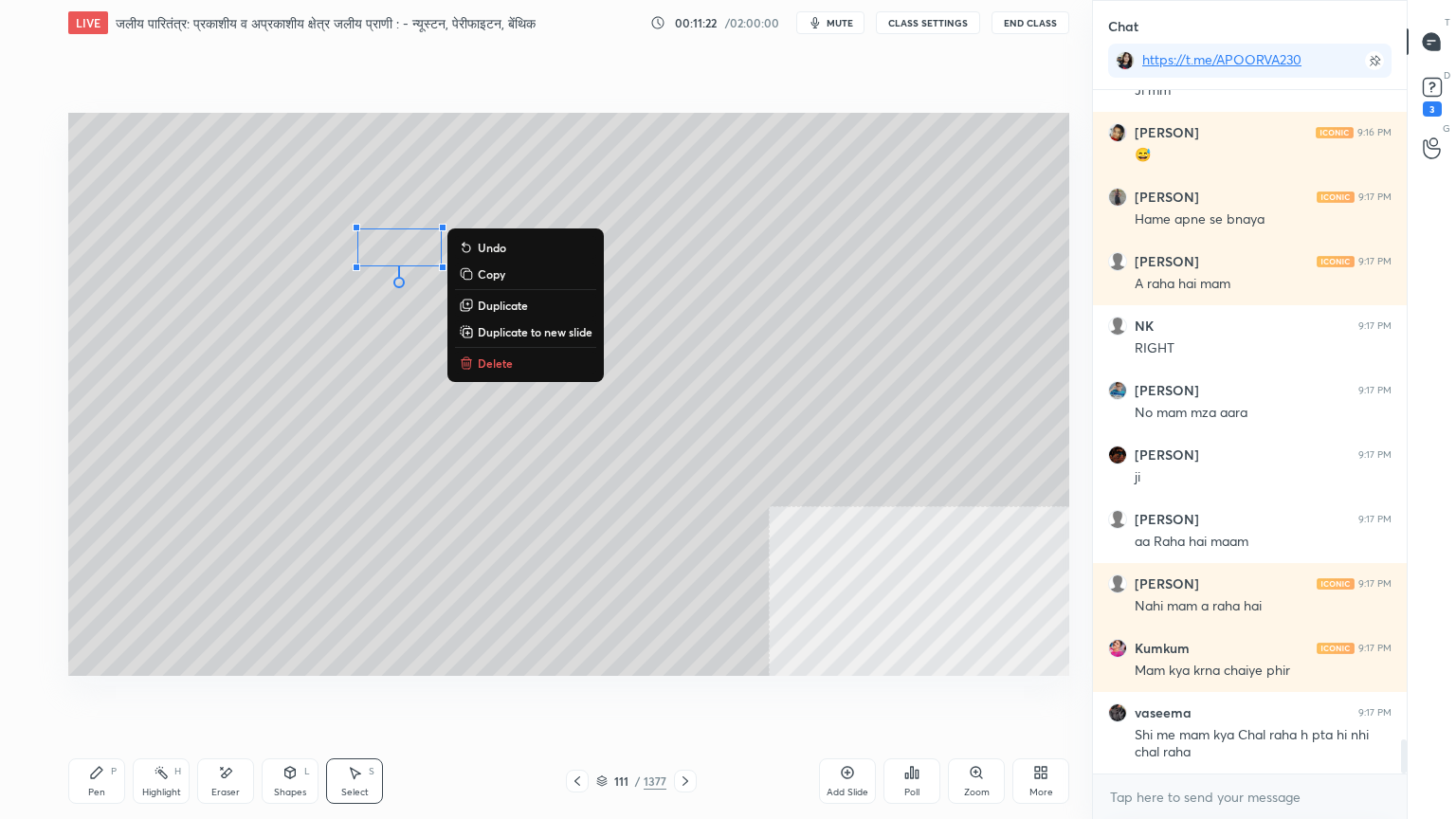 click on "Duplicate" at bounding box center (502, 305) 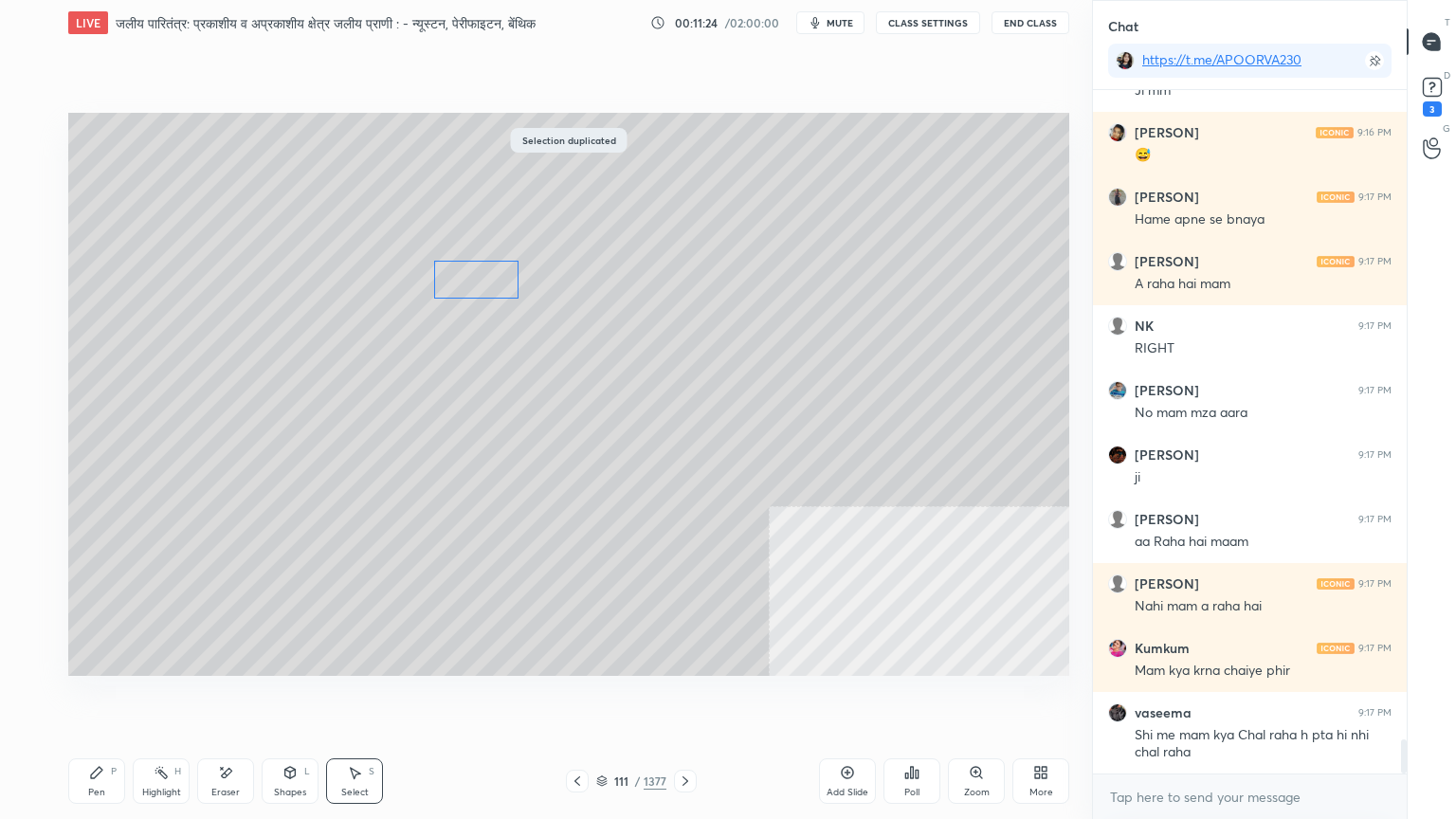 drag, startPoint x: 431, startPoint y: 276, endPoint x: 479, endPoint y: 288, distance: 49.477268 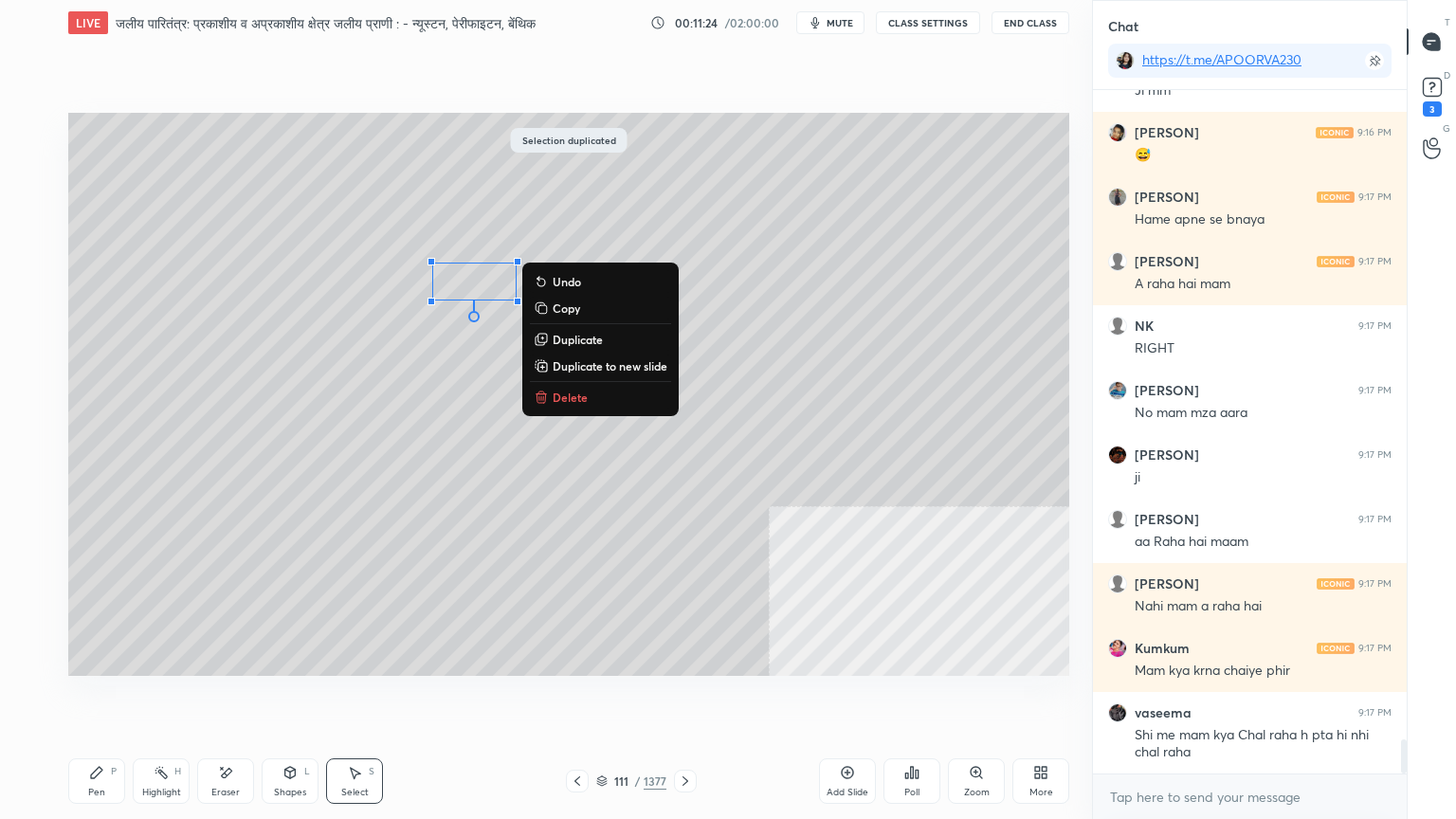 click 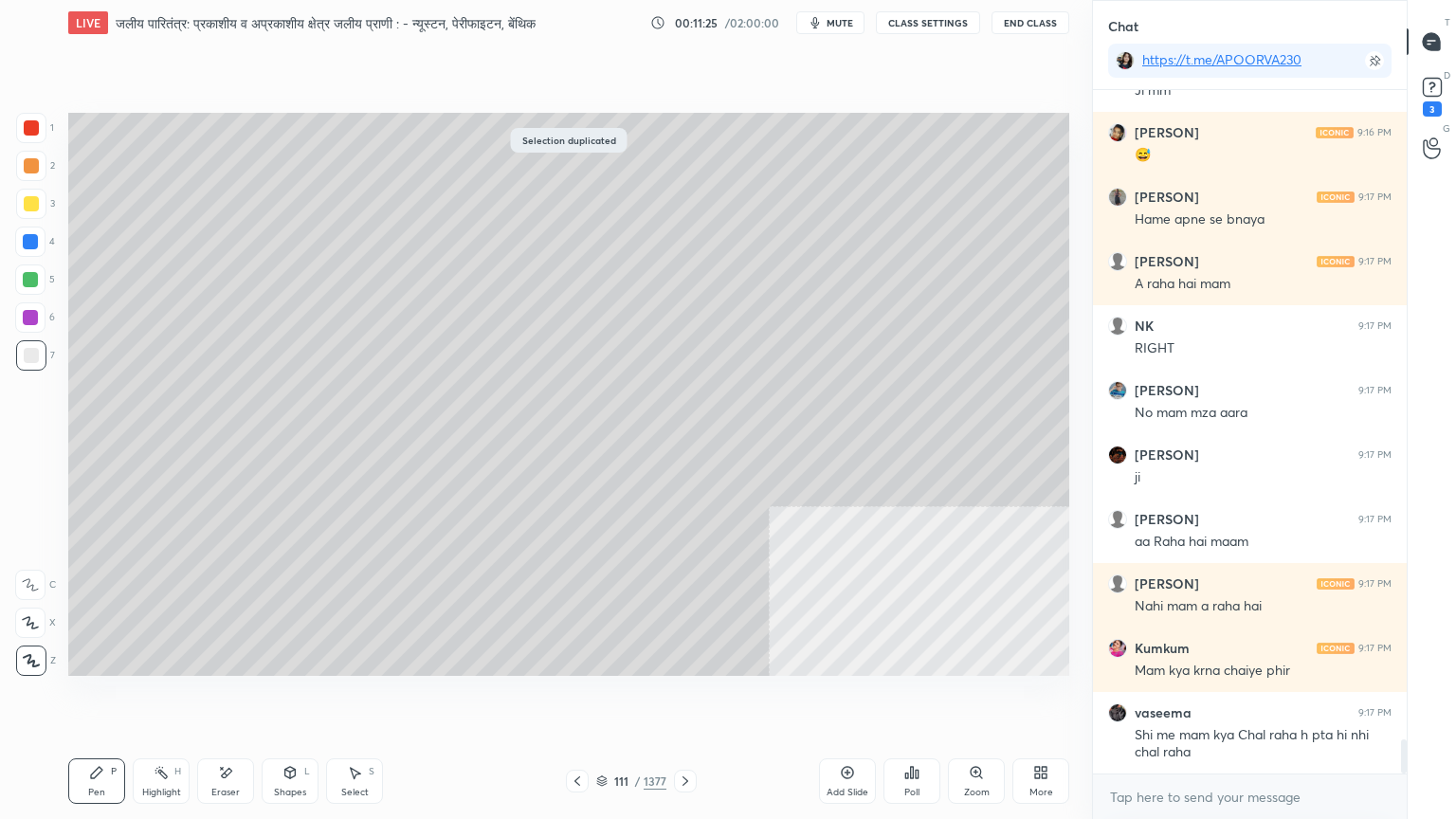 click on "Pen P" at bounding box center [97, 781] 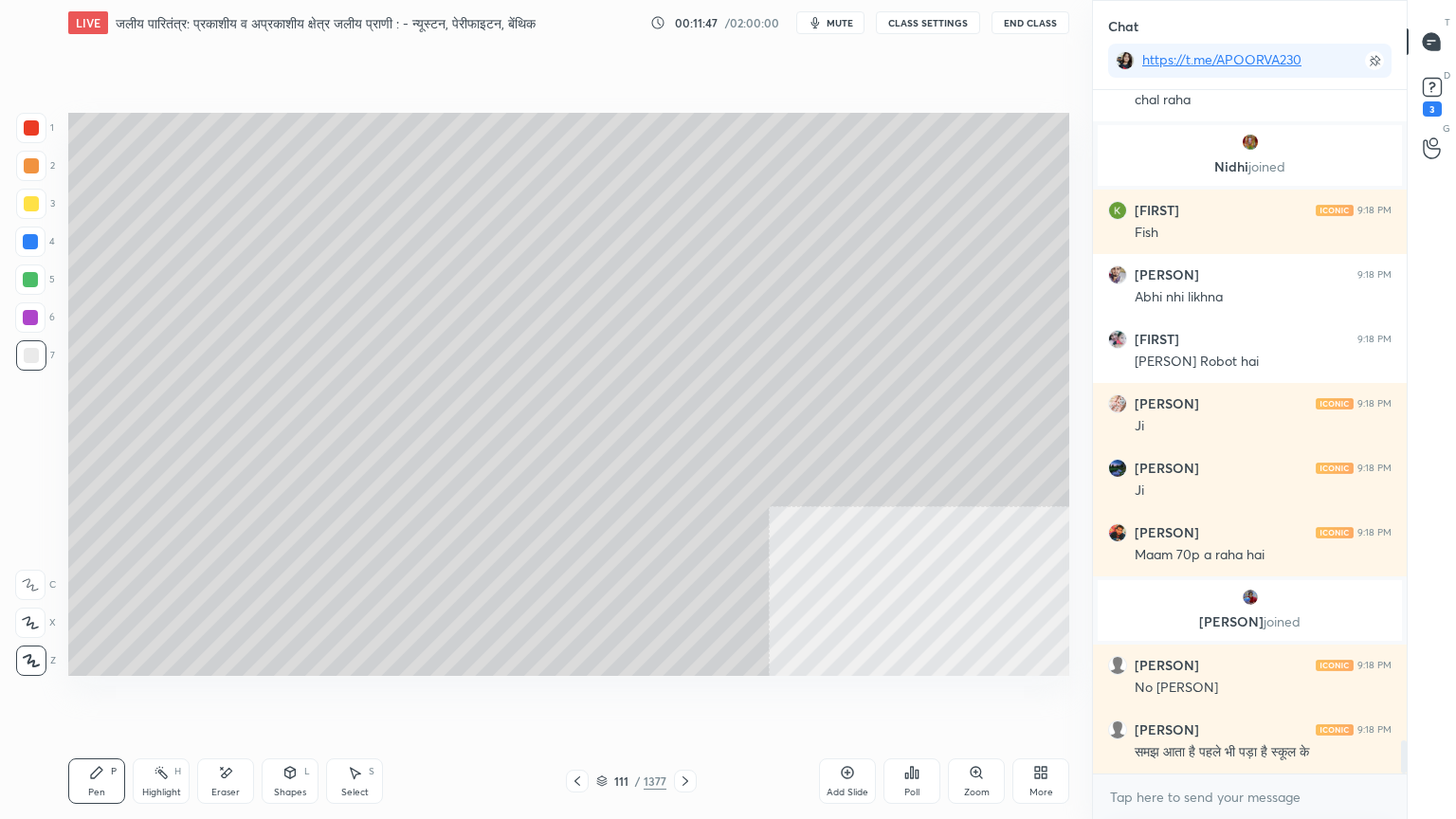 scroll, scrollTop: 13293, scrollLeft: 0, axis: vertical 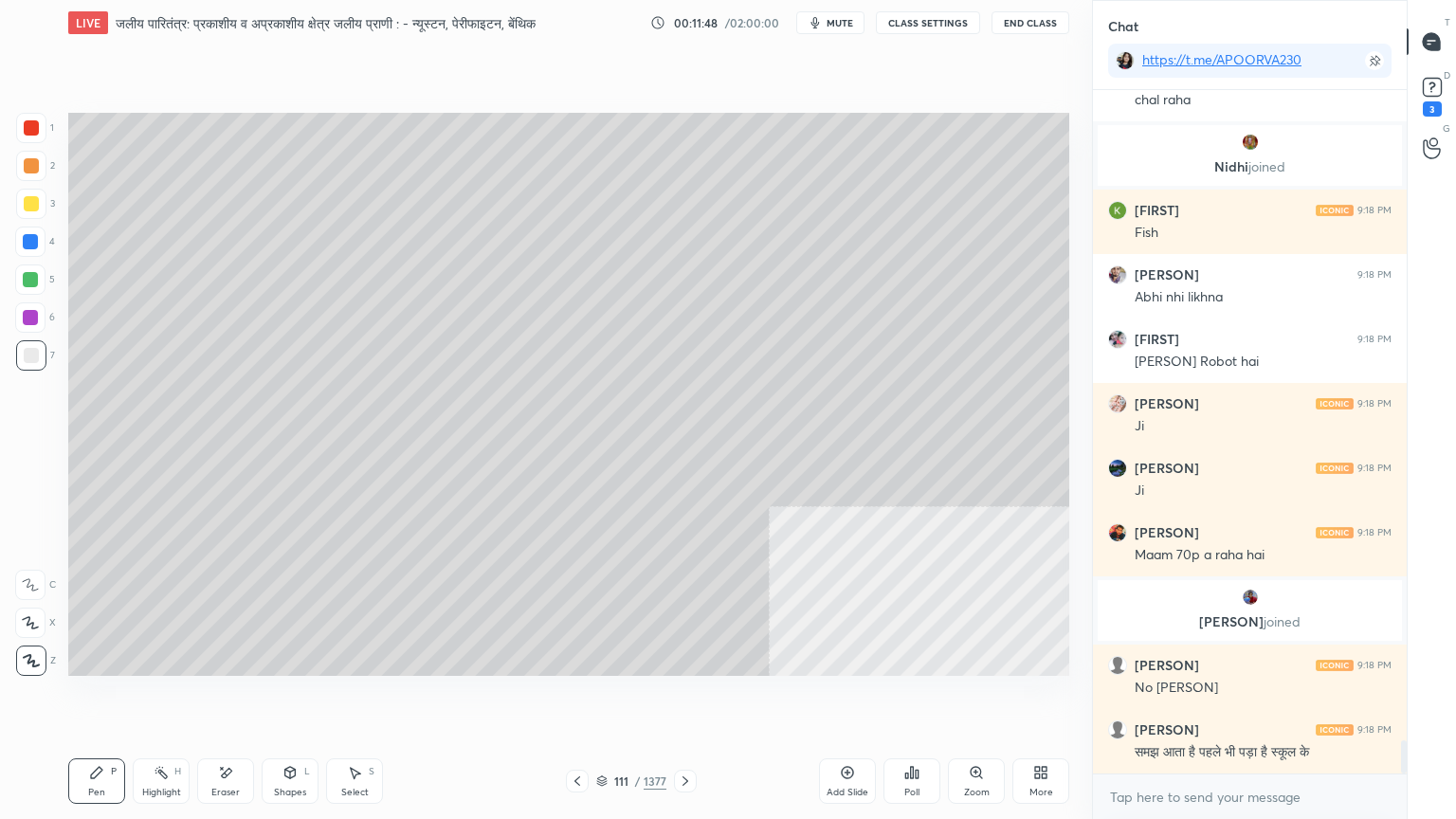 drag, startPoint x: 602, startPoint y: 783, endPoint x: 645, endPoint y: 755, distance: 51.312766 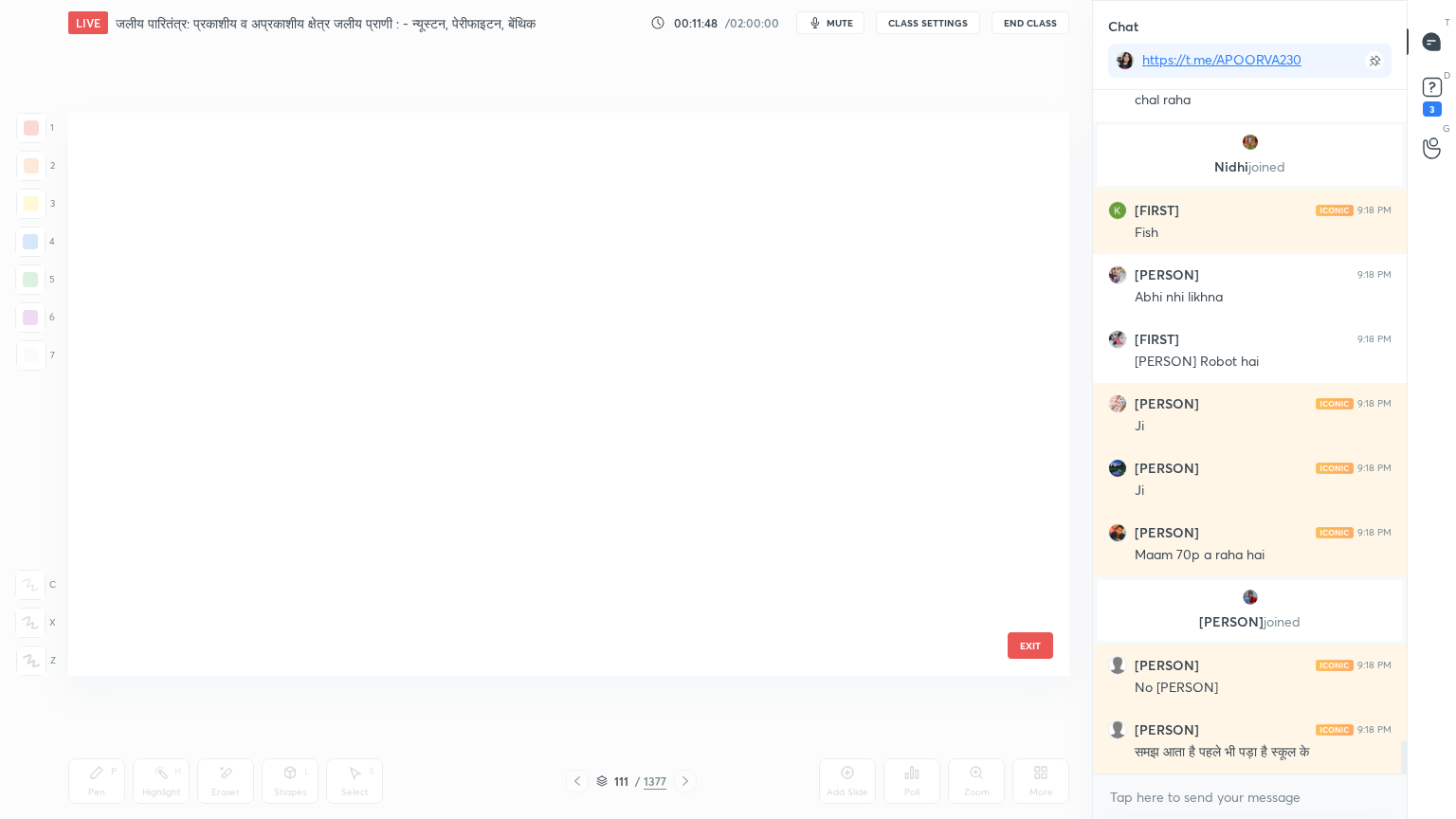 scroll, scrollTop: 5854, scrollLeft: 0, axis: vertical 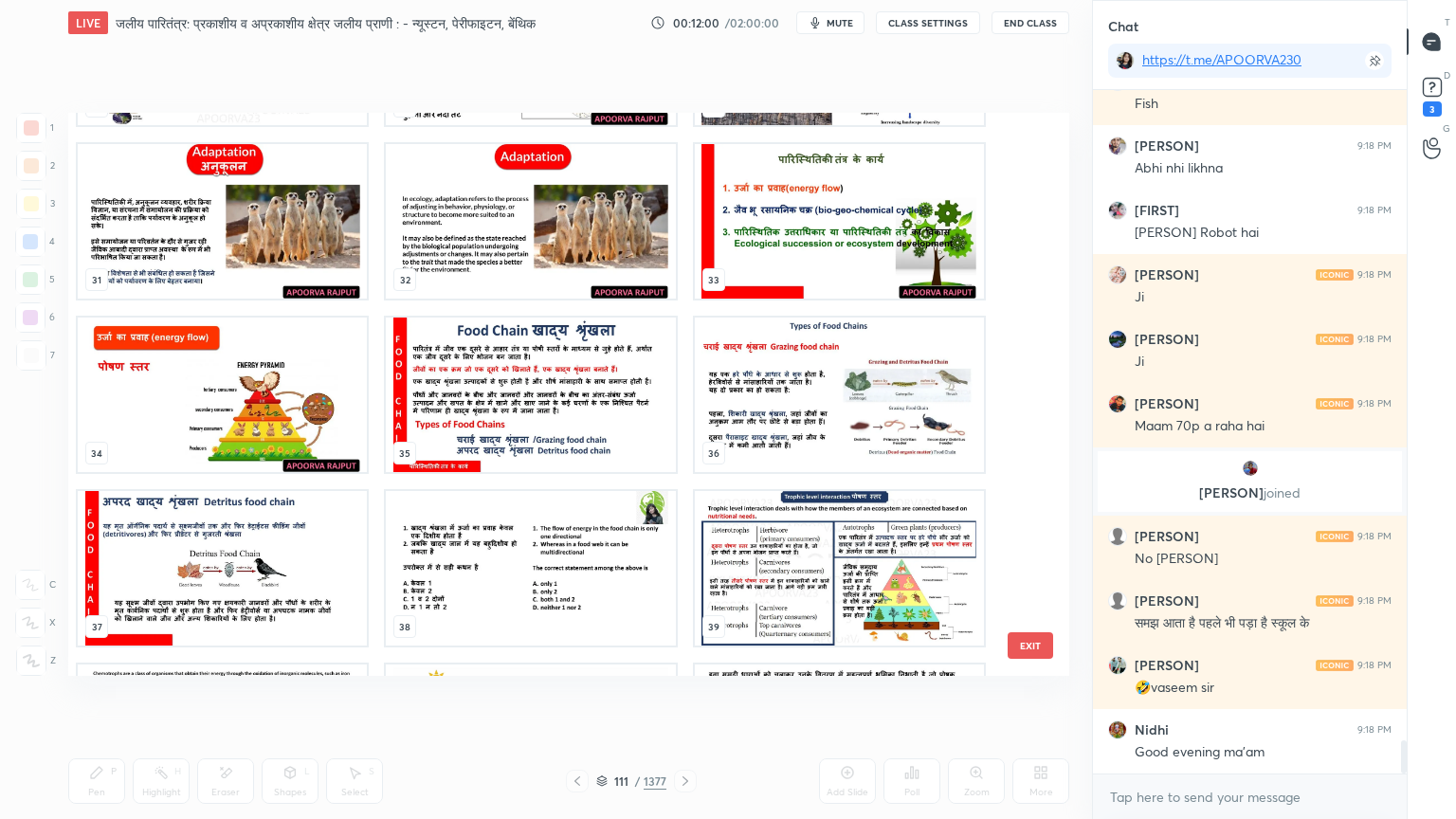 click on "EXIT" at bounding box center [1030, 646] 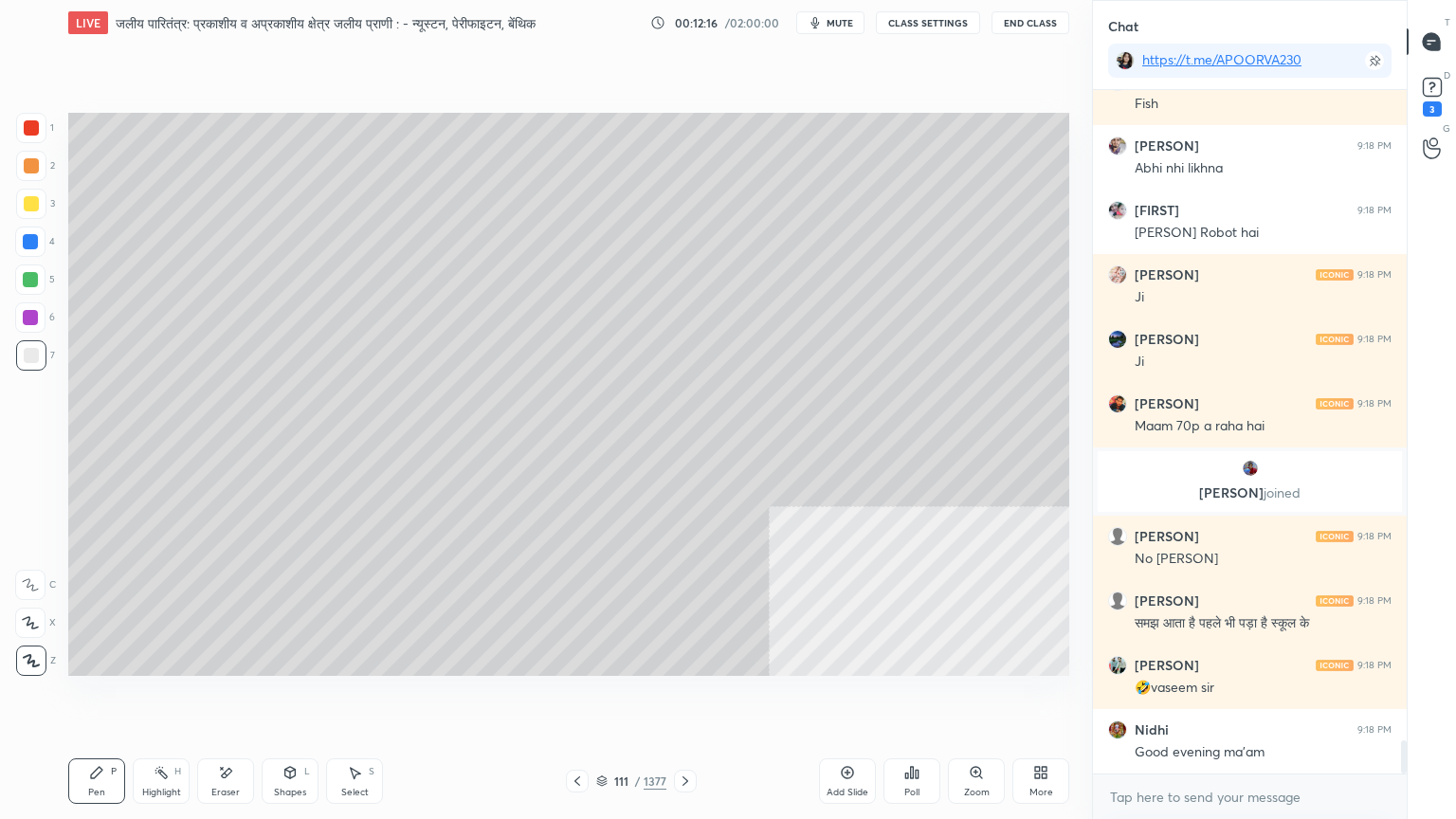 click on "Select S" at bounding box center (355, 781) 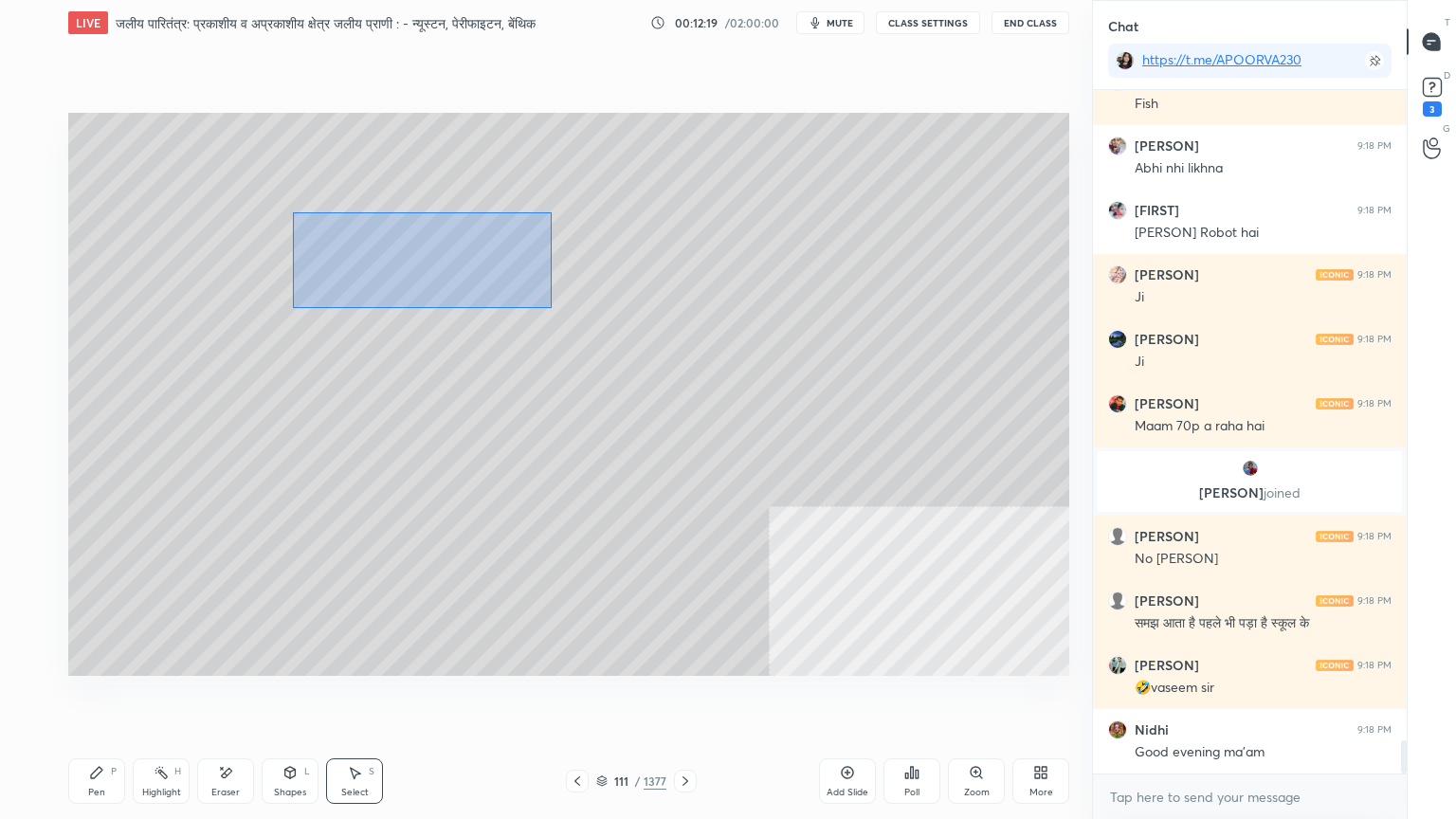 drag, startPoint x: 294, startPoint y: 212, endPoint x: 550, endPoint y: 303, distance: 271.6928 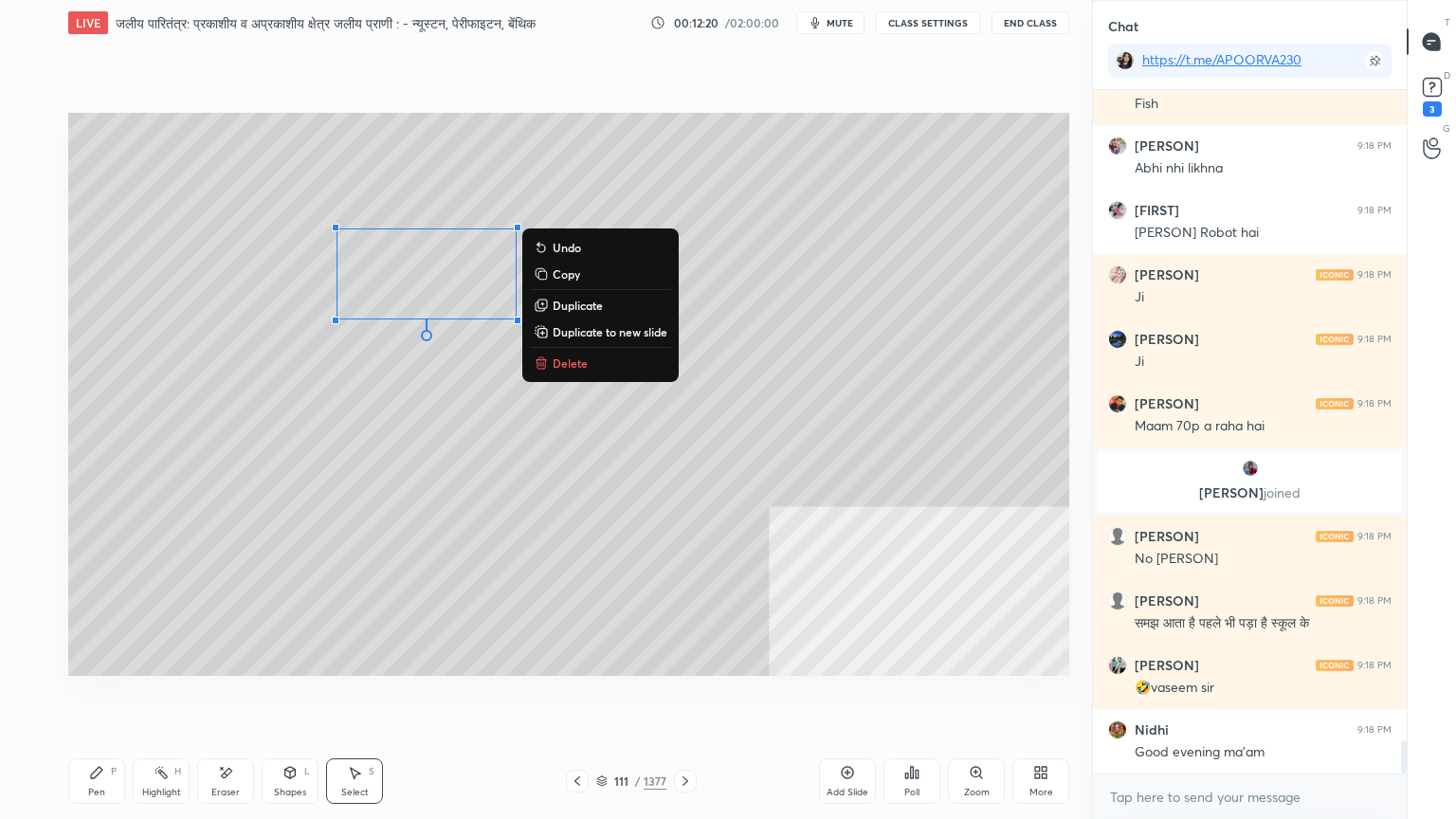 click on "Duplicate" at bounding box center [577, 305] 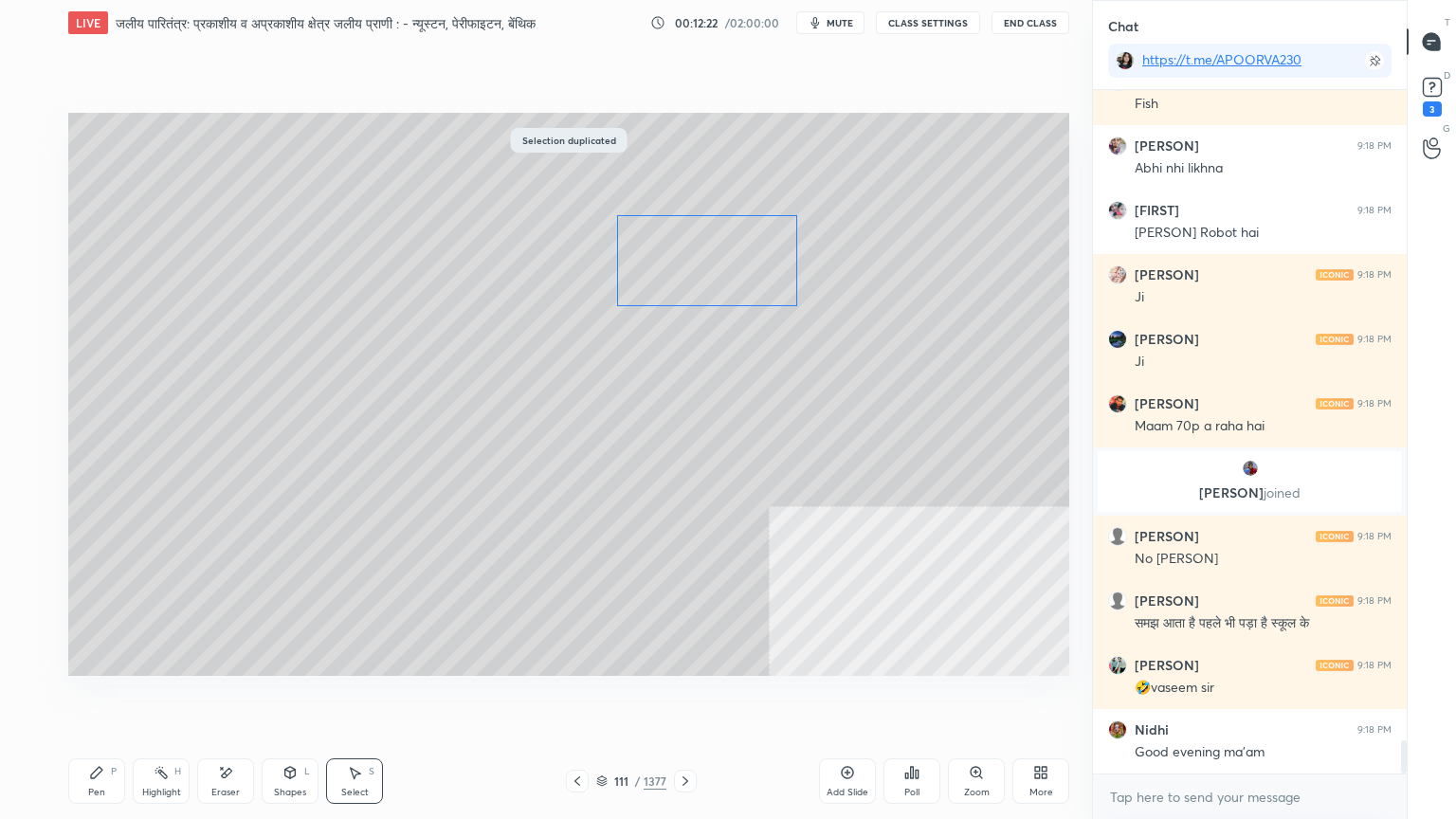 drag, startPoint x: 554, startPoint y: 332, endPoint x: 701, endPoint y: 273, distance: 158.39823 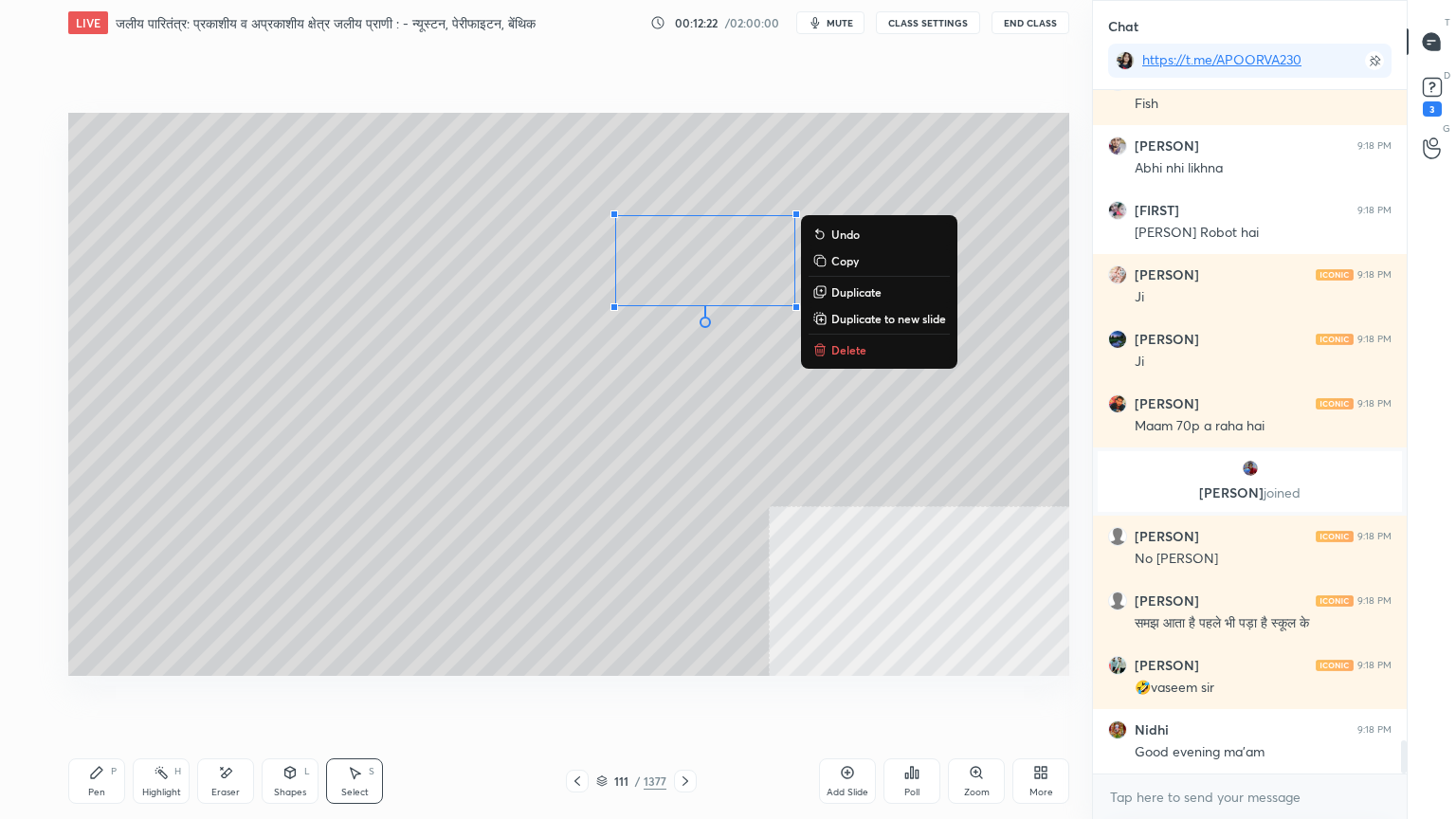 click on "Pen" at bounding box center [97, 792] 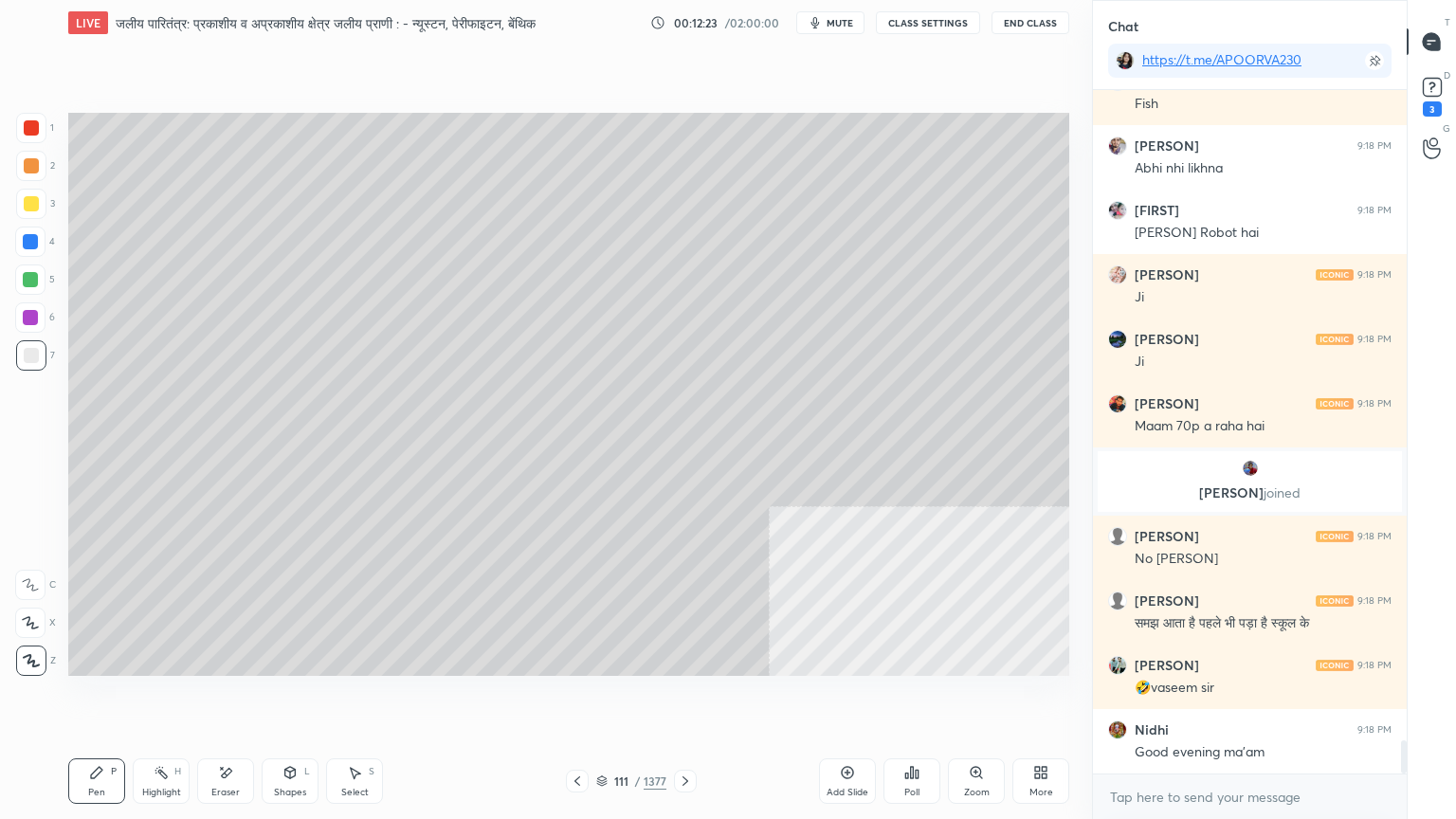 click at bounding box center [30, 242] 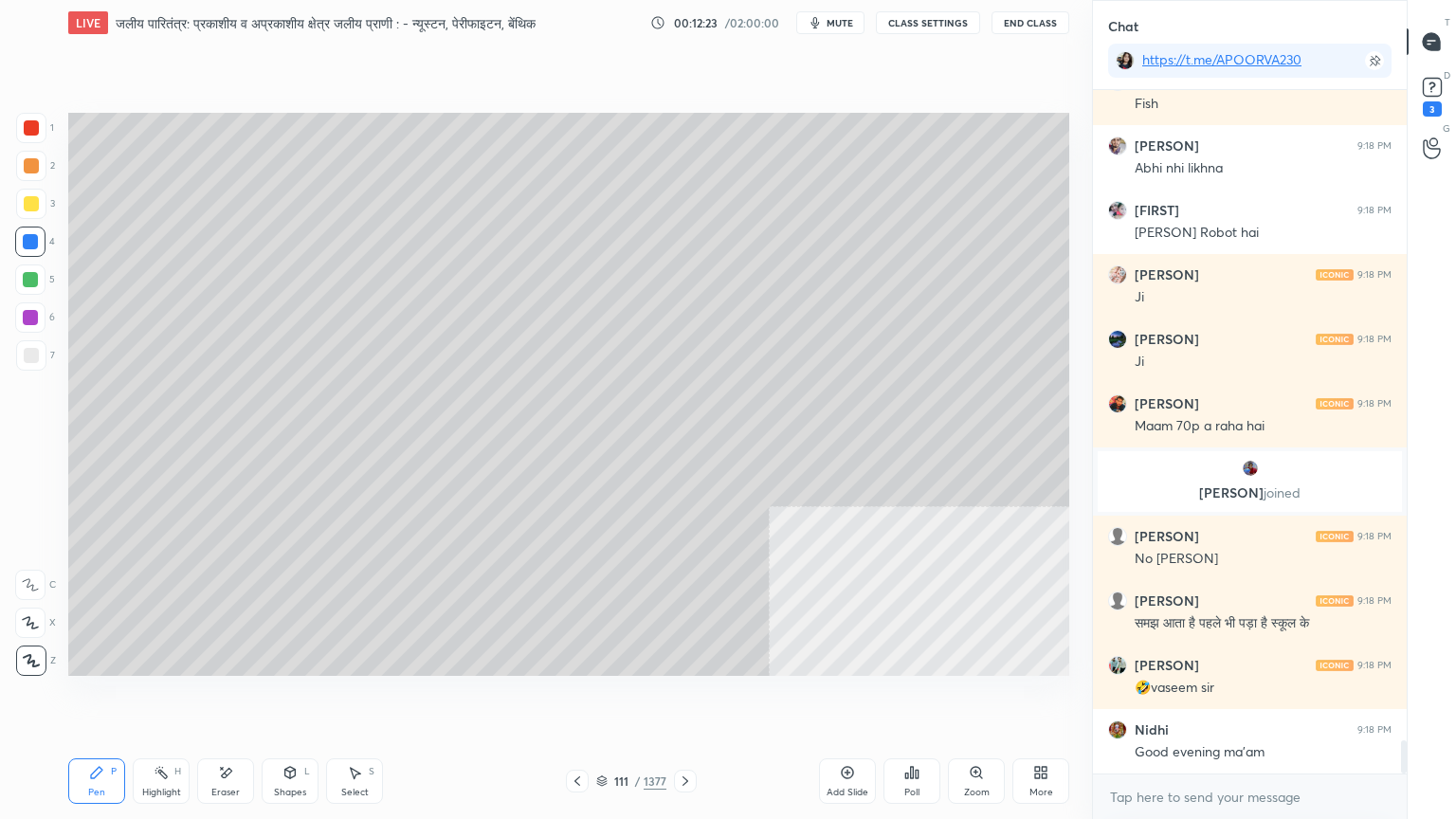 click at bounding box center [30, 242] 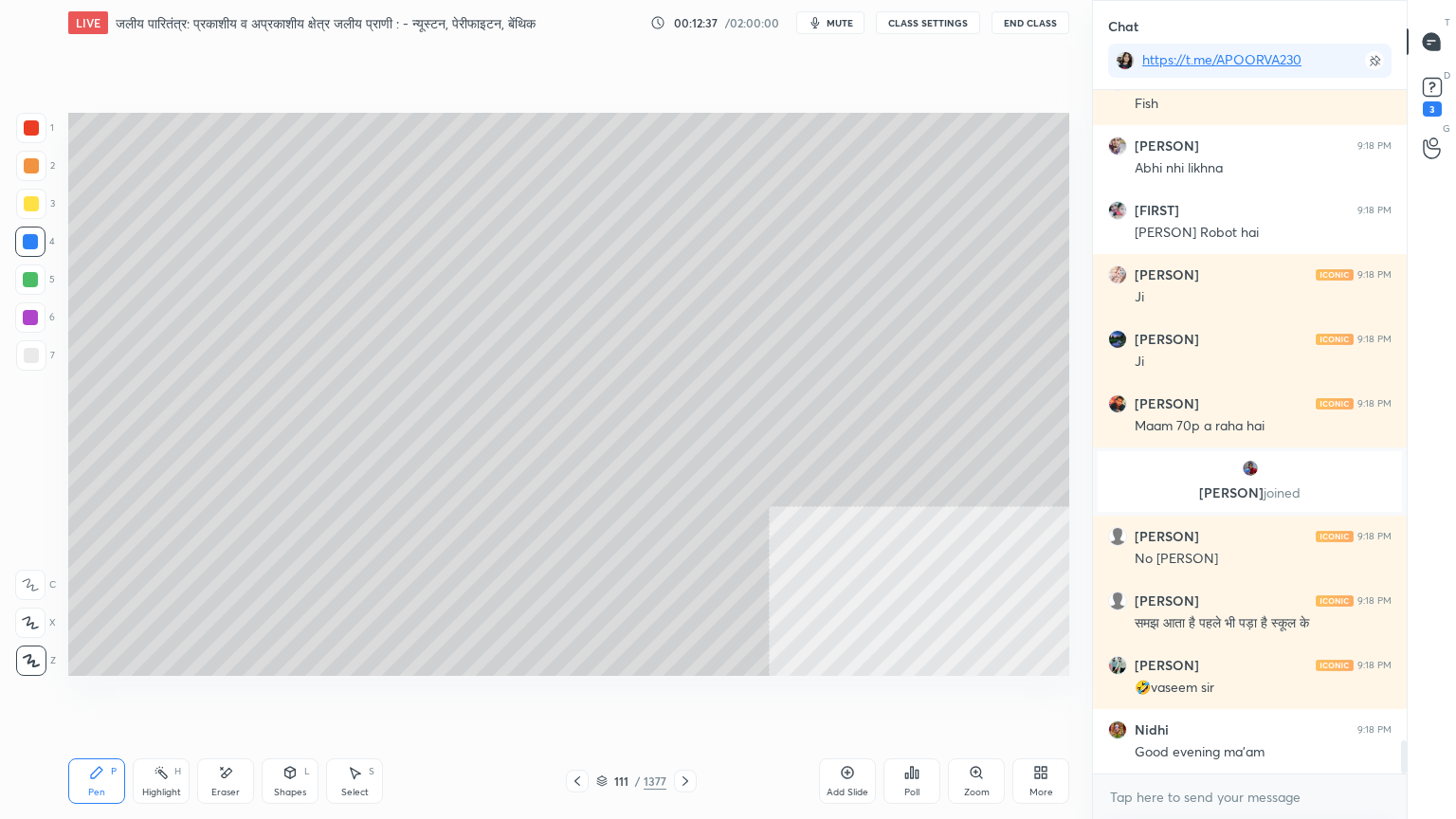 click at bounding box center (31, 355) 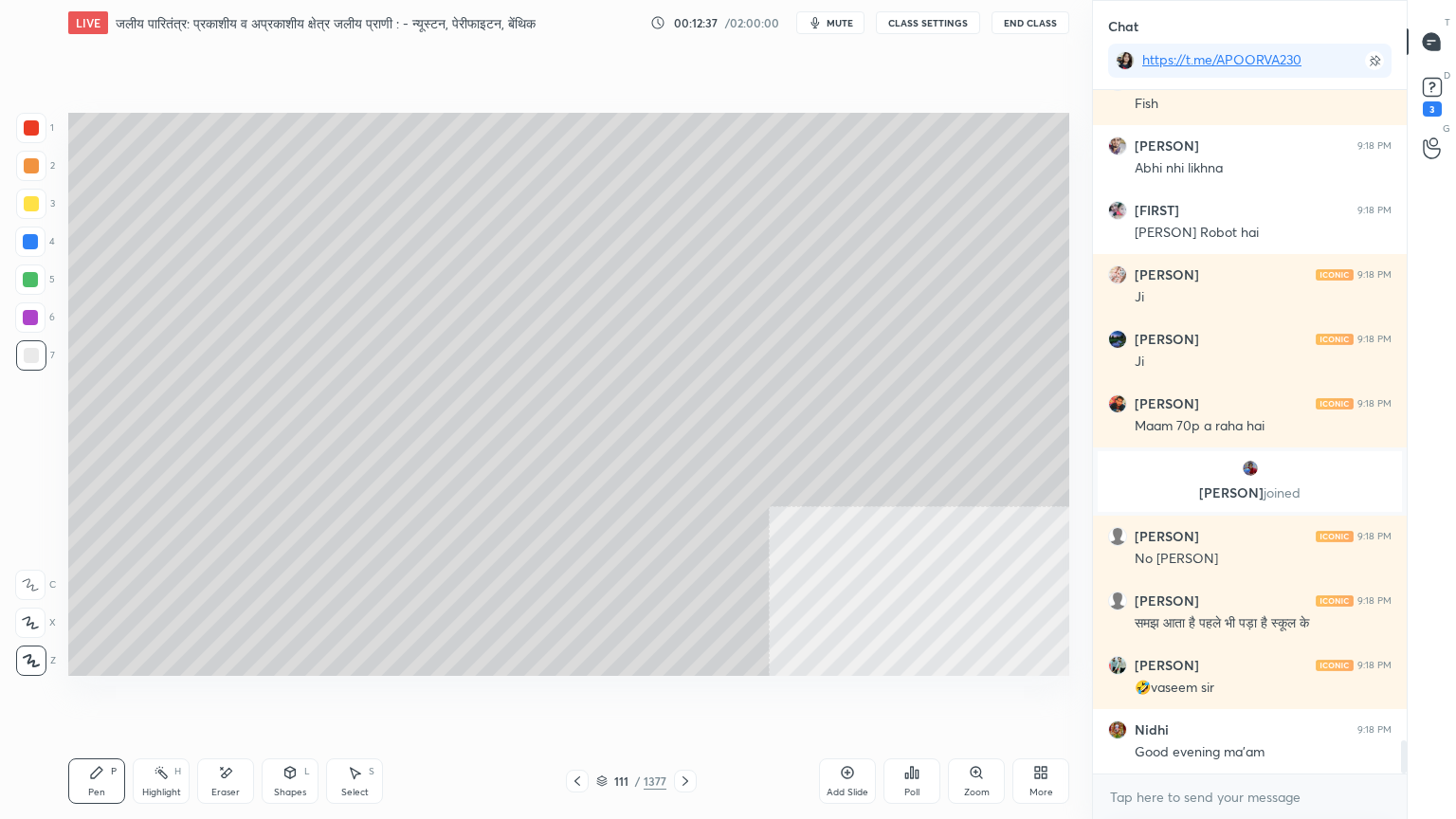 click at bounding box center (31, 355) 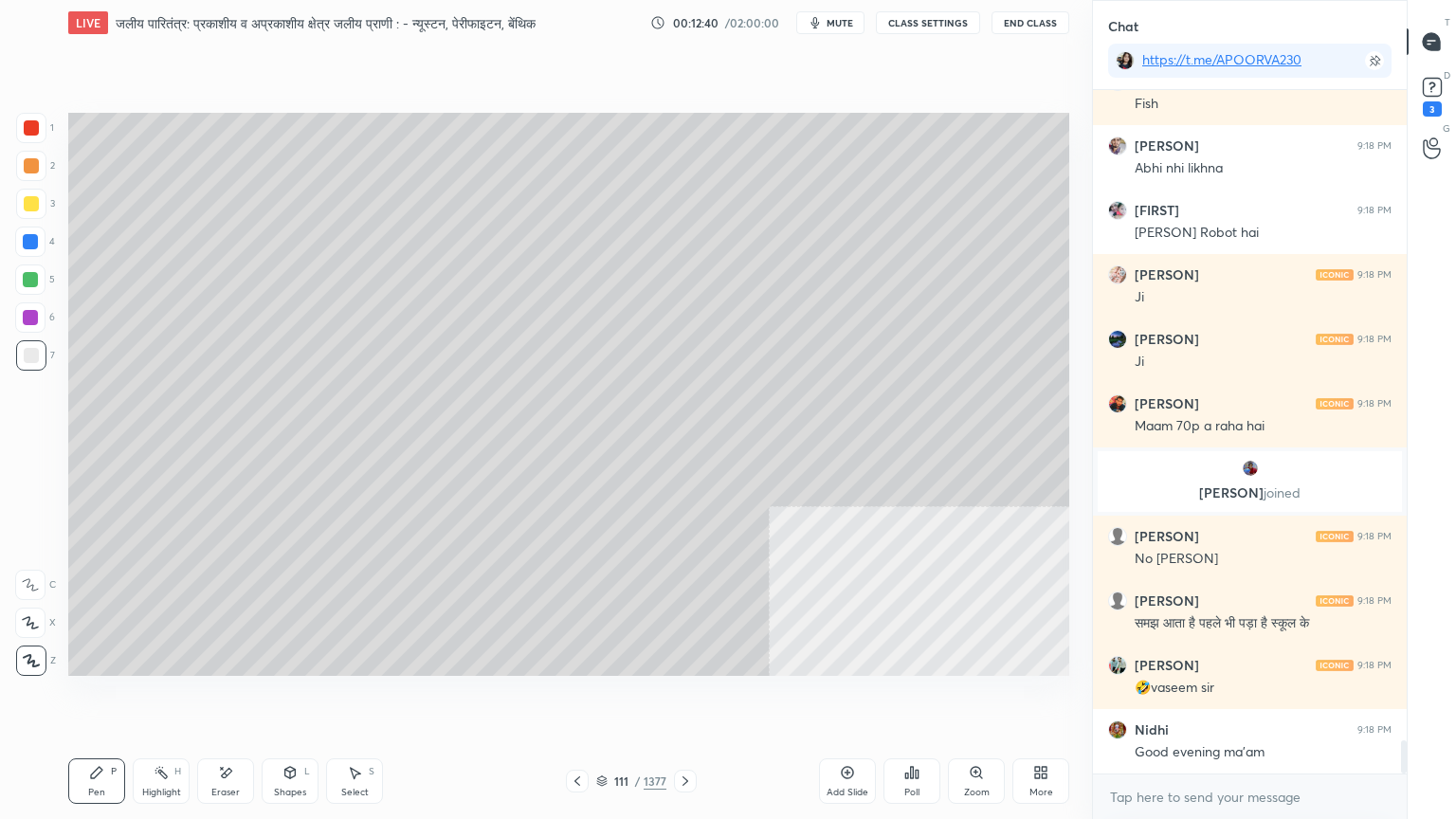 click 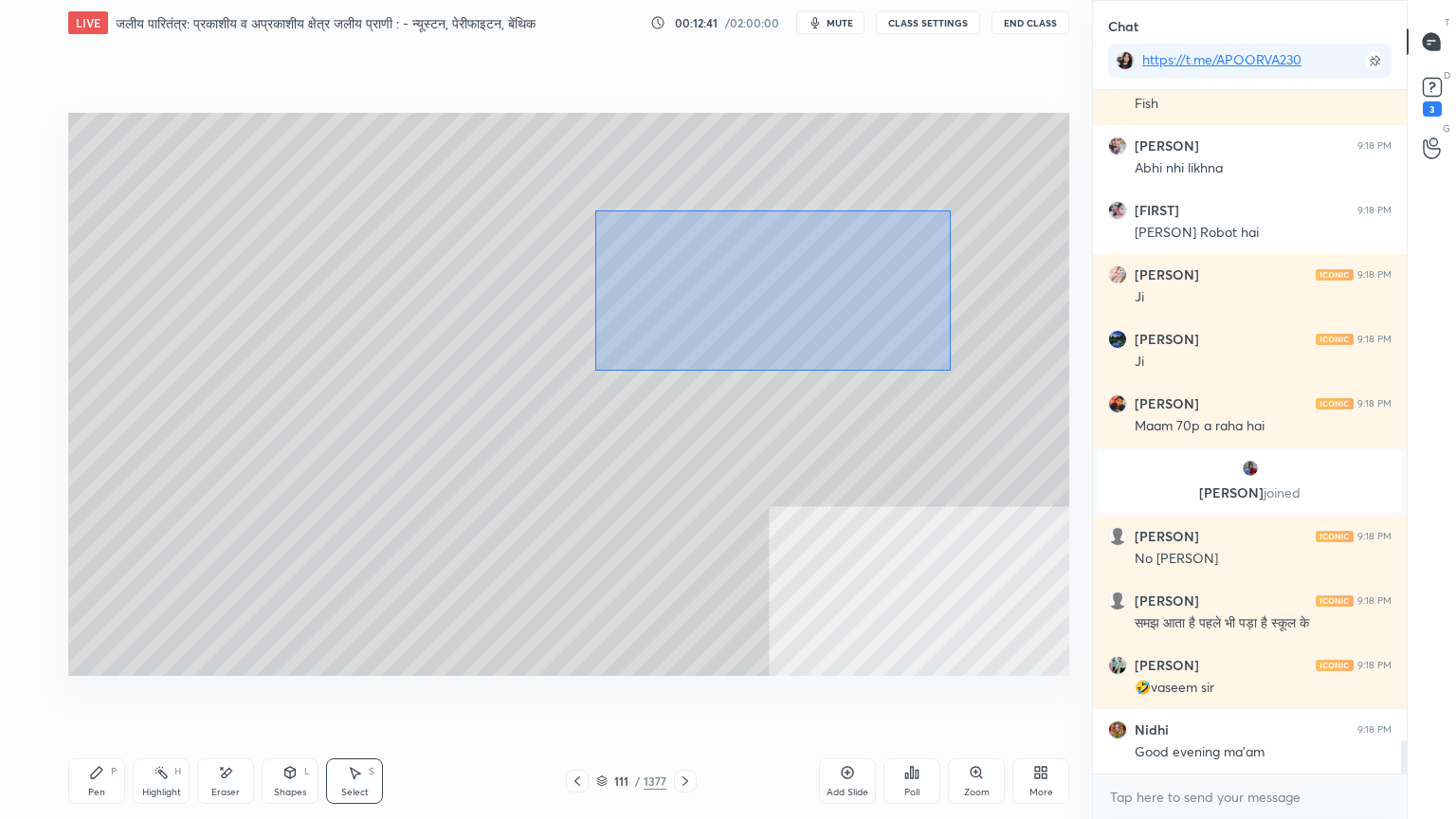 drag, startPoint x: 639, startPoint y: 244, endPoint x: 948, endPoint y: 361, distance: 330.40884 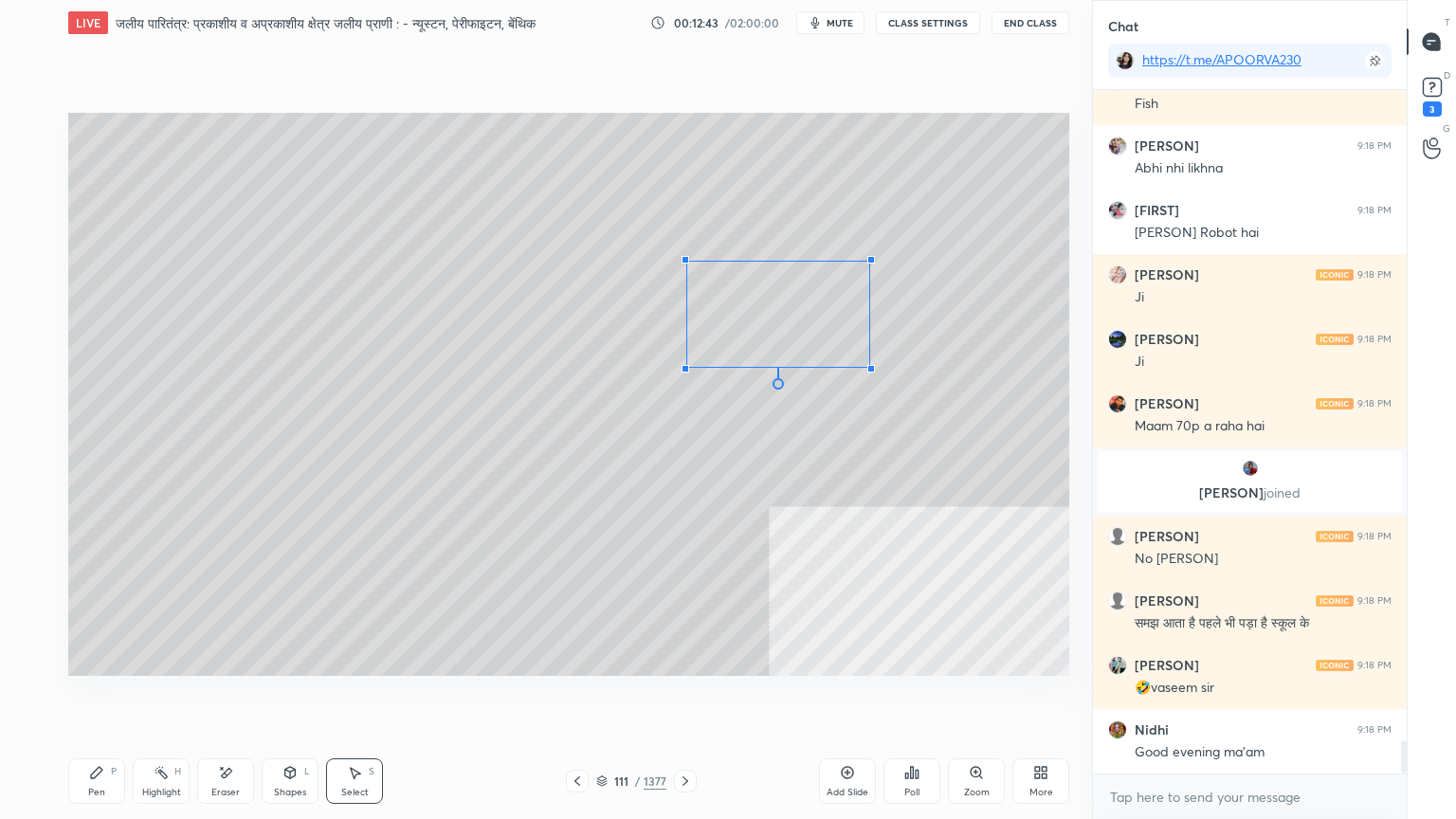 drag, startPoint x: 629, startPoint y: 228, endPoint x: 693, endPoint y: 259, distance: 71.11259 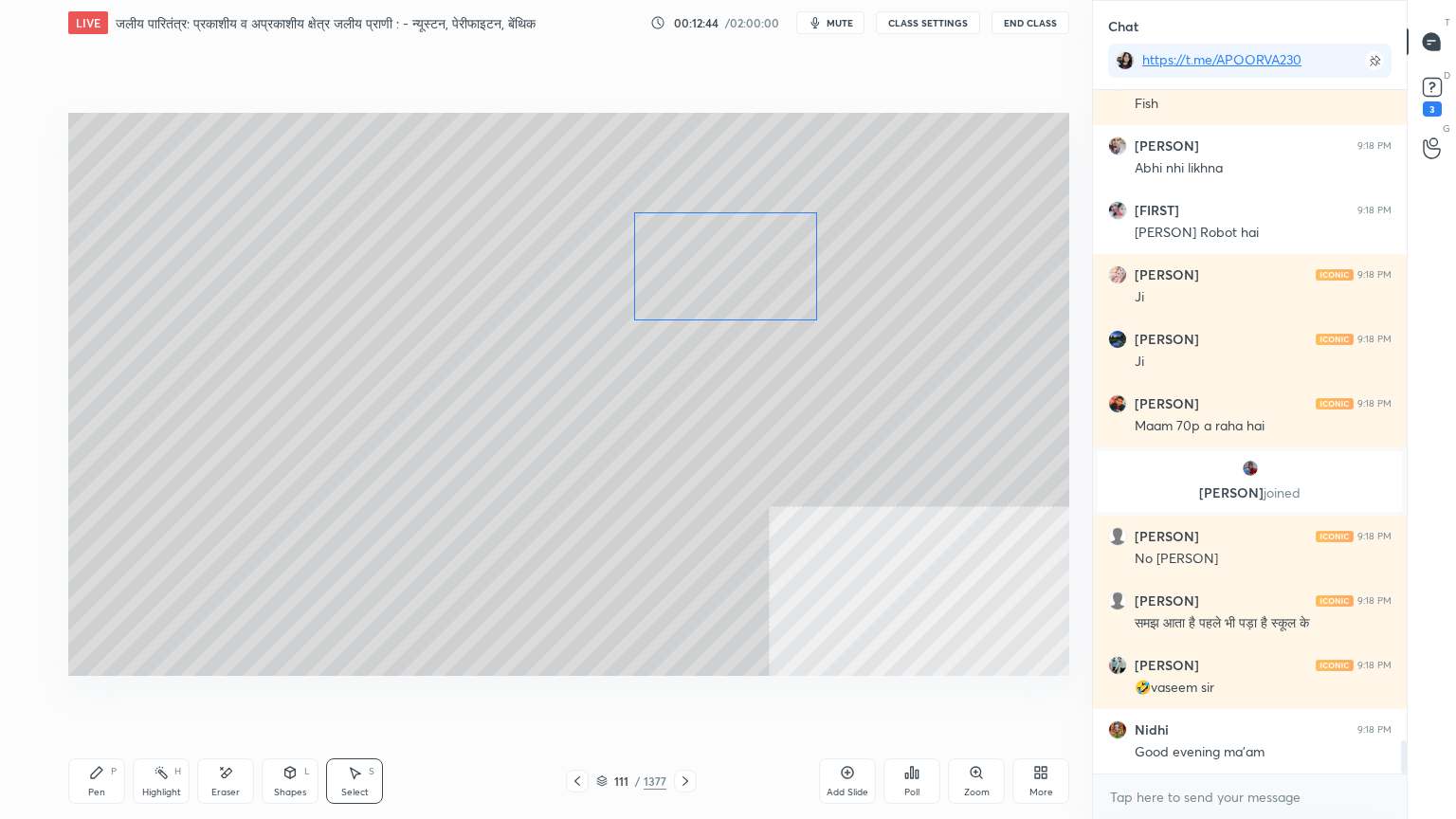 drag, startPoint x: 701, startPoint y: 254, endPoint x: 694, endPoint y: 245, distance: 11.401754 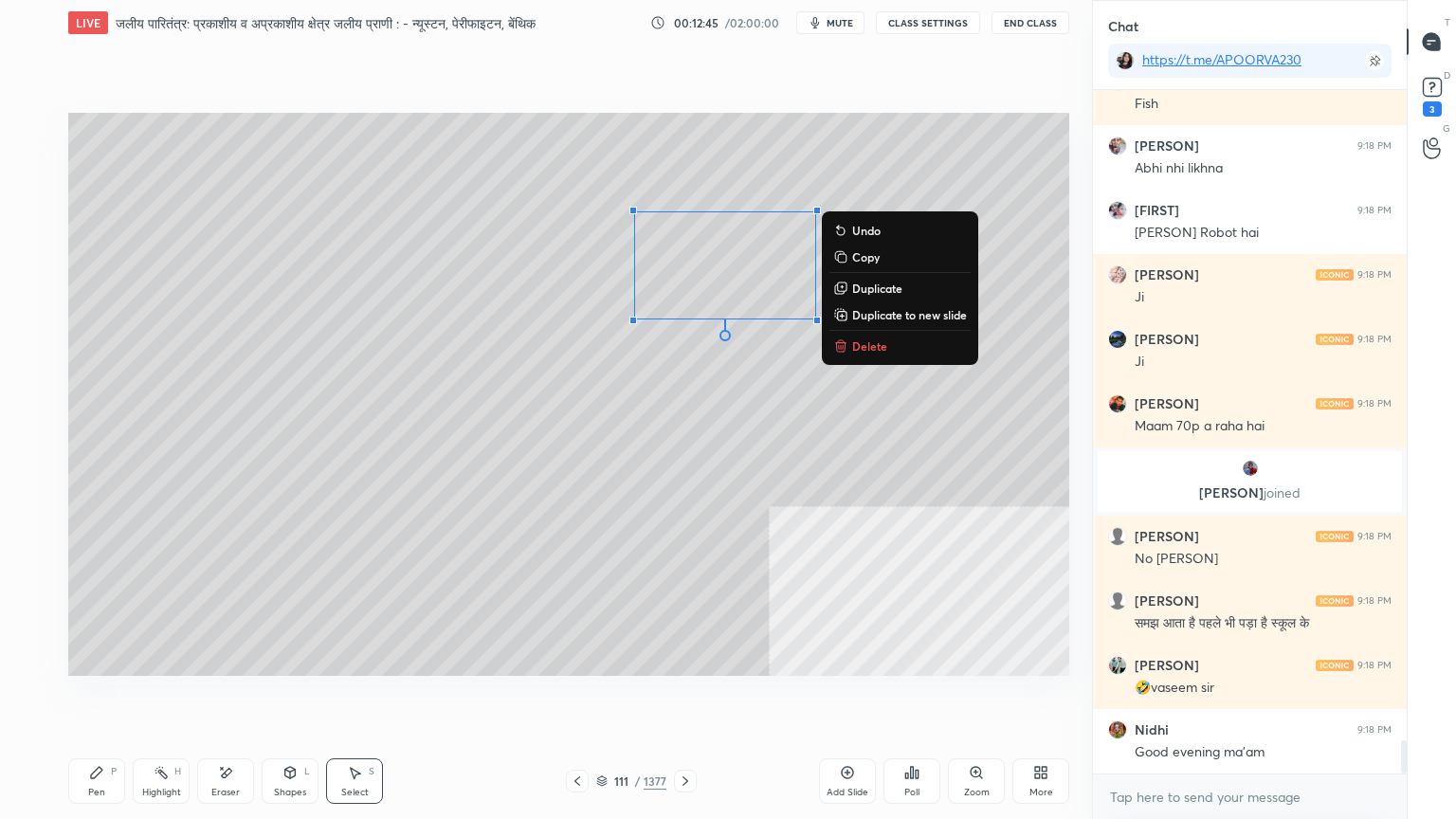 drag, startPoint x: 91, startPoint y: 789, endPoint x: 100, endPoint y: 751, distance: 39.051248 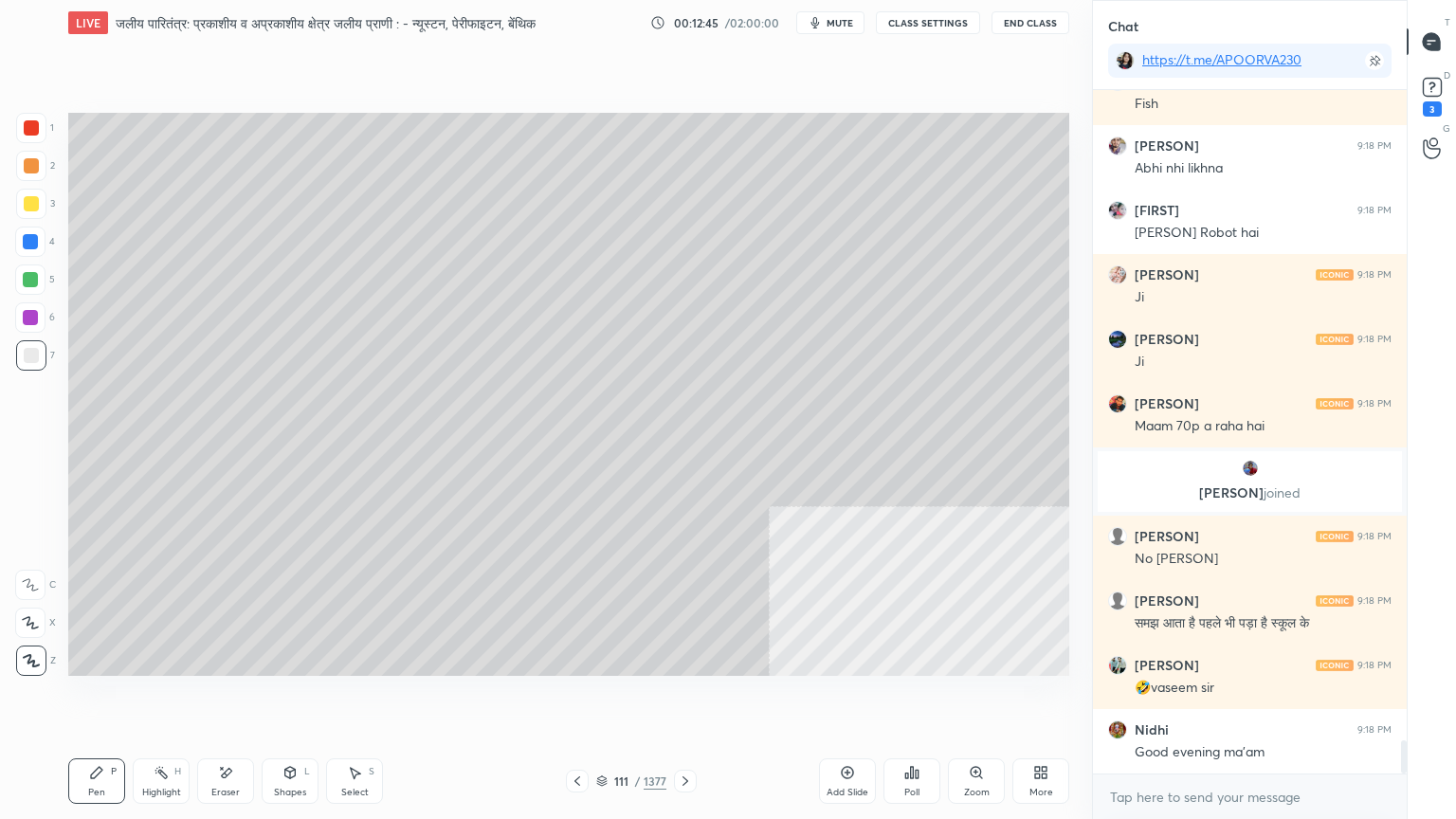 scroll, scrollTop: 13486, scrollLeft: 0, axis: vertical 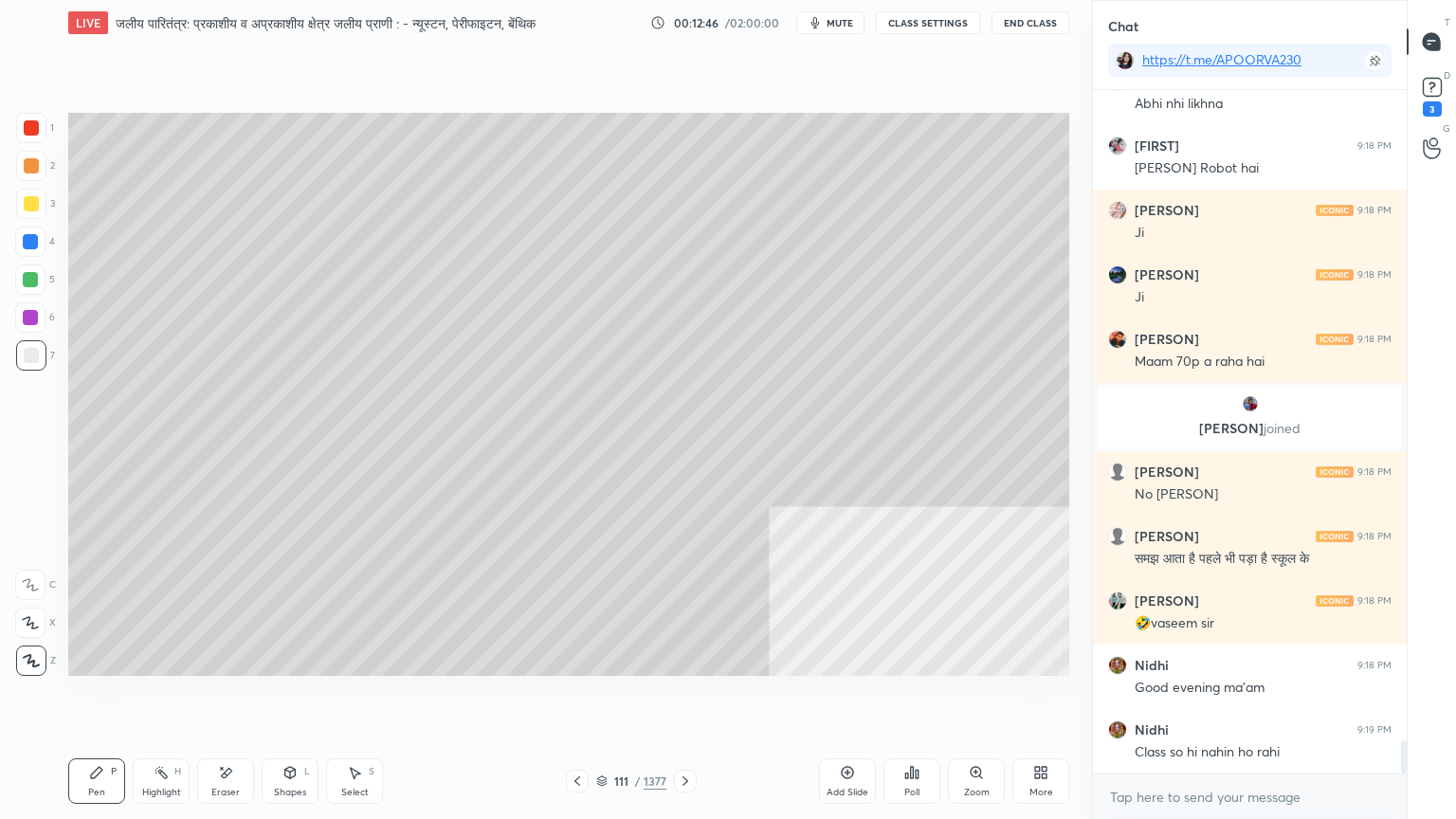 click at bounding box center (31, 355) 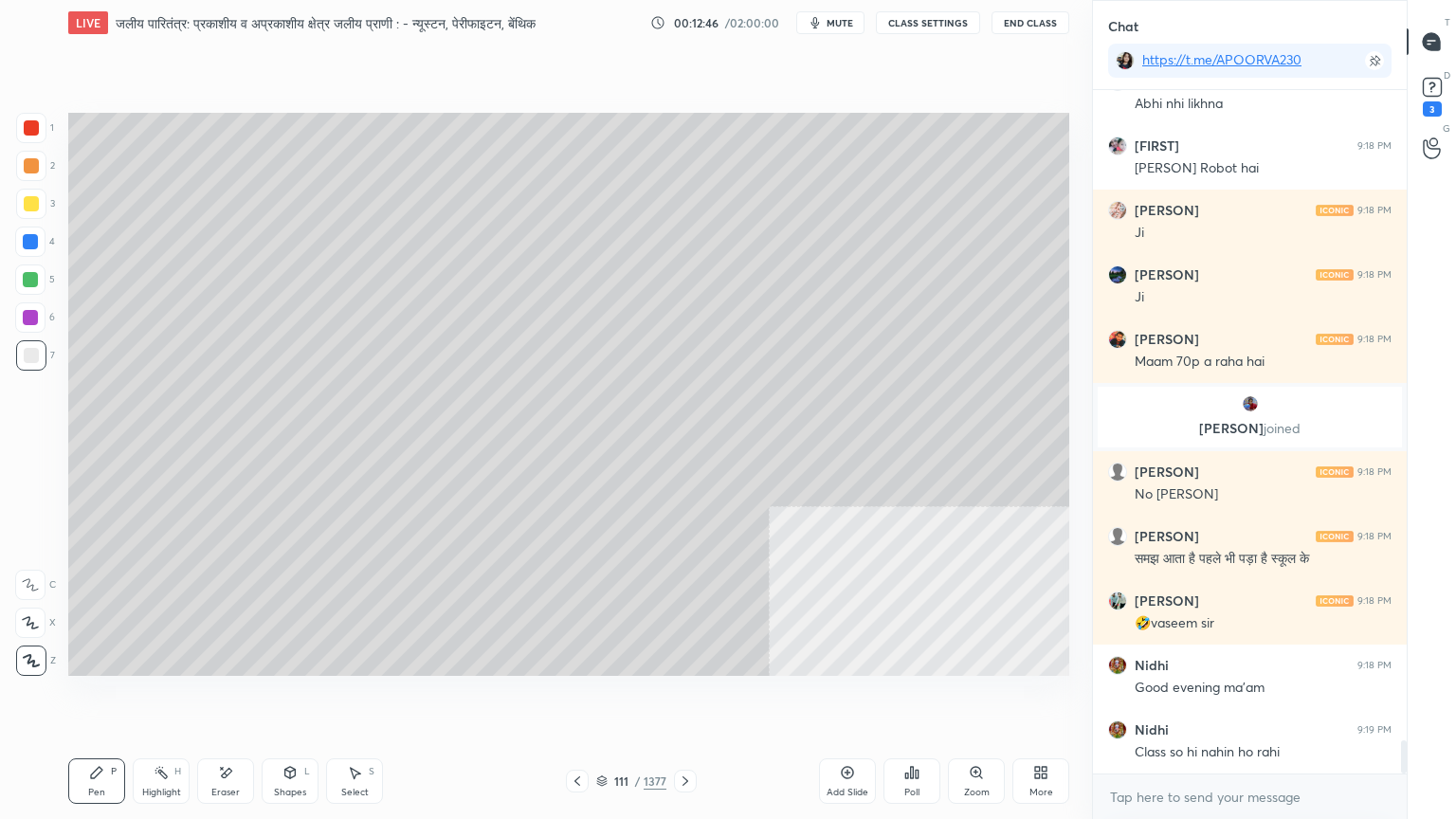 scroll, scrollTop: 13550, scrollLeft: 0, axis: vertical 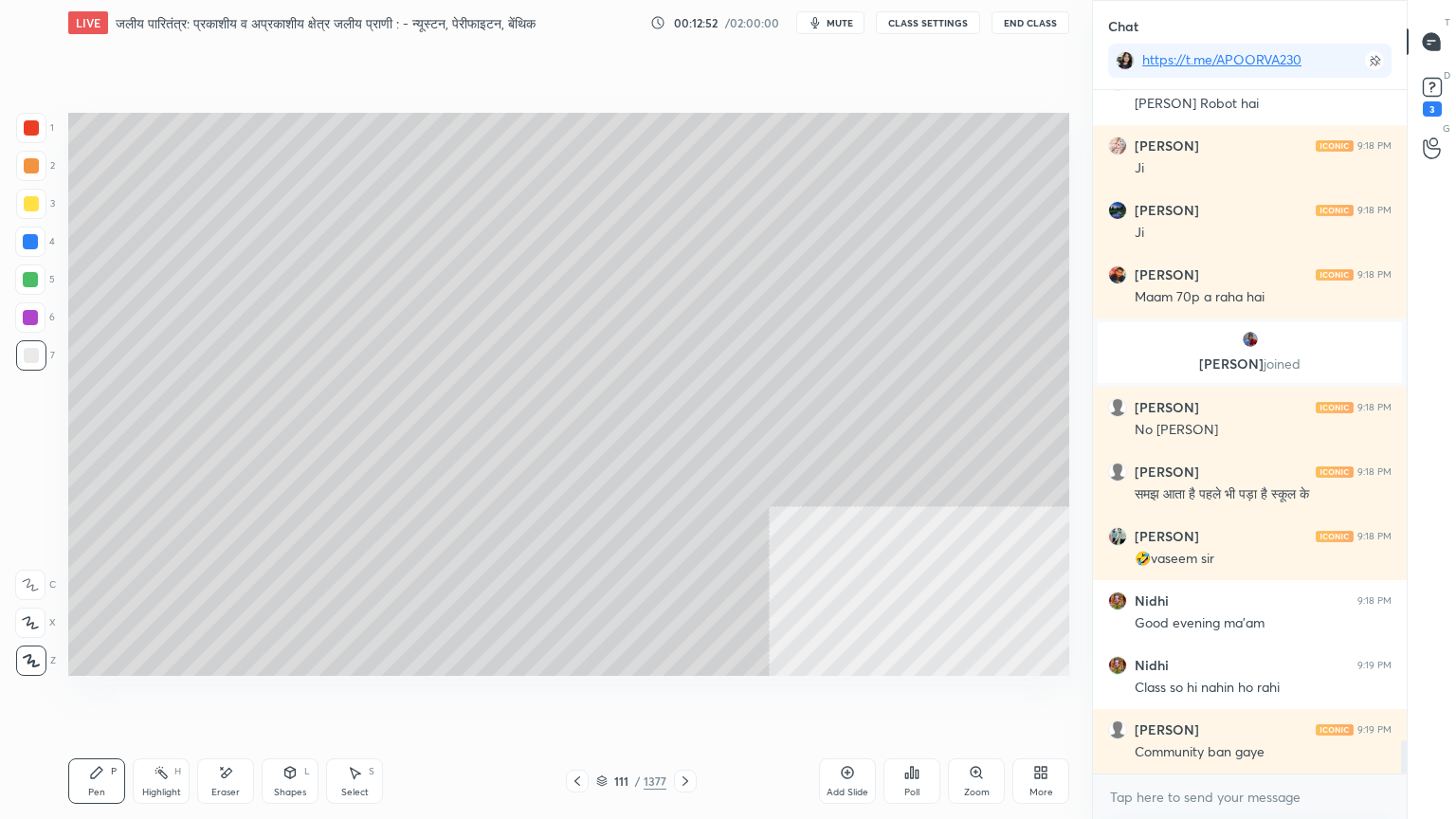 click 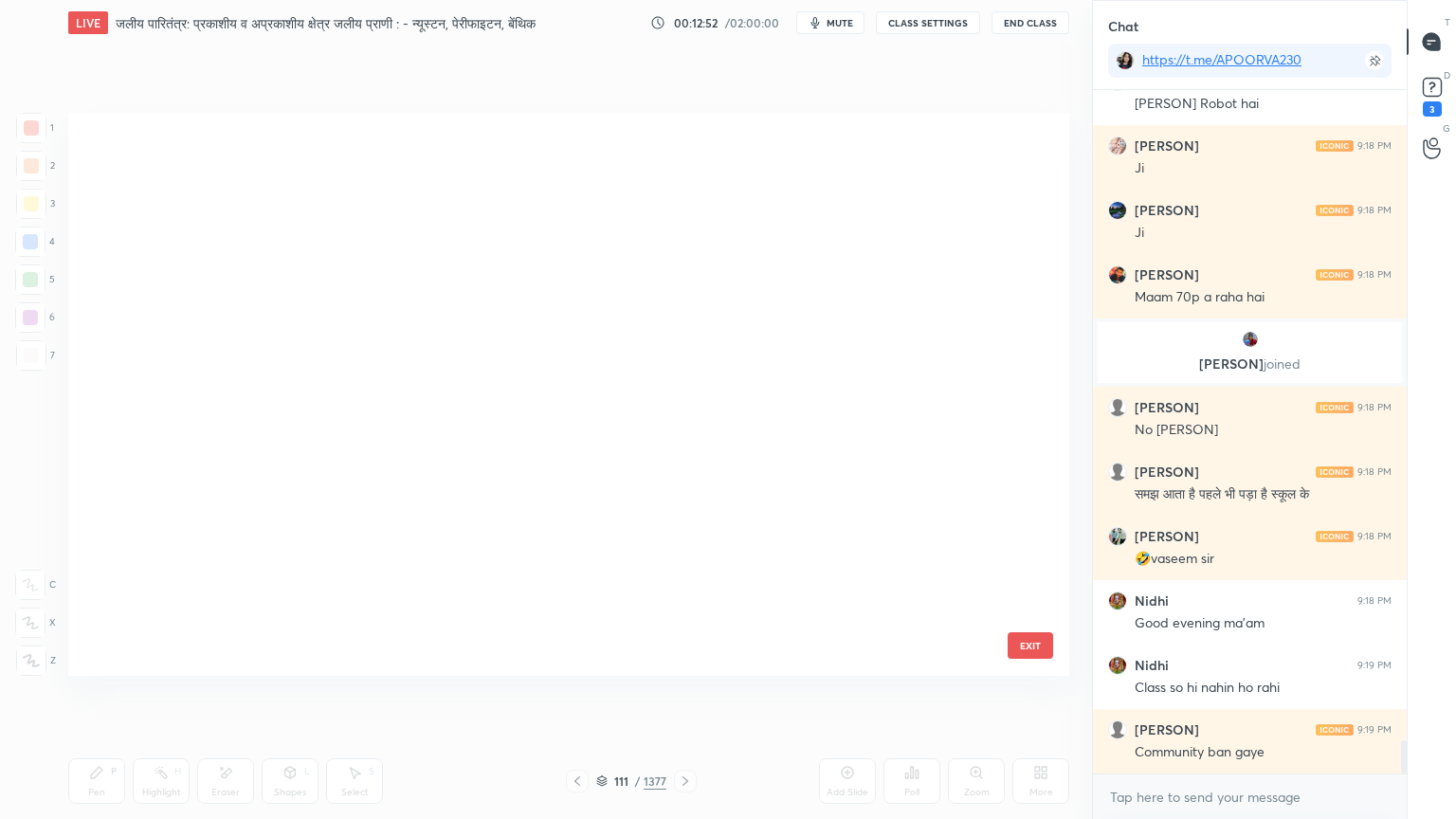 scroll, scrollTop: 5854, scrollLeft: 0, axis: vertical 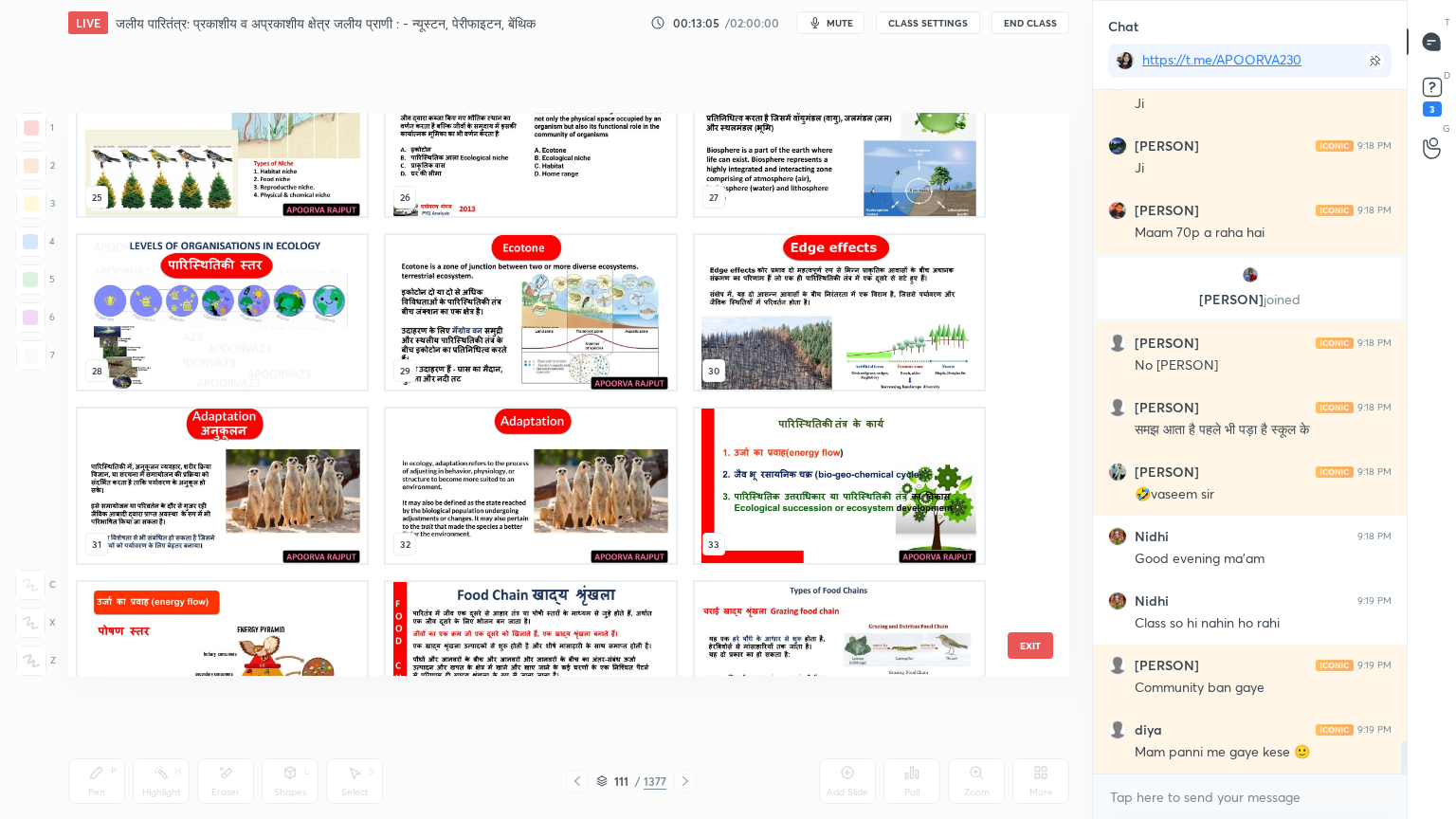 click at bounding box center [222, 312] 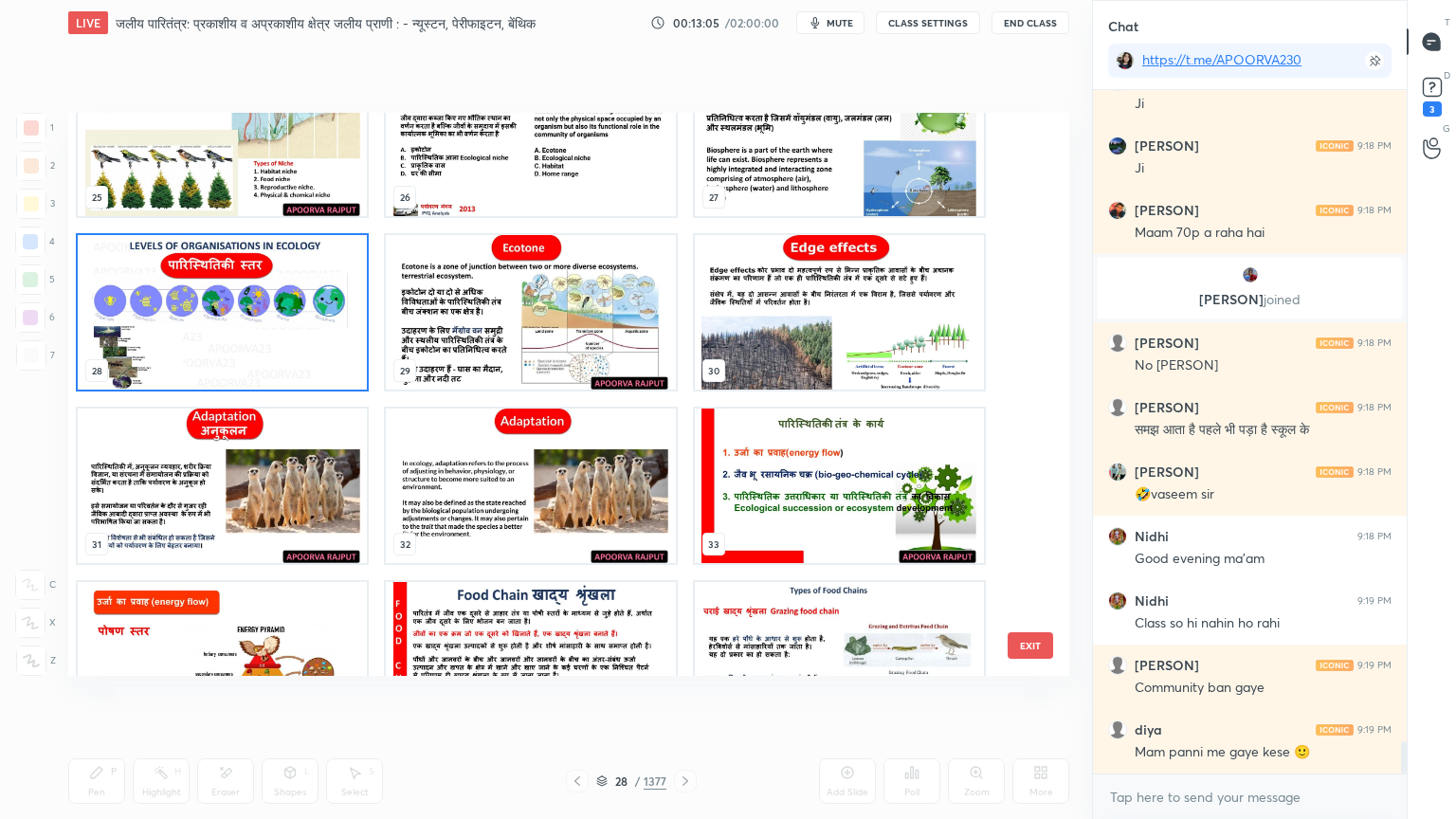 click at bounding box center (222, 312) 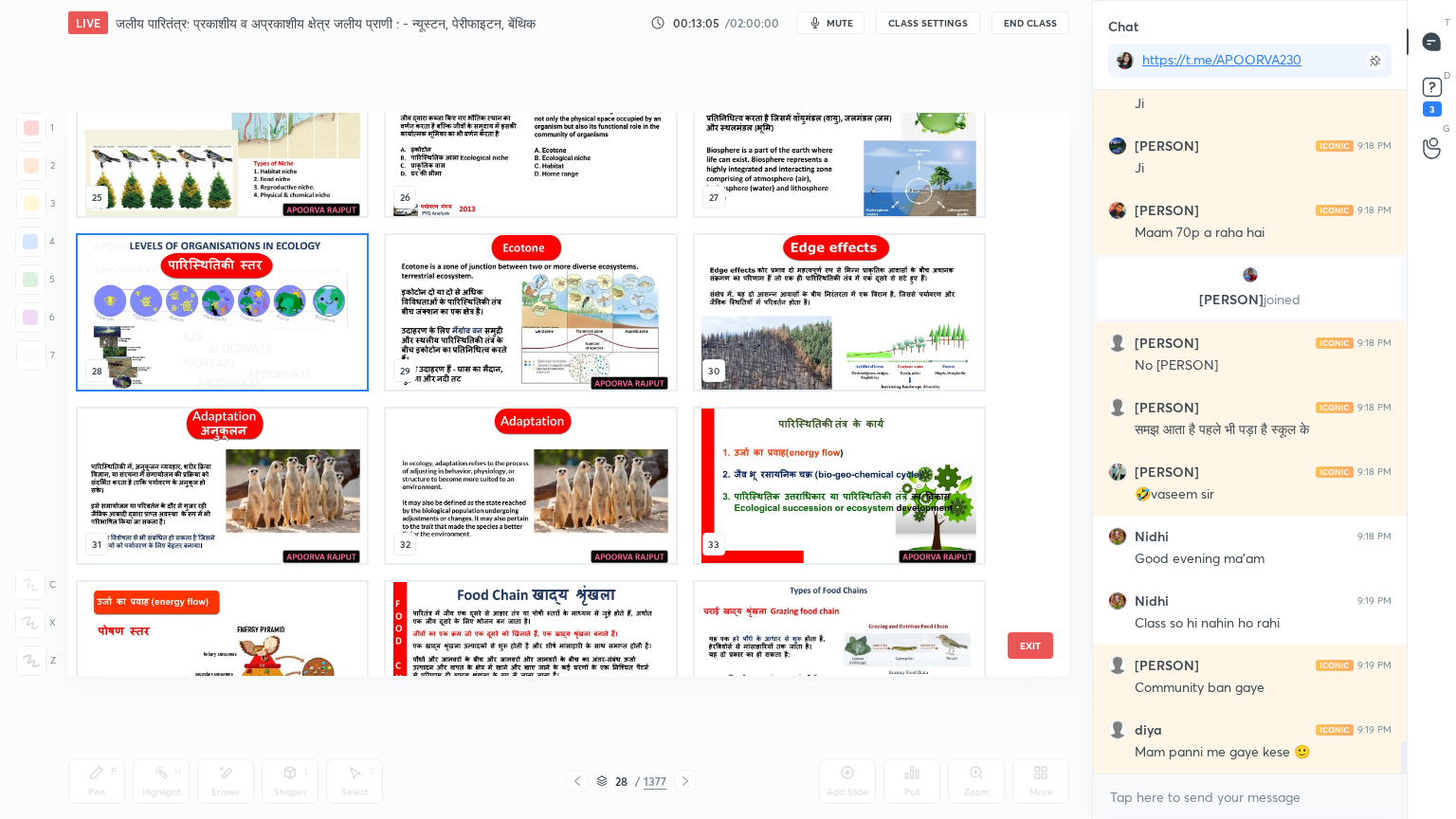 drag, startPoint x: 159, startPoint y: 315, endPoint x: 140, endPoint y: 317, distance: 19.10497 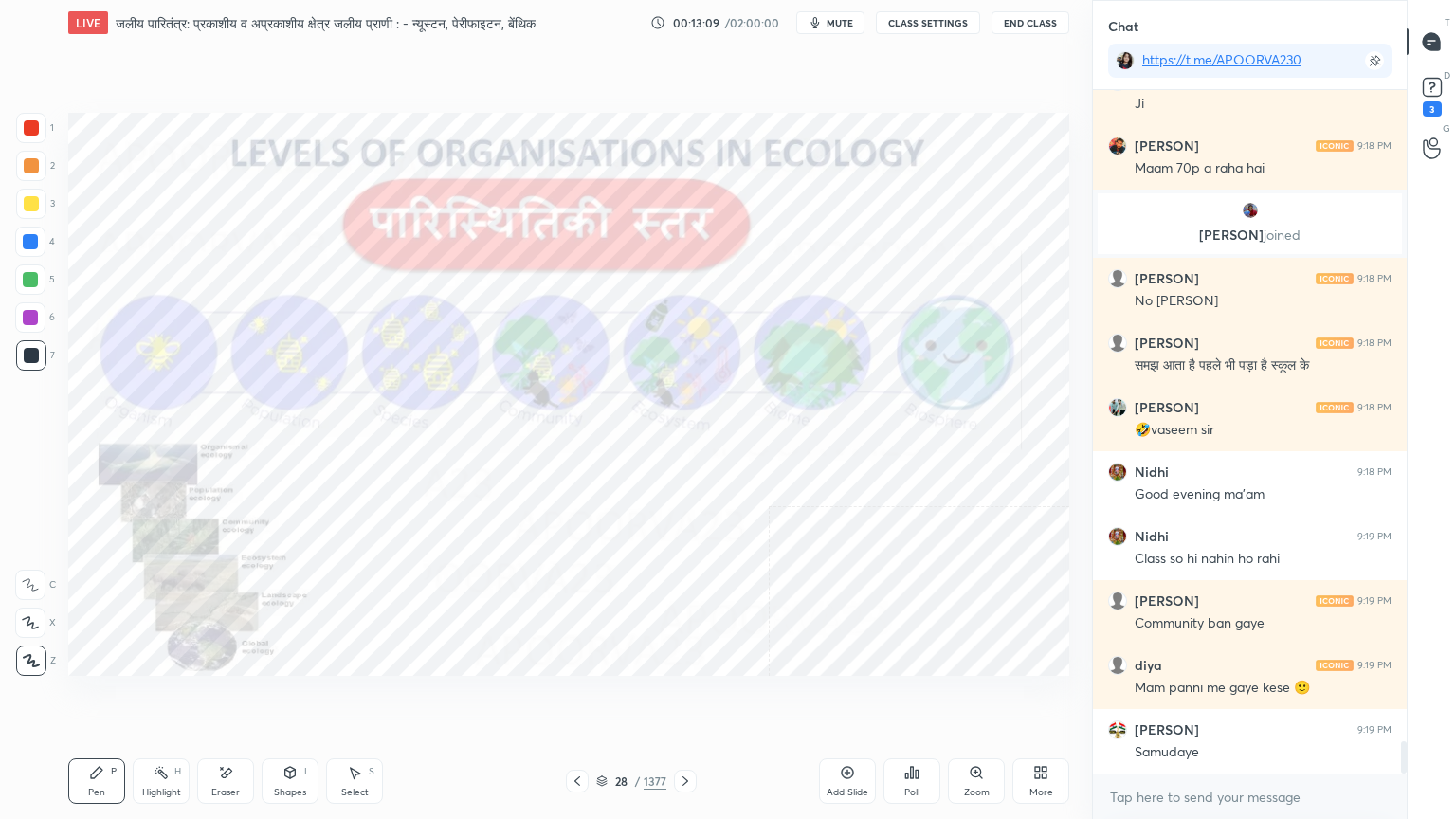 scroll, scrollTop: 13744, scrollLeft: 0, axis: vertical 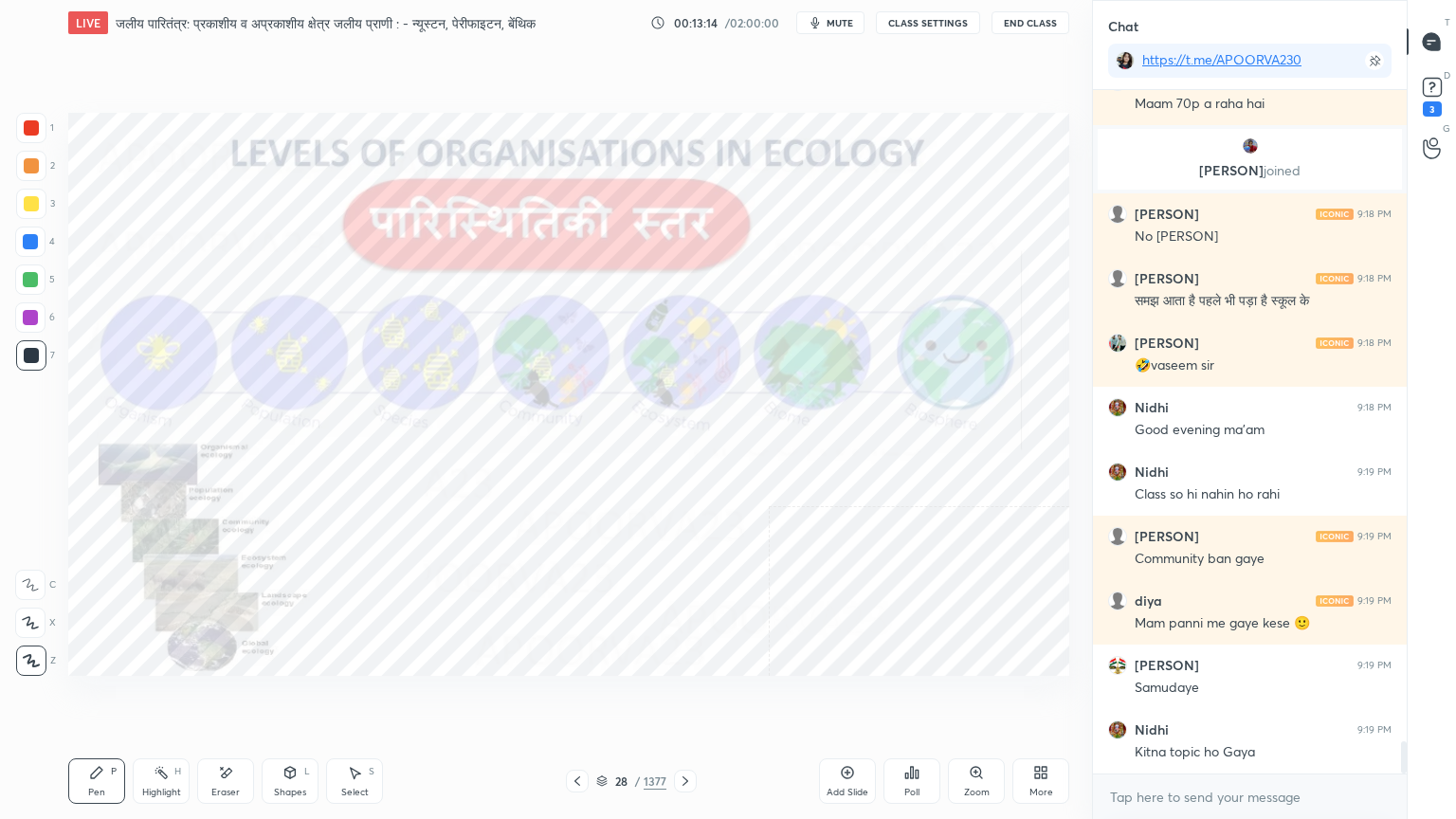 click 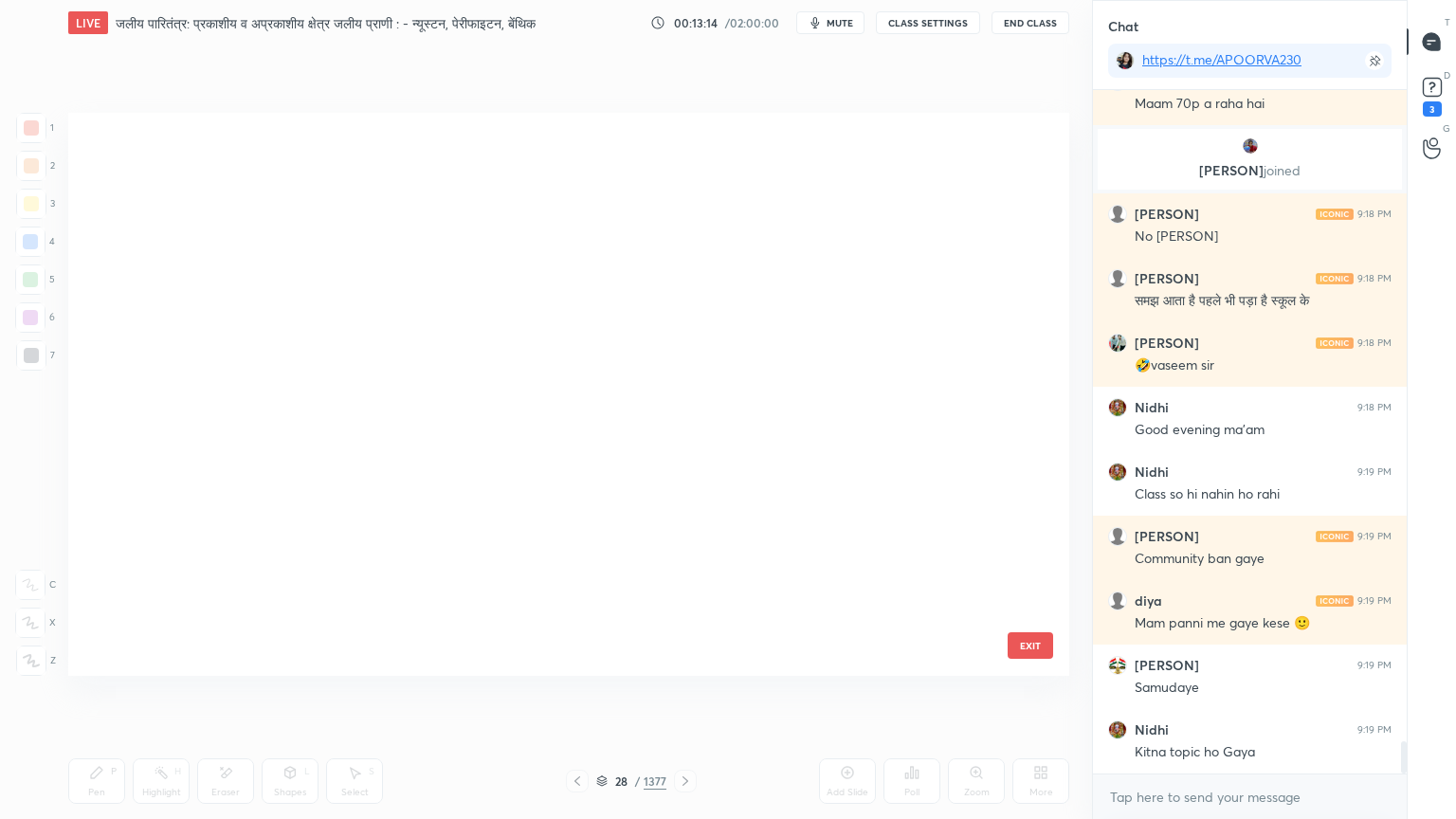 scroll, scrollTop: 1172, scrollLeft: 0, axis: vertical 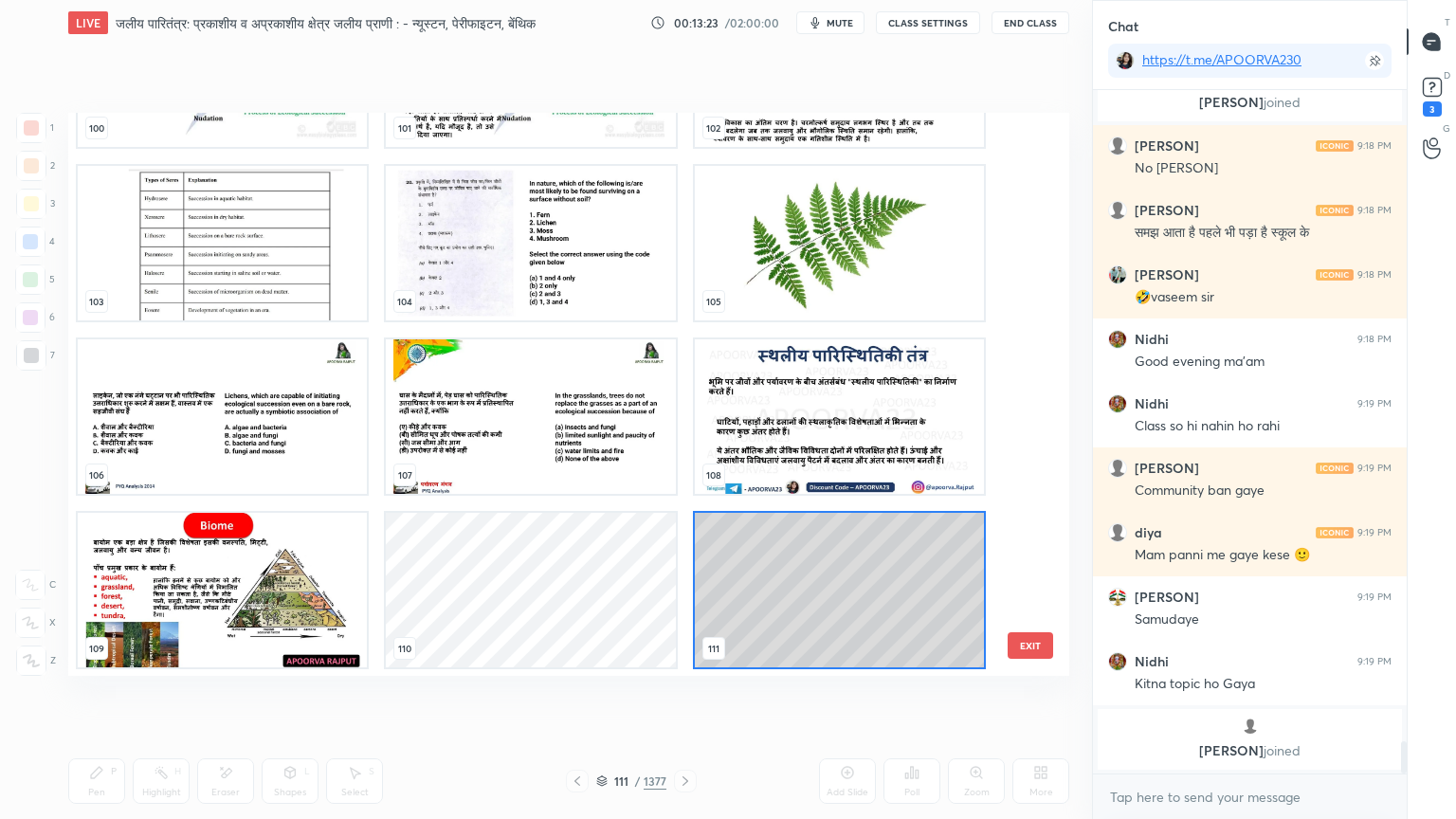 click on "97 98 99 100 101 102 103 104 105 106 107 108 109 110 111" at bounding box center (552, 394) 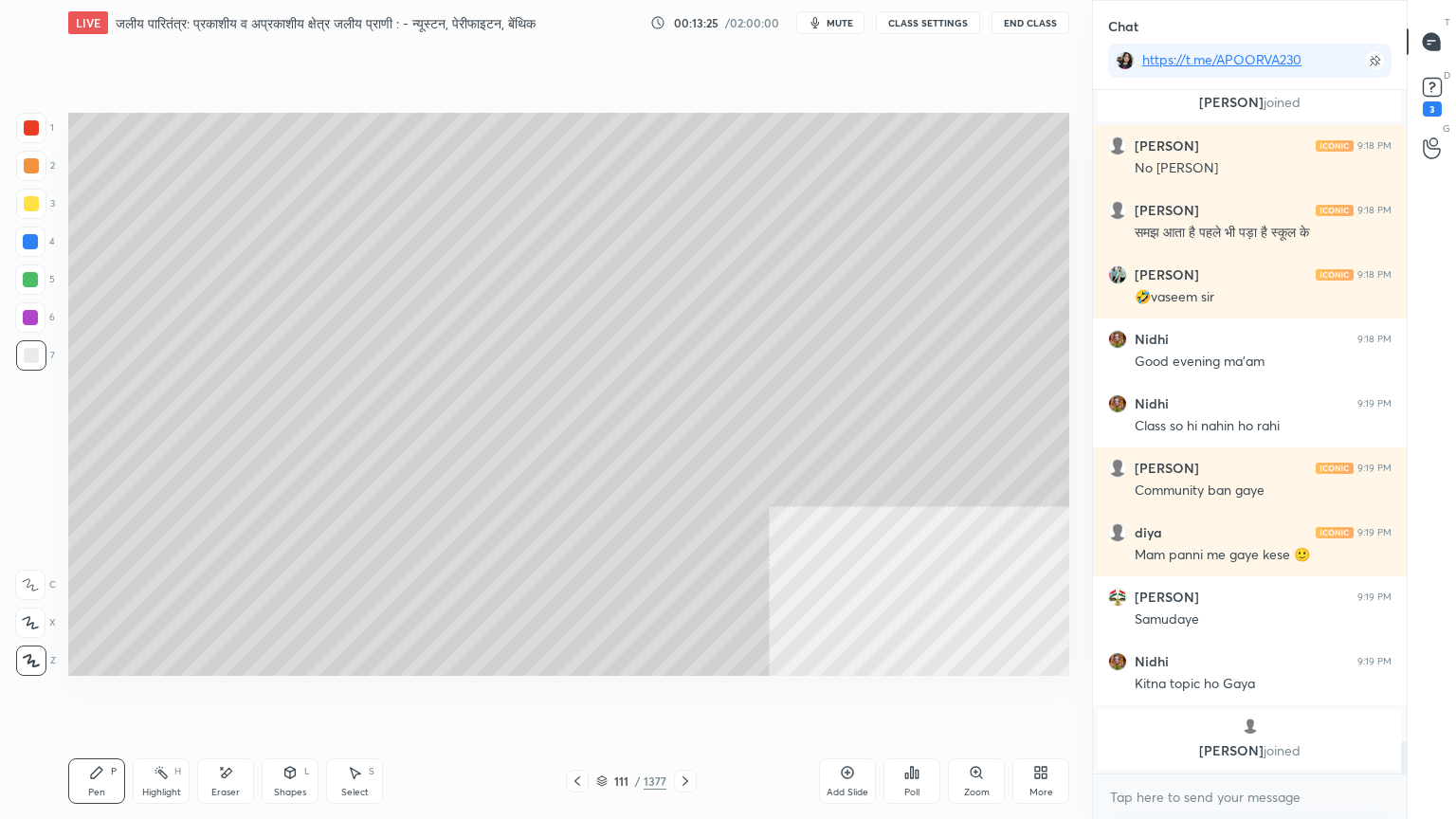scroll, scrollTop: 13736, scrollLeft: 0, axis: vertical 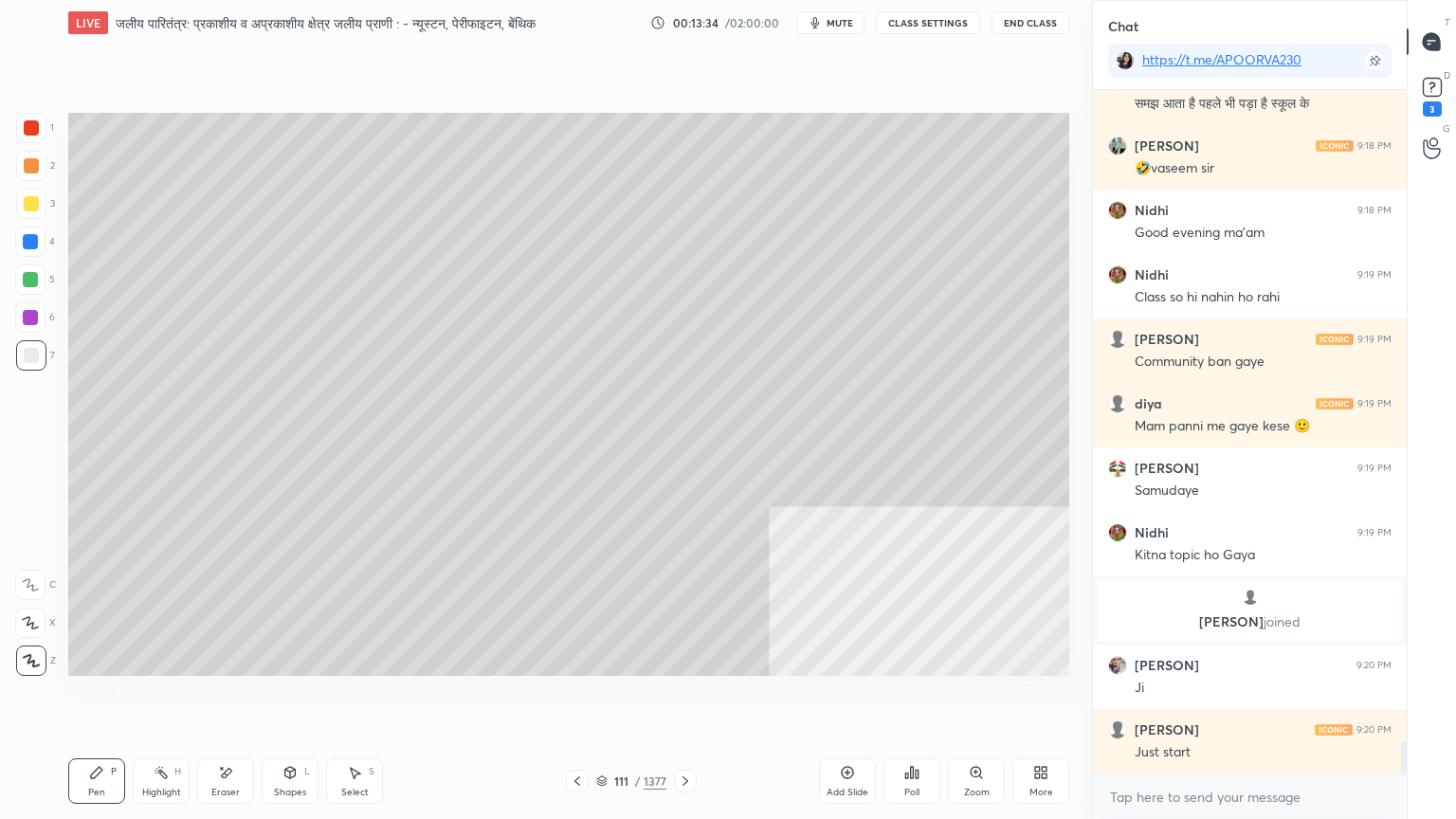 click on "Select S" at bounding box center [355, 781] 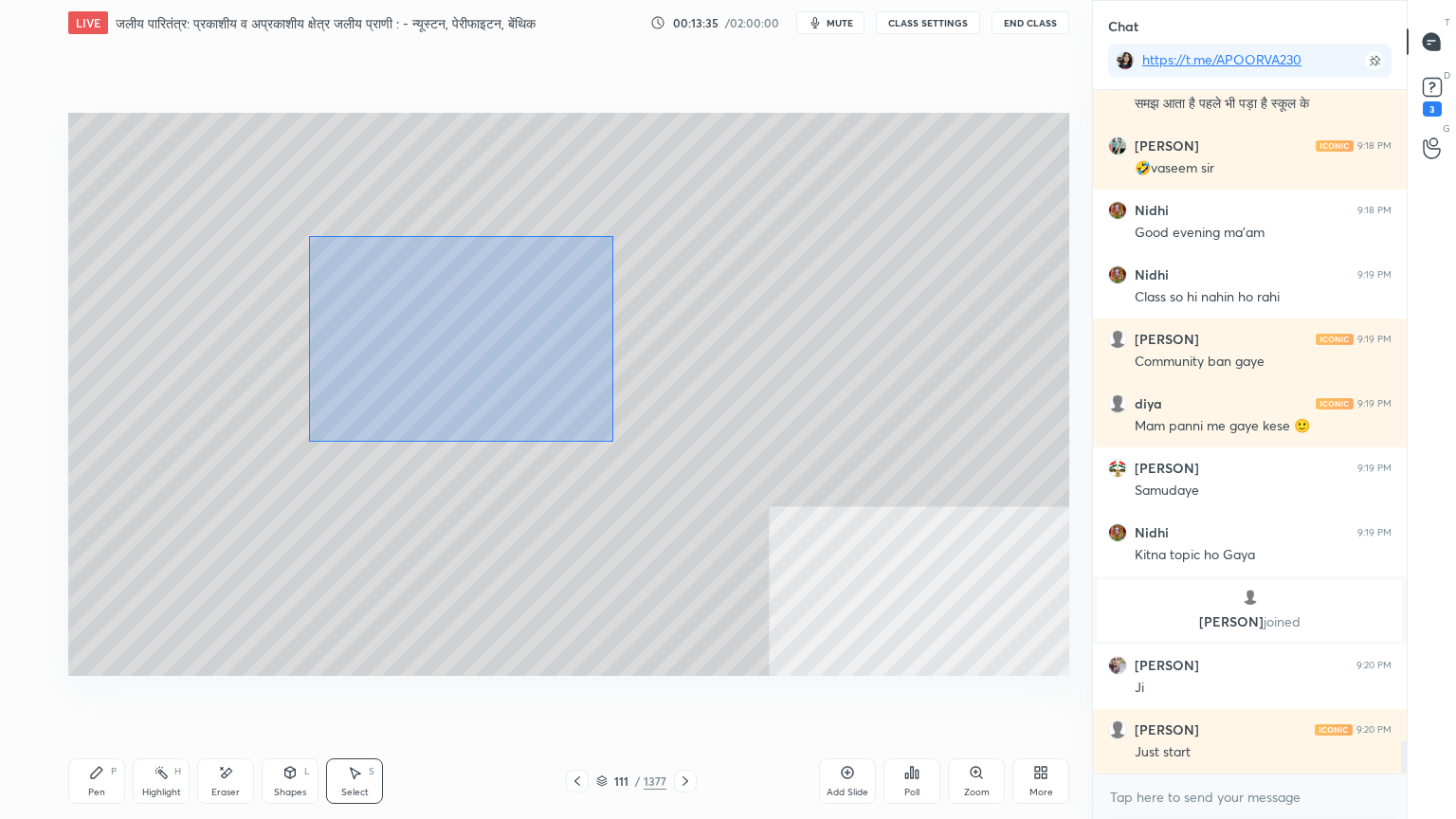 drag, startPoint x: 312, startPoint y: 235, endPoint x: 595, endPoint y: 431, distance: 344.24555 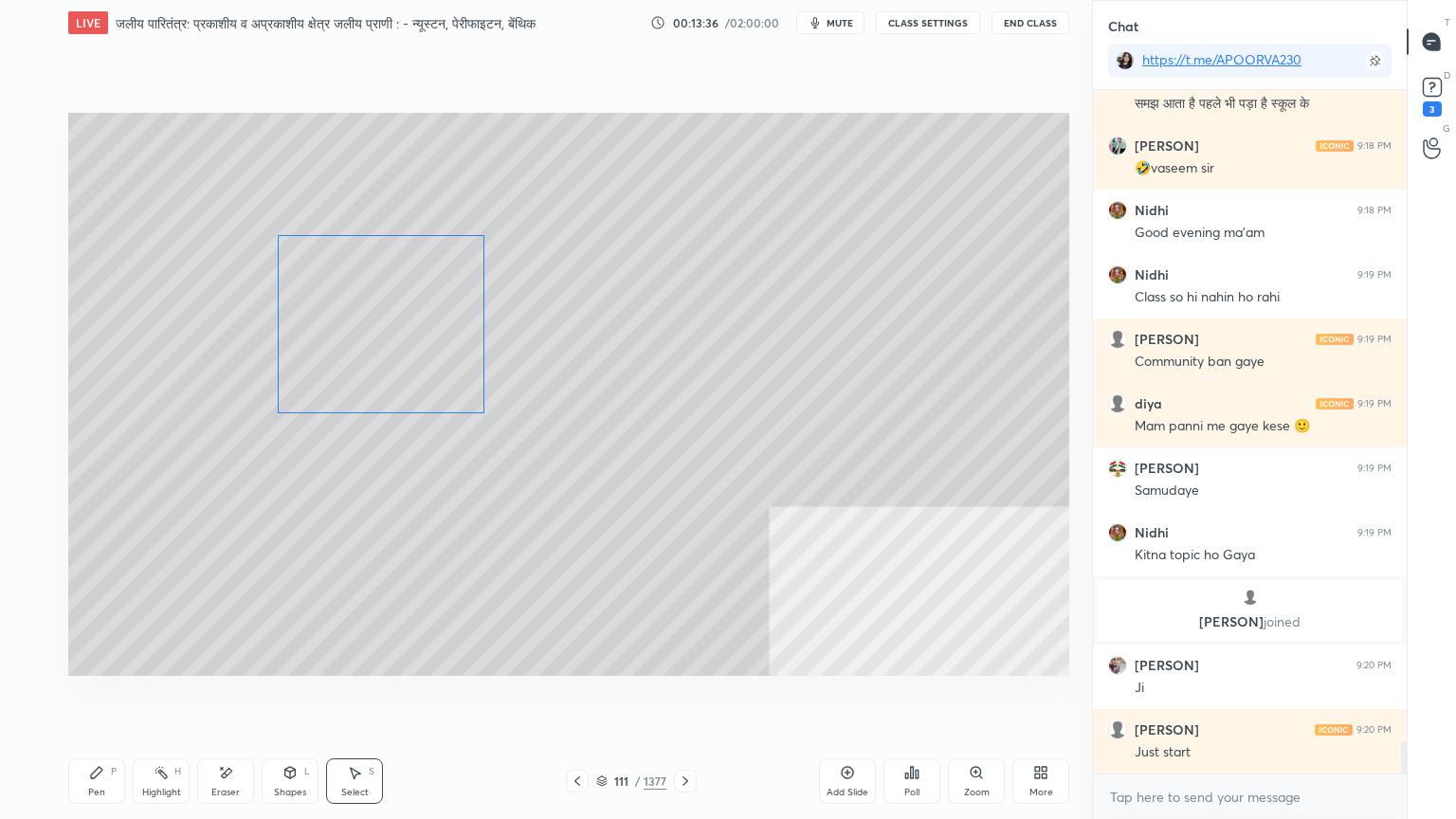 drag, startPoint x: 462, startPoint y: 309, endPoint x: 396, endPoint y: 310, distance: 66.00758 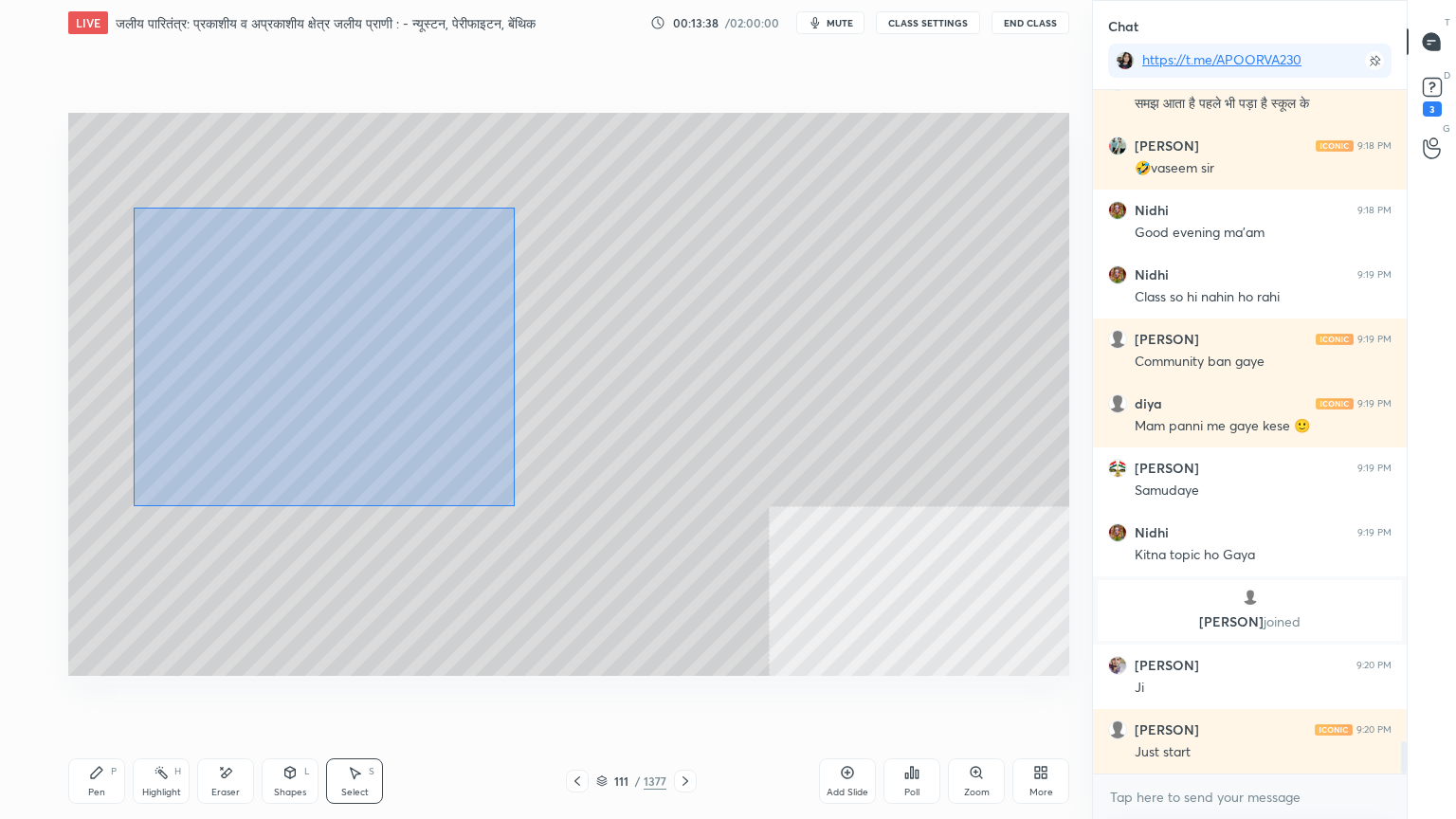 drag, startPoint x: 212, startPoint y: 254, endPoint x: 502, endPoint y: 479, distance: 367.049 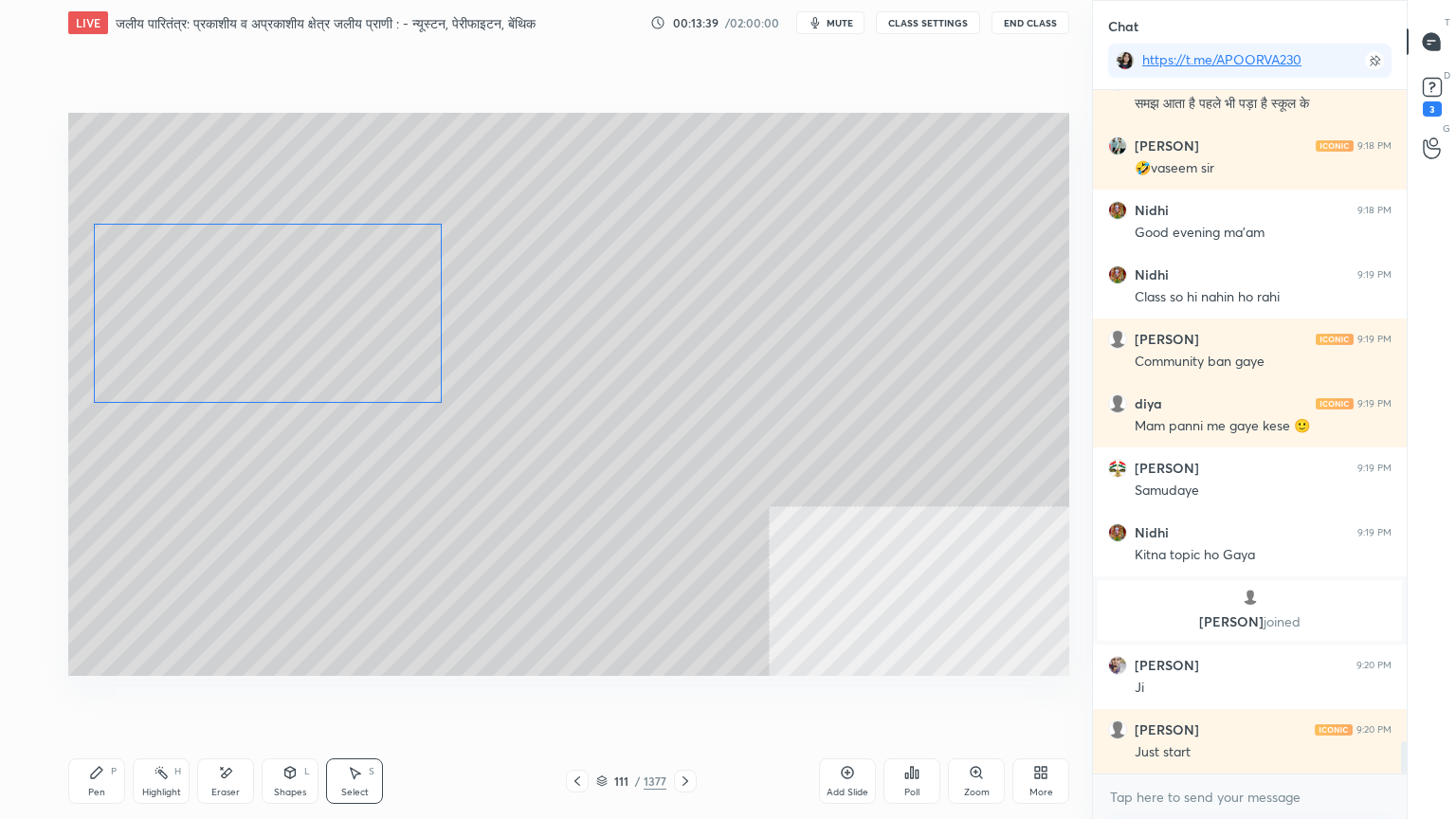drag, startPoint x: 425, startPoint y: 334, endPoint x: 383, endPoint y: 322, distance: 43.680659 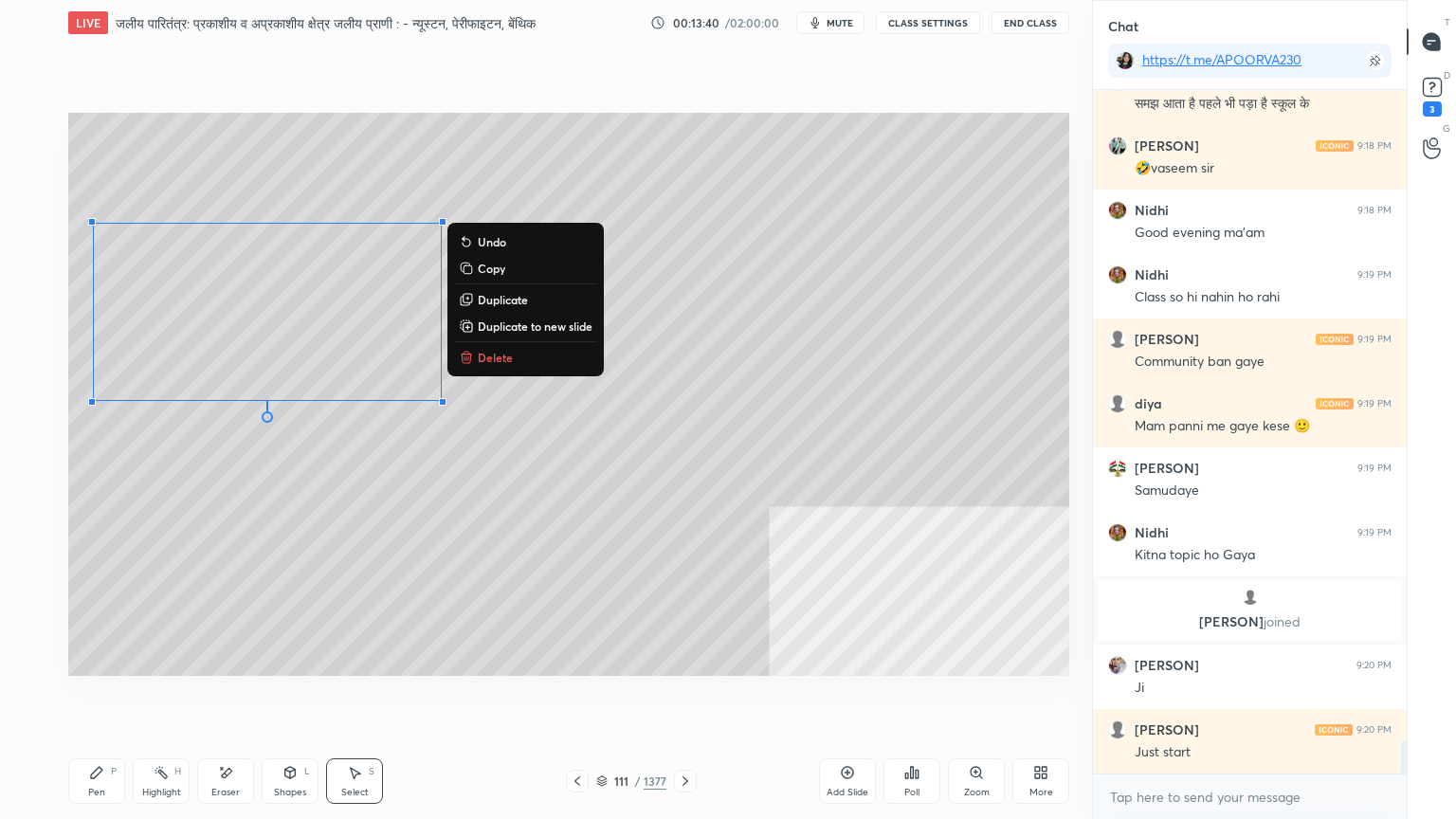 click on "0 ° Undo Copy Duplicate Duplicate to new slide Delete" at bounding box center [569, 394] 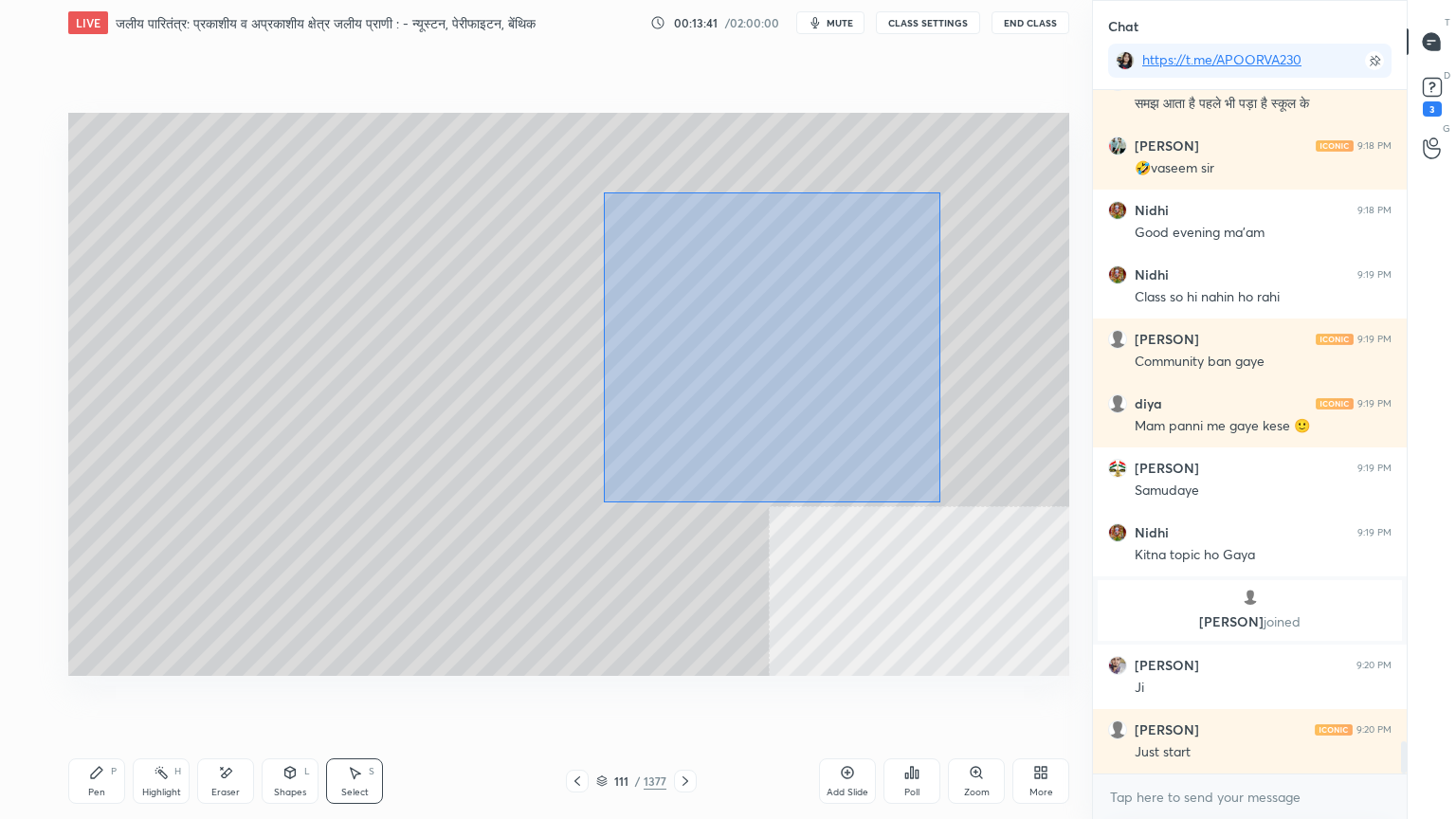 drag, startPoint x: 603, startPoint y: 192, endPoint x: 903, endPoint y: 447, distance: 393.73214 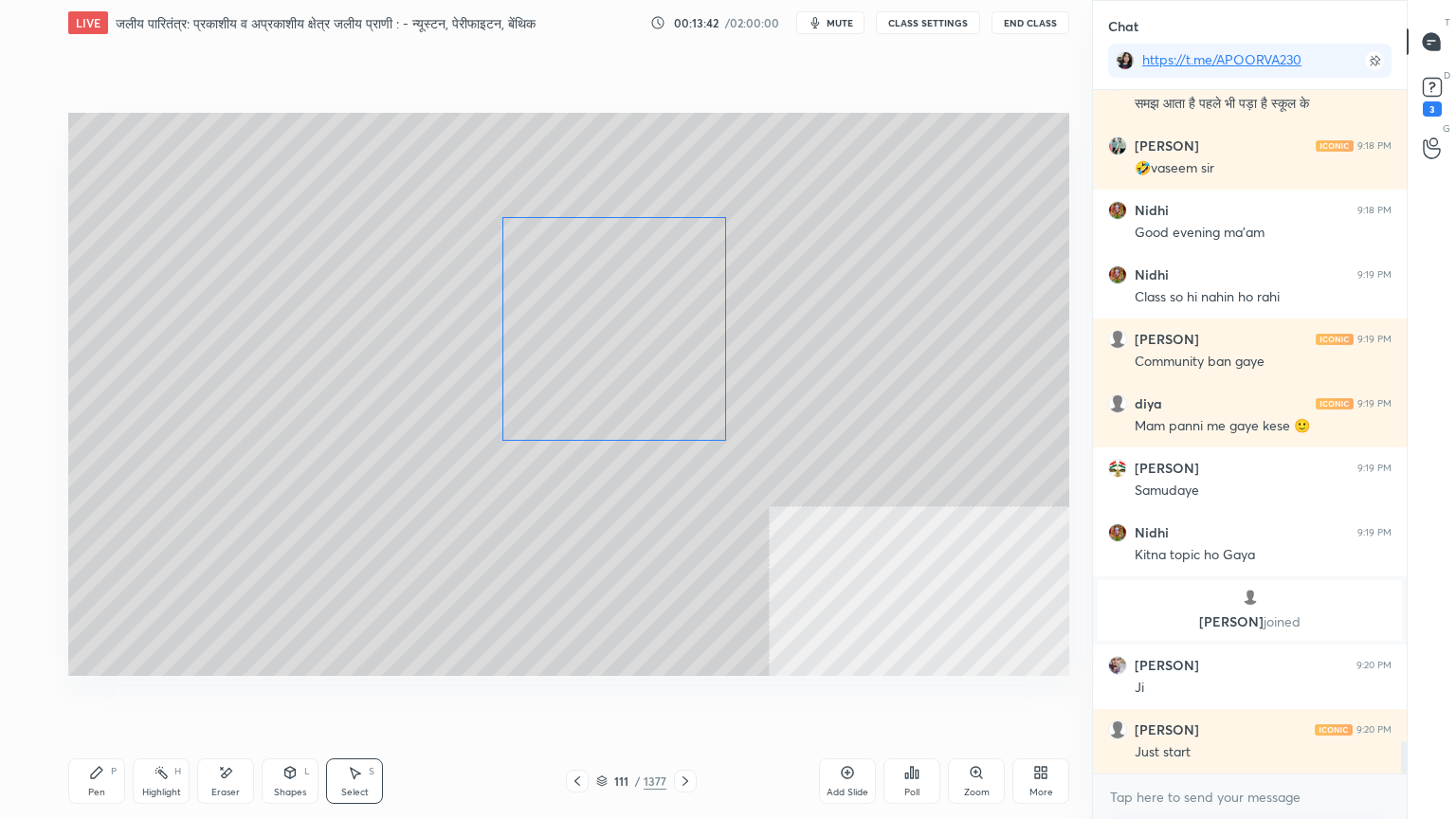 drag, startPoint x: 690, startPoint y: 355, endPoint x: 632, endPoint y: 353, distance: 58.034473 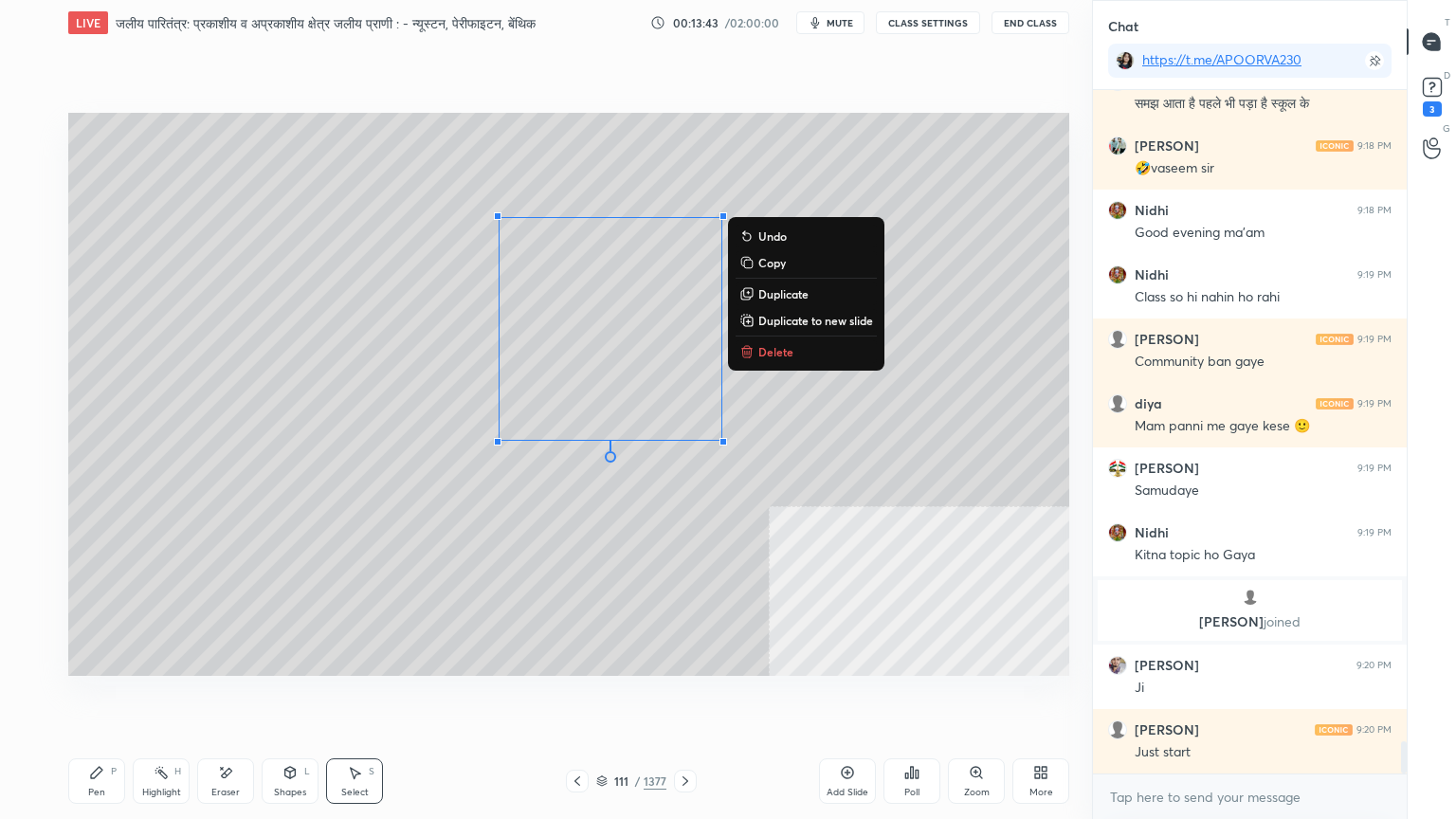 click 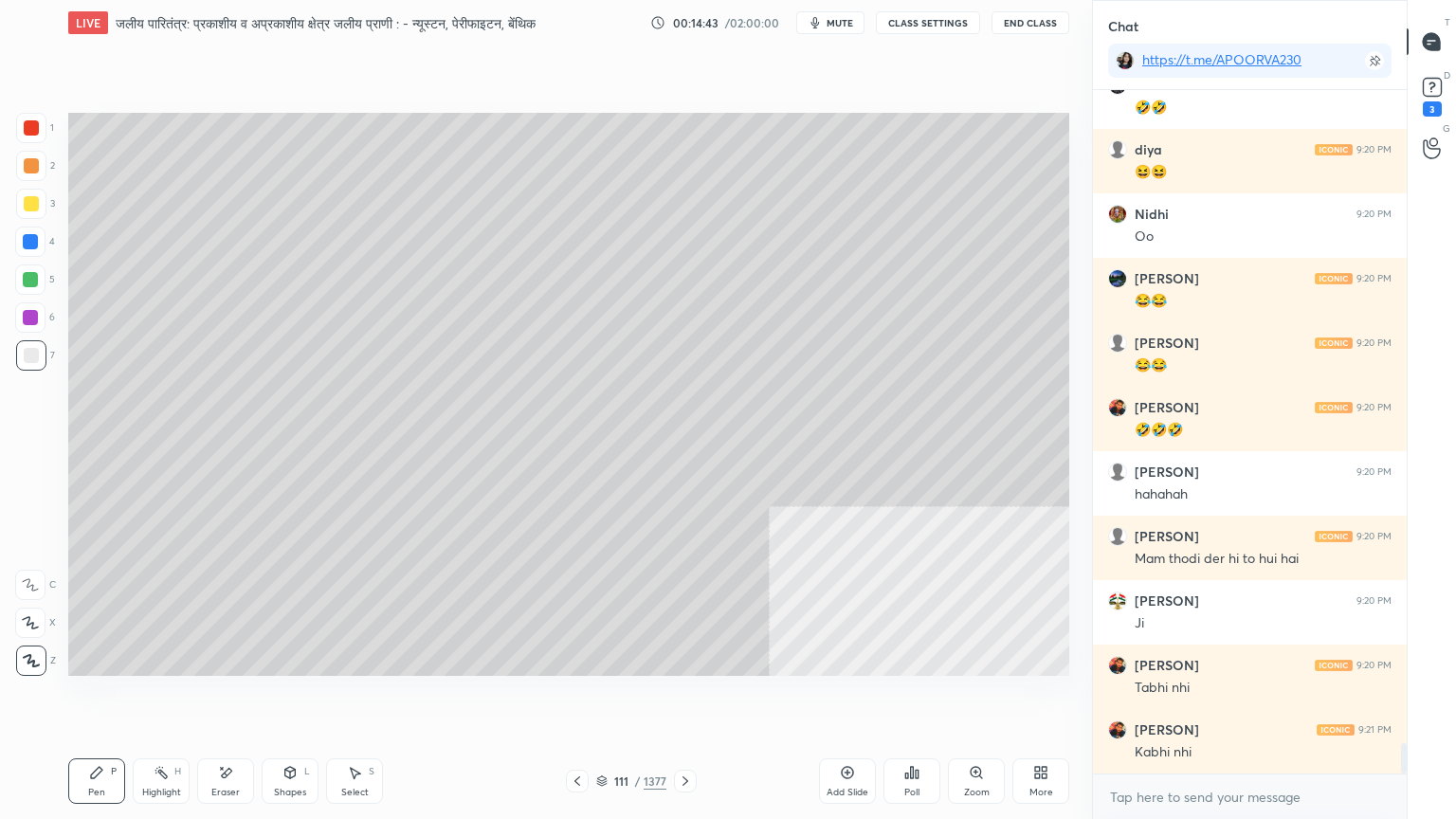 scroll, scrollTop: 14768, scrollLeft: 0, axis: vertical 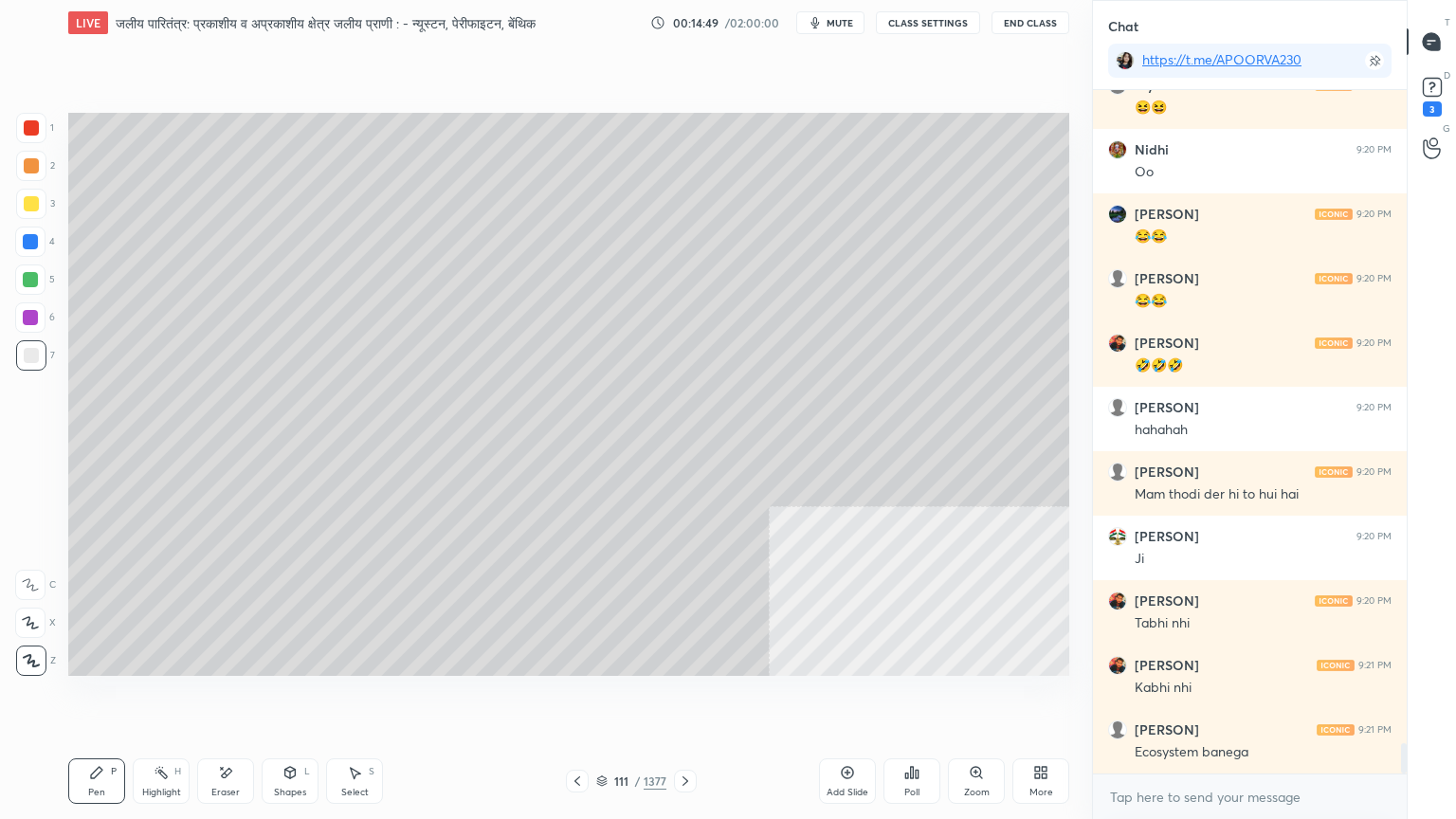 click on "Select S" at bounding box center (355, 781) 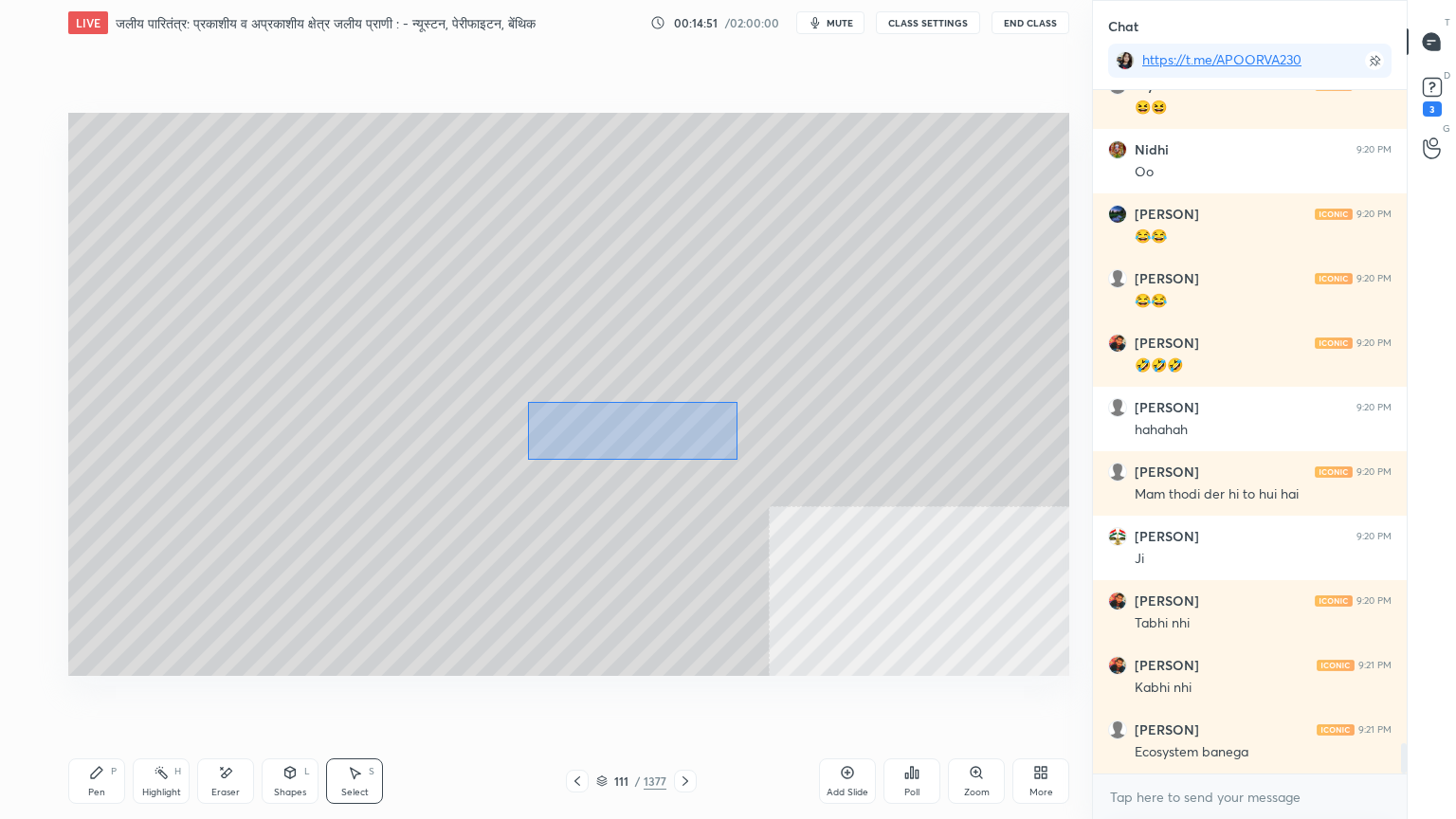 drag, startPoint x: 628, startPoint y: 422, endPoint x: 713, endPoint y: 440, distance: 86.88498 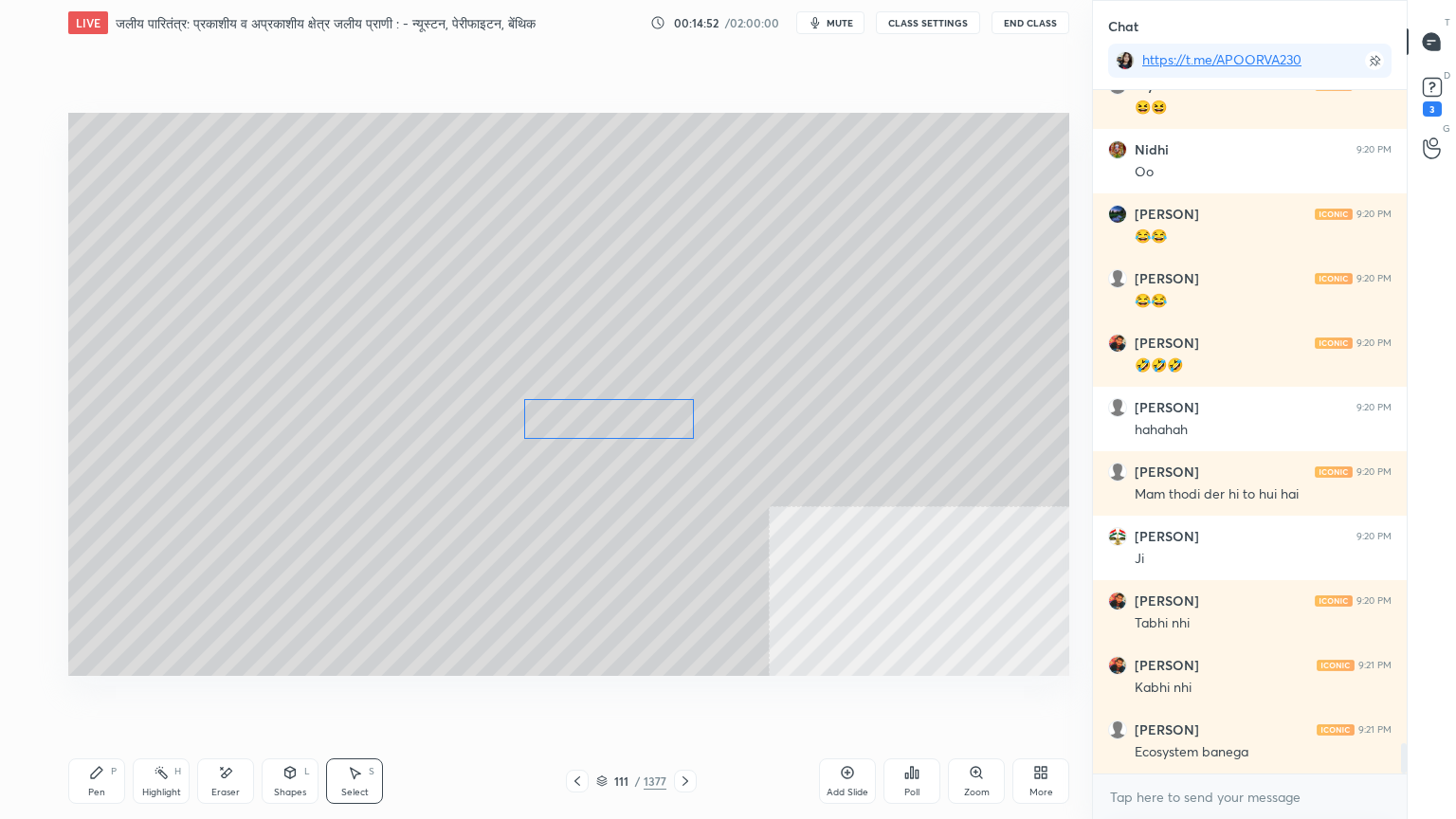 drag, startPoint x: 682, startPoint y: 424, endPoint x: 690, endPoint y: 394, distance: 31.04835 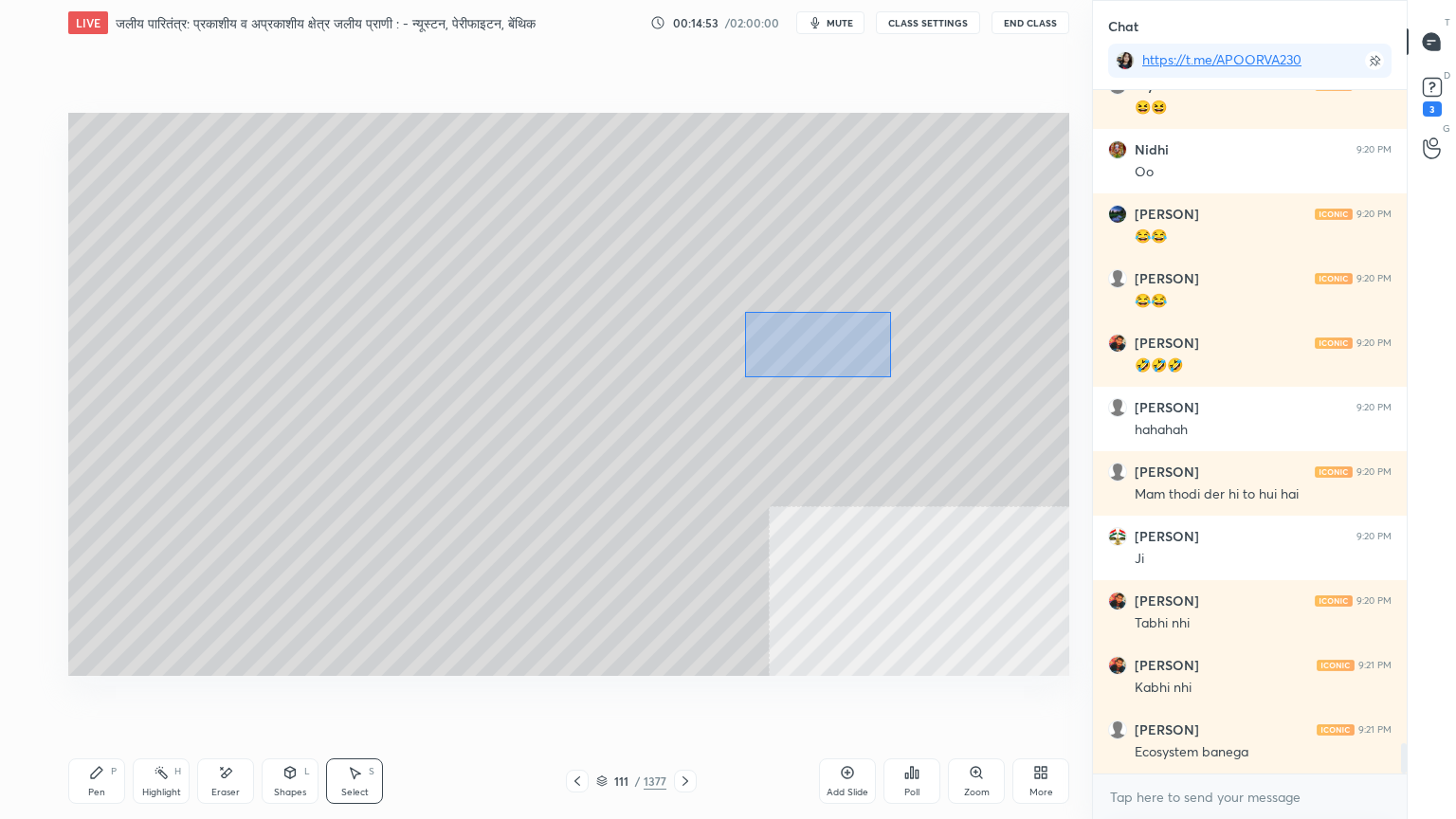drag, startPoint x: 746, startPoint y: 312, endPoint x: 880, endPoint y: 365, distance: 144.10066 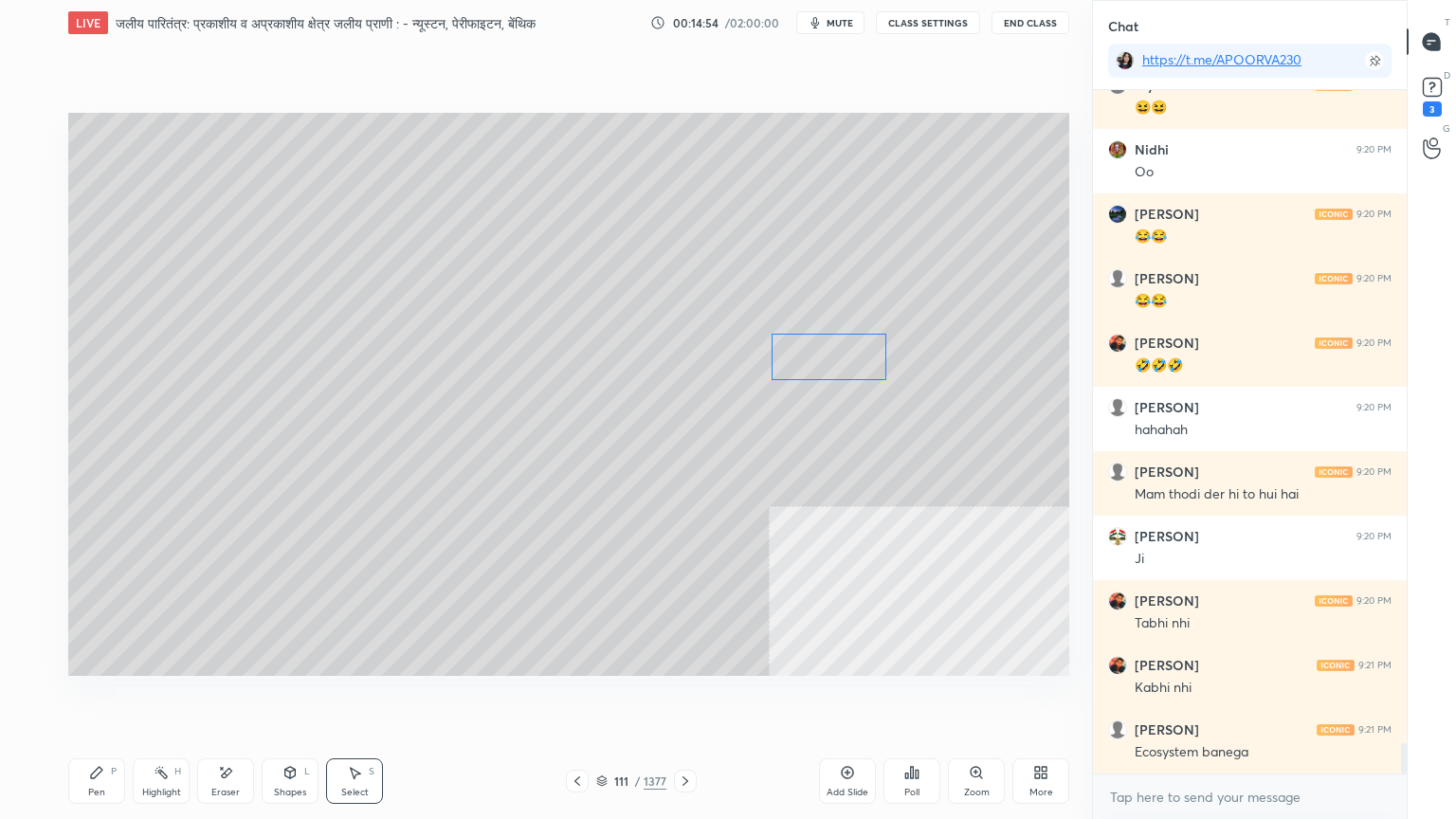 drag, startPoint x: 829, startPoint y: 365, endPoint x: 843, endPoint y: 321, distance: 46.17359 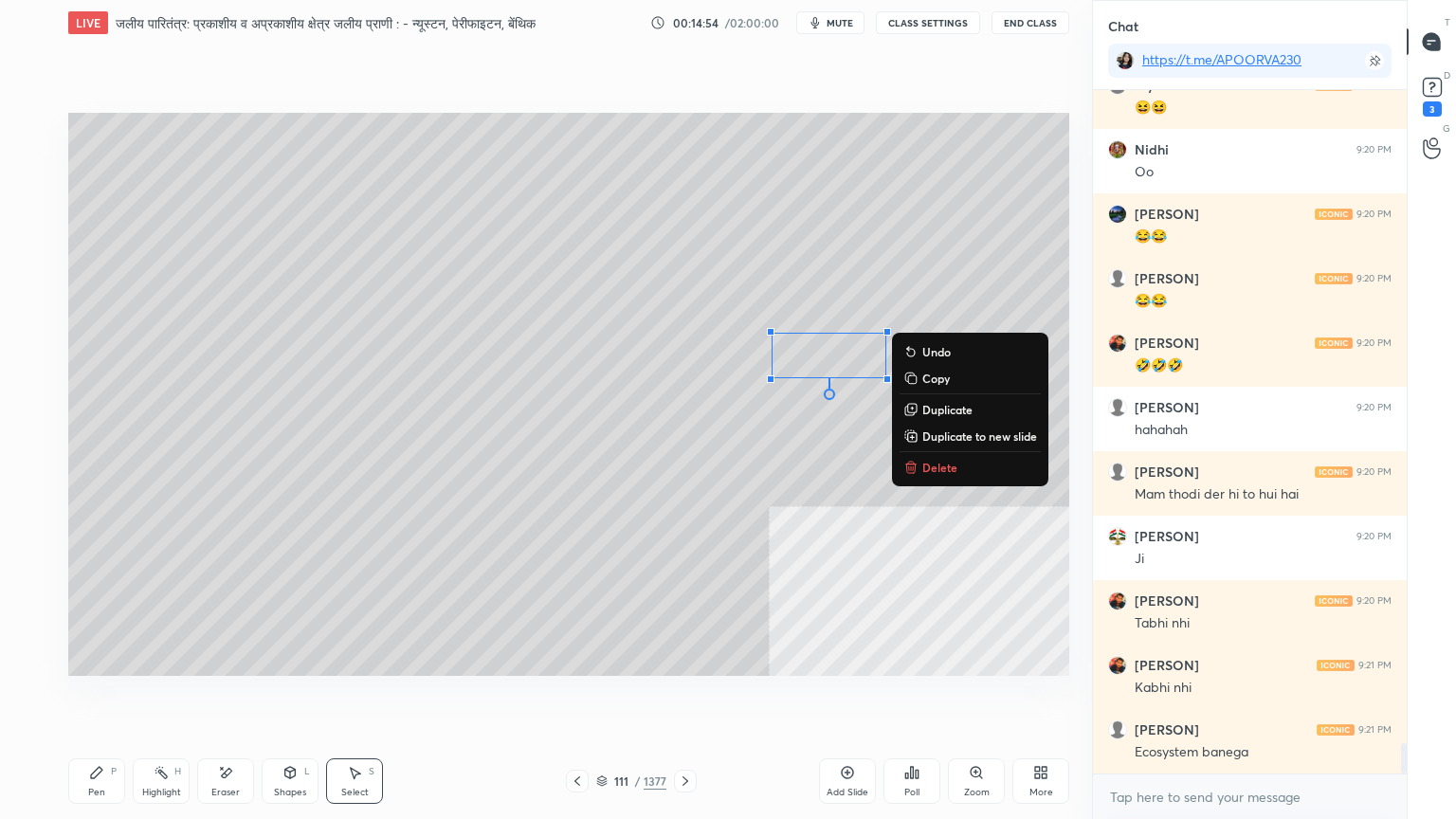drag, startPoint x: 820, startPoint y: 277, endPoint x: 737, endPoint y: 333, distance: 100.12492 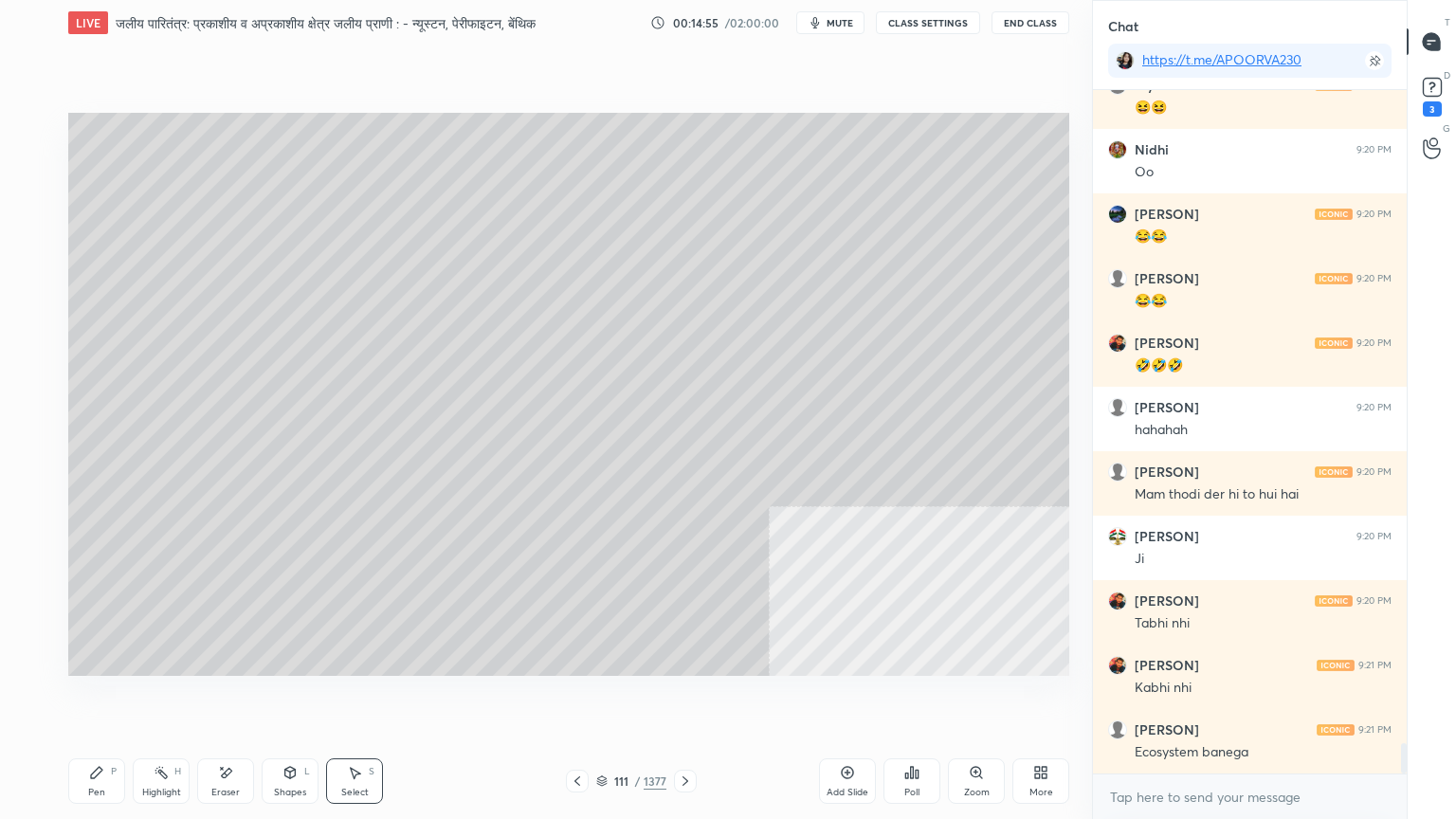 drag, startPoint x: 89, startPoint y: 790, endPoint x: 94, endPoint y: 780, distance: 11.18034 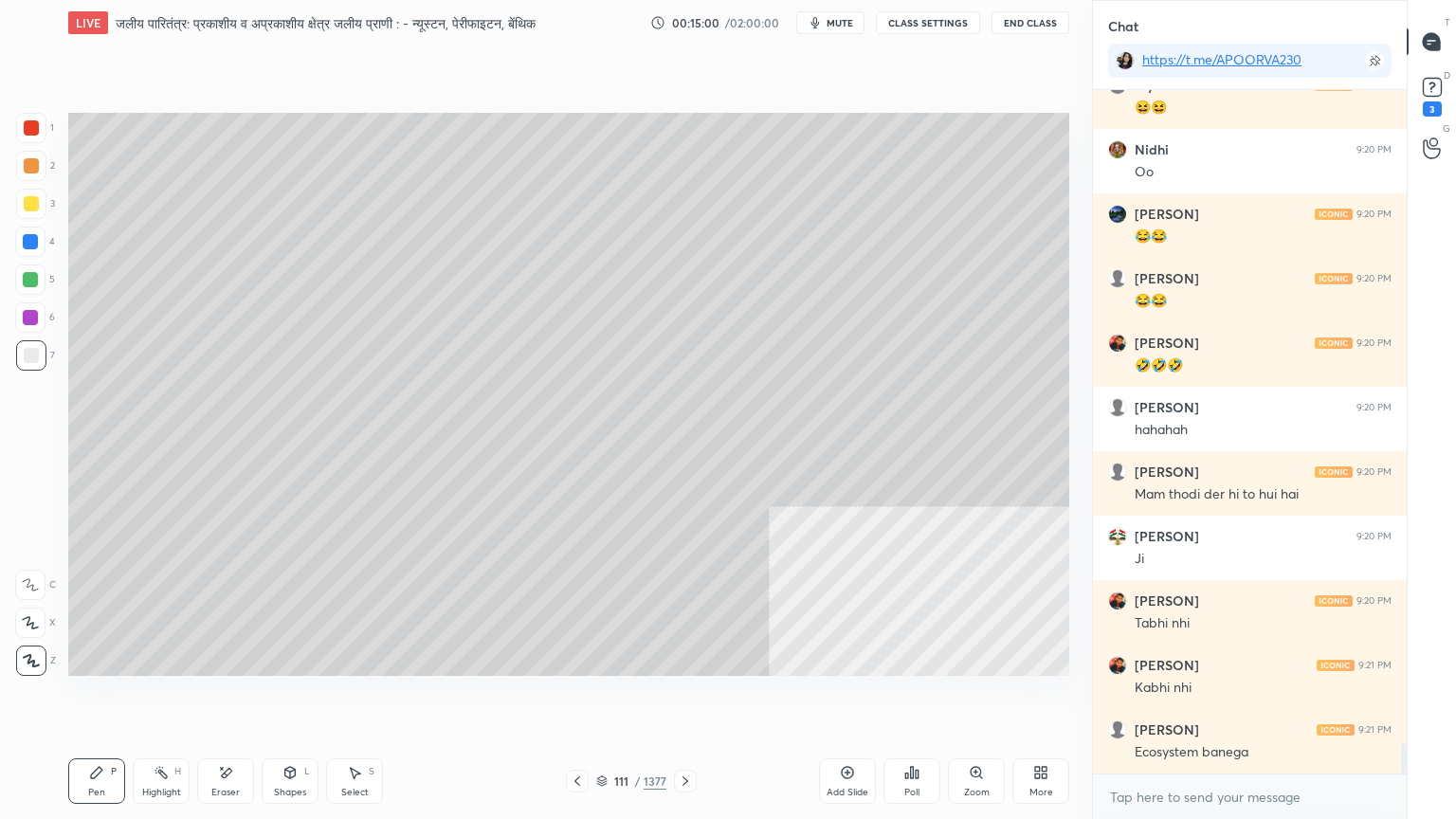 click on "Select S" at bounding box center (355, 781) 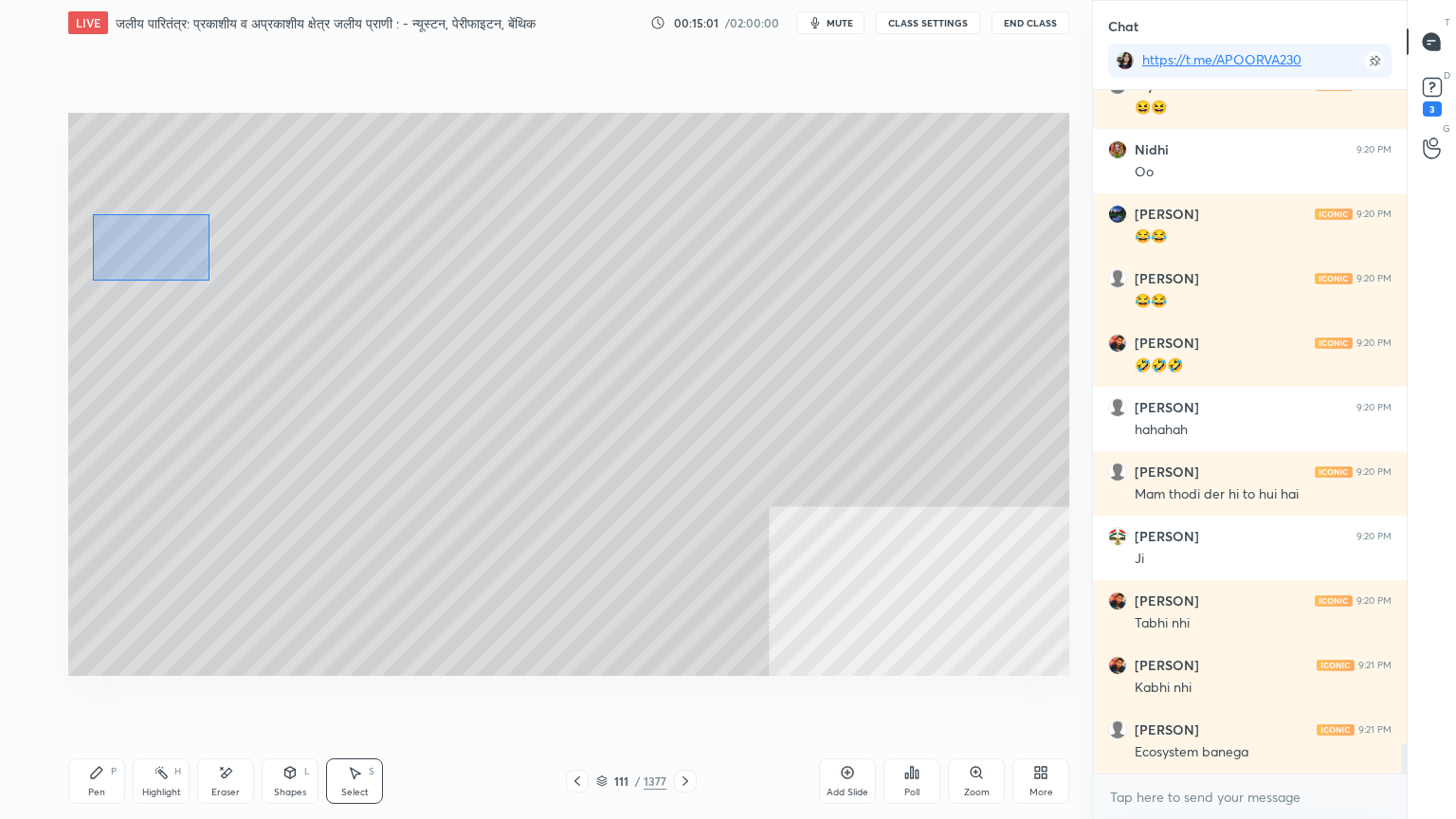 drag, startPoint x: 107, startPoint y: 220, endPoint x: 196, endPoint y: 243, distance: 91.923882 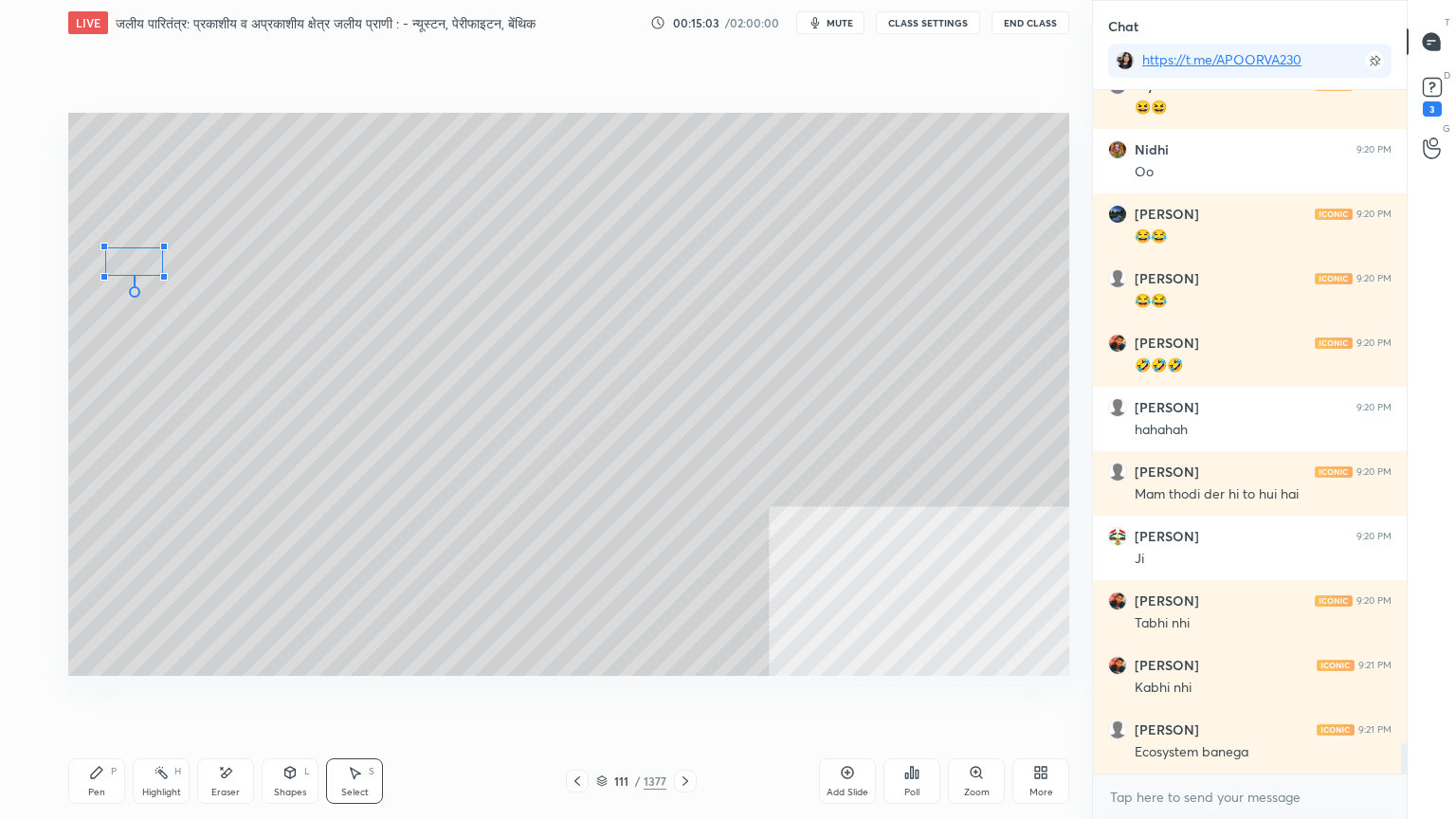 drag, startPoint x: 191, startPoint y: 236, endPoint x: 160, endPoint y: 243, distance: 31.7805 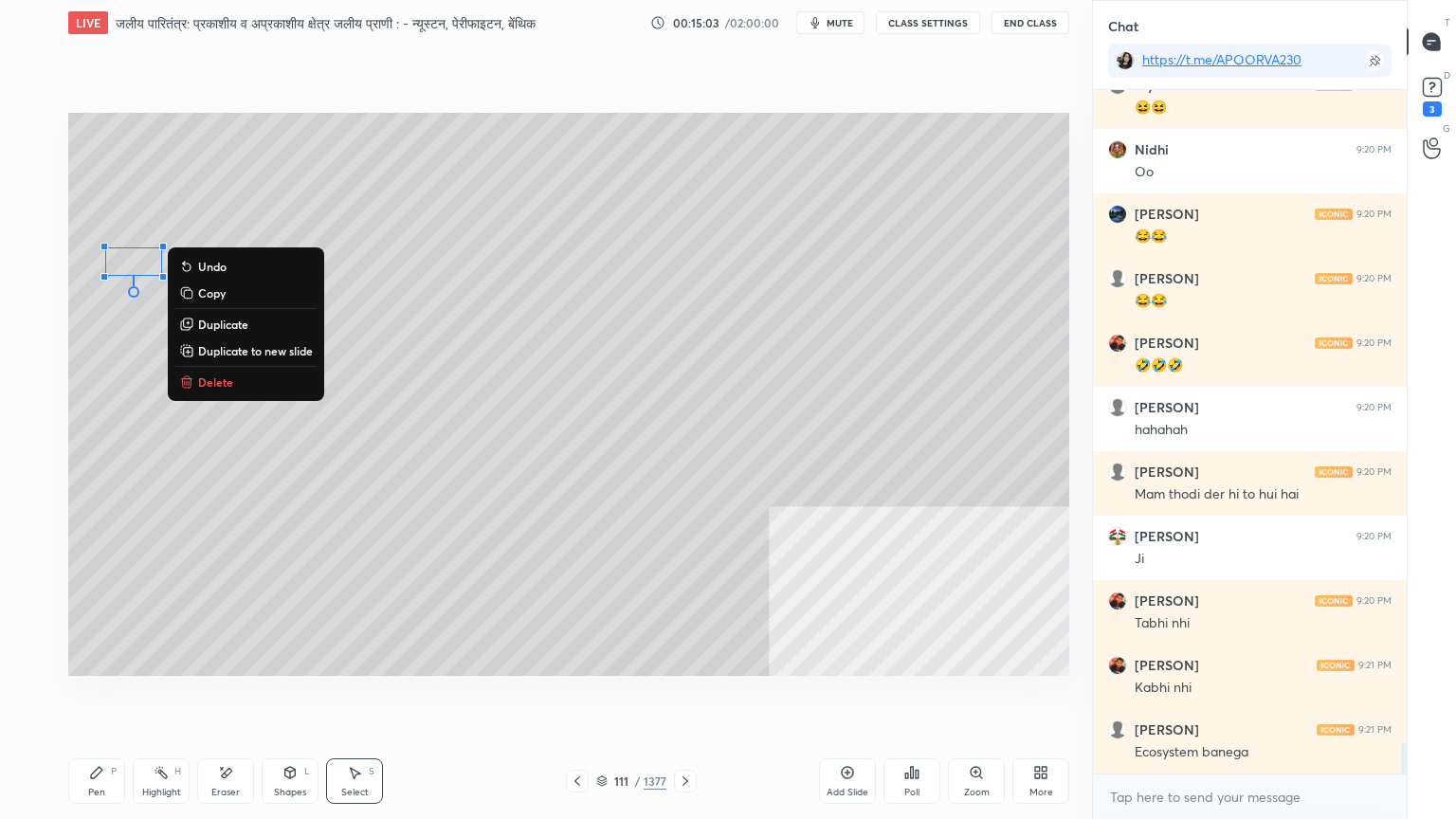 drag, startPoint x: 149, startPoint y: 211, endPoint x: 191, endPoint y: 346, distance: 141.38246 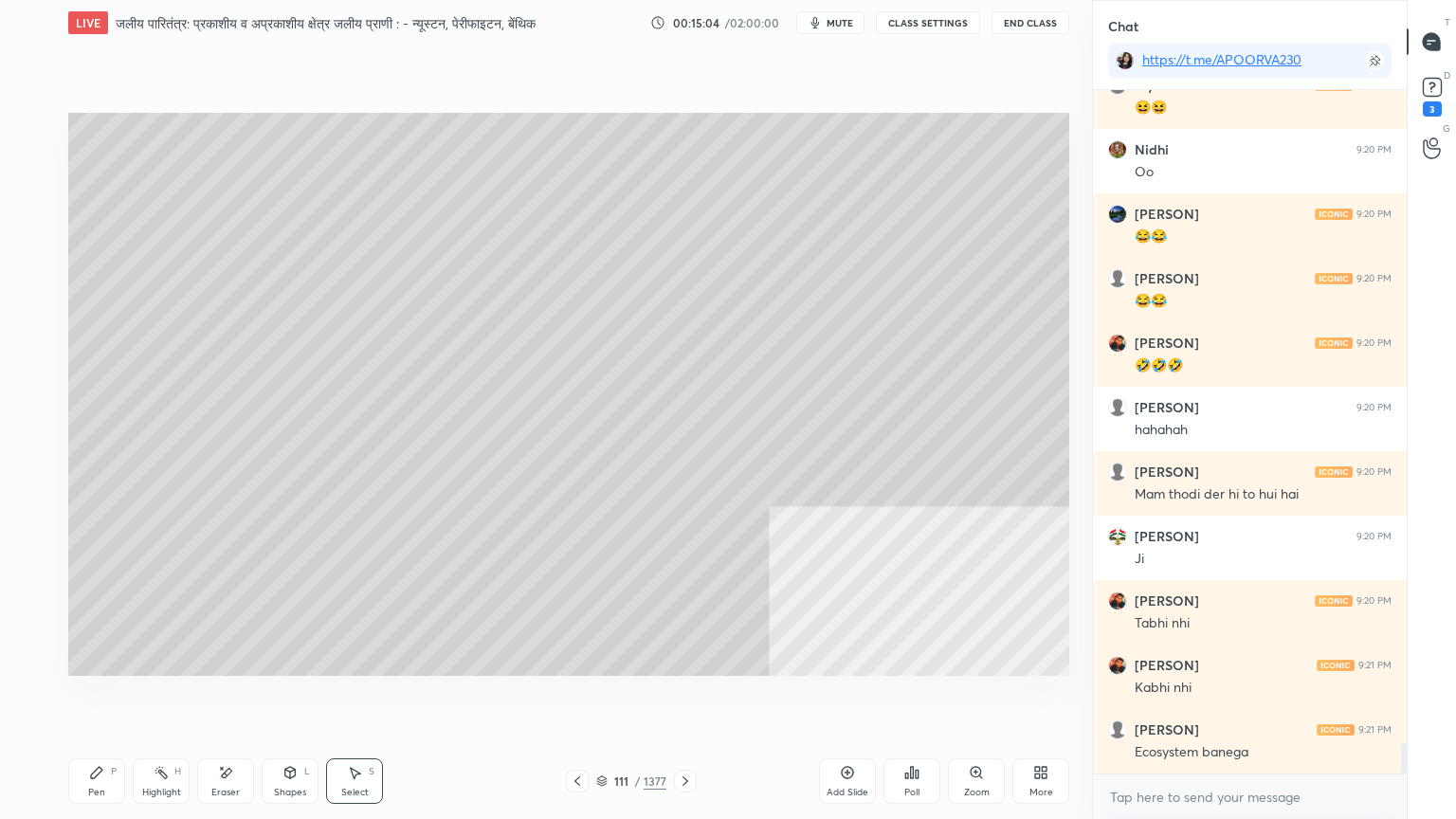 click on "Pen" at bounding box center [97, 792] 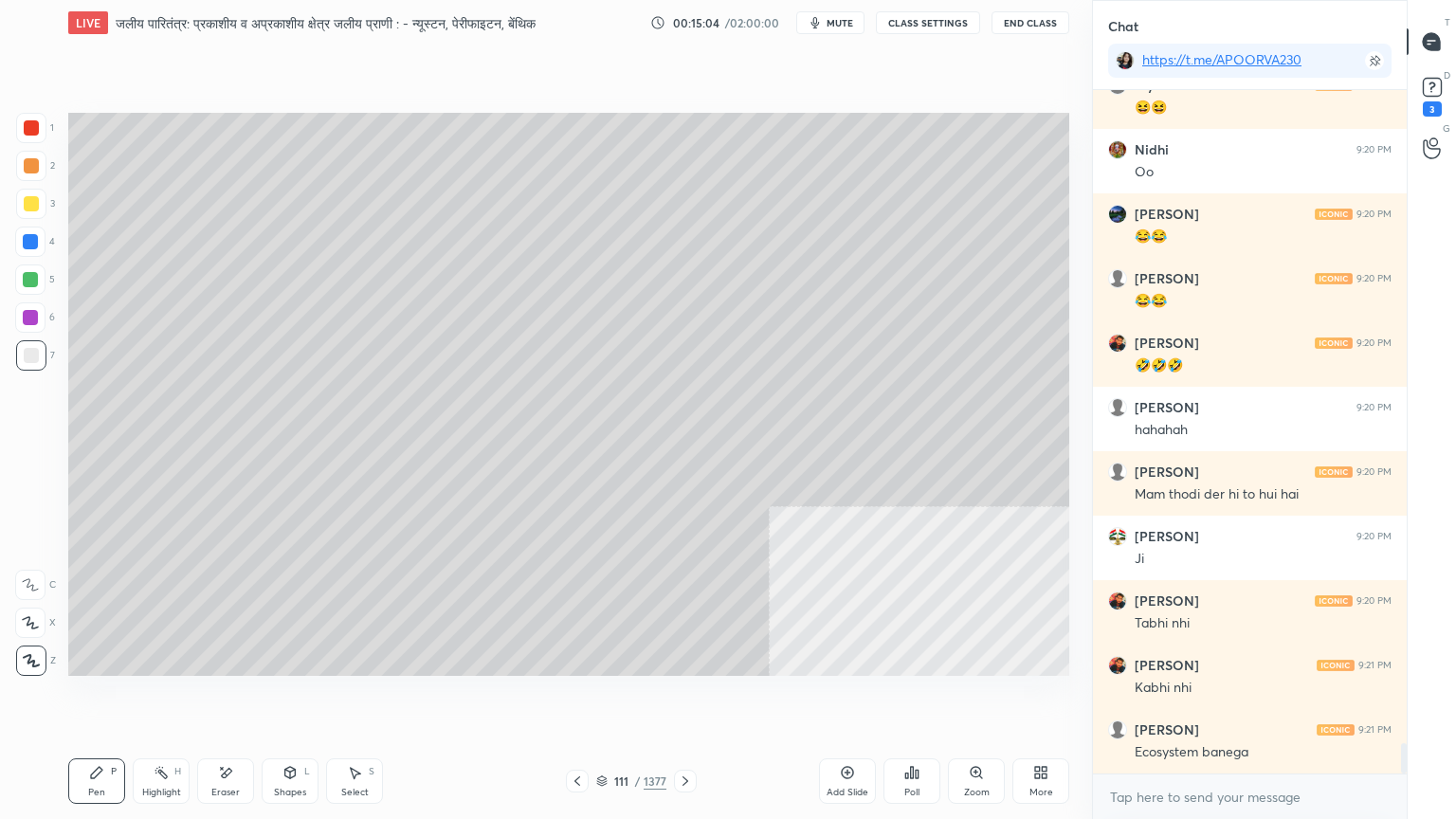click on "Pen" at bounding box center (97, 792) 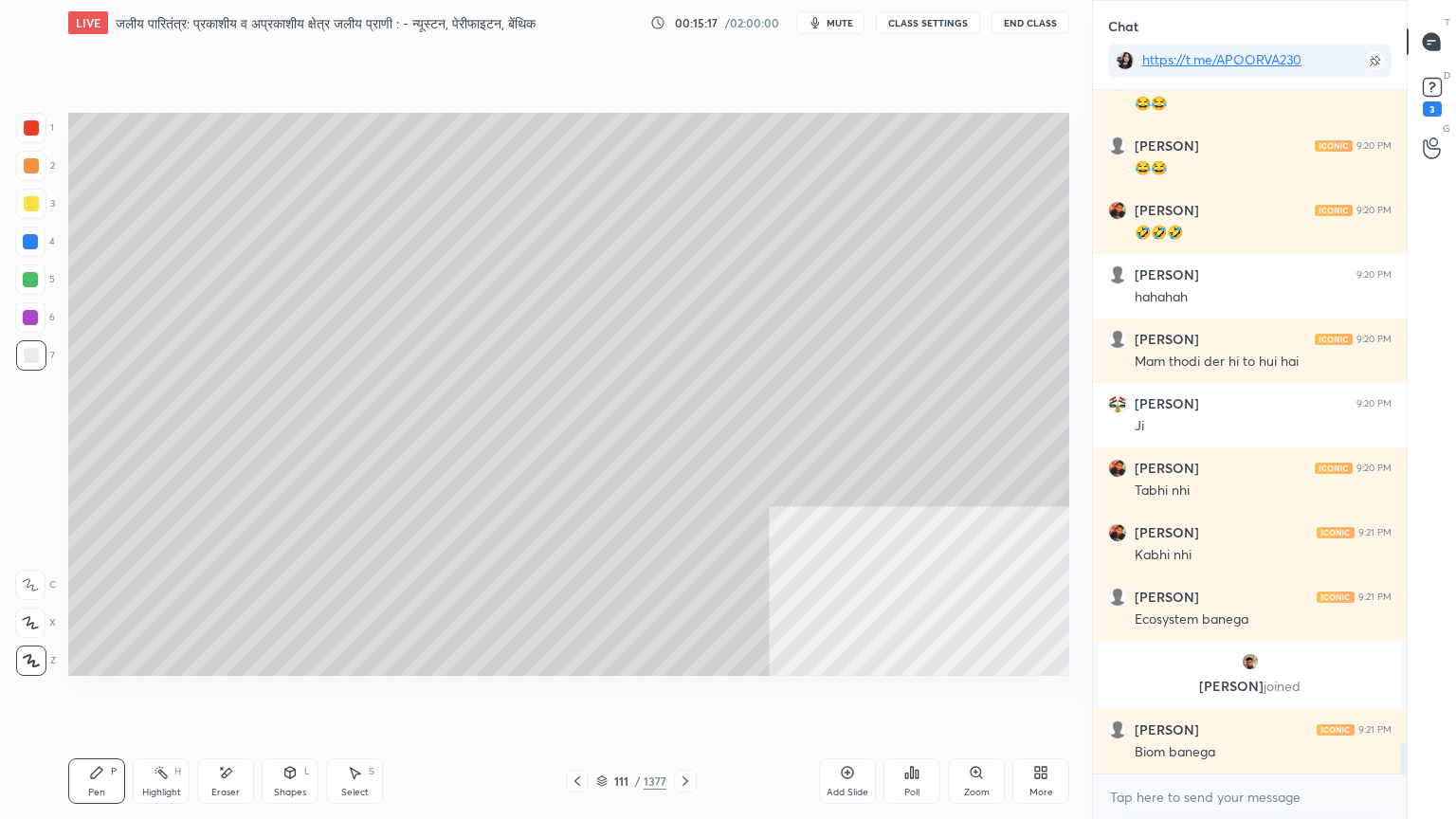 scroll, scrollTop: 14568, scrollLeft: 0, axis: vertical 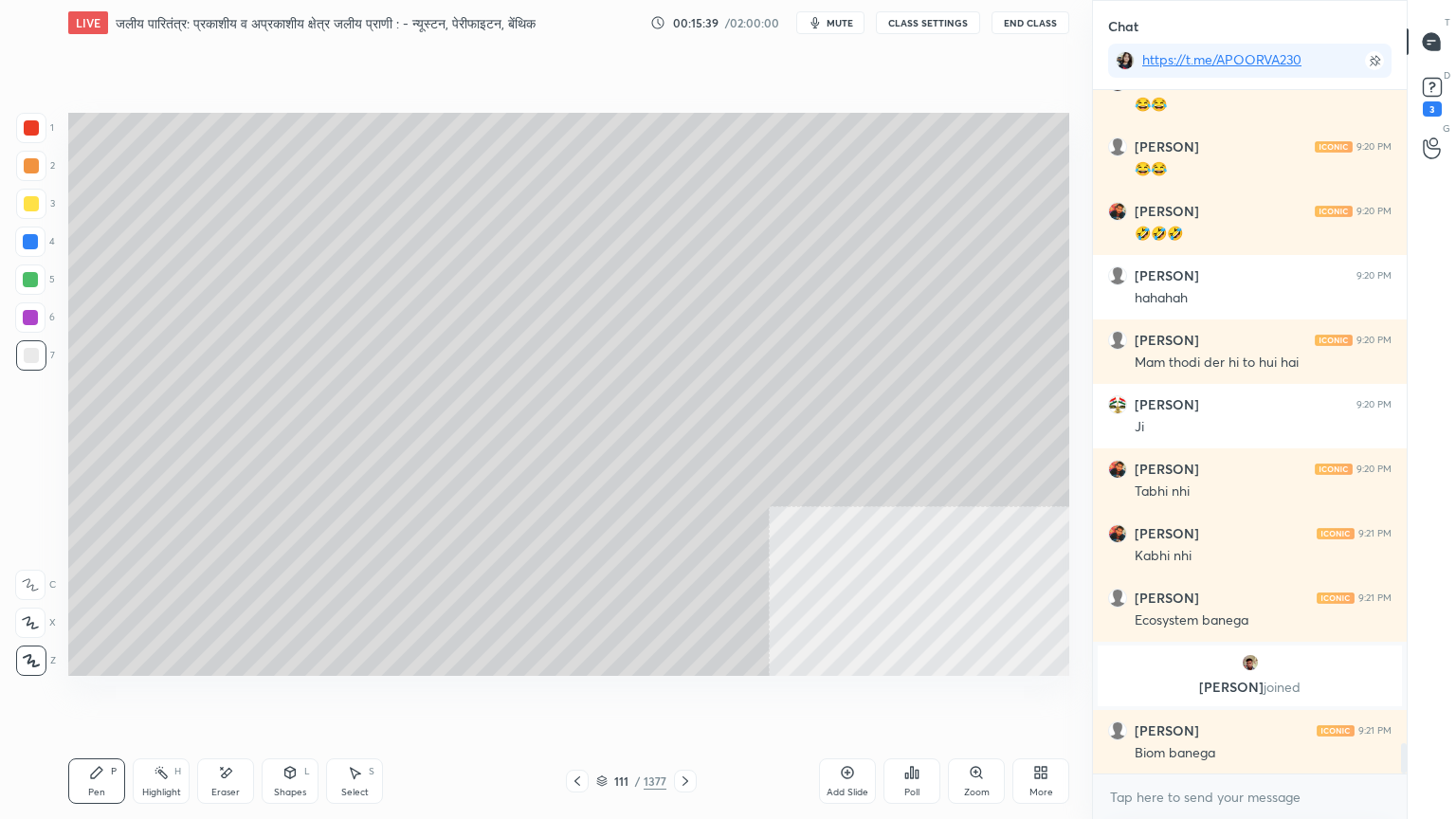 click 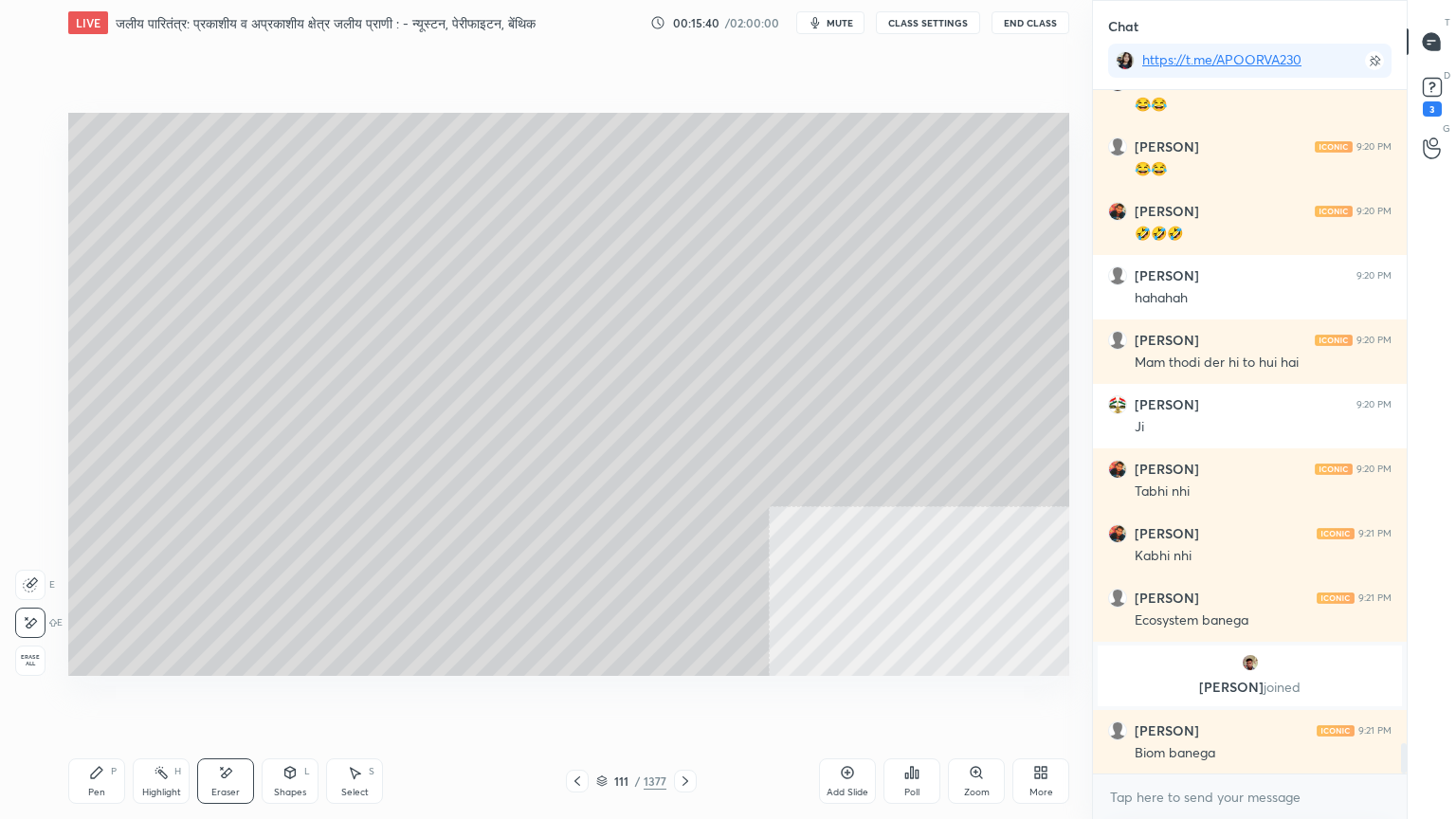 click on "Pen P" at bounding box center (97, 781) 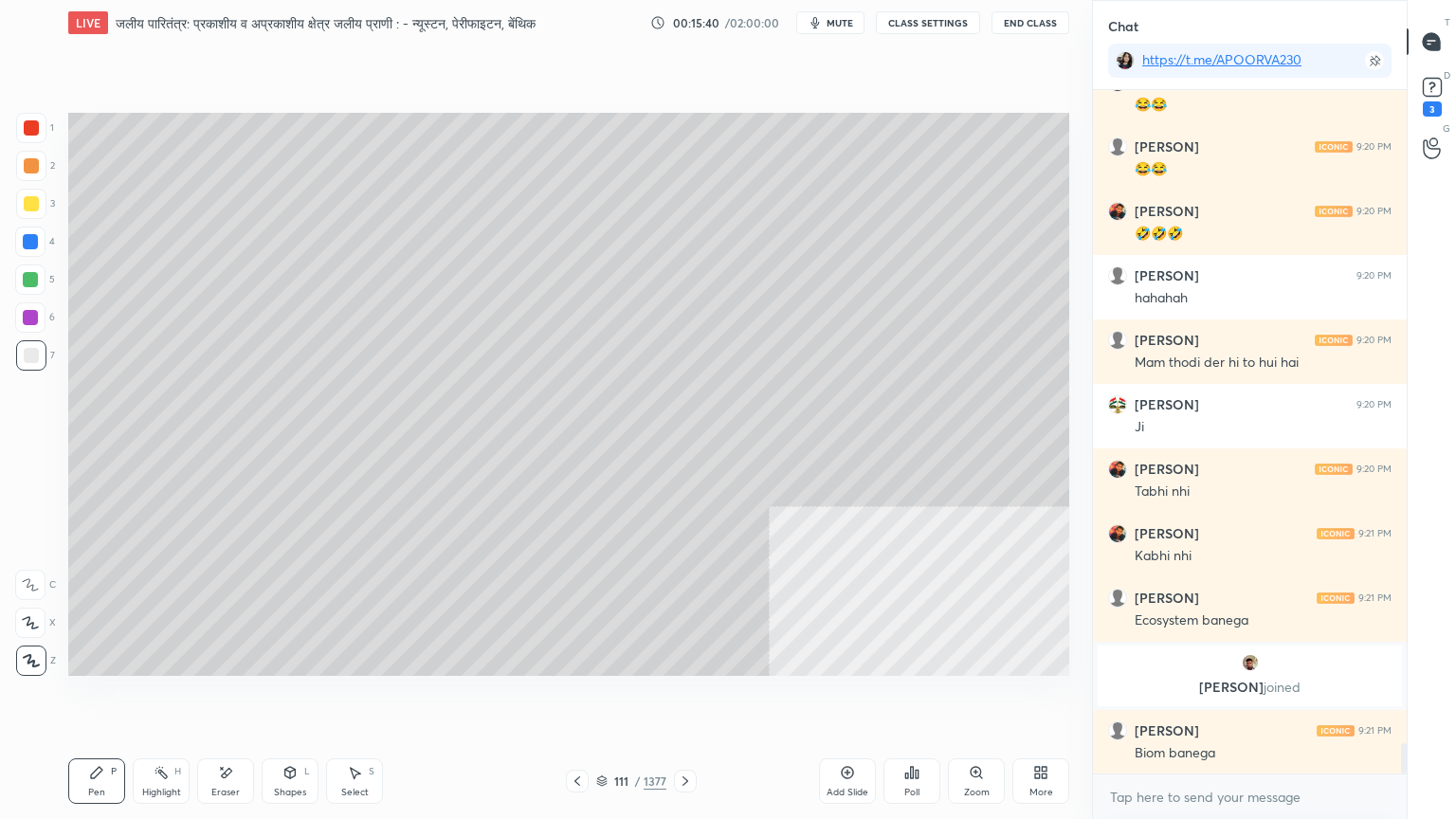 click on "Pen P" at bounding box center [97, 781] 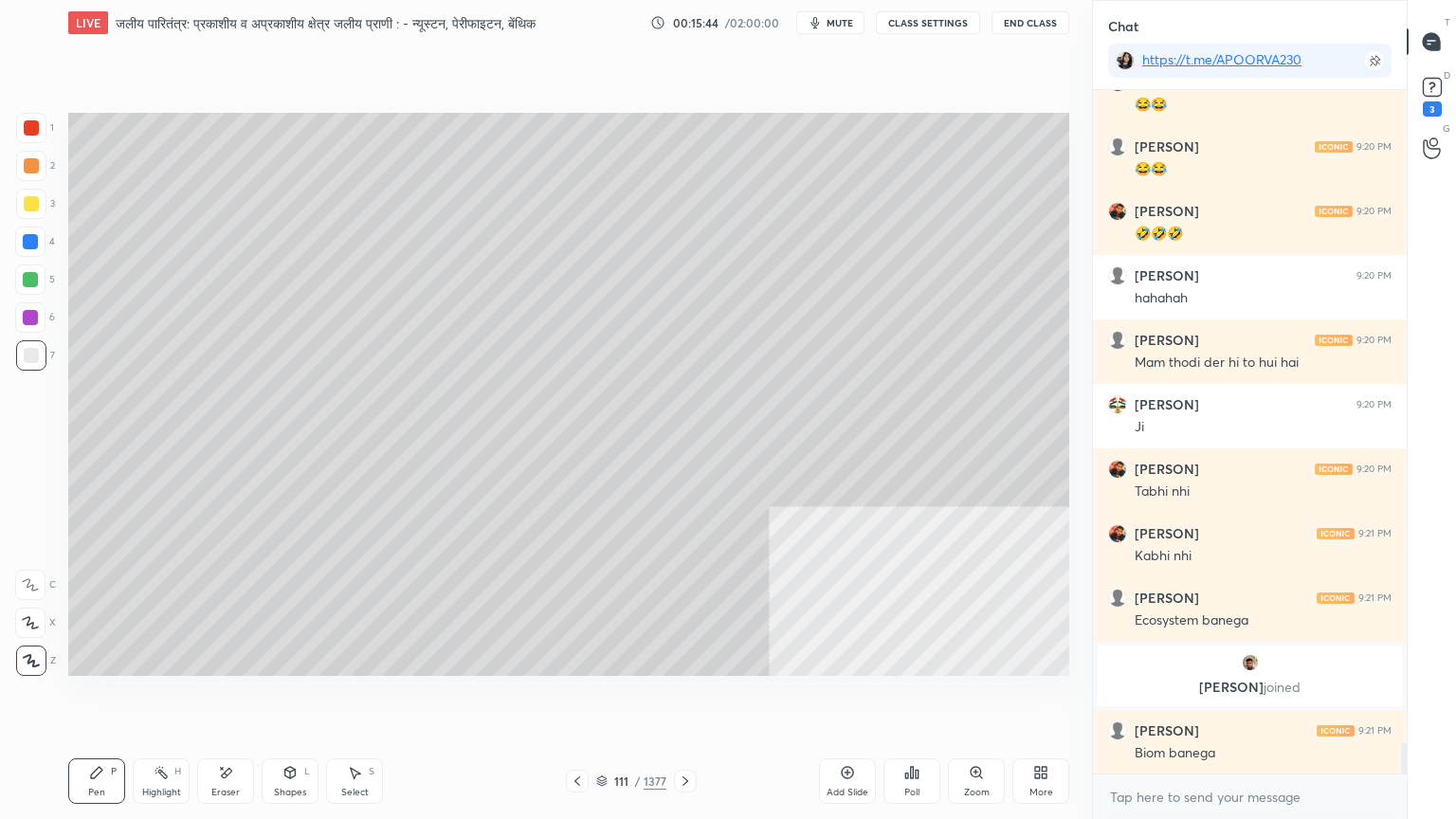 click on "Select S" at bounding box center [355, 781] 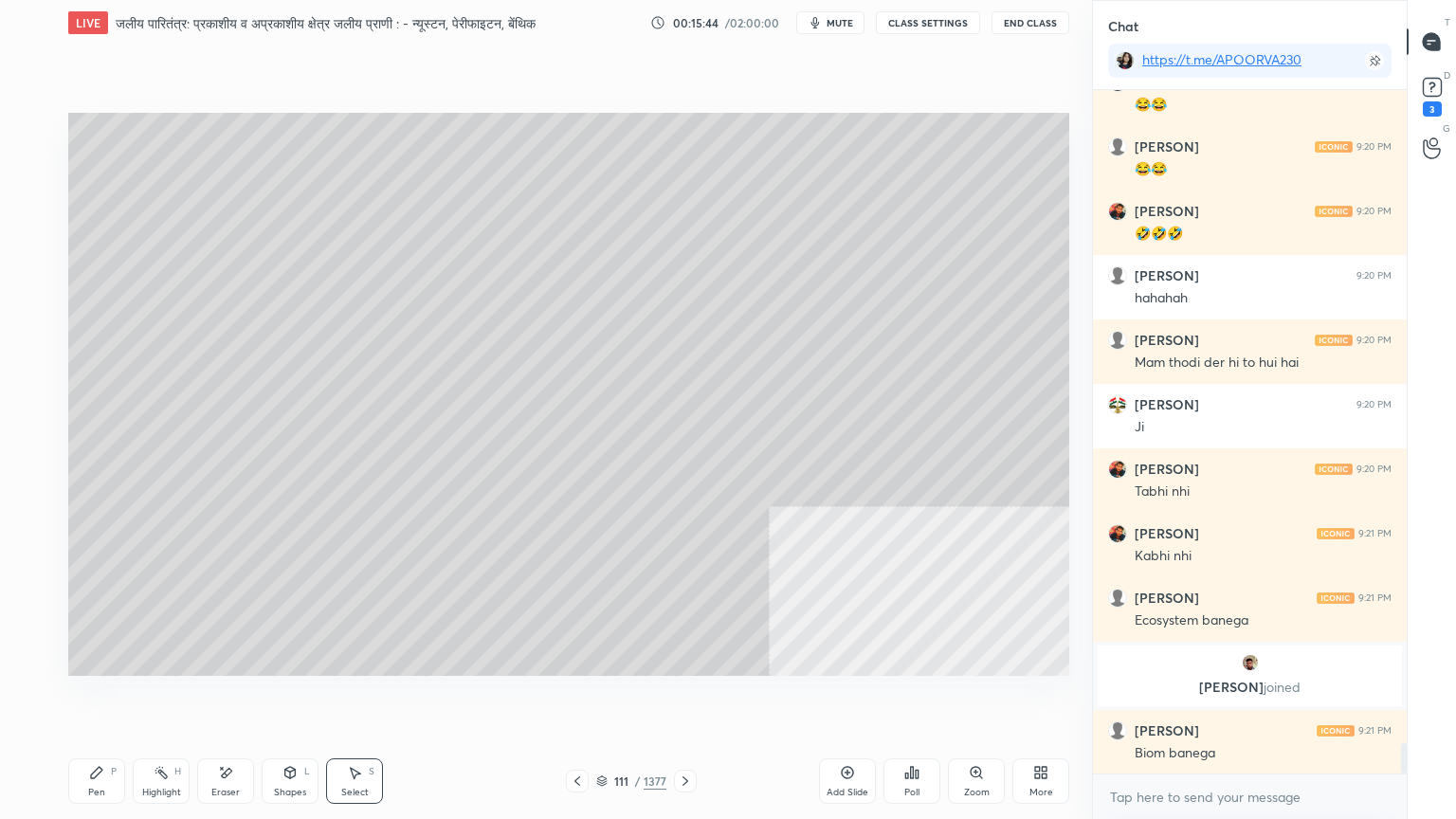 click on "Pen P" at bounding box center (97, 781) 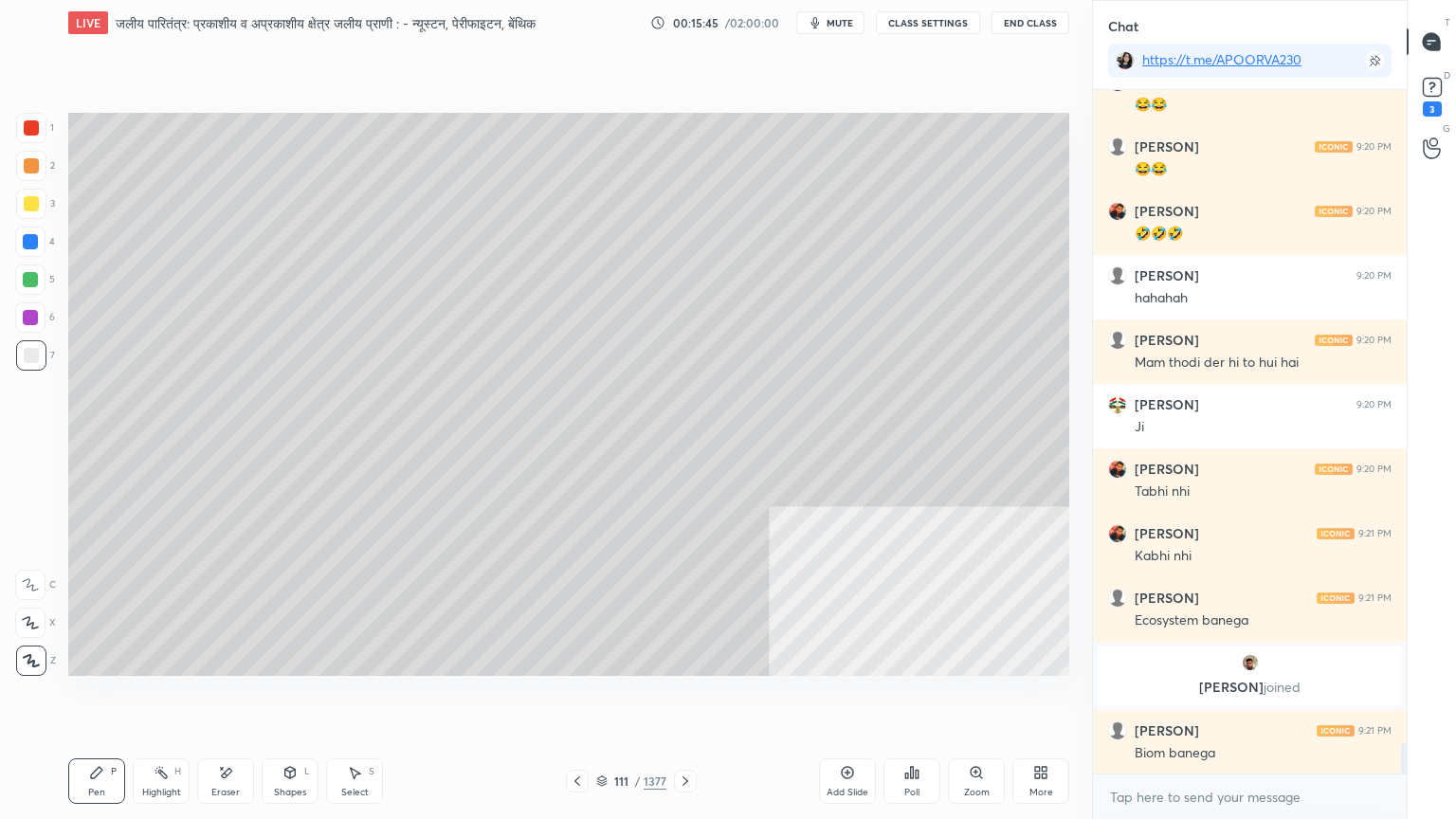 click on "Pen P" at bounding box center (97, 781) 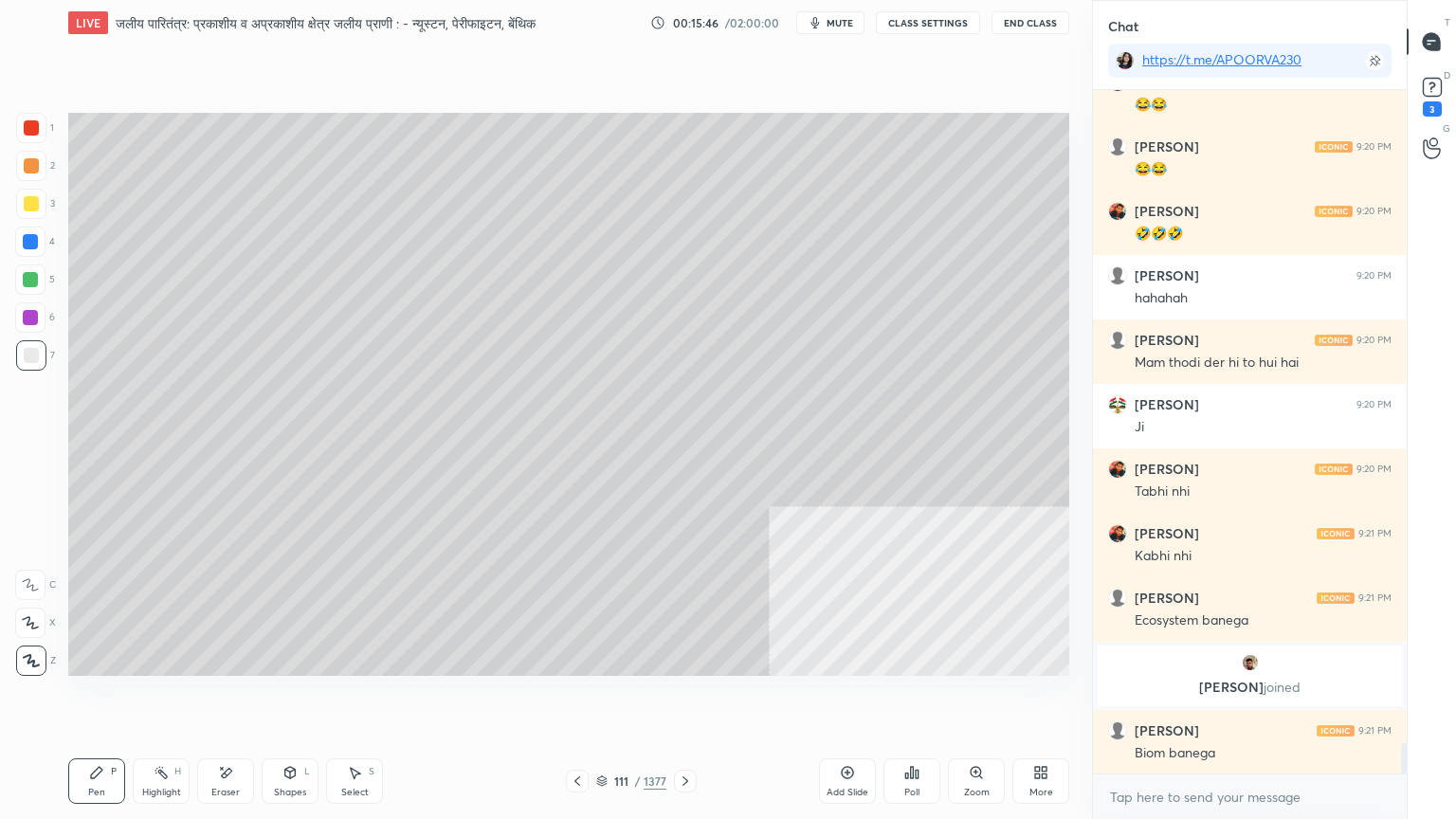 click on "Select S" at bounding box center [355, 781] 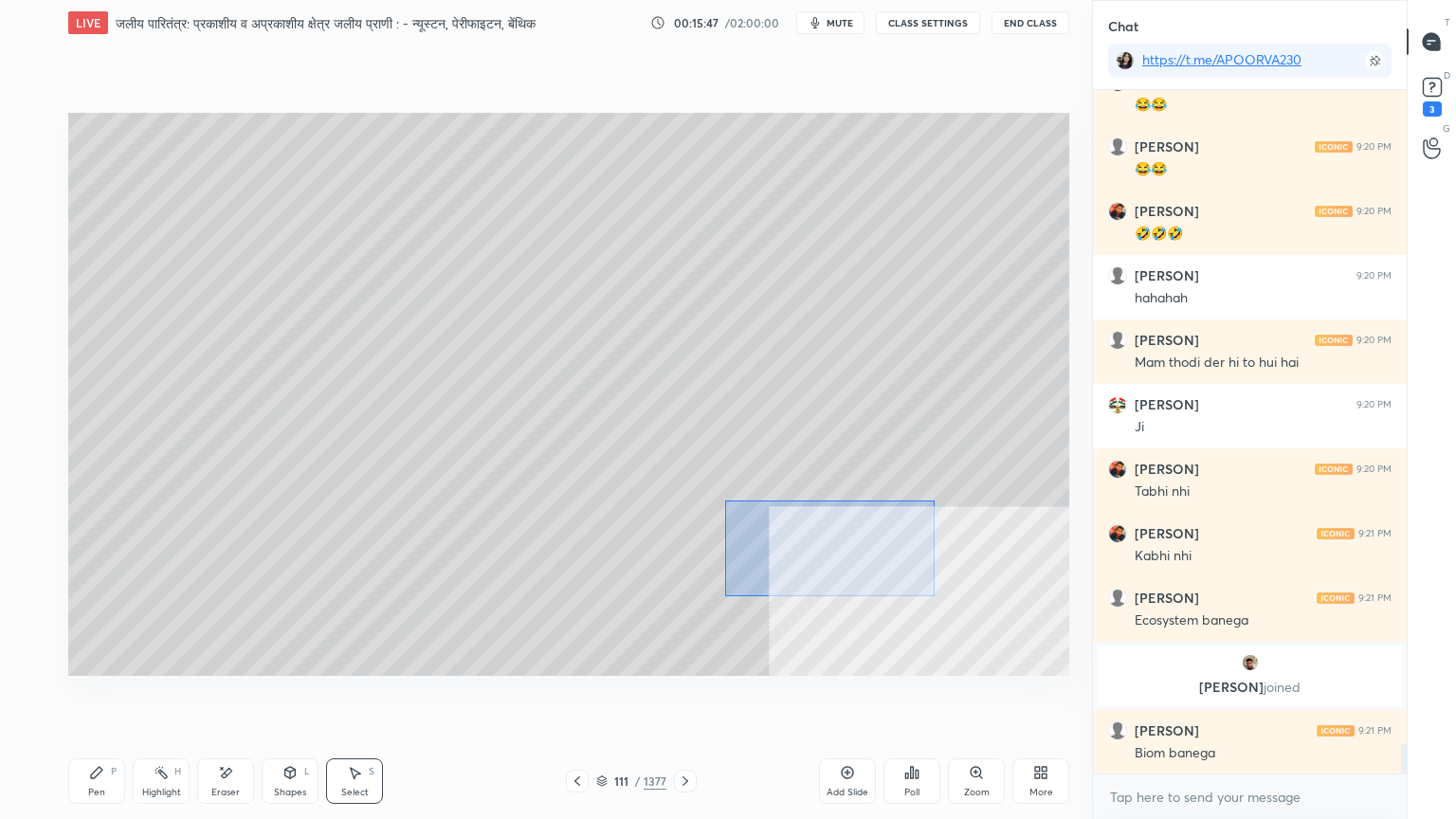 drag, startPoint x: 772, startPoint y: 523, endPoint x: 880, endPoint y: 567, distance: 116.61904 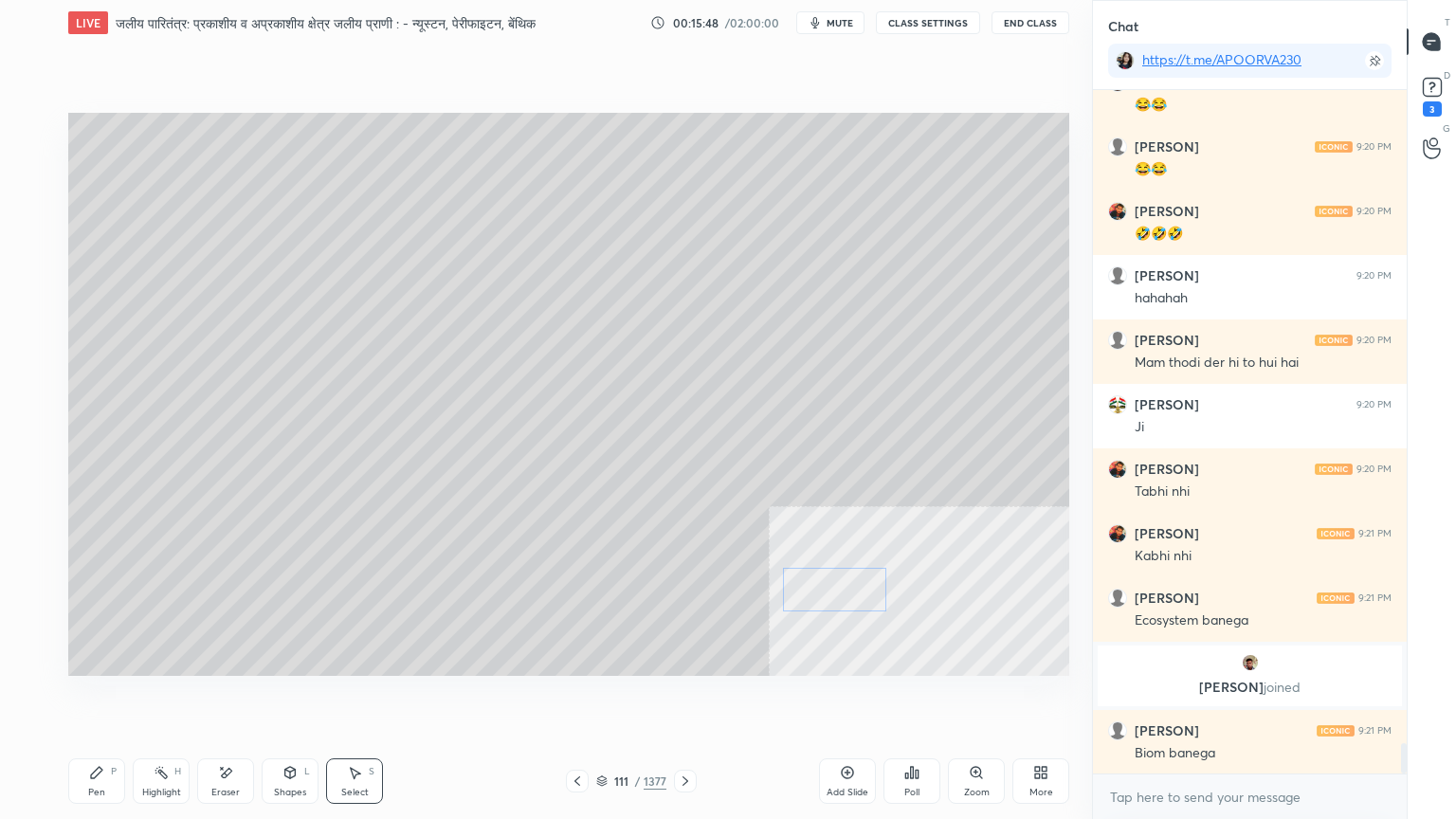 drag, startPoint x: 856, startPoint y: 572, endPoint x: 716, endPoint y: 616, distance: 146.75149 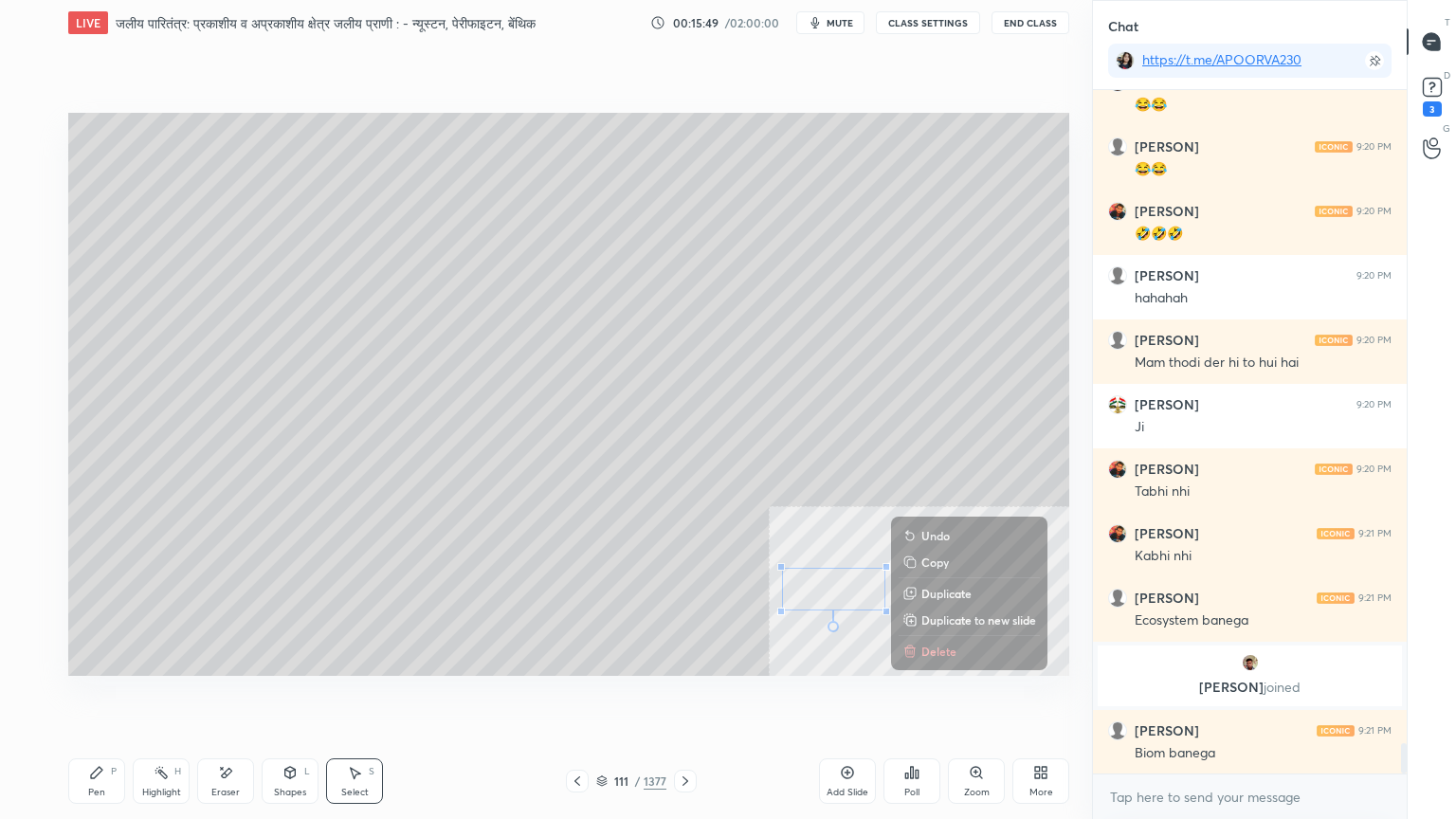 click 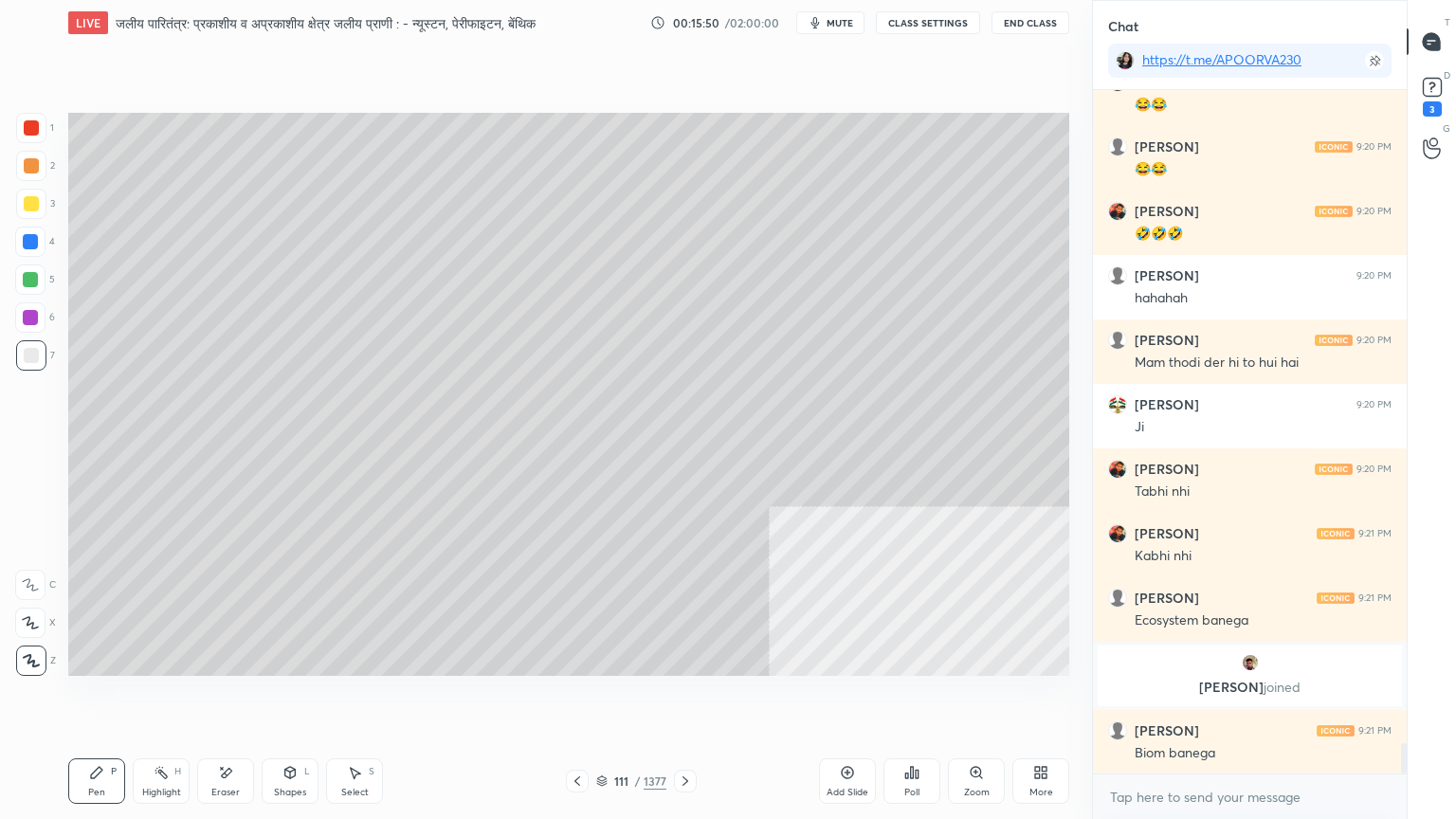 scroll, scrollTop: 14632, scrollLeft: 0, axis: vertical 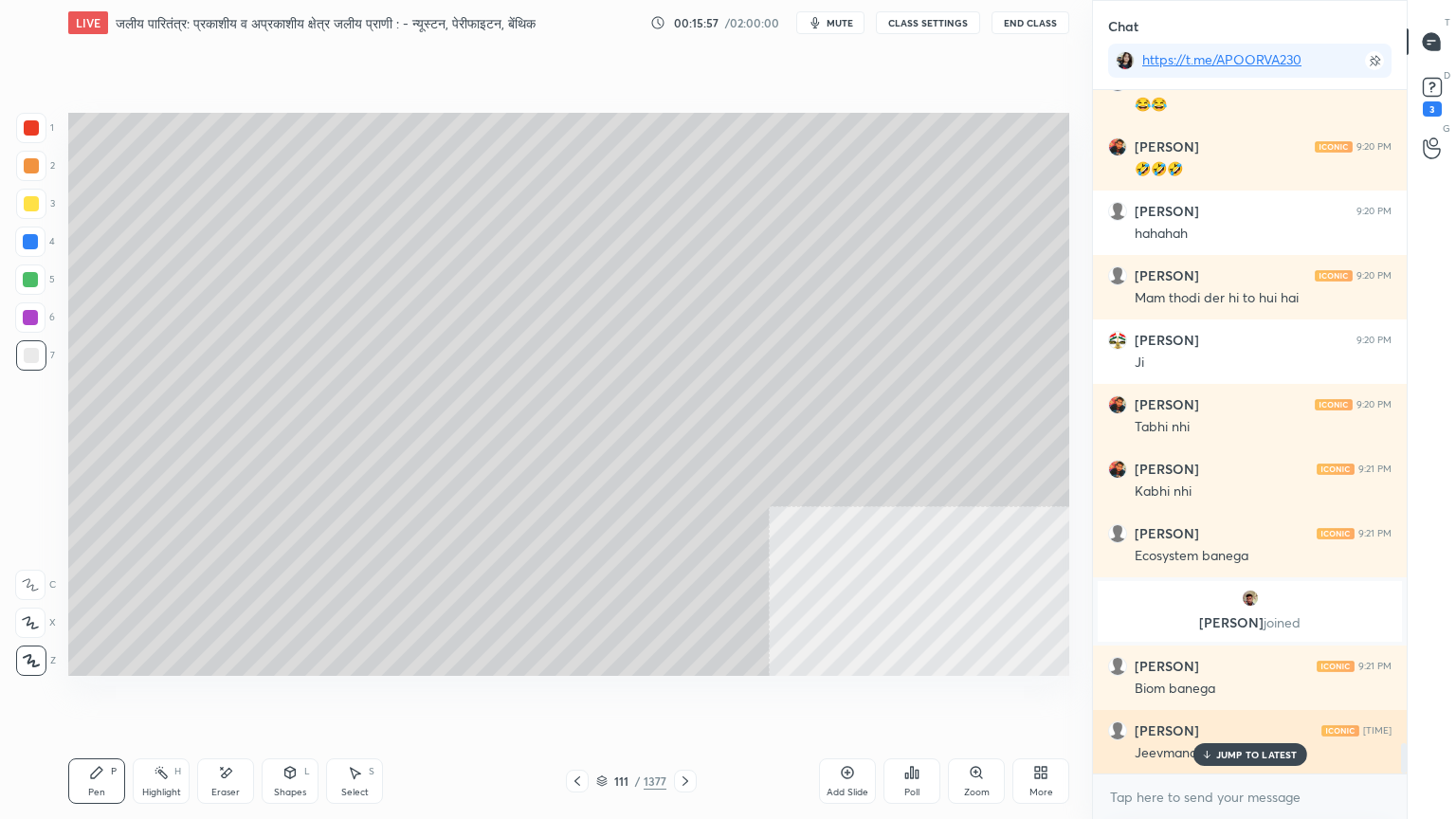 click on "JUMP TO LATEST" at bounding box center [1257, 755] 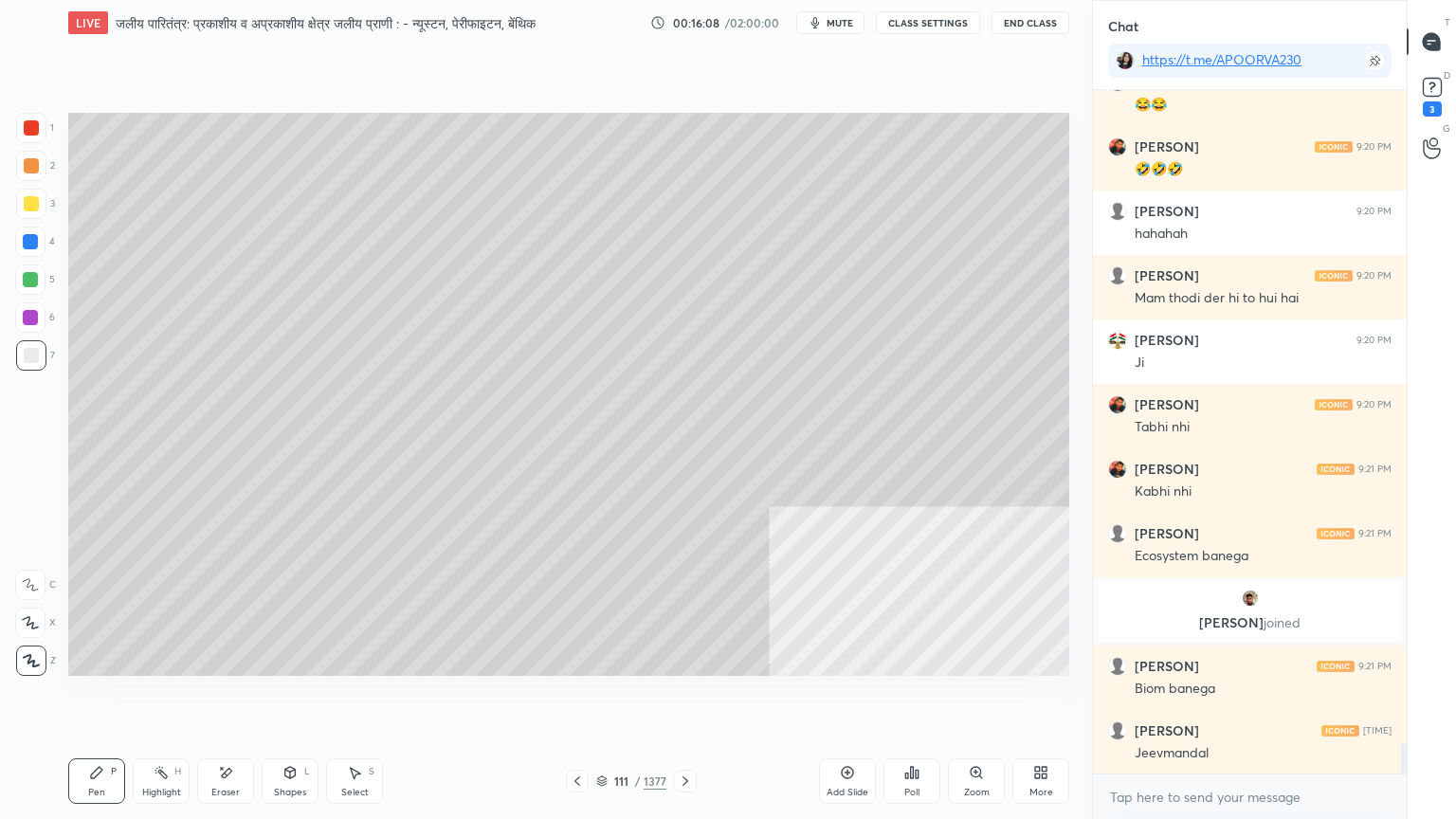 click on "P" at bounding box center [114, 772] 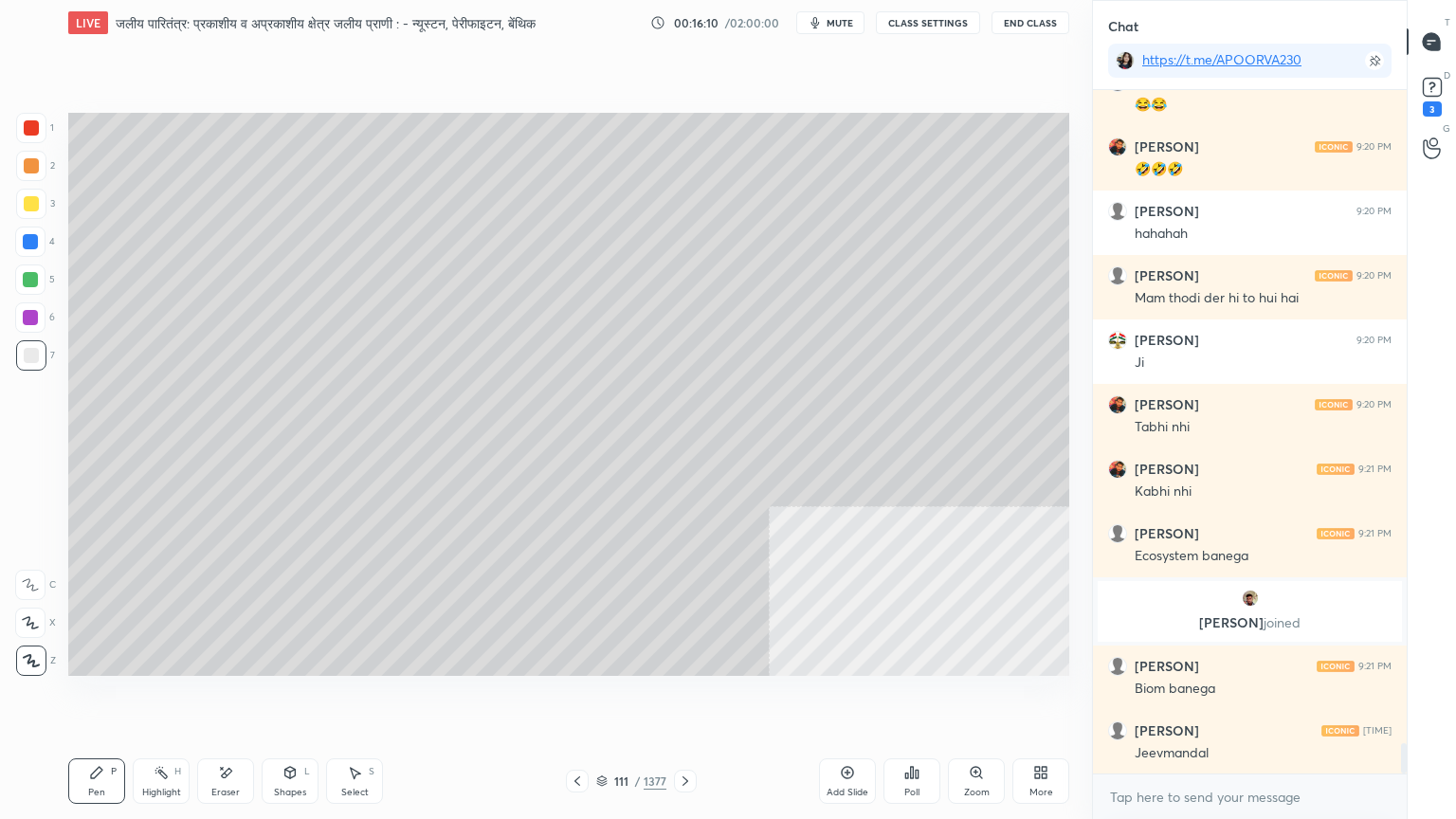 click 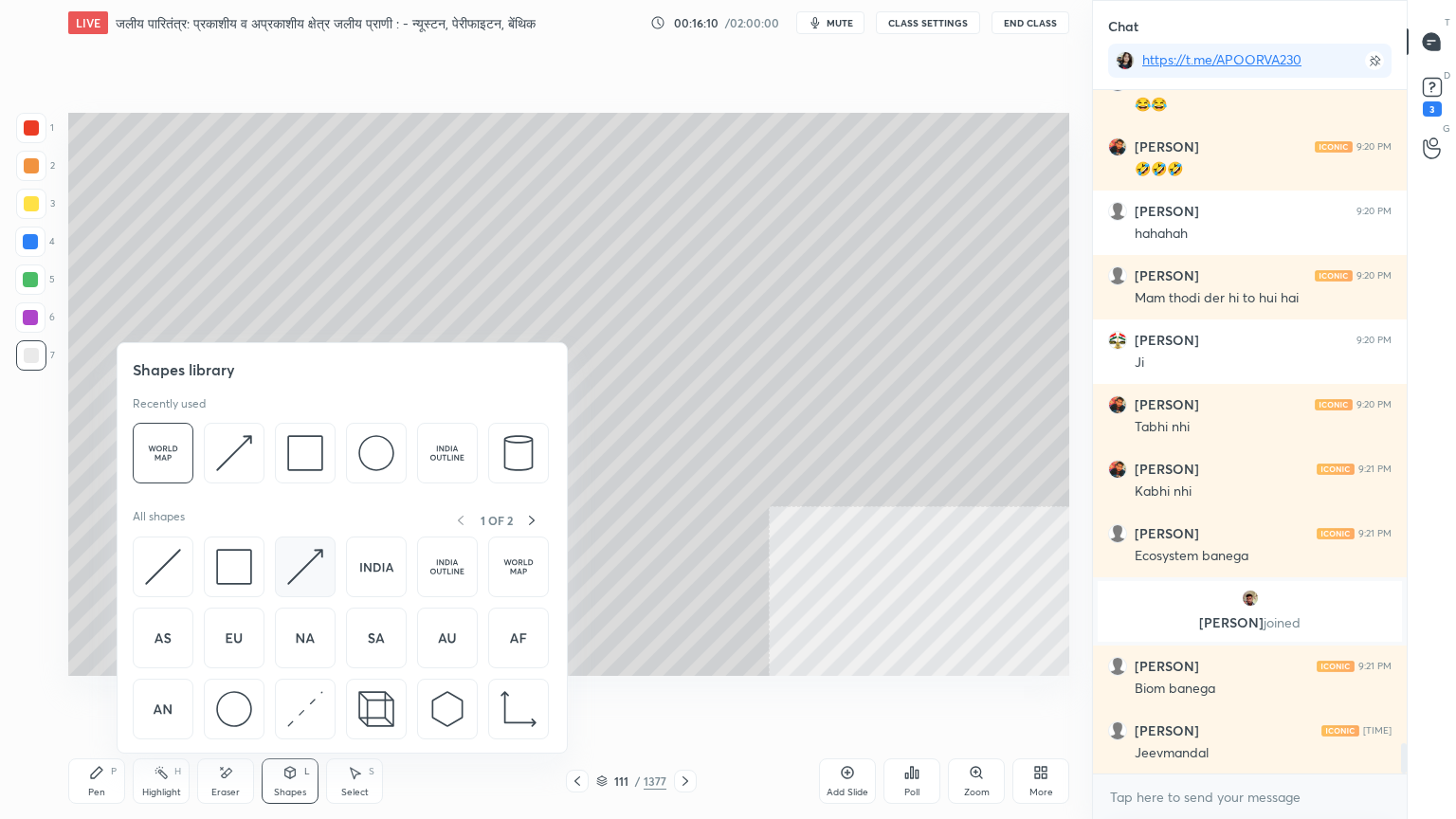 click at bounding box center (305, 567) 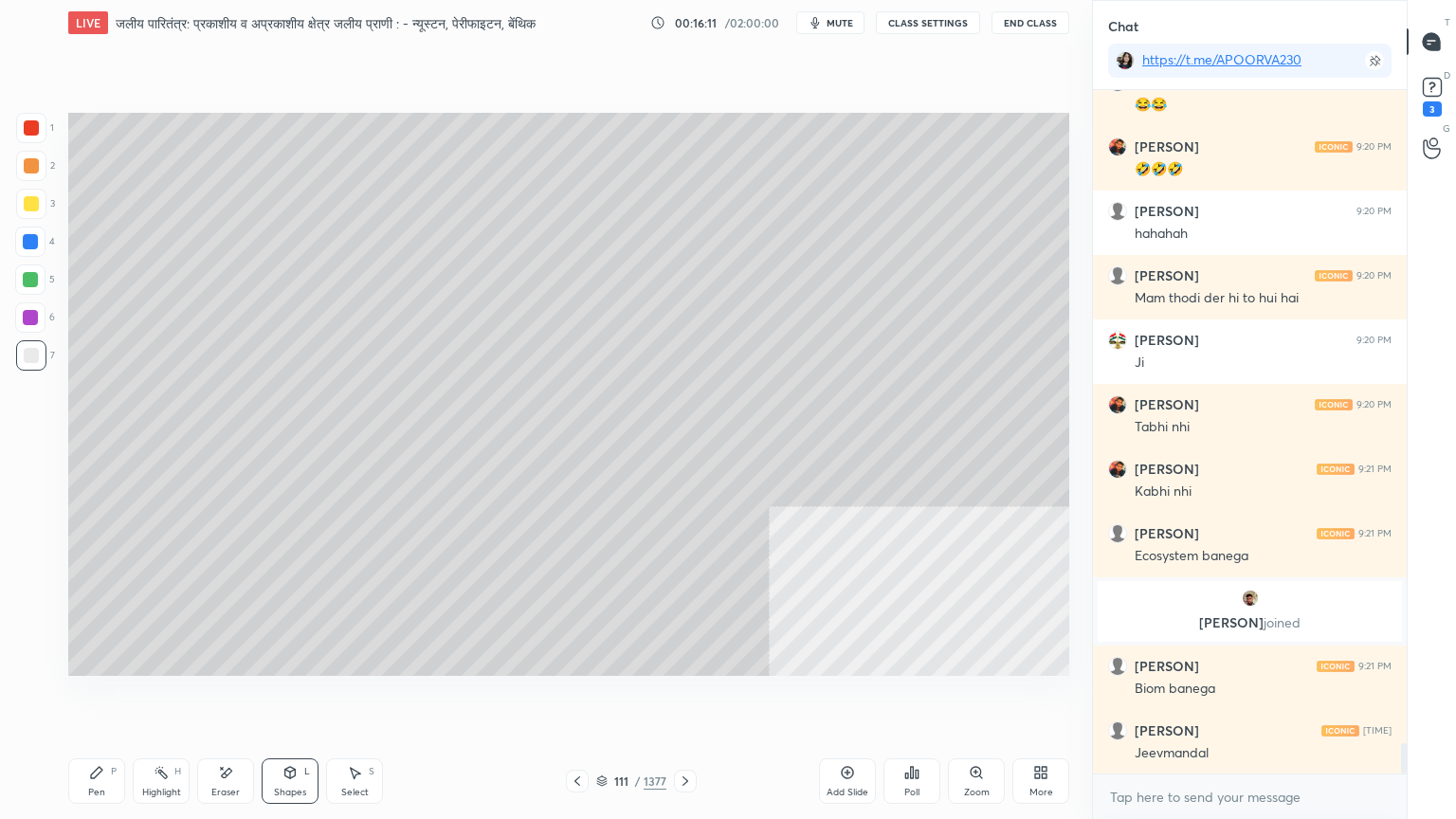 click at bounding box center (30, 242) 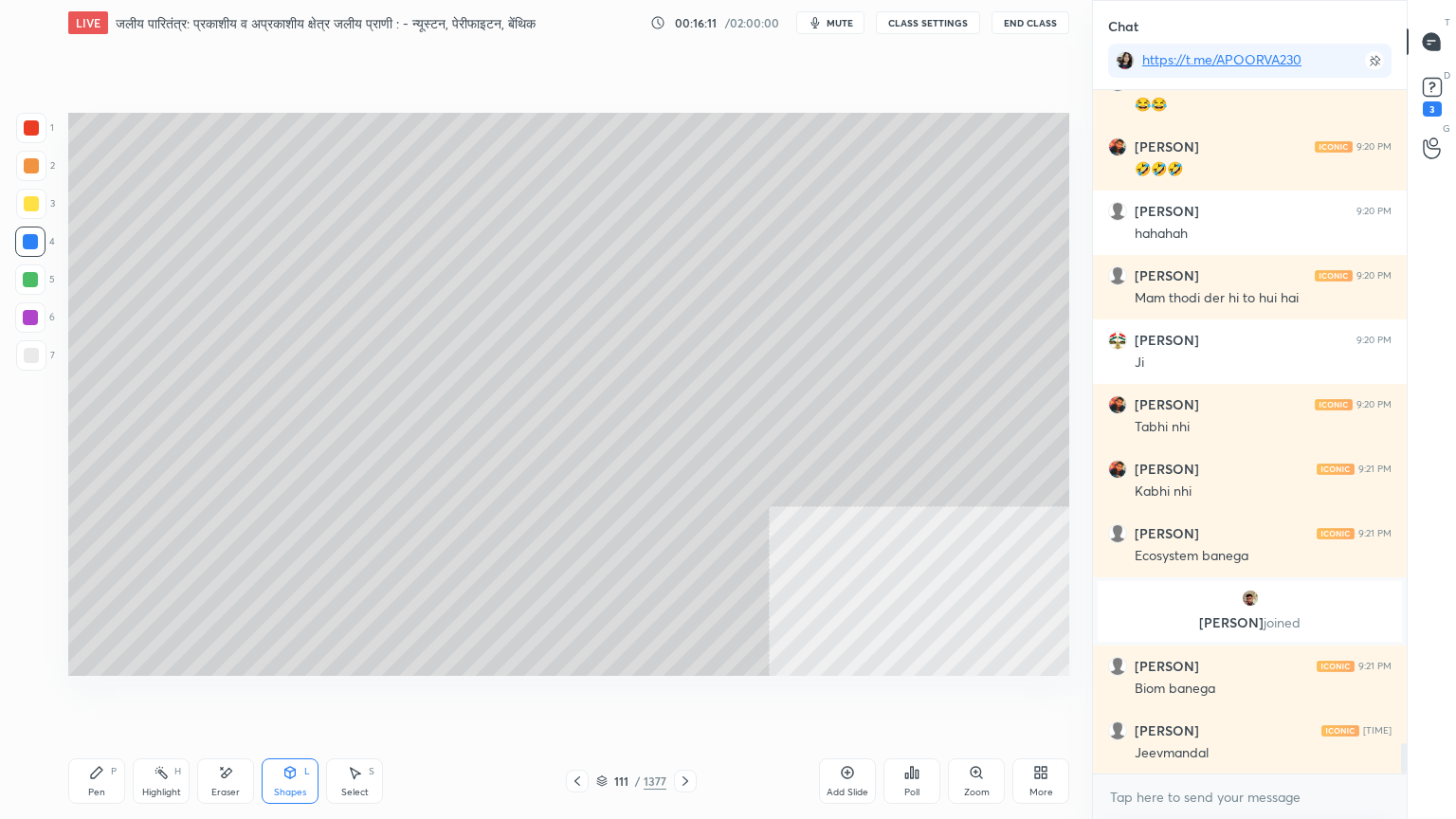 click at bounding box center (30, 242) 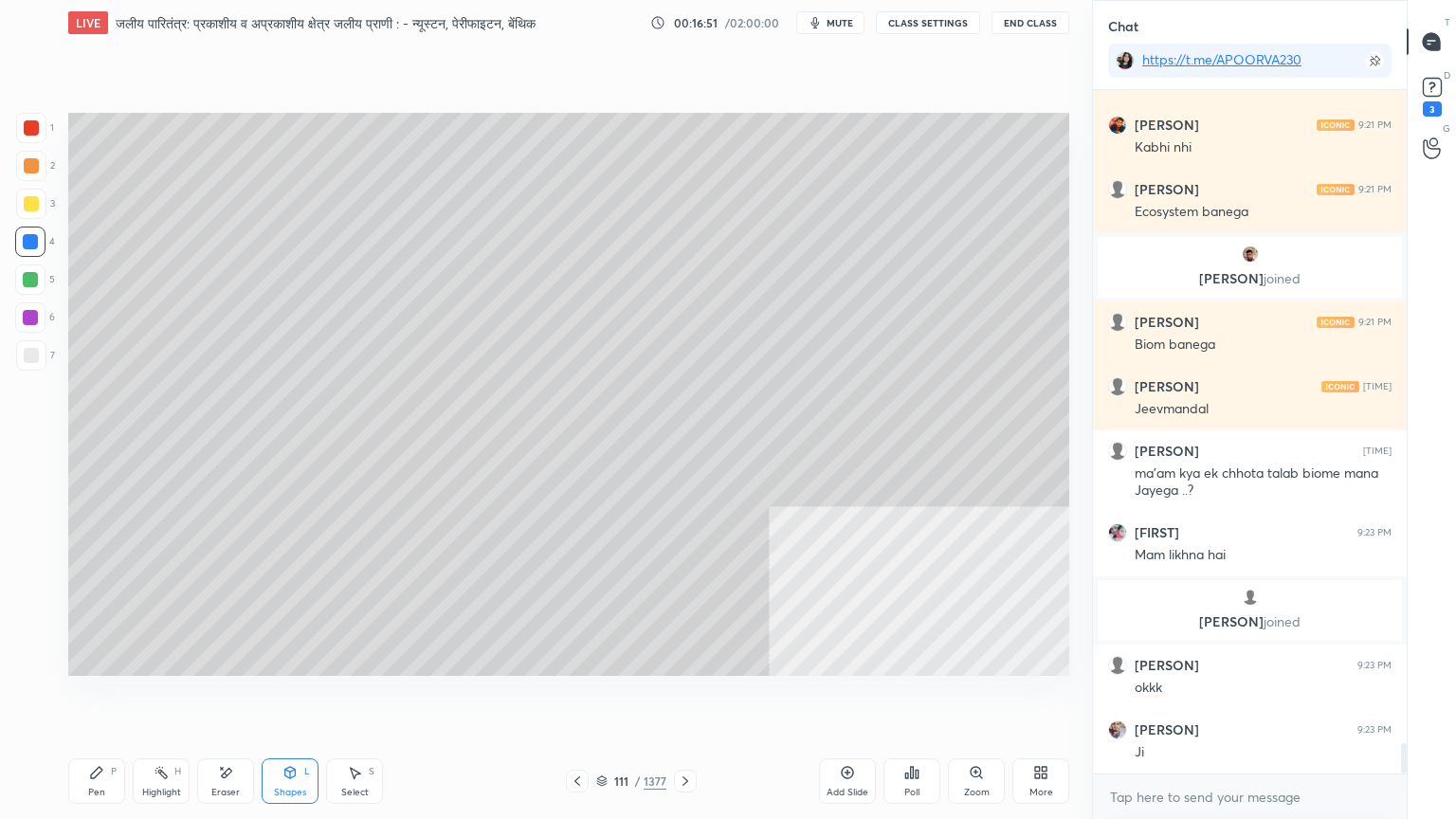 scroll, scrollTop: 14934, scrollLeft: 0, axis: vertical 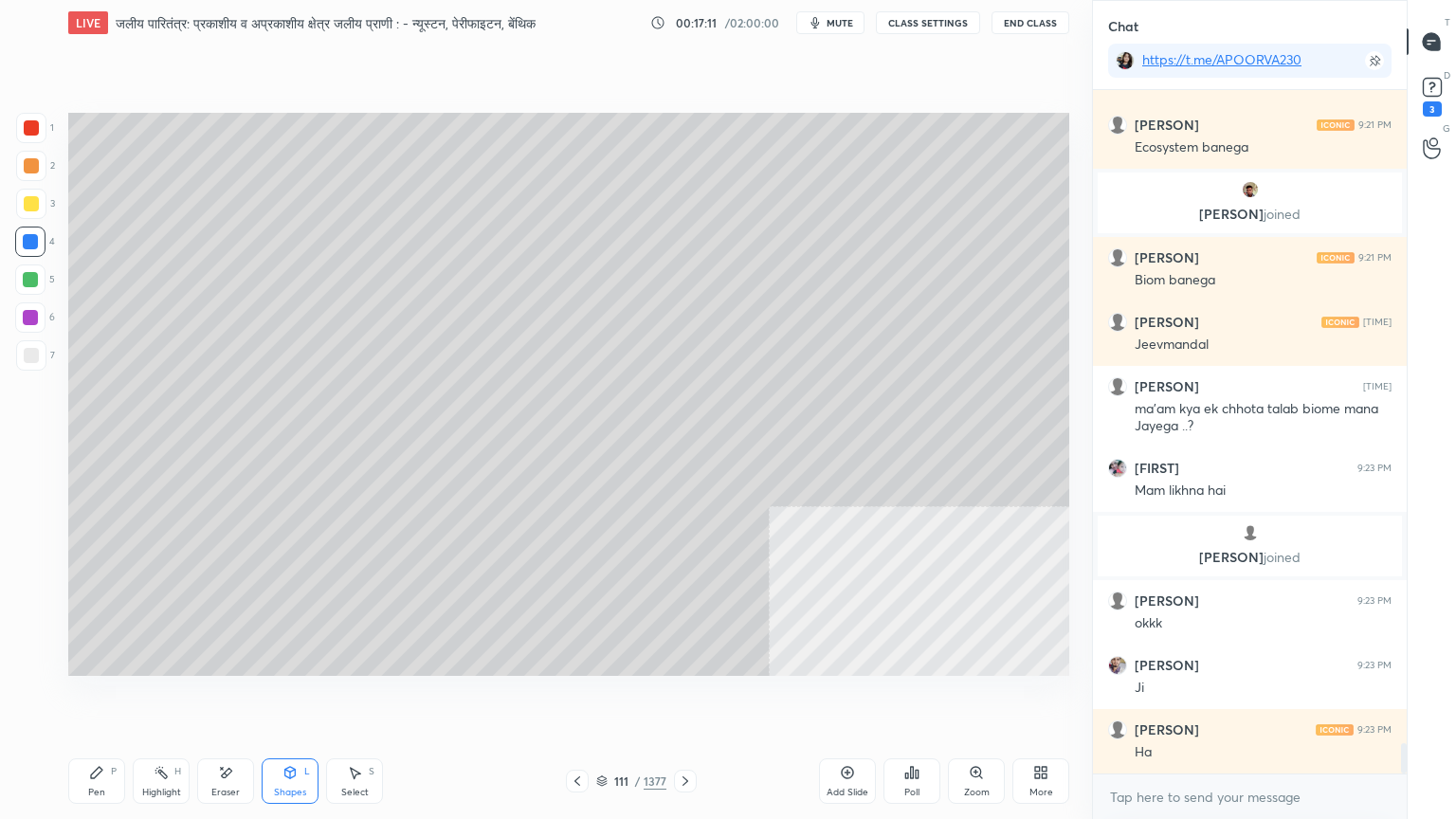 click on "Pen" at bounding box center [97, 792] 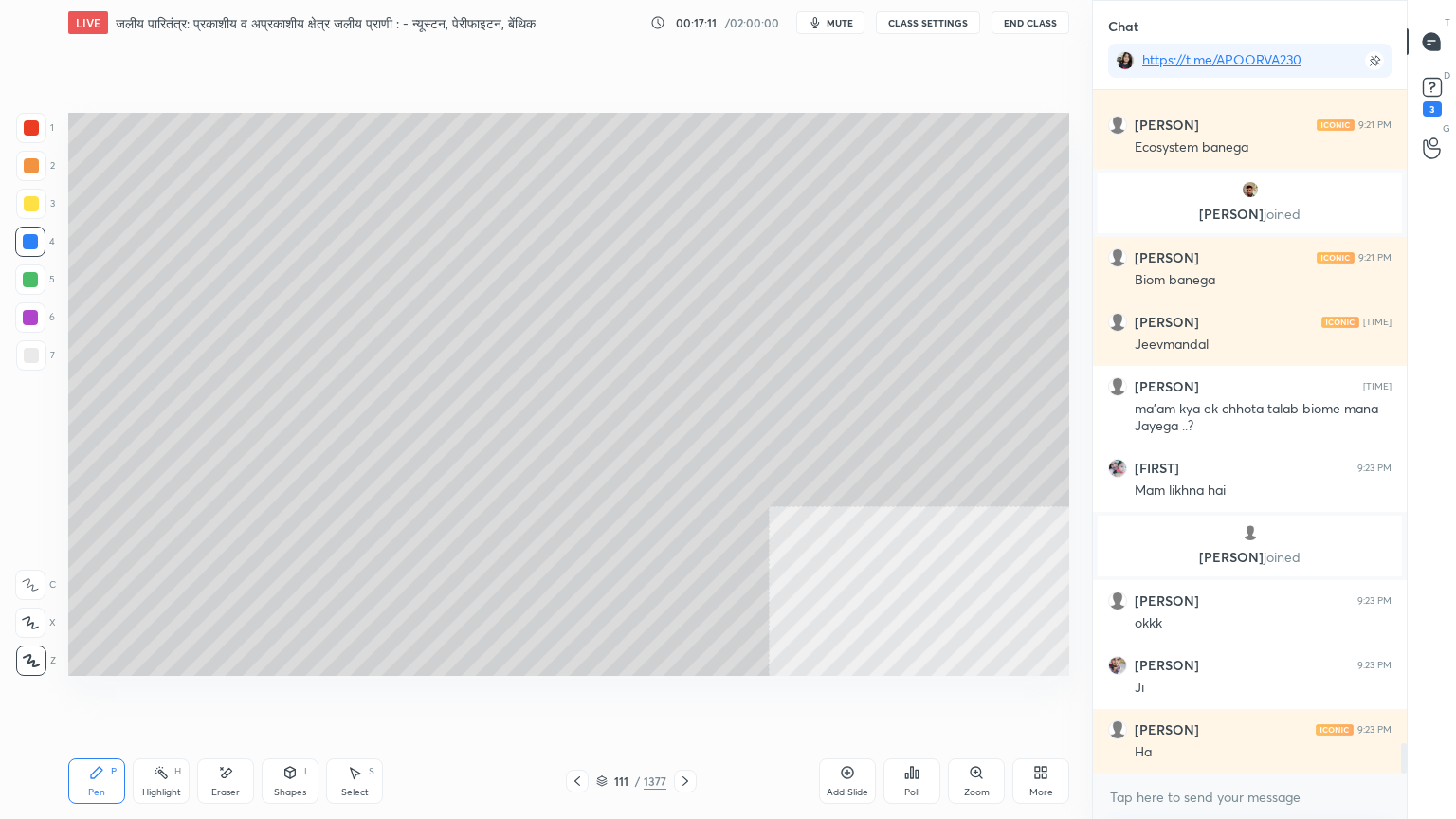 click on "Pen P" at bounding box center [97, 781] 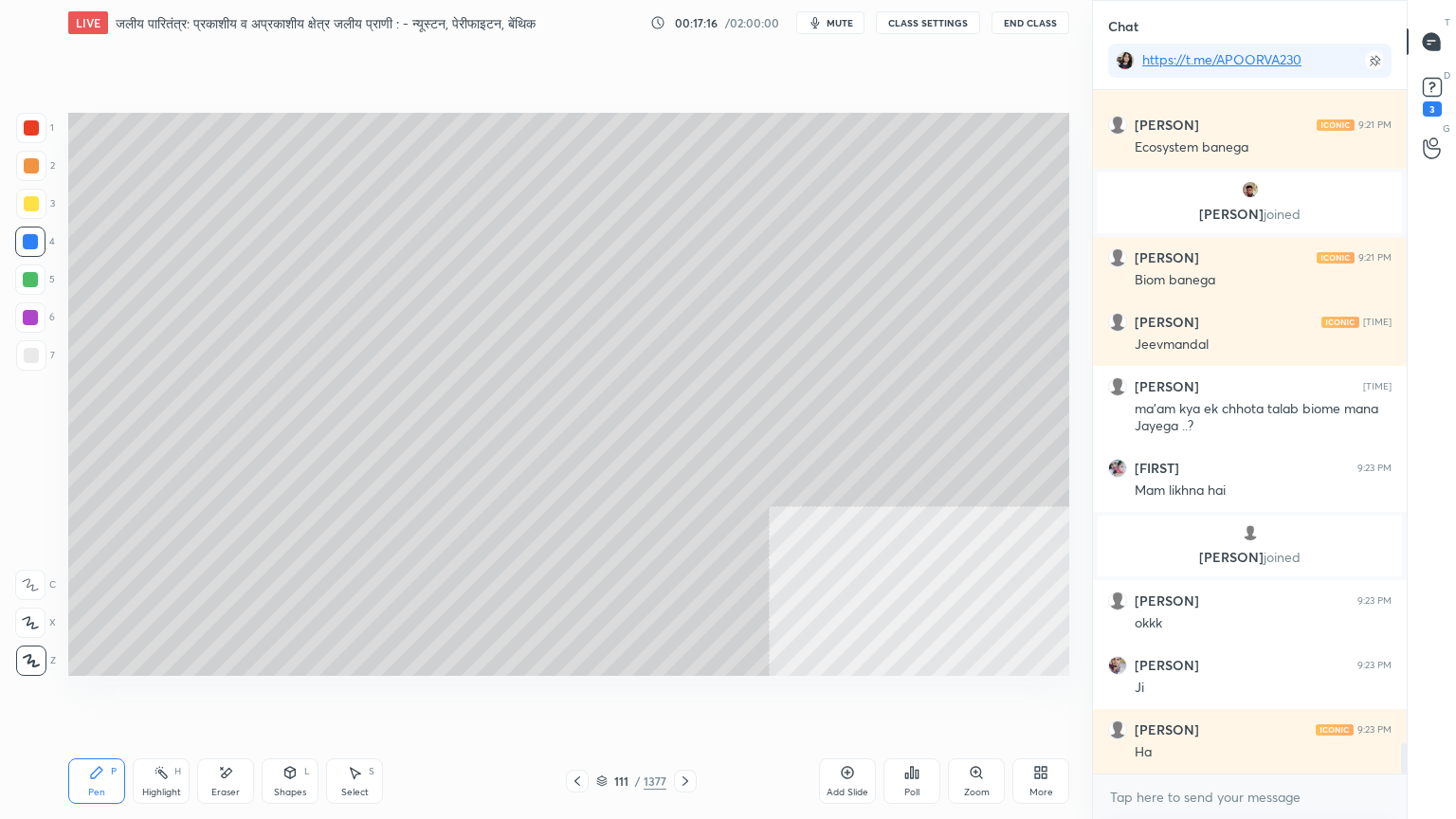 click 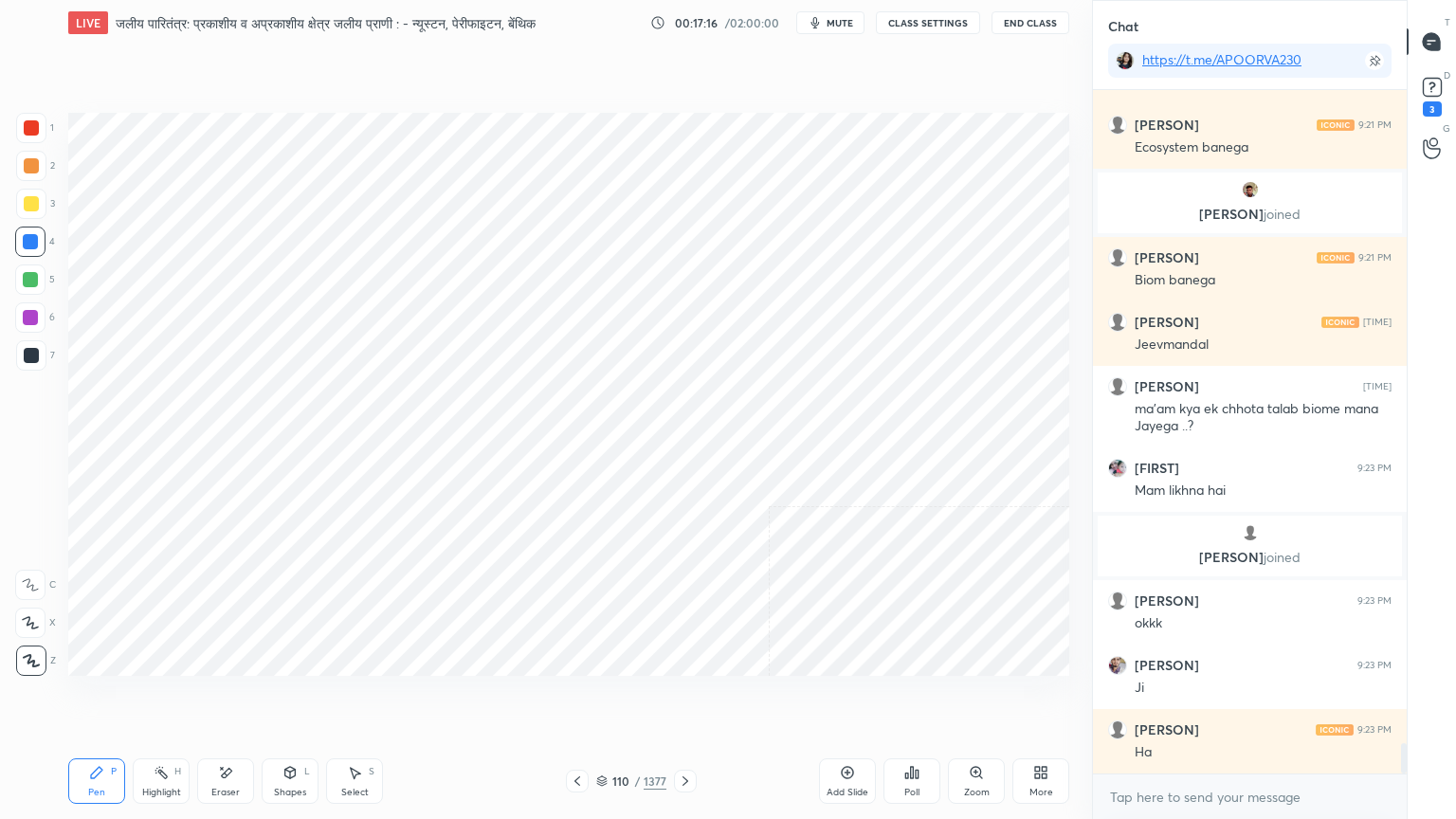 click 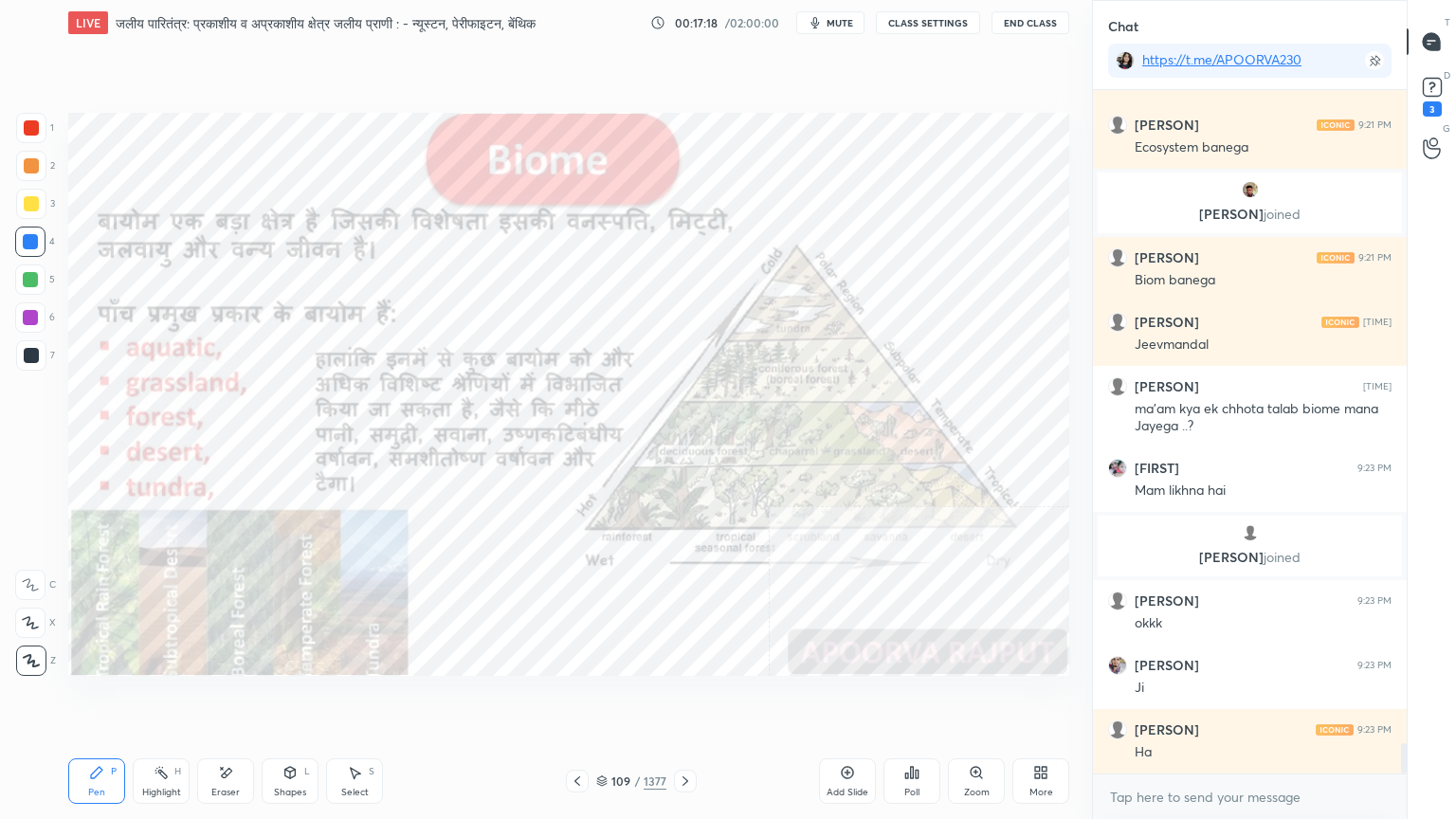 click at bounding box center (30, 242) 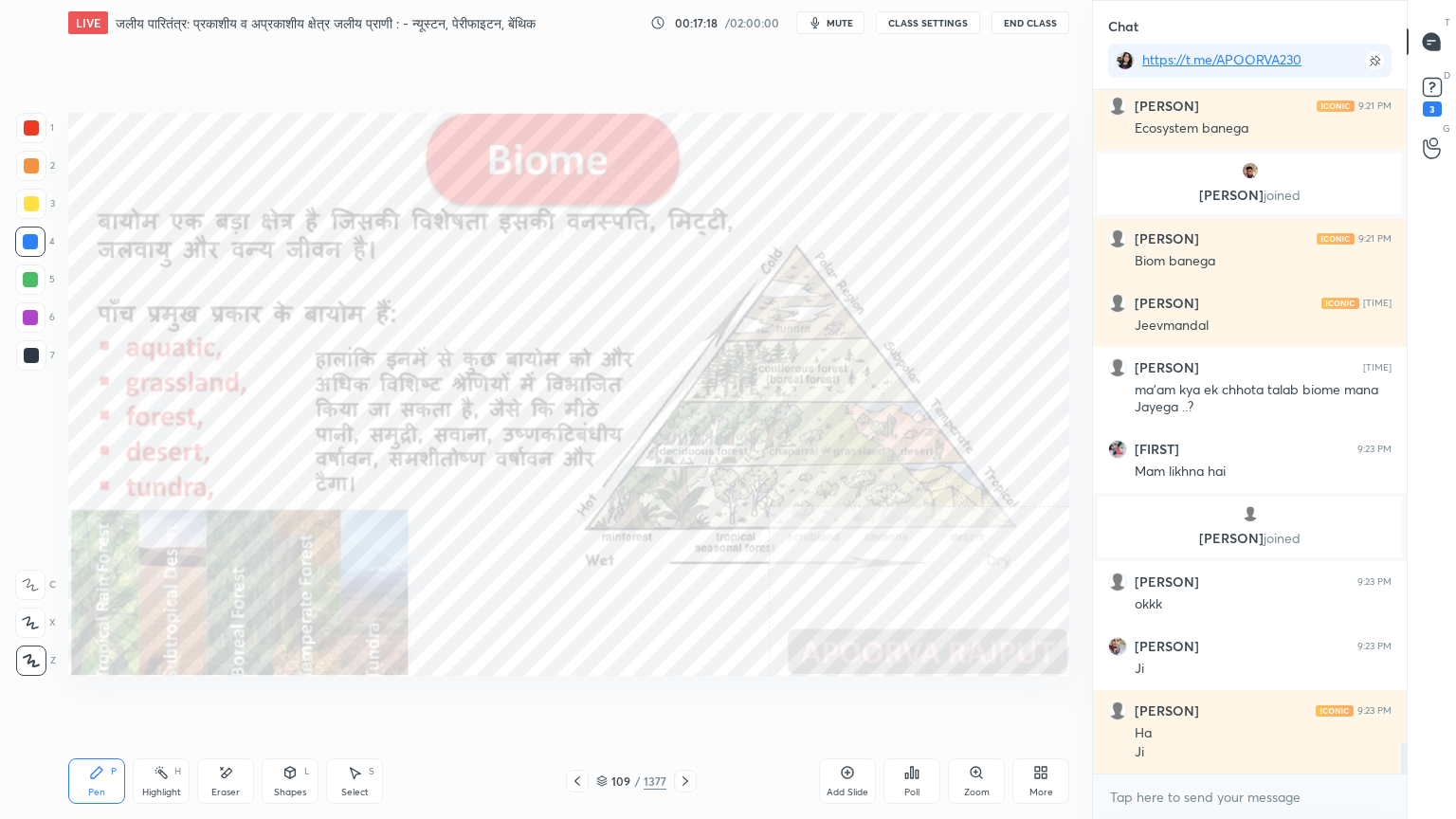click at bounding box center (30, 242) 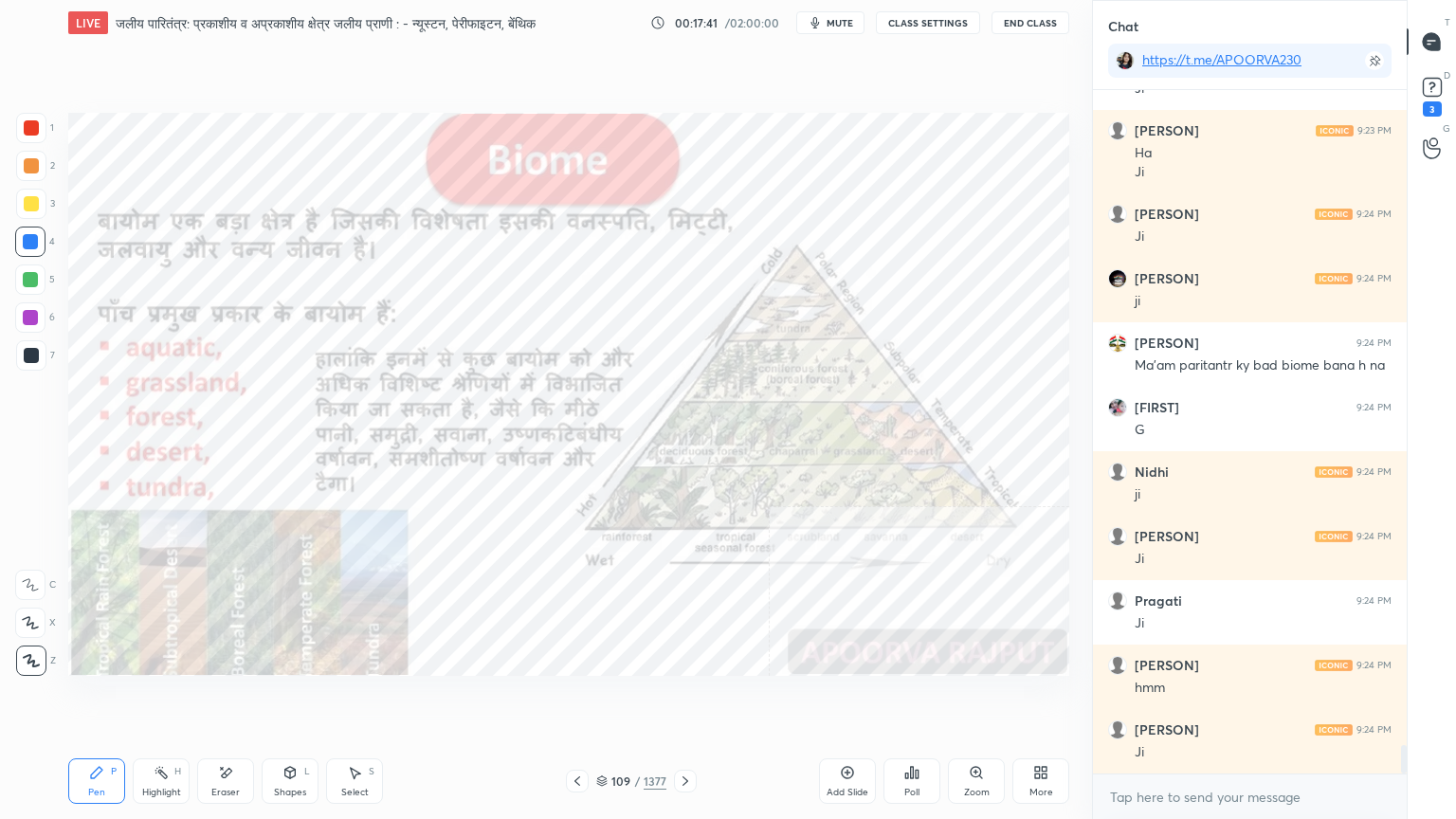 scroll, scrollTop: 15602, scrollLeft: 0, axis: vertical 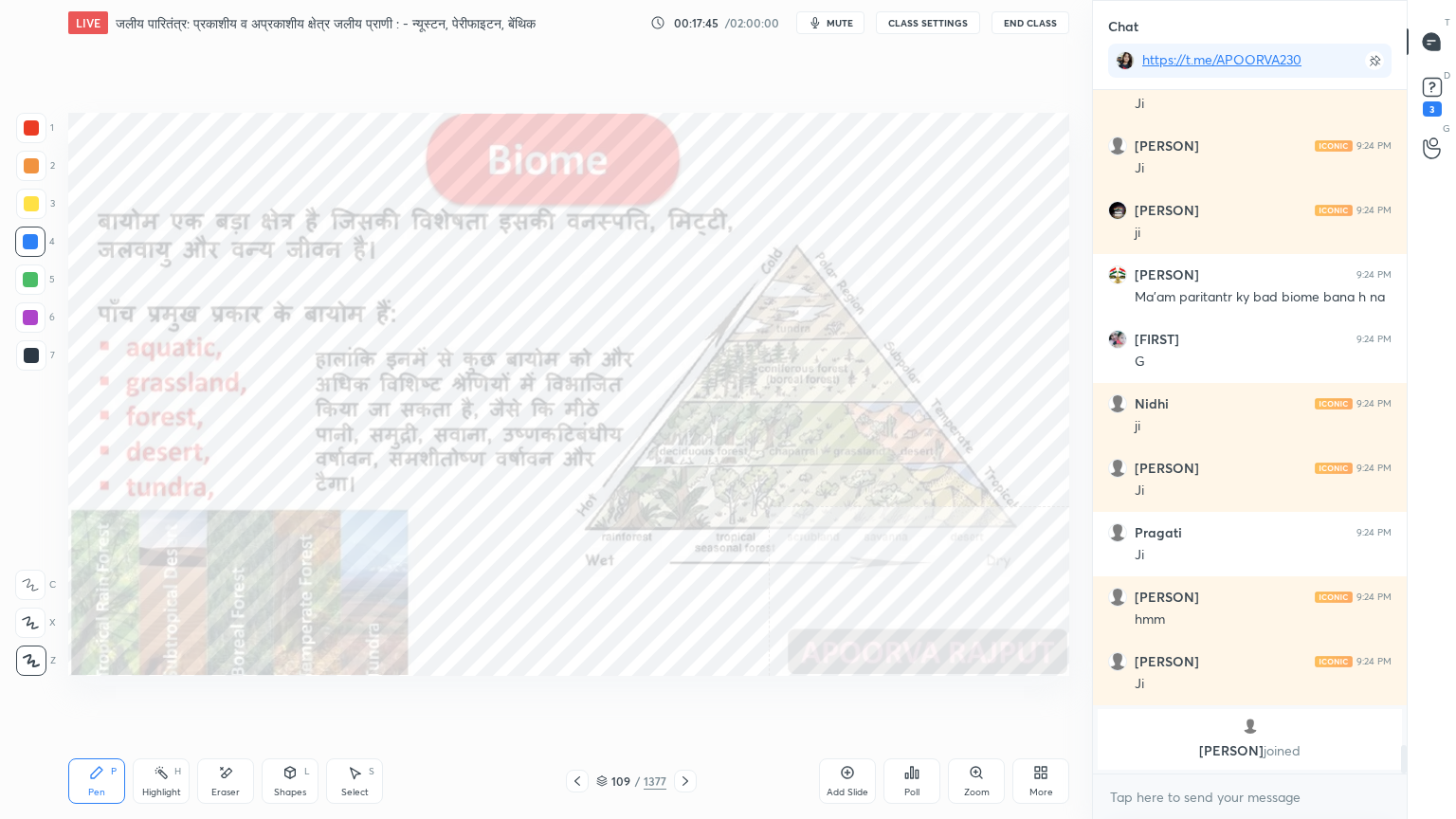 click 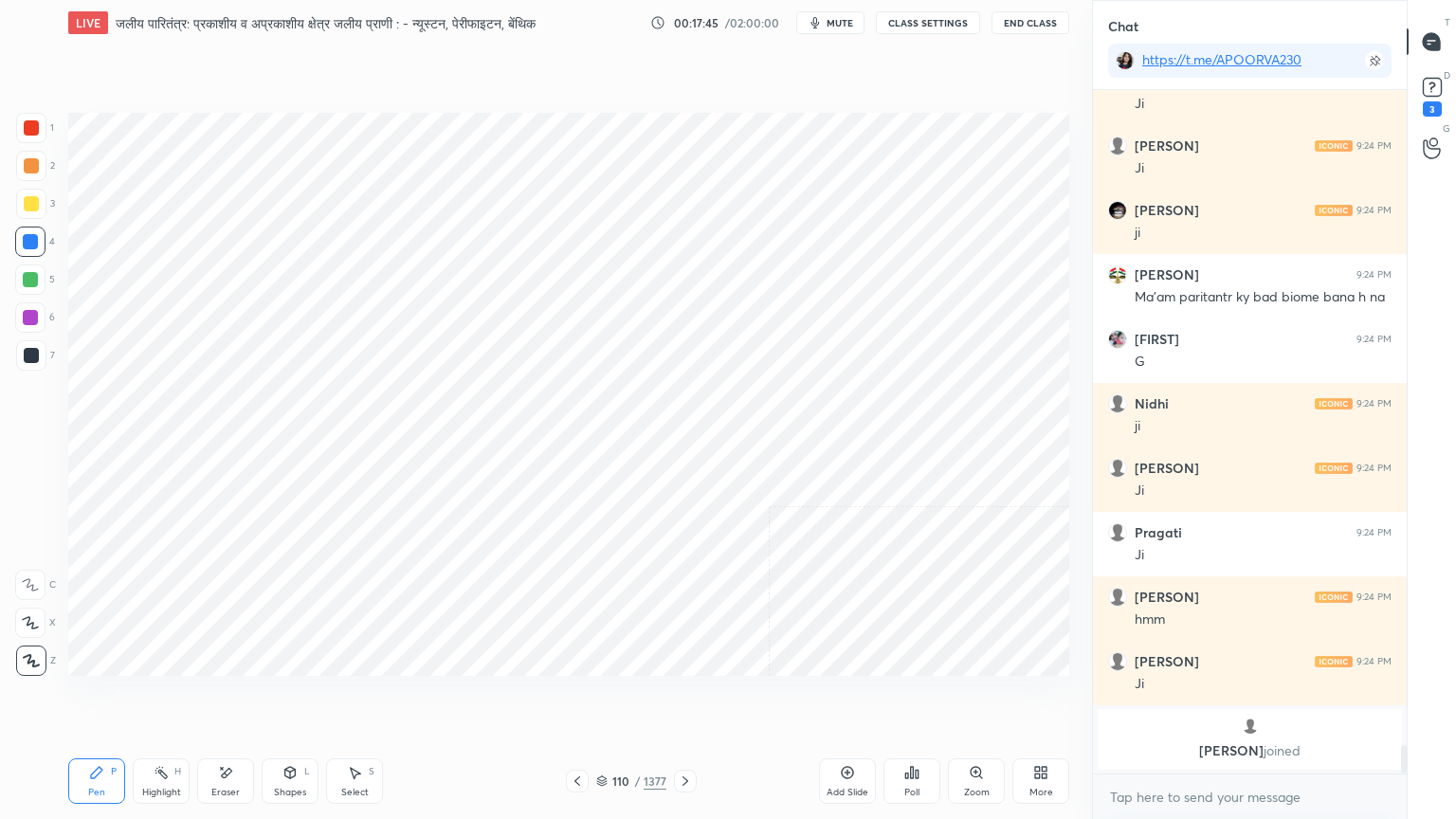 click 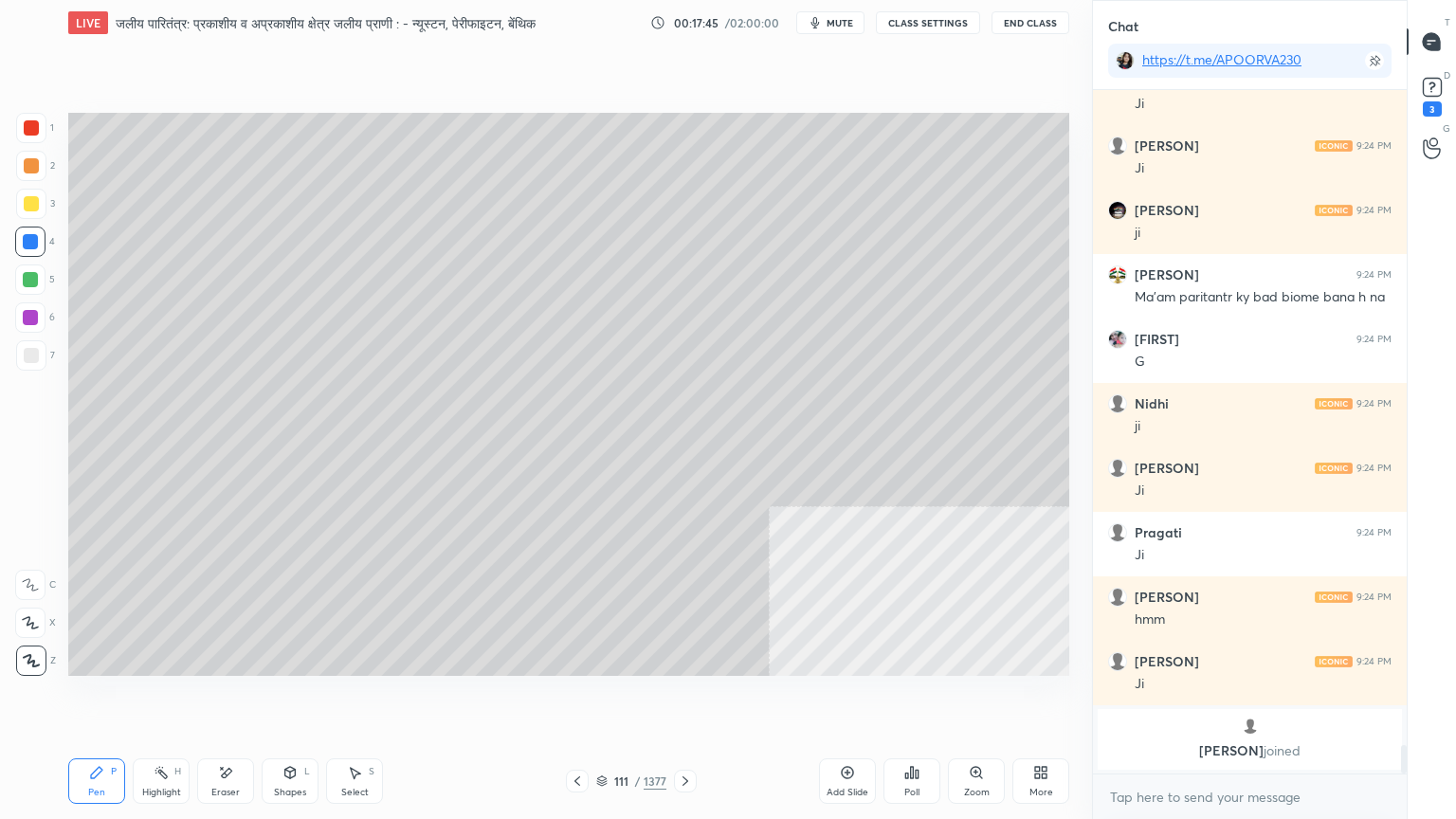 click 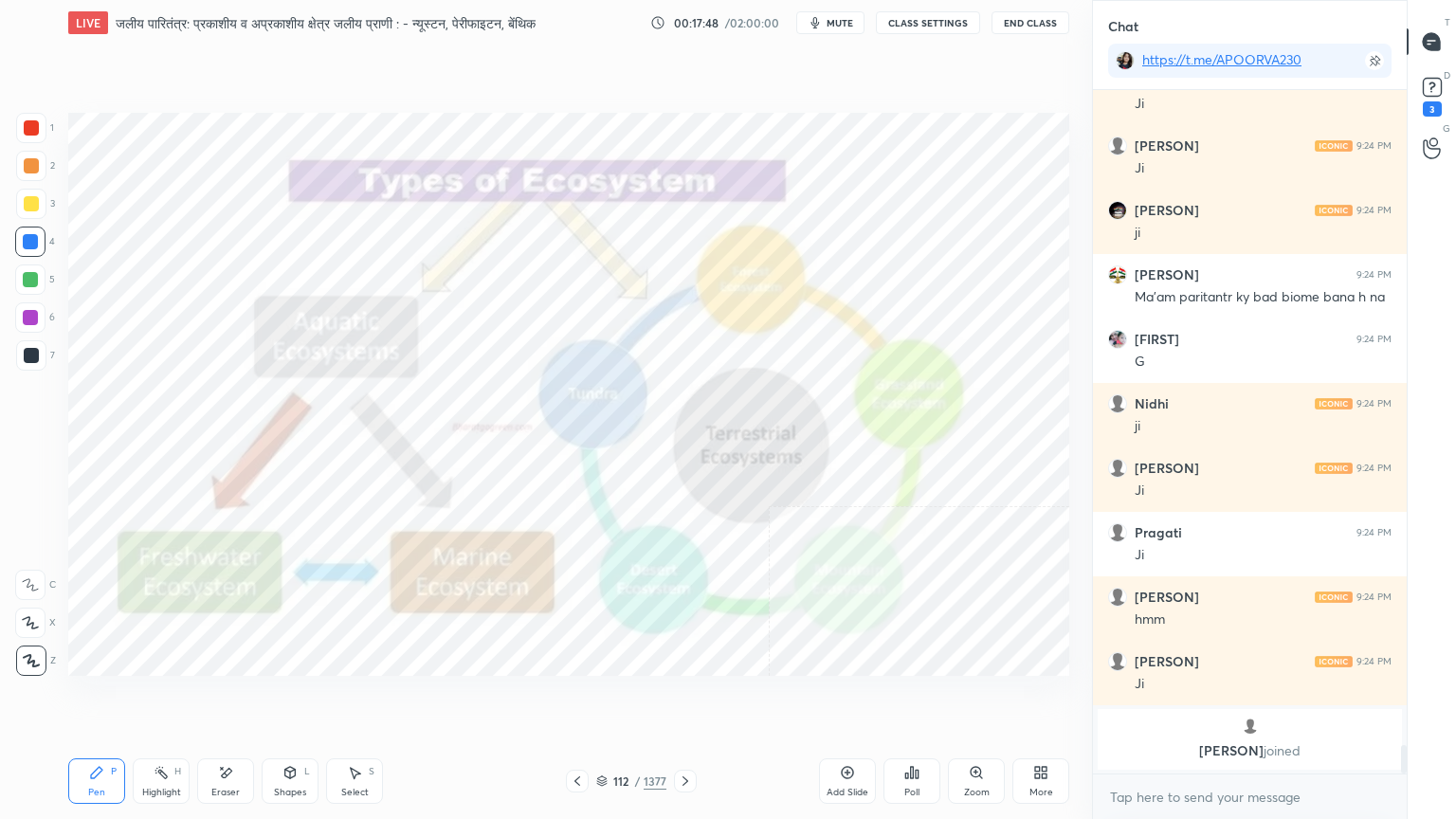 scroll, scrollTop: 15461, scrollLeft: 0, axis: vertical 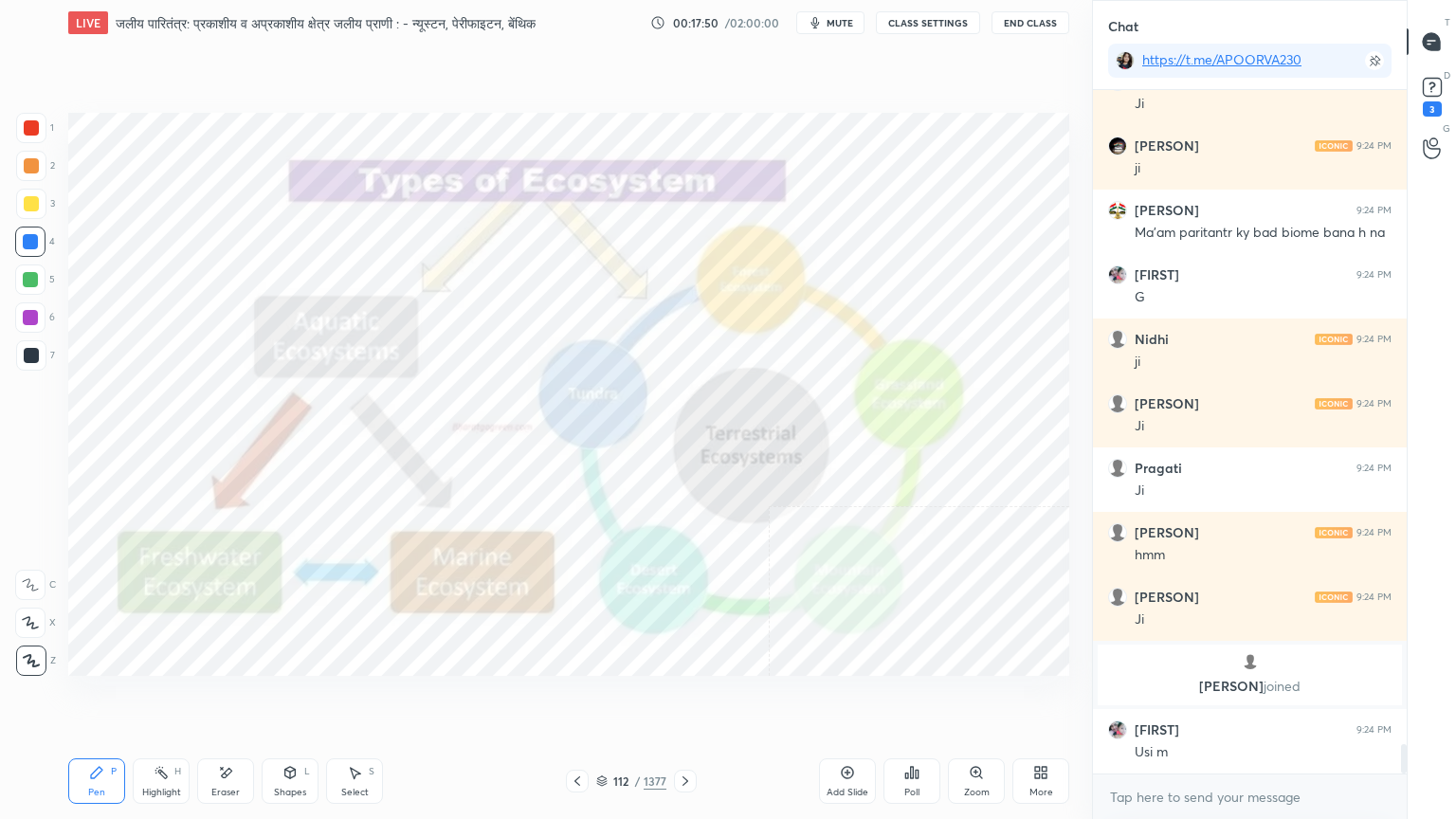 click at bounding box center [685, 781] 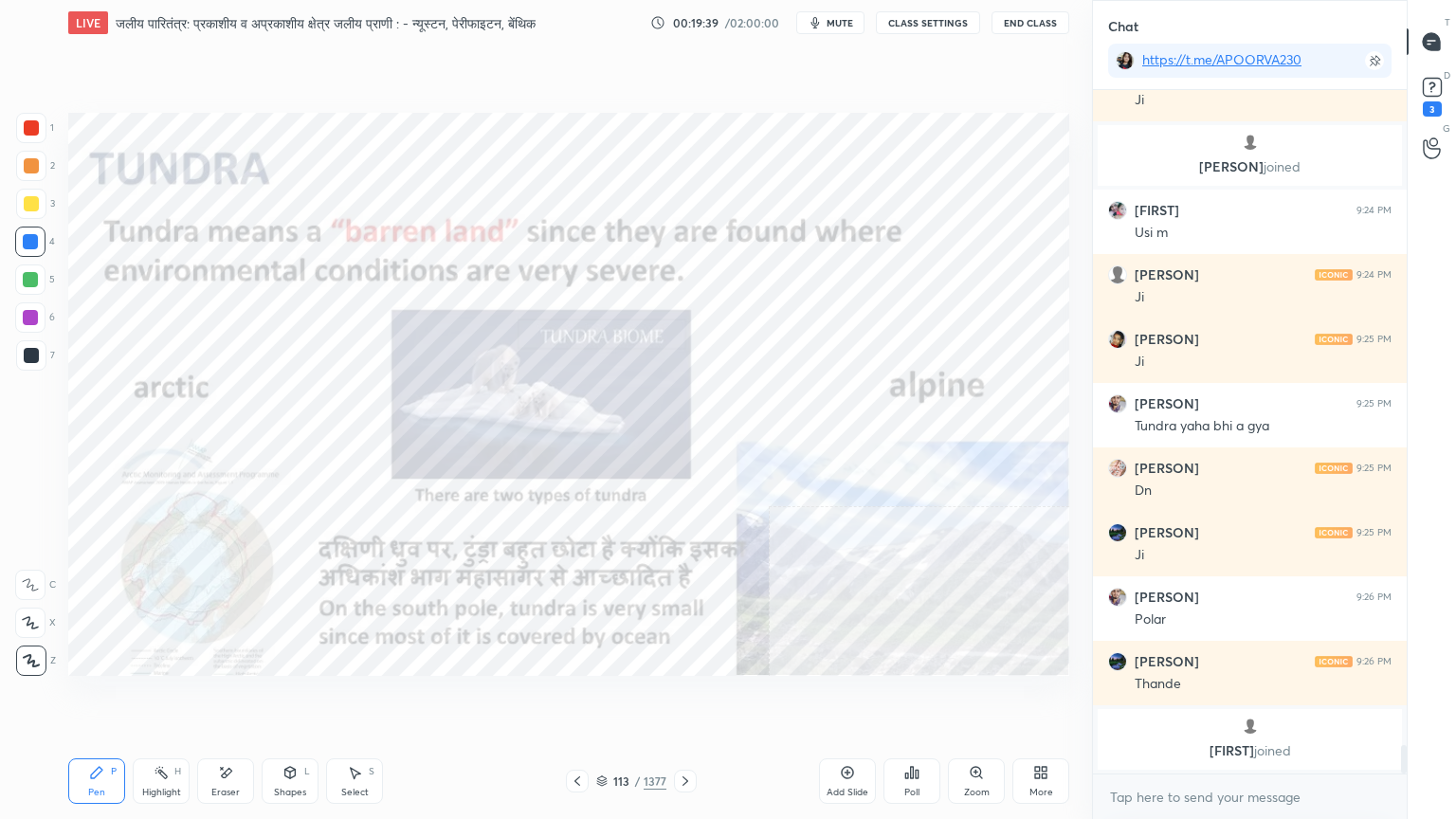 scroll, scrollTop: 15871, scrollLeft: 0, axis: vertical 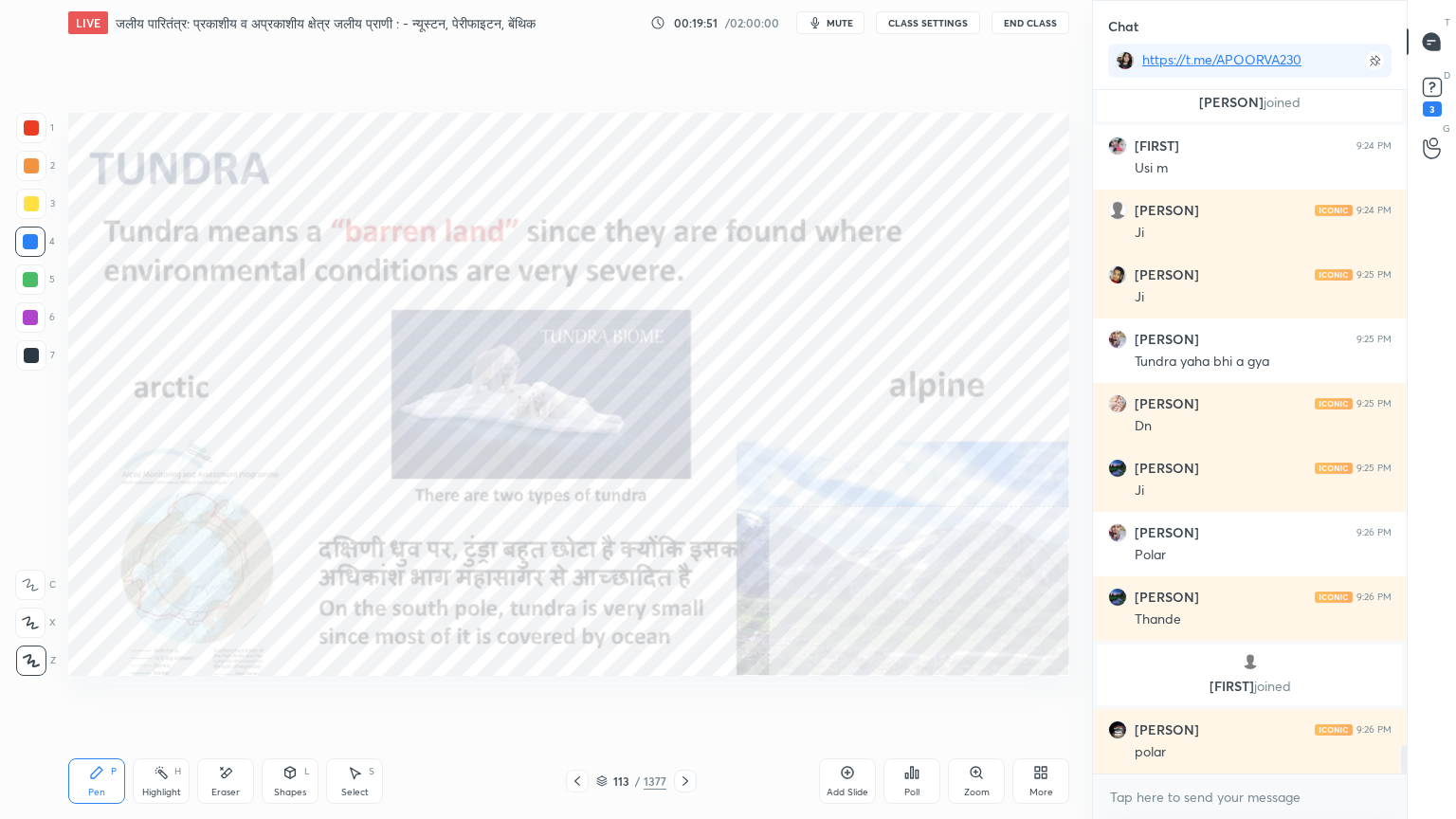 click 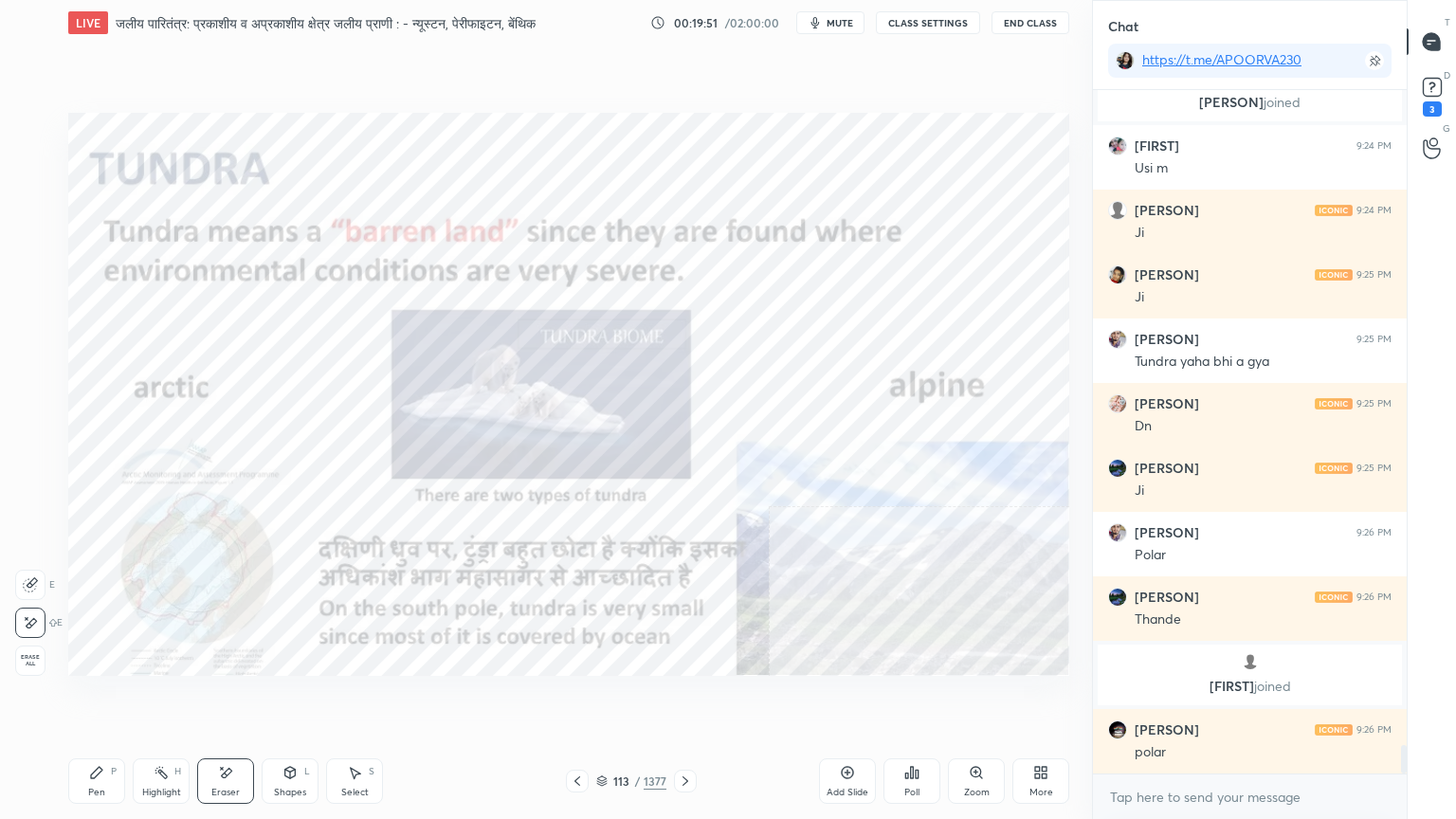 click on "Erase all" at bounding box center [30, 661] 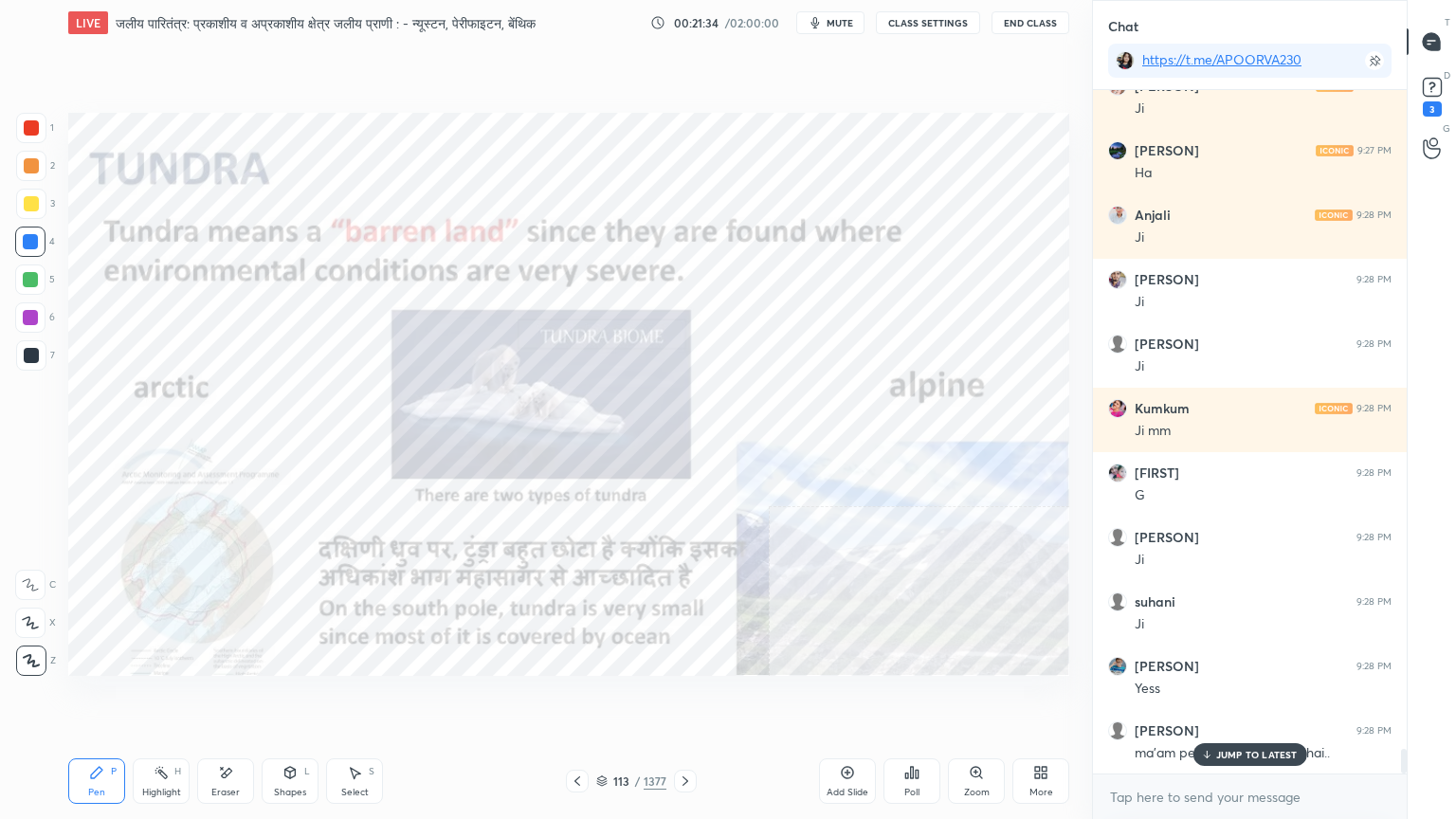 scroll, scrollTop: 18139, scrollLeft: 0, axis: vertical 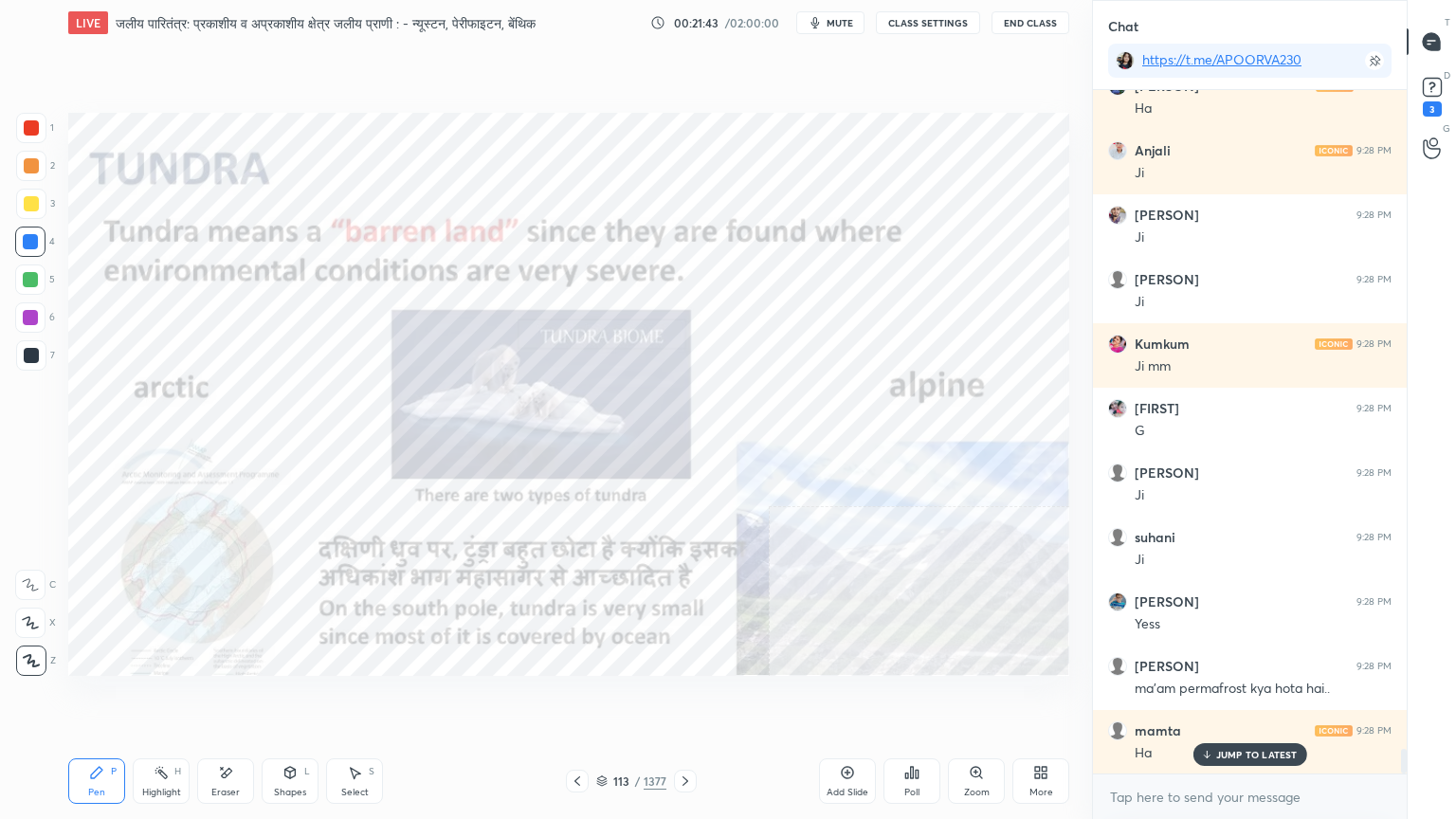 drag, startPoint x: 601, startPoint y: 783, endPoint x: 618, endPoint y: 775, distance: 18.788294 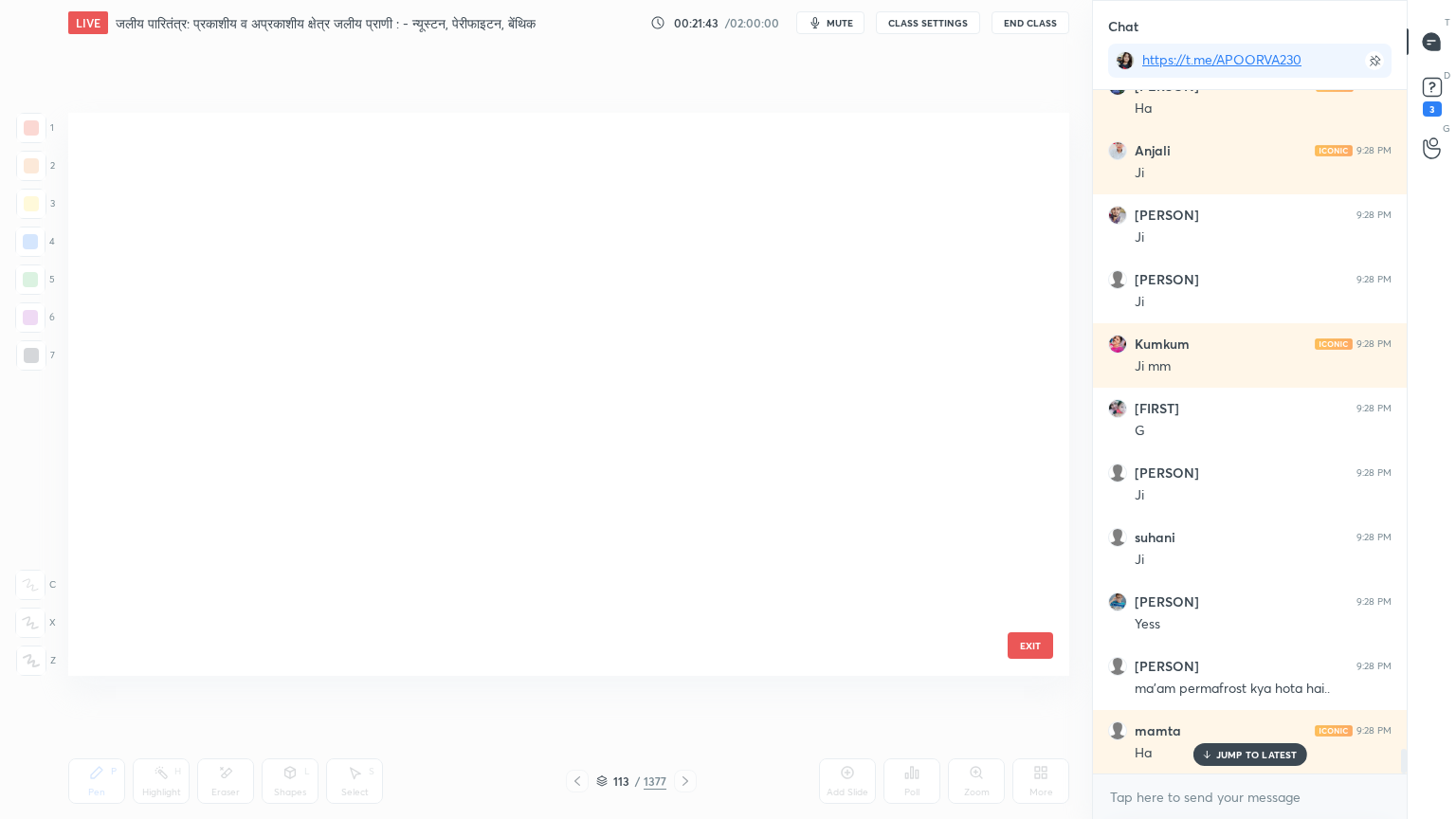 scroll, scrollTop: 6029, scrollLeft: 0, axis: vertical 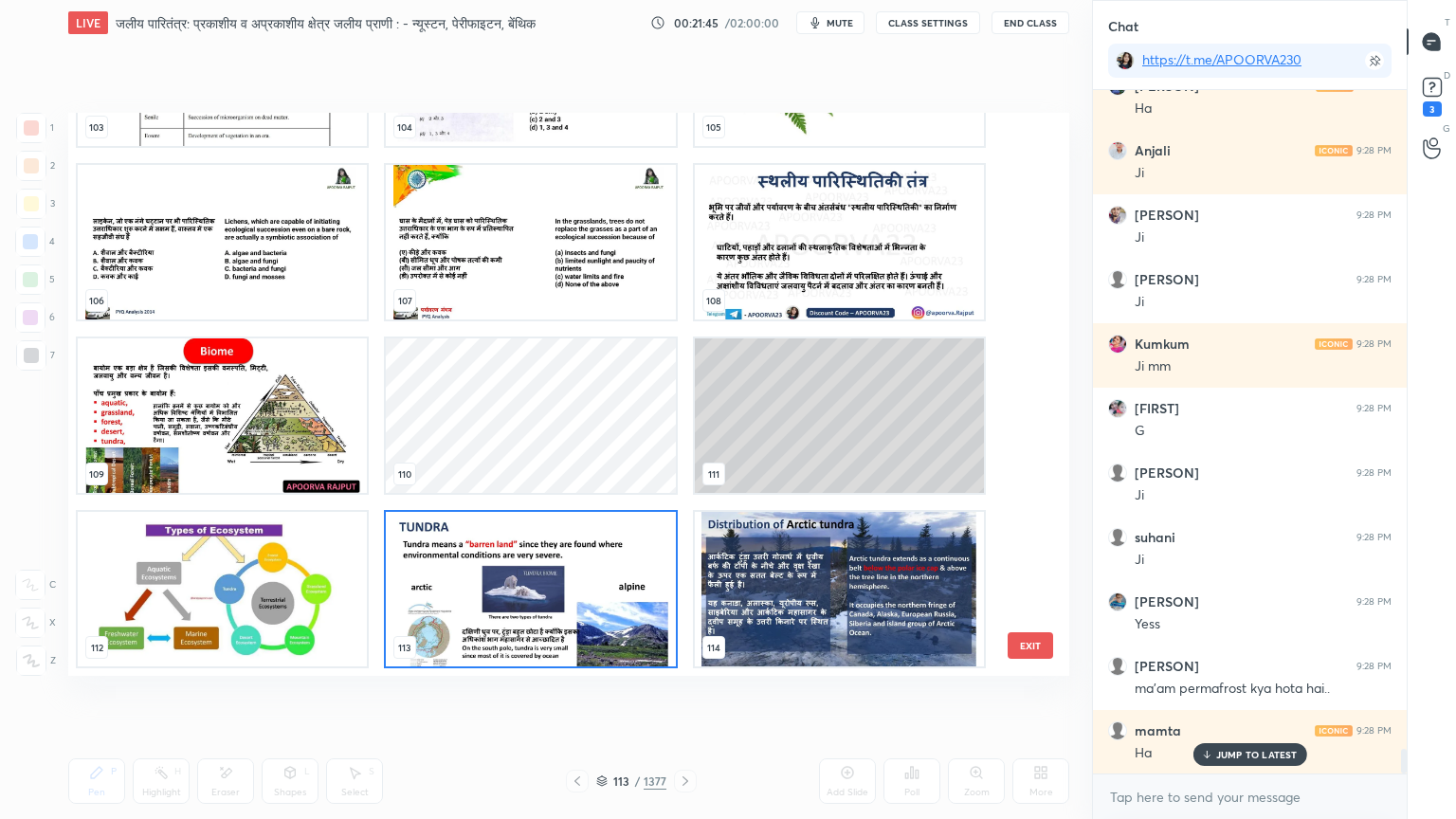click at bounding box center [530, 589] 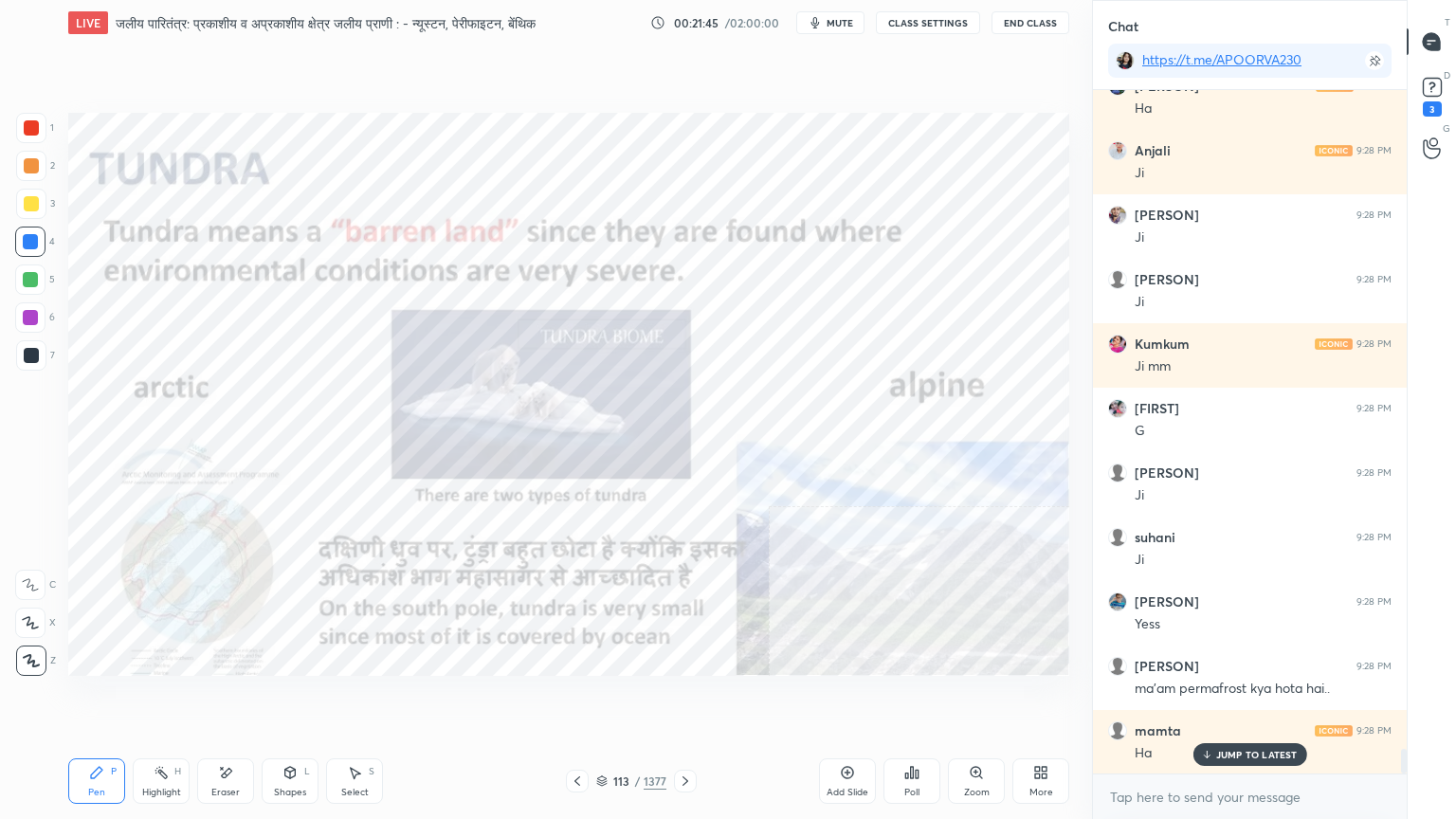 drag, startPoint x: 537, startPoint y: 581, endPoint x: 538, endPoint y: 571, distance: 10.04988 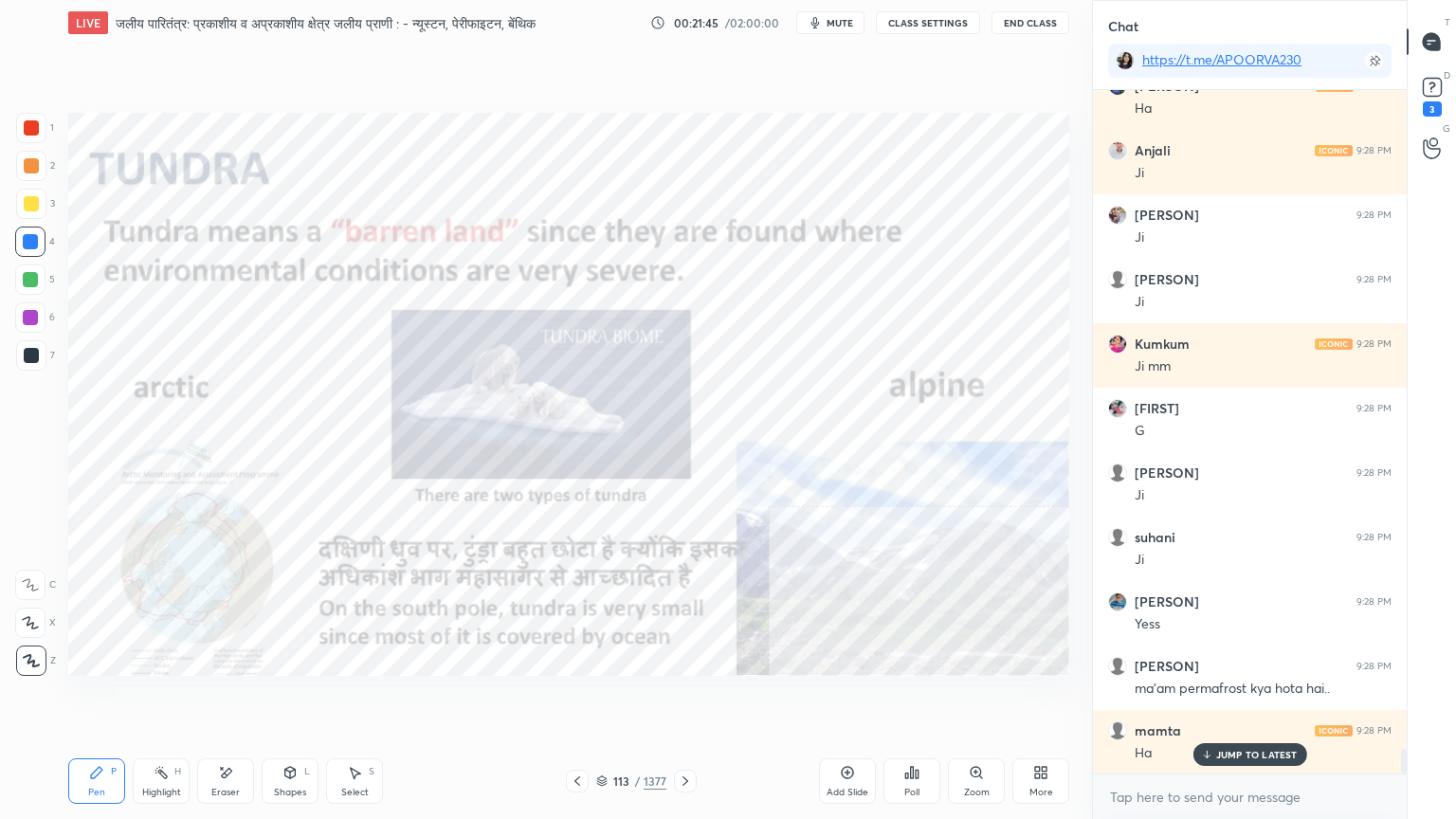 click at bounding box center (530, 589) 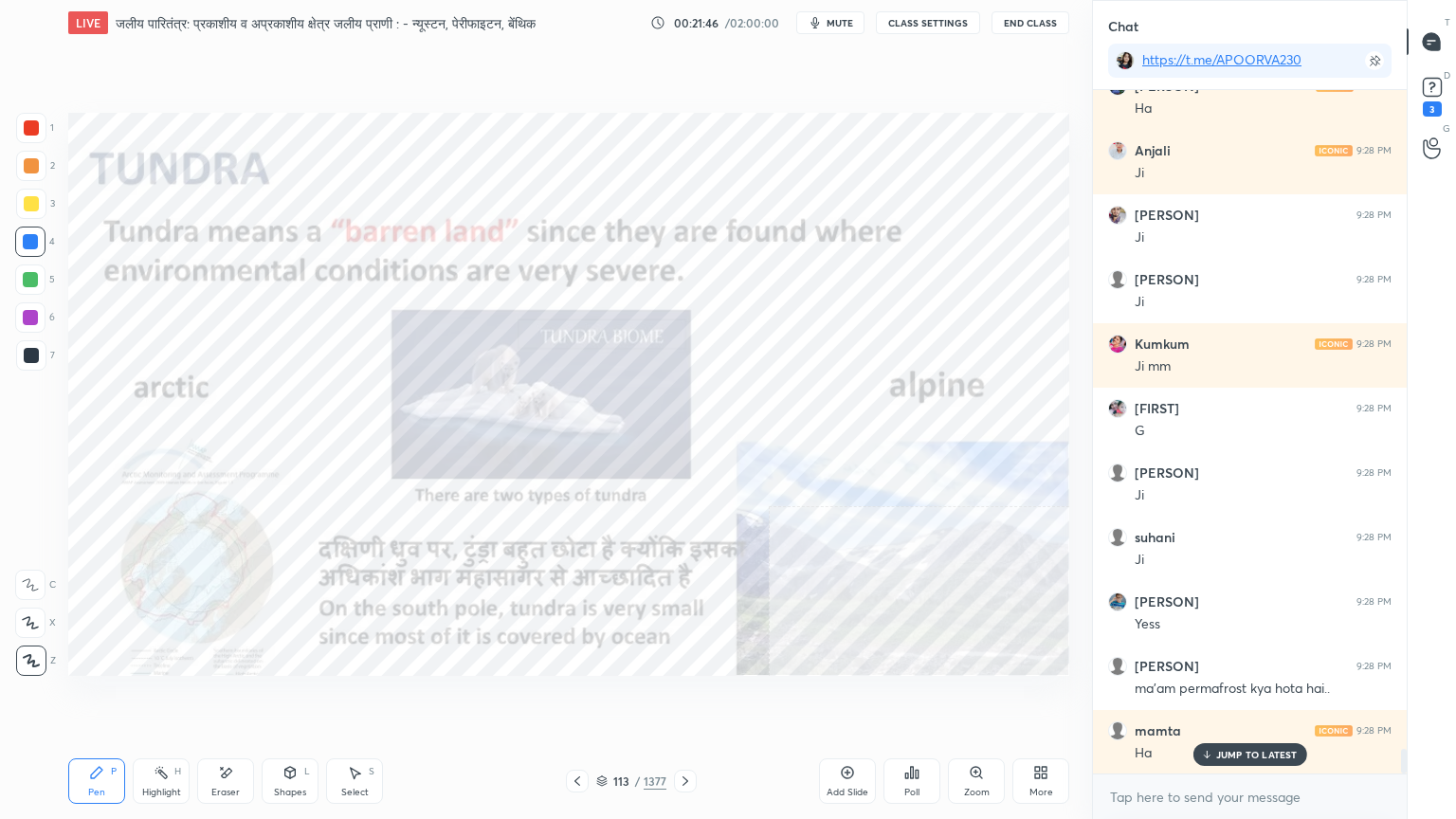 scroll, scrollTop: 0, scrollLeft: 0, axis: both 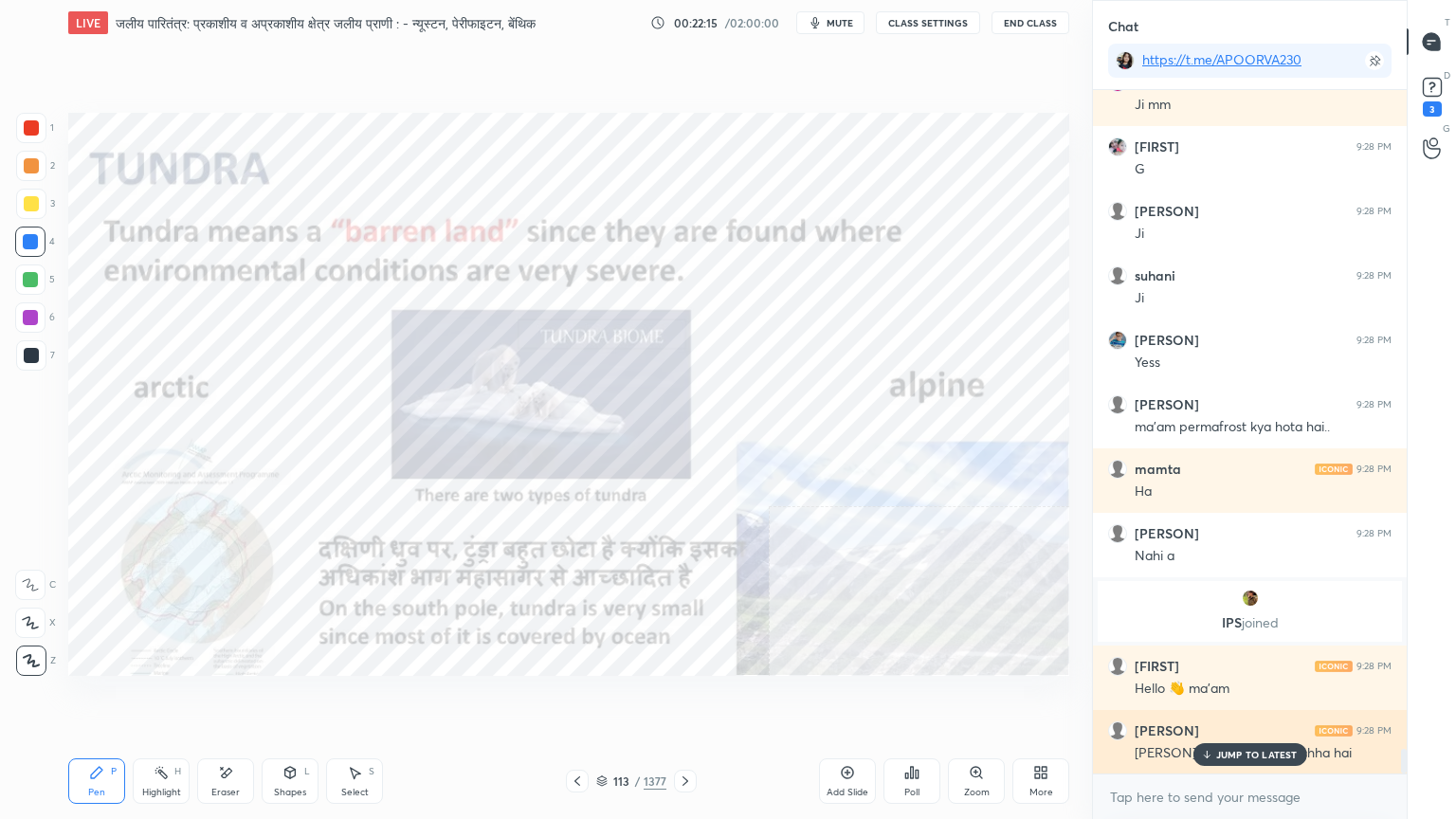 click on "JUMP TO LATEST" at bounding box center (1249, 755) 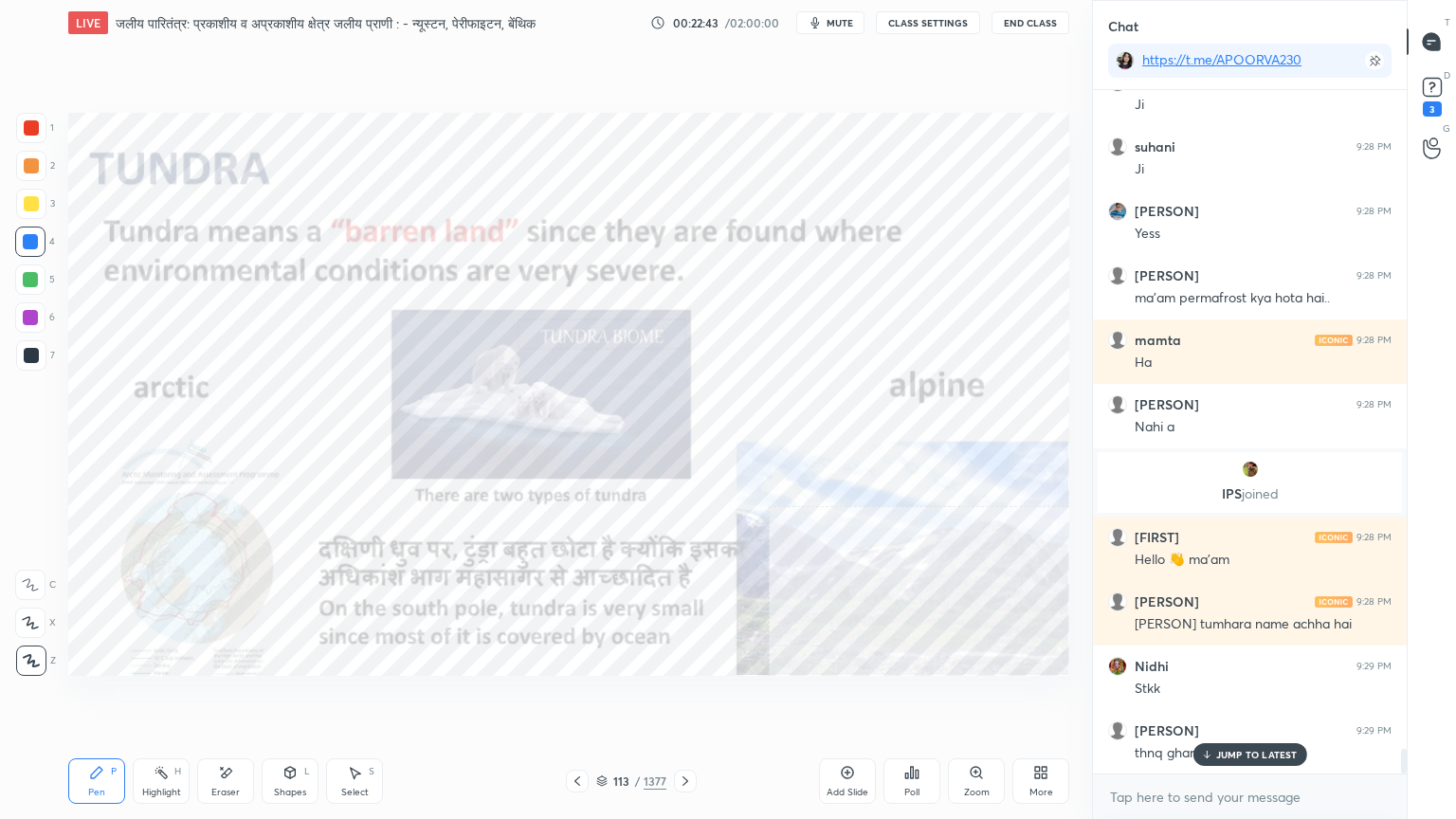 scroll, scrollTop: 18594, scrollLeft: 0, axis: vertical 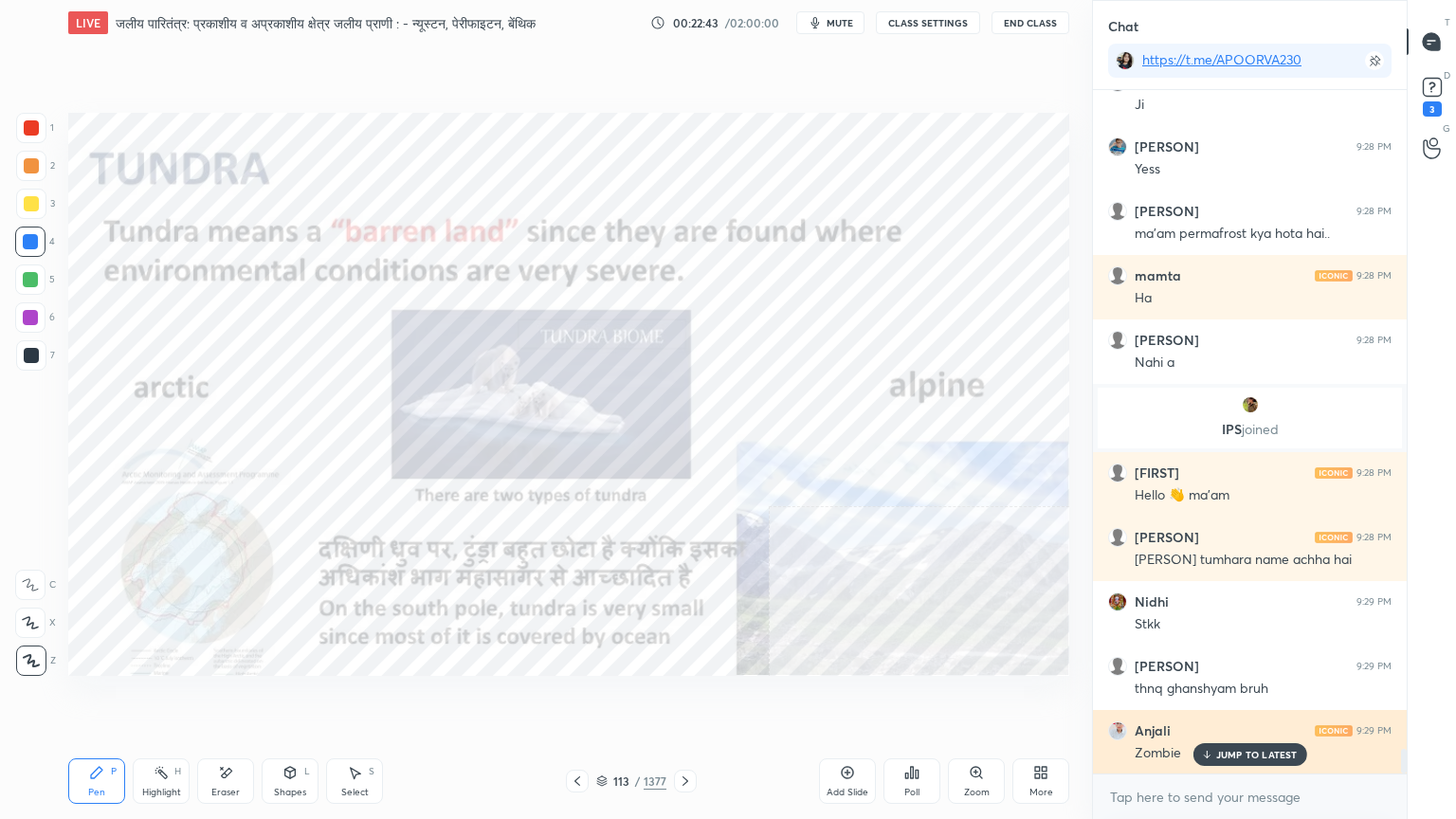 click on "JUMP TO LATEST" at bounding box center [1257, 755] 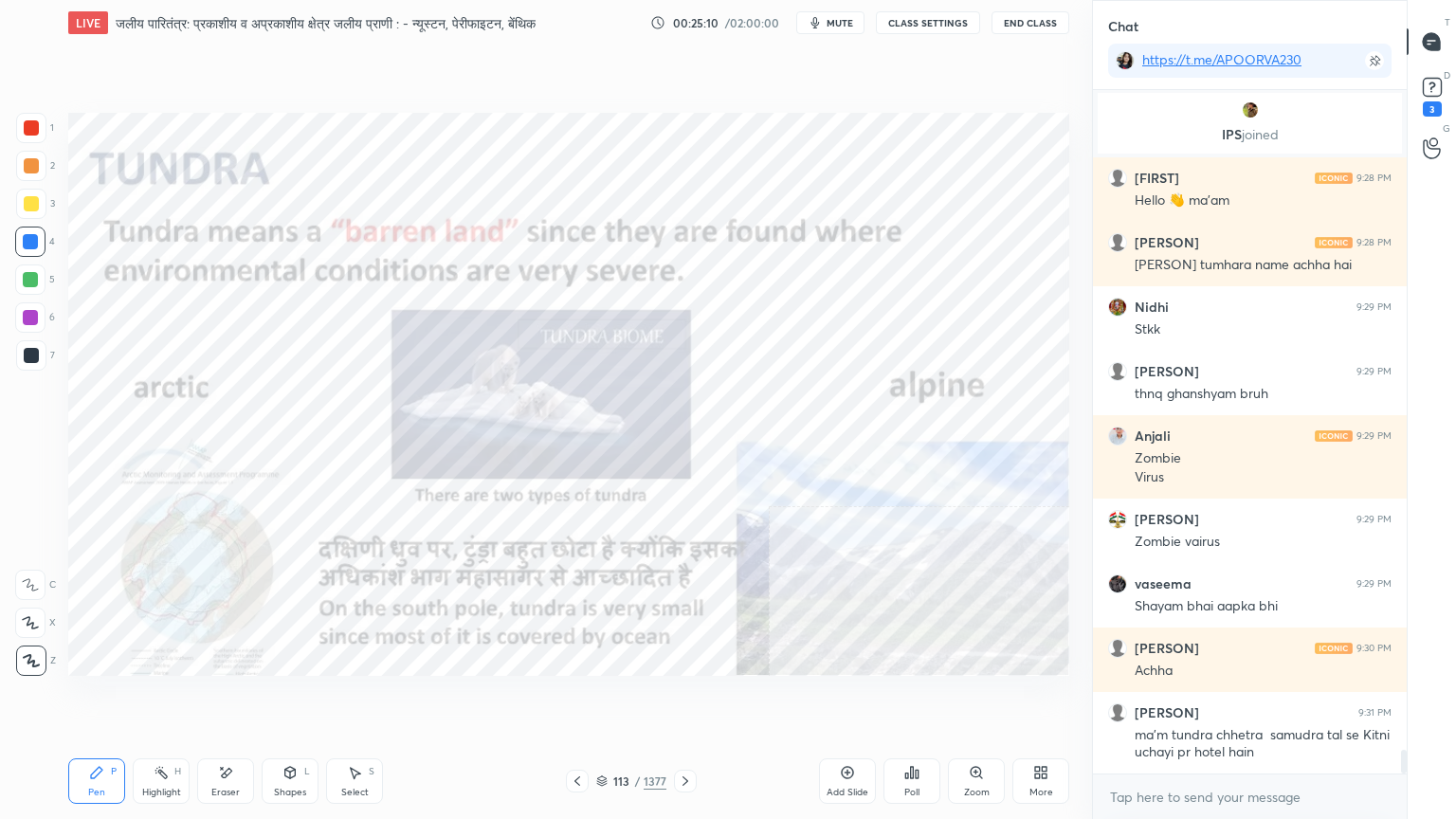 scroll, scrollTop: 18970, scrollLeft: 0, axis: vertical 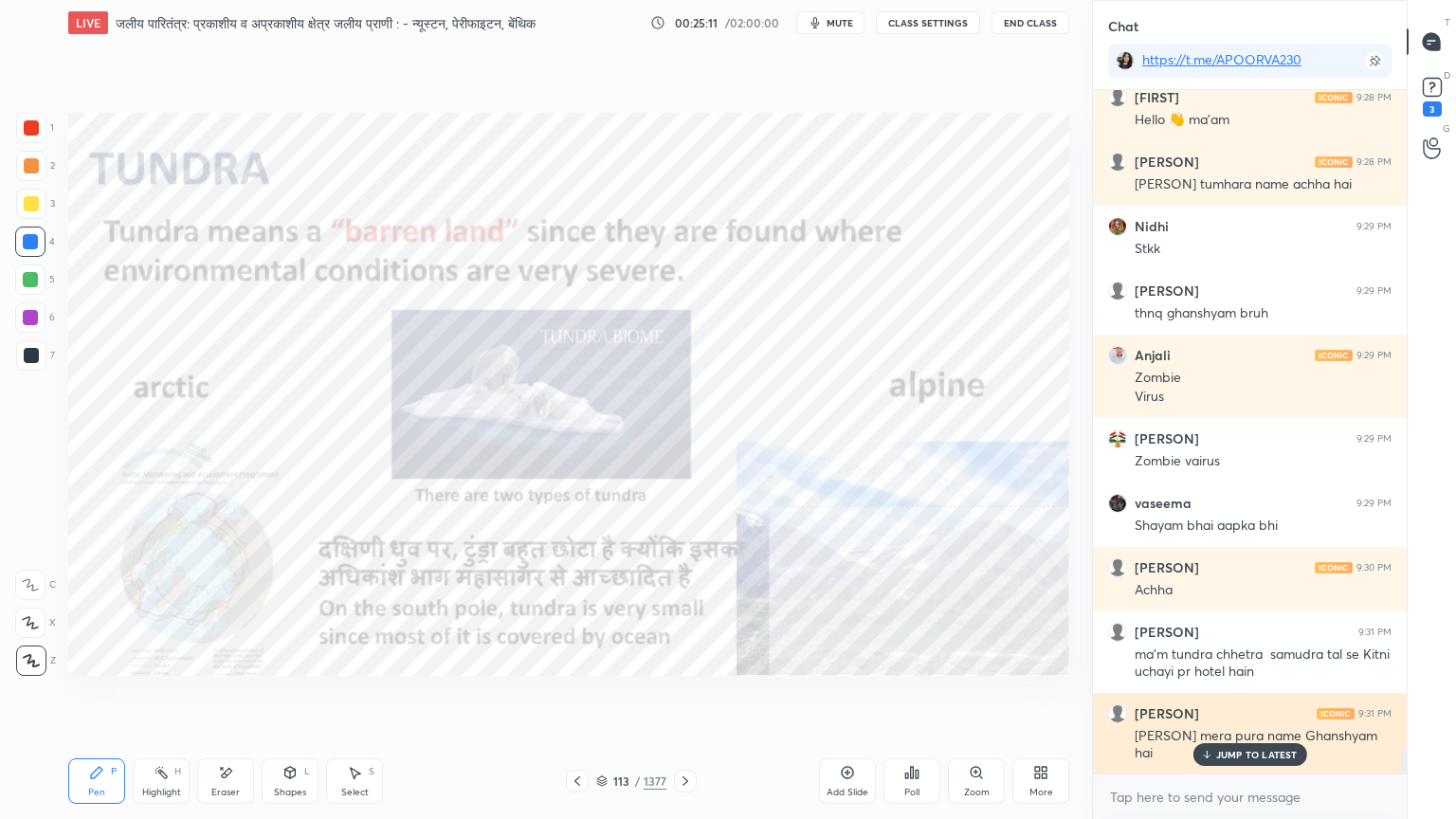 click on "JUMP TO LATEST" at bounding box center [1257, 755] 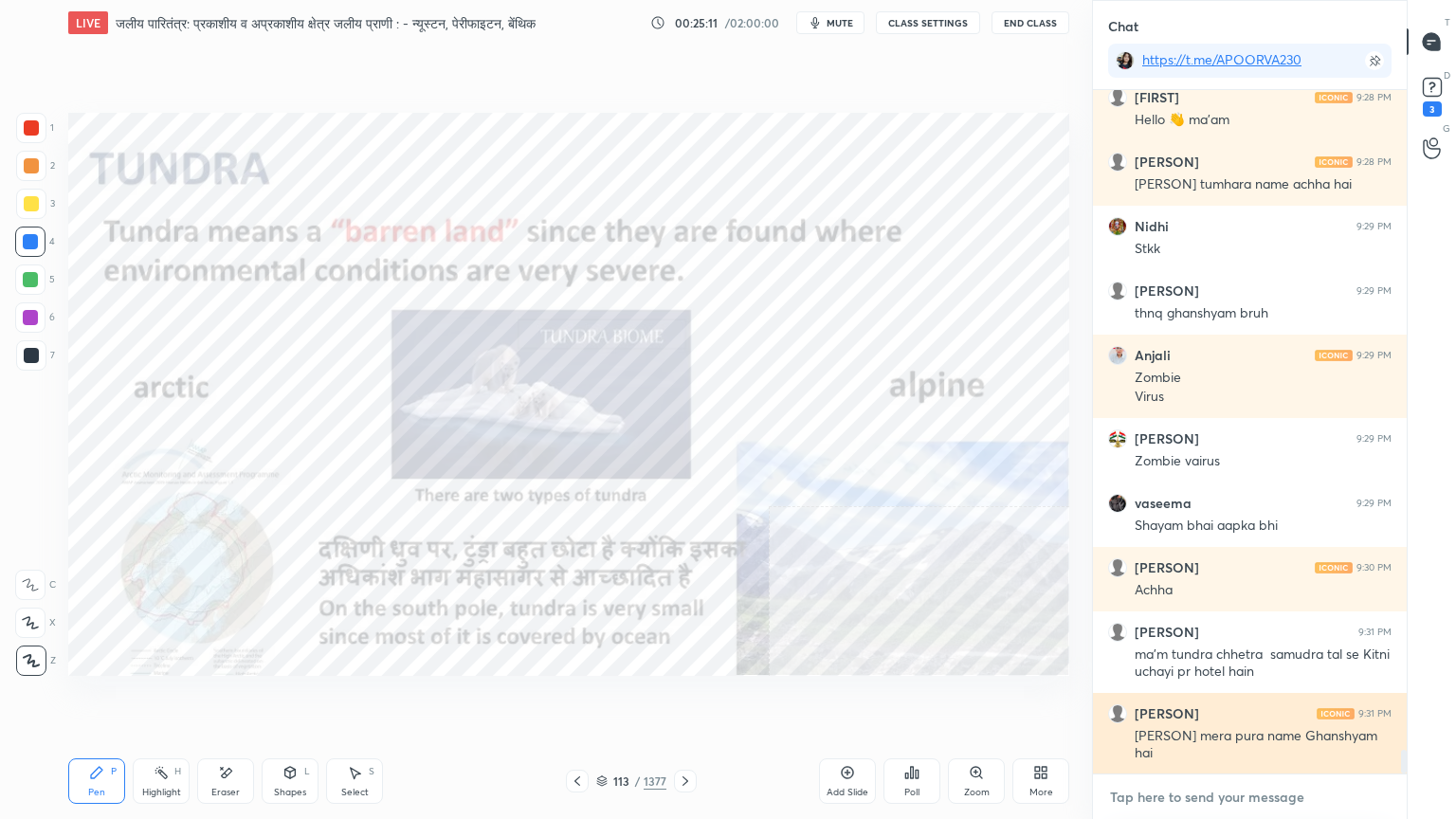 drag, startPoint x: 1227, startPoint y: 804, endPoint x: 1198, endPoint y: 754, distance: 57.80138 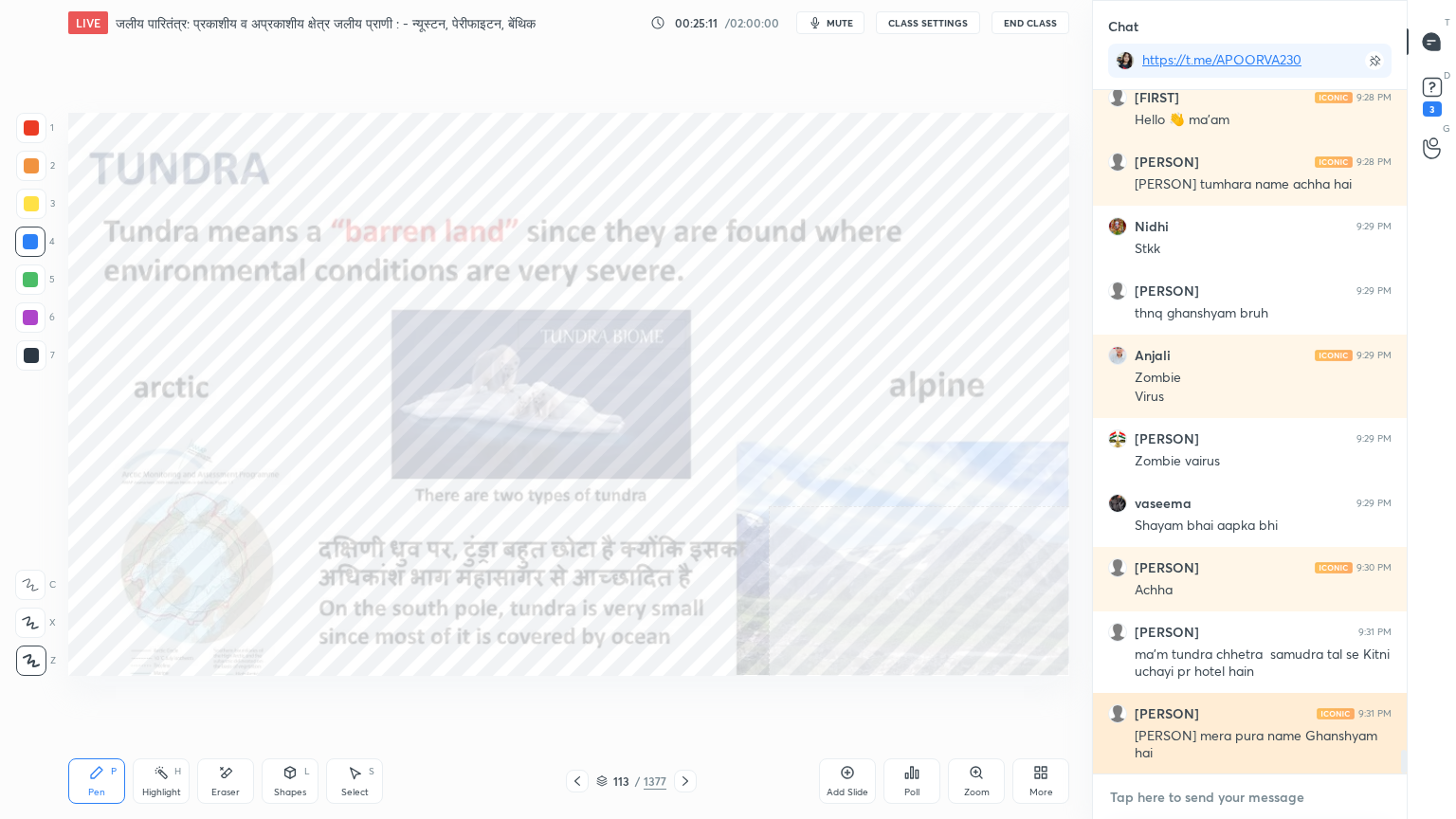 click at bounding box center (1249, 797) 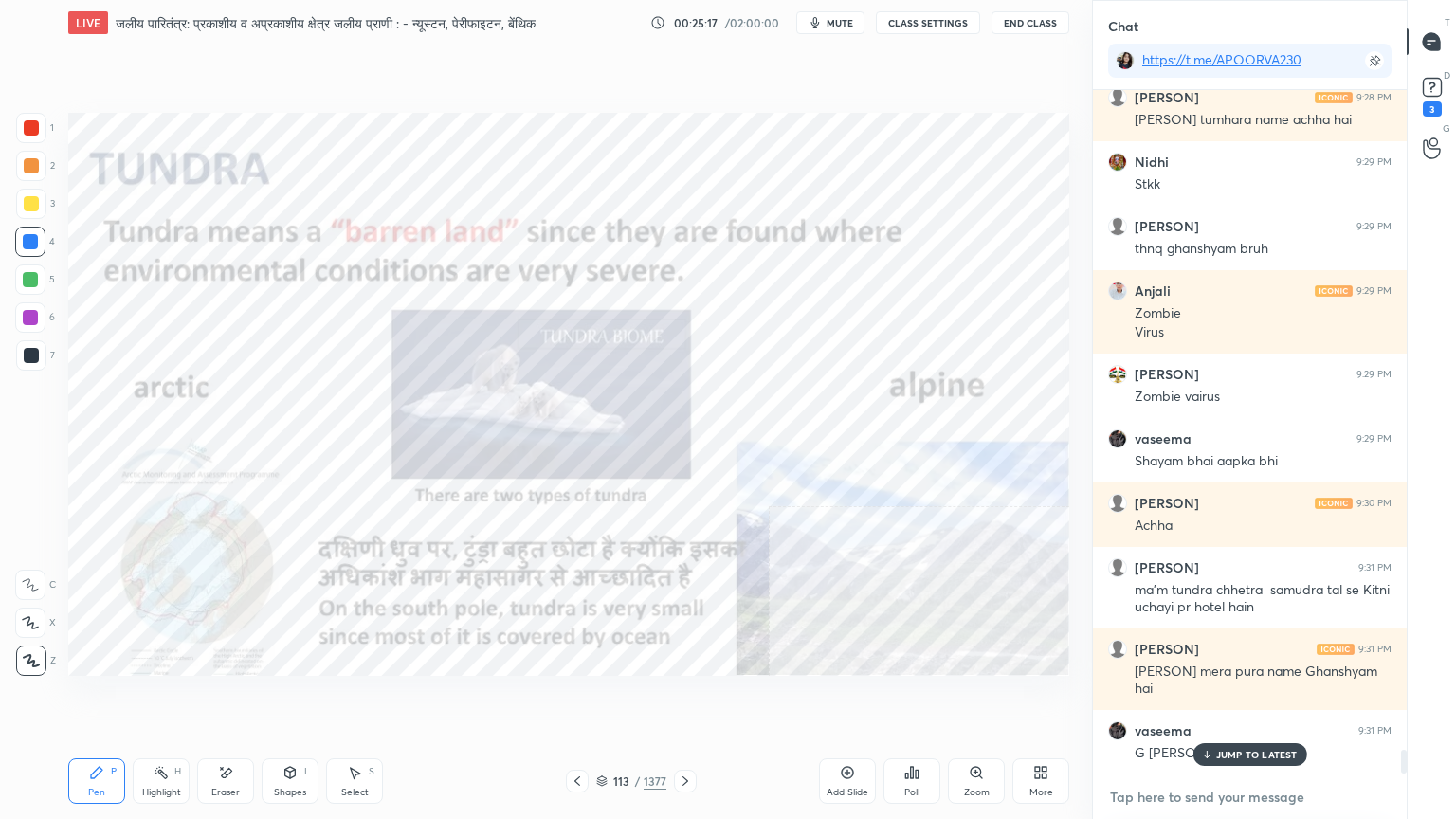 scroll, scrollTop: 19099, scrollLeft: 0, axis: vertical 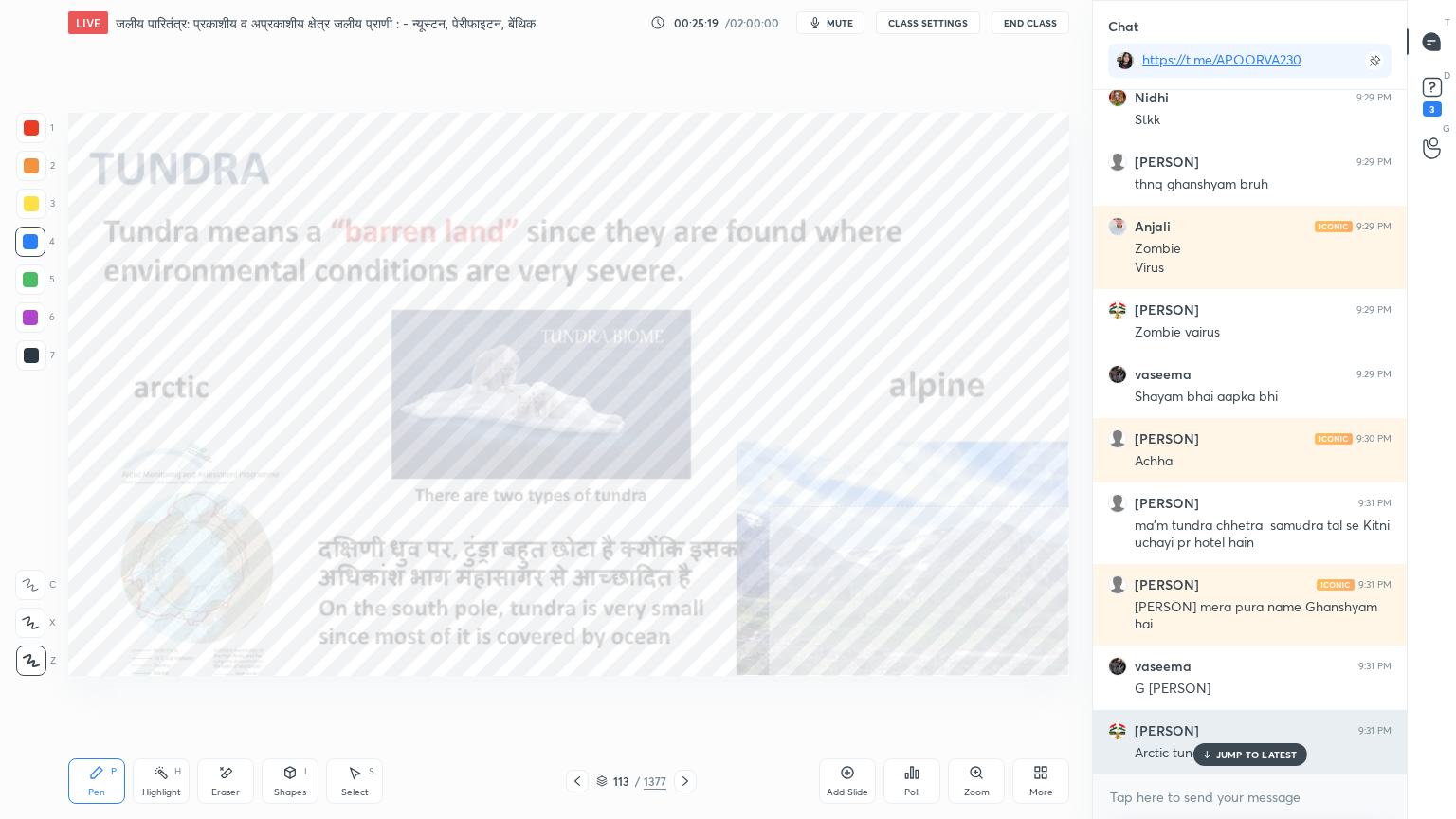 click on "JUMP TO LATEST" at bounding box center (1257, 755) 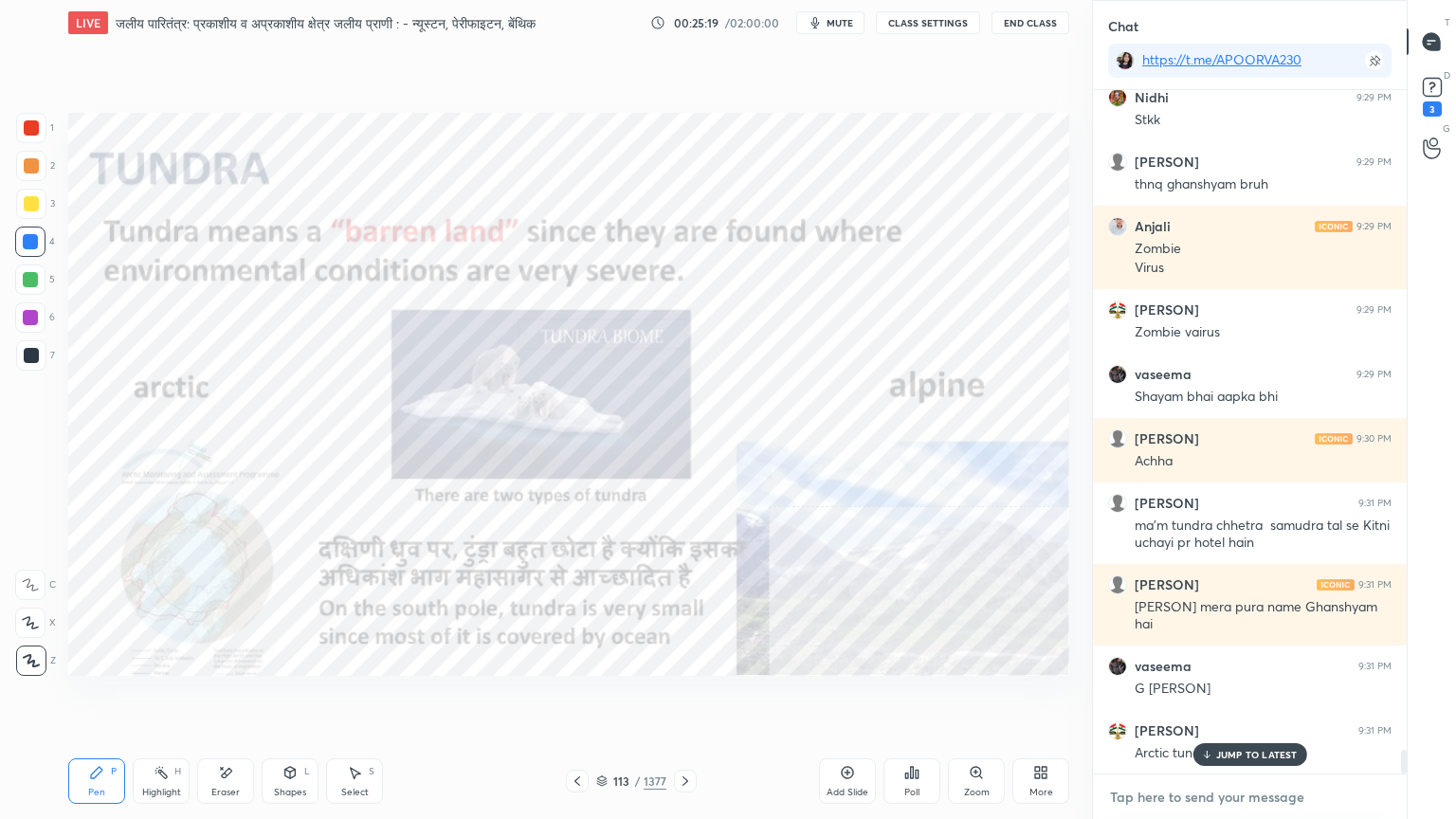 click at bounding box center (1249, 797) 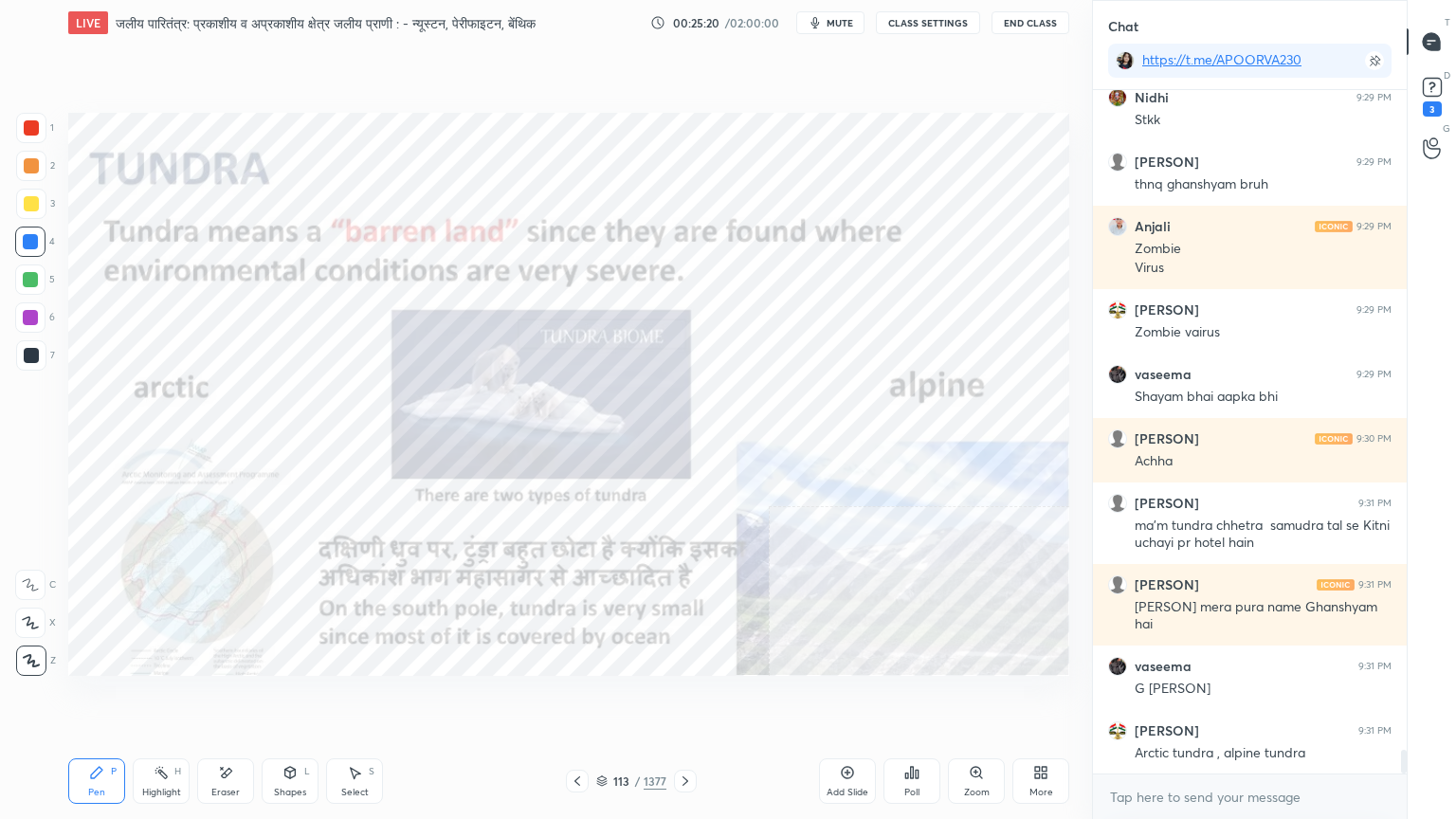 click 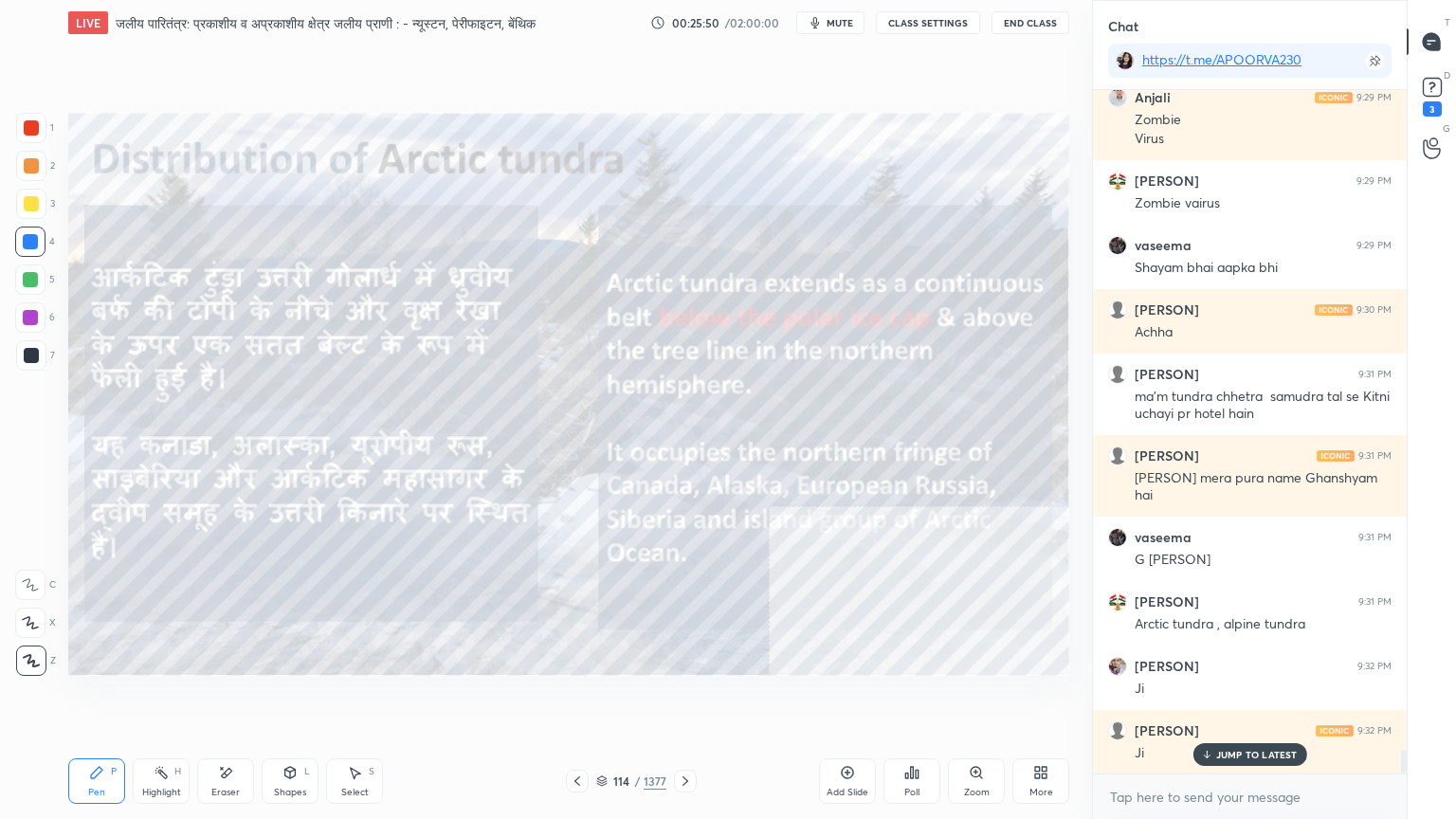 scroll, scrollTop: 19292, scrollLeft: 0, axis: vertical 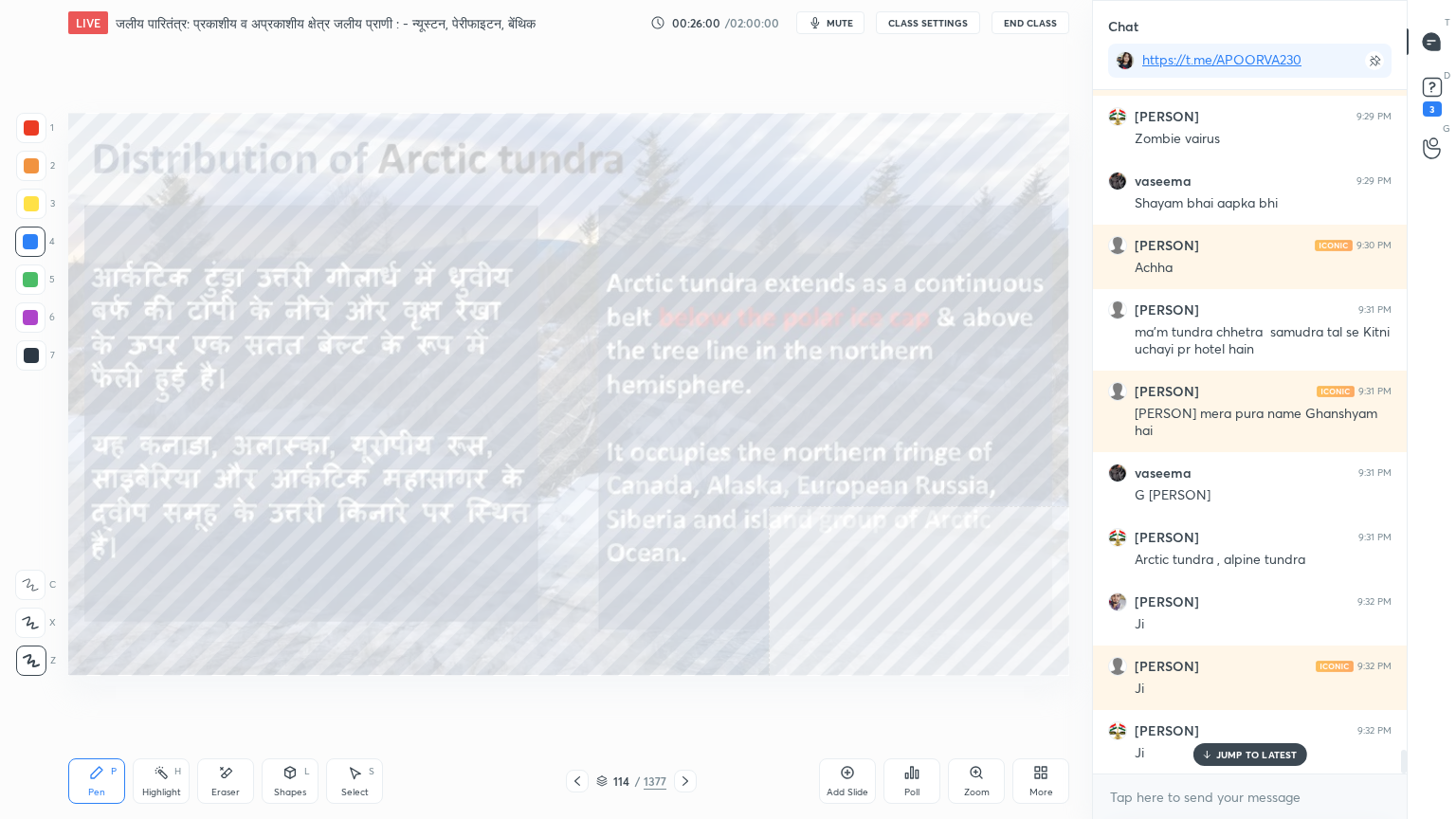 click at bounding box center (577, 781) 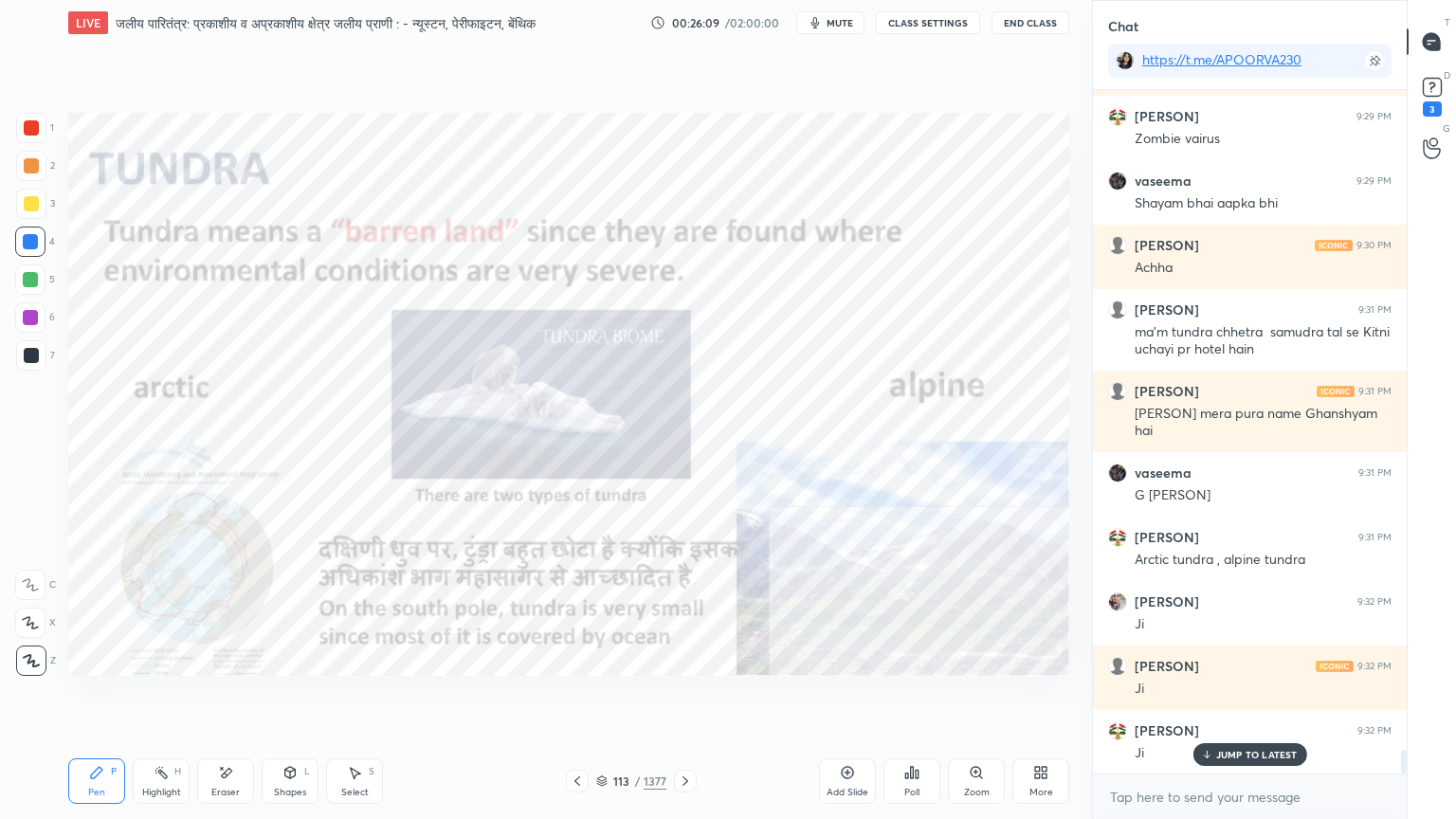 click 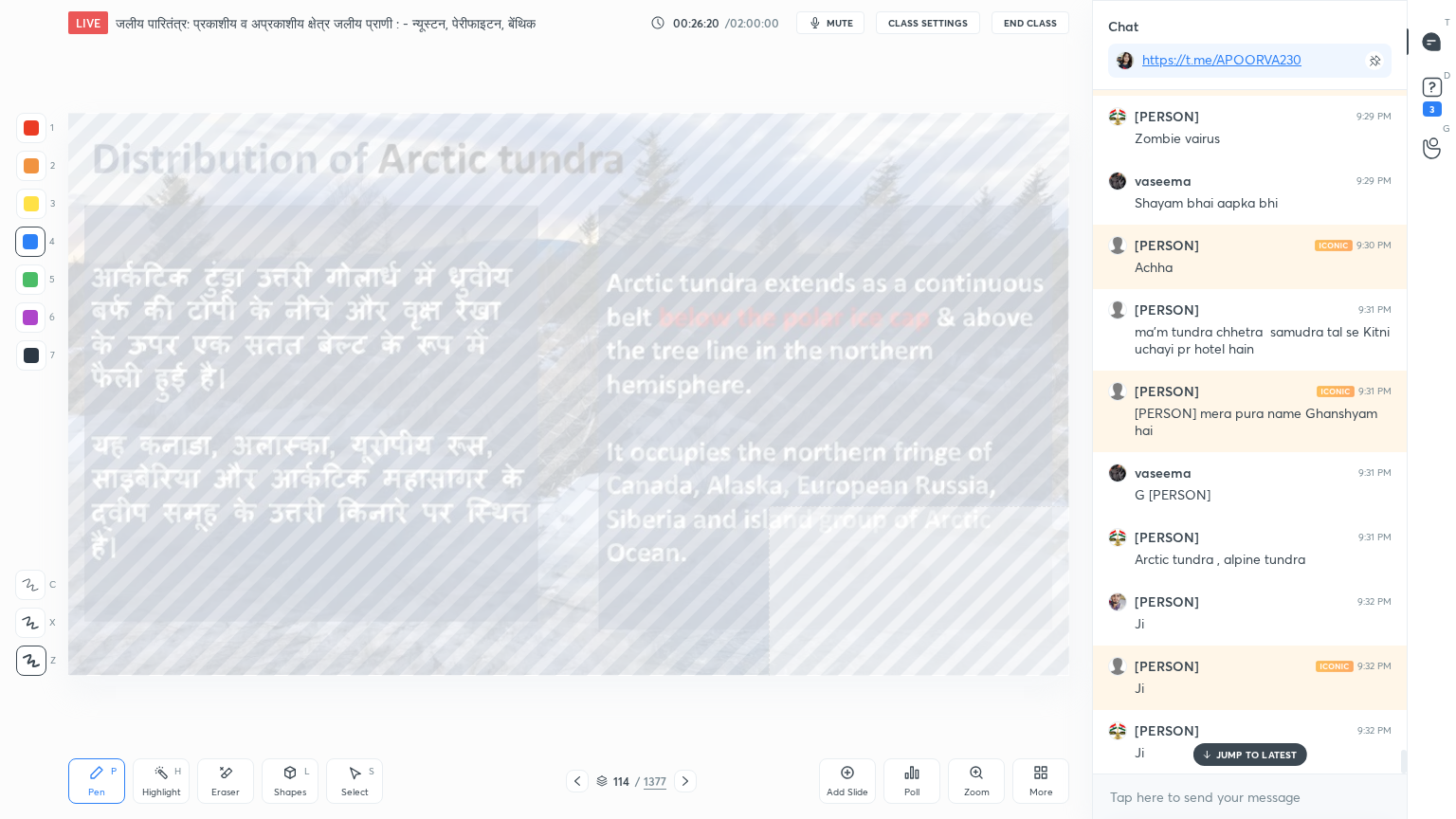 scroll, scrollTop: 19356, scrollLeft: 0, axis: vertical 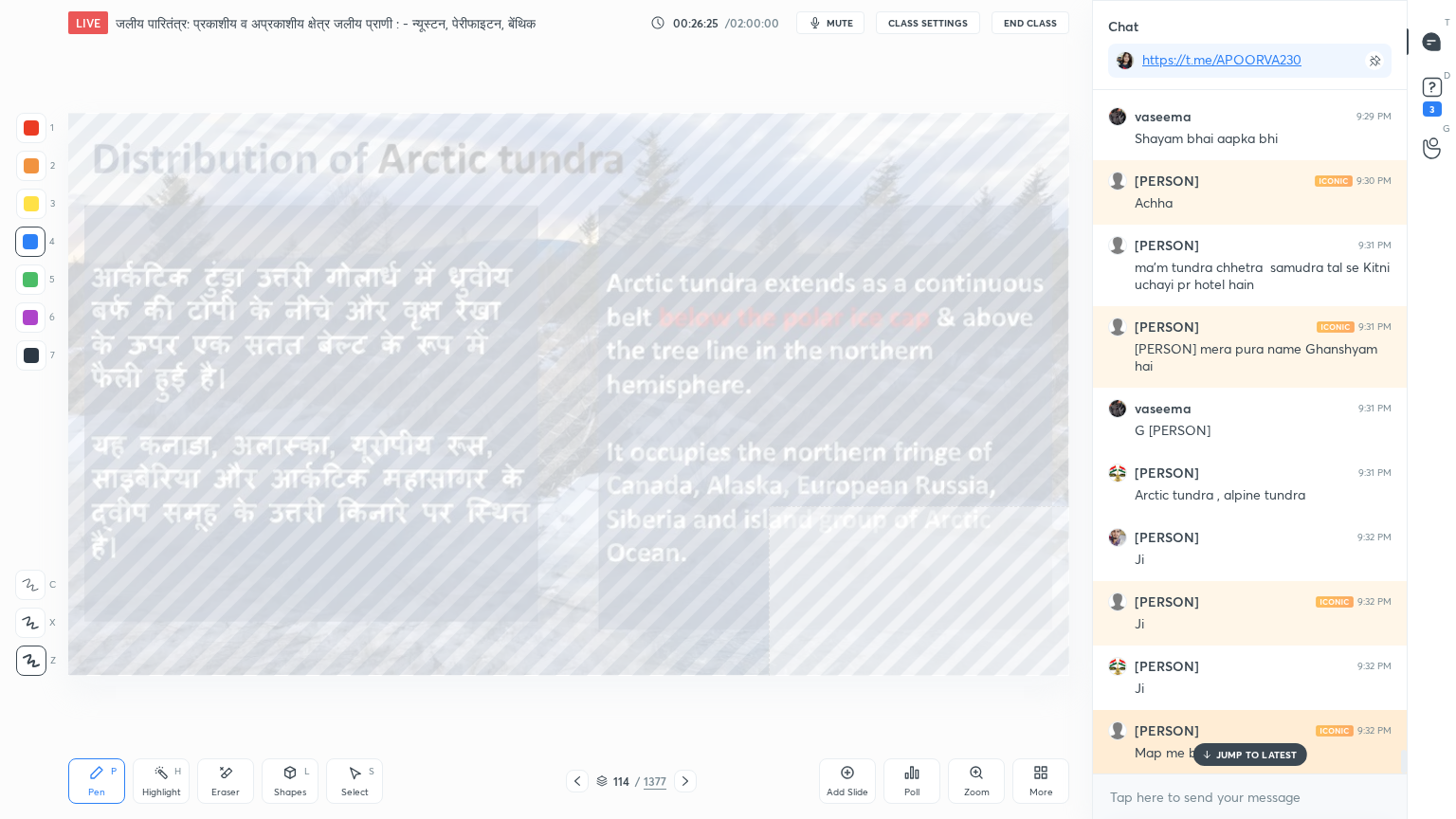 click on "JUMP TO LATEST" at bounding box center [1257, 755] 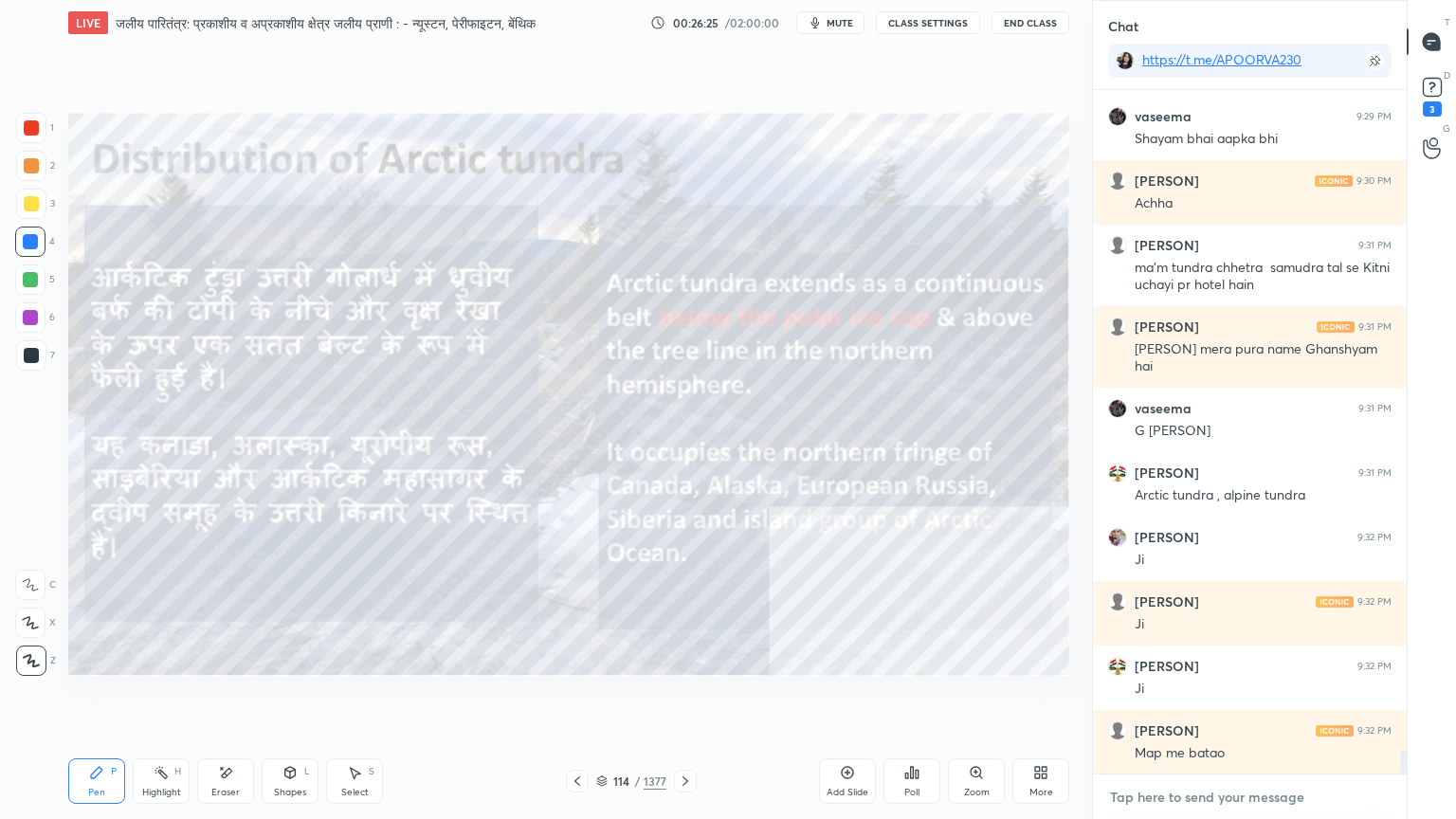 click at bounding box center (1249, 797) 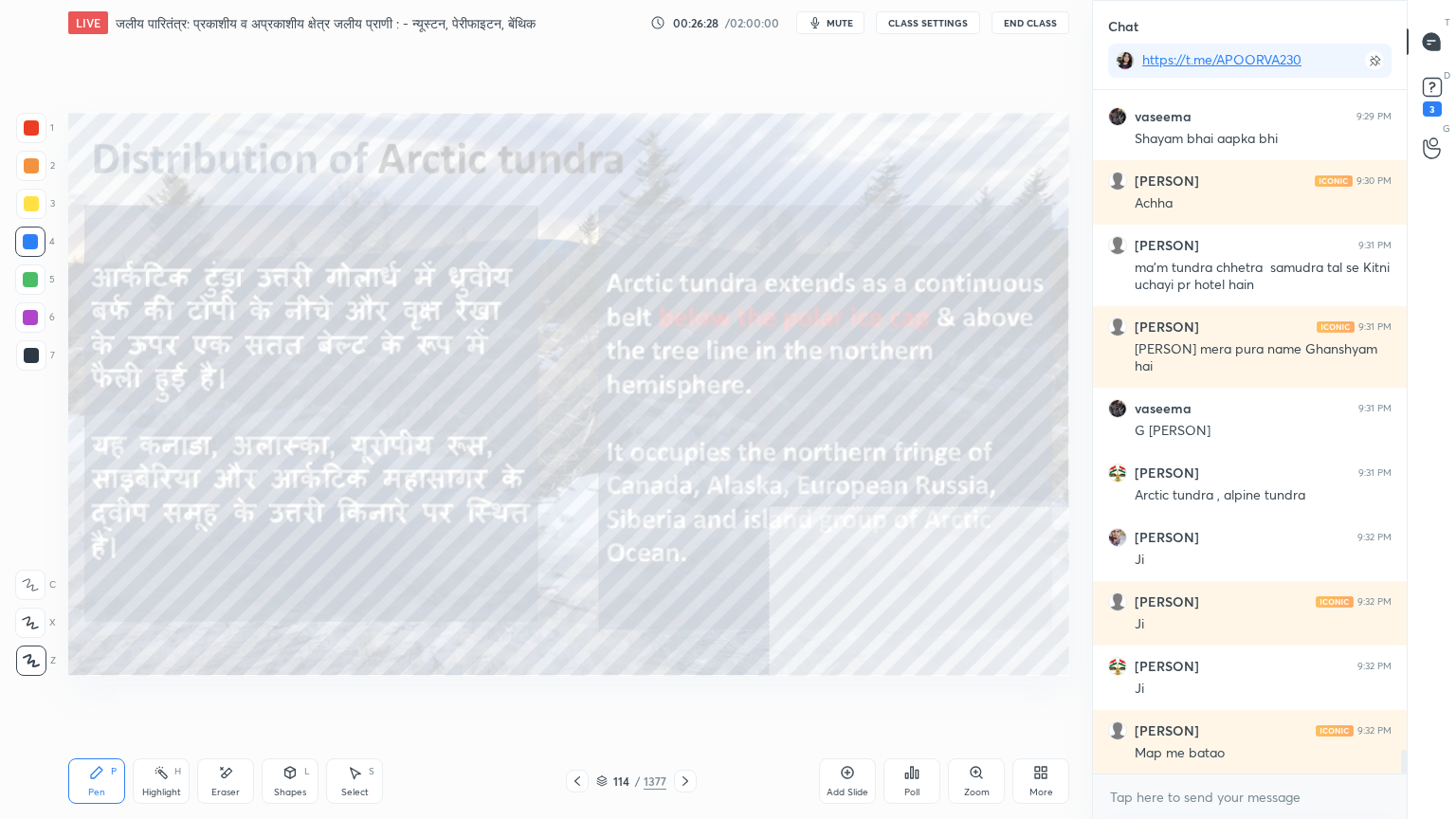 drag, startPoint x: 573, startPoint y: 785, endPoint x: 597, endPoint y: 768, distance: 29.410882 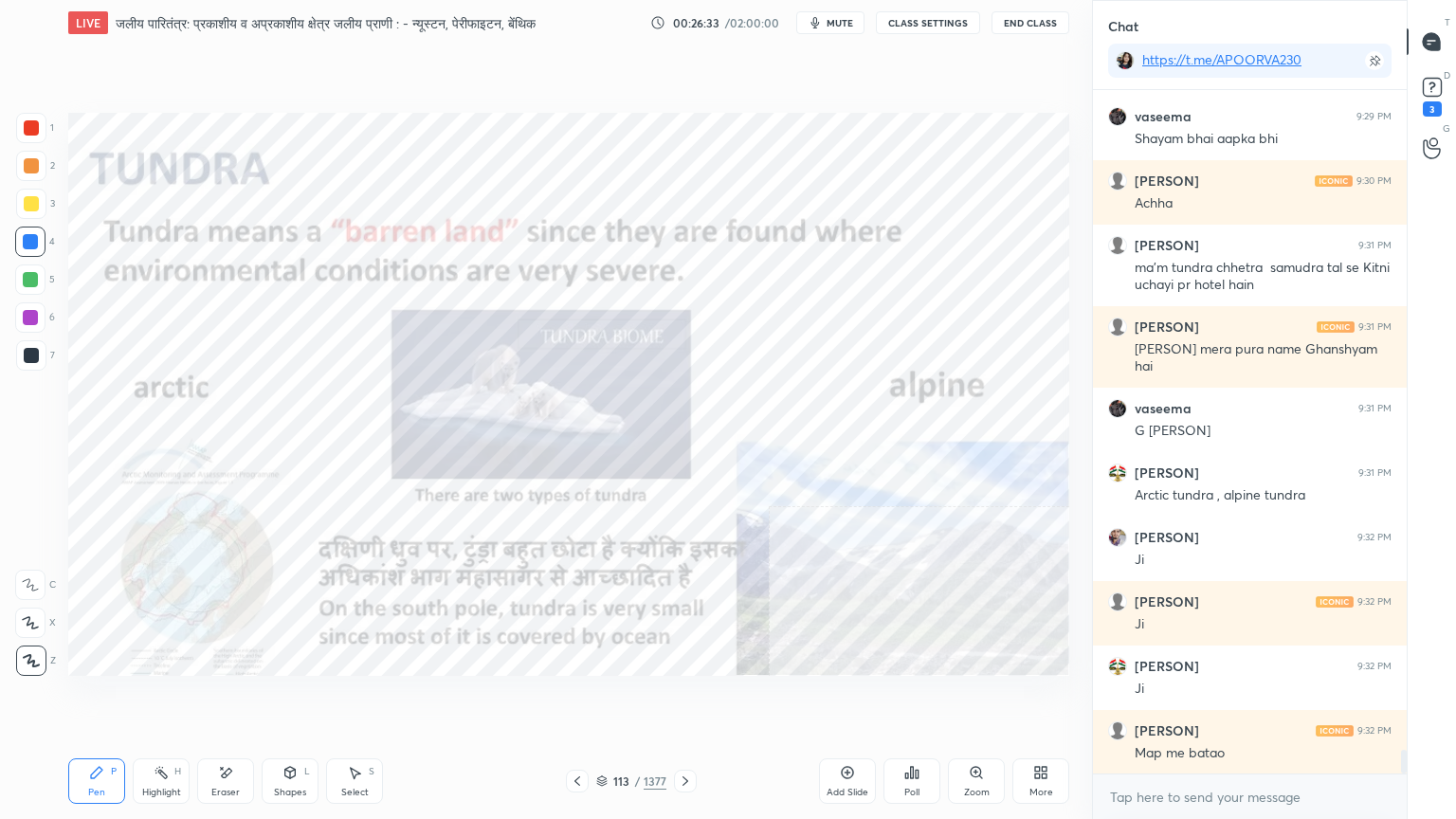 drag, startPoint x: 846, startPoint y: 777, endPoint x: 755, endPoint y: 762, distance: 92.22798 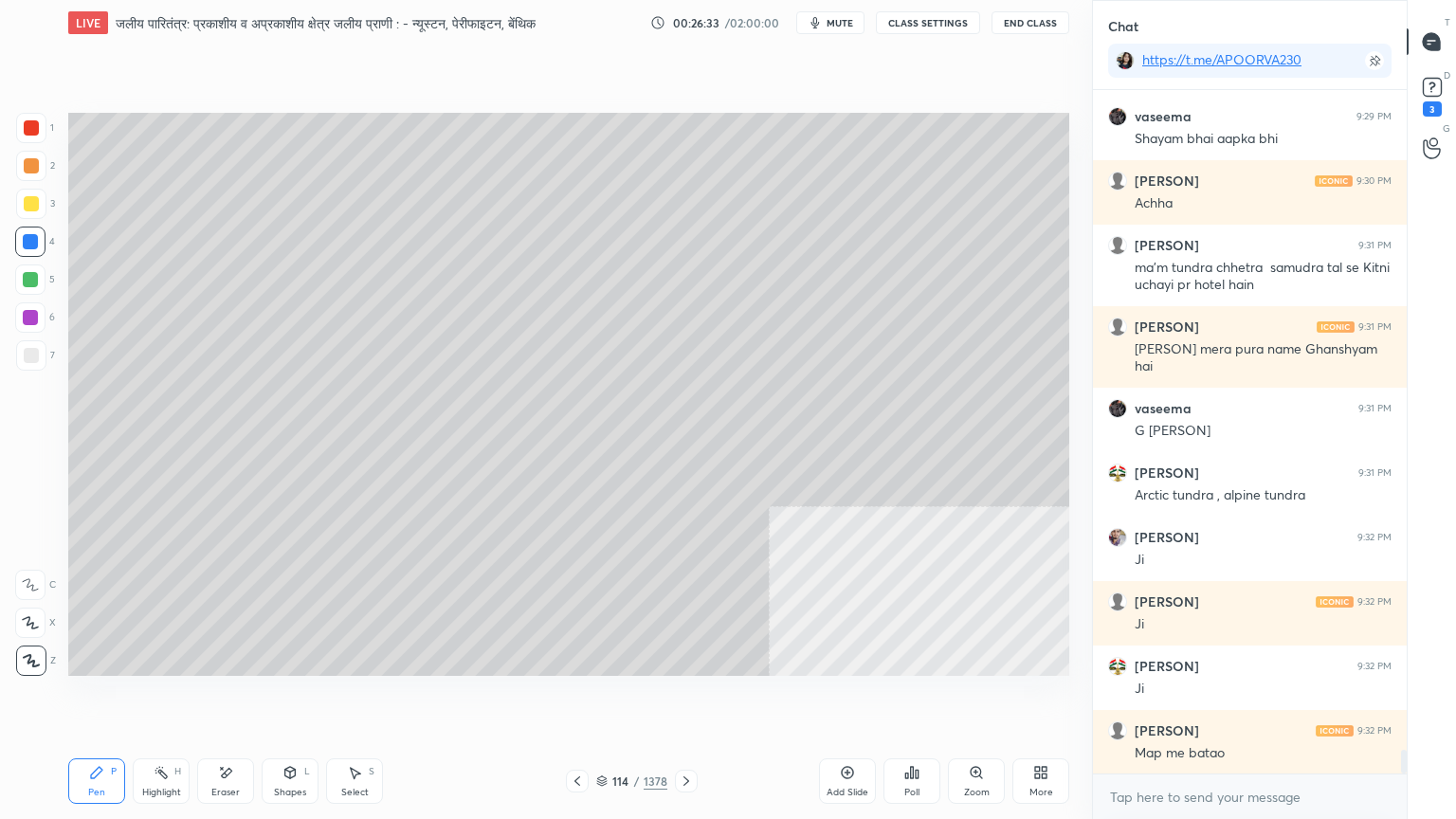 click on "Shapes" at bounding box center (290, 792) 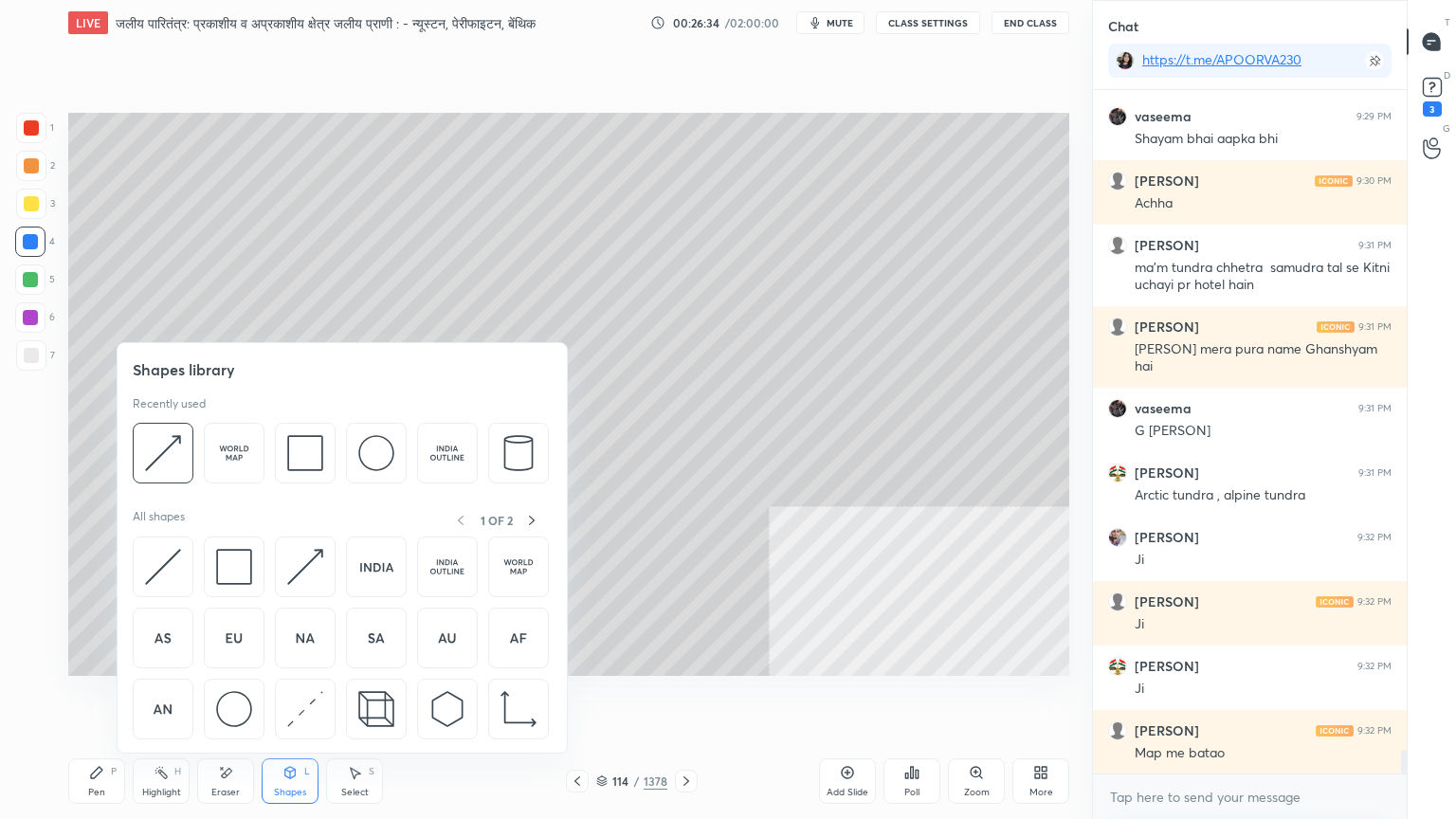 click at bounding box center (234, 709) 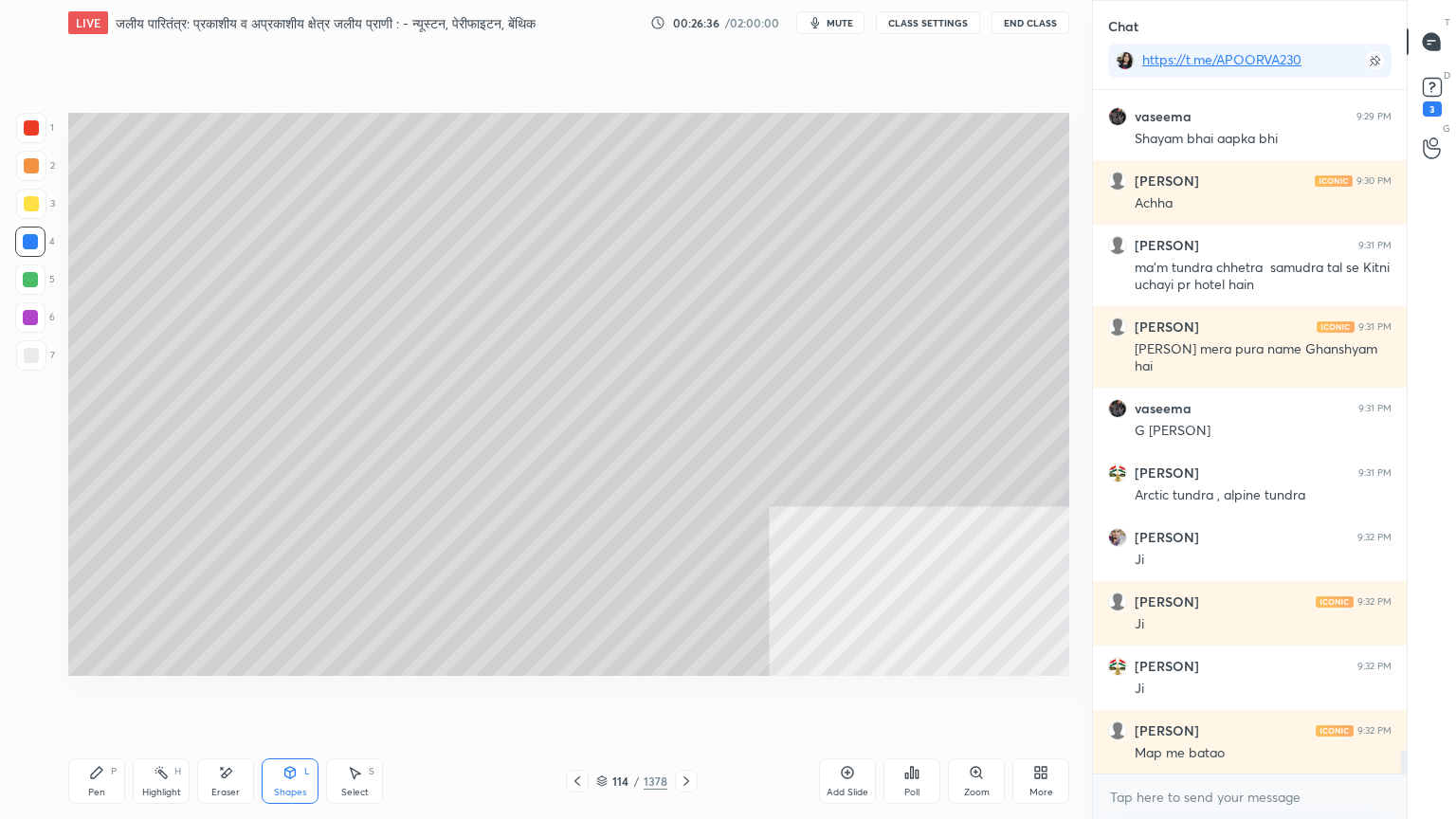 click on "Shapes L" at bounding box center (290, 781) 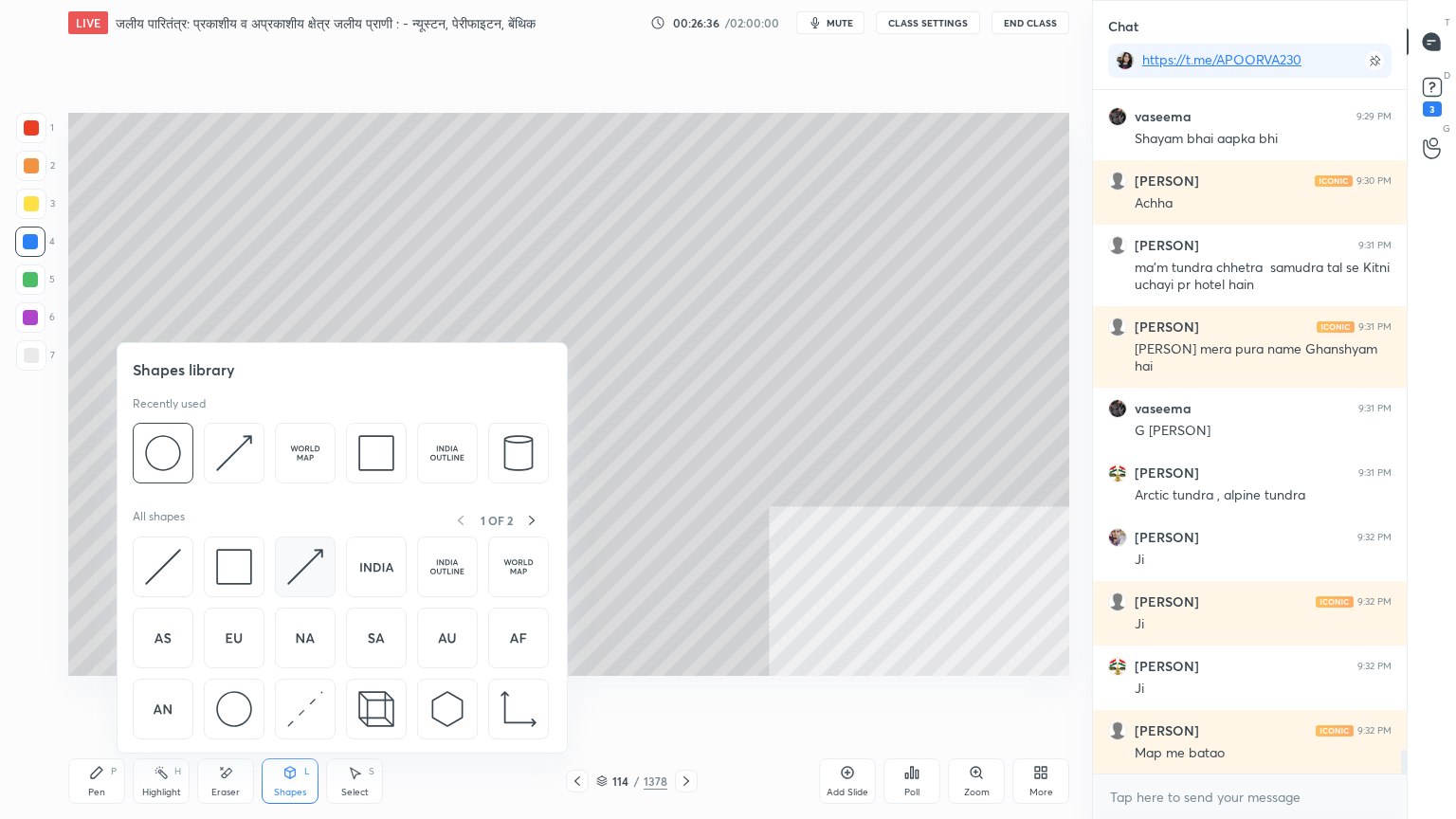 scroll, scrollTop: 19421, scrollLeft: 0, axis: vertical 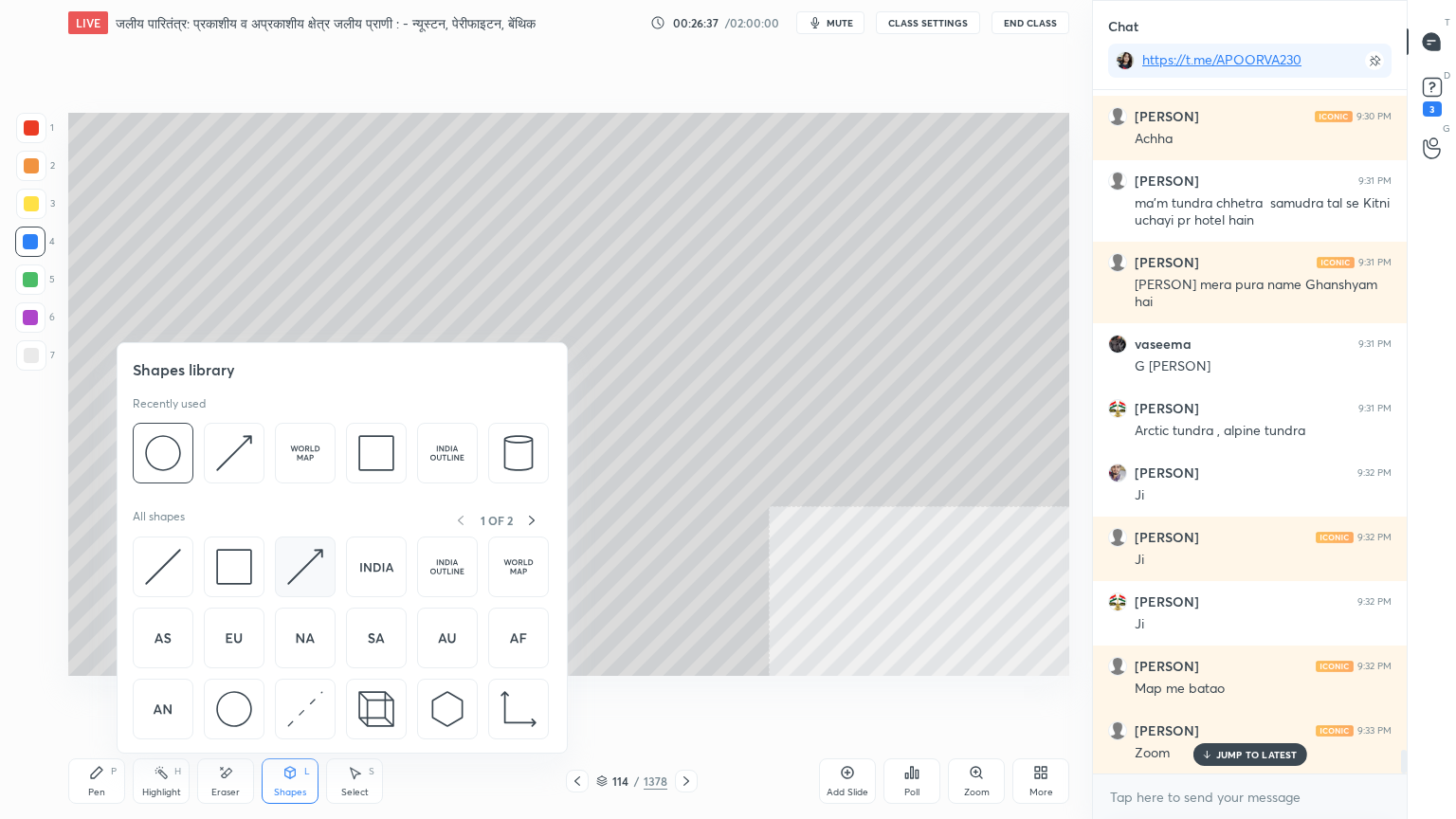 click at bounding box center [305, 567] 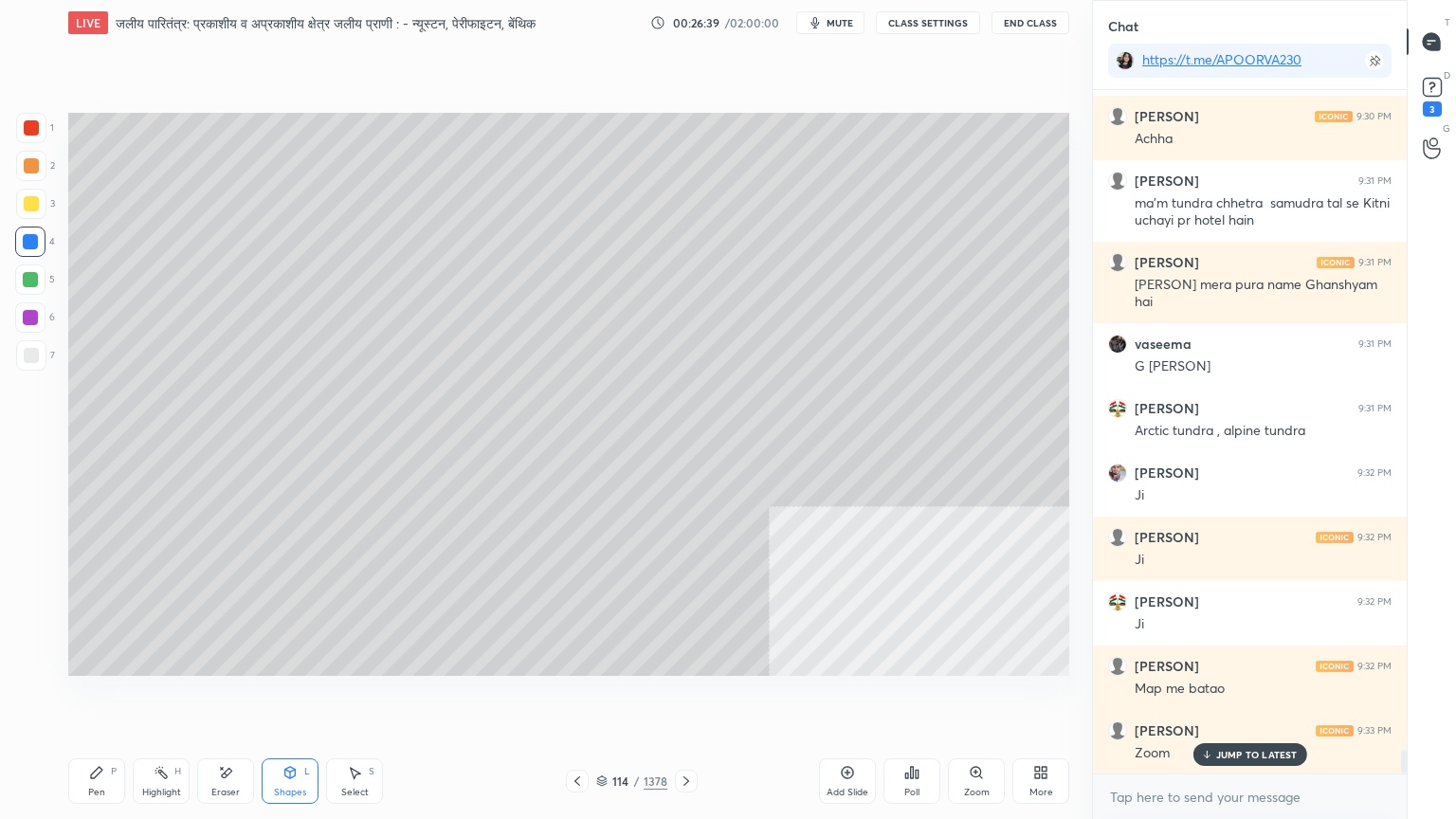 click on "Pen P Highlight H Eraser Shapes L Select S 114 / 1378 Add Slide Poll Zoom More" at bounding box center (569, 781) 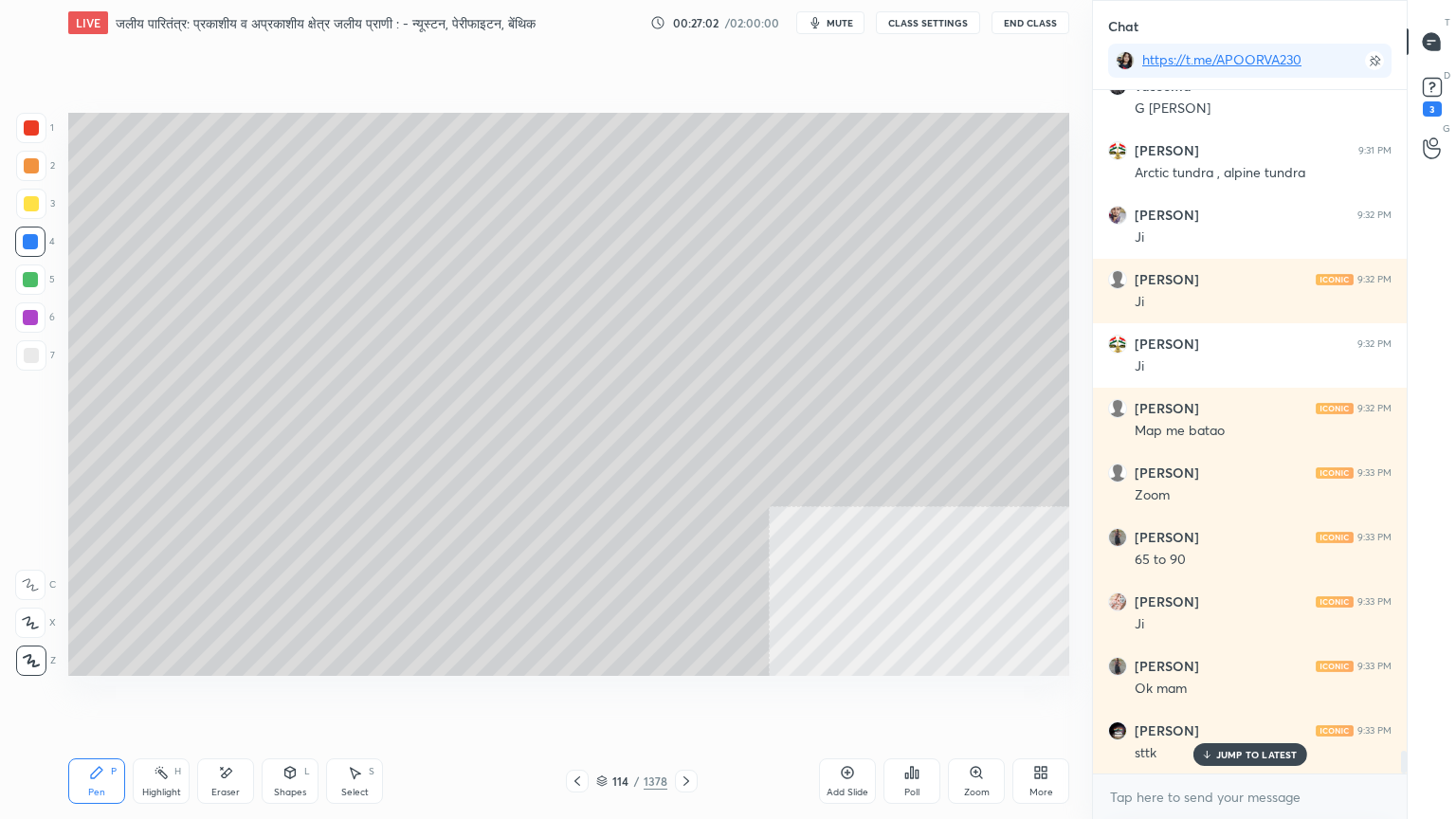scroll, scrollTop: 19747, scrollLeft: 0, axis: vertical 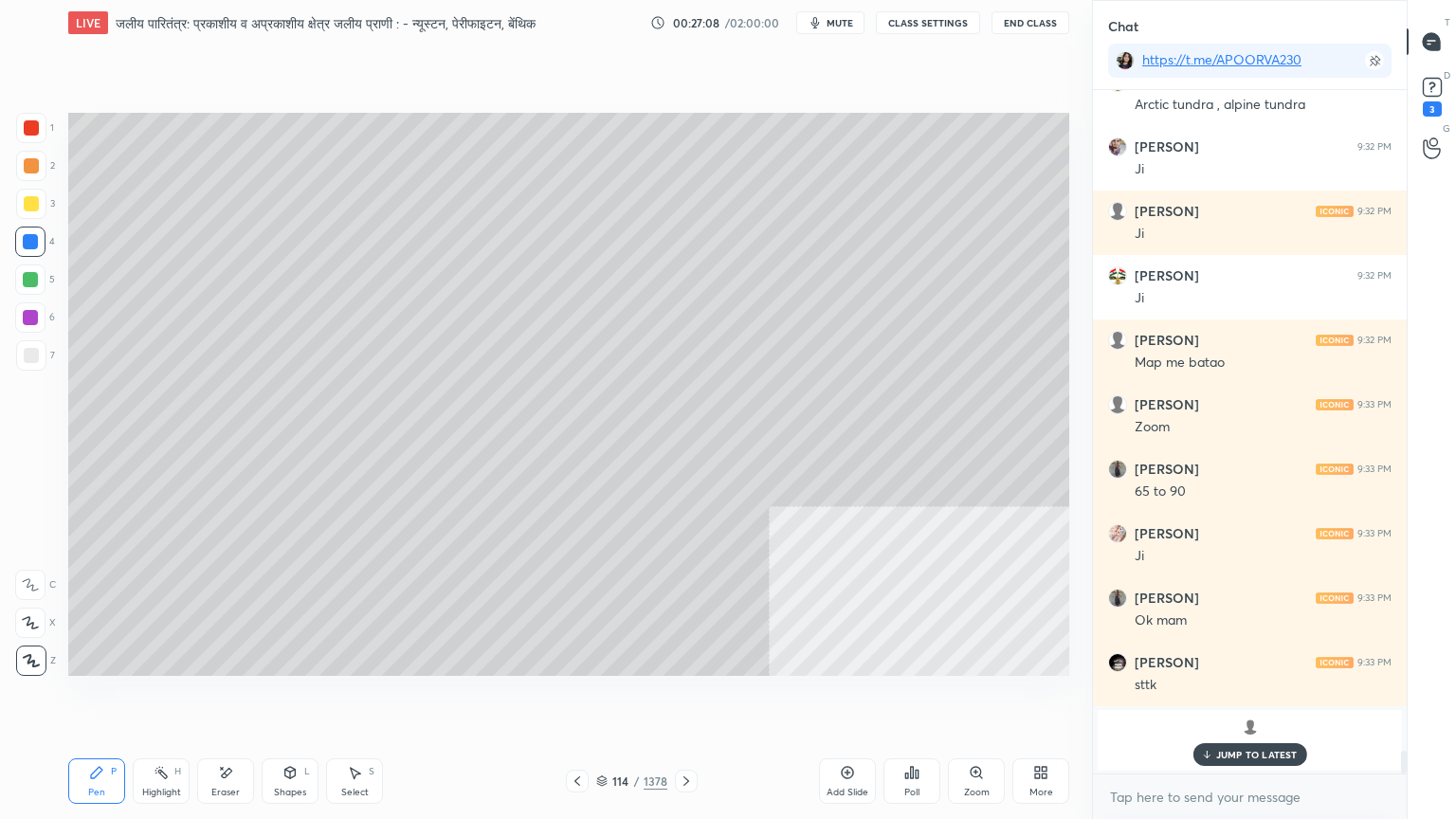 drag, startPoint x: 212, startPoint y: 780, endPoint x: 191, endPoint y: 763, distance: 27.018512 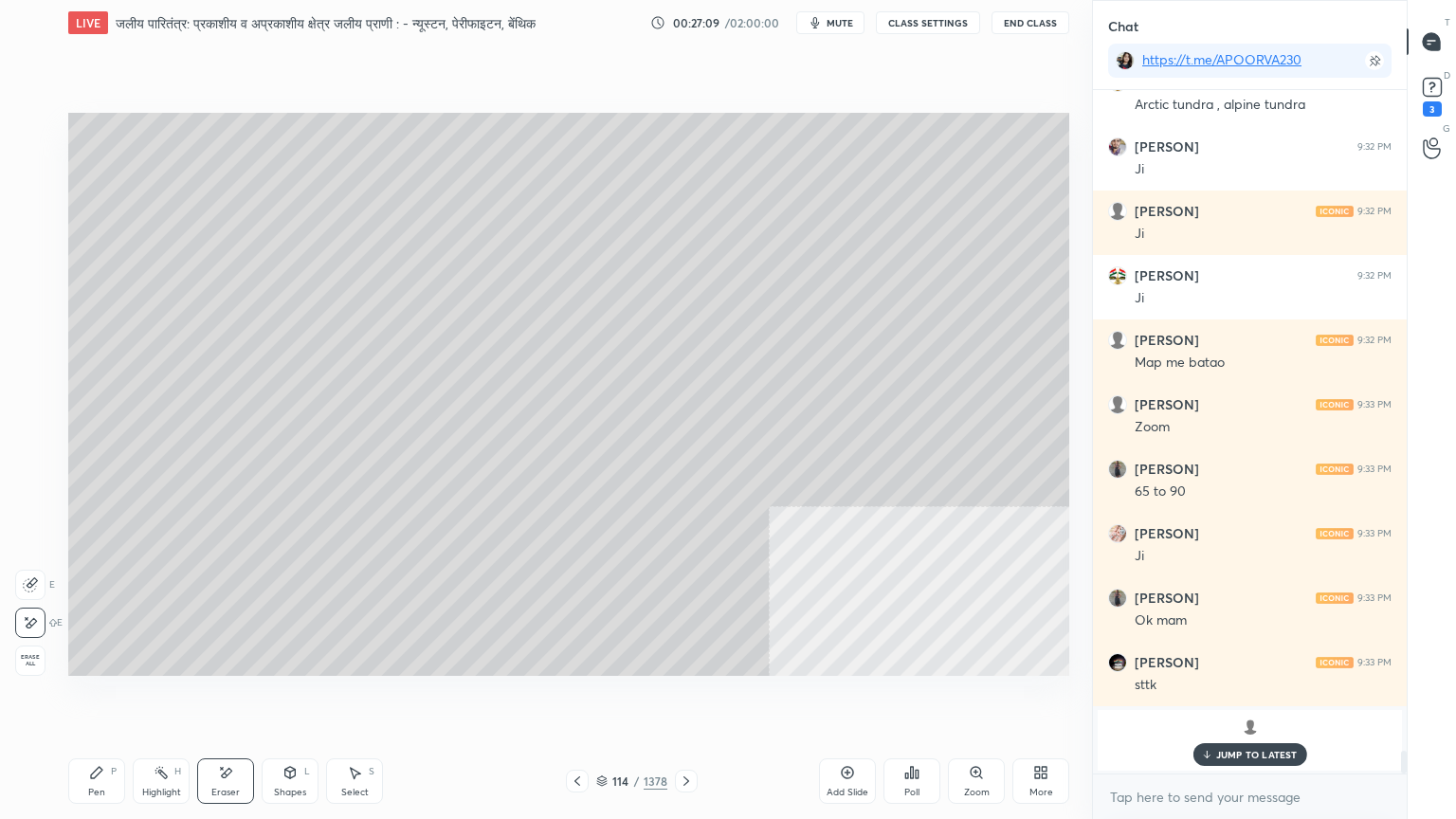 click on "Erase all" at bounding box center (30, 661) 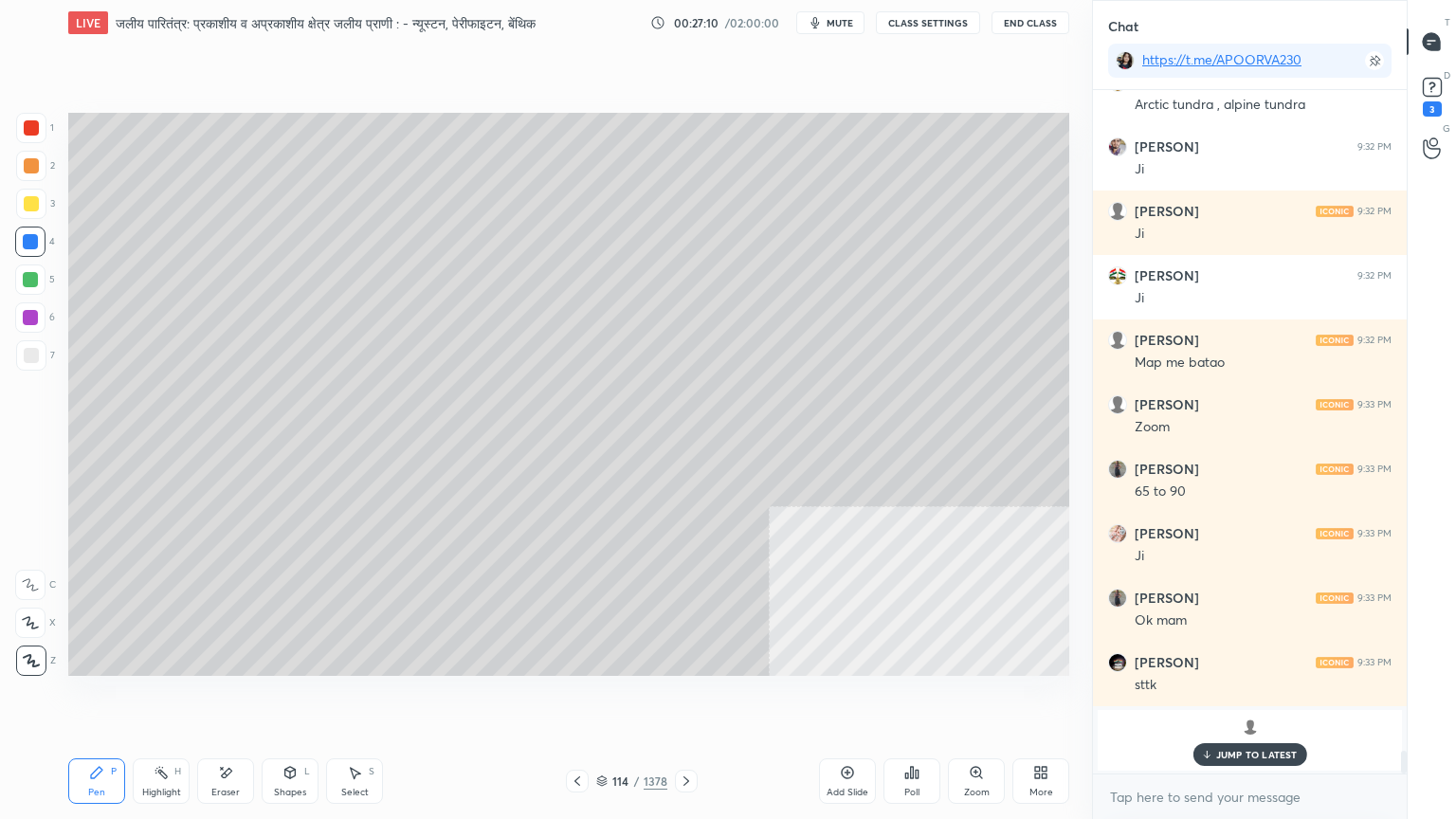 click 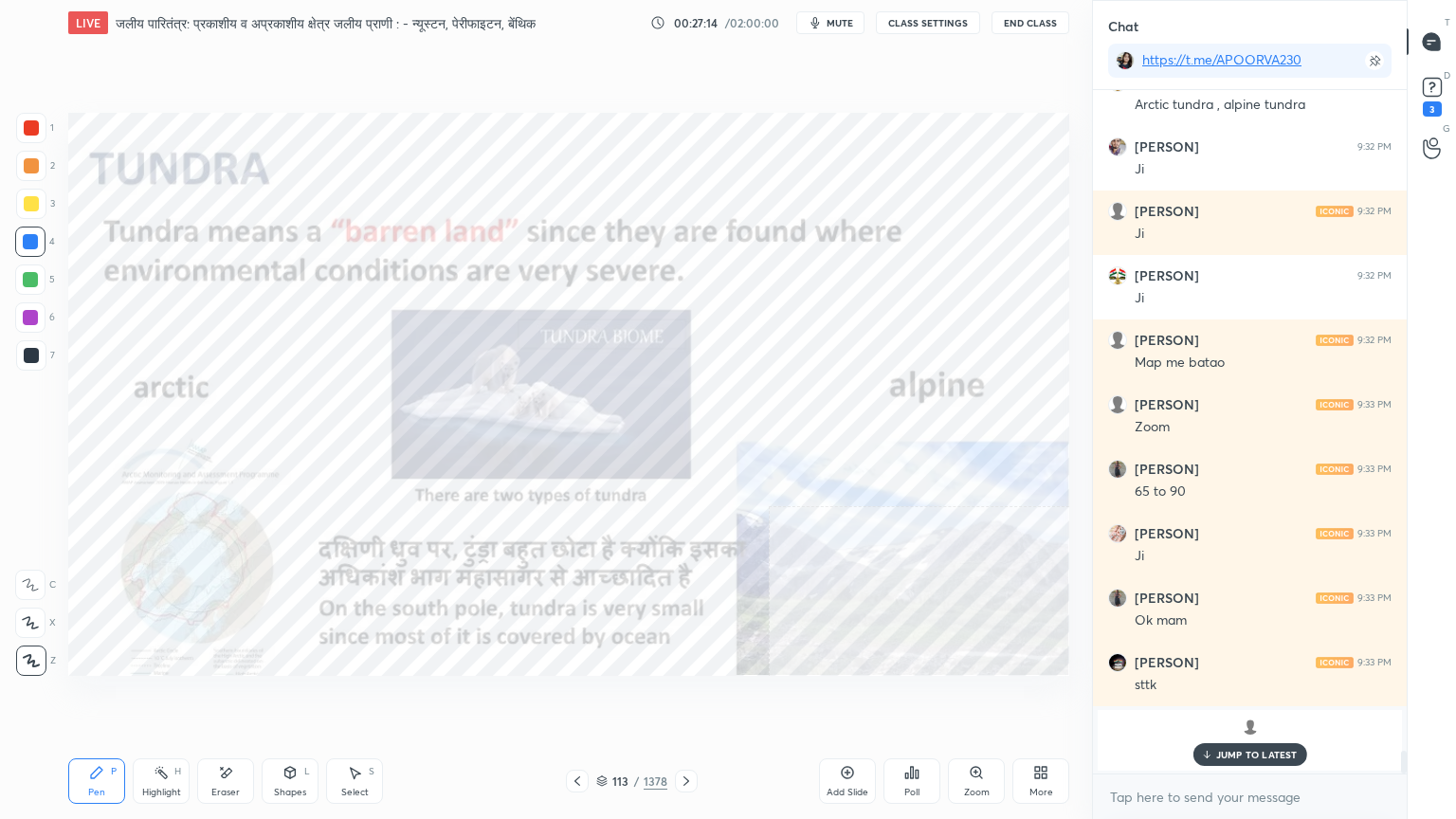 click at bounding box center (30, 242) 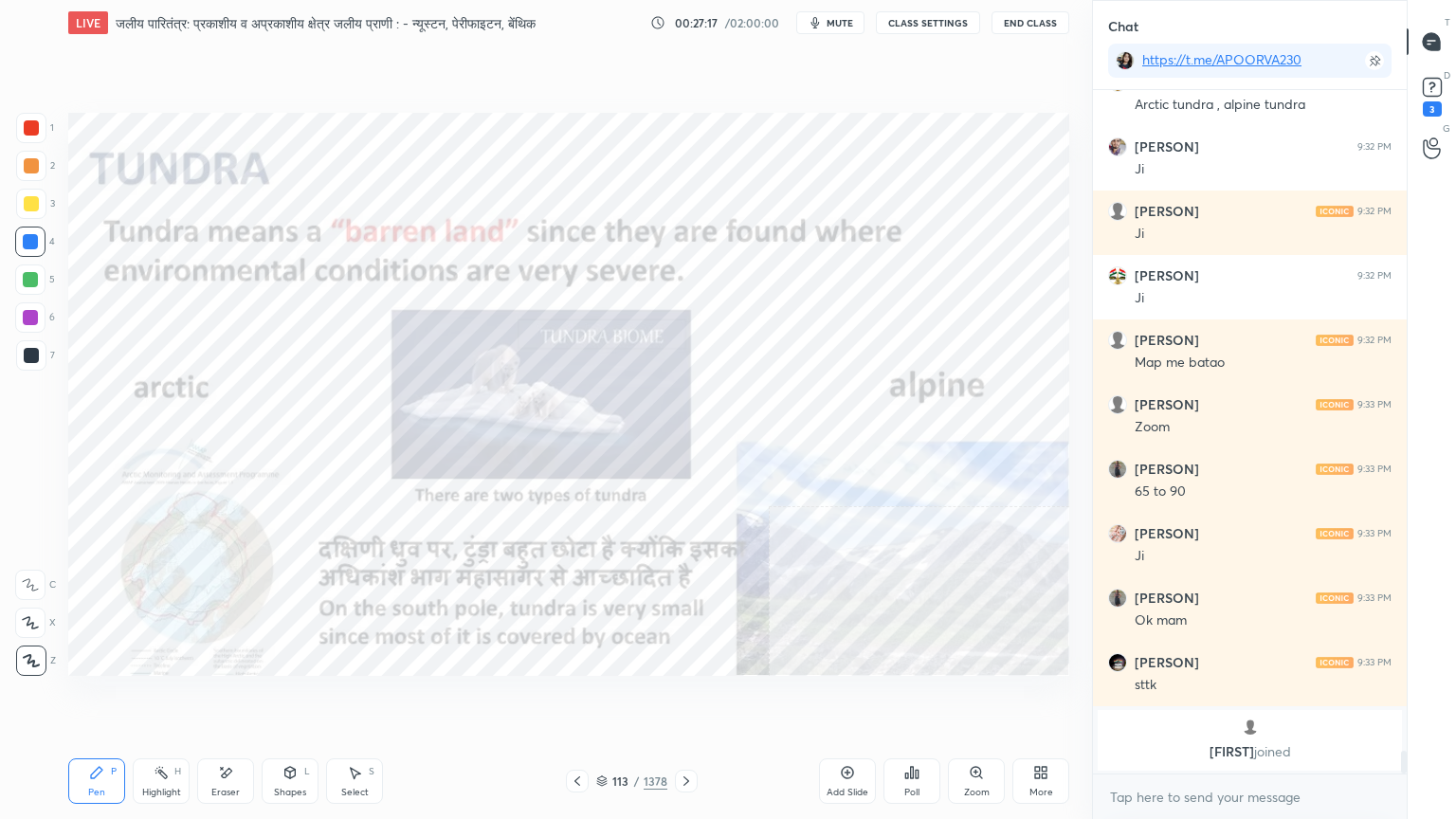 scroll, scrollTop: 19829, scrollLeft: 0, axis: vertical 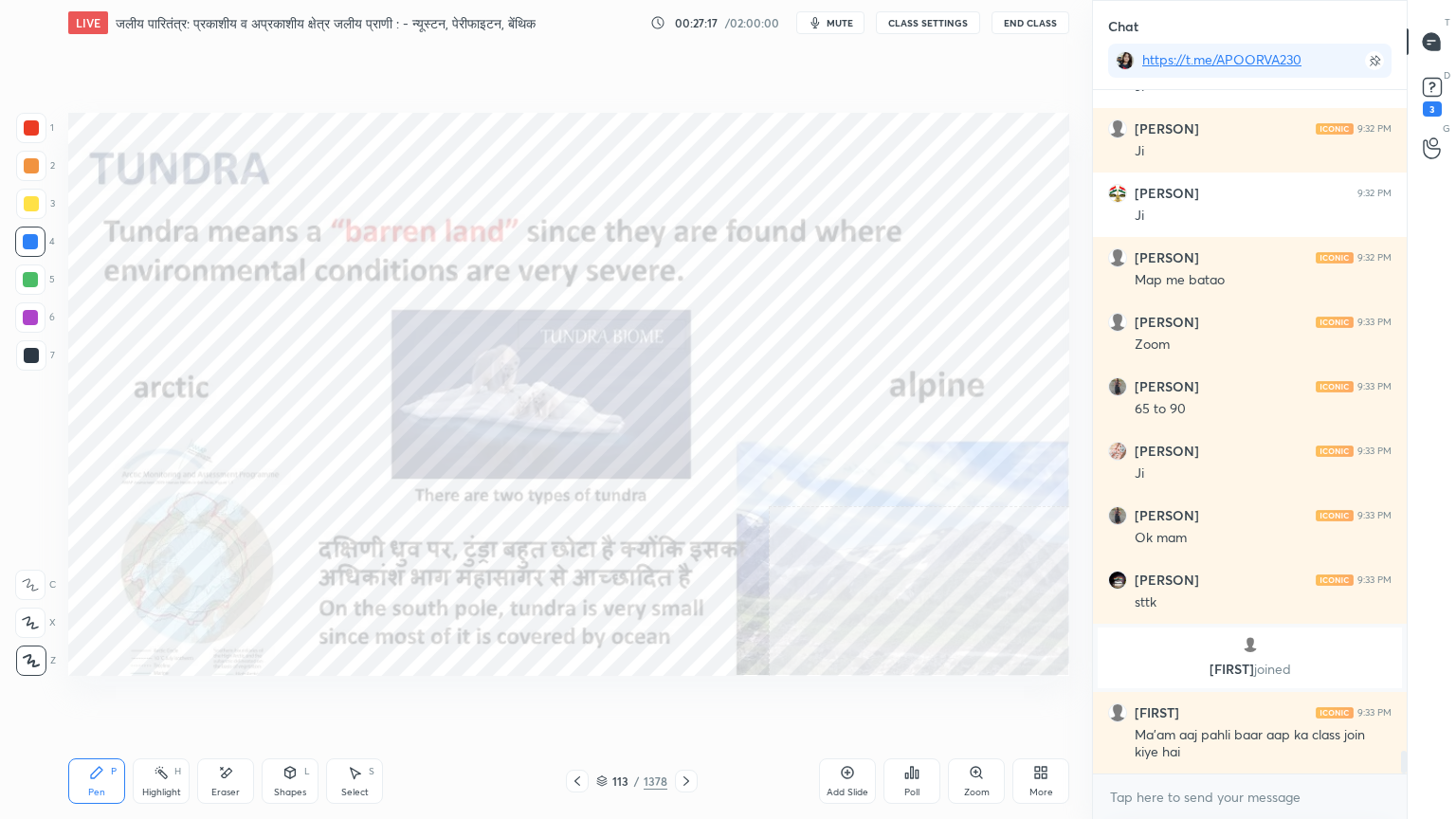 click on "Eraser" at bounding box center (226, 792) 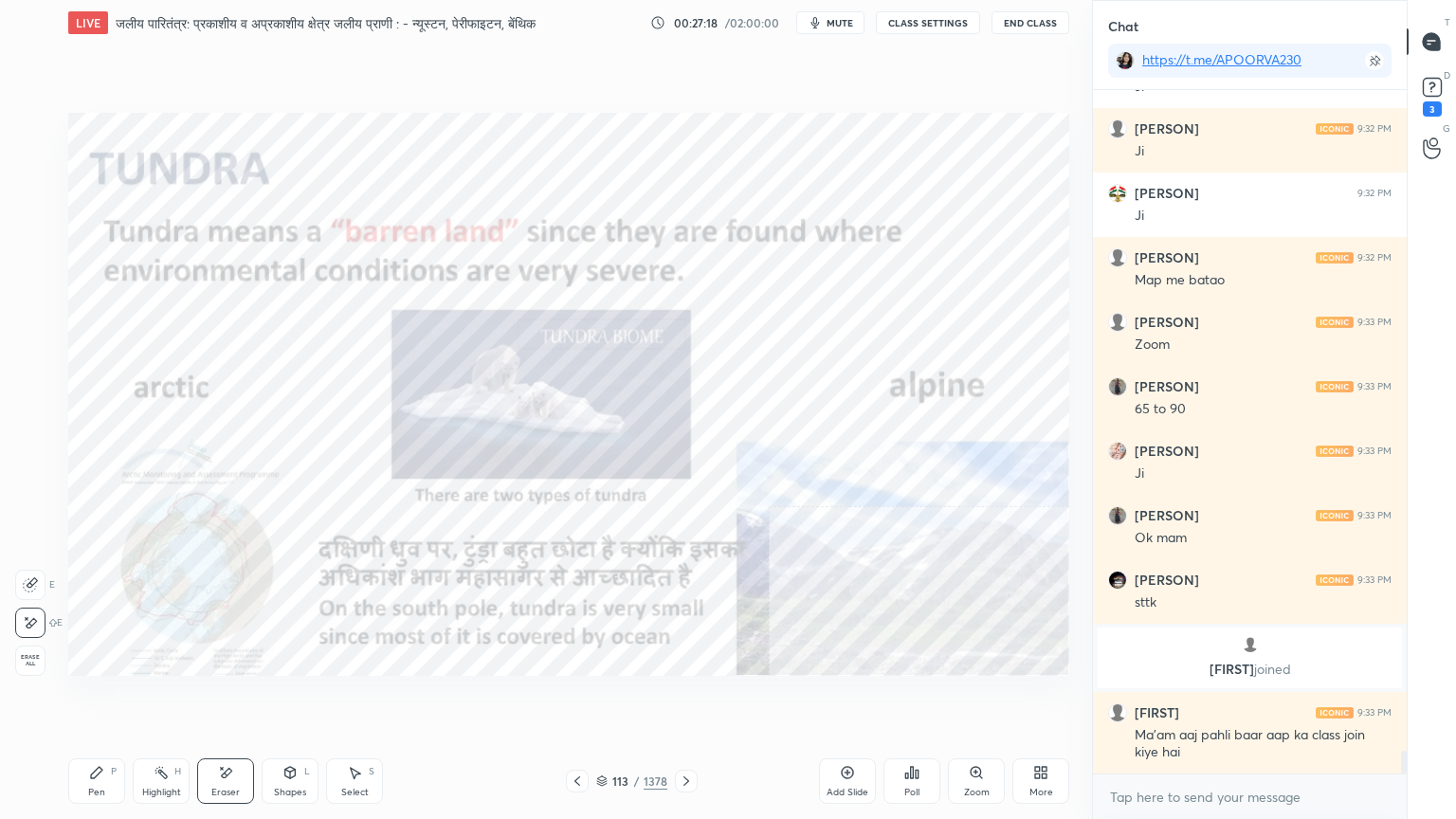 drag, startPoint x: 30, startPoint y: 670, endPoint x: 23, endPoint y: 660, distance: 12.206556 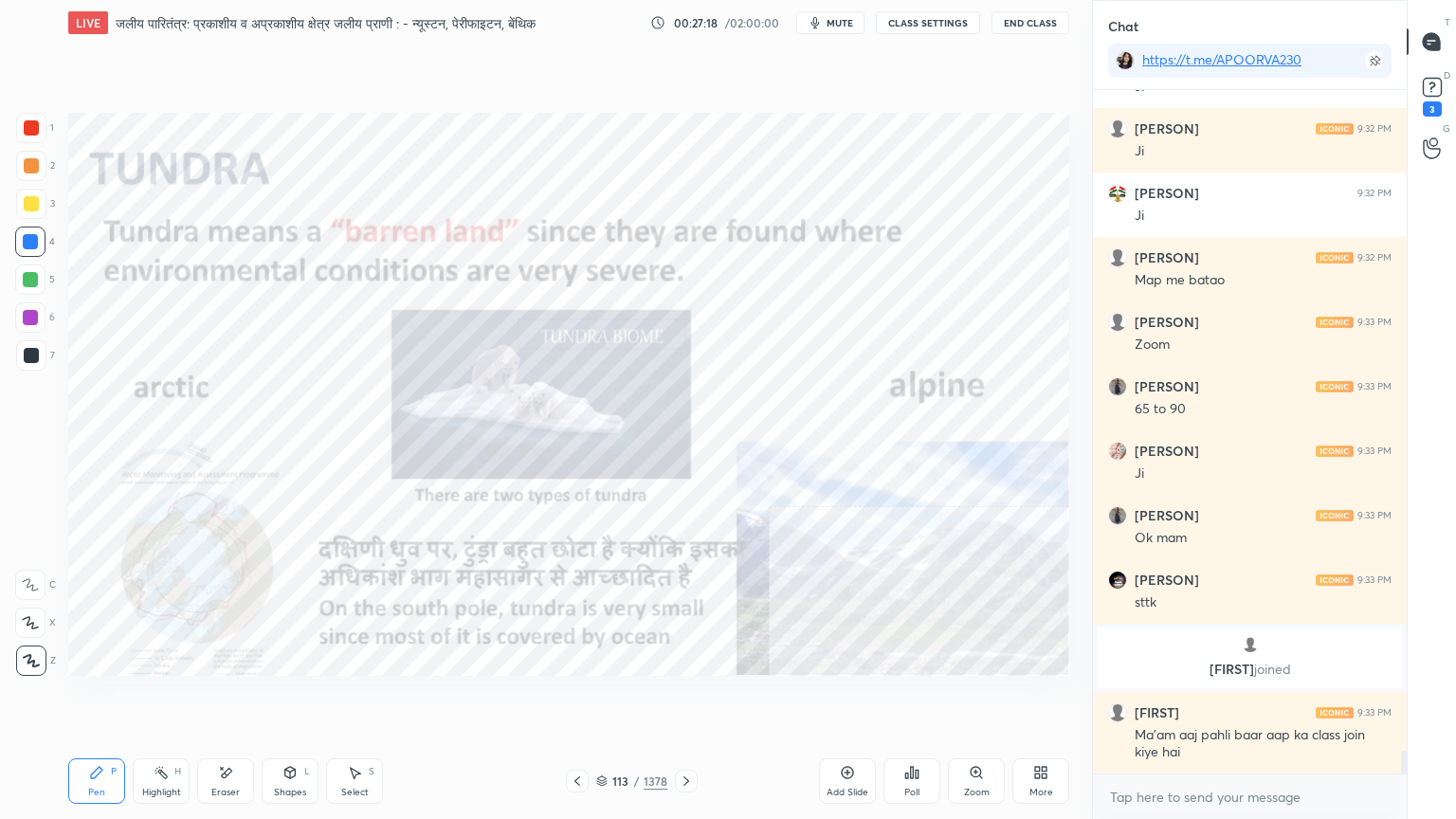 drag, startPoint x: 20, startPoint y: 649, endPoint x: 27, endPoint y: 619, distance: 30.805844 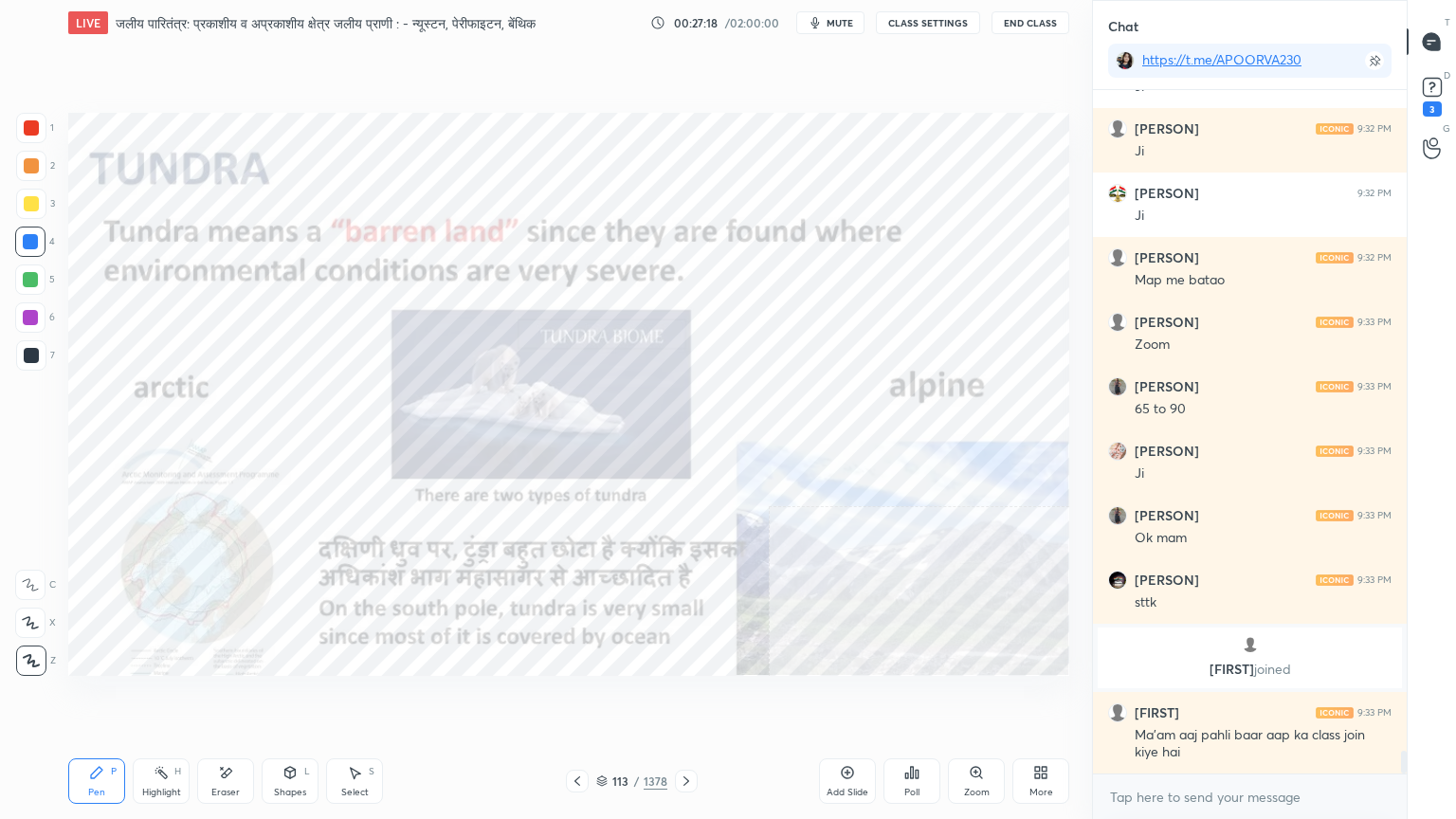 click at bounding box center (31, 661) 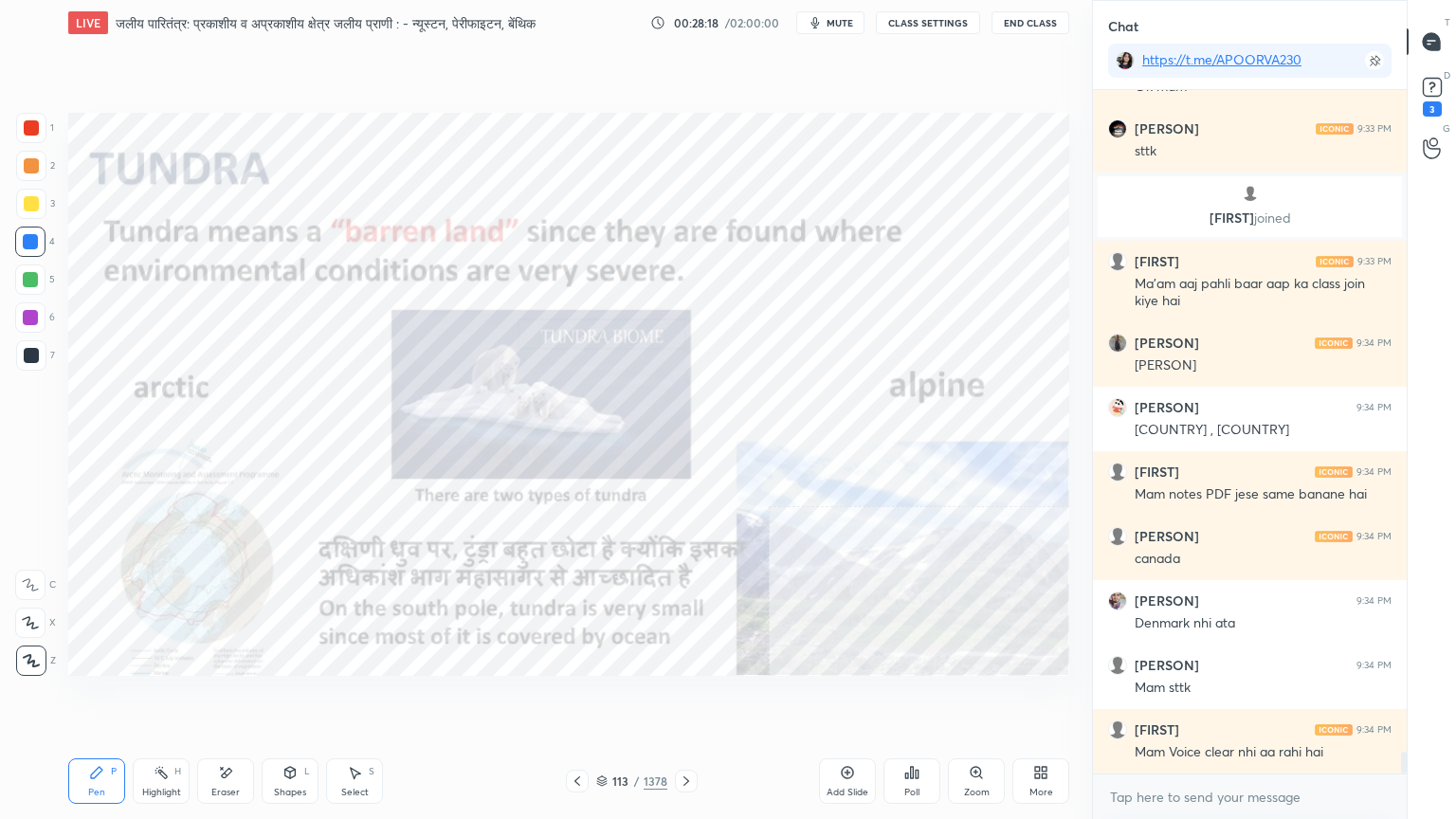 scroll, scrollTop: 20345, scrollLeft: 0, axis: vertical 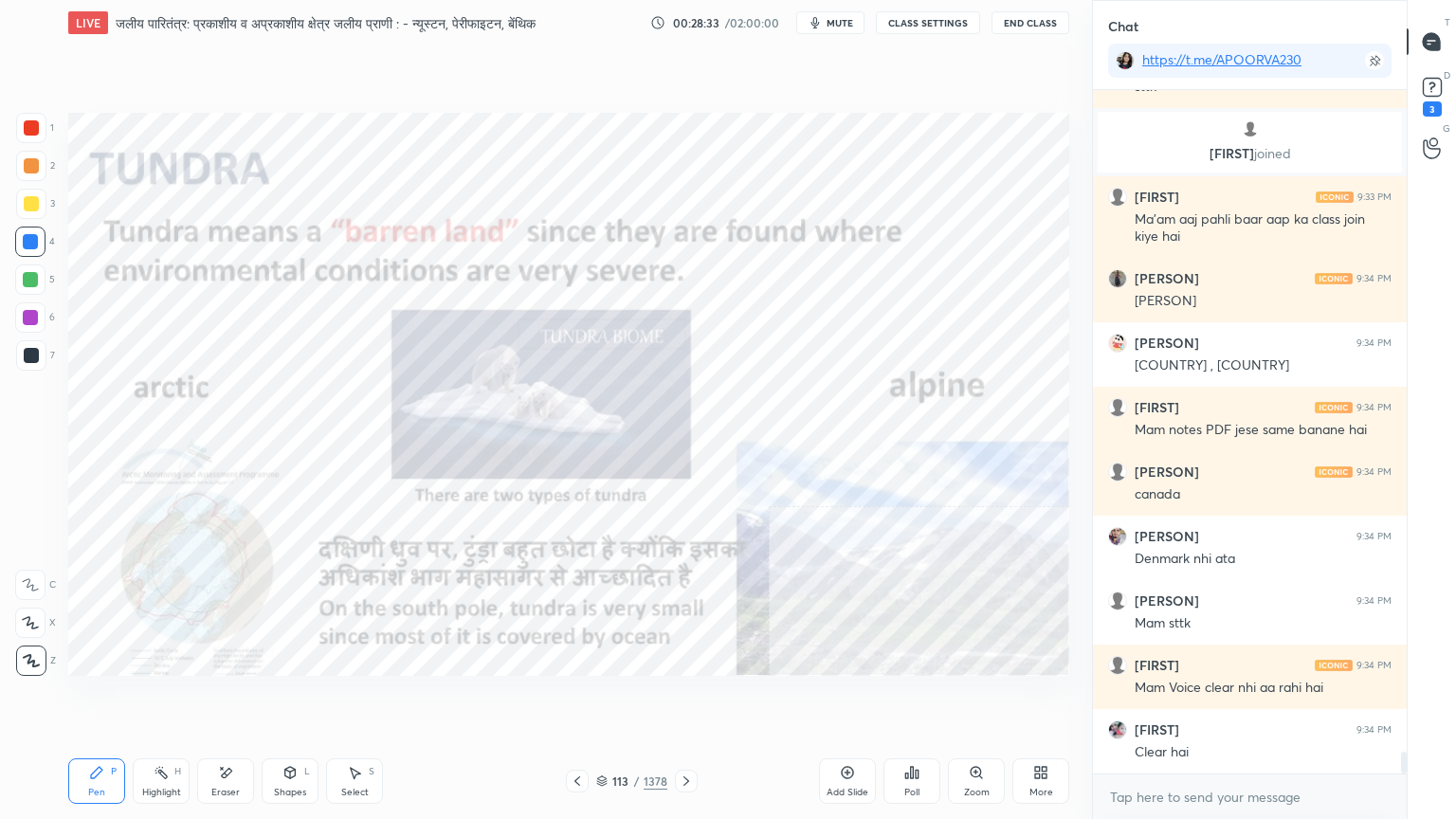 click 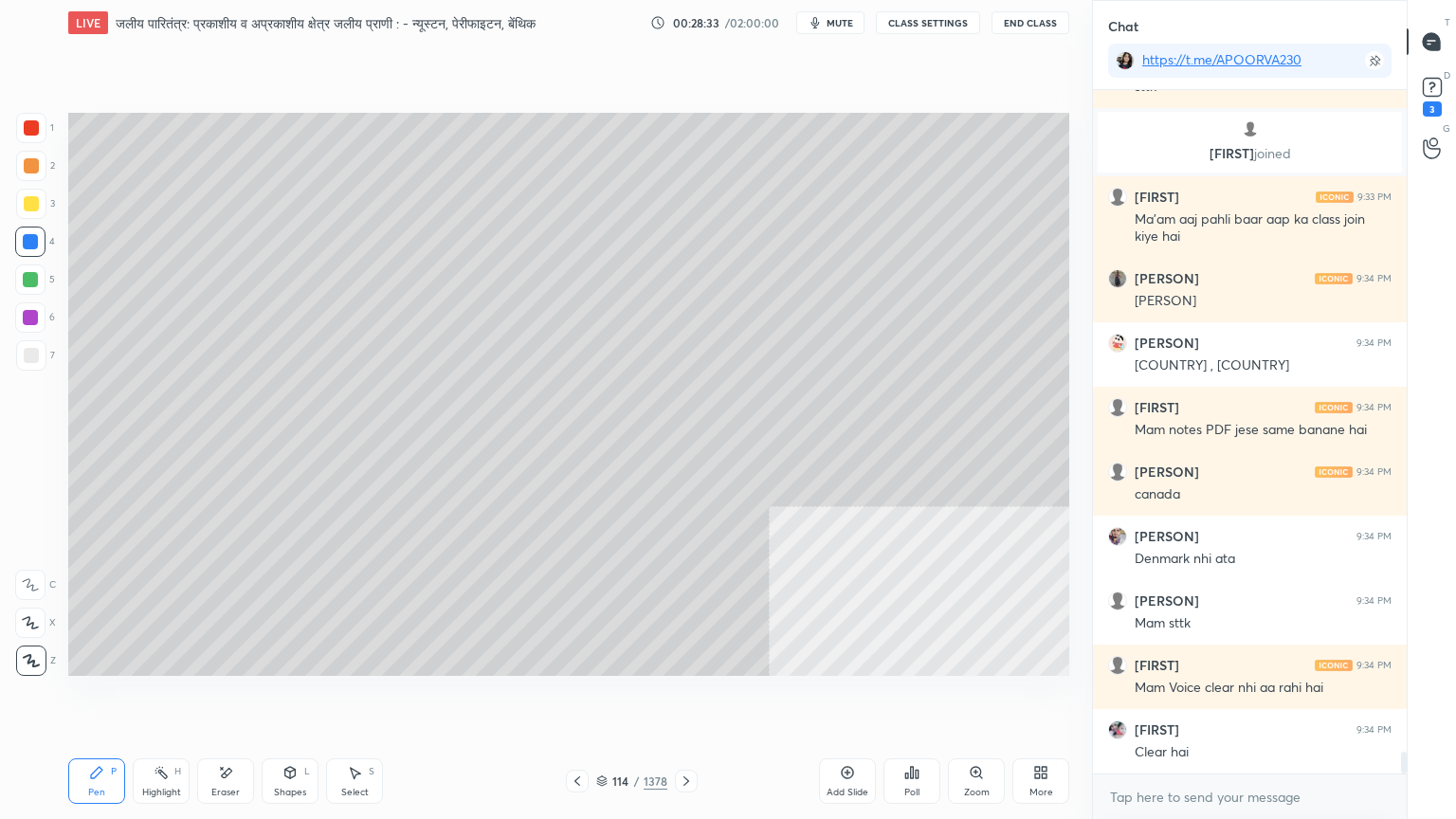 click 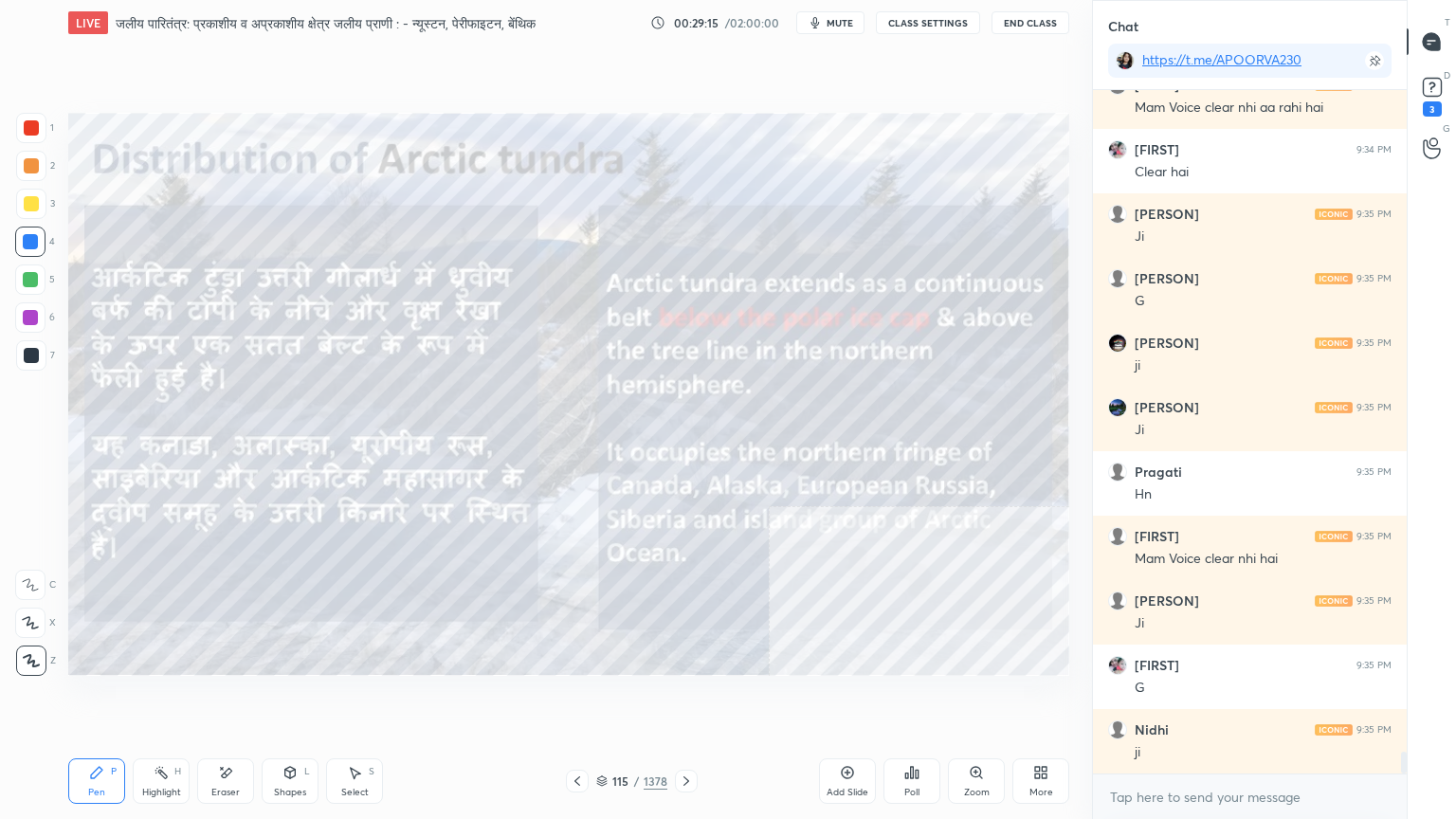 scroll, scrollTop: 20990, scrollLeft: 0, axis: vertical 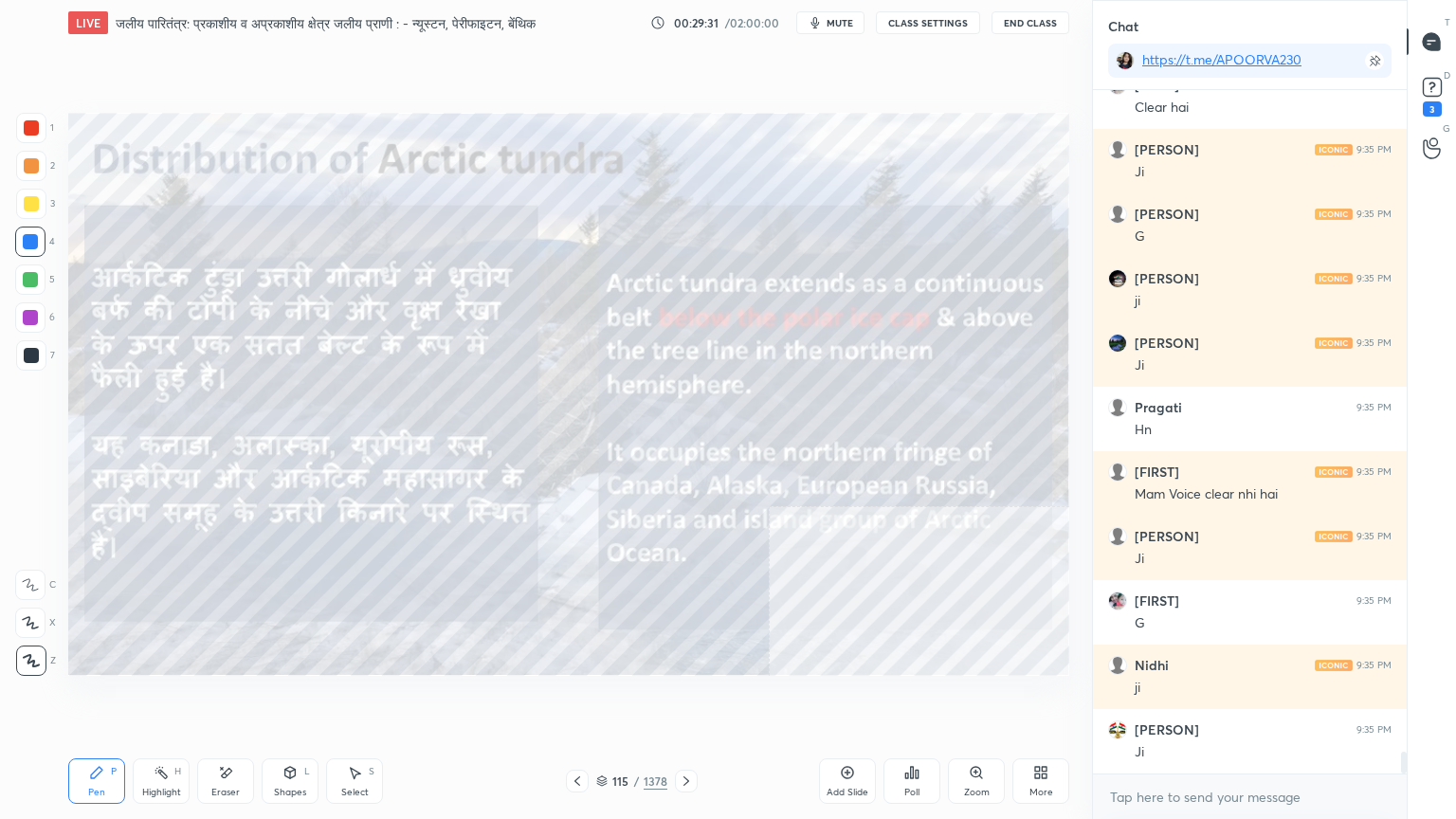 click 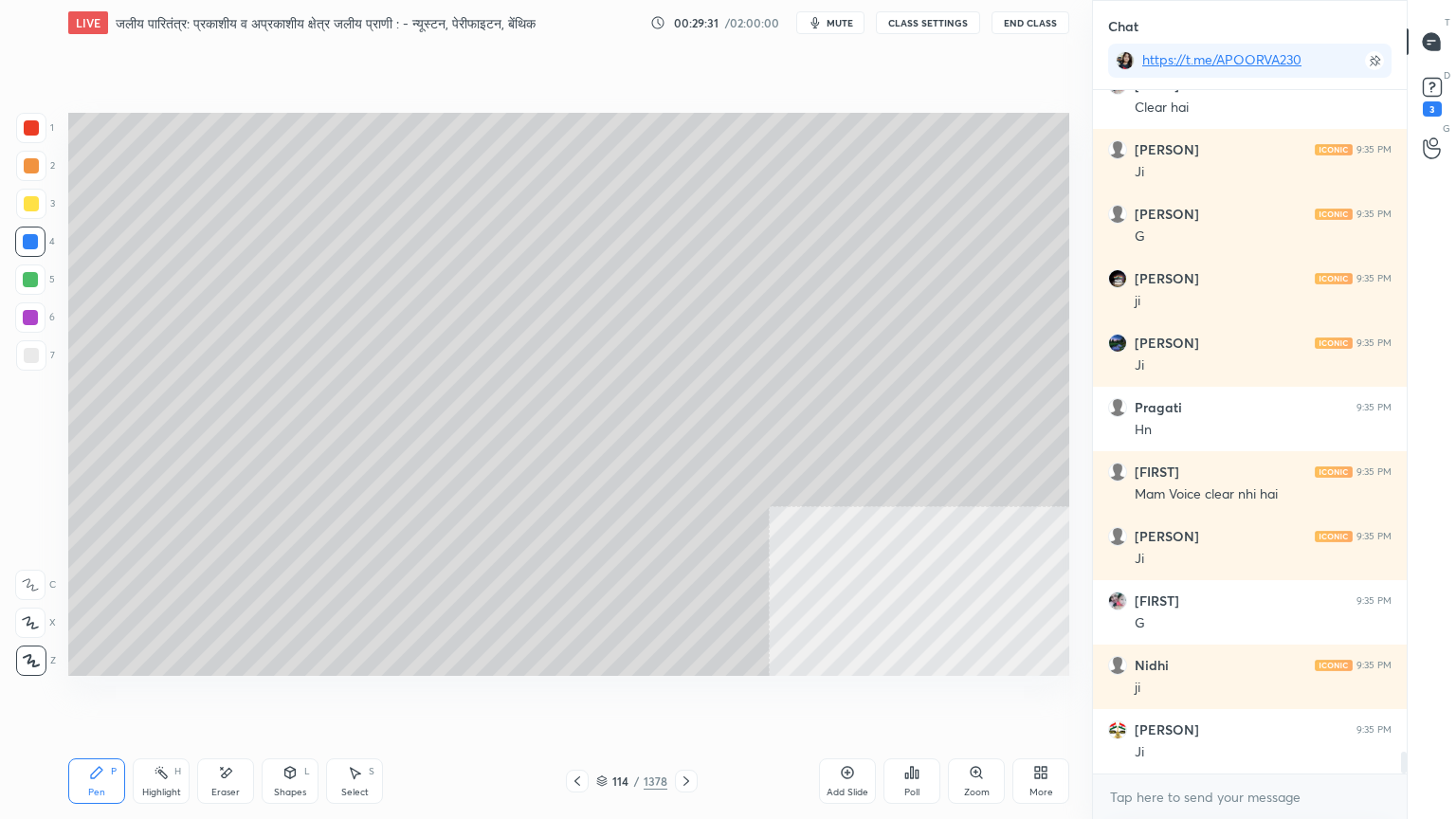 click 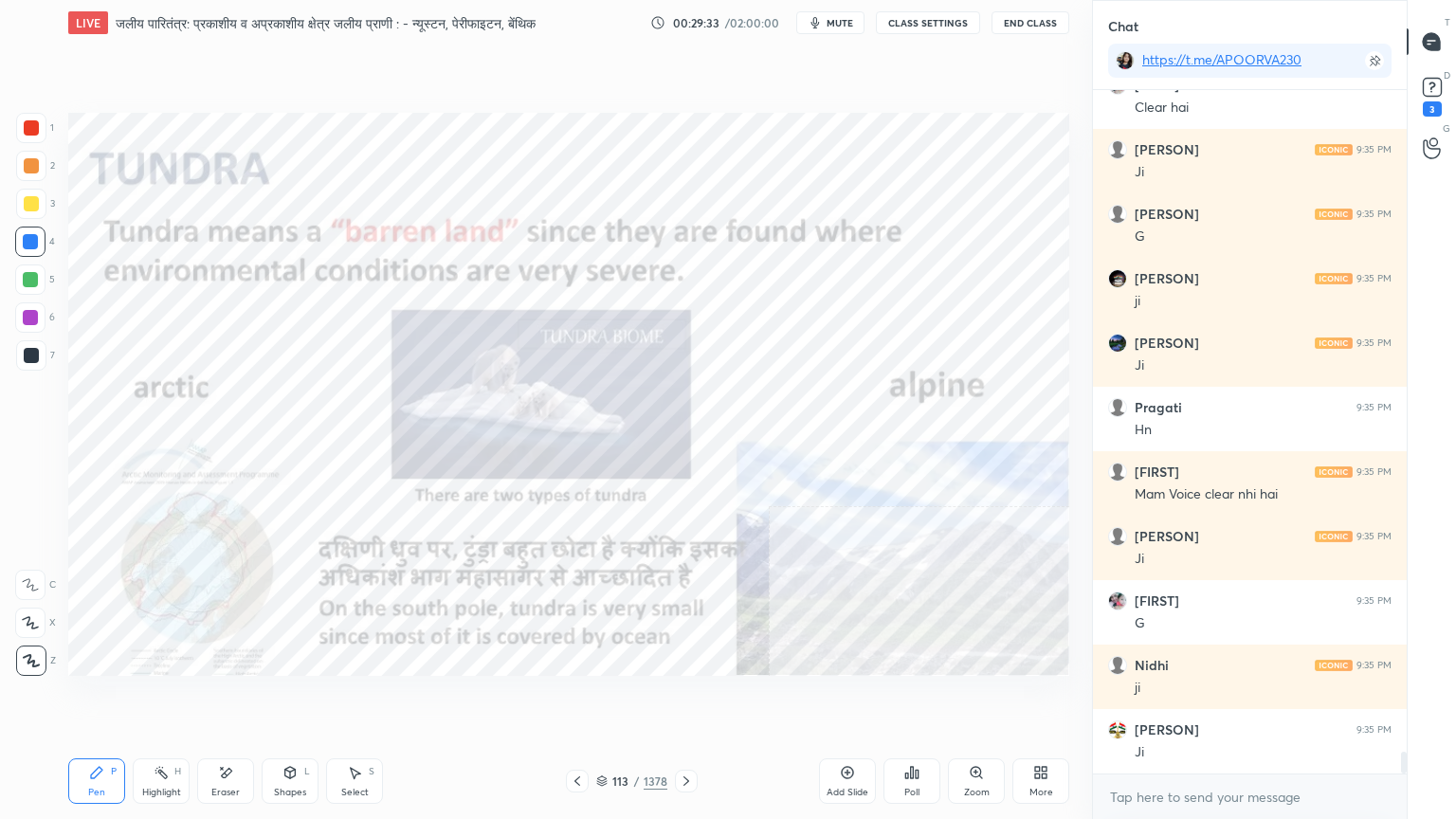click 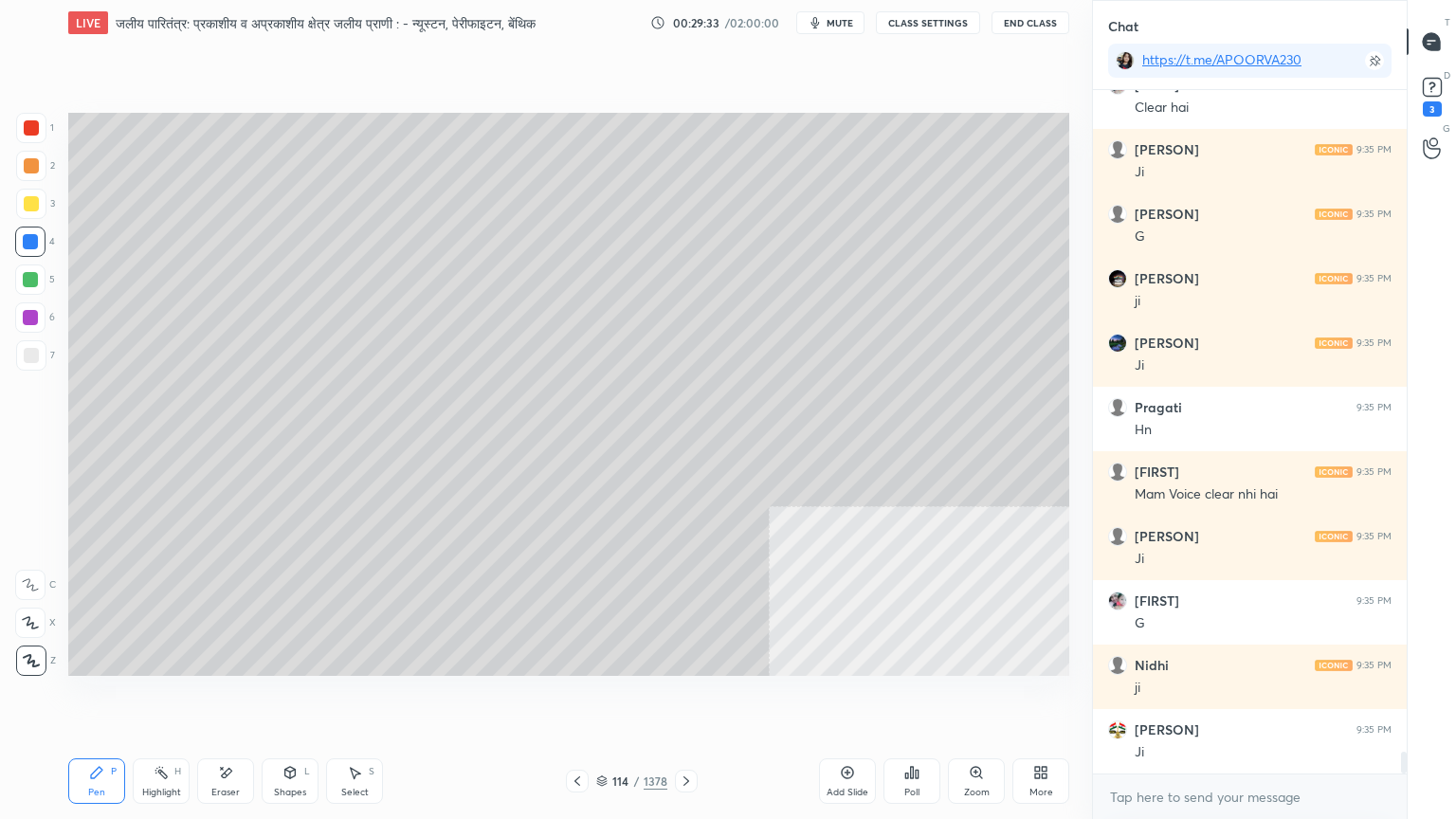 click 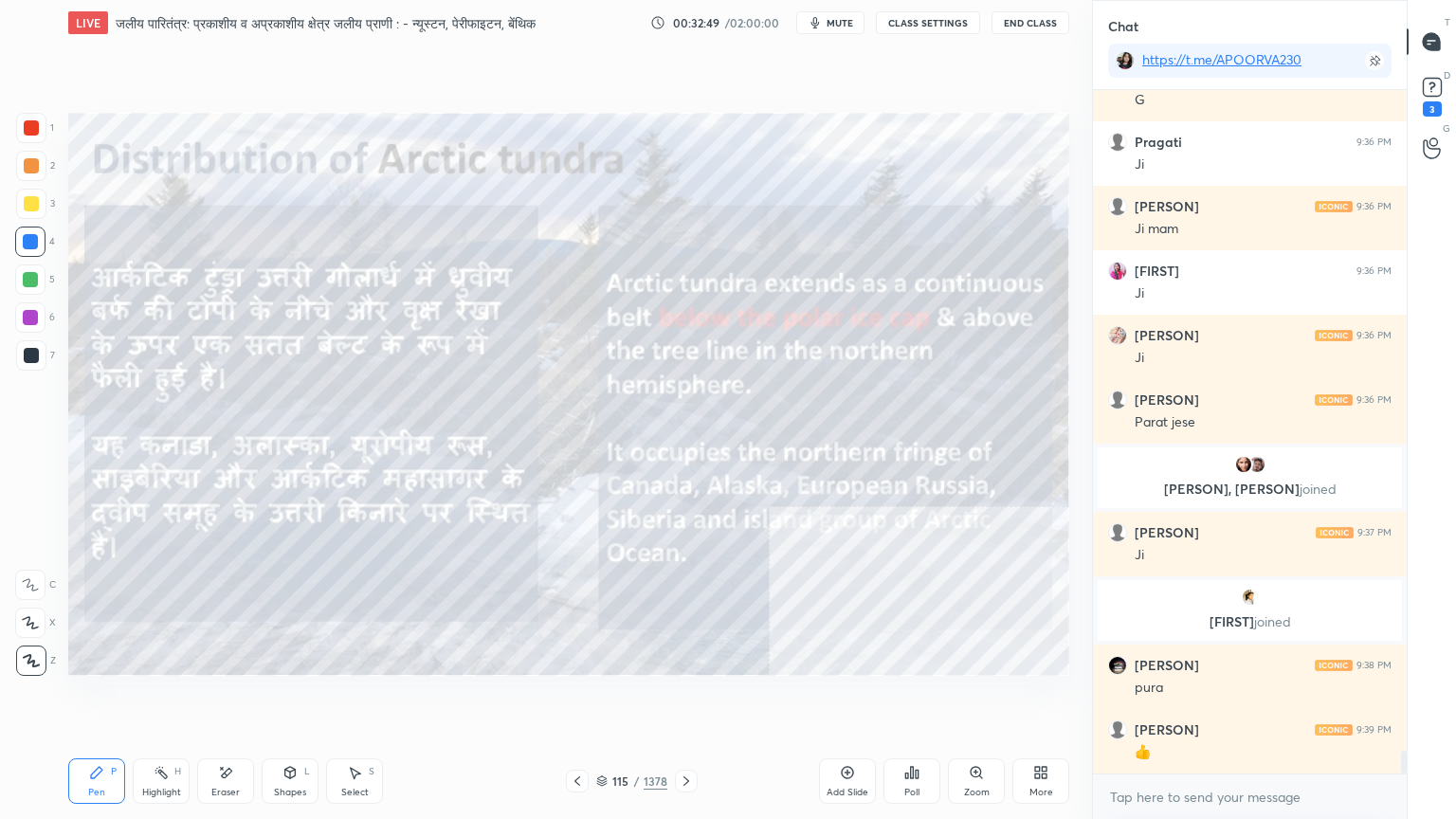 scroll, scrollTop: 20243, scrollLeft: 0, axis: vertical 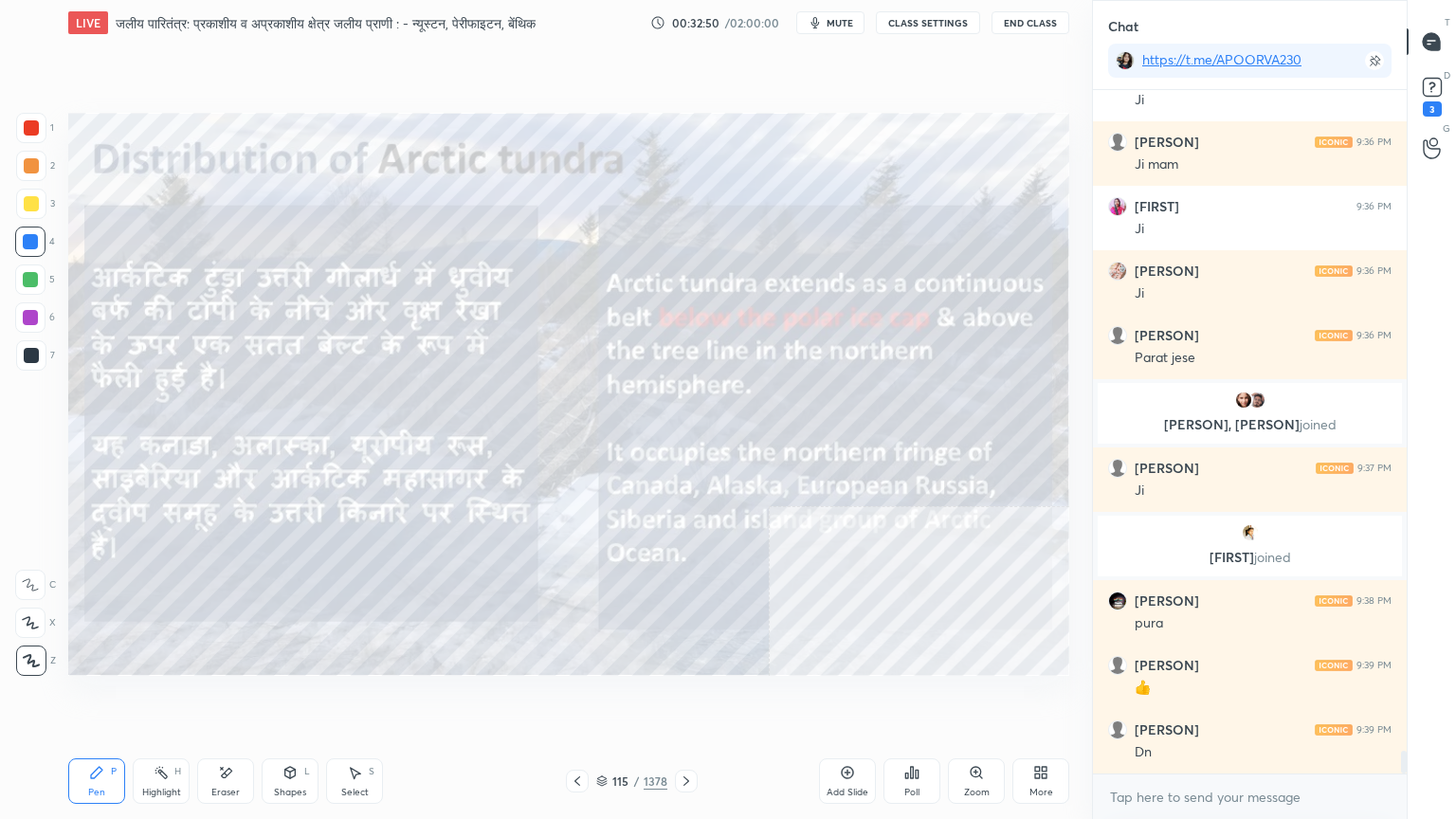 click 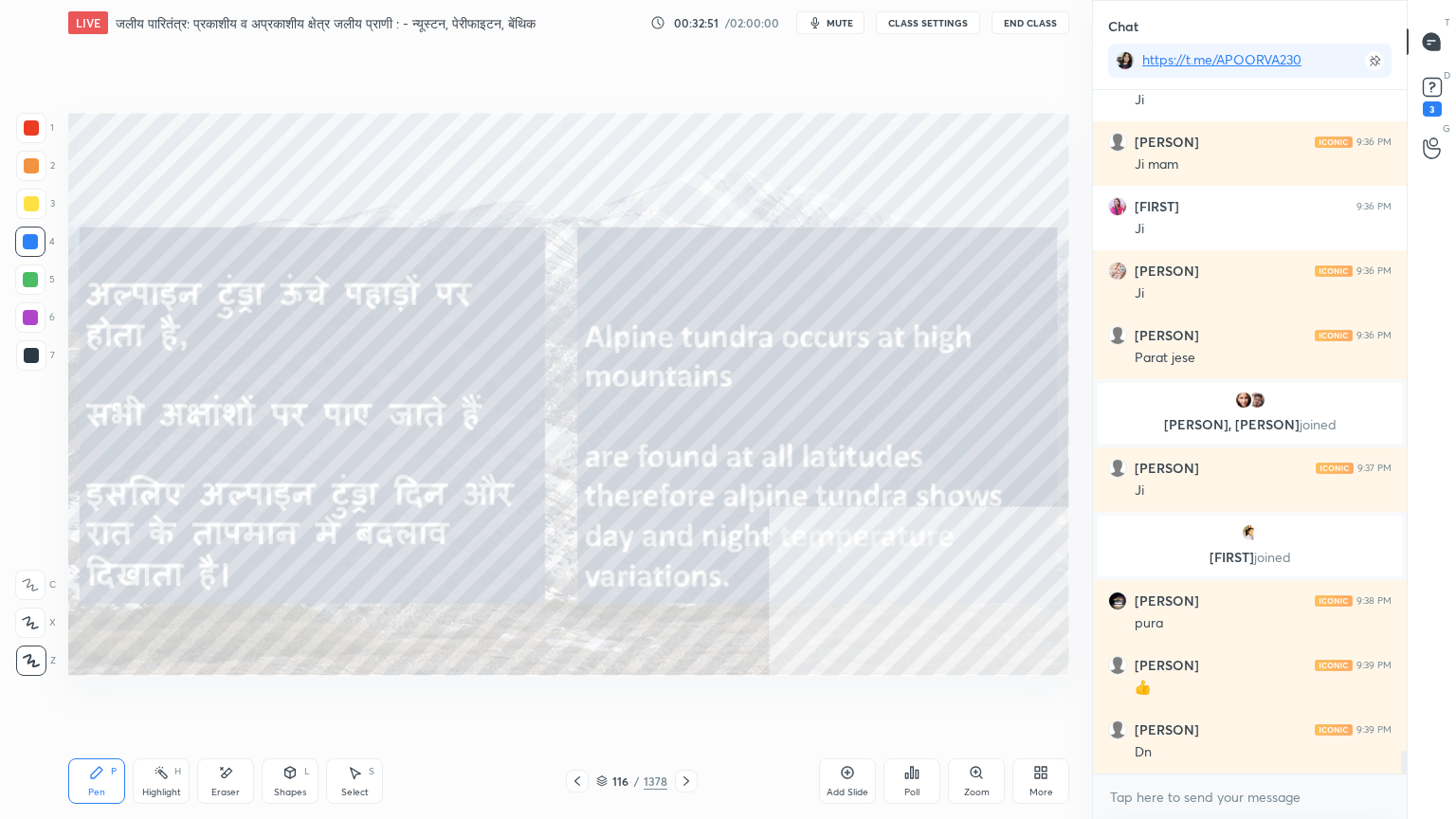 click 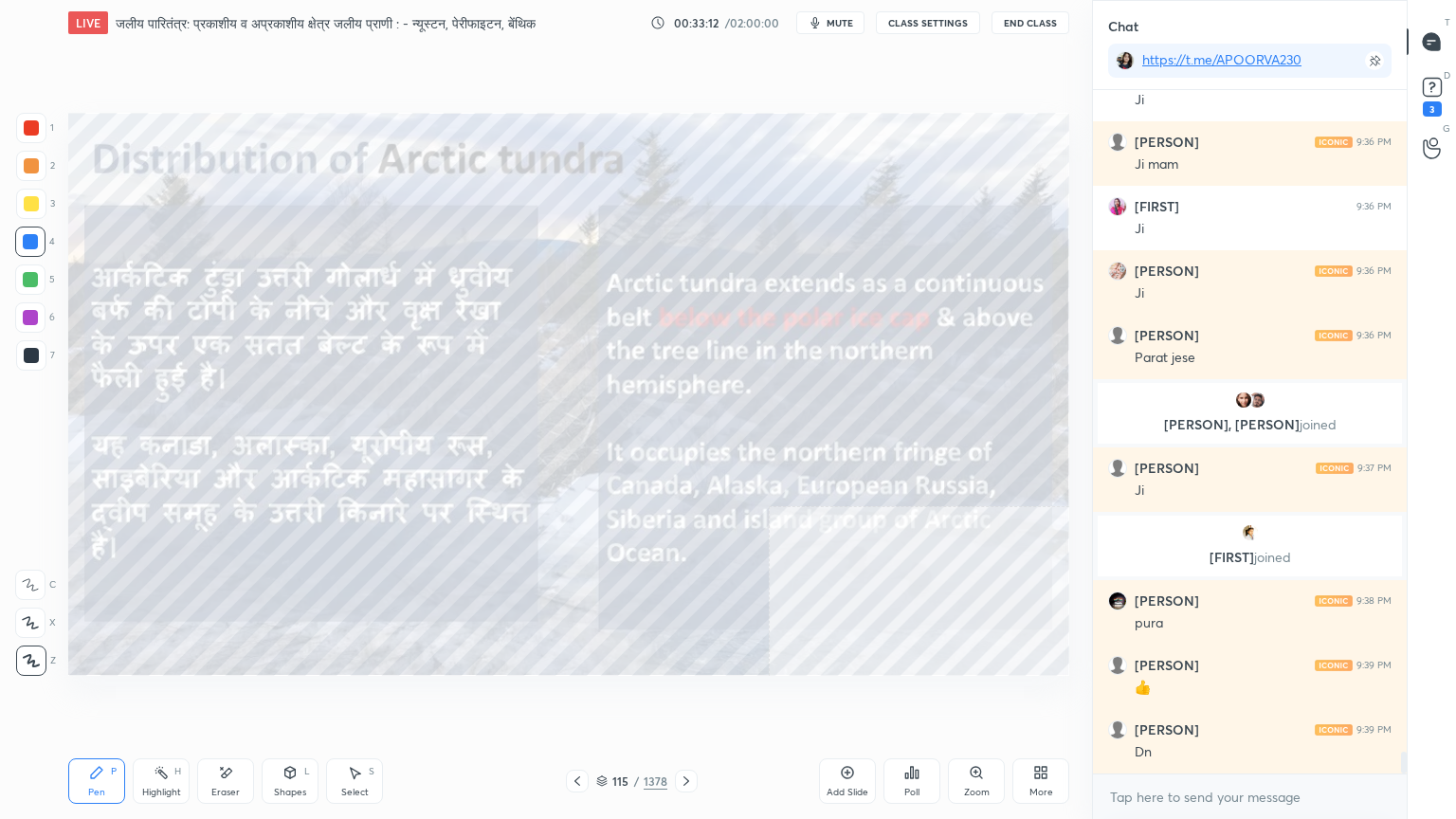 scroll, scrollTop: 20307, scrollLeft: 0, axis: vertical 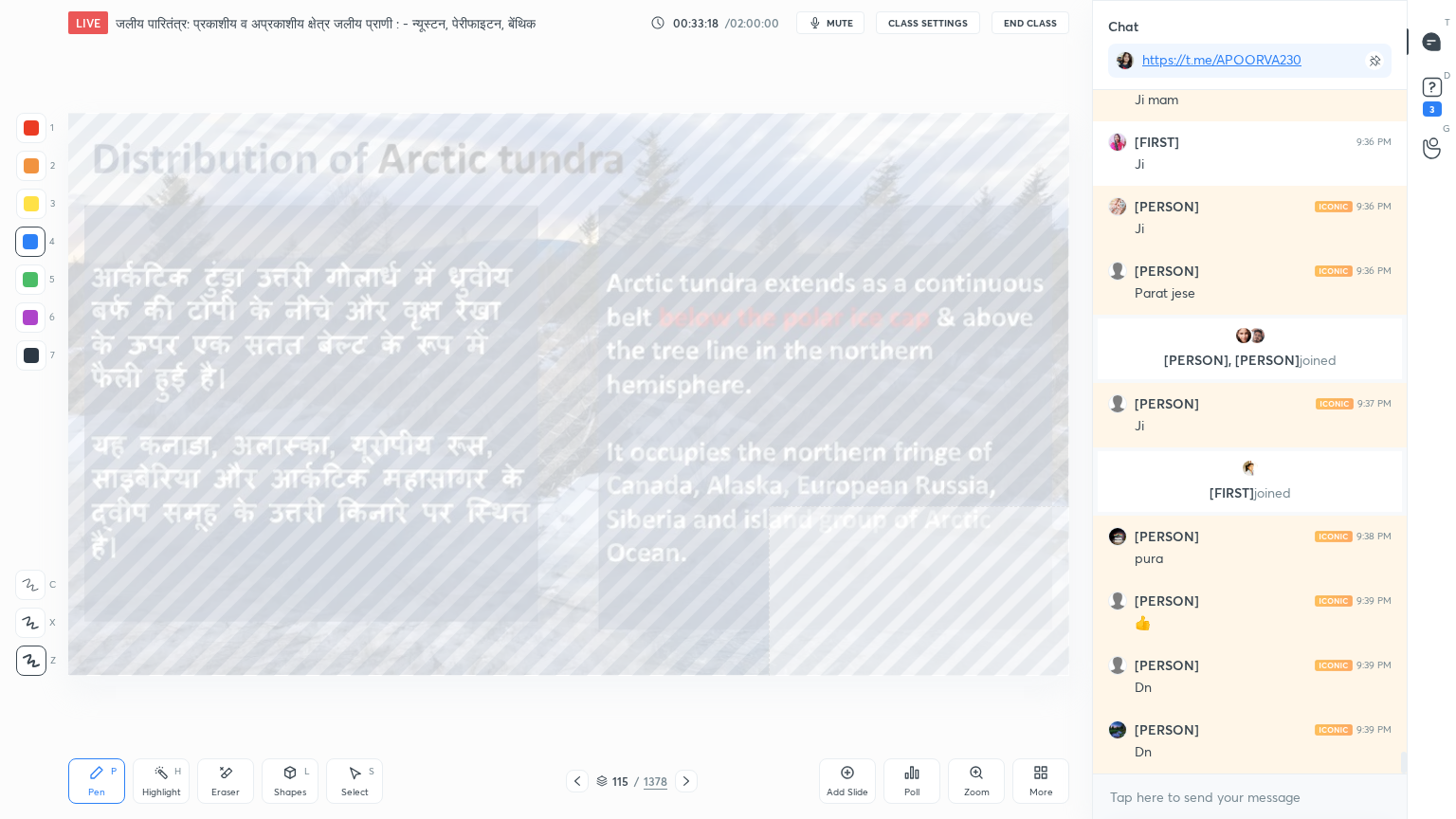 click on "115 / 1378" at bounding box center [631, 781] 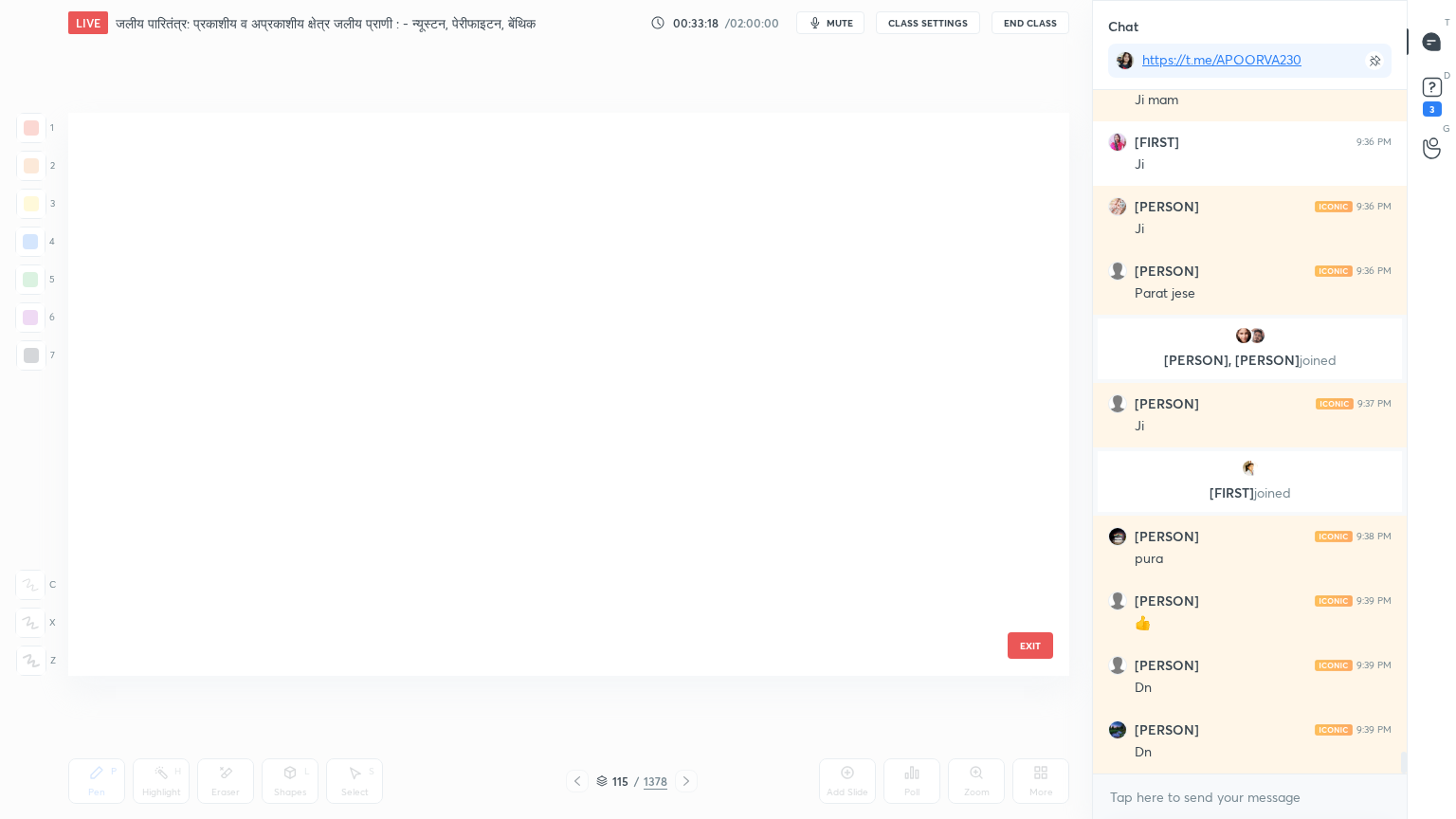 scroll, scrollTop: 20372, scrollLeft: 0, axis: vertical 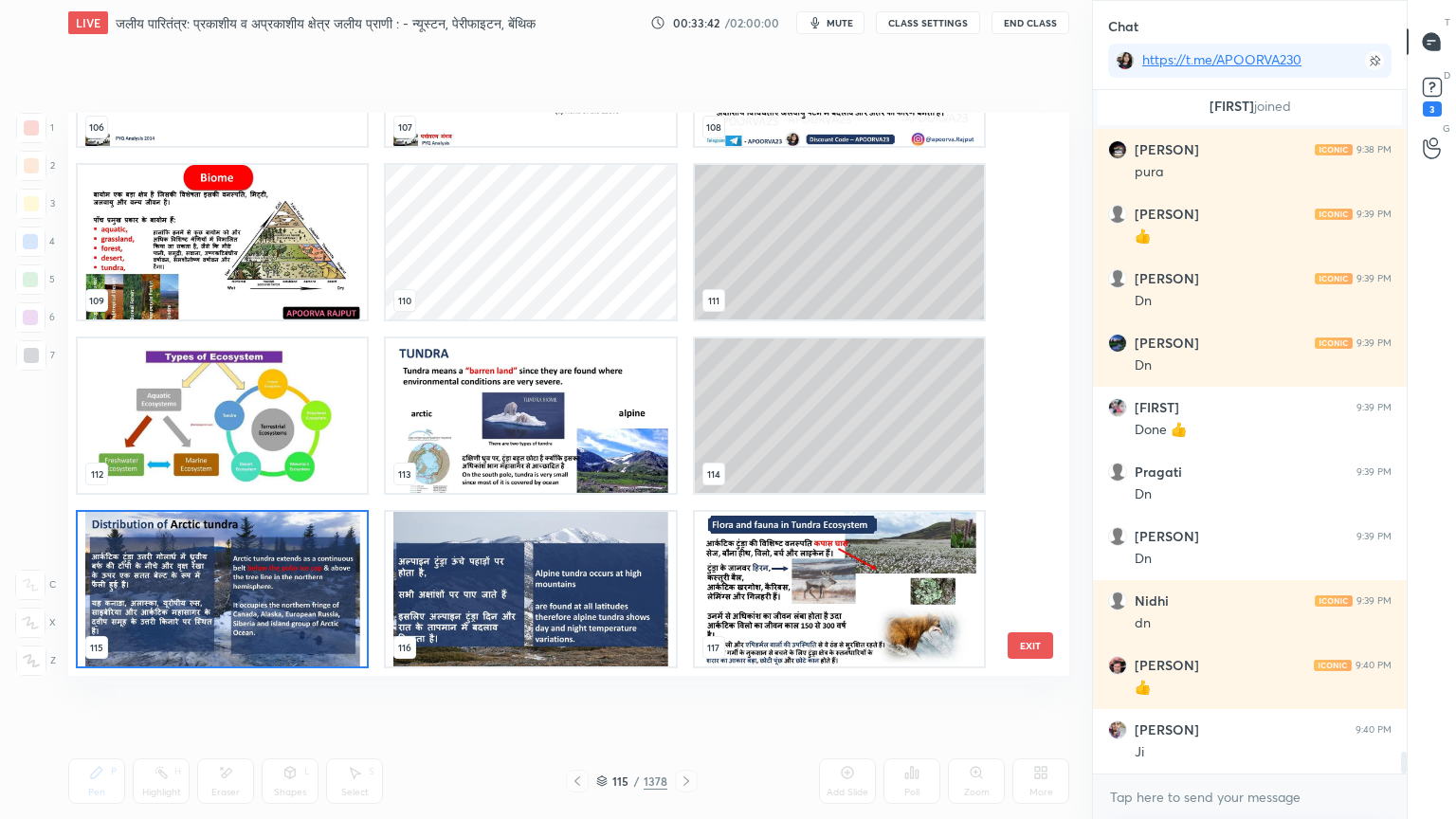 click at bounding box center (530, 589) 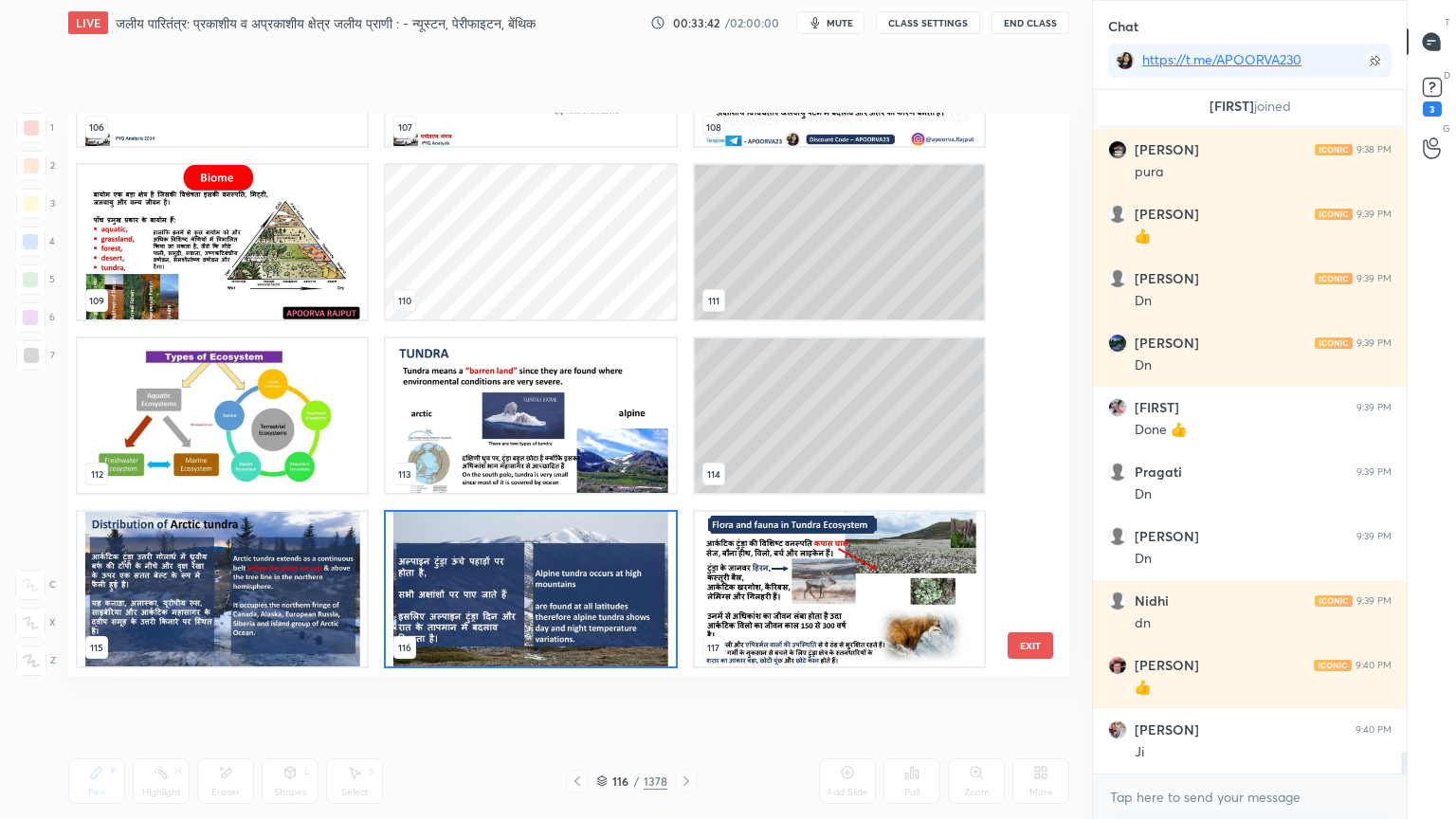 click at bounding box center [530, 589] 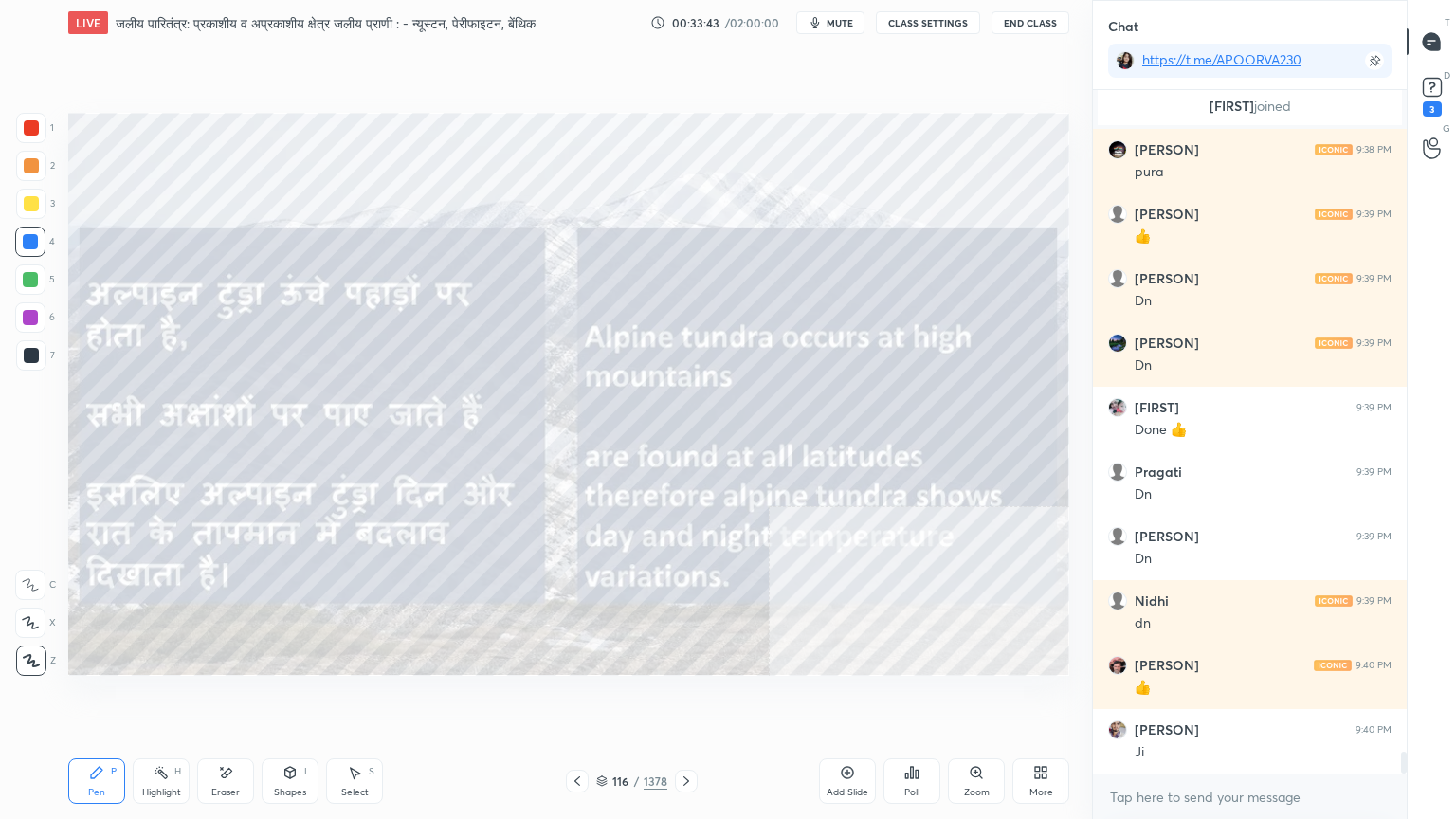 click at bounding box center (530, 589) 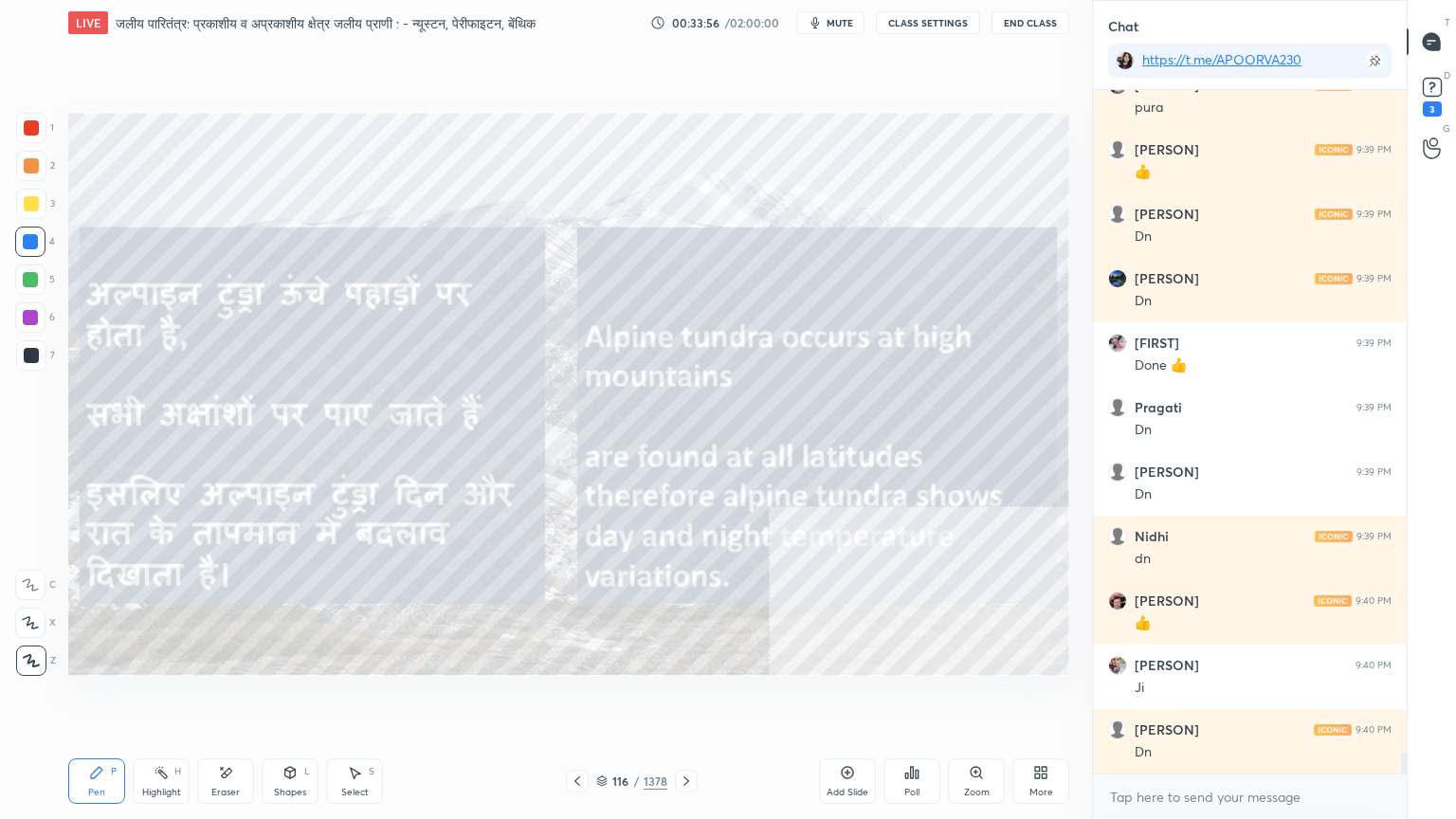scroll, scrollTop: 20823, scrollLeft: 0, axis: vertical 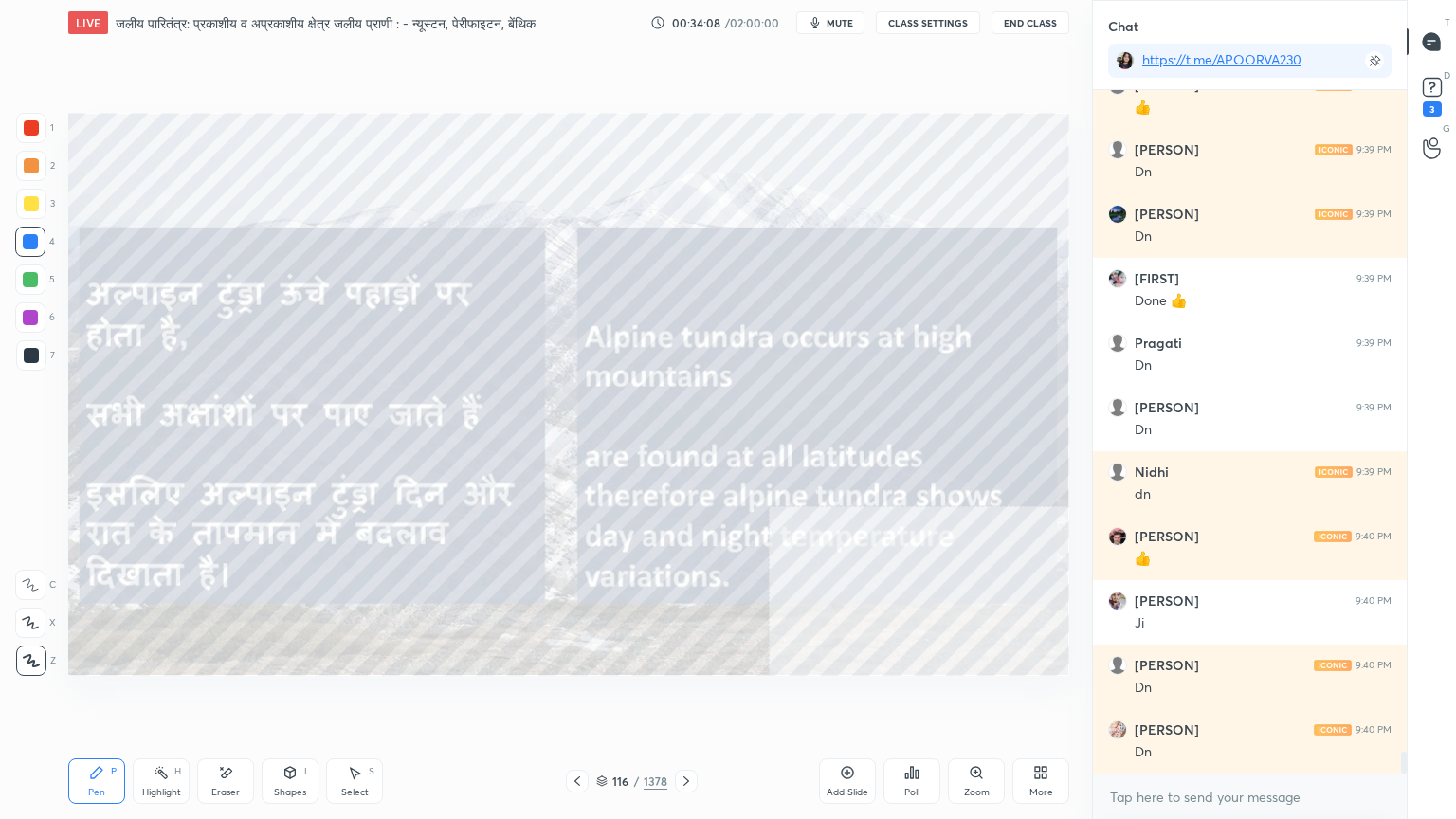 drag, startPoint x: 235, startPoint y: 781, endPoint x: 222, endPoint y: 783, distance: 13.152946 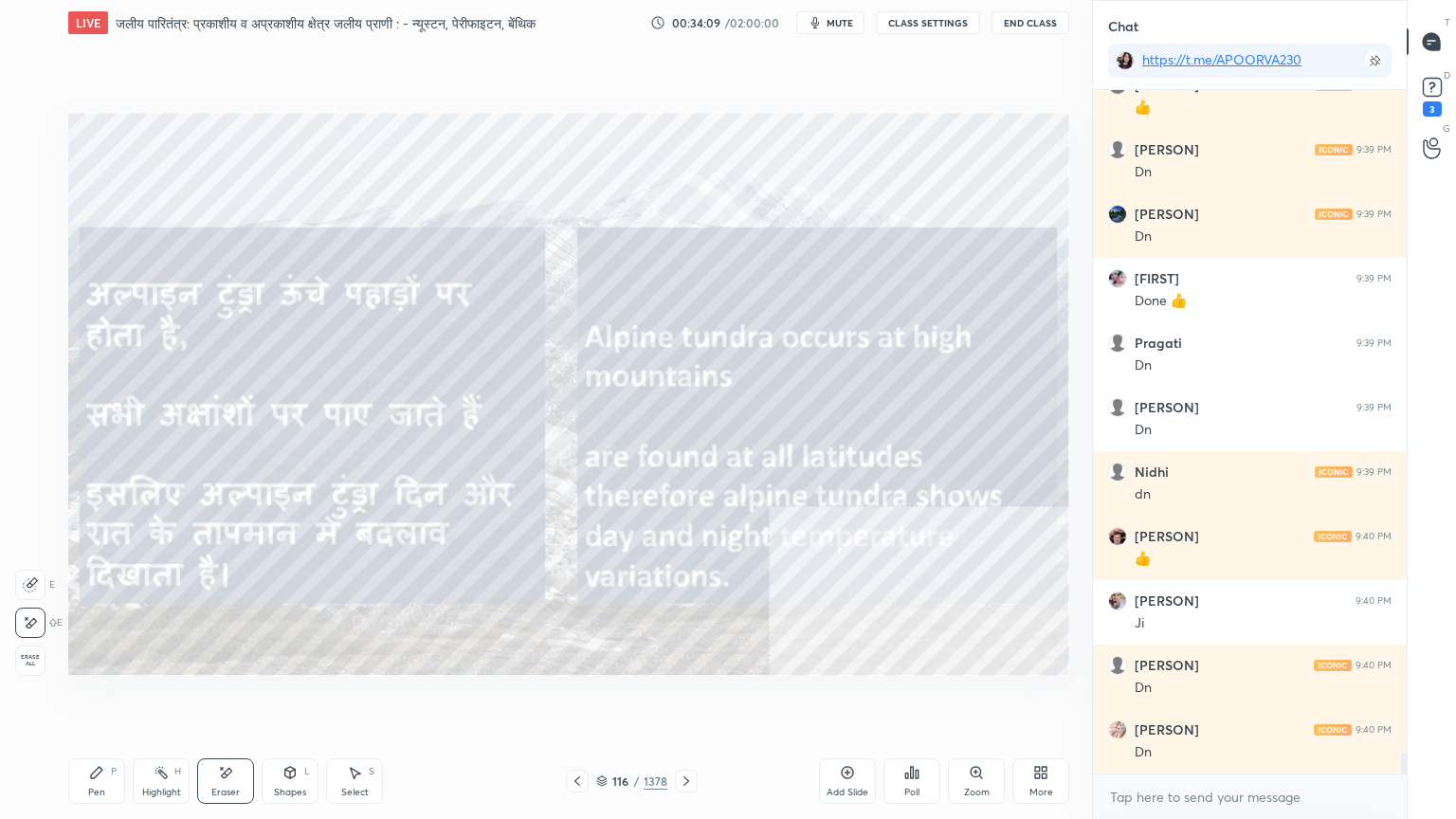 drag, startPoint x: 31, startPoint y: 681, endPoint x: 28, endPoint y: 667, distance: 14.3178211 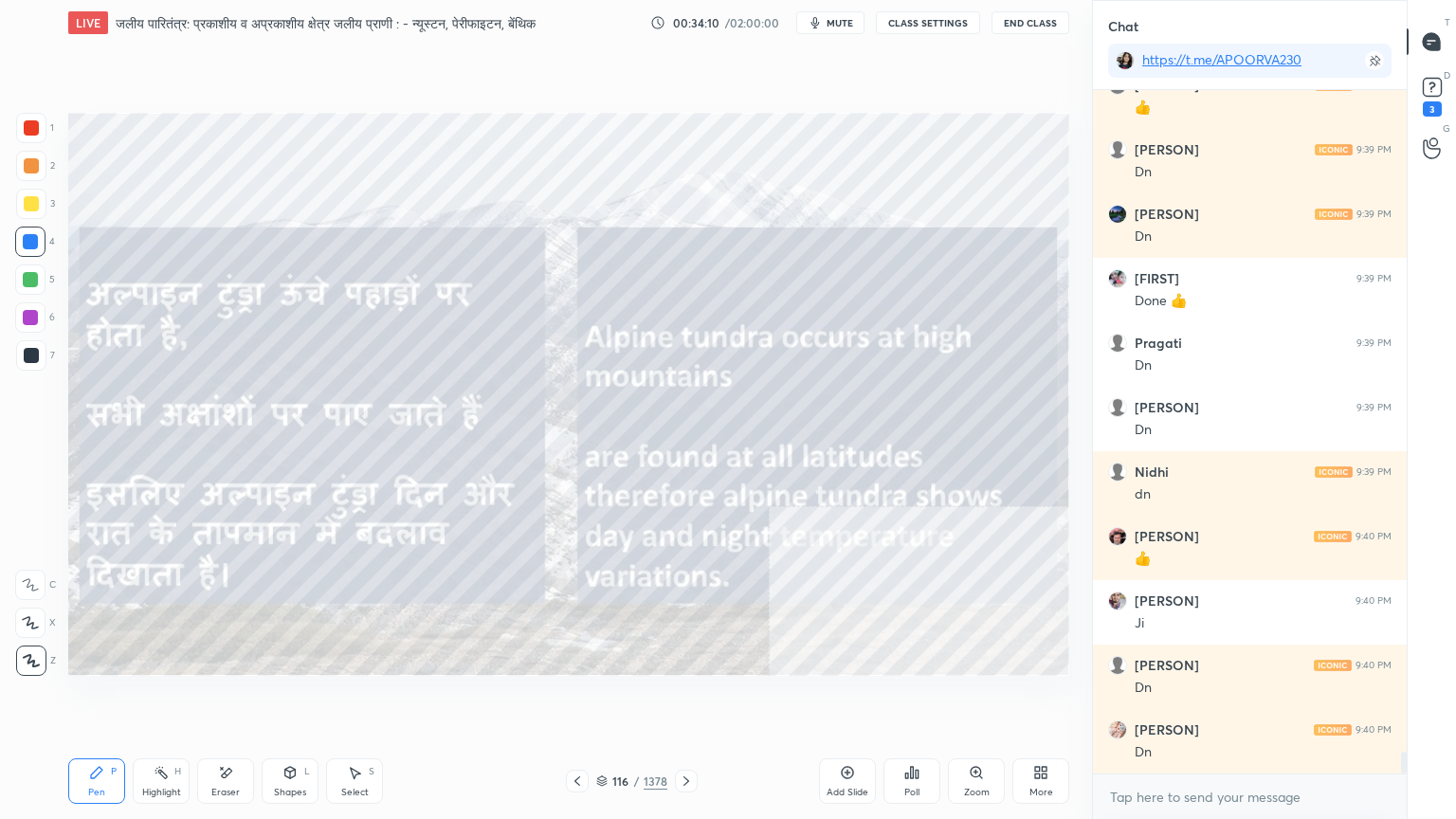 click on "1 2 3 4 5 6 7 C X Z E E Erase all   H H" at bounding box center (30, 394) 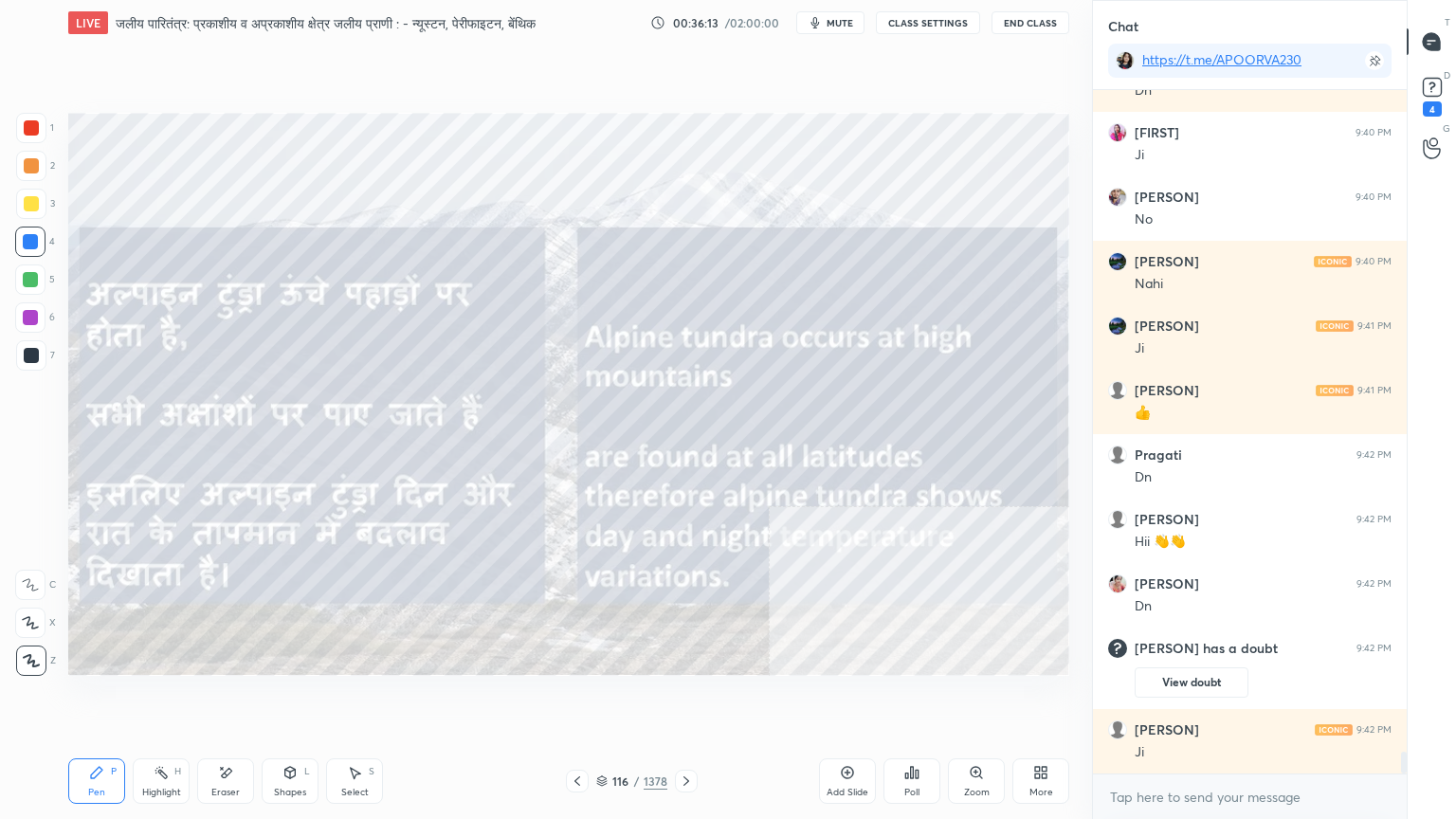 scroll, scrollTop: 21149, scrollLeft: 0, axis: vertical 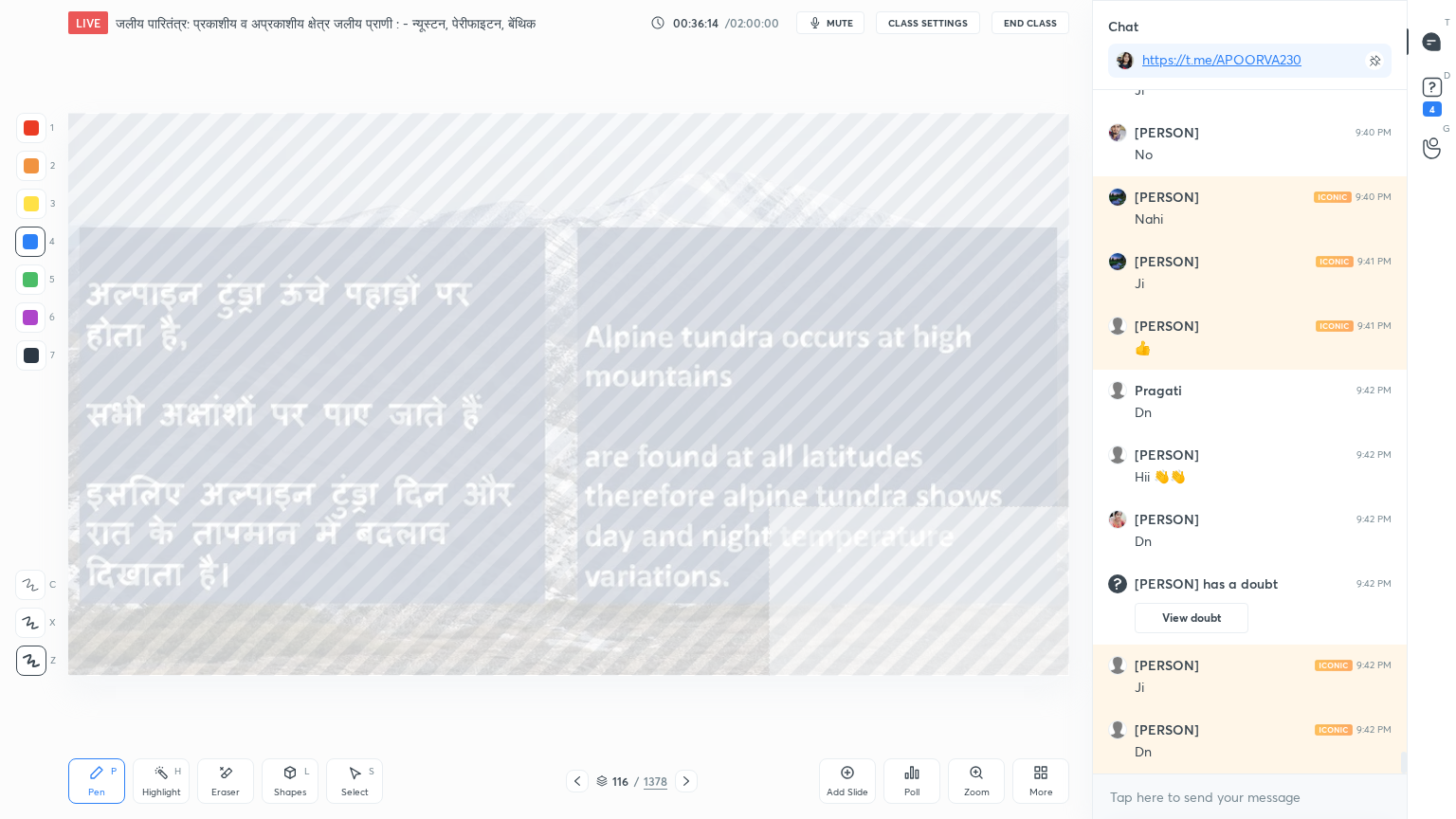 click on "116 / 1378" at bounding box center [631, 781] 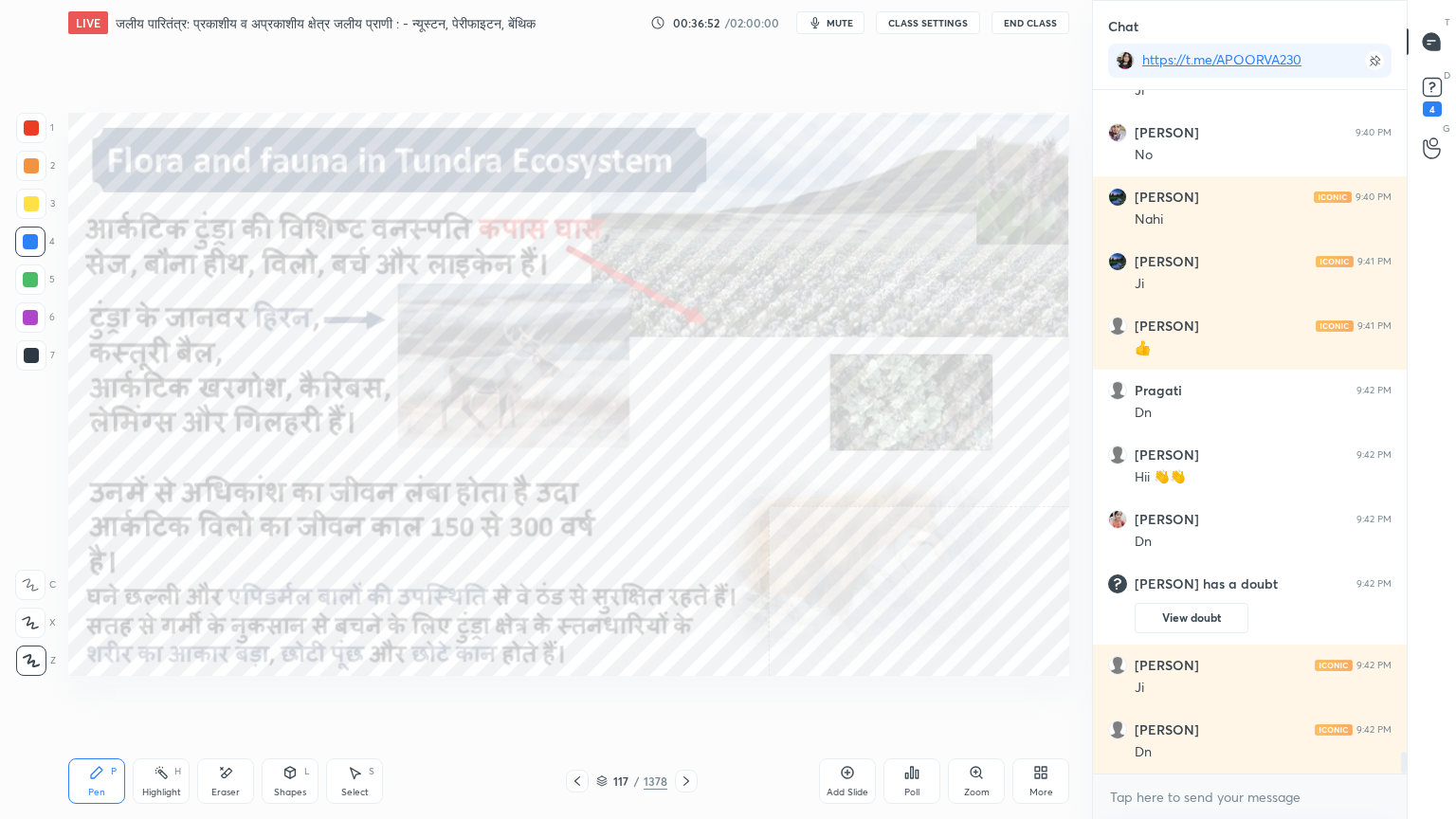click 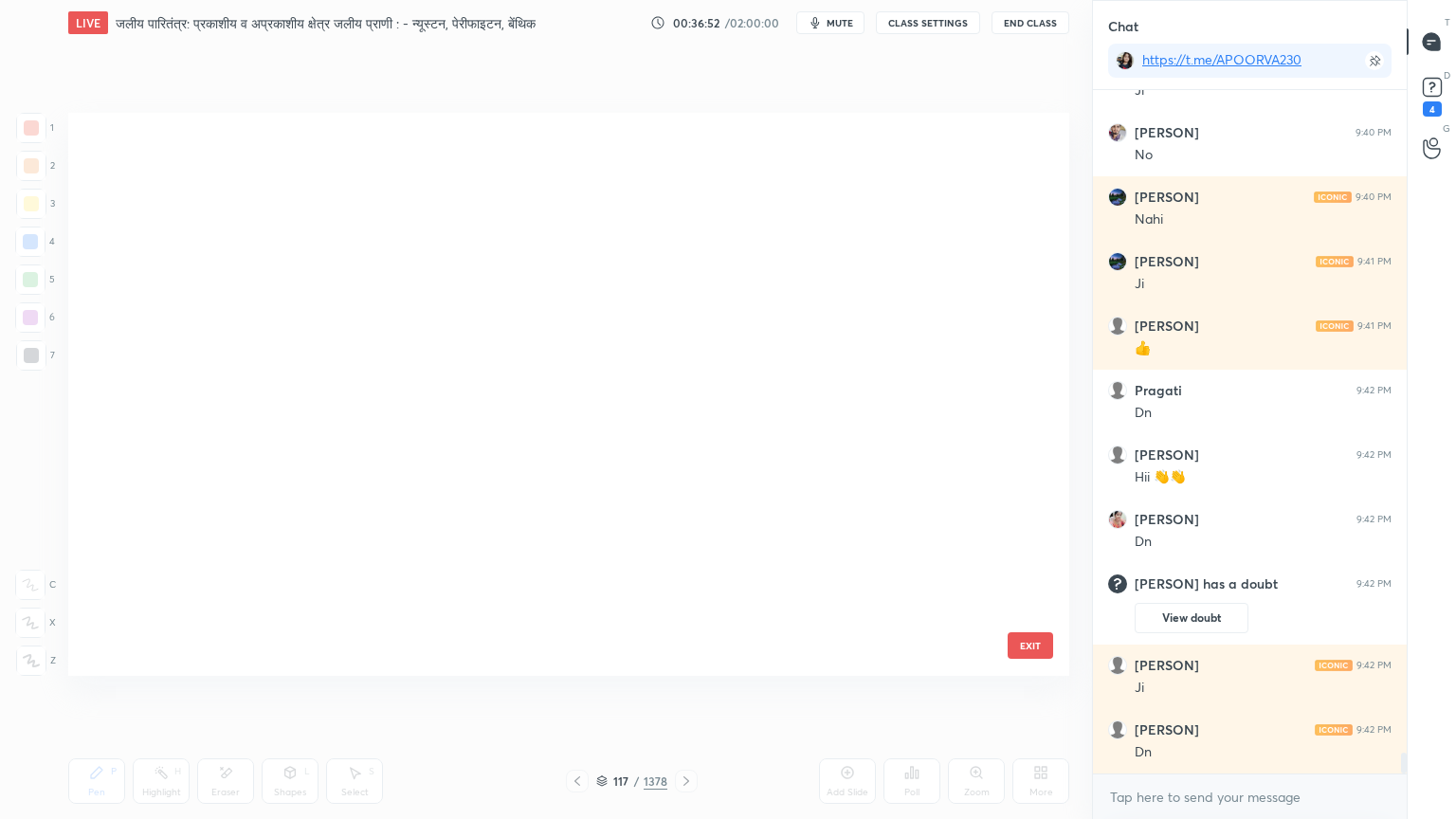 scroll, scrollTop: 21213, scrollLeft: 0, axis: vertical 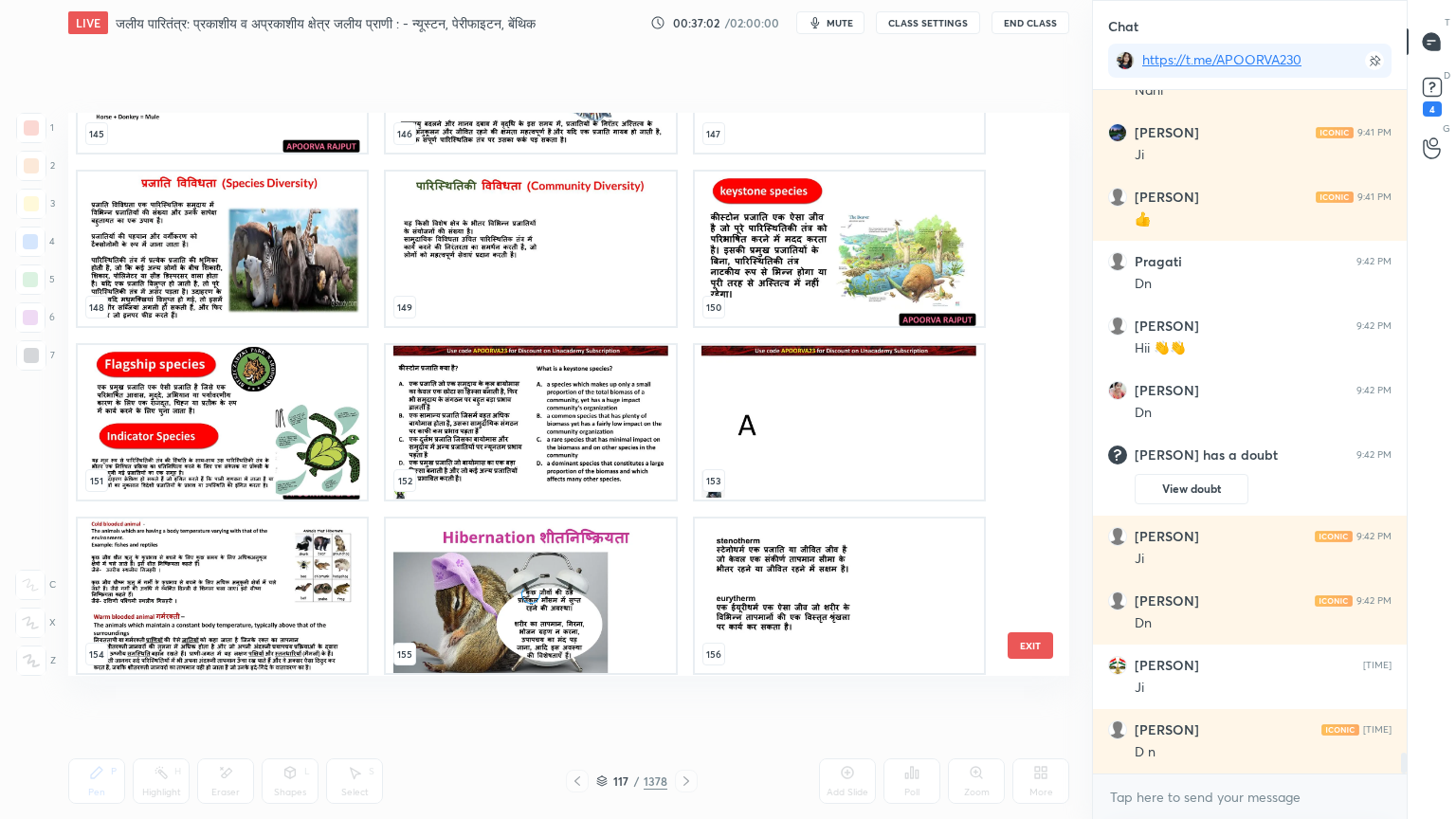 click on "EXIT" at bounding box center (1030, 646) 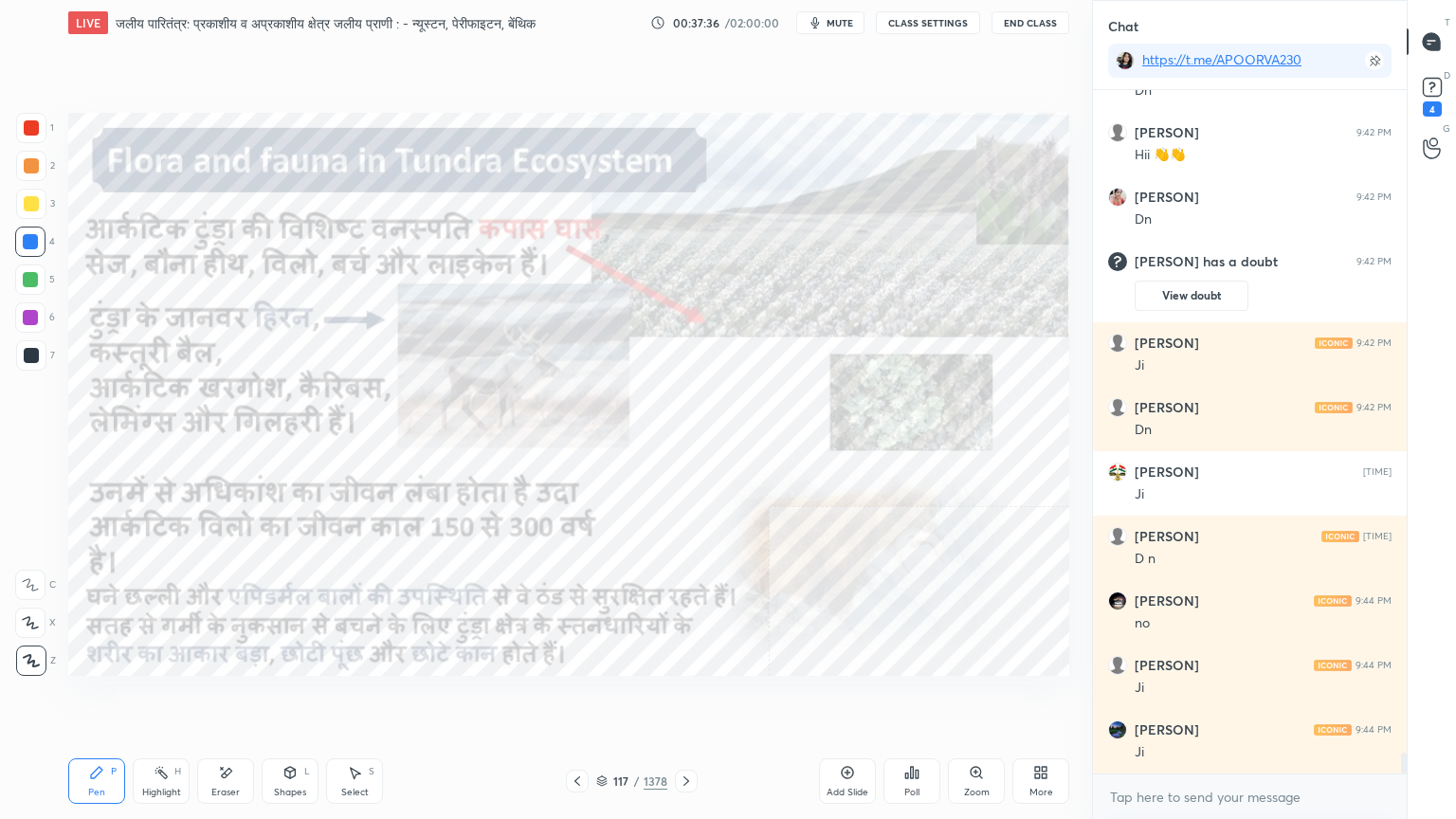 scroll, scrollTop: 21536, scrollLeft: 0, axis: vertical 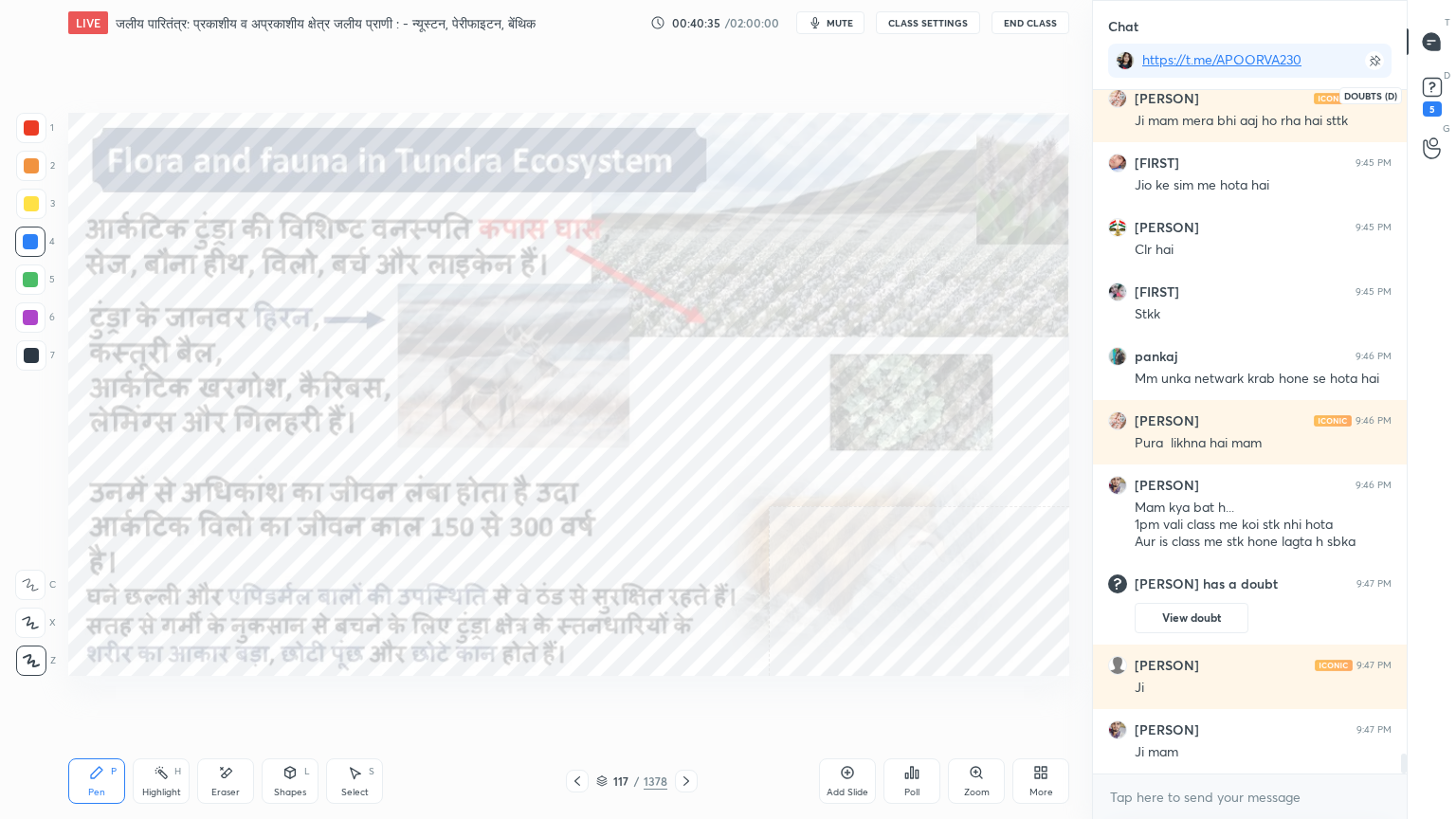 click 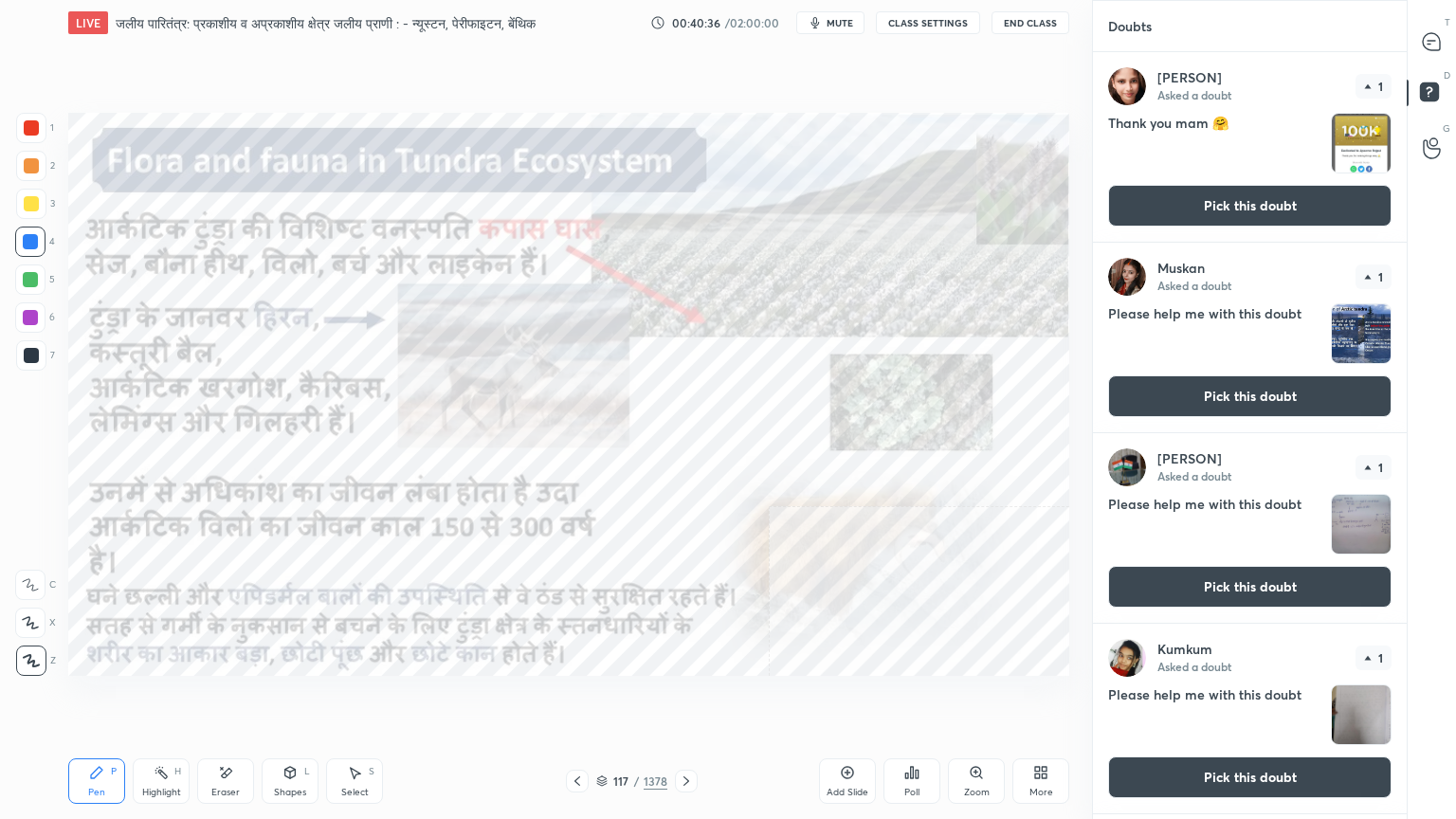 drag, startPoint x: 1280, startPoint y: 204, endPoint x: 1291, endPoint y: 195, distance: 14 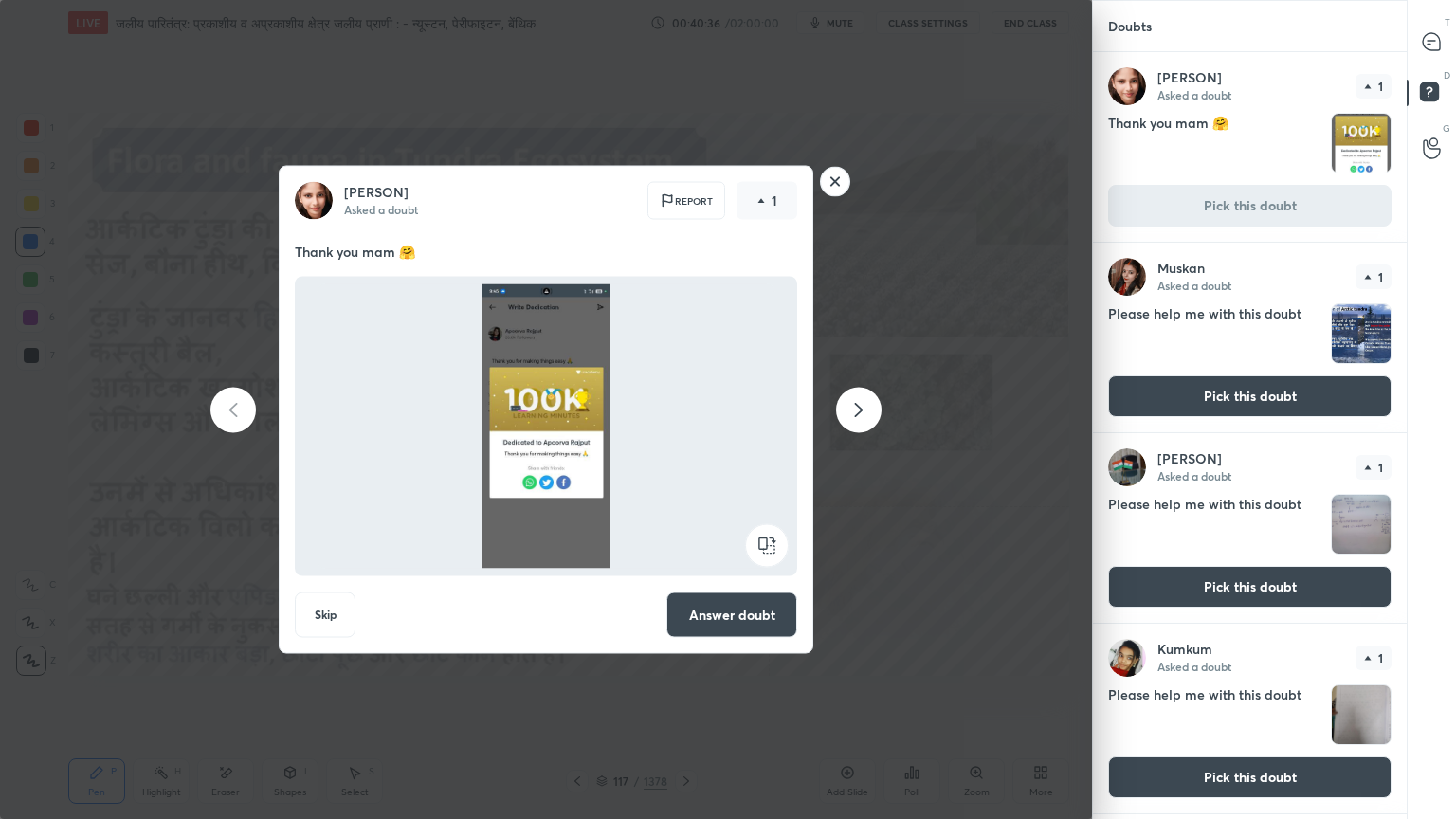 click on "T Messages (T)" at bounding box center [1431, 42] 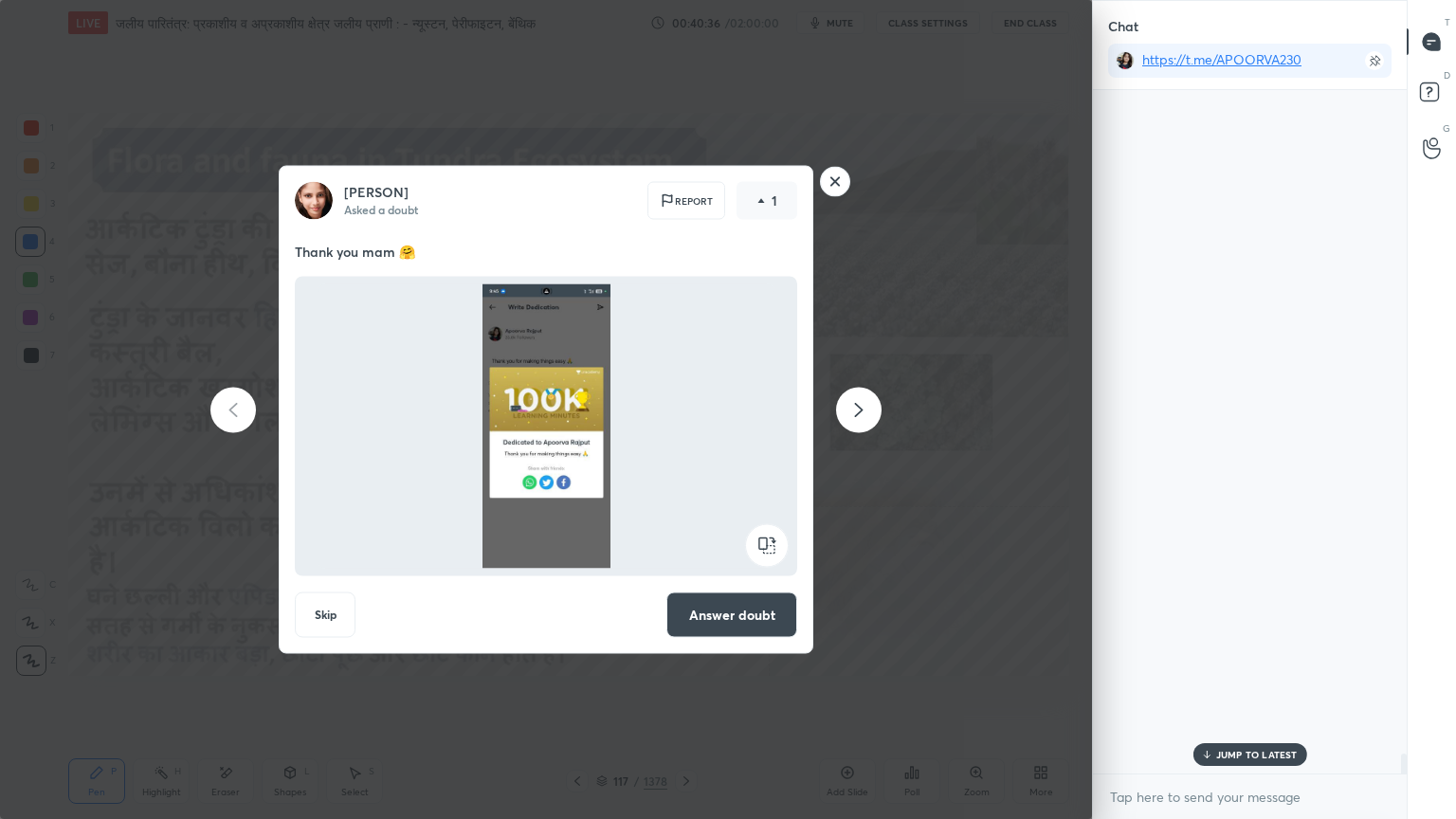 scroll, scrollTop: 723, scrollLeft: 308, axis: both 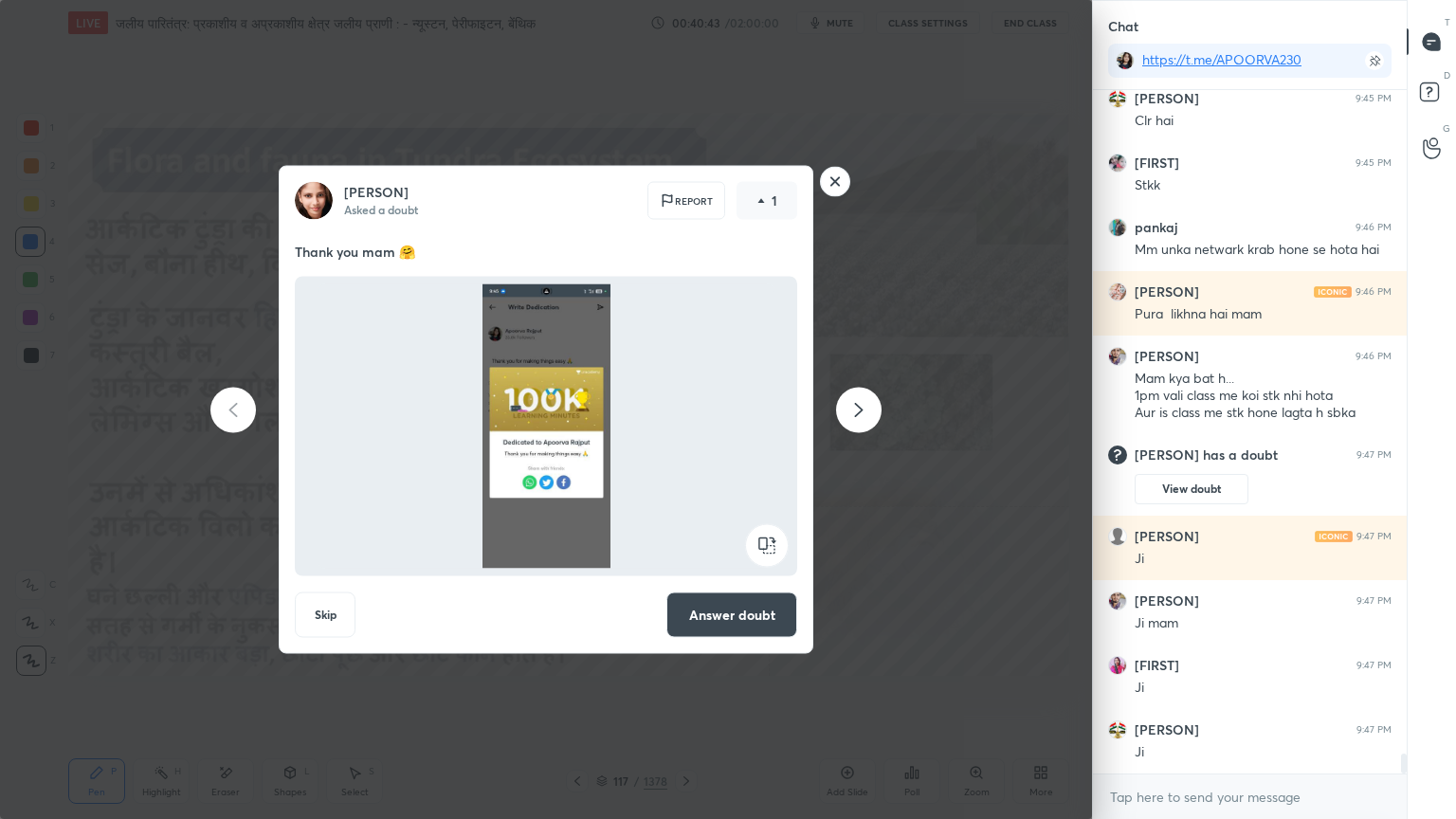 click on "Answer doubt" at bounding box center [732, 615] 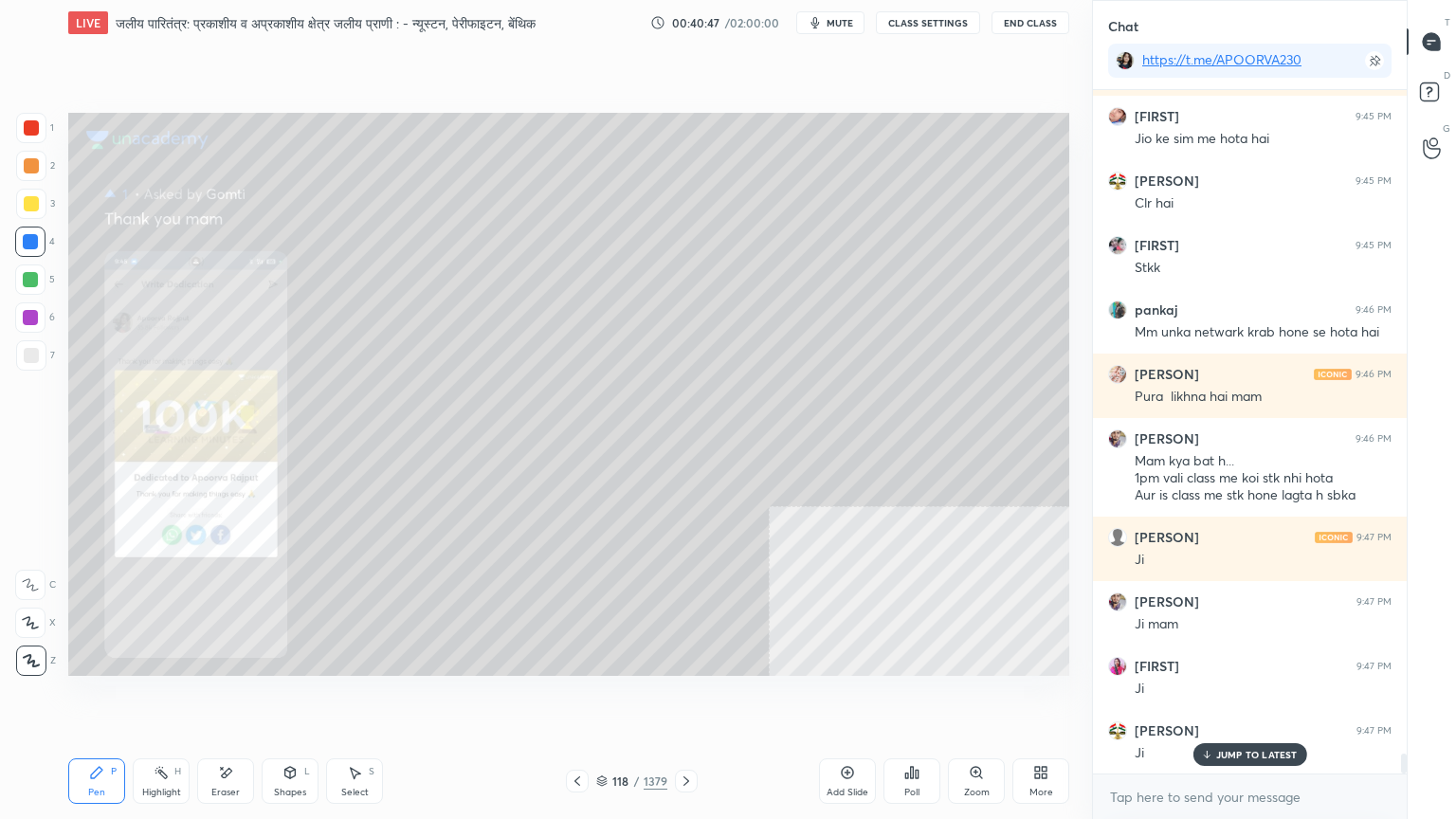 scroll, scrollTop: 22507, scrollLeft: 0, axis: vertical 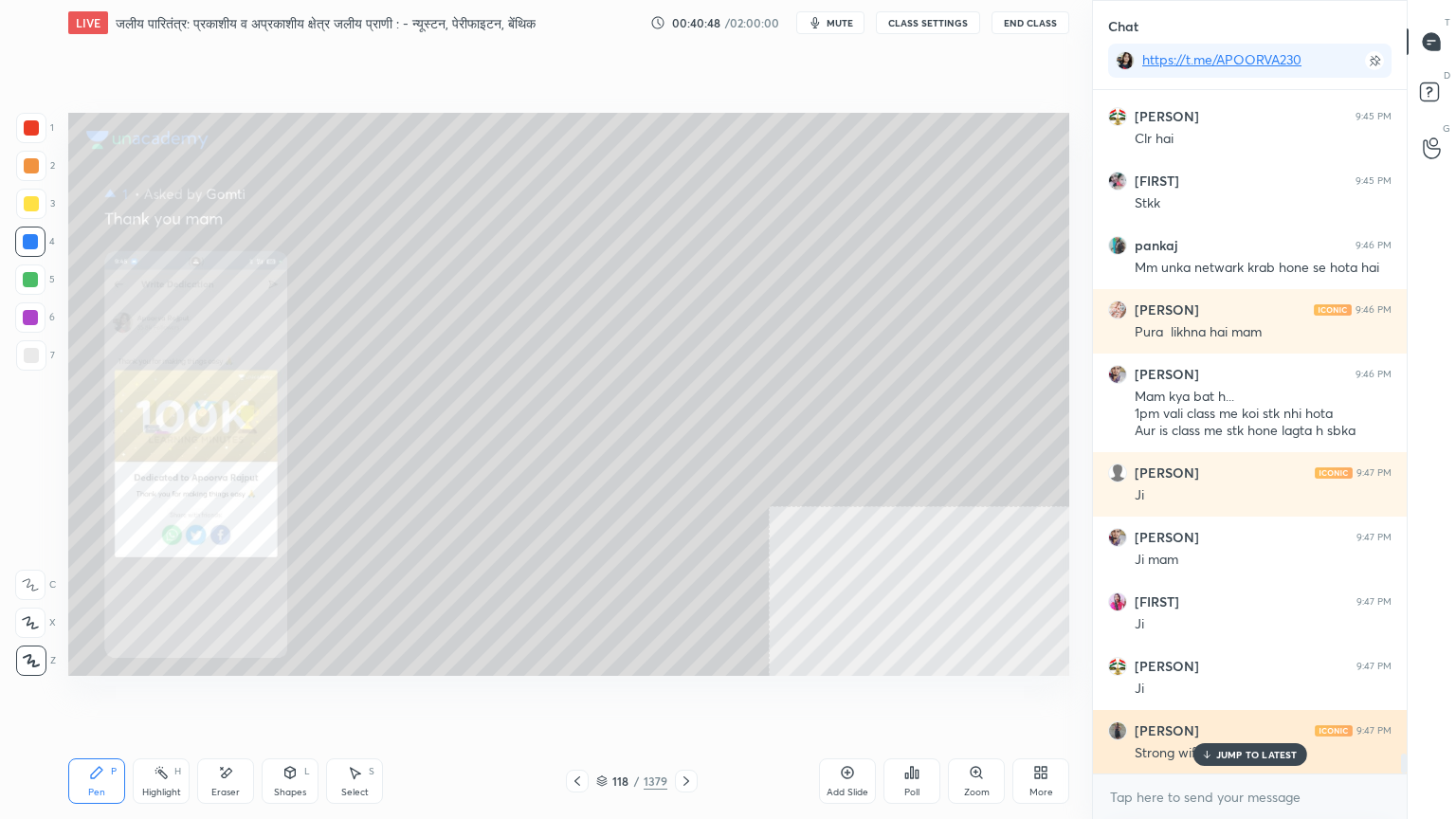 click on "JUMP TO LATEST" at bounding box center (1257, 755) 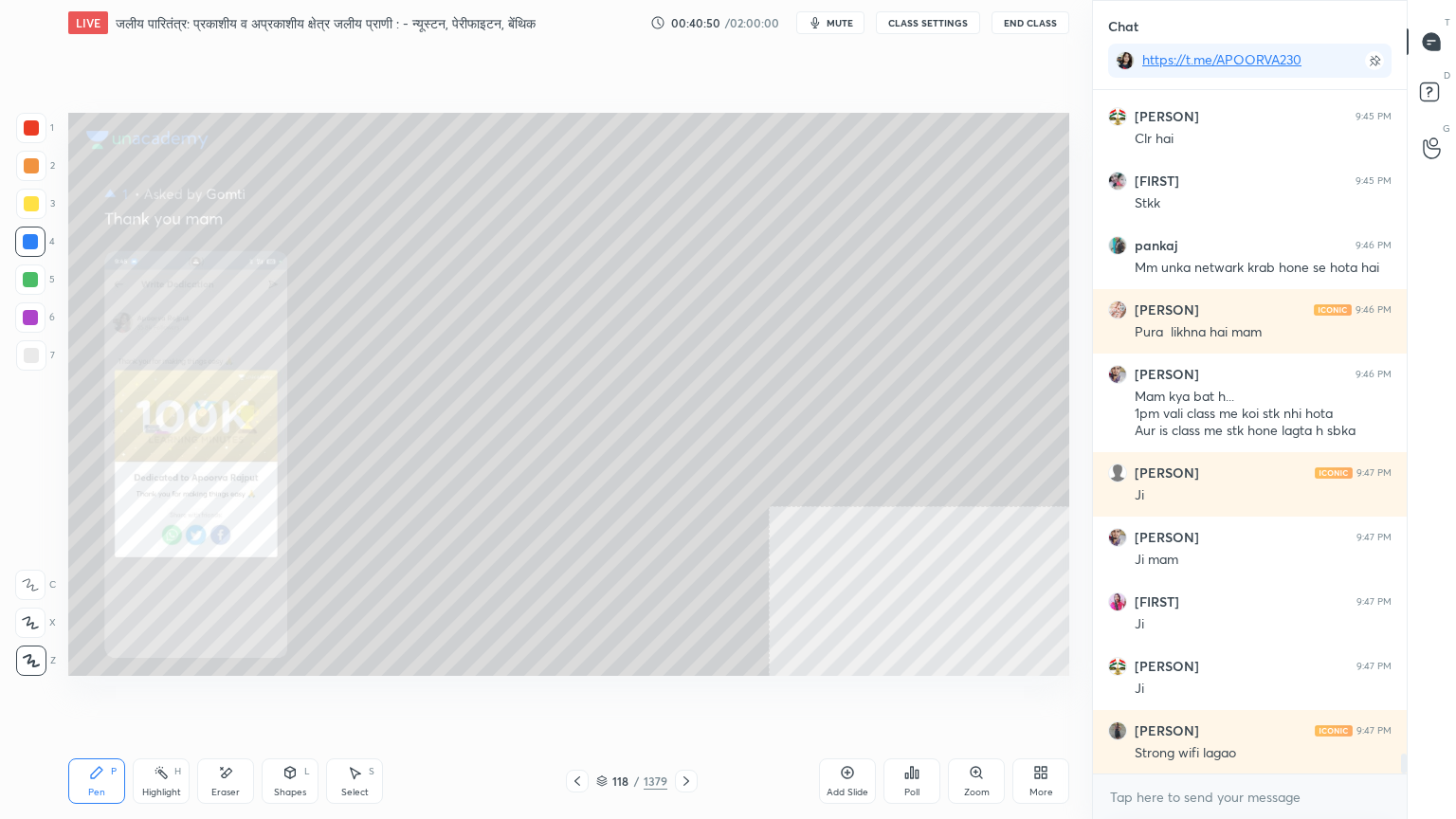 click 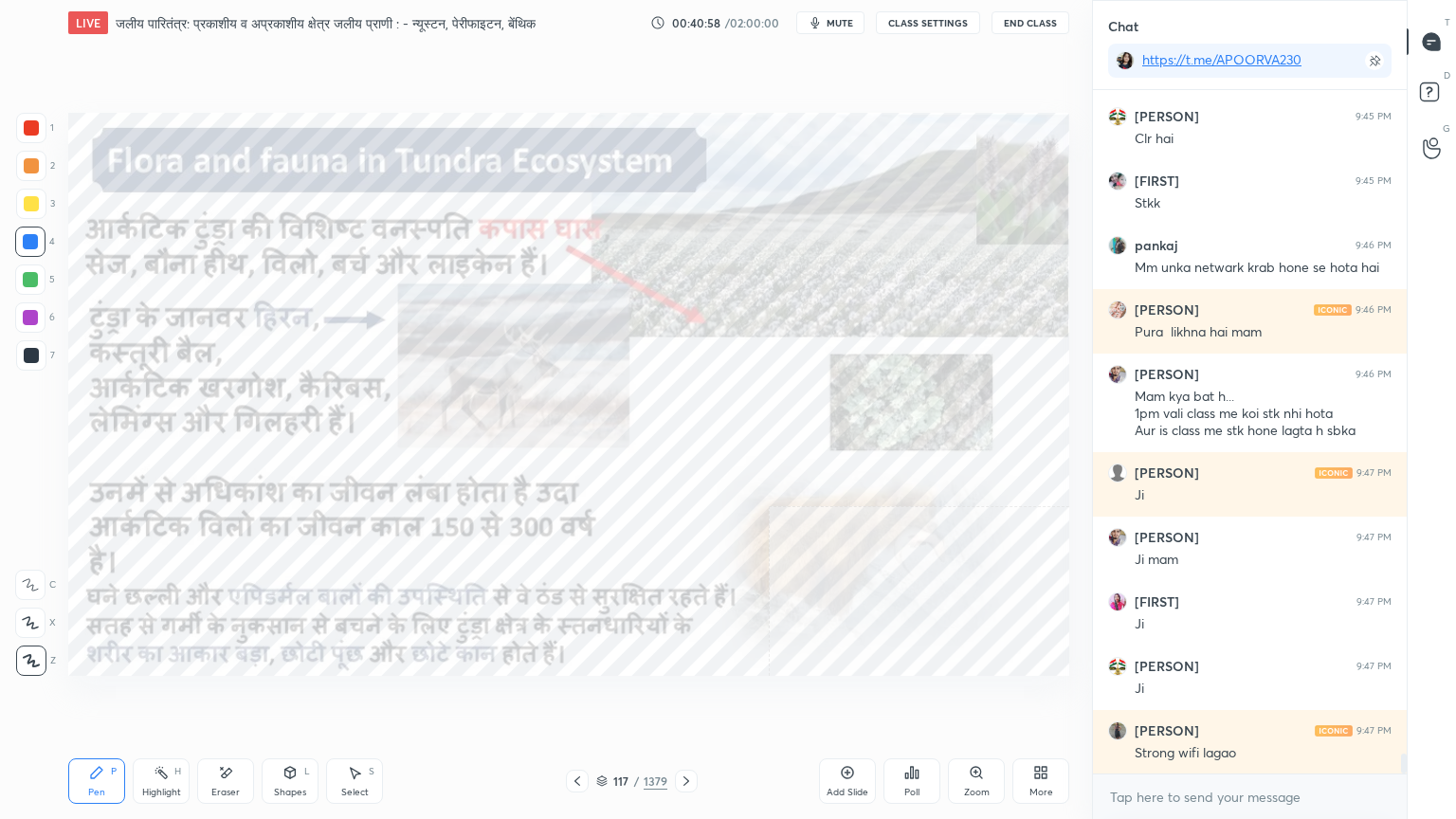scroll, scrollTop: 22572, scrollLeft: 0, axis: vertical 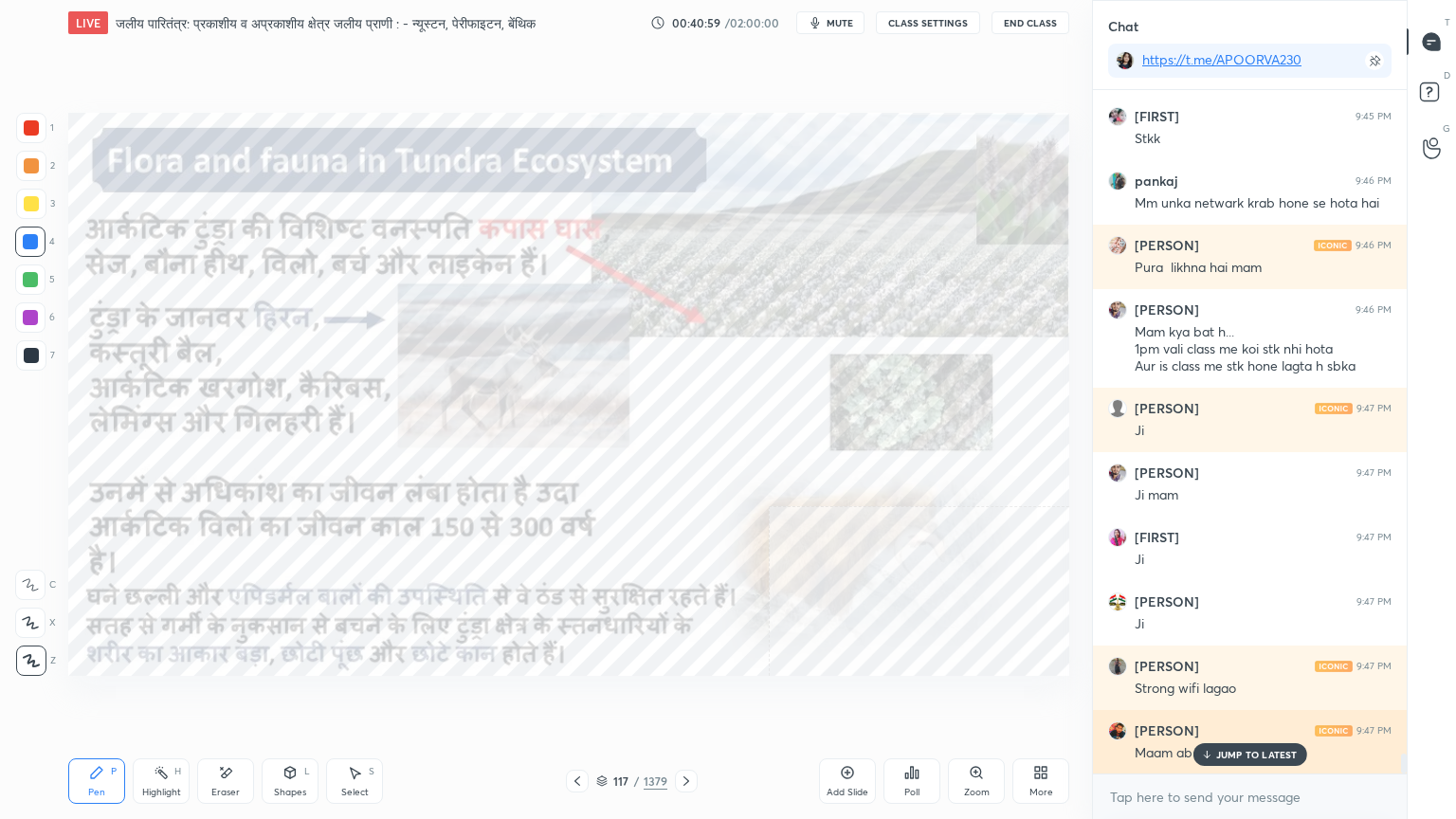 click on "JUMP TO LATEST" at bounding box center [1249, 755] 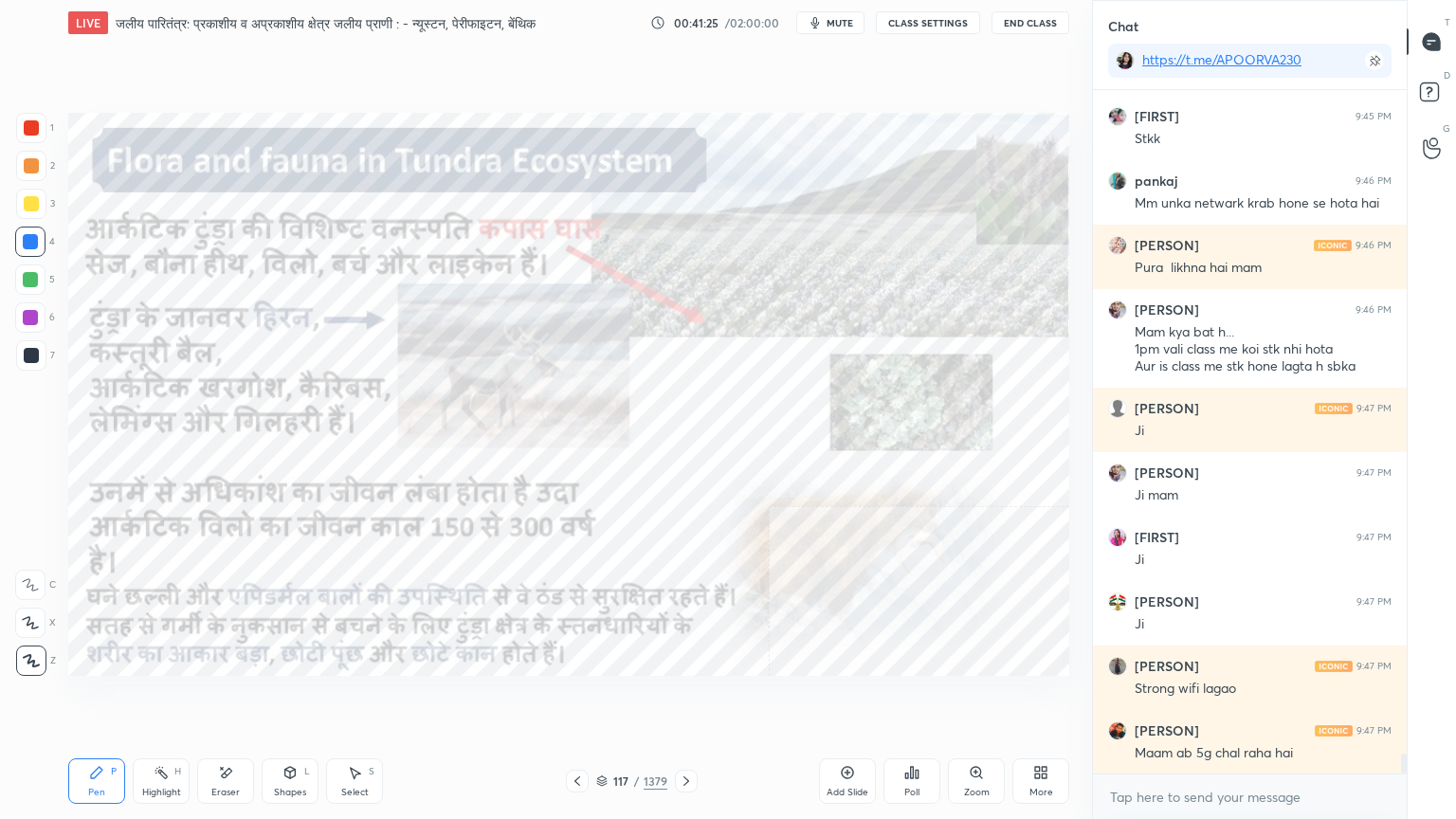 click 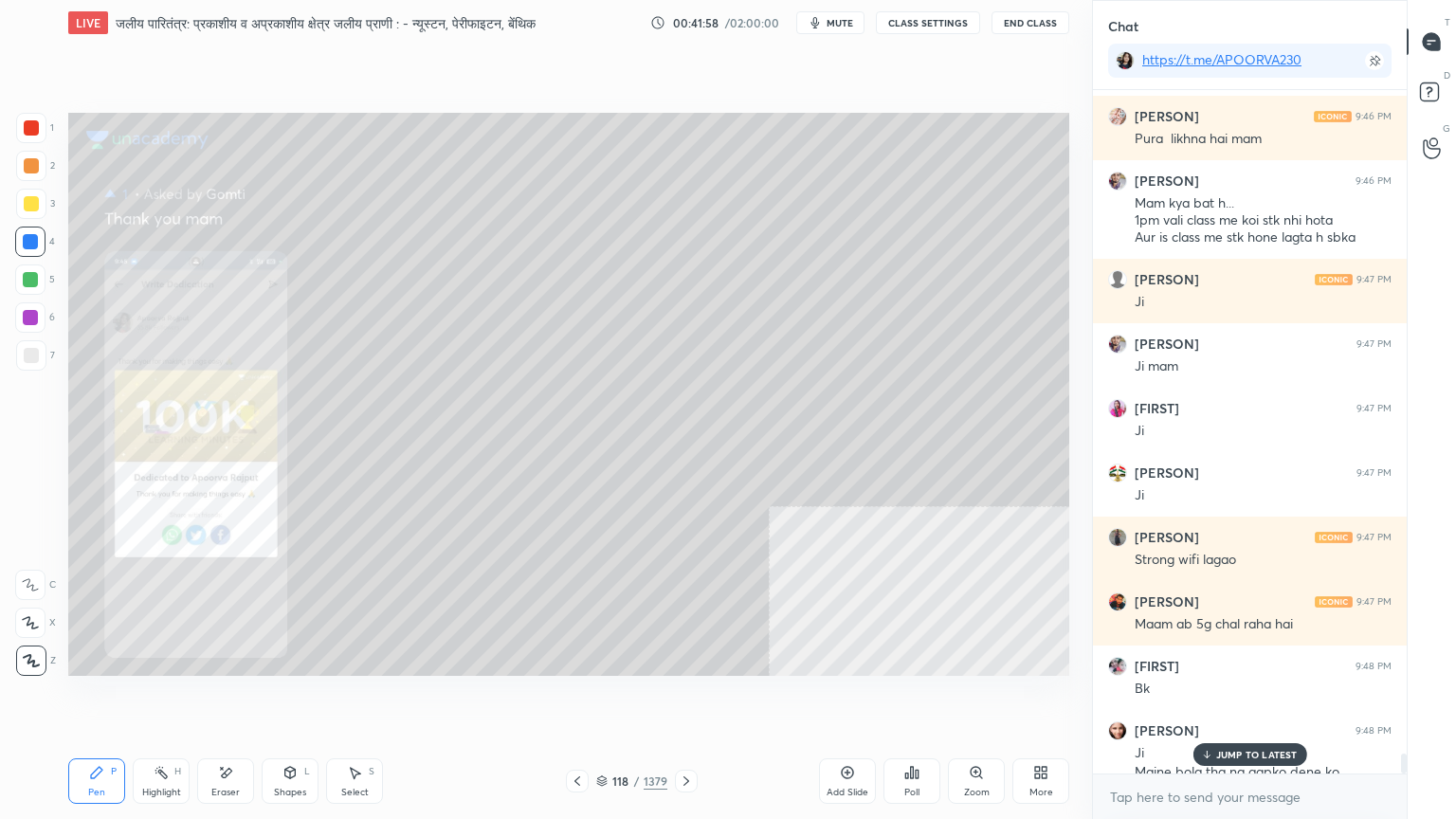 scroll, scrollTop: 22720, scrollLeft: 0, axis: vertical 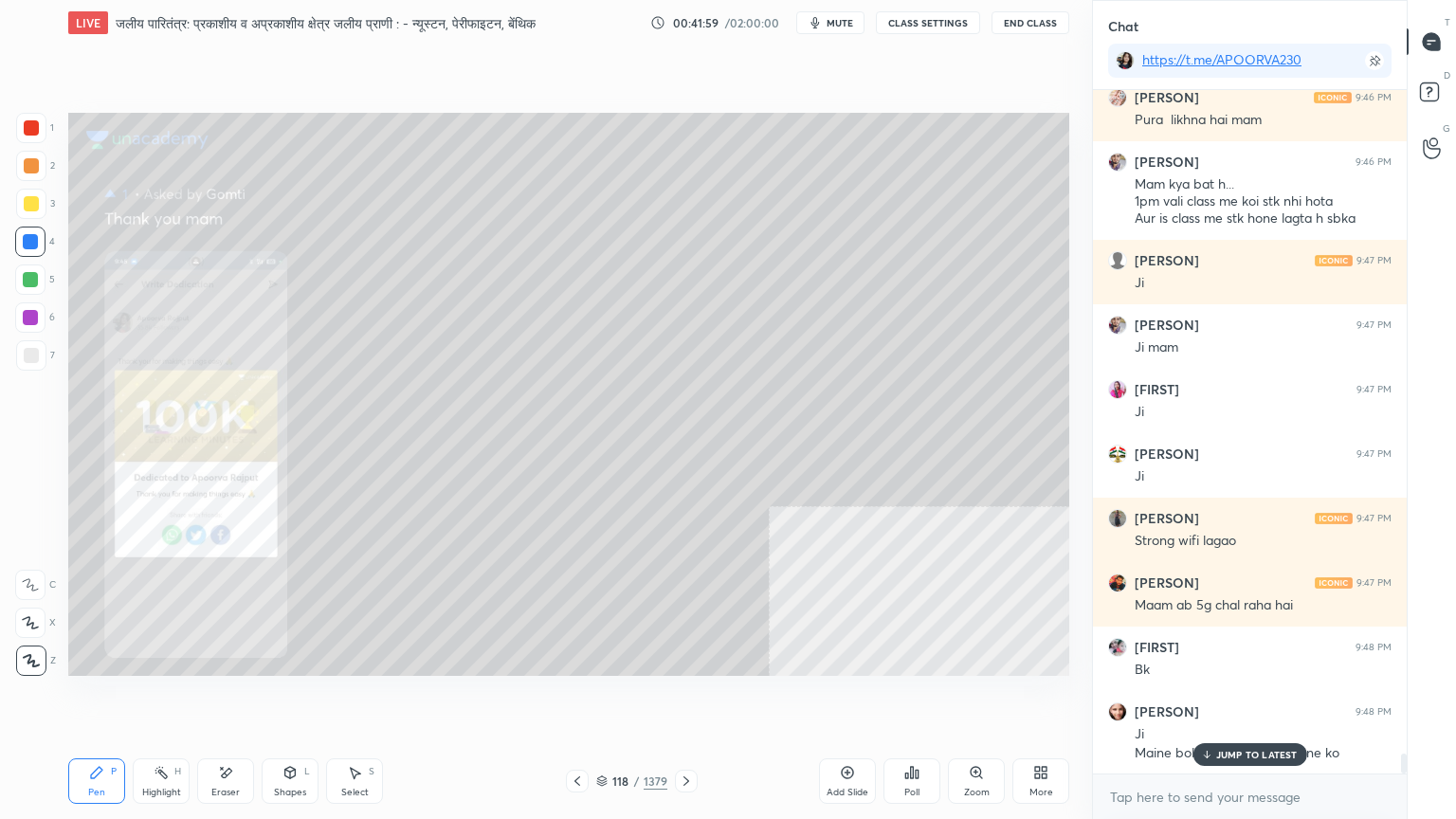 click on "JUMP TO LATEST" at bounding box center [1257, 755] 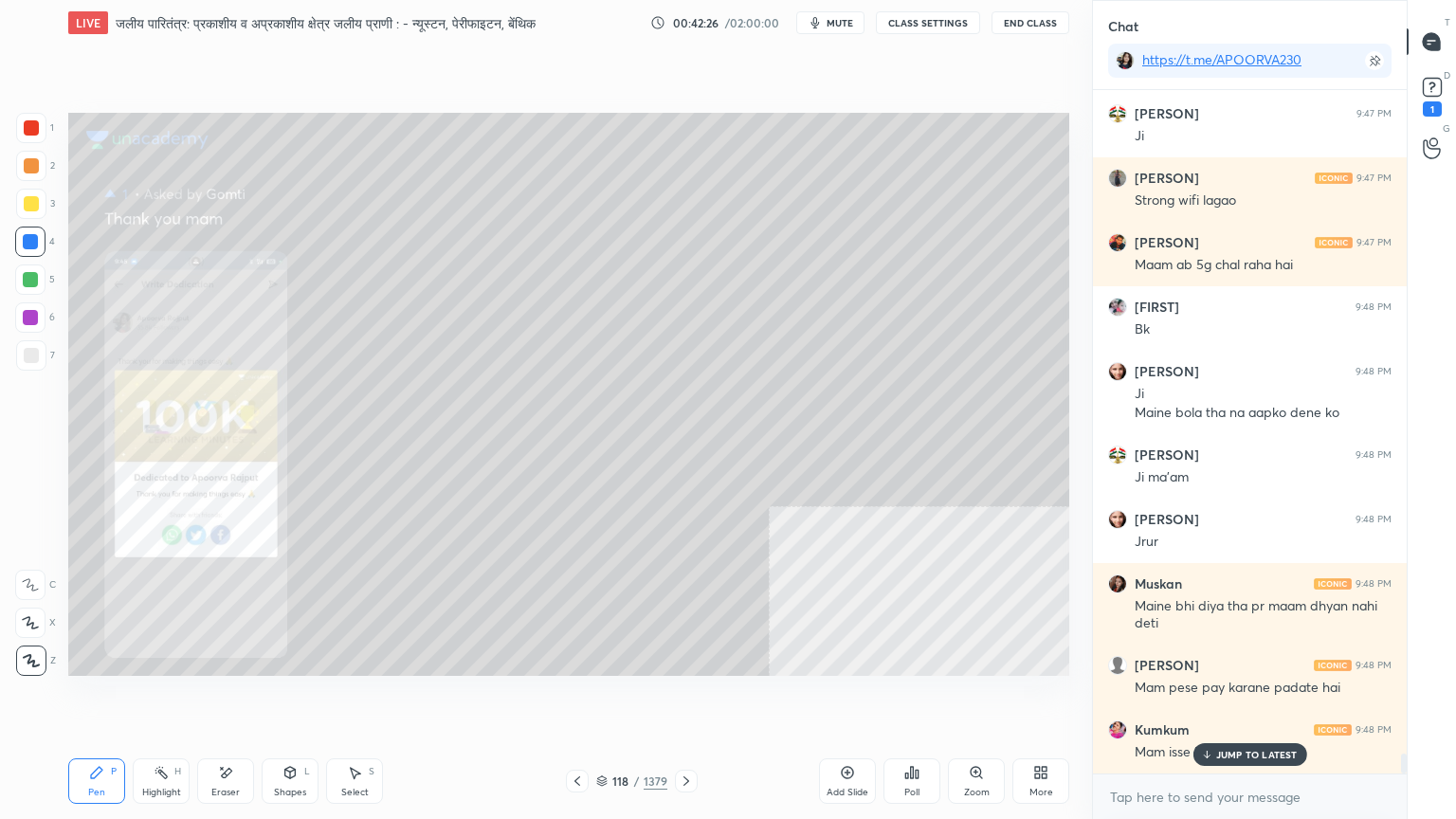 scroll, scrollTop: 23141, scrollLeft: 0, axis: vertical 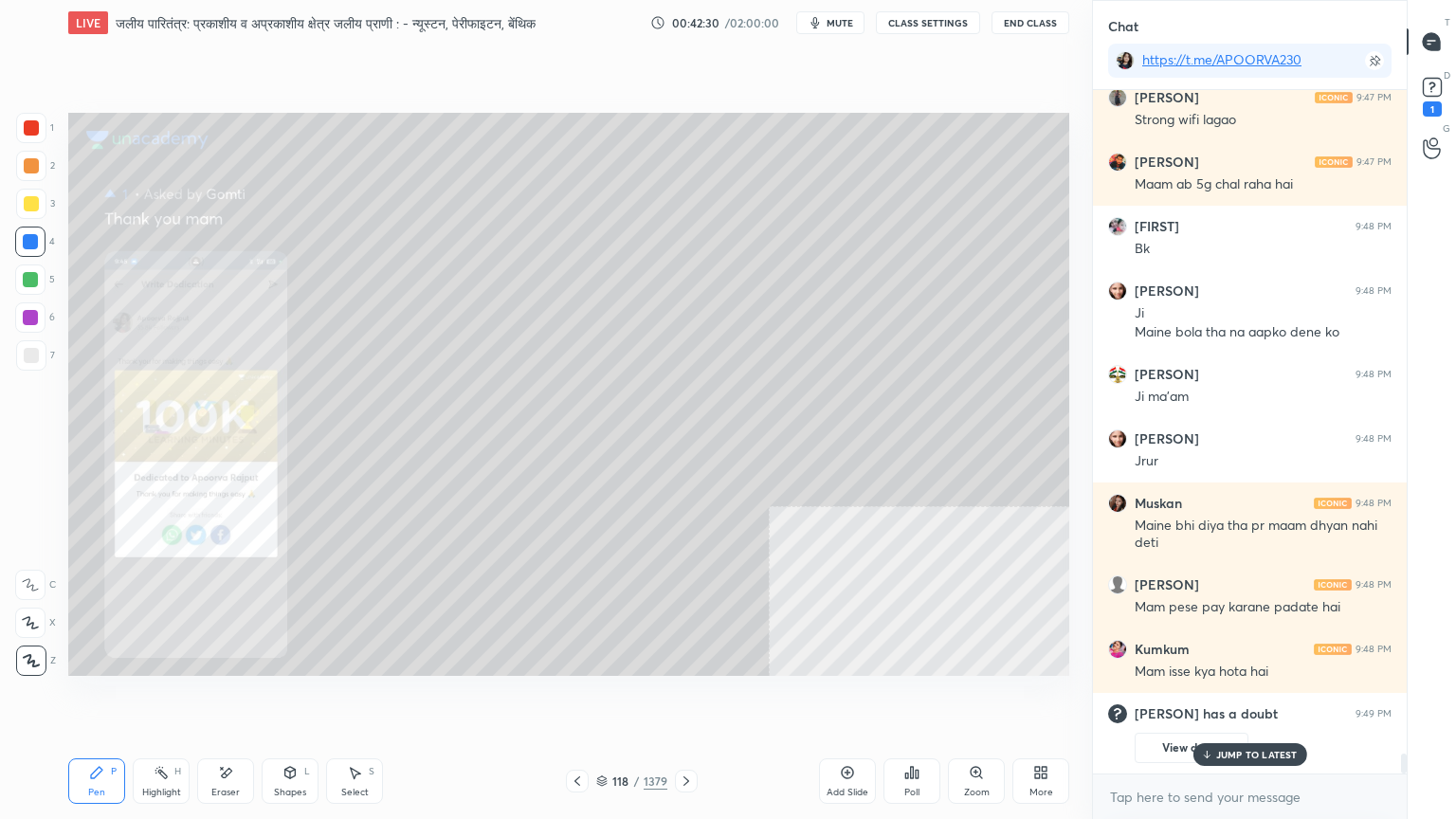 click 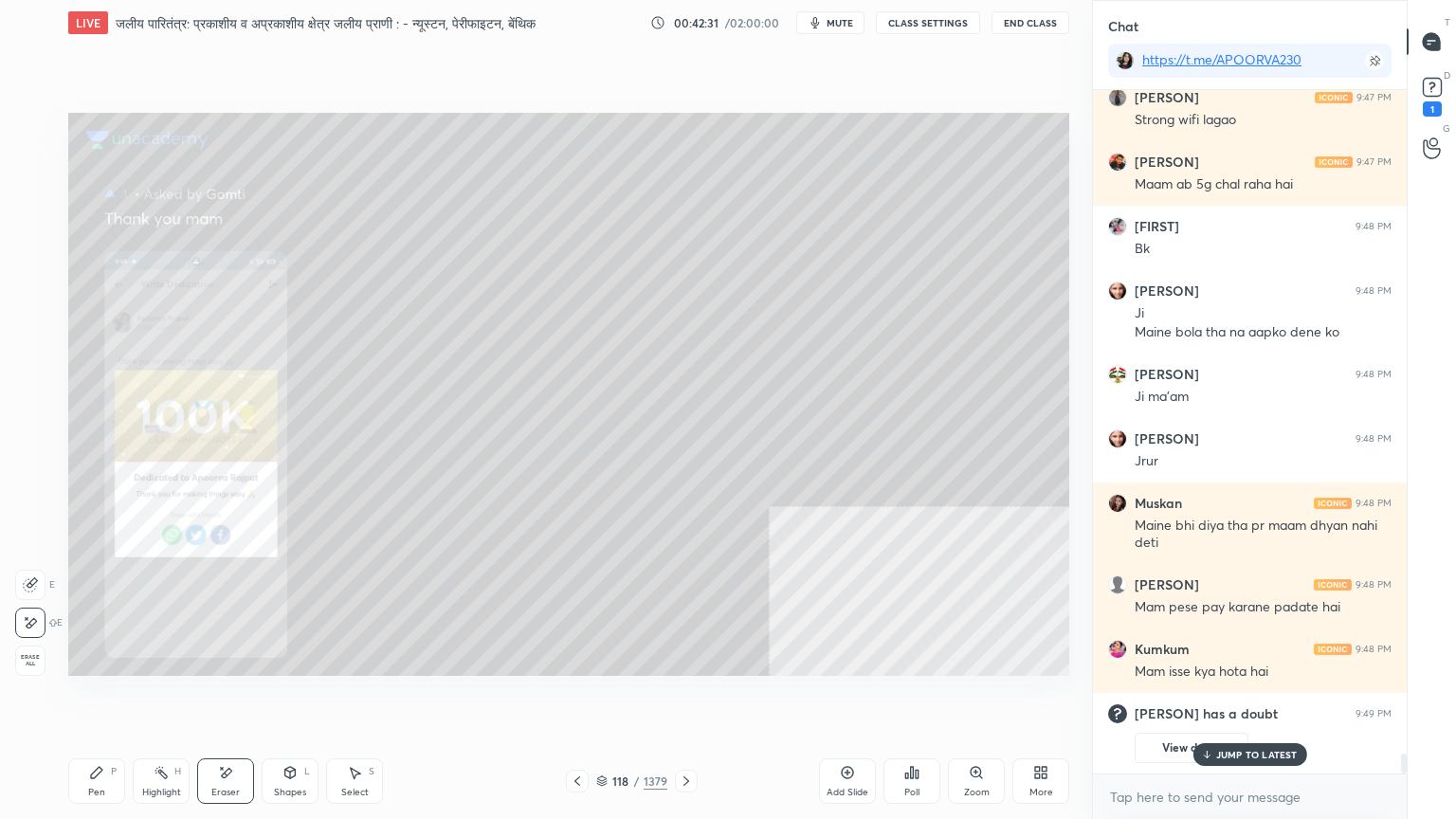 click on "Erase all" at bounding box center (32, 657) 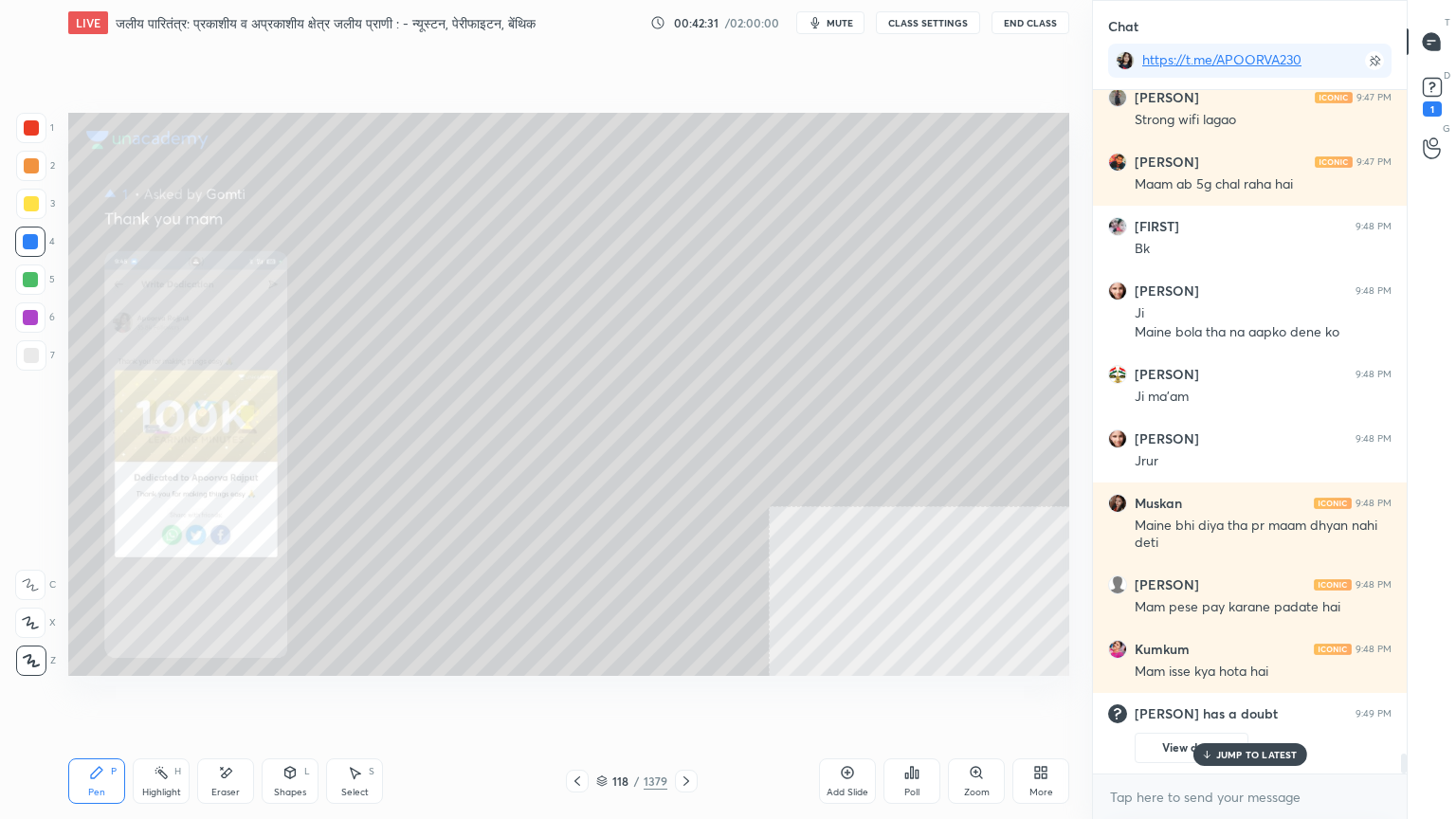 click on "1 2 3 4 5 6 7 C X Z E E Erase all   H H" at bounding box center (30, 394) 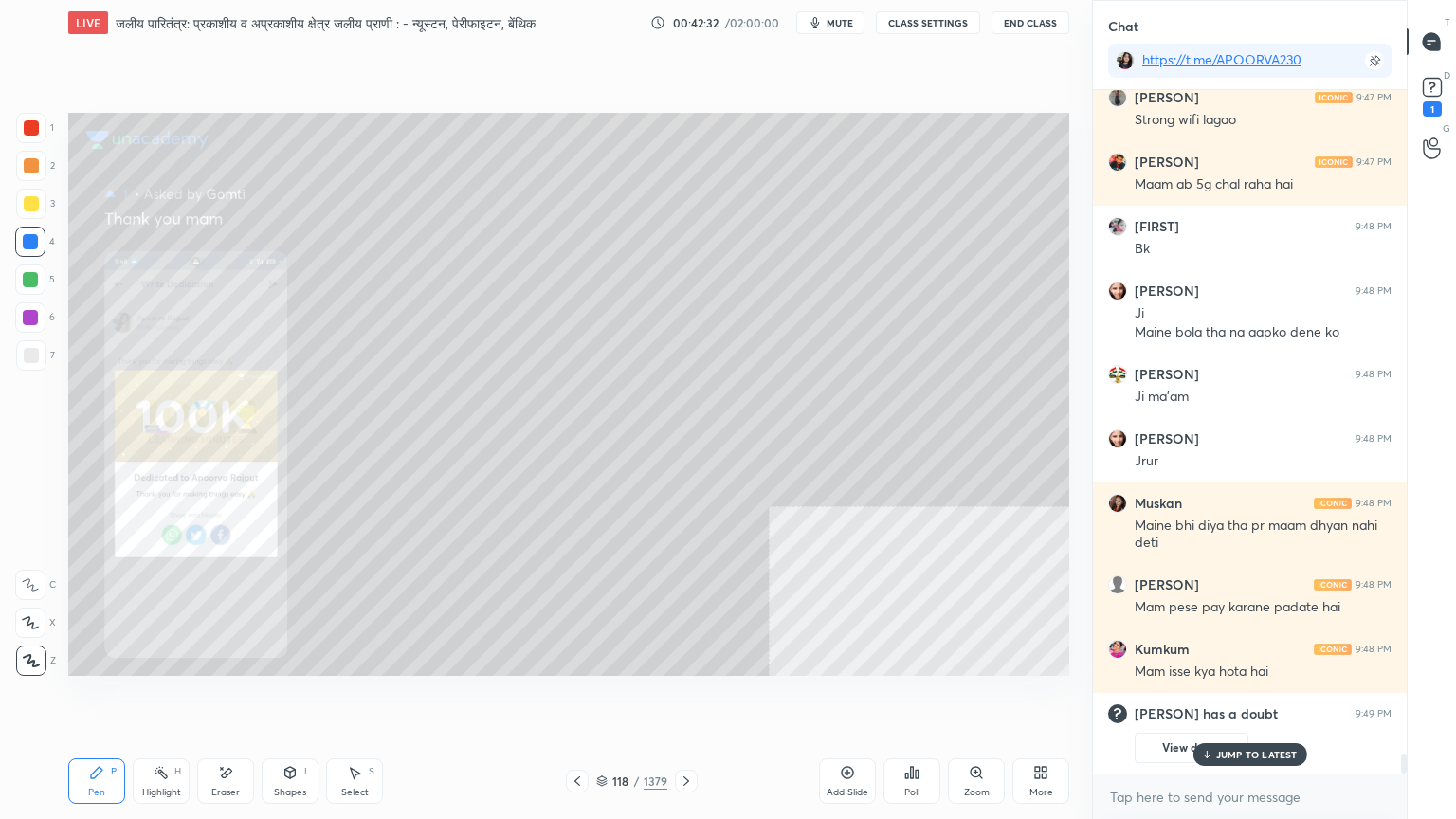 click 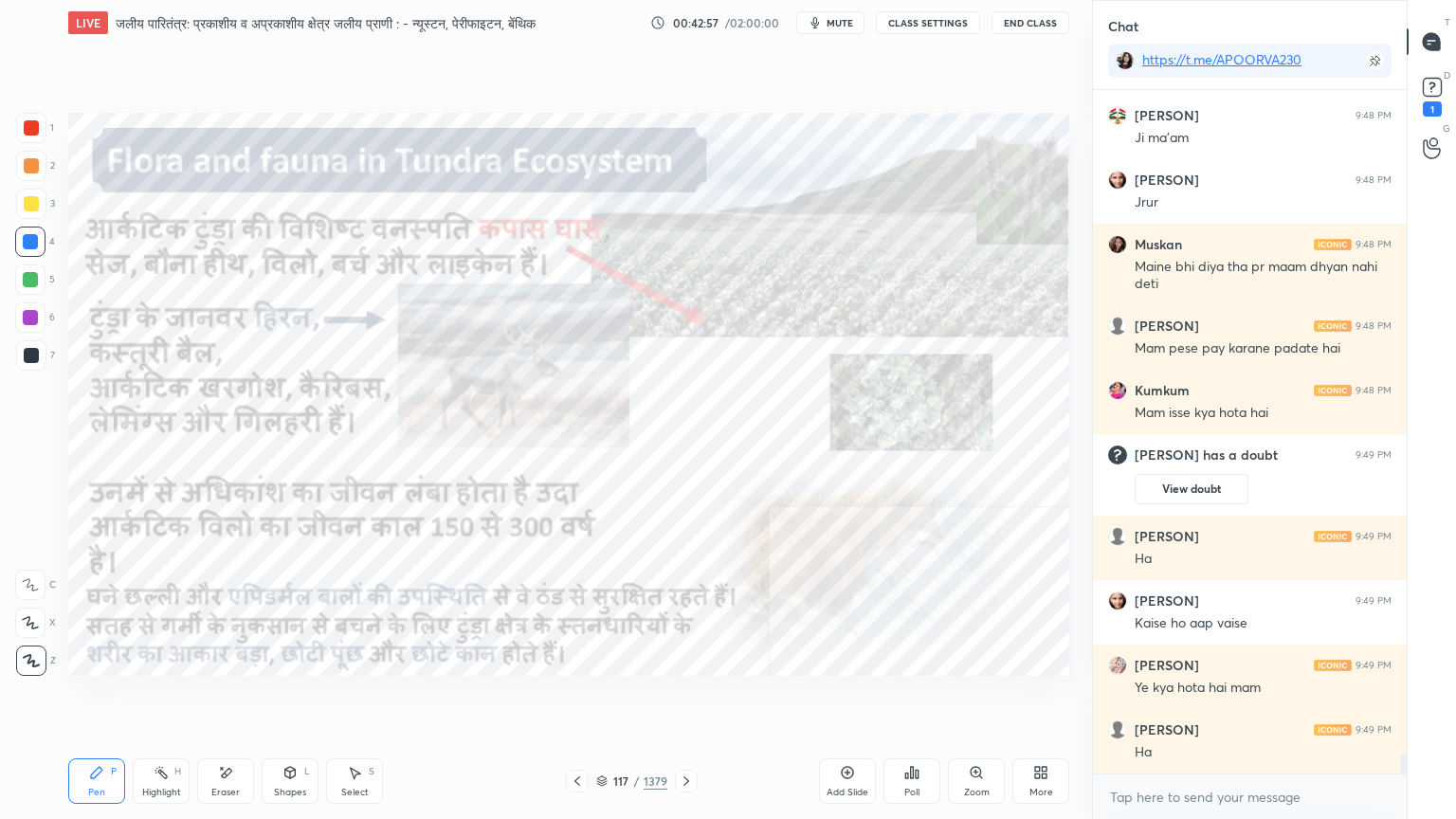scroll, scrollTop: 23102, scrollLeft: 0, axis: vertical 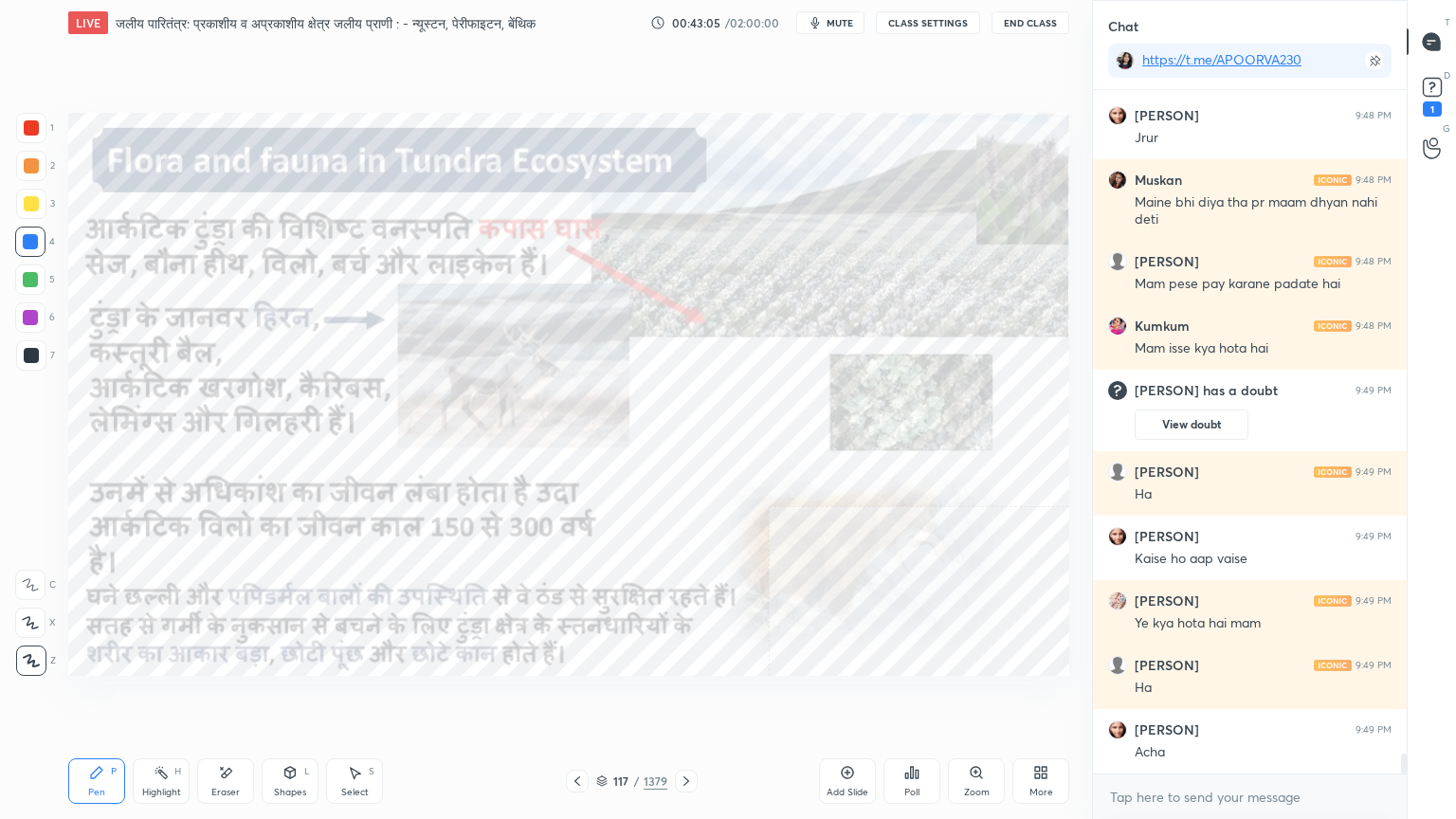click on "Eraser" at bounding box center [226, 792] 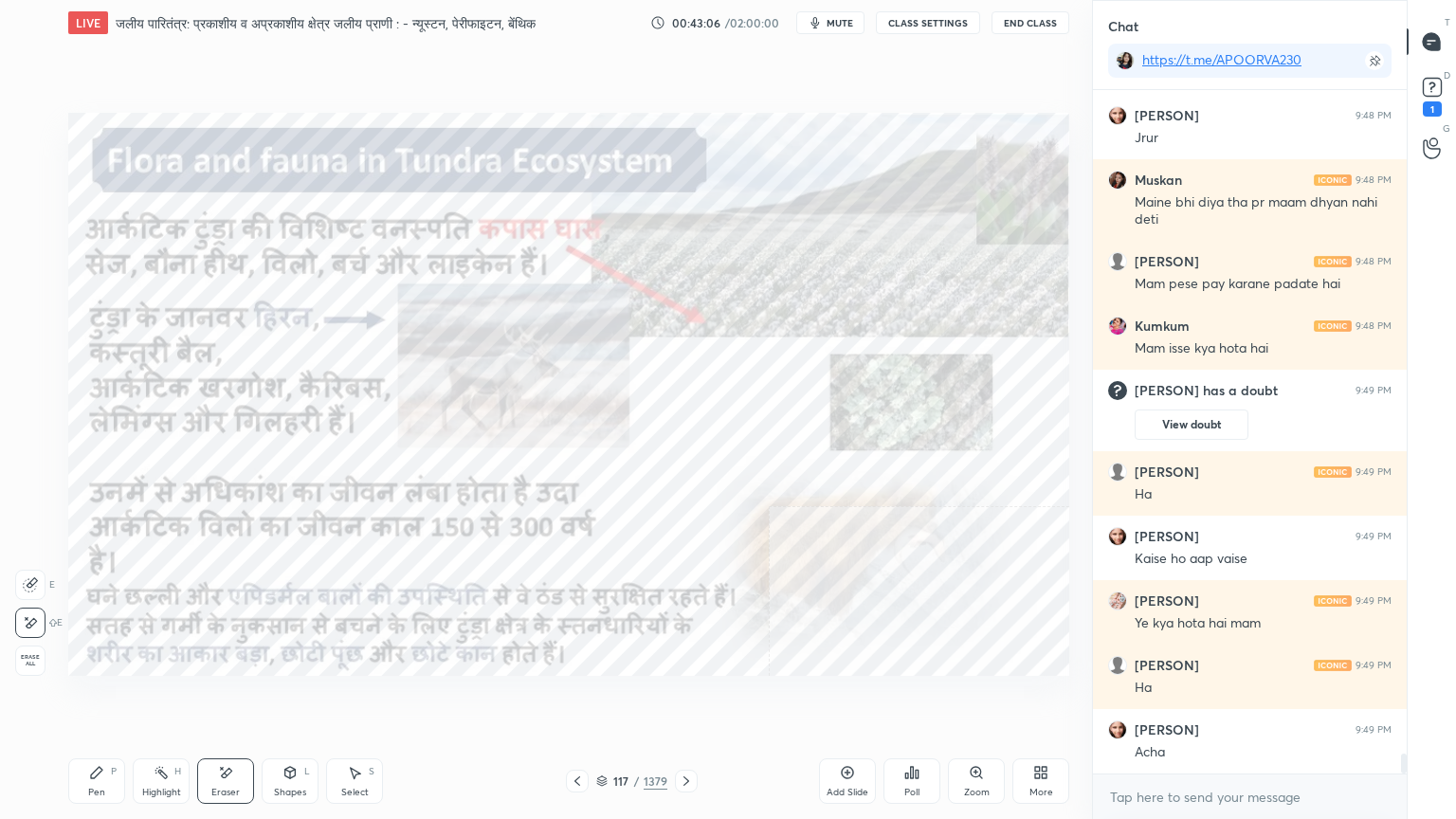 click on "Erase all" at bounding box center (30, 661) 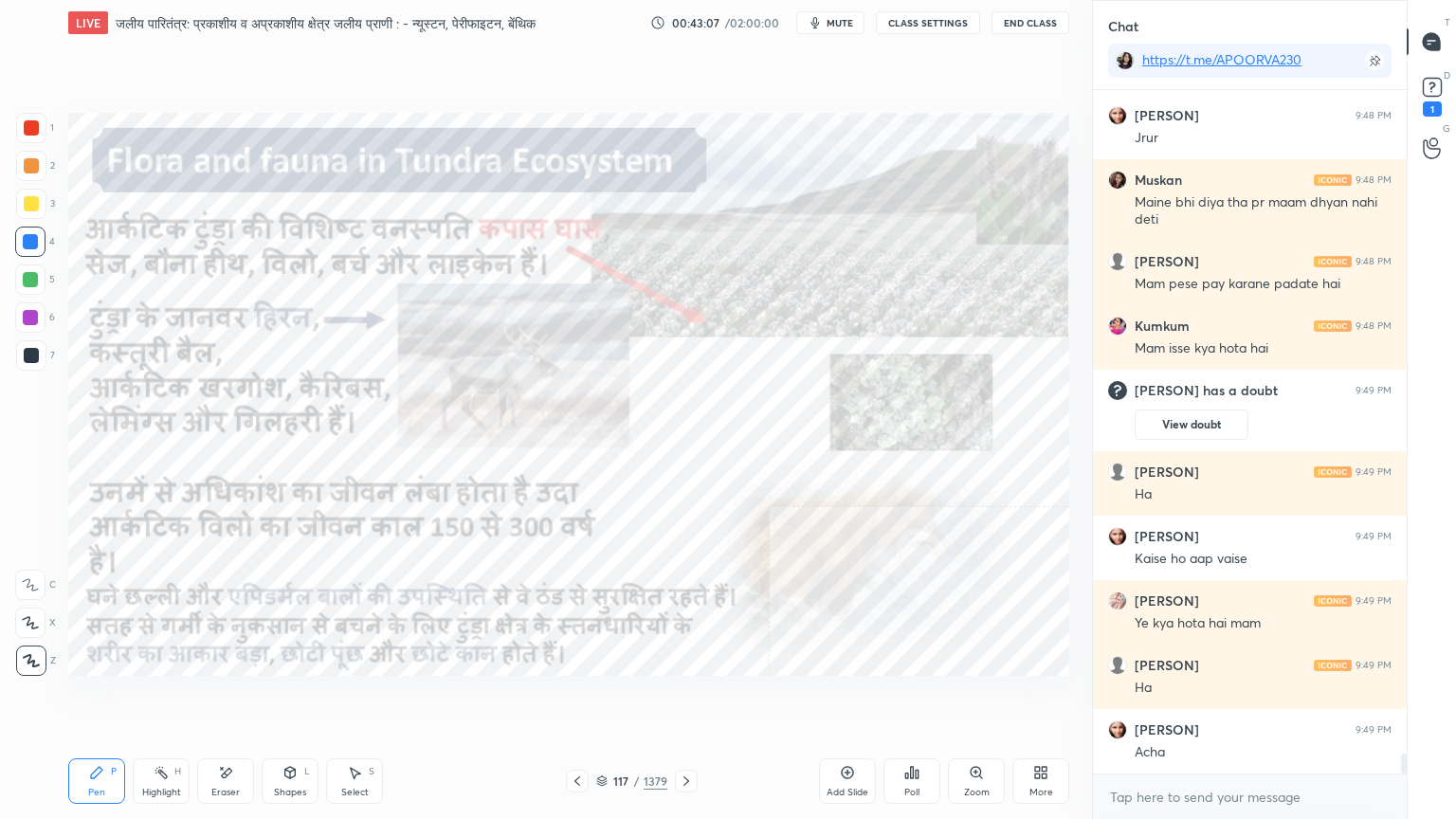 click at bounding box center [686, 781] 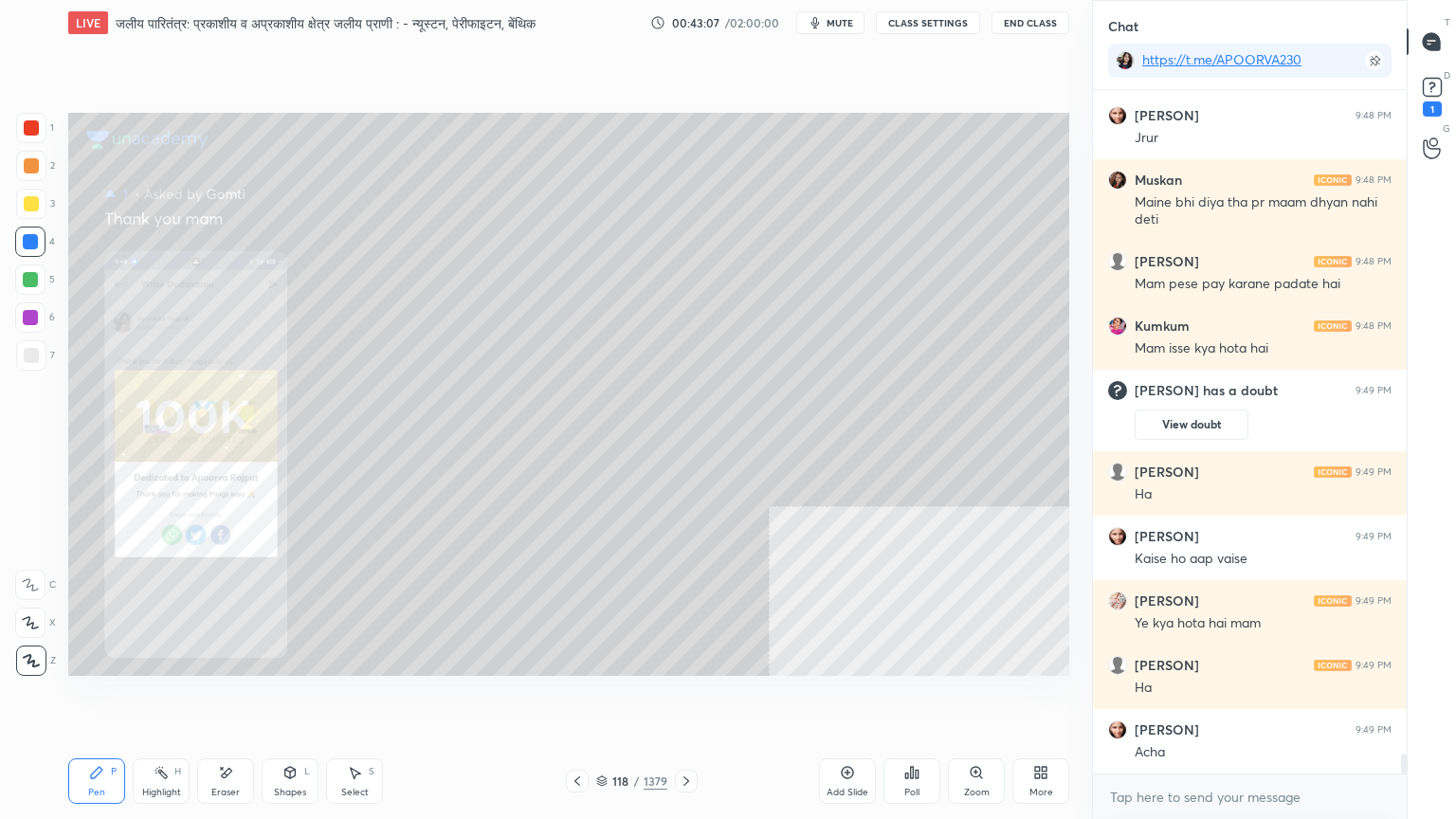 click 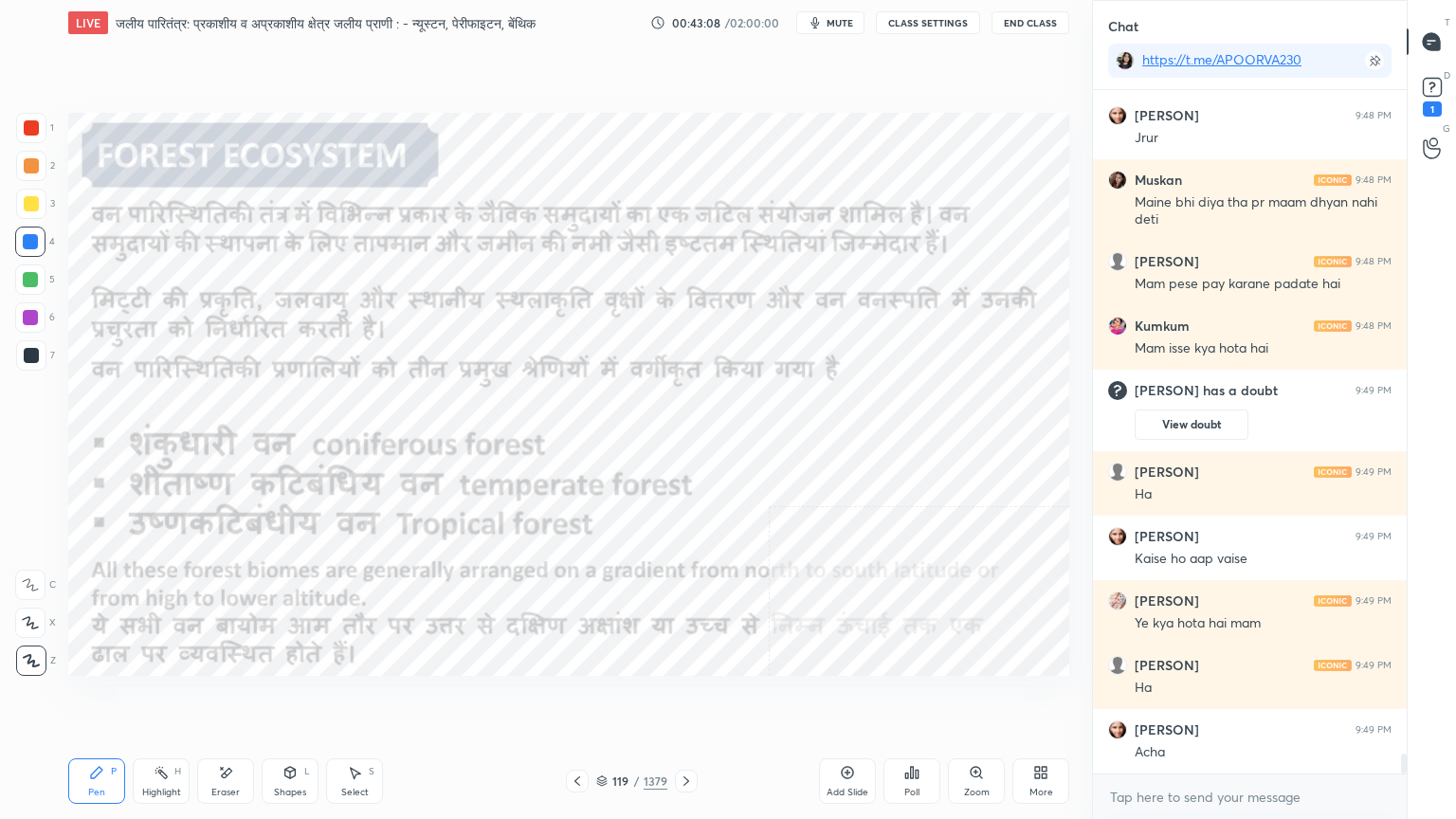 click 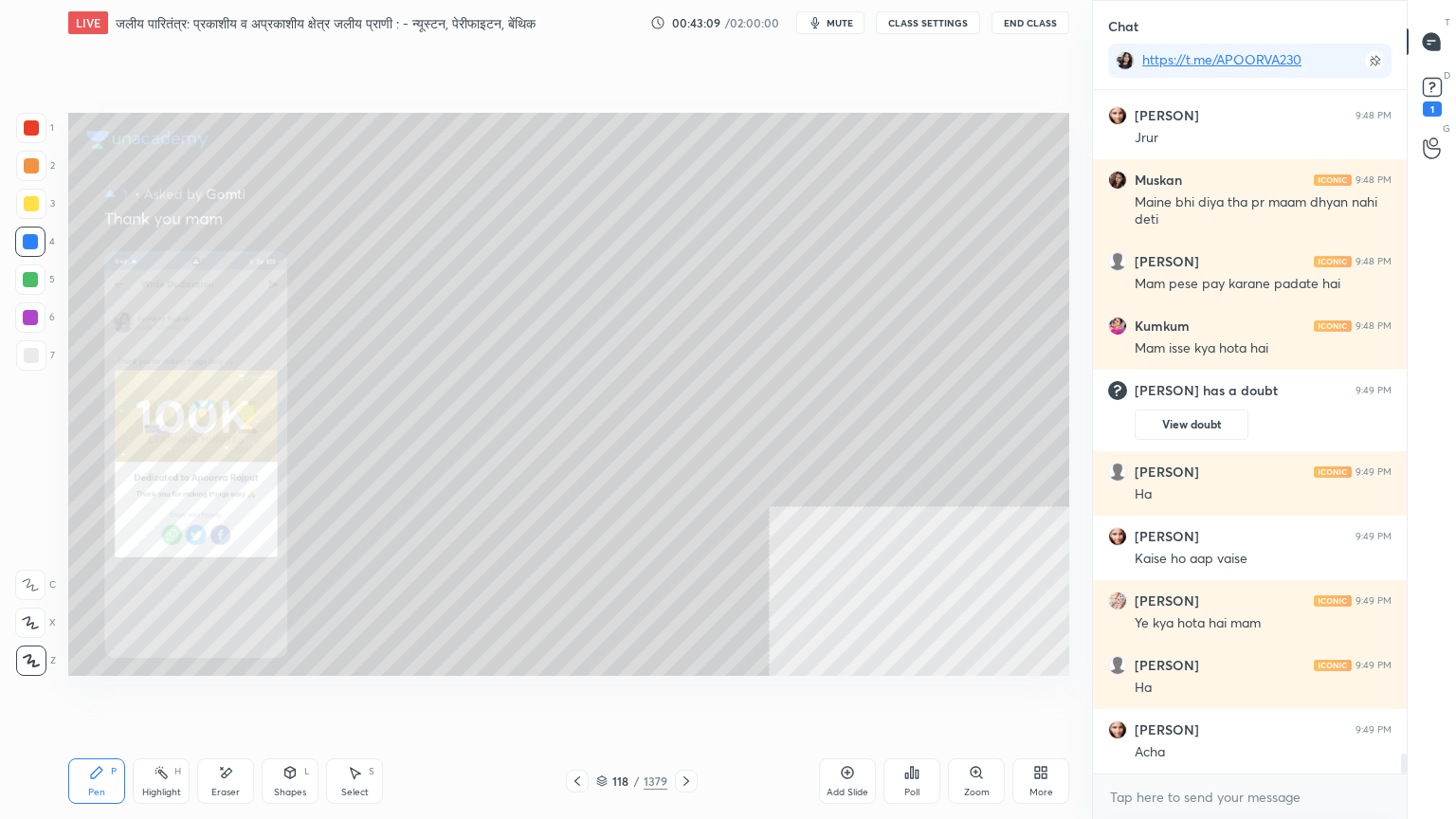 click 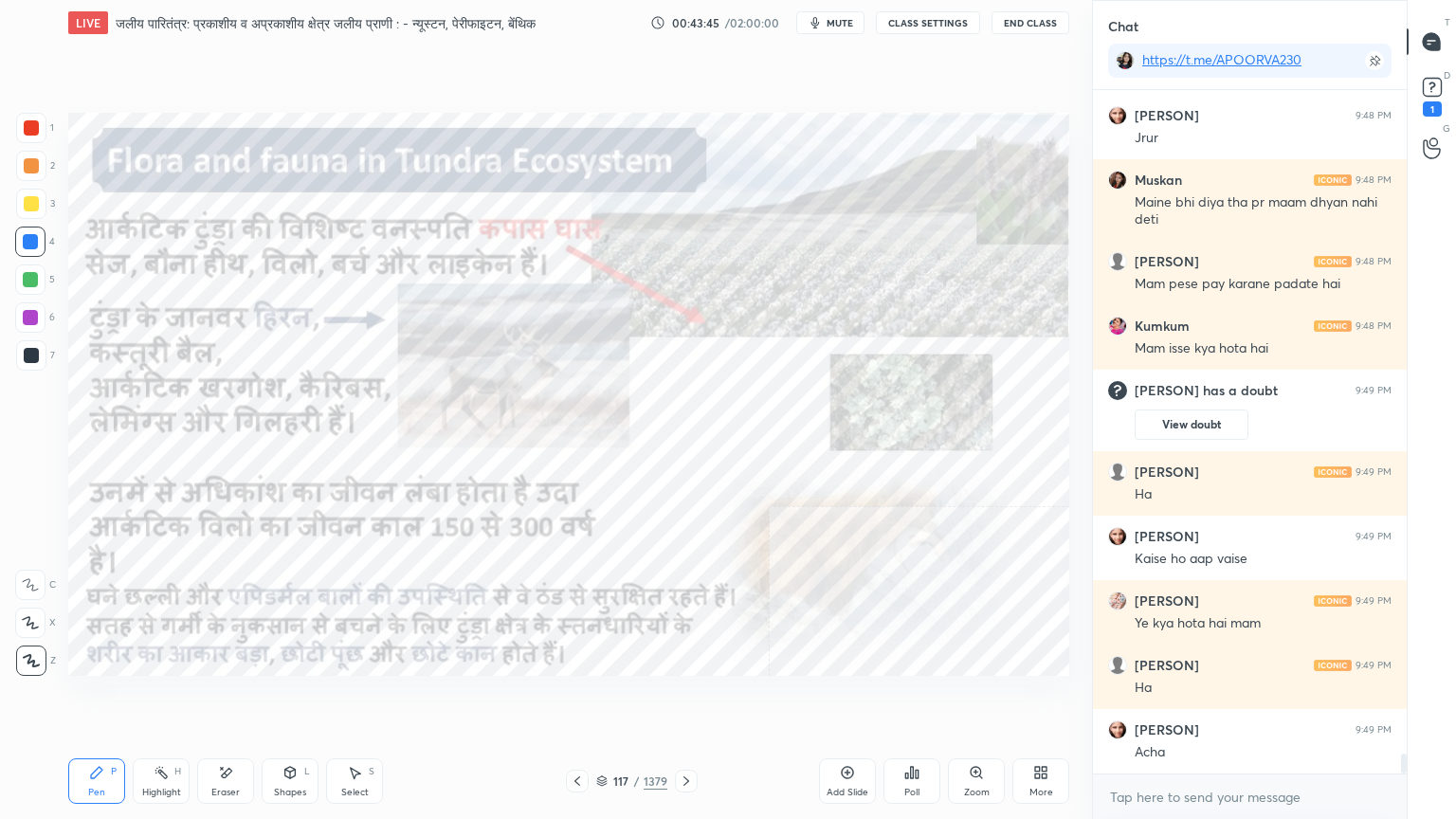 scroll, scrollTop: 23166, scrollLeft: 0, axis: vertical 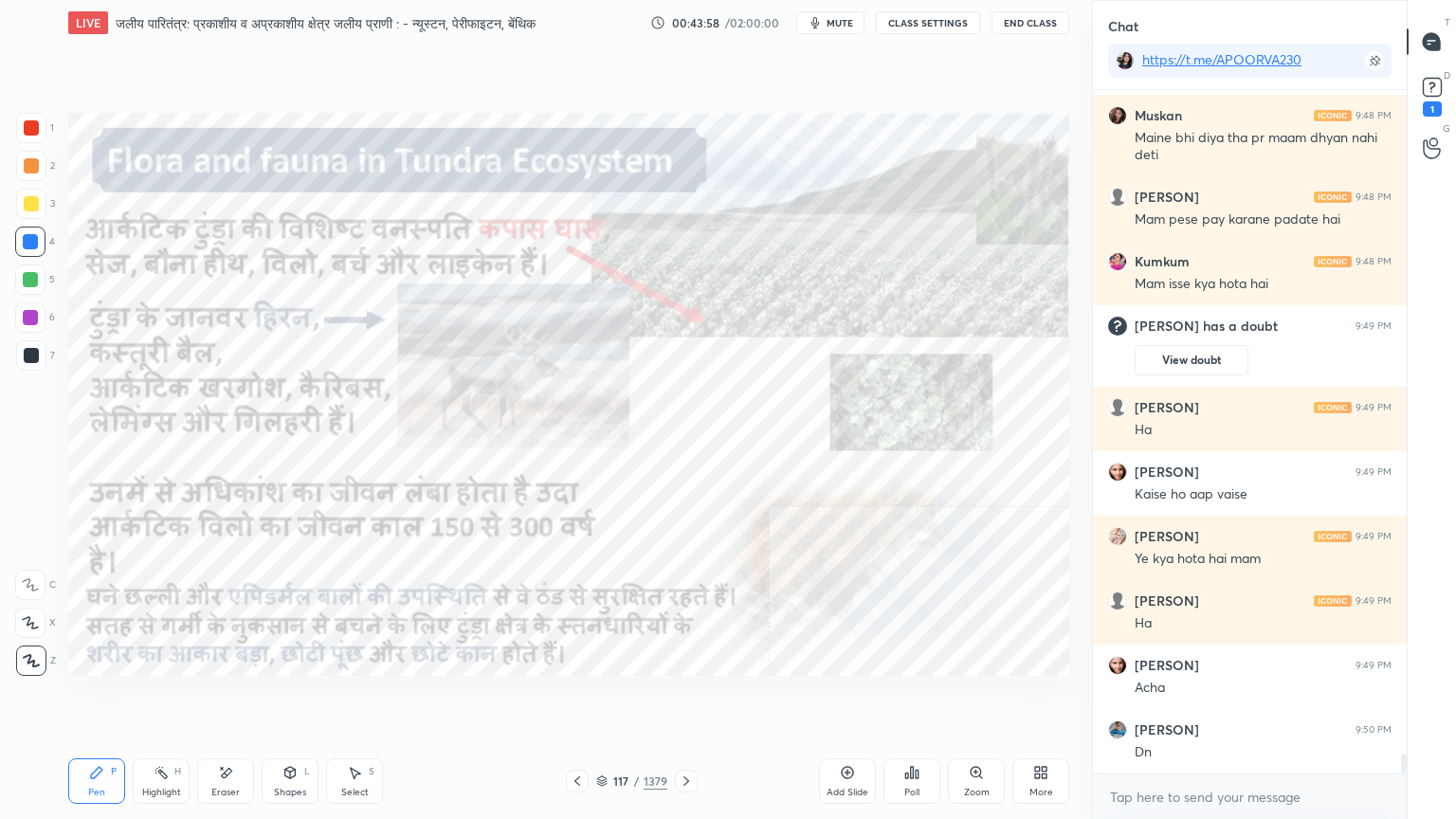 click 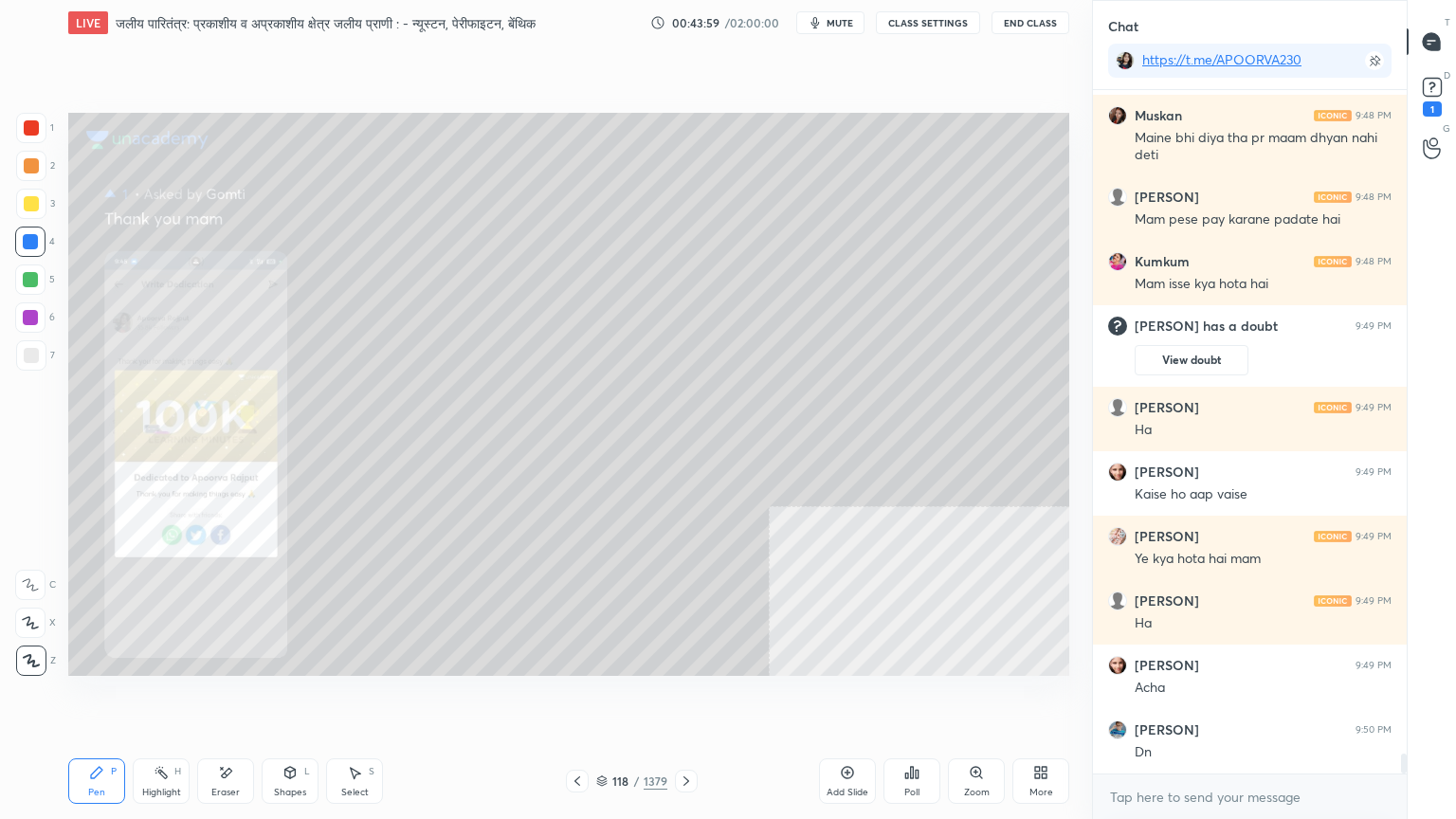 click at bounding box center [686, 781] 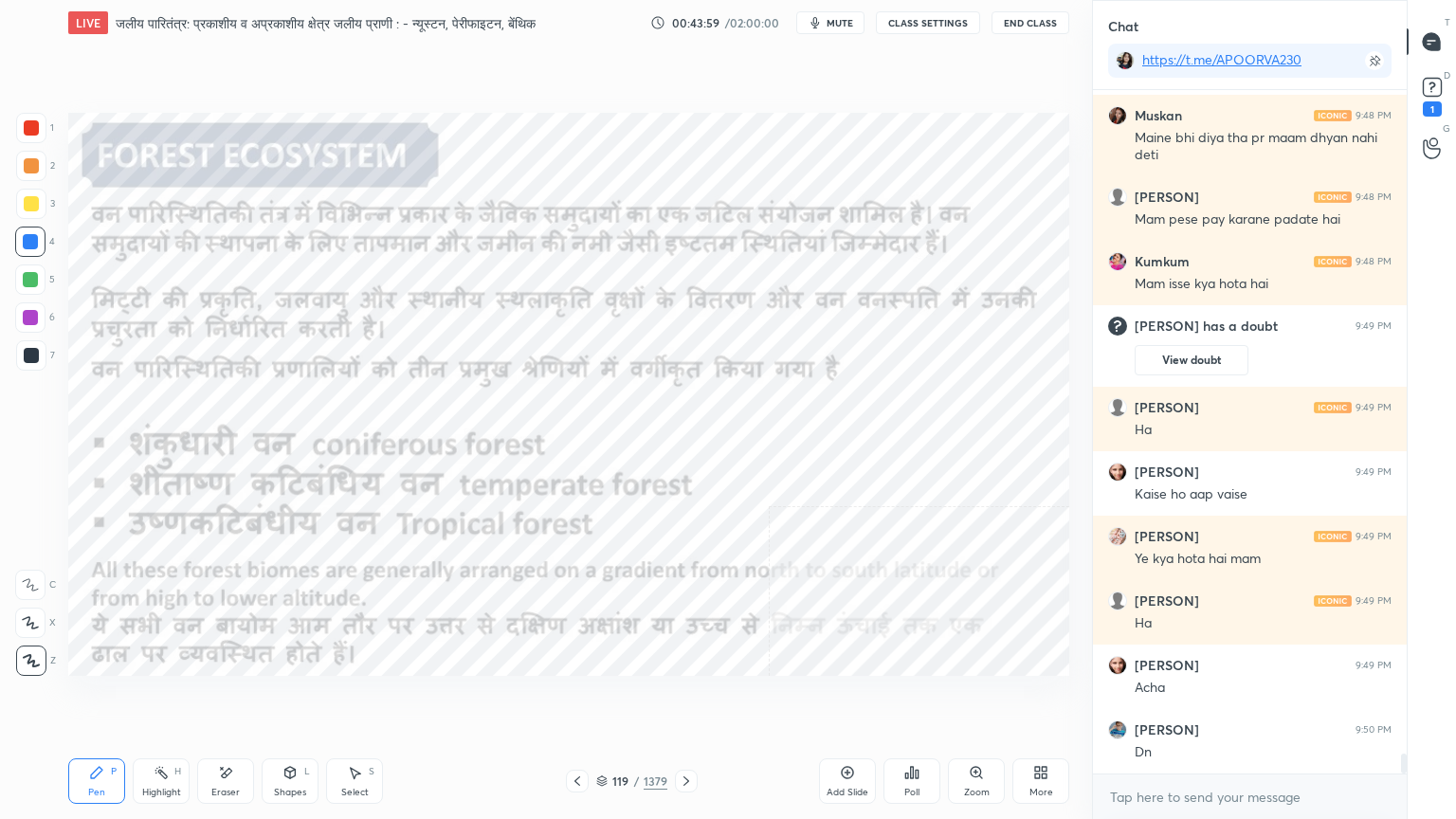 click 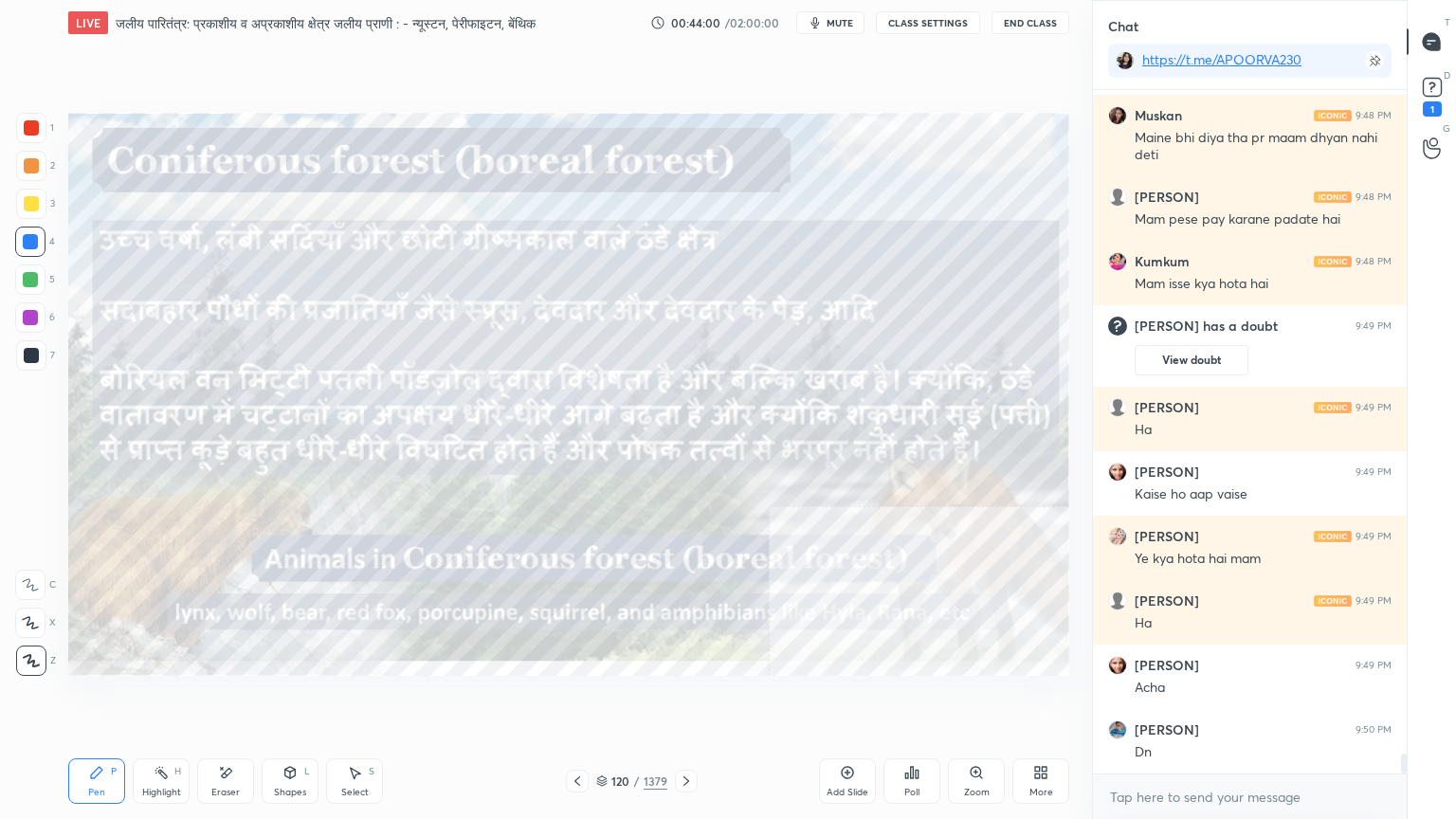 click 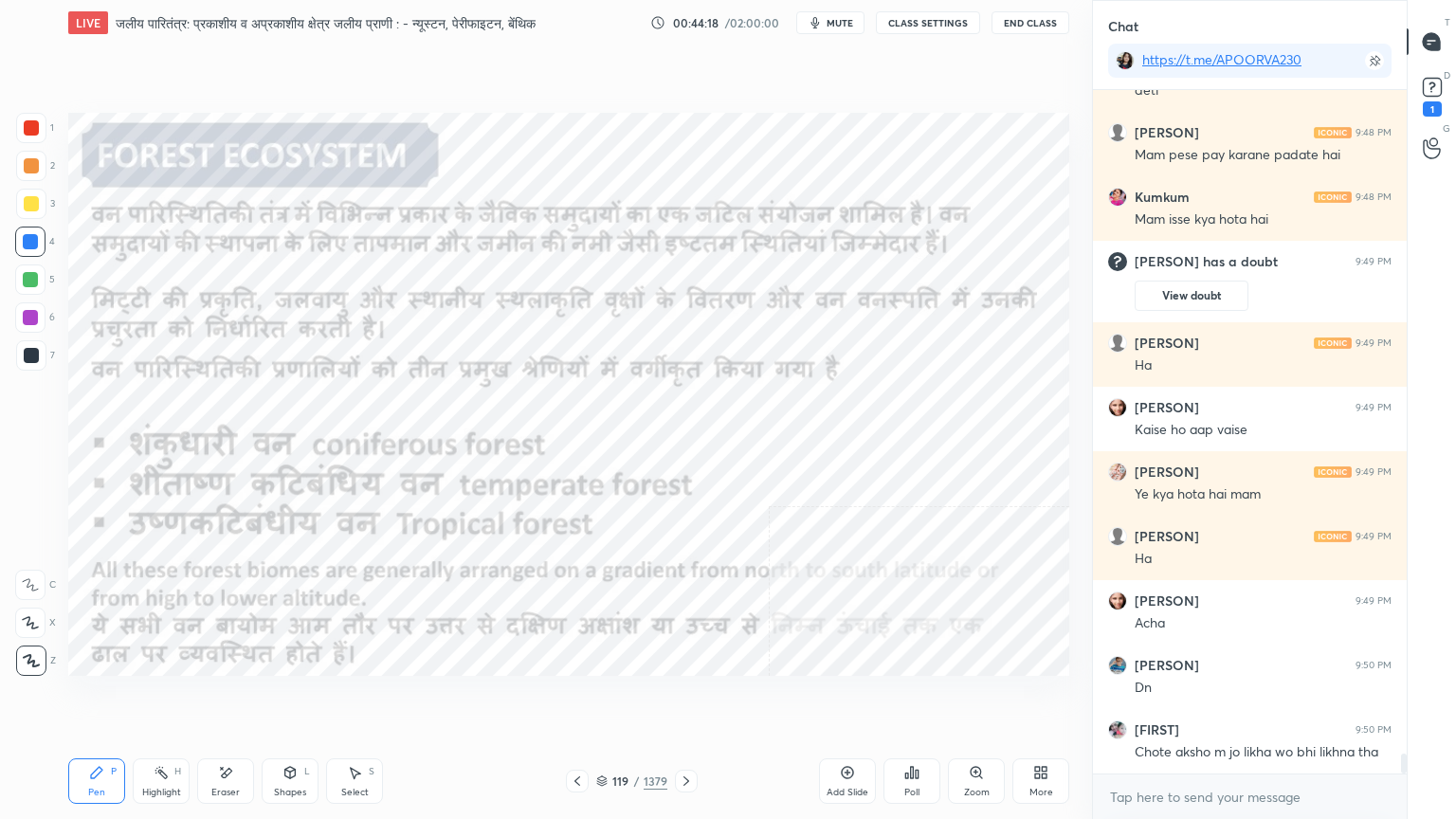 scroll, scrollTop: 23295, scrollLeft: 0, axis: vertical 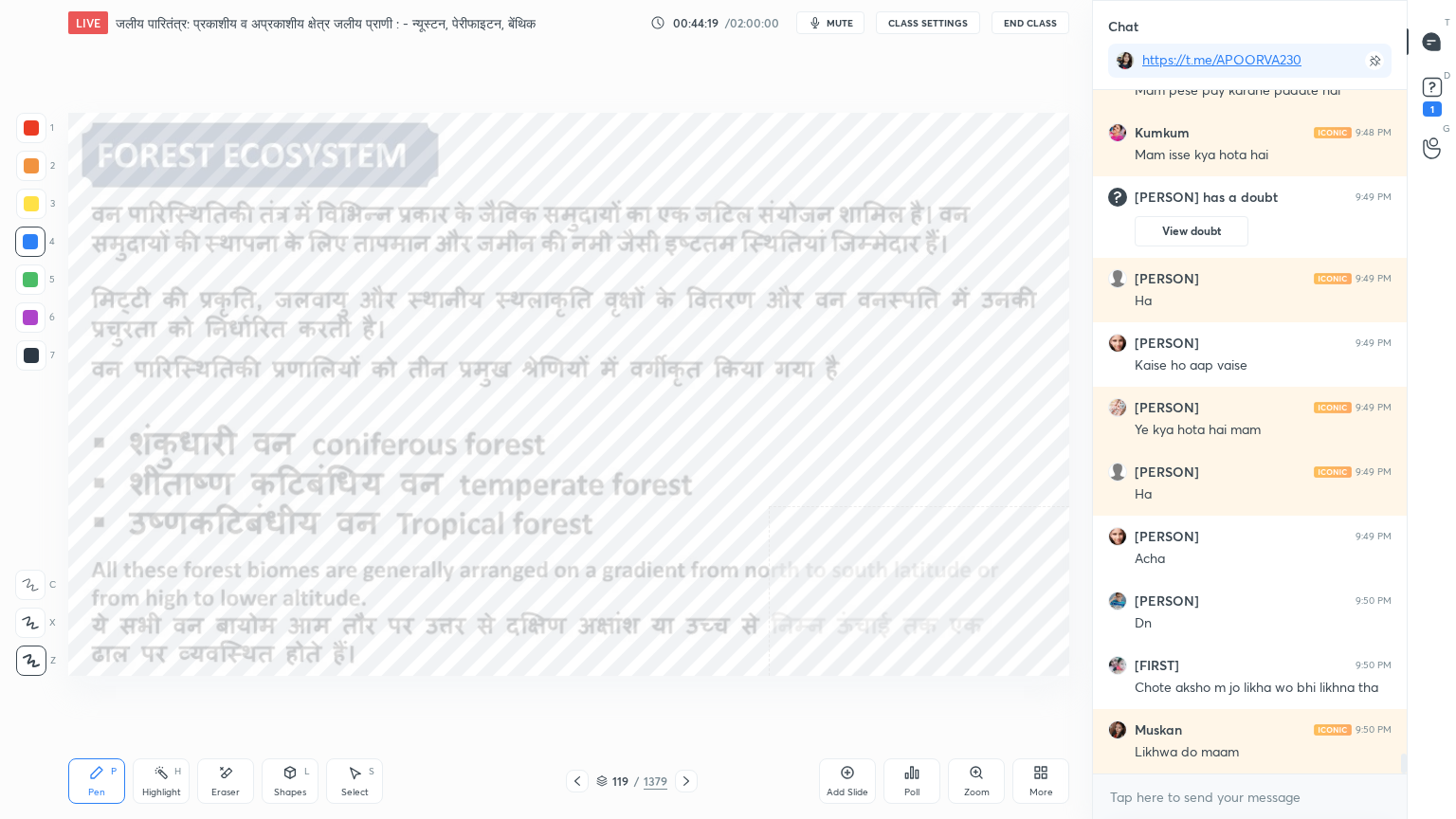 click 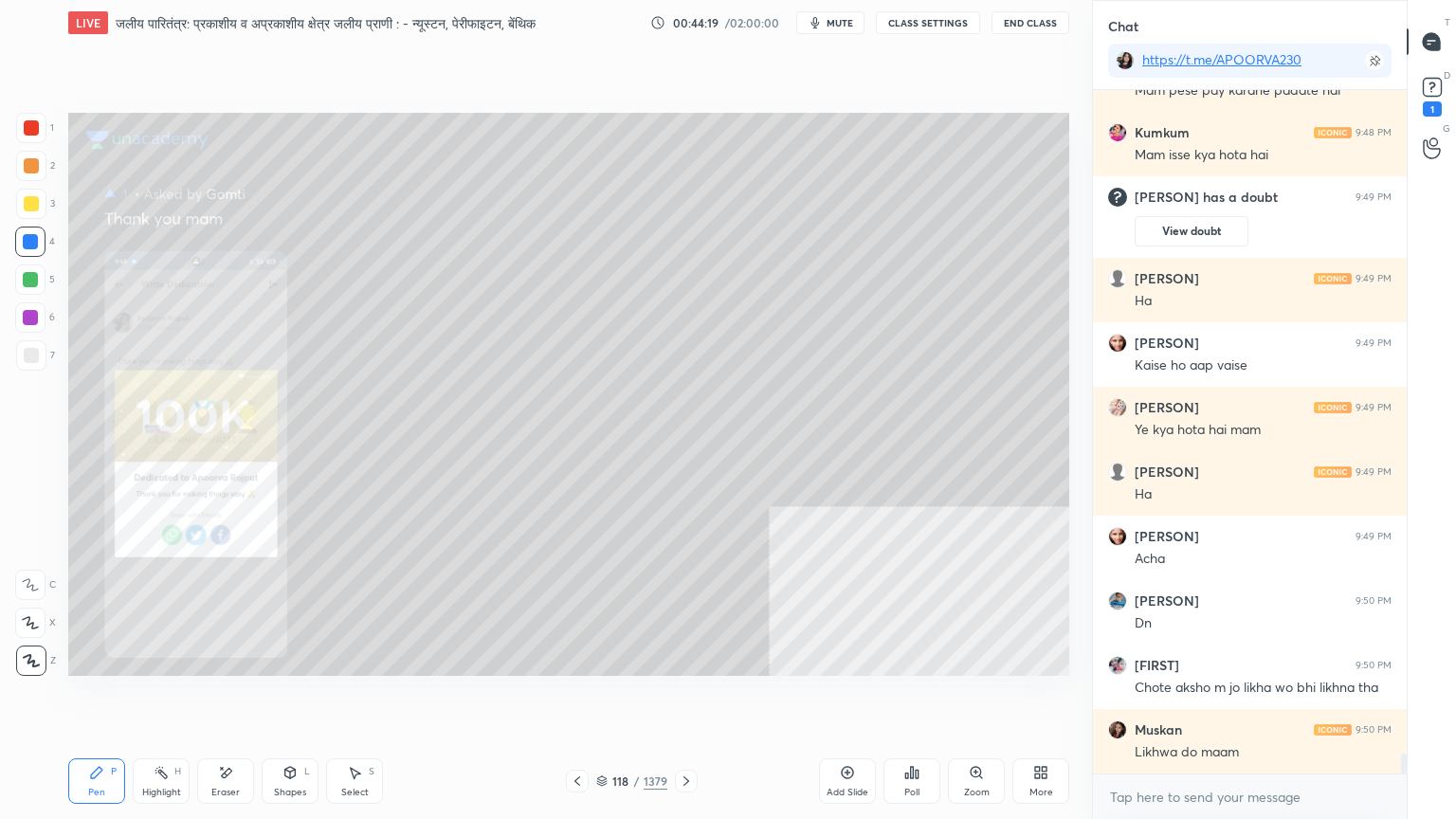 click 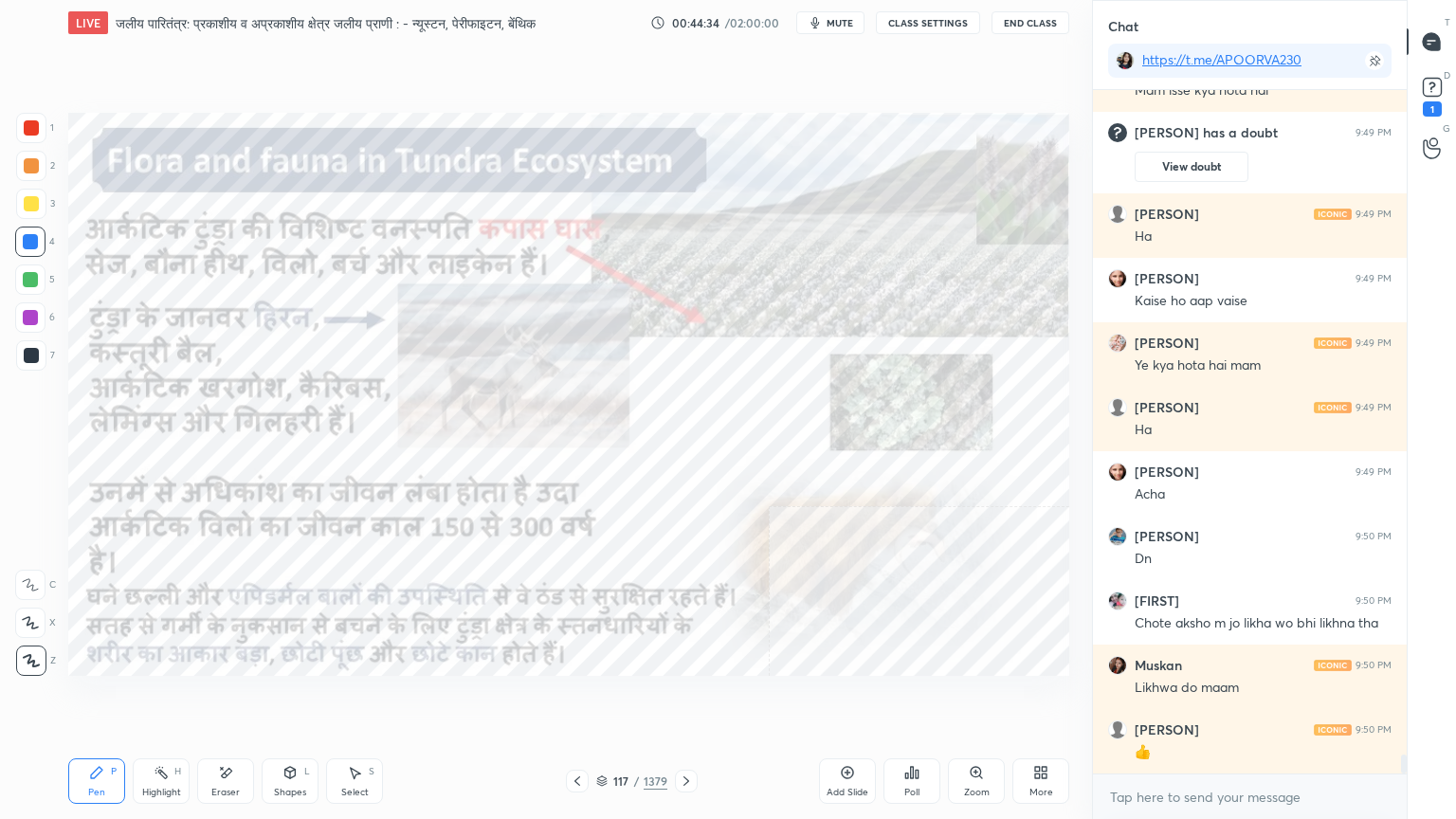 scroll, scrollTop: 23424, scrollLeft: 0, axis: vertical 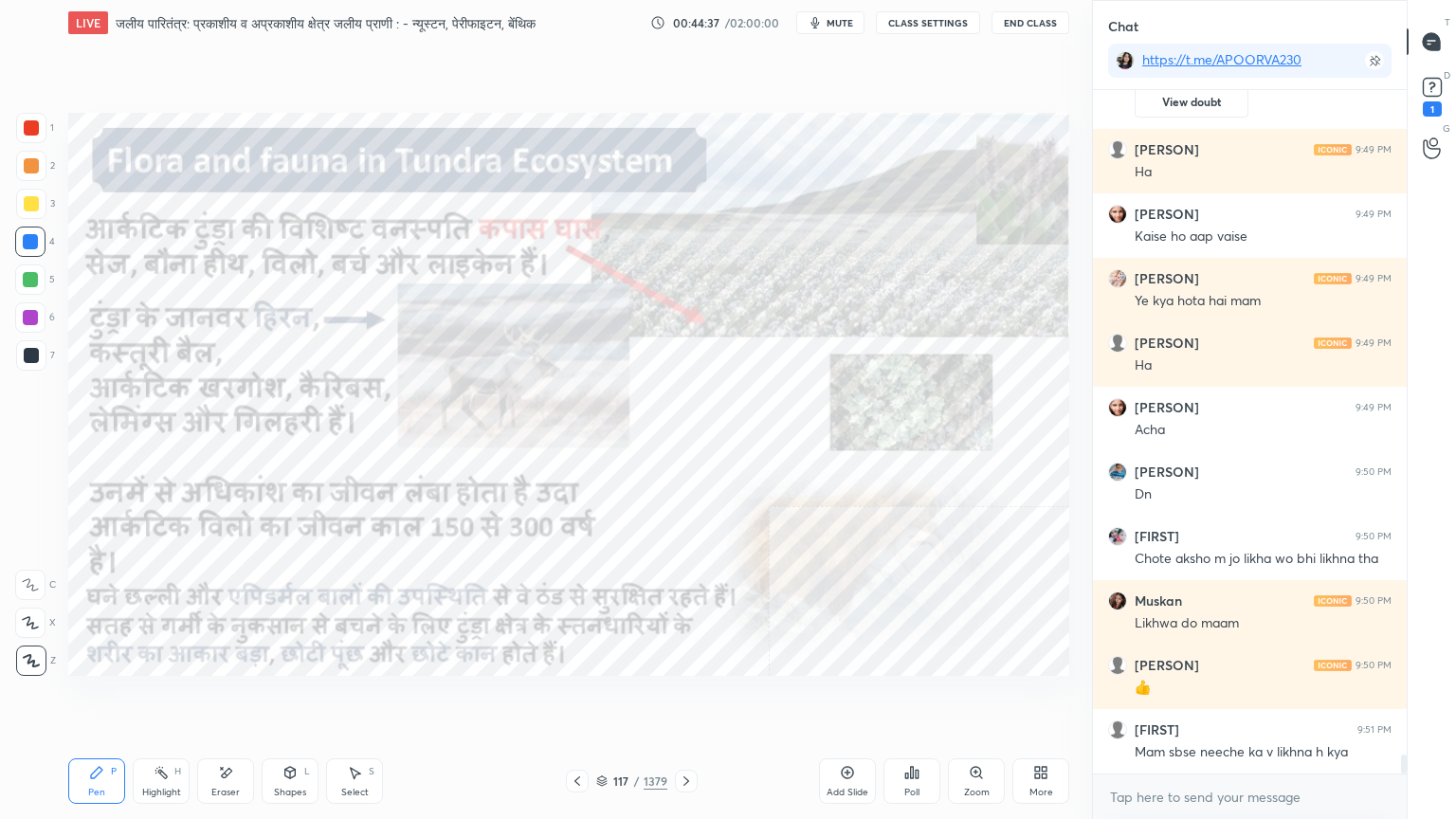drag, startPoint x: 230, startPoint y: 786, endPoint x: 213, endPoint y: 781, distance: 17.720045 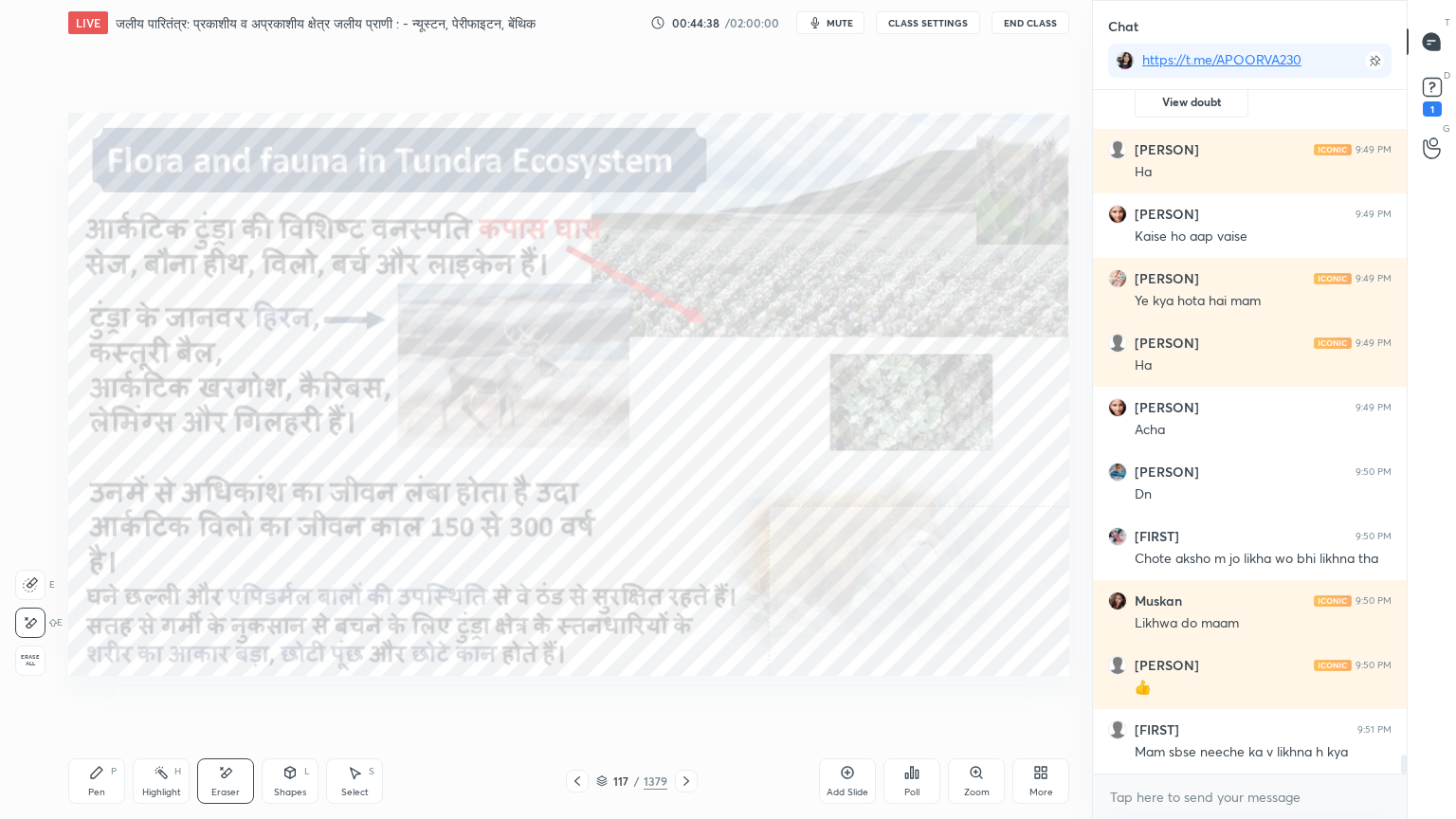 drag, startPoint x: 28, startPoint y: 659, endPoint x: 53, endPoint y: 650, distance: 26.570661 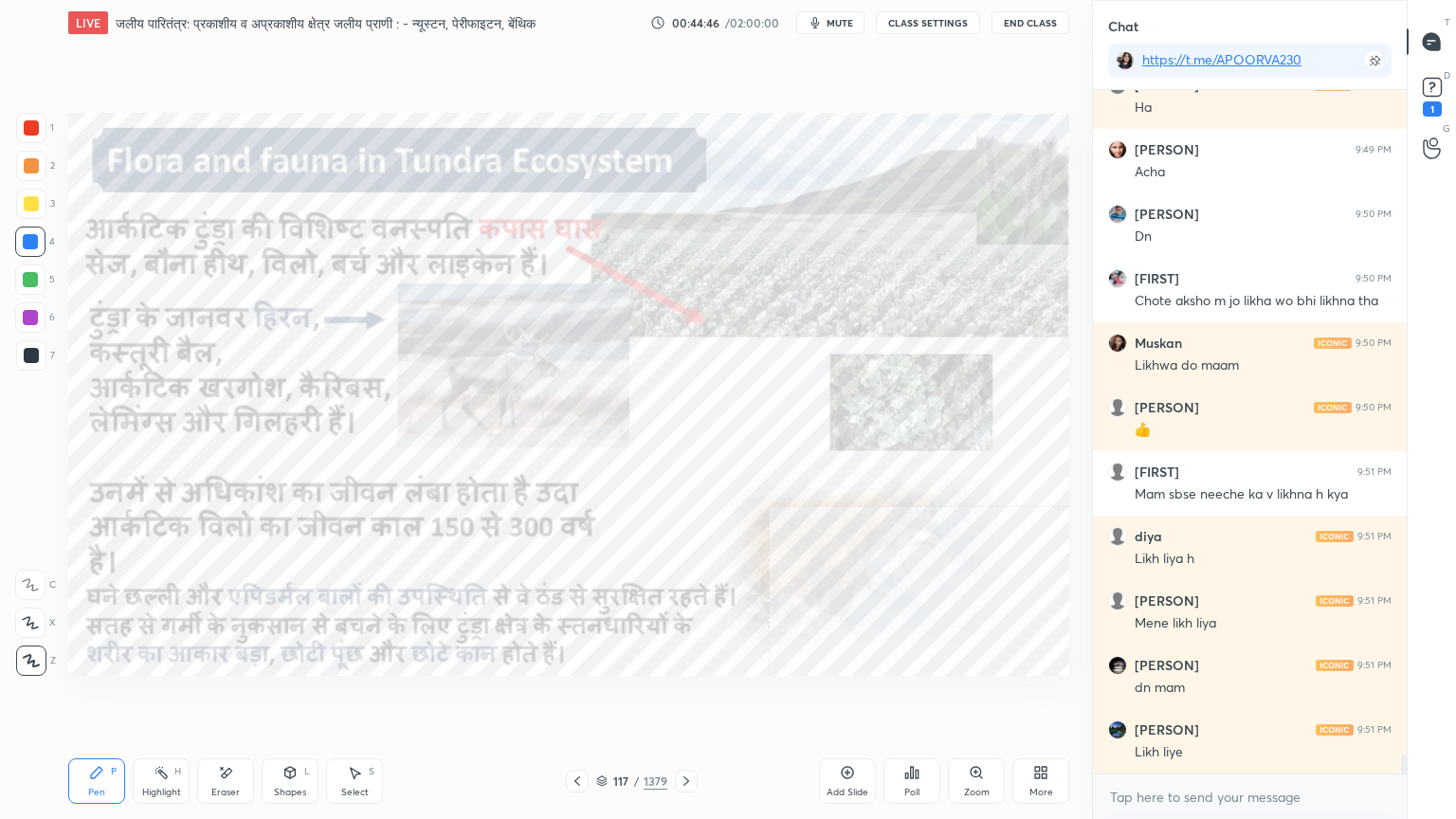 scroll, scrollTop: 23746, scrollLeft: 0, axis: vertical 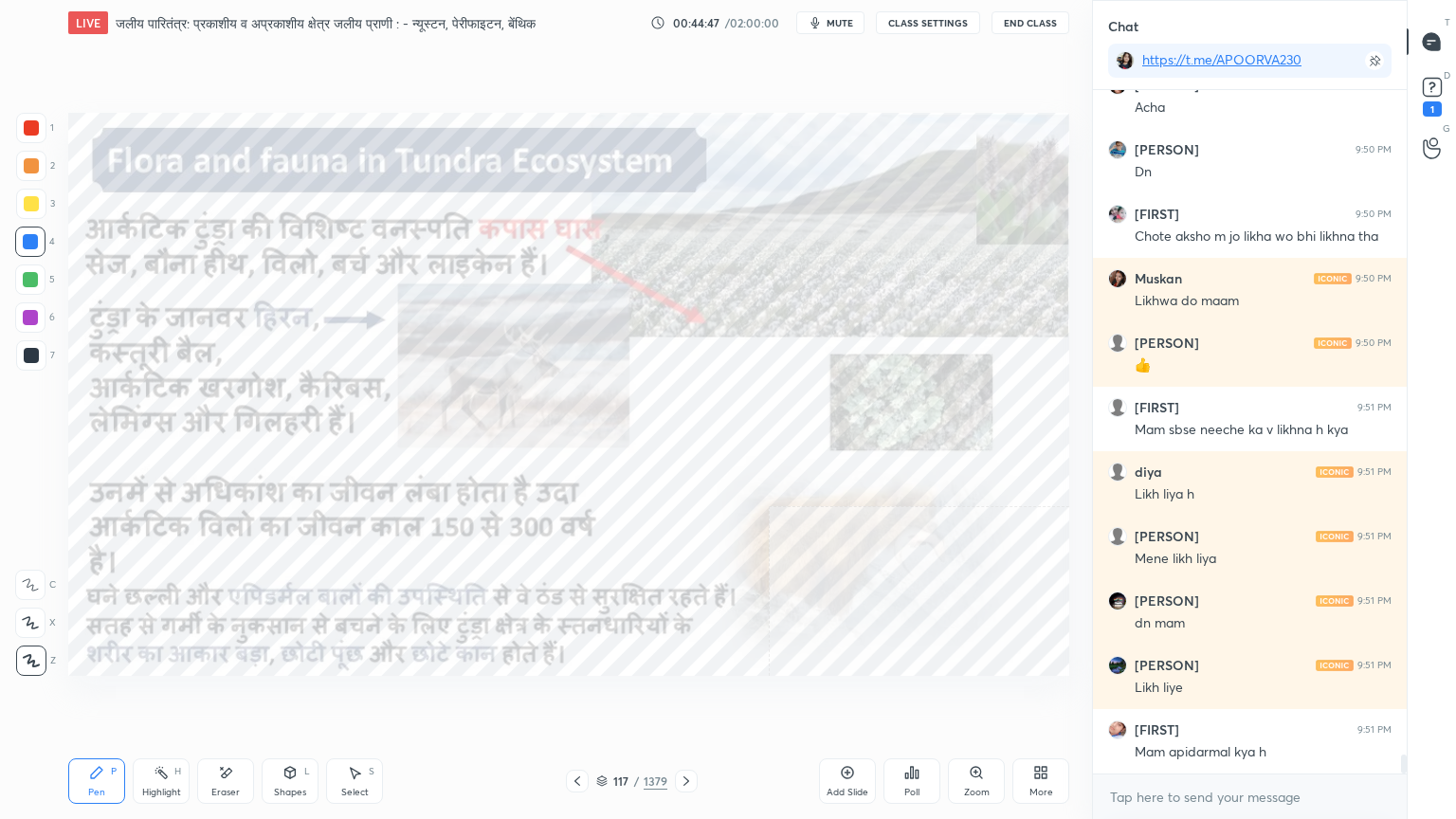click on "Eraser" at bounding box center [226, 781] 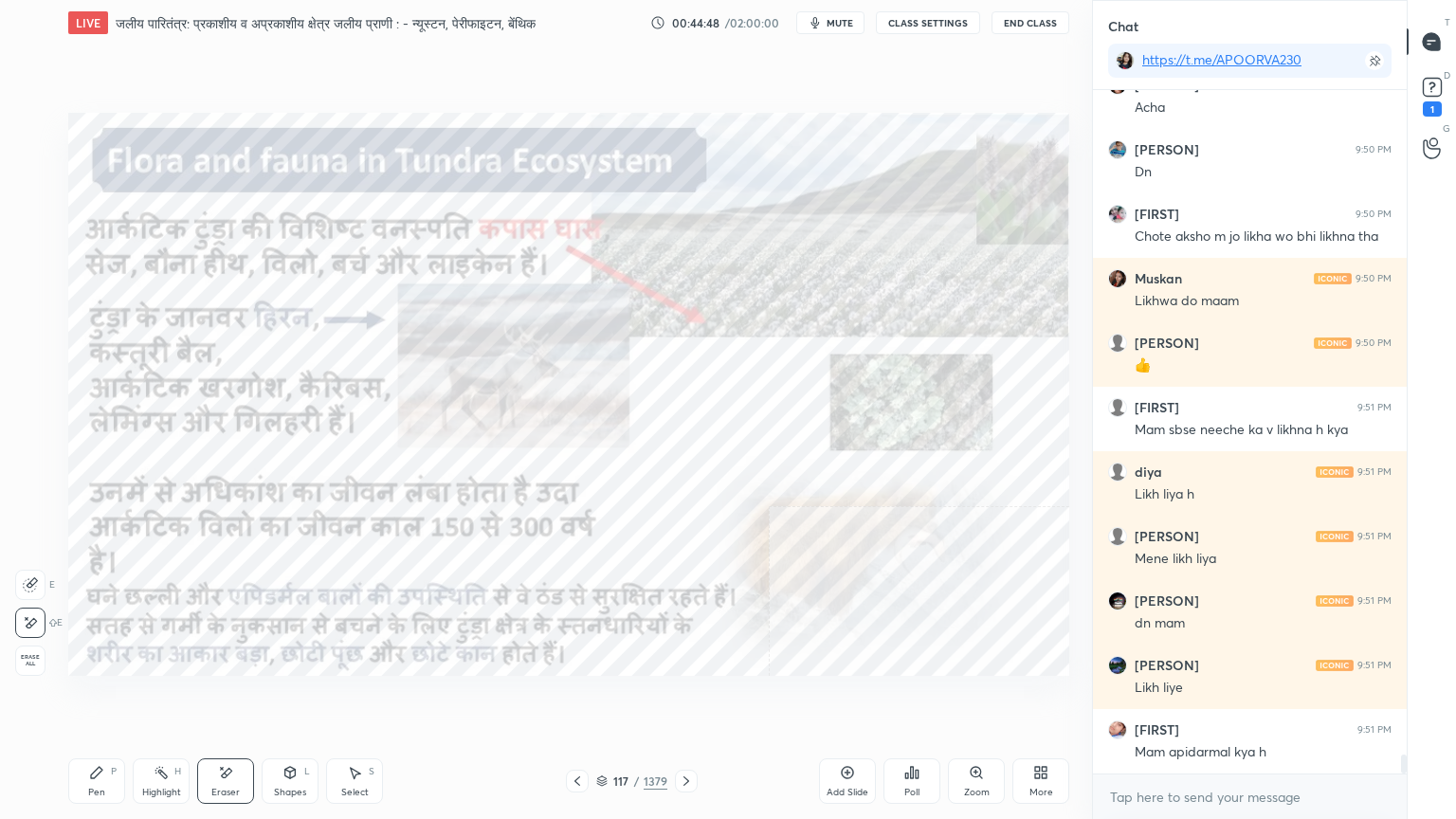 click on "Erase all" at bounding box center [30, 661] 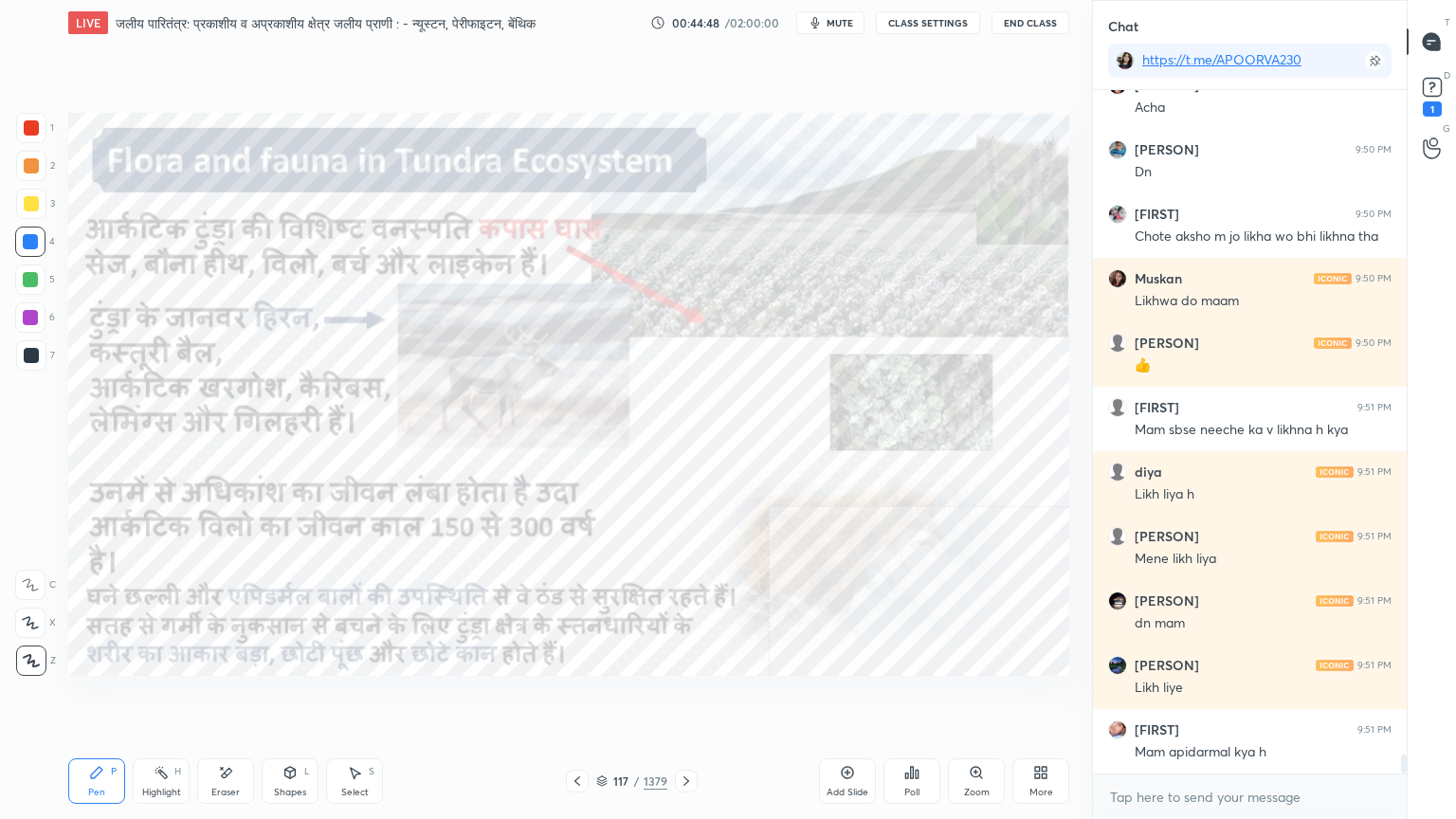 drag, startPoint x: 42, startPoint y: 650, endPoint x: 63, endPoint y: 652, distance: 21.095023 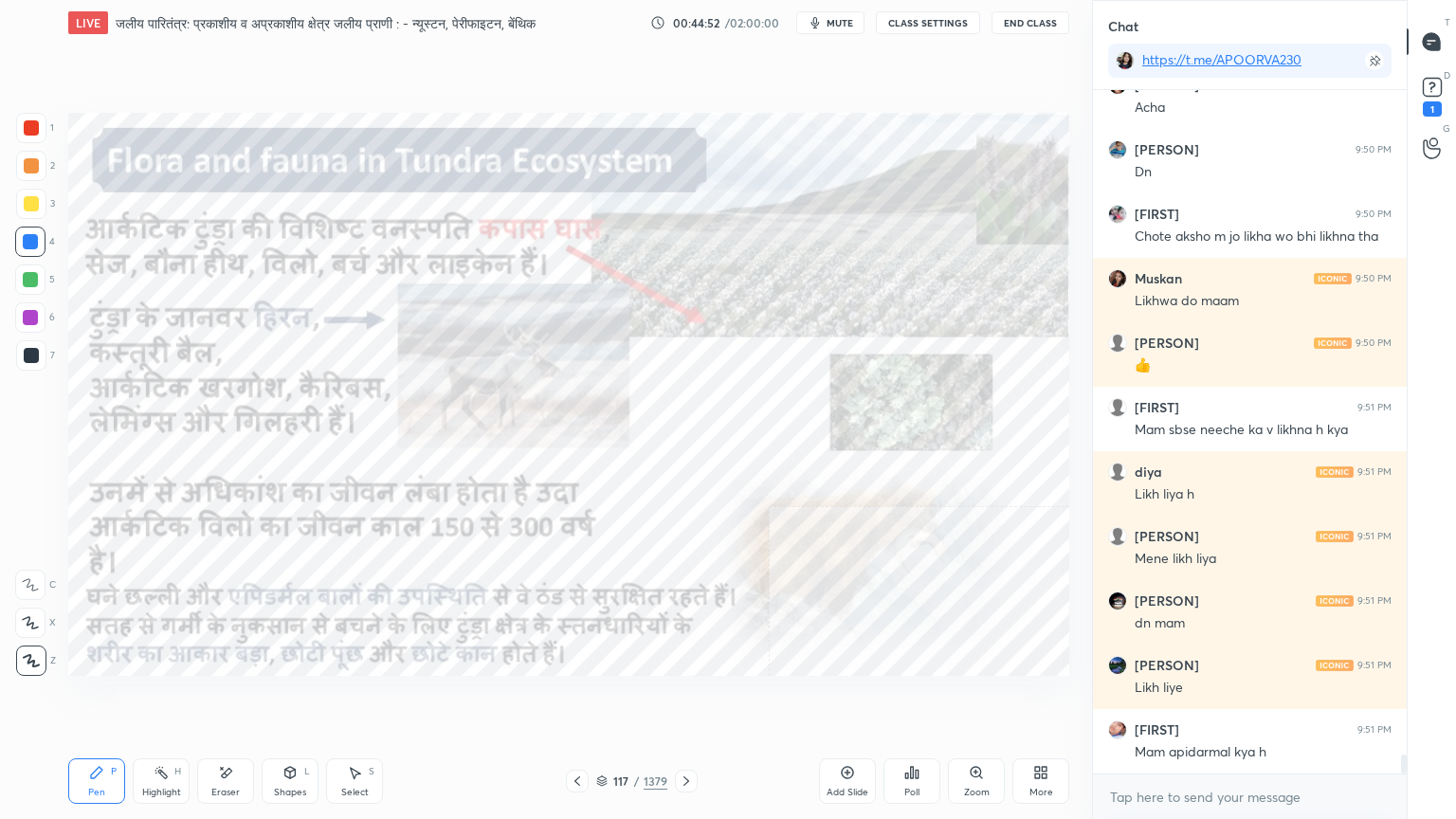 click 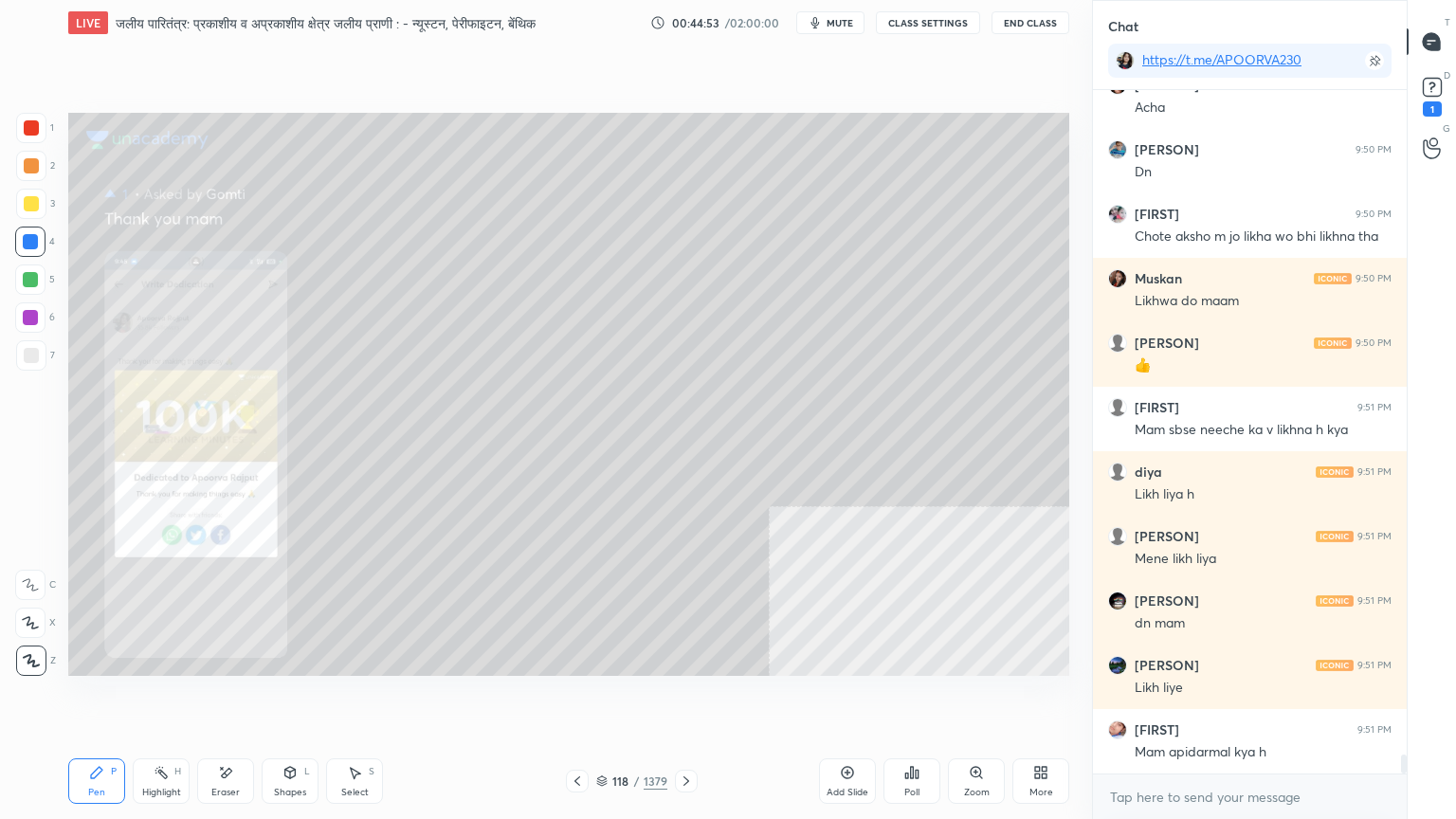 click at bounding box center (686, 781) 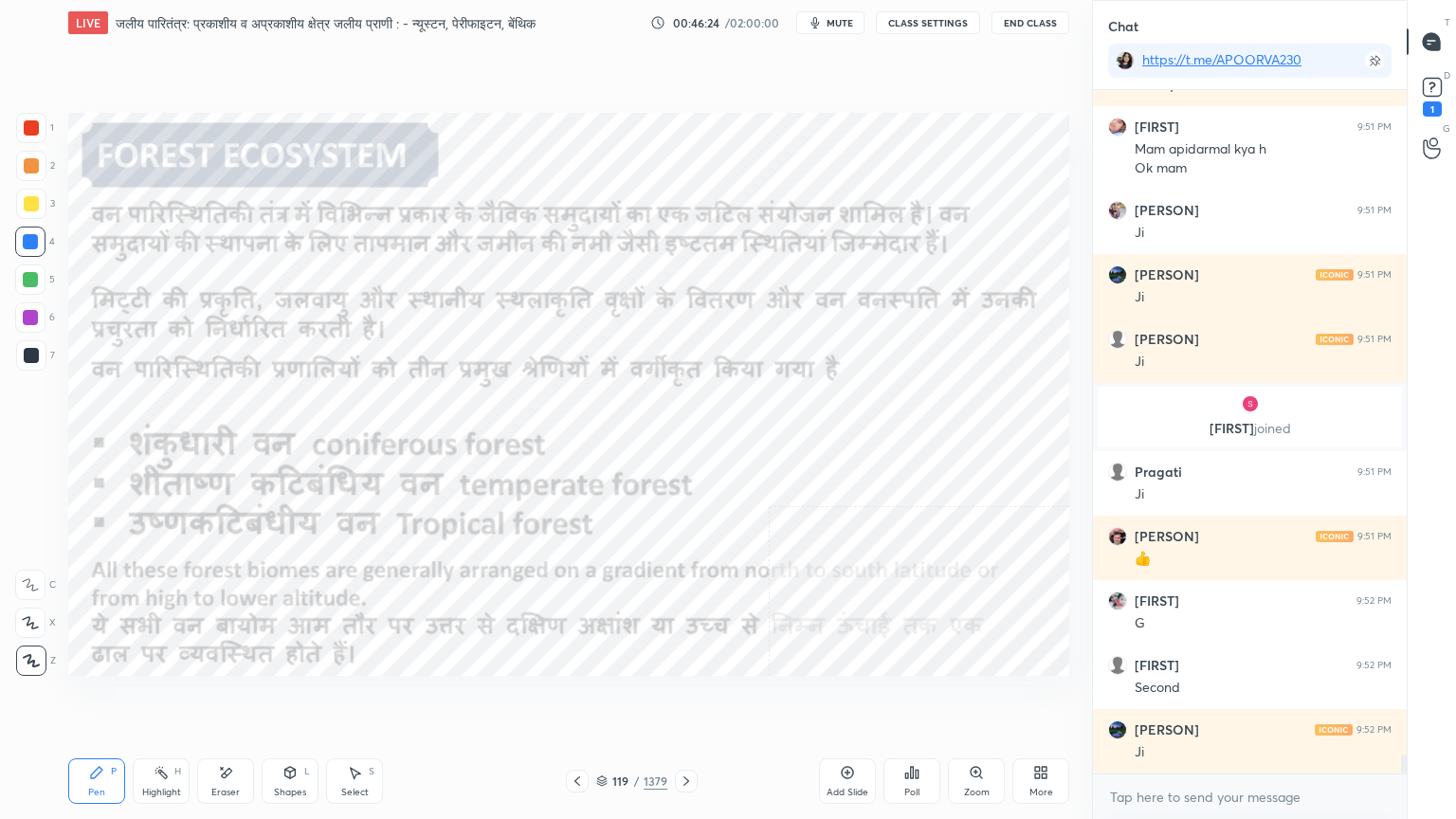 scroll, scrollTop: 24053, scrollLeft: 0, axis: vertical 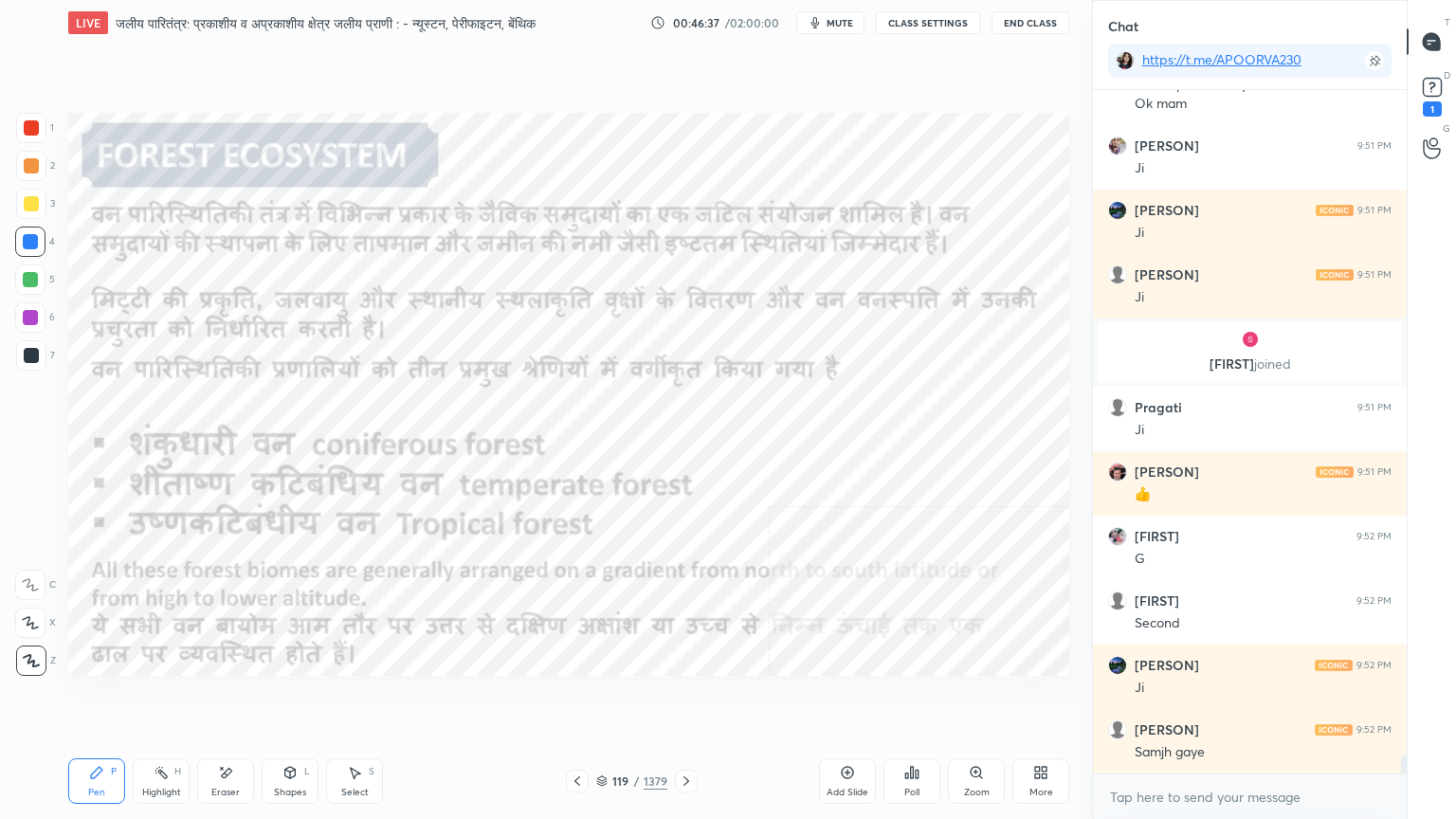 click 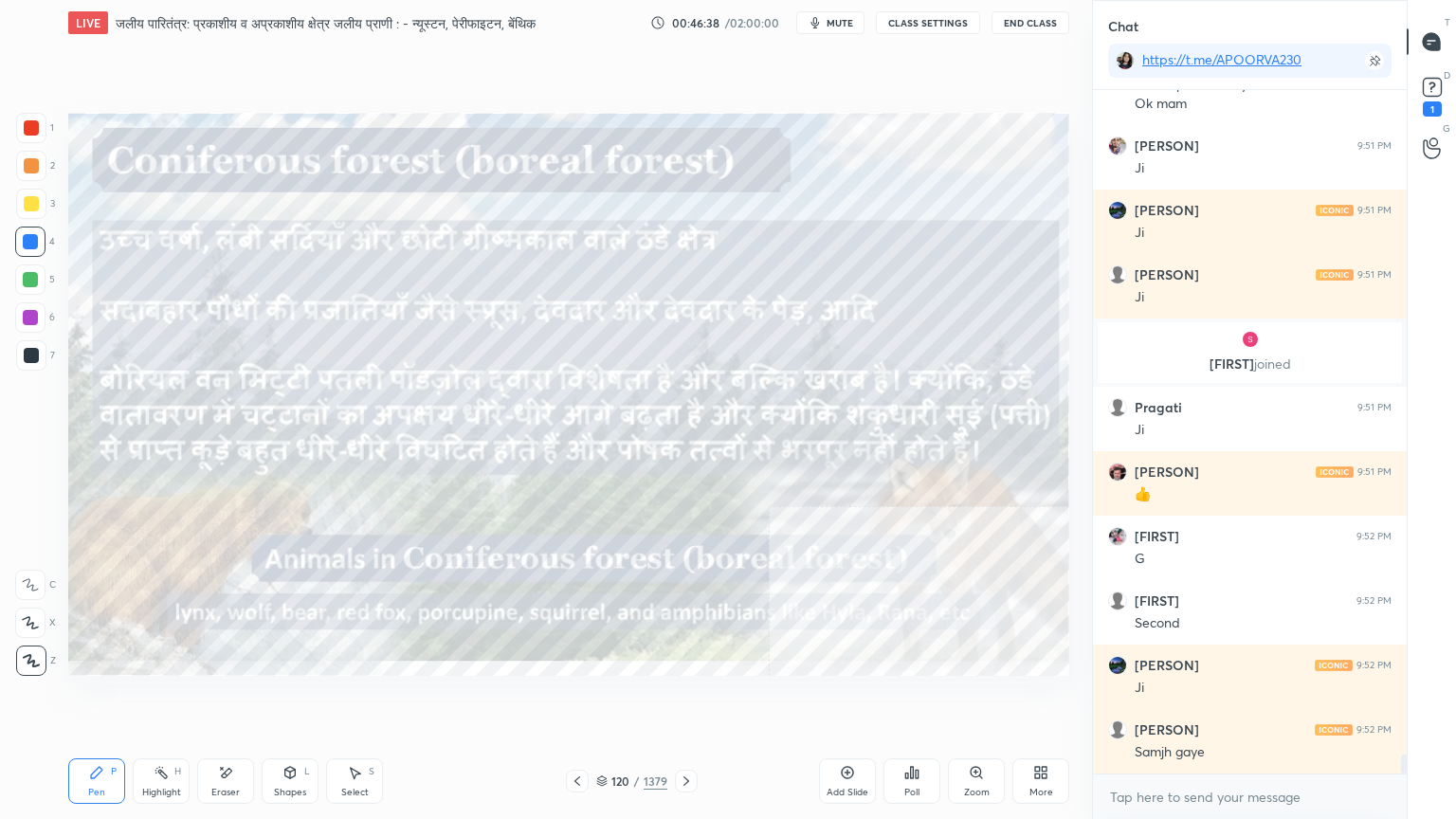 click 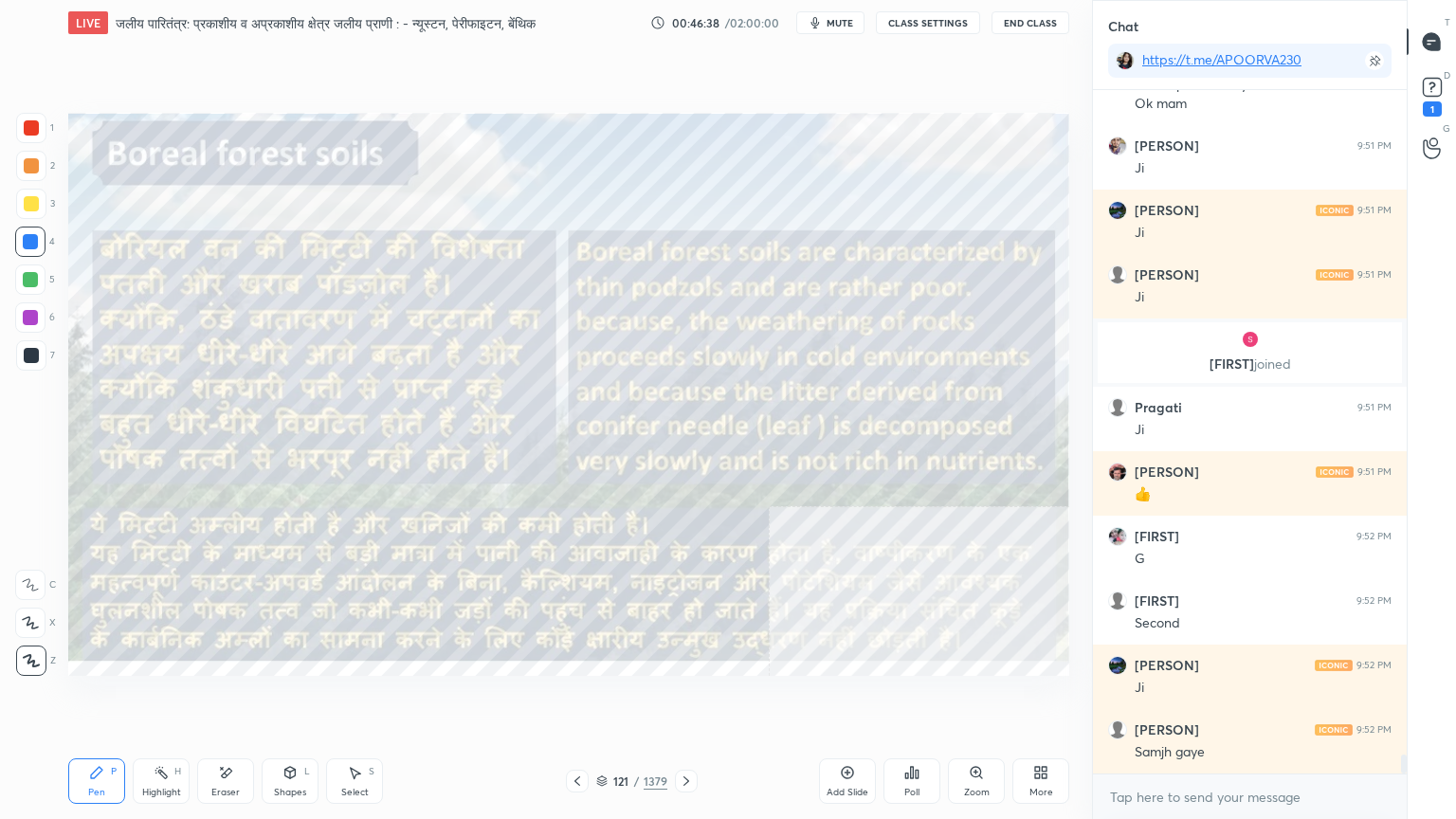 click 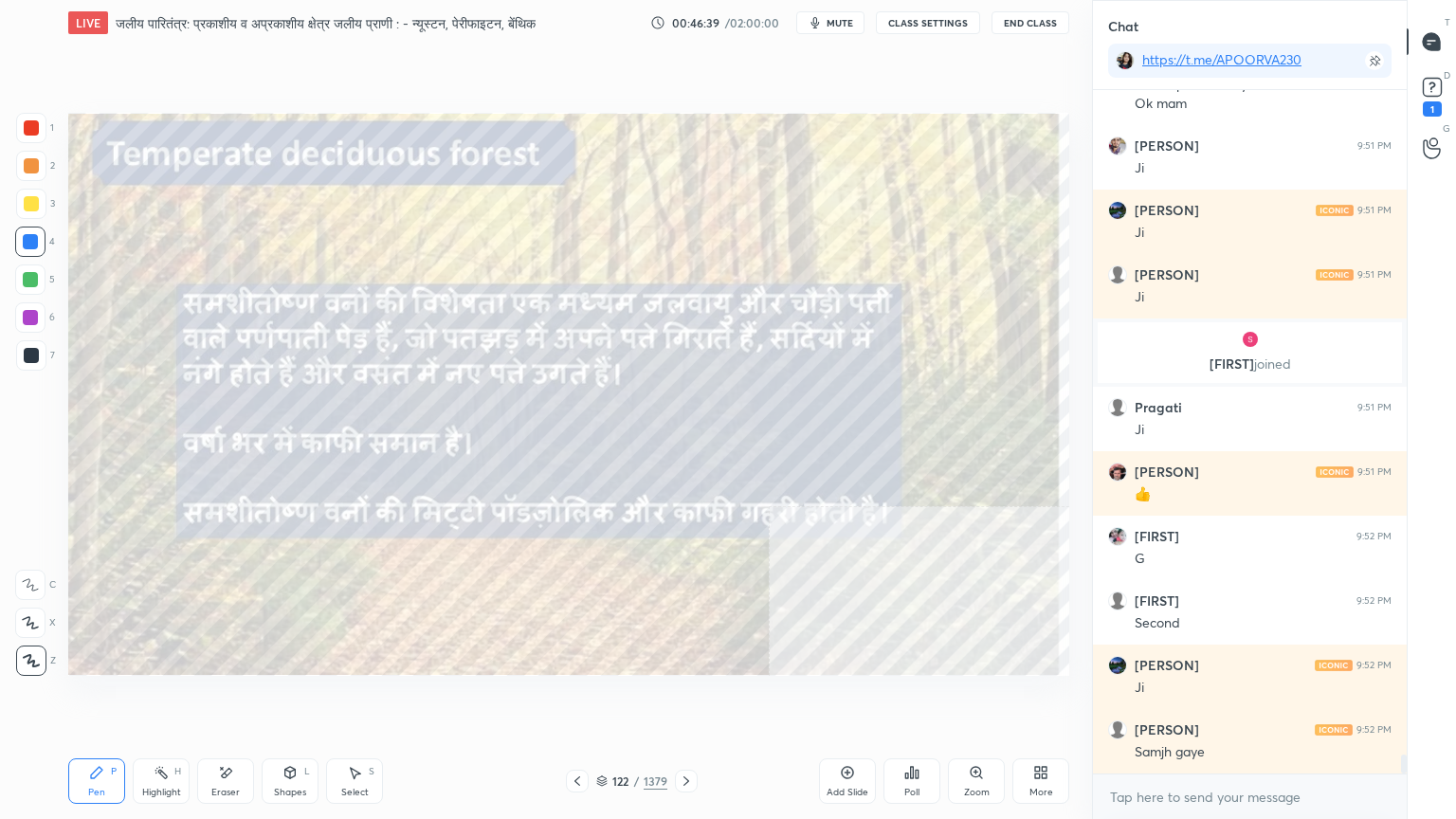 click at bounding box center [686, 781] 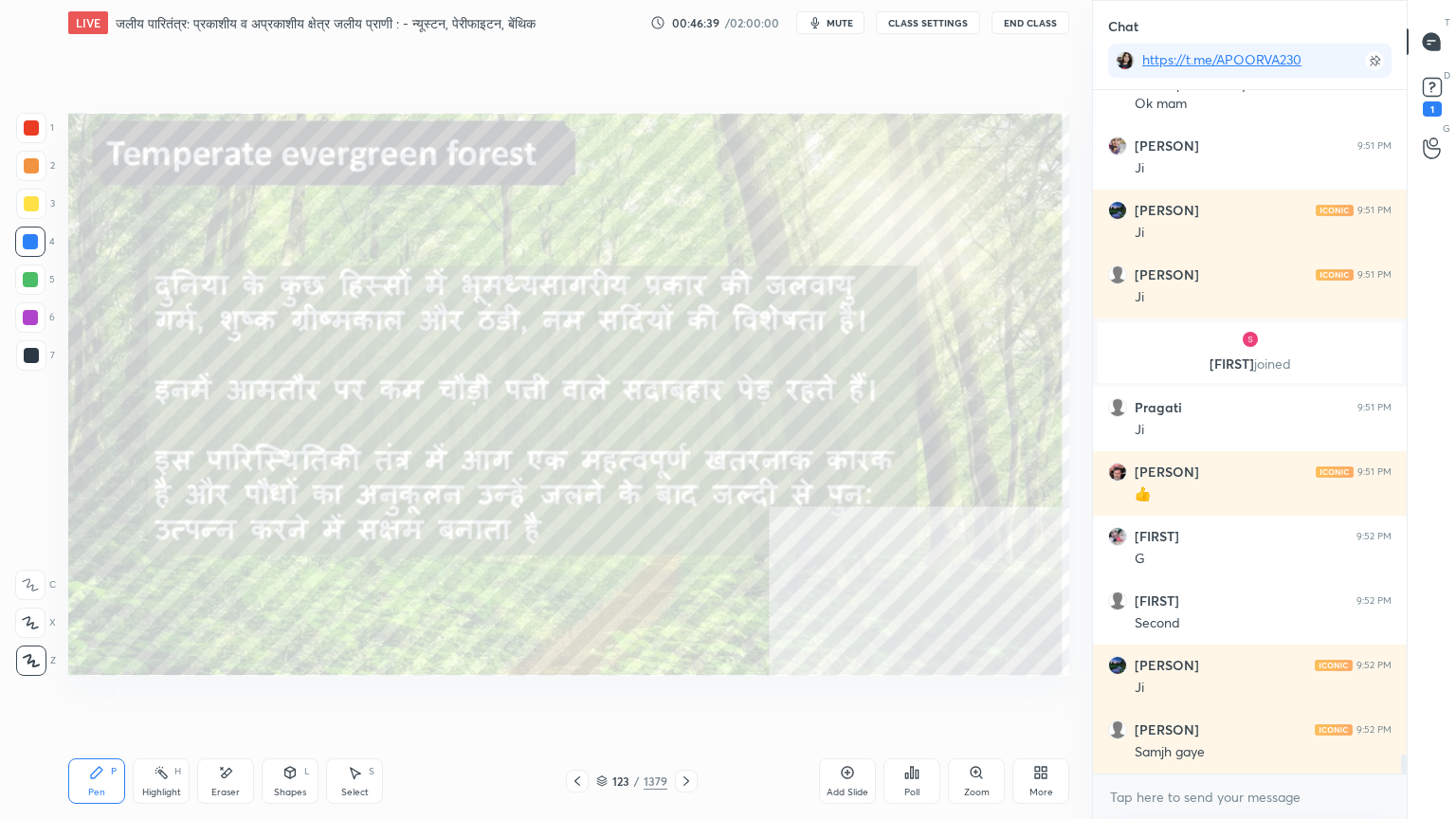 click at bounding box center (686, 781) 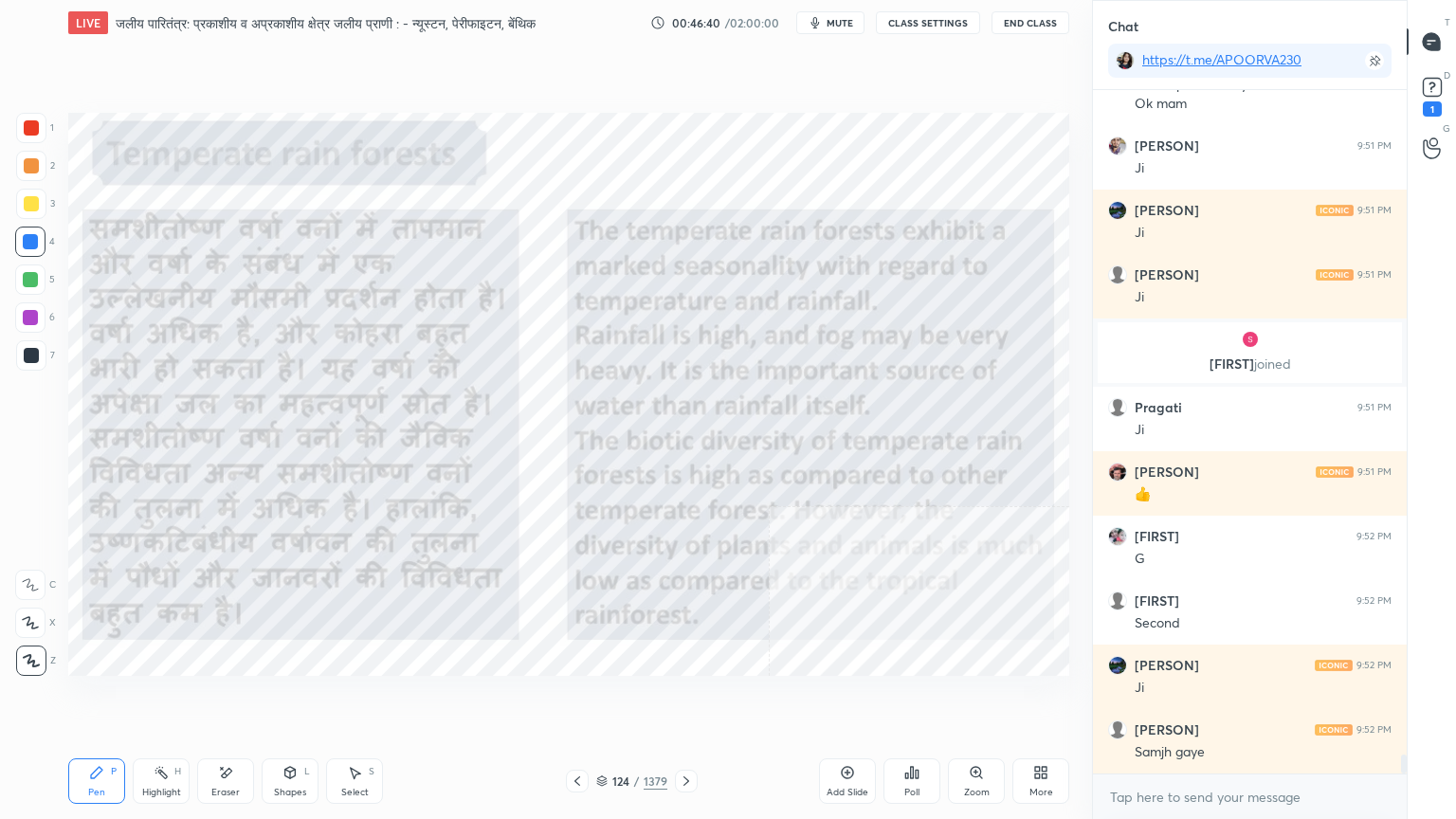 click 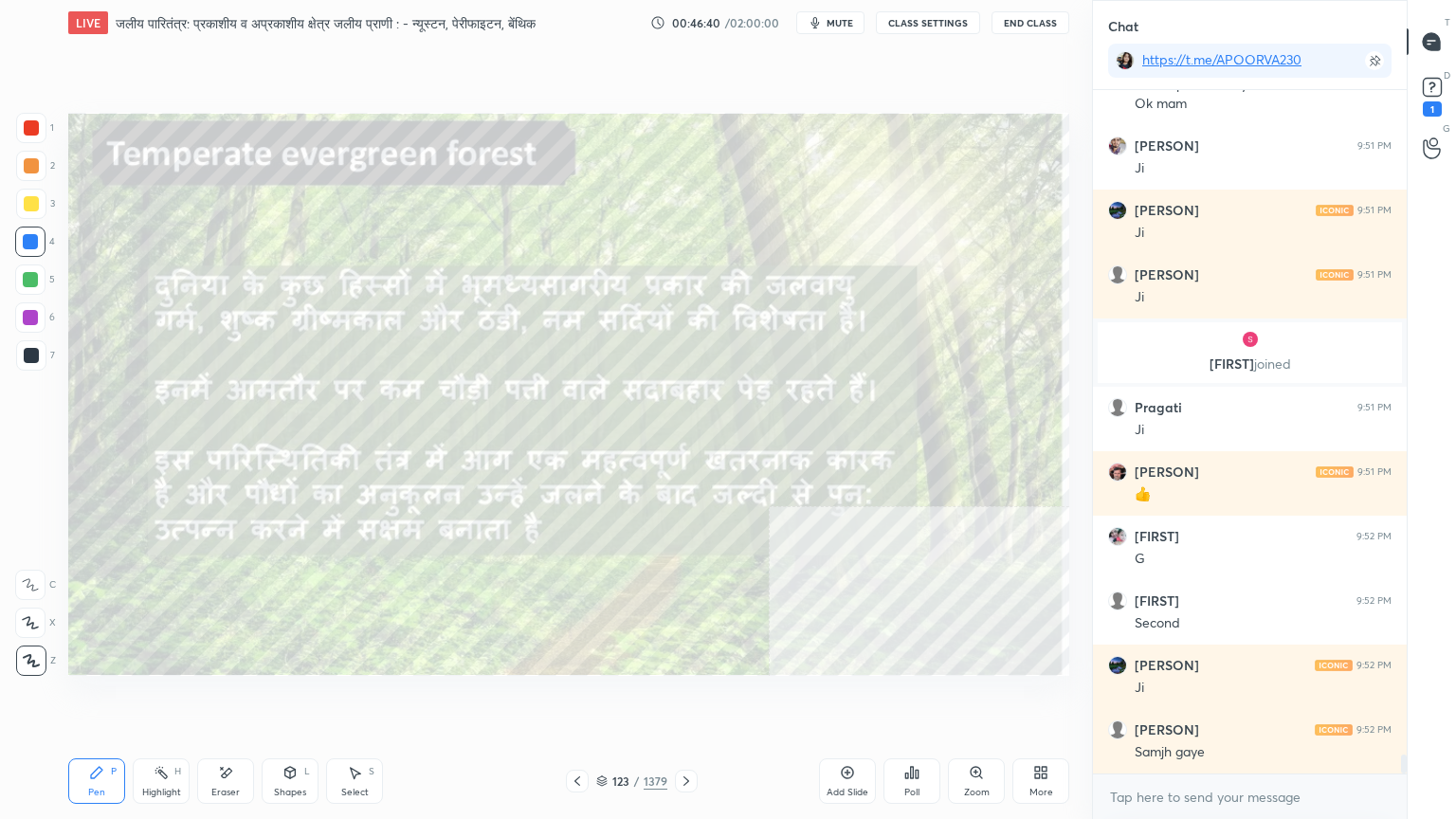click 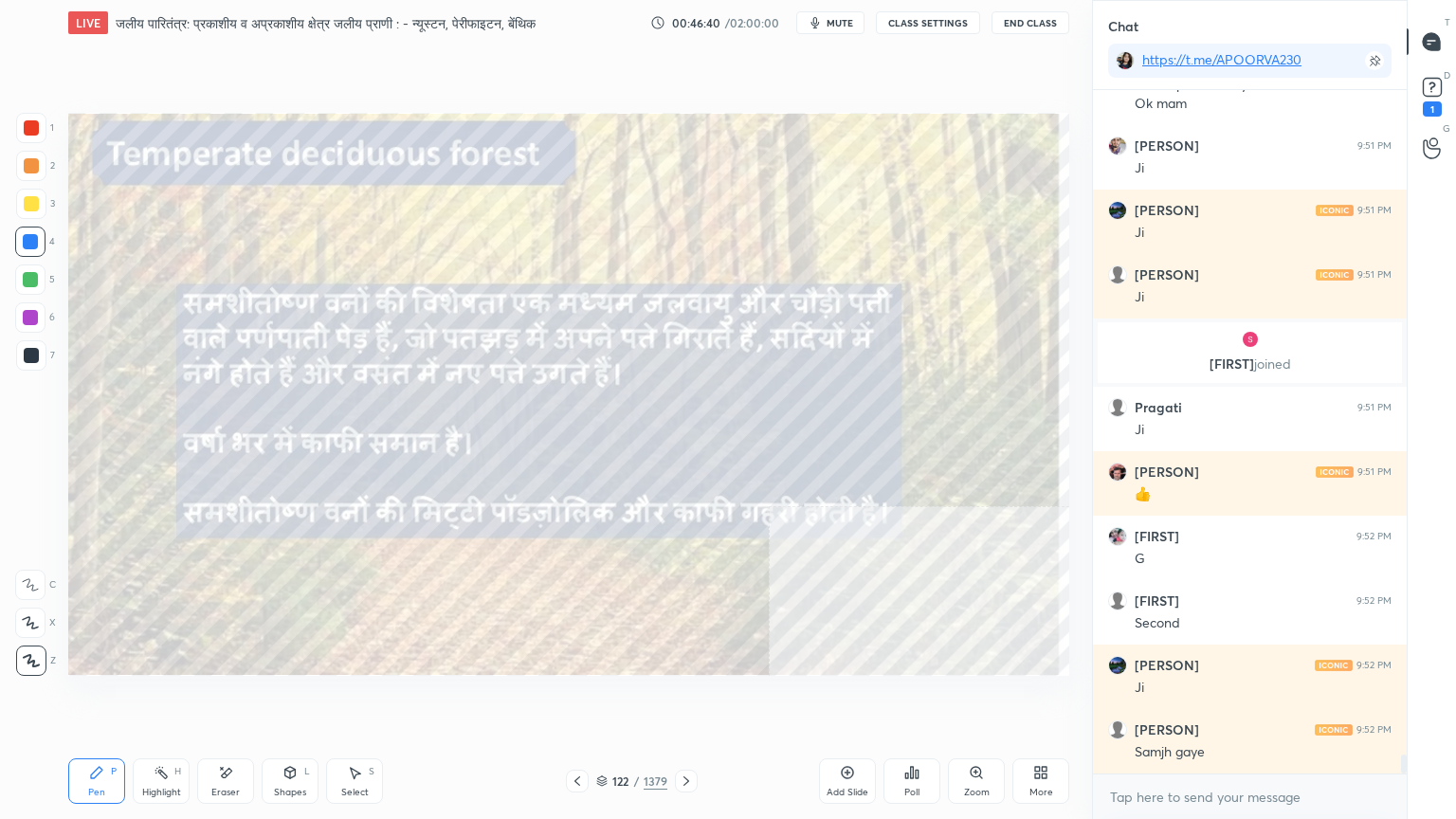 click 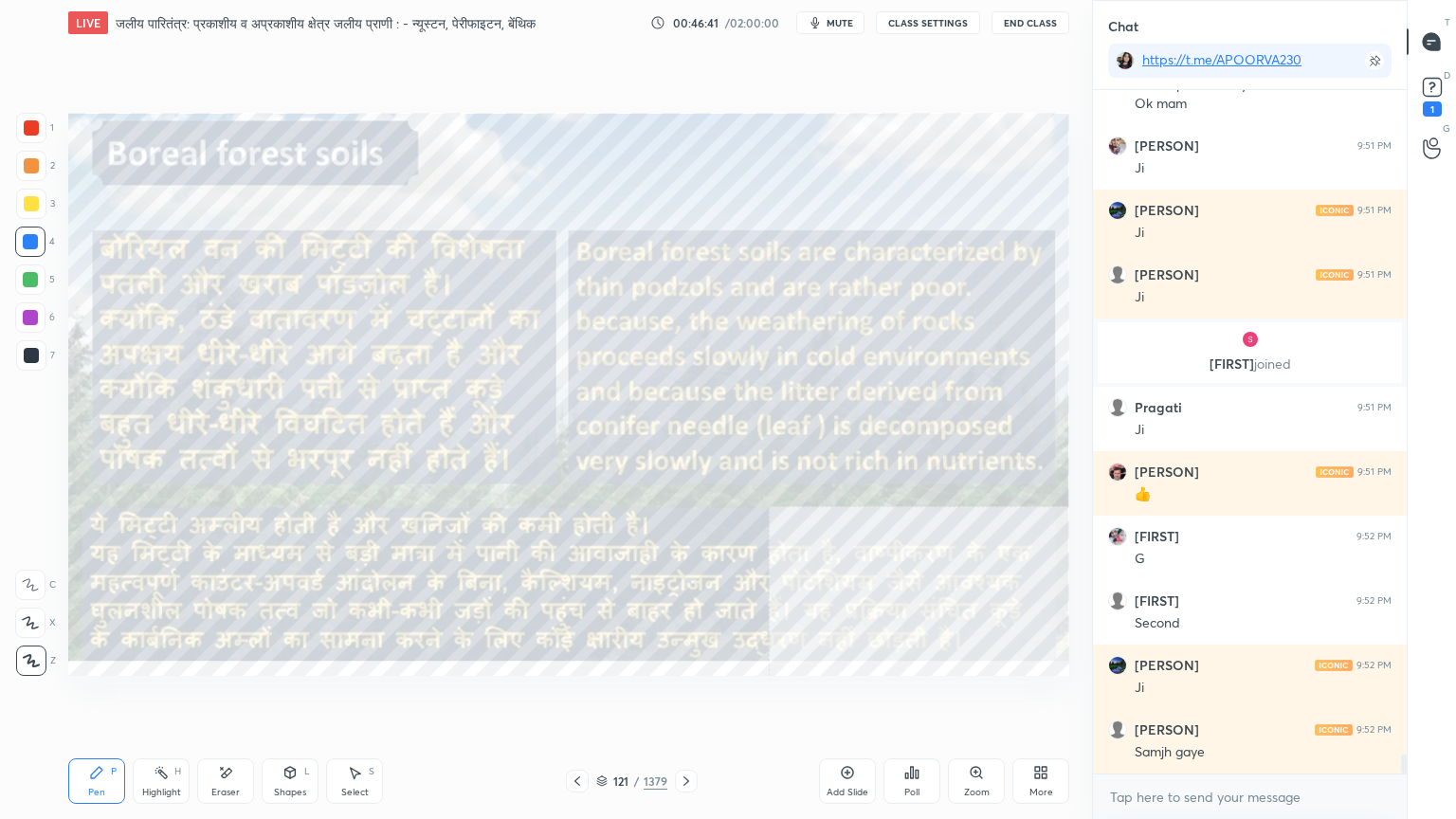 click at bounding box center (577, 781) 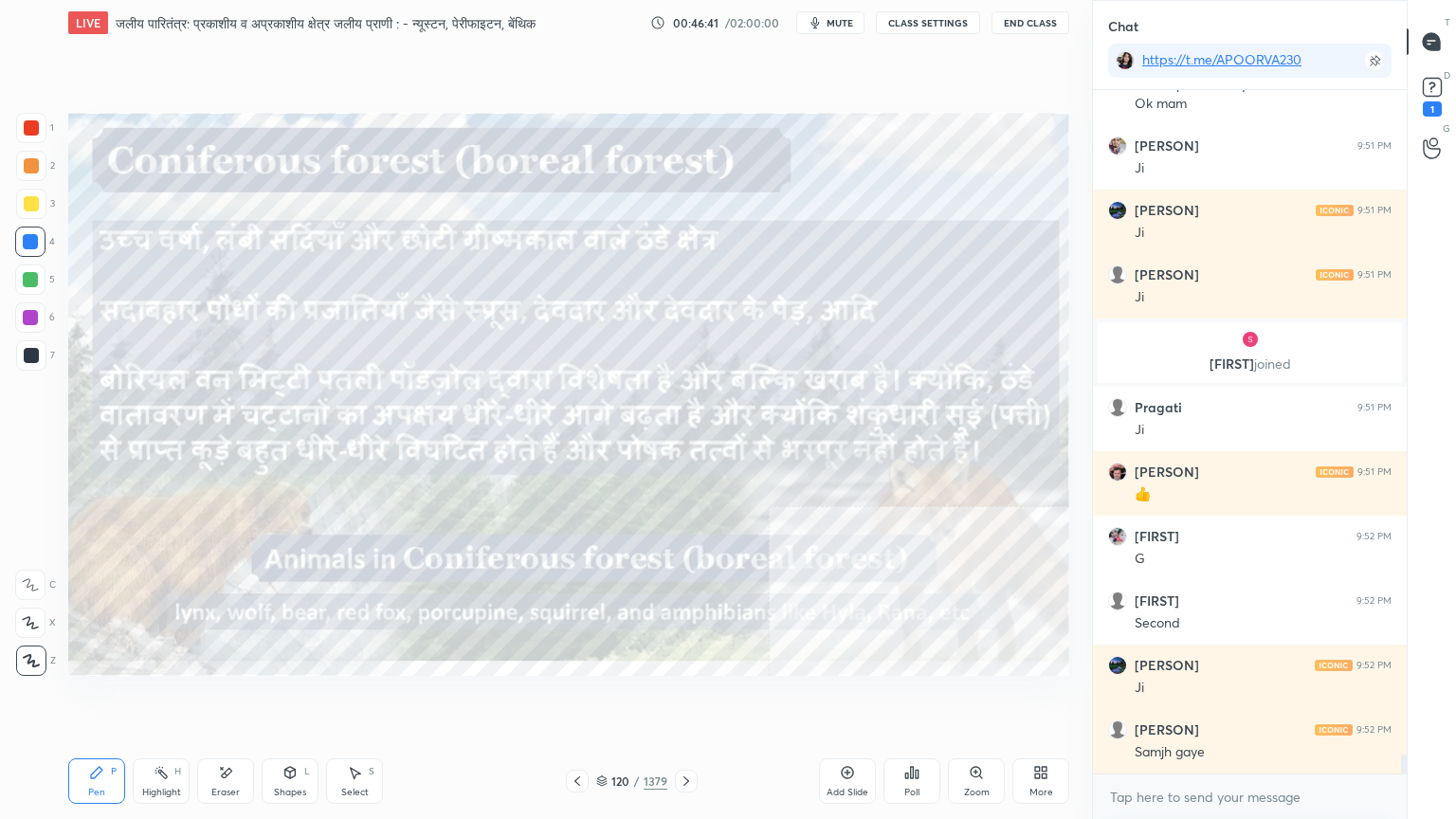 click at bounding box center (577, 781) 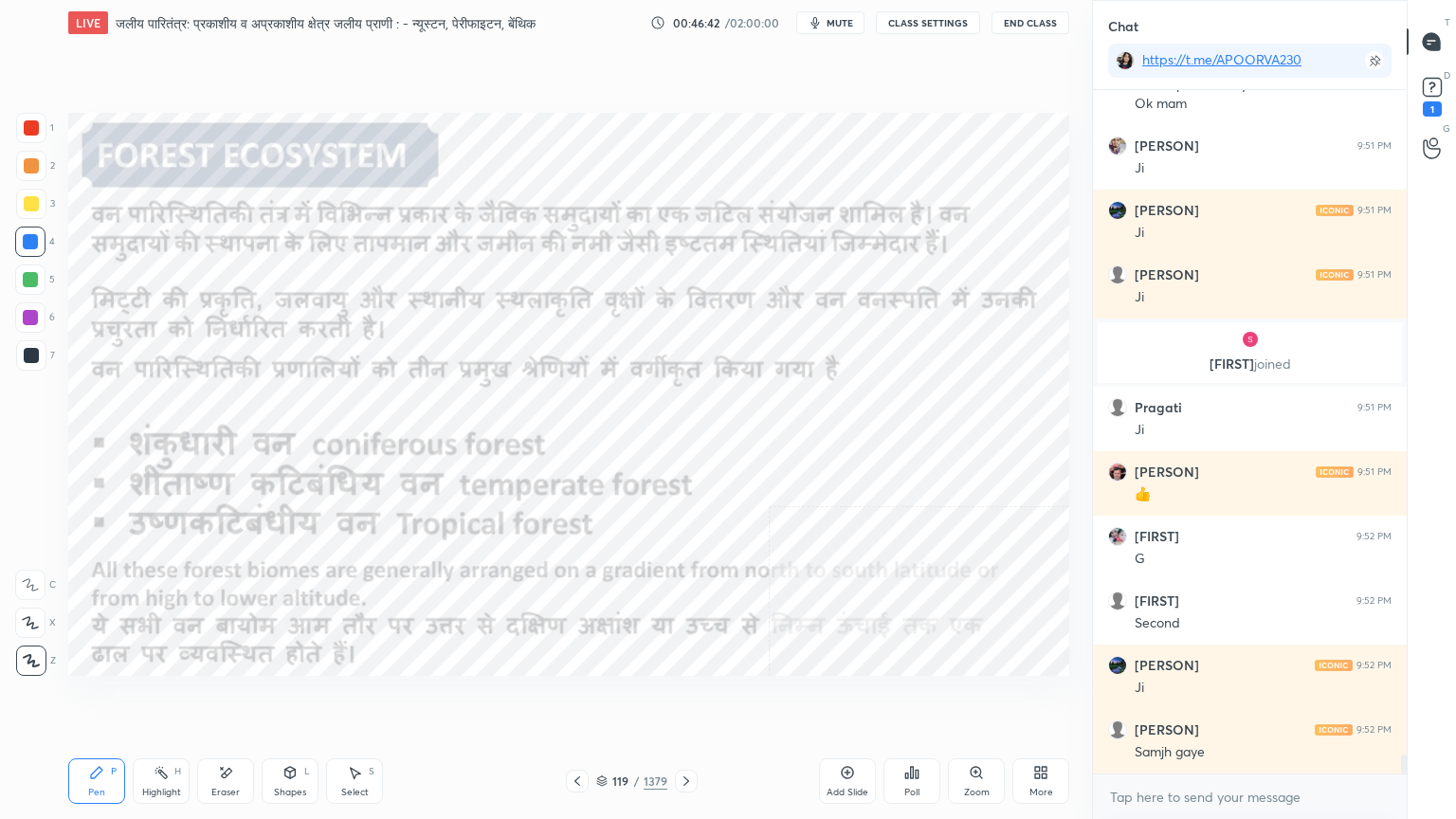 click at bounding box center [577, 781] 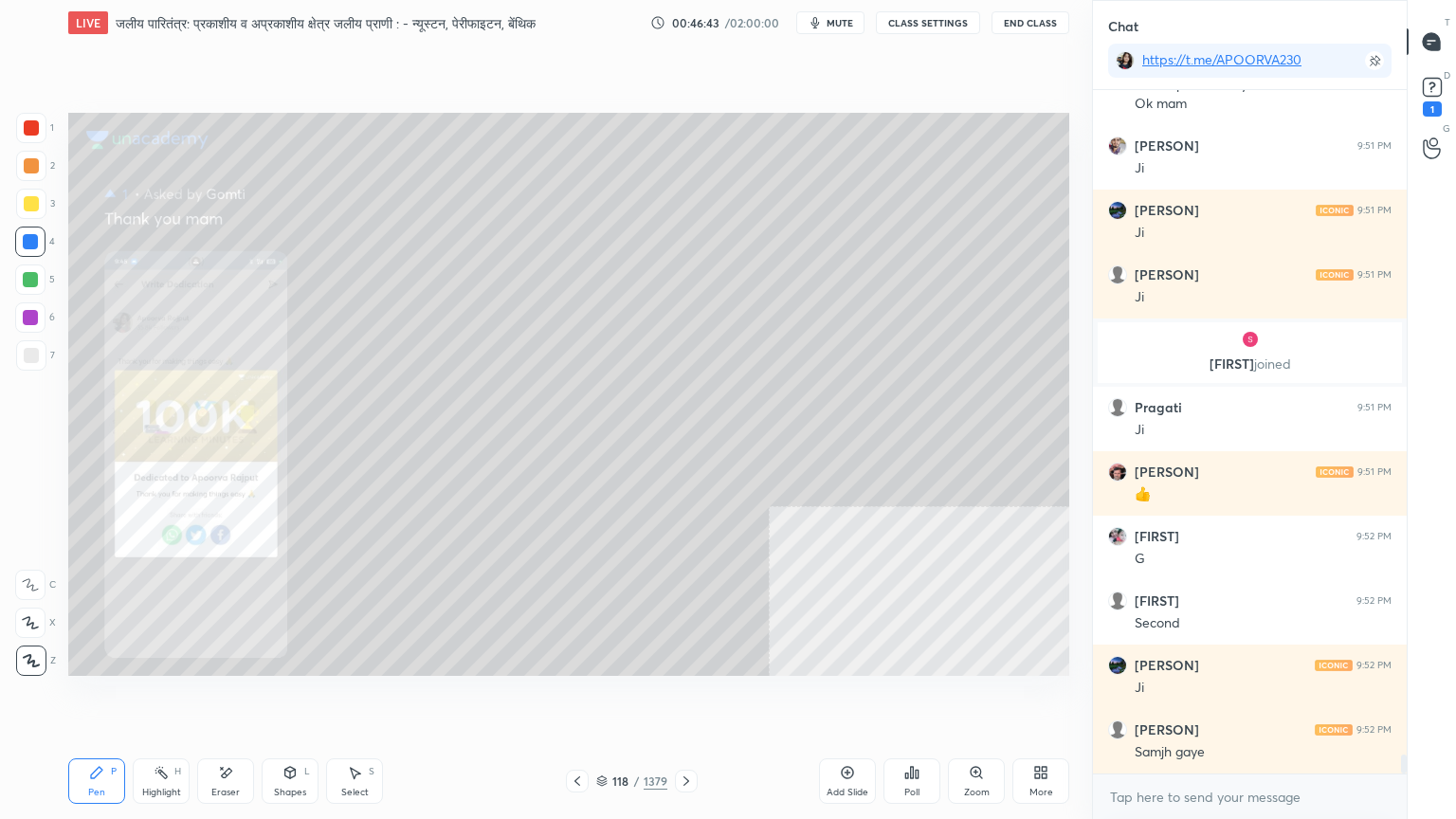 click at bounding box center (686, 781) 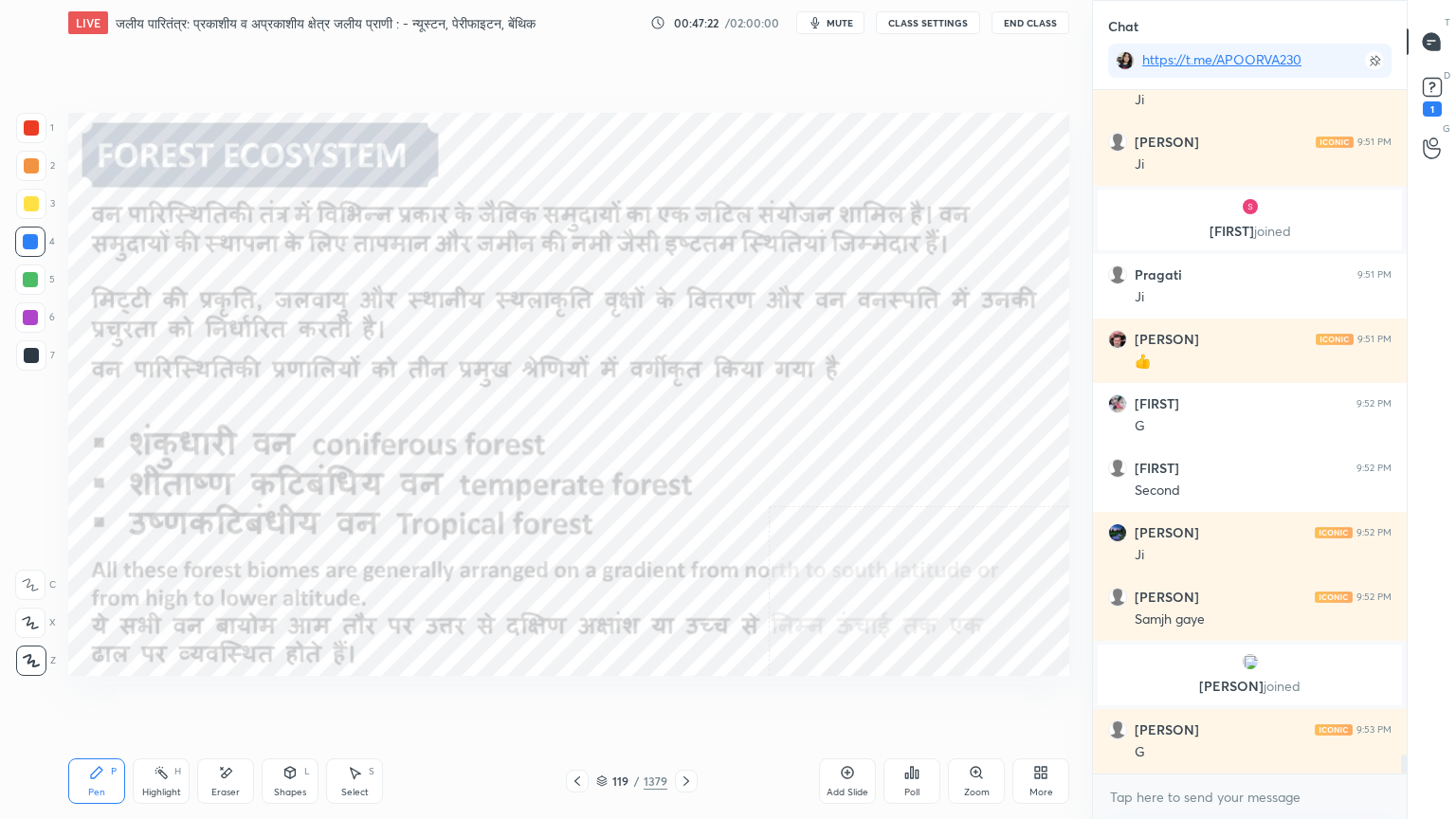 scroll, scrollTop: 24114, scrollLeft: 0, axis: vertical 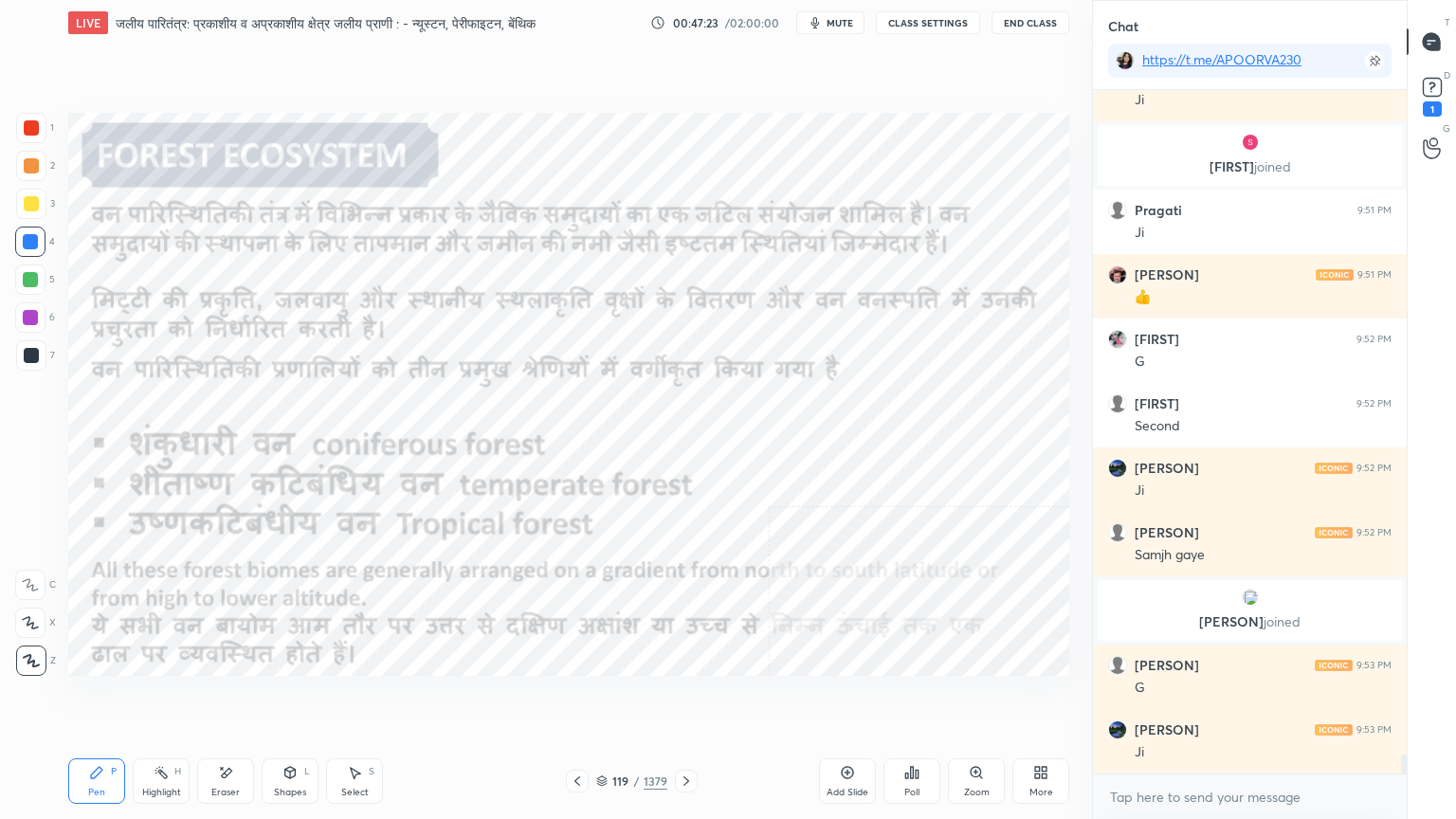 click on "Pen P Highlight H Eraser Shapes L Select S 119 / 1379 Add Slide Poll Zoom More" at bounding box center [569, 781] 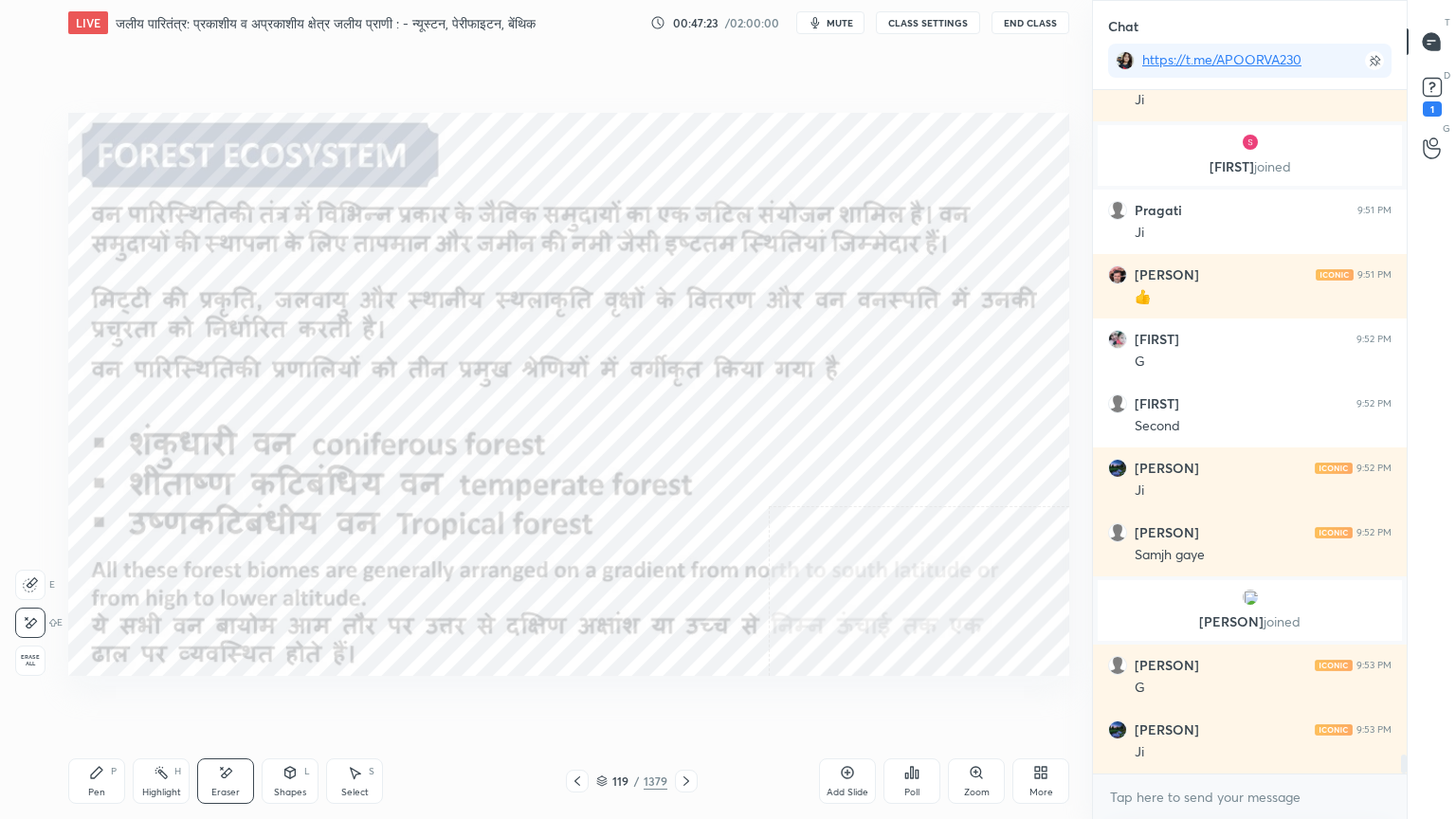 click on "Eraser" at bounding box center (226, 792) 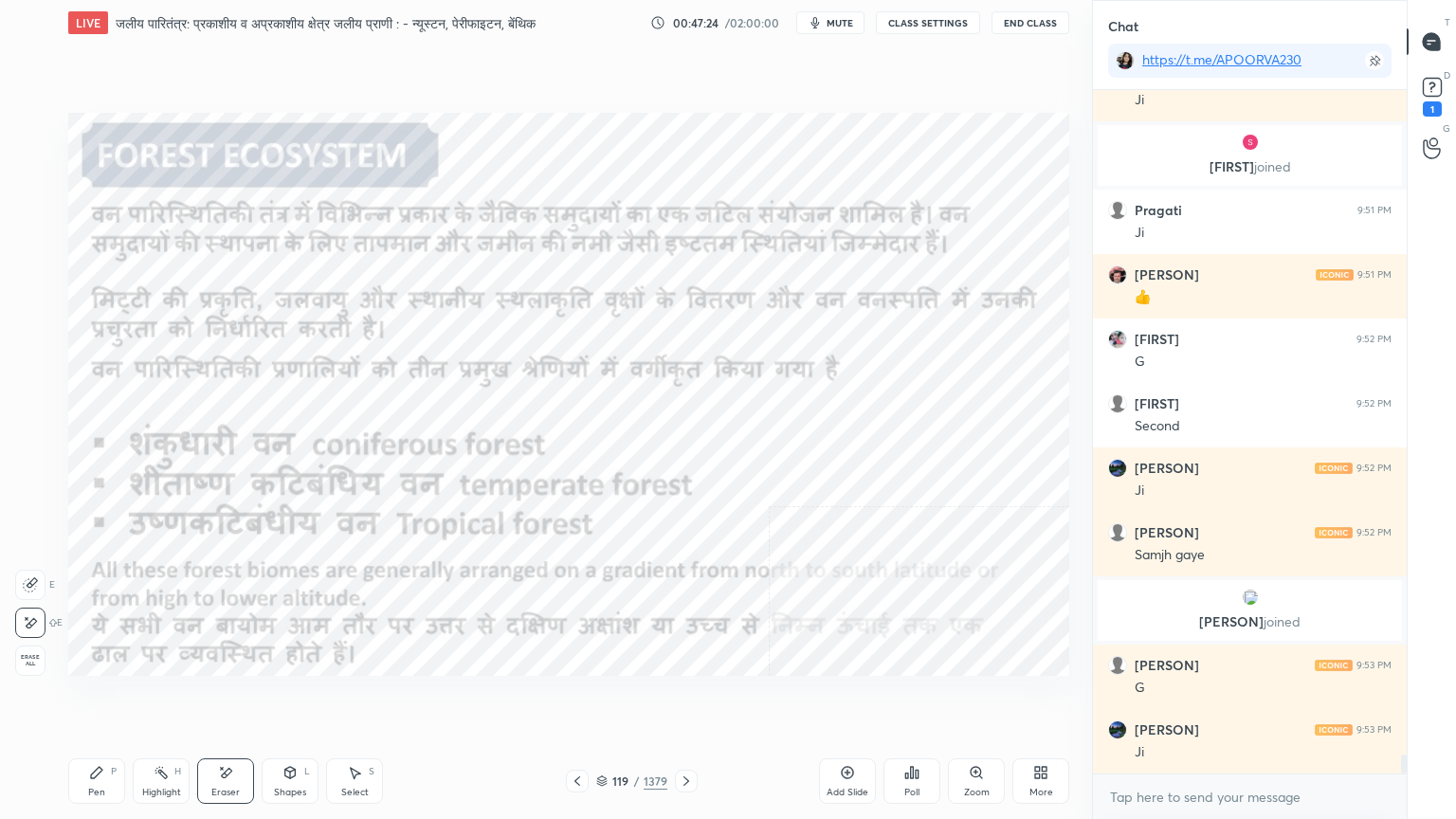click on "Eraser" at bounding box center (226, 781) 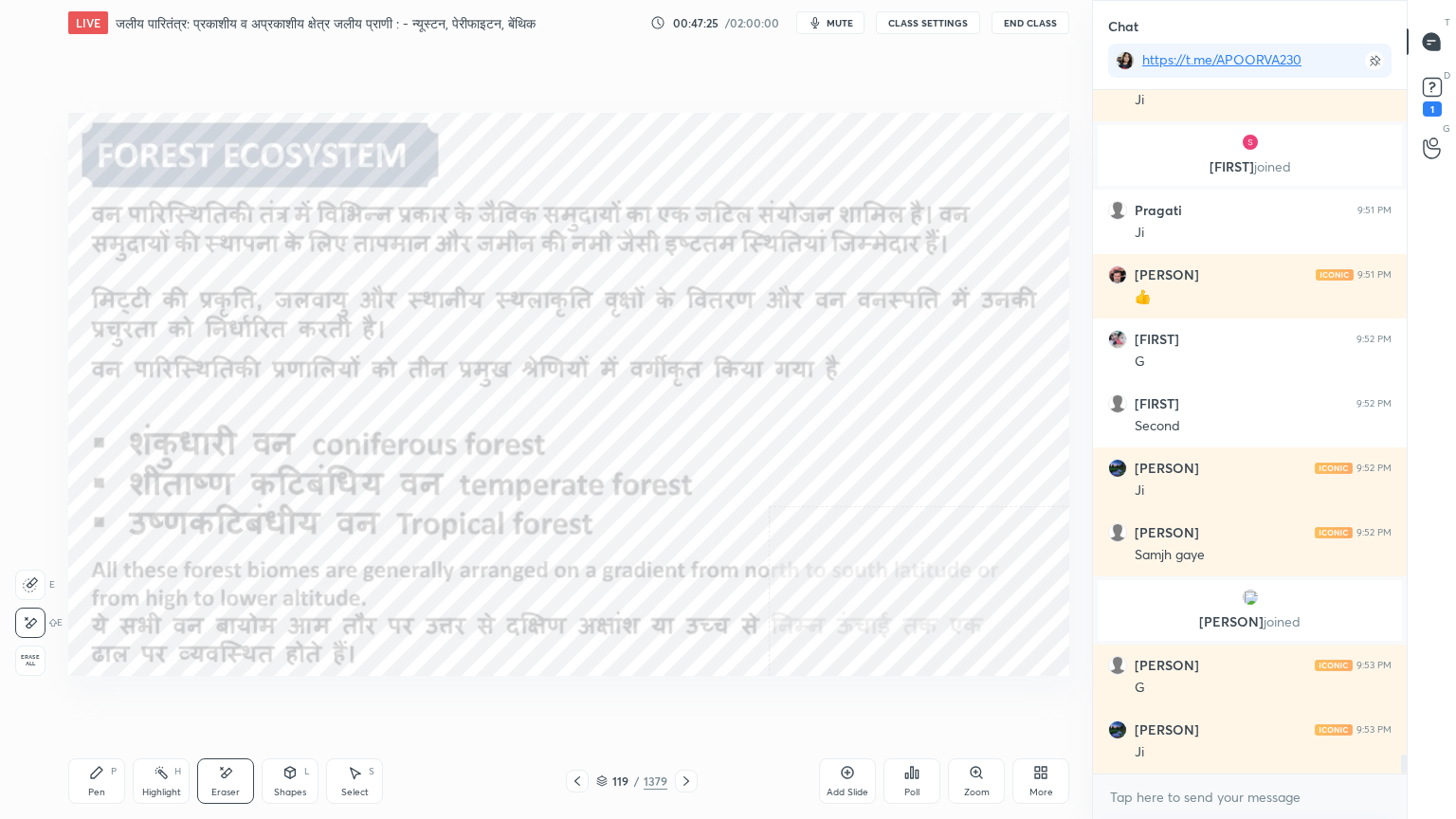 drag, startPoint x: 35, startPoint y: 651, endPoint x: 63, endPoint y: 644, distance: 28.861739 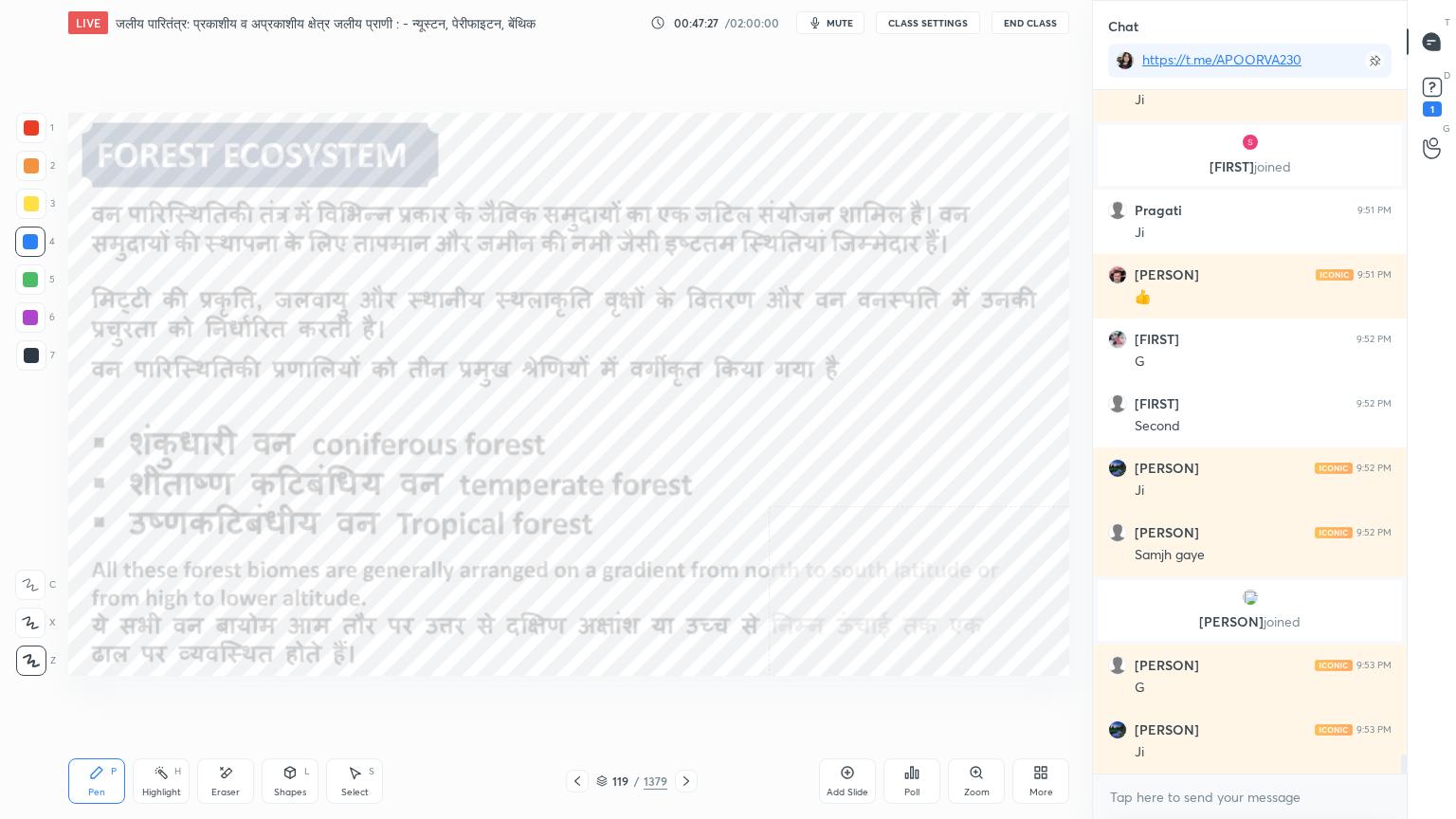 click 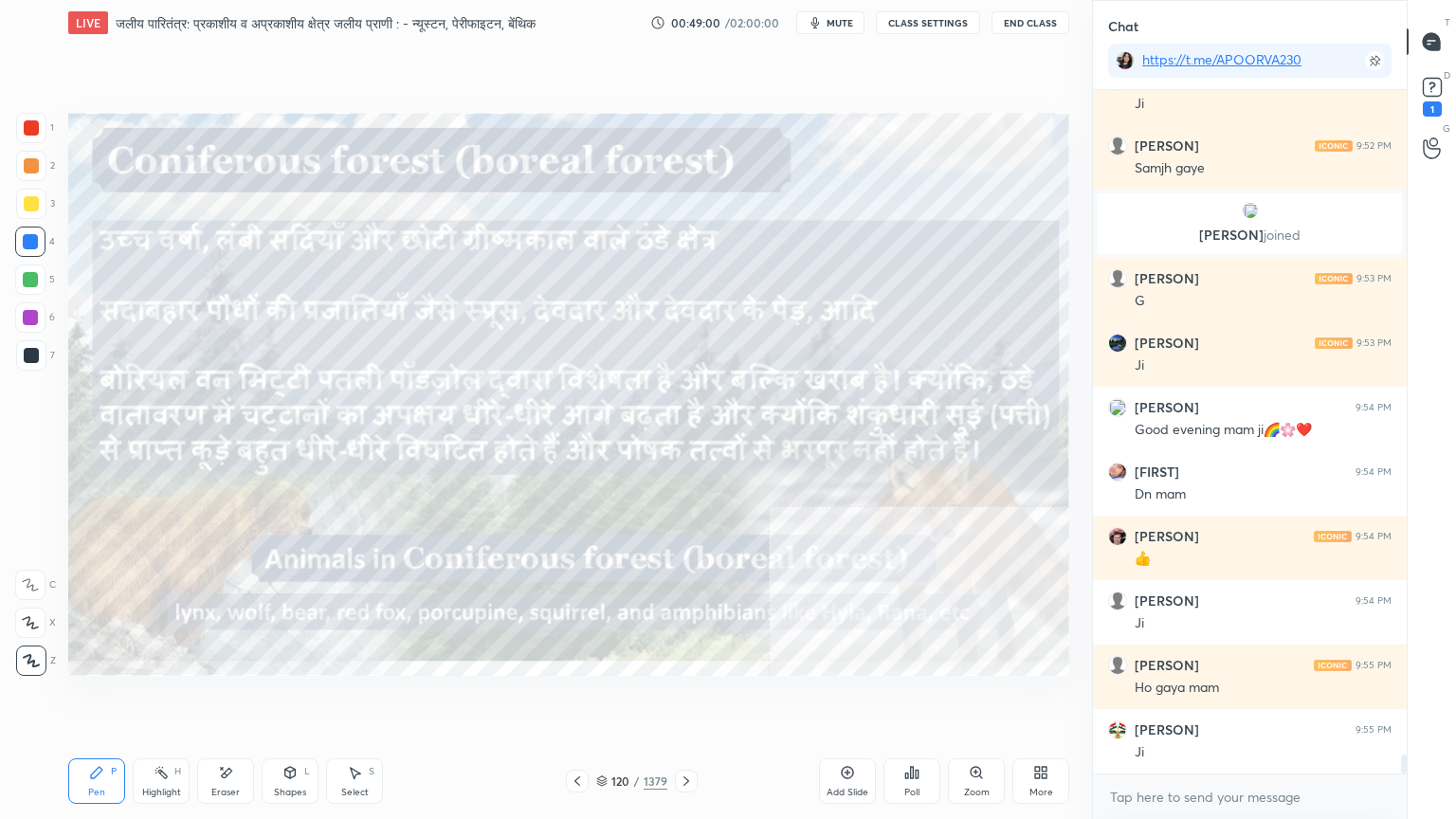 scroll, scrollTop: 24581, scrollLeft: 0, axis: vertical 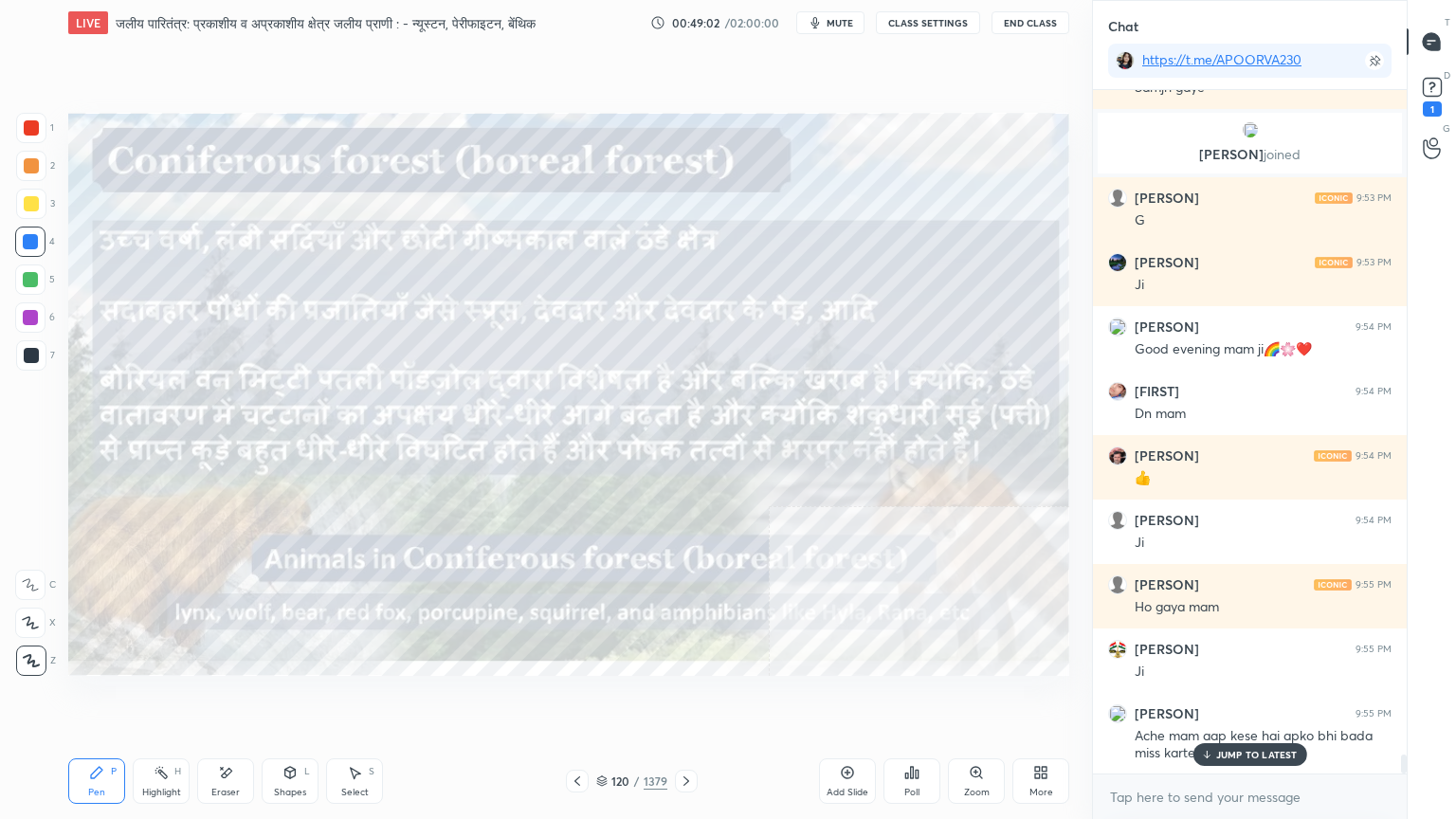 drag, startPoint x: 1232, startPoint y: 752, endPoint x: 1226, endPoint y: 786, distance: 34.52535 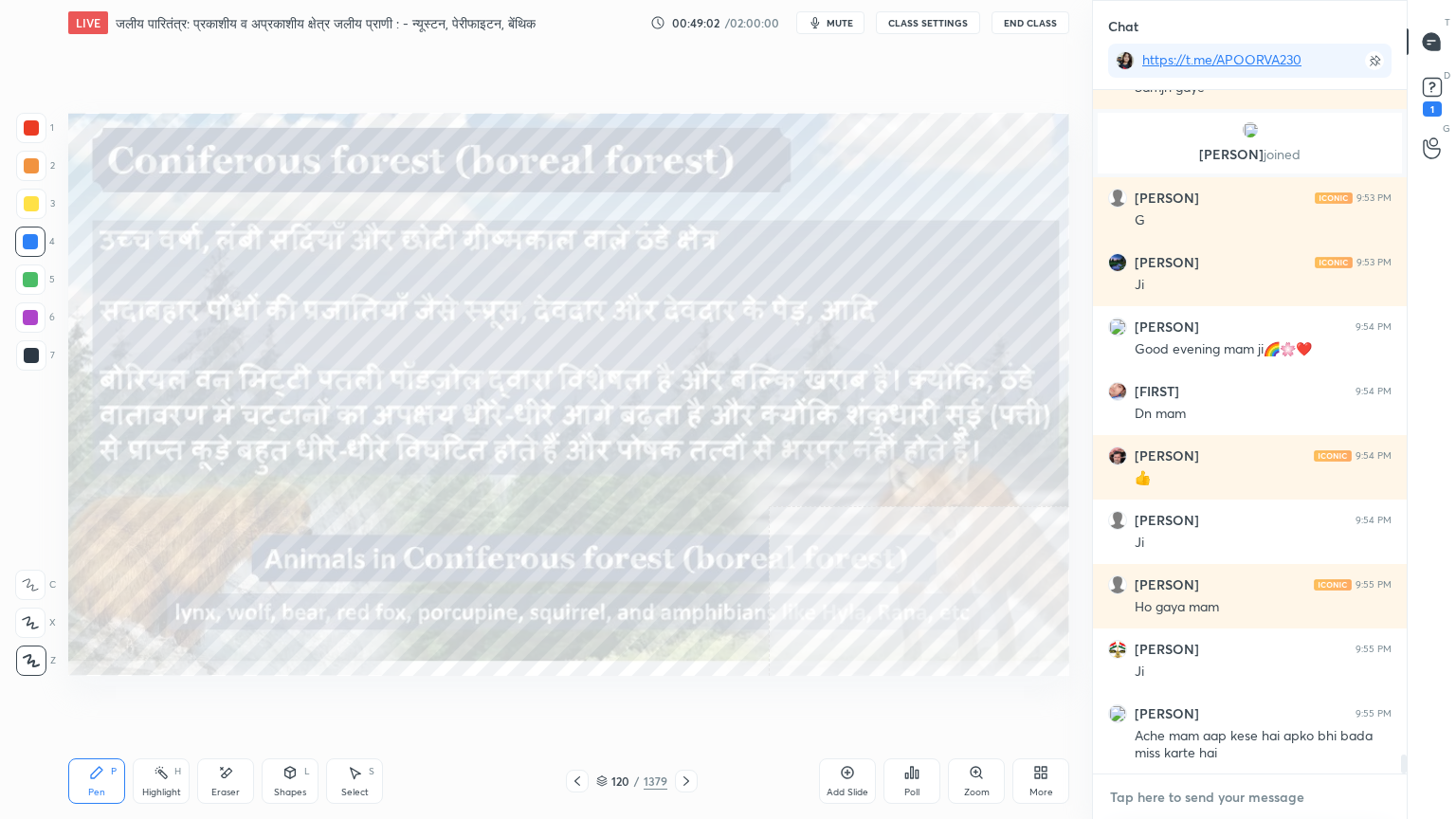 click at bounding box center (1249, 797) 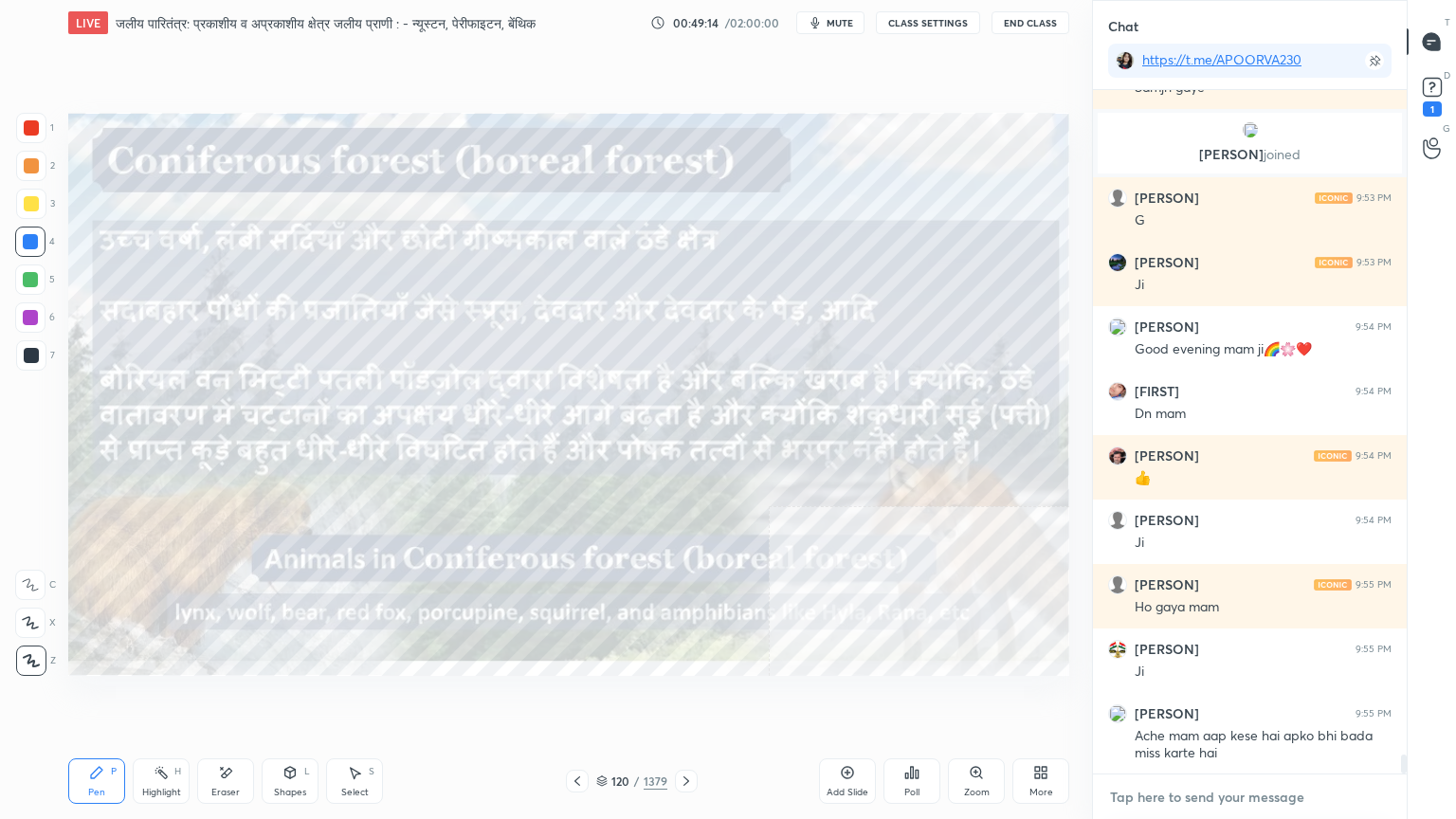 scroll, scrollTop: 24646, scrollLeft: 0, axis: vertical 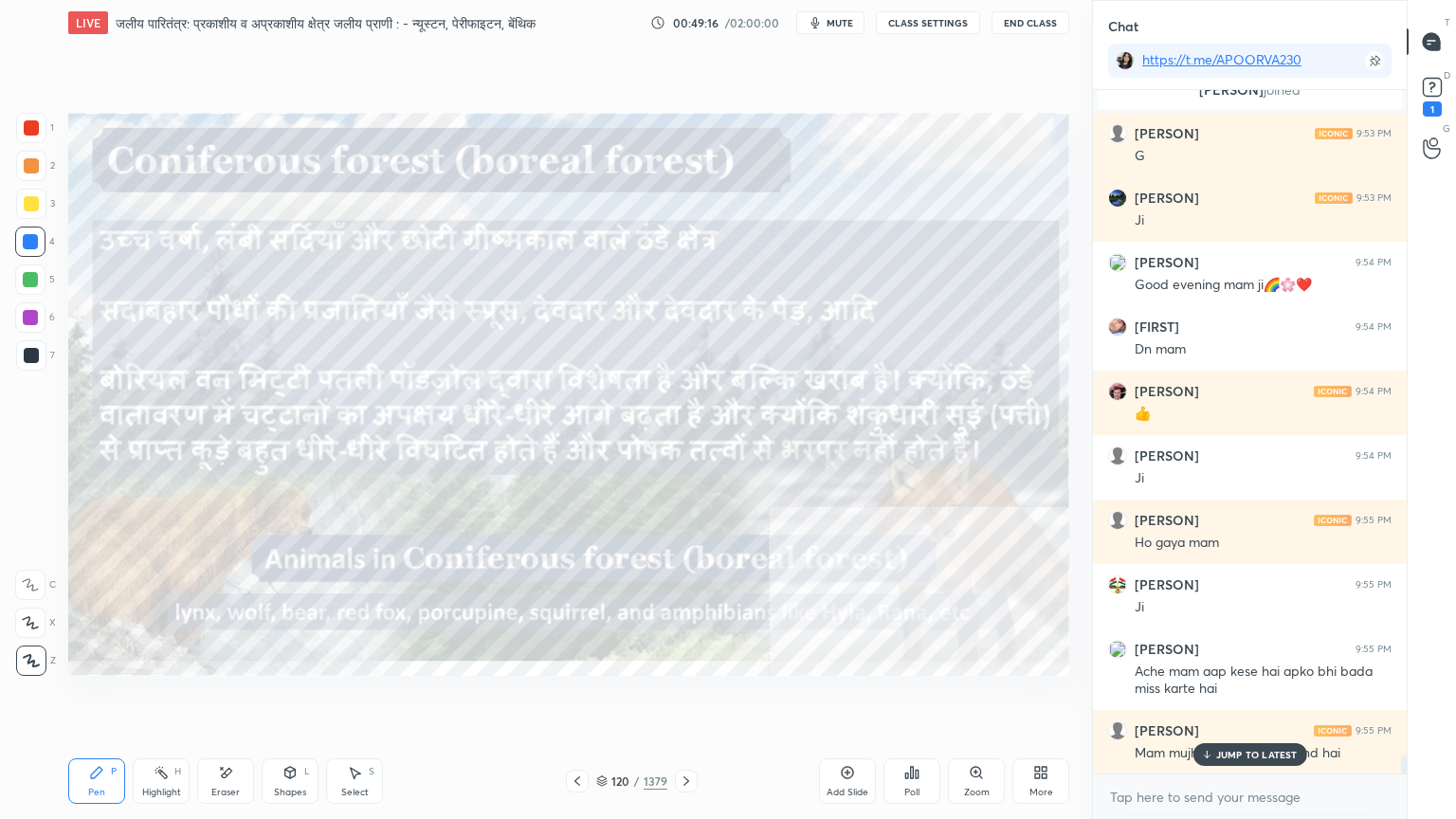 drag, startPoint x: 1245, startPoint y: 754, endPoint x: 1235, endPoint y: 783, distance: 30.675723 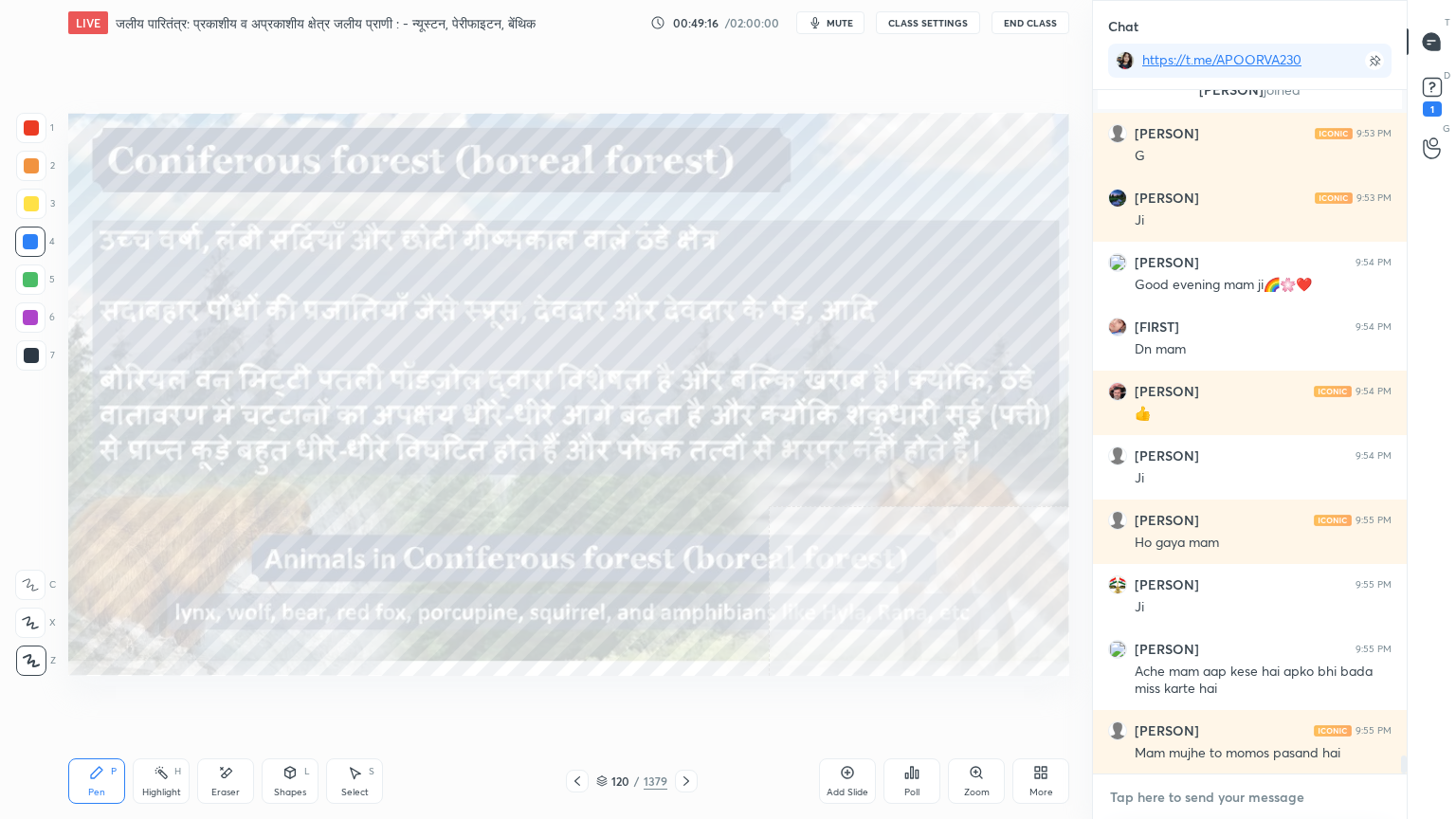 click at bounding box center (1249, 797) 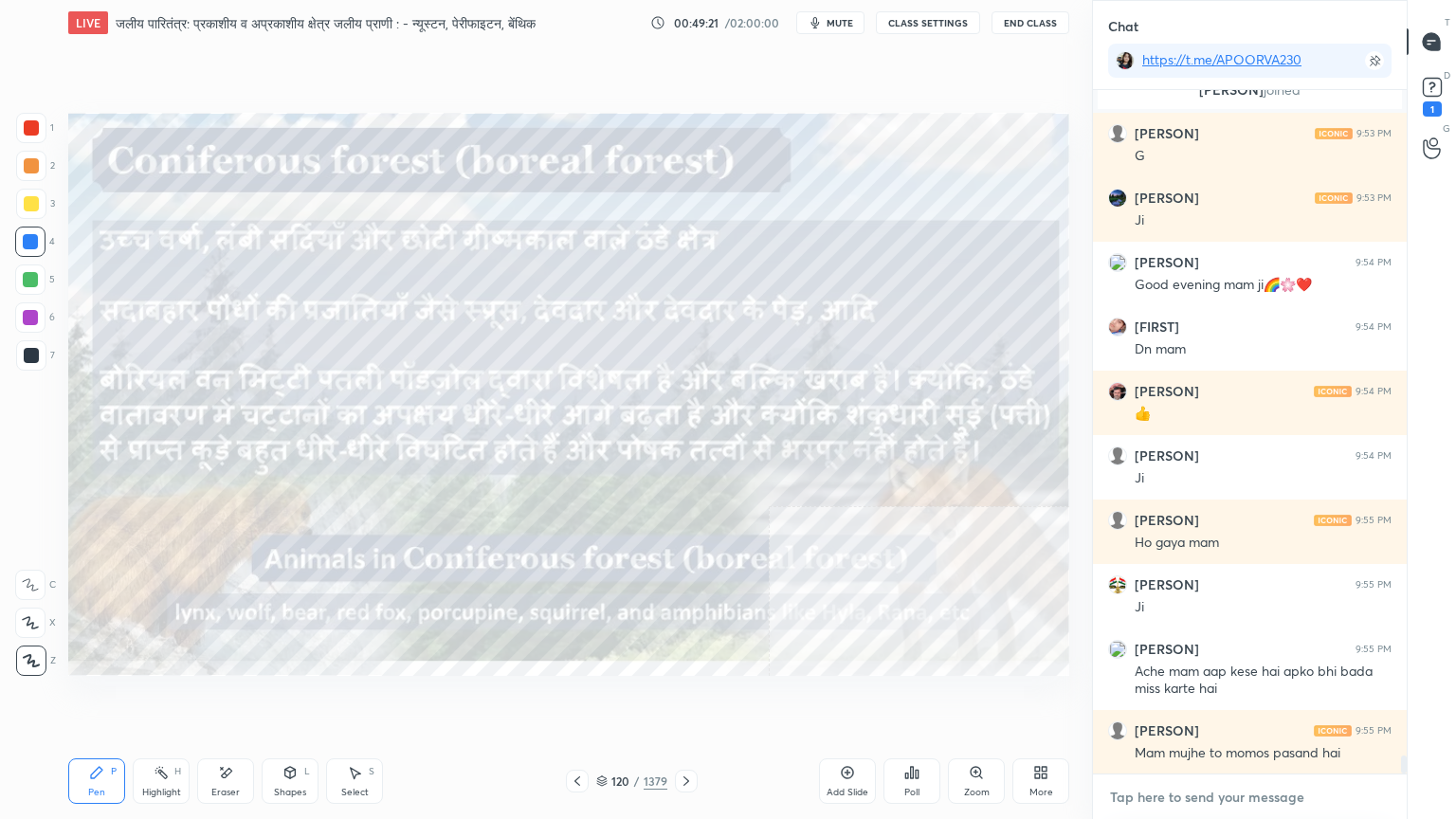 scroll, scrollTop: 24710, scrollLeft: 0, axis: vertical 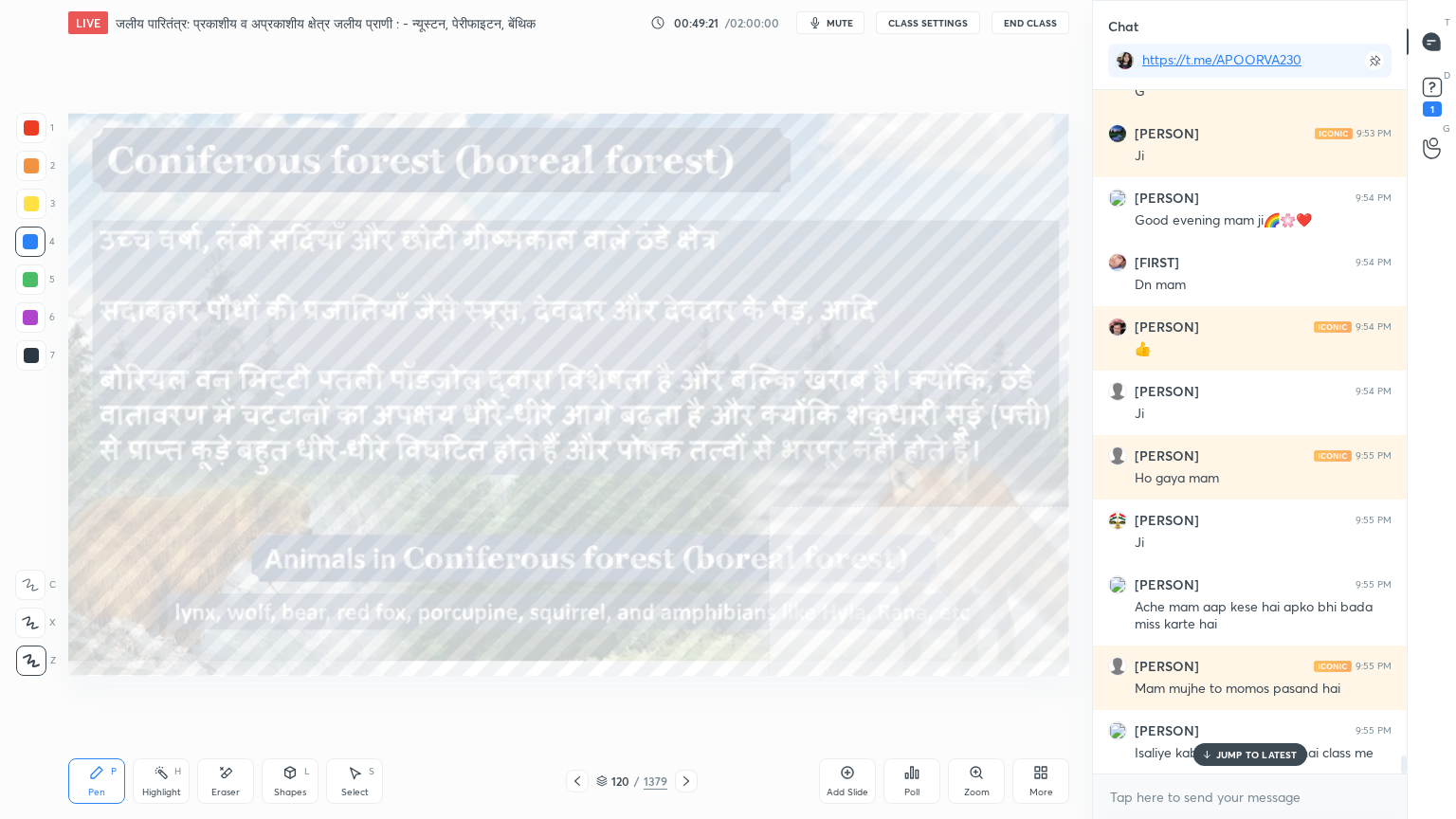 drag, startPoint x: 221, startPoint y: 780, endPoint x: 148, endPoint y: 731, distance: 87.92042 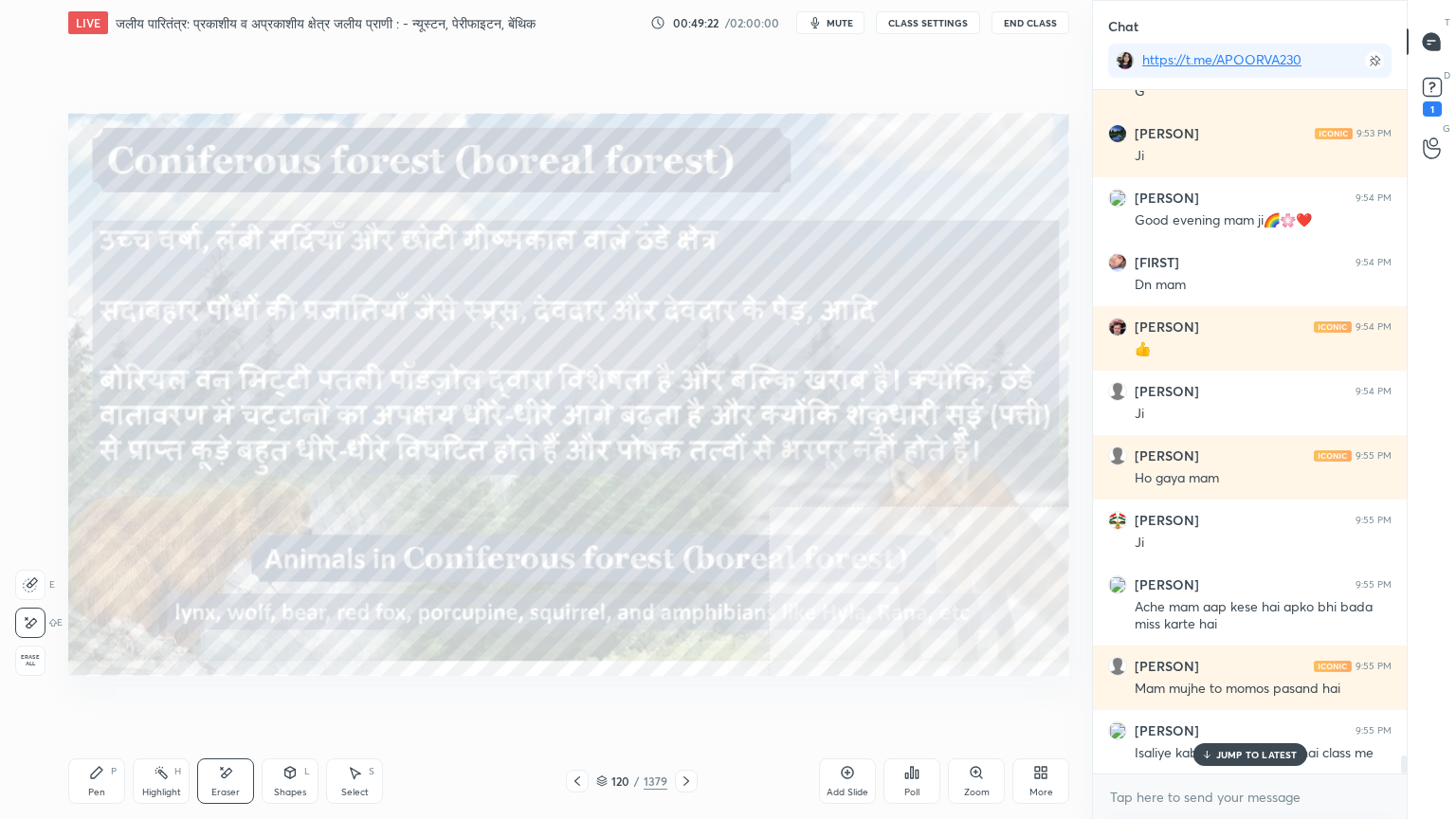 drag, startPoint x: 30, startPoint y: 655, endPoint x: 36, endPoint y: 646, distance: 10.816654 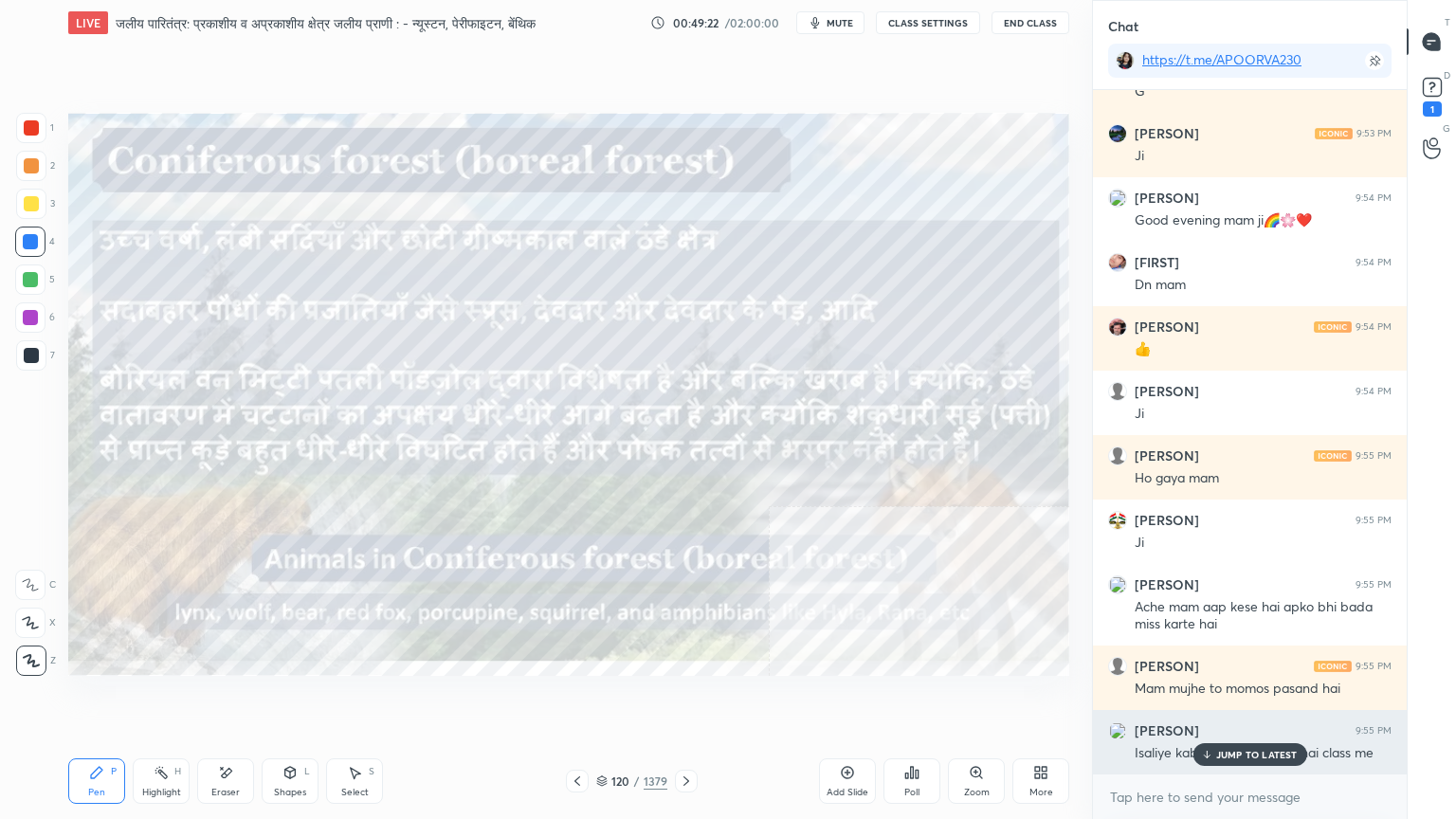click on "JUMP TO LATEST" at bounding box center (1257, 755) 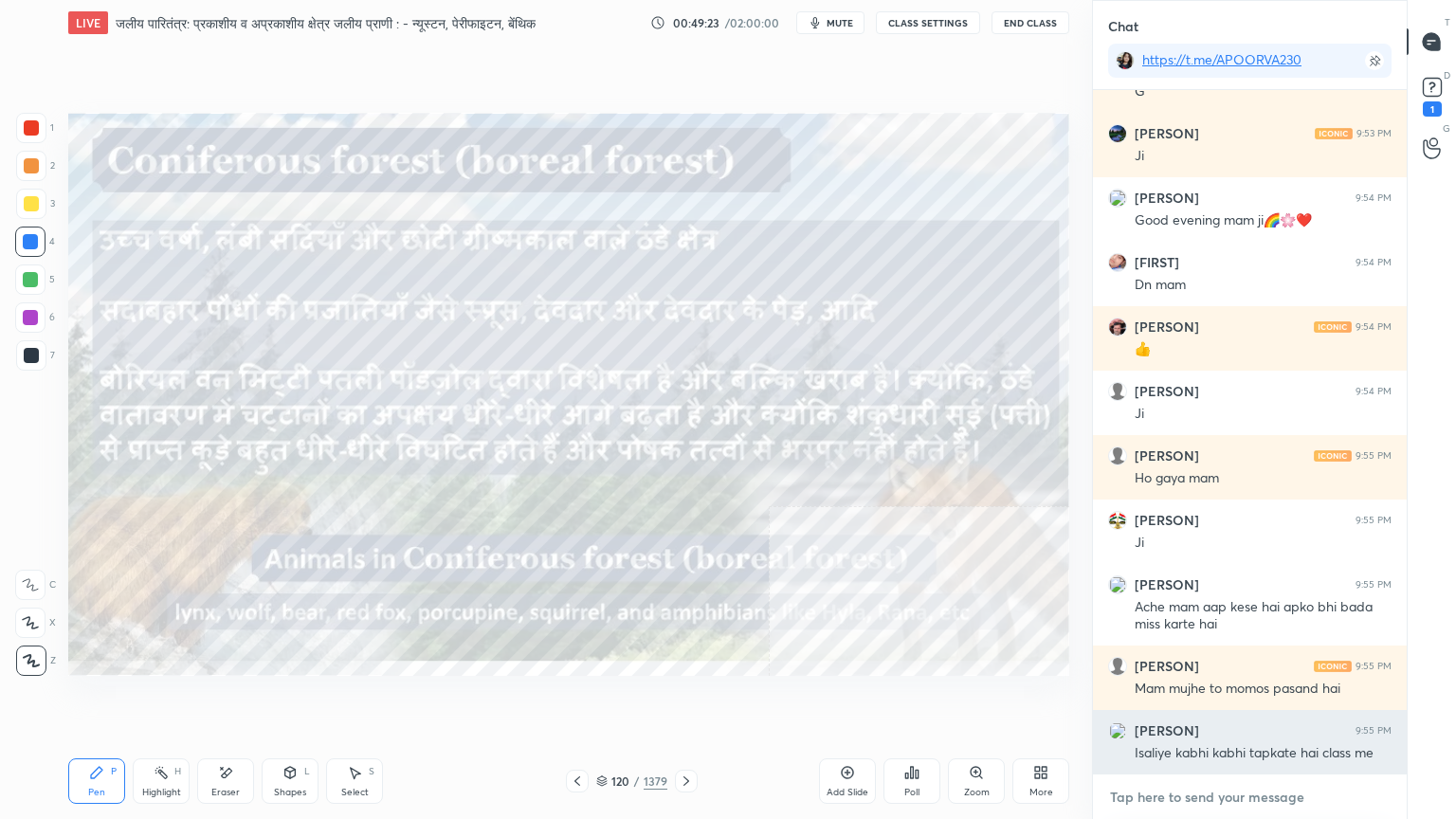 click at bounding box center (1249, 797) 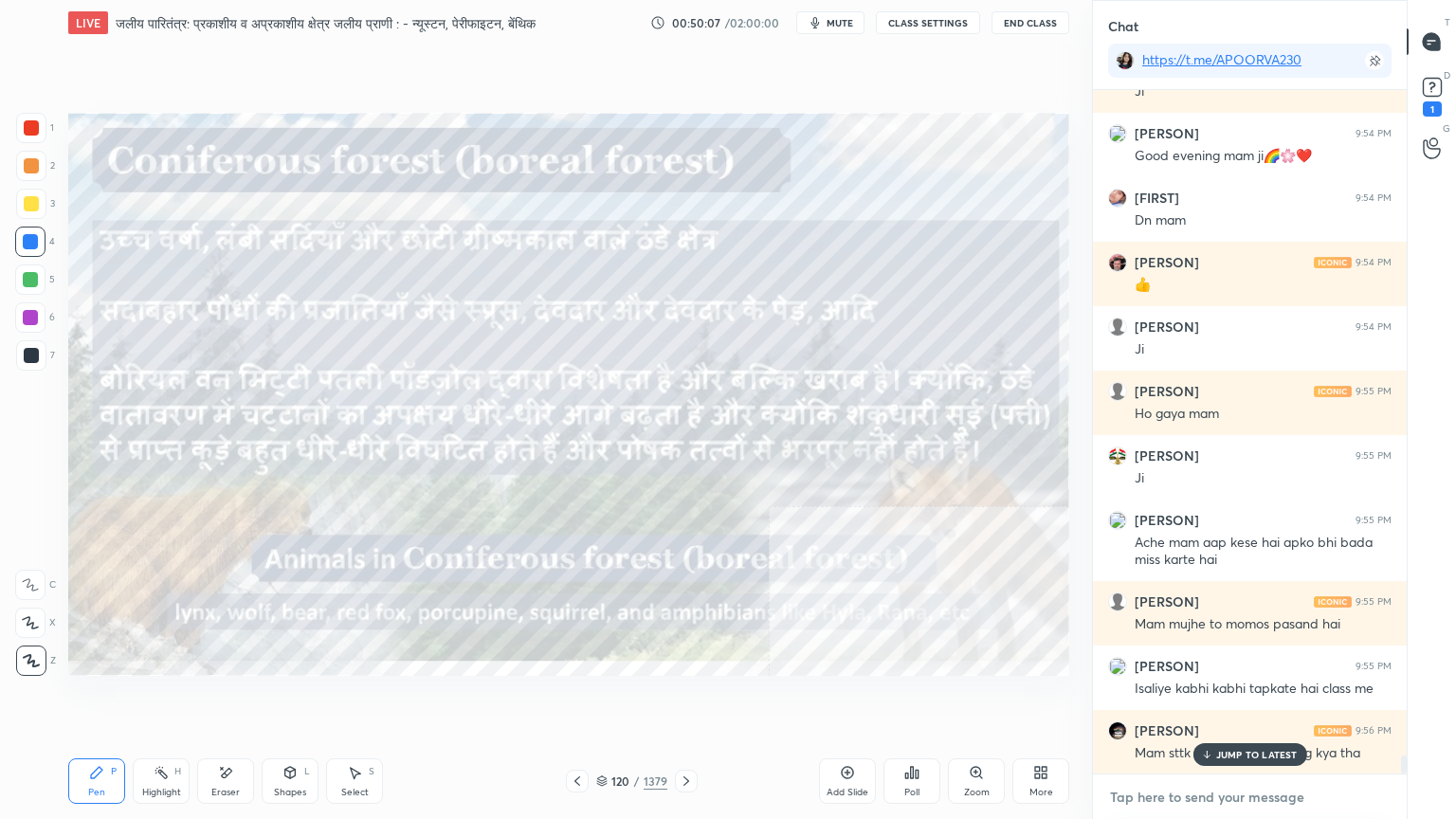 scroll, scrollTop: 24873, scrollLeft: 0, axis: vertical 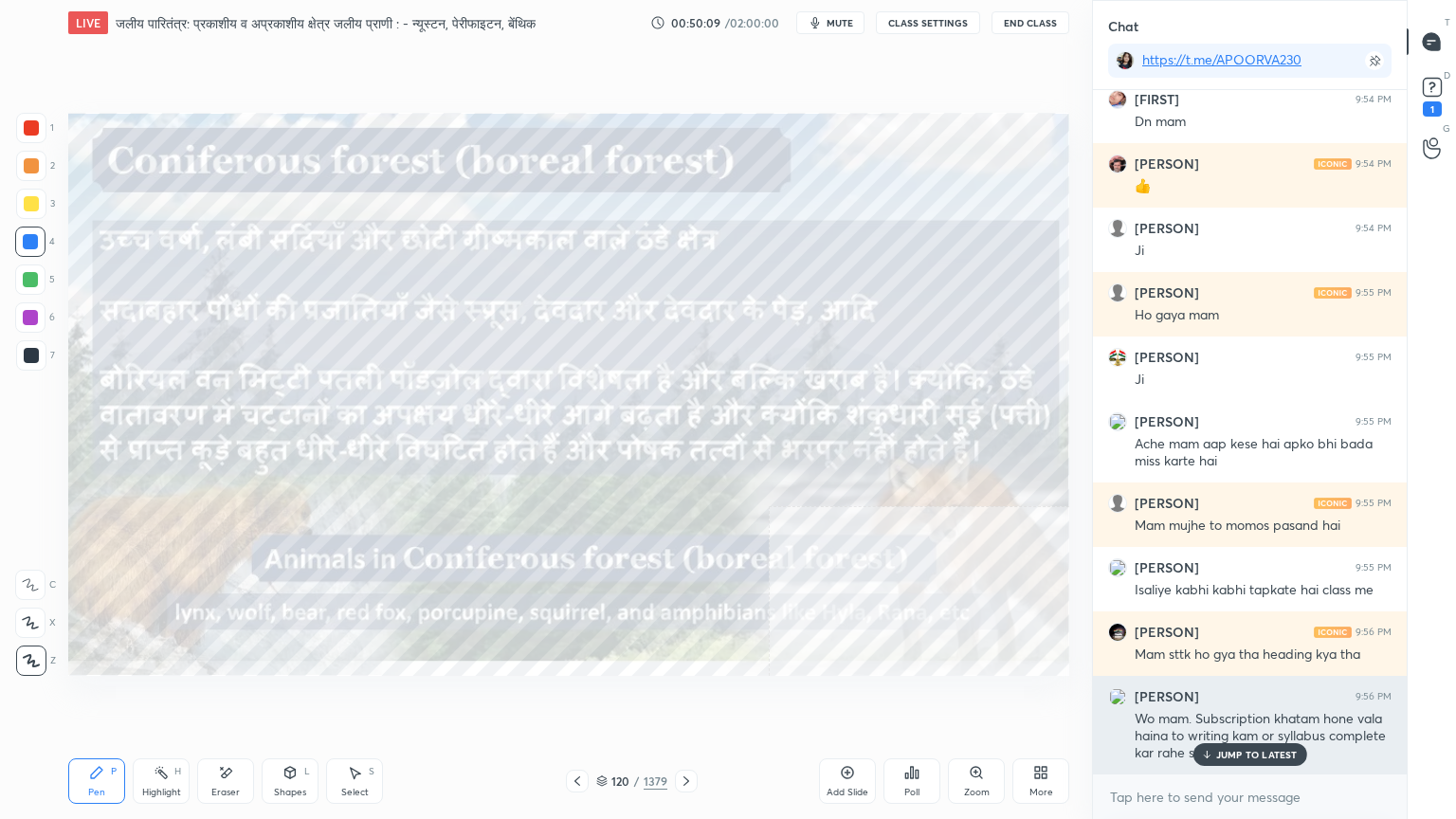 click on "JUMP TO LATEST" at bounding box center [1257, 755] 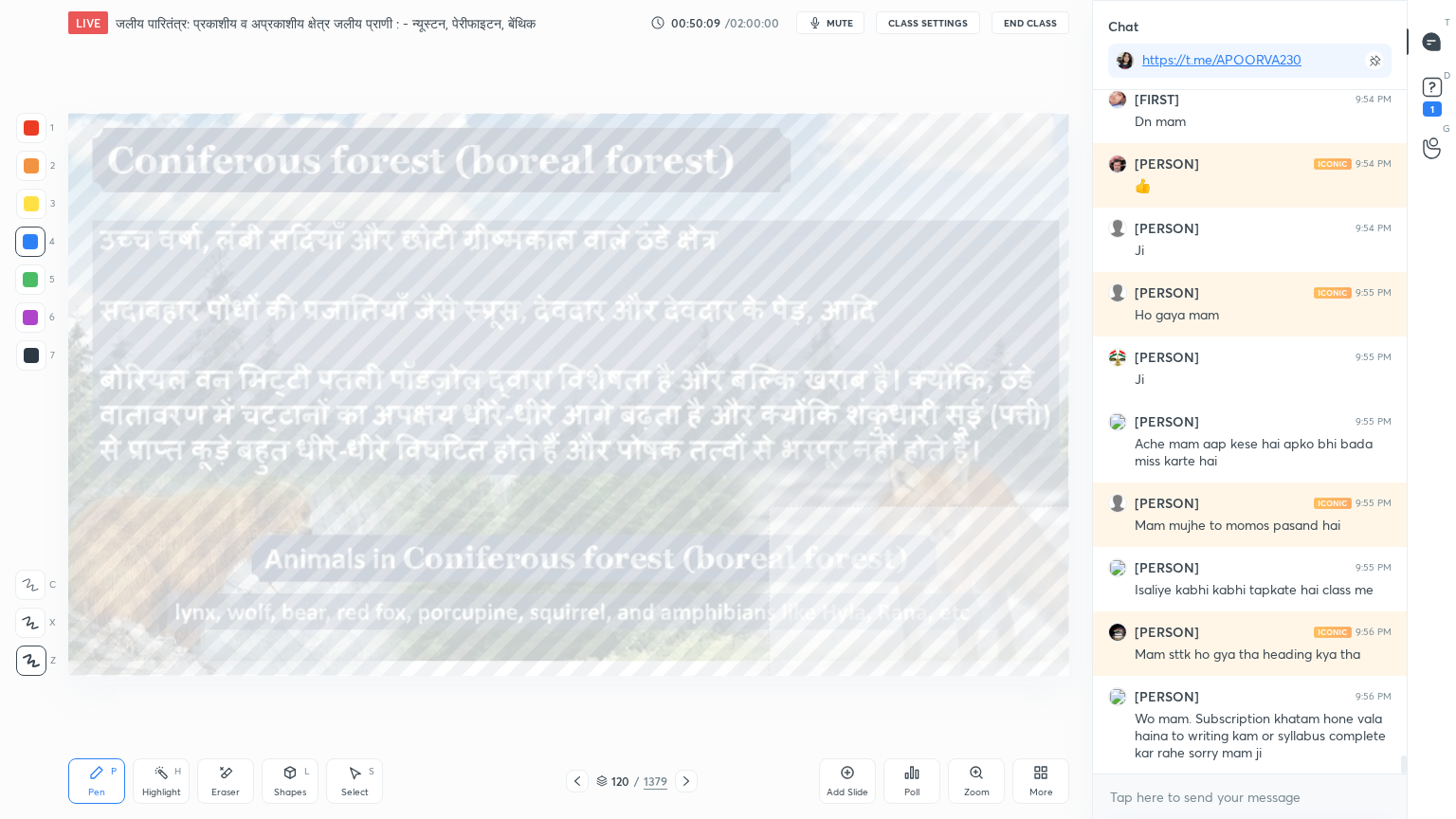 click on "x" at bounding box center (1249, 796) 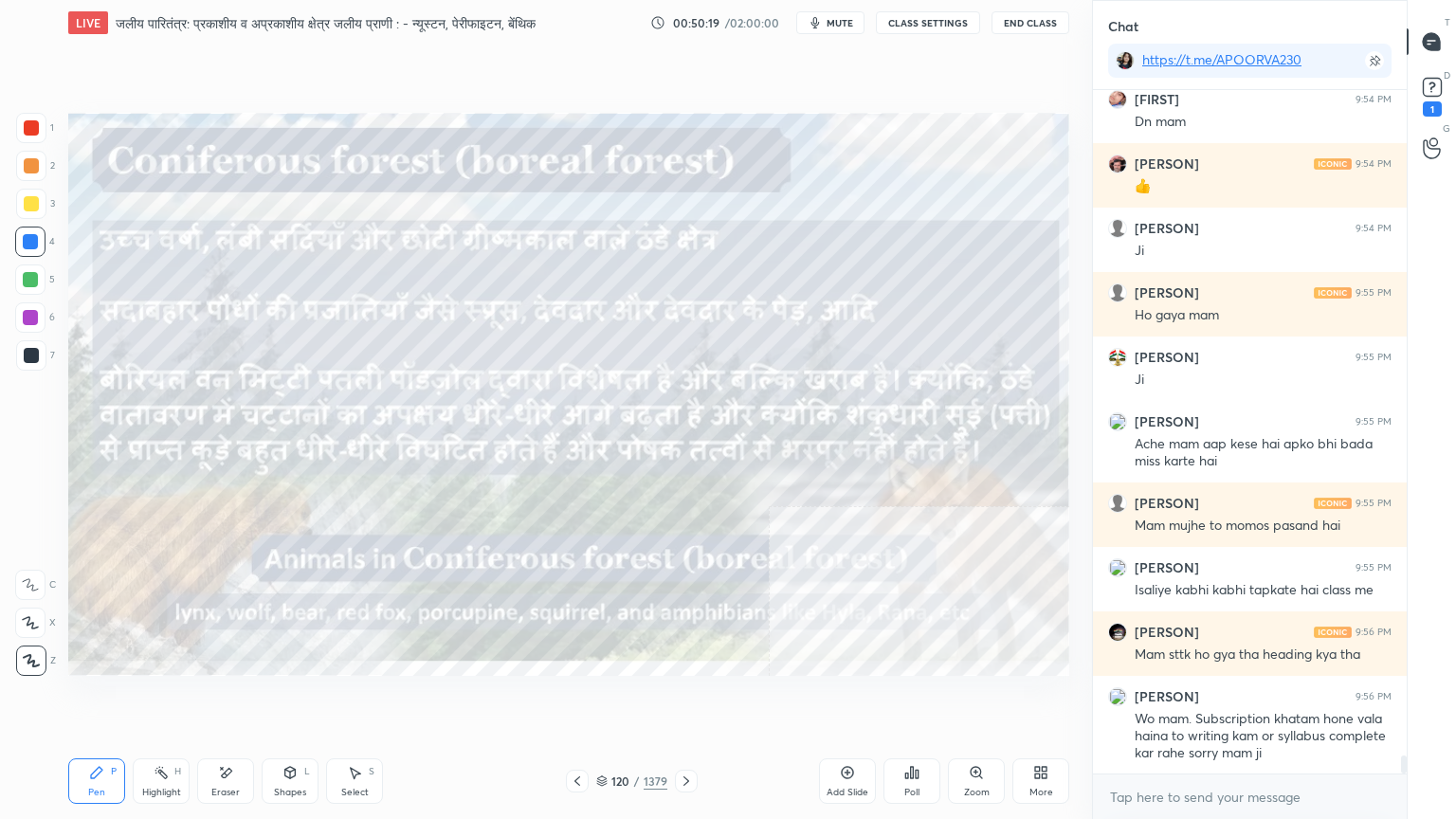 click on "Add Slide" at bounding box center (847, 792) 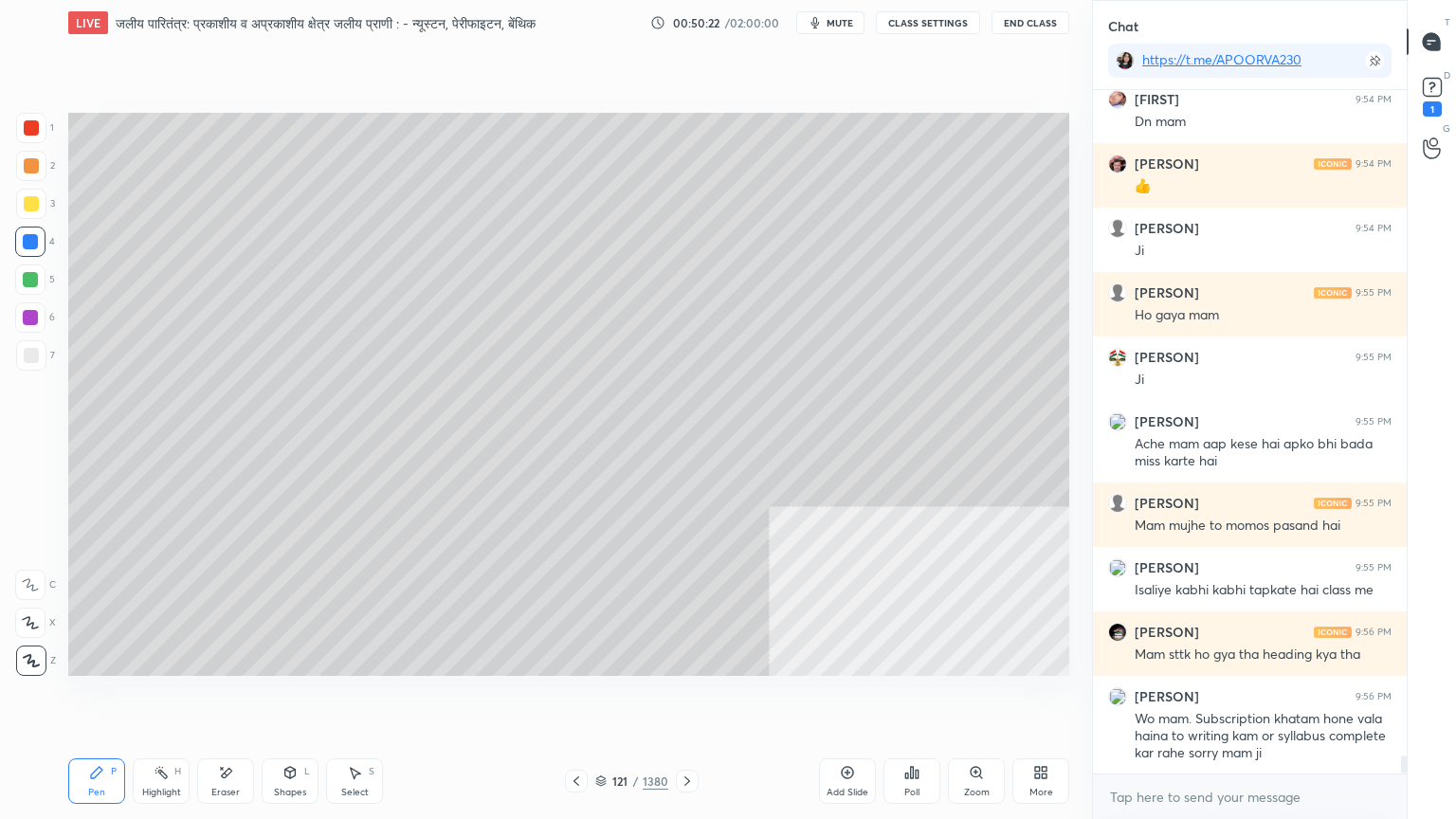click at bounding box center [31, 355] 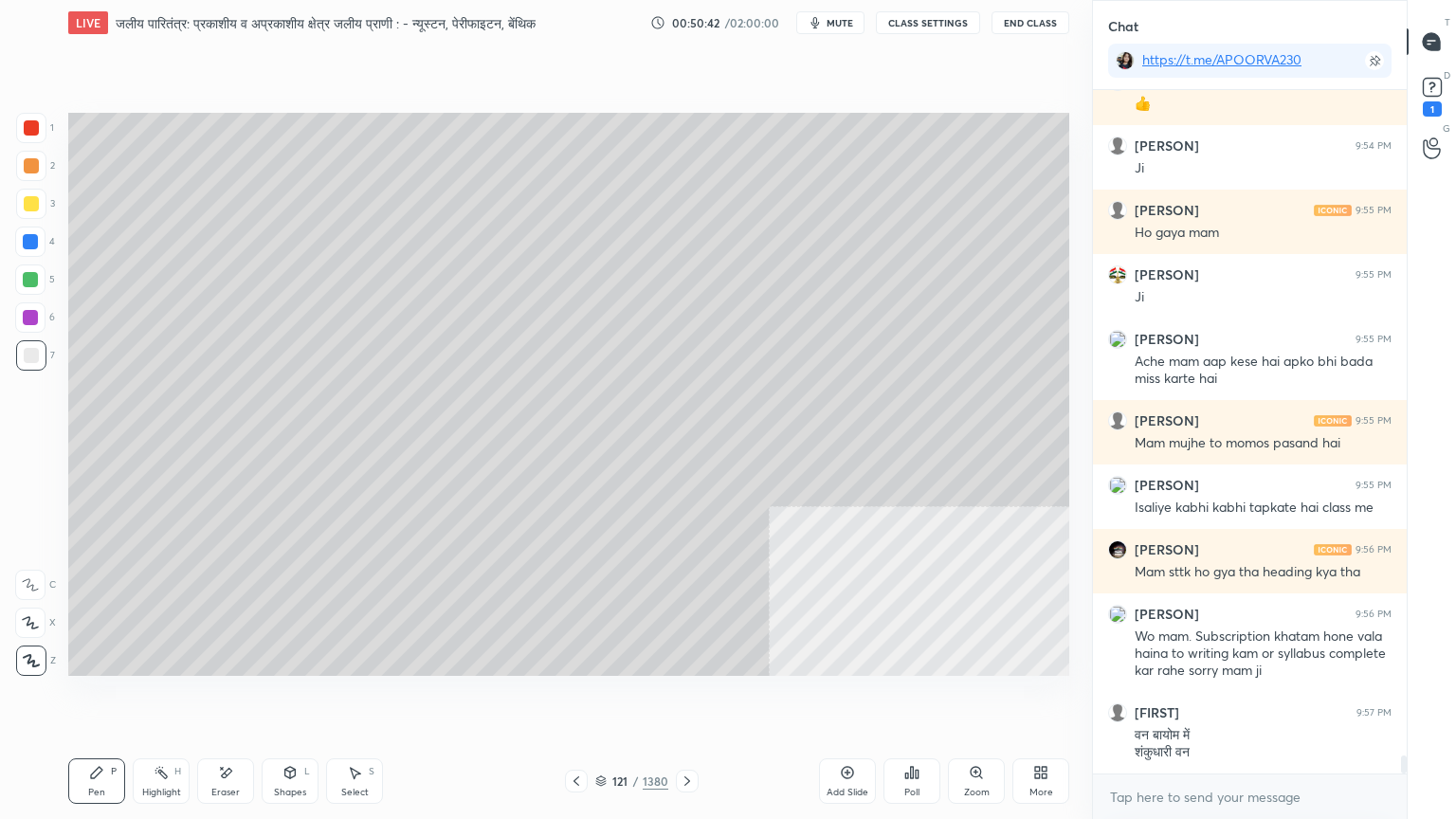 scroll, scrollTop: 25036, scrollLeft: 0, axis: vertical 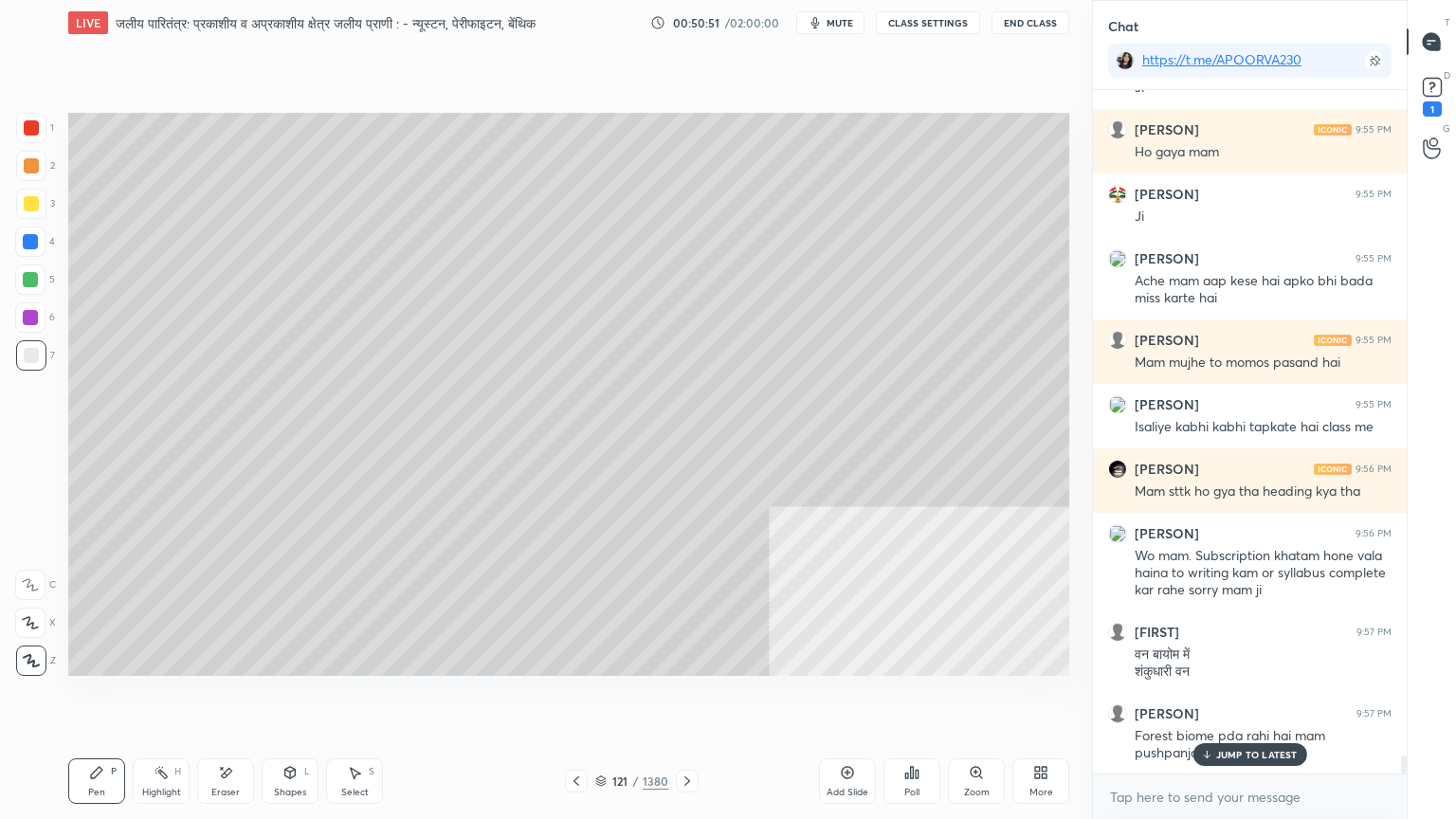 click on "JUMP TO LATEST" at bounding box center [1257, 755] 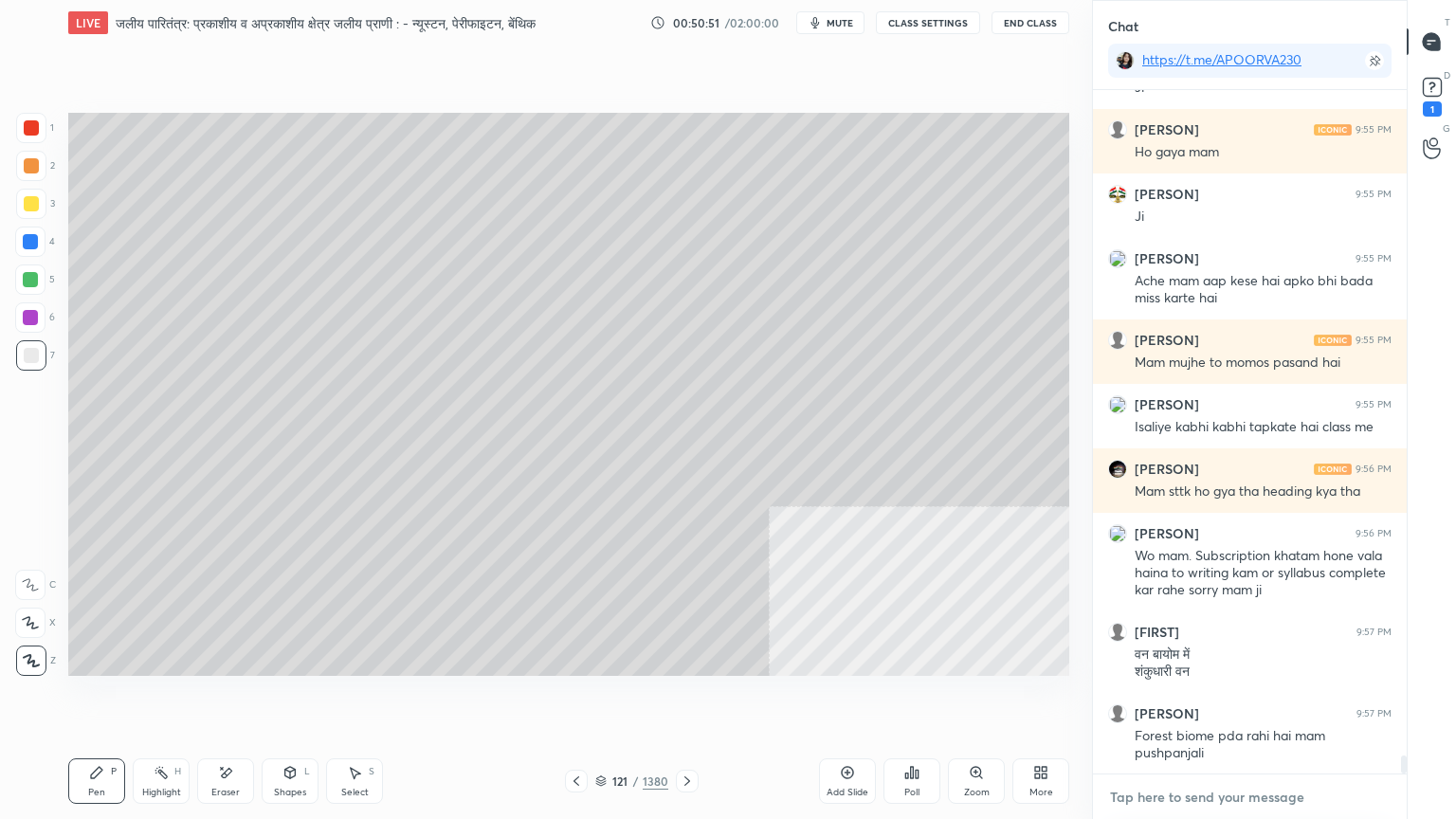 click at bounding box center [1249, 797] 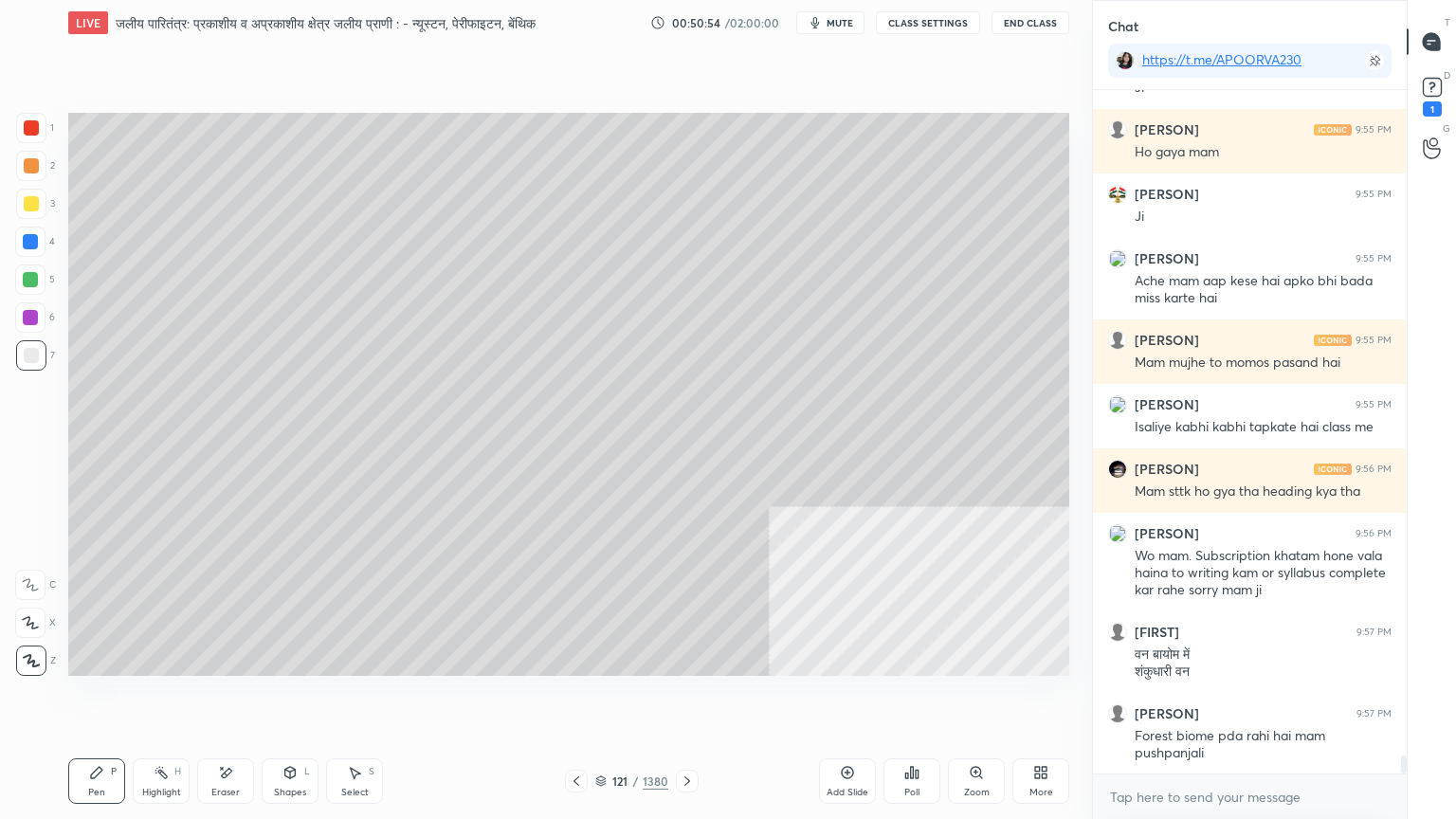 click at bounding box center [30, 242] 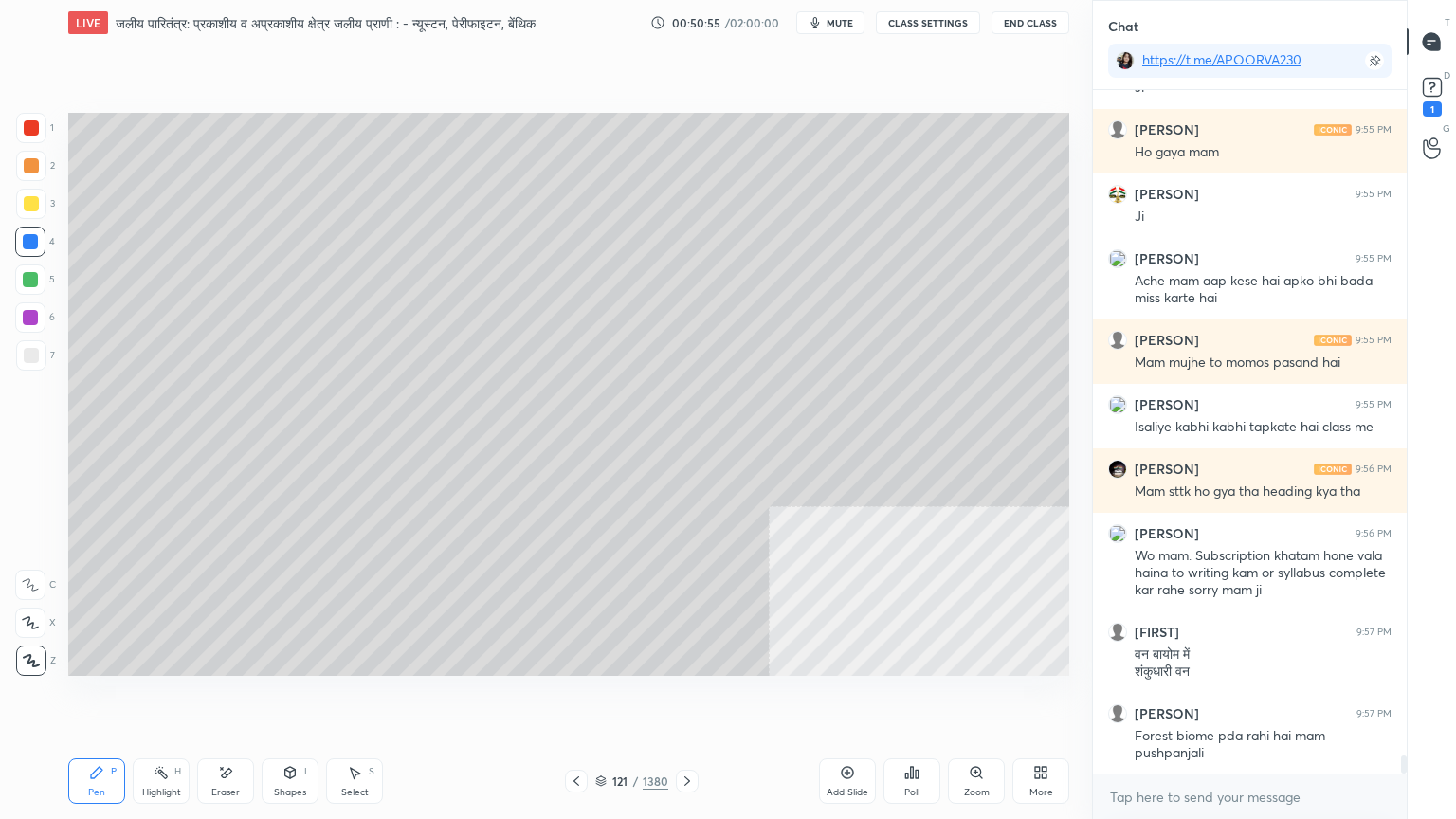 drag, startPoint x: 32, startPoint y: 239, endPoint x: 60, endPoint y: 244, distance: 28.442925 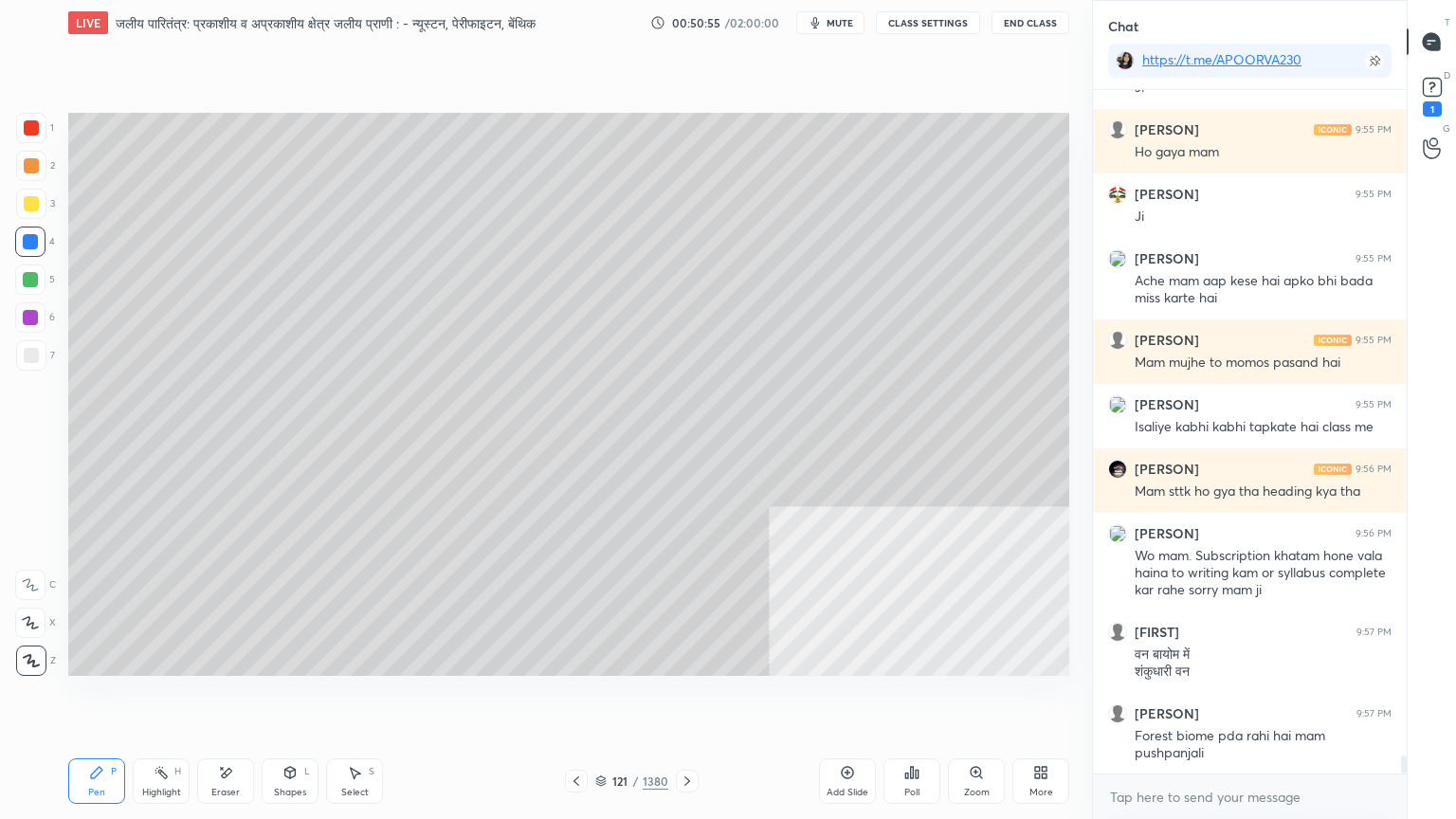 click at bounding box center (30, 242) 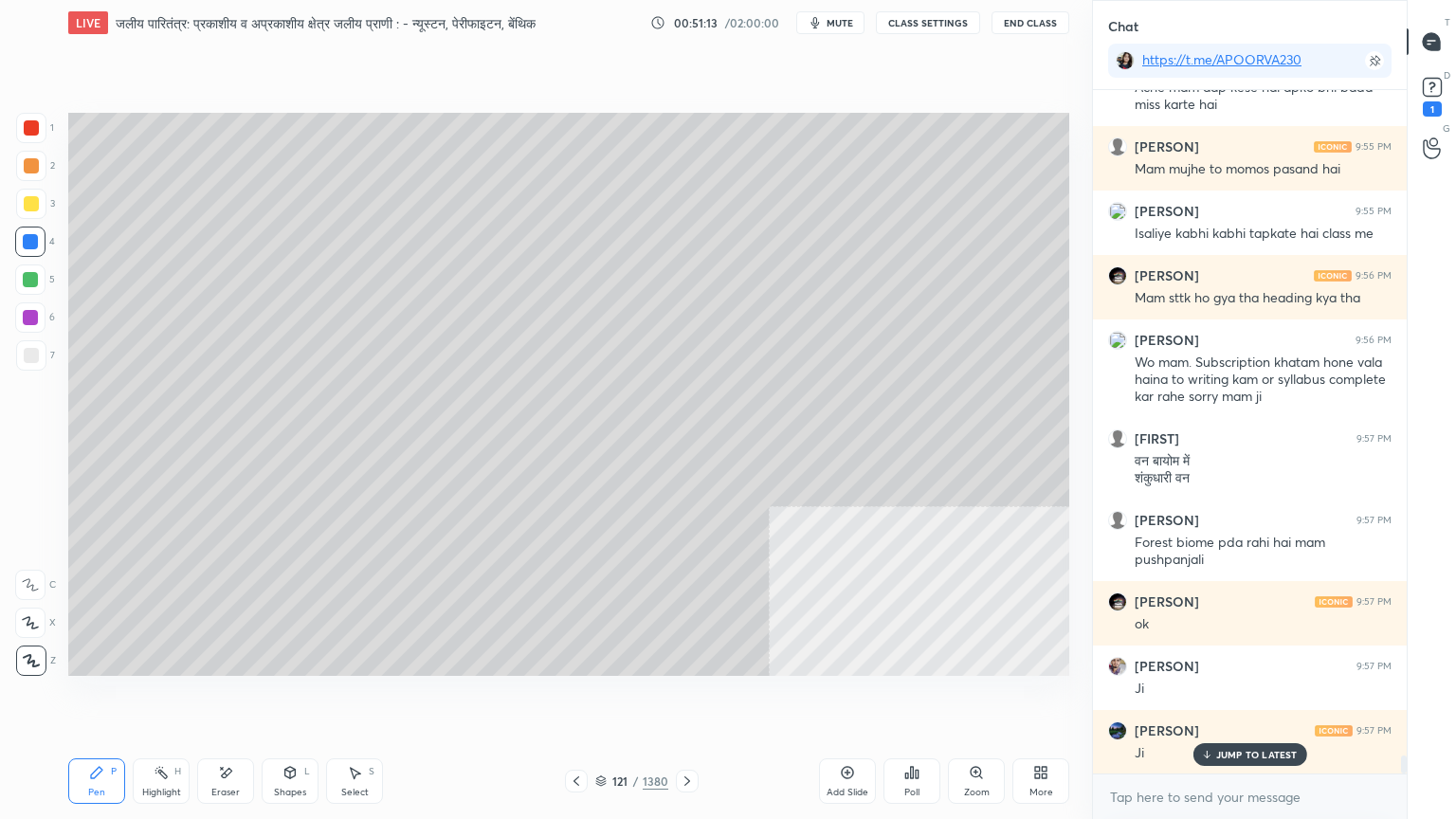 scroll, scrollTop: 25294, scrollLeft: 0, axis: vertical 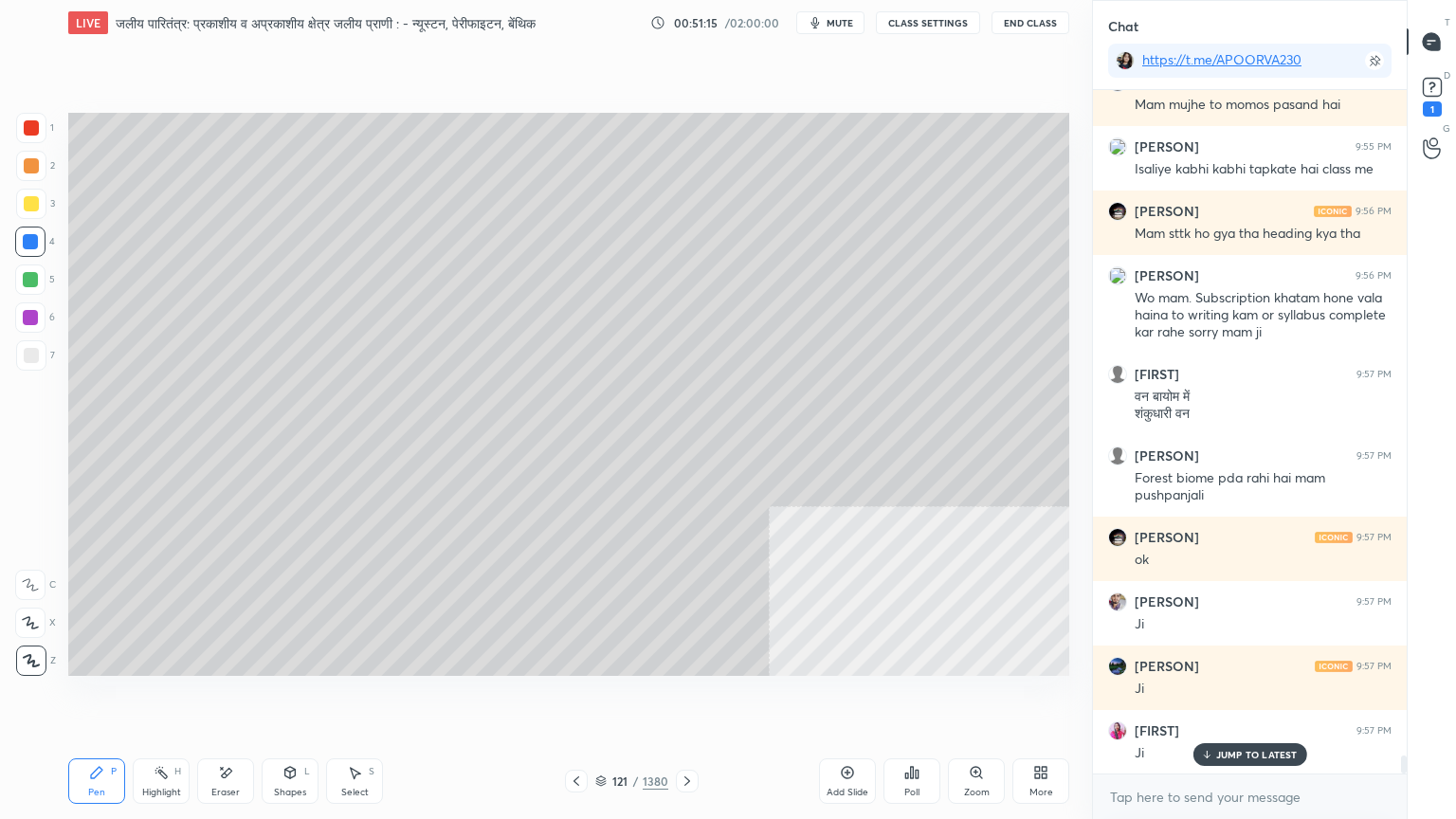 click on "Eraser" at bounding box center (226, 792) 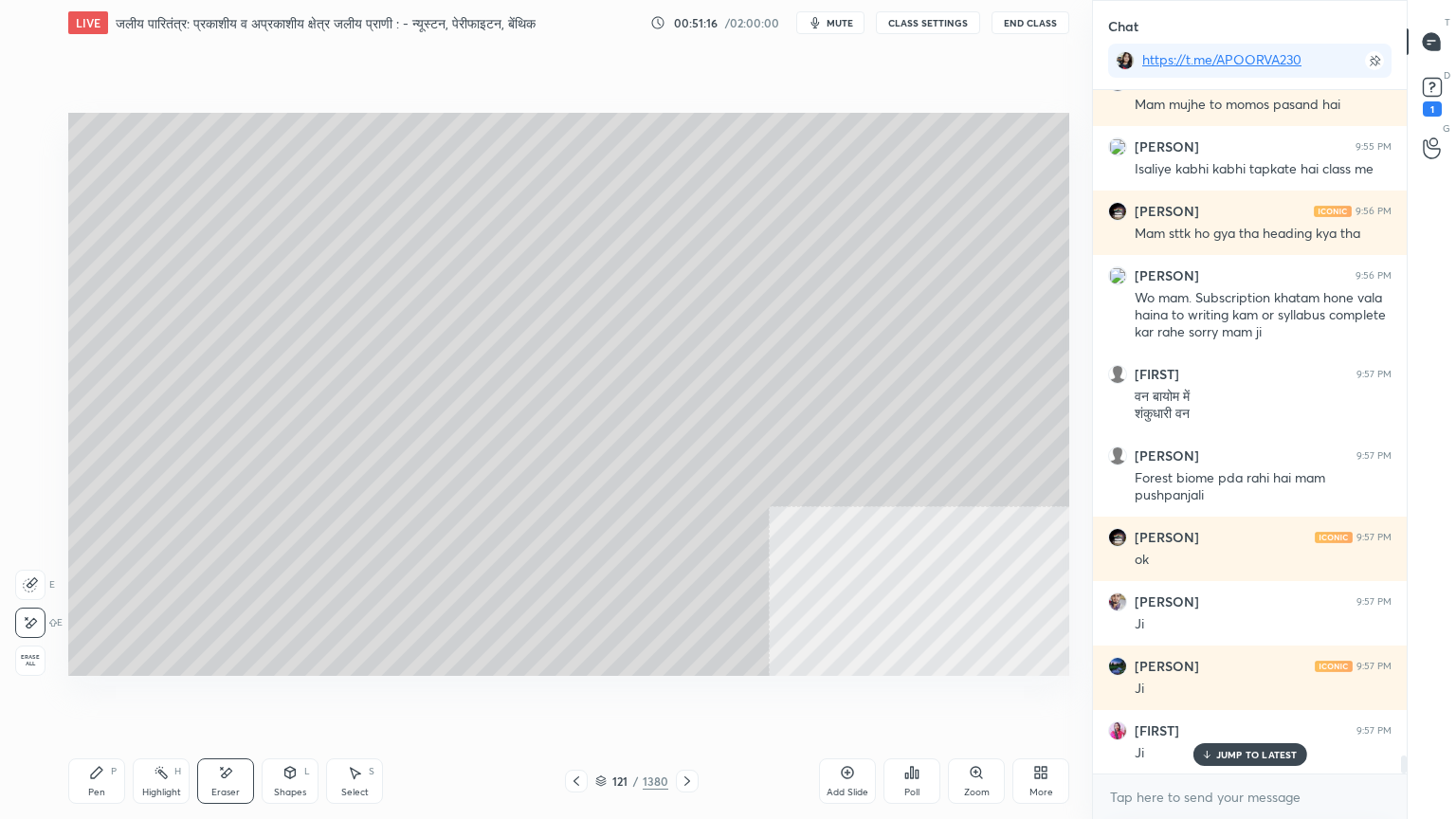 click on "Erase all" at bounding box center [30, 661] 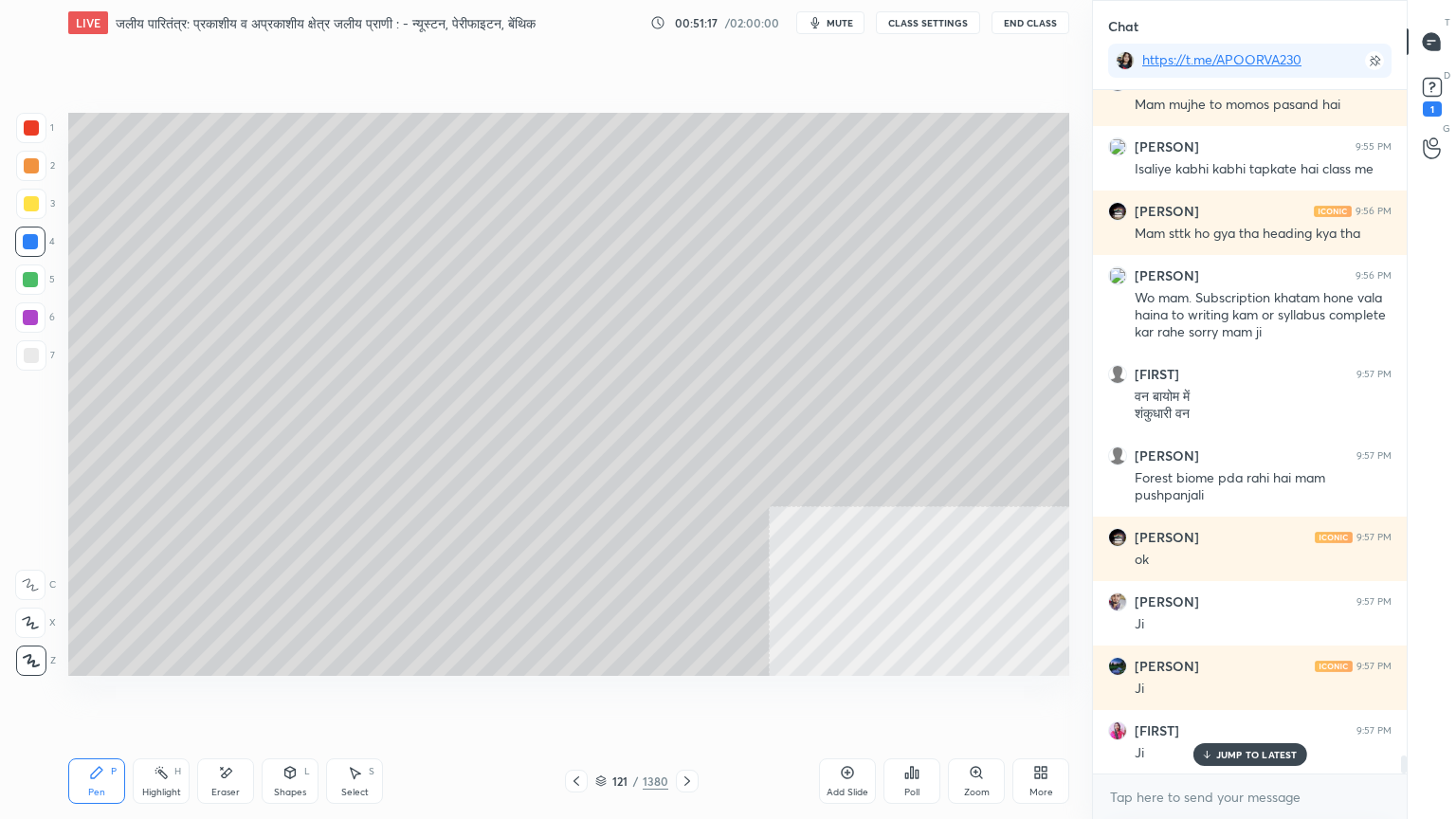 click 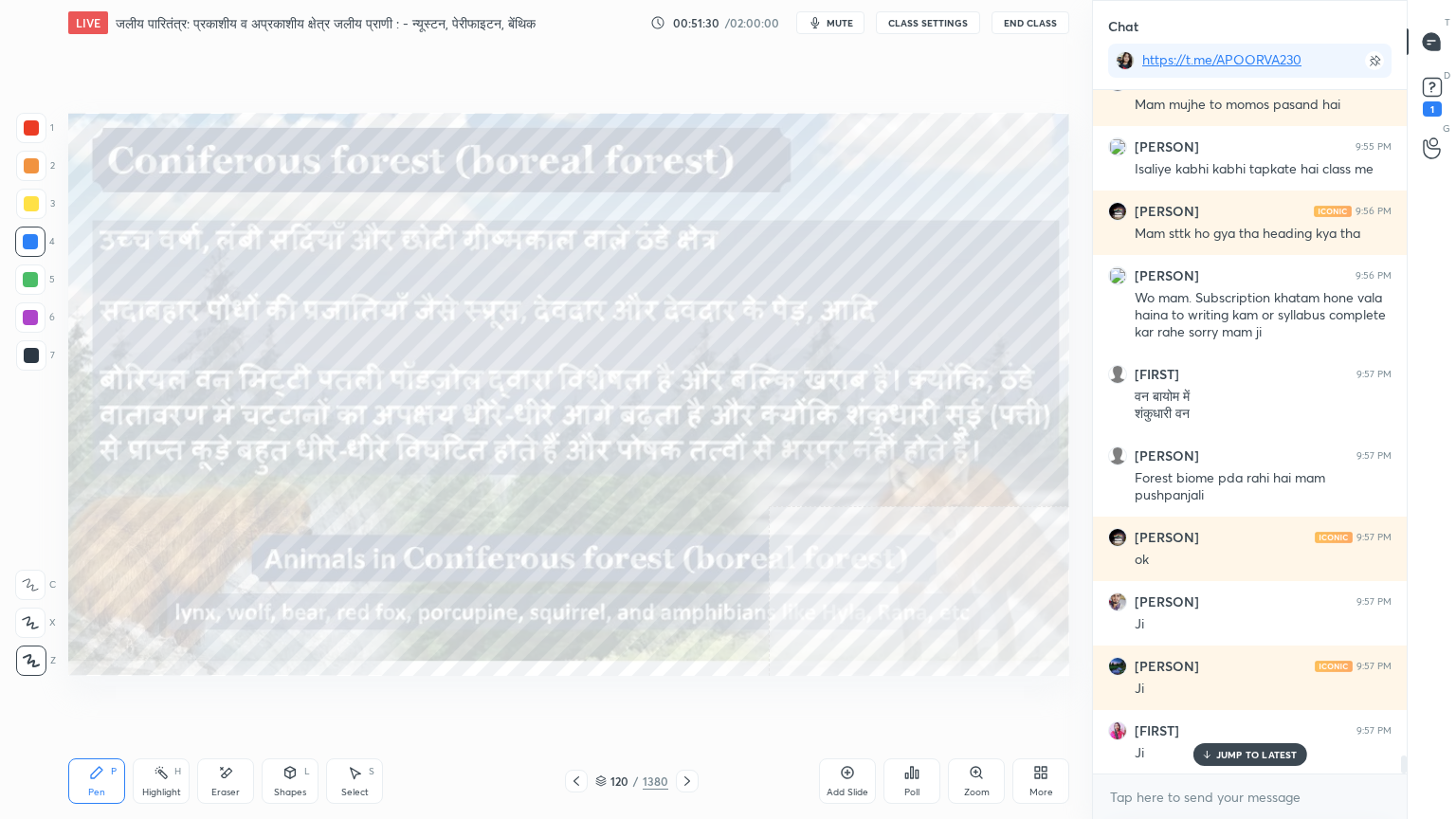 click on "Eraser" at bounding box center (226, 781) 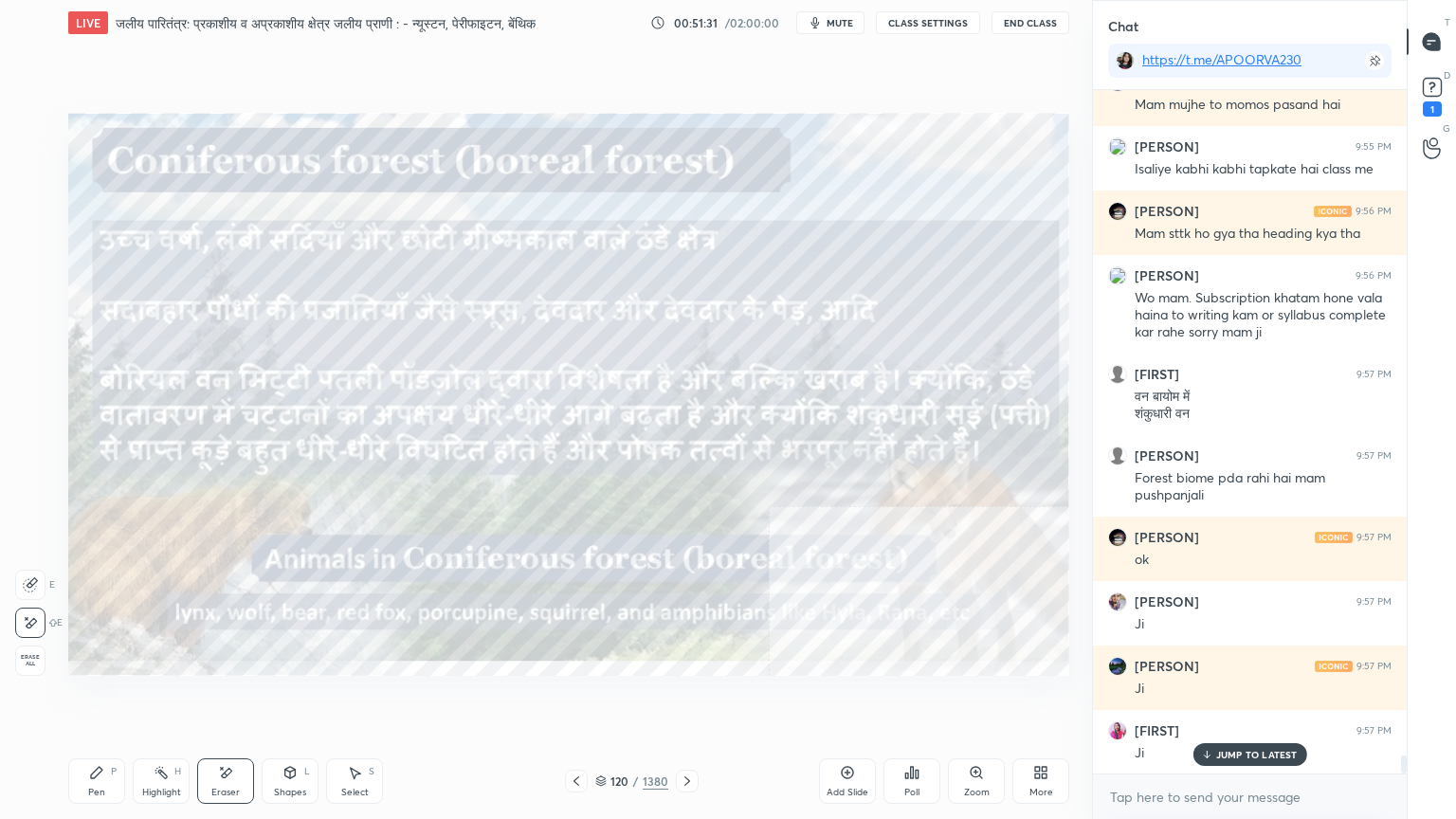 click on "Erase all" at bounding box center (30, 661) 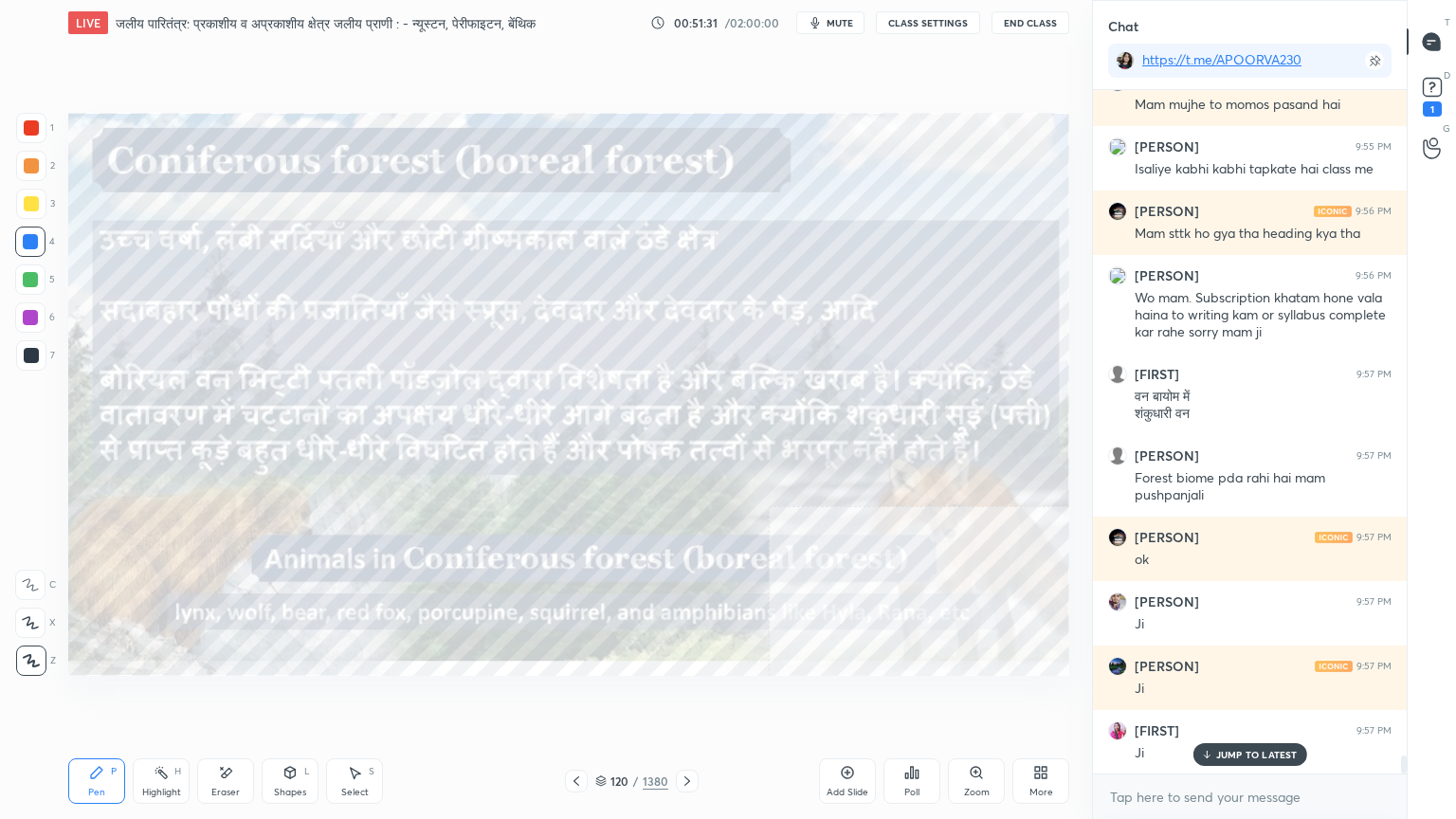 click on "1 2 3 4 5 6 7 C X Z E E Erase all   H H" at bounding box center (30, 394) 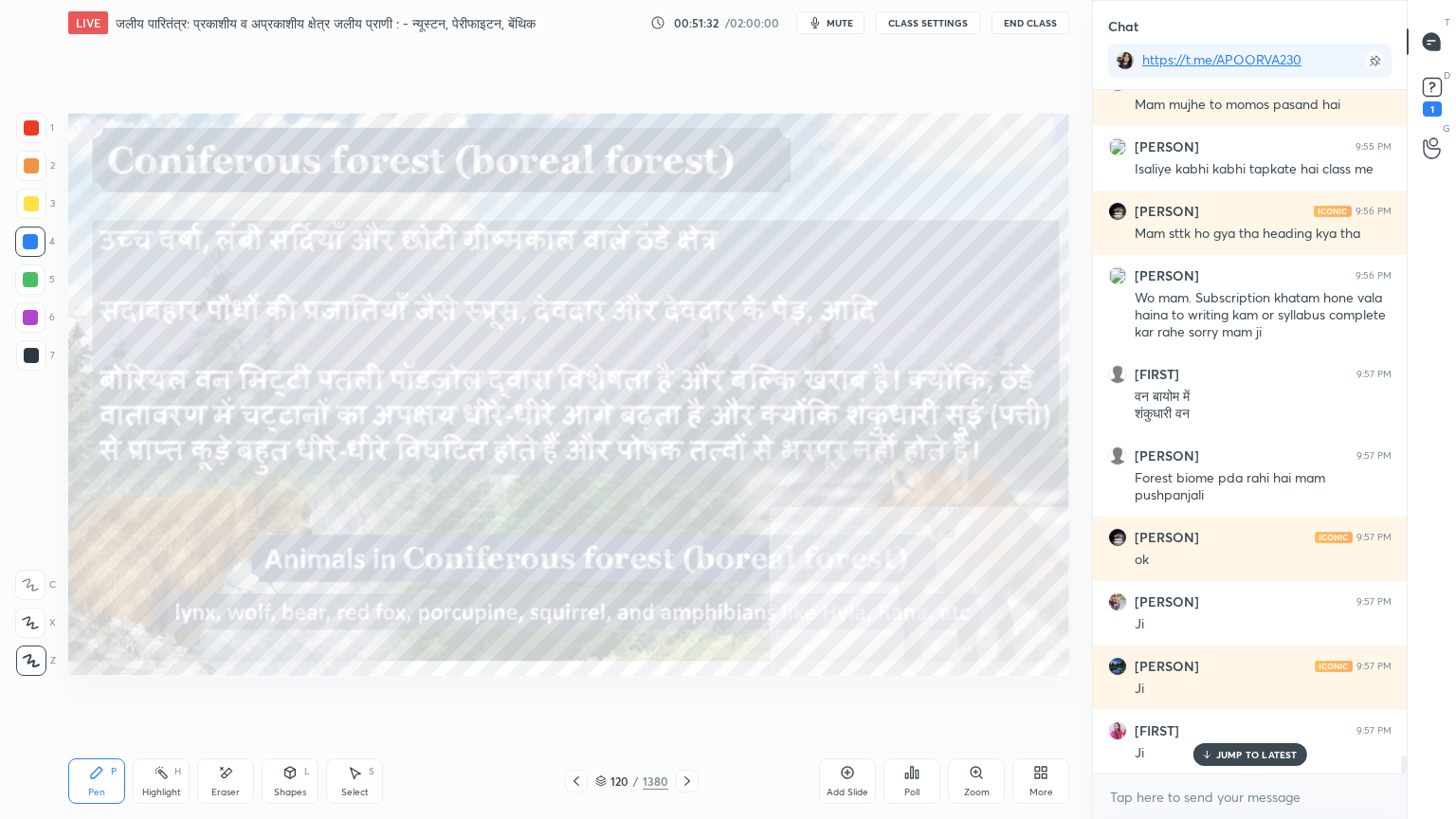 scroll, scrollTop: 25362, scrollLeft: 0, axis: vertical 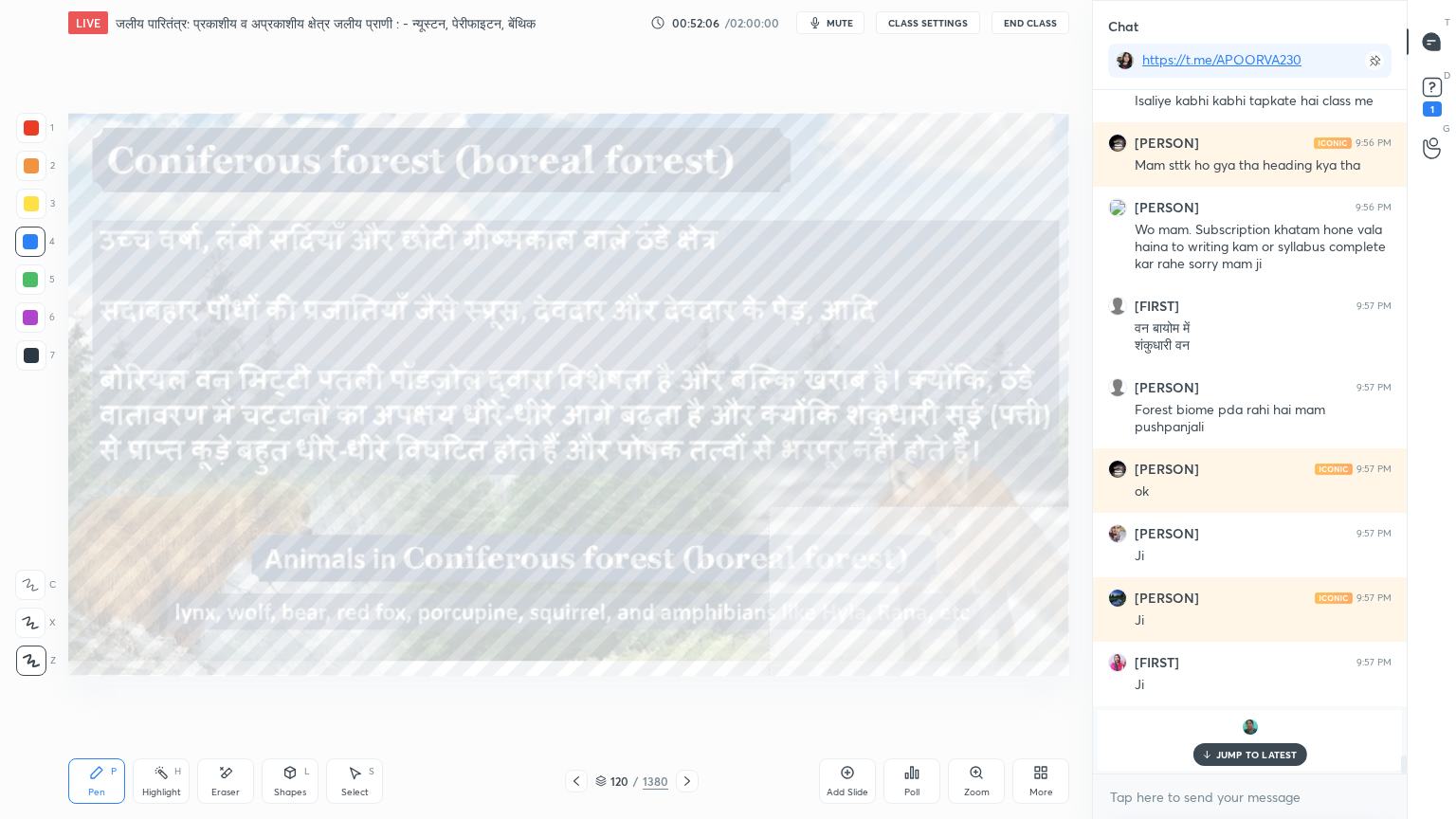 drag, startPoint x: 1217, startPoint y: 749, endPoint x: 1218, endPoint y: 790, distance: 41.012193 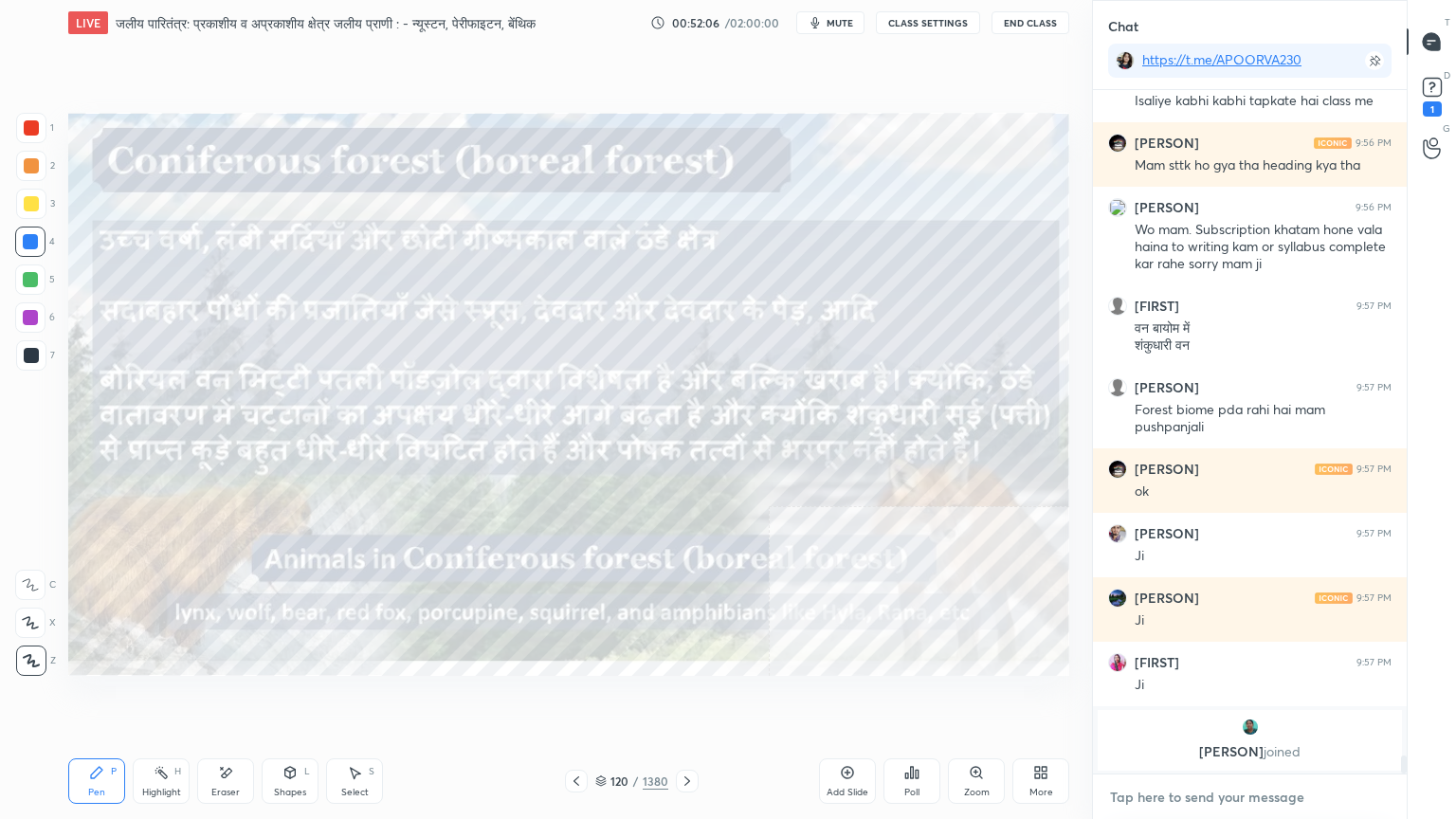 click at bounding box center [1249, 797] 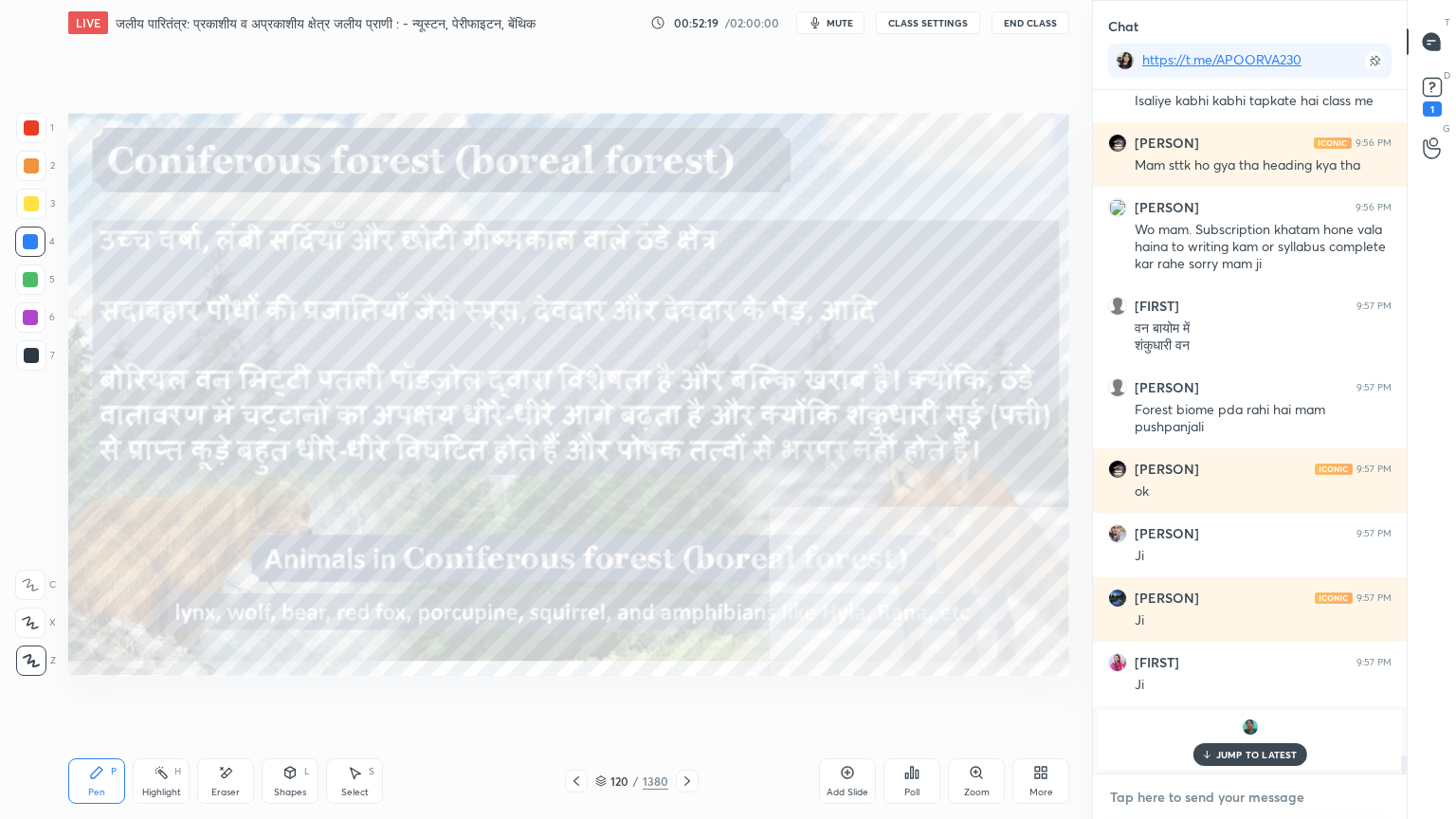 scroll, scrollTop: 25427, scrollLeft: 0, axis: vertical 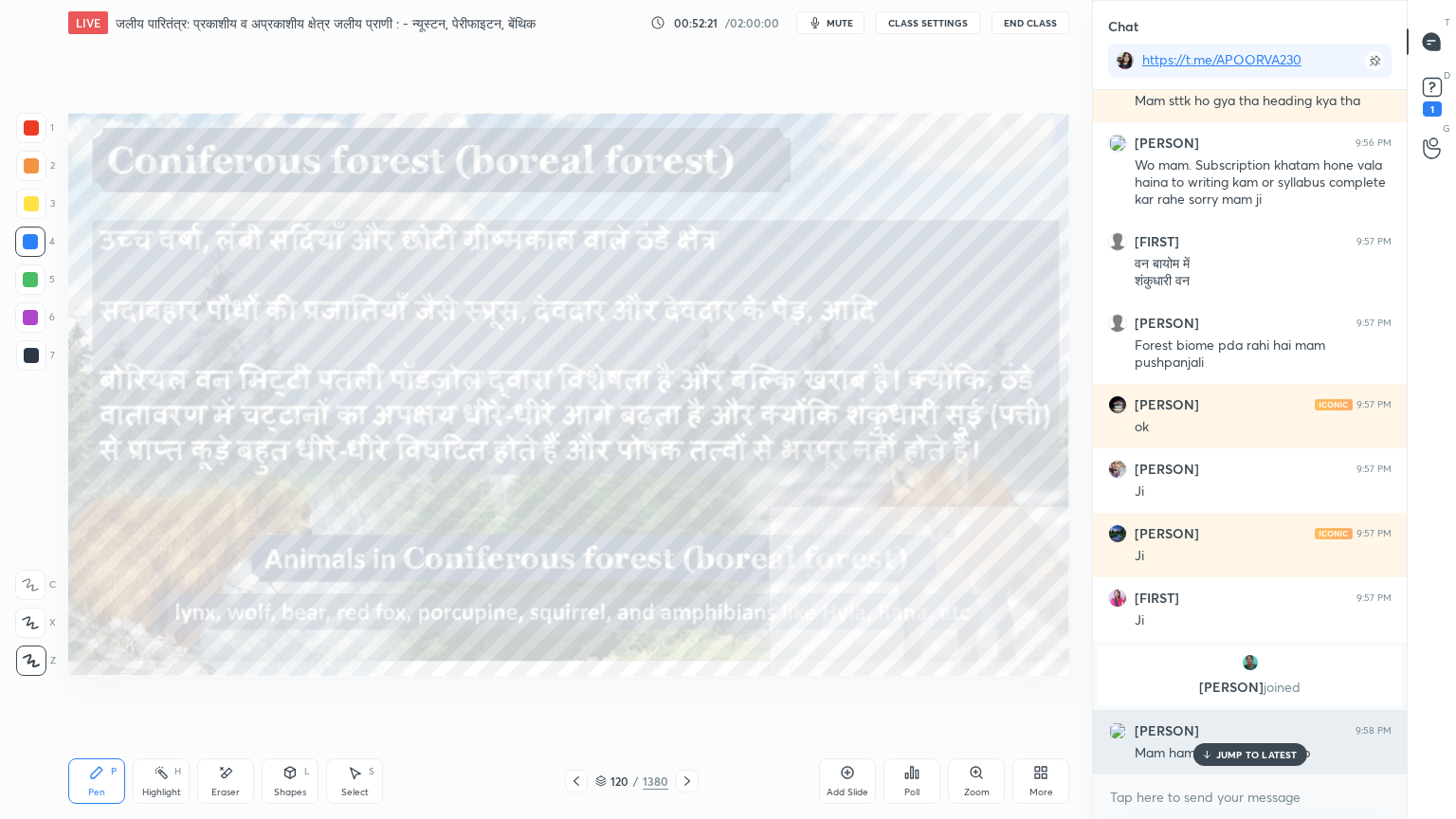 click on "JUMP TO LATEST" at bounding box center (1249, 755) 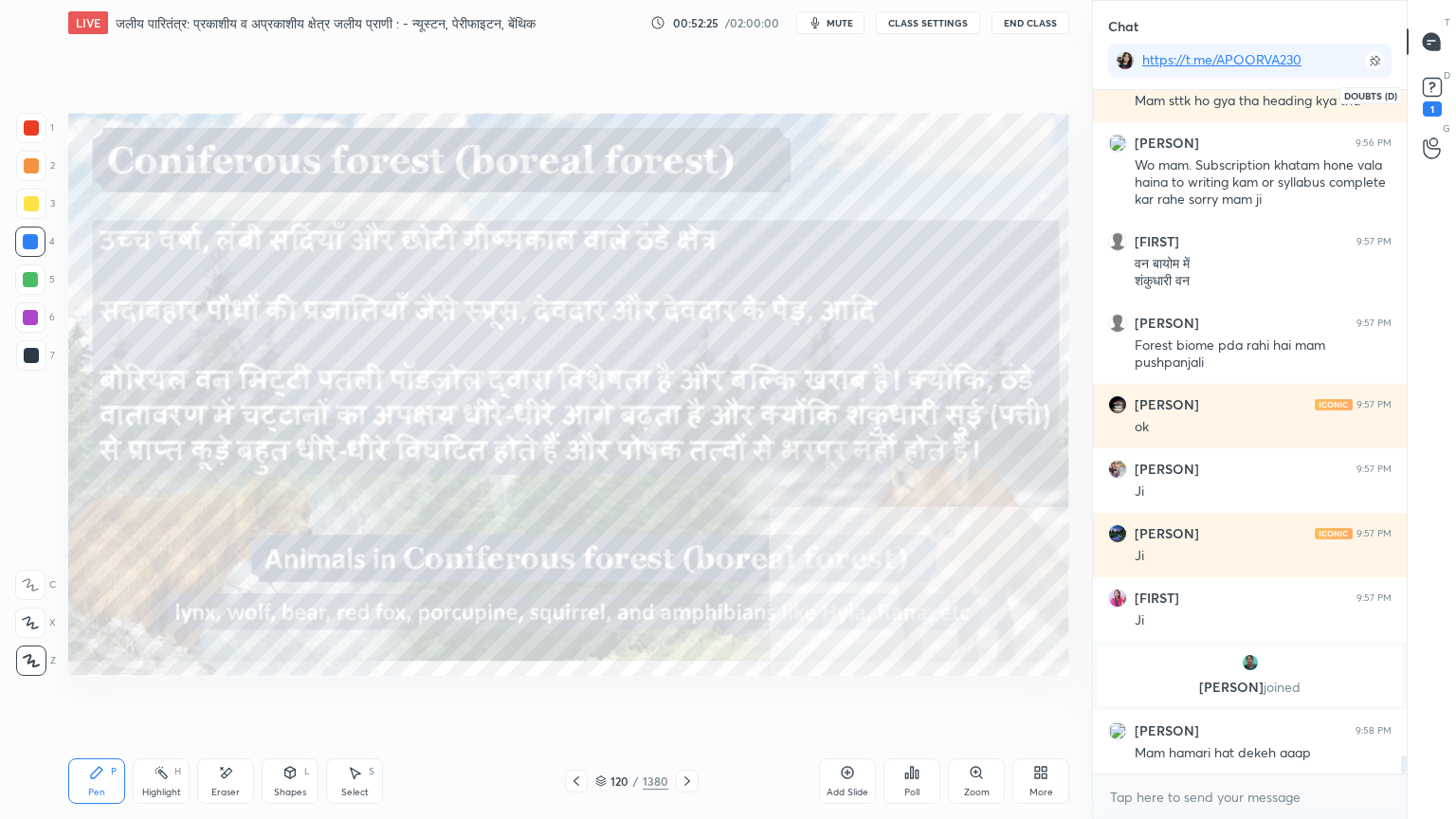 click on "1" at bounding box center [1432, 95] 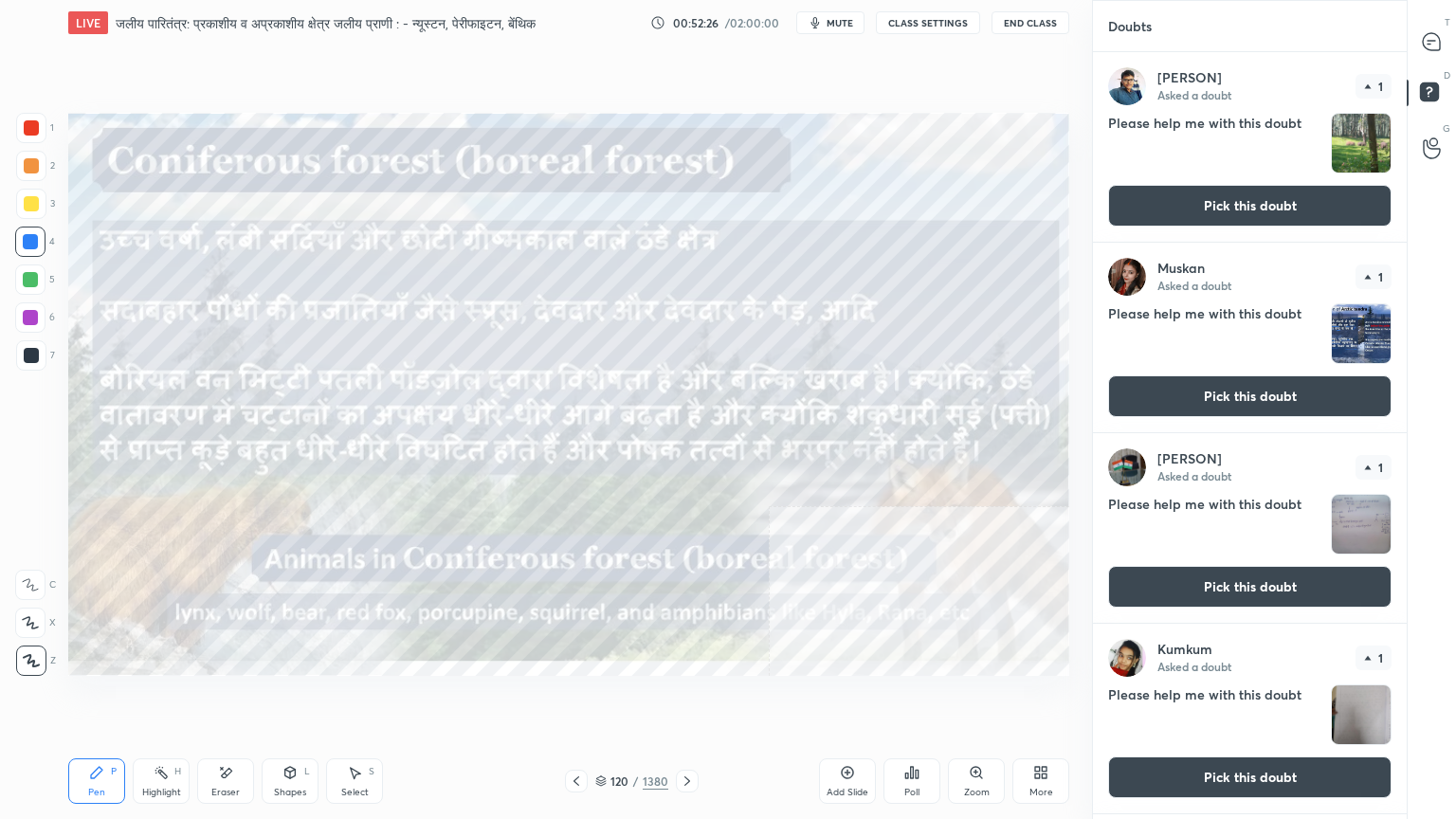 click on "Pick this doubt" at bounding box center (1249, 206) 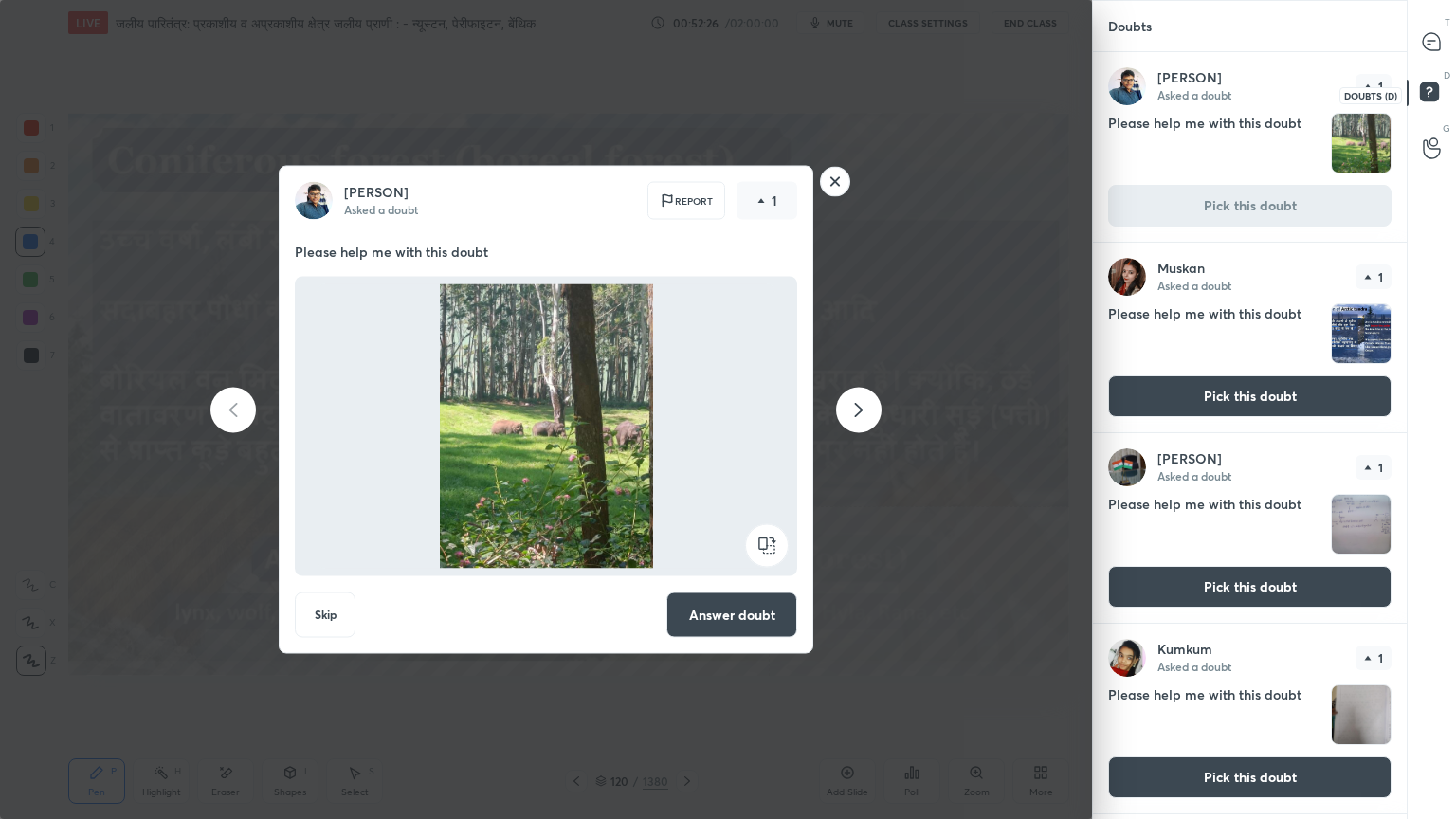 click 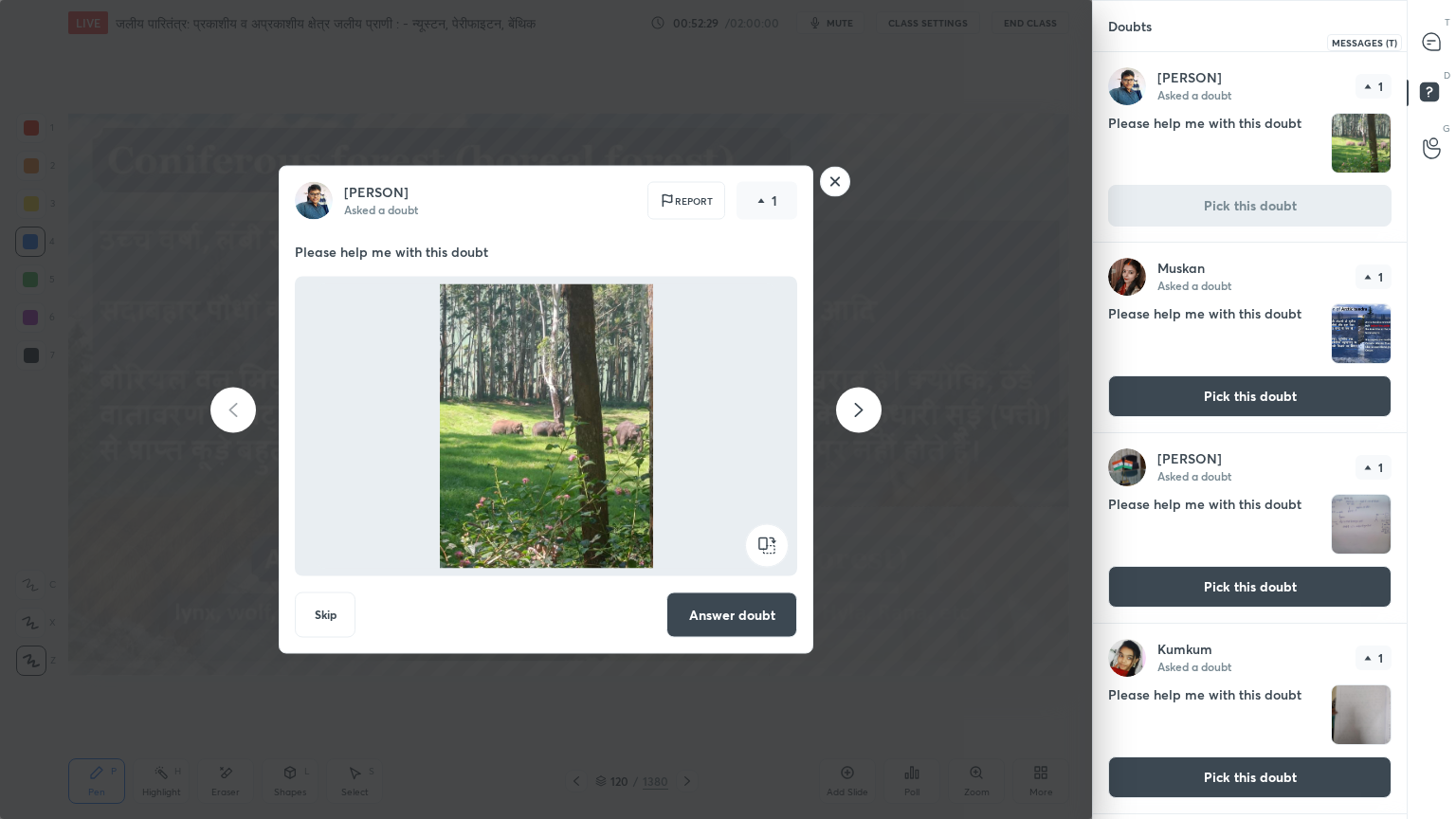 click 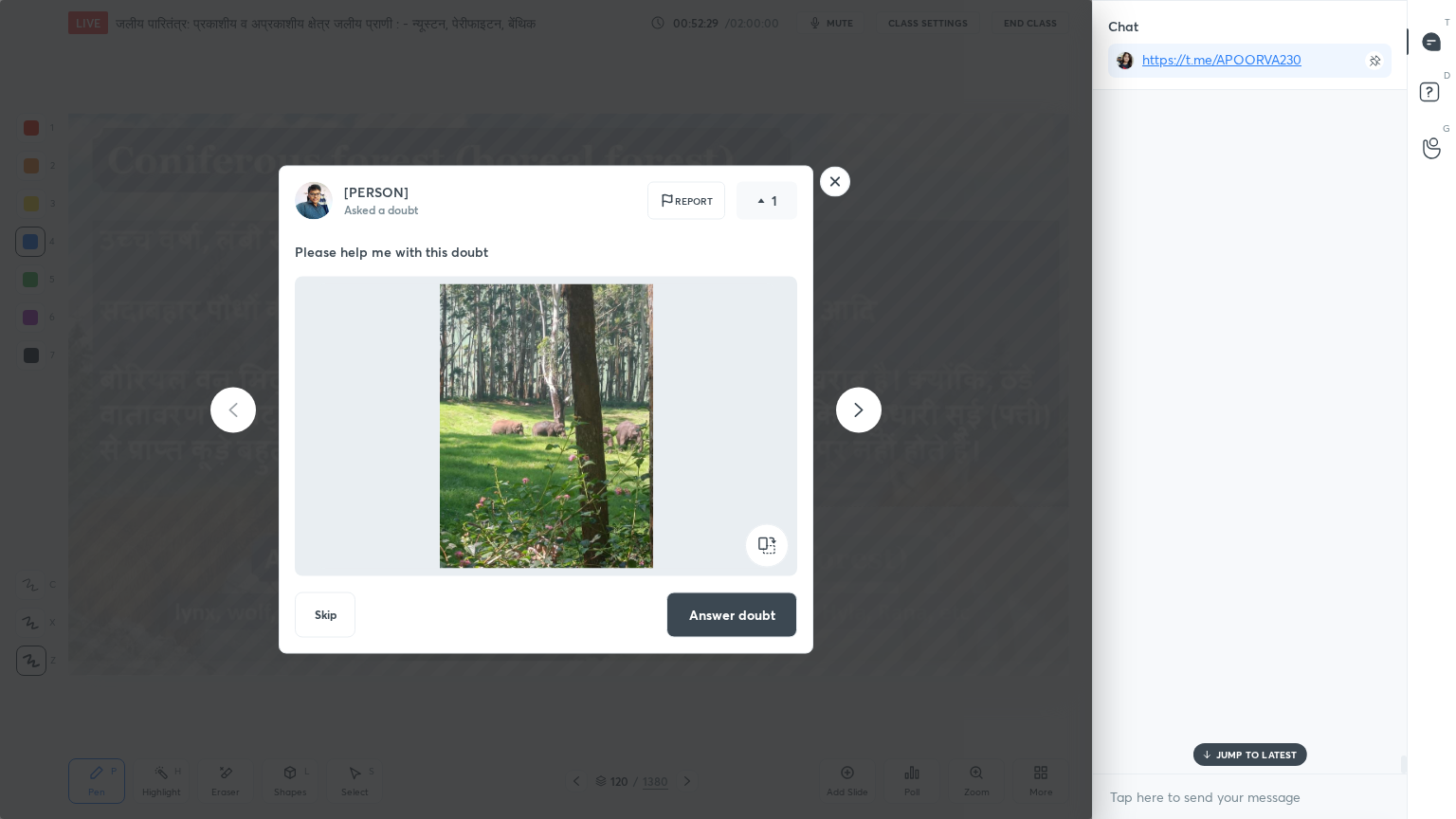 scroll, scrollTop: 25943, scrollLeft: 0, axis: vertical 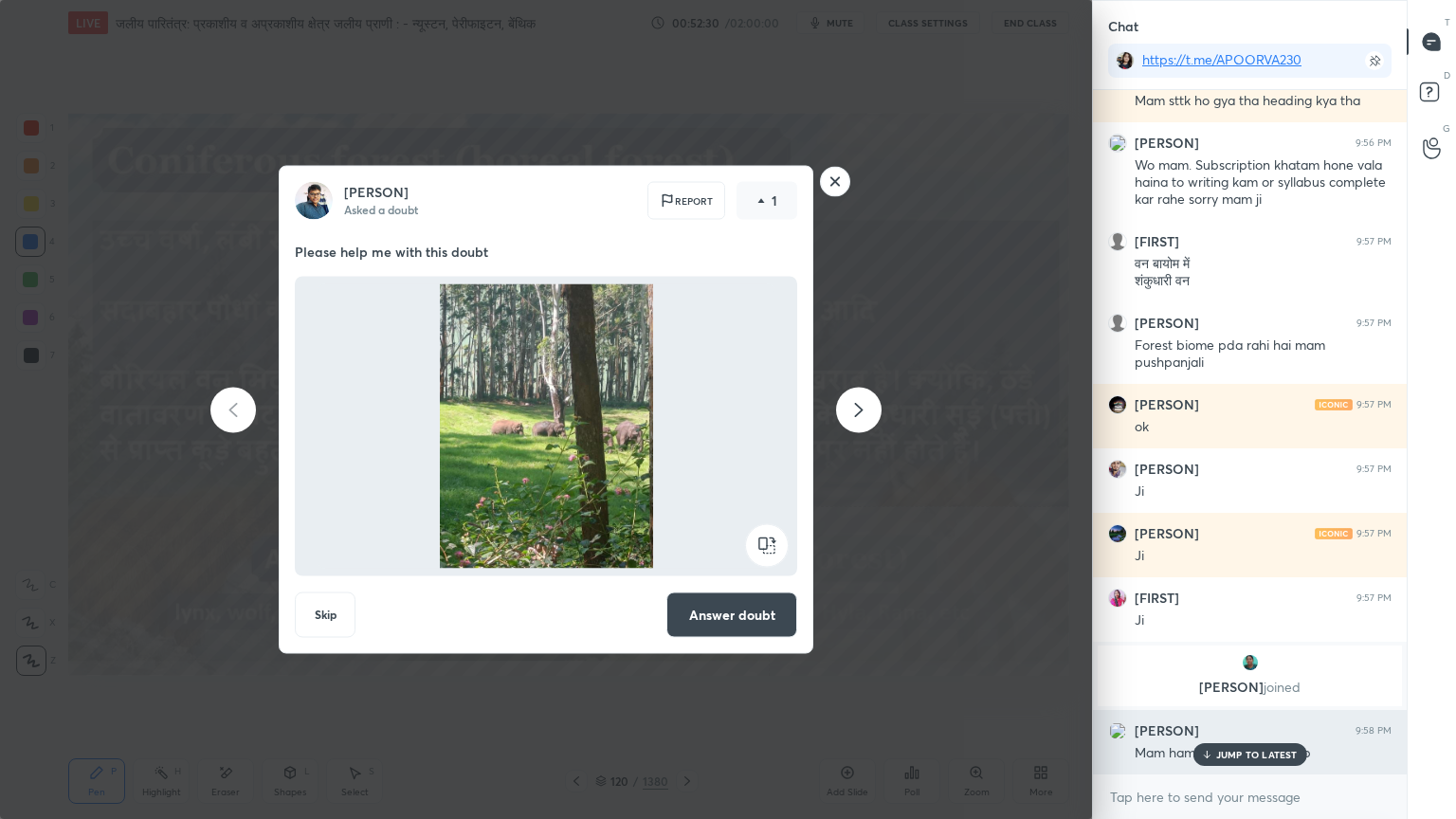 click on "JUMP TO LATEST" at bounding box center [1249, 755] 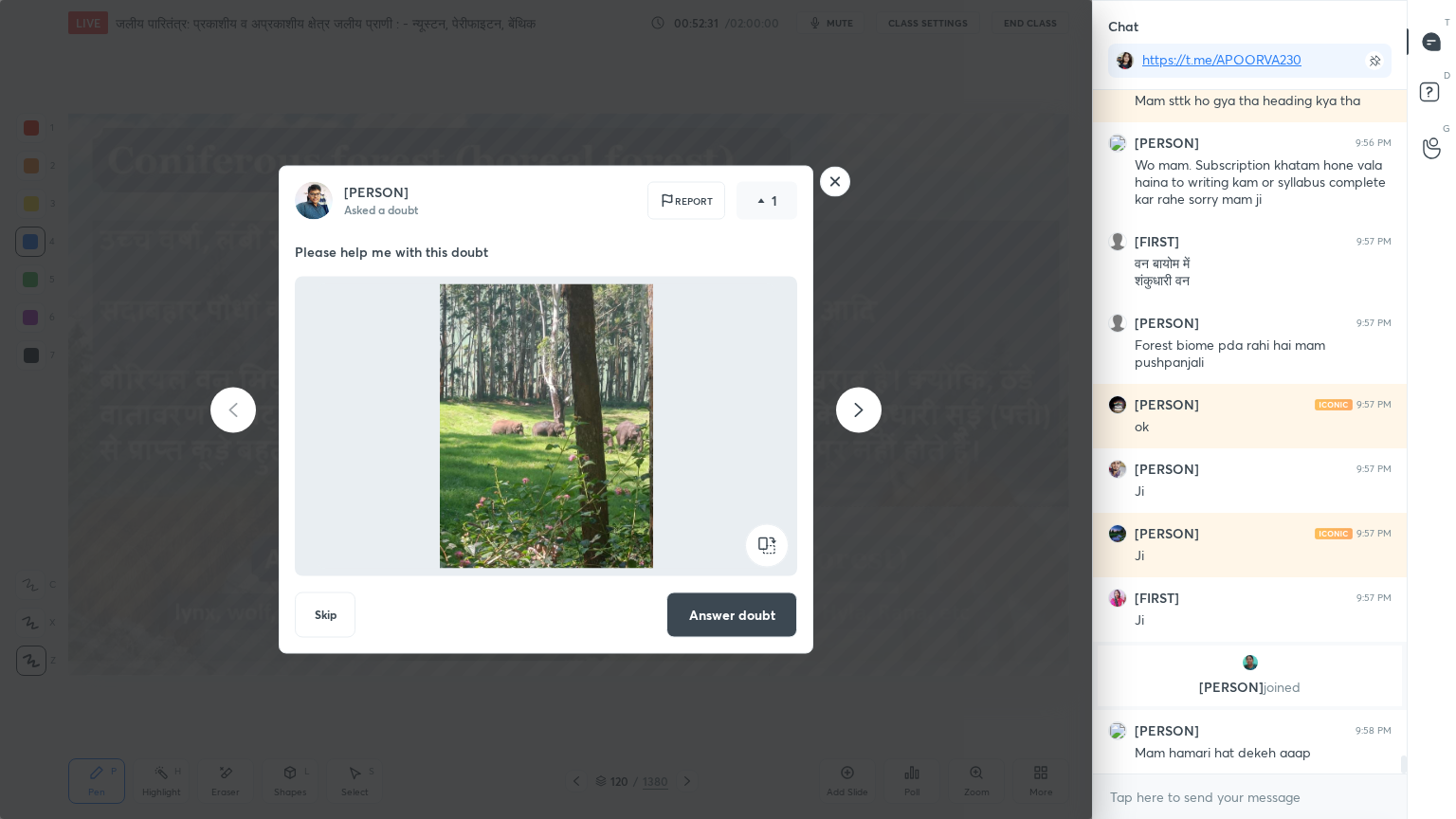 click 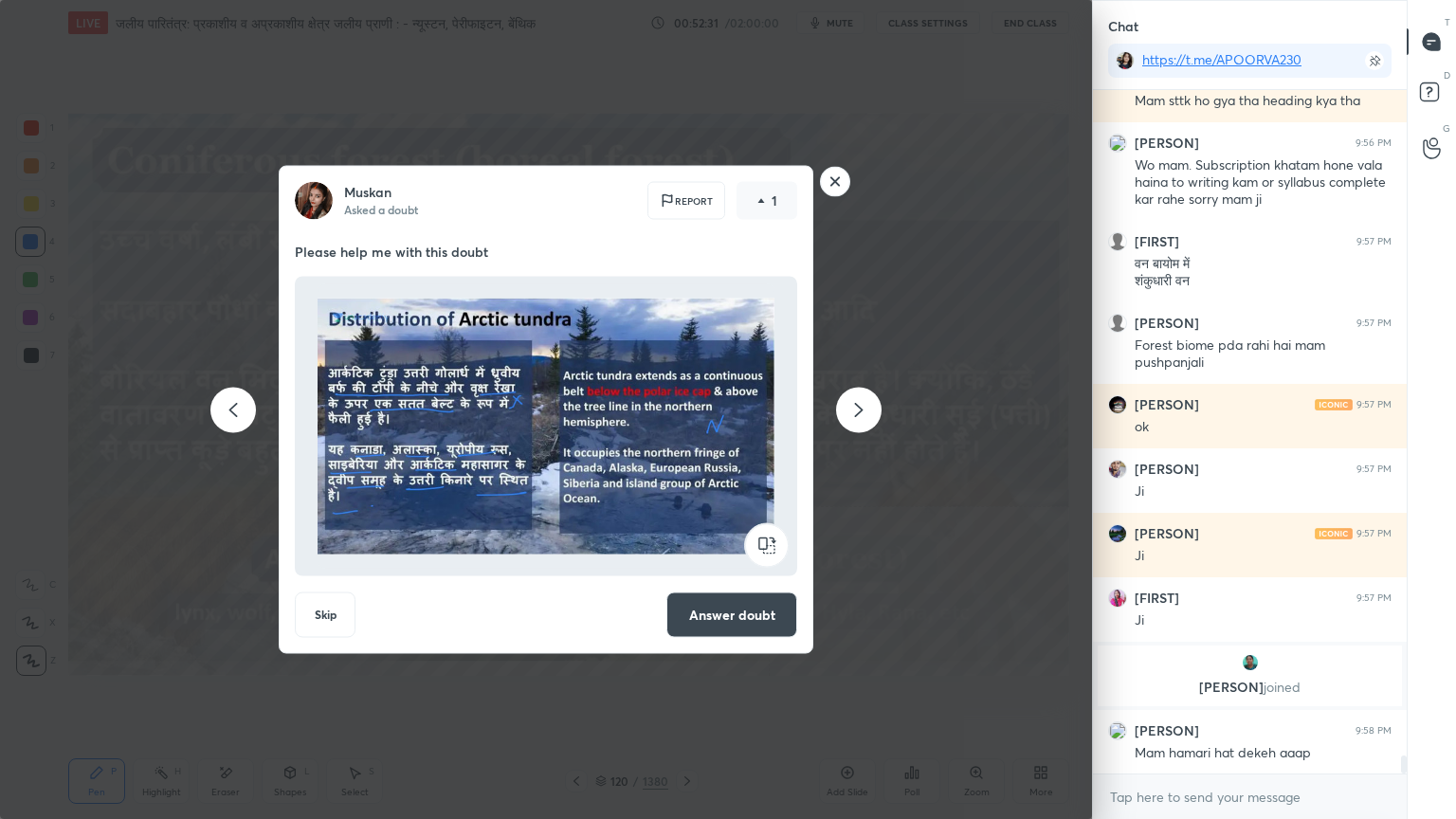 click 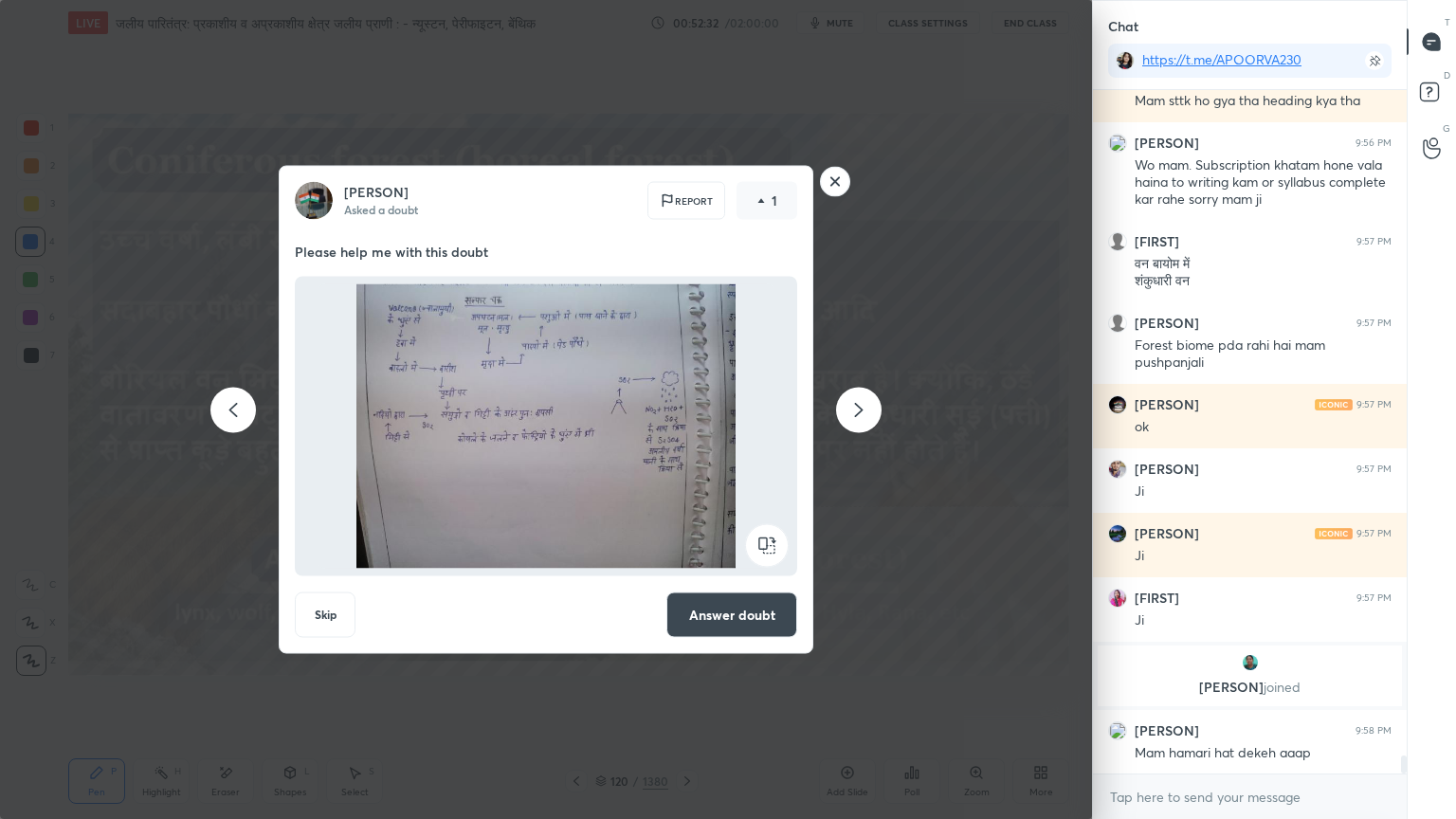 click 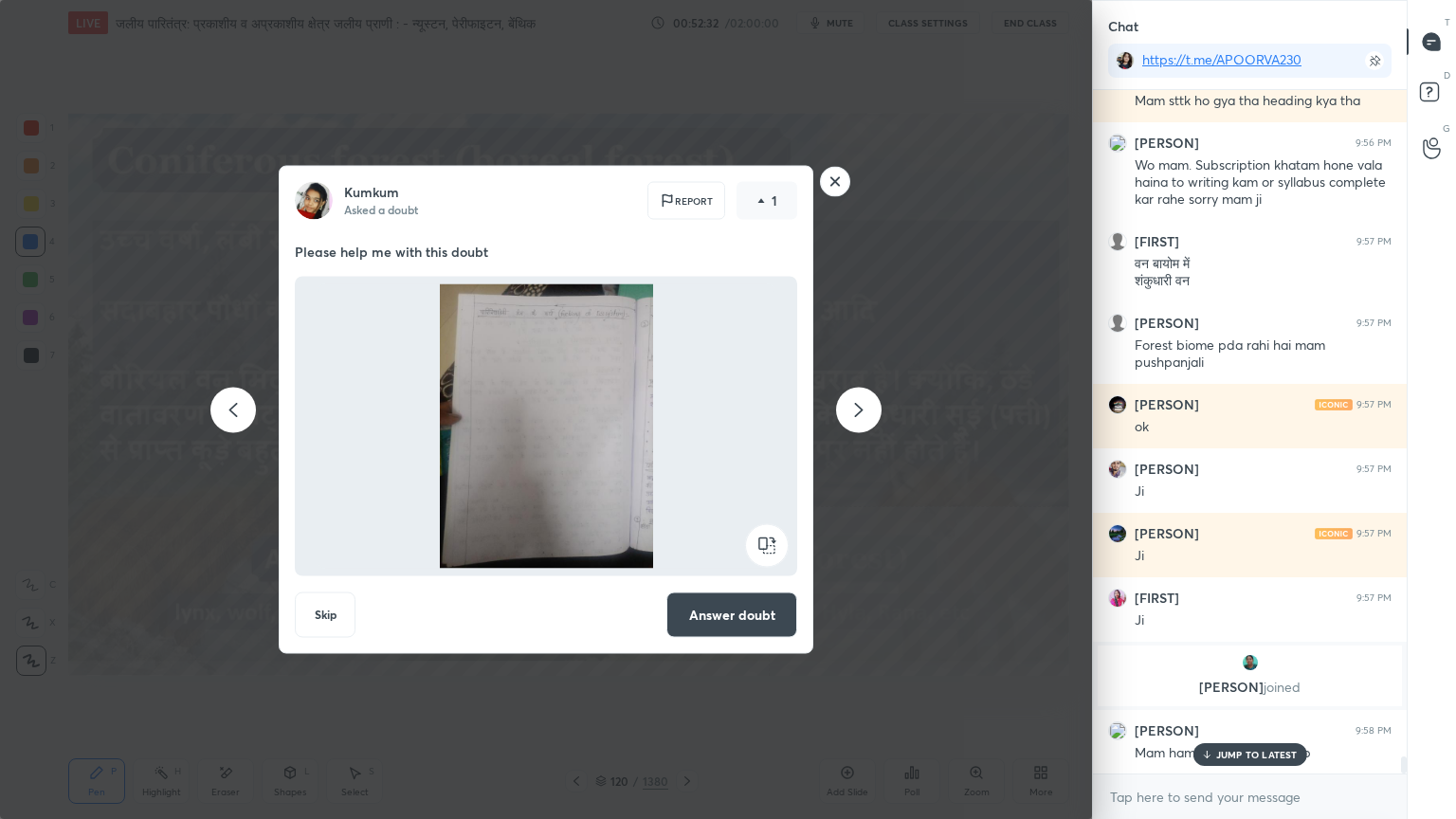 scroll, scrollTop: 33, scrollLeft: 0, axis: vertical 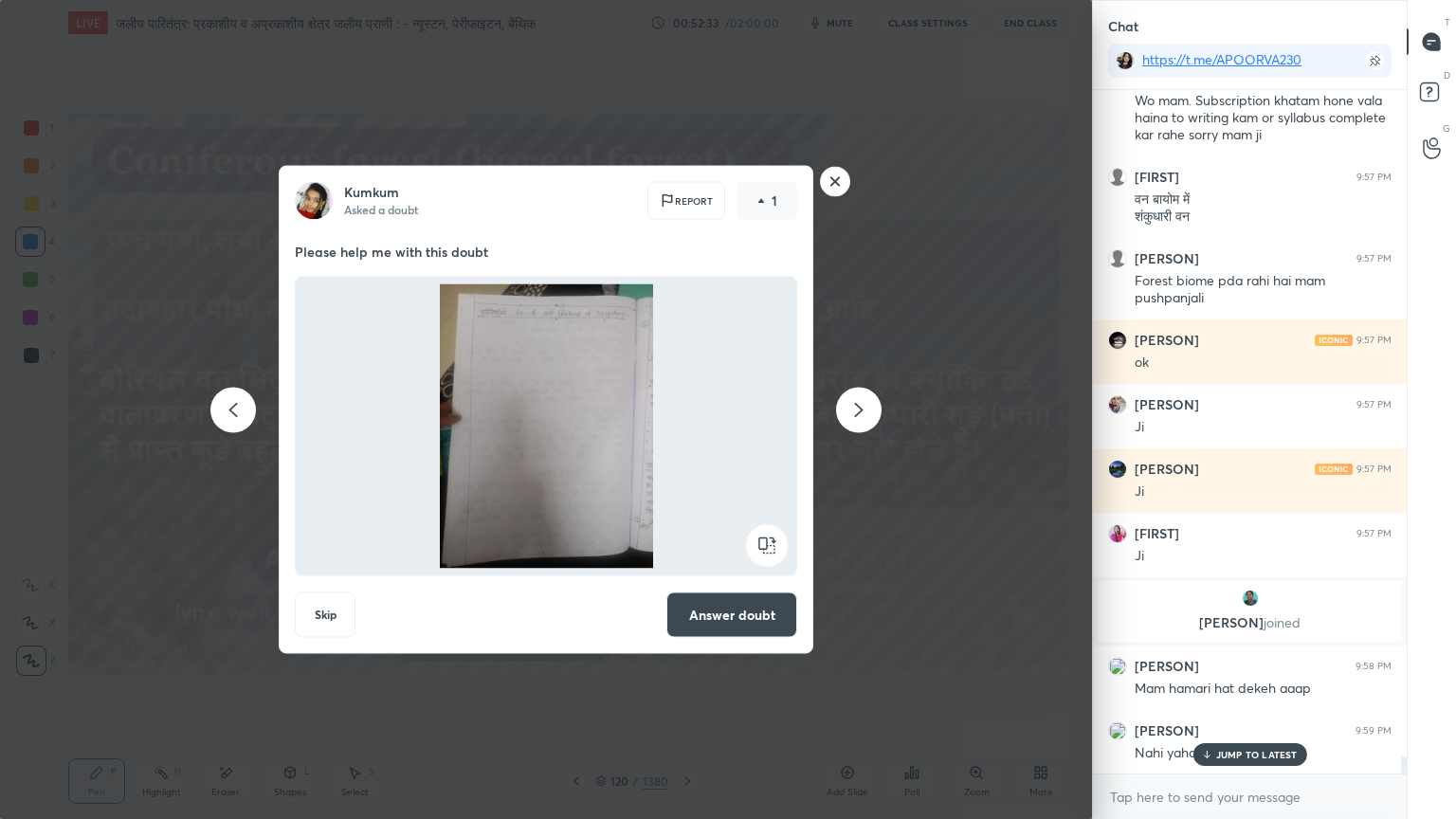 click 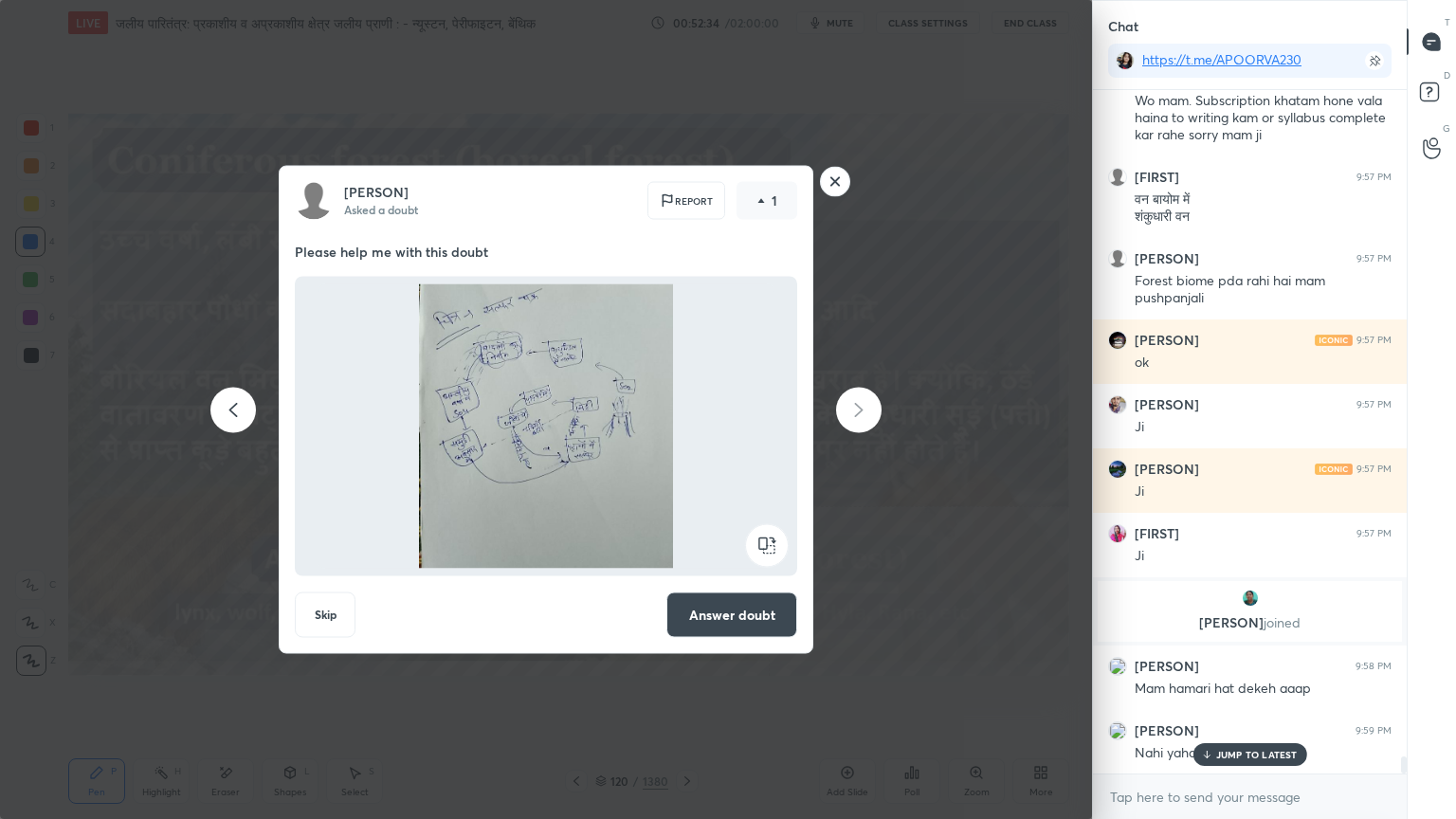 click 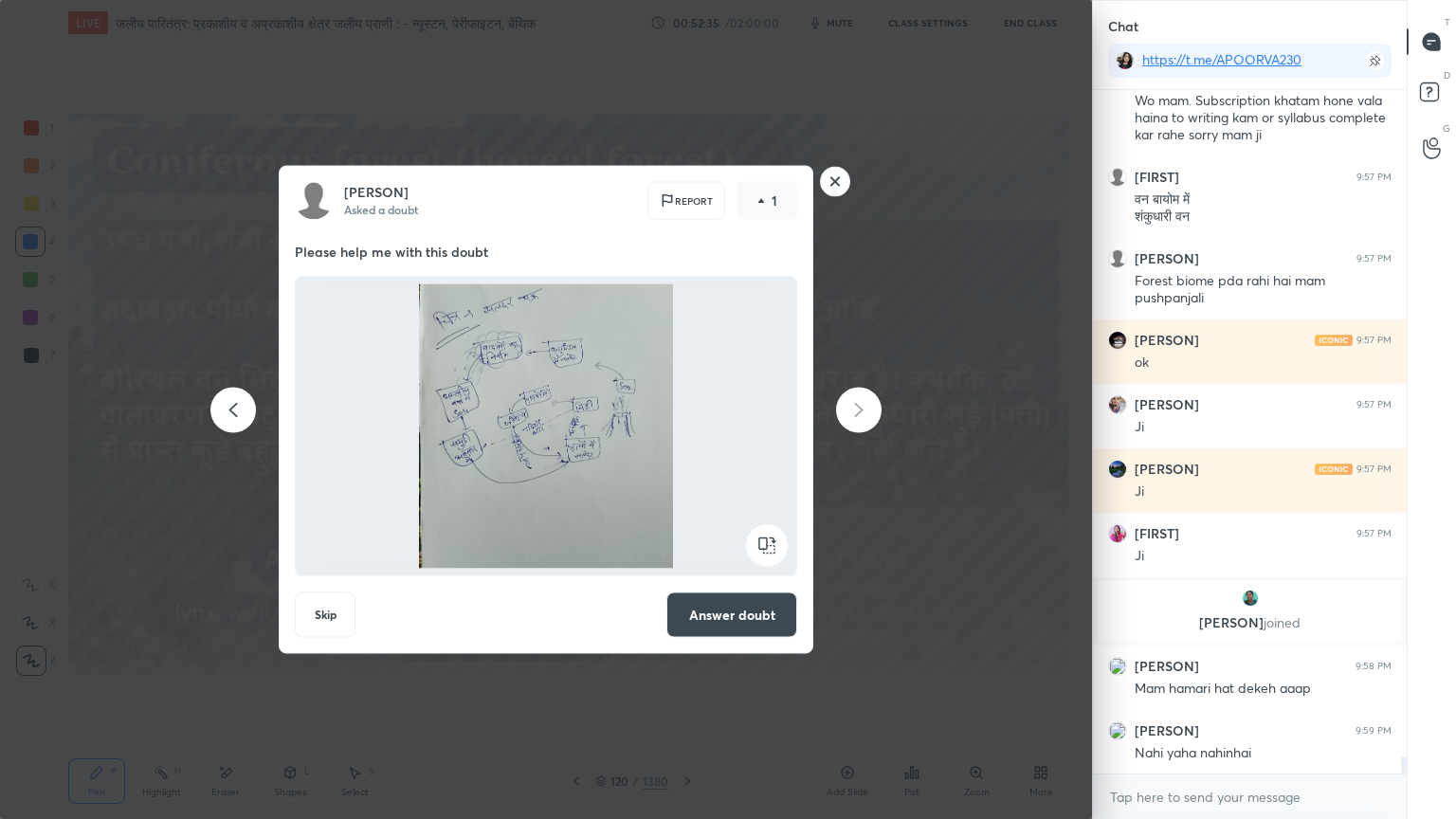 click 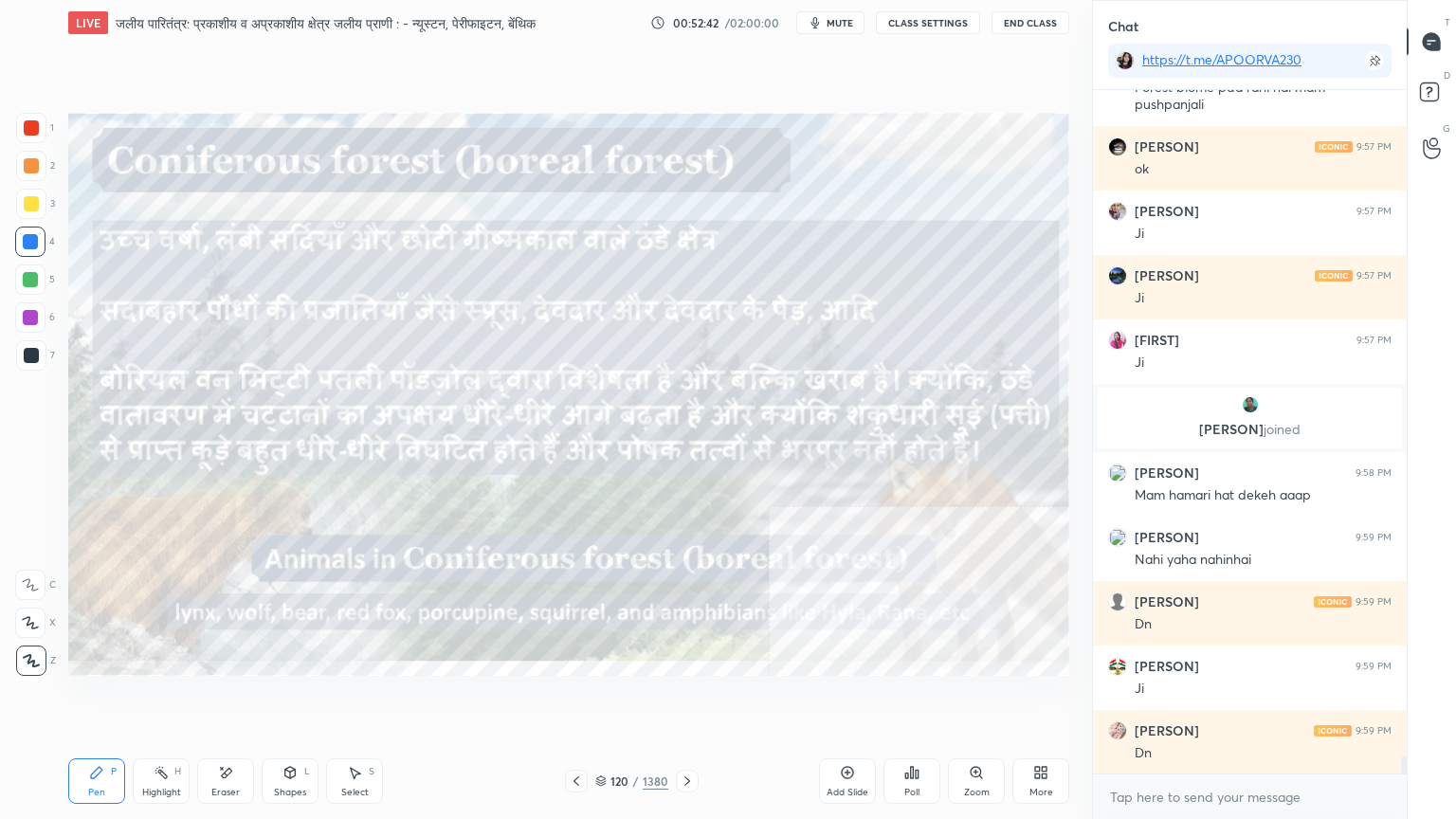scroll, scrollTop: 26265, scrollLeft: 0, axis: vertical 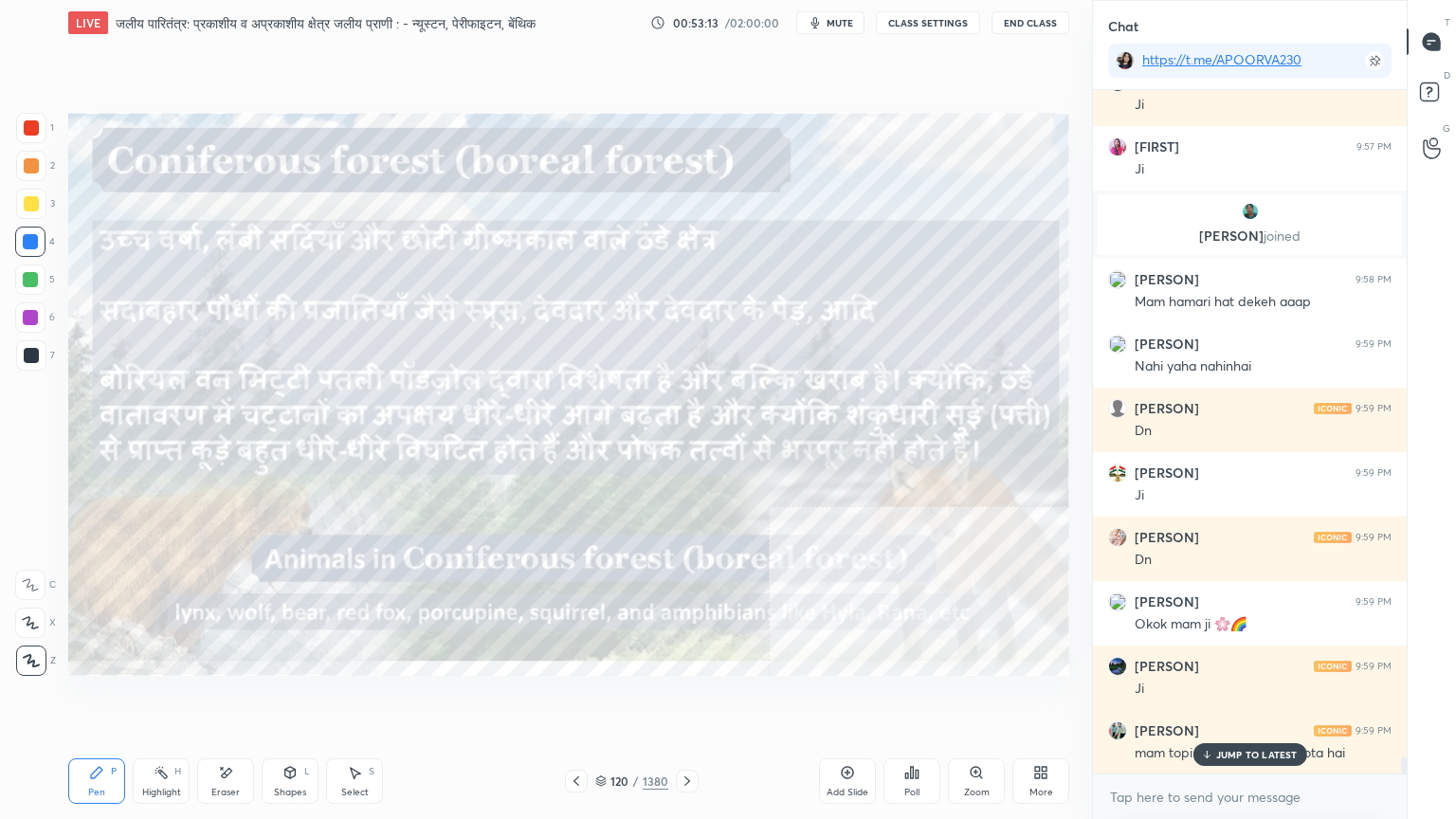 click on "JUMP TO LATEST" at bounding box center [1257, 755] 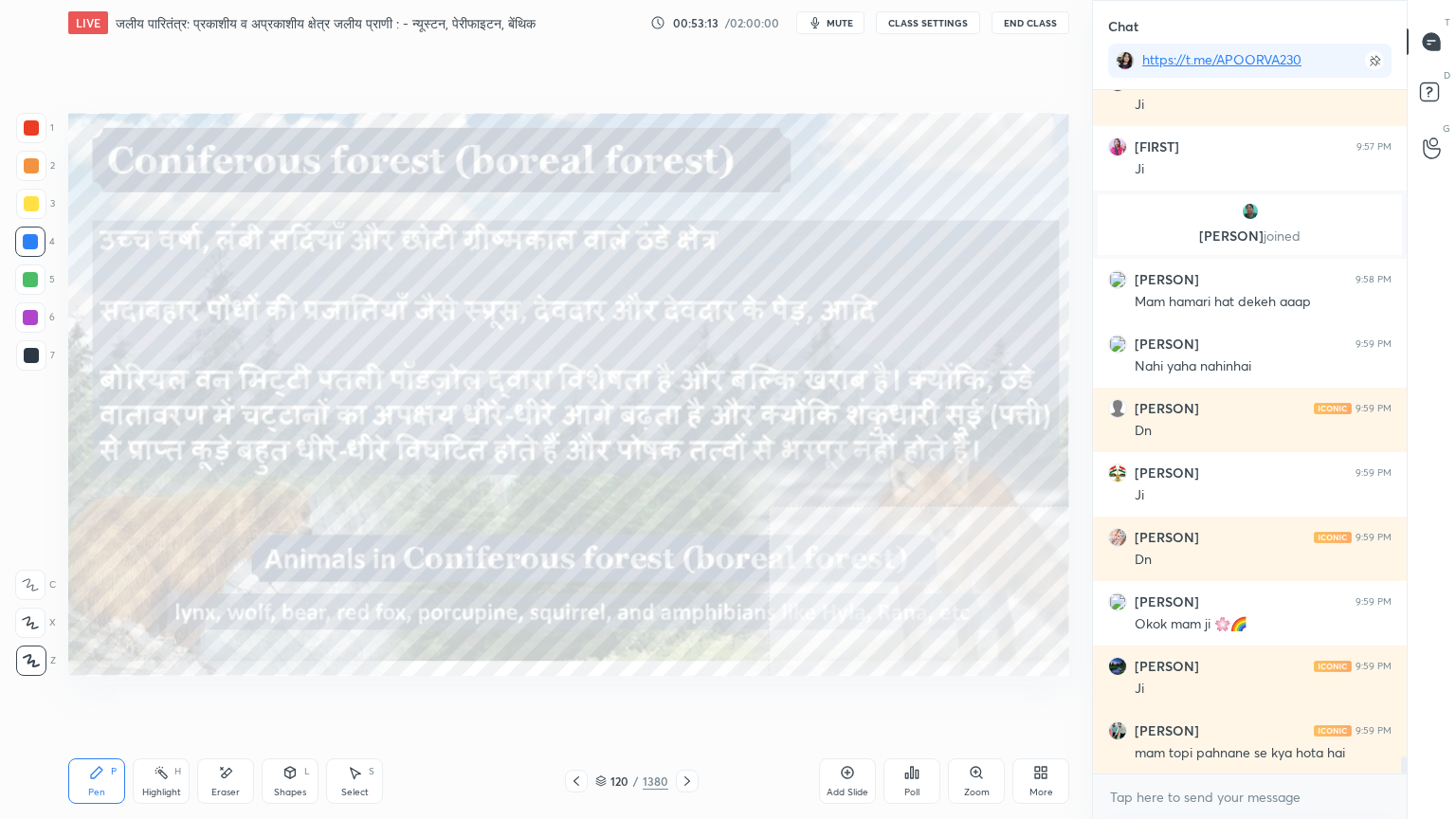 click on "x" at bounding box center (1249, 796) 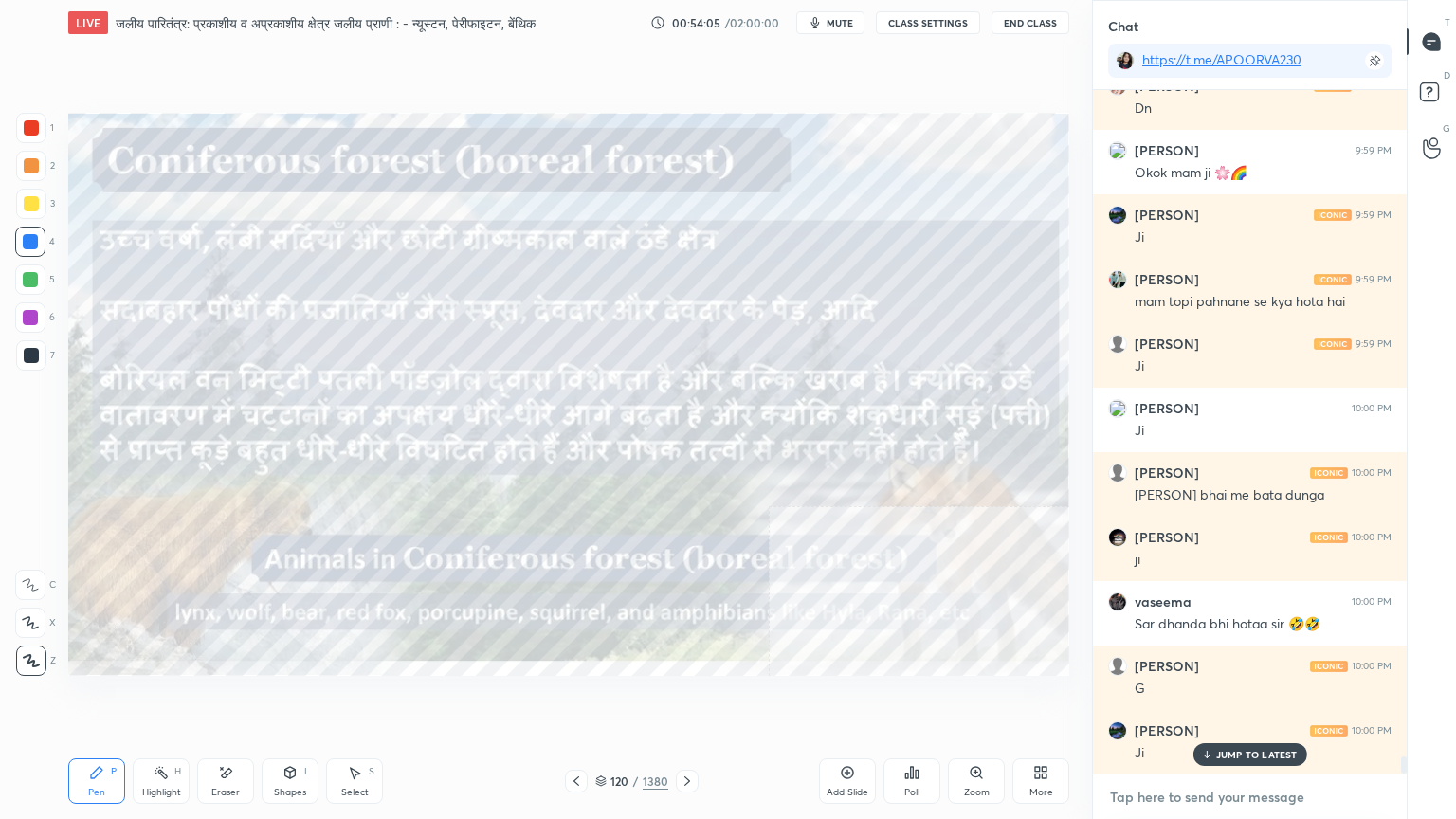 scroll, scrollTop: 26909, scrollLeft: 0, axis: vertical 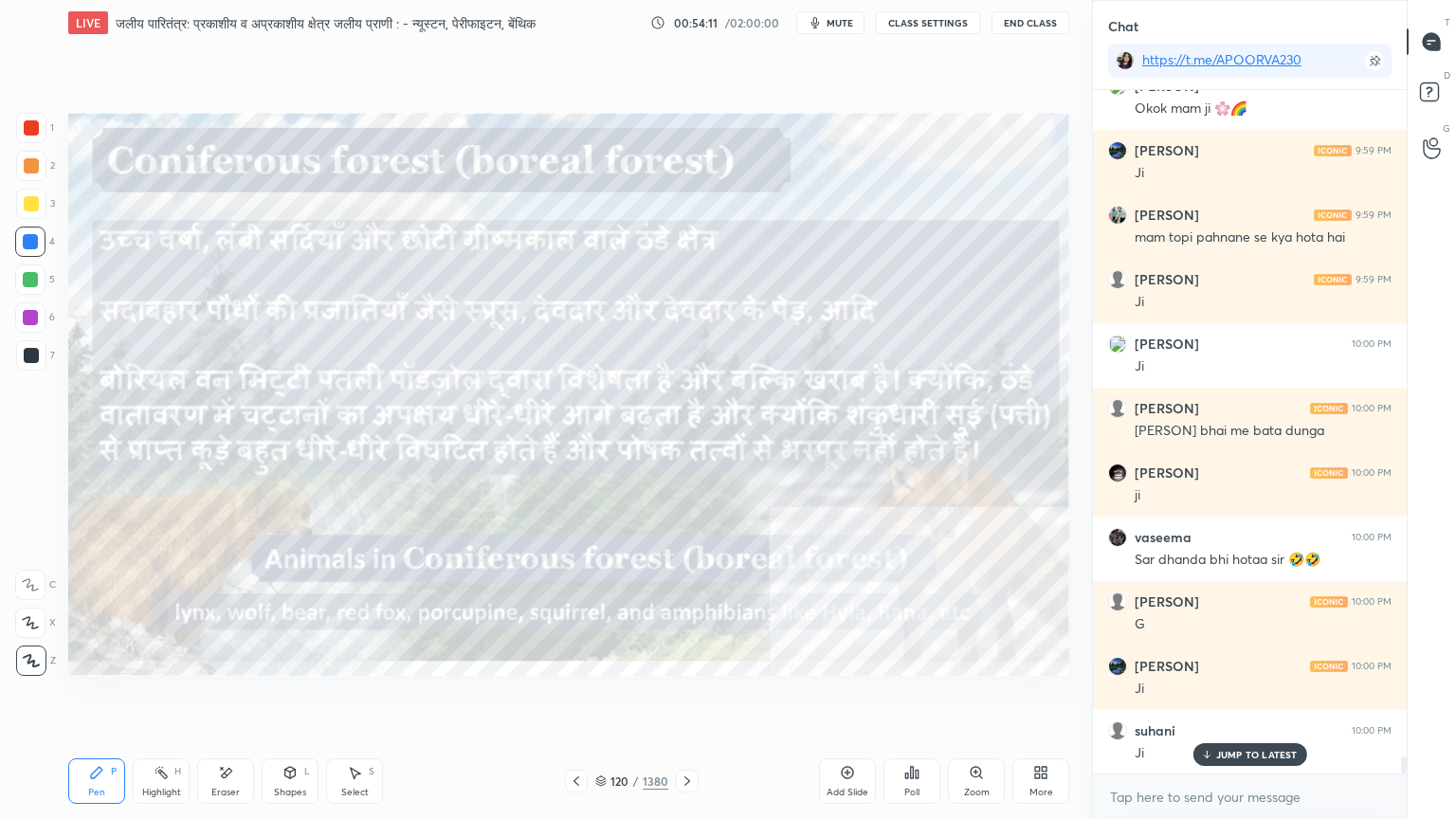 click on "Pen P Highlight H Eraser Shapes L Select S" at bounding box center [256, 781] 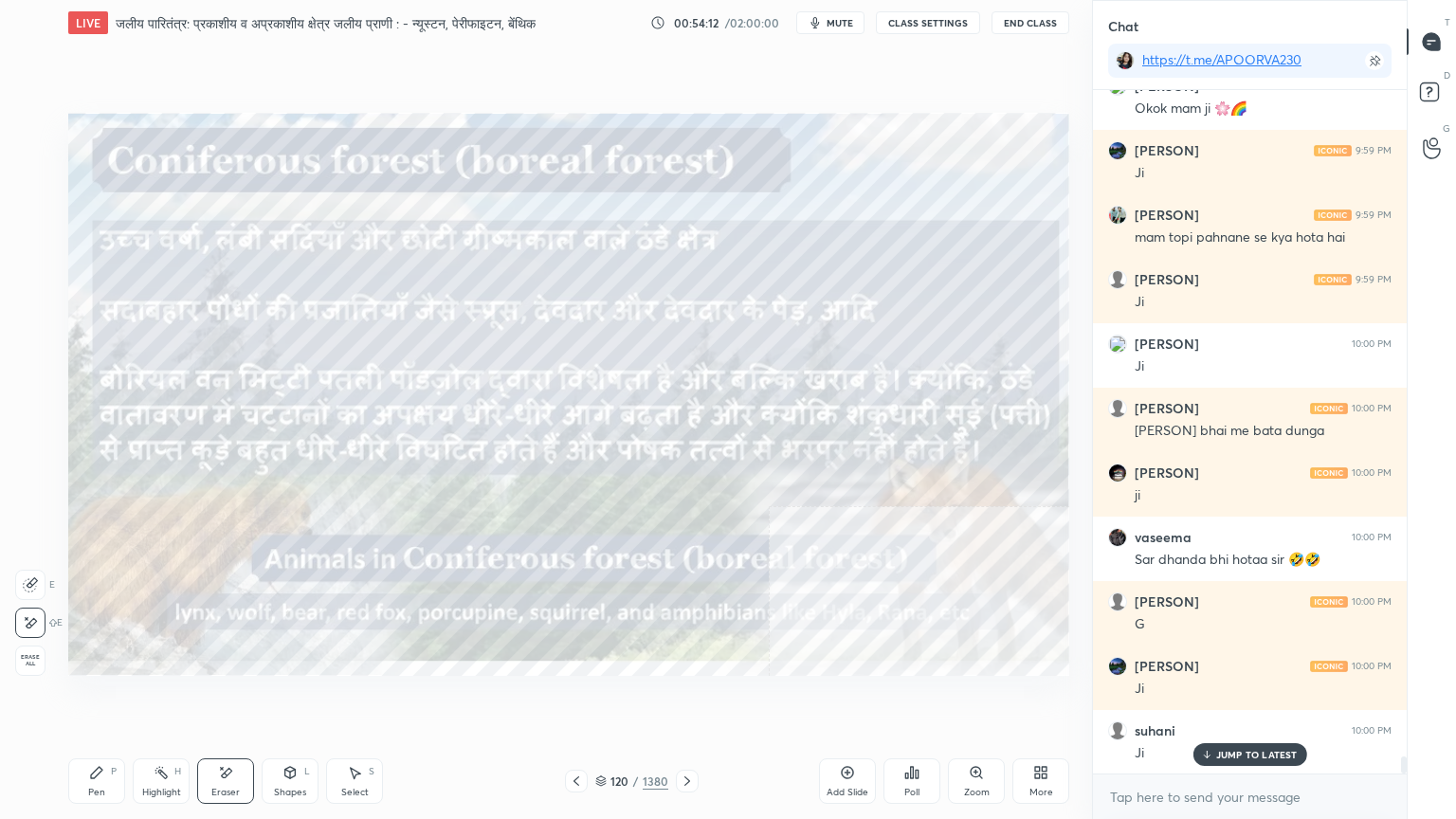 click on "Erase all" at bounding box center (30, 661) 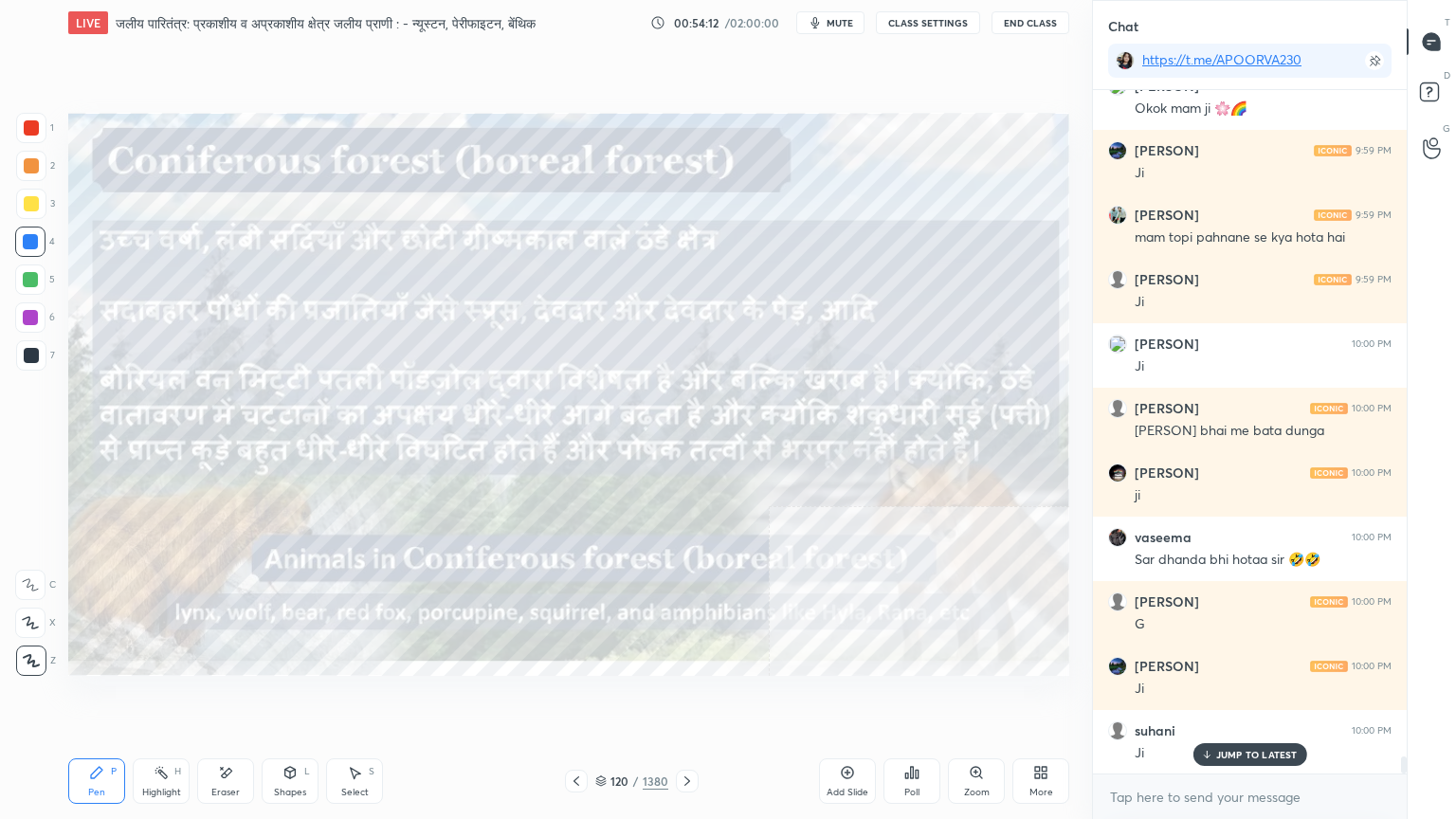 click on "1 2 3 4 5 6 7 C X Z E E Erase all   H H" at bounding box center [30, 394] 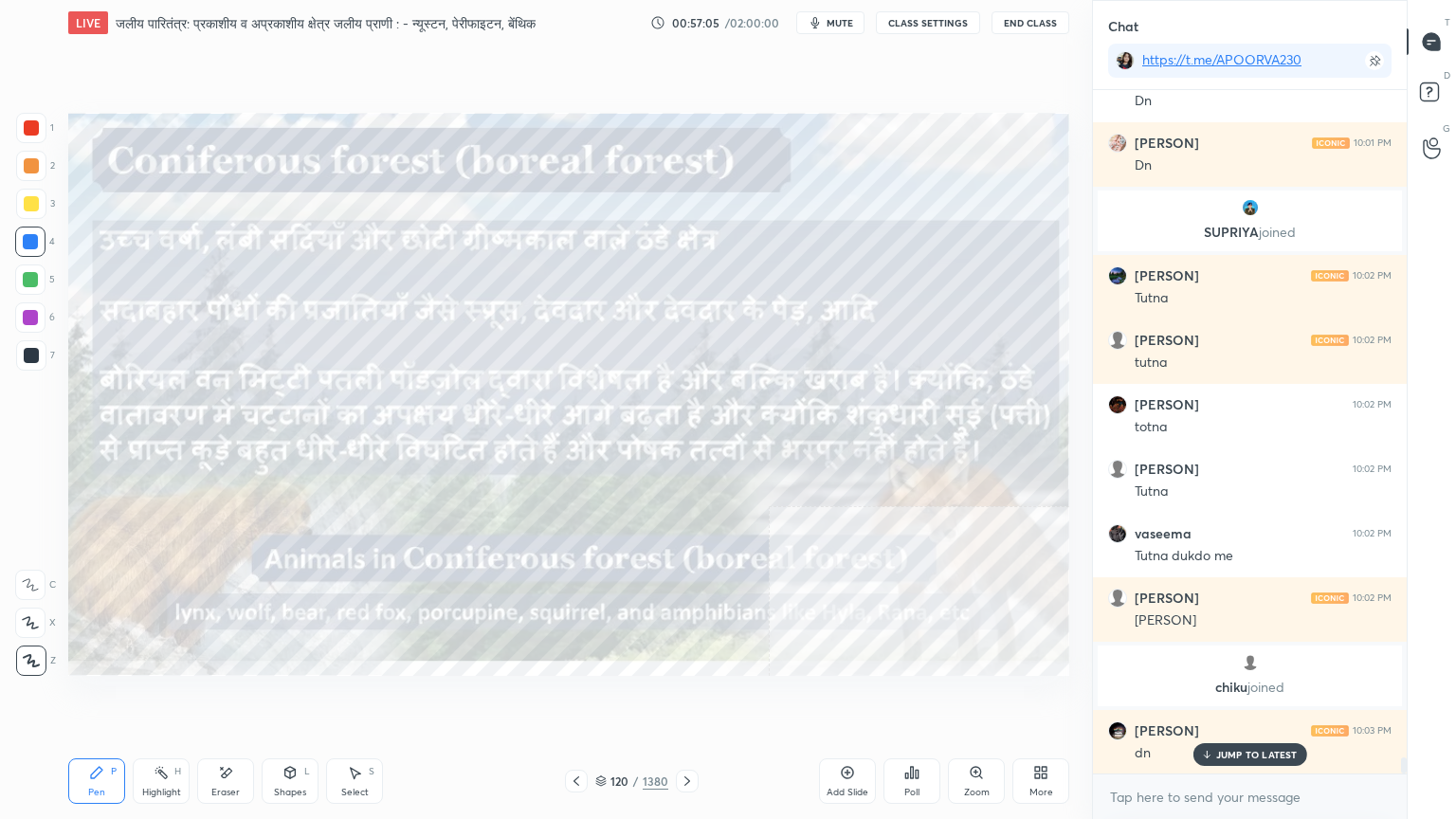 scroll, scrollTop: 28013, scrollLeft: 0, axis: vertical 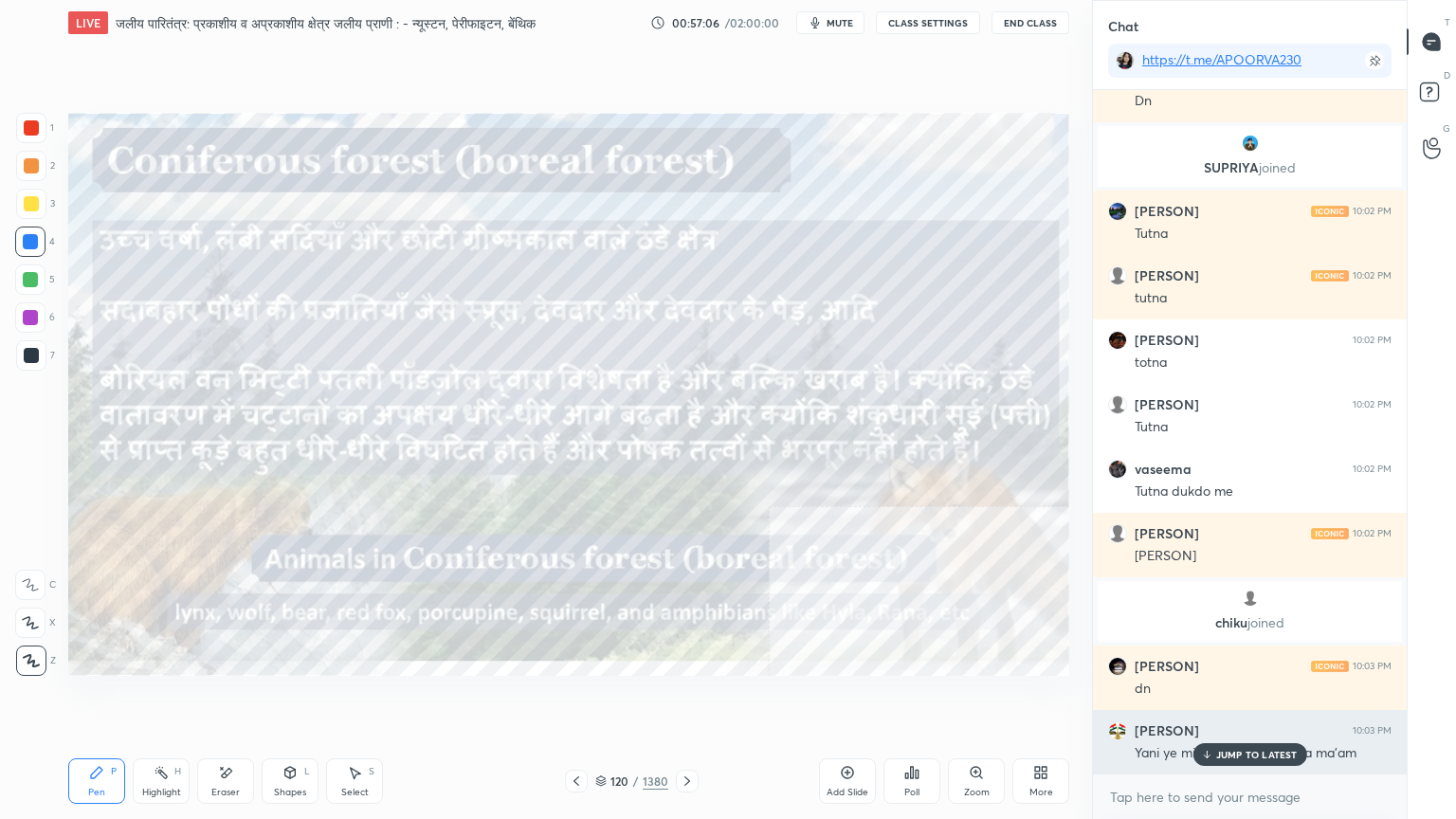 click on "JUMP TO LATEST" at bounding box center (1257, 755) 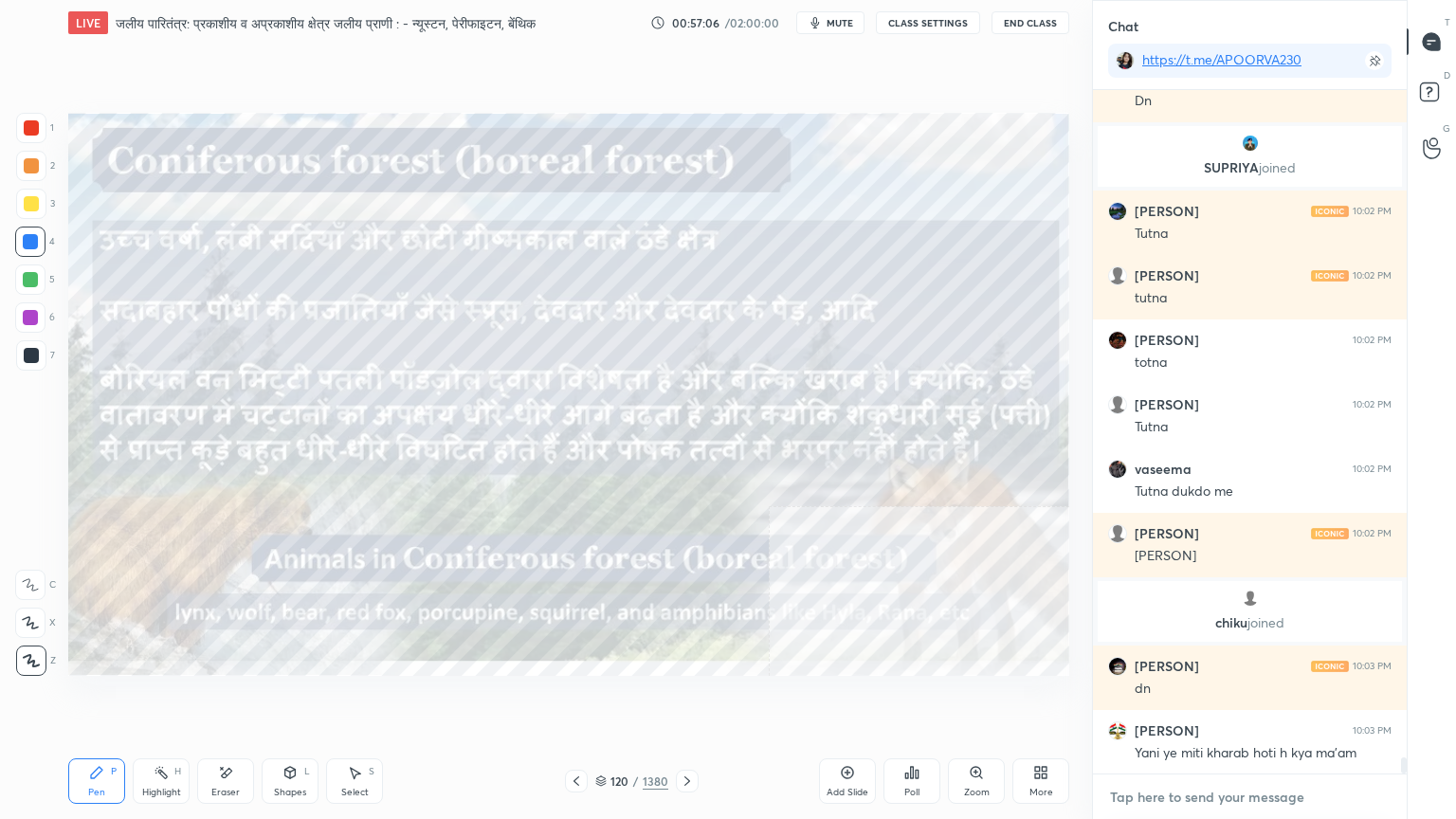 click at bounding box center [1249, 797] 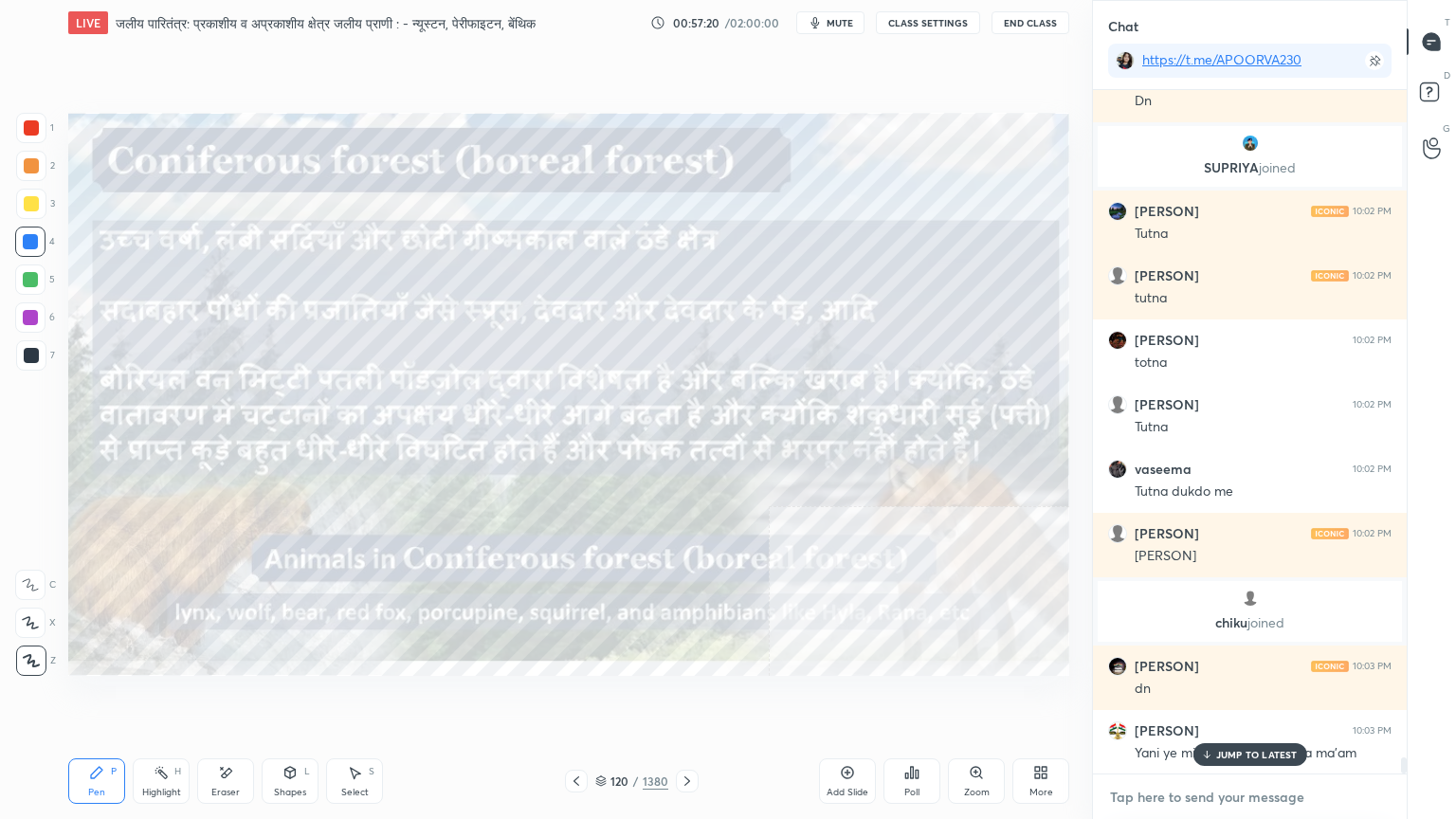 scroll, scrollTop: 28077, scrollLeft: 0, axis: vertical 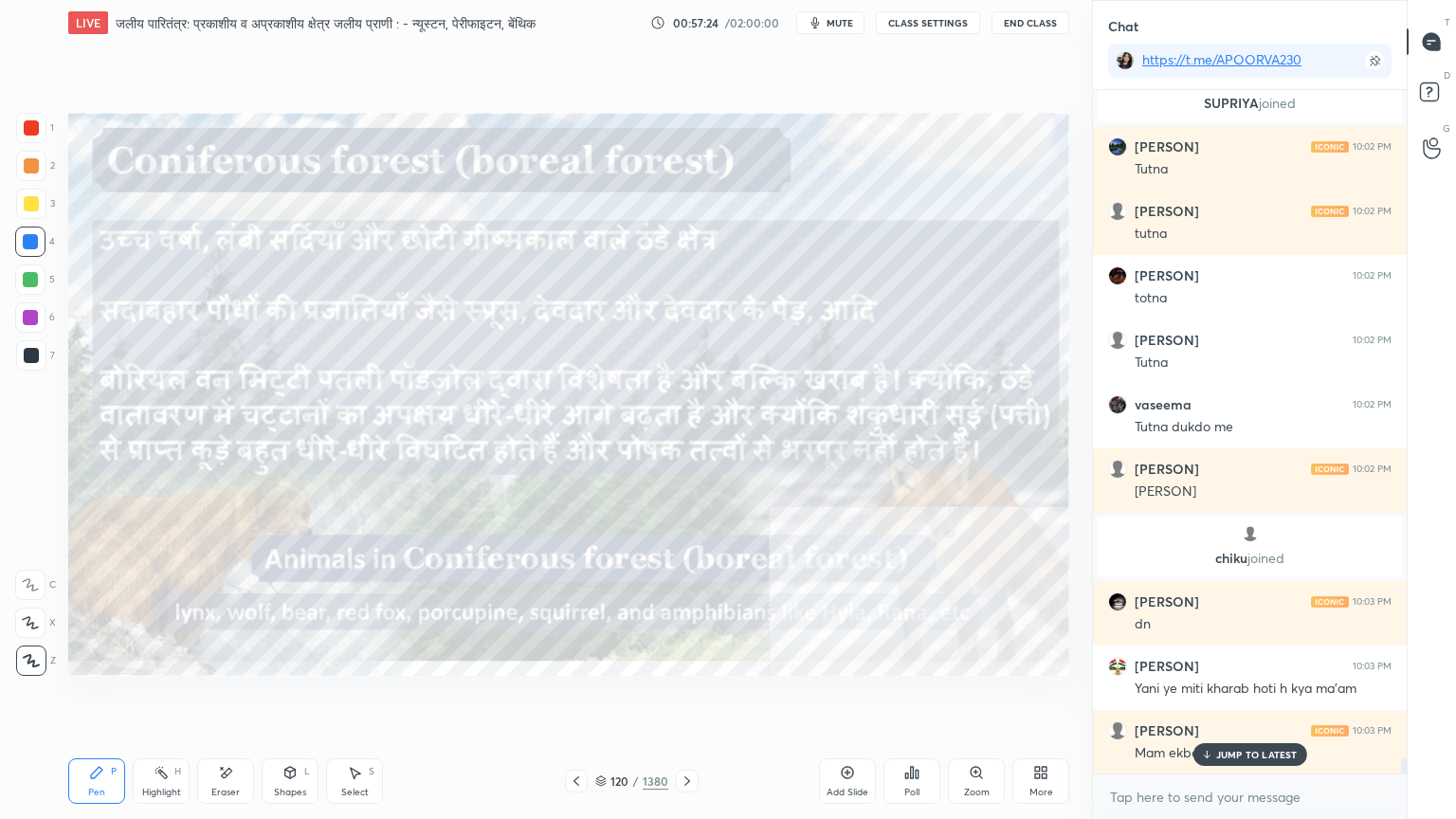 click on "JUMP TO LATEST" at bounding box center [1257, 755] 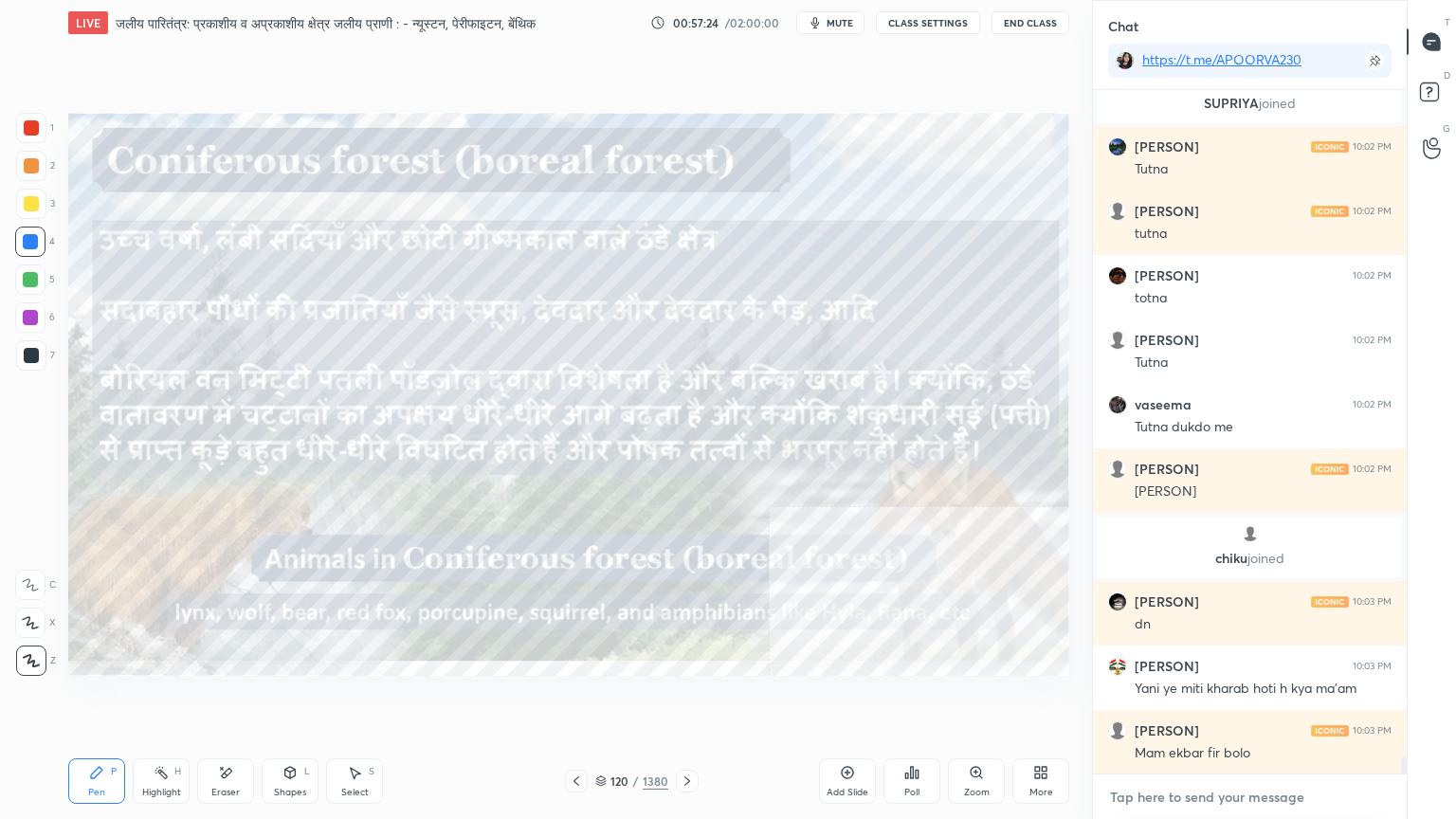 drag, startPoint x: 1217, startPoint y: 802, endPoint x: 1202, endPoint y: 792, distance: 18.027756 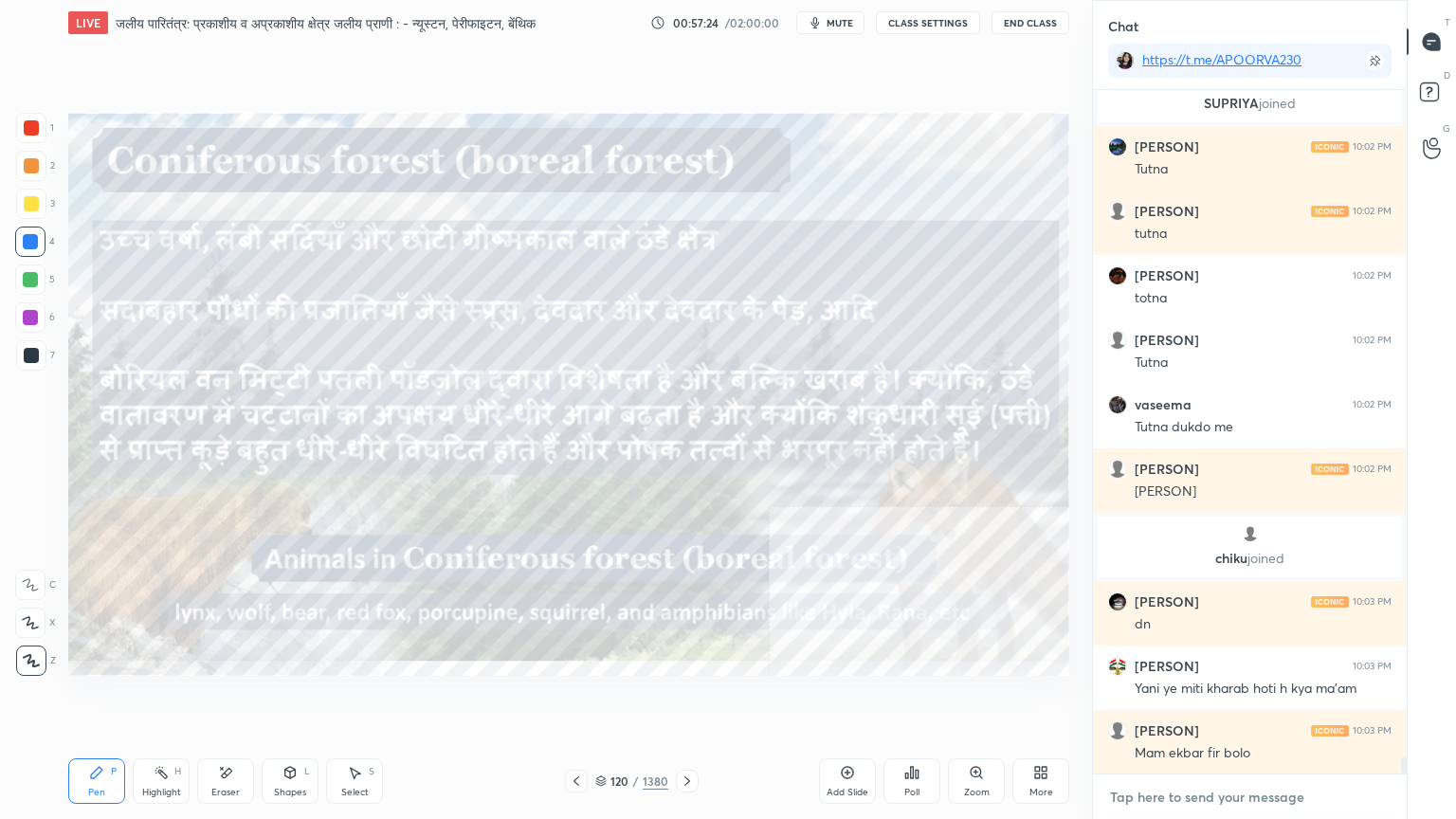 click at bounding box center (1249, 797) 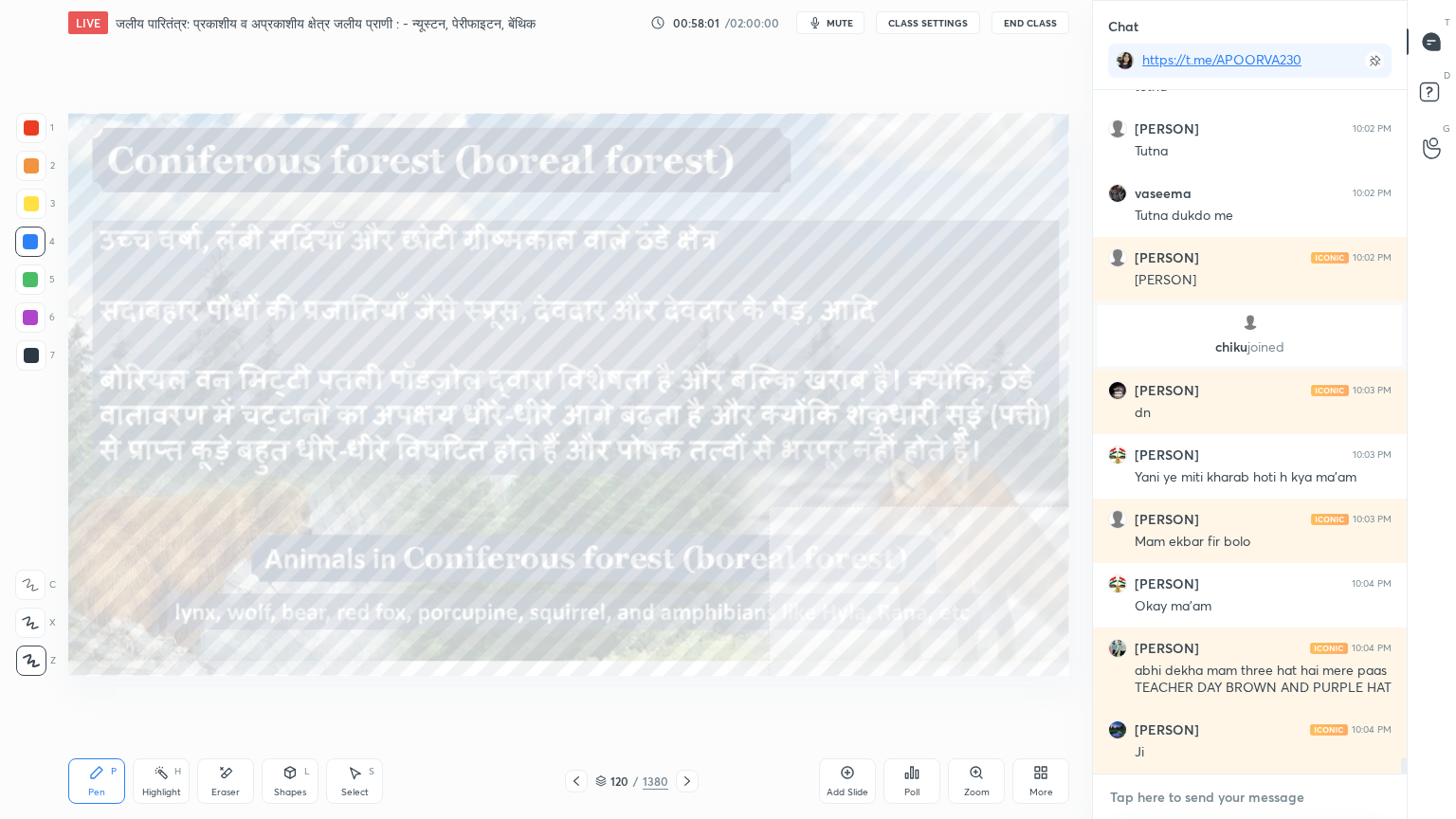 scroll, scrollTop: 28353, scrollLeft: 0, axis: vertical 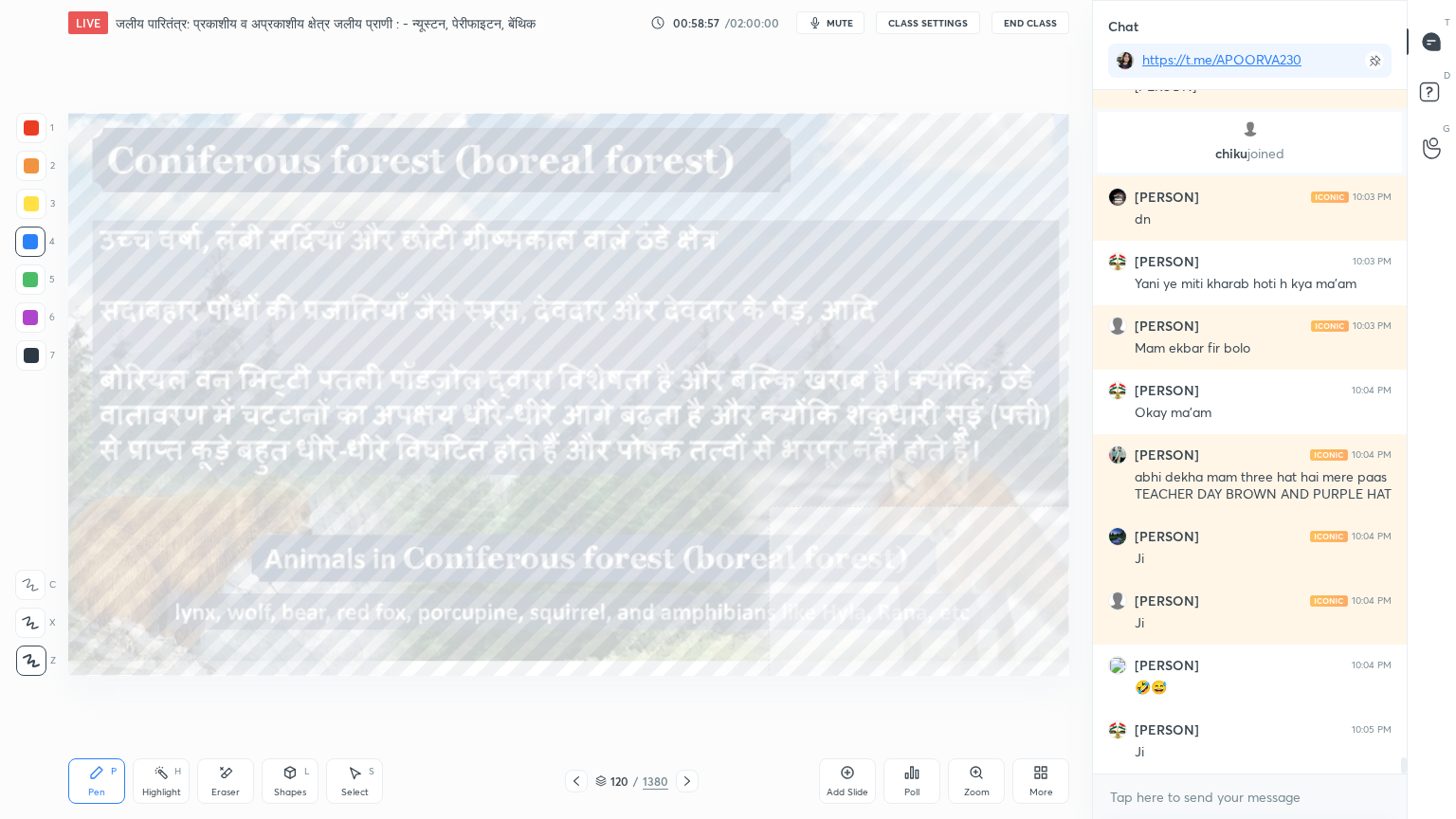 click 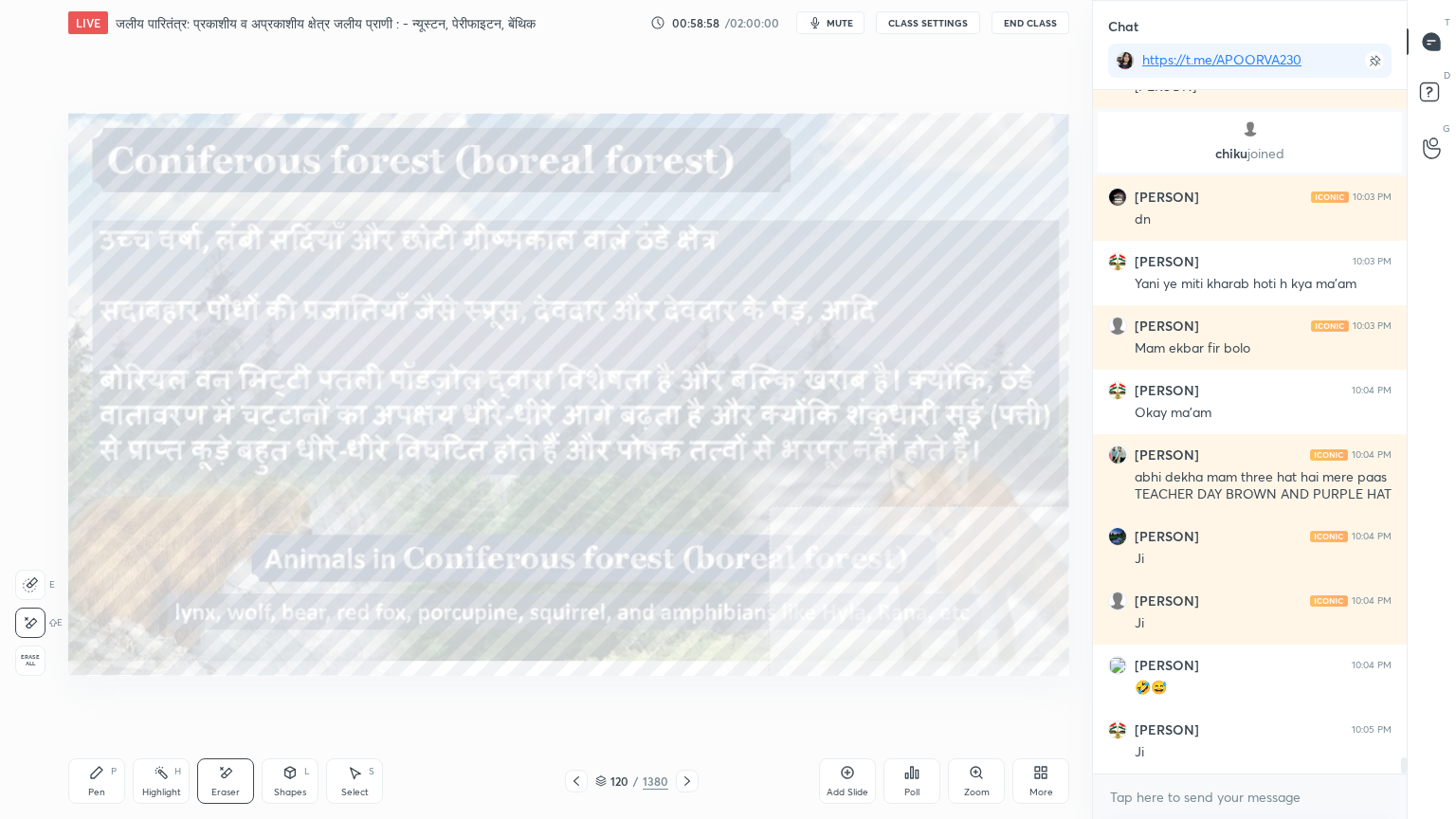 click on "1 2 3 4 5 6 7 C X Z E E Erase all   H H" at bounding box center (30, 394) 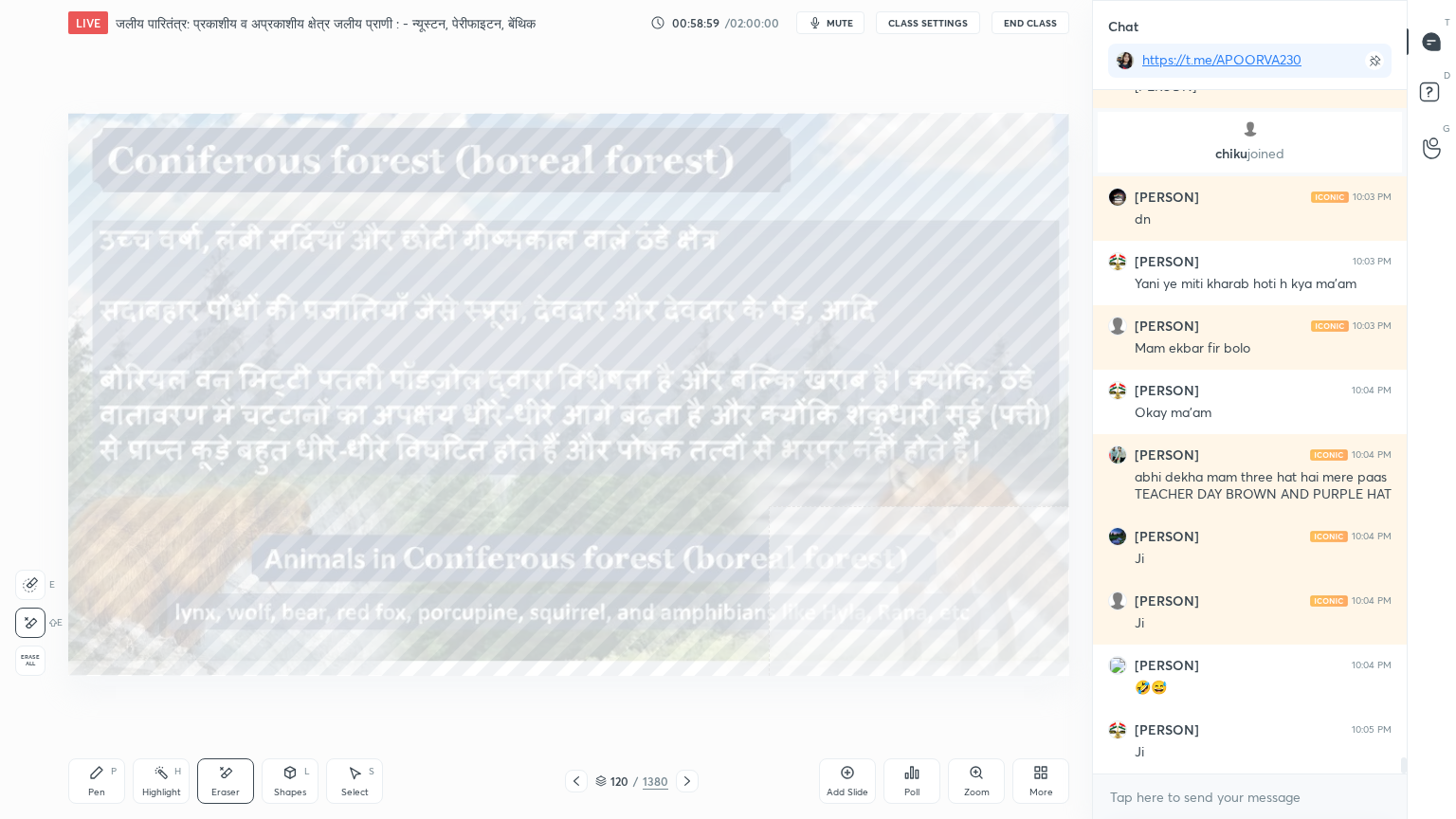 click on "Erase all" at bounding box center [32, 657] 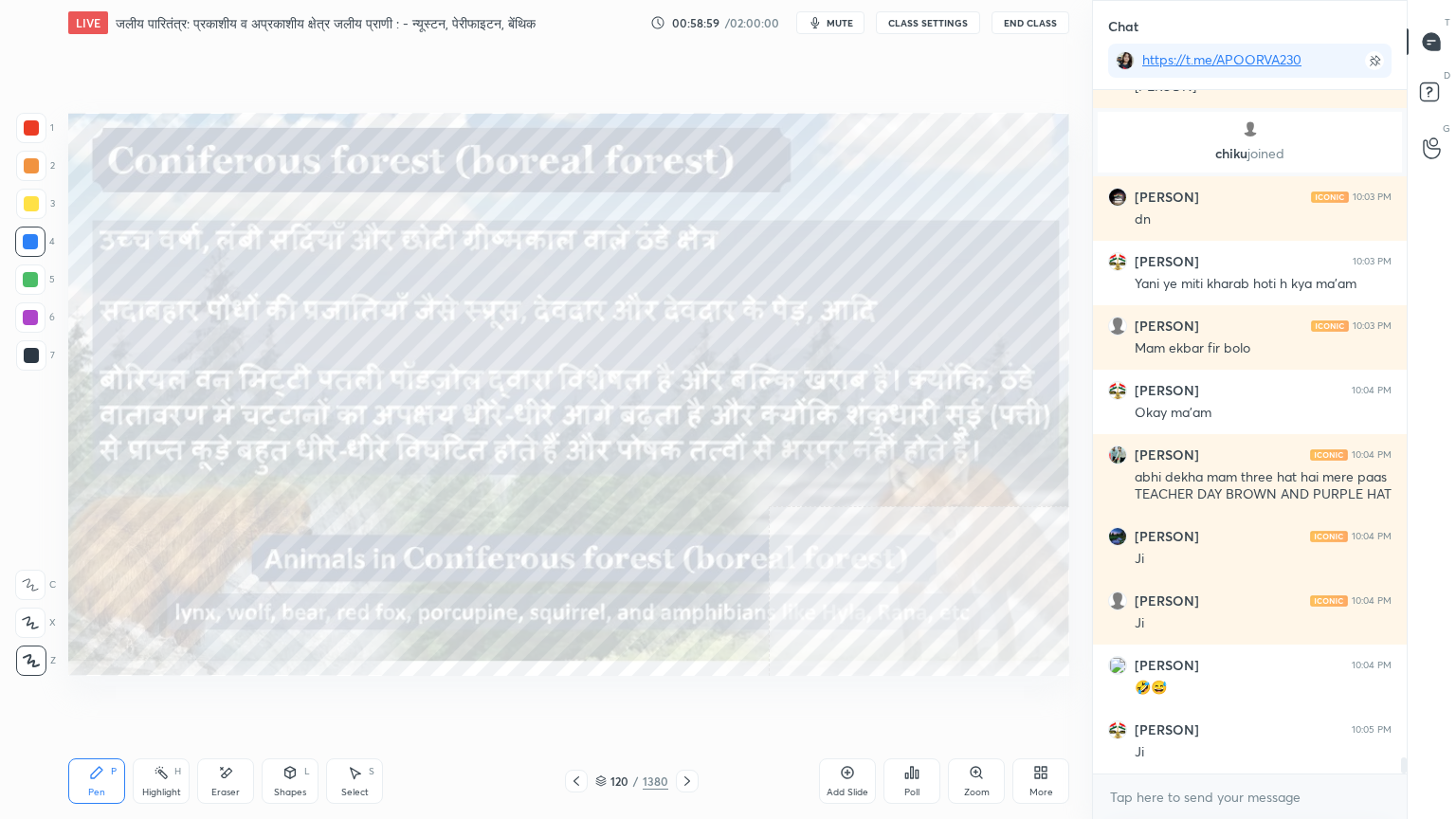 click on "1 2 3 4 5 6 7 C X Z E E Erase all   H H" at bounding box center [30, 394] 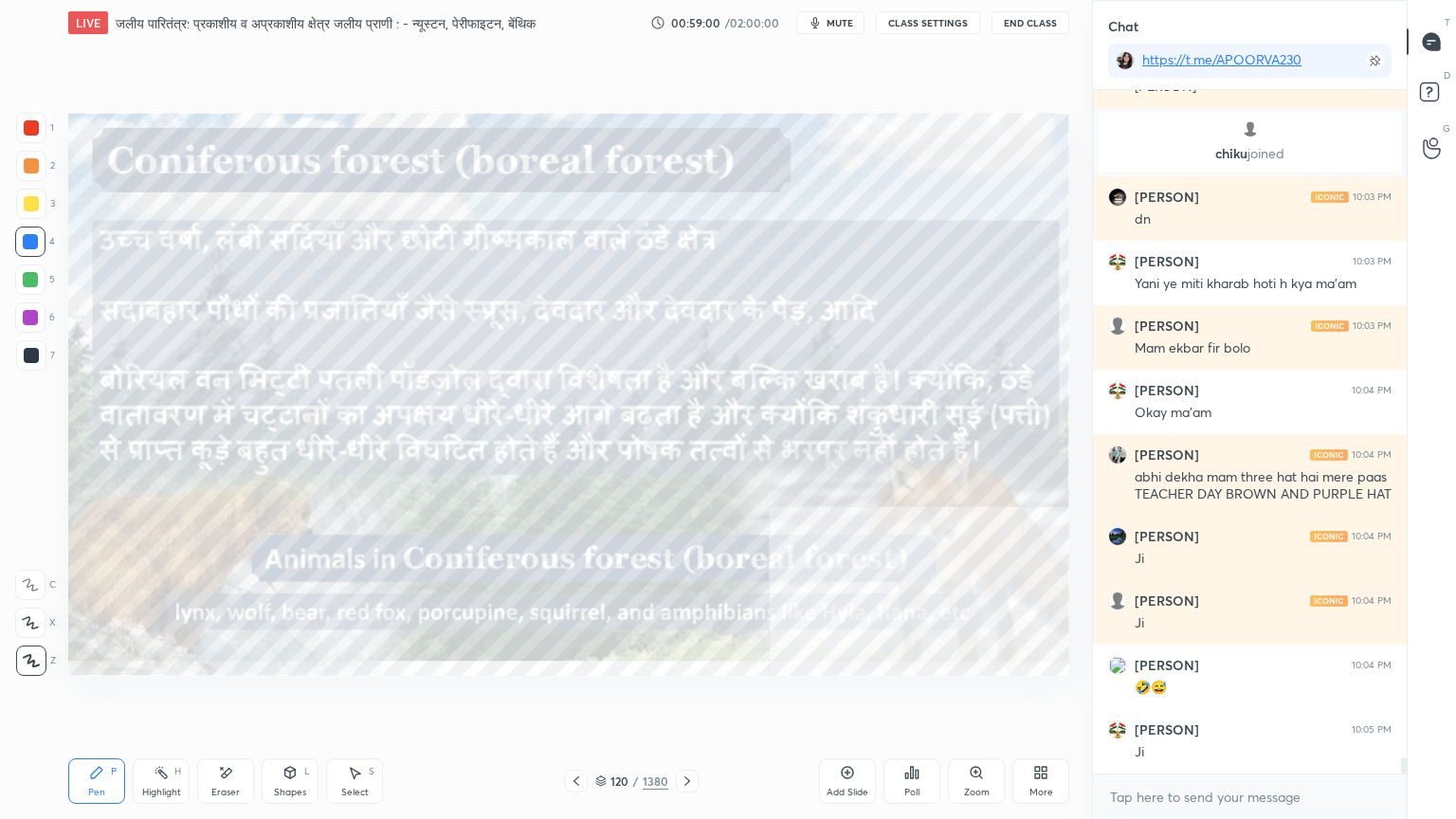 drag, startPoint x: 603, startPoint y: 780, endPoint x: 689, endPoint y: 758, distance: 88.7694 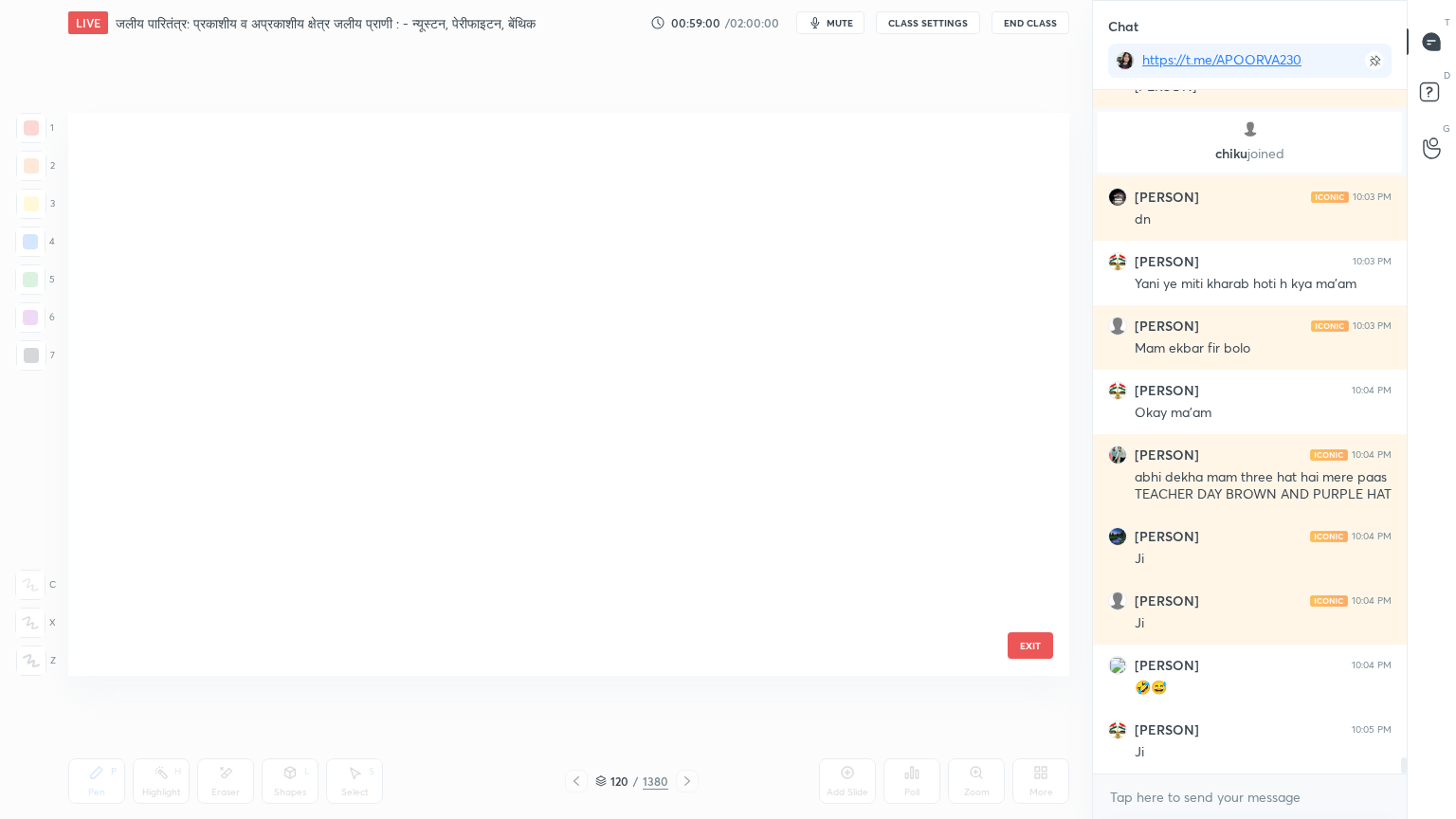 scroll, scrollTop: 6376, scrollLeft: 0, axis: vertical 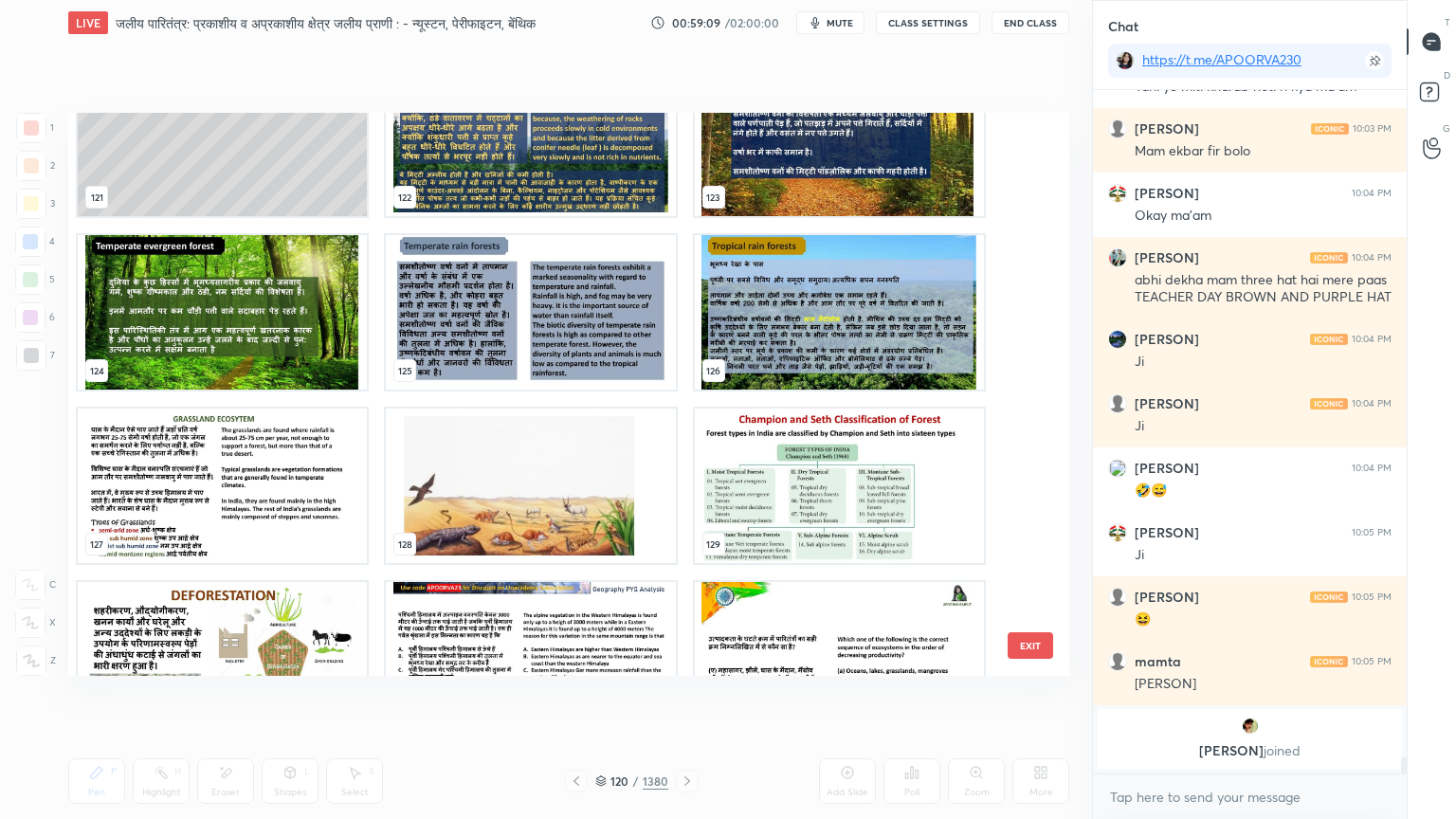click on "EXIT" at bounding box center (1030, 646) 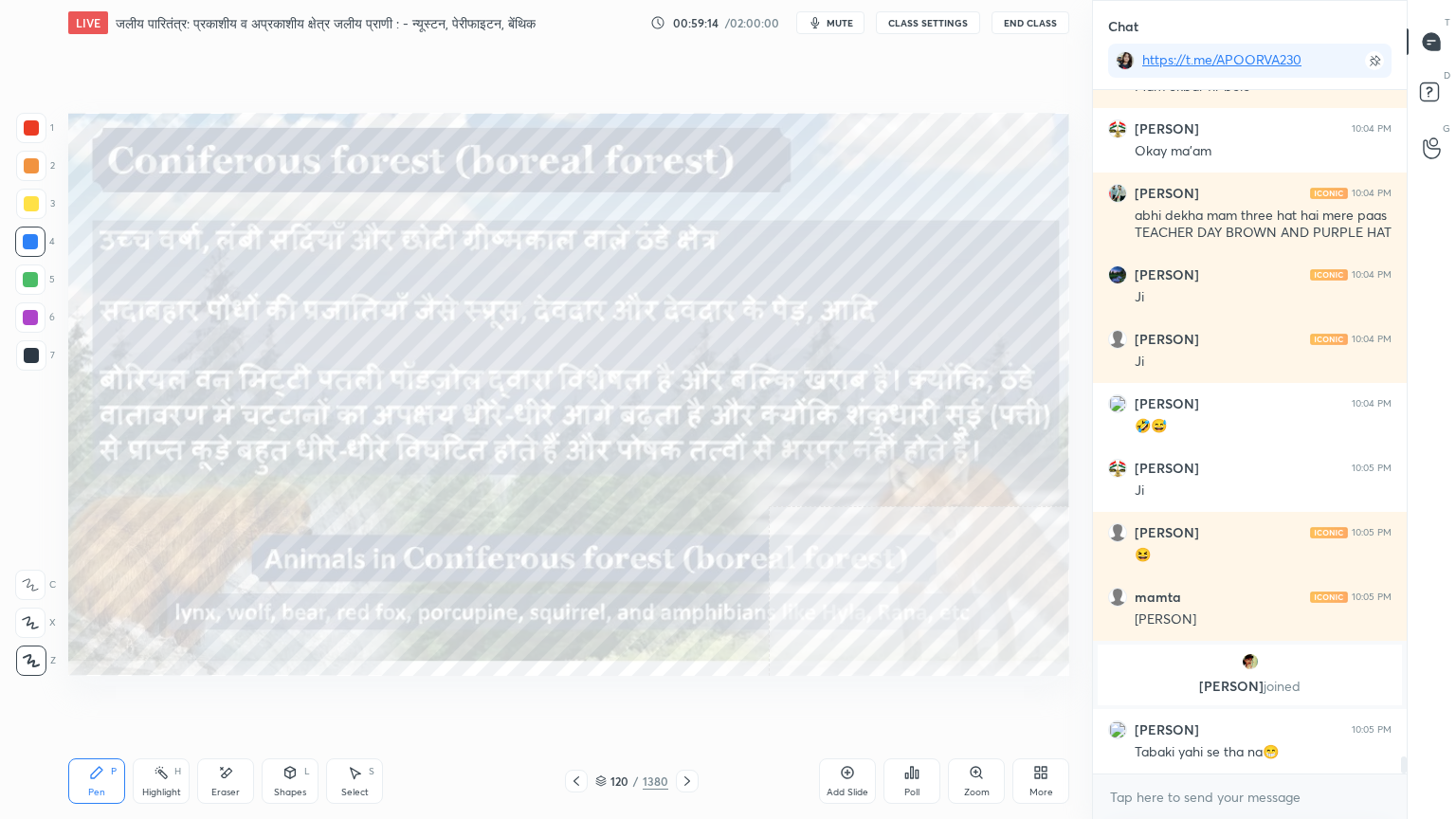 scroll, scrollTop: 27102, scrollLeft: 0, axis: vertical 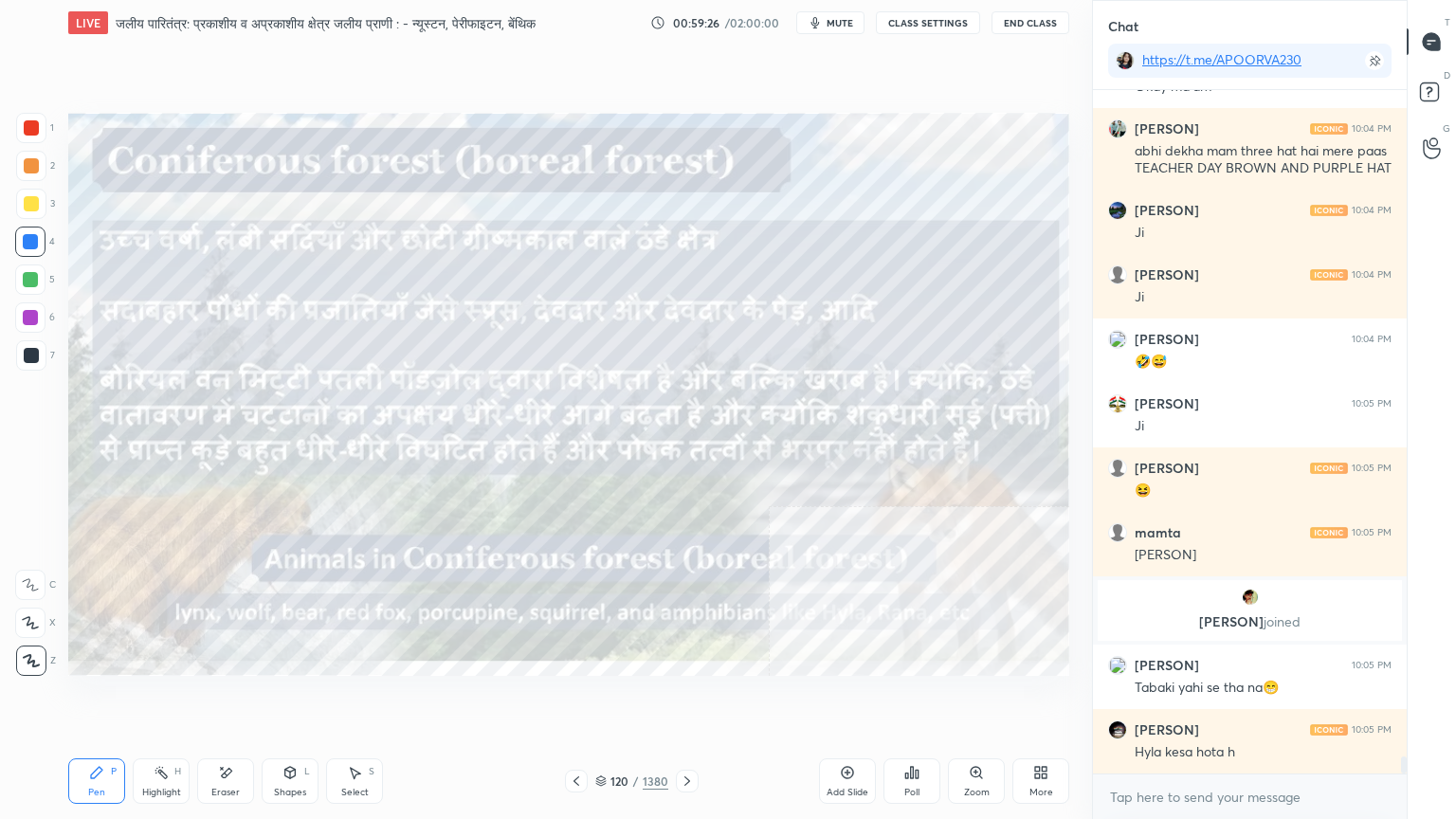 click 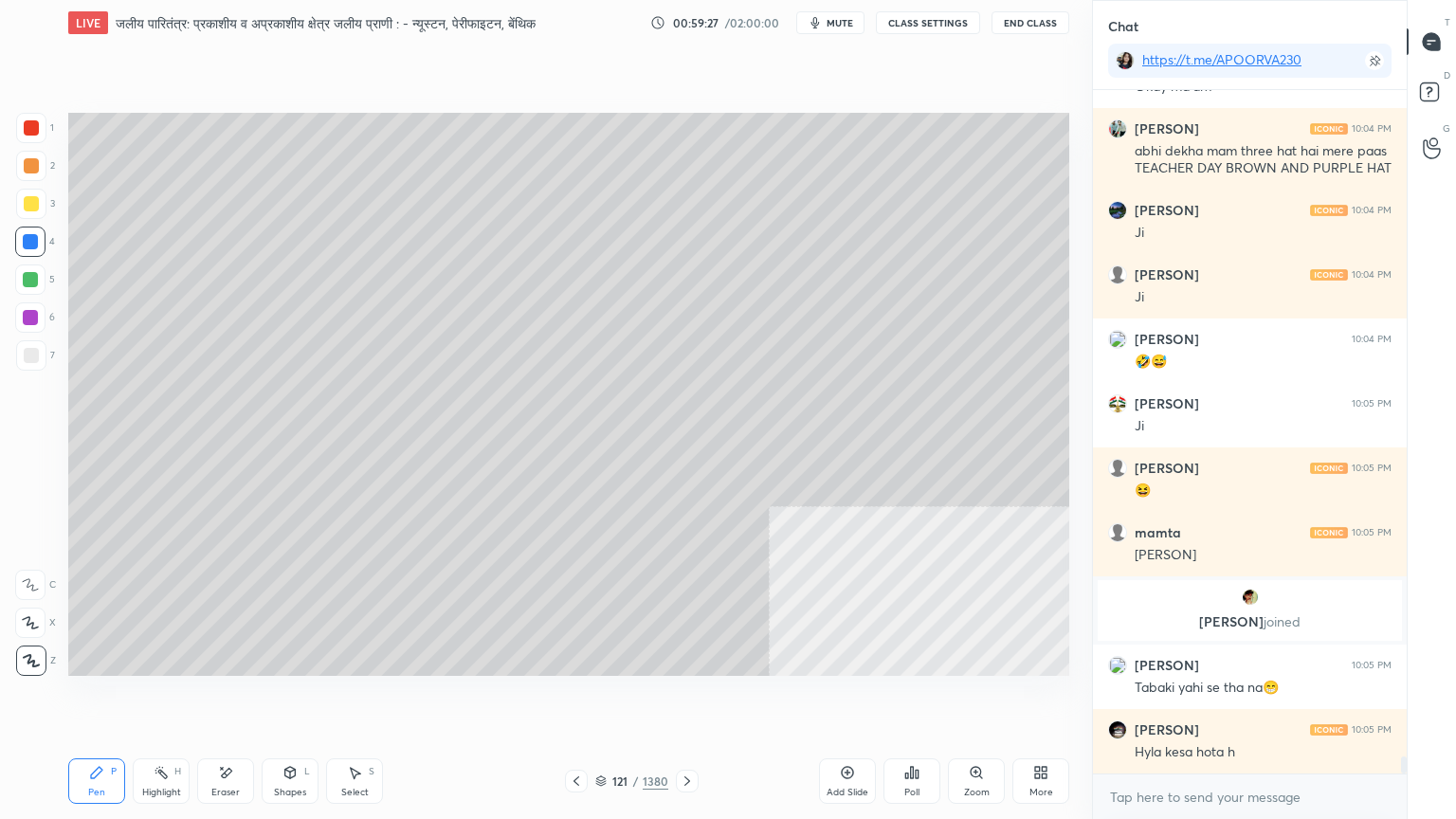 click 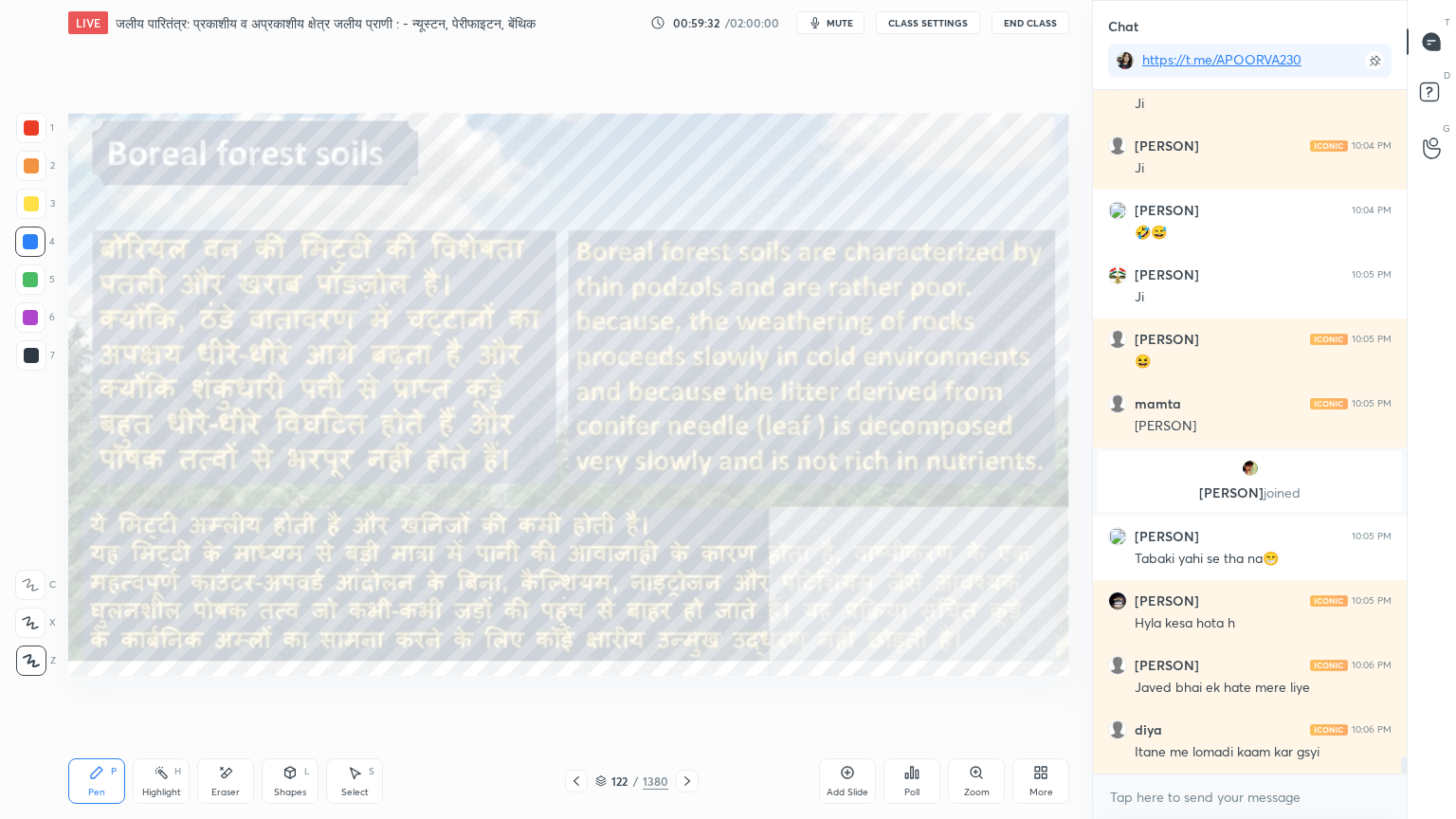 scroll, scrollTop: 27295, scrollLeft: 0, axis: vertical 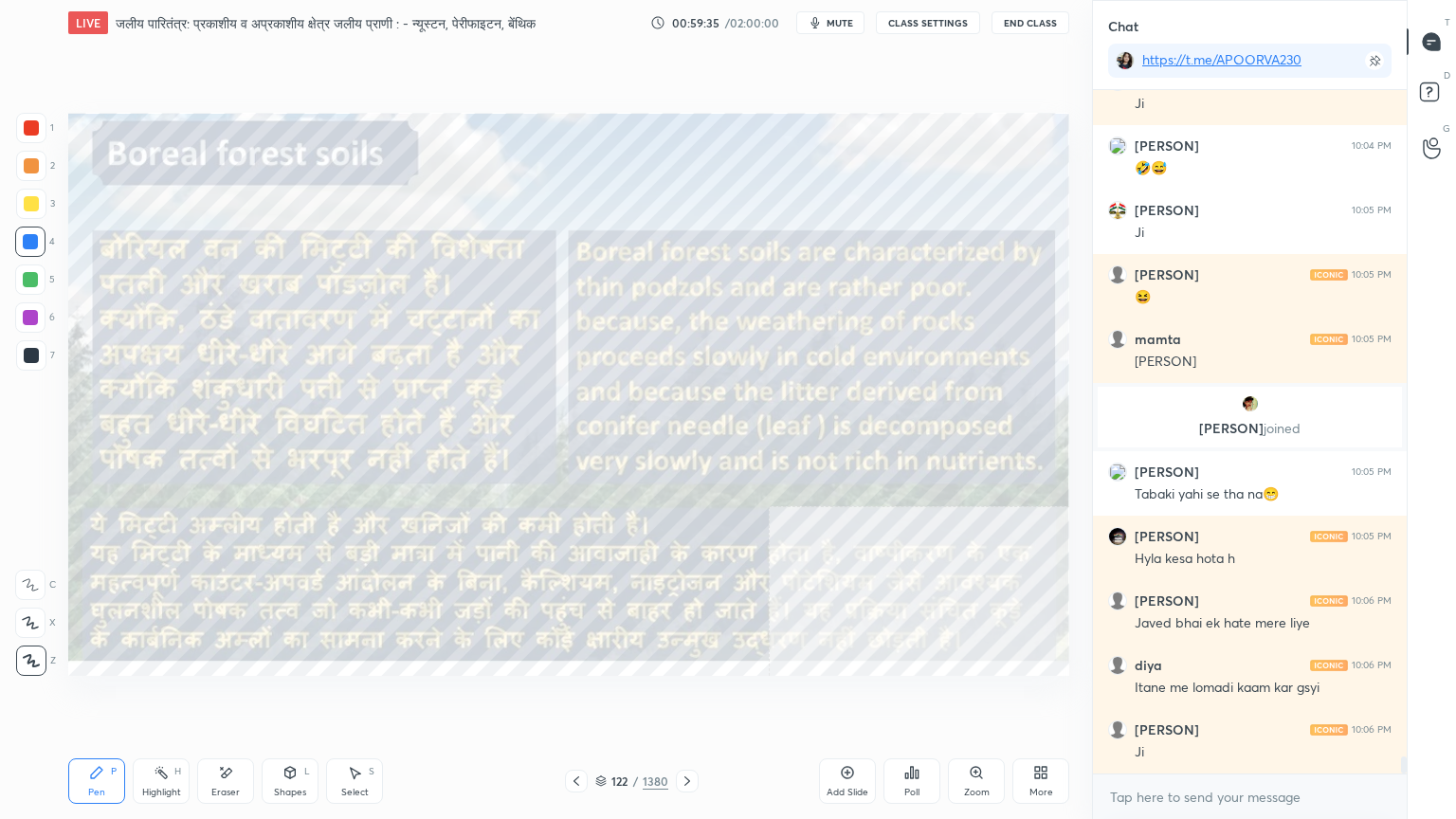 click 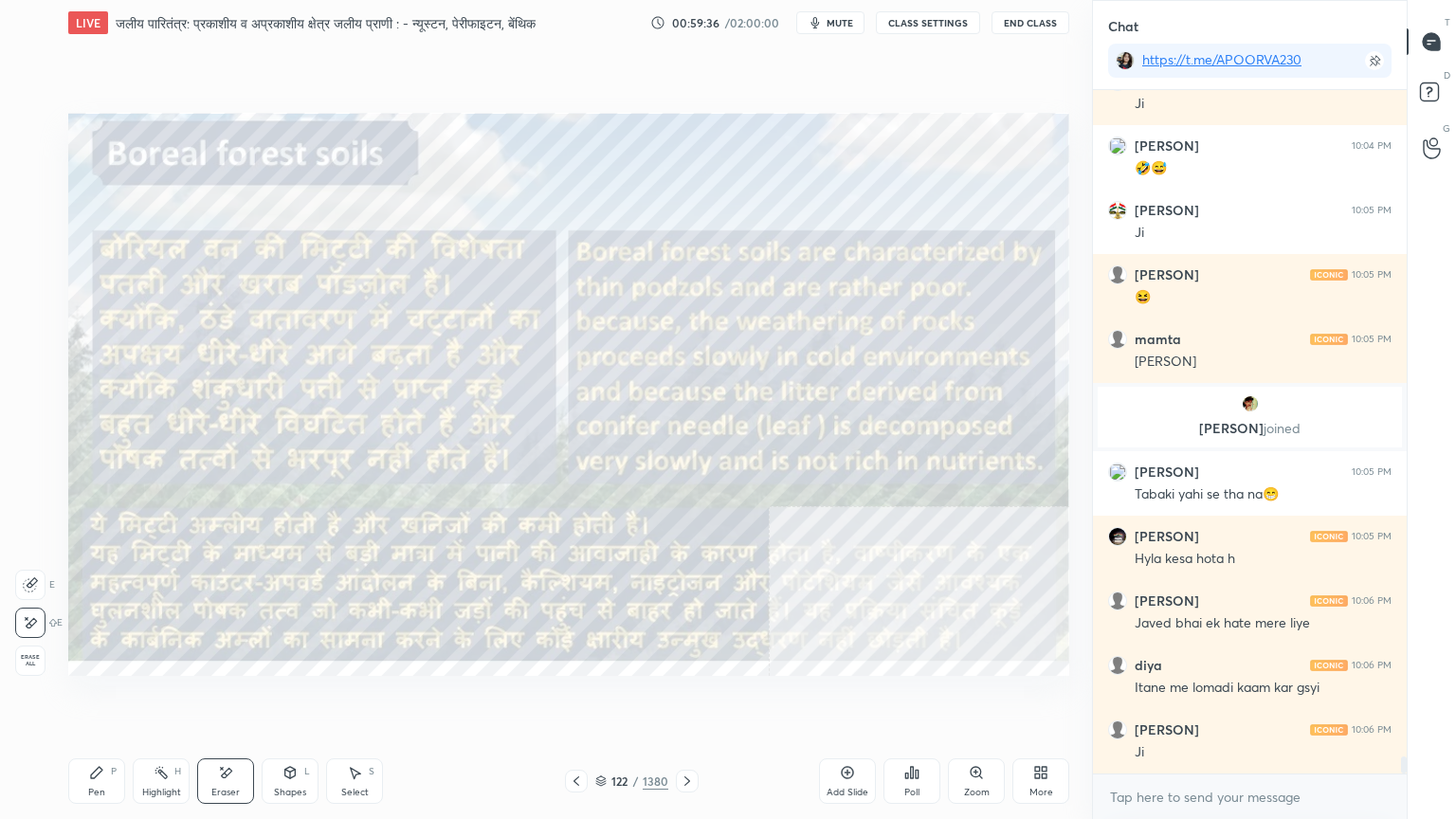 click on "Erase all" at bounding box center [30, 661] 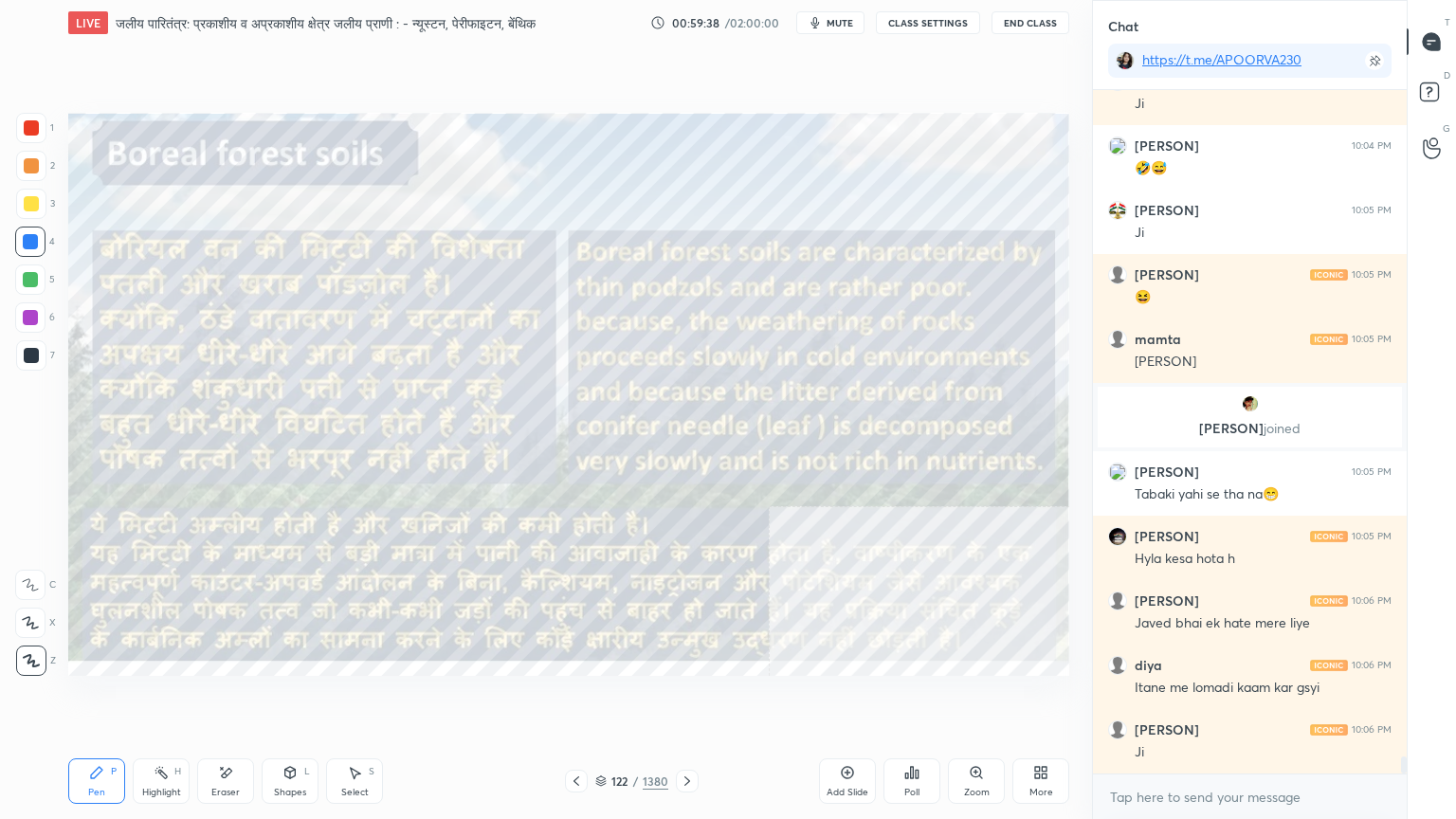 drag, startPoint x: 689, startPoint y: 783, endPoint x: 691, endPoint y: 754, distance: 29.06888 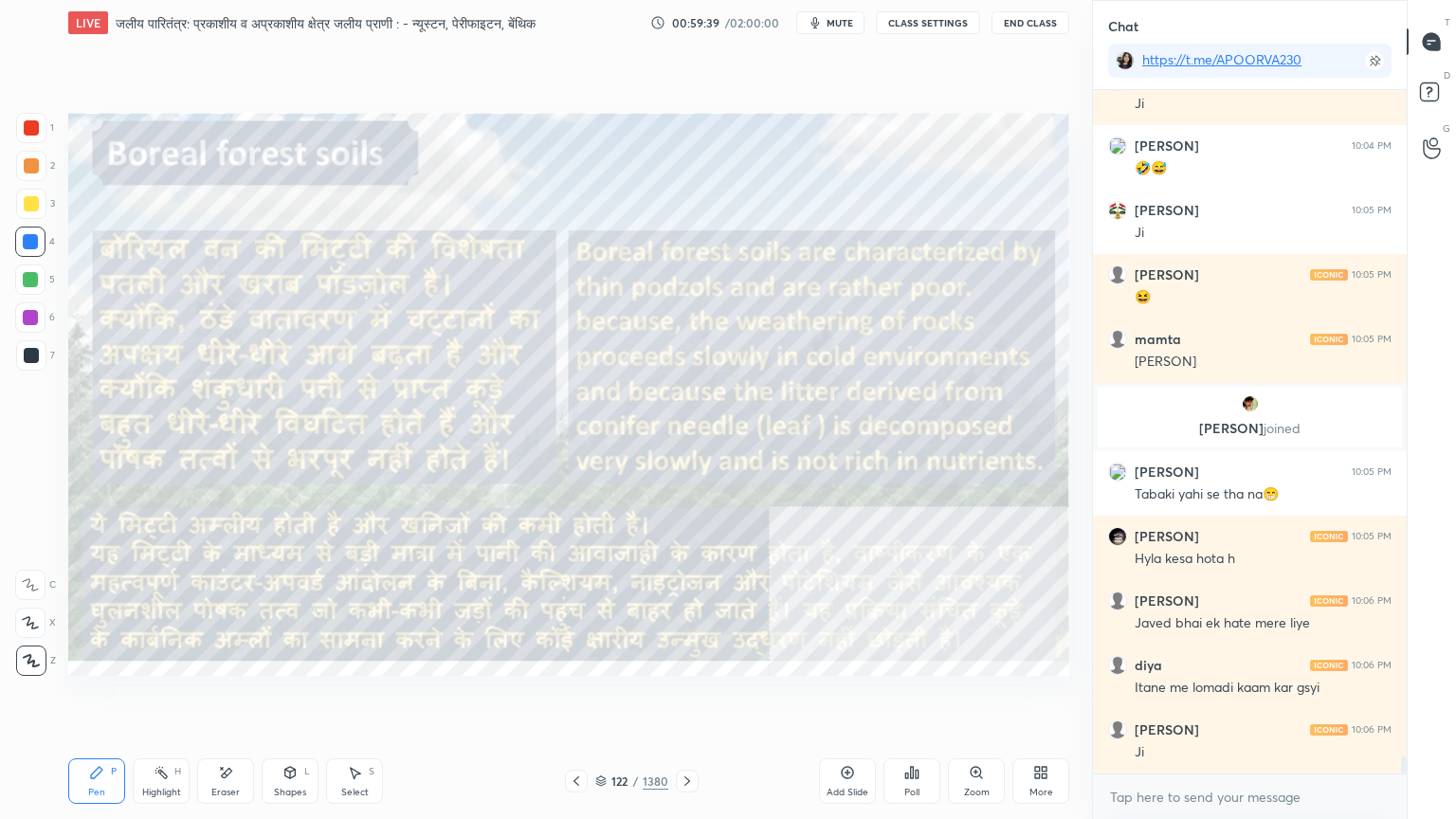 scroll, scrollTop: 27360, scrollLeft: 0, axis: vertical 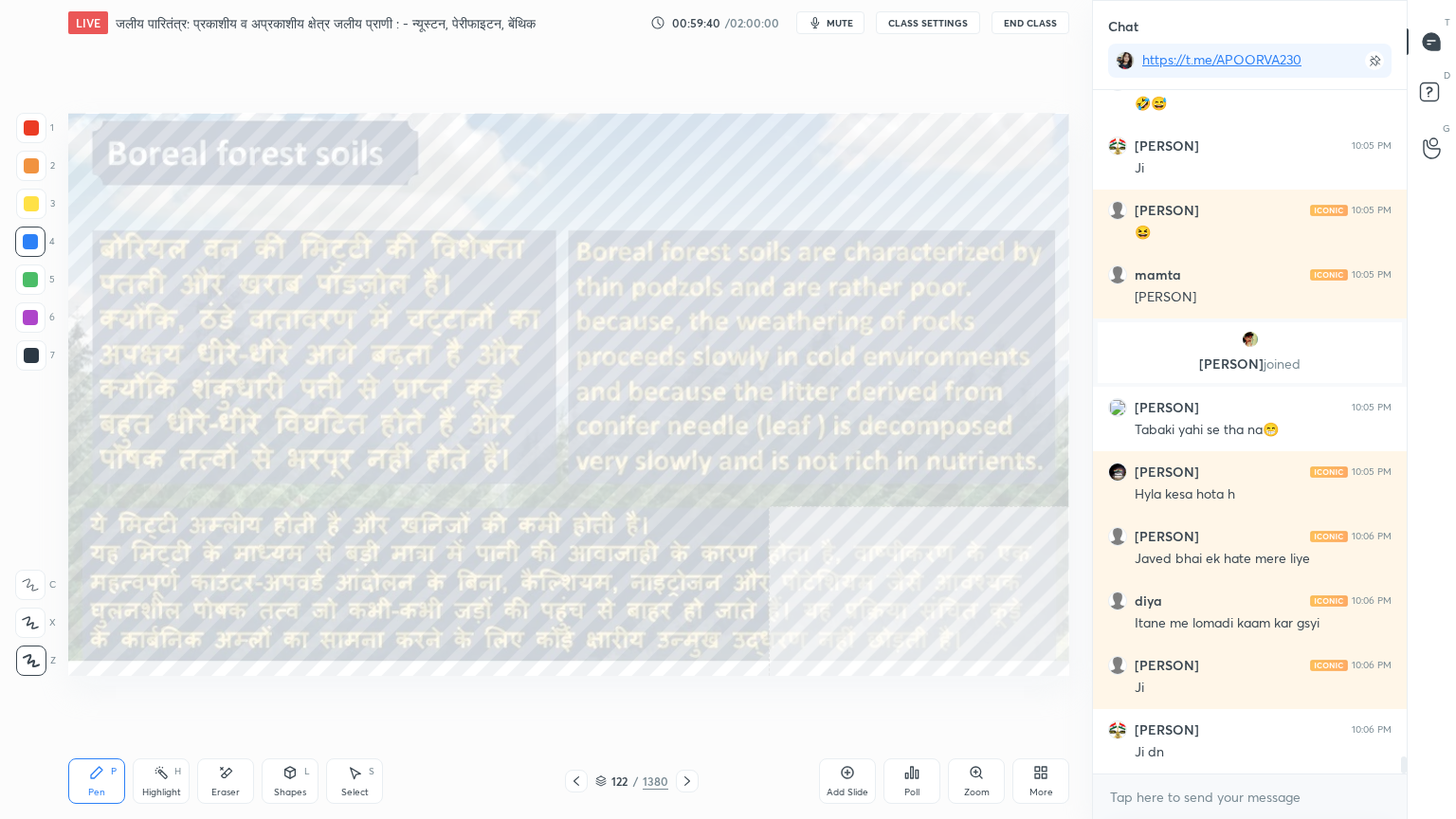 click 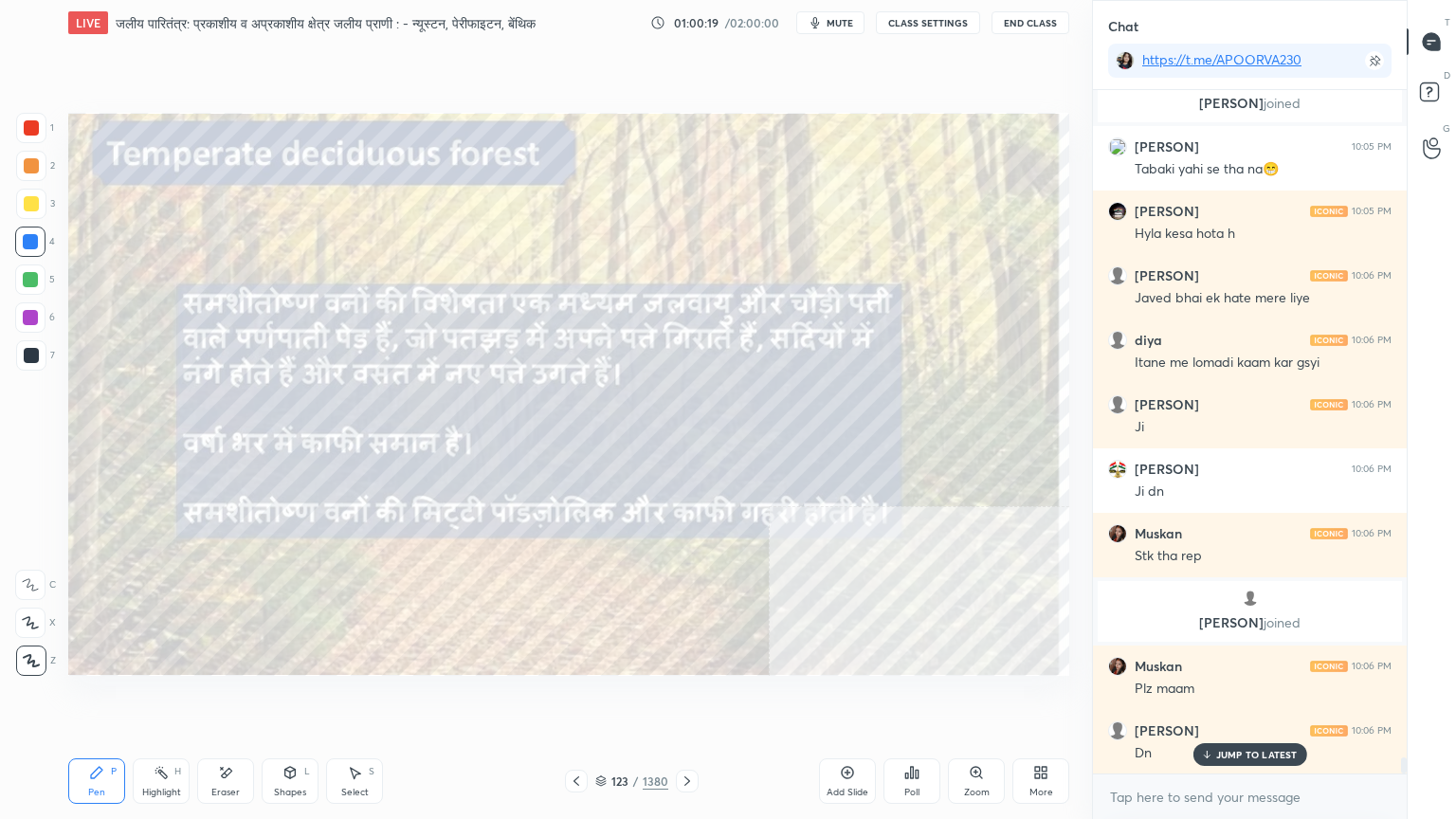scroll, scrollTop: 27562, scrollLeft: 0, axis: vertical 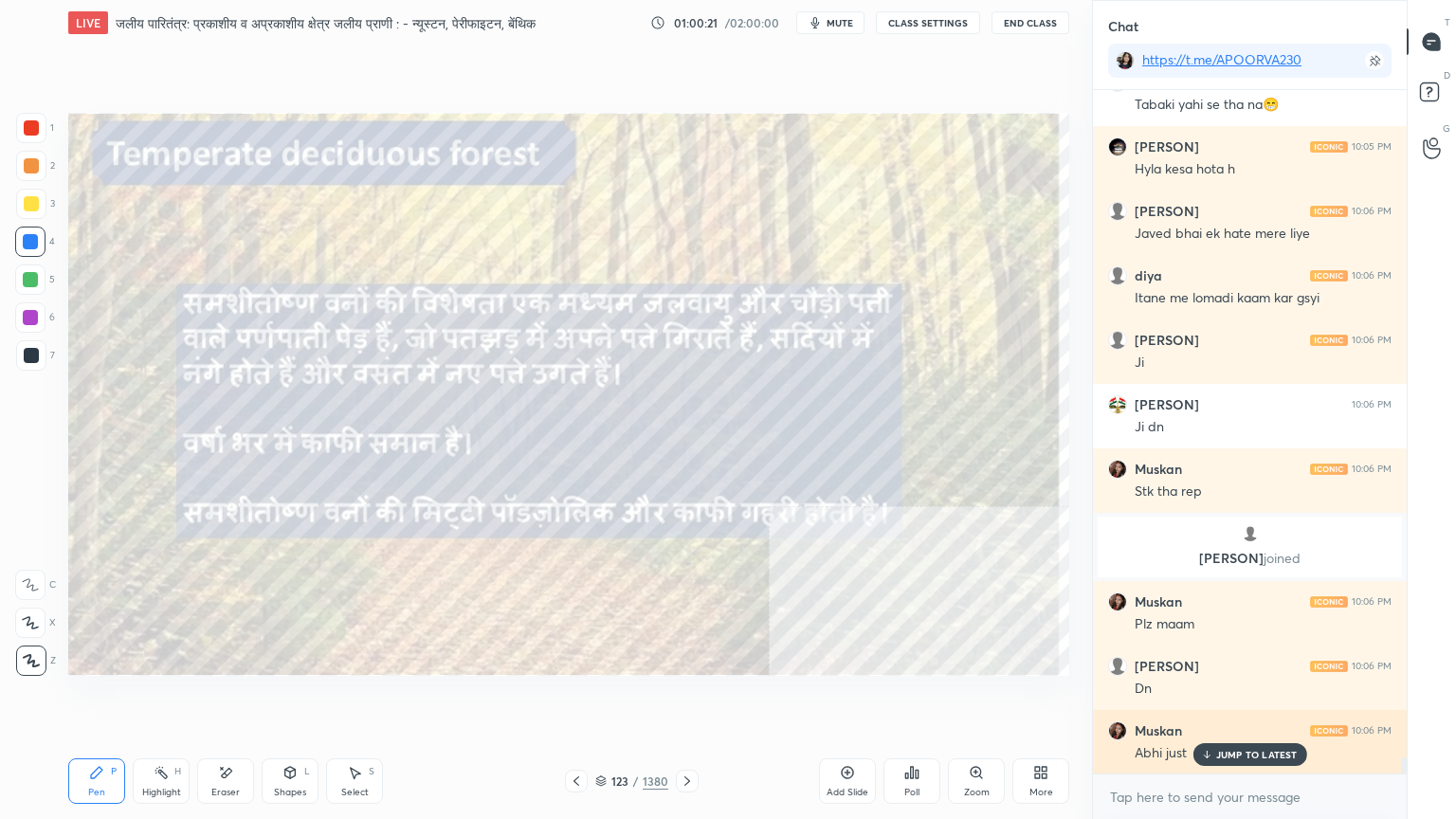 click on "JUMP TO LATEST" at bounding box center (1257, 755) 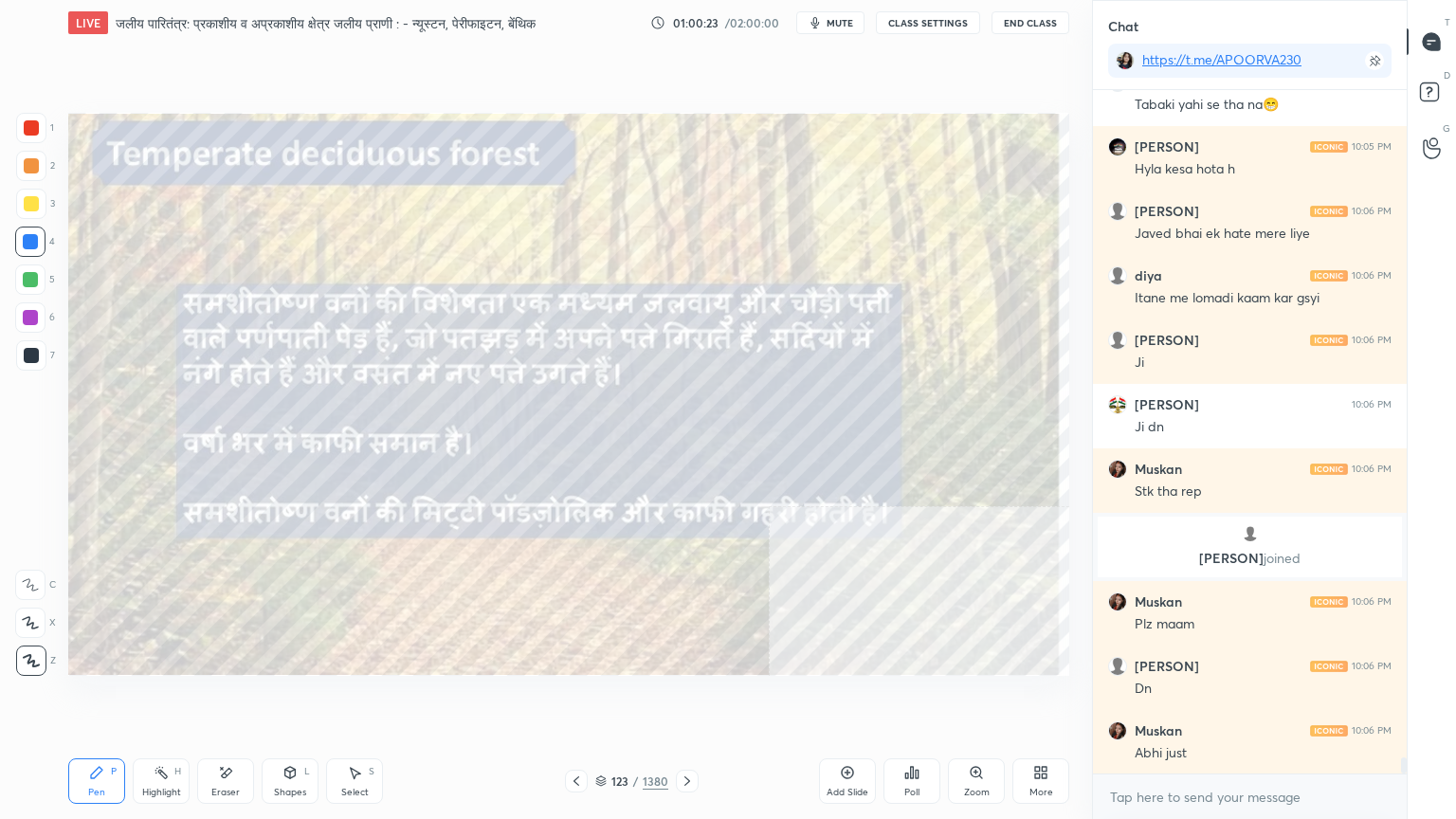scroll, scrollTop: 27626, scrollLeft: 0, axis: vertical 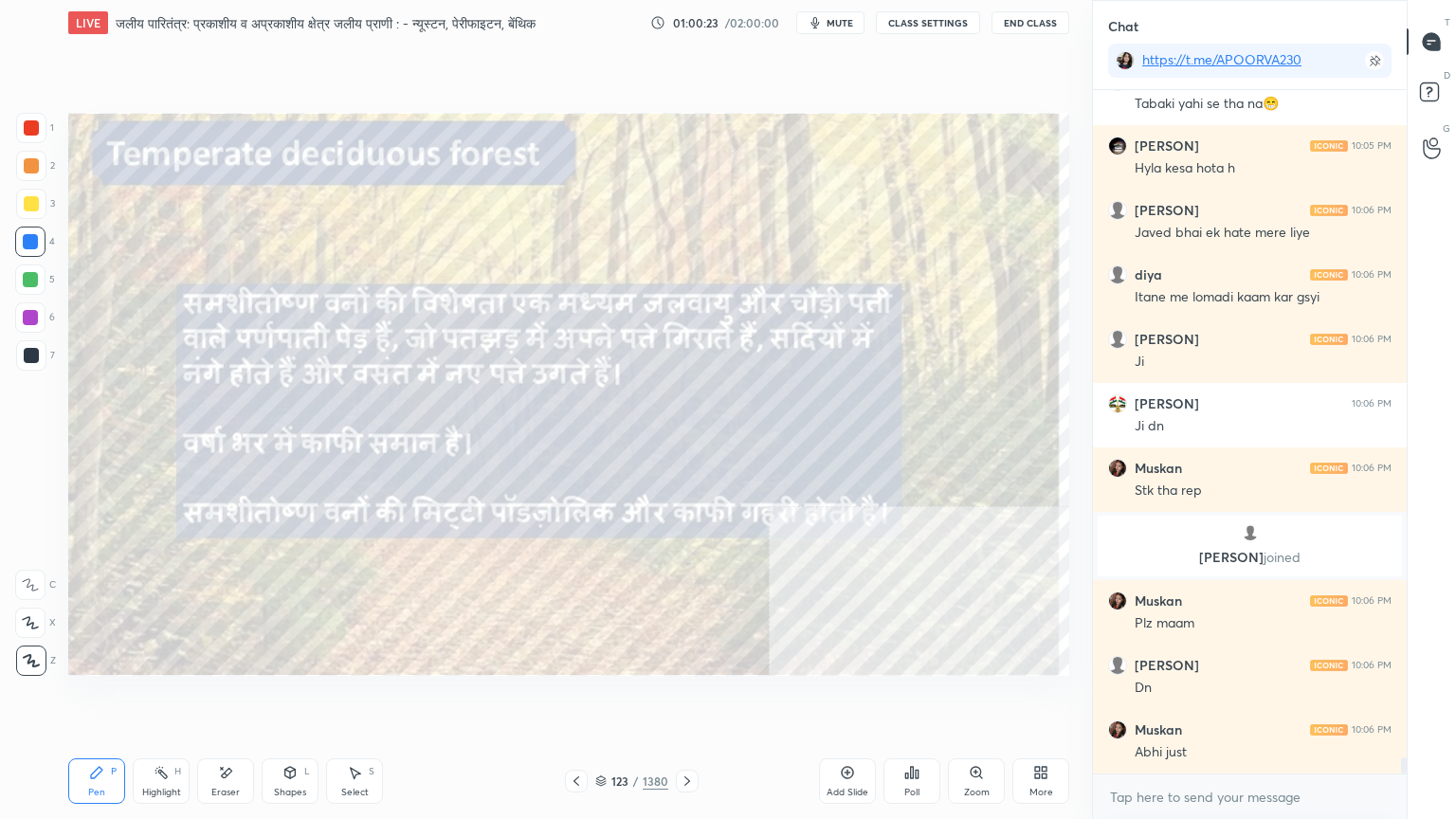click 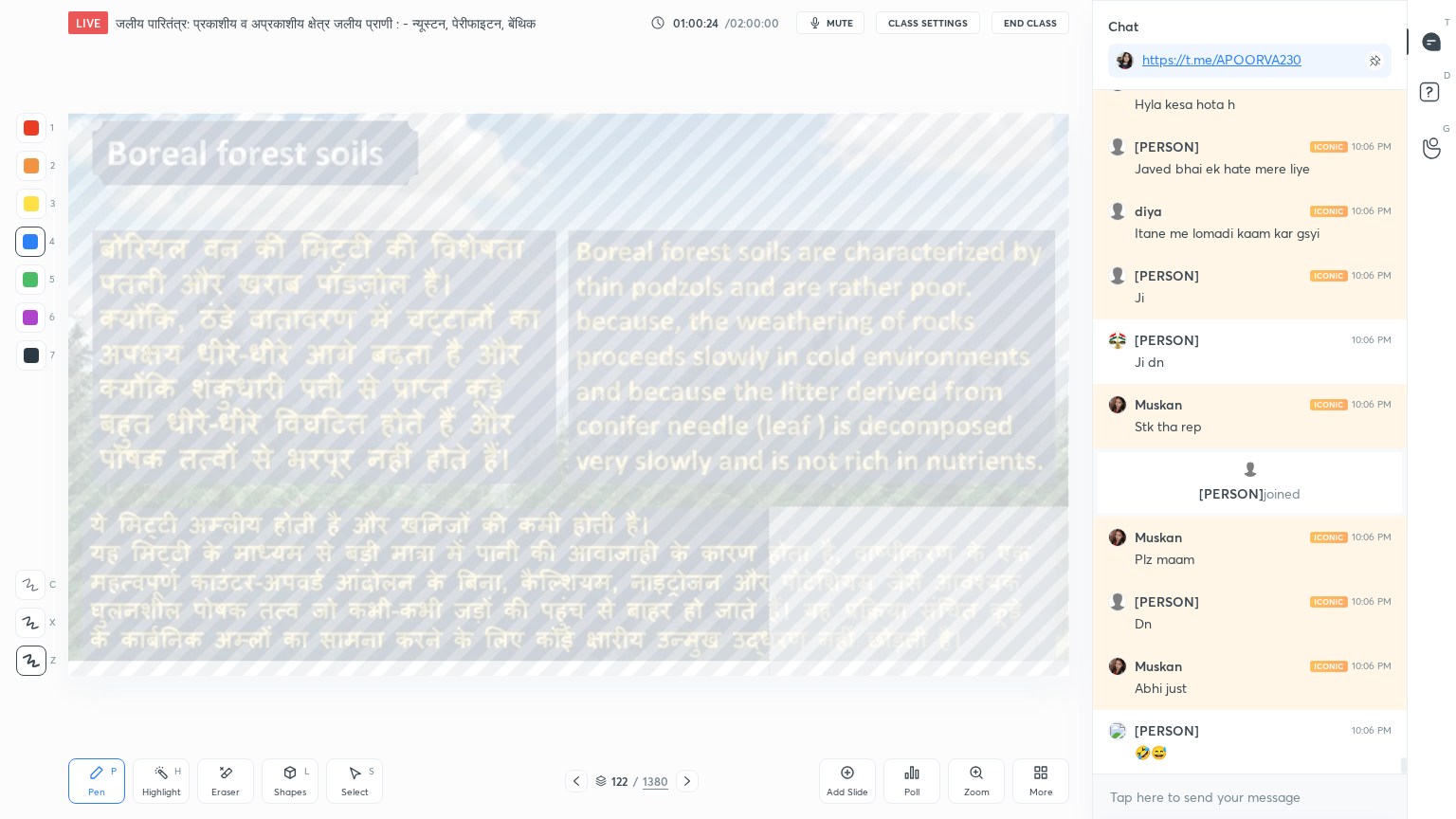 click 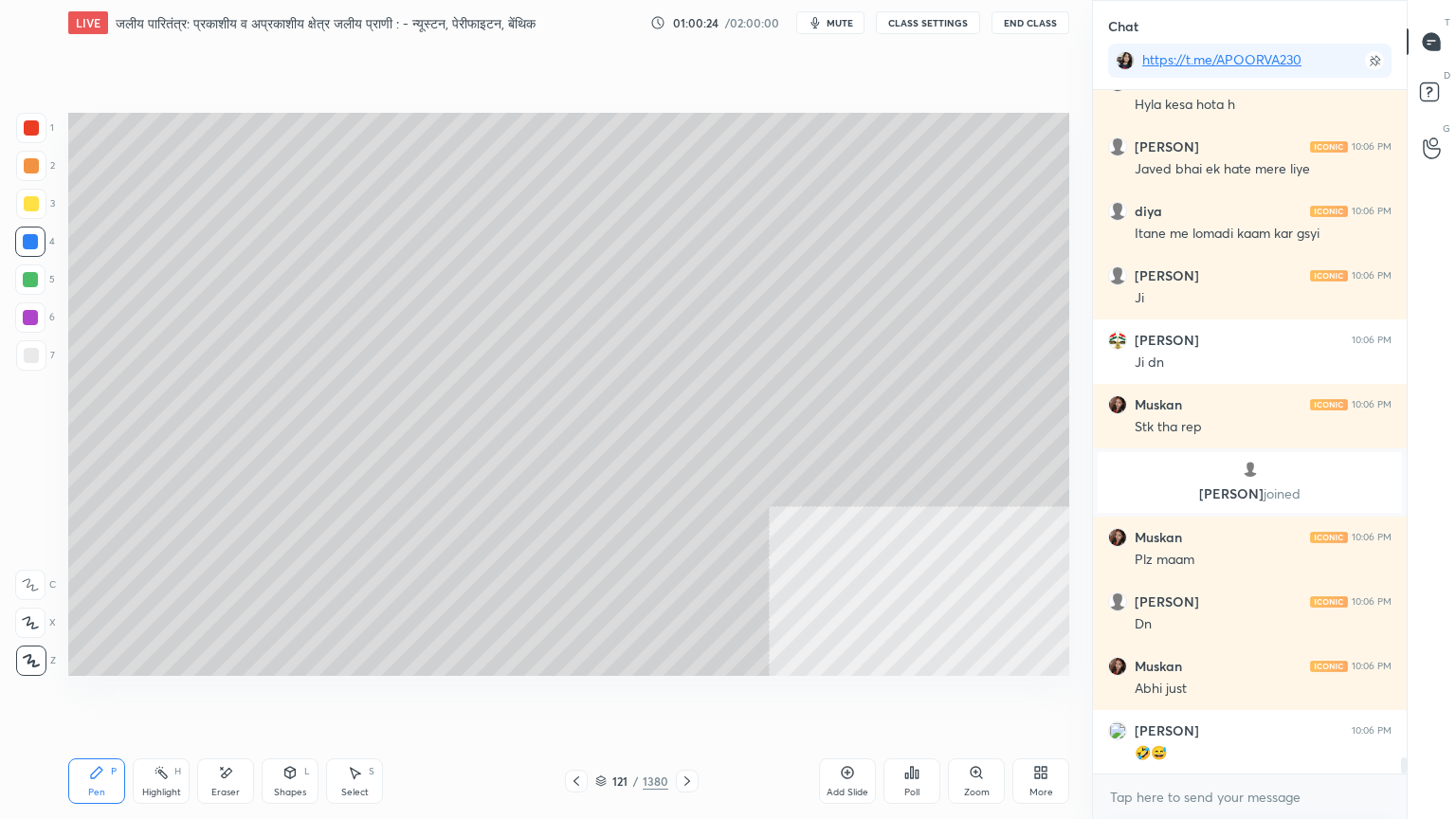 click 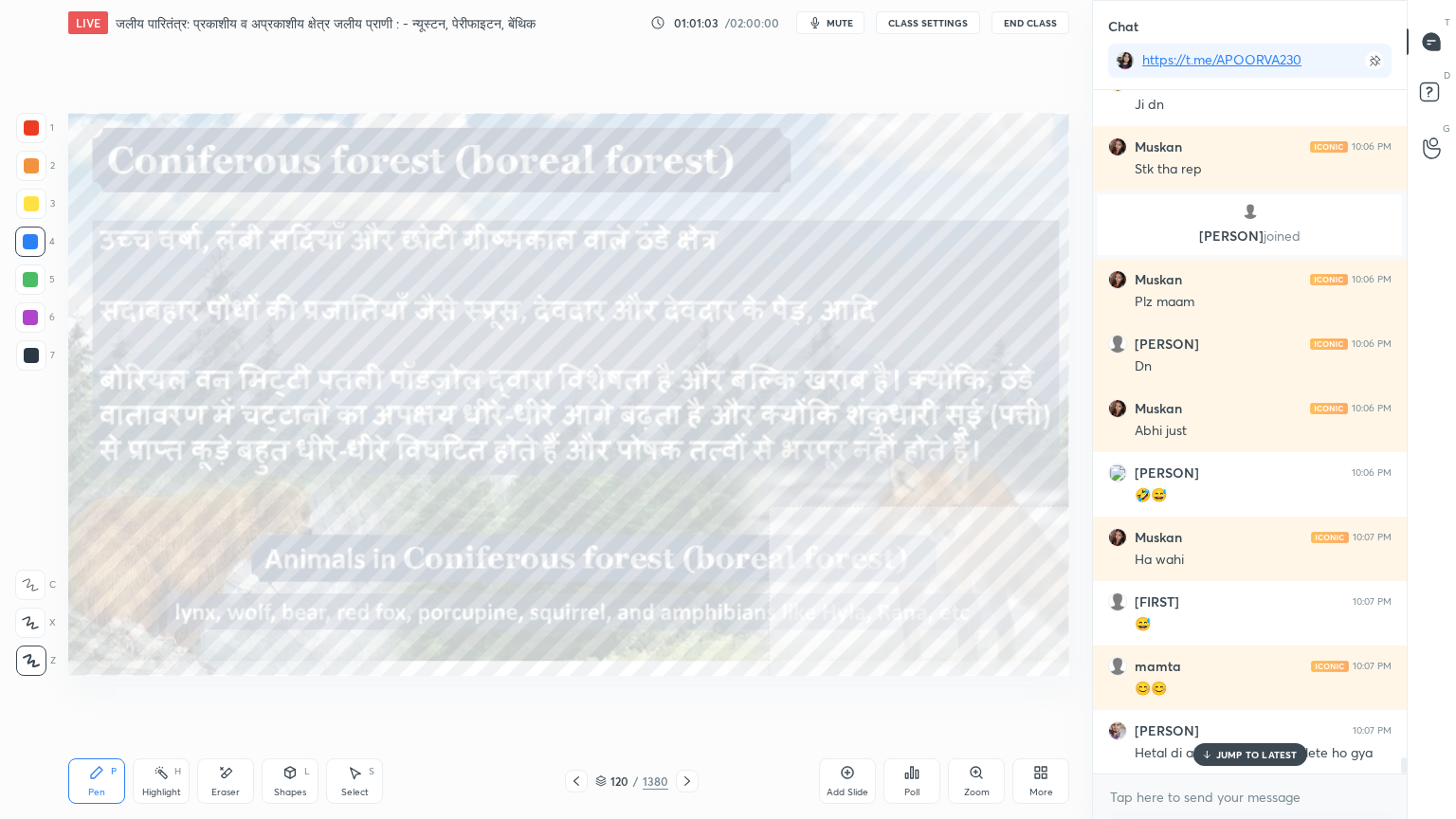 scroll, scrollTop: 27952, scrollLeft: 0, axis: vertical 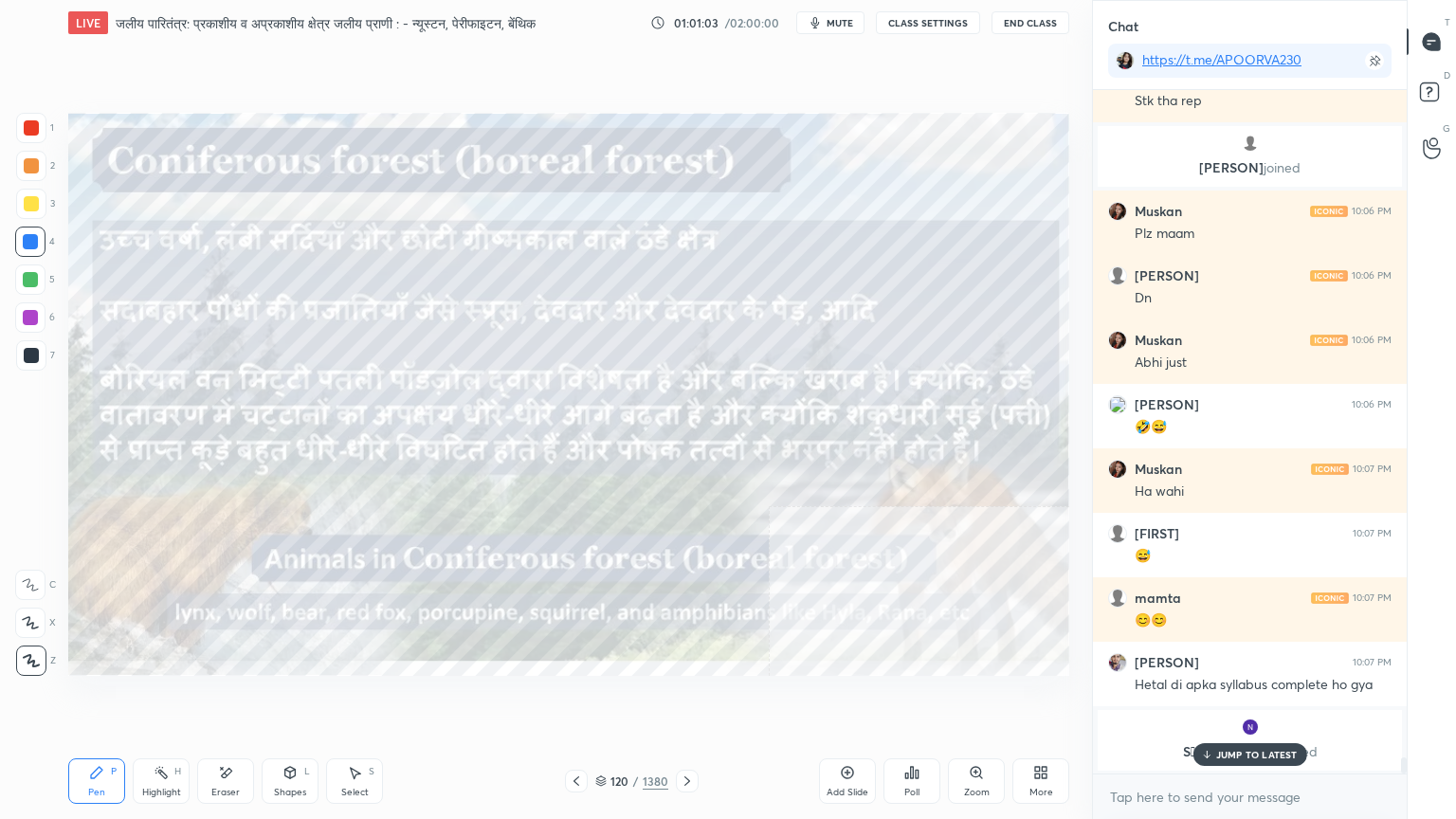 drag, startPoint x: 1249, startPoint y: 756, endPoint x: 1248, endPoint y: 768, distance: 12.0415946 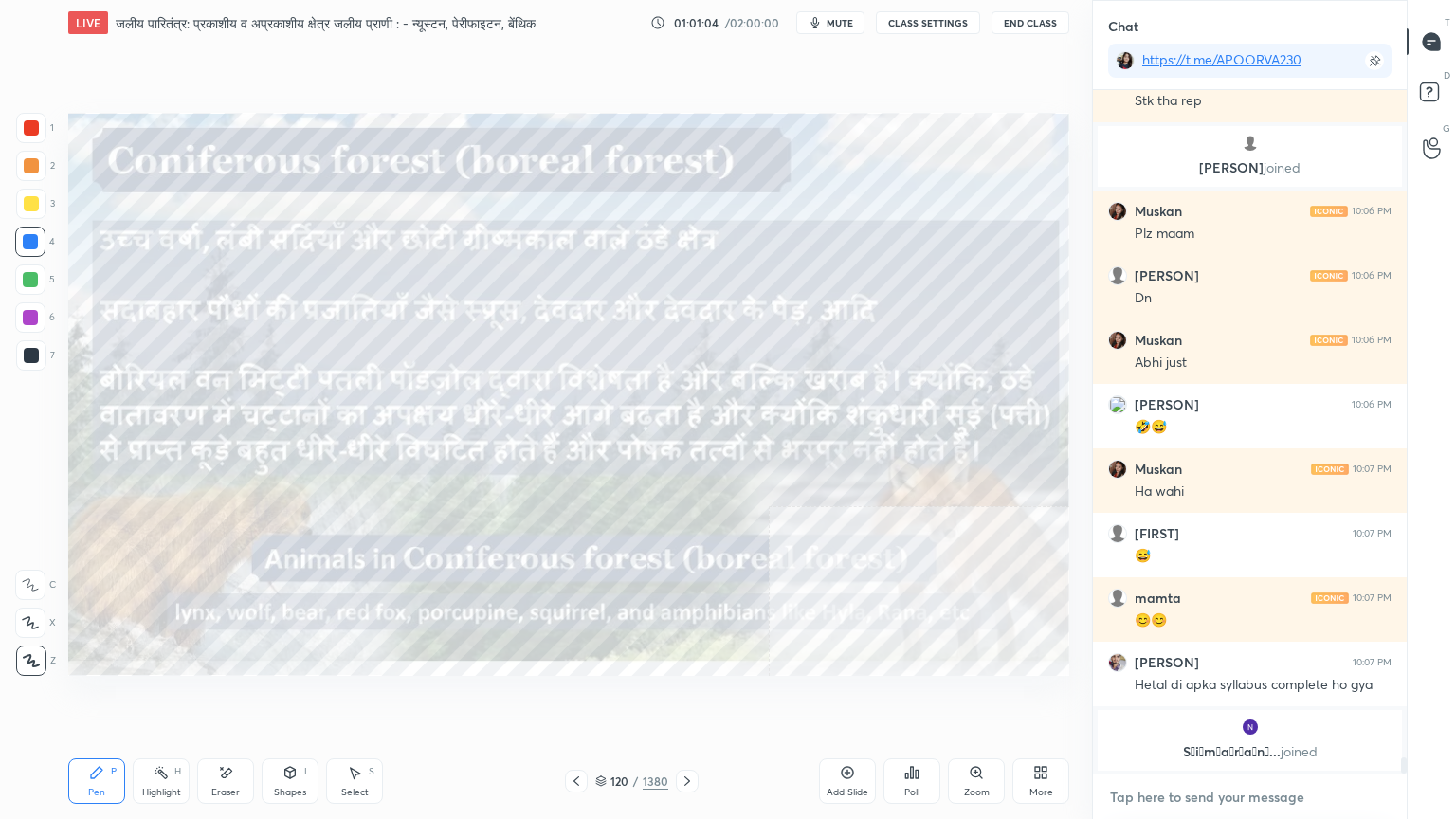 click at bounding box center (1249, 797) 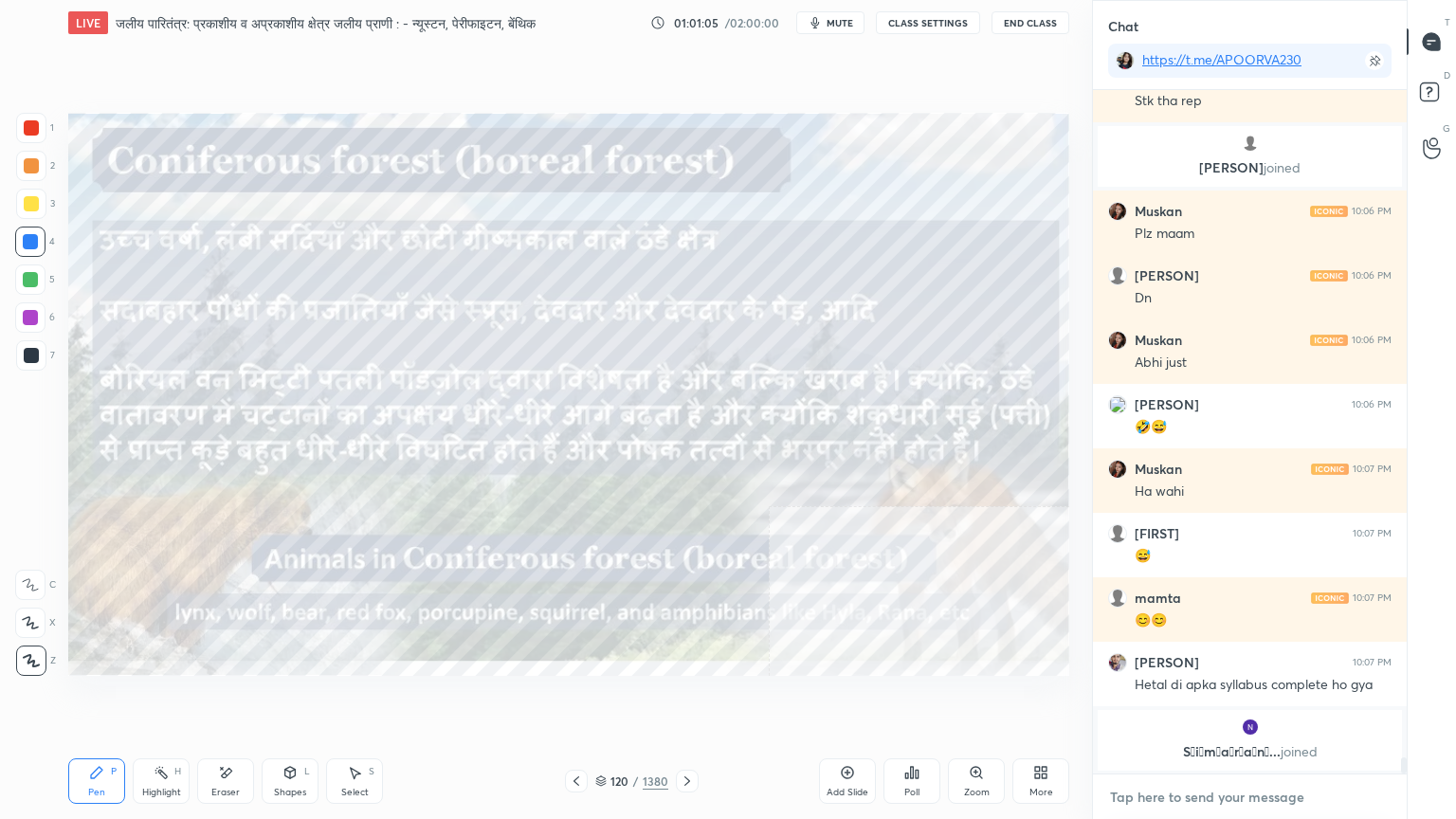 scroll, scrollTop: 28017, scrollLeft: 0, axis: vertical 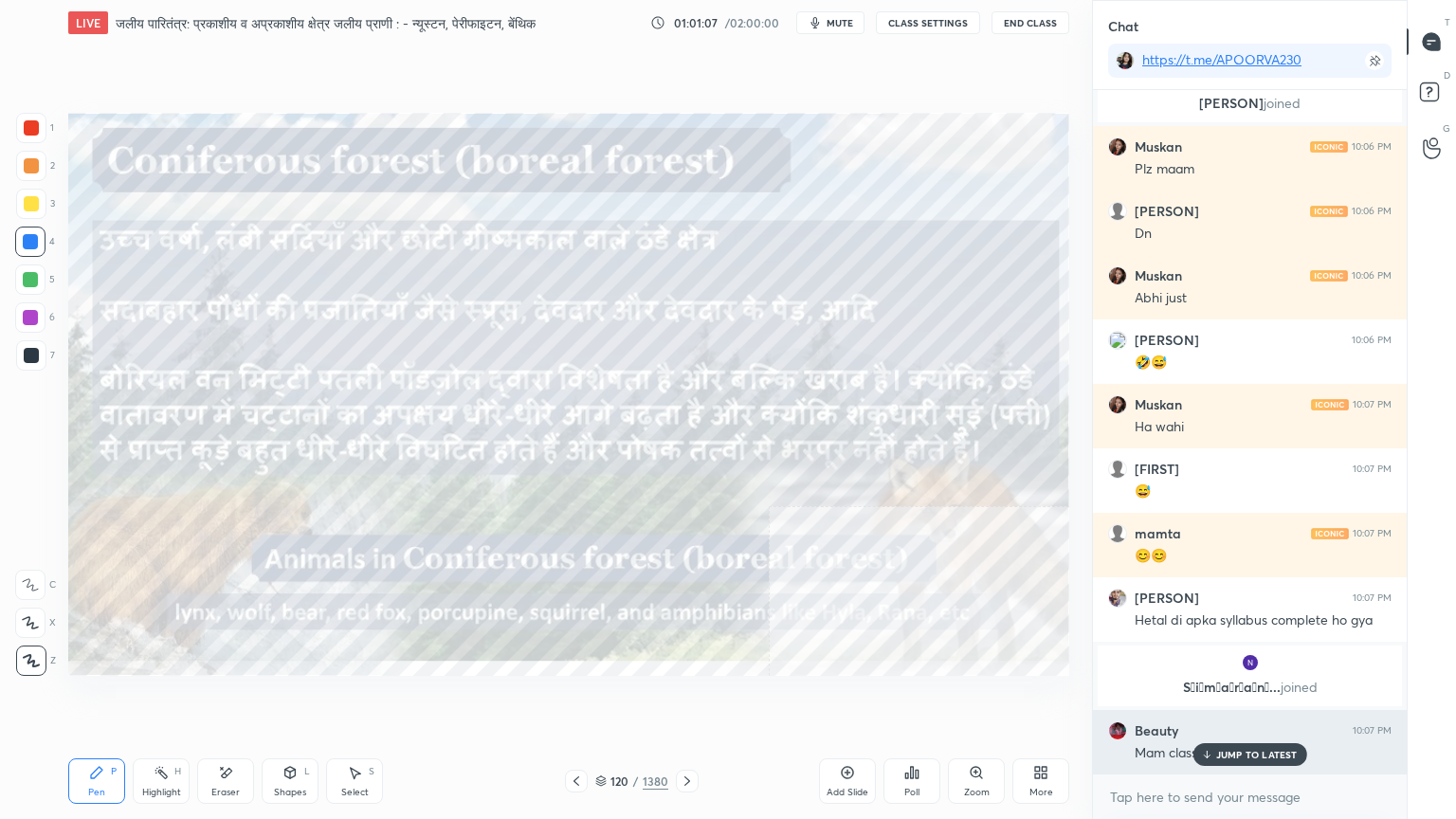 click on "JUMP TO LATEST" at bounding box center (1249, 755) 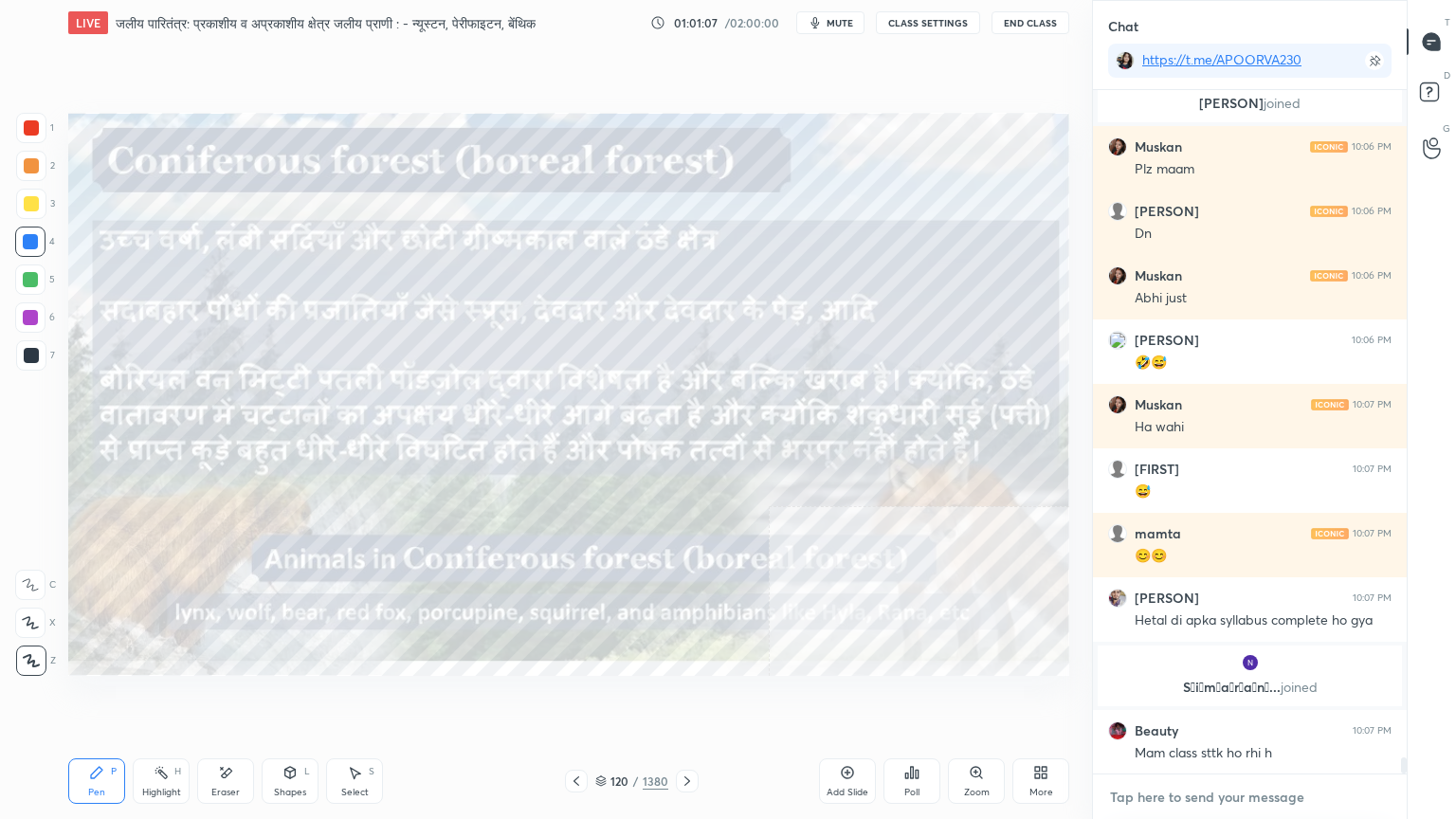 click at bounding box center (1249, 797) 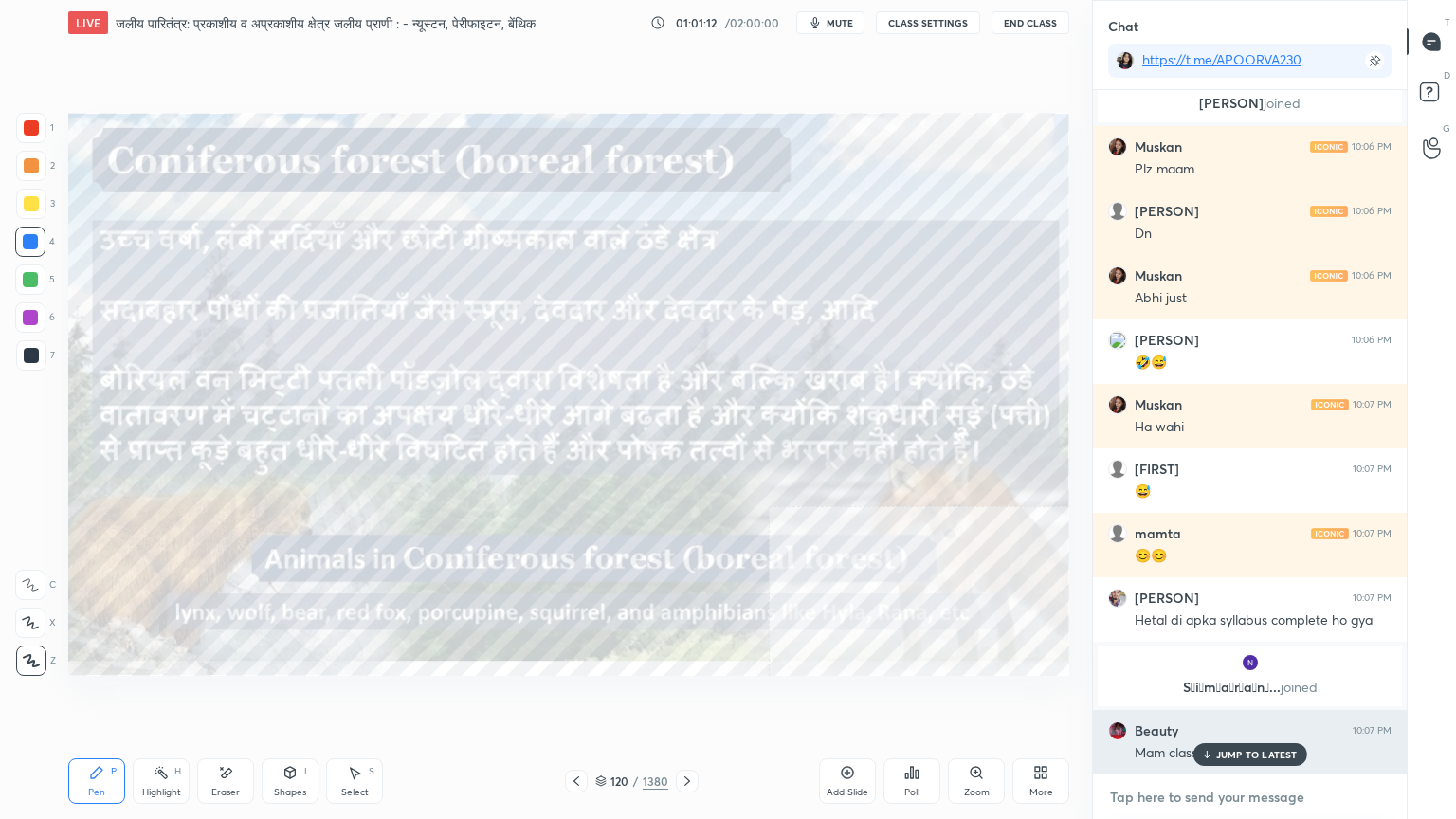 scroll, scrollTop: 28081, scrollLeft: 0, axis: vertical 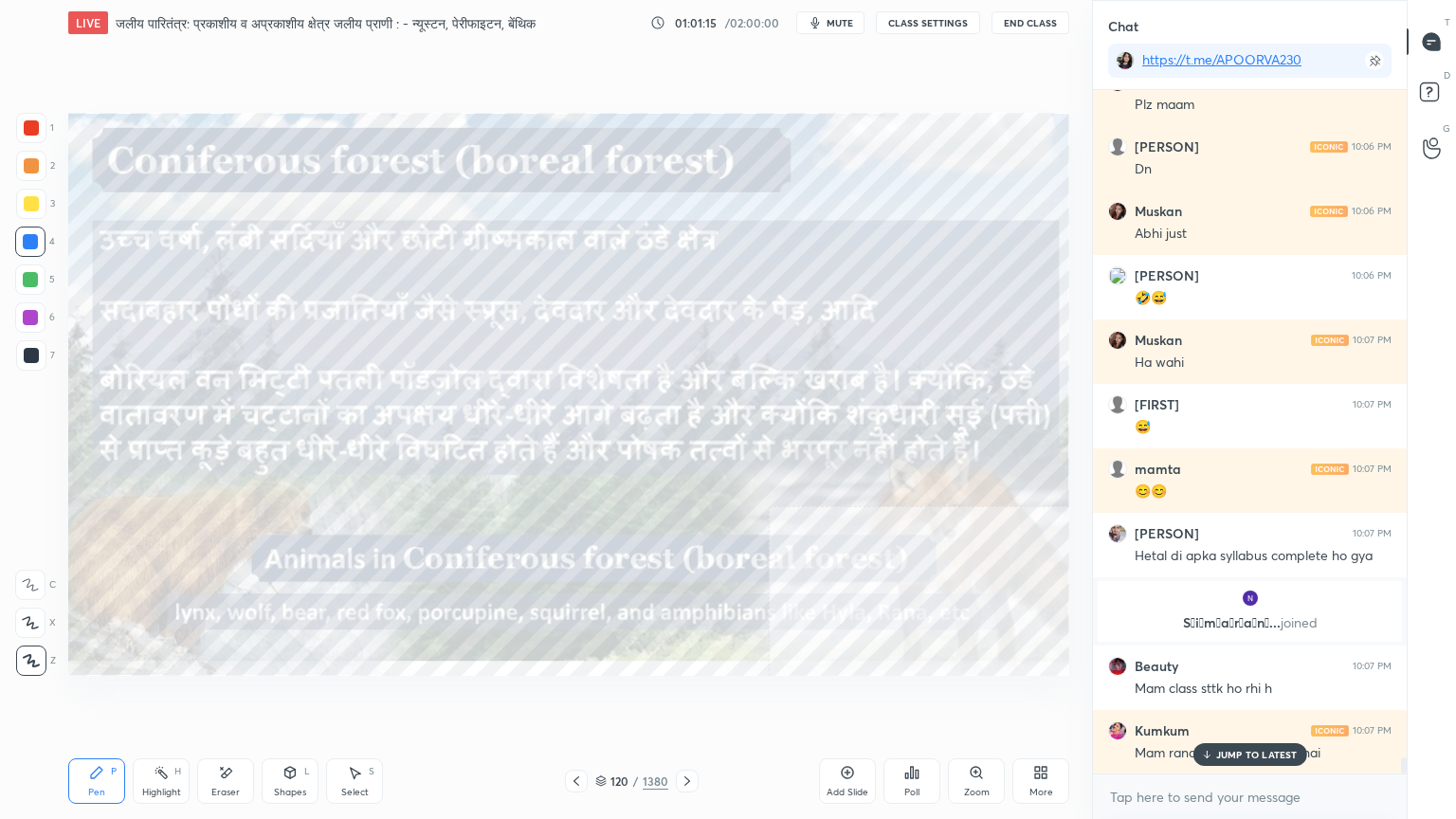 click 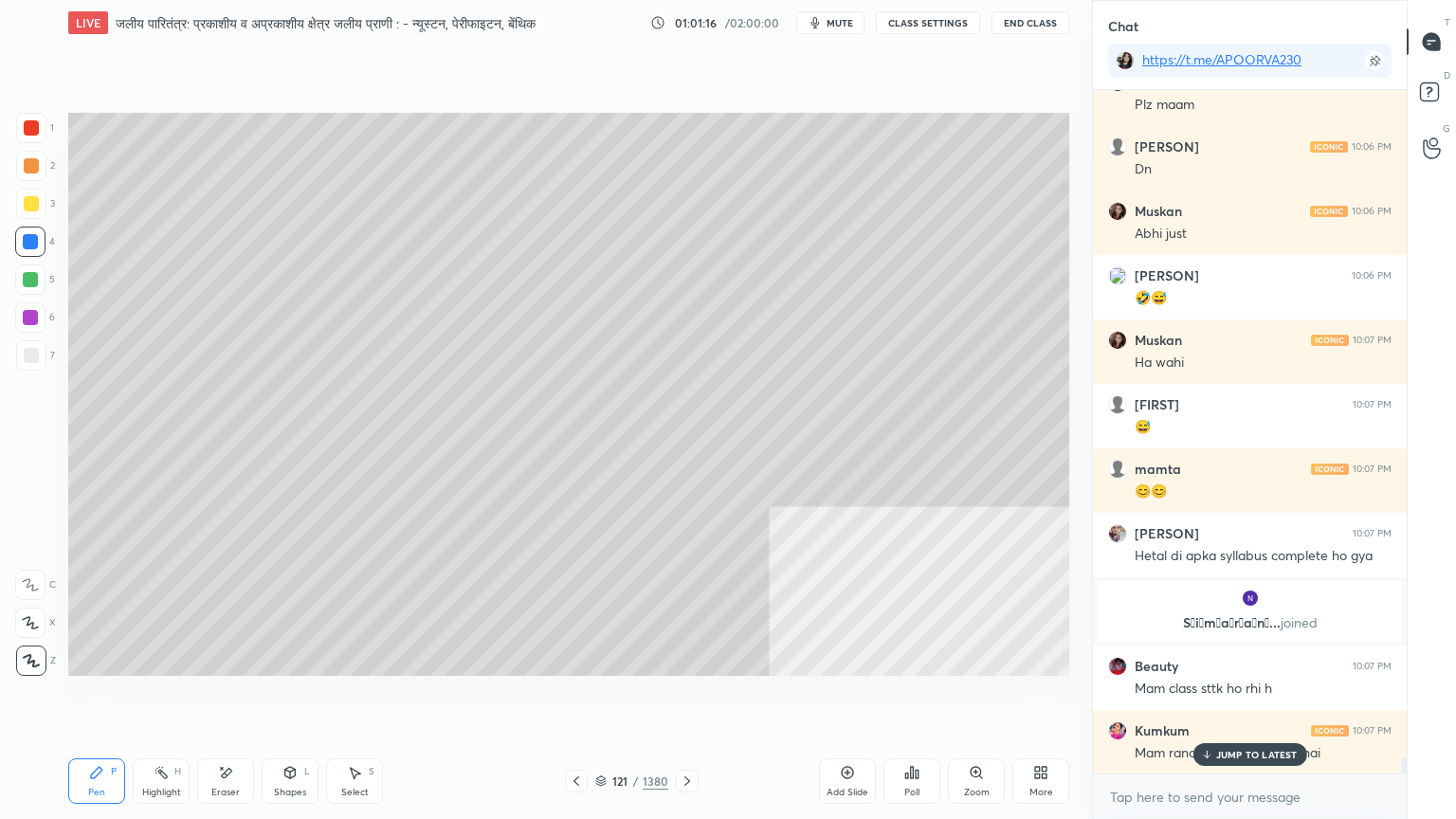 click 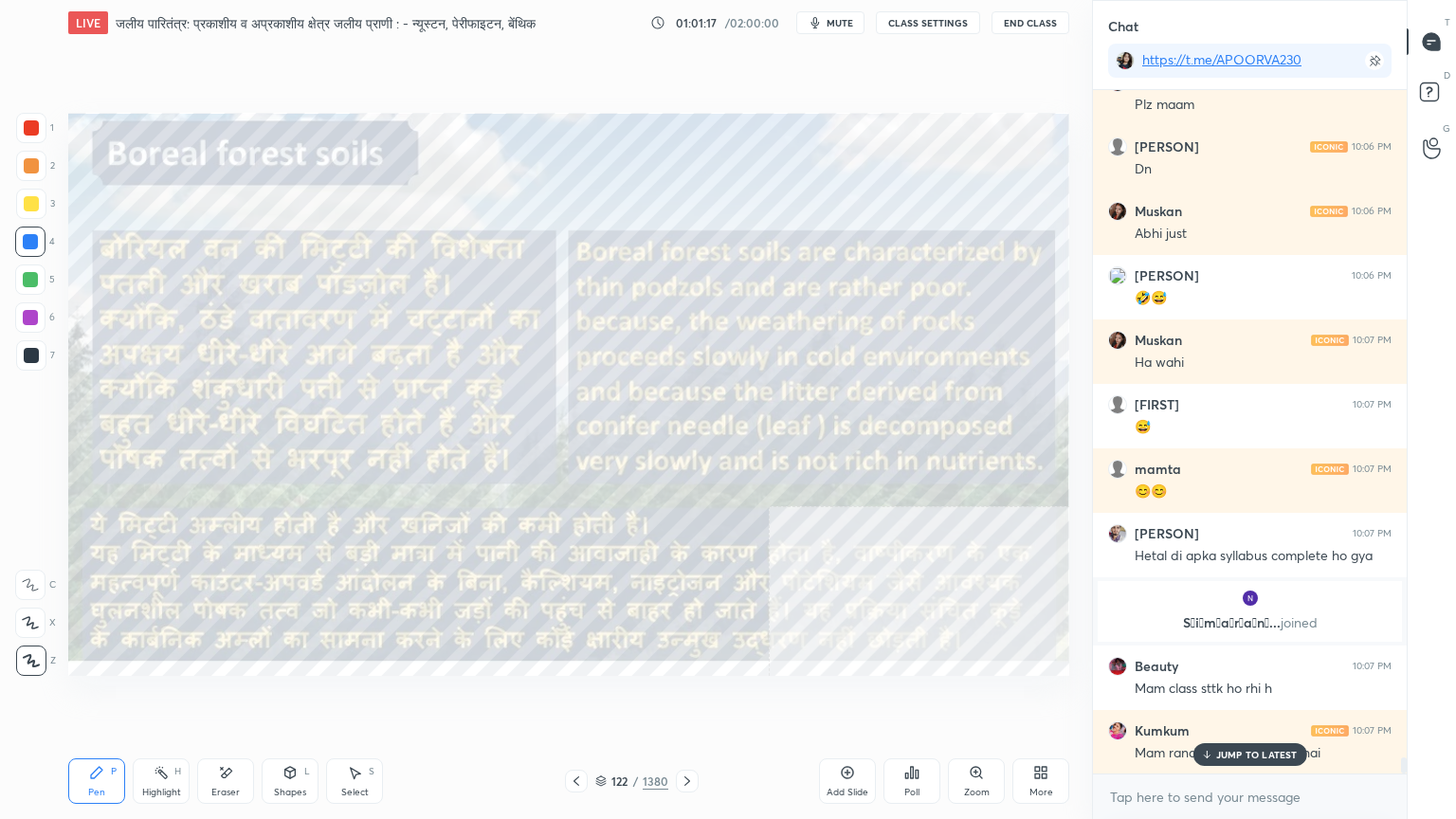 drag, startPoint x: 688, startPoint y: 783, endPoint x: 595, endPoint y: 773, distance: 93.53609 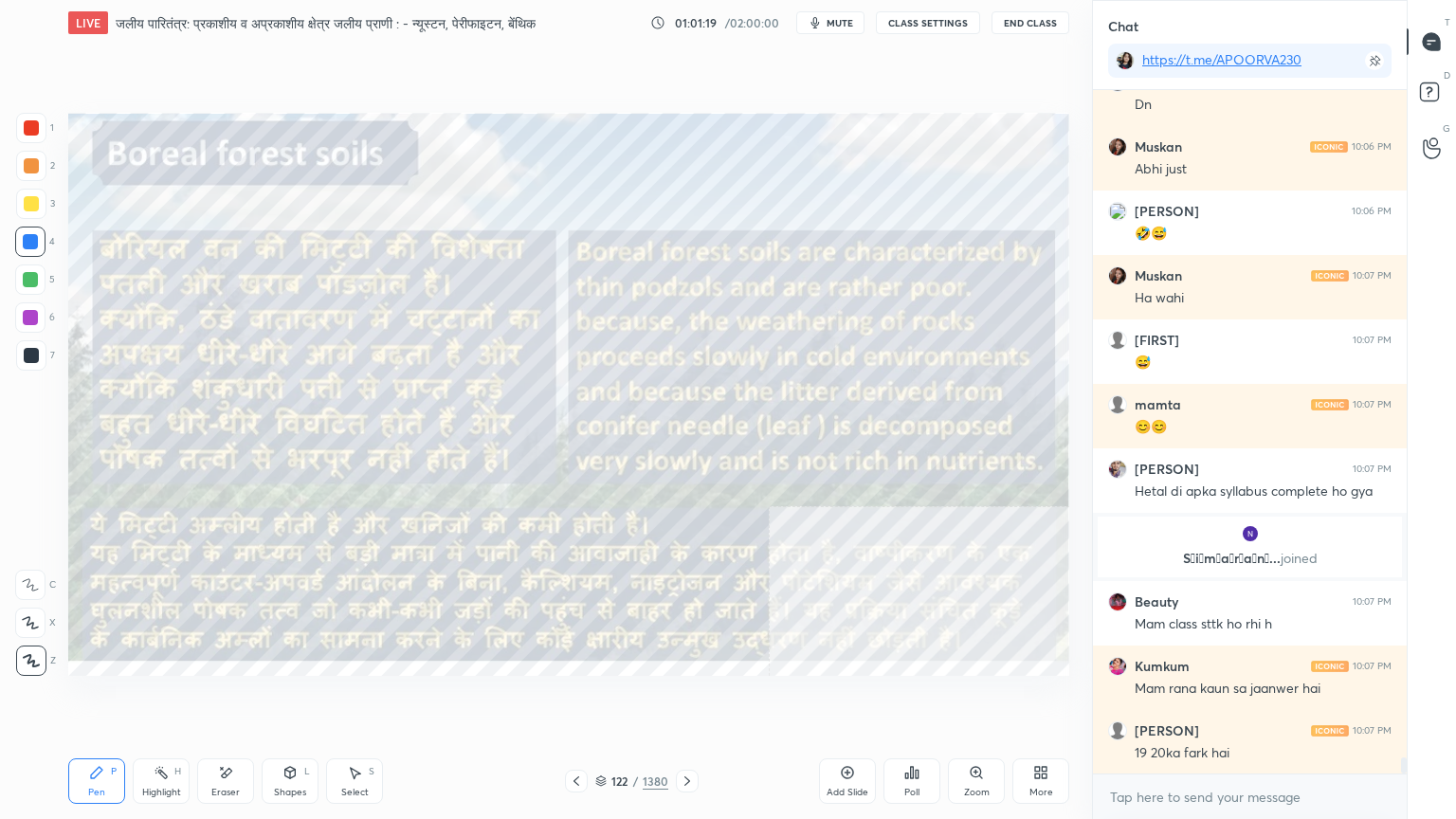 scroll, scrollTop: 28210, scrollLeft: 0, axis: vertical 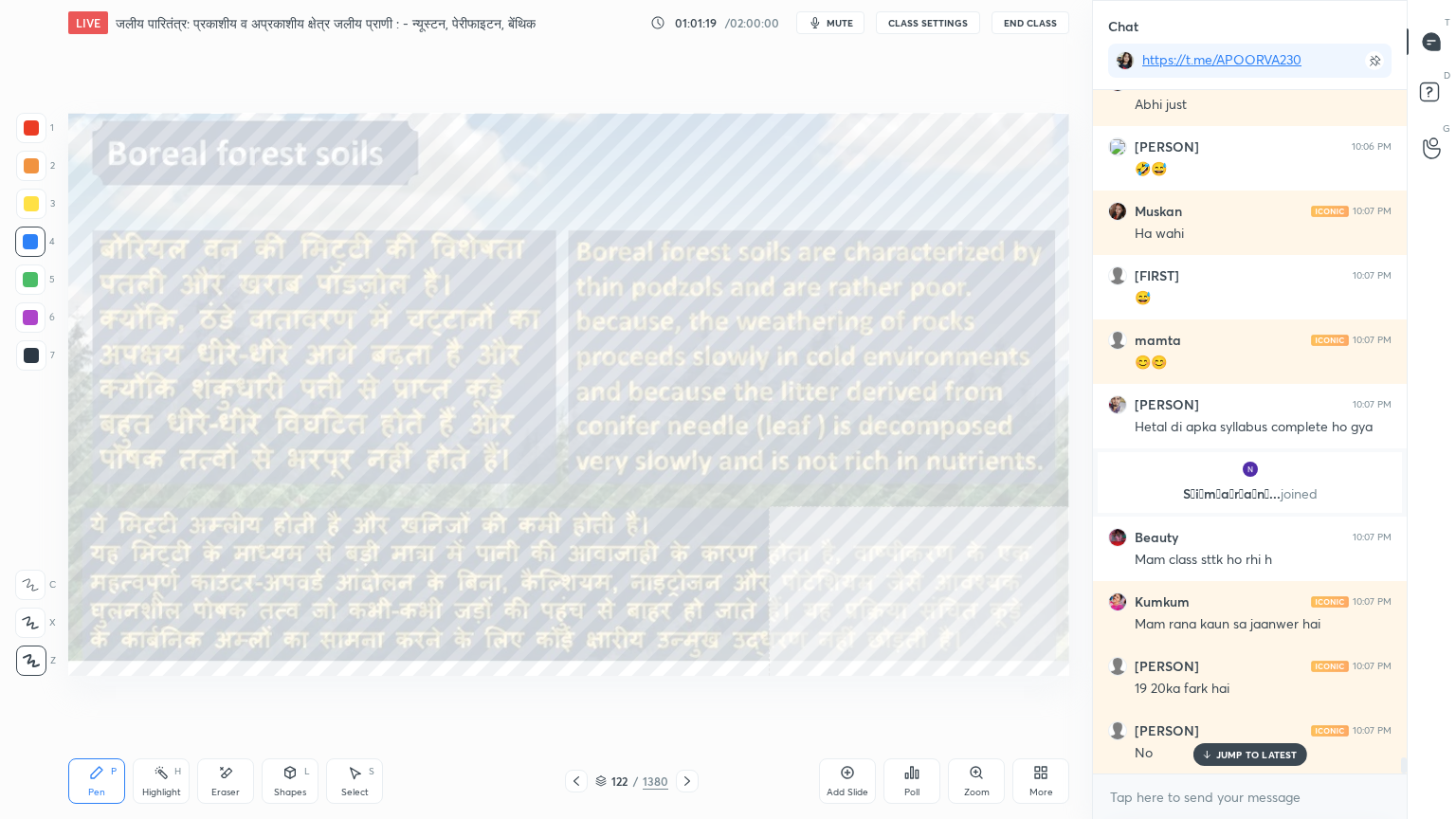 click 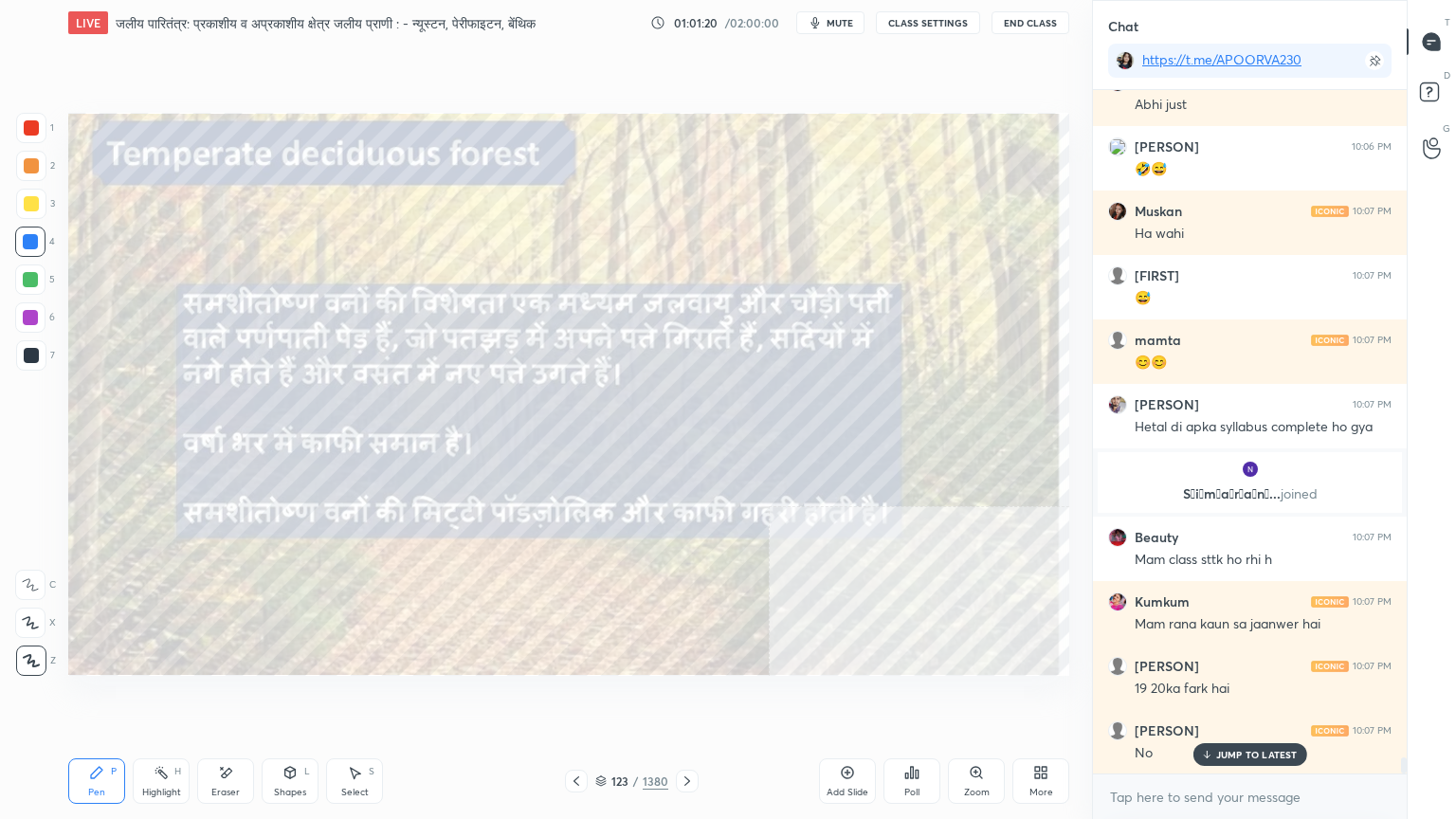 click 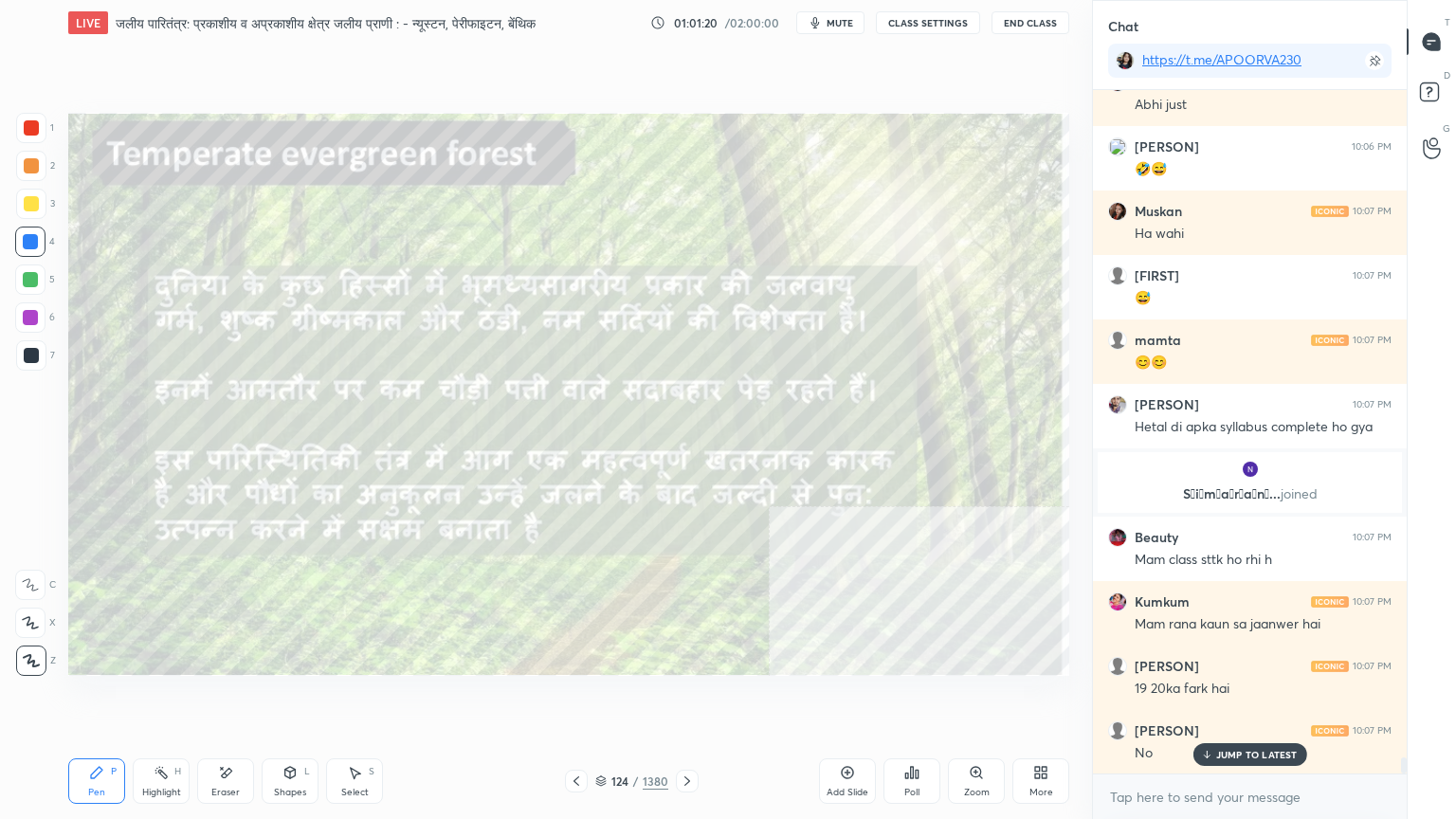 click at bounding box center [576, 781] 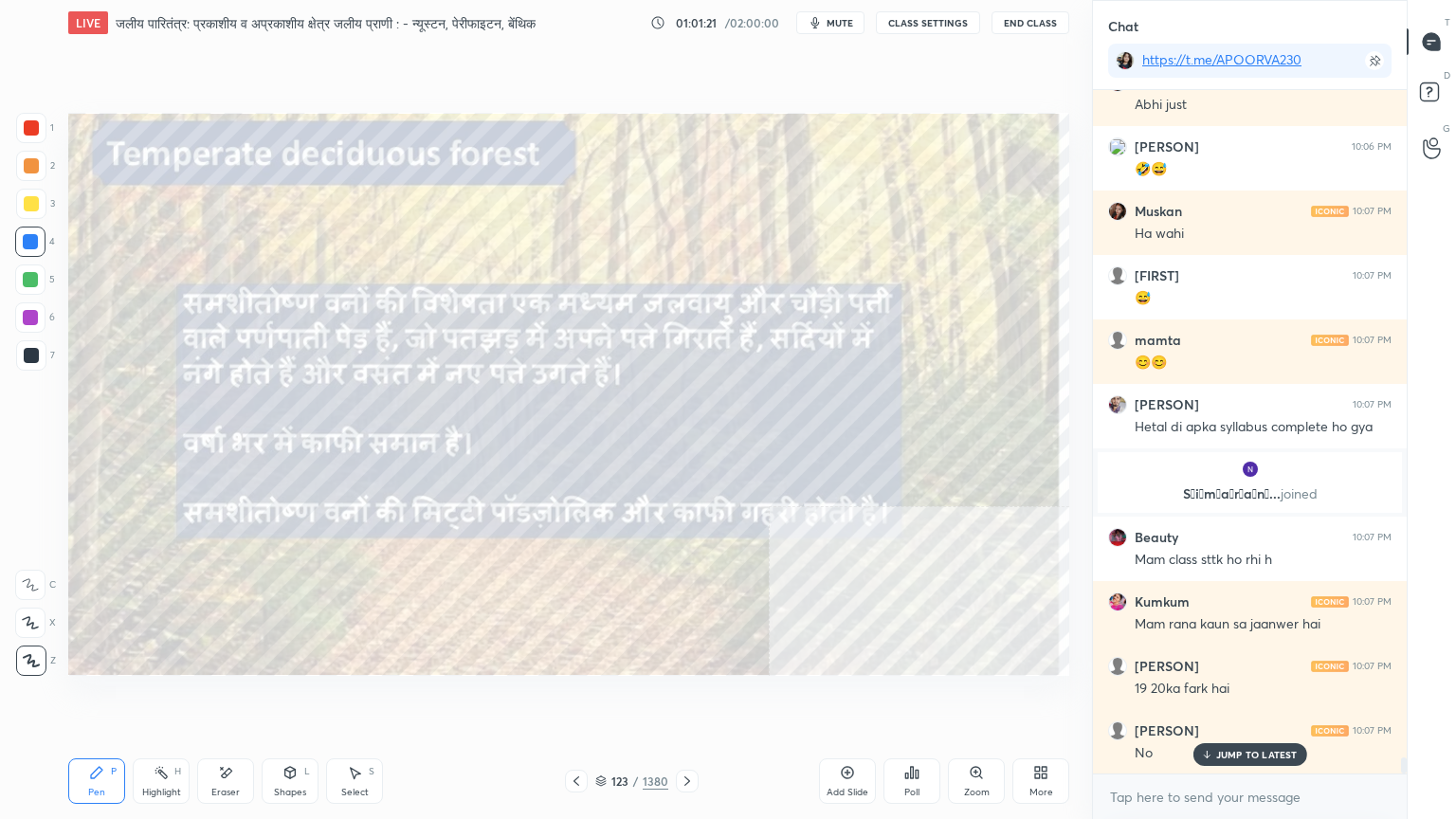 click 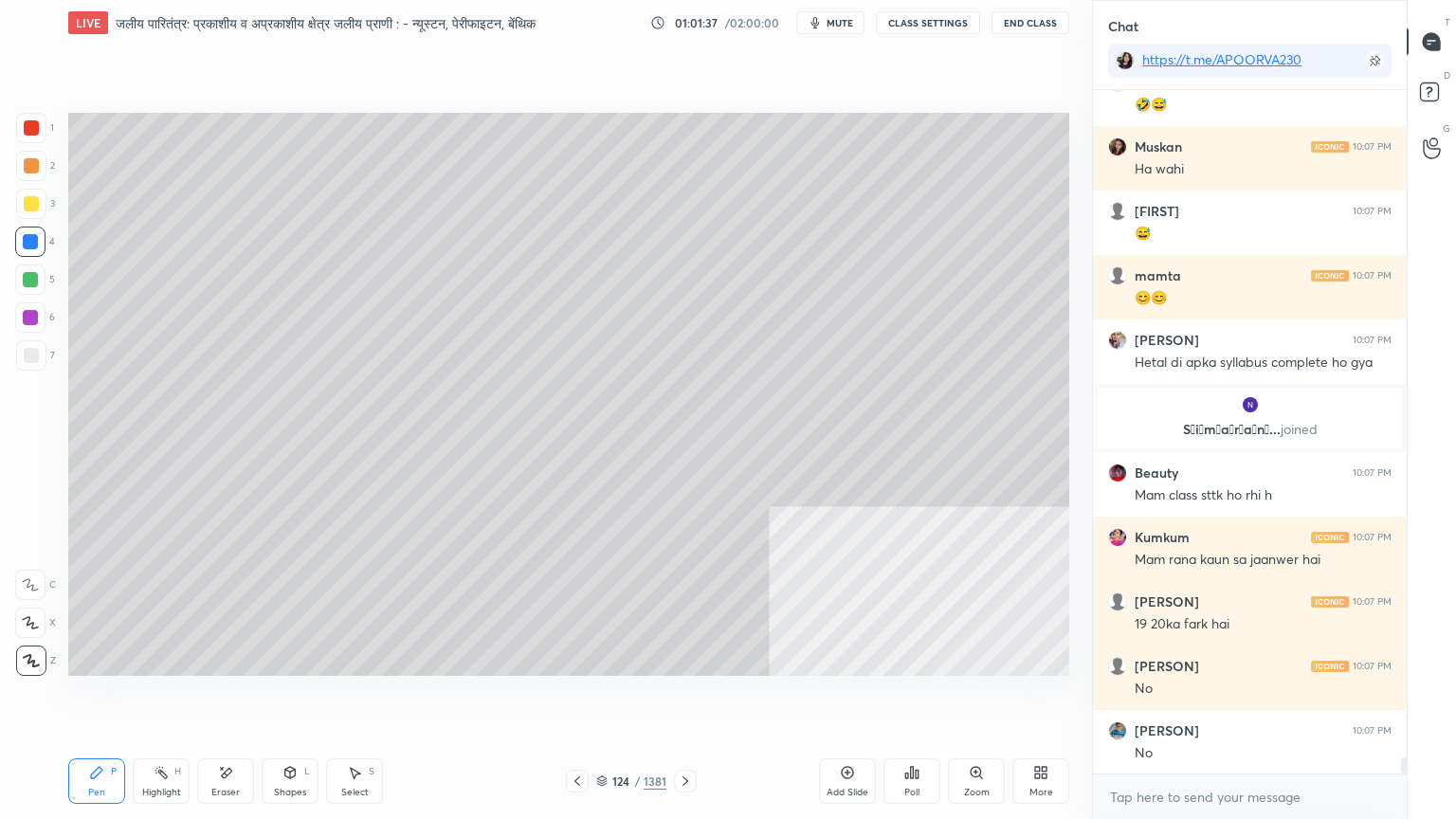 scroll, scrollTop: 28339, scrollLeft: 0, axis: vertical 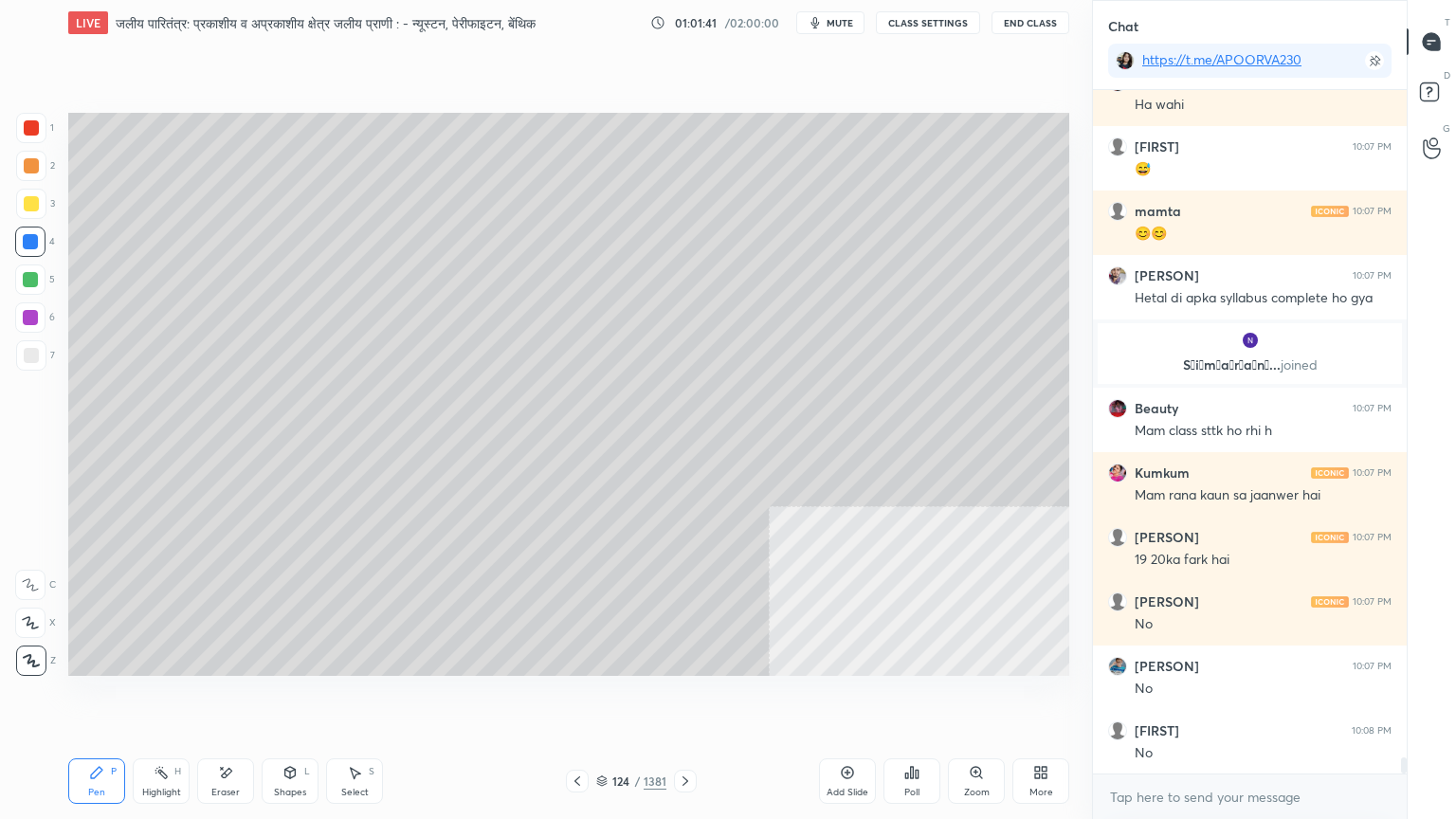 click at bounding box center (31, 355) 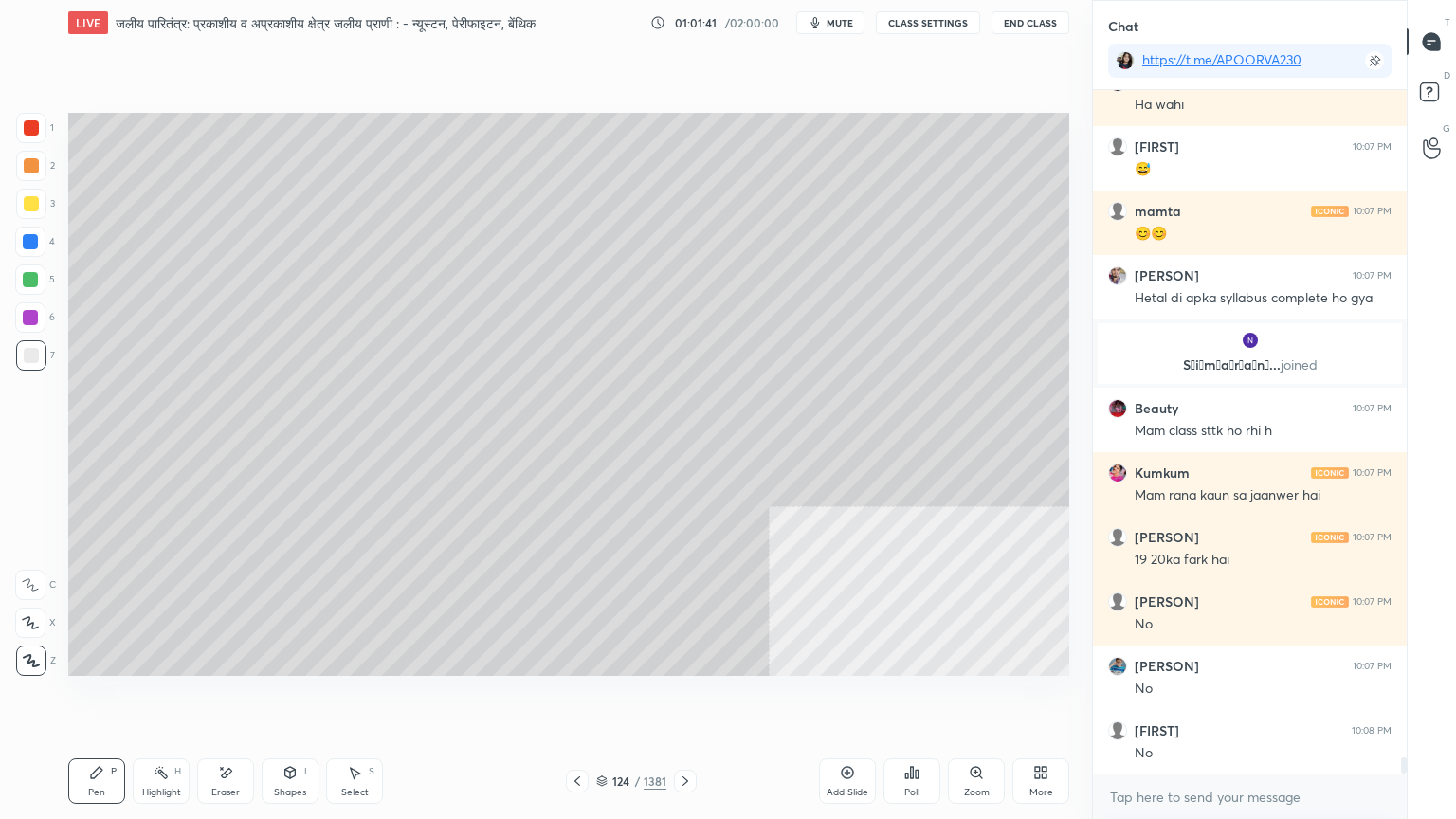 click at bounding box center (31, 355) 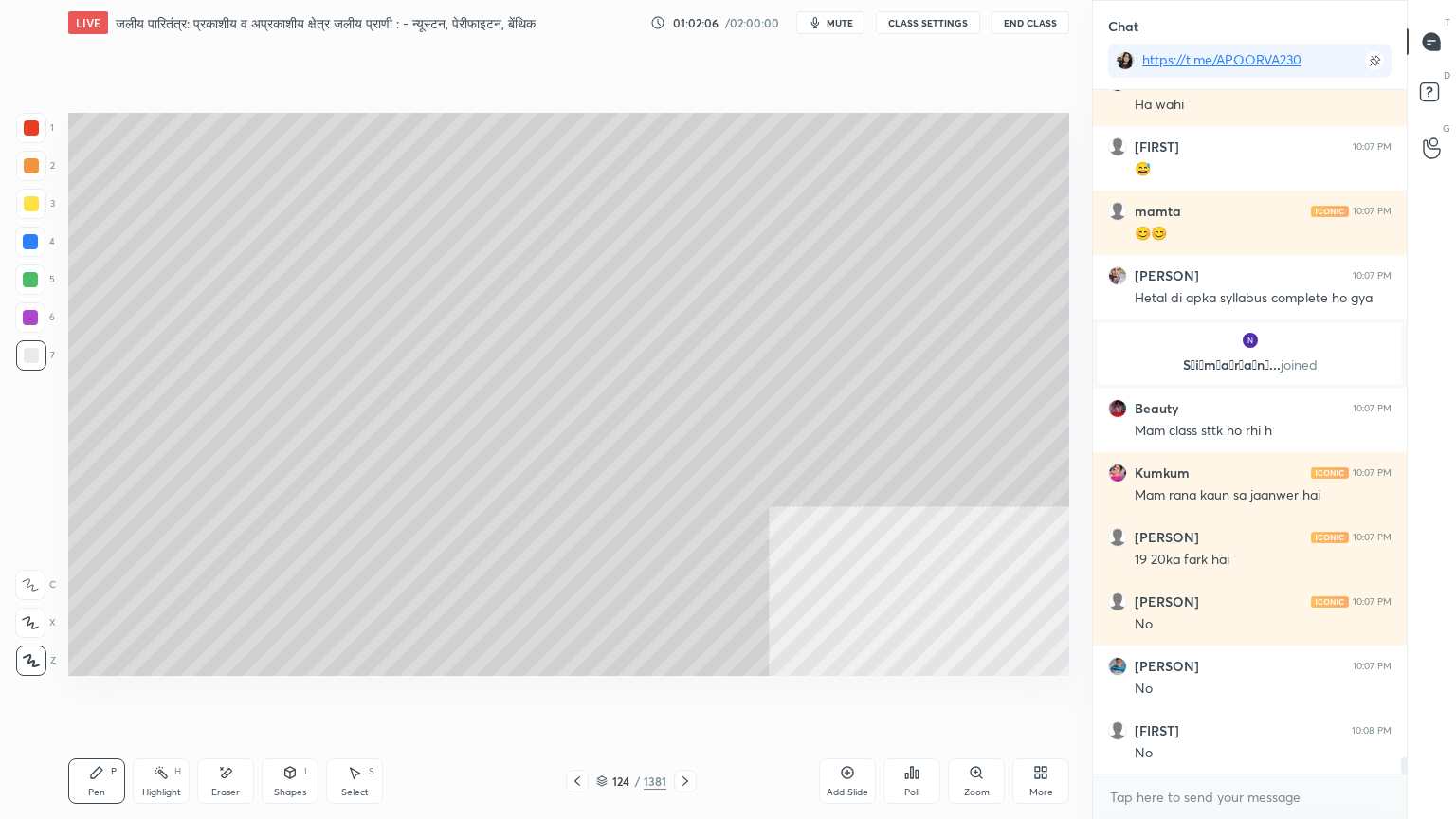 scroll, scrollTop: 28403, scrollLeft: 0, axis: vertical 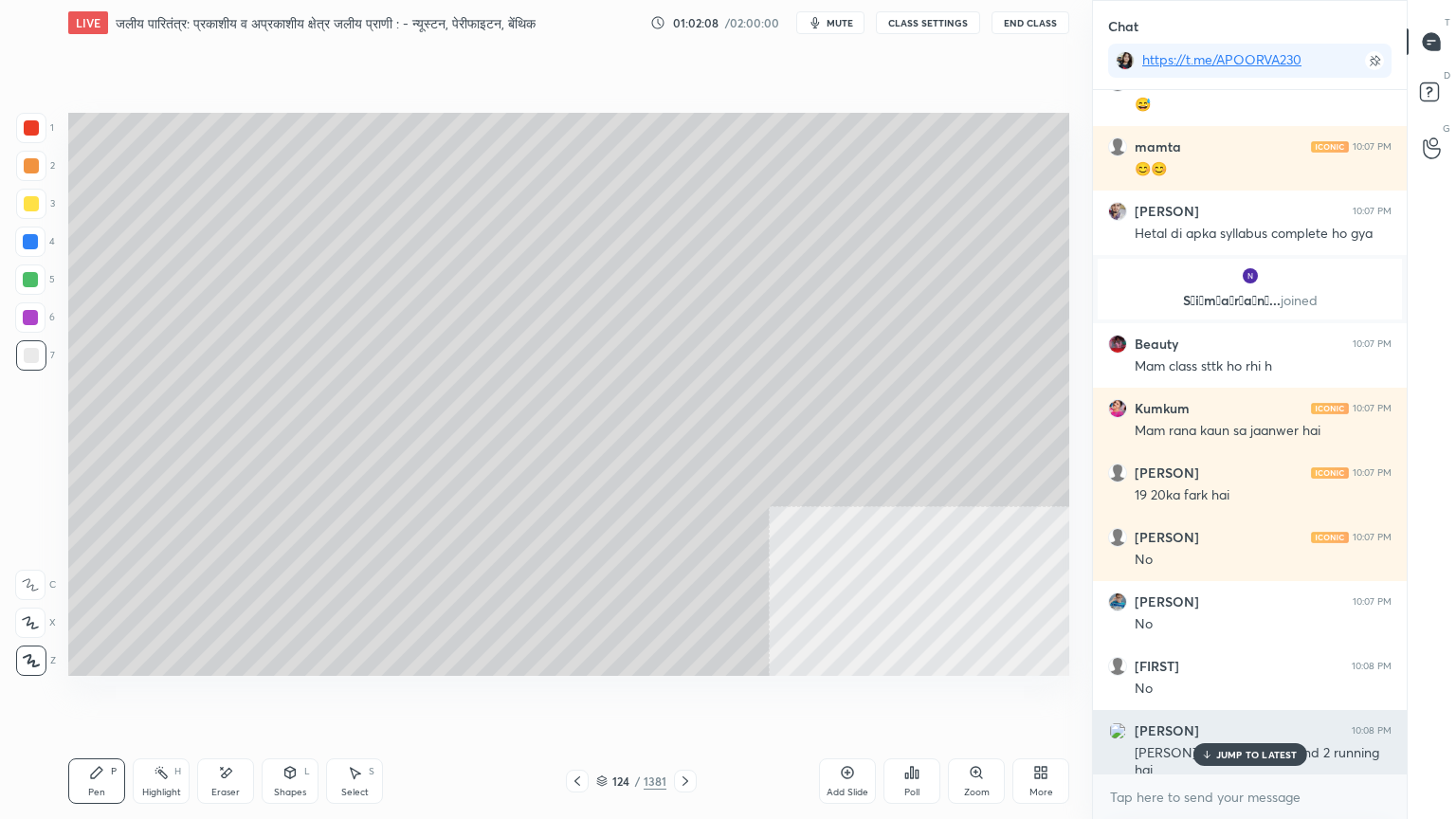click on "JUMP TO LATEST" at bounding box center [1257, 755] 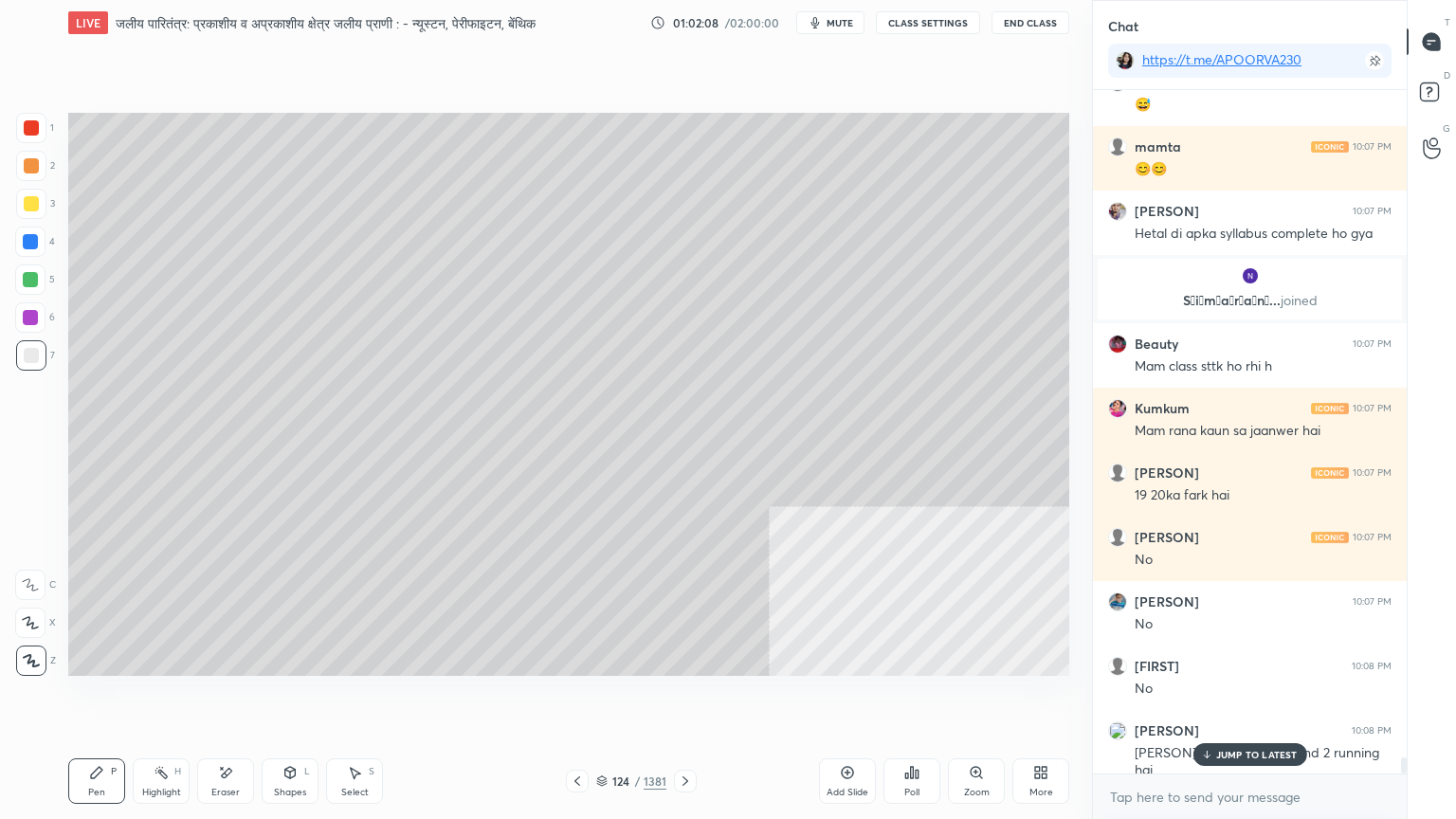 scroll, scrollTop: 28468, scrollLeft: 0, axis: vertical 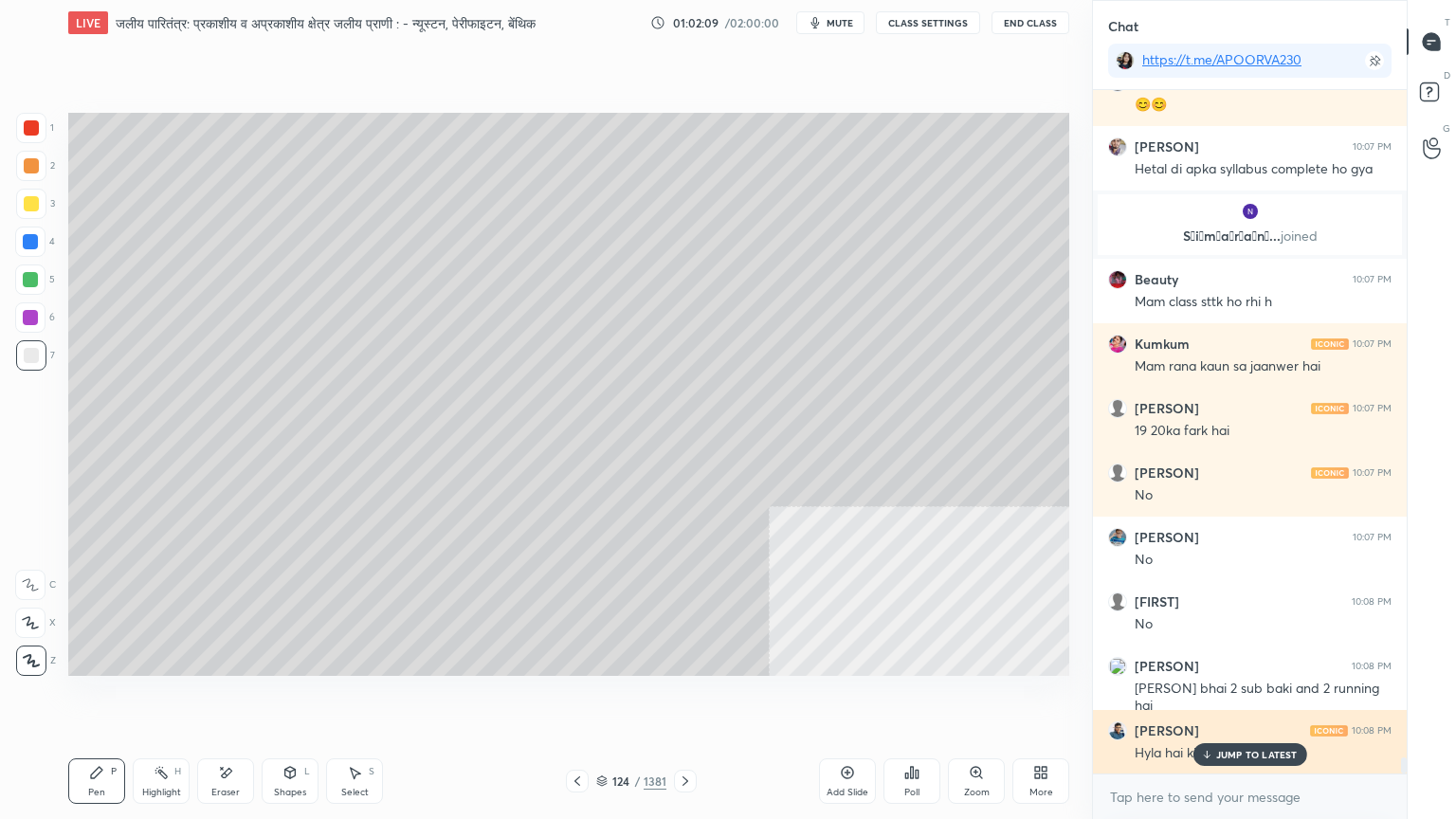 click on "JUMP TO LATEST" at bounding box center [1249, 755] 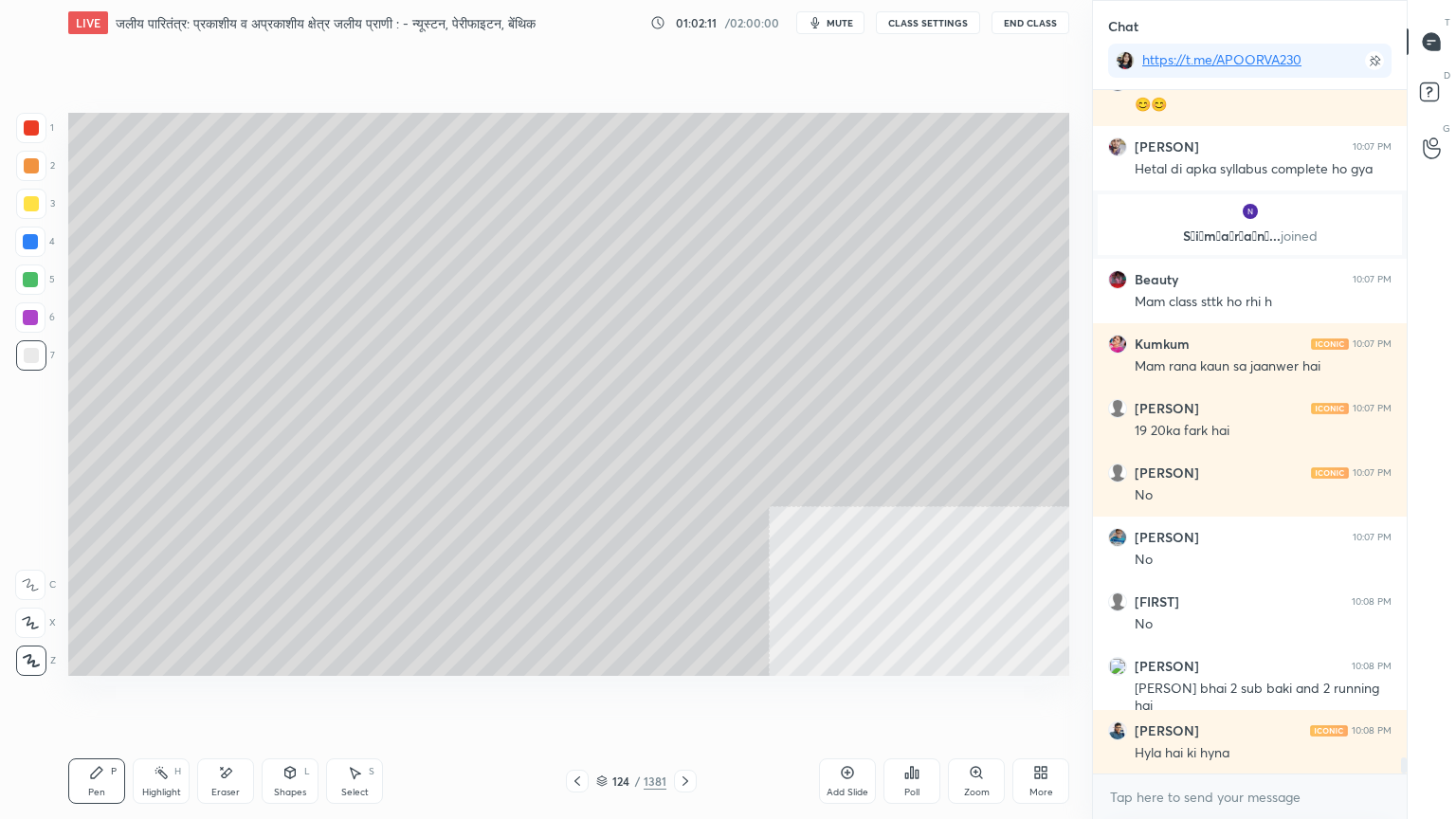 drag, startPoint x: 607, startPoint y: 779, endPoint x: 664, endPoint y: 755, distance: 62 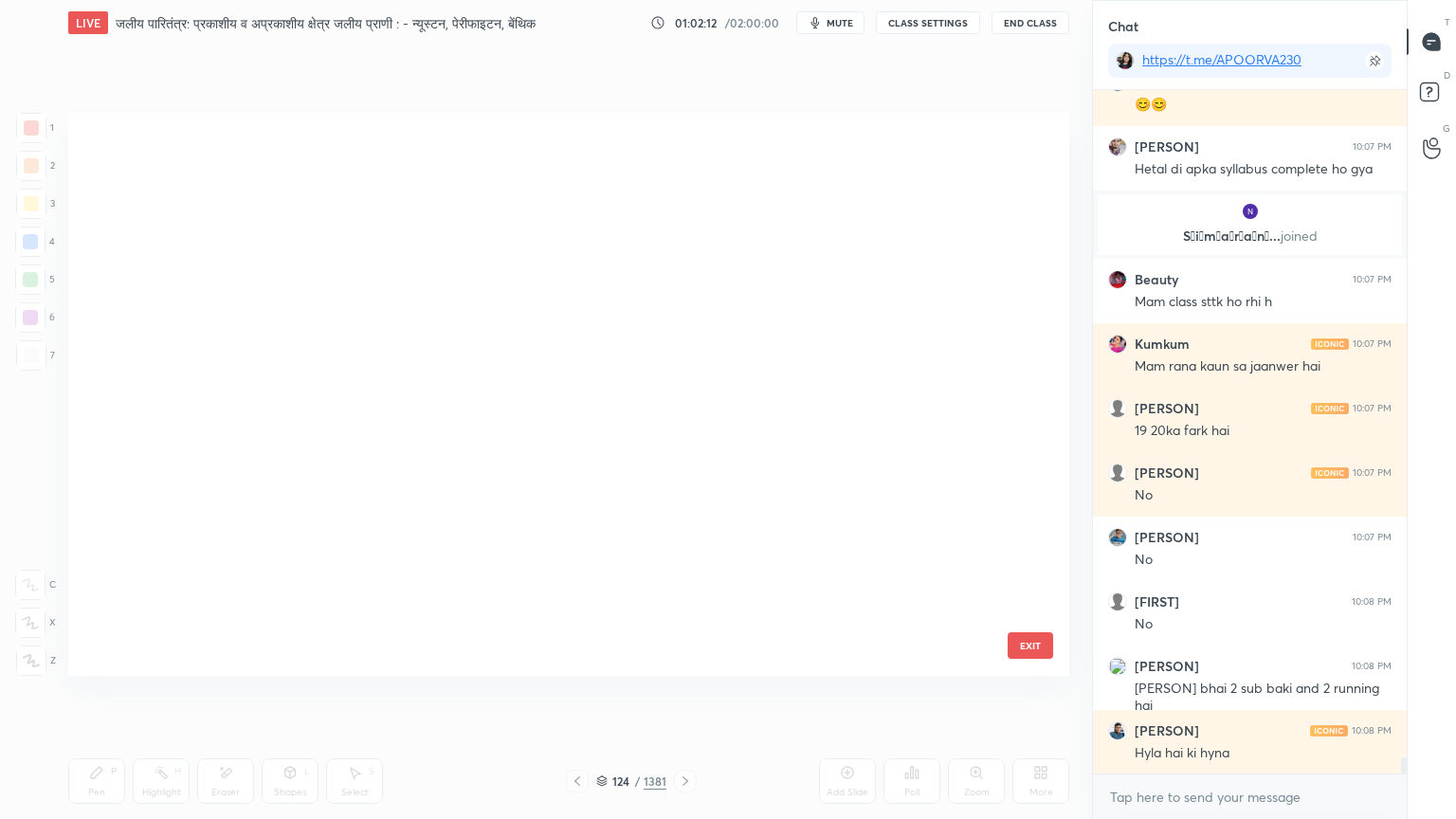 scroll, scrollTop: 6723, scrollLeft: 0, axis: vertical 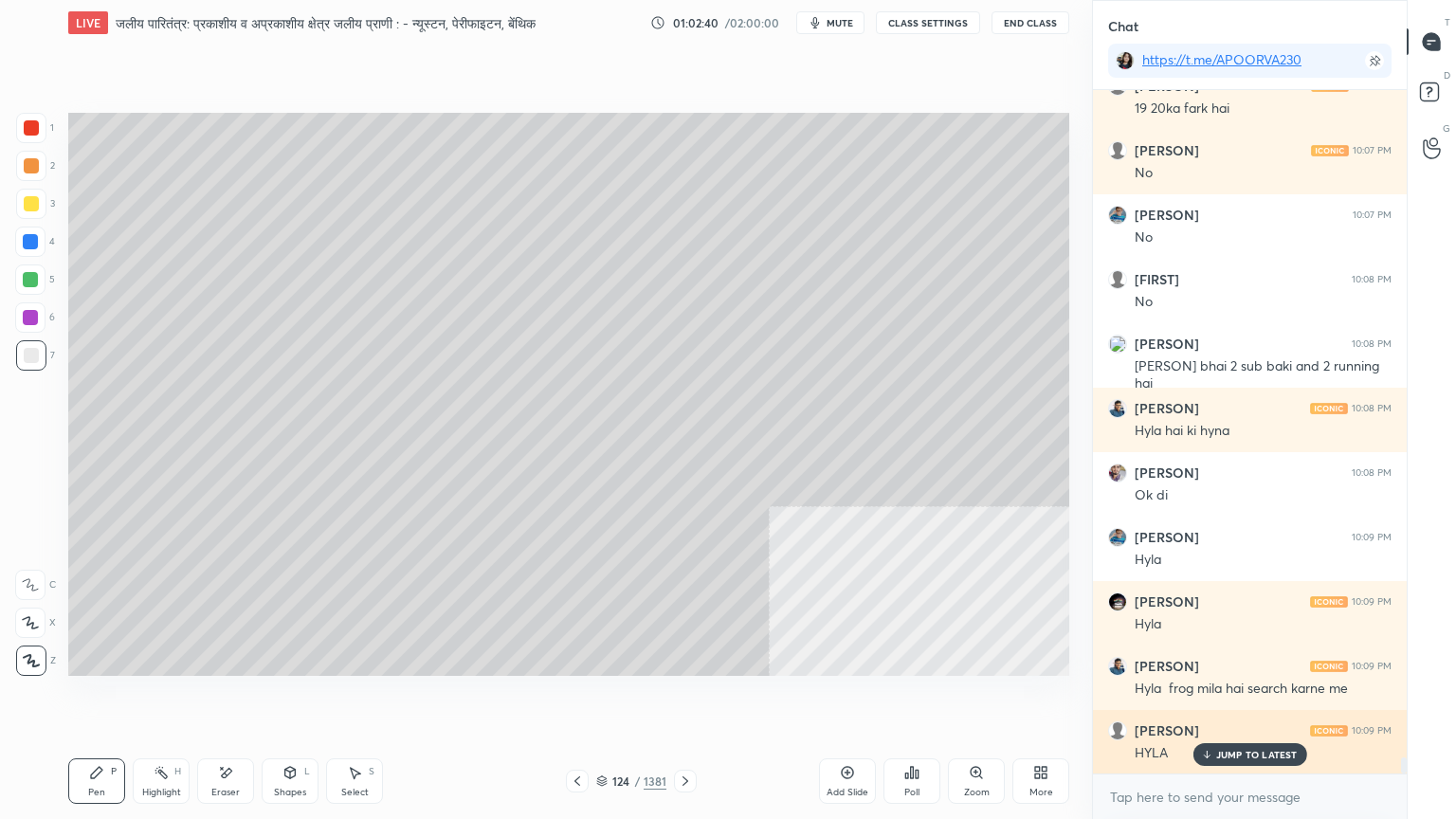 click on "JUMP TO LATEST" at bounding box center (1249, 755) 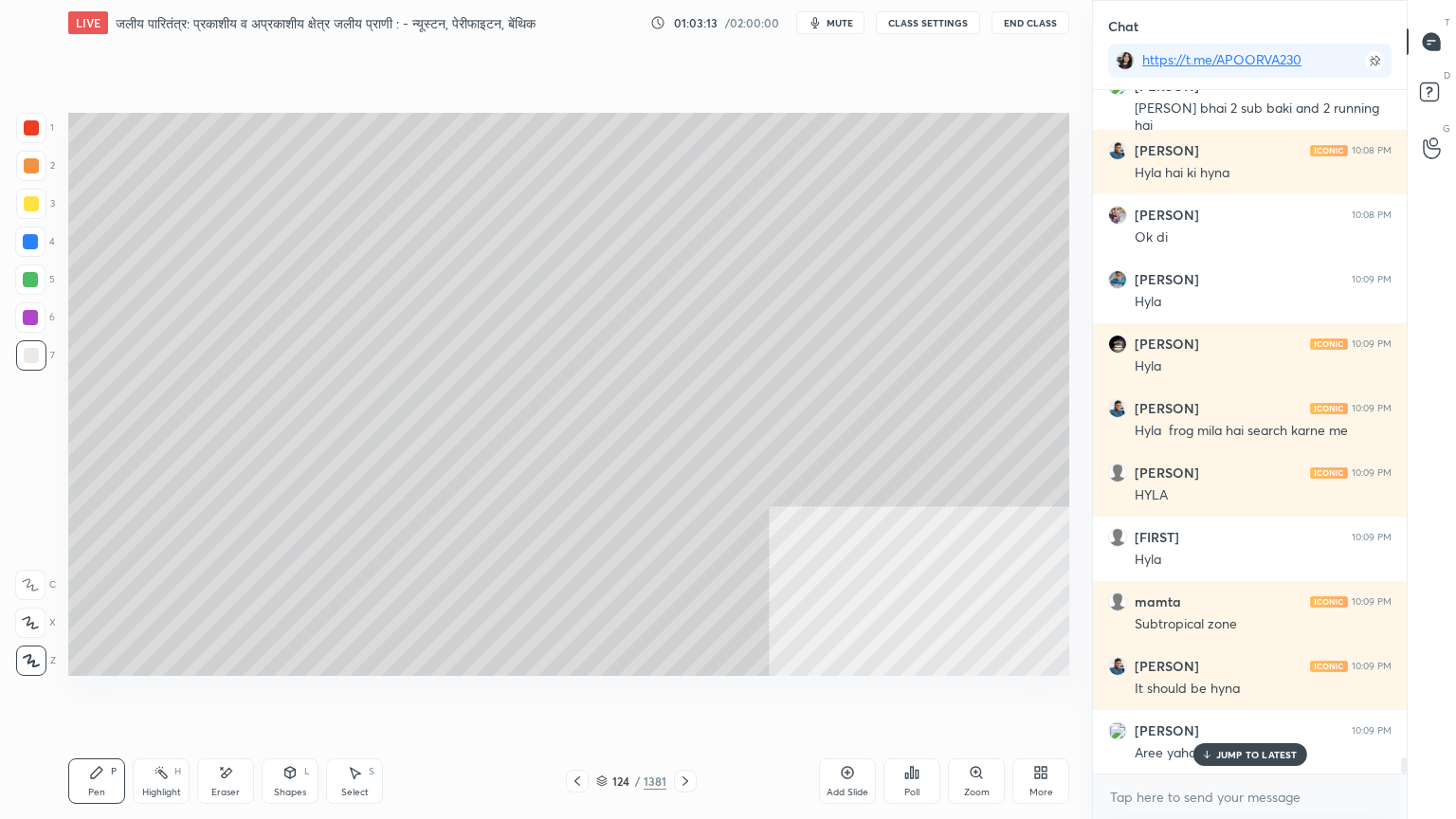 scroll, scrollTop: 29067, scrollLeft: 0, axis: vertical 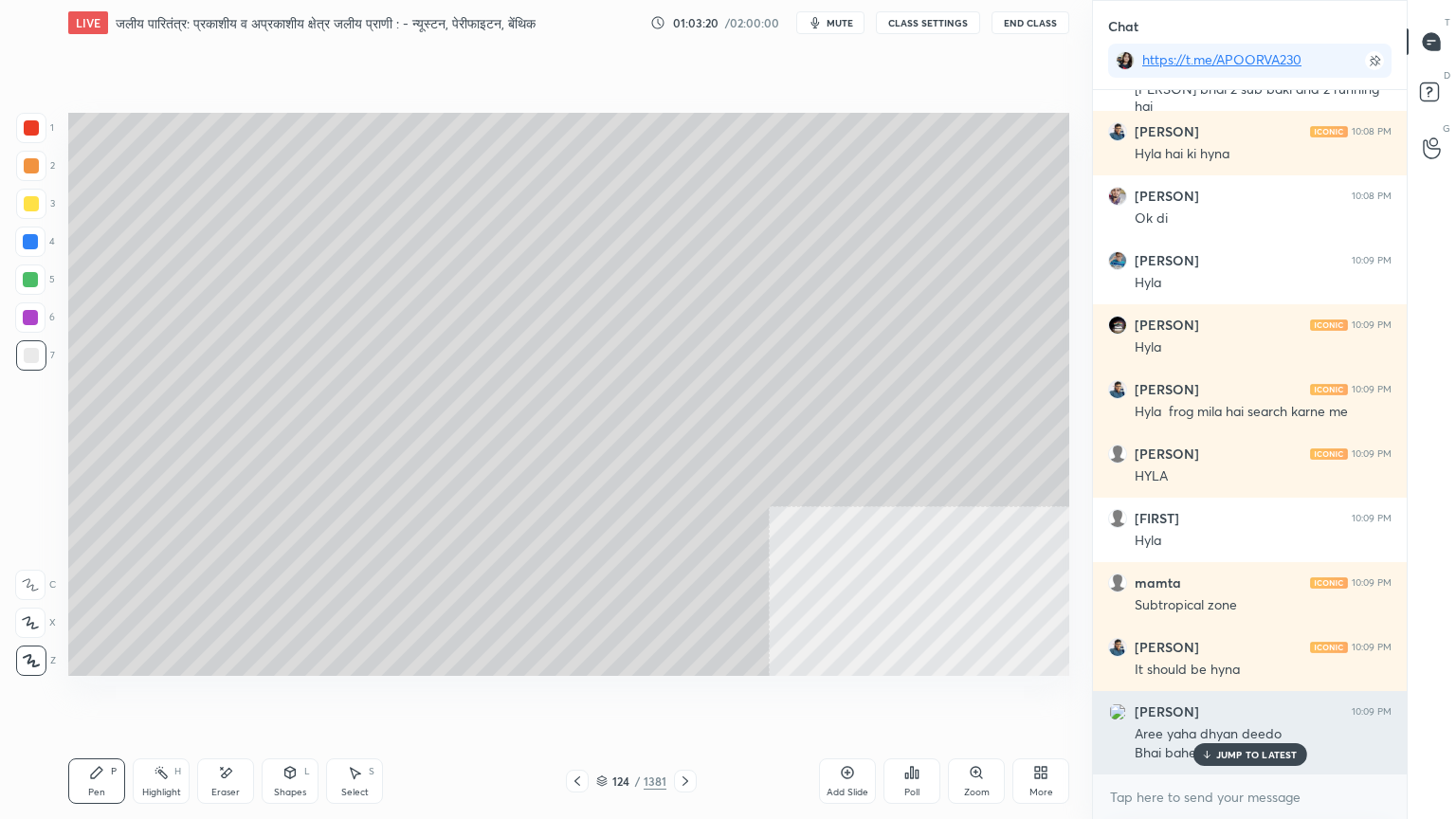 click on "JUMP TO LATEST" at bounding box center [1257, 755] 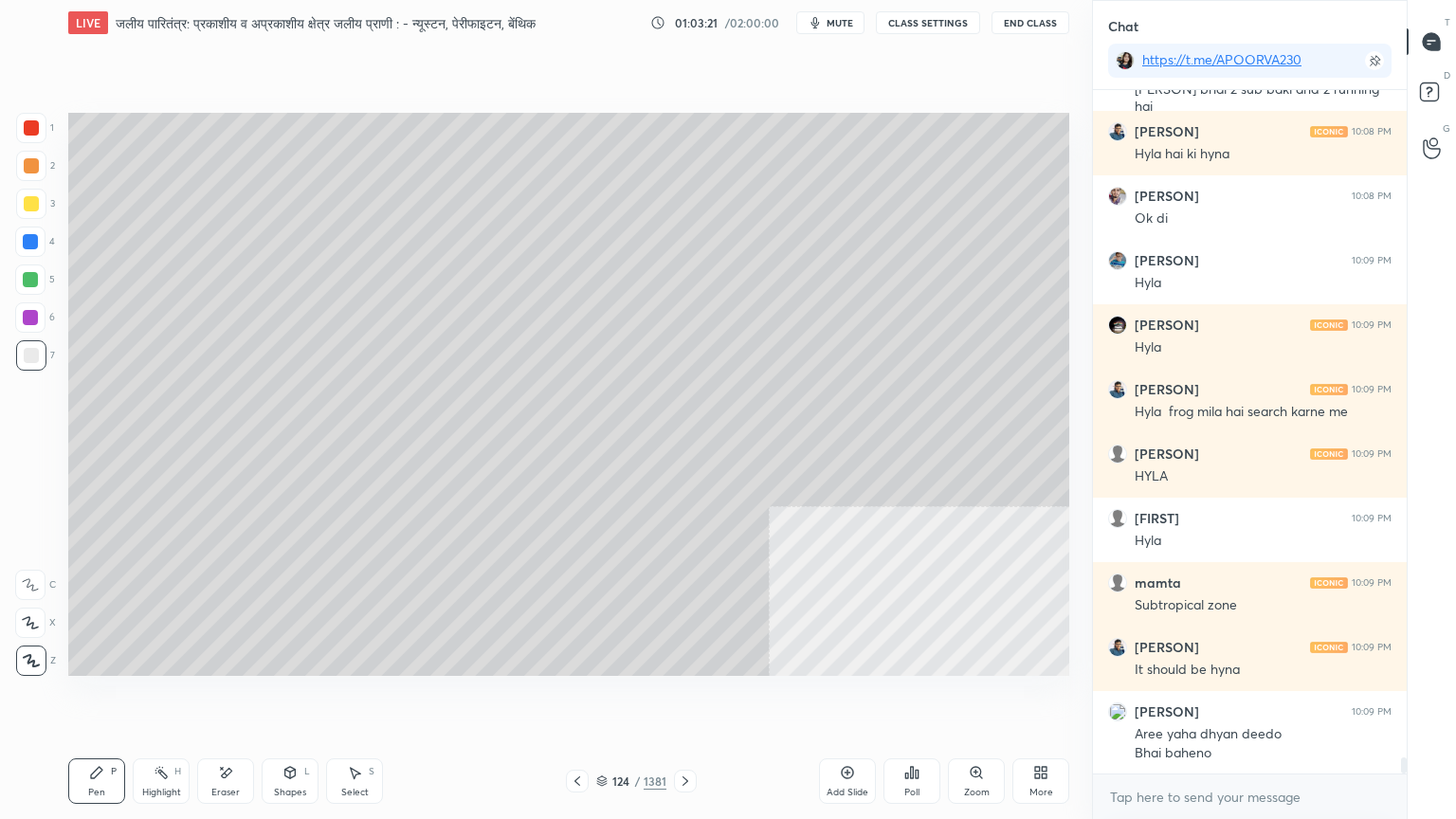 scroll, scrollTop: 29131, scrollLeft: 0, axis: vertical 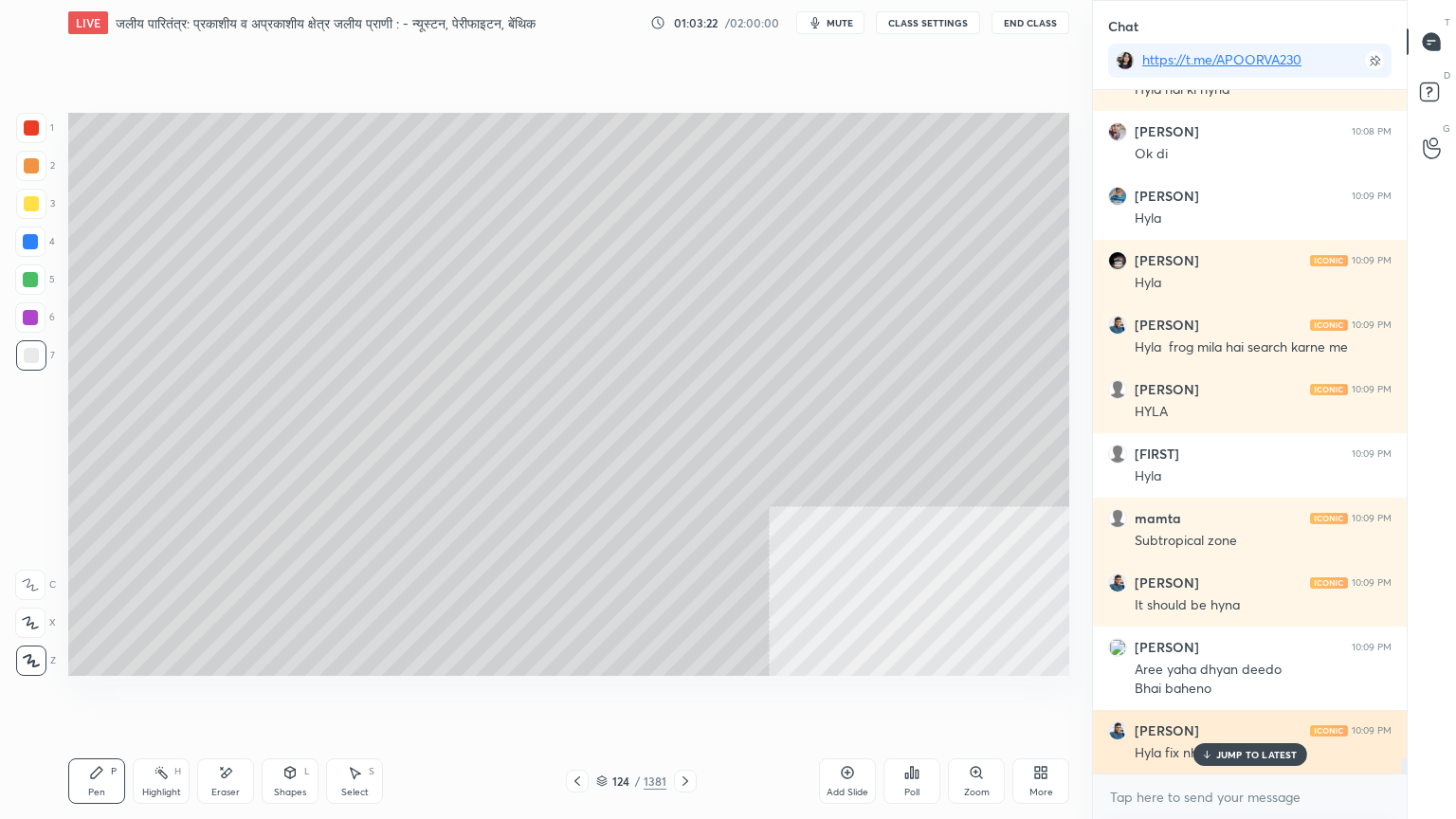 click on "JUMP TO LATEST" at bounding box center (1249, 755) 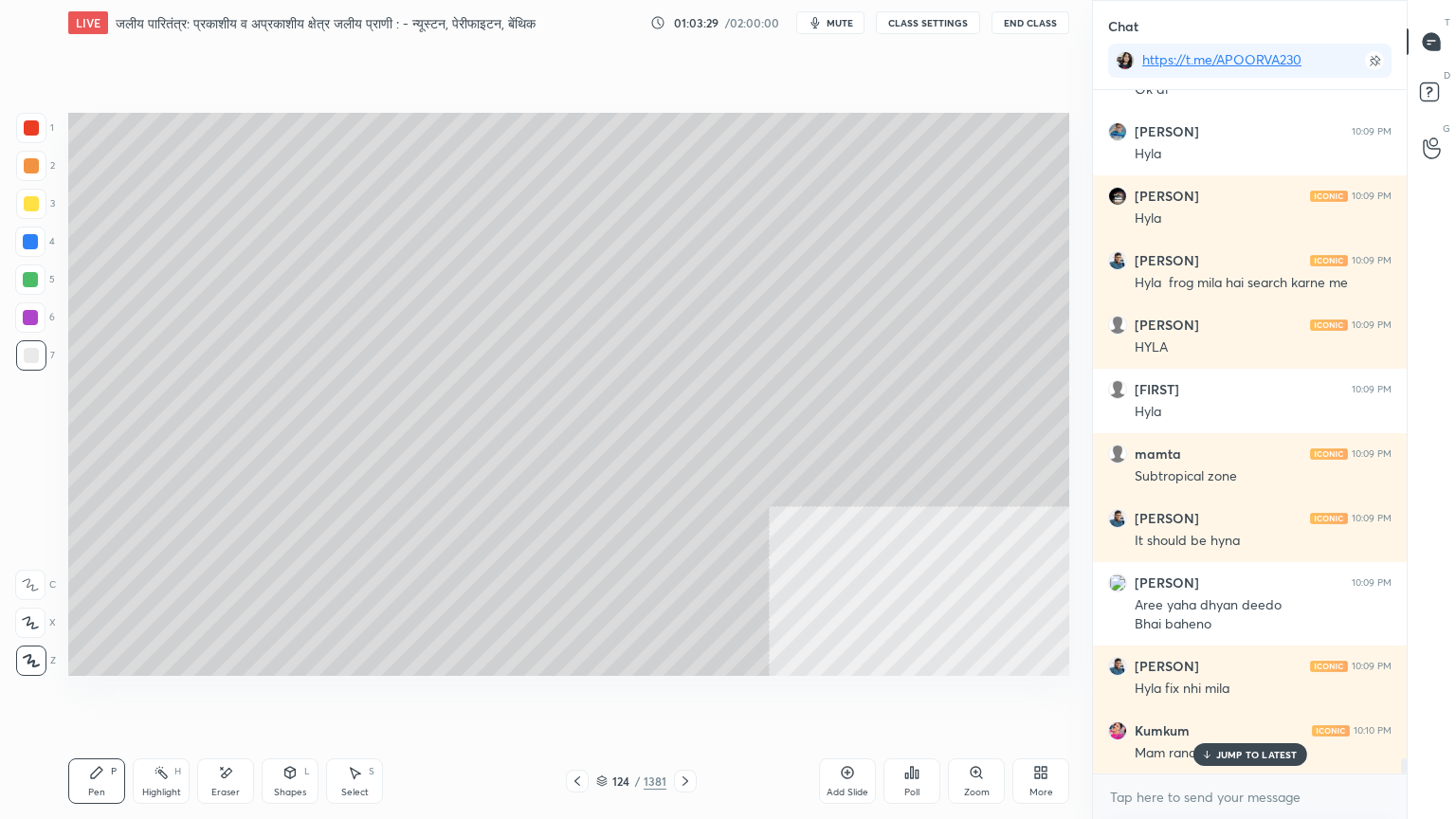 scroll, scrollTop: 29260, scrollLeft: 0, axis: vertical 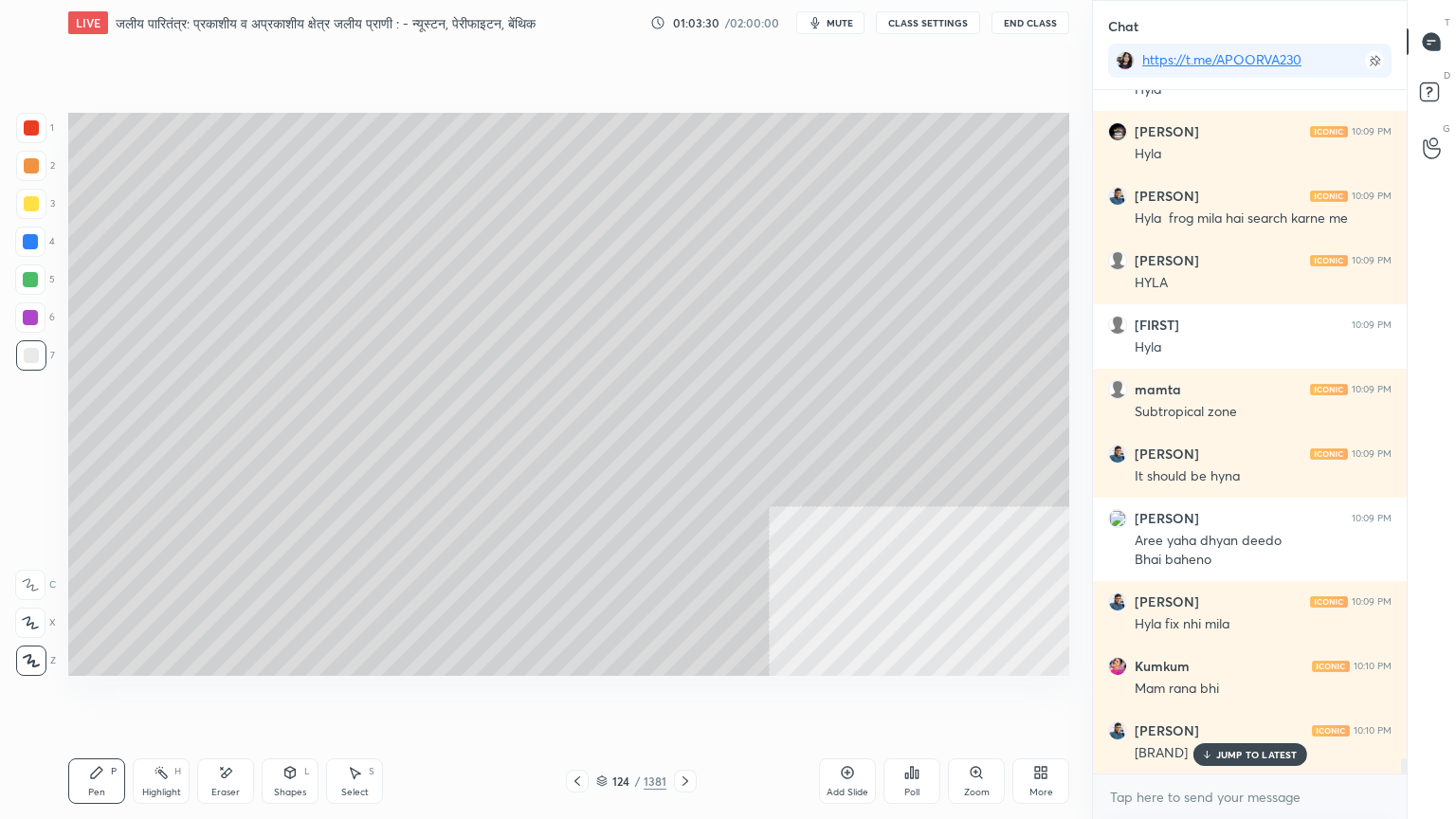 click on "JUMP TO LATEST" at bounding box center (1249, 755) 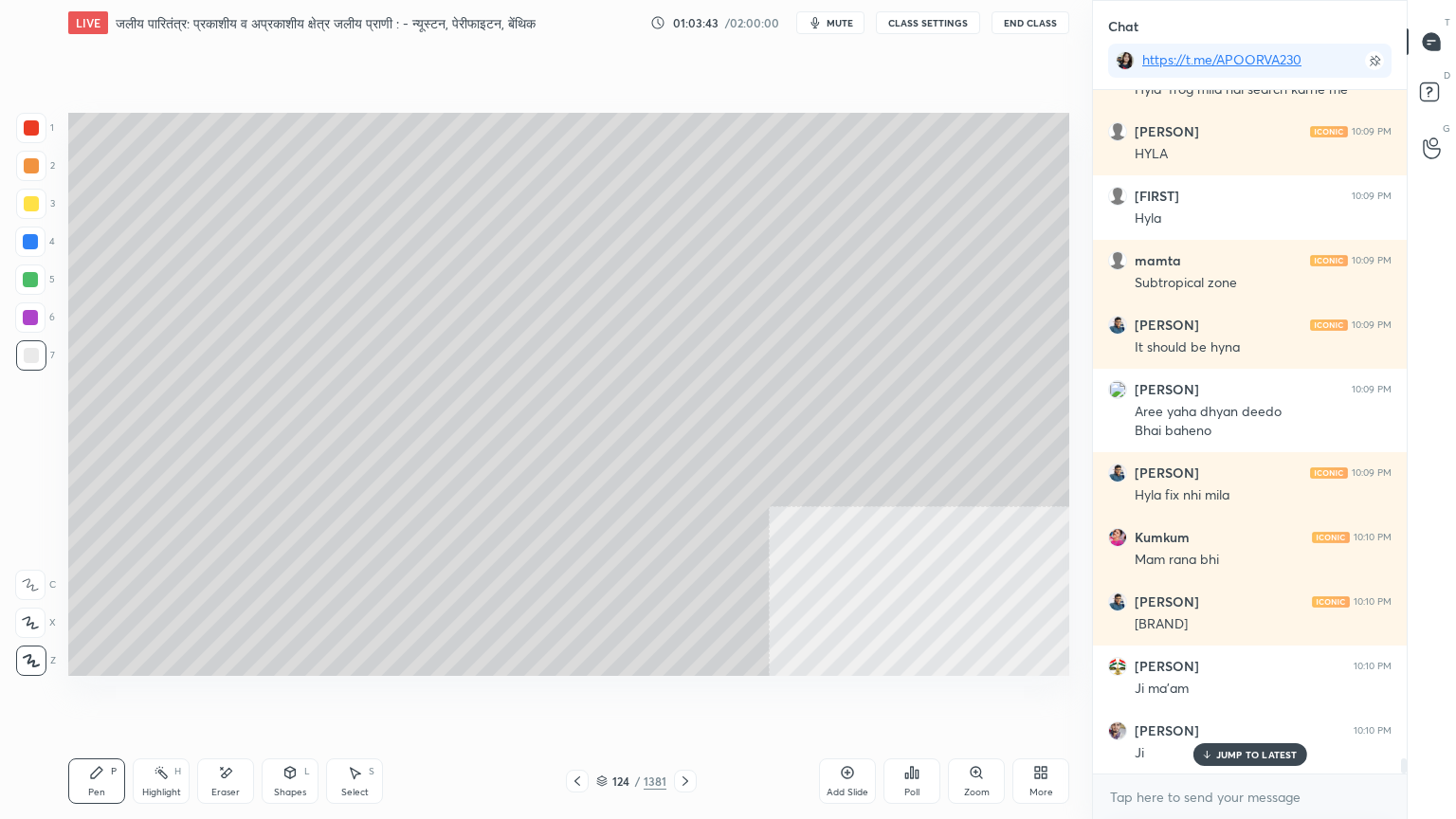 scroll, scrollTop: 29454, scrollLeft: 0, axis: vertical 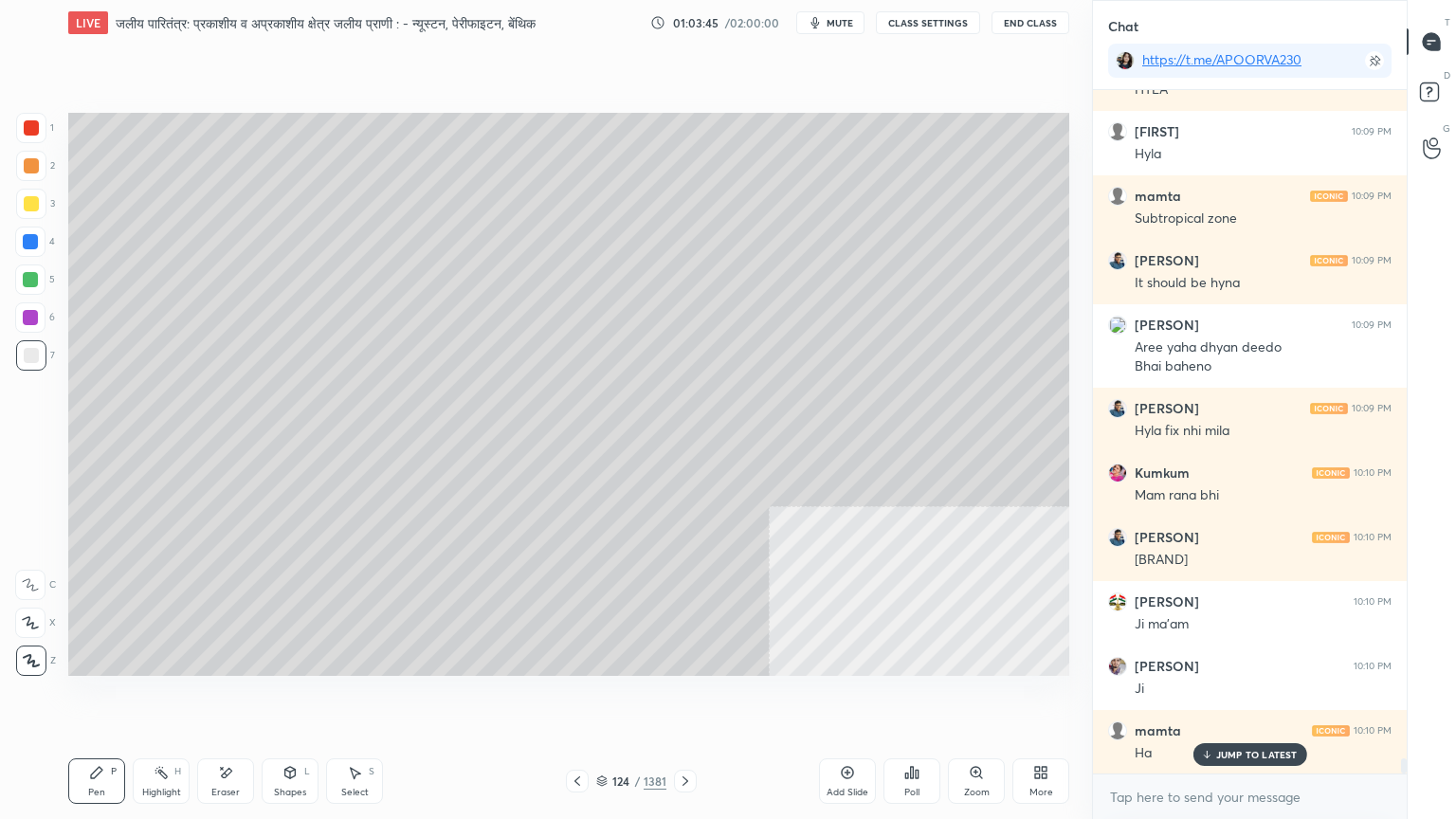 click on "Eraser" at bounding box center (226, 792) 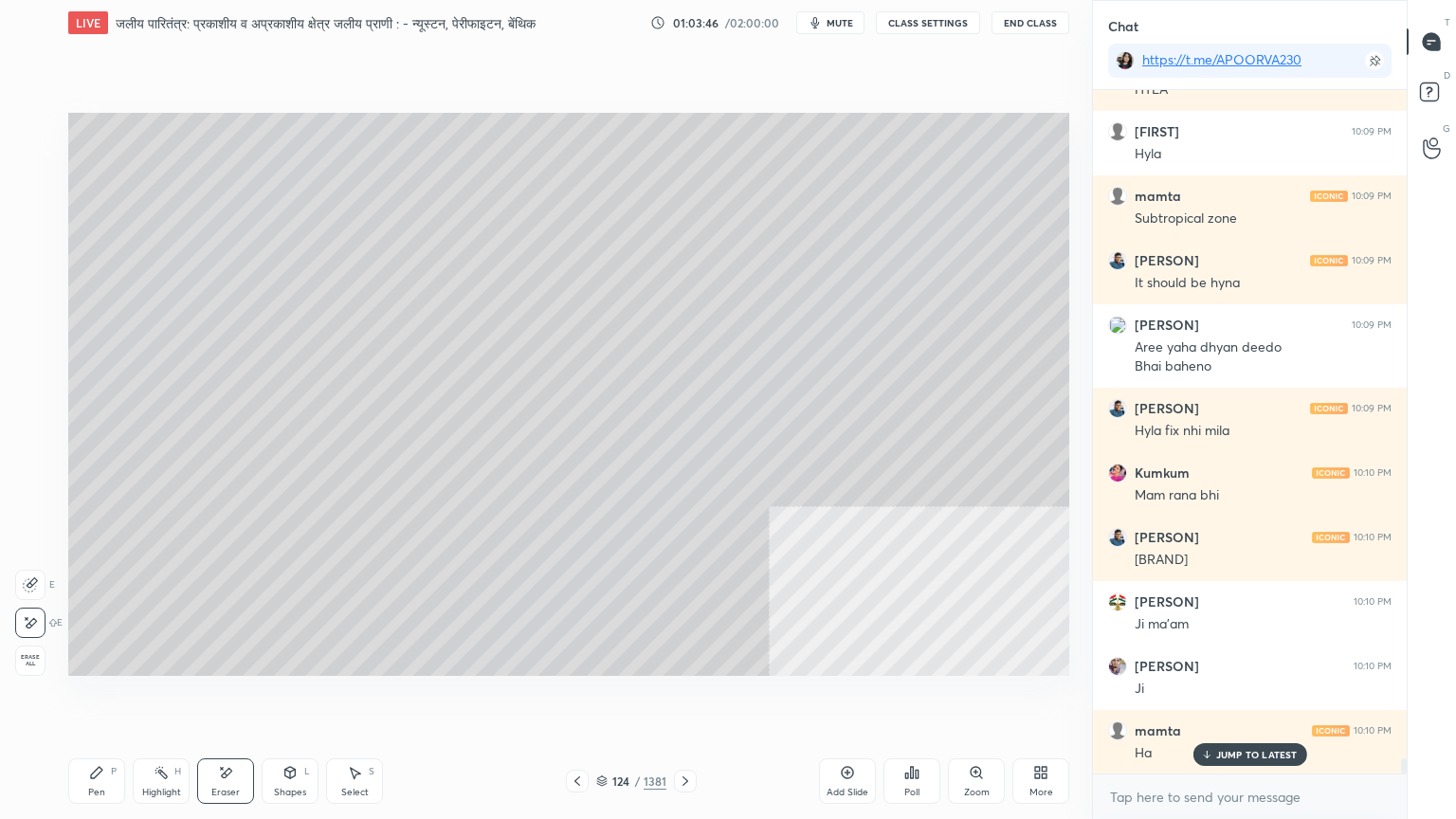 click on "Erase all" at bounding box center (30, 661) 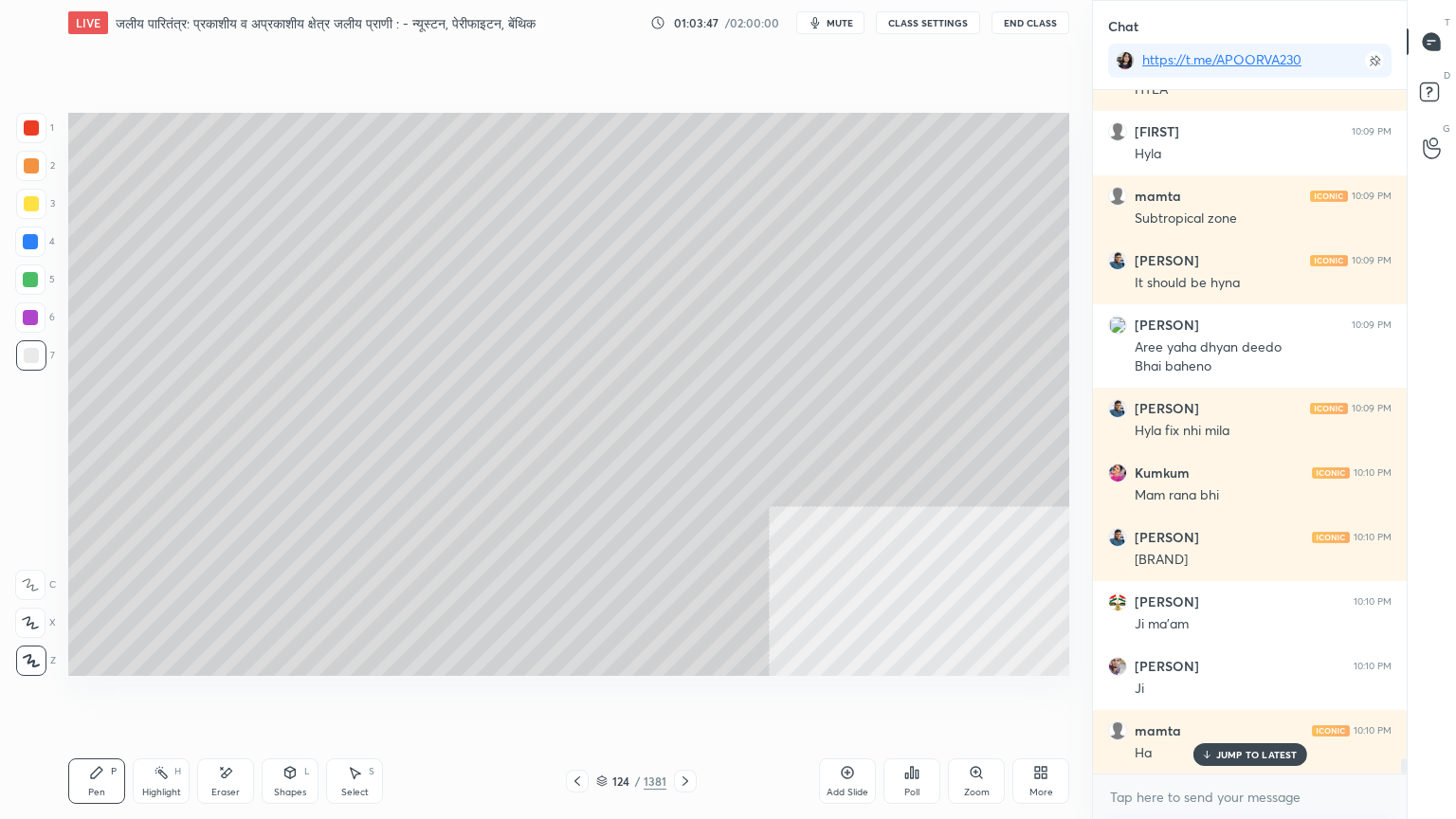 click on "Shapes L" at bounding box center [290, 781] 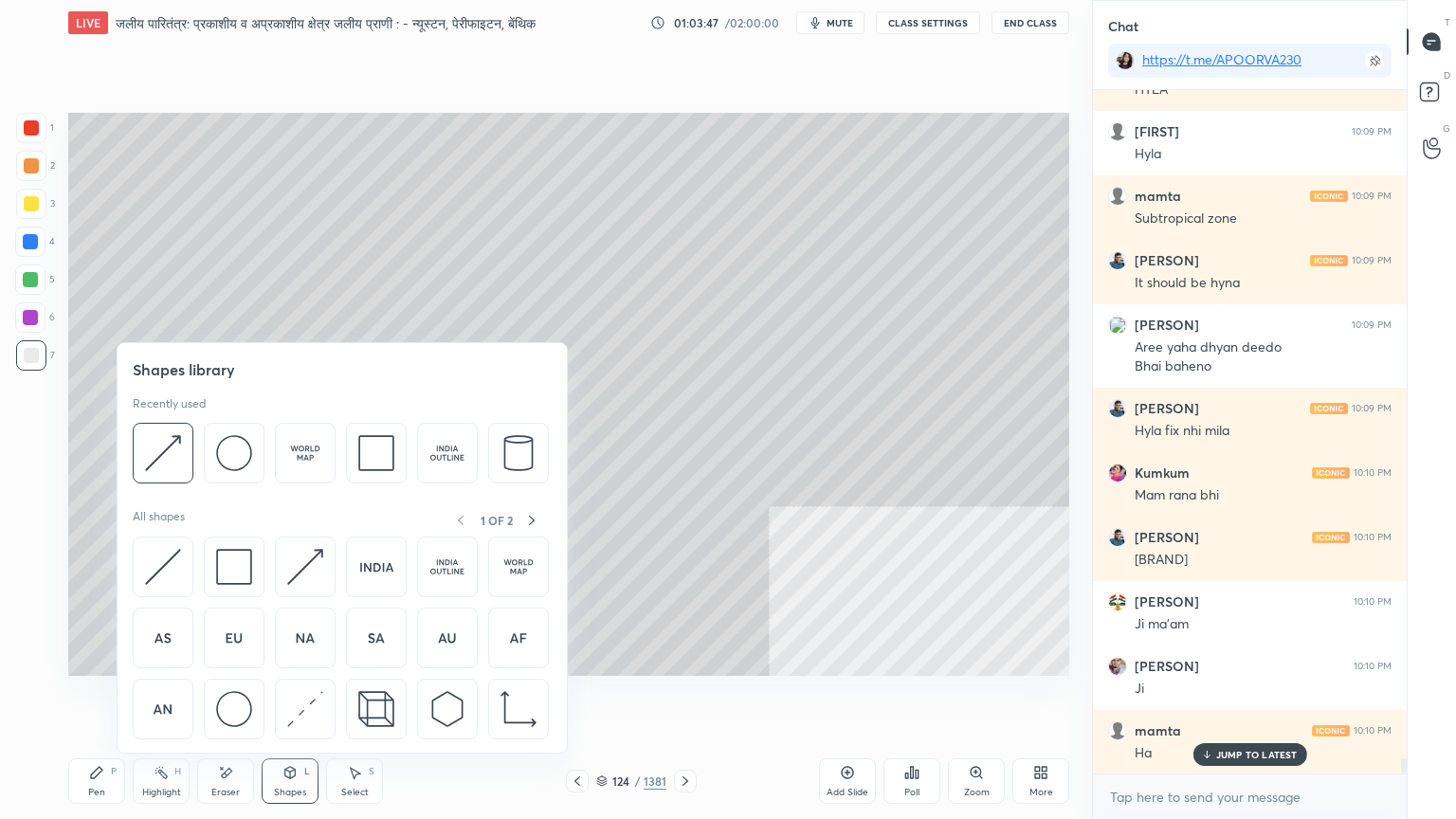 click at bounding box center (234, 709) 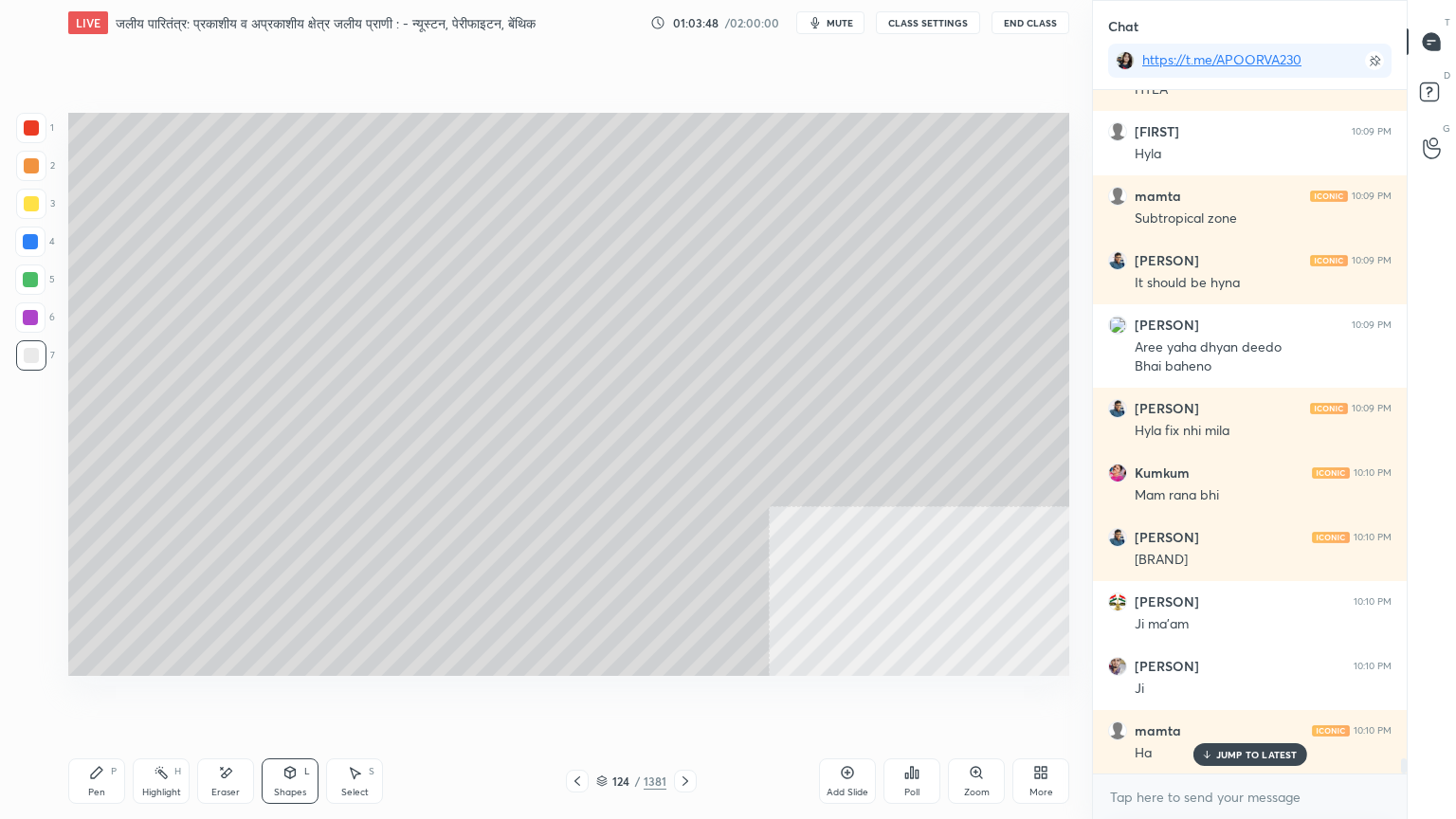 click at bounding box center (30, 242) 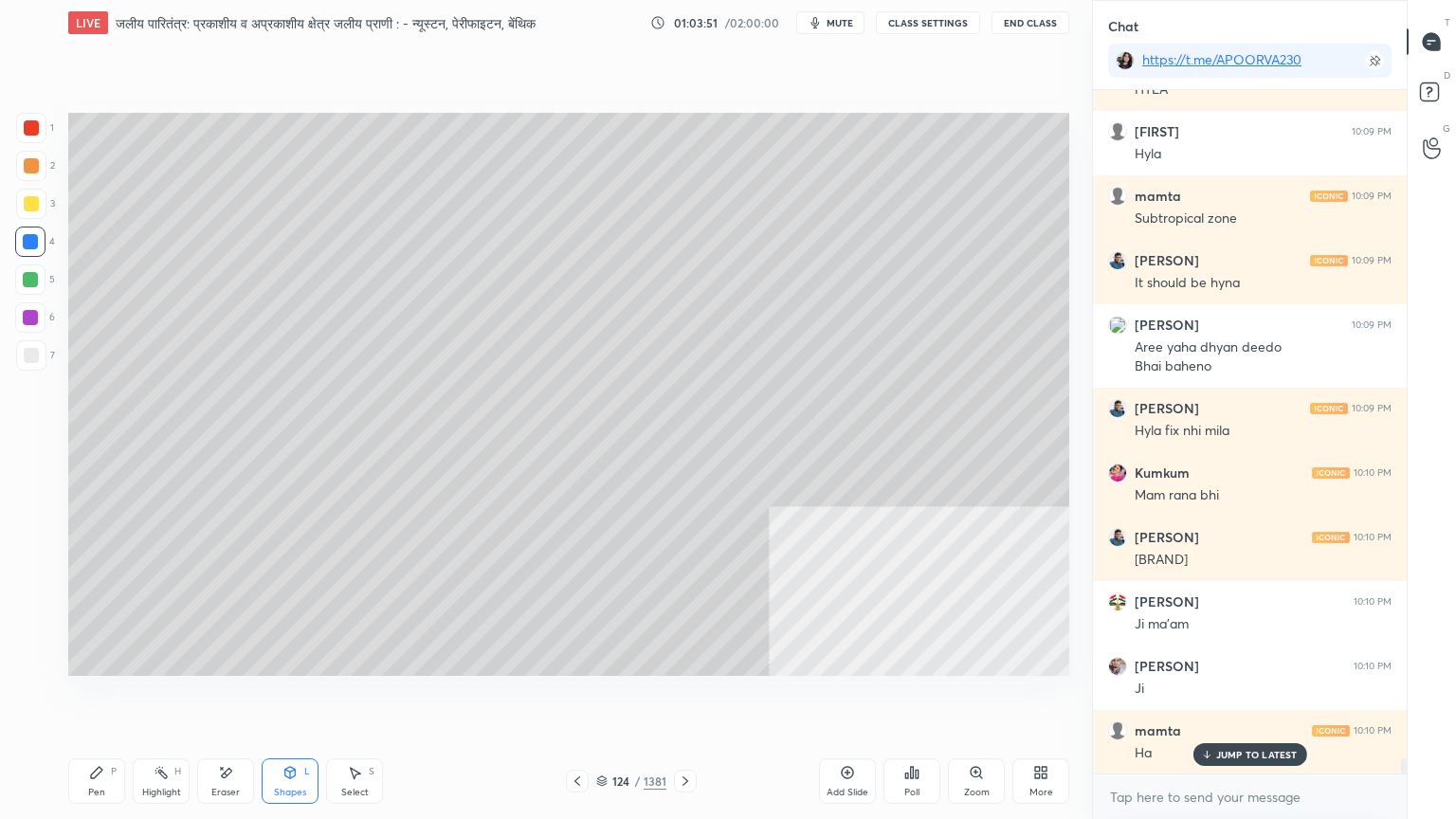 drag, startPoint x: 300, startPoint y: 781, endPoint x: 302, endPoint y: 755, distance: 26.07681 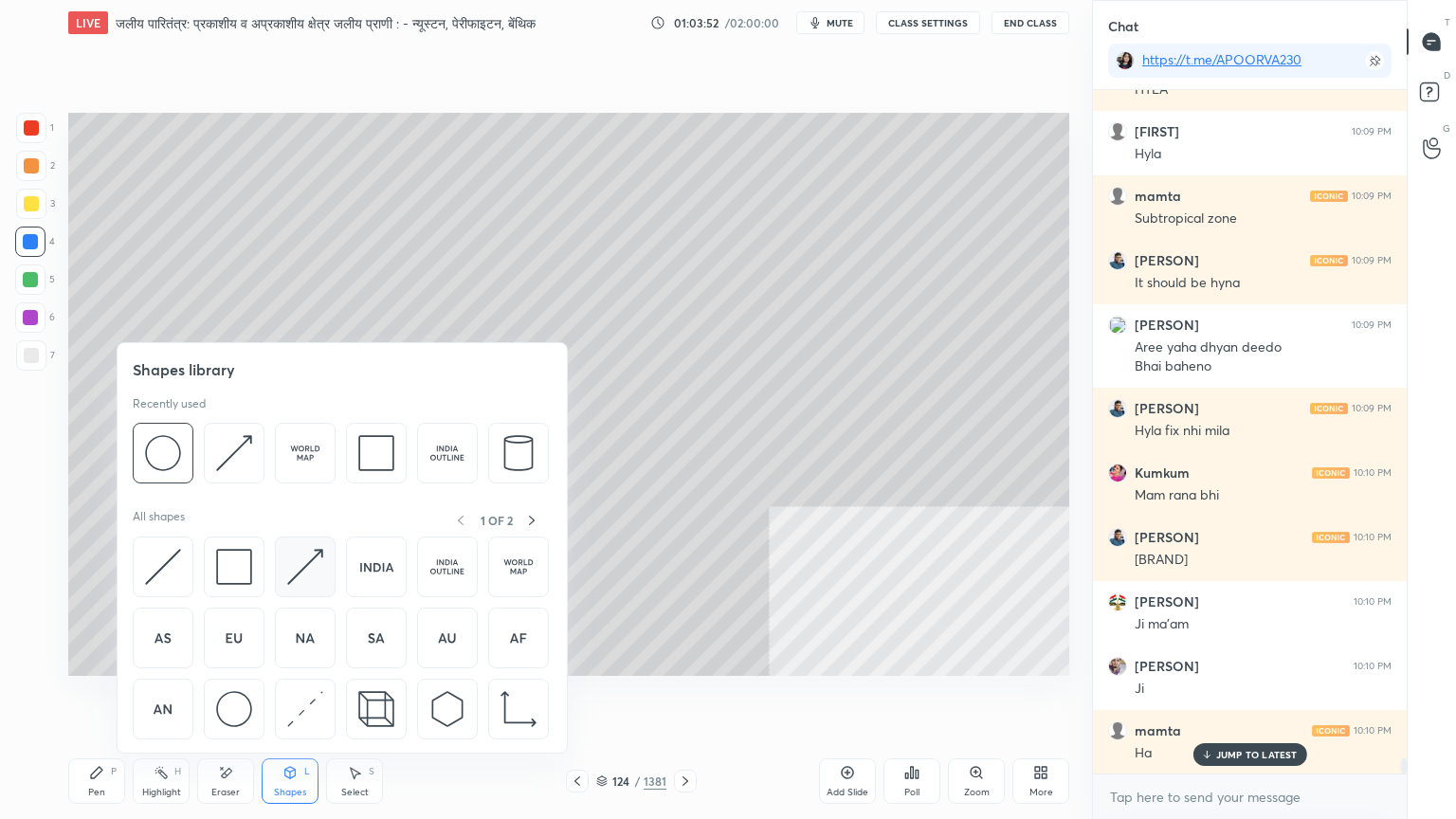 click at bounding box center (305, 567) 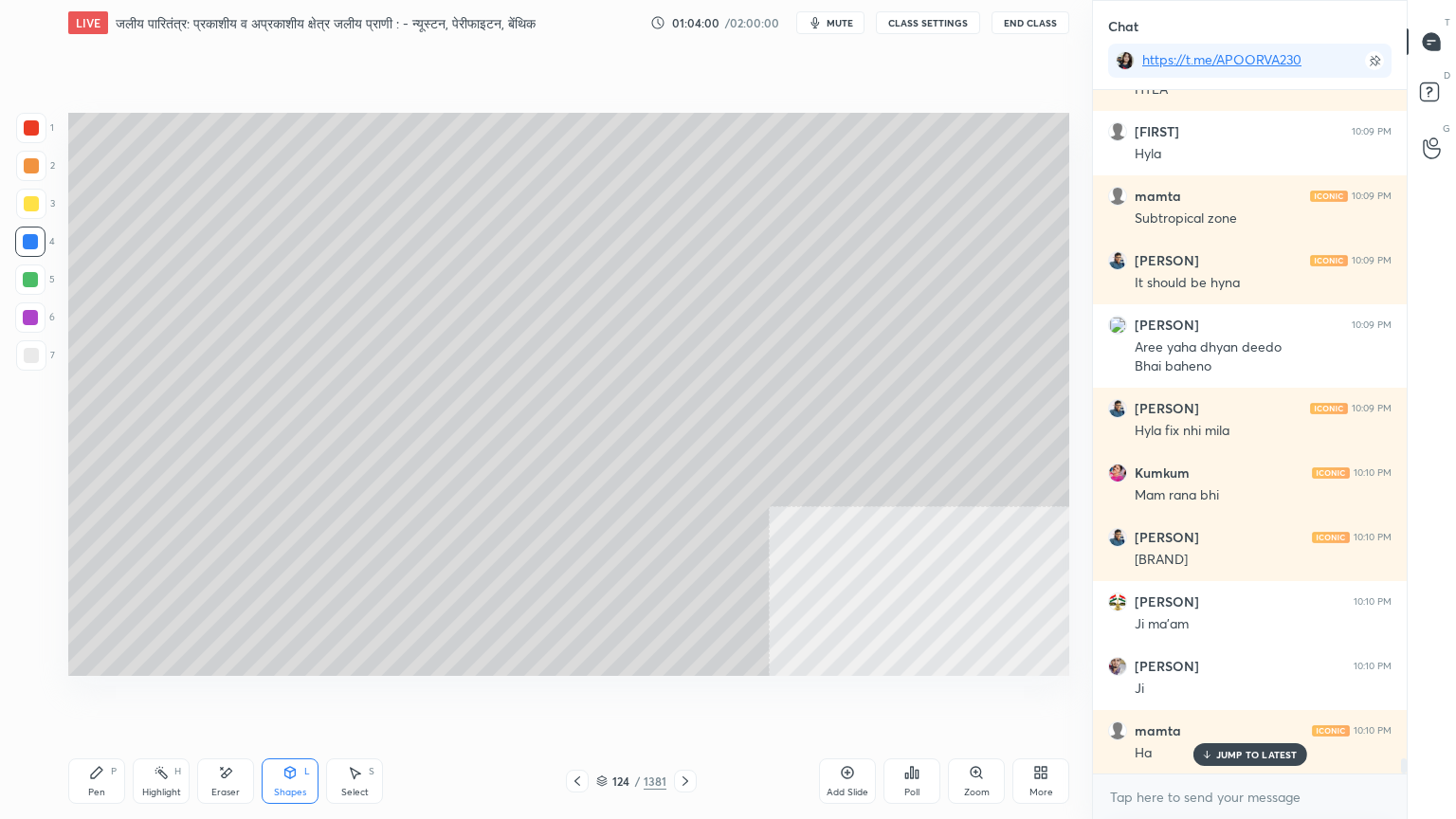click at bounding box center (31, 128) 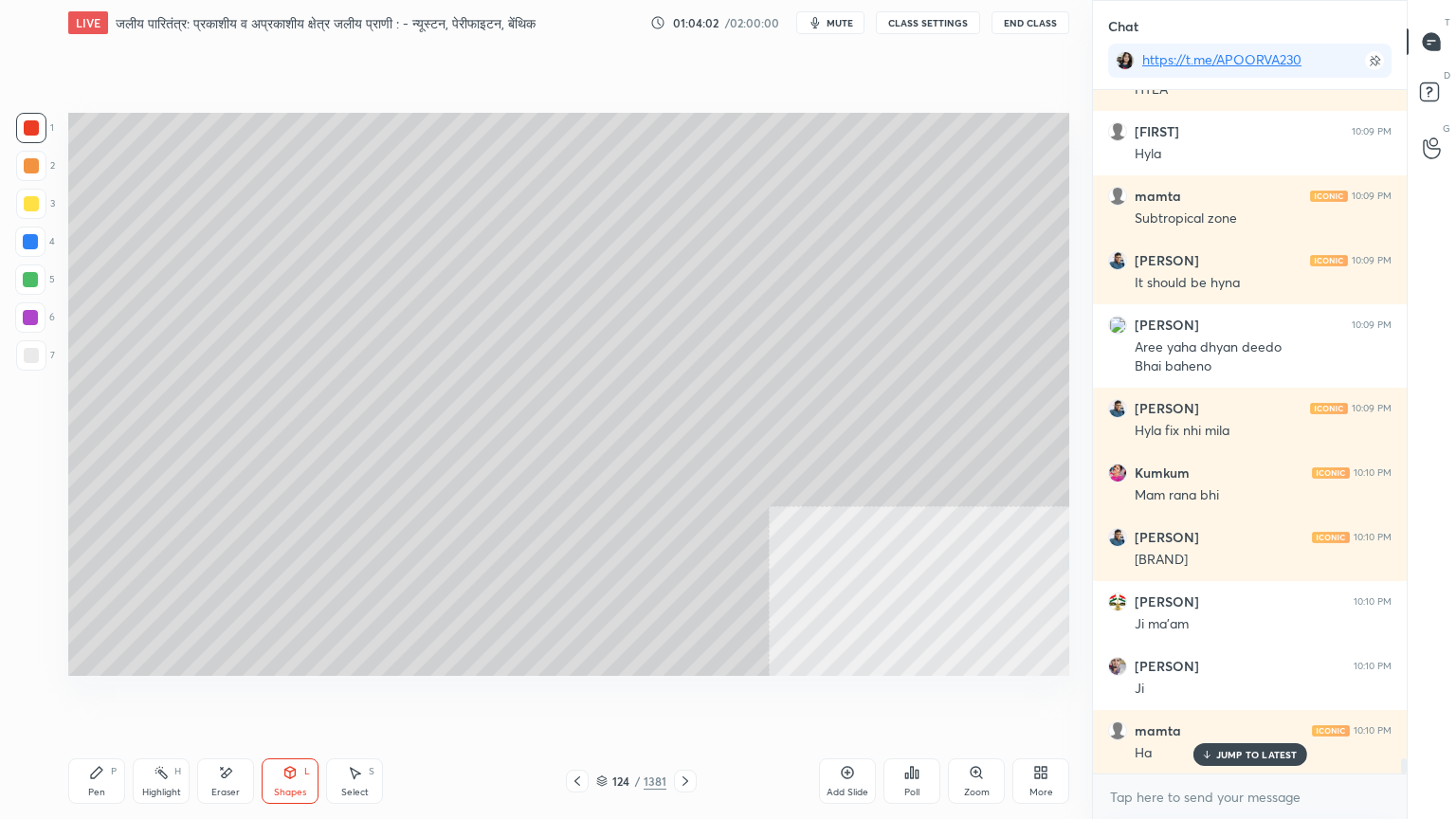 click 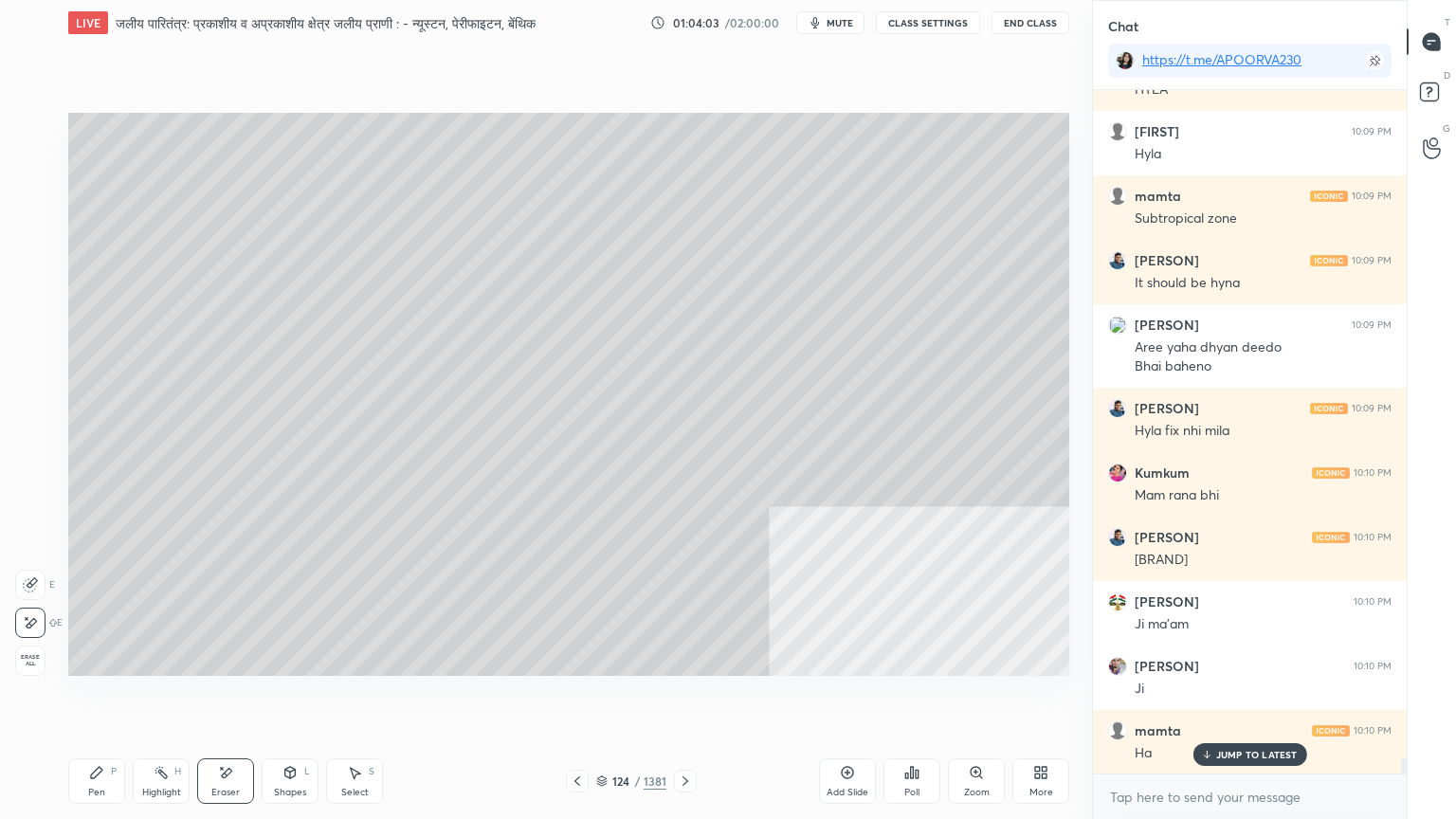 click on "Pen P" at bounding box center (97, 781) 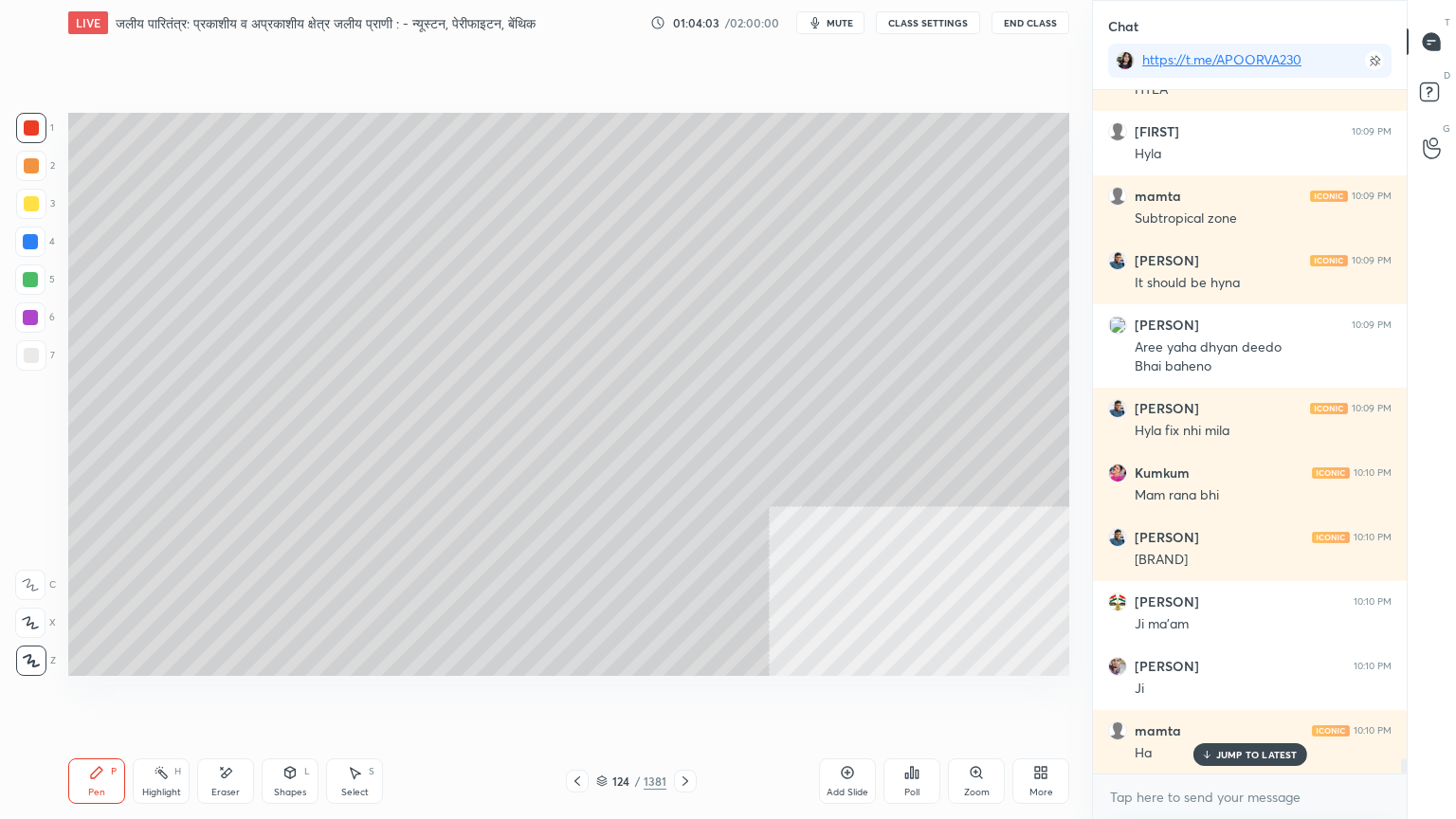 click on "Pen P" at bounding box center (97, 781) 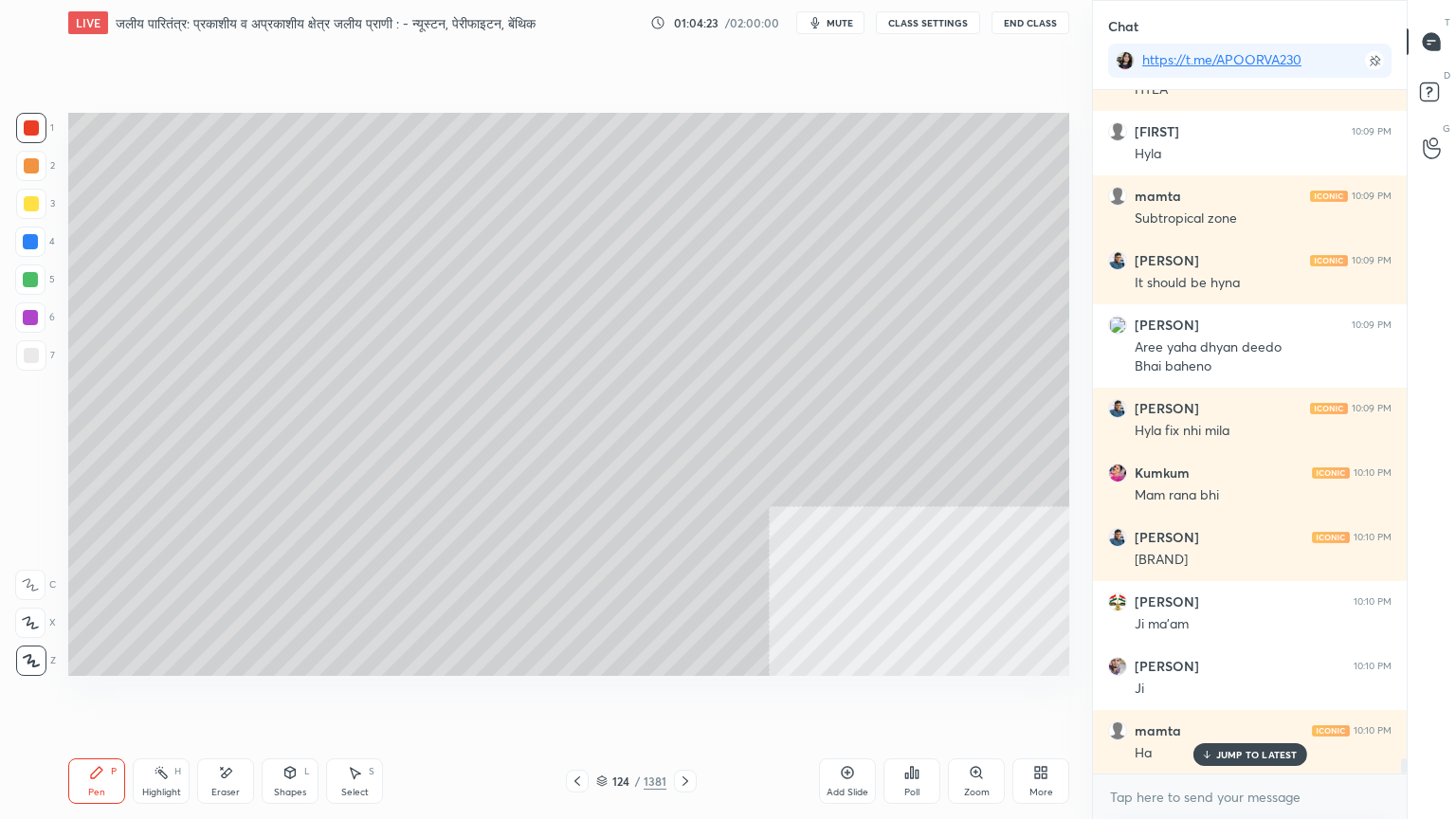 click at bounding box center (30, 242) 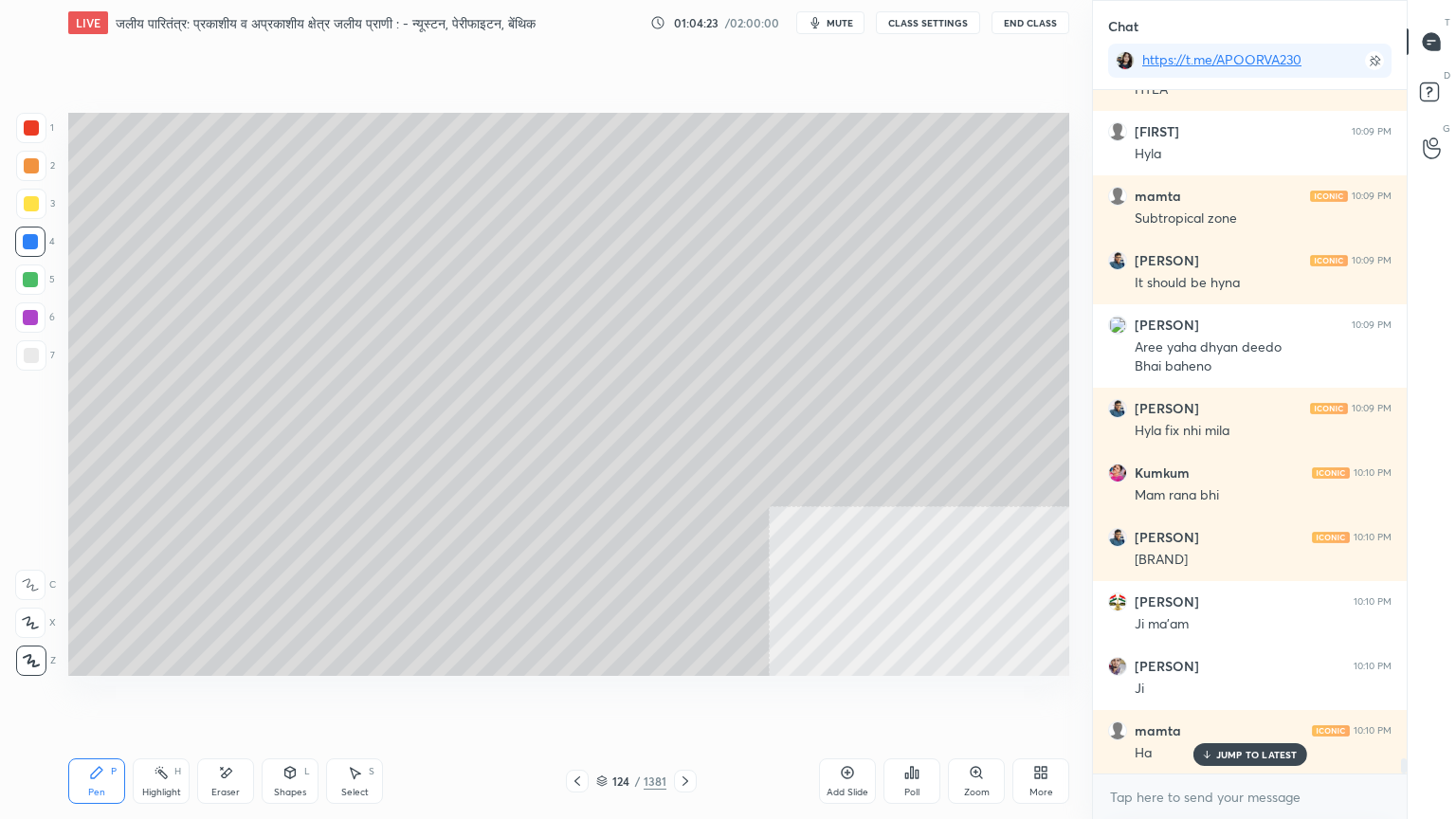click at bounding box center (30, 242) 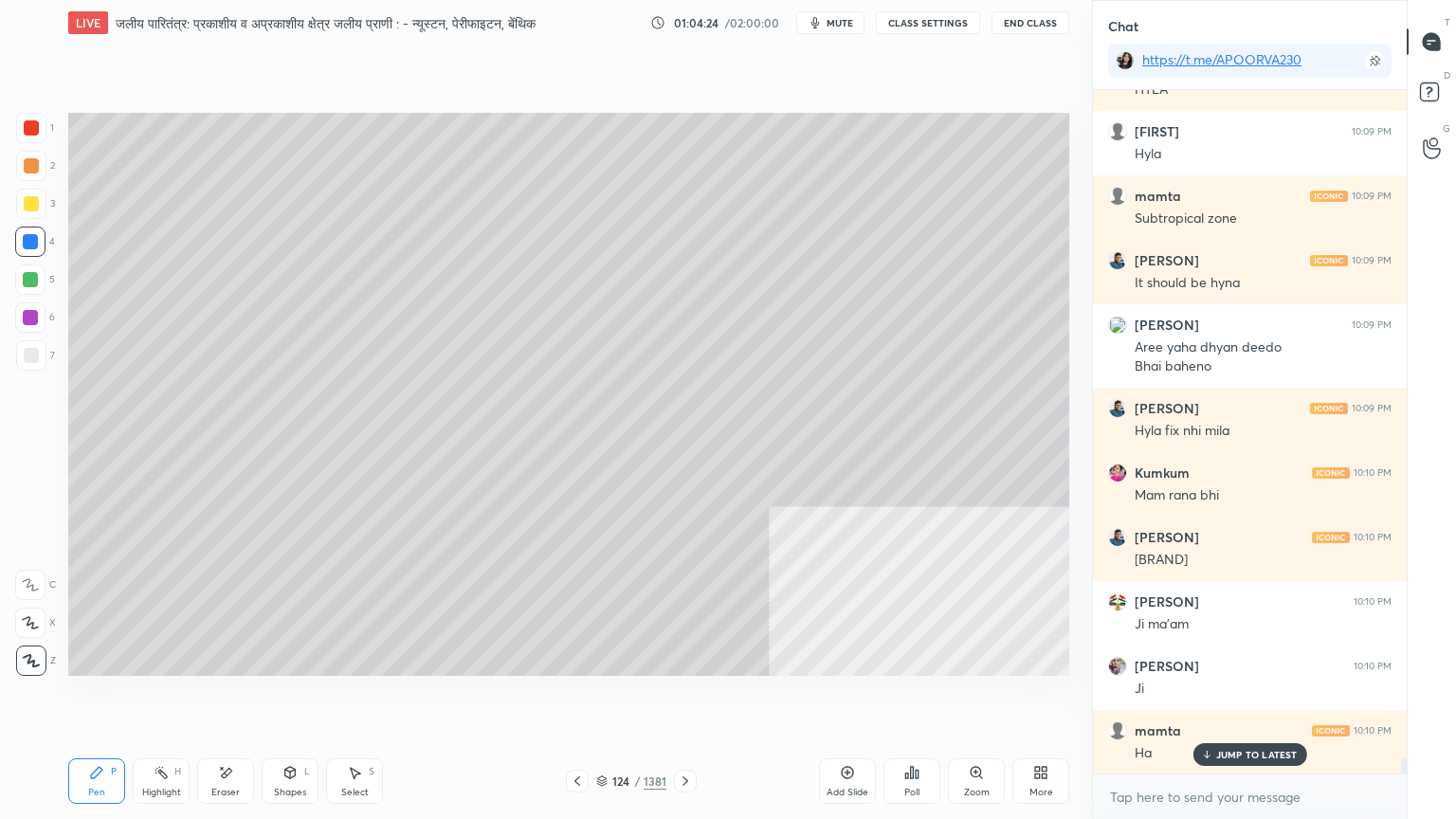 click at bounding box center [30, 242] 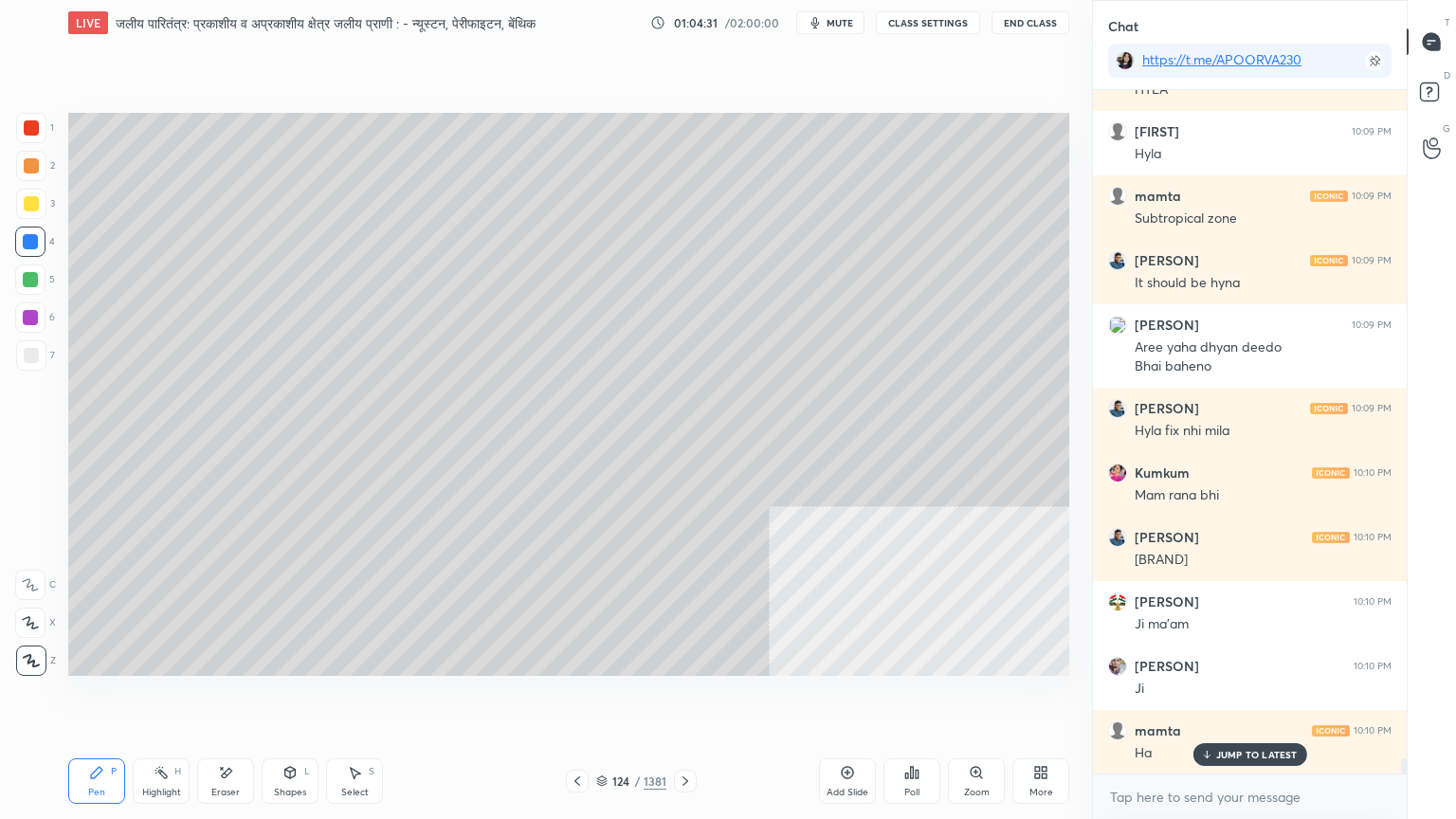 click at bounding box center [30, 242] 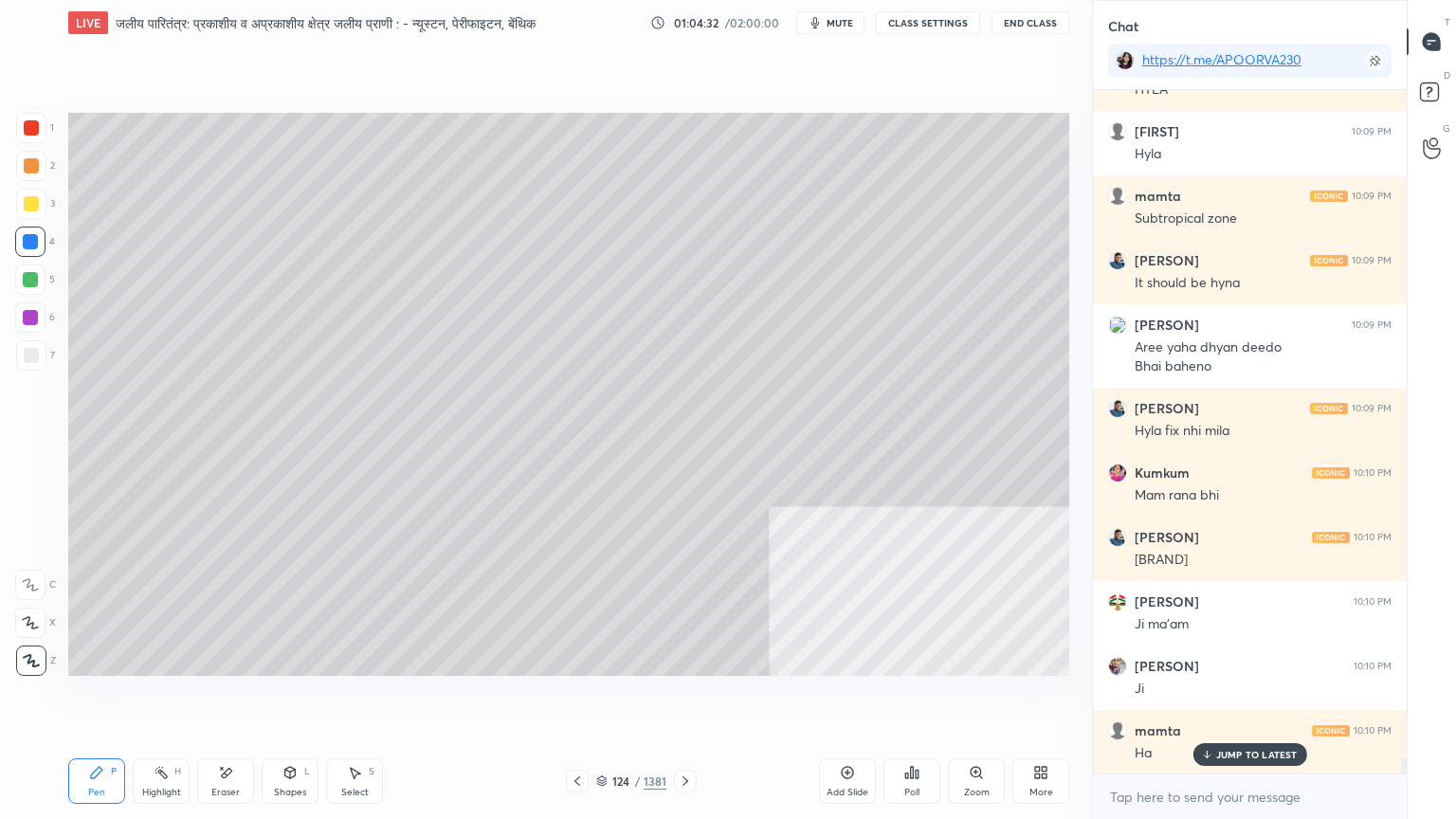 click at bounding box center (30, 242) 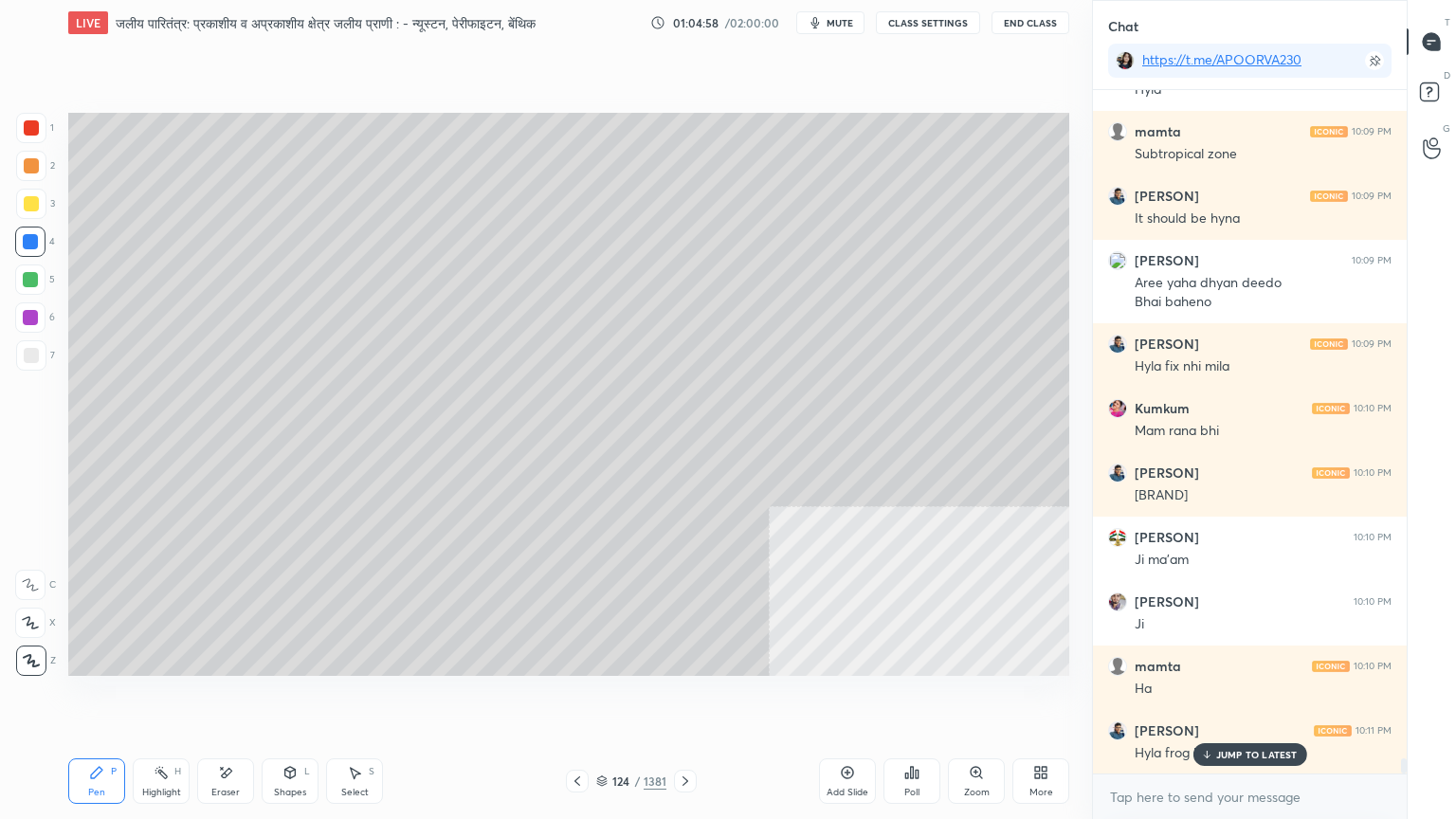 scroll, scrollTop: 29537, scrollLeft: 0, axis: vertical 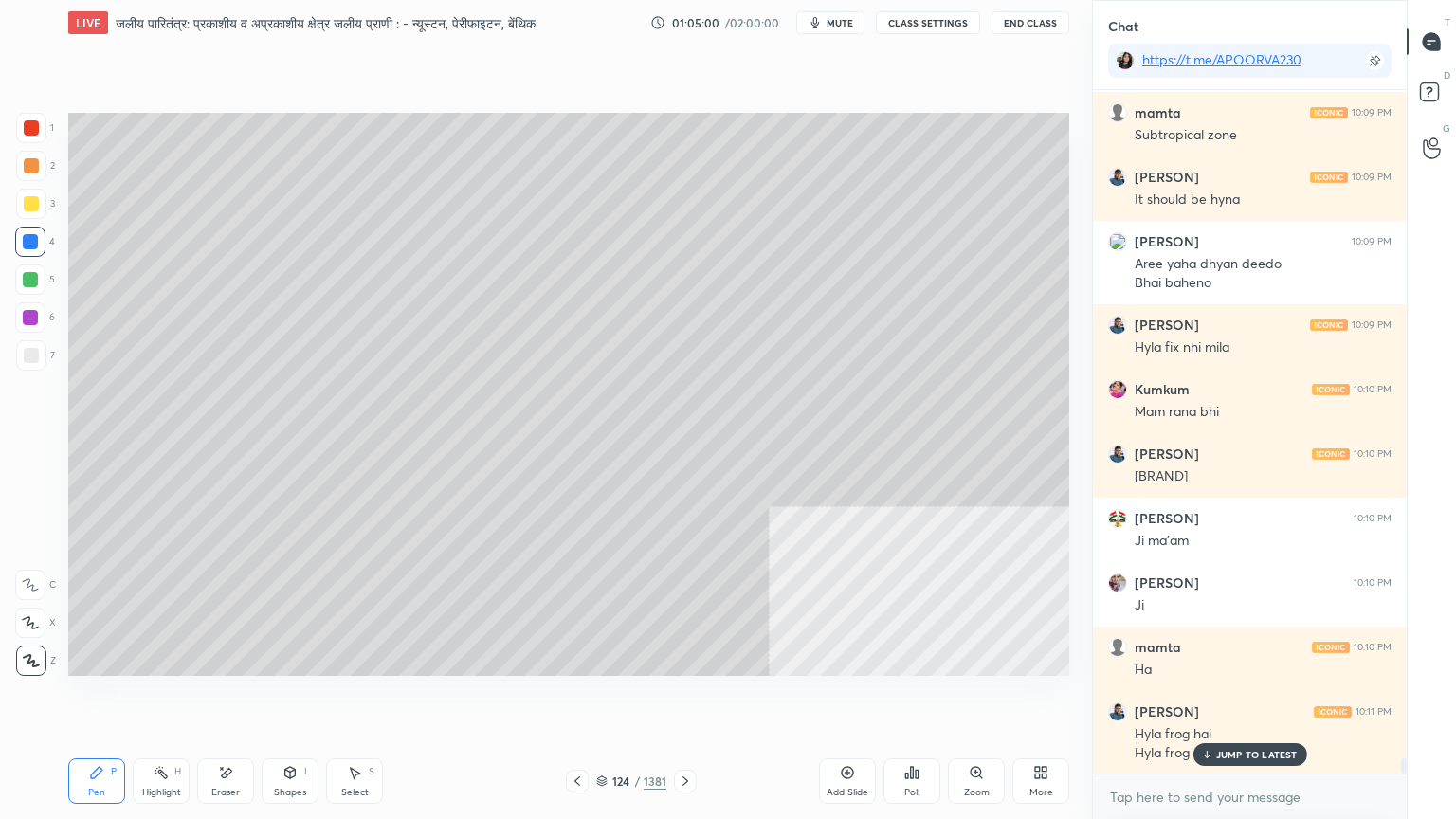 click on "JUMP TO LATEST" at bounding box center (1257, 755) 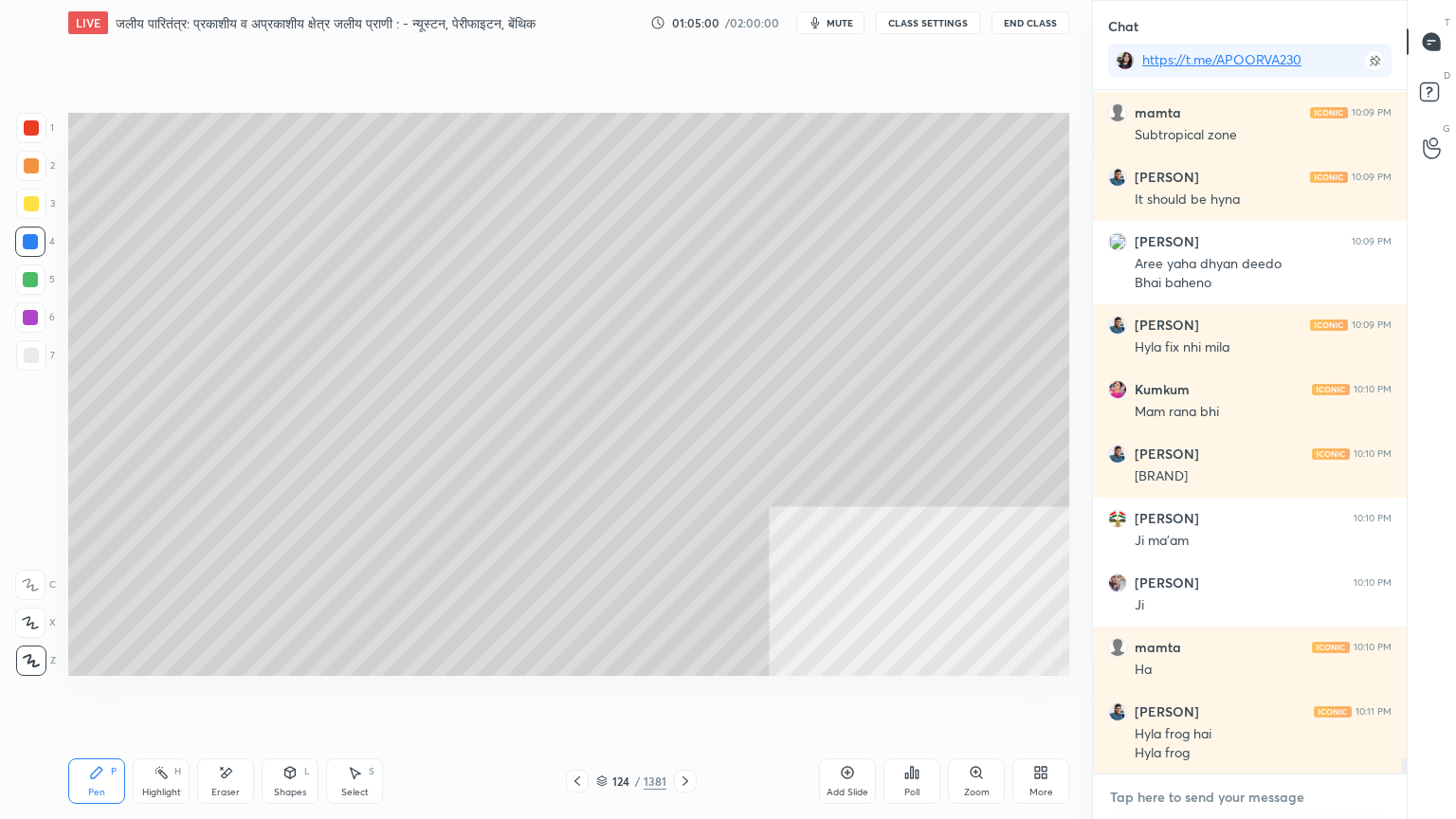 click at bounding box center (1249, 797) 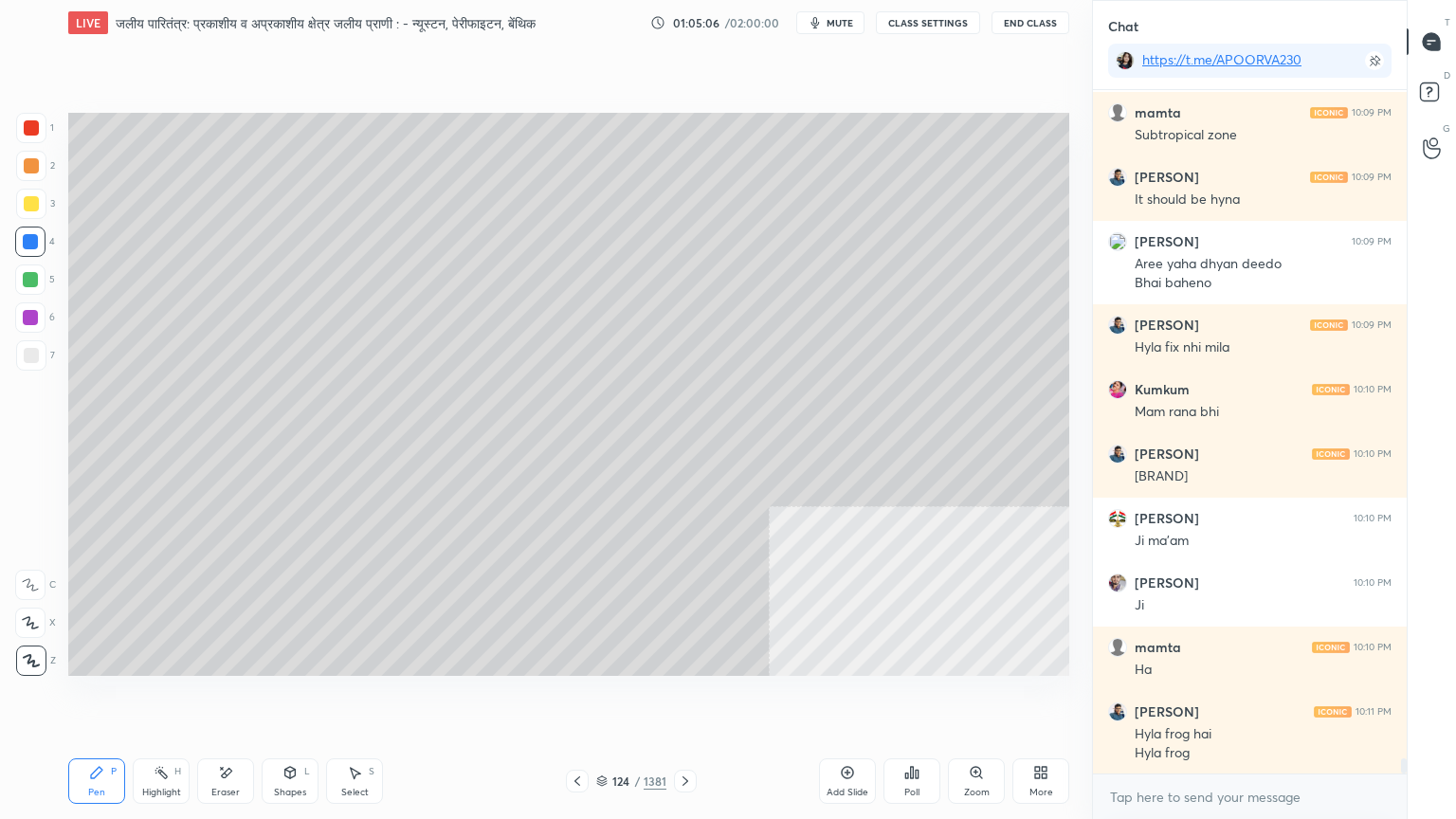 click on "Eraser" at bounding box center (226, 781) 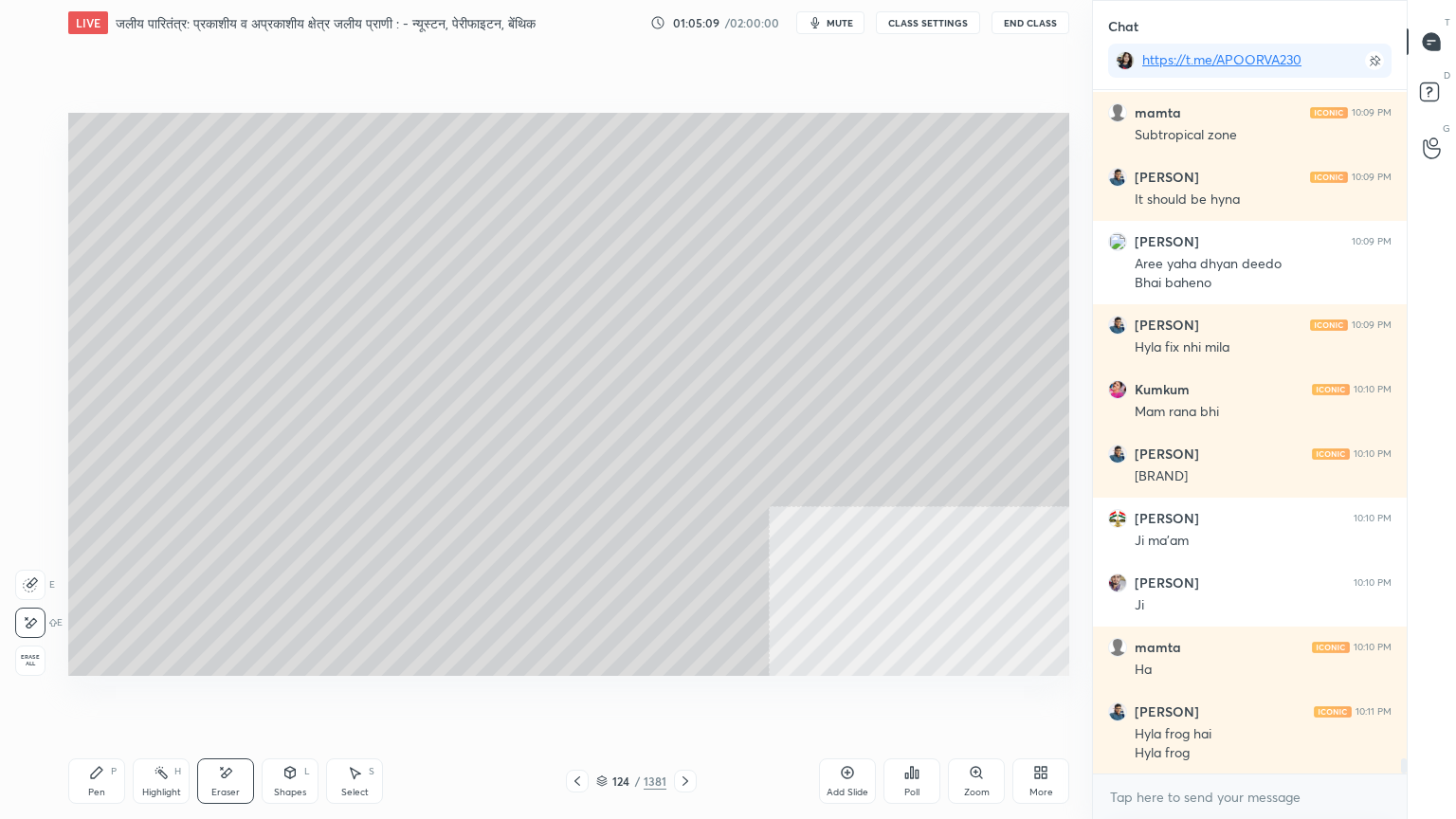 click on "Pen P" at bounding box center [97, 781] 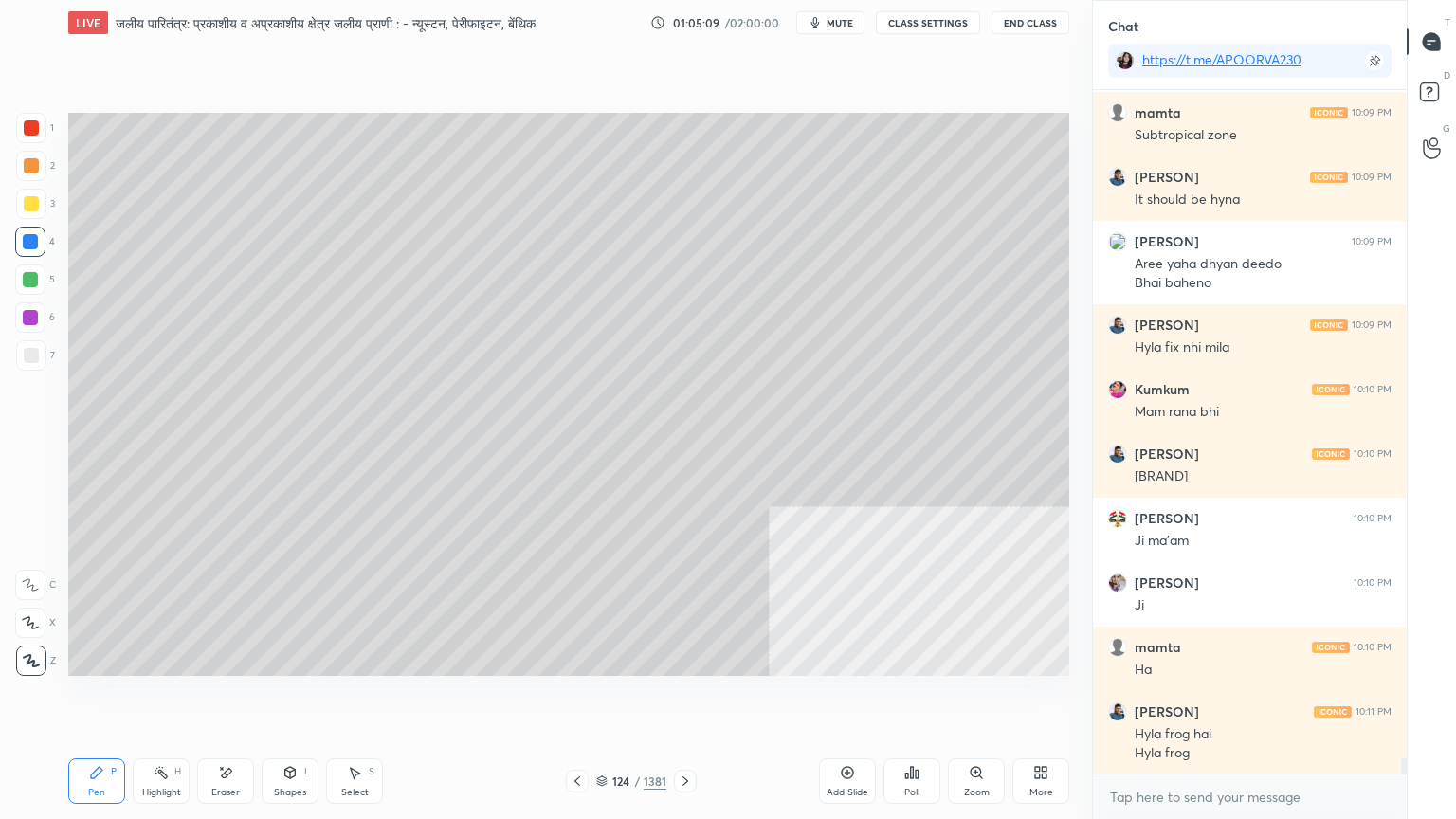 click 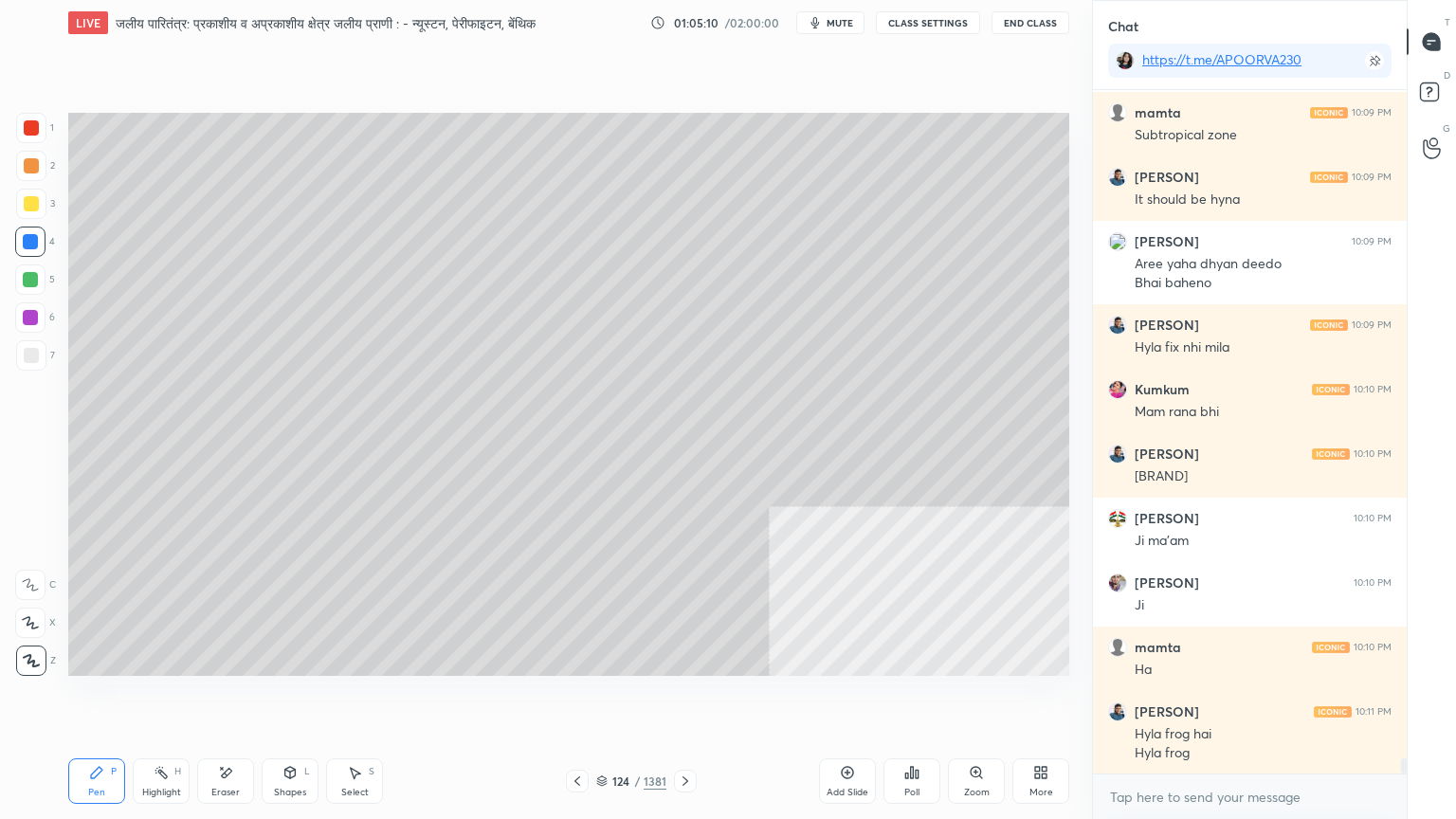 scroll, scrollTop: 29602, scrollLeft: 0, axis: vertical 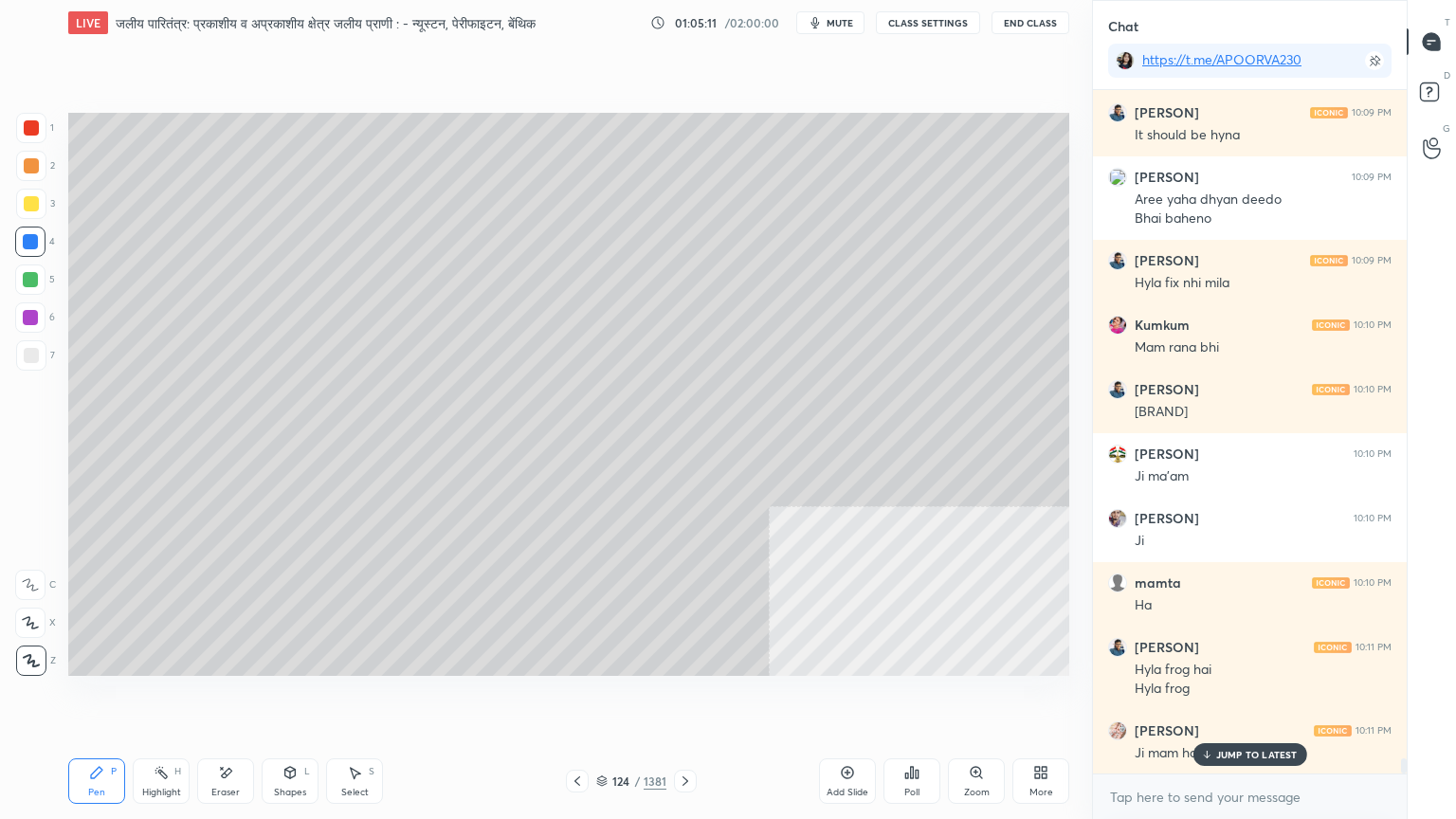 click on "JUMP TO LATEST" at bounding box center (1257, 755) 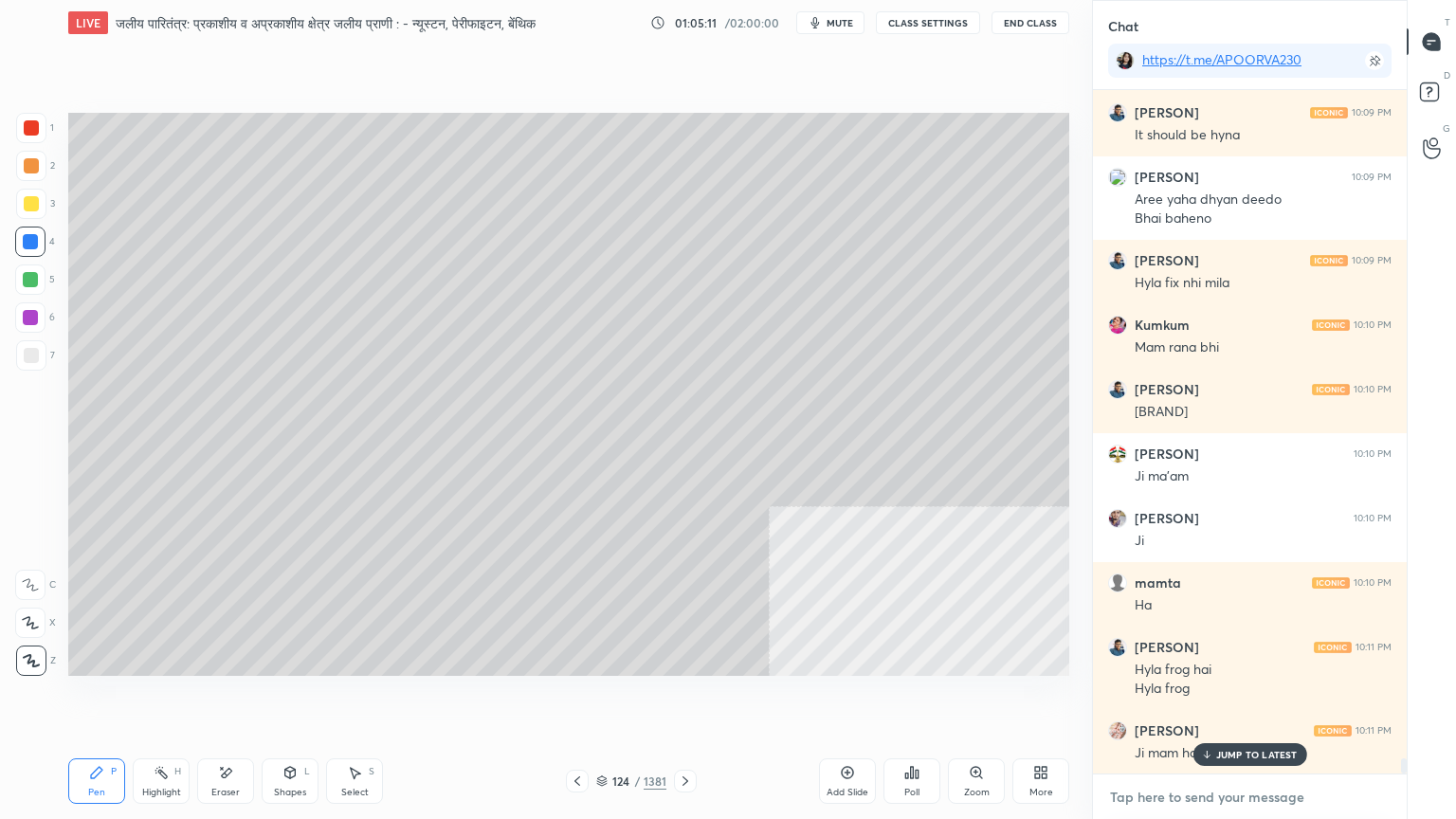 click at bounding box center [1249, 797] 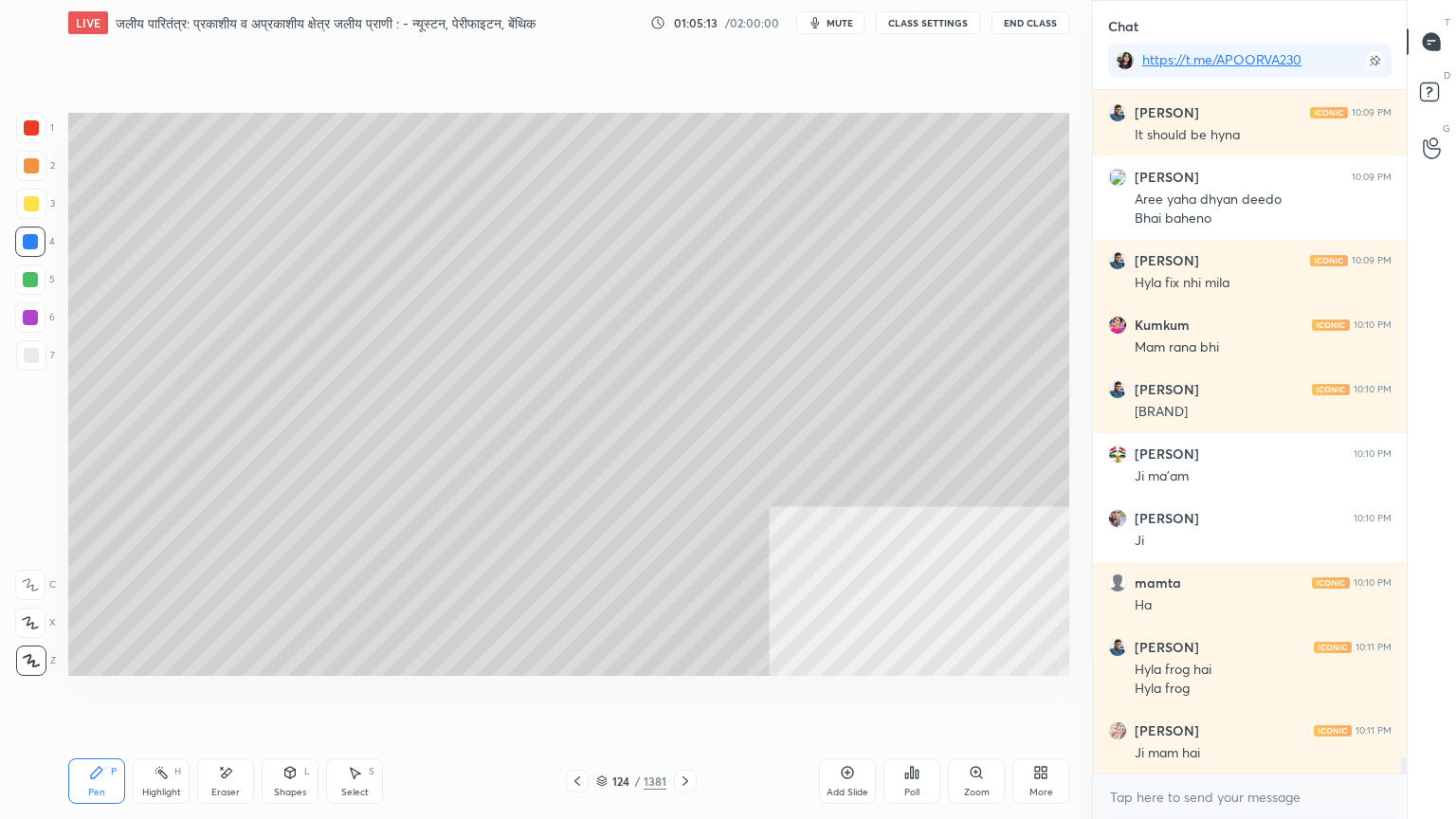 click at bounding box center (31, 355) 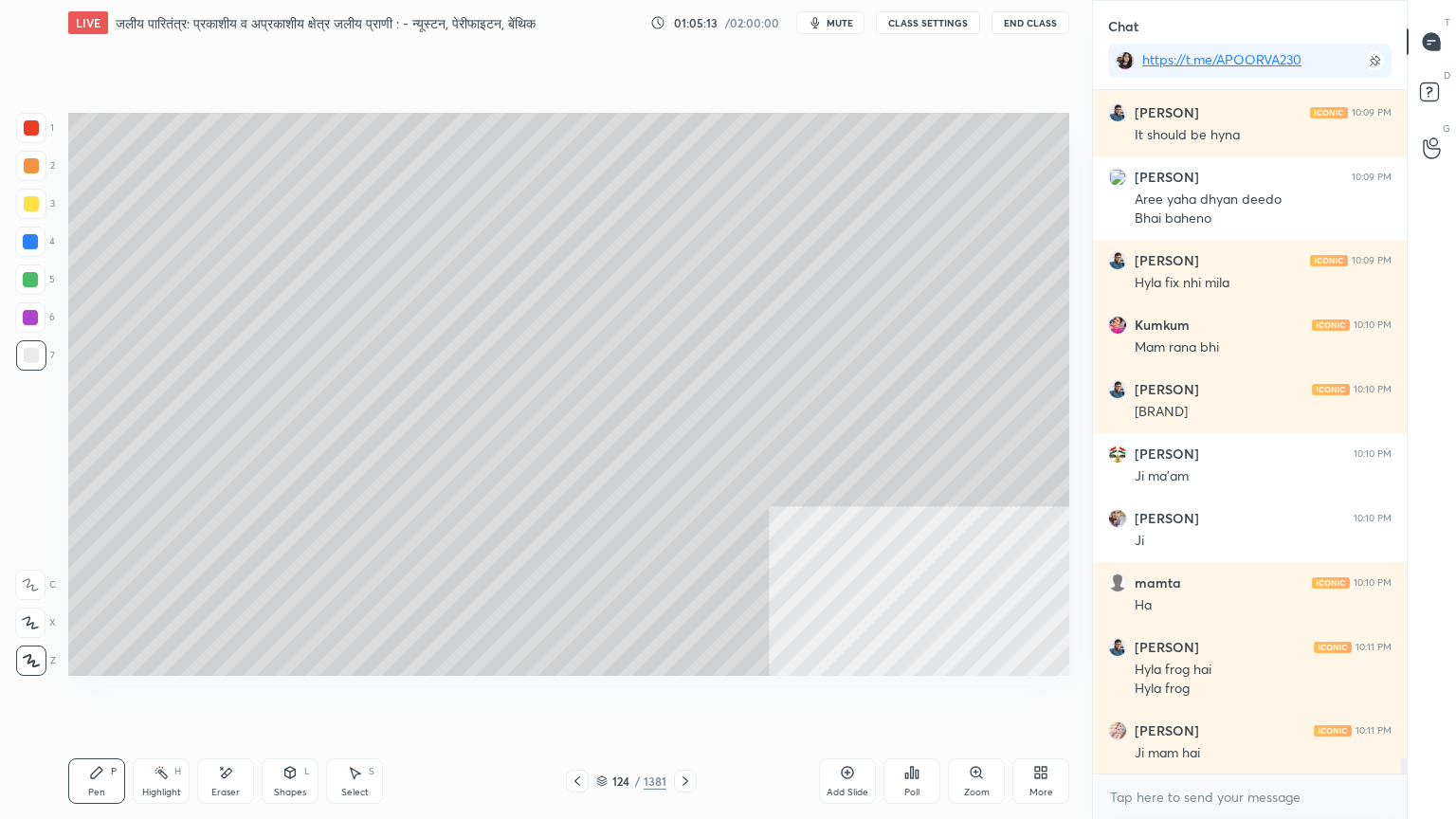 drag, startPoint x: 32, startPoint y: 369, endPoint x: 62, endPoint y: 365, distance: 30.265 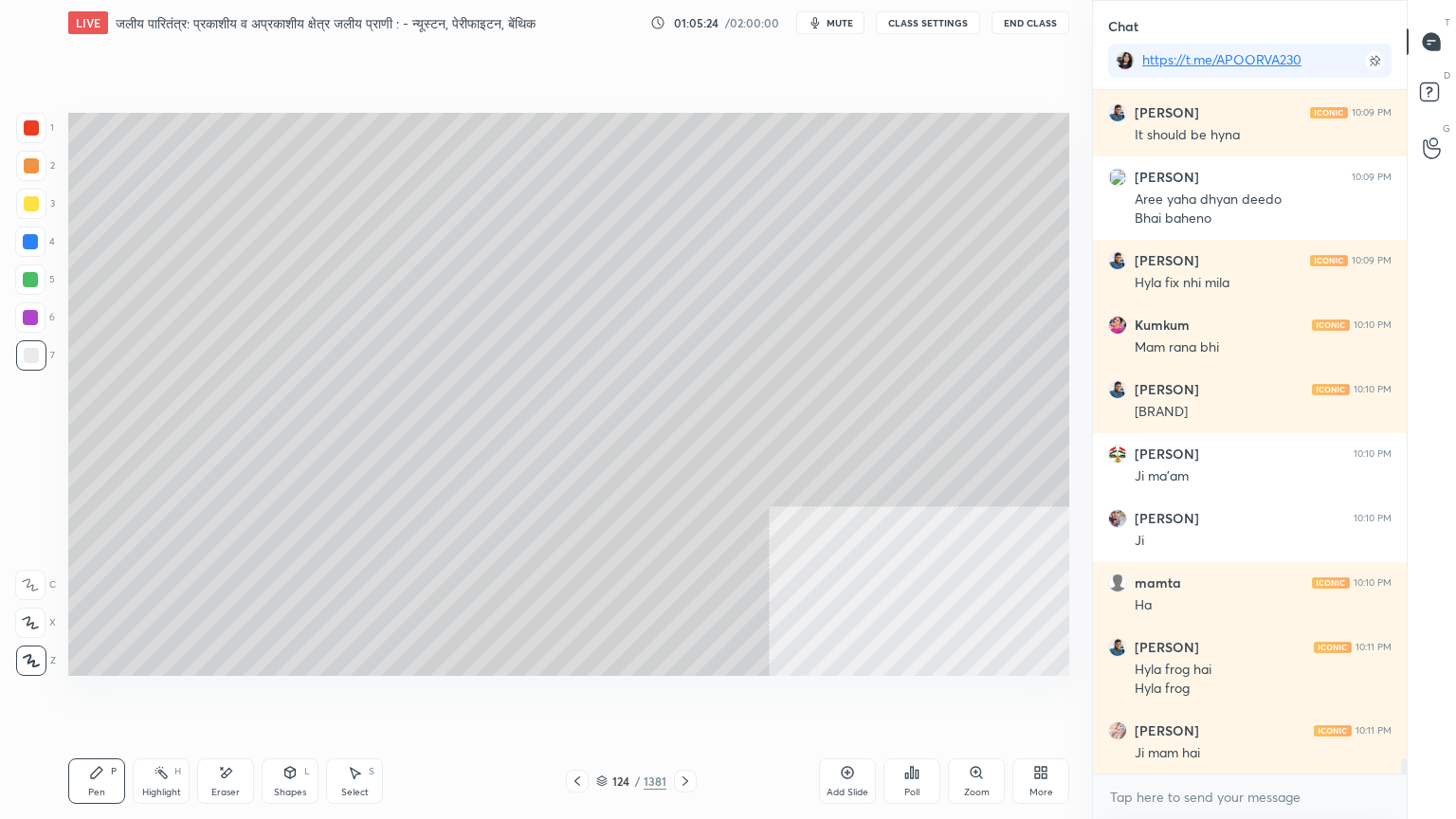 click on "Shapes L" at bounding box center [290, 781] 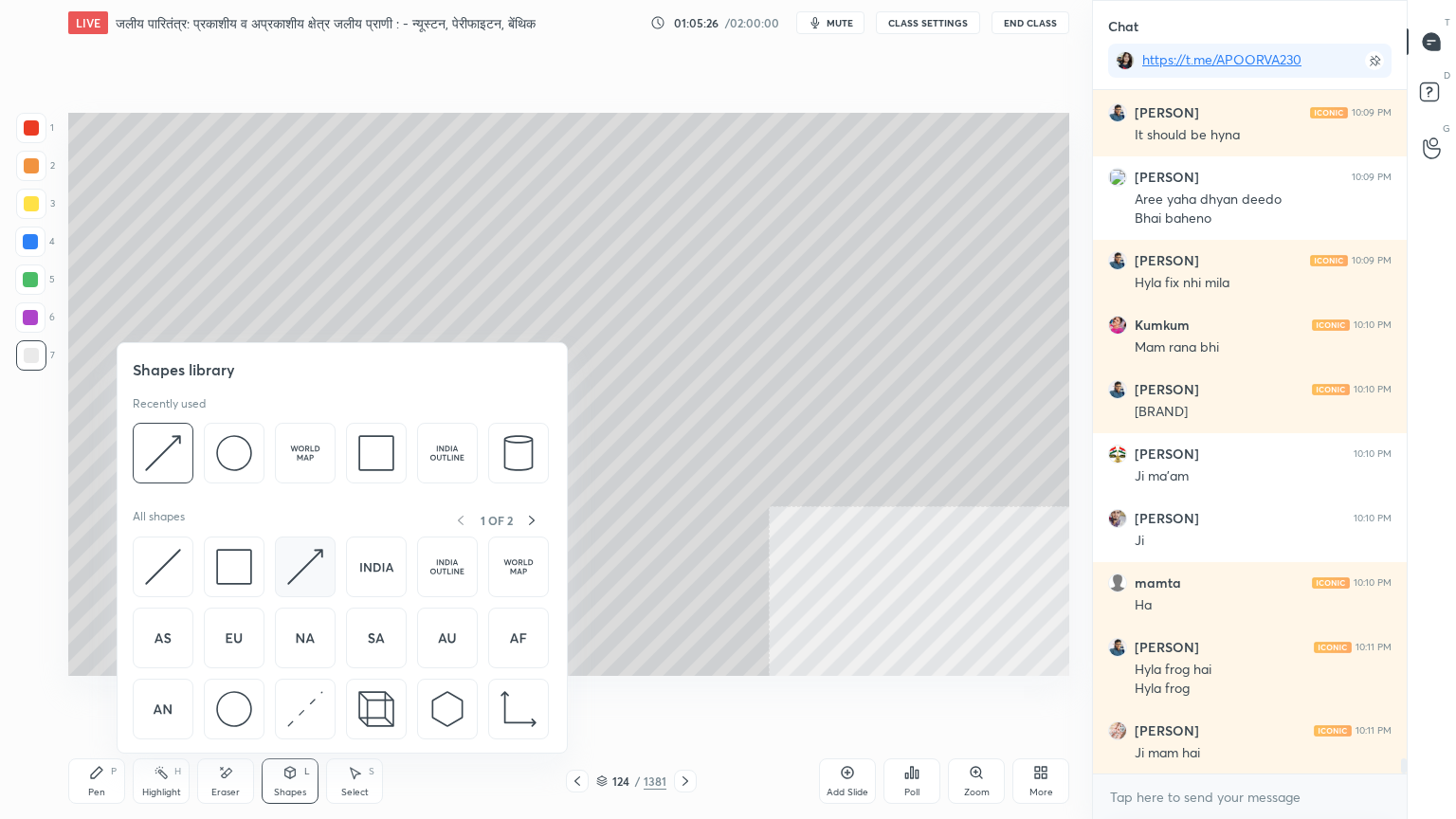 click at bounding box center [305, 567] 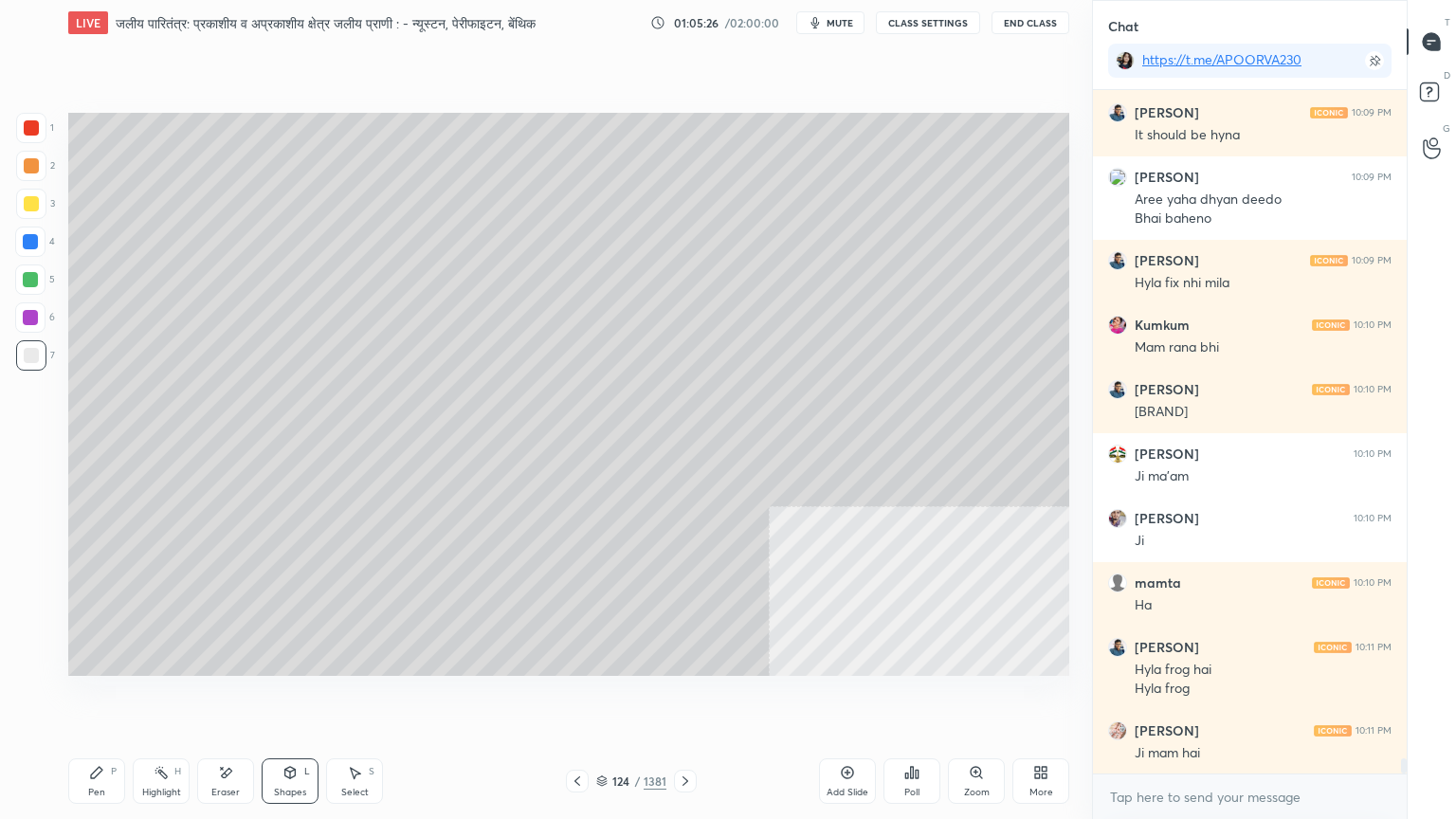 click at bounding box center [30, 242] 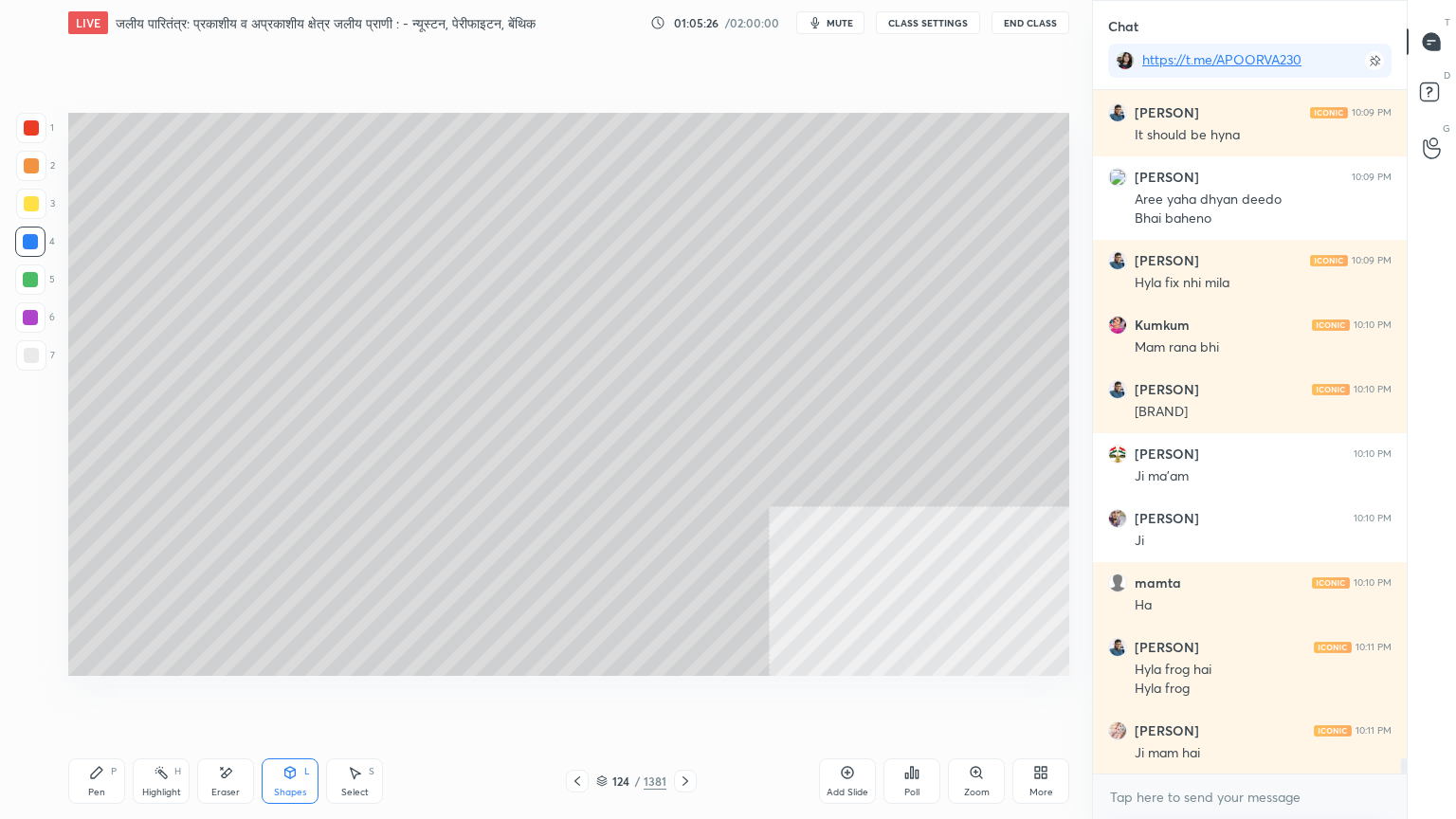 click at bounding box center [30, 242] 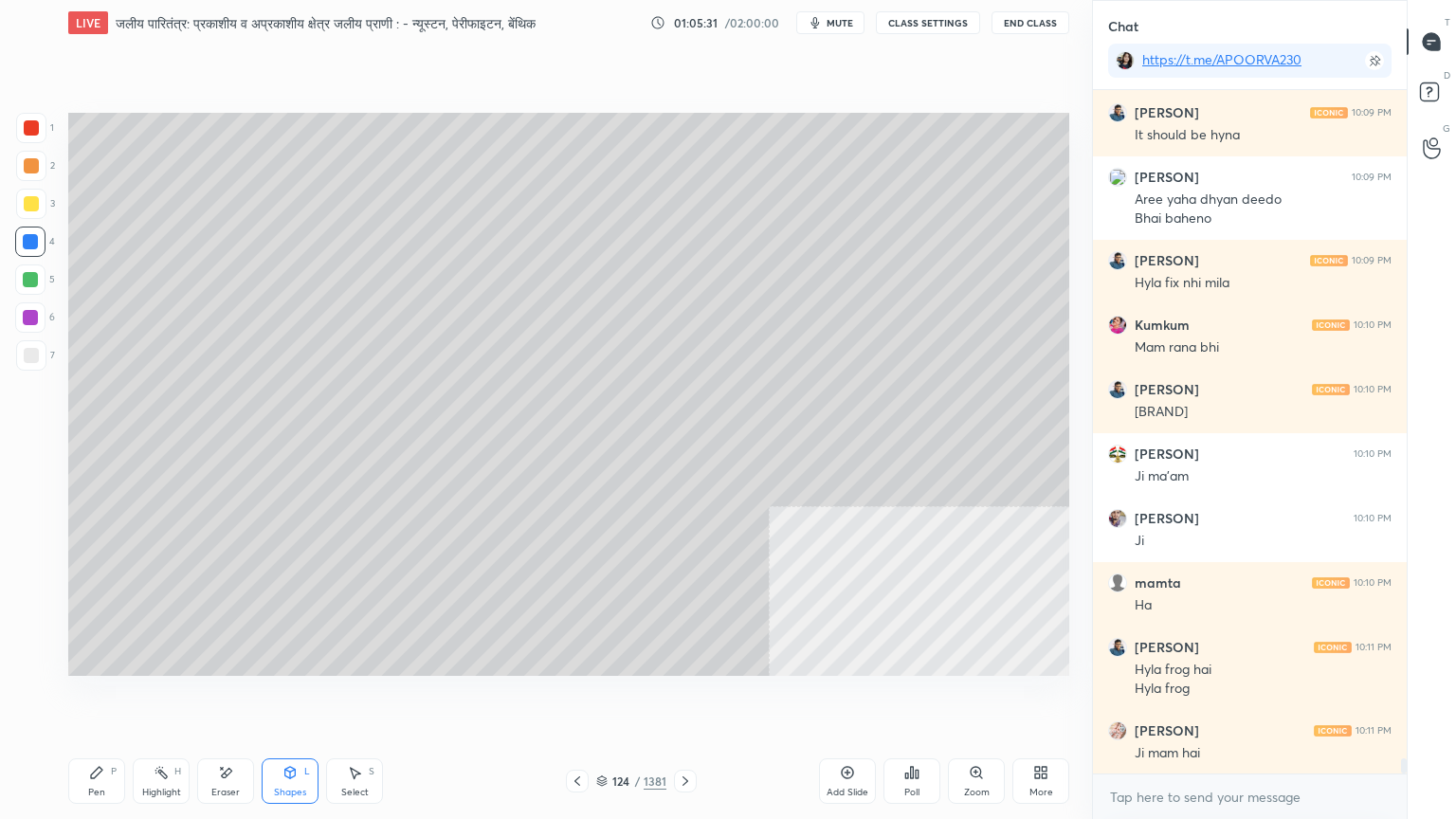 drag, startPoint x: 92, startPoint y: 775, endPoint x: 93, endPoint y: 746, distance: 29.017236 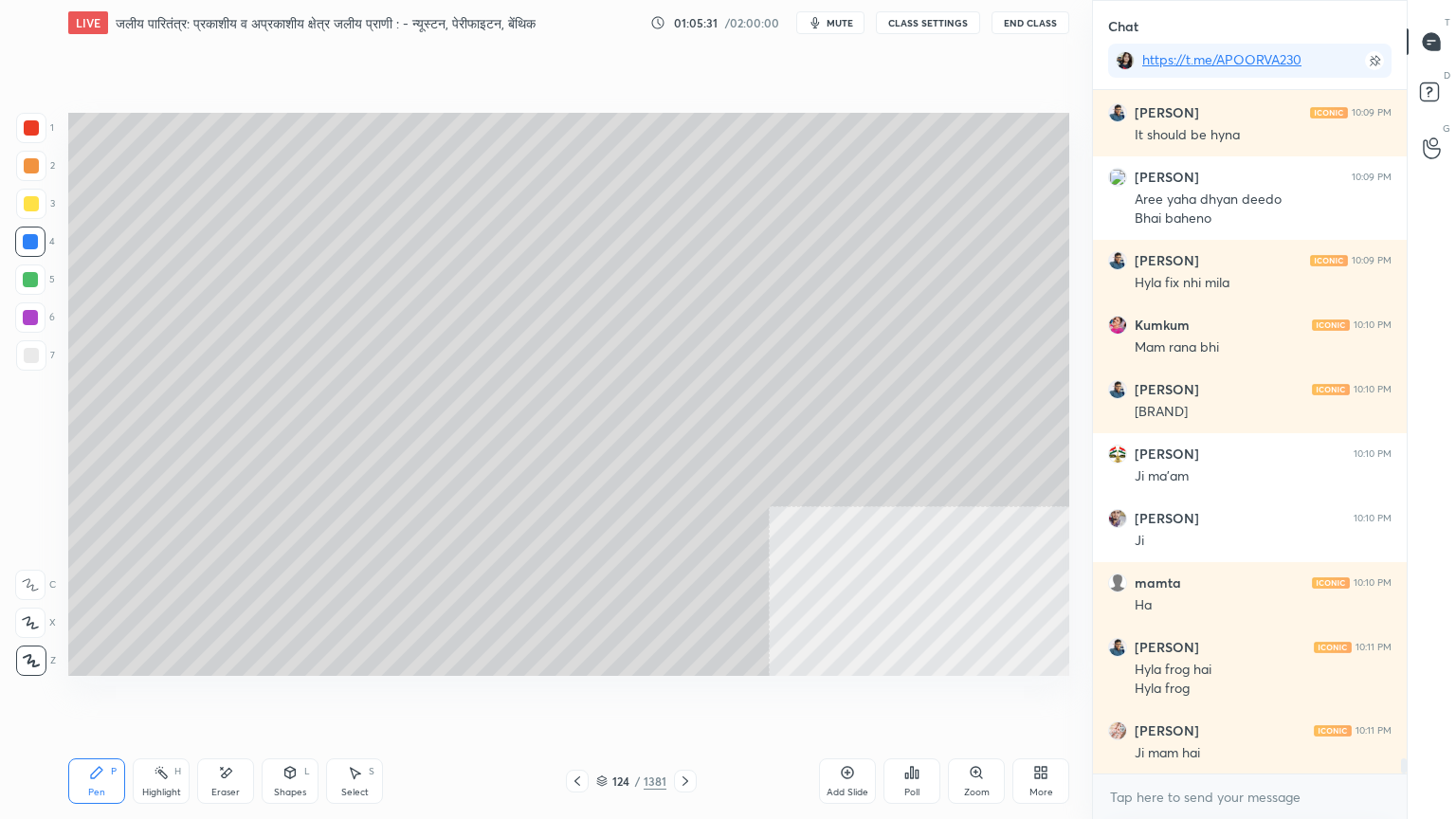 click at bounding box center (31, 355) 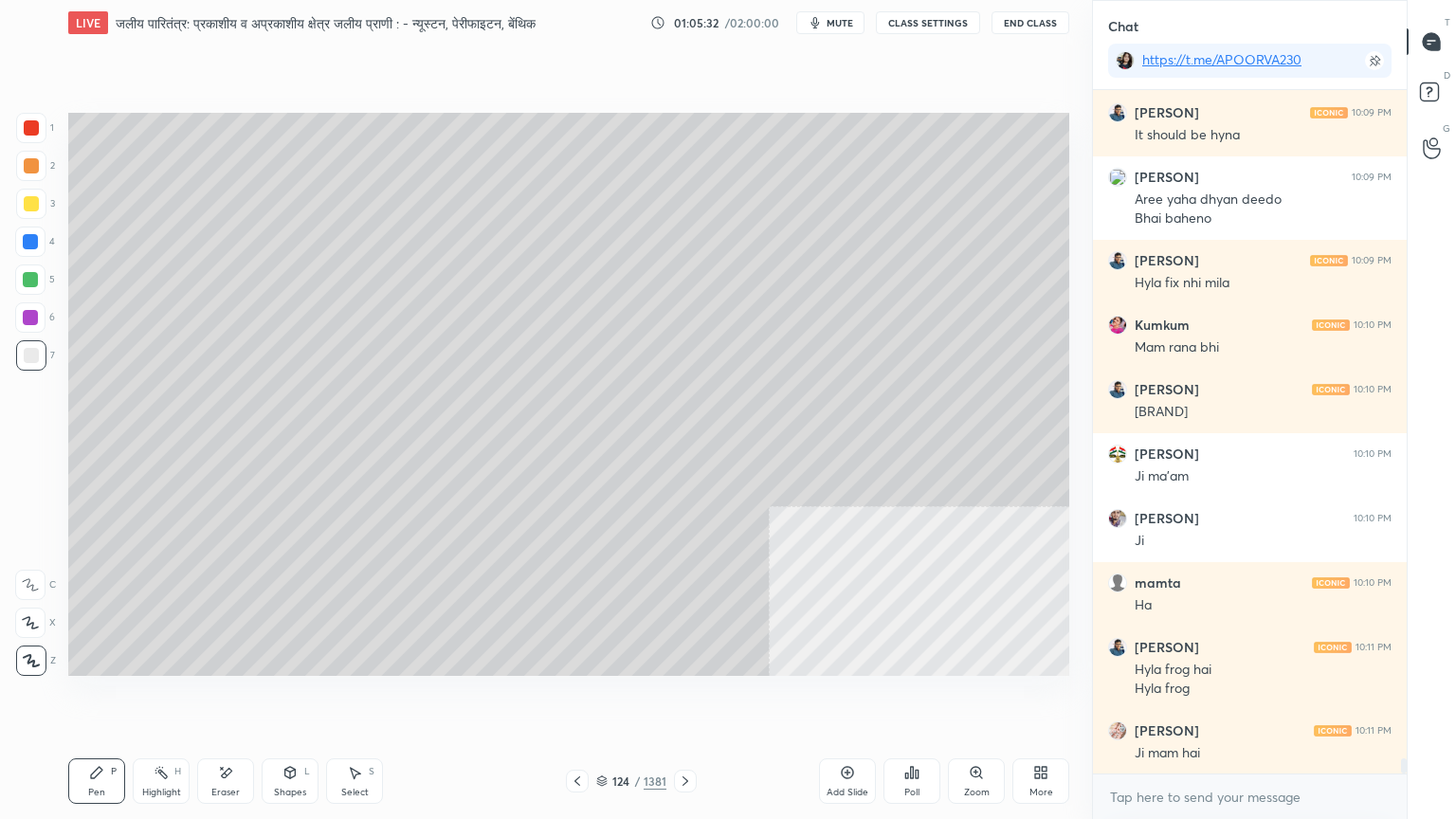 scroll, scrollTop: 29666, scrollLeft: 0, axis: vertical 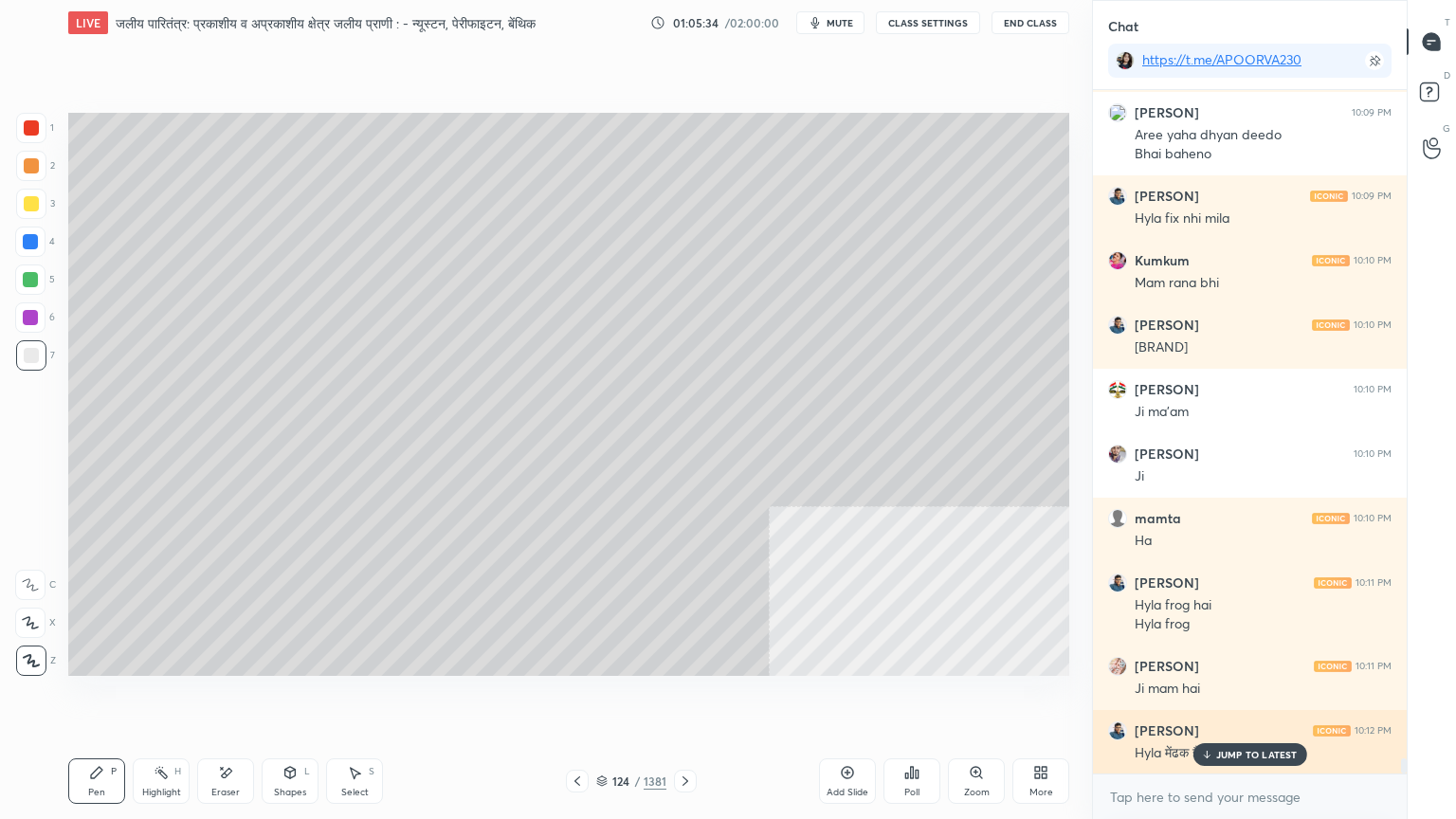 click on "JUMP TO LATEST" at bounding box center [1257, 755] 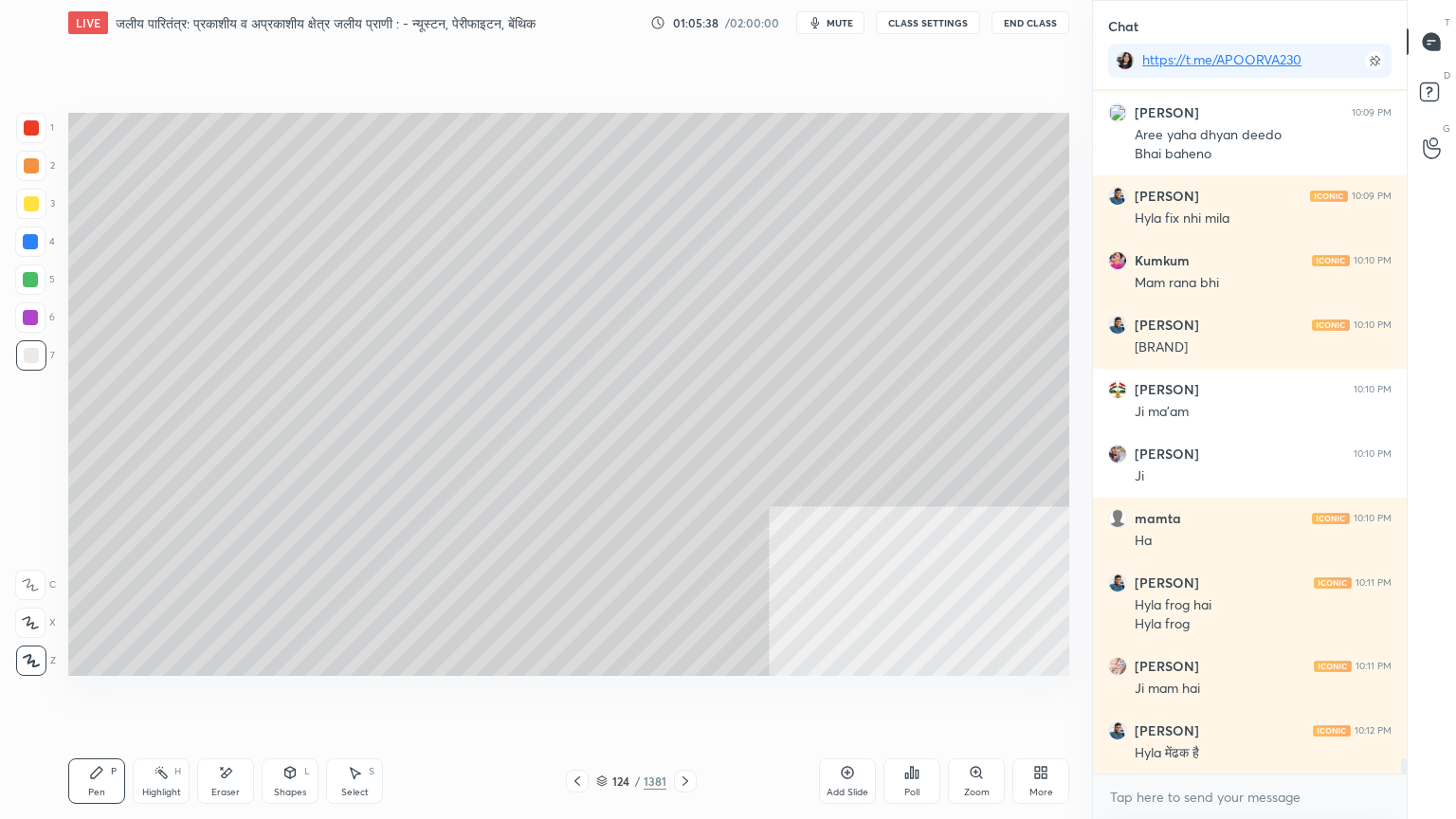 click at bounding box center [30, 242] 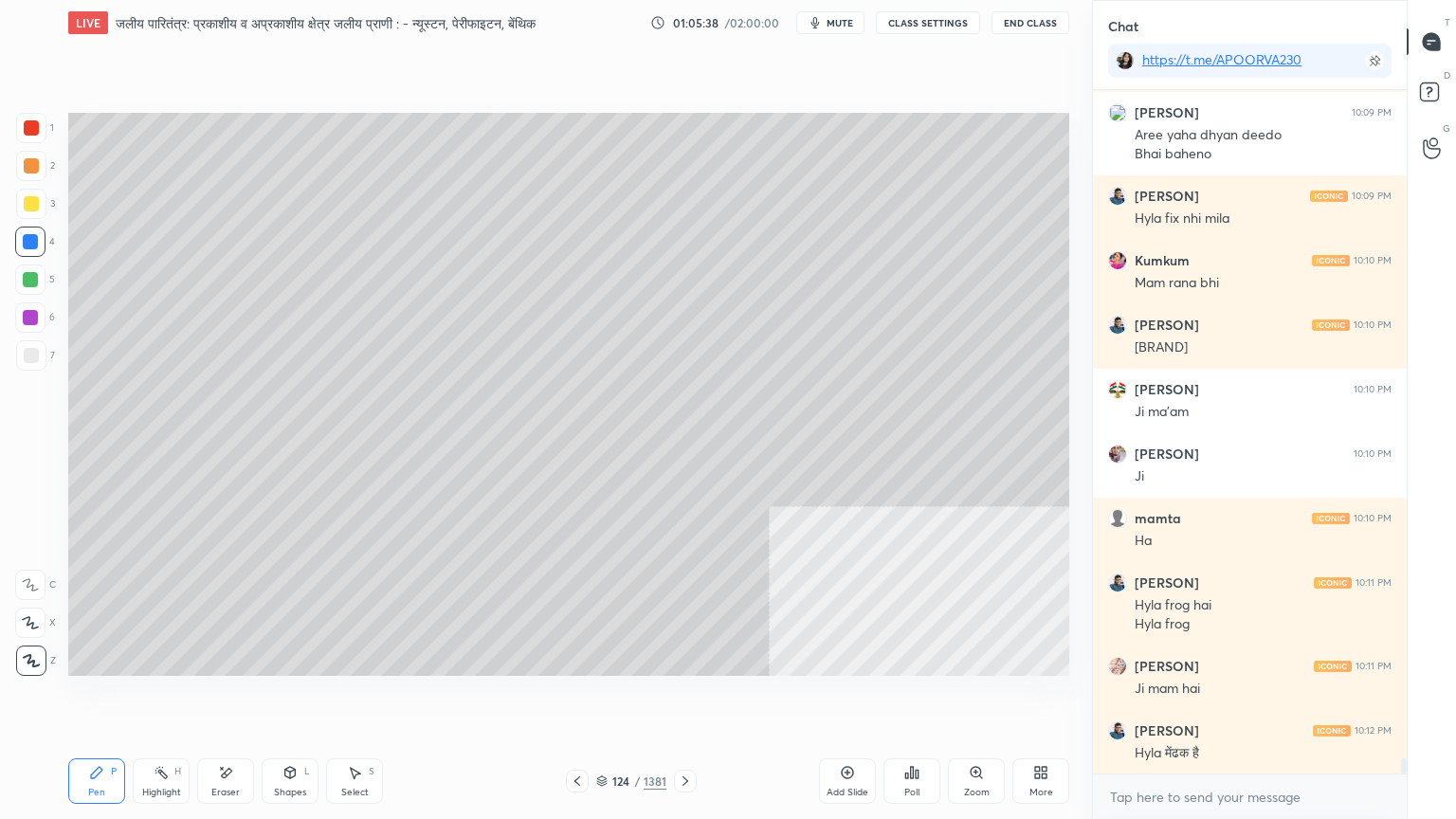 click at bounding box center (30, 242) 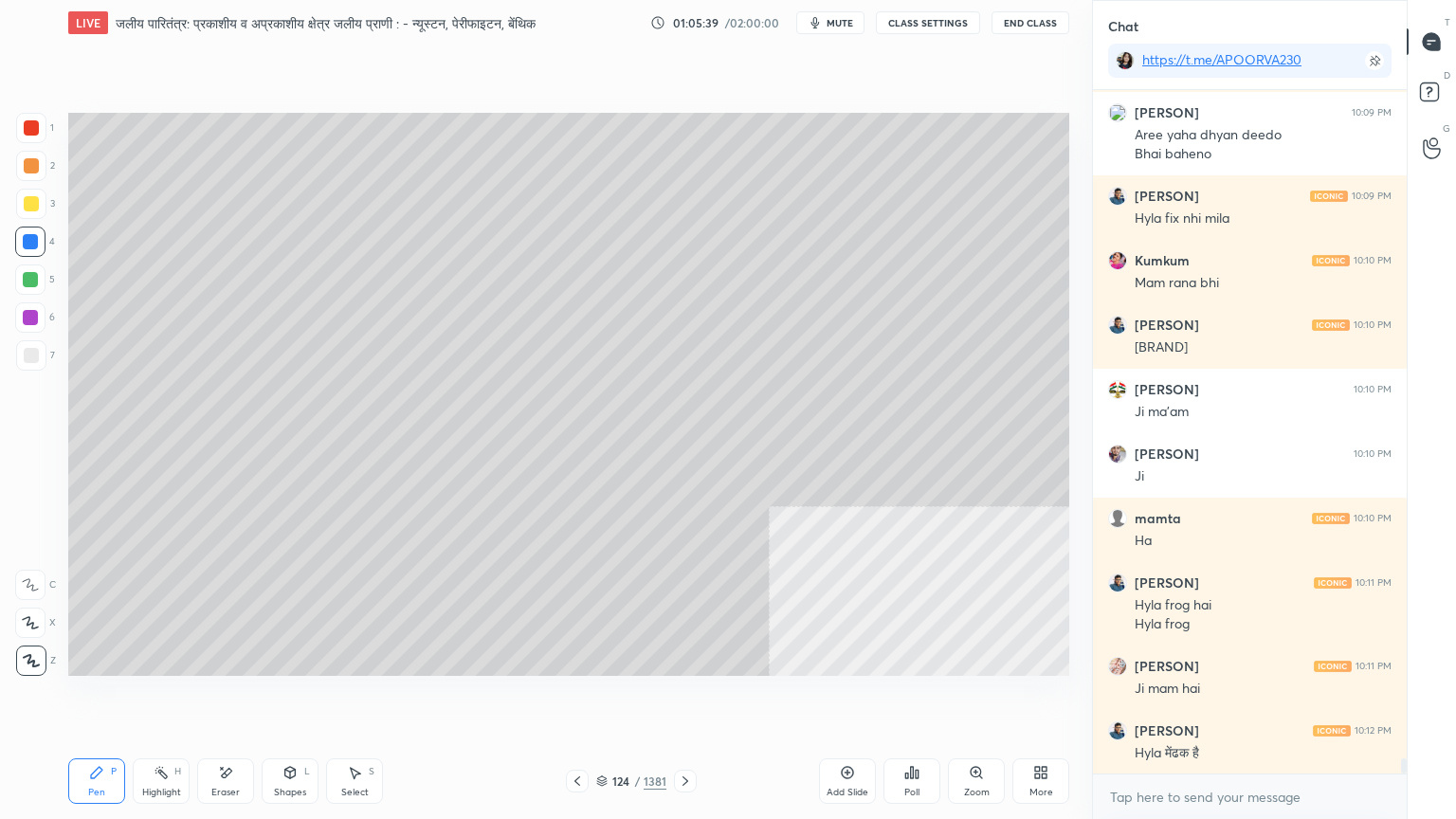 click at bounding box center [31, 355] 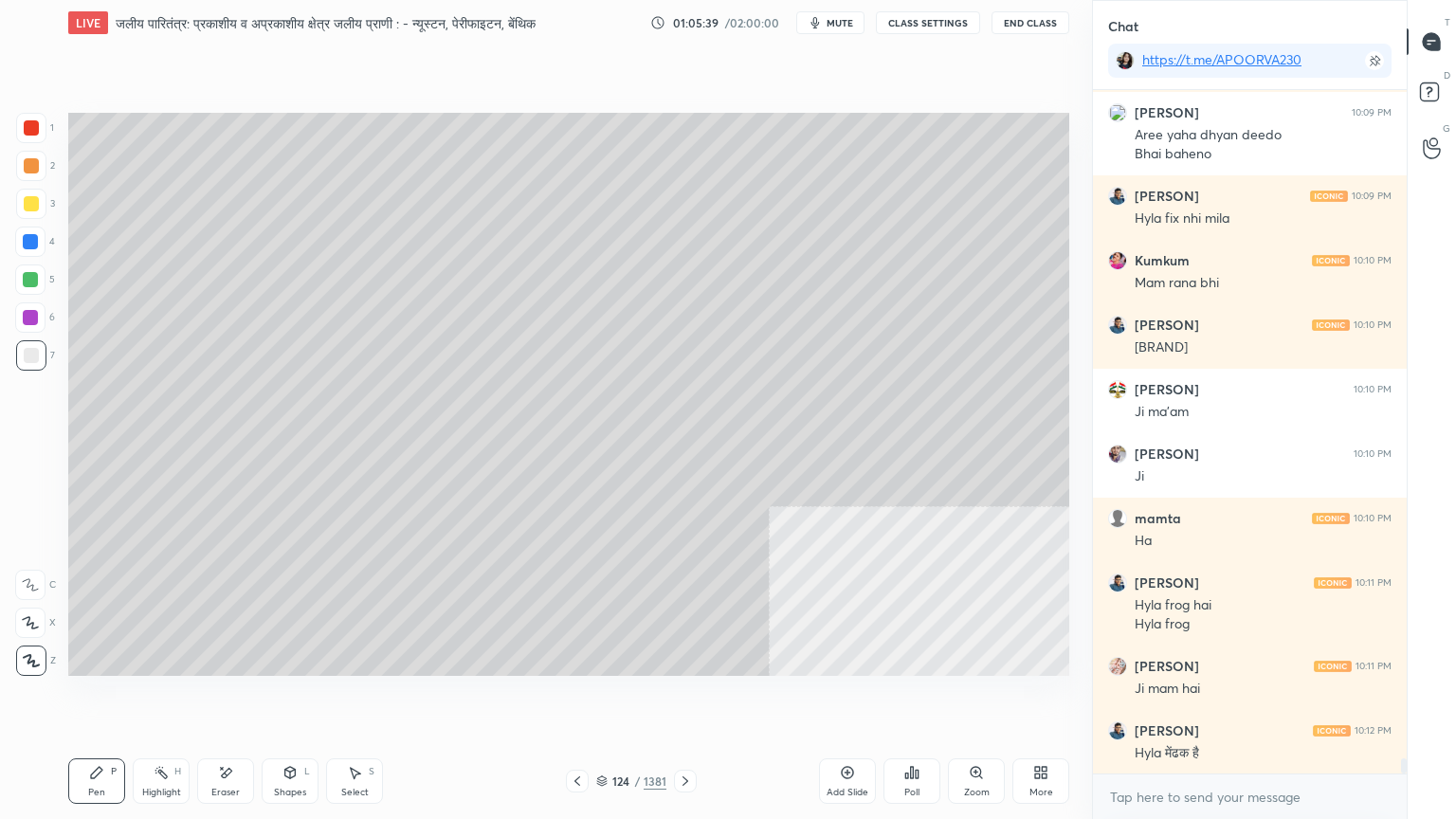 click at bounding box center (31, 355) 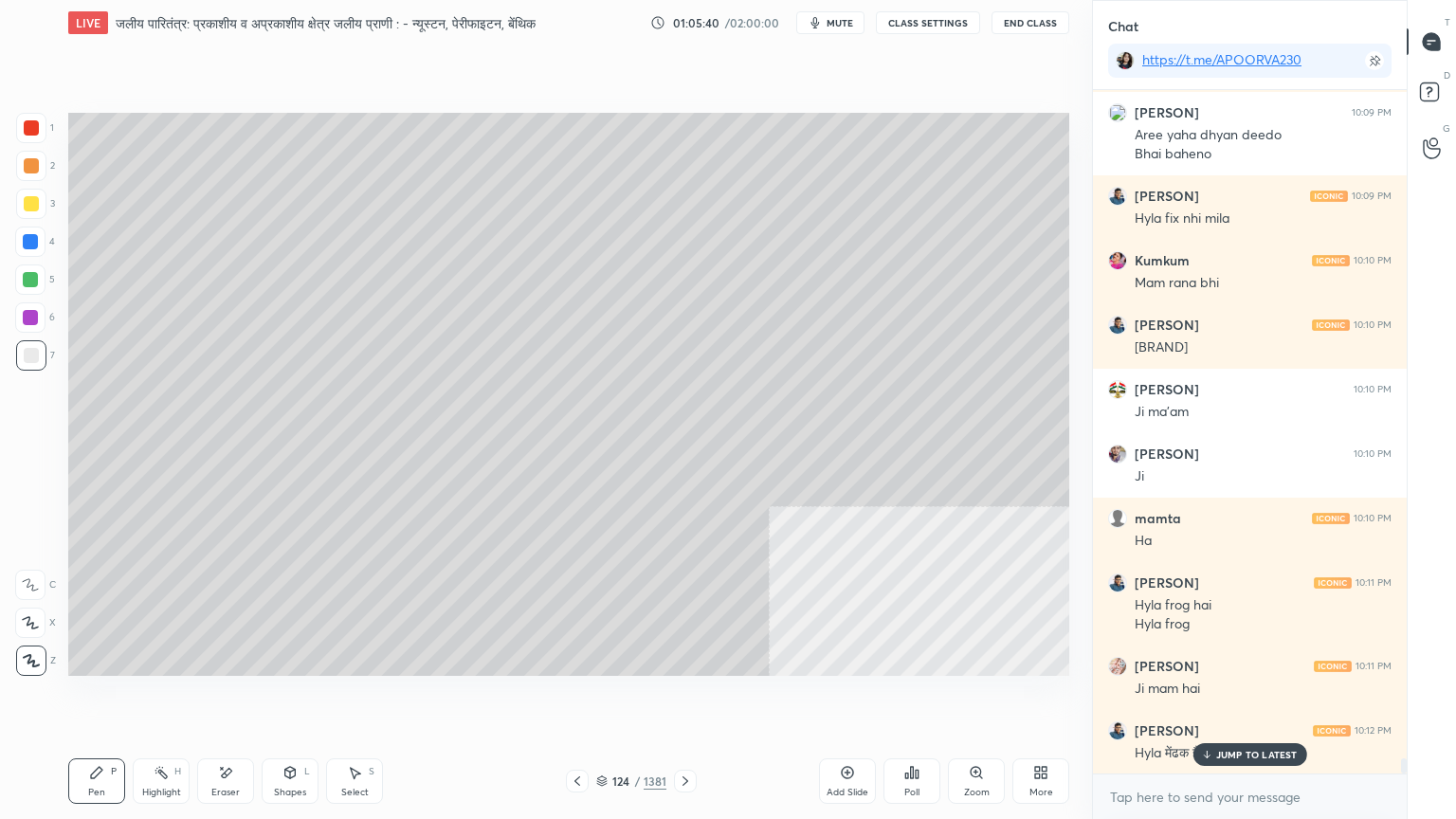 scroll, scrollTop: 29730, scrollLeft: 0, axis: vertical 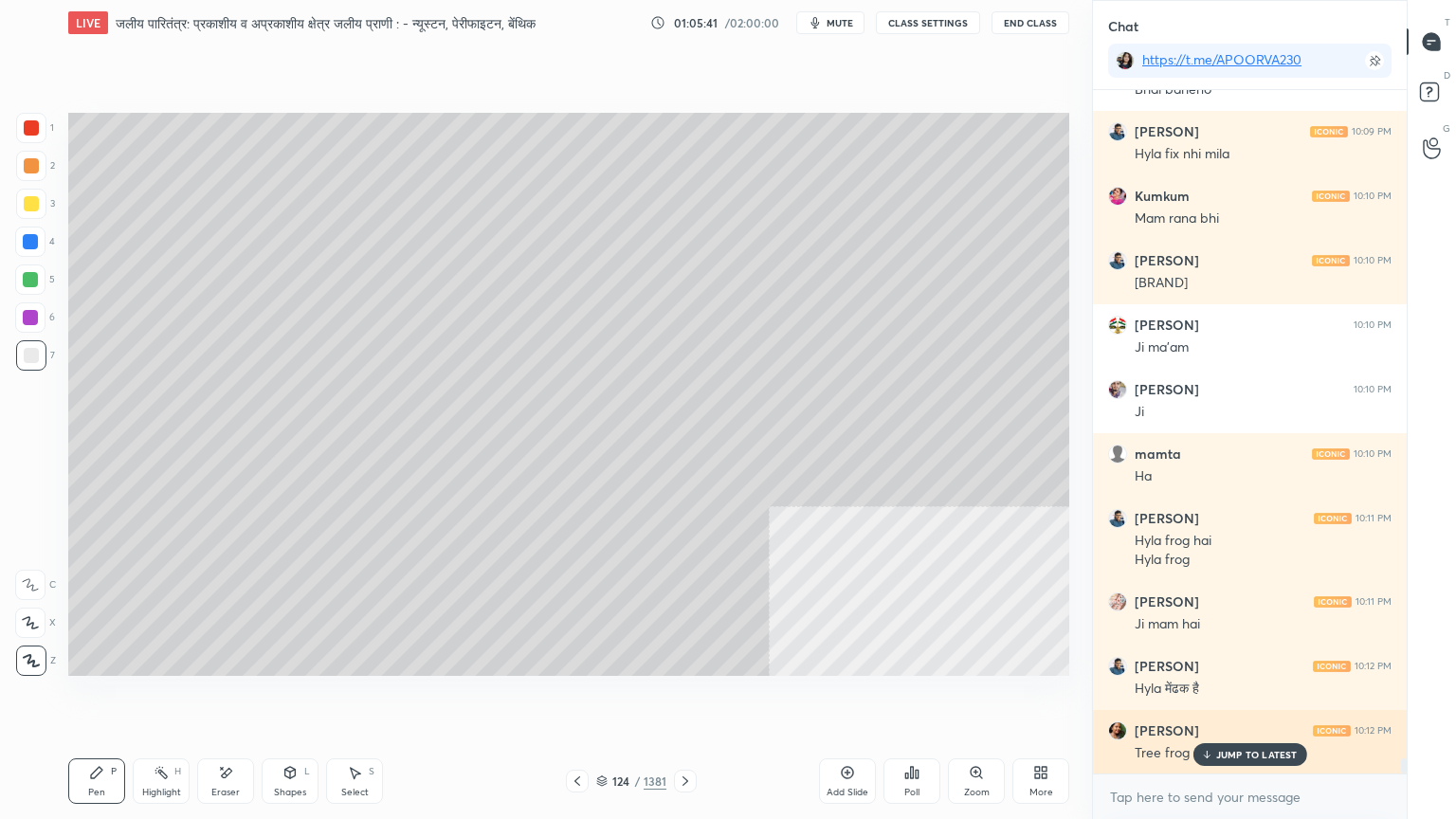 click on "JUMP TO LATEST" at bounding box center (1257, 755) 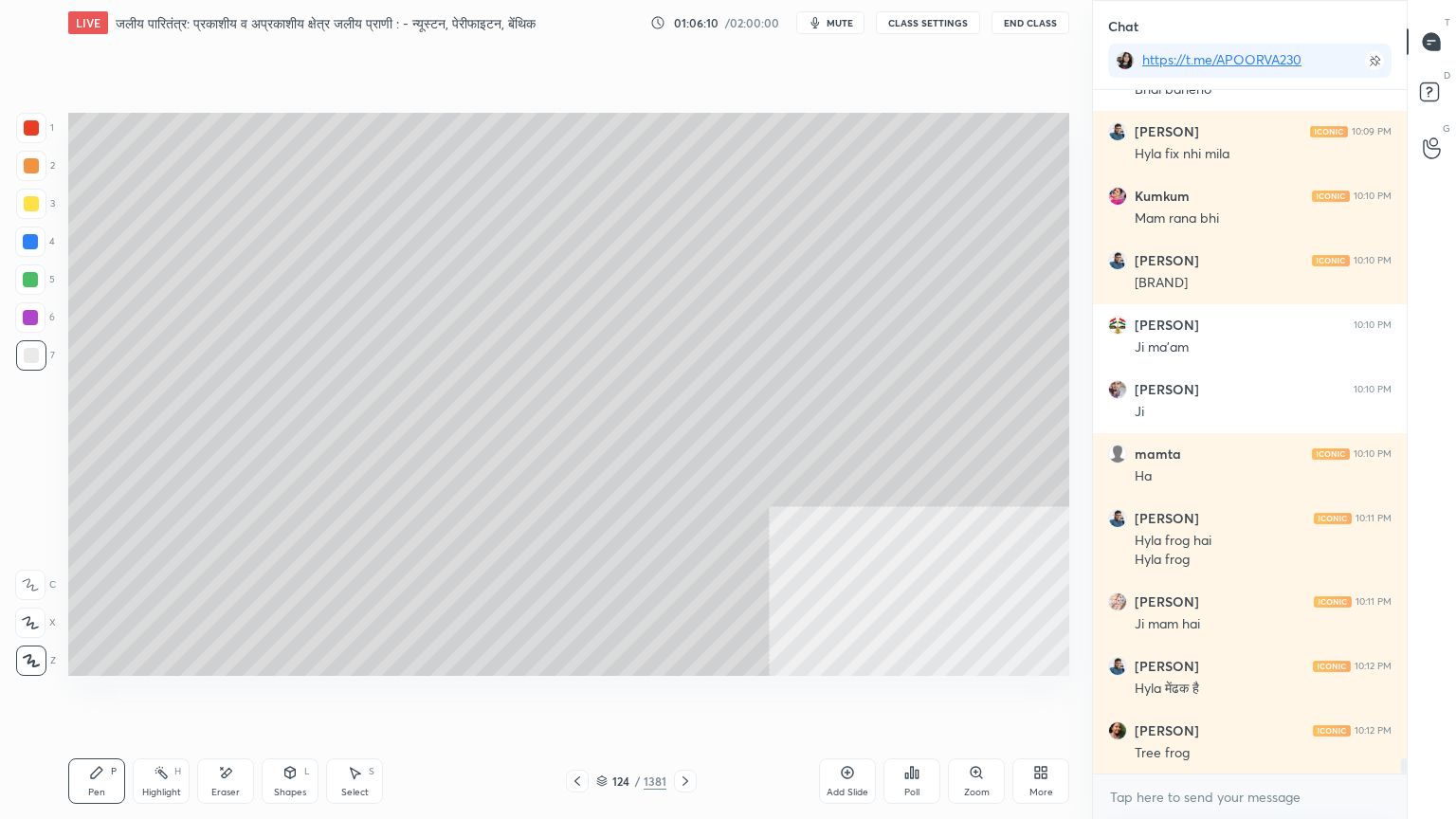 drag, startPoint x: 38, startPoint y: 359, endPoint x: 57, endPoint y: 354, distance: 19.646883 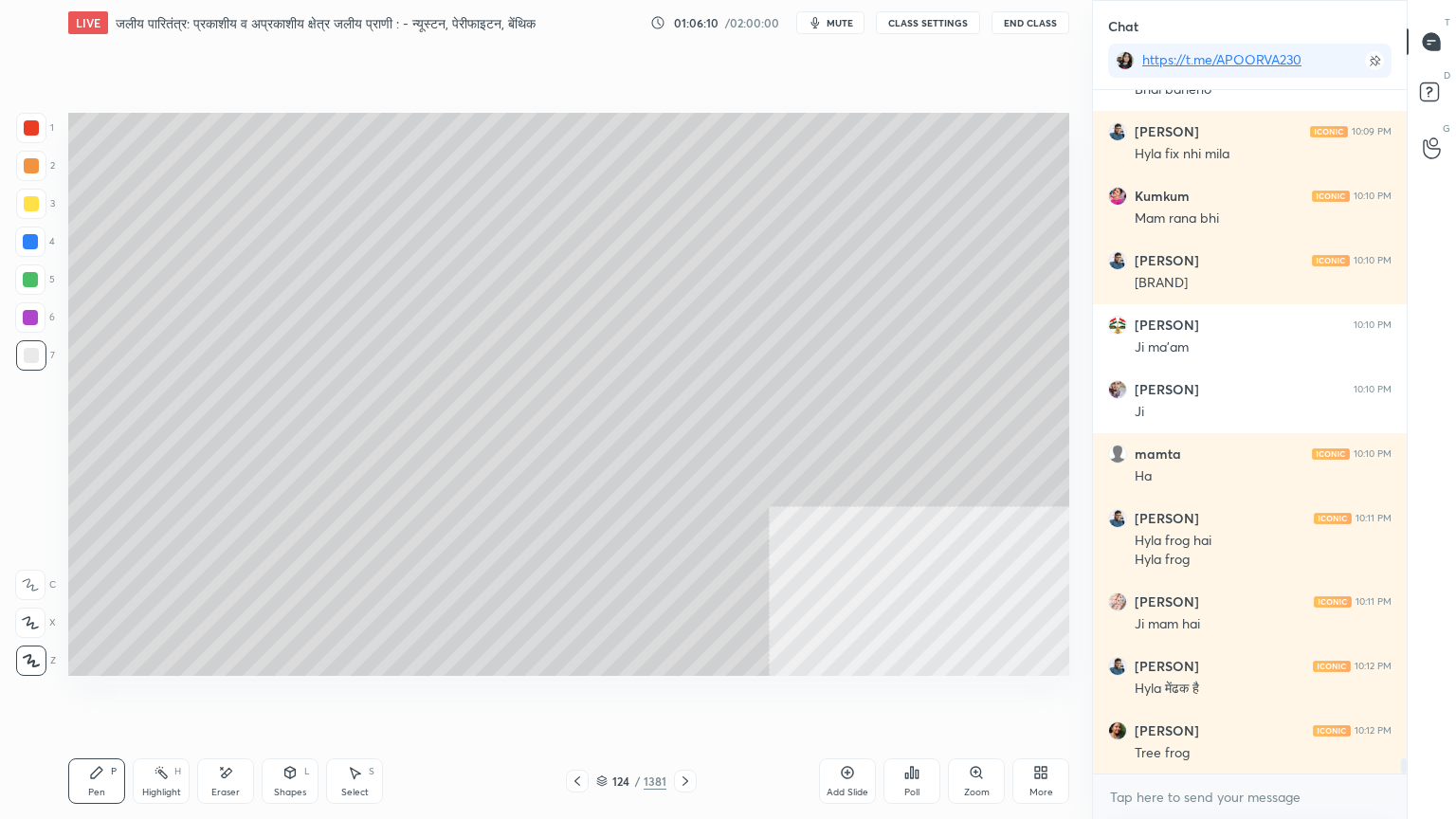 click at bounding box center (31, 355) 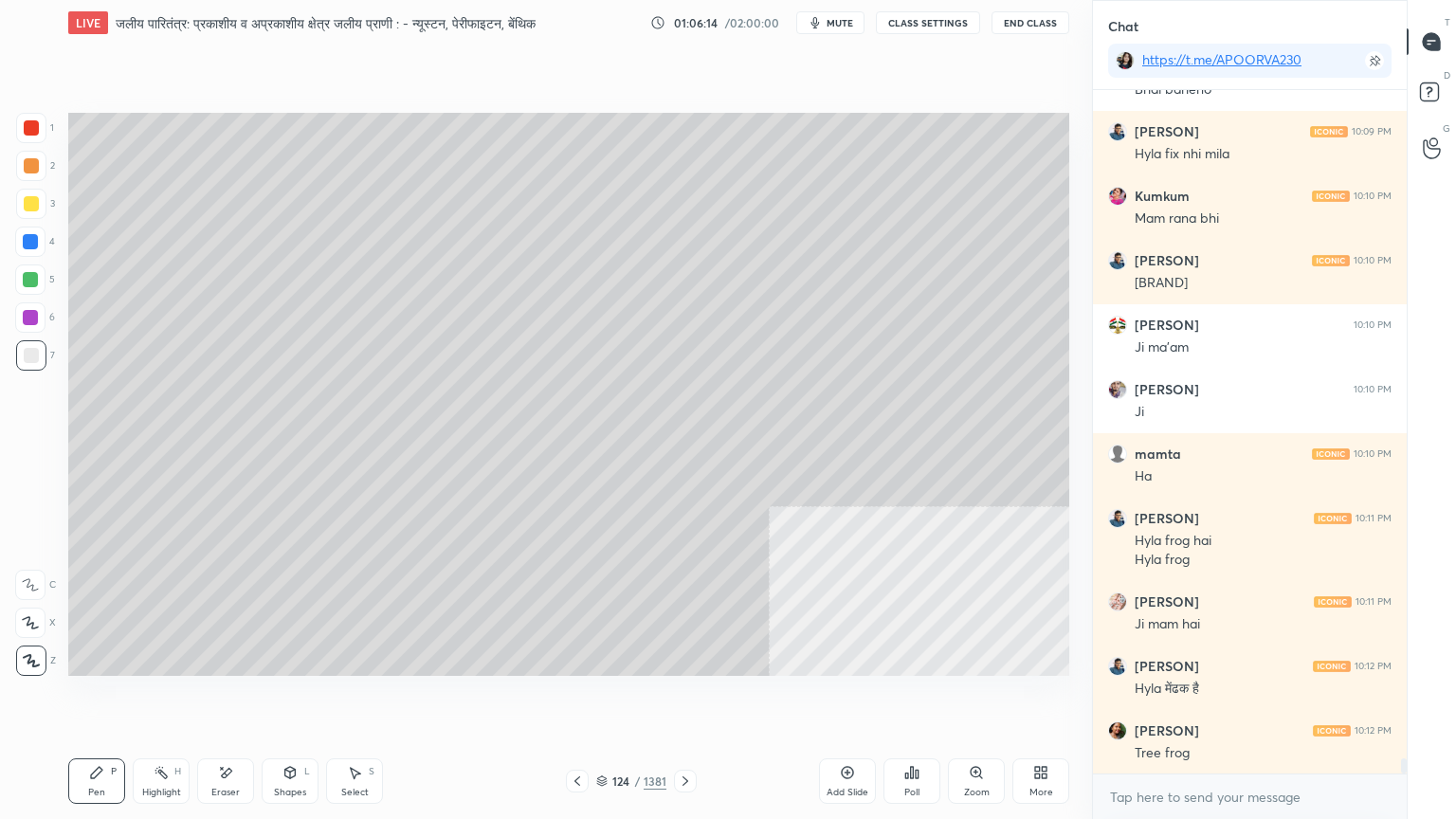 click on "Shapes L" at bounding box center (290, 781) 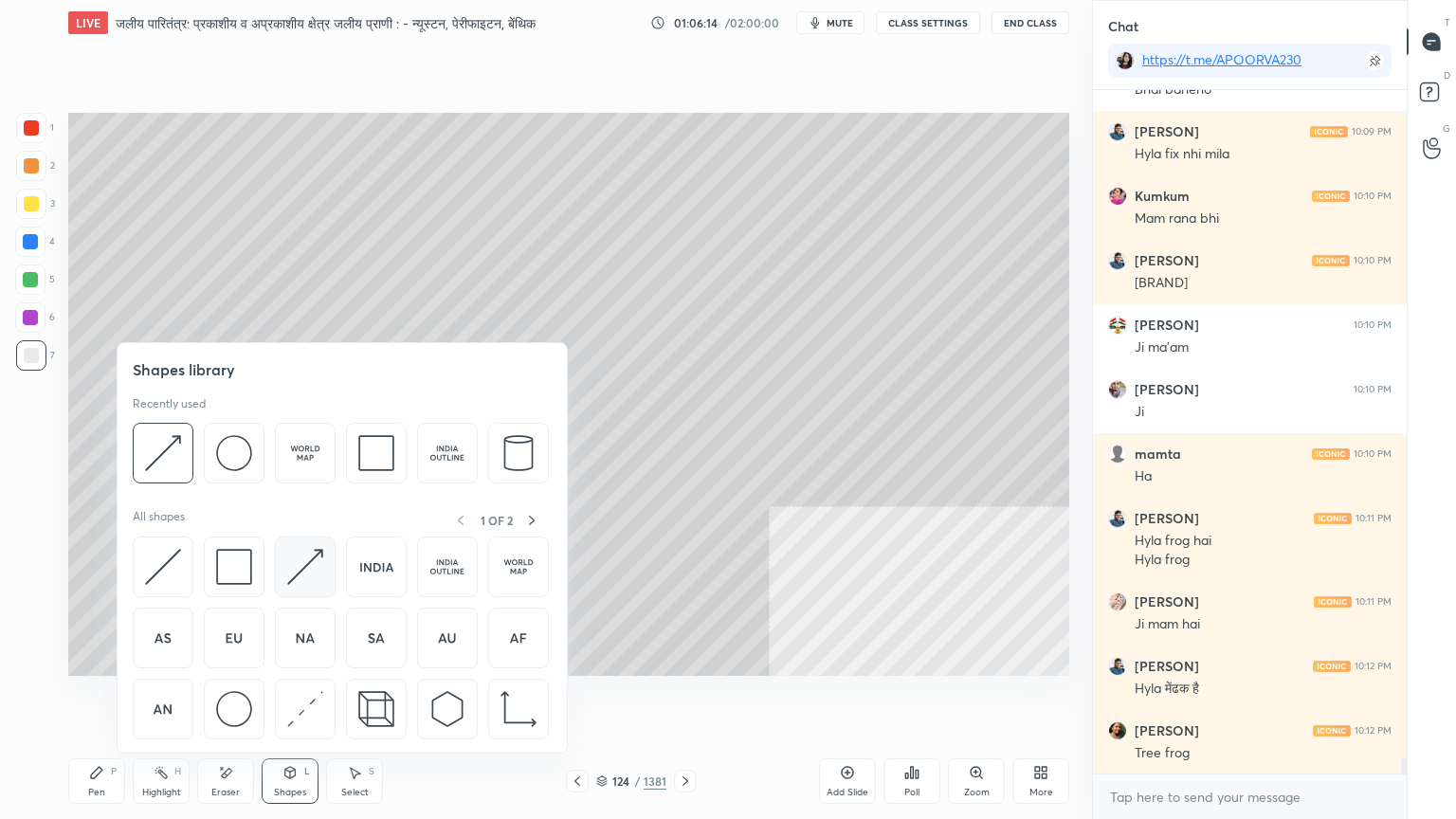 click at bounding box center [305, 567] 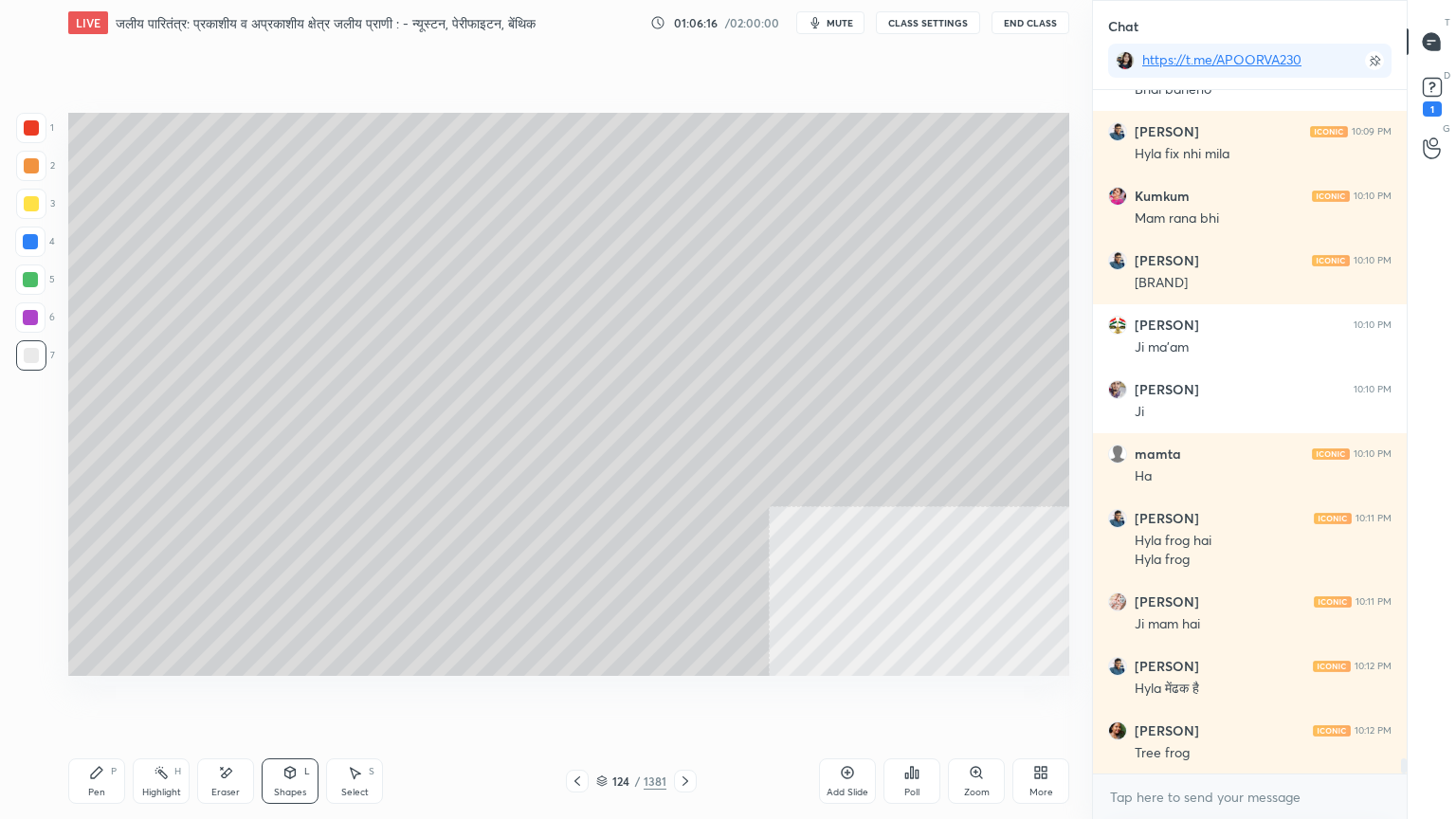 scroll, scrollTop: 29813, scrollLeft: 0, axis: vertical 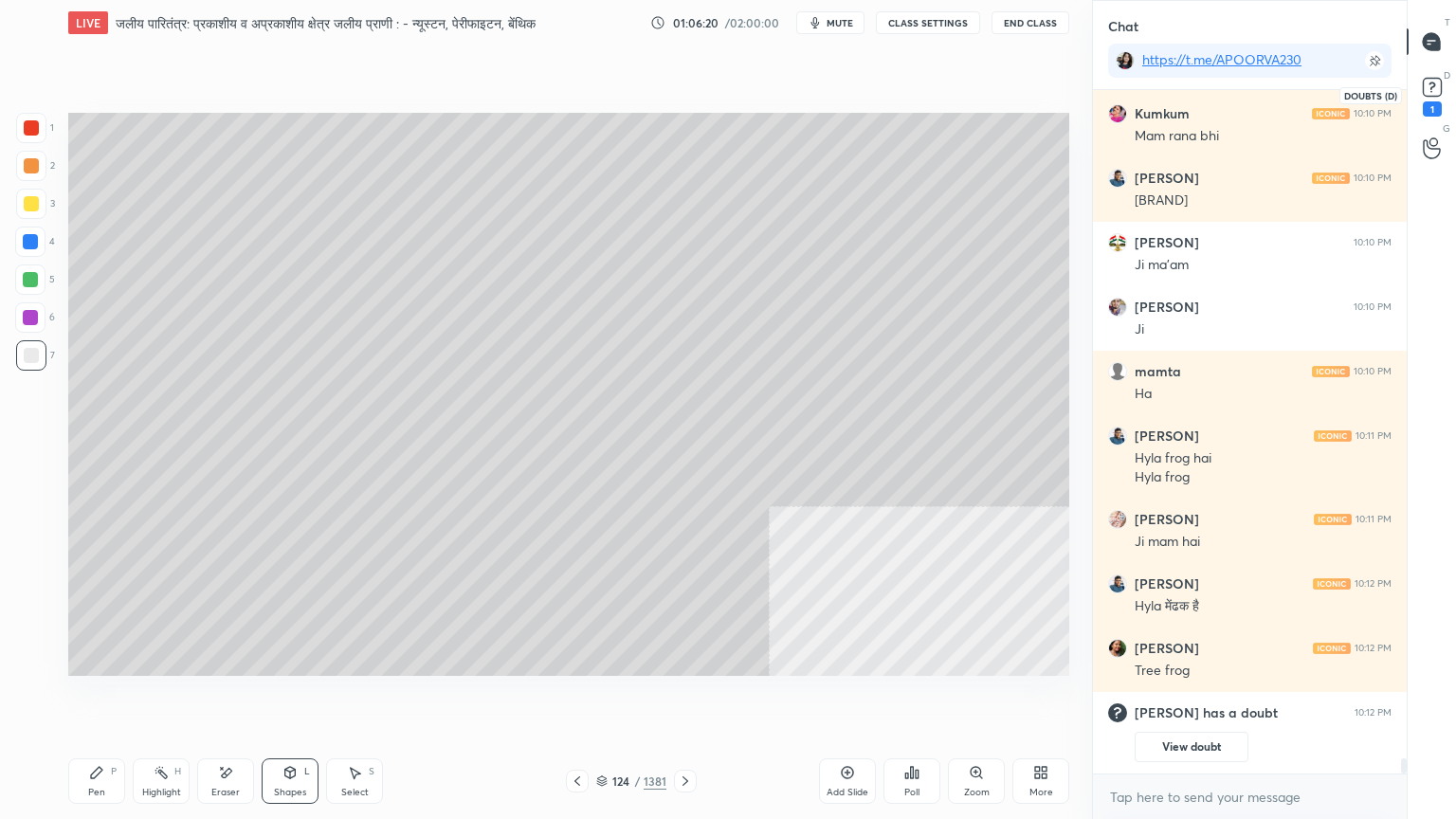 click 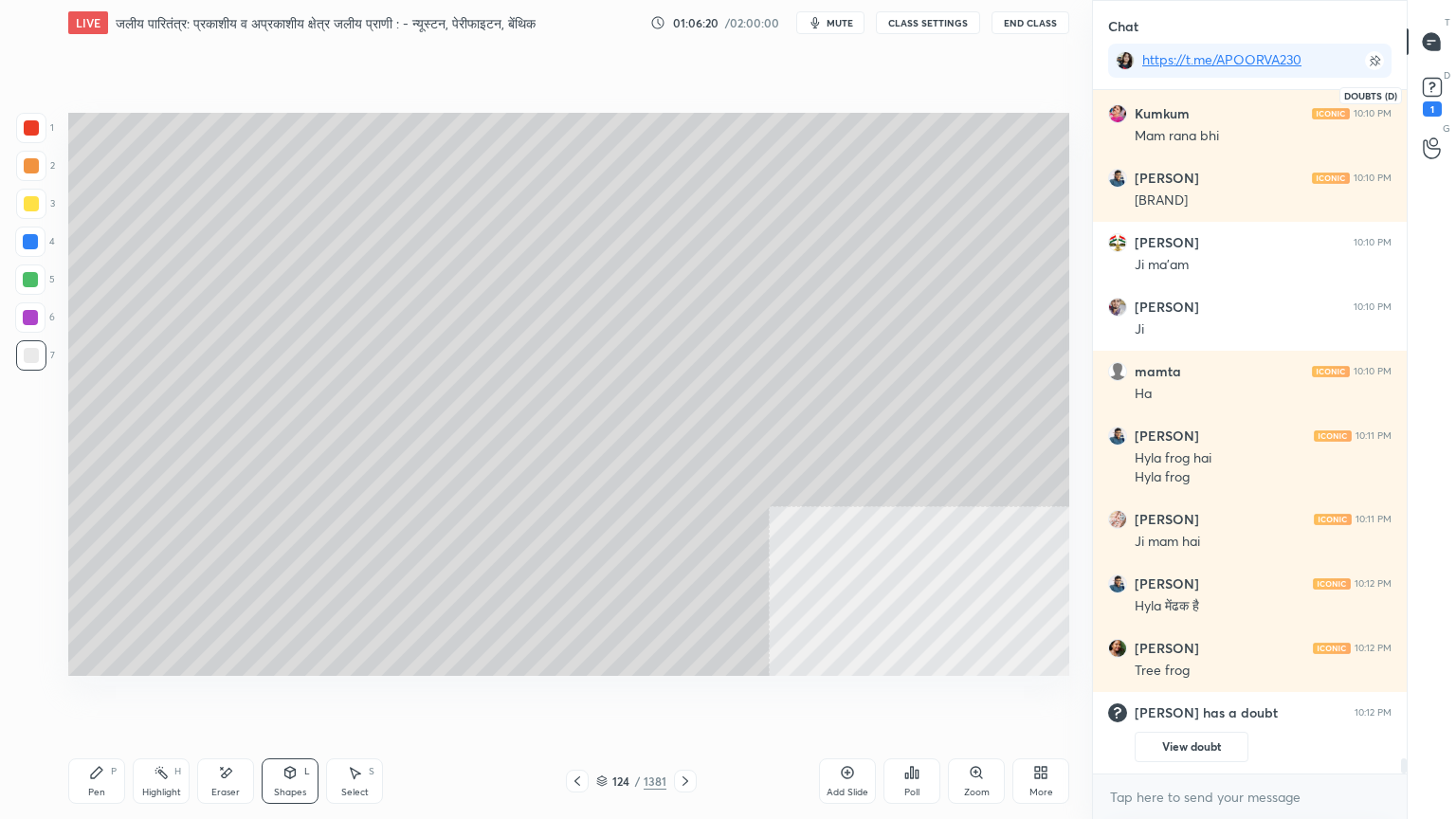 scroll, scrollTop: 6, scrollLeft: 6, axis: both 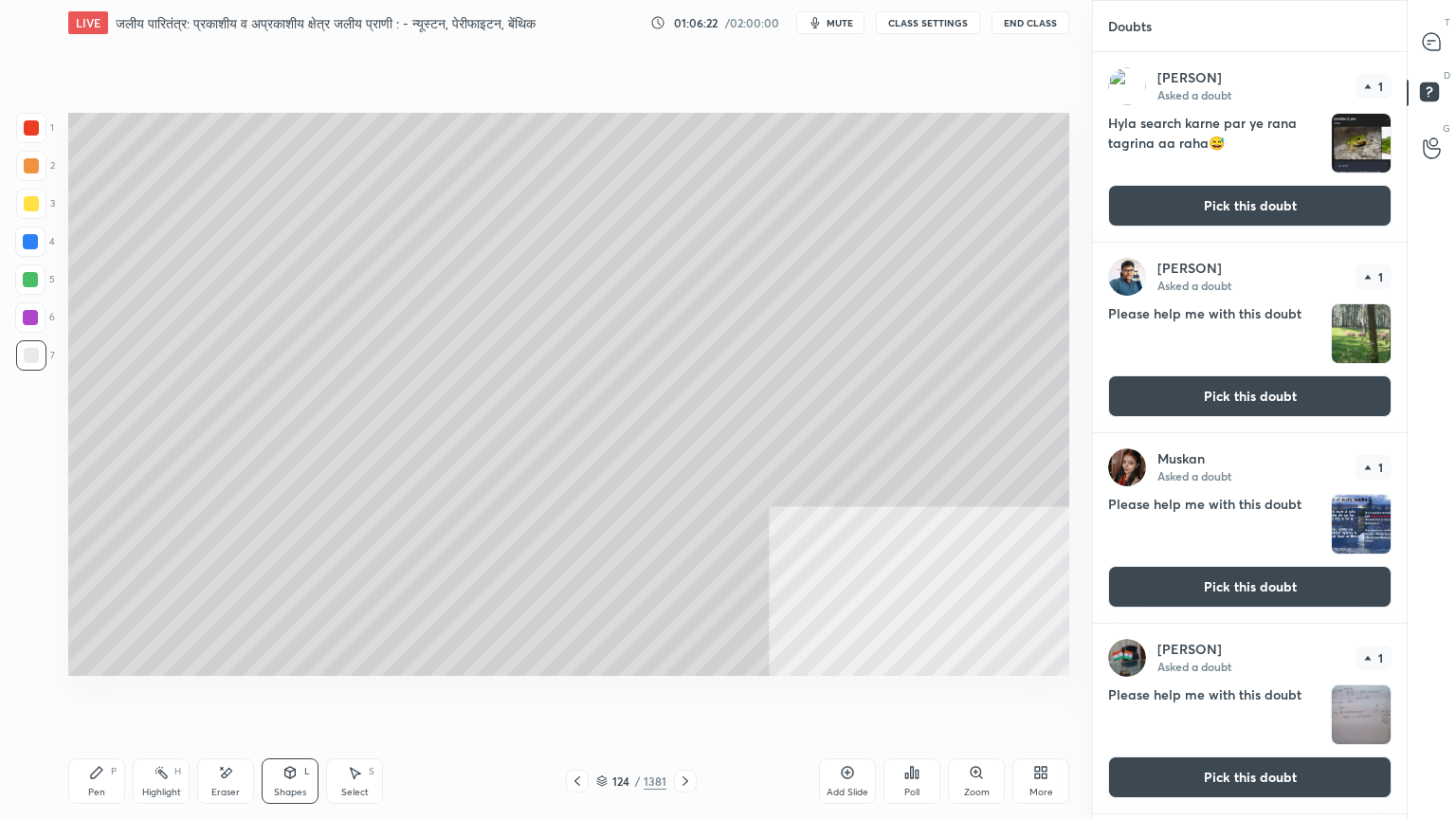 click on "Pick this doubt" at bounding box center (1249, 206) 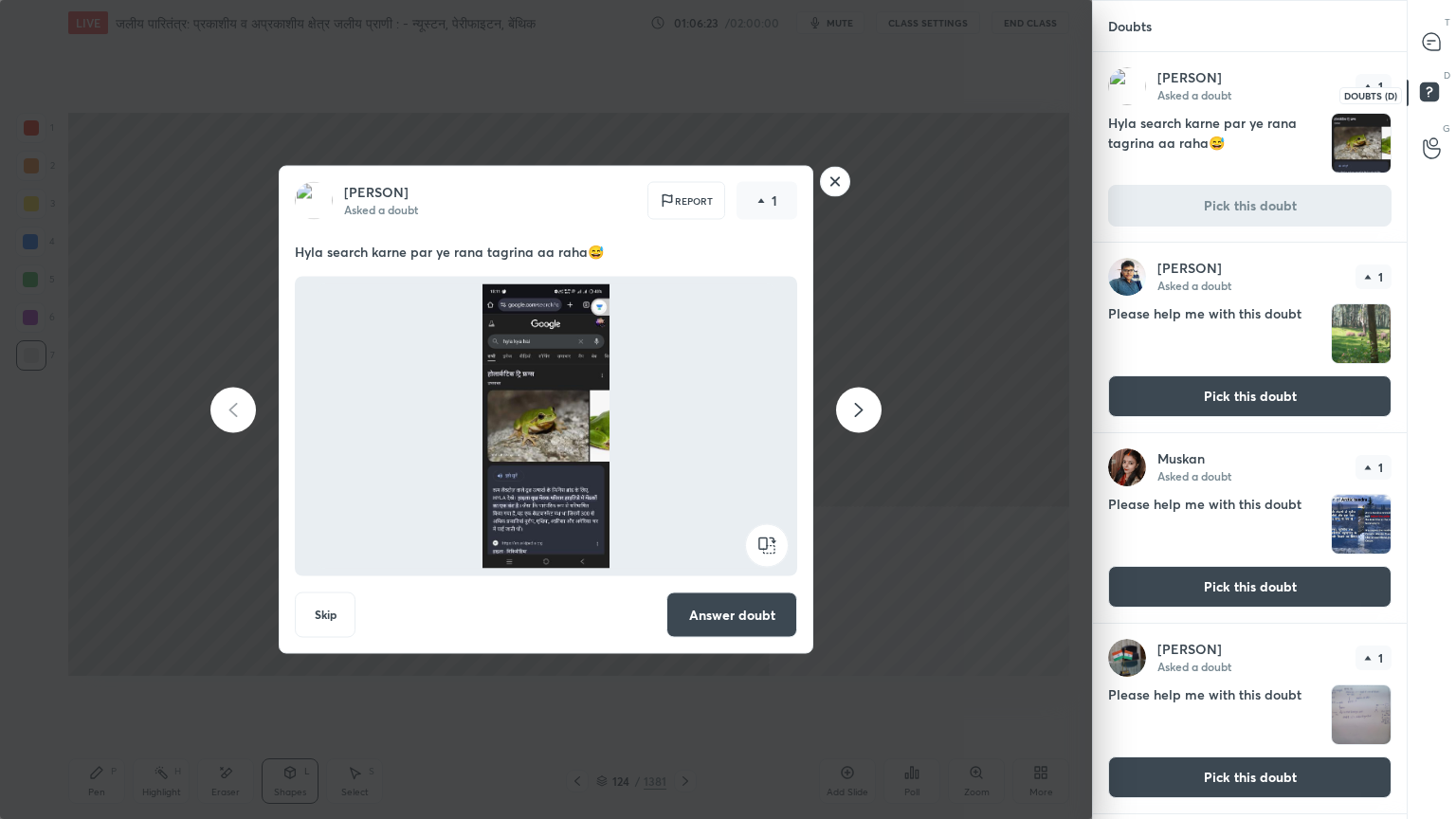 click 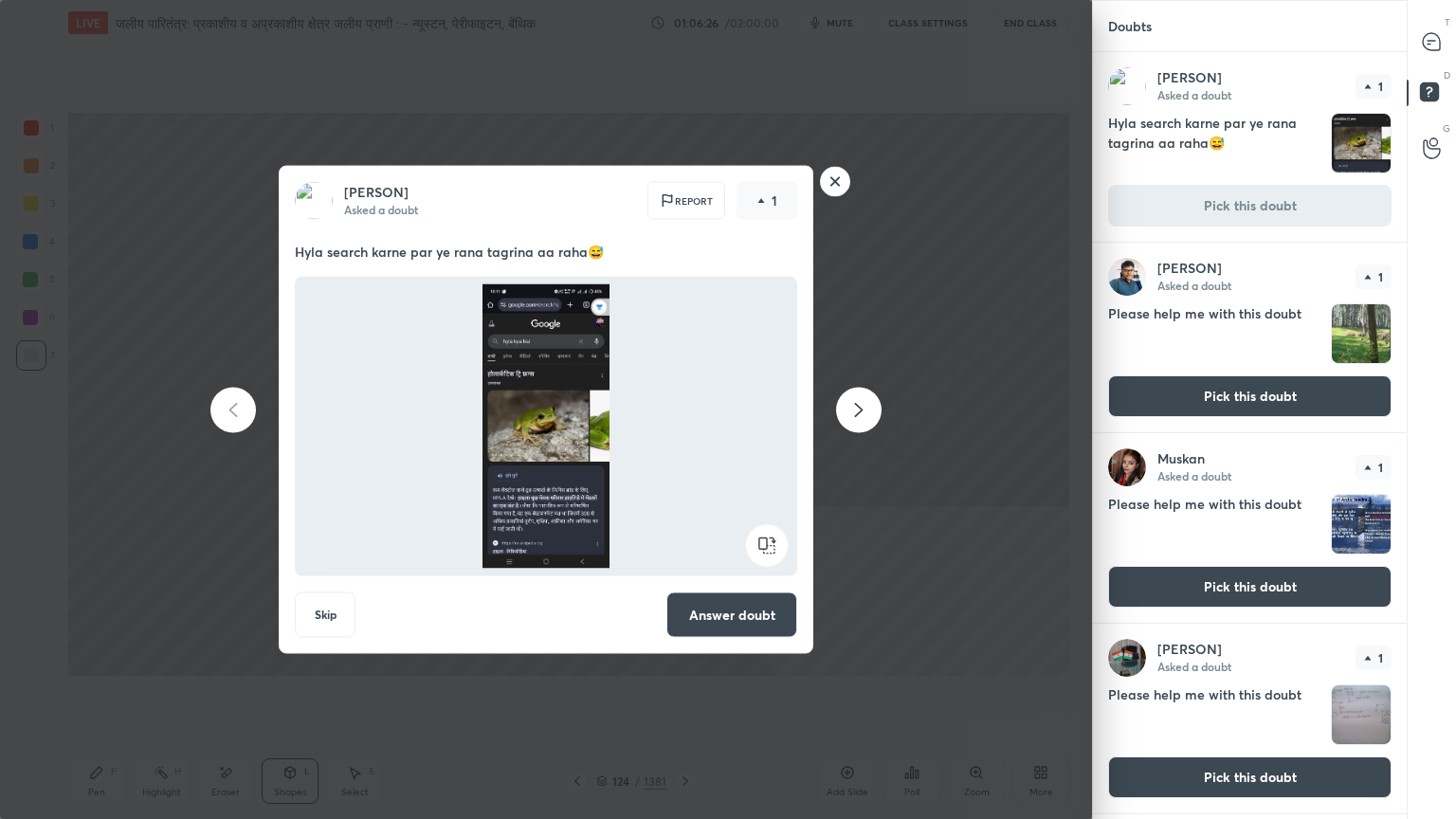drag, startPoint x: 830, startPoint y: 186, endPoint x: 962, endPoint y: 155, distance: 135.5913 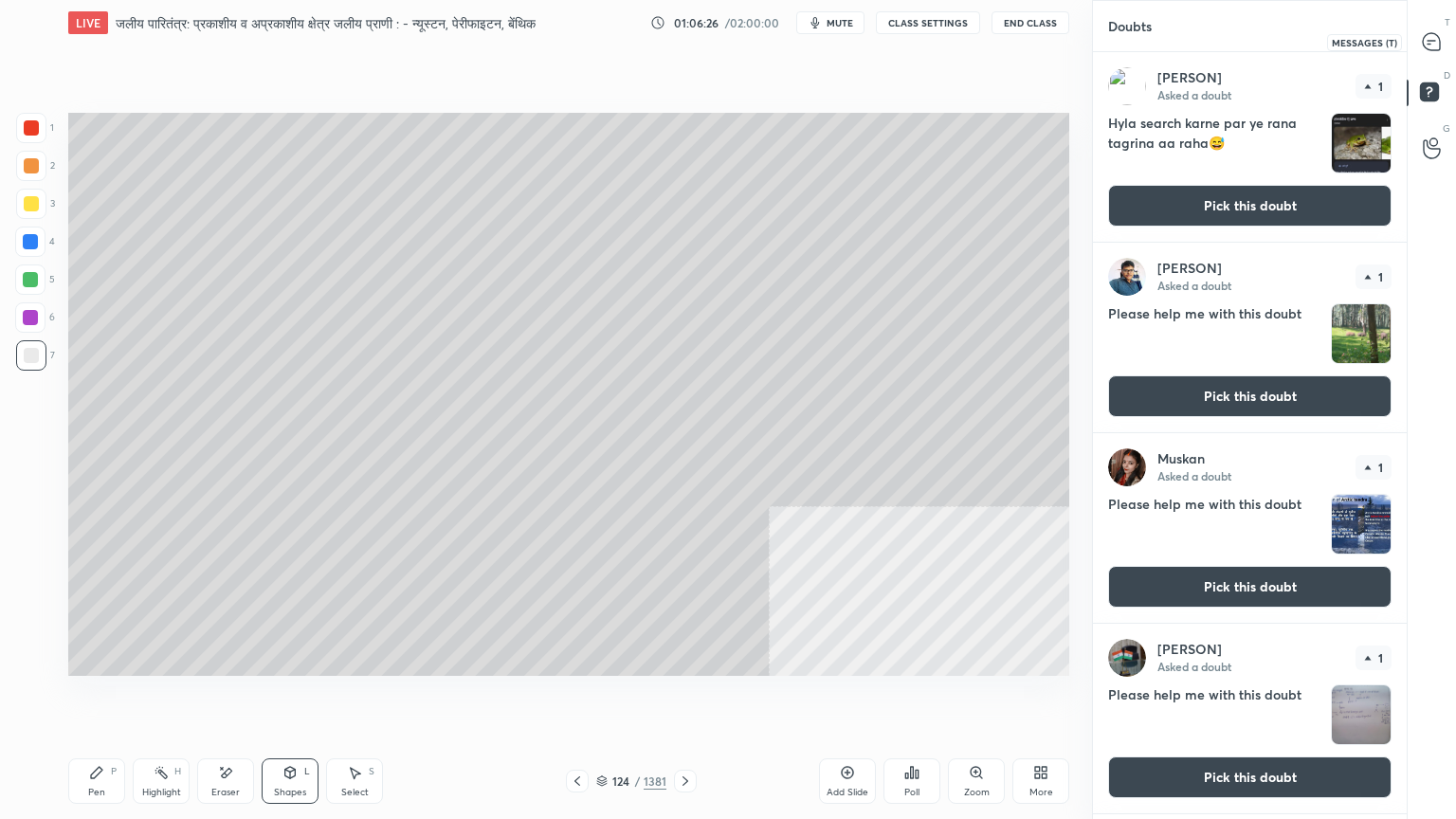 click at bounding box center (1432, 42) 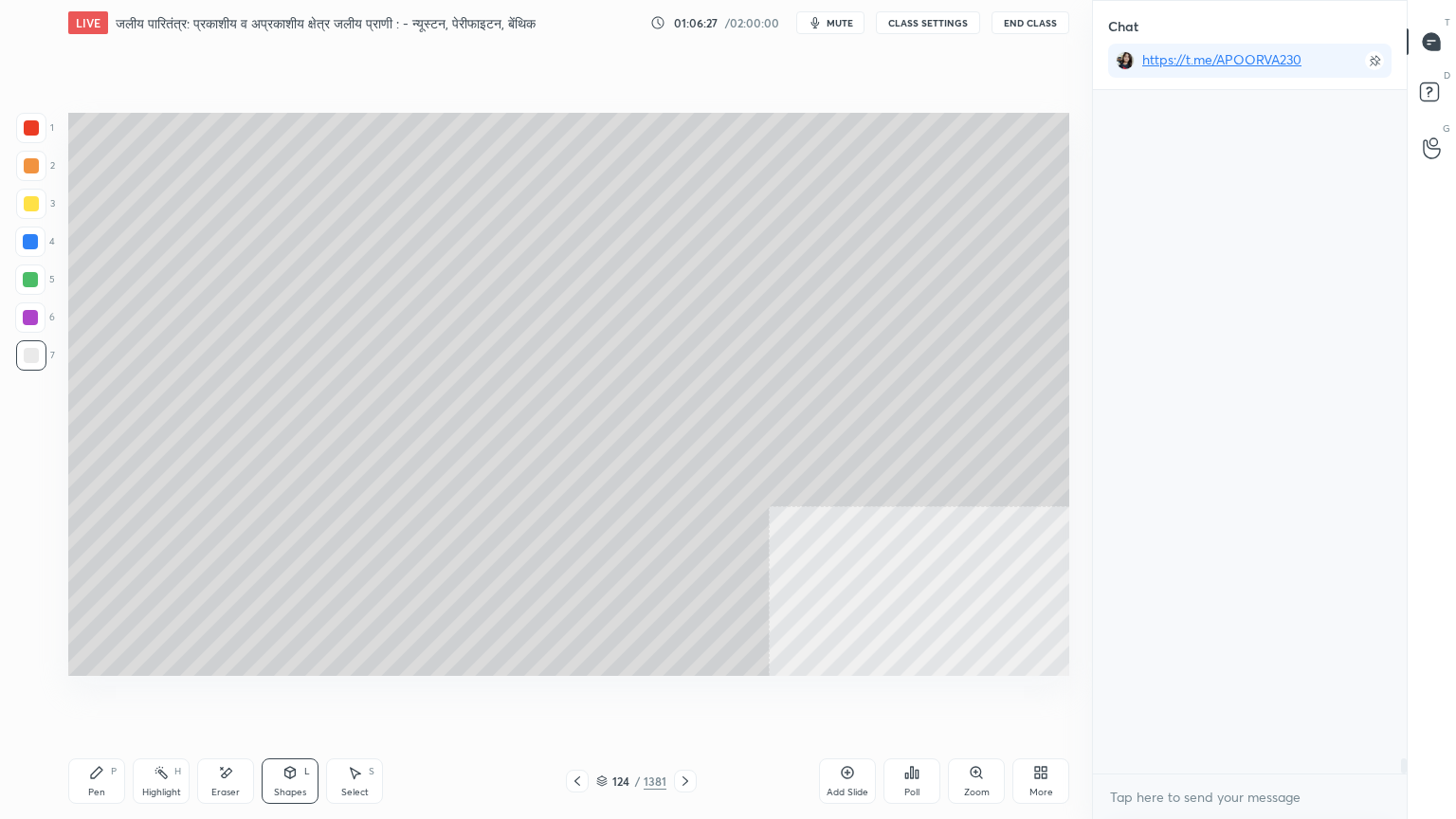 scroll, scrollTop: 29494, scrollLeft: 0, axis: vertical 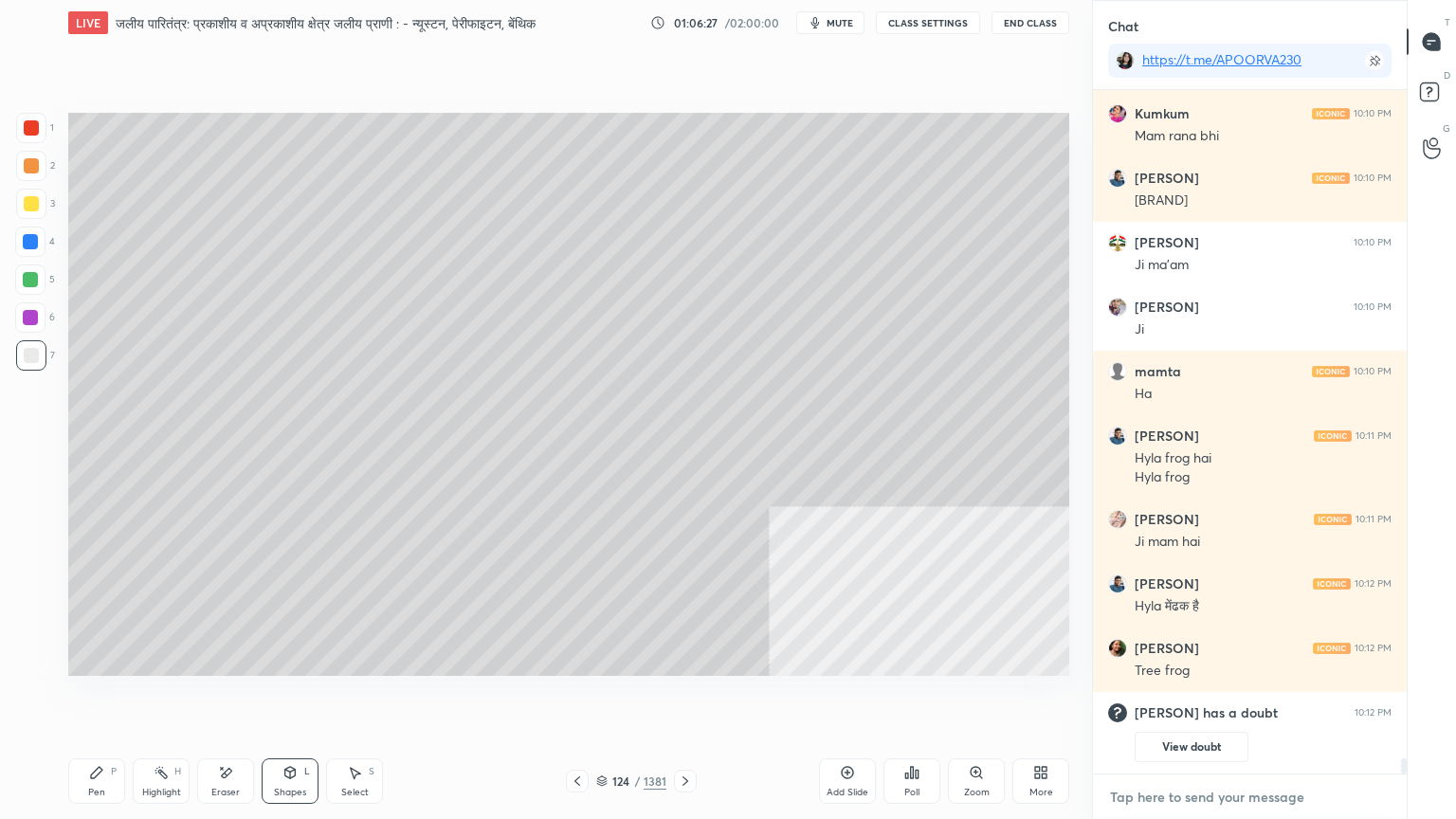 click at bounding box center [1249, 797] 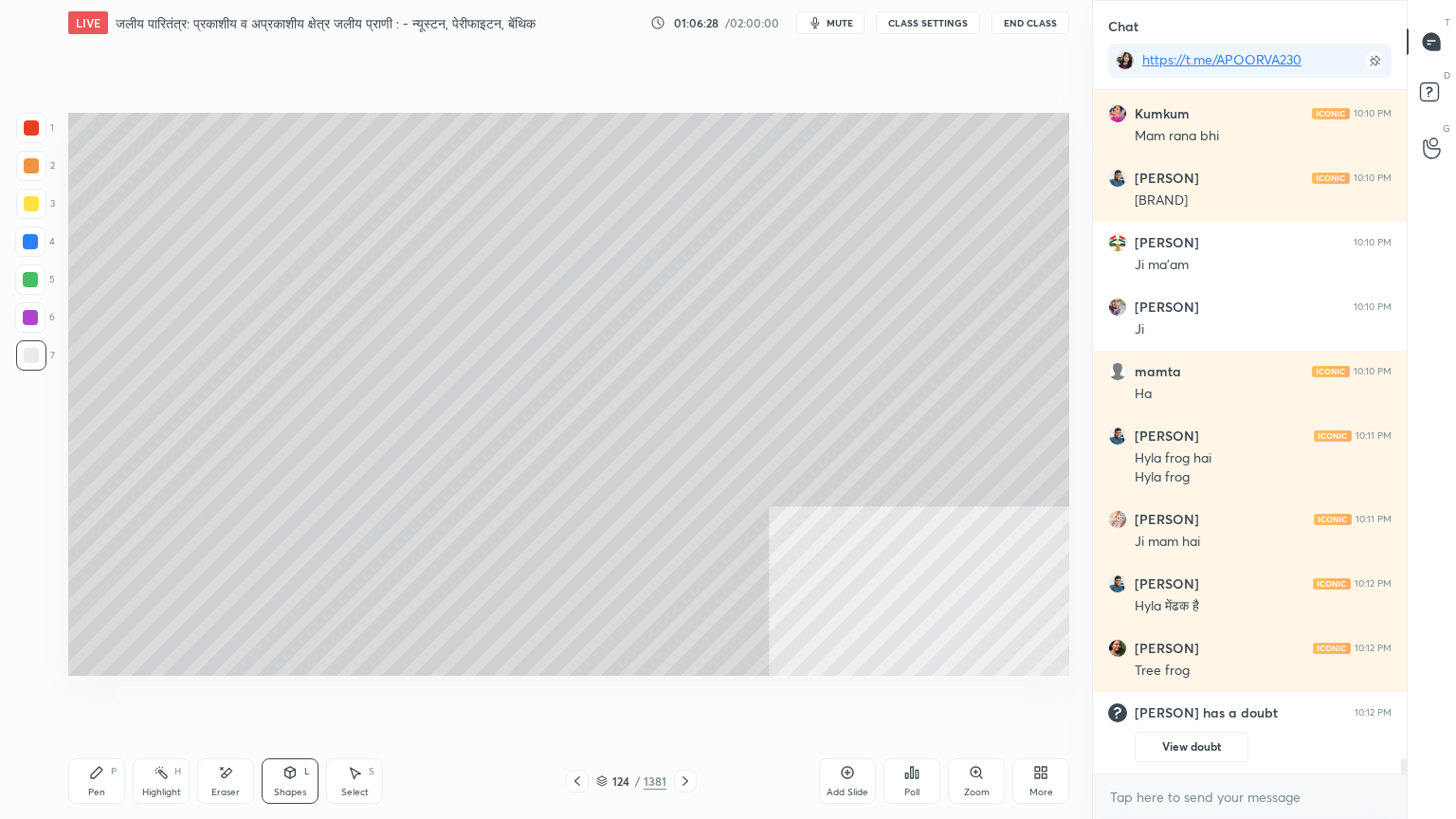 click at bounding box center [31, 355] 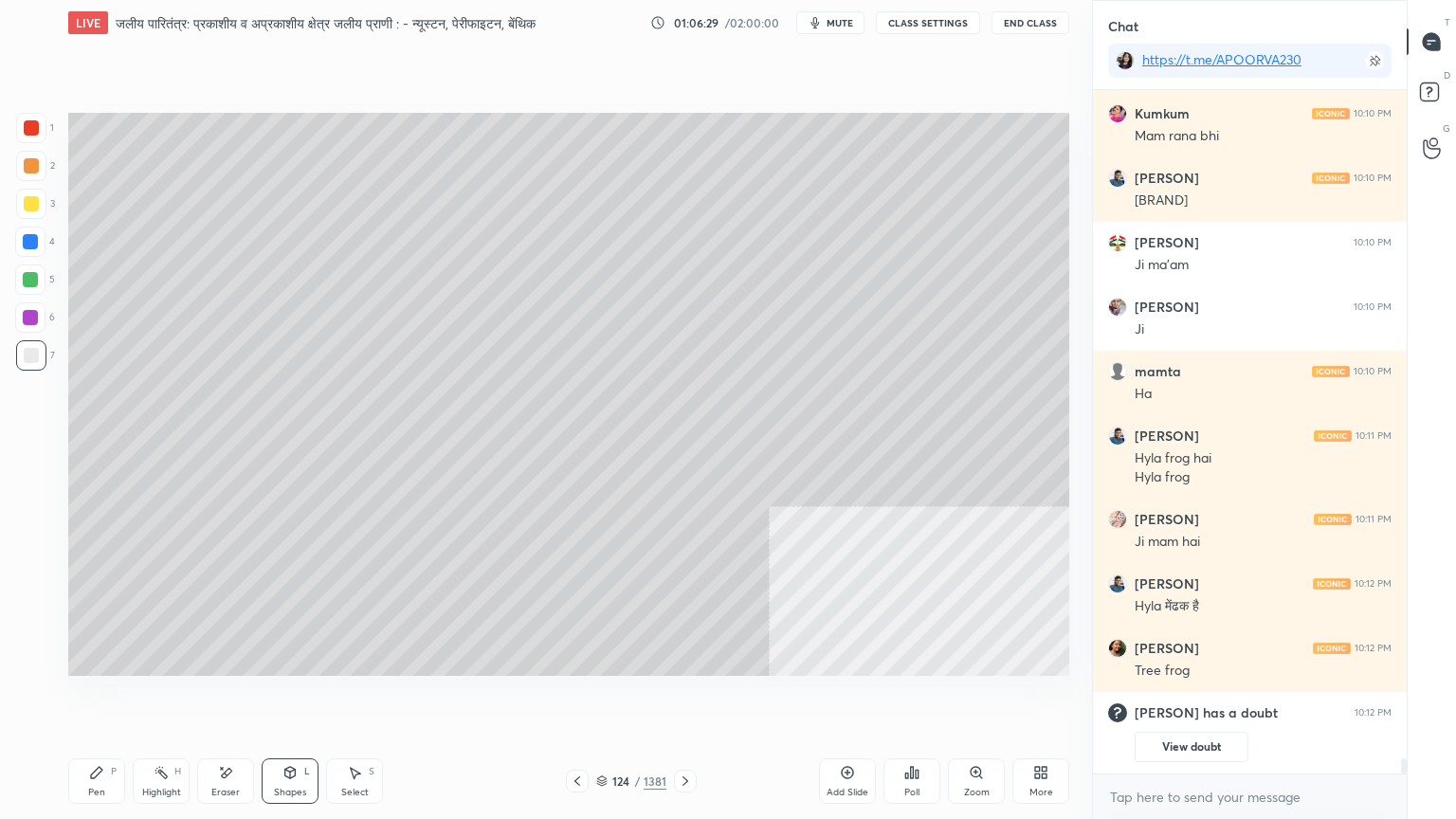 click on "Pen P" at bounding box center [97, 781] 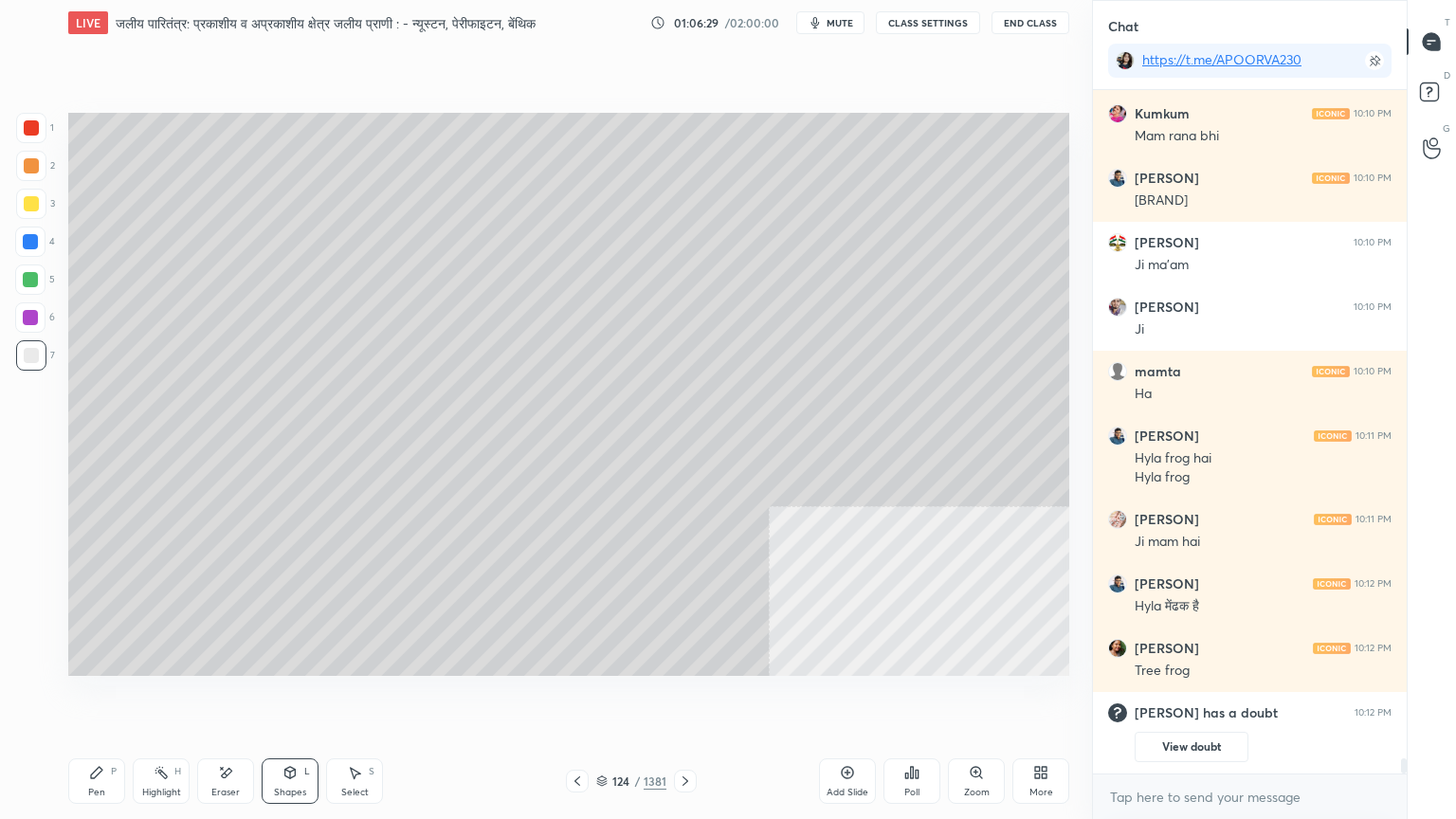 click on "Pen P" at bounding box center (97, 781) 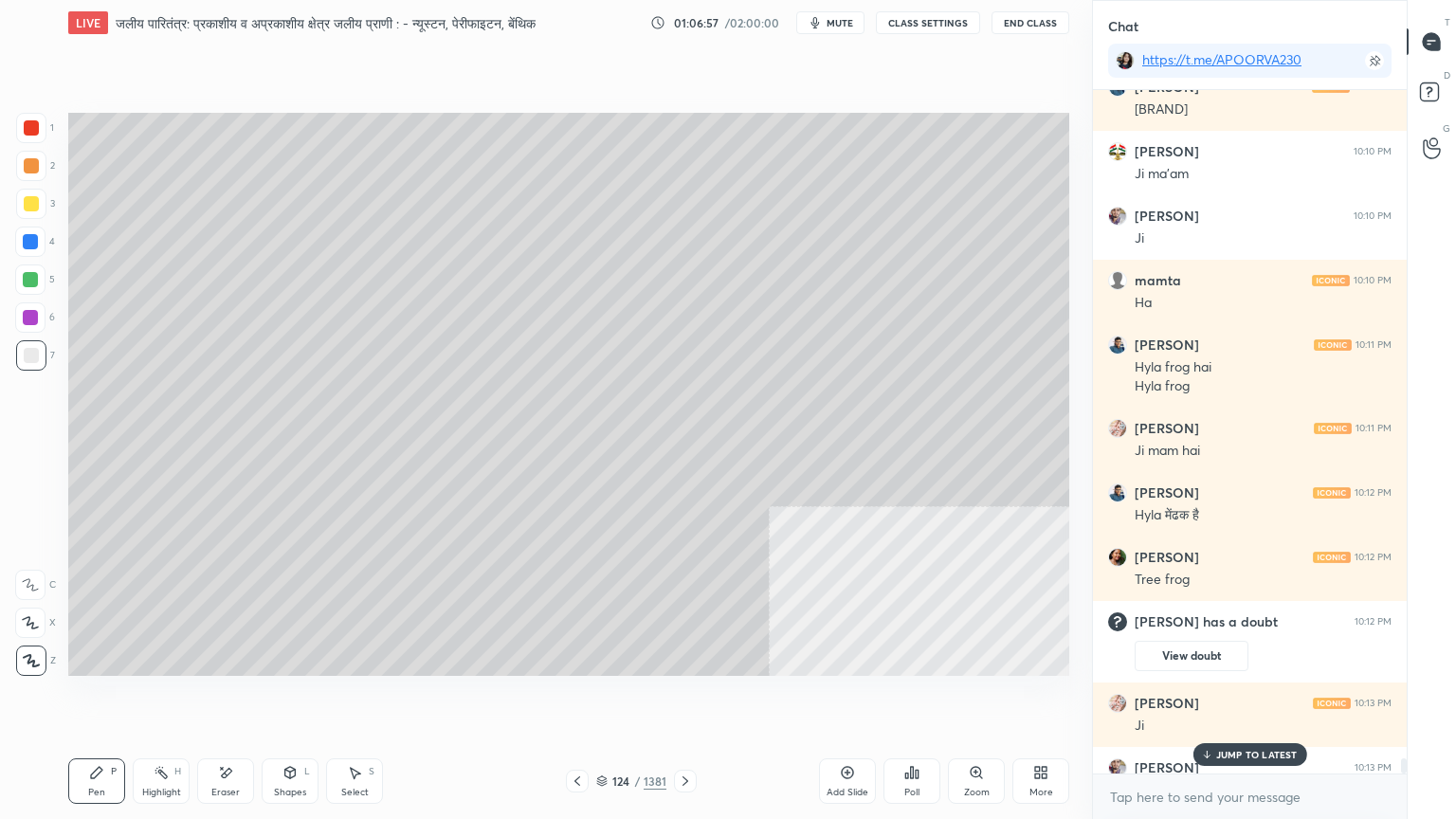 scroll, scrollTop: 29871, scrollLeft: 0, axis: vertical 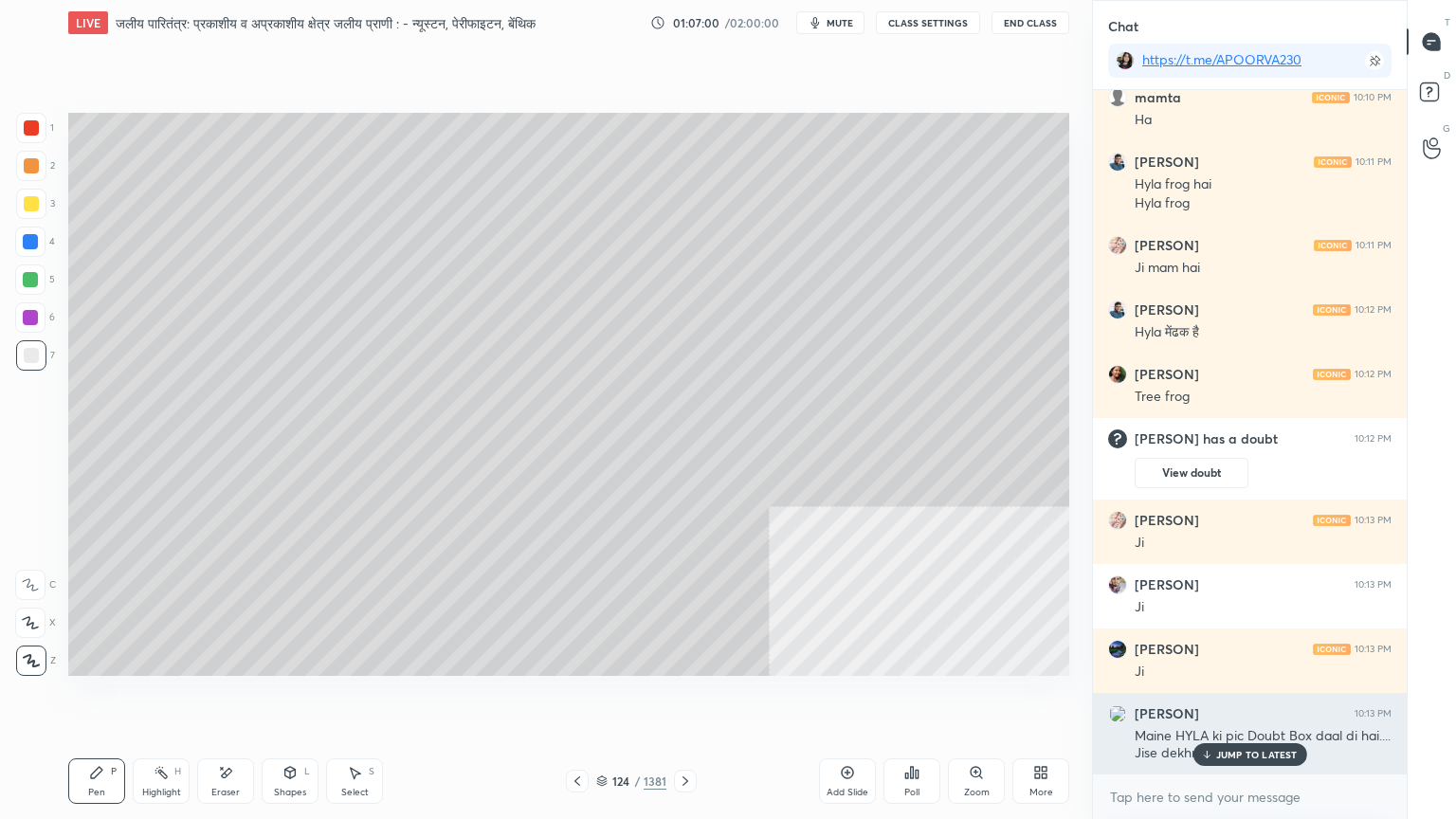 click on "JUMP TO LATEST" at bounding box center [1257, 755] 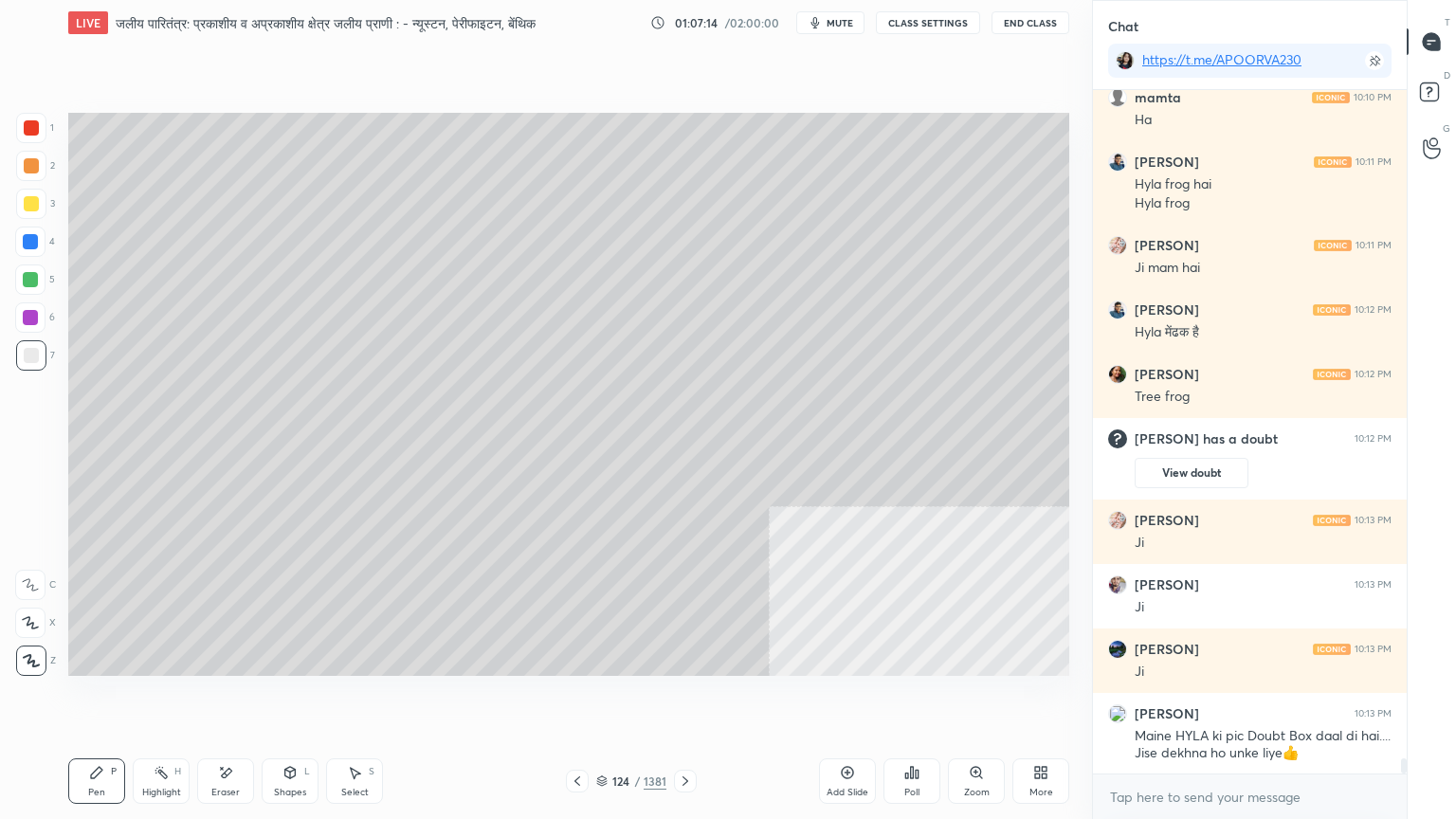 scroll, scrollTop: 29935, scrollLeft: 0, axis: vertical 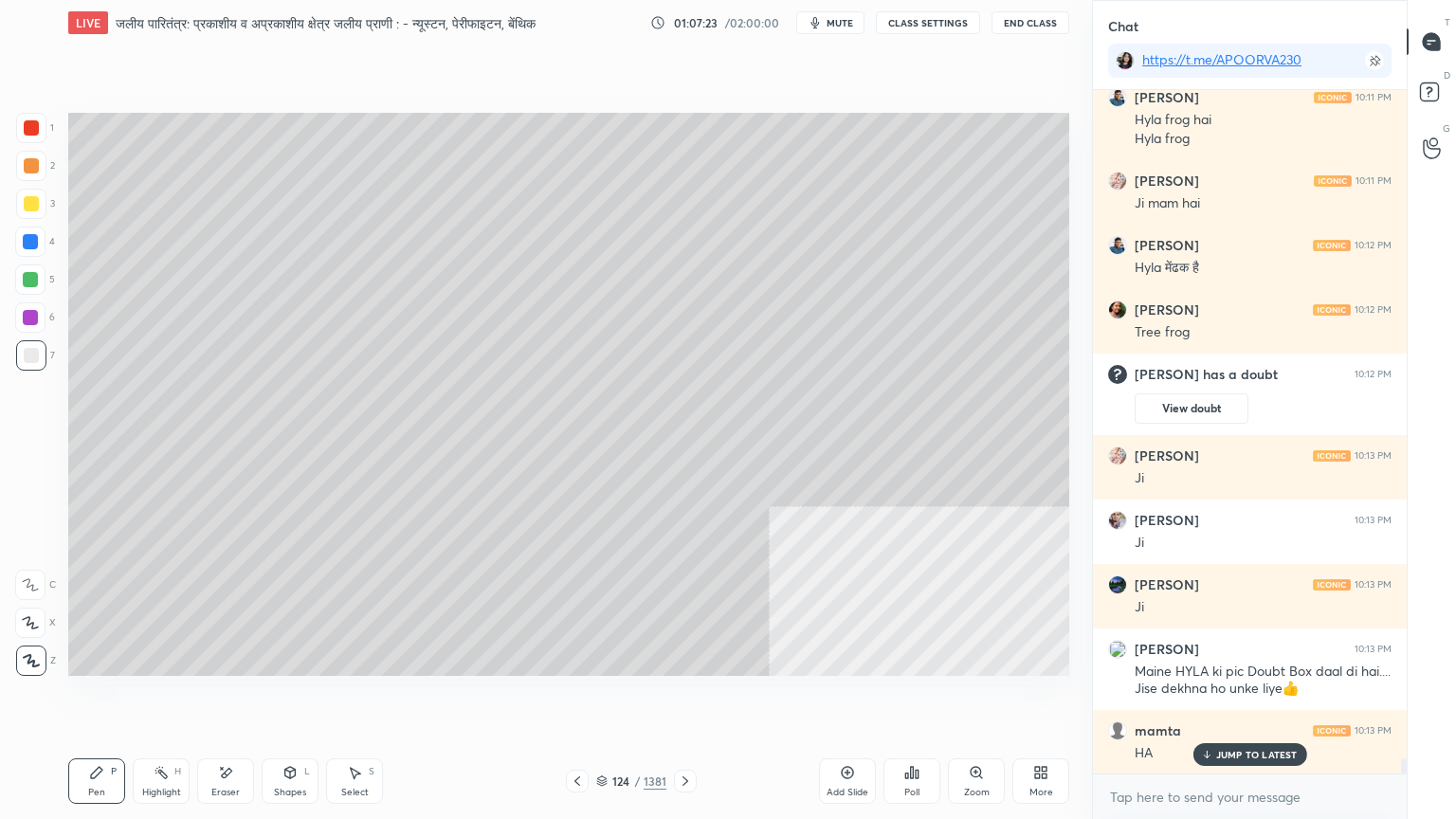 click at bounding box center [30, 242] 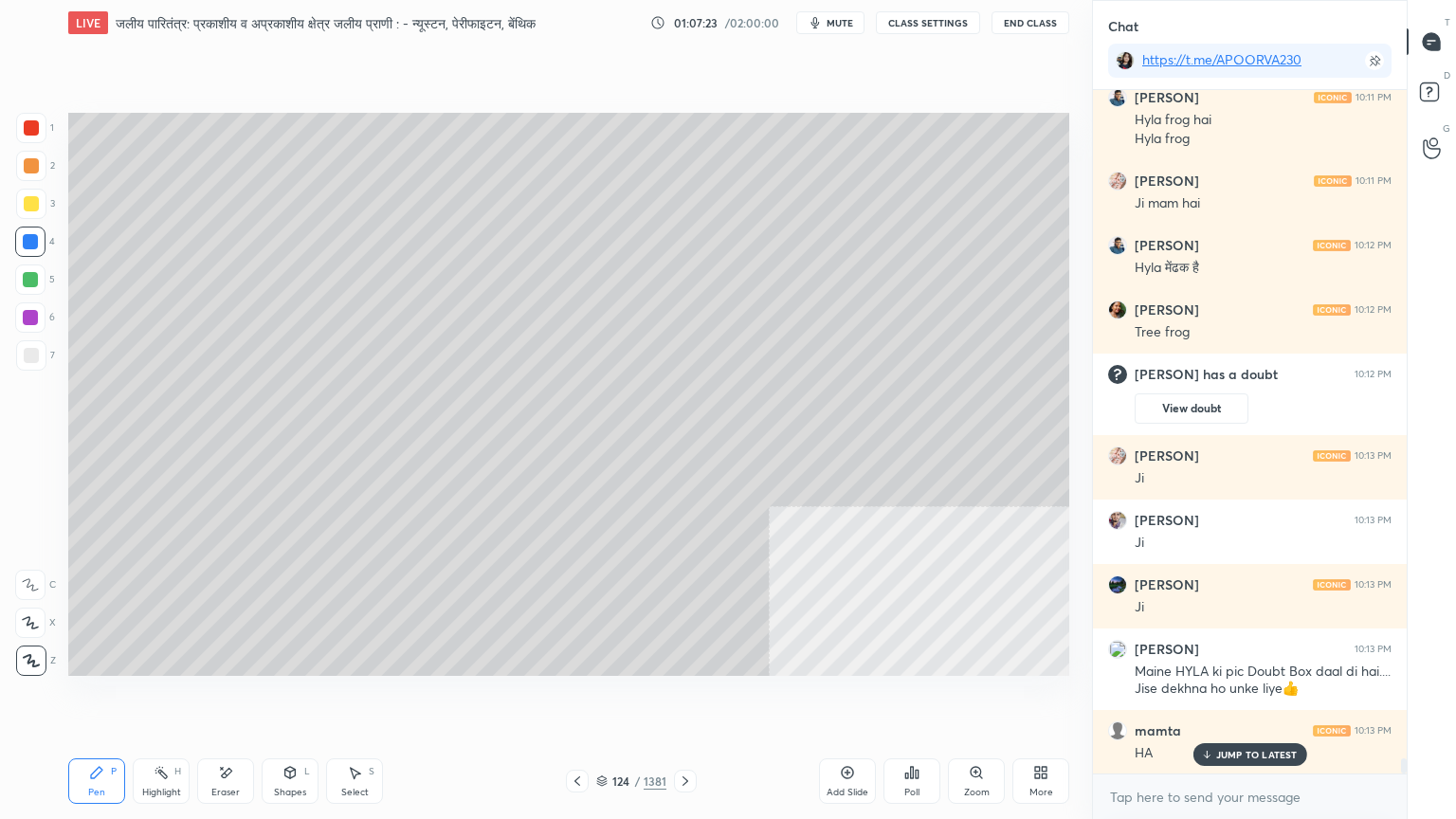 drag, startPoint x: 31, startPoint y: 246, endPoint x: 67, endPoint y: 245, distance: 36.013886 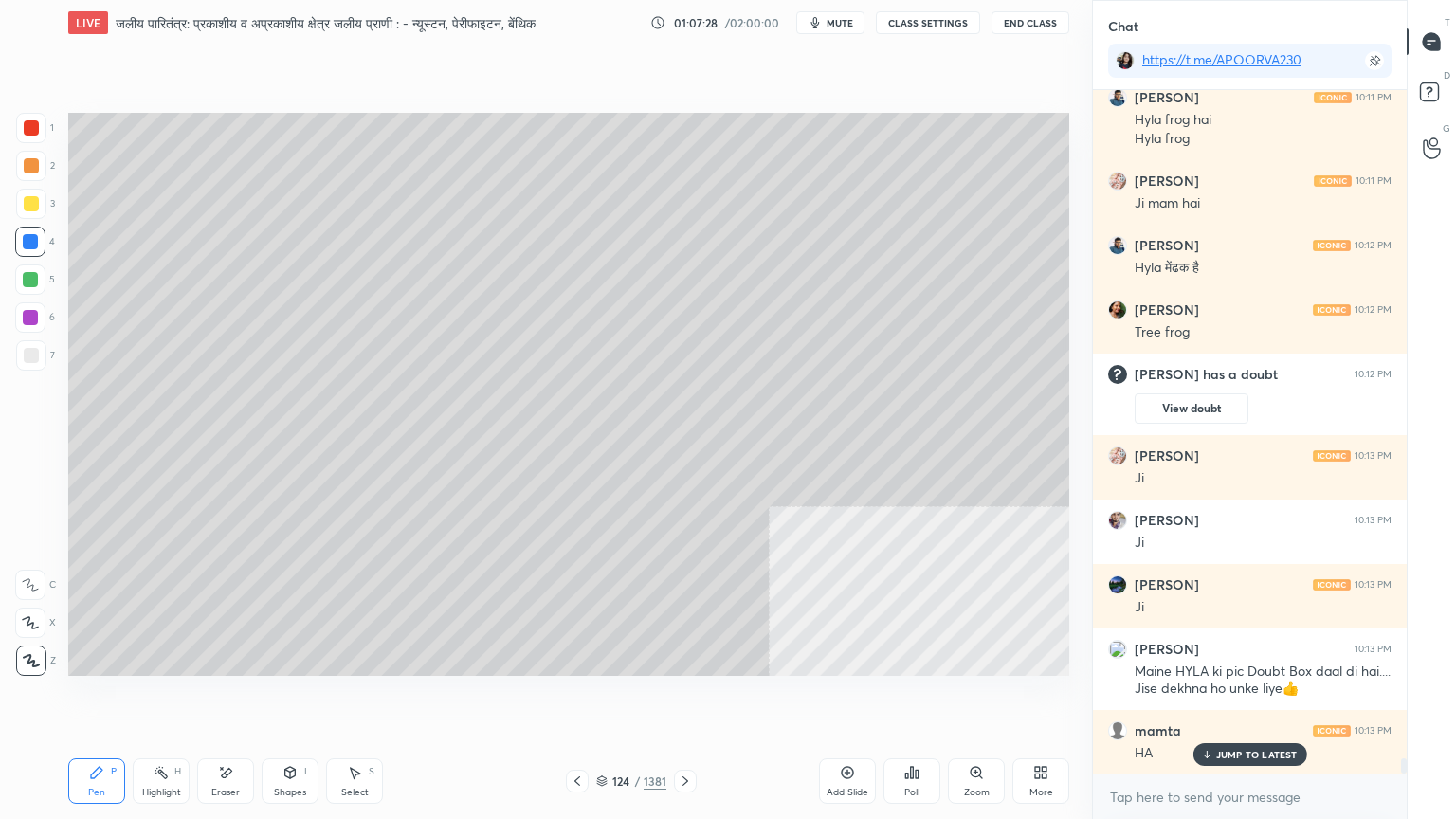 scroll, scrollTop: 30000, scrollLeft: 0, axis: vertical 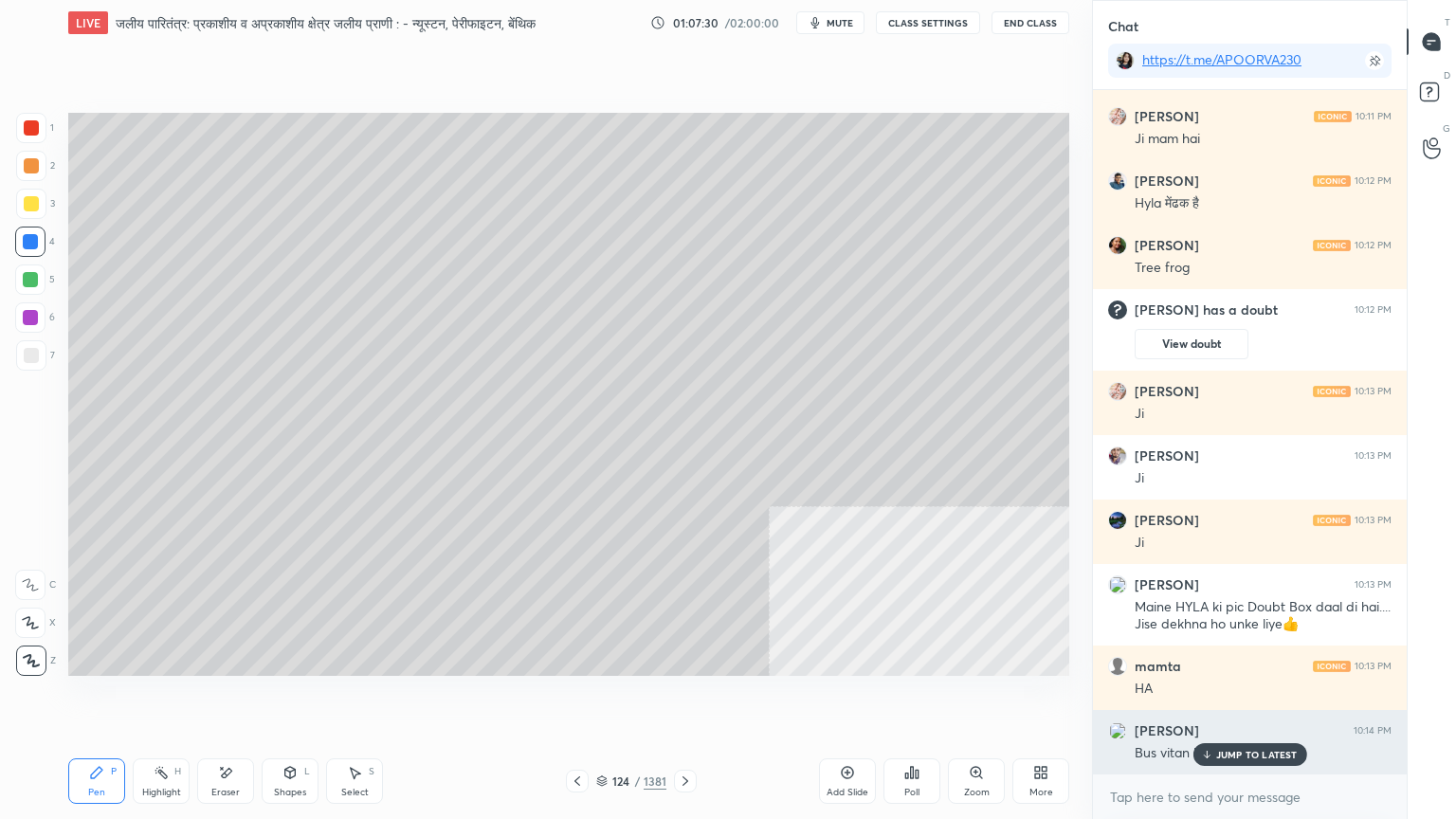 click on "JUMP TO LATEST" at bounding box center [1257, 755] 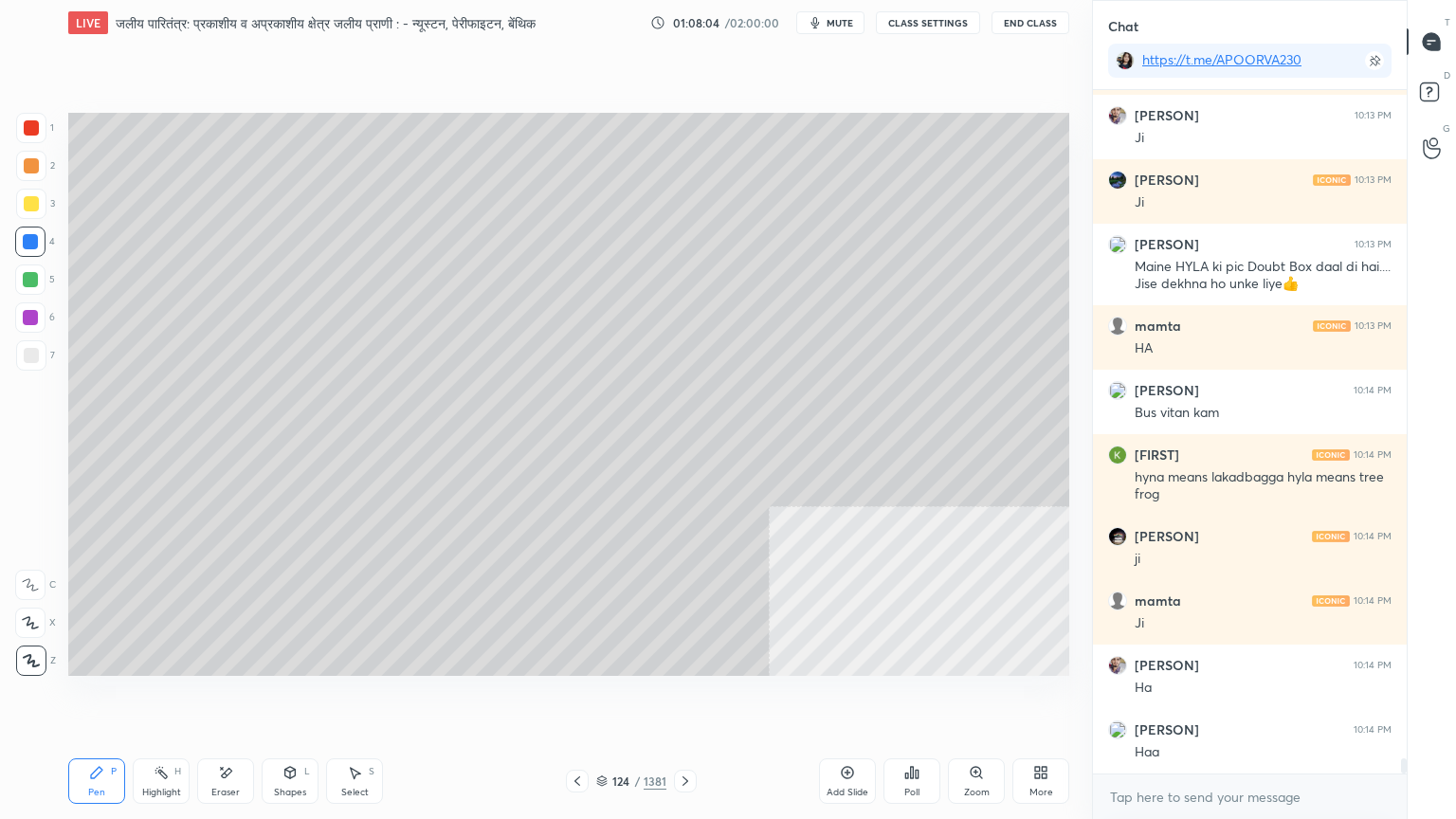 scroll, scrollTop: 29821, scrollLeft: 0, axis: vertical 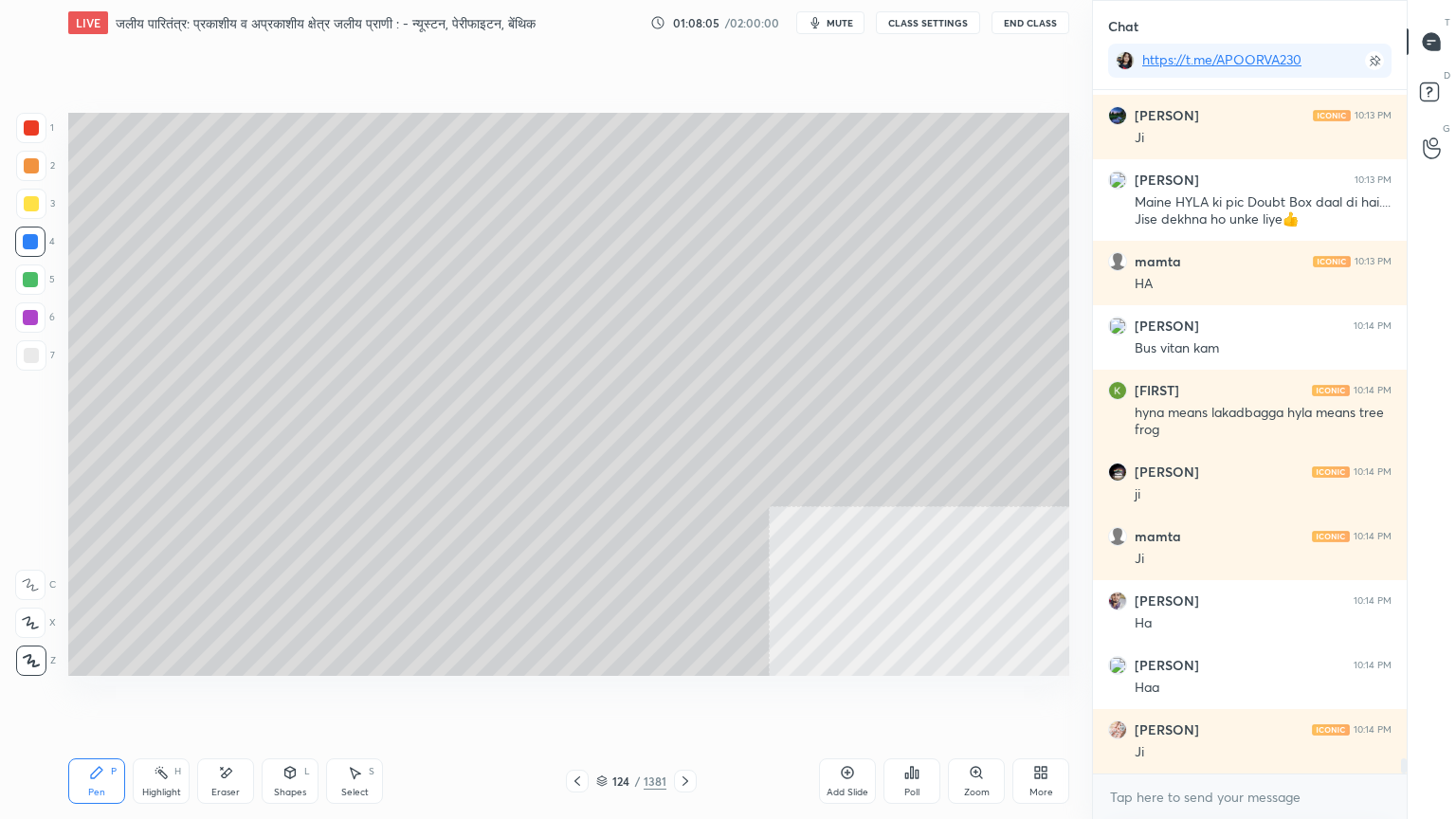 click at bounding box center [31, 355] 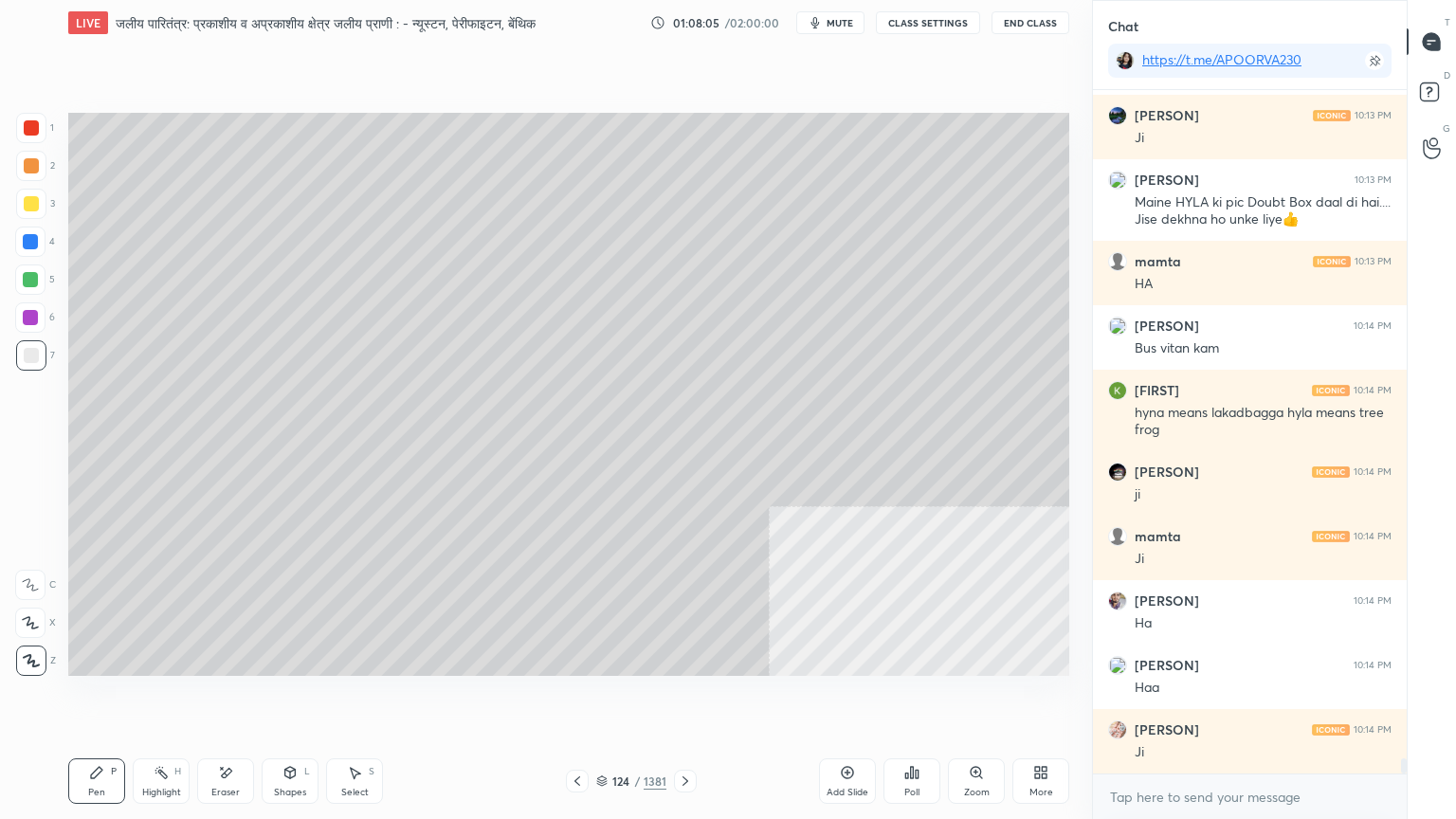drag, startPoint x: 37, startPoint y: 360, endPoint x: 64, endPoint y: 345, distance: 30.88689 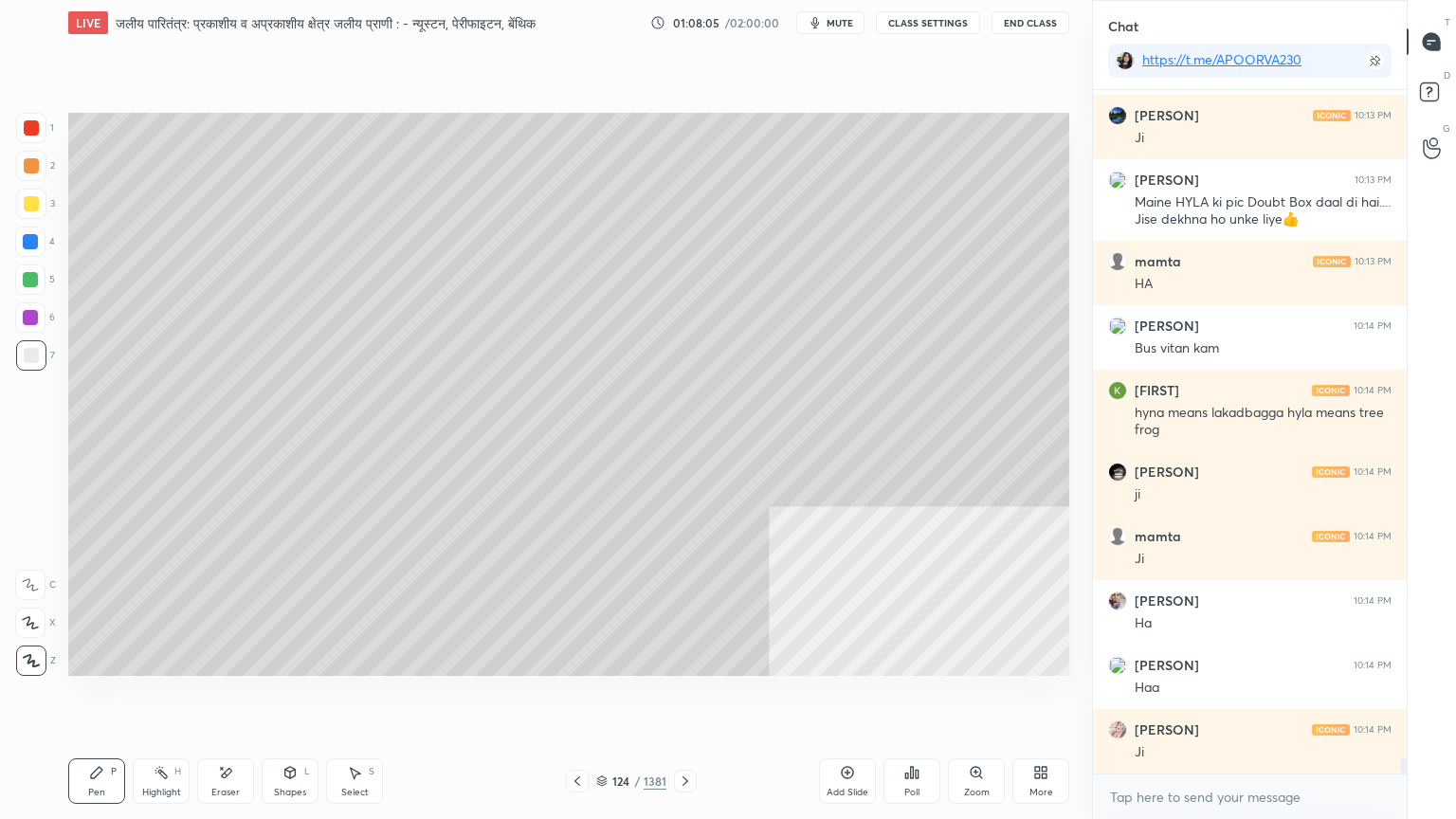 click at bounding box center [31, 355] 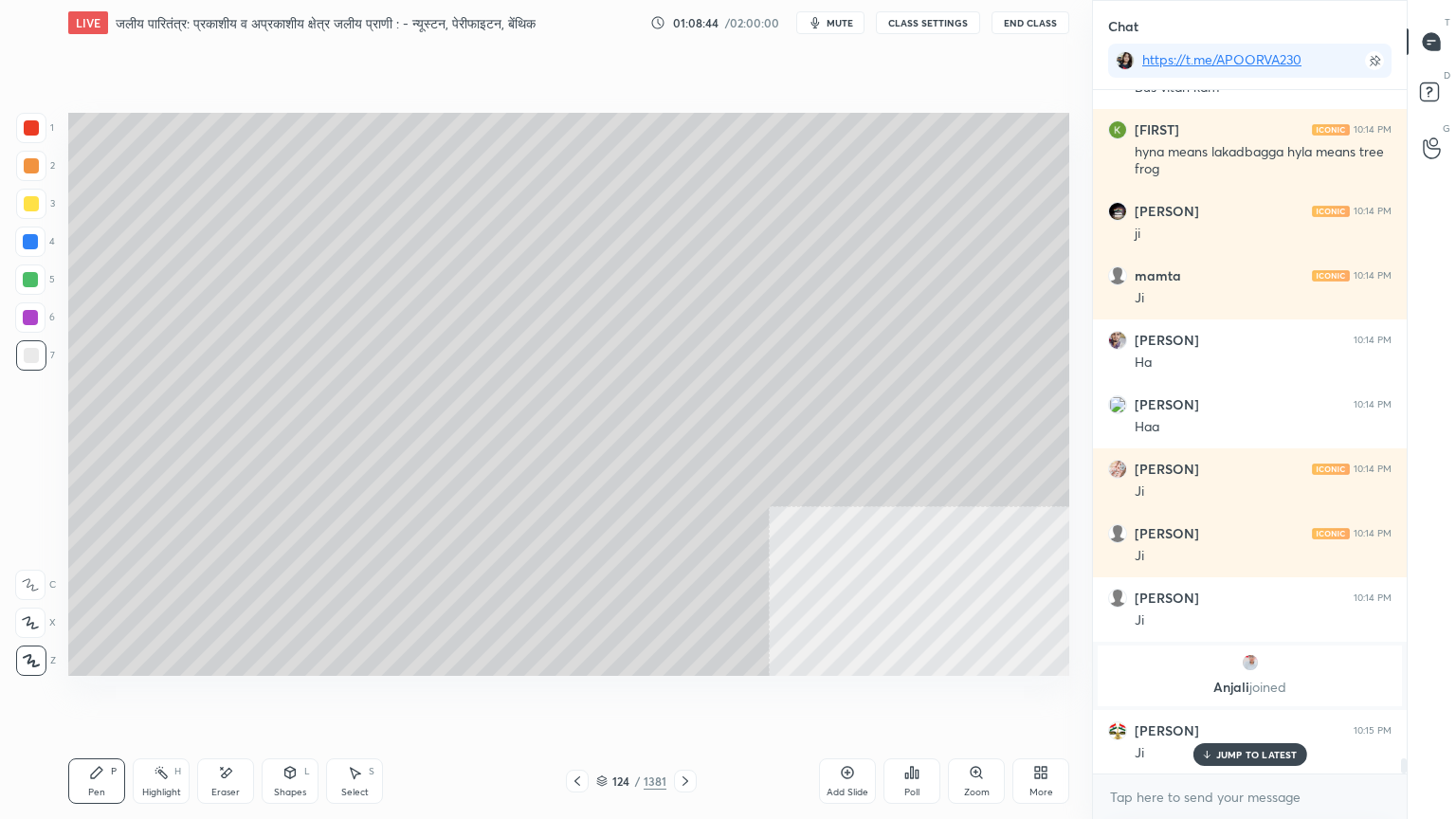 scroll, scrollTop: 30007, scrollLeft: 0, axis: vertical 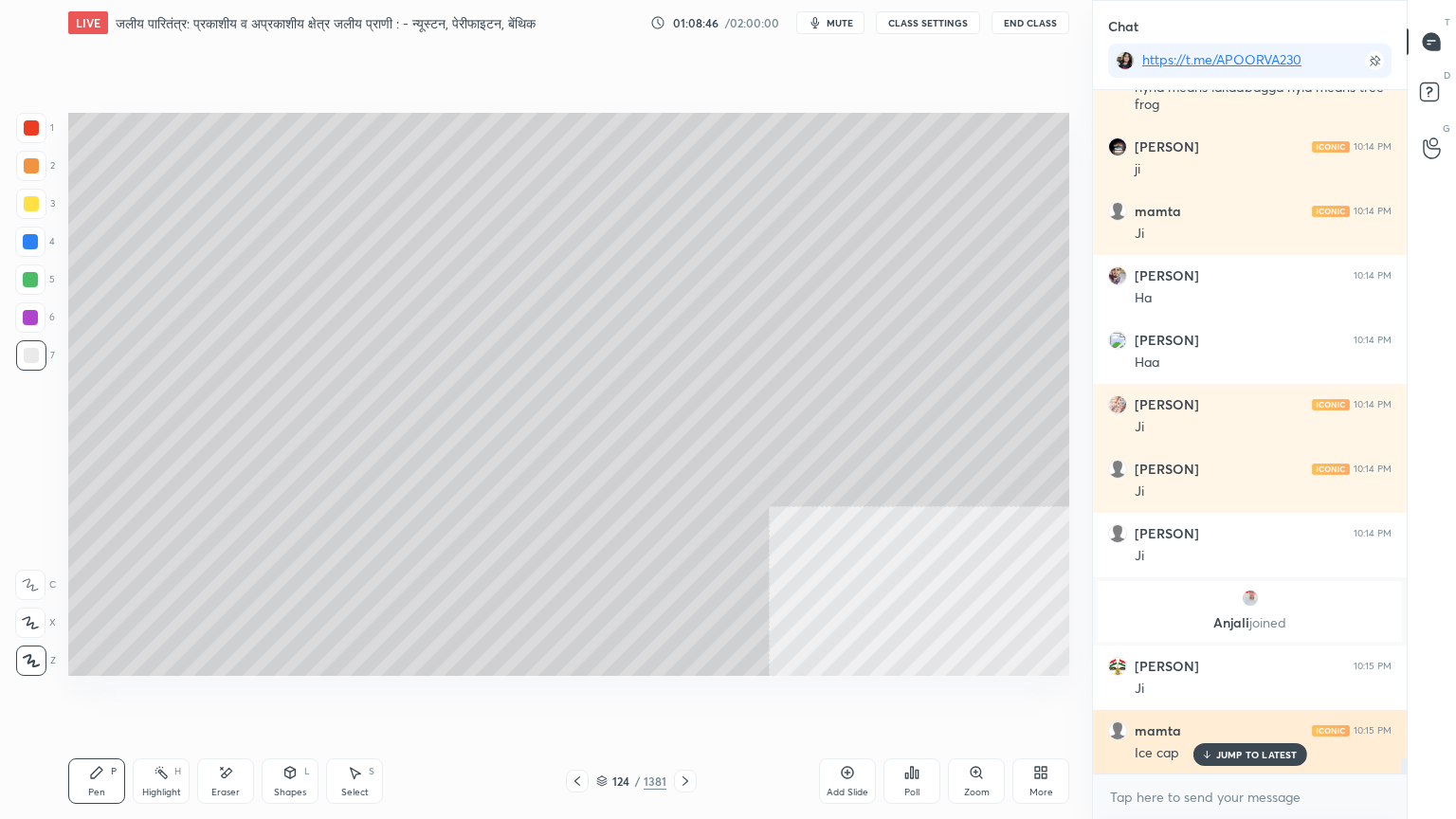 click on "JUMP TO LATEST" at bounding box center [1257, 755] 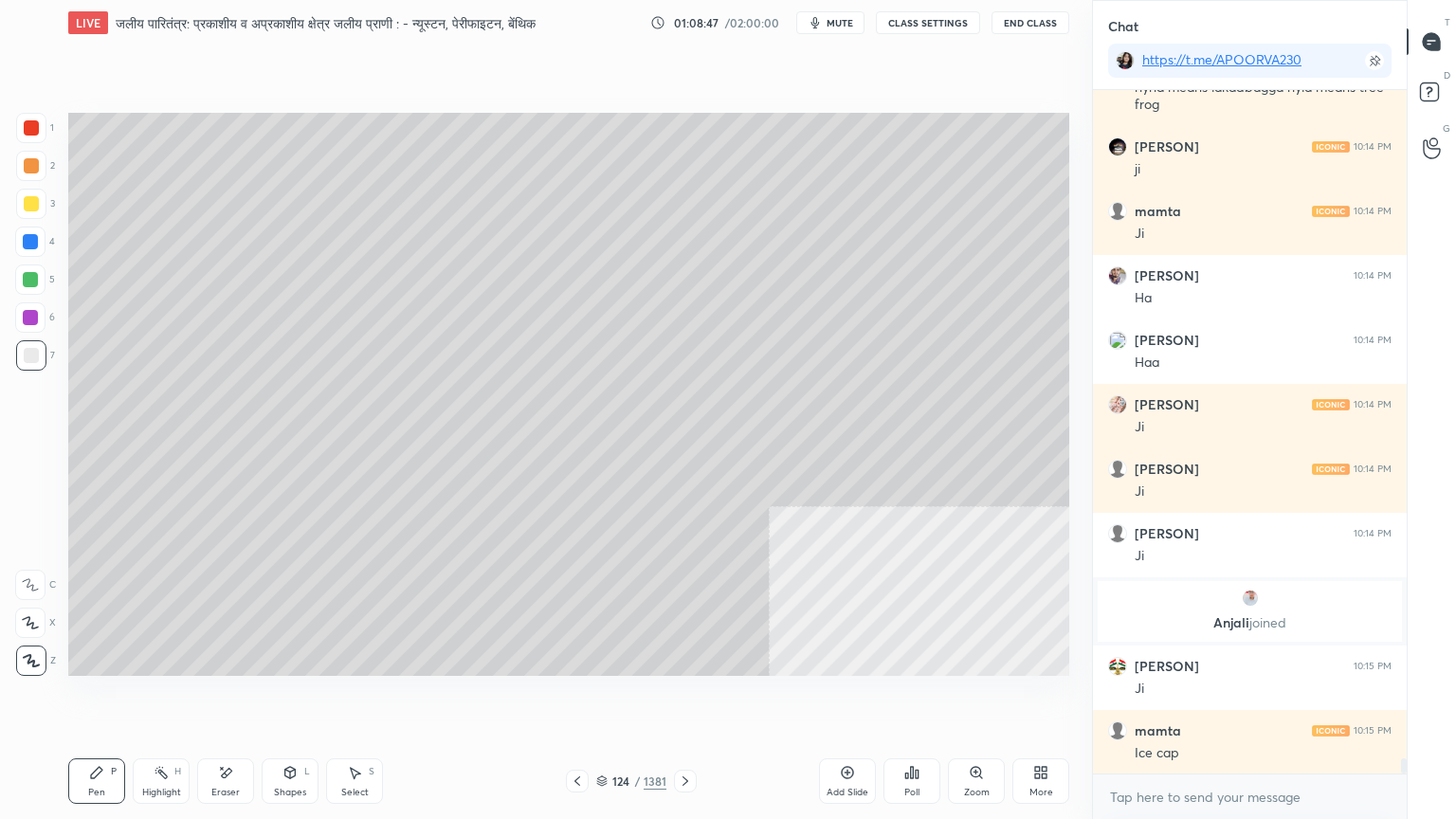 click on "x" at bounding box center (1249, 796) 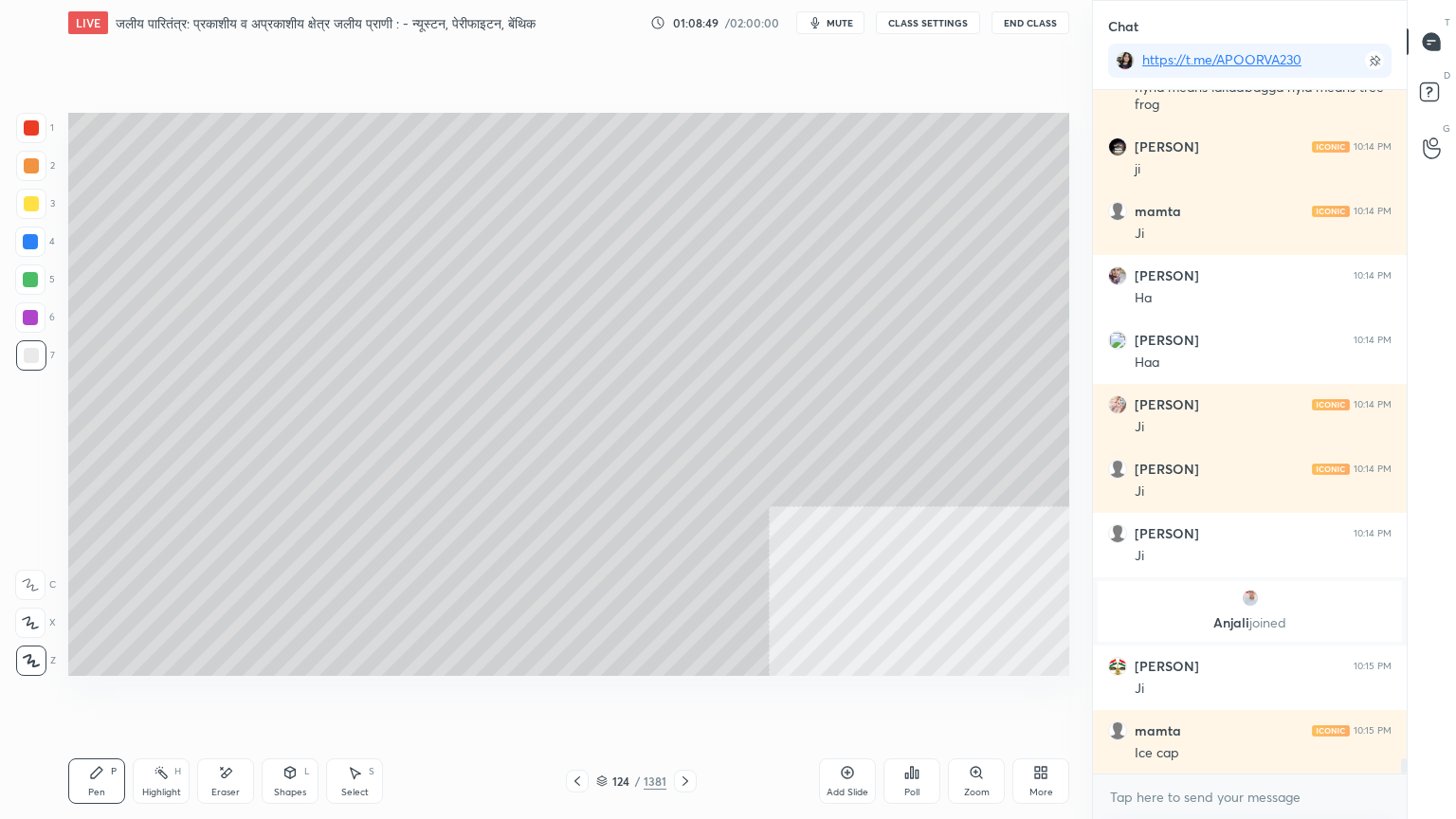 click 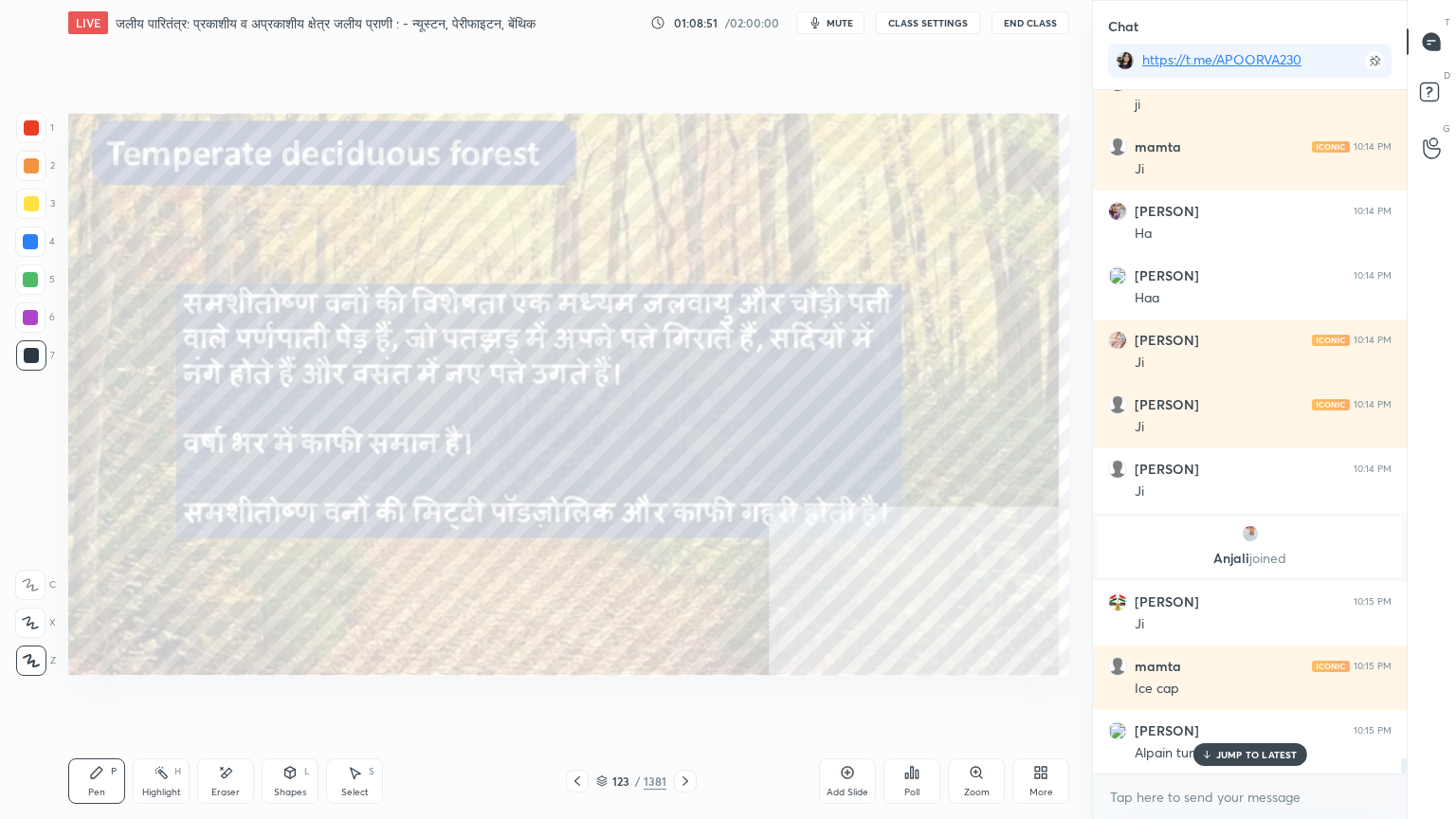 scroll, scrollTop: 30136, scrollLeft: 0, axis: vertical 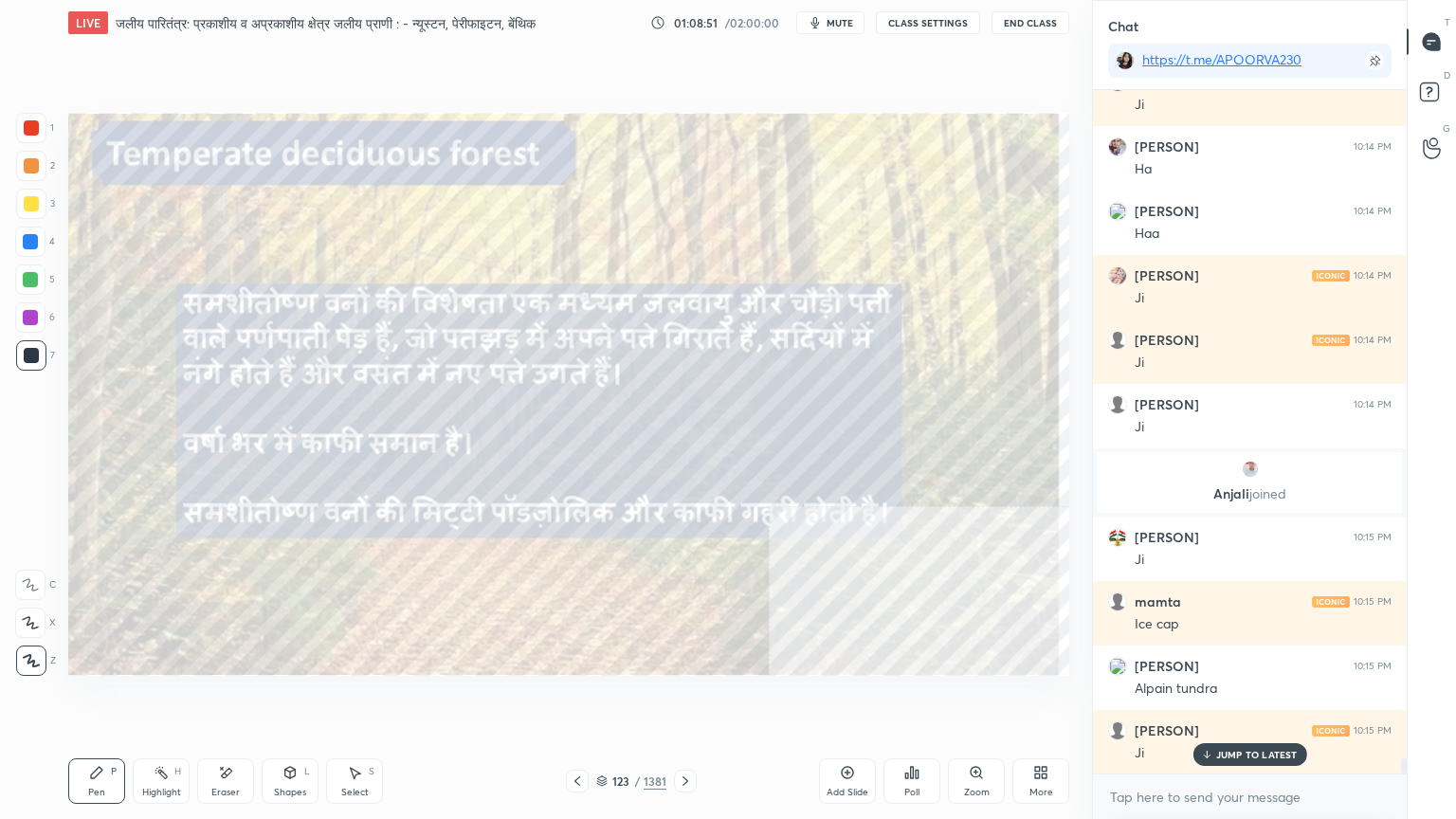 drag, startPoint x: 1262, startPoint y: 761, endPoint x: 1256, endPoint y: 781, distance: 20.88061 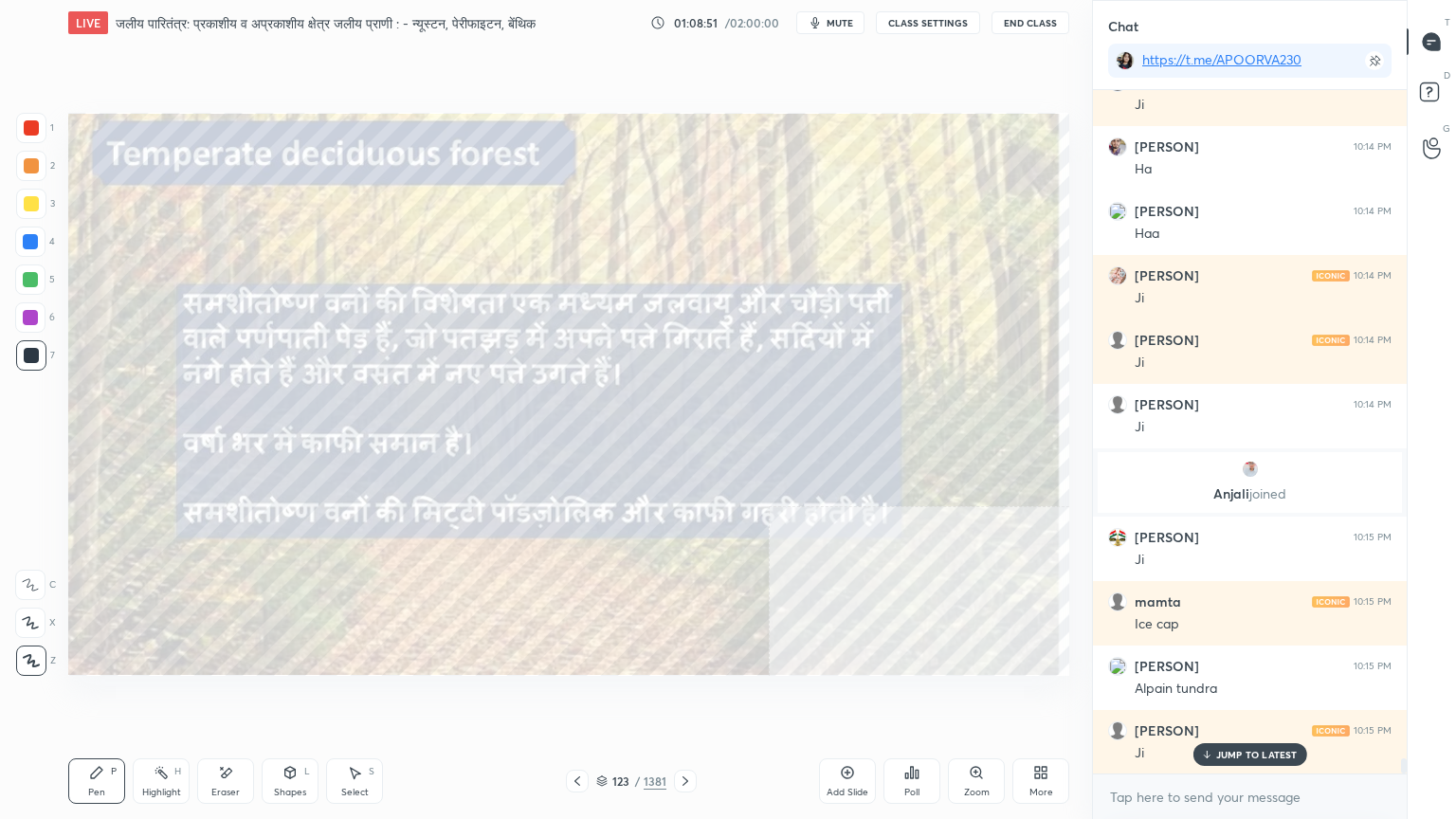 click on "JUMP TO LATEST" at bounding box center (1249, 755) 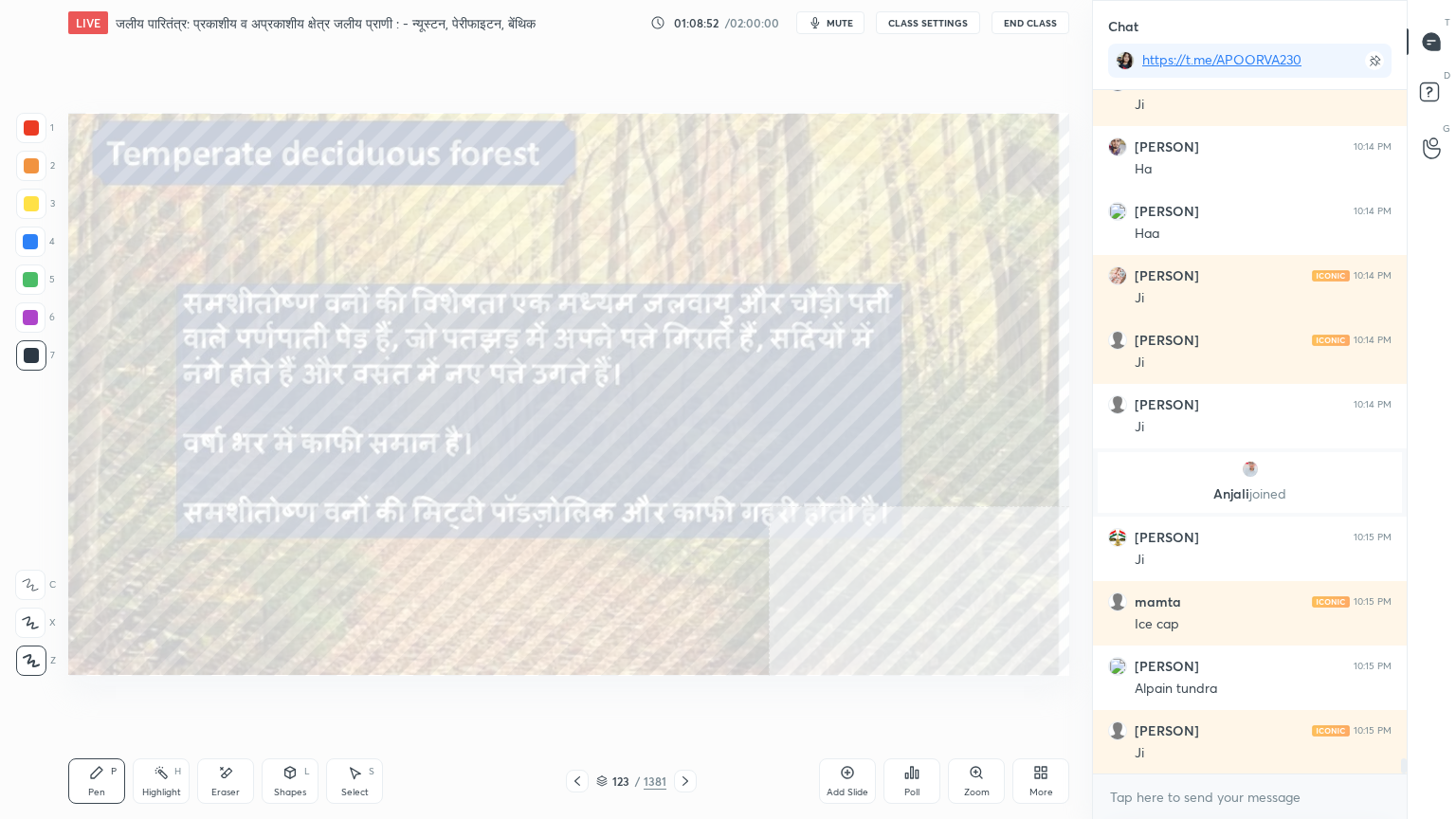 click on "x" at bounding box center [1249, 796] 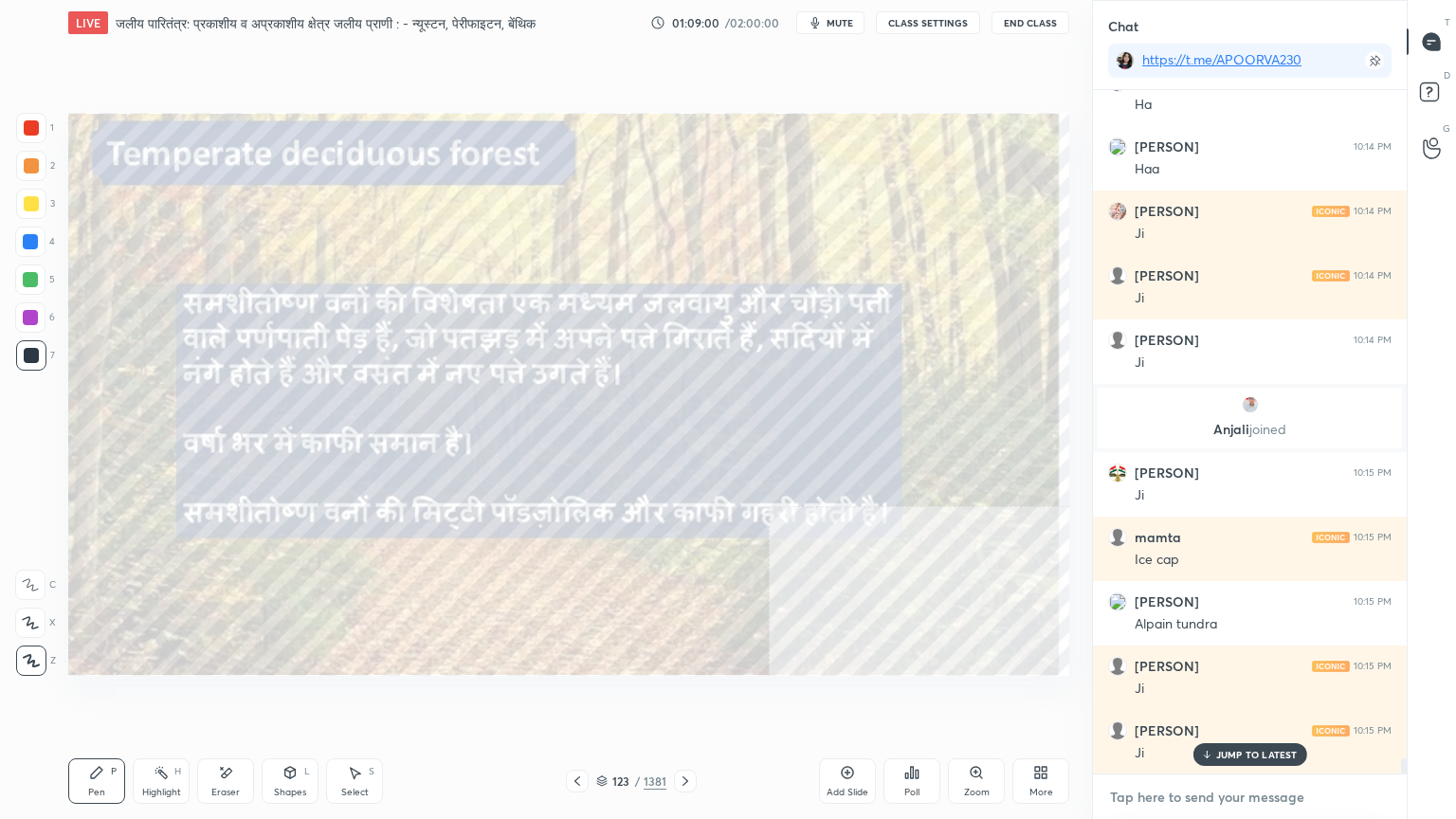 scroll, scrollTop: 30265, scrollLeft: 0, axis: vertical 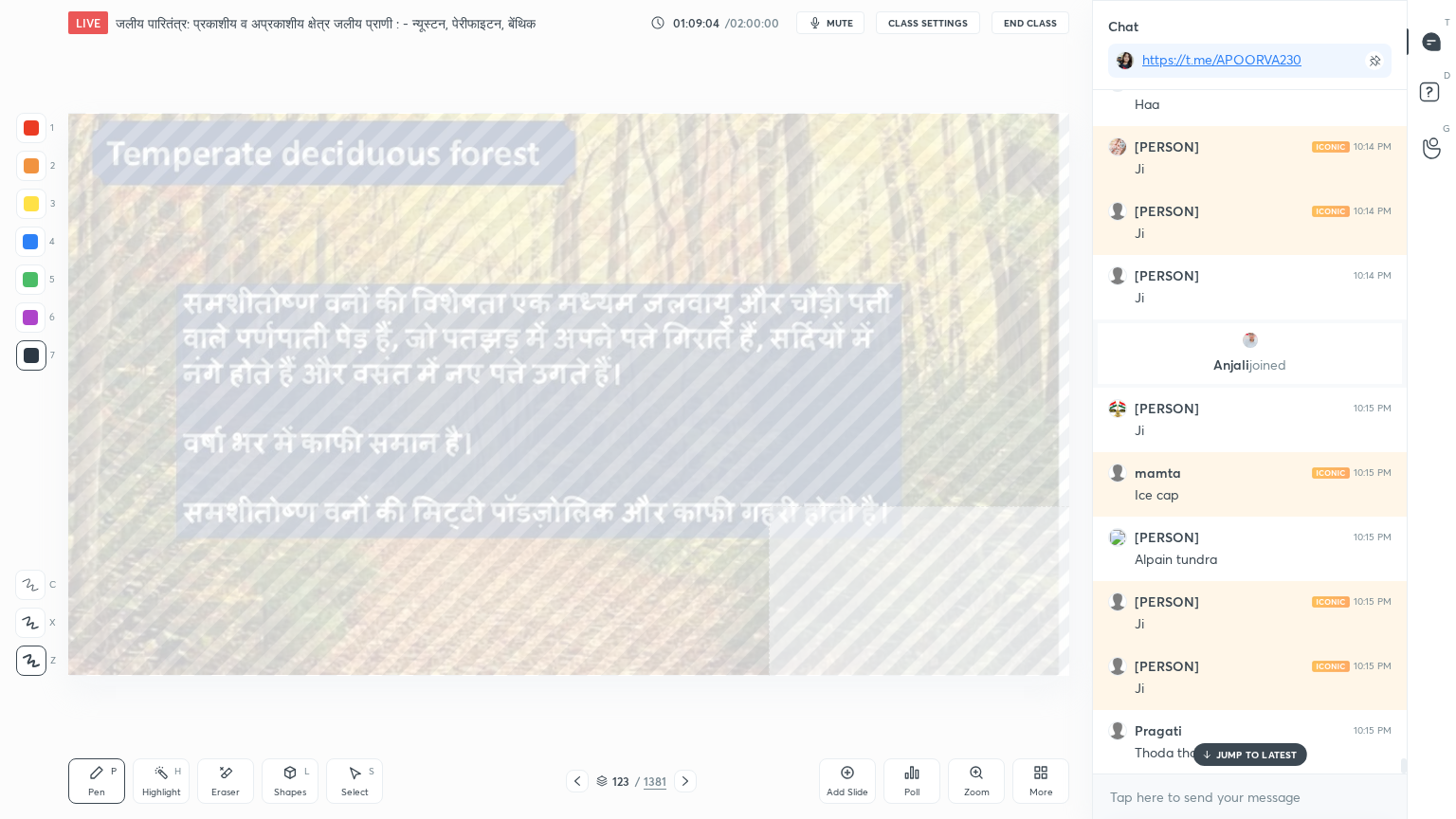 drag, startPoint x: 1231, startPoint y: 751, endPoint x: 1228, endPoint y: 786, distance: 35.12834 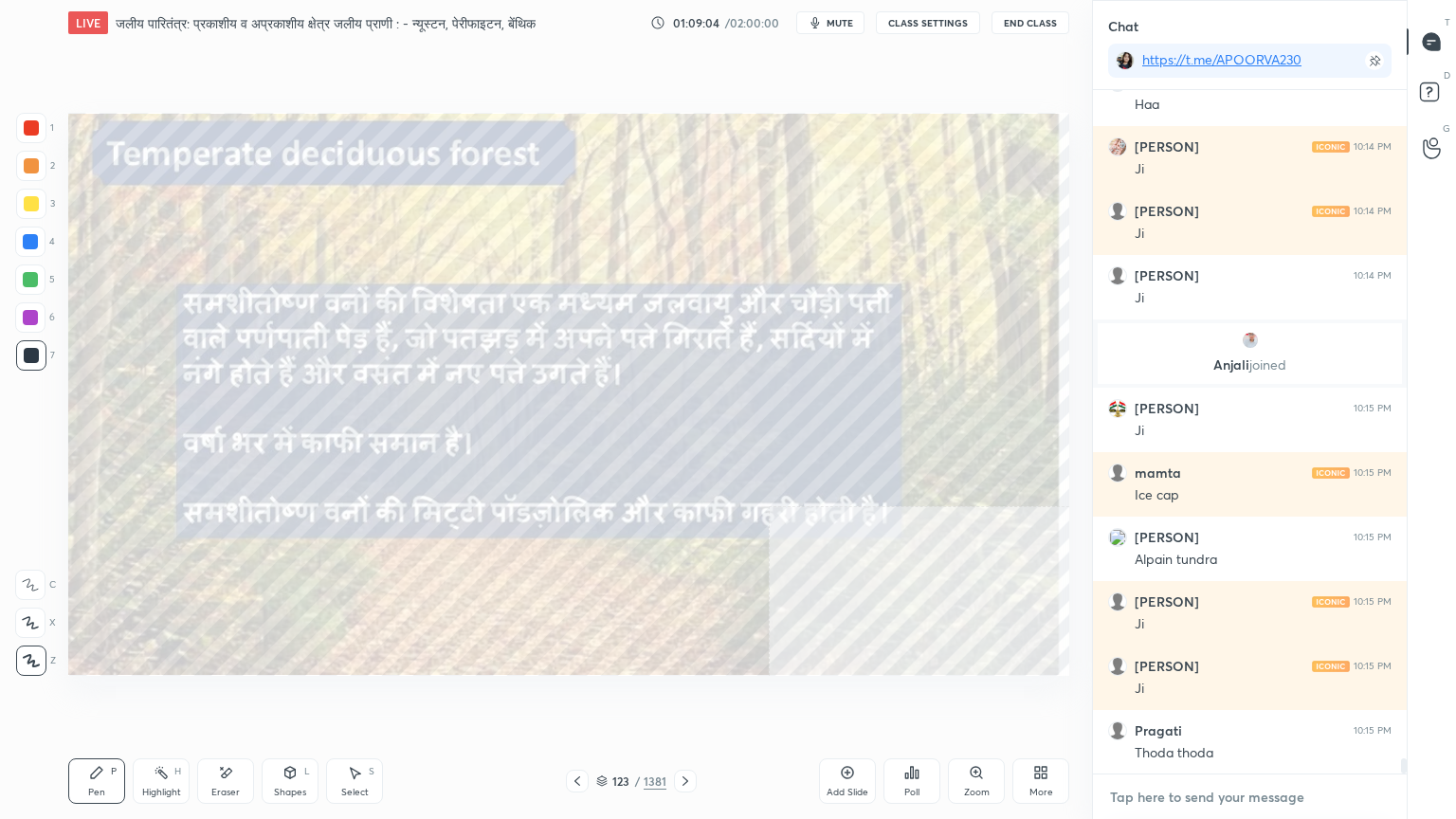click at bounding box center (1249, 797) 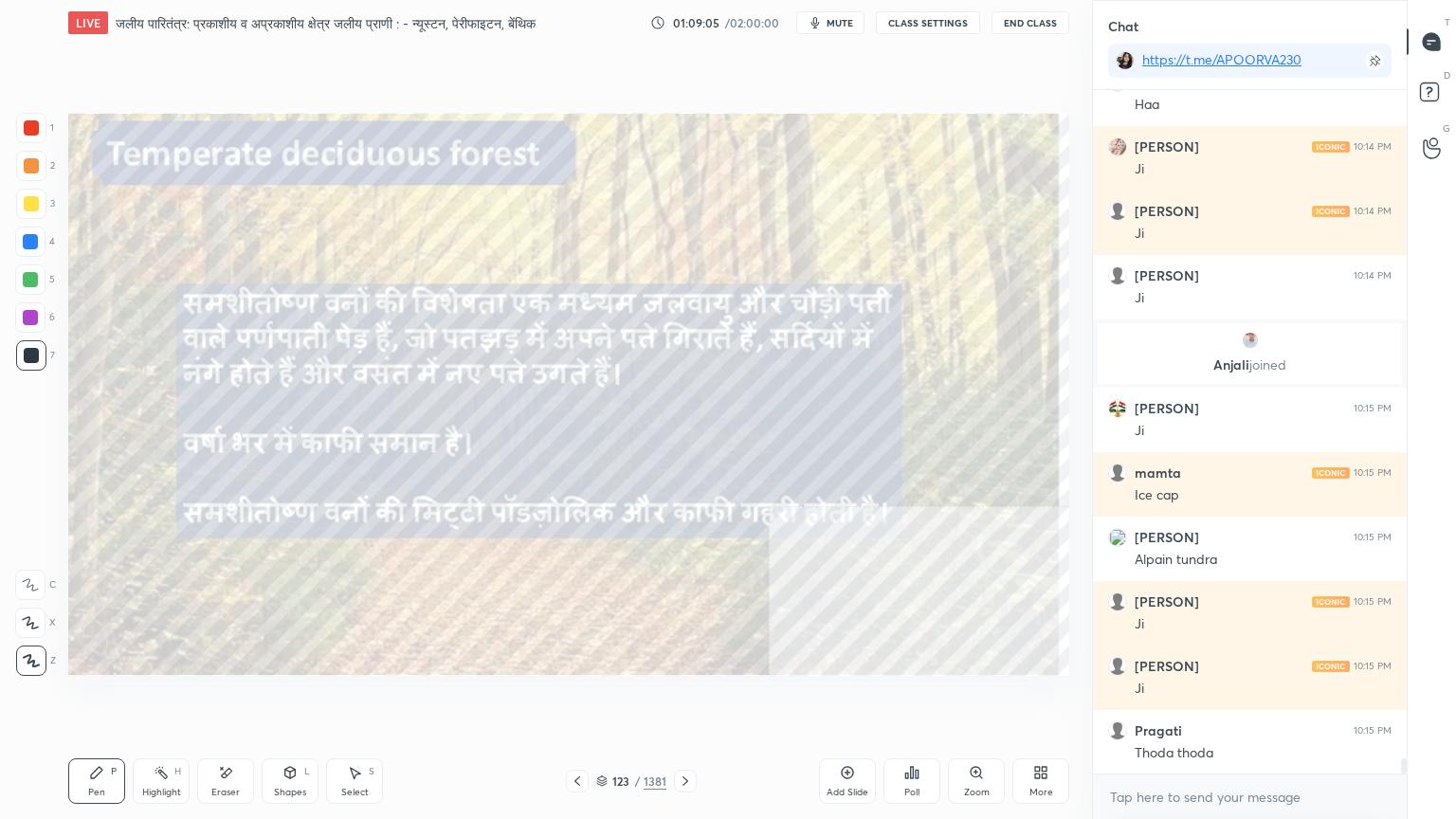 click at bounding box center [30, 242] 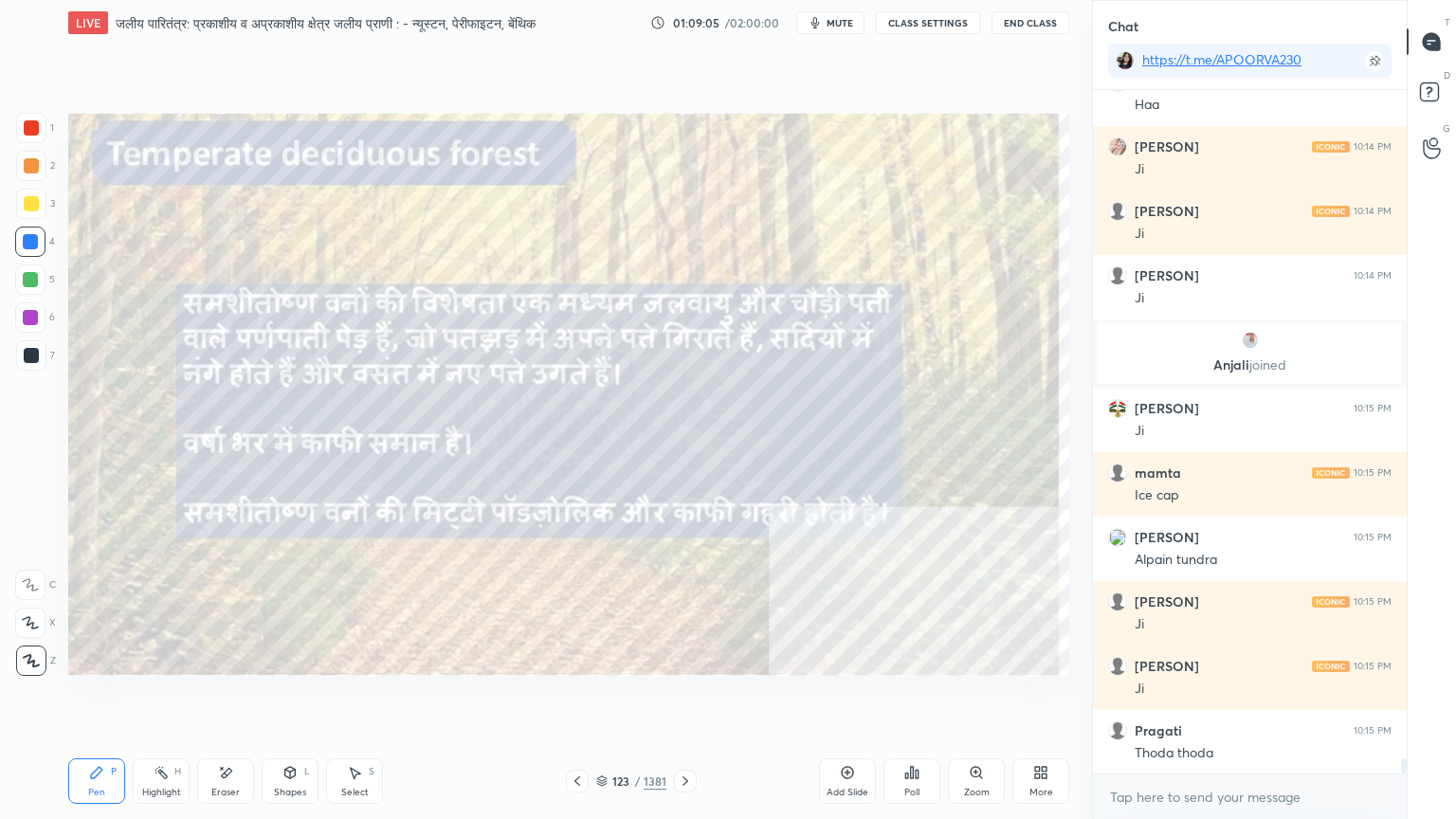 click at bounding box center [30, 242] 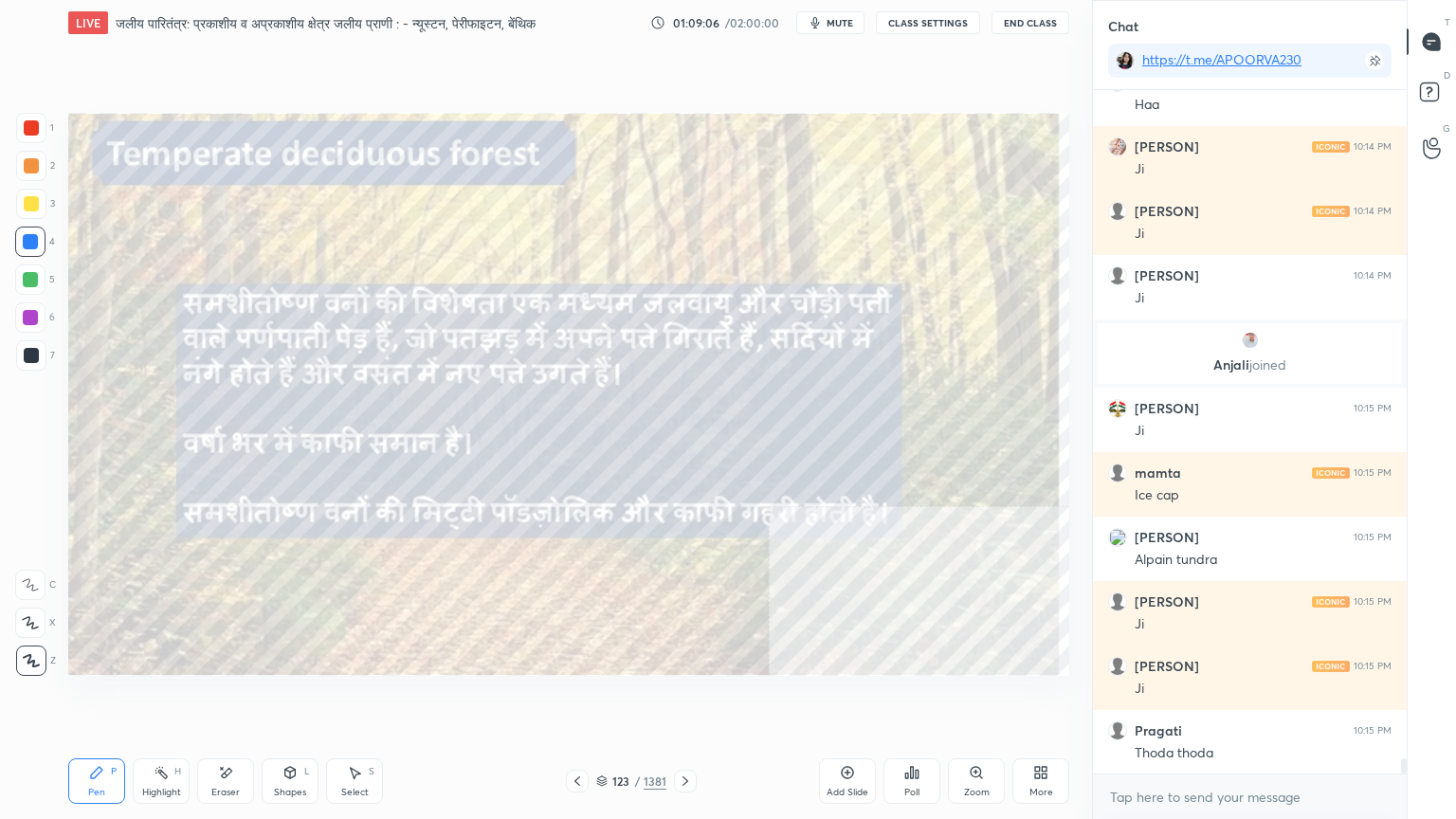 scroll, scrollTop: 30330, scrollLeft: 0, axis: vertical 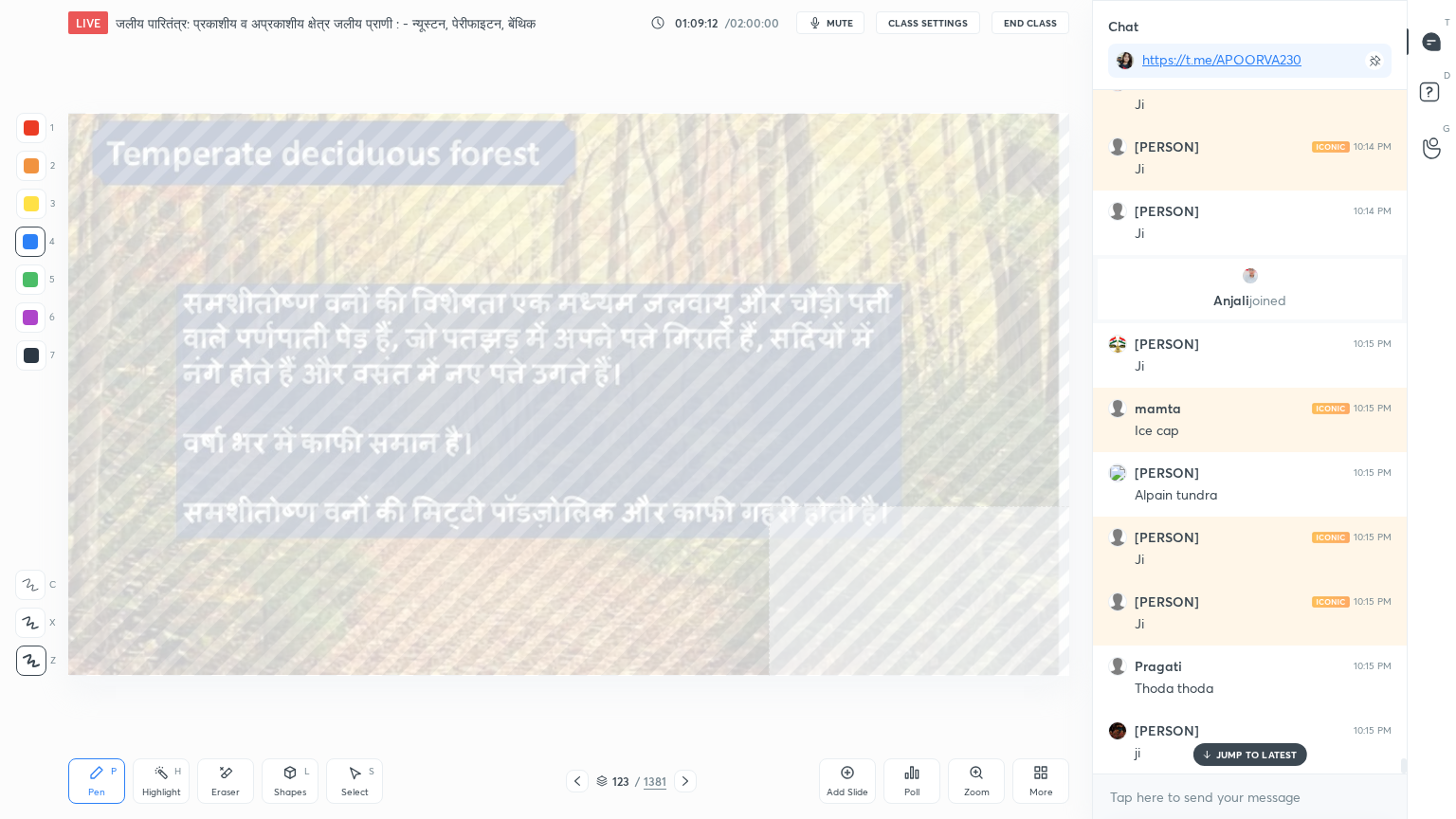 drag, startPoint x: 686, startPoint y: 774, endPoint x: 696, endPoint y: 772, distance: 10.198039 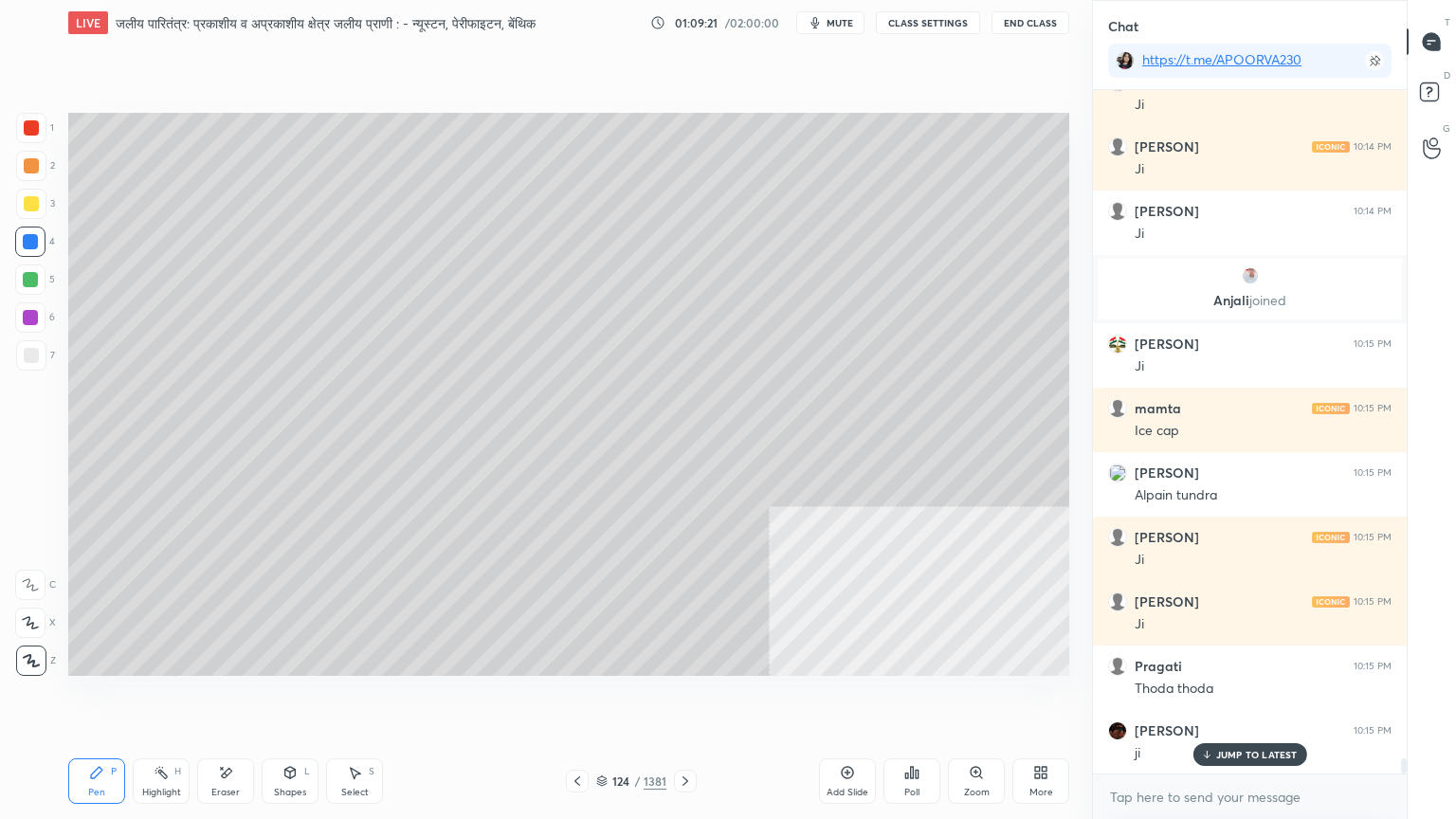 scroll, scrollTop: 30394, scrollLeft: 0, axis: vertical 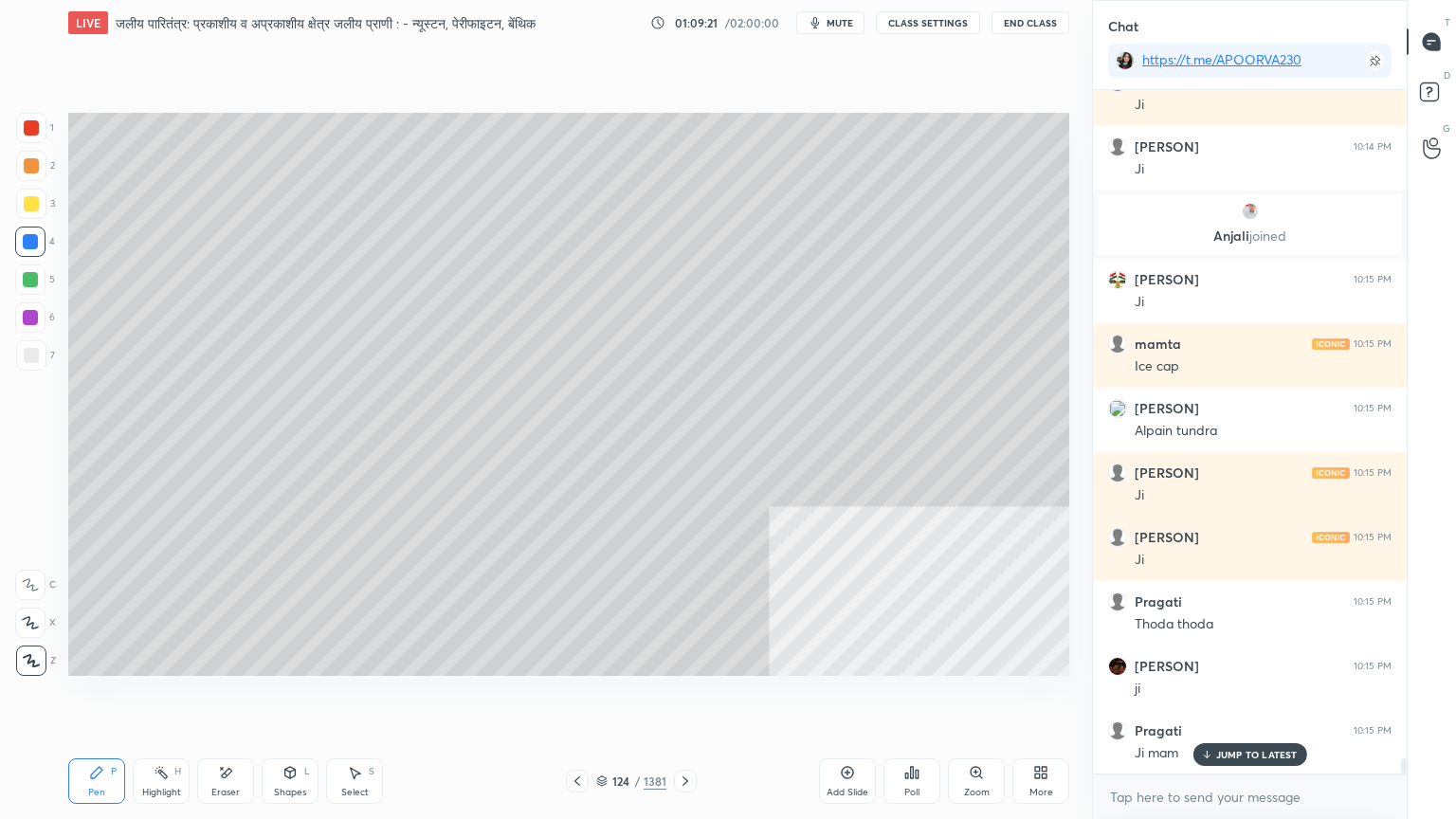click 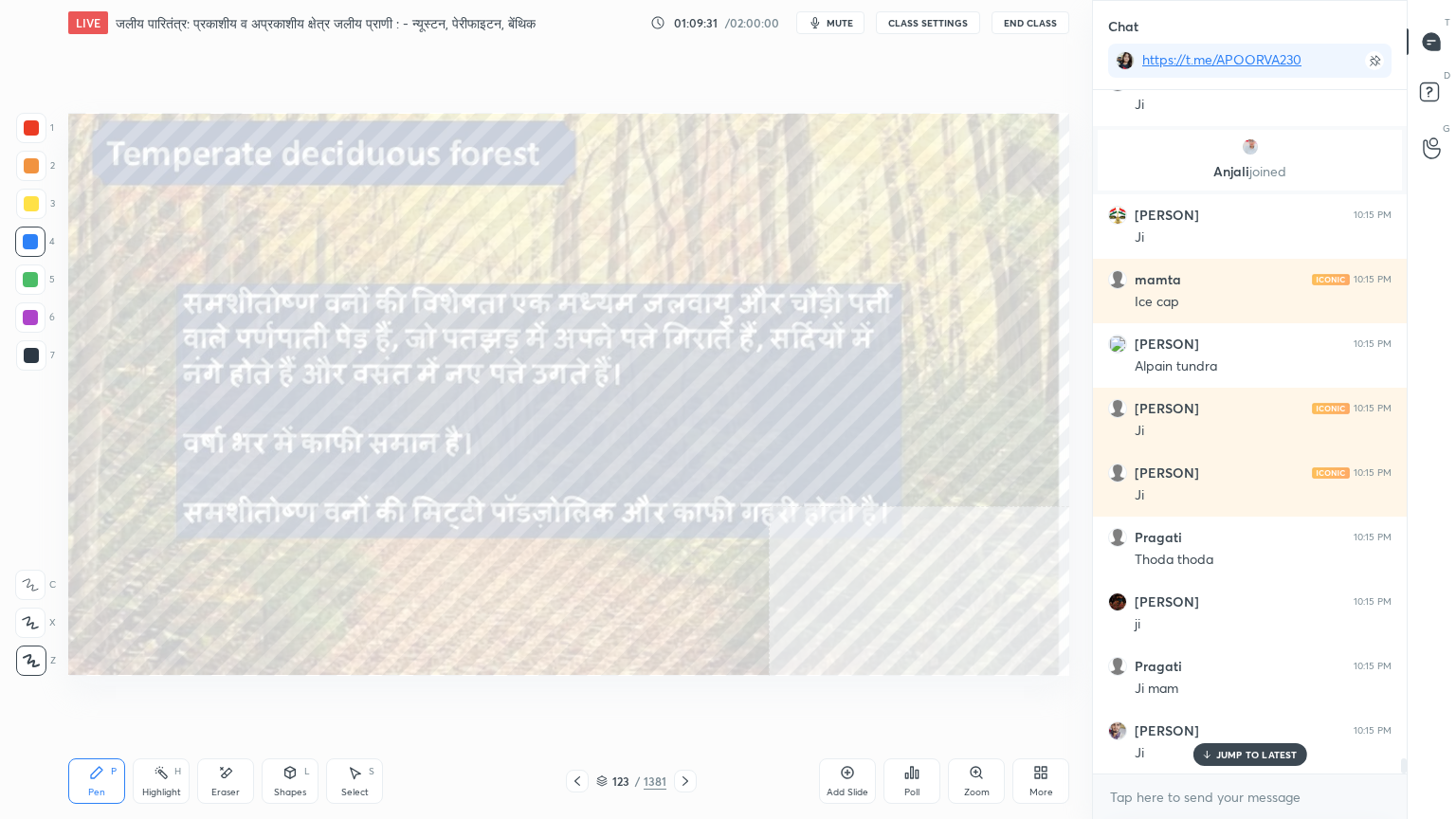 scroll, scrollTop: 30523, scrollLeft: 0, axis: vertical 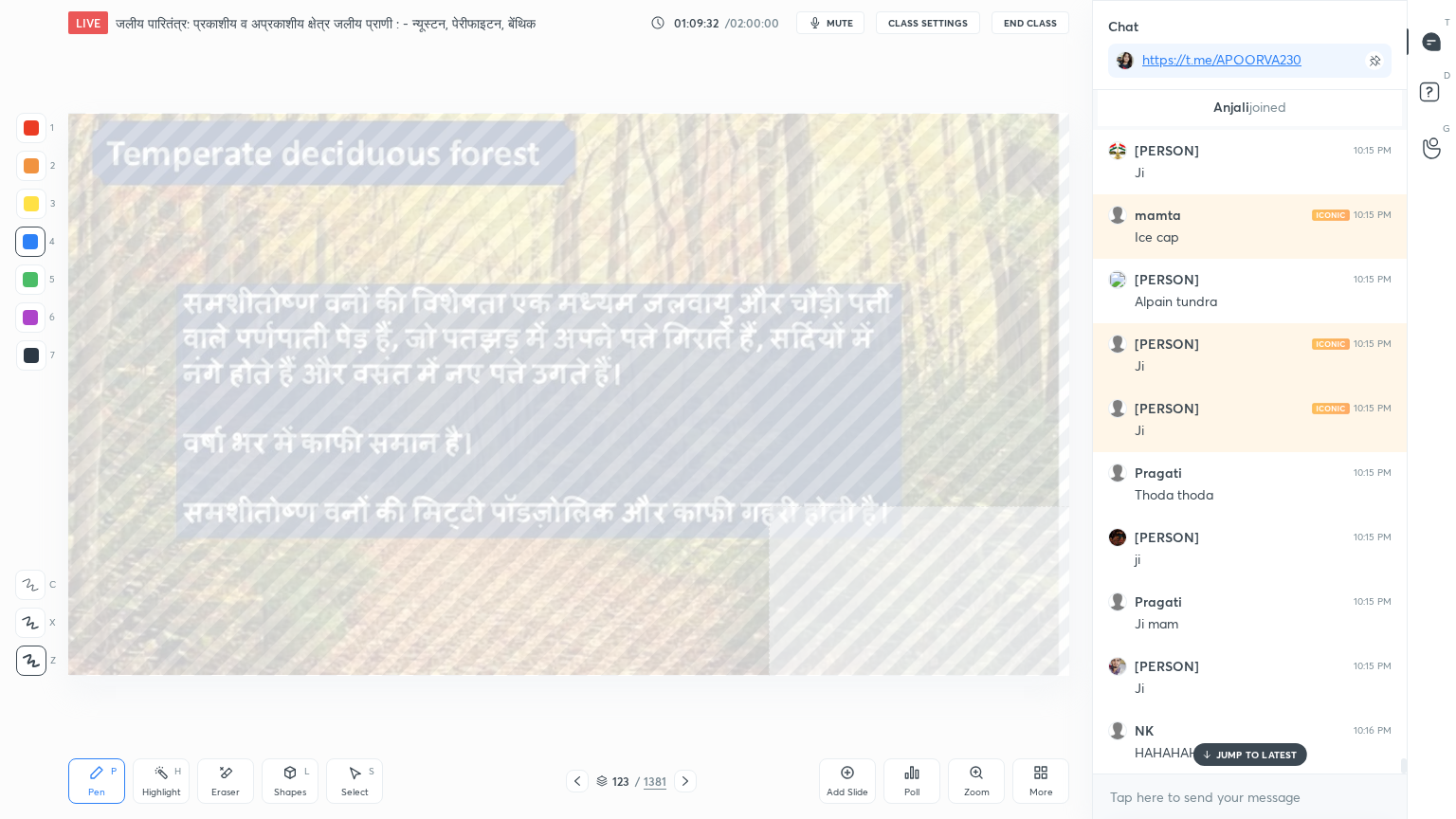 click 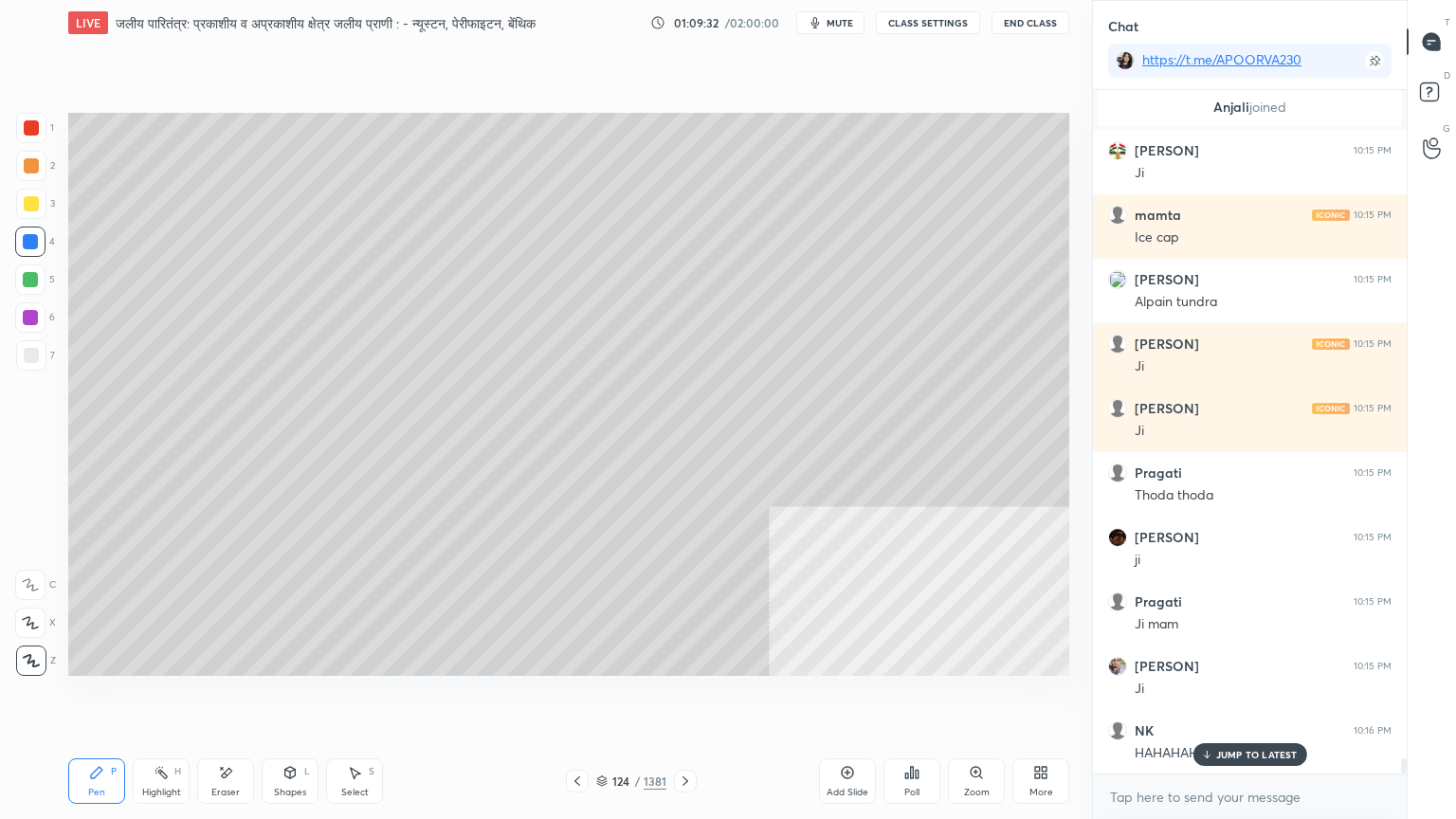 click at bounding box center (685, 781) 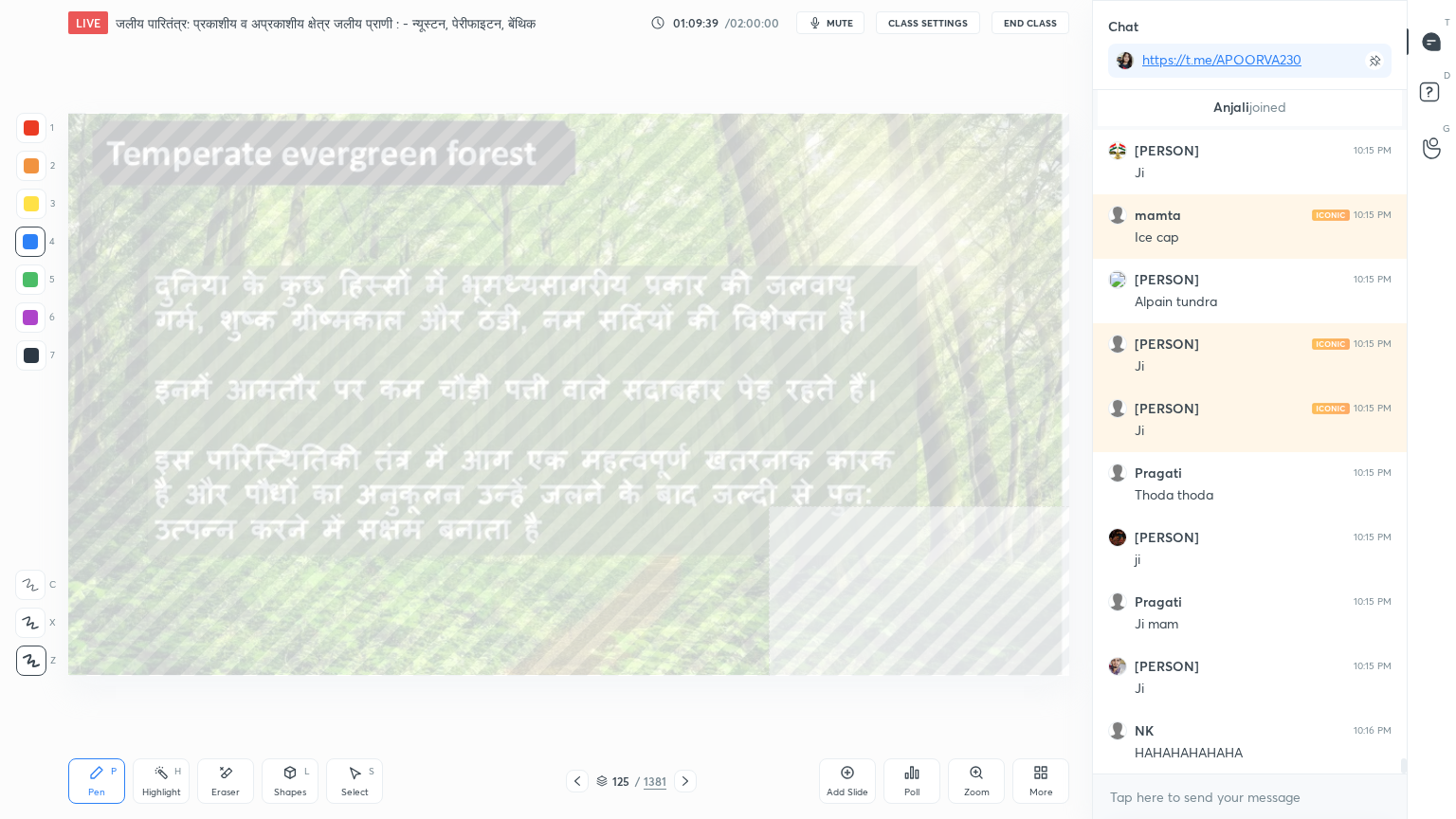 scroll, scrollTop: 30587, scrollLeft: 0, axis: vertical 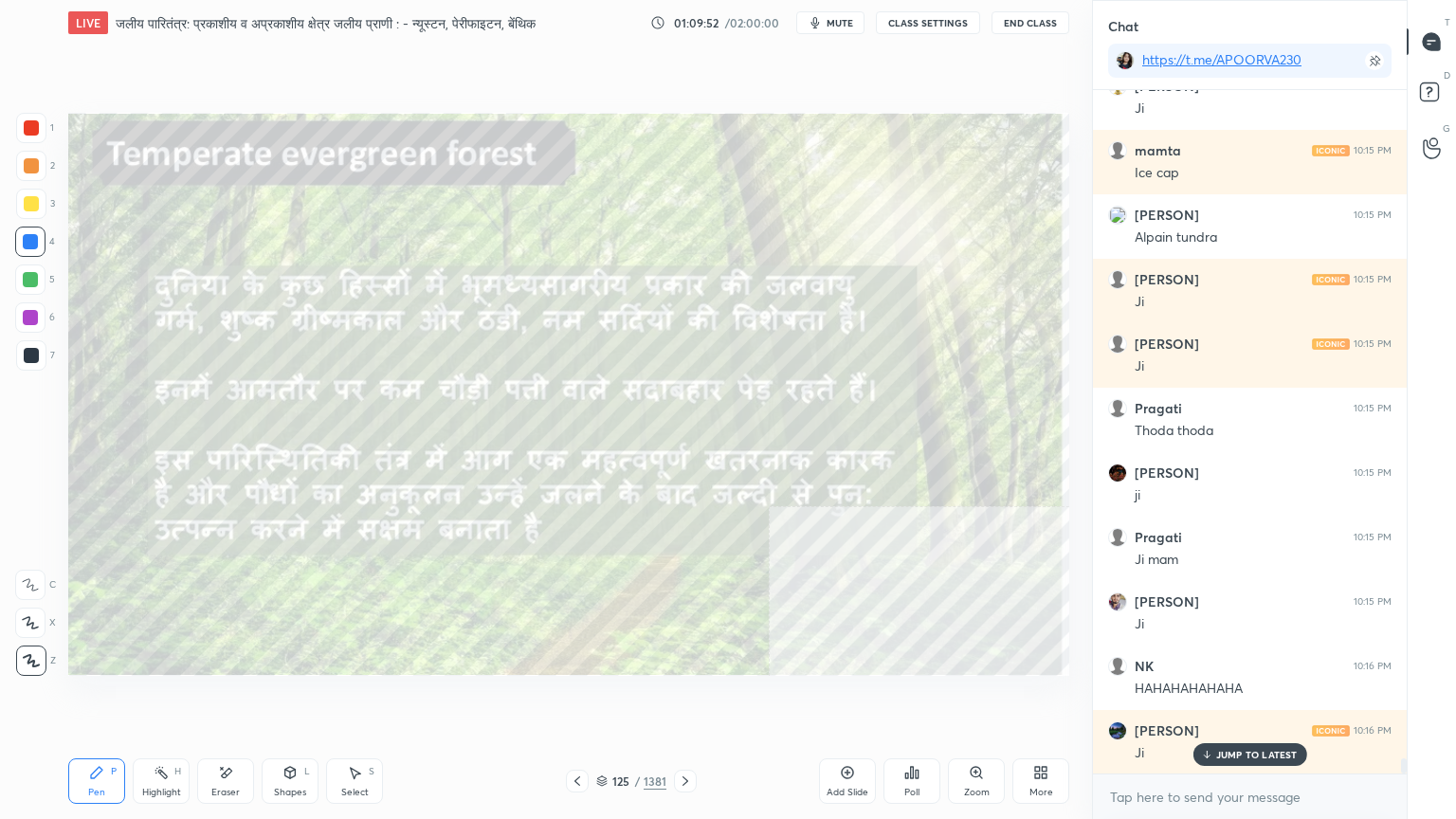 click 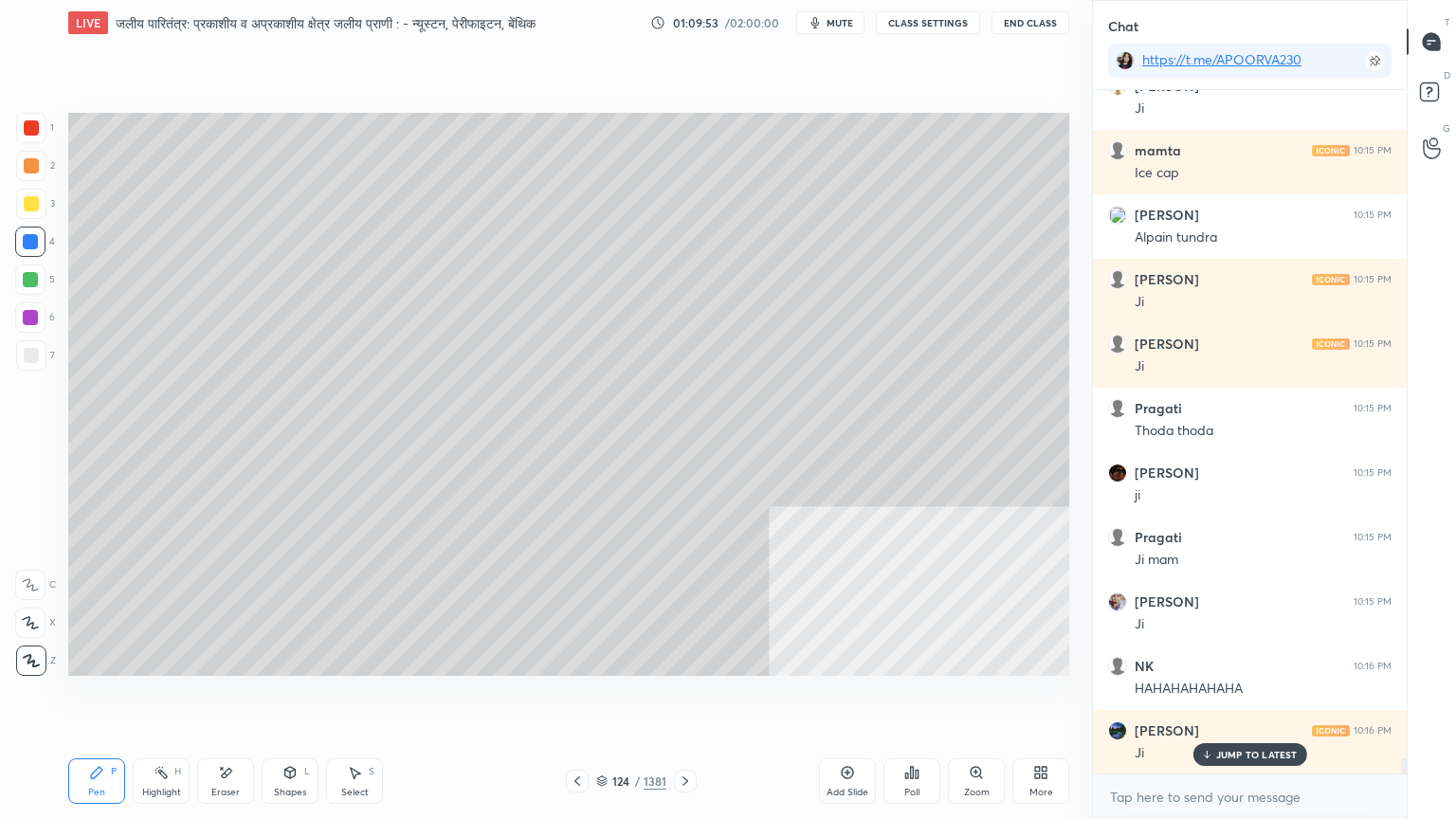 click 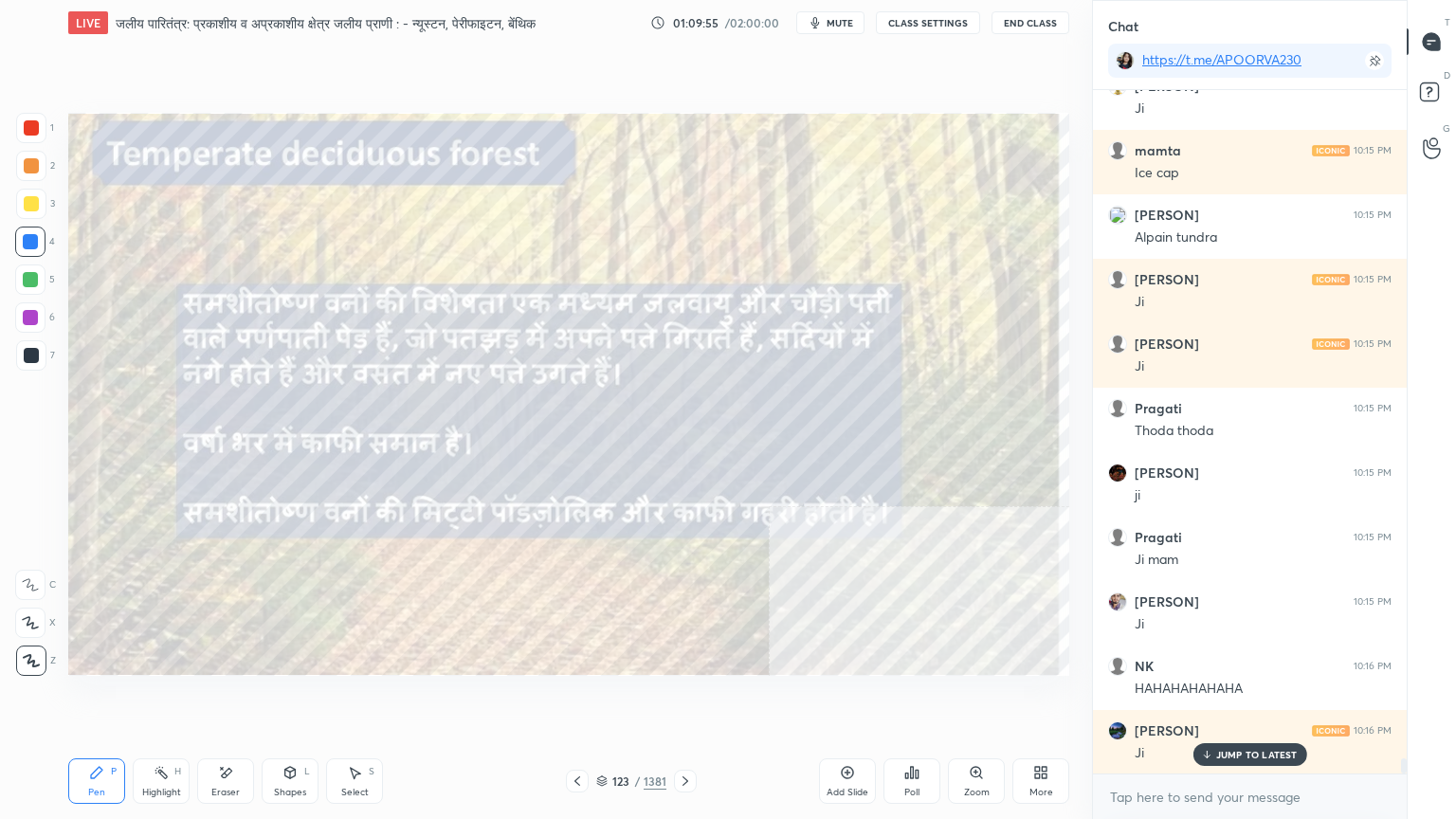 click 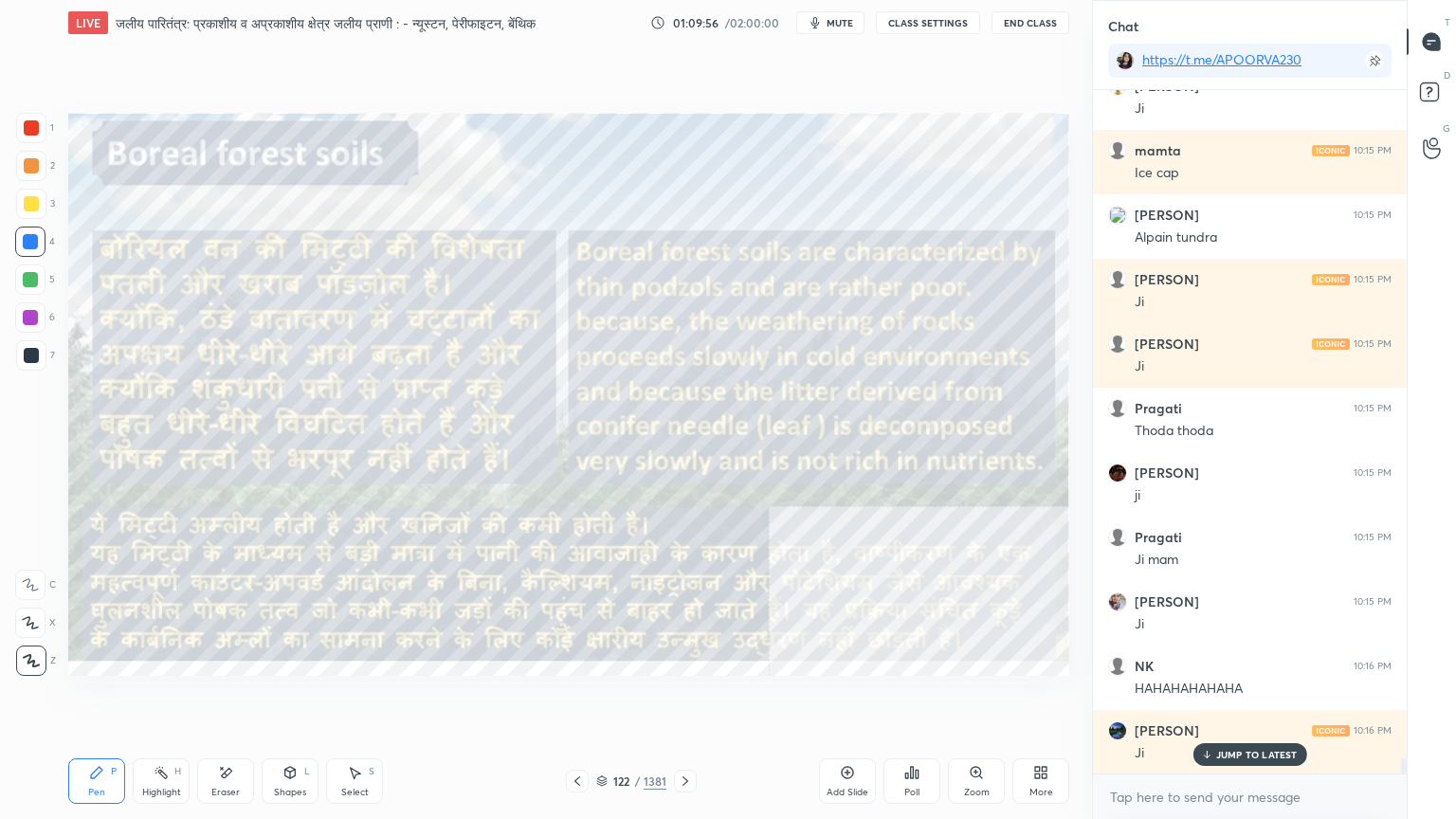 drag, startPoint x: 684, startPoint y: 777, endPoint x: 675, endPoint y: 779, distance: 9.219544 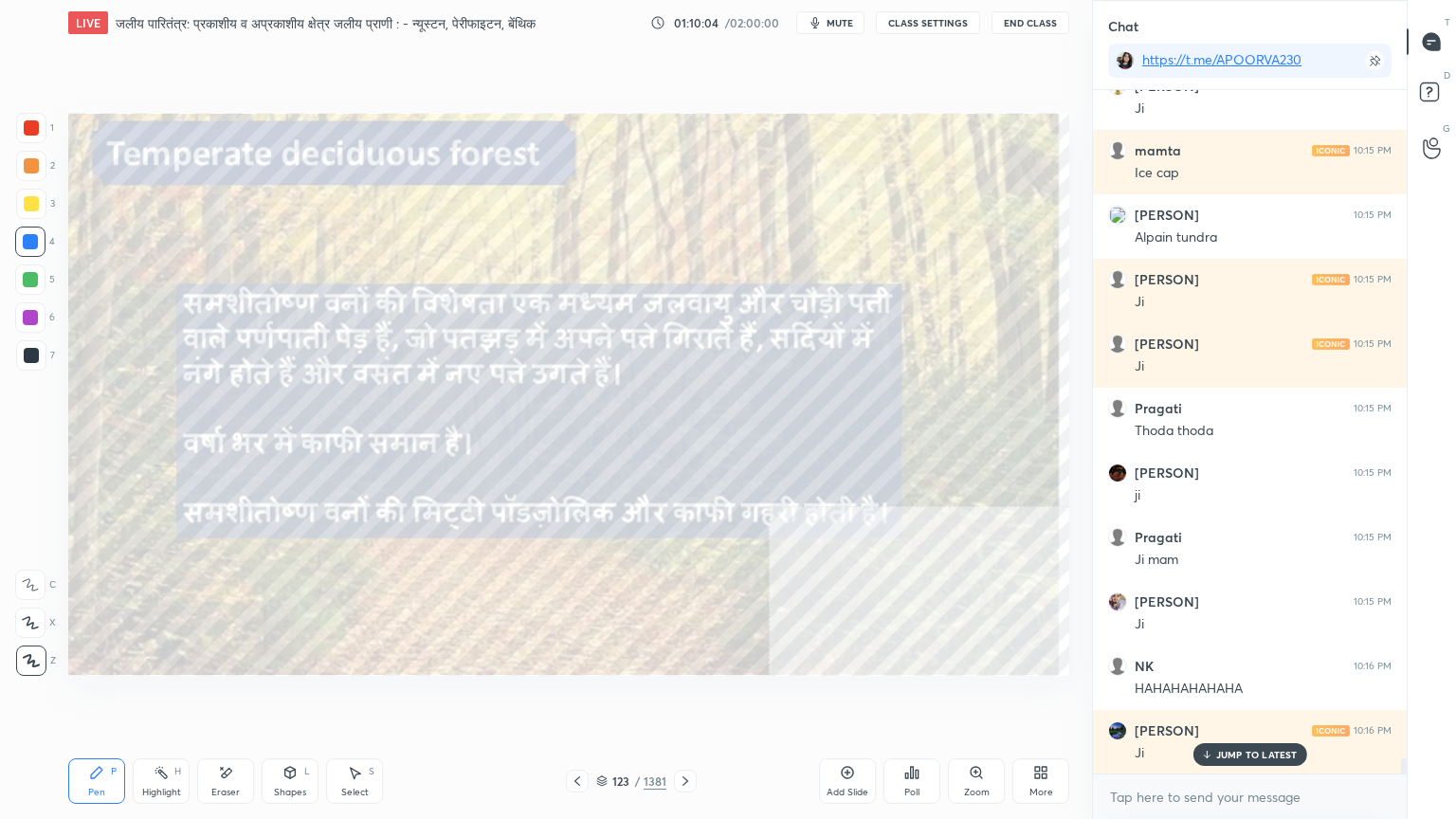scroll, scrollTop: 30652, scrollLeft: 0, axis: vertical 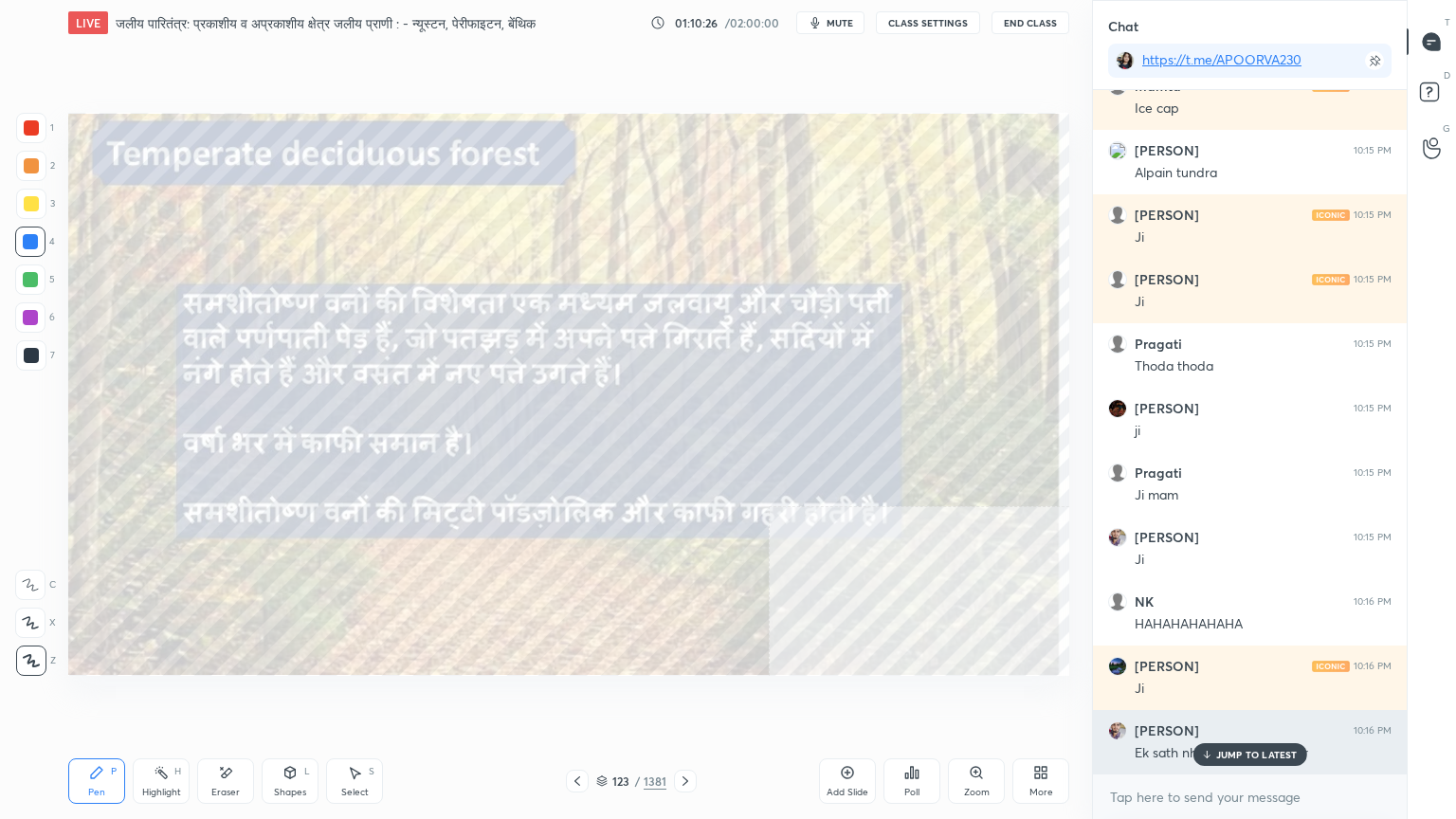 click on "JUMP TO LATEST" at bounding box center (1257, 755) 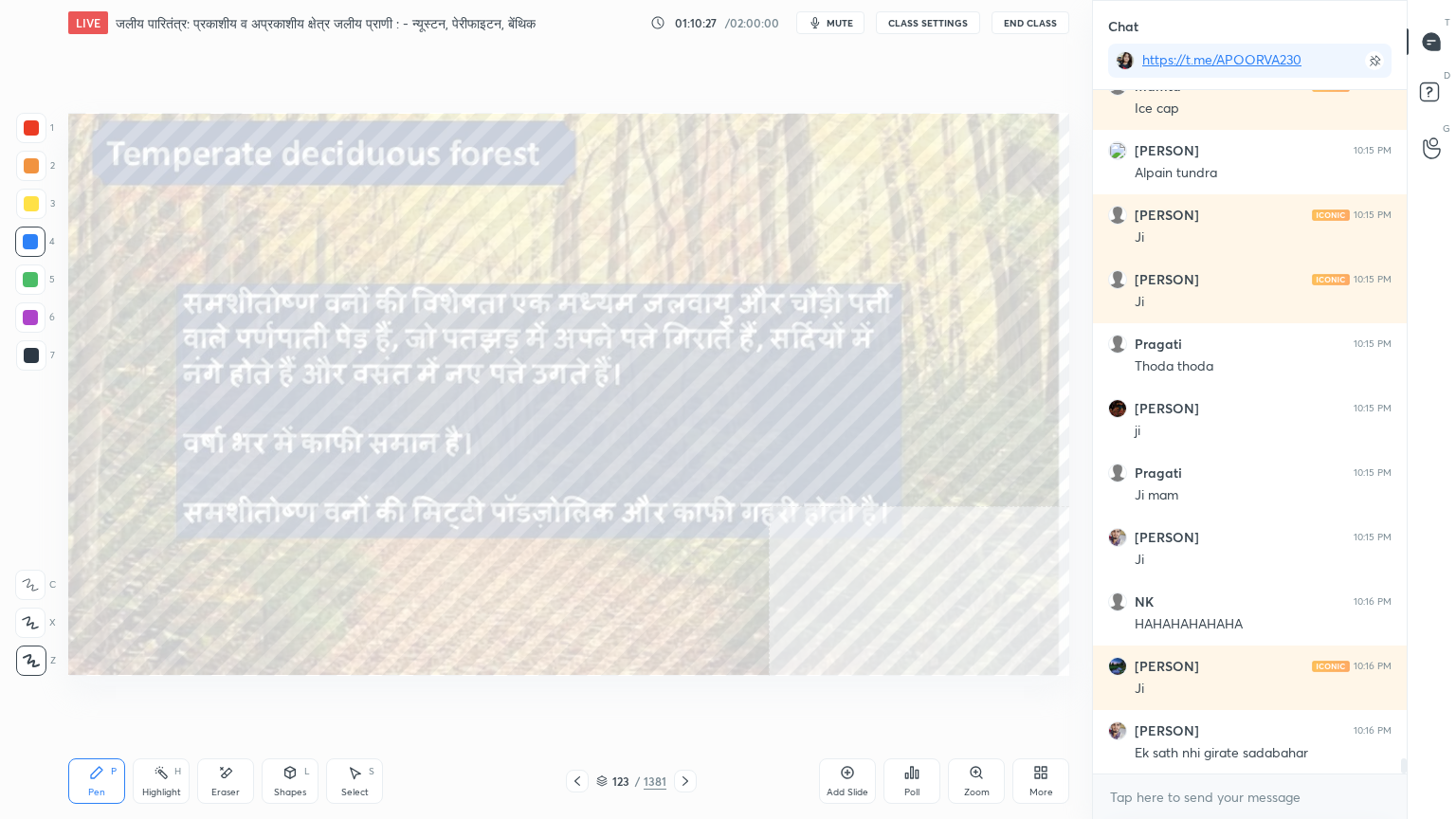 click on "x" at bounding box center [1249, 796] 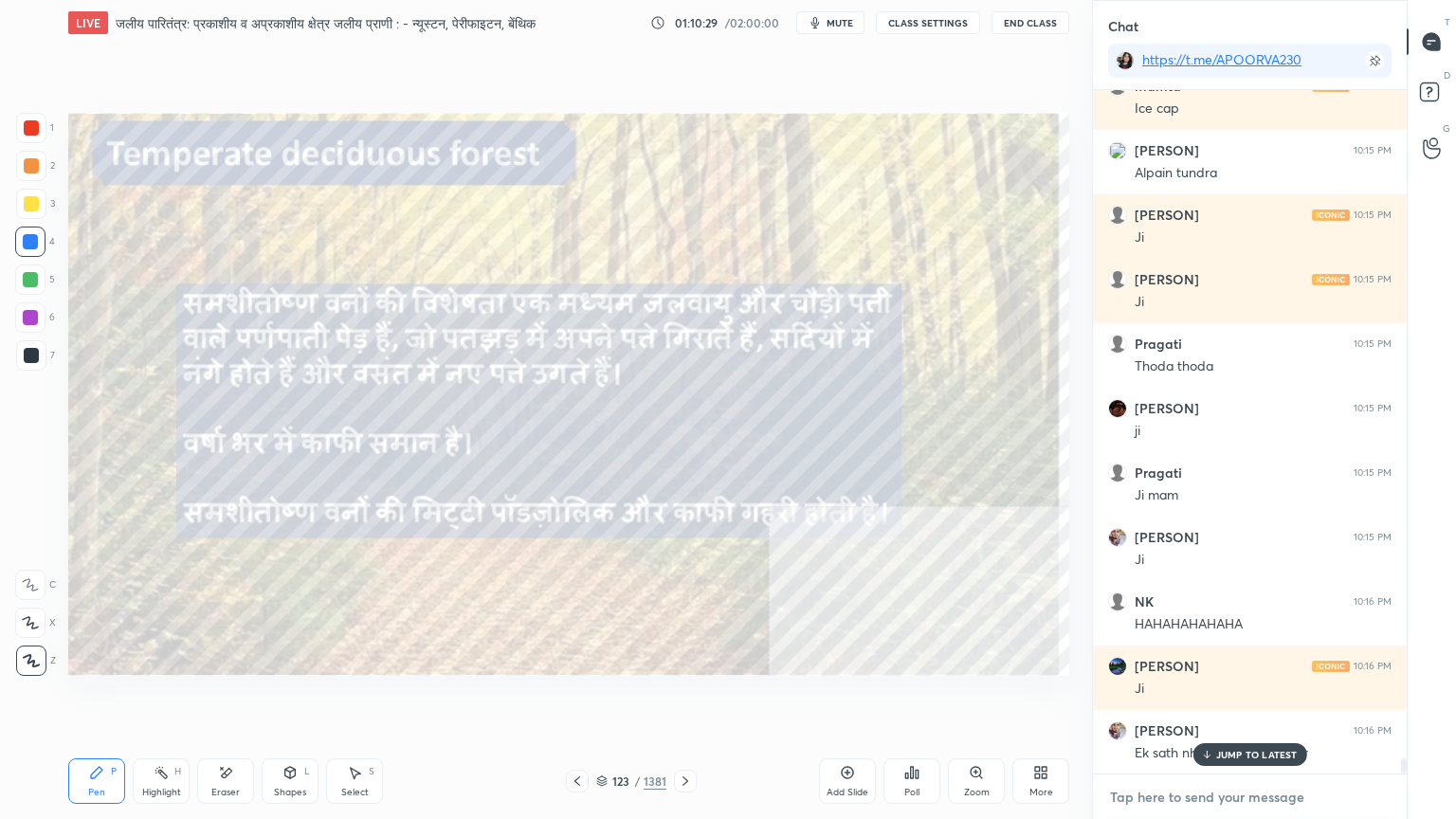 scroll, scrollTop: 30716, scrollLeft: 0, axis: vertical 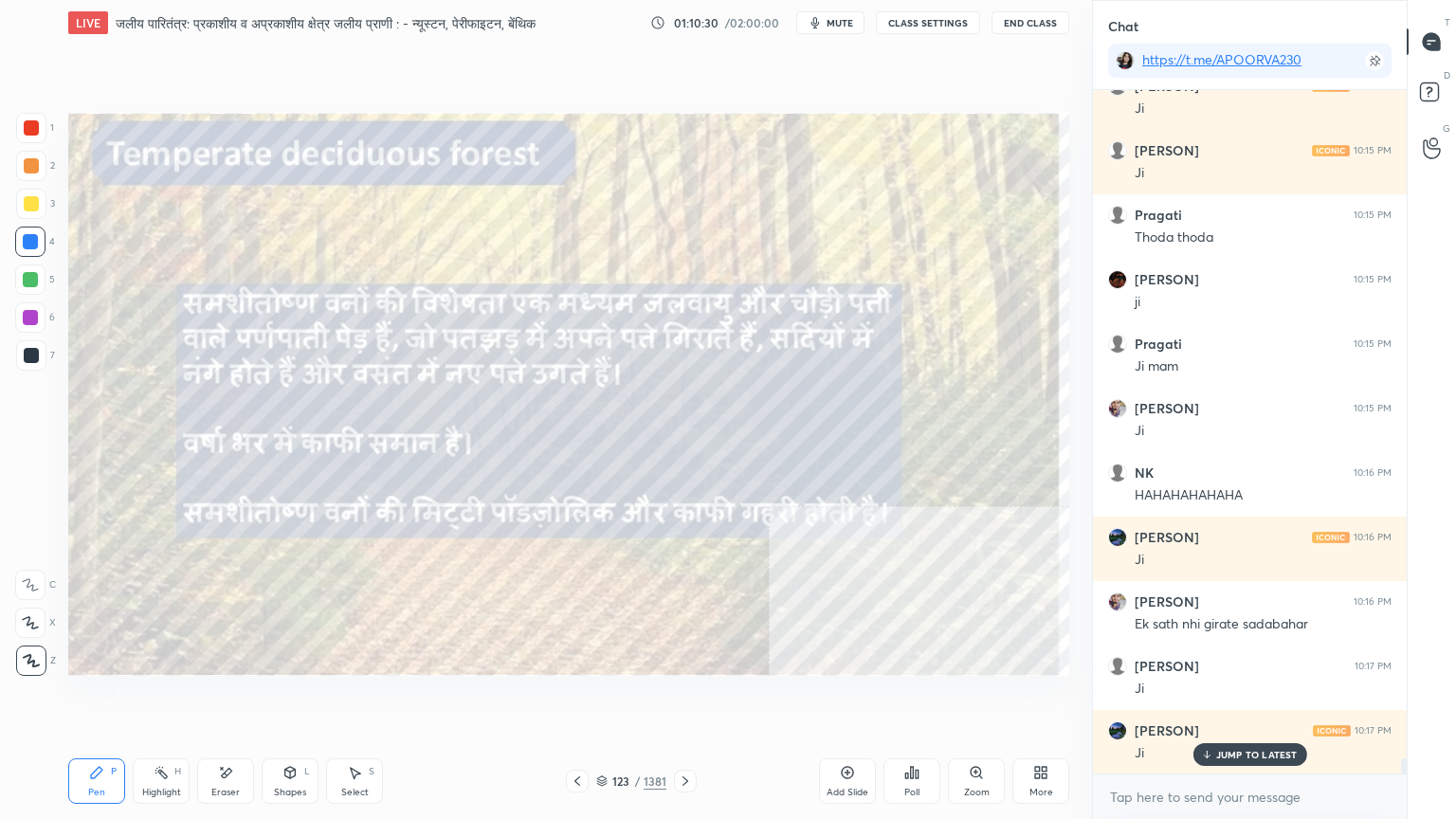 click on "JUMP TO LATEST" at bounding box center [1257, 755] 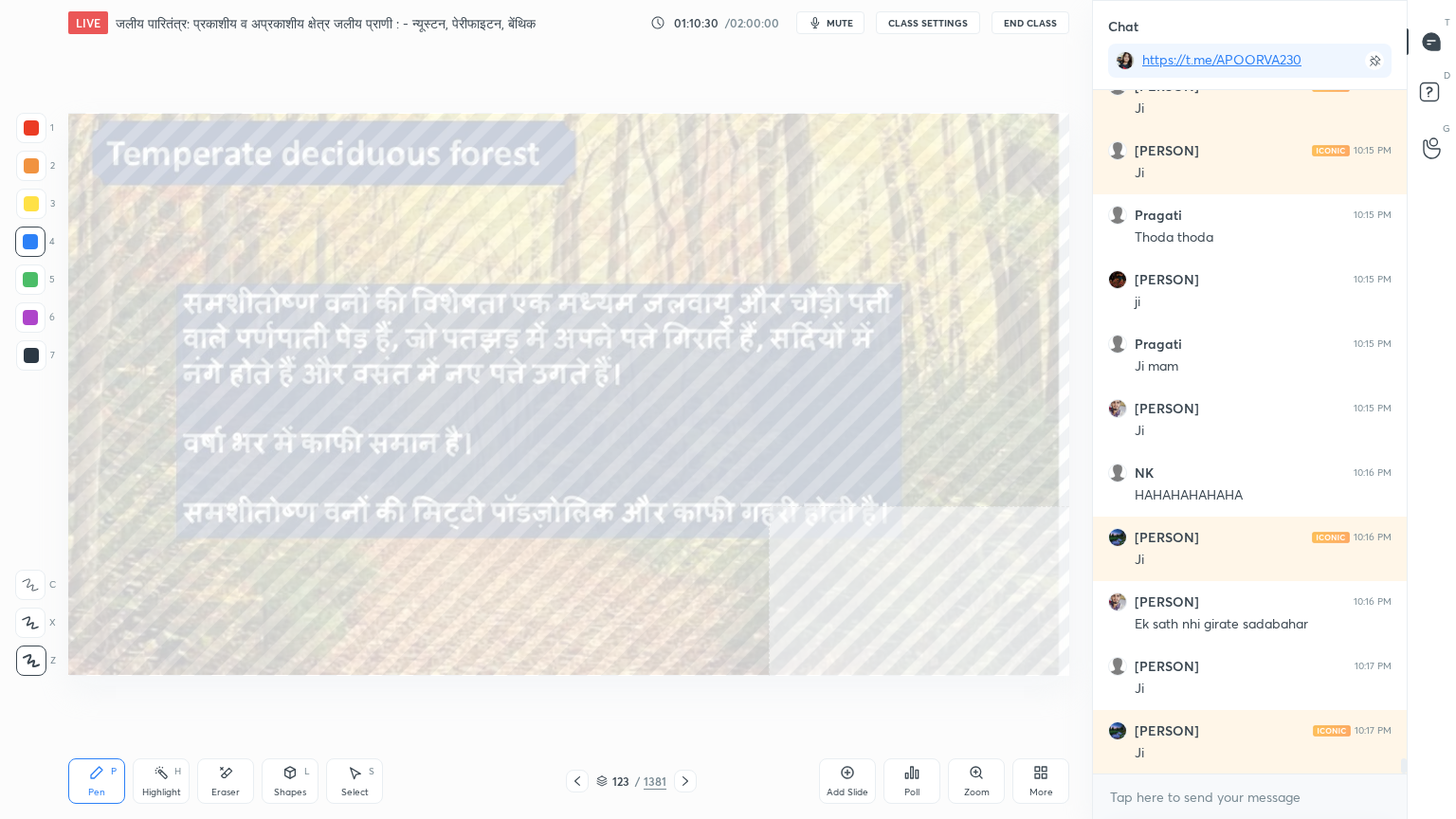 scroll, scrollTop: 30845, scrollLeft: 0, axis: vertical 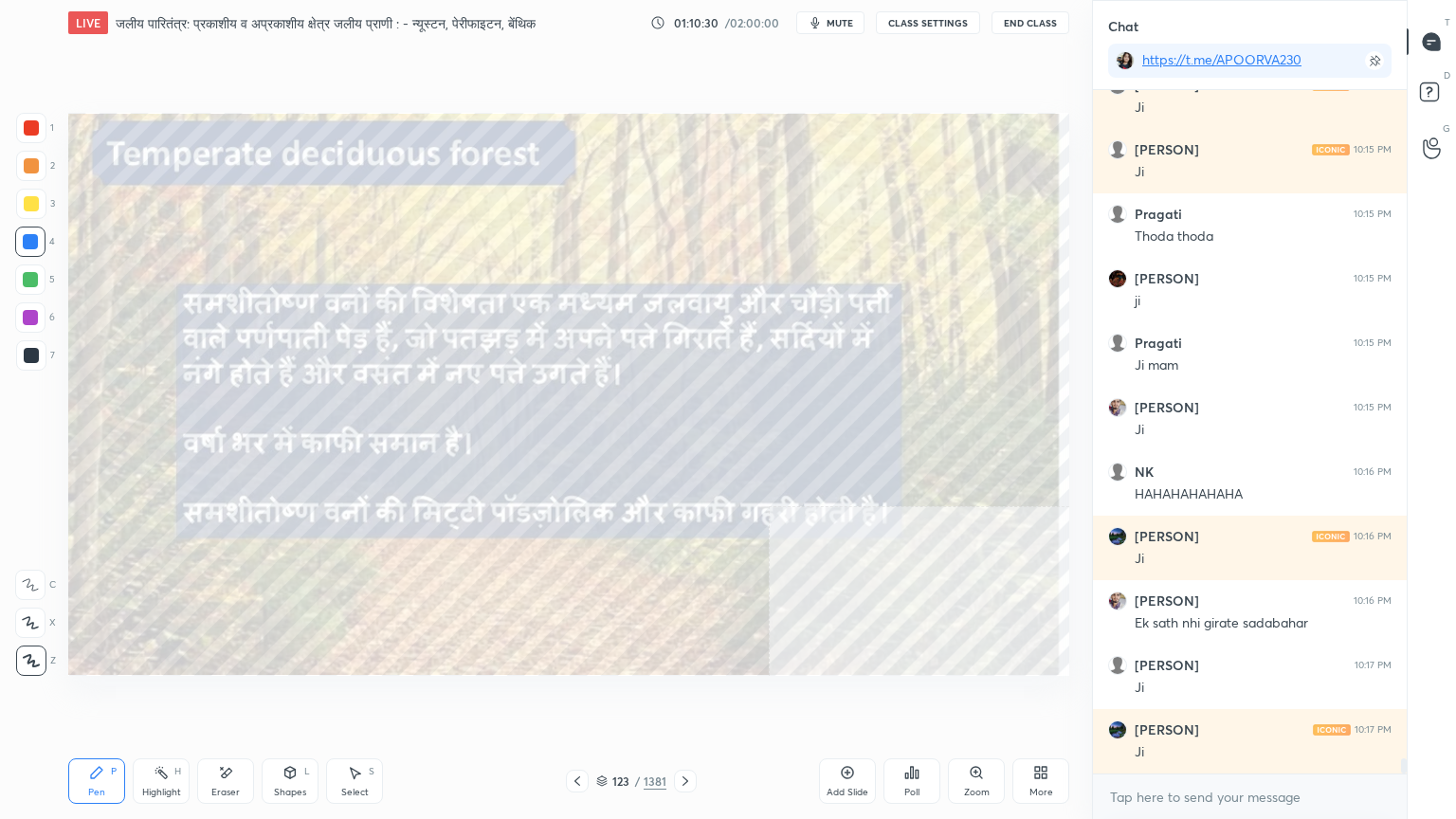 click on "x" at bounding box center [1249, 796] 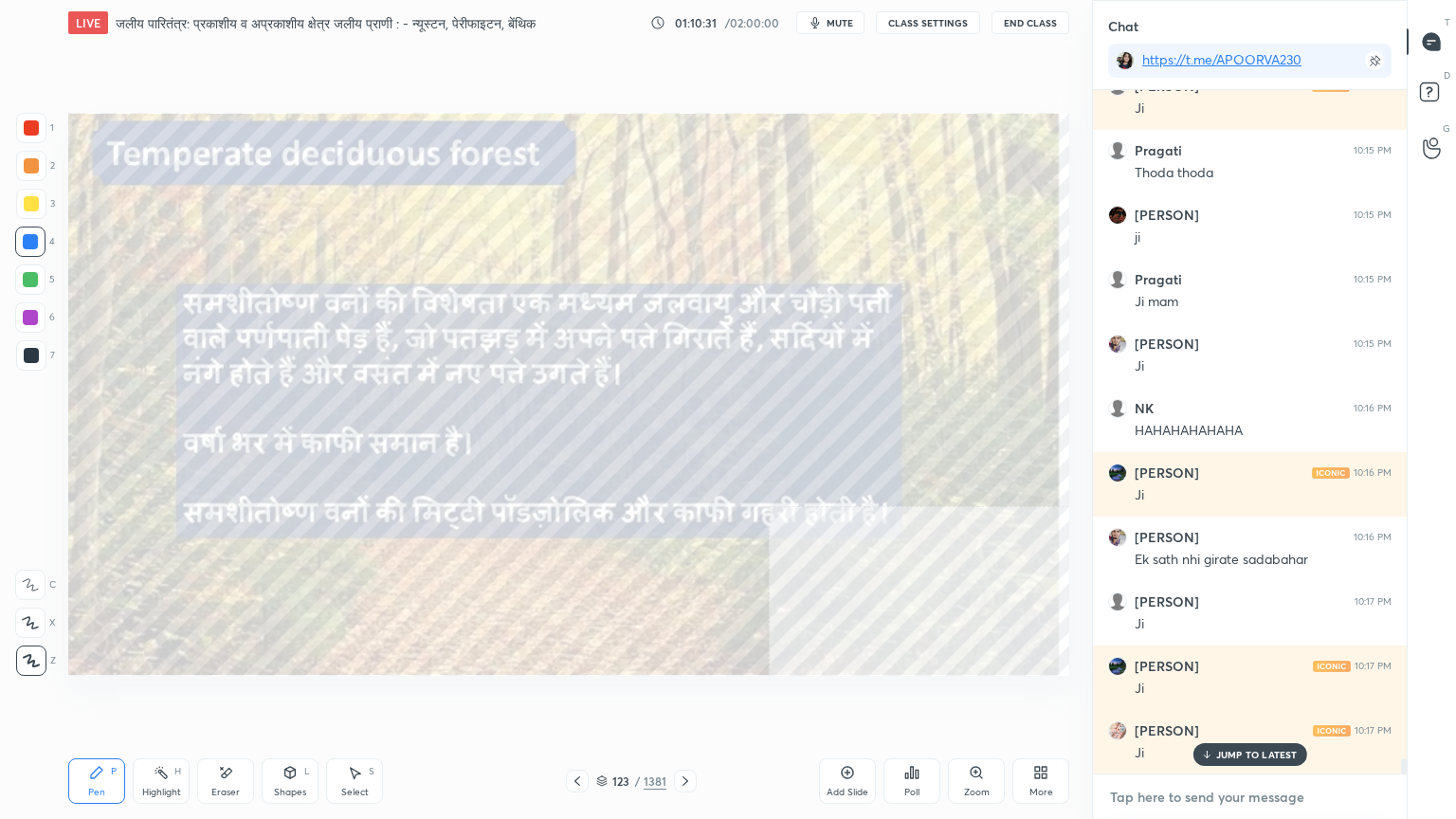scroll, scrollTop: 31103, scrollLeft: 0, axis: vertical 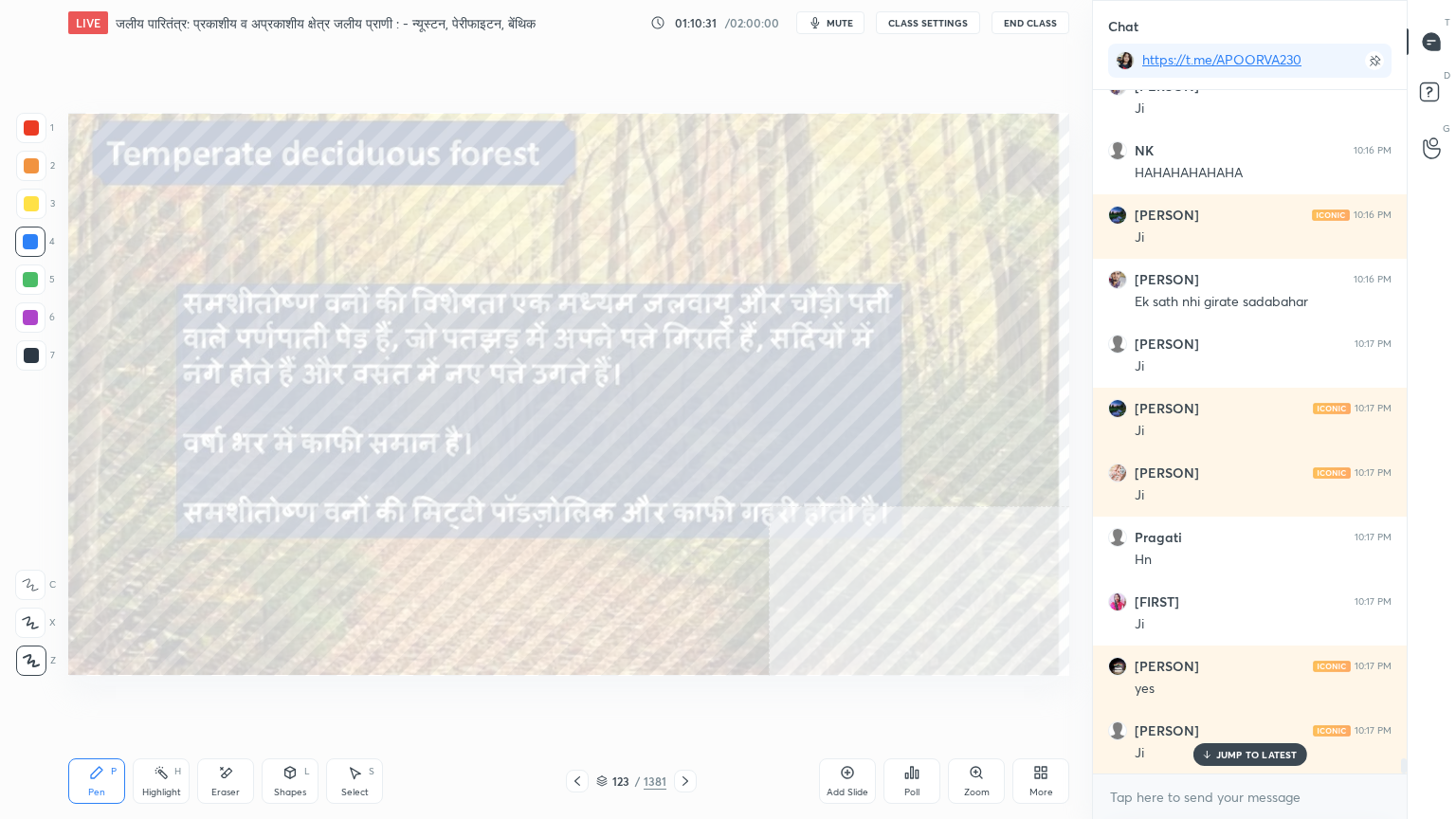 click on "JUMP TO LATEST" at bounding box center [1257, 755] 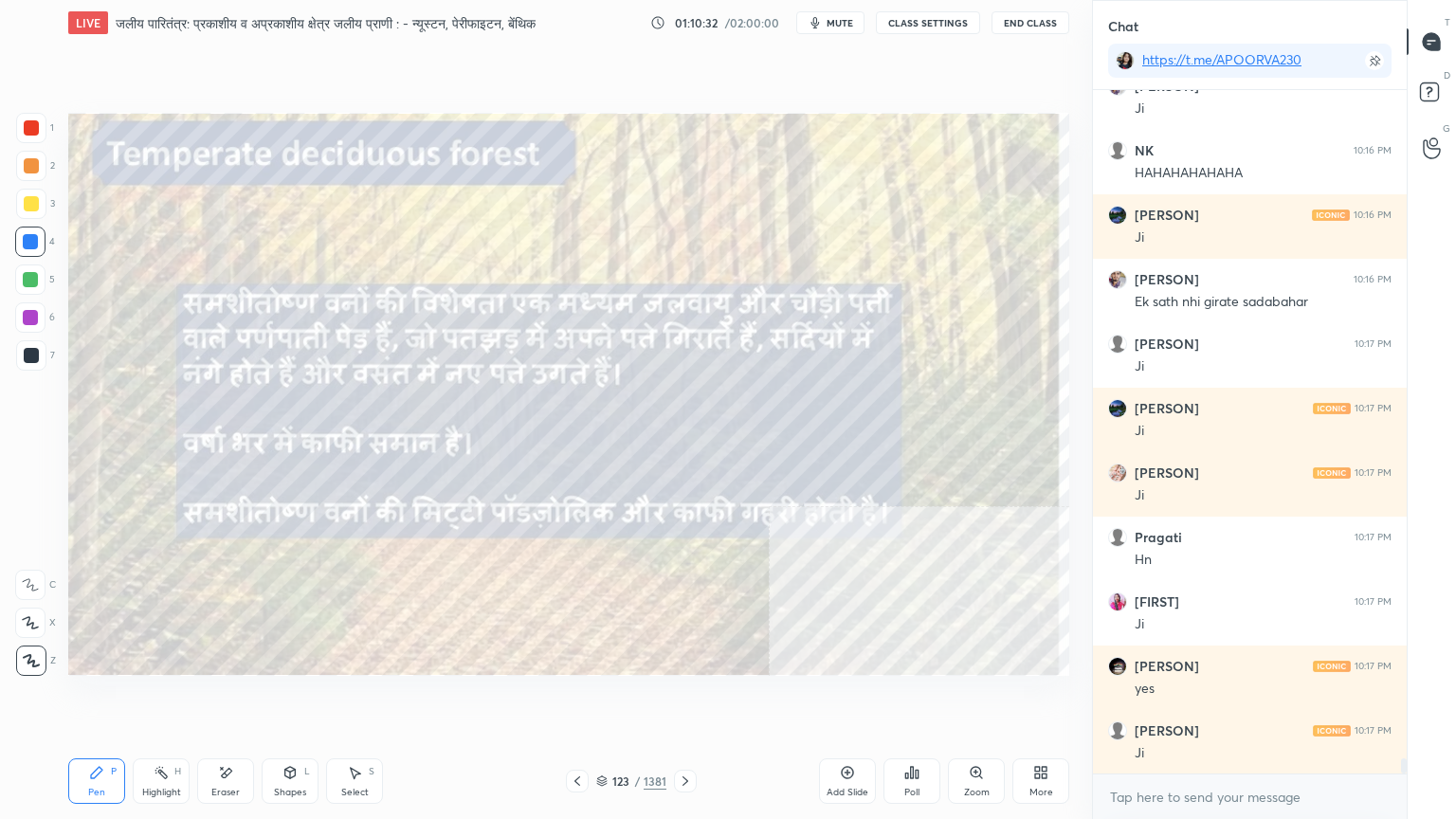 click on "x" at bounding box center (1249, 796) 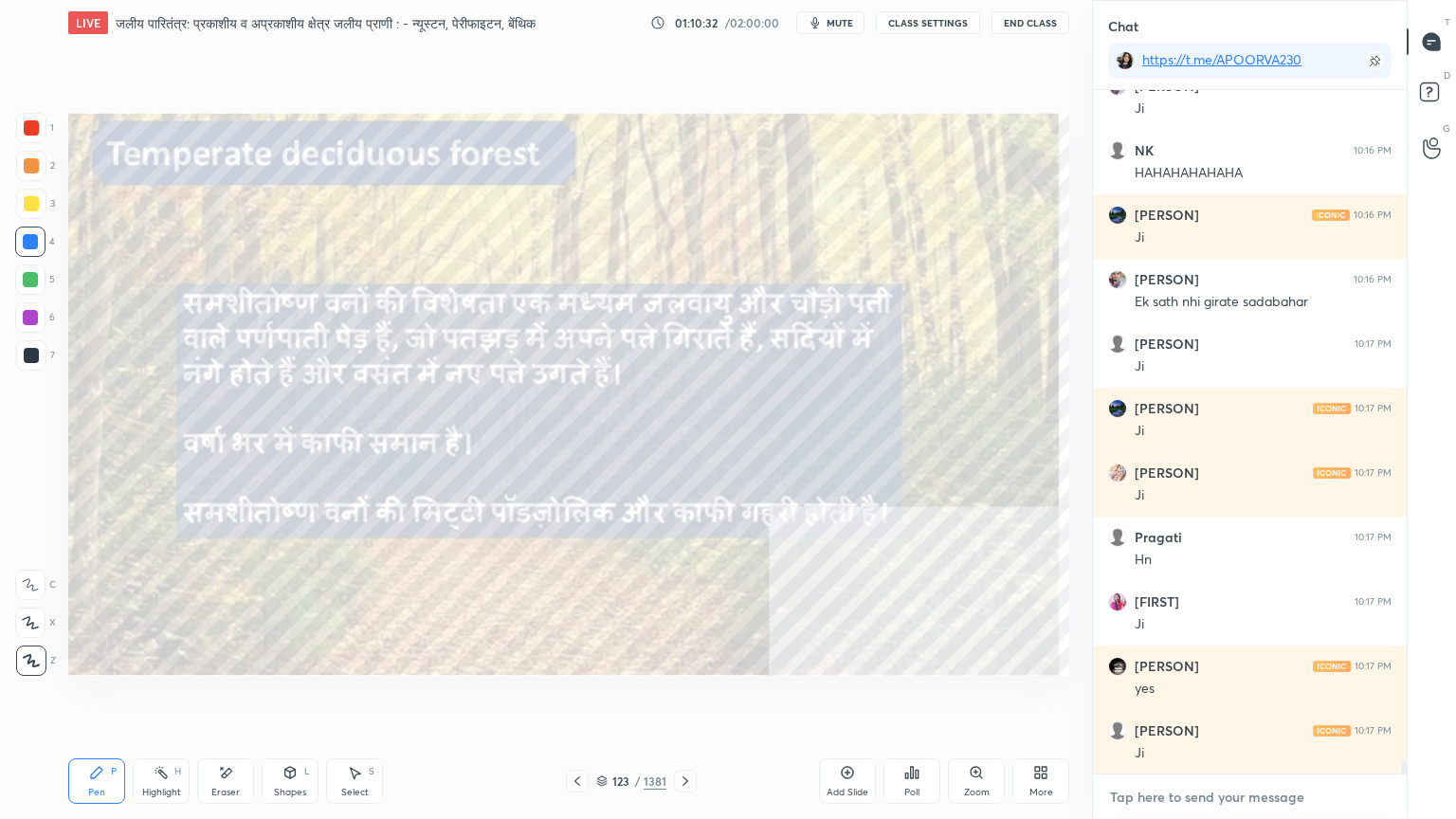 scroll, scrollTop: 31168, scrollLeft: 0, axis: vertical 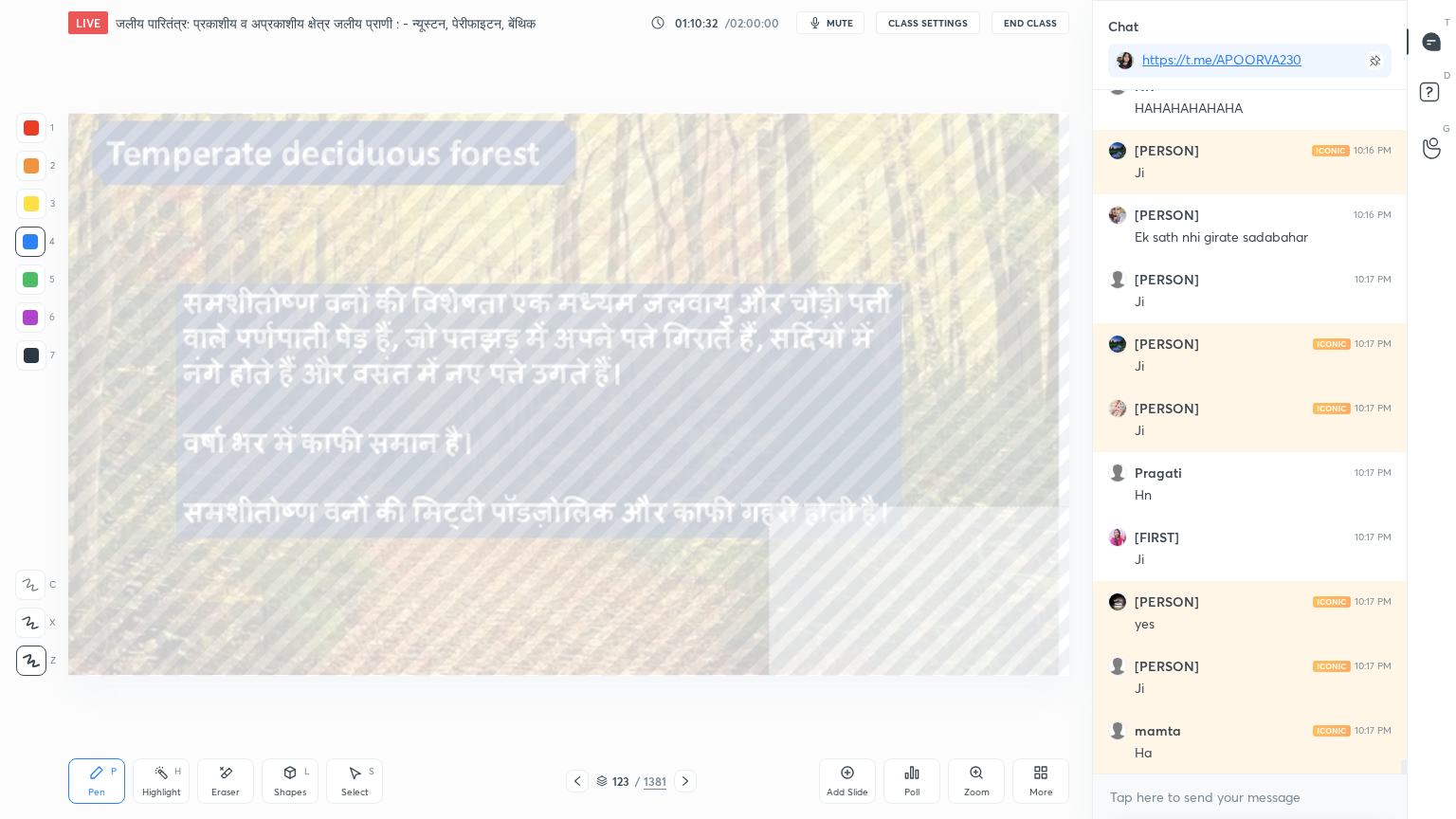 click on "x" at bounding box center [1249, 796] 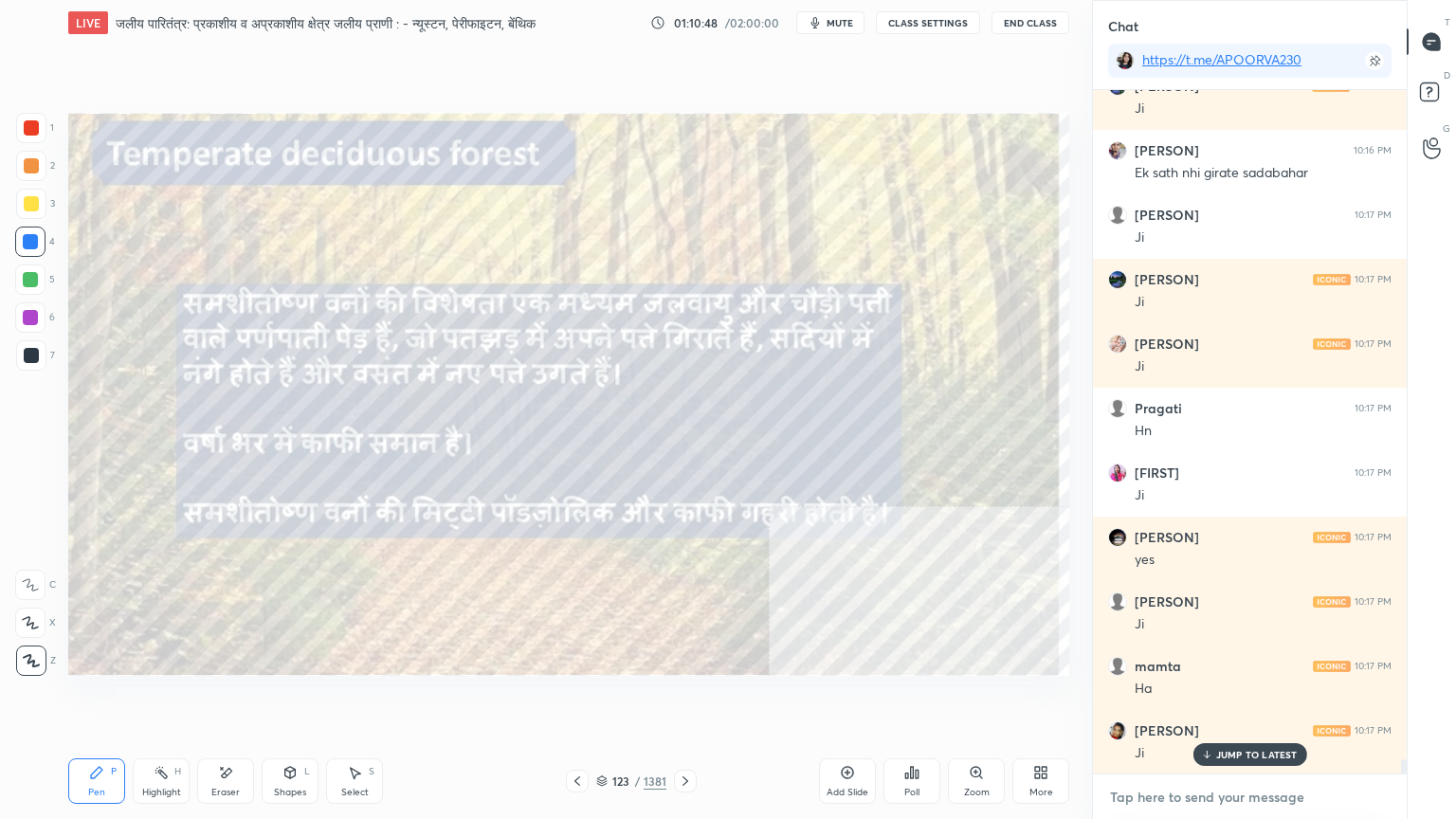 scroll, scrollTop: 31296, scrollLeft: 0, axis: vertical 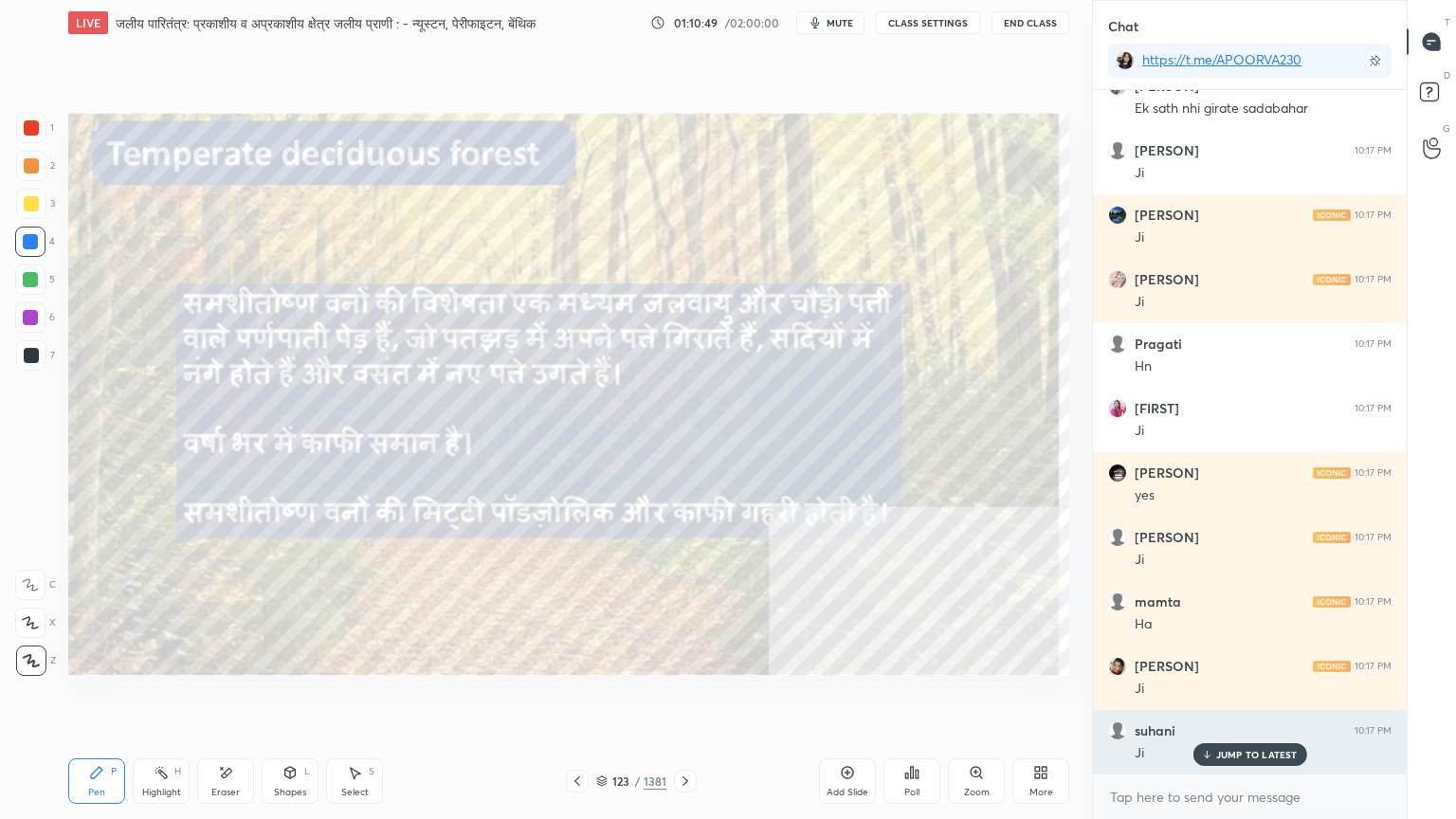 click on "JUMP TO LATEST" at bounding box center (1257, 755) 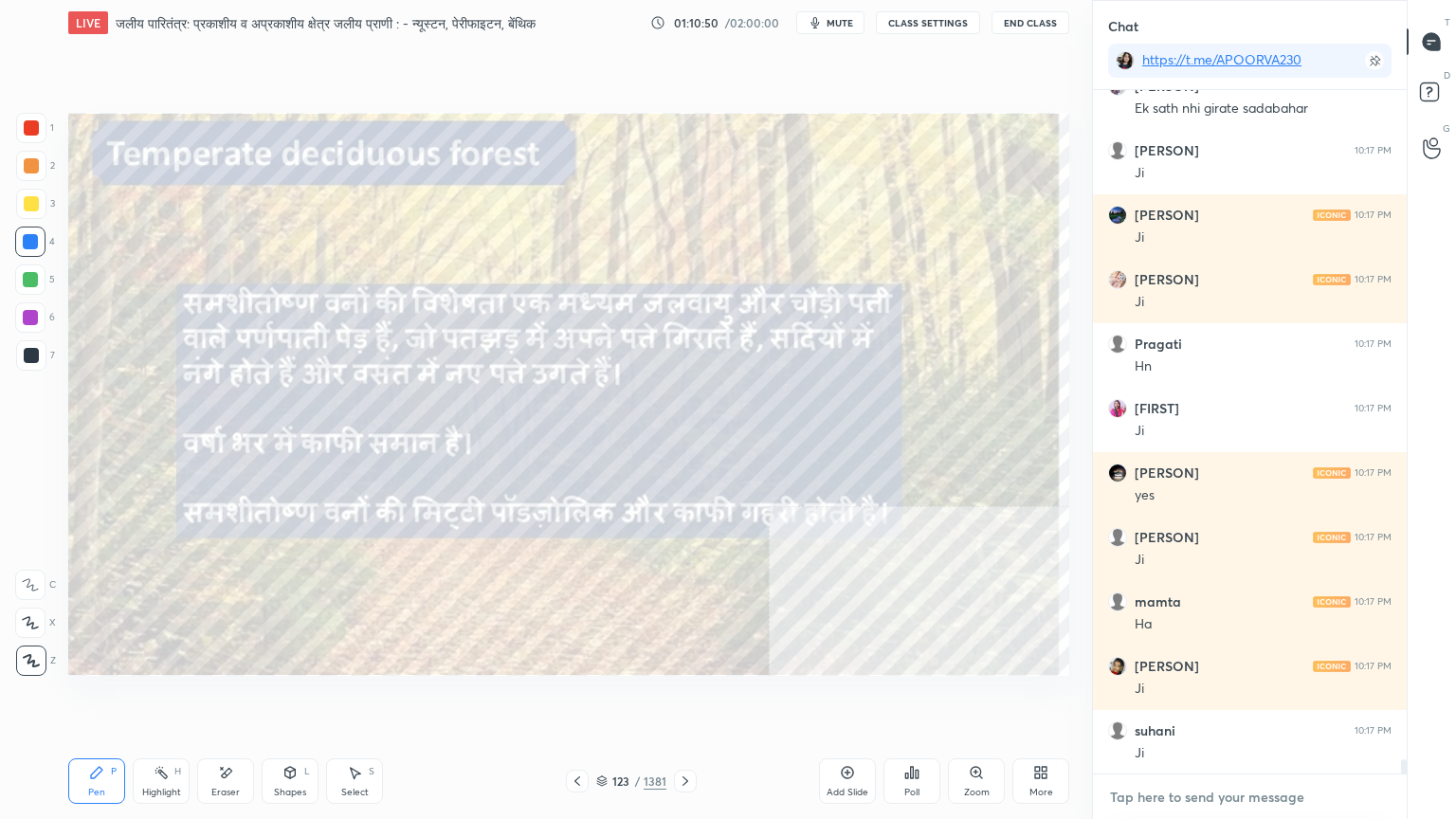 click at bounding box center (1249, 797) 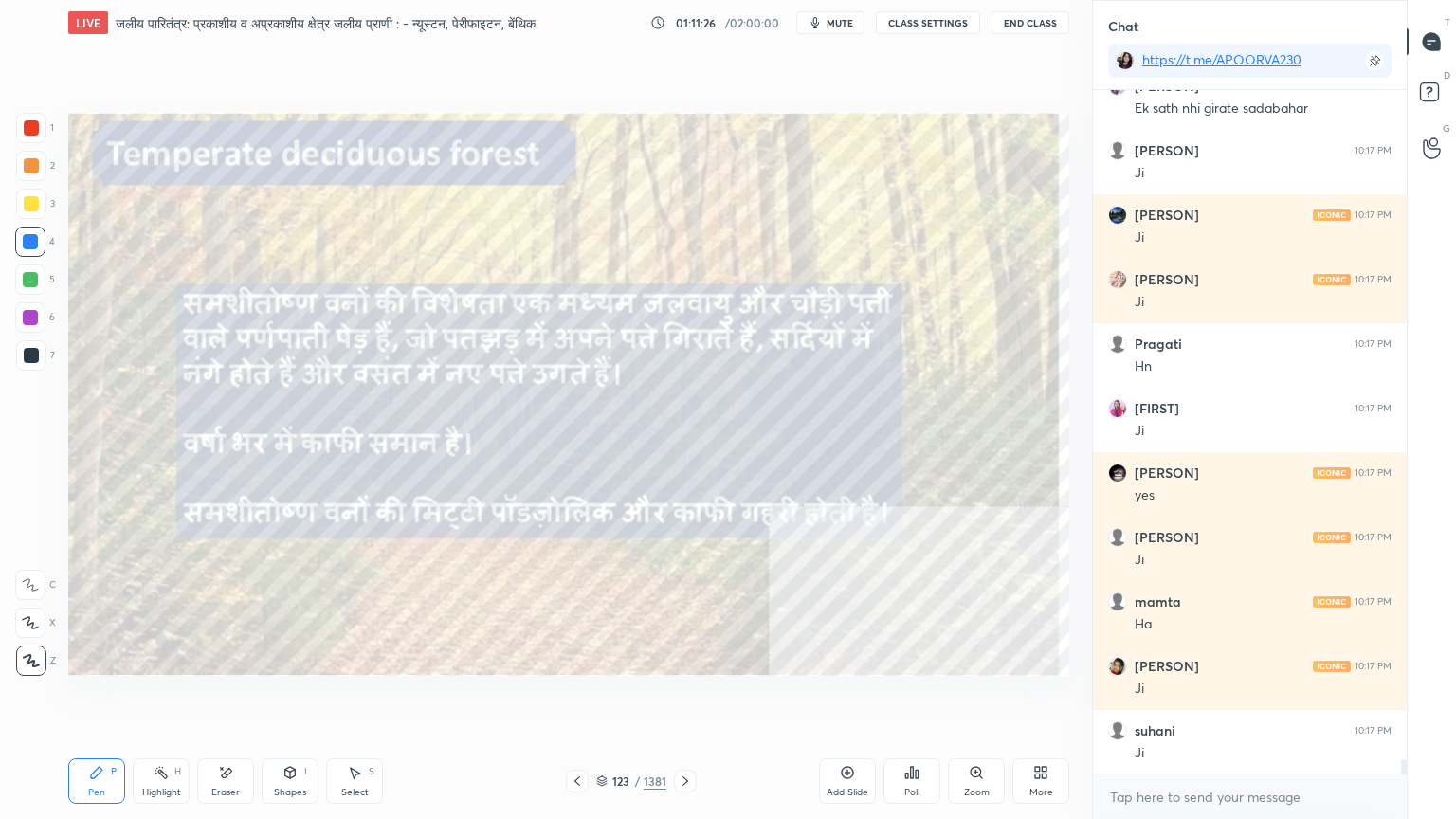 click 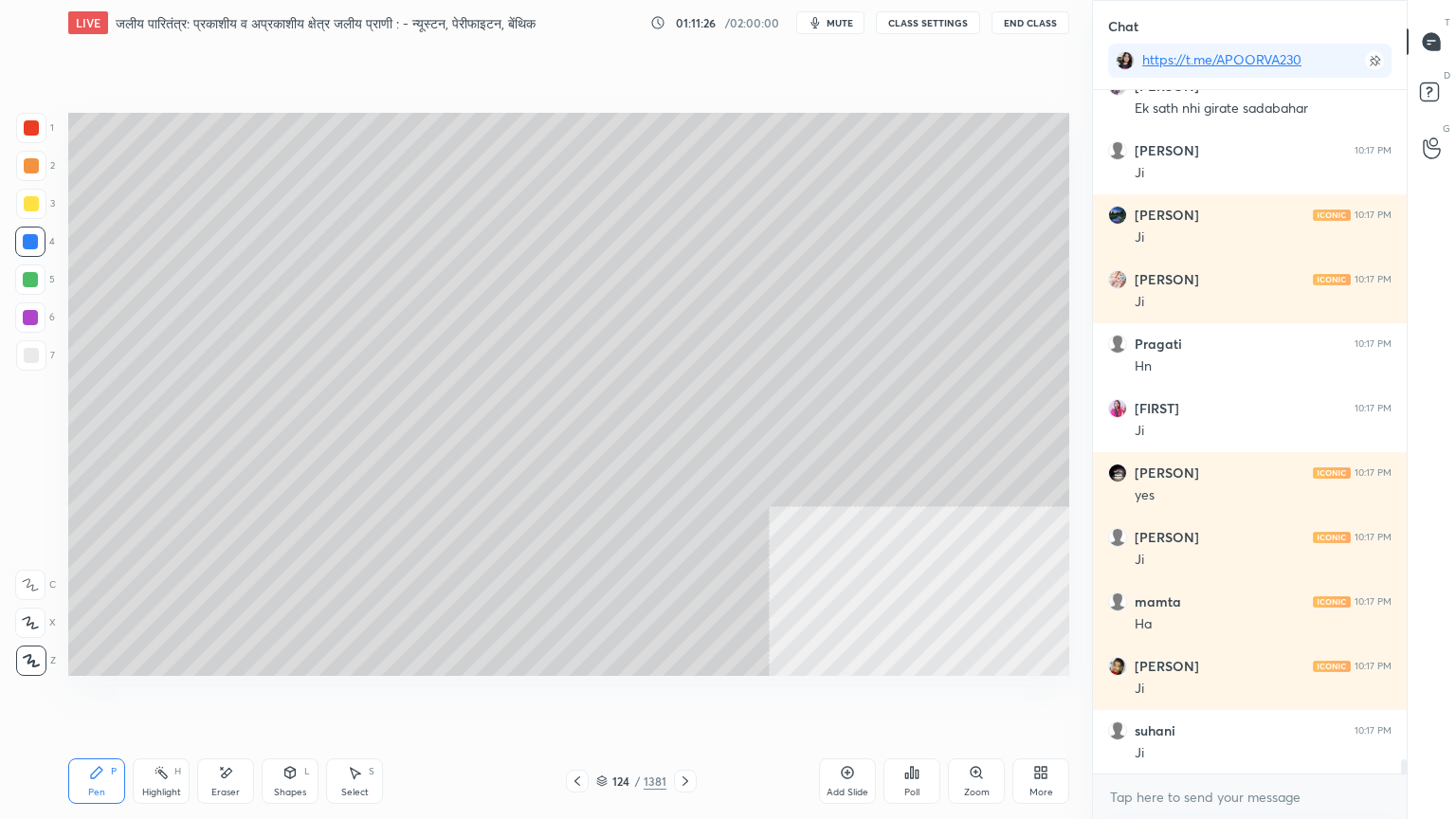 click 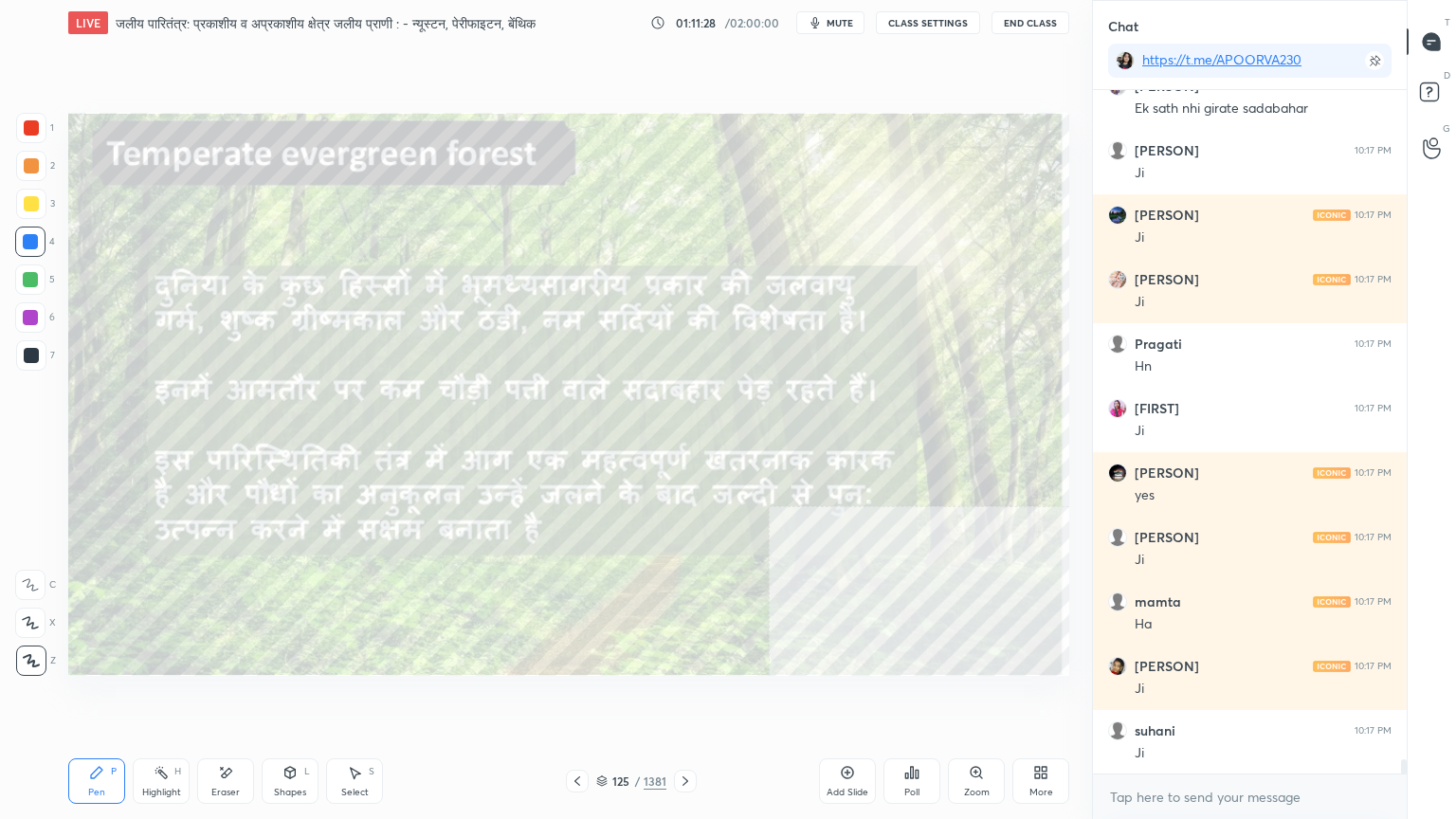 click at bounding box center (685, 781) 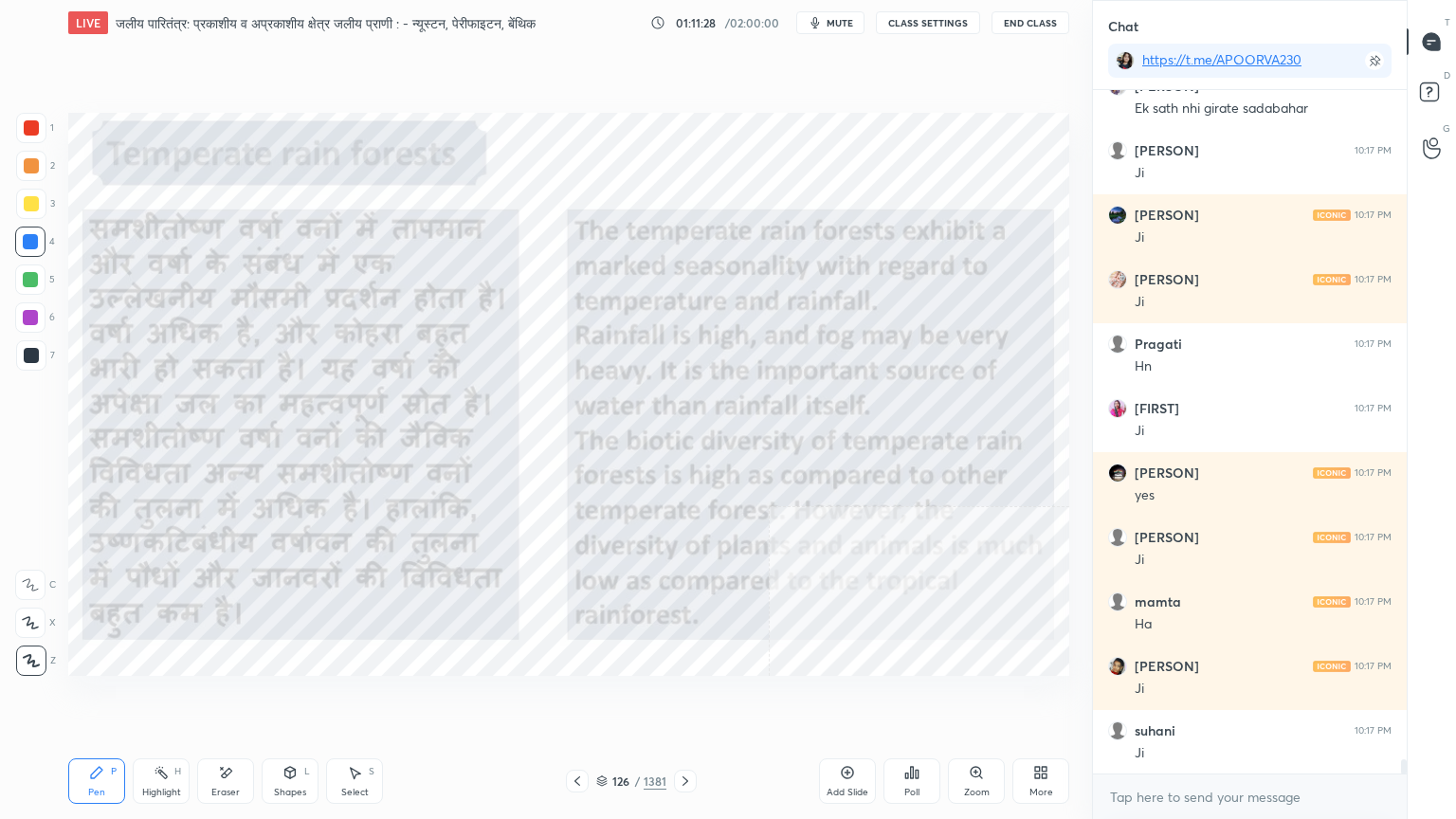 click at bounding box center [685, 781] 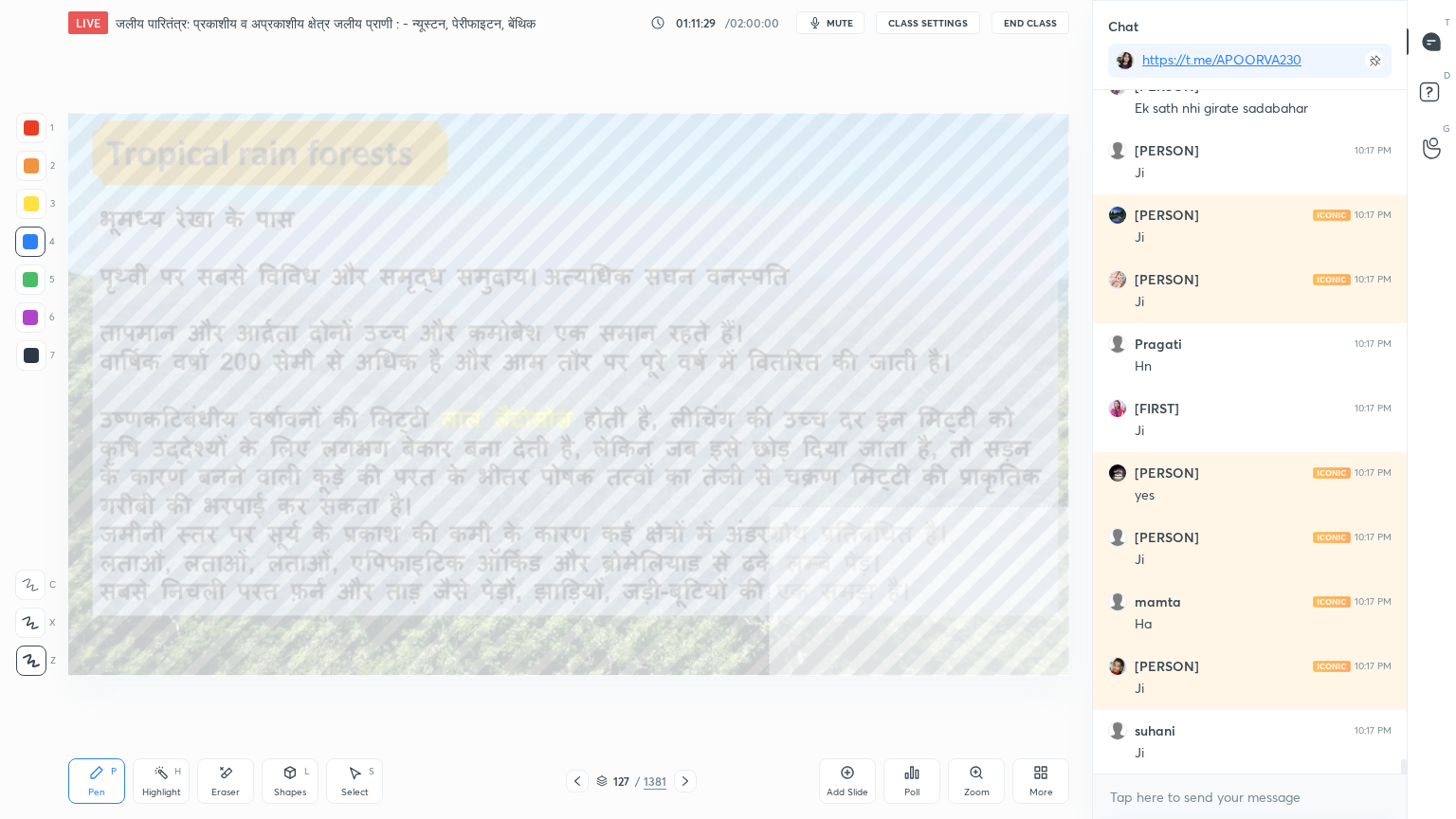 click at bounding box center (685, 781) 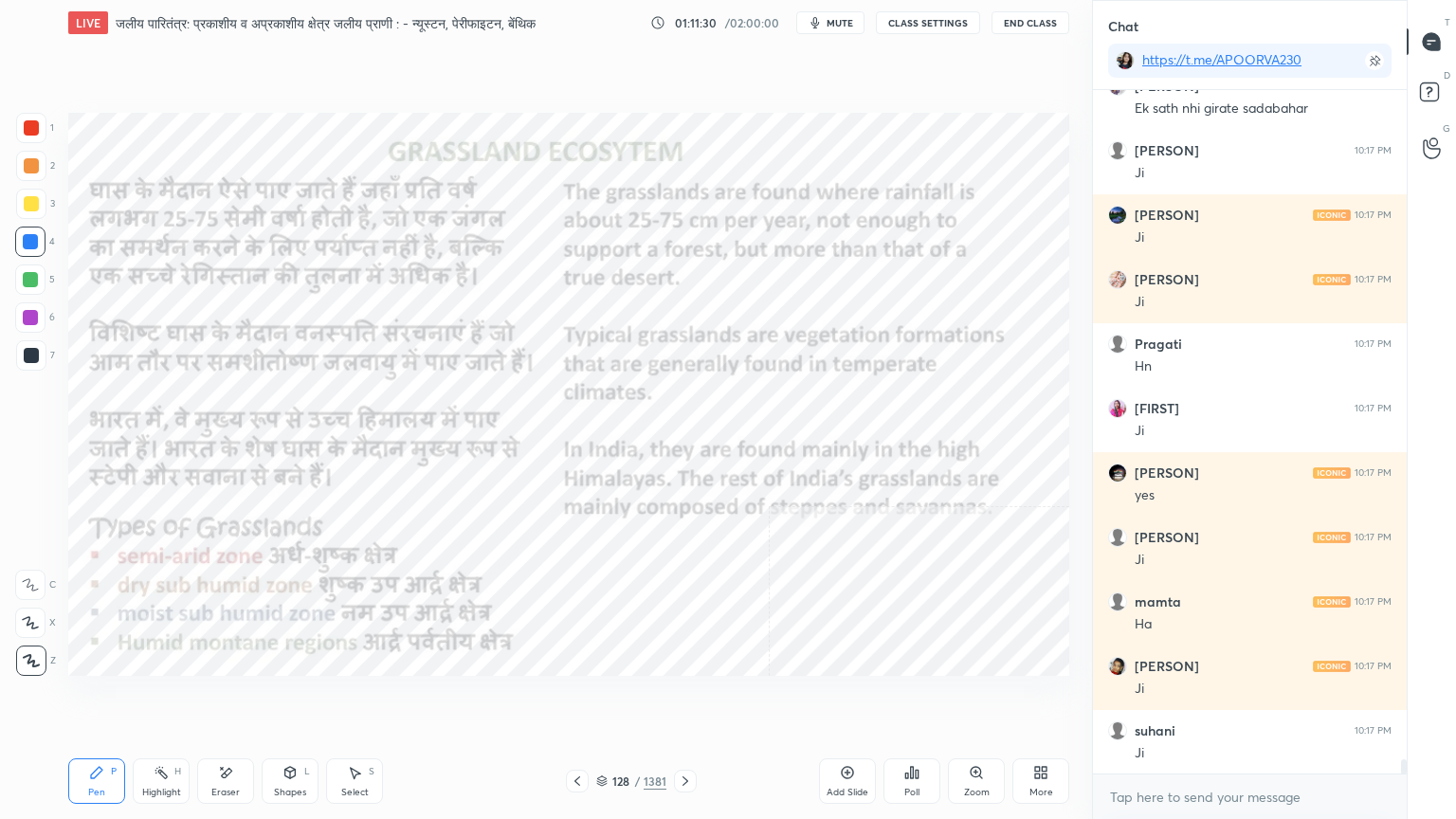 click at bounding box center (685, 781) 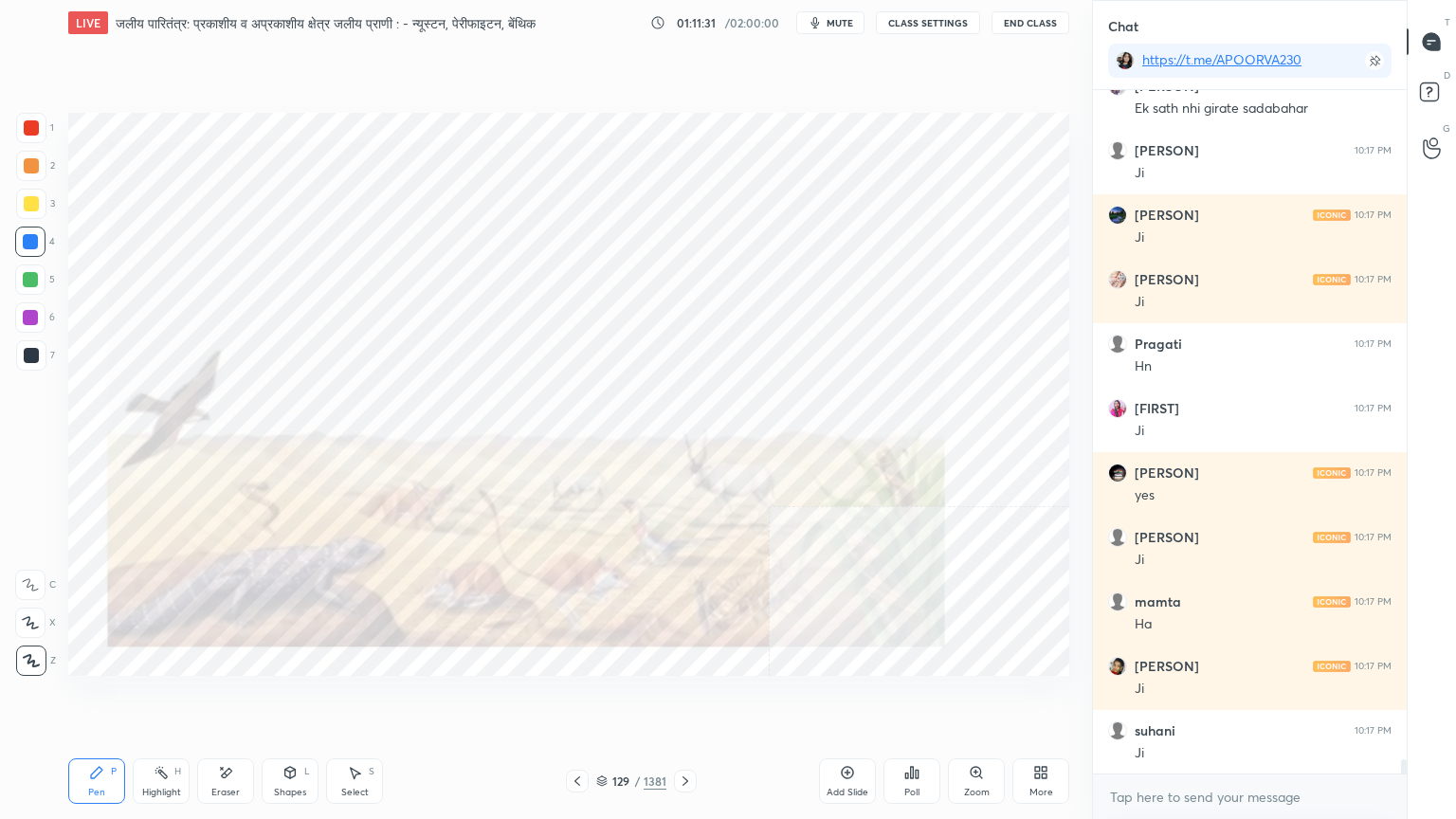 click 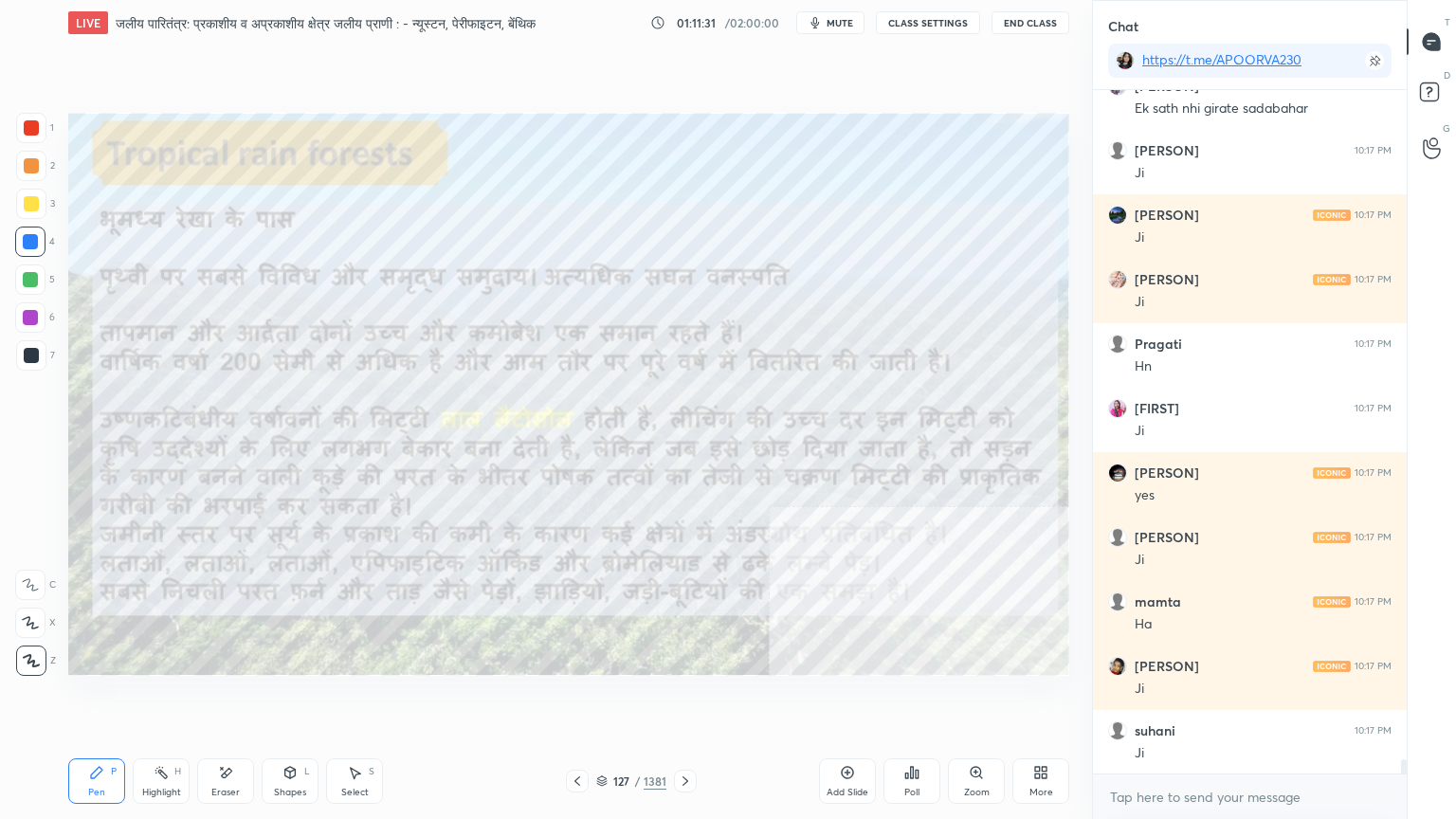 click 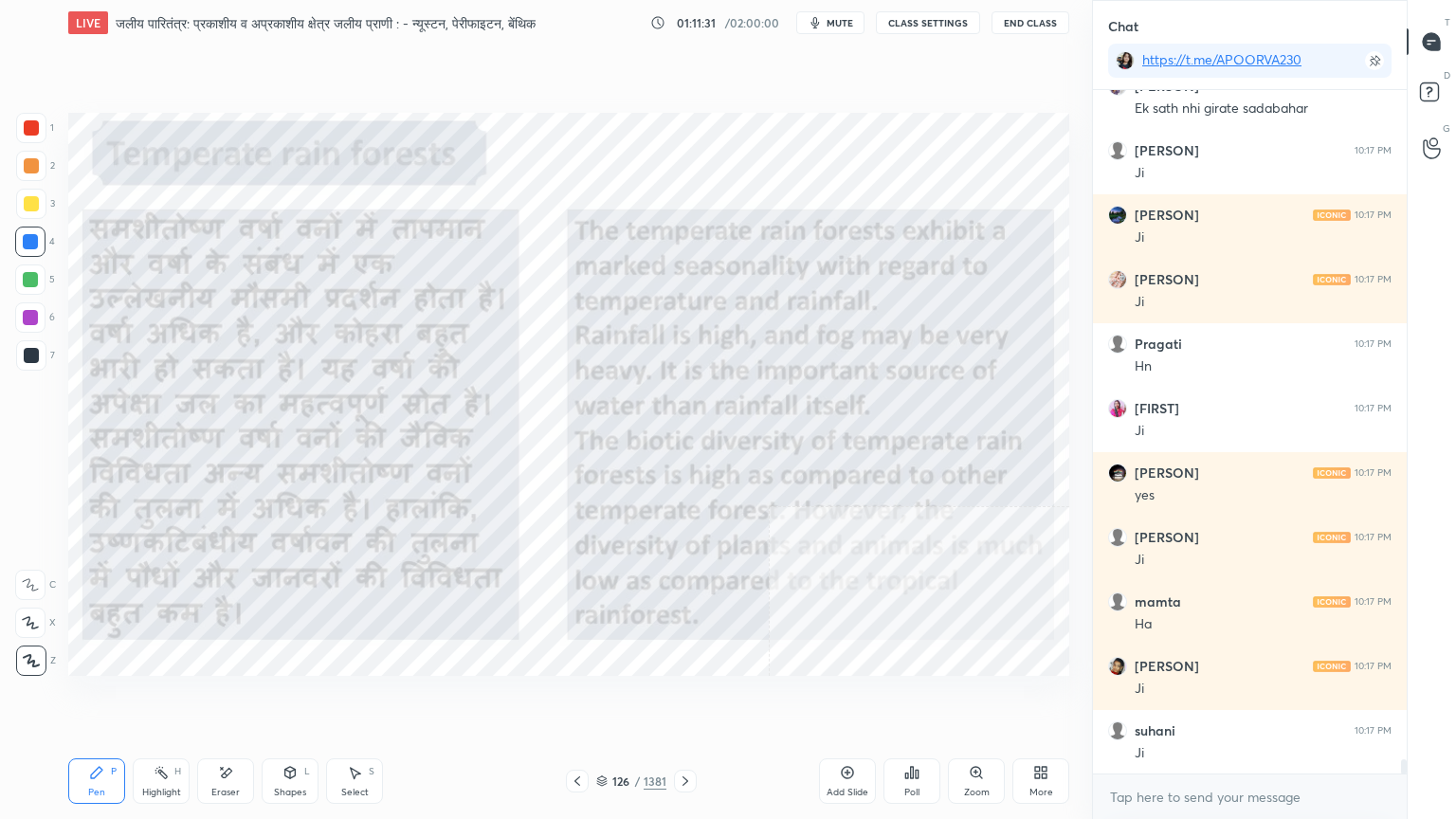 click 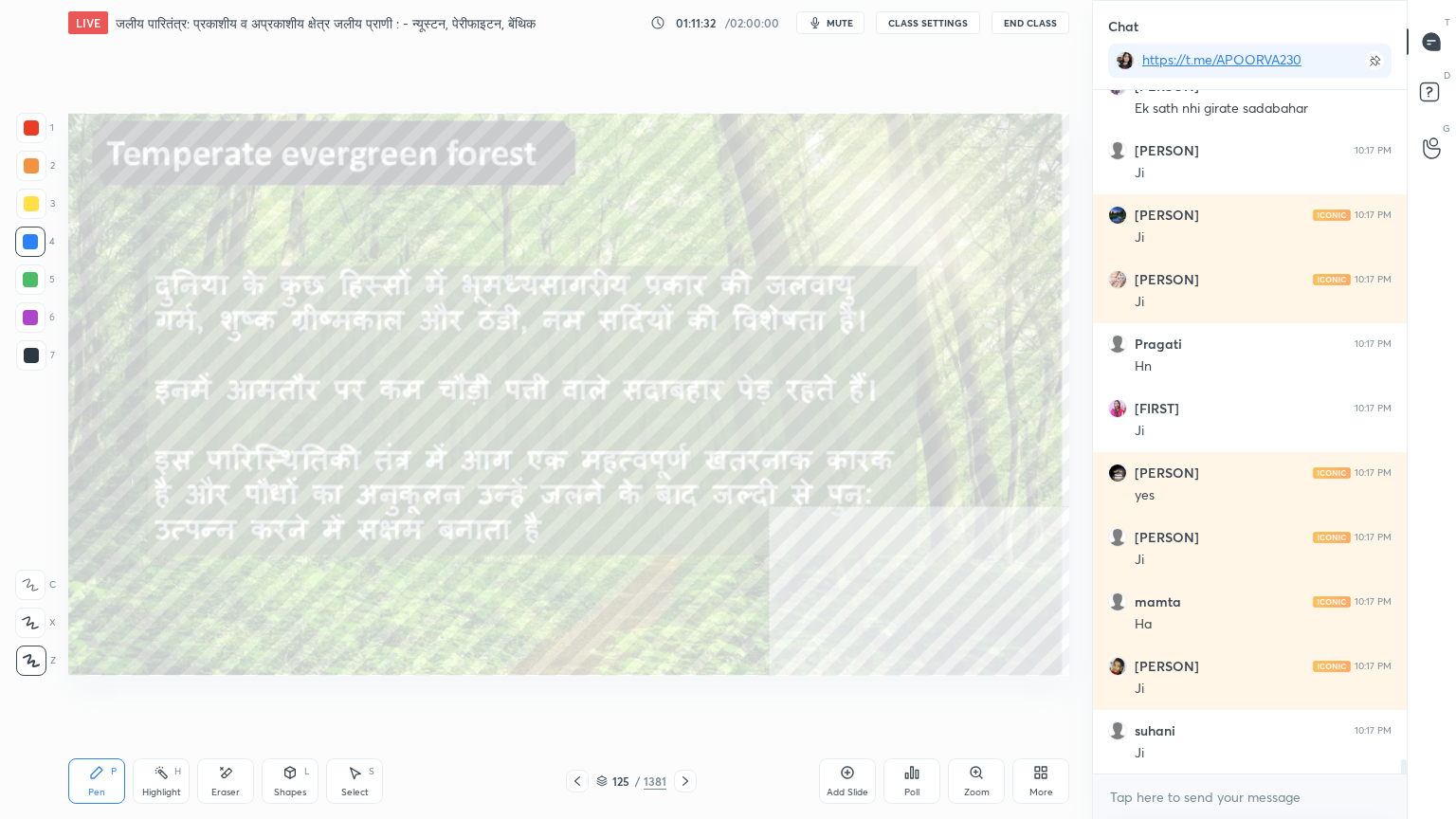click 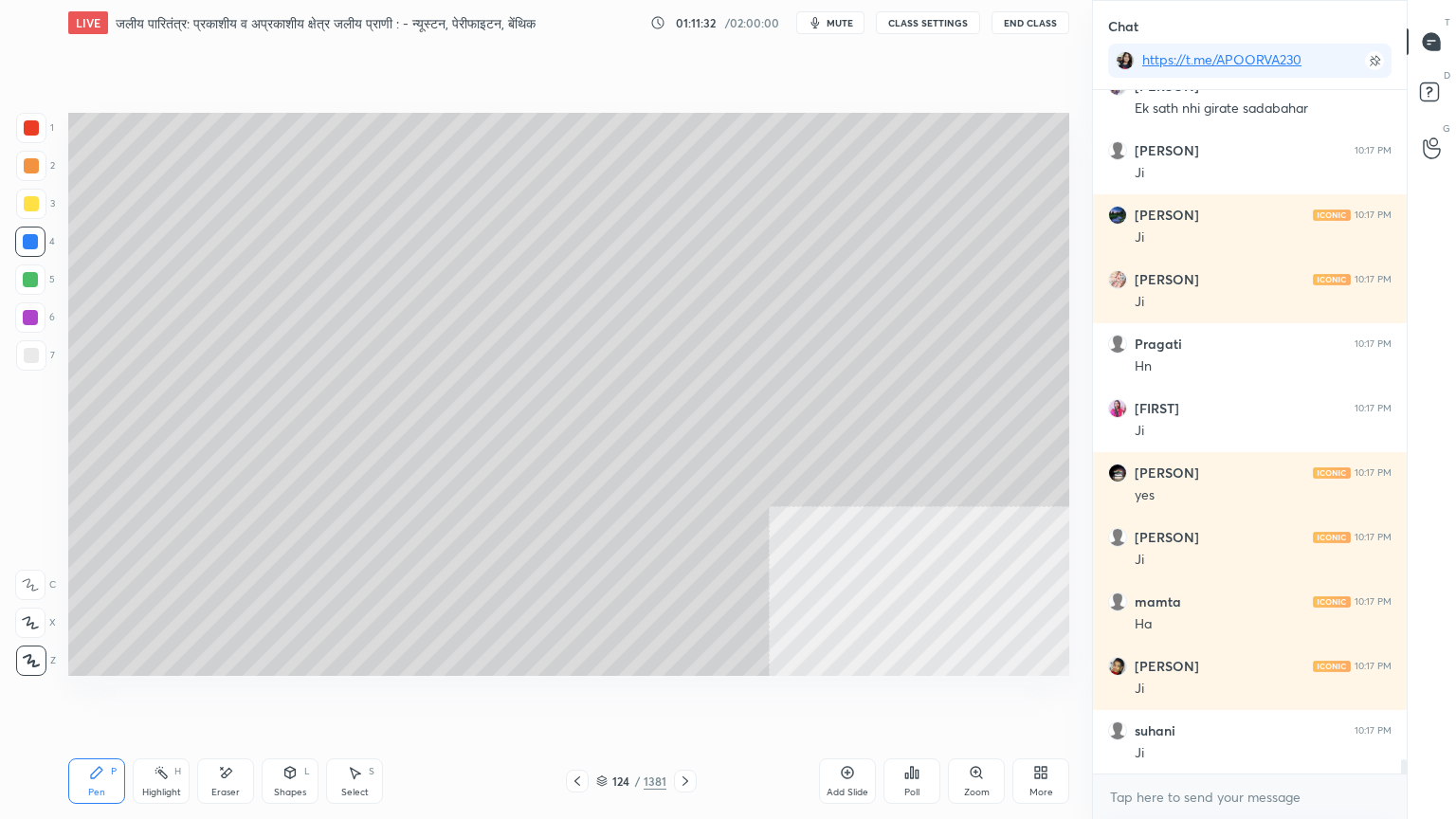 click 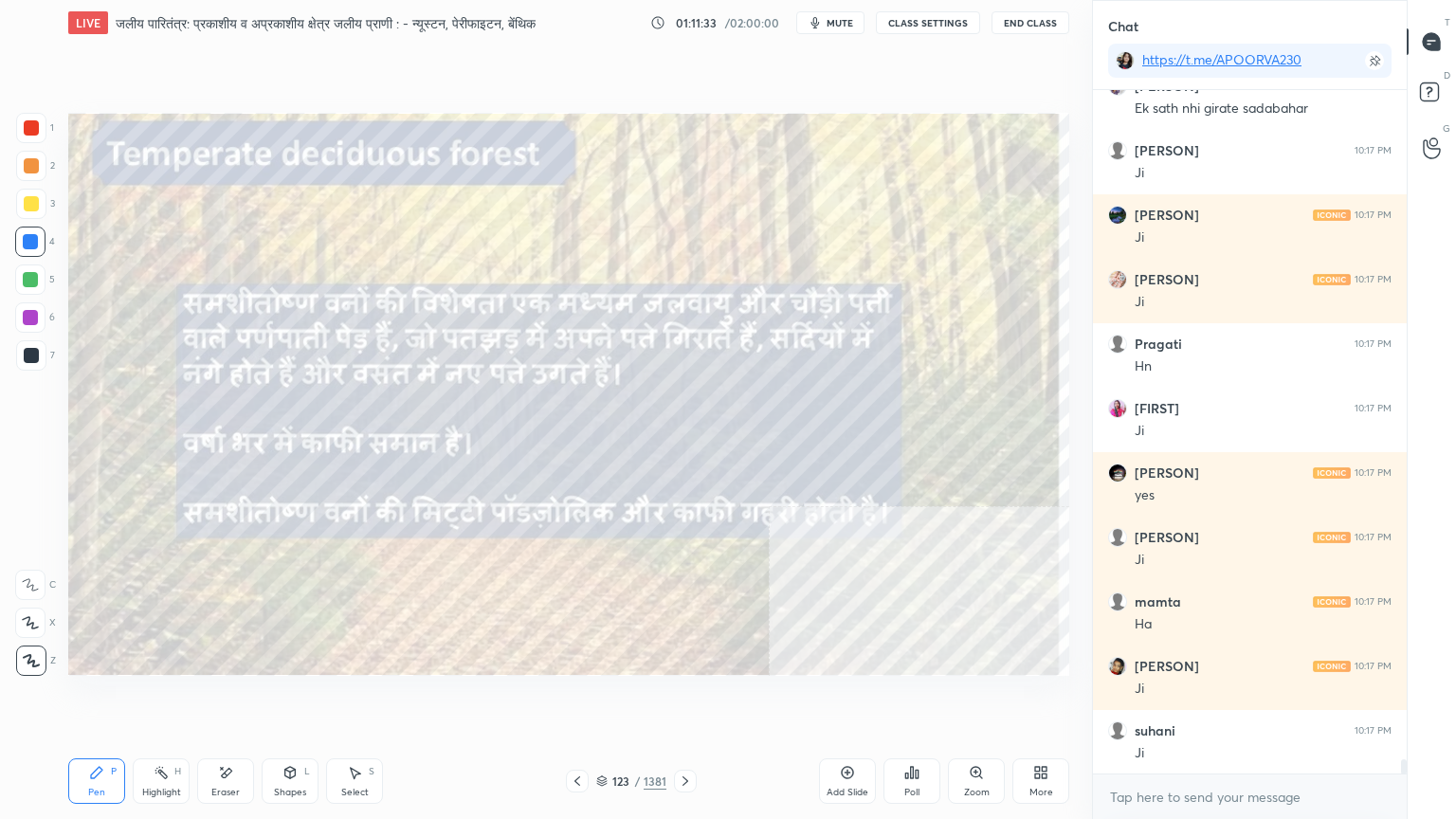 click 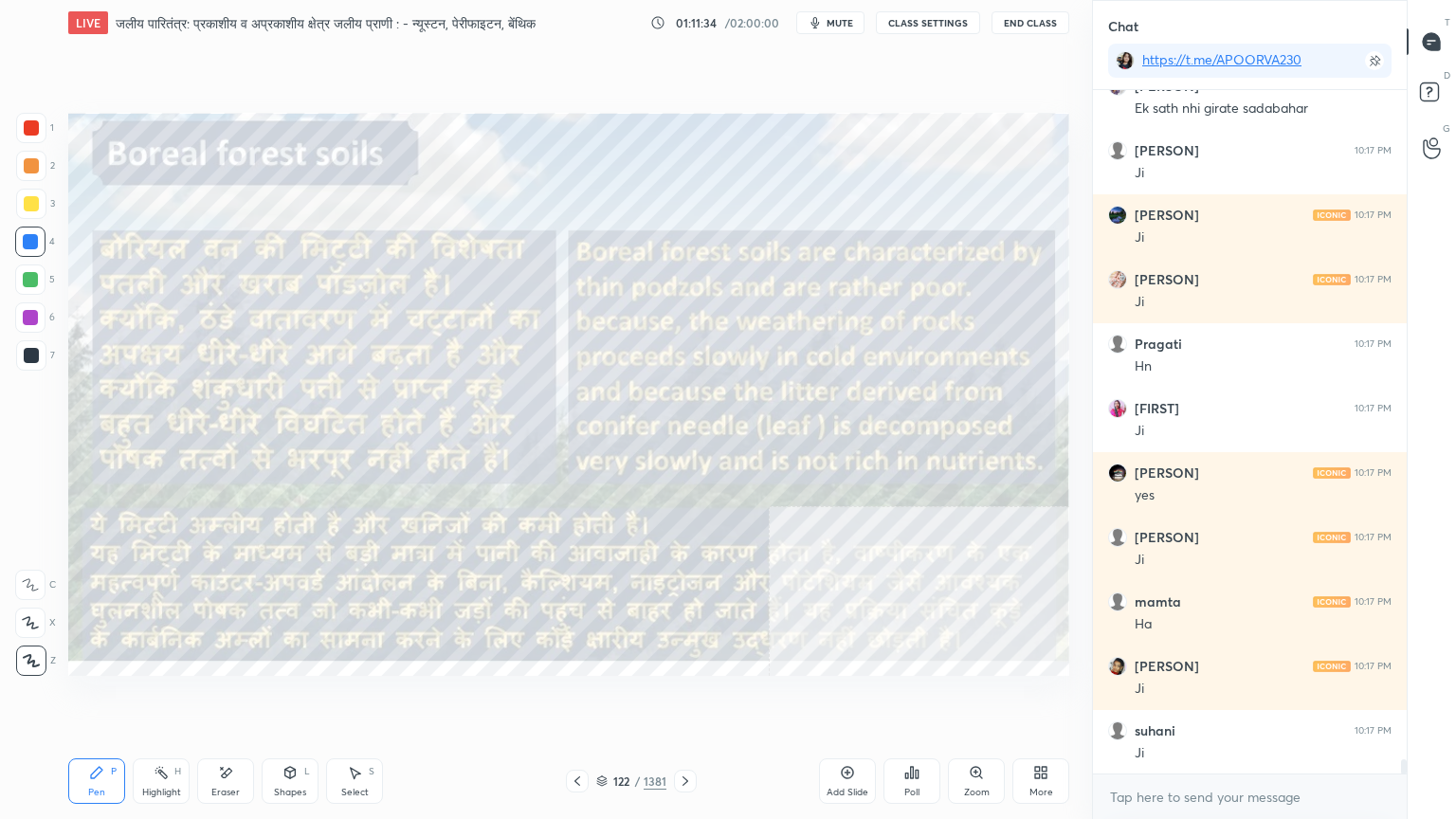 click 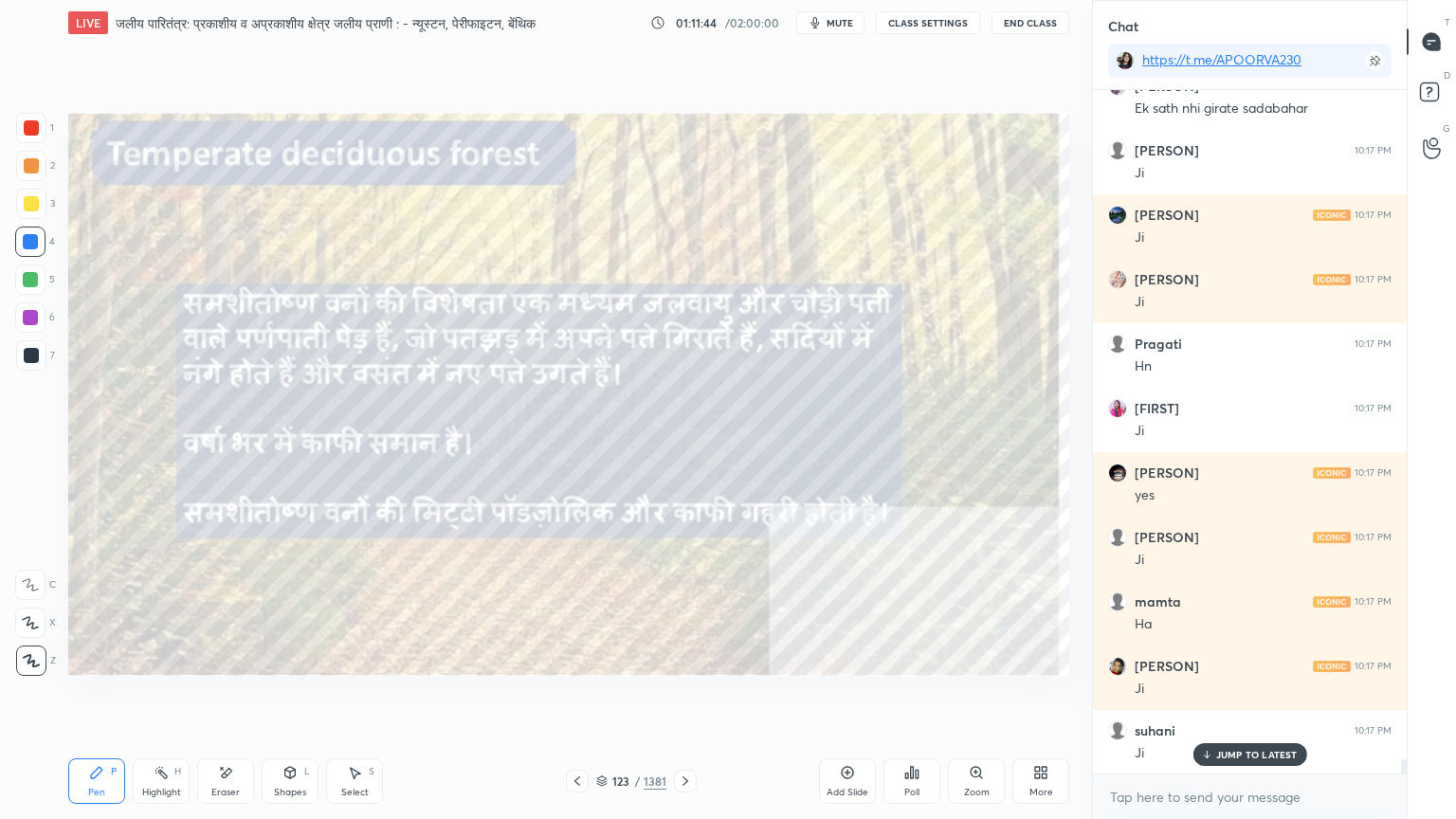 scroll, scrollTop: 31361, scrollLeft: 0, axis: vertical 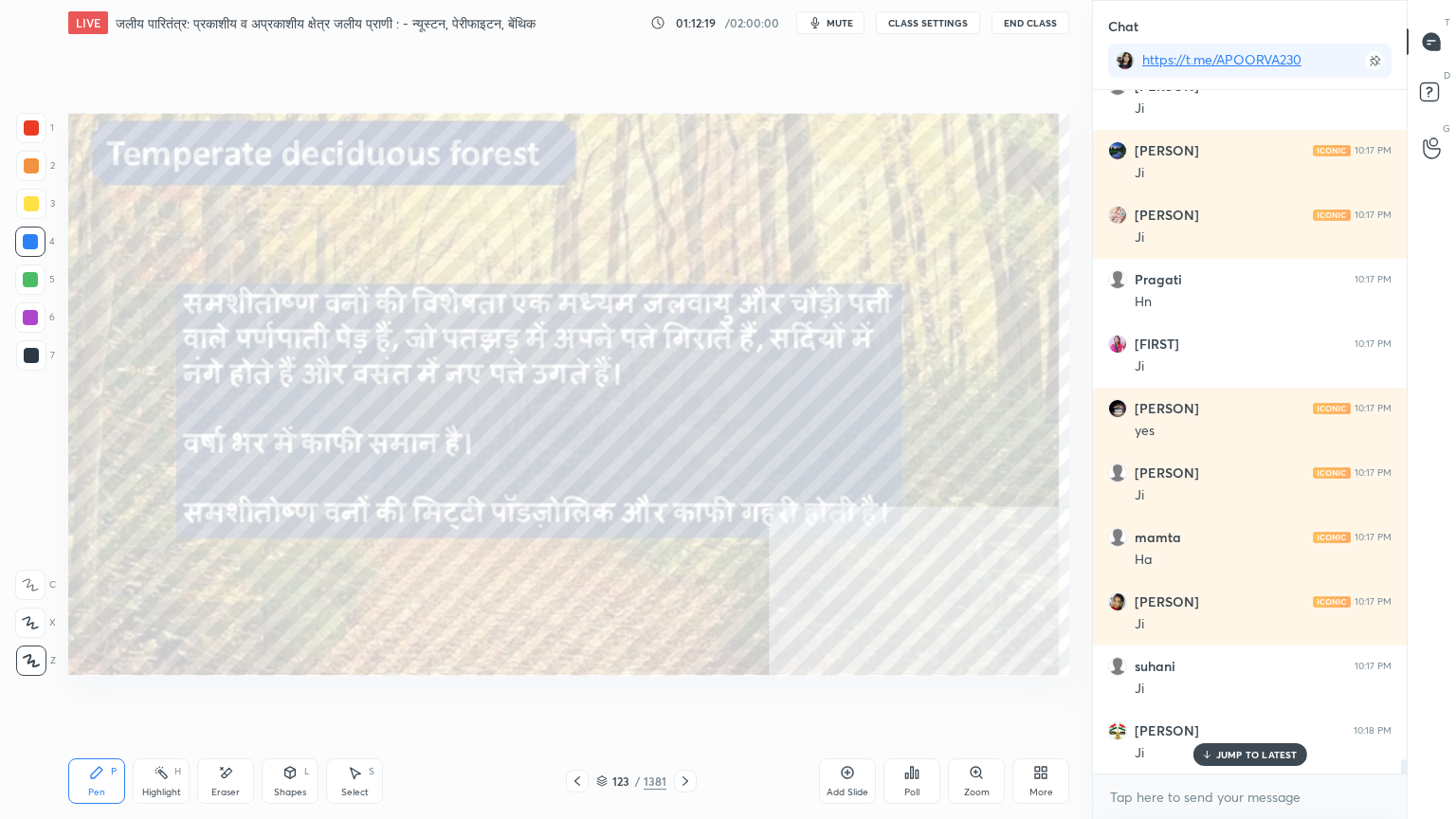 click 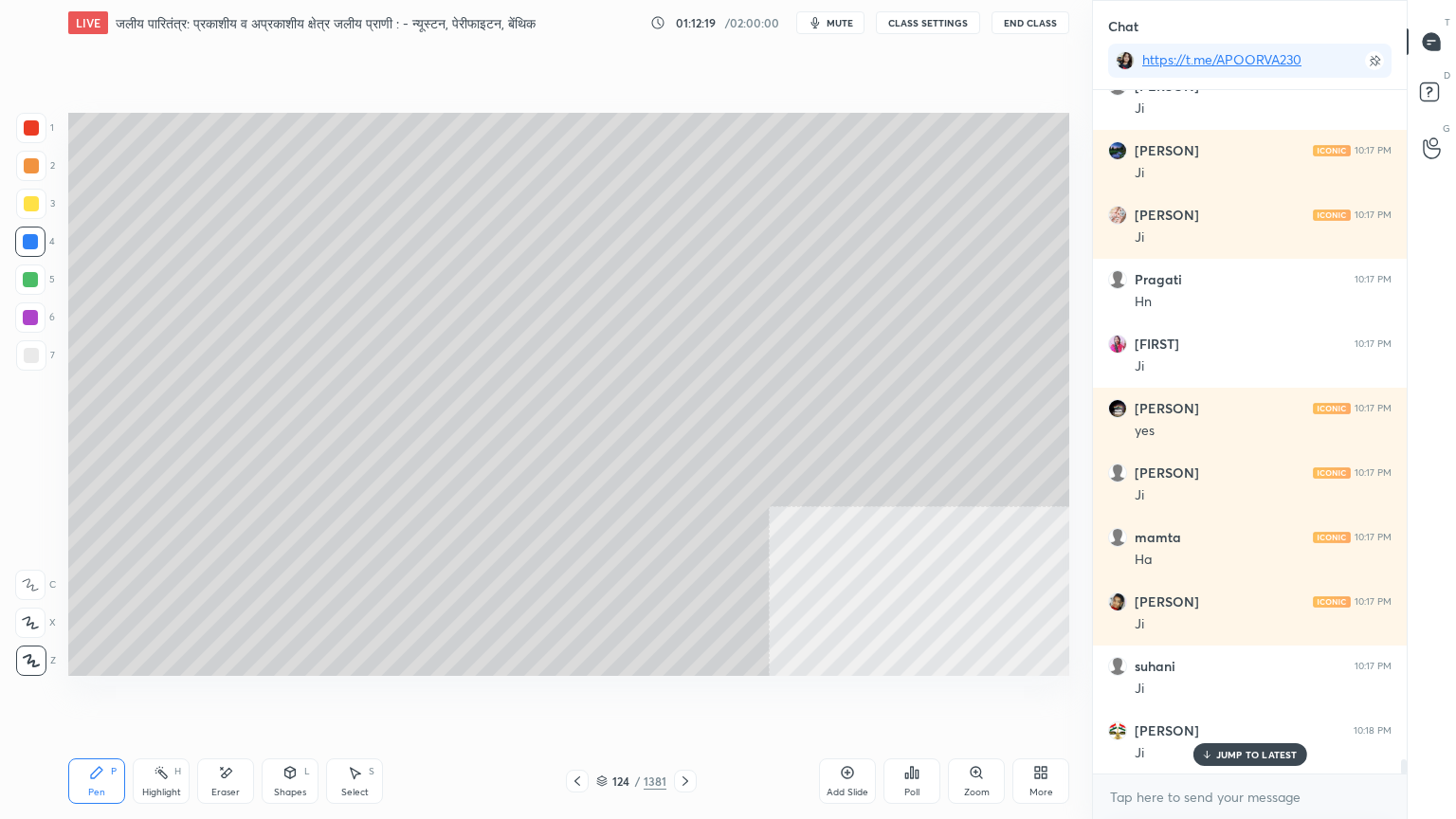 click 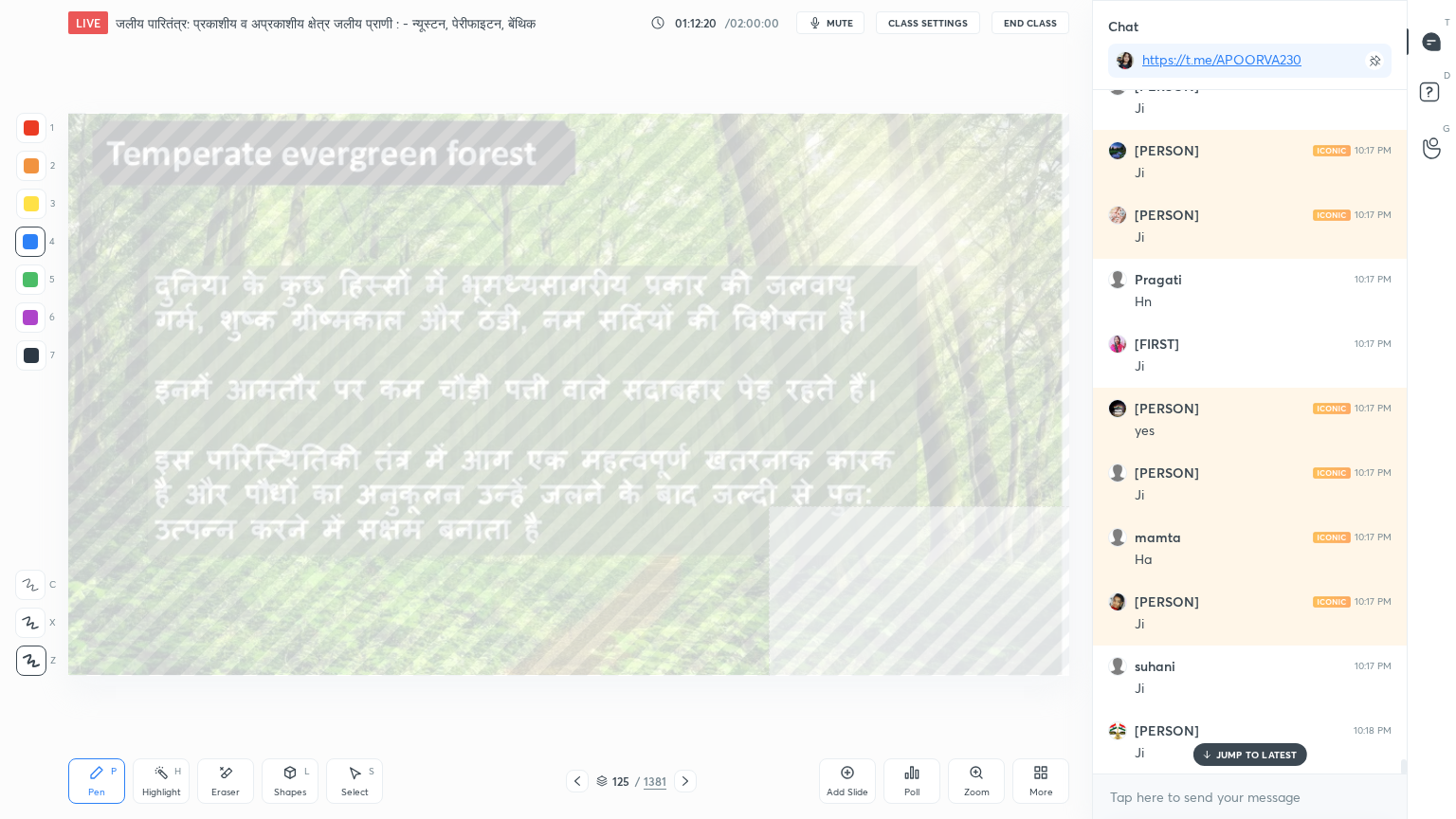 click 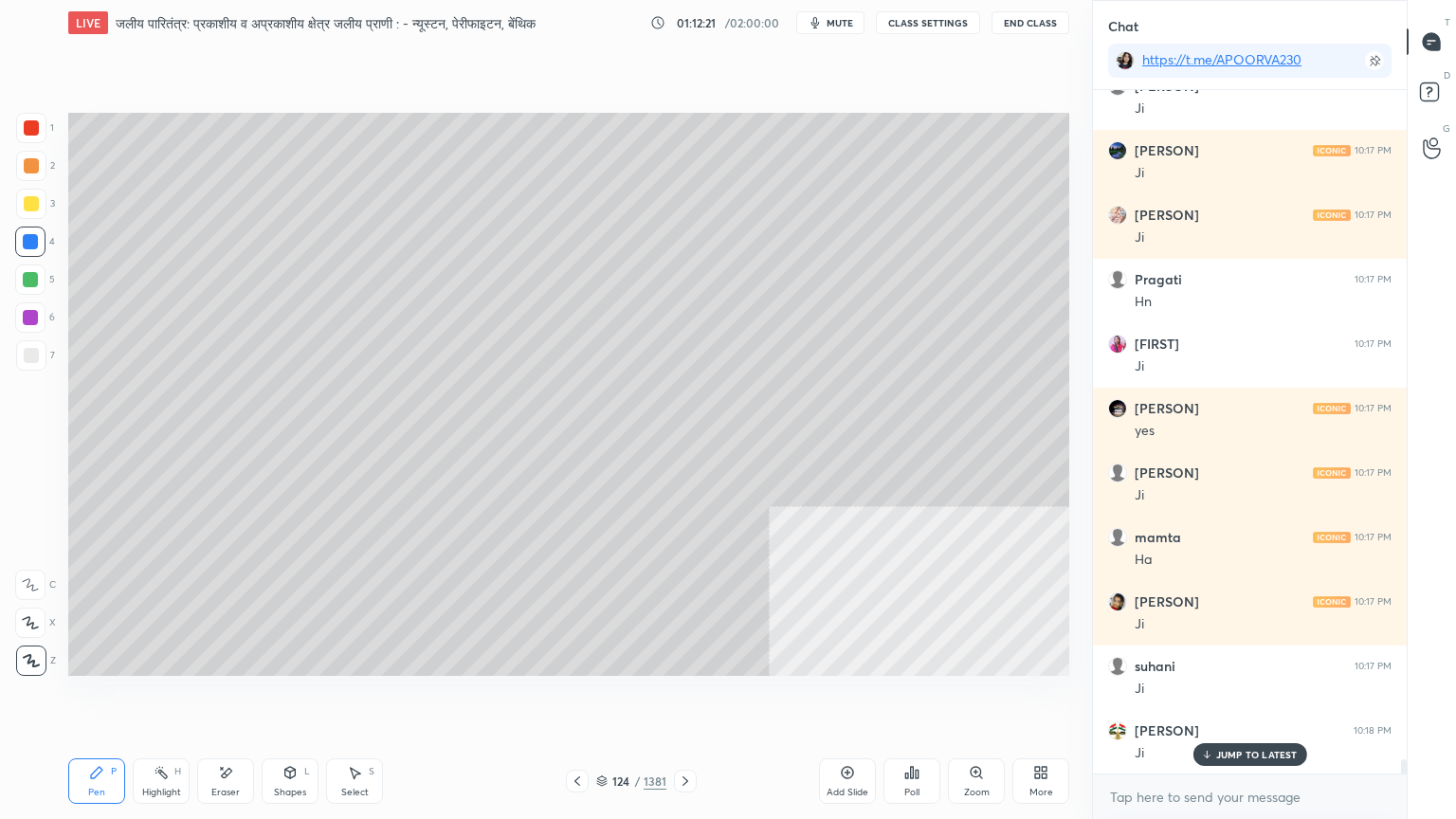 click 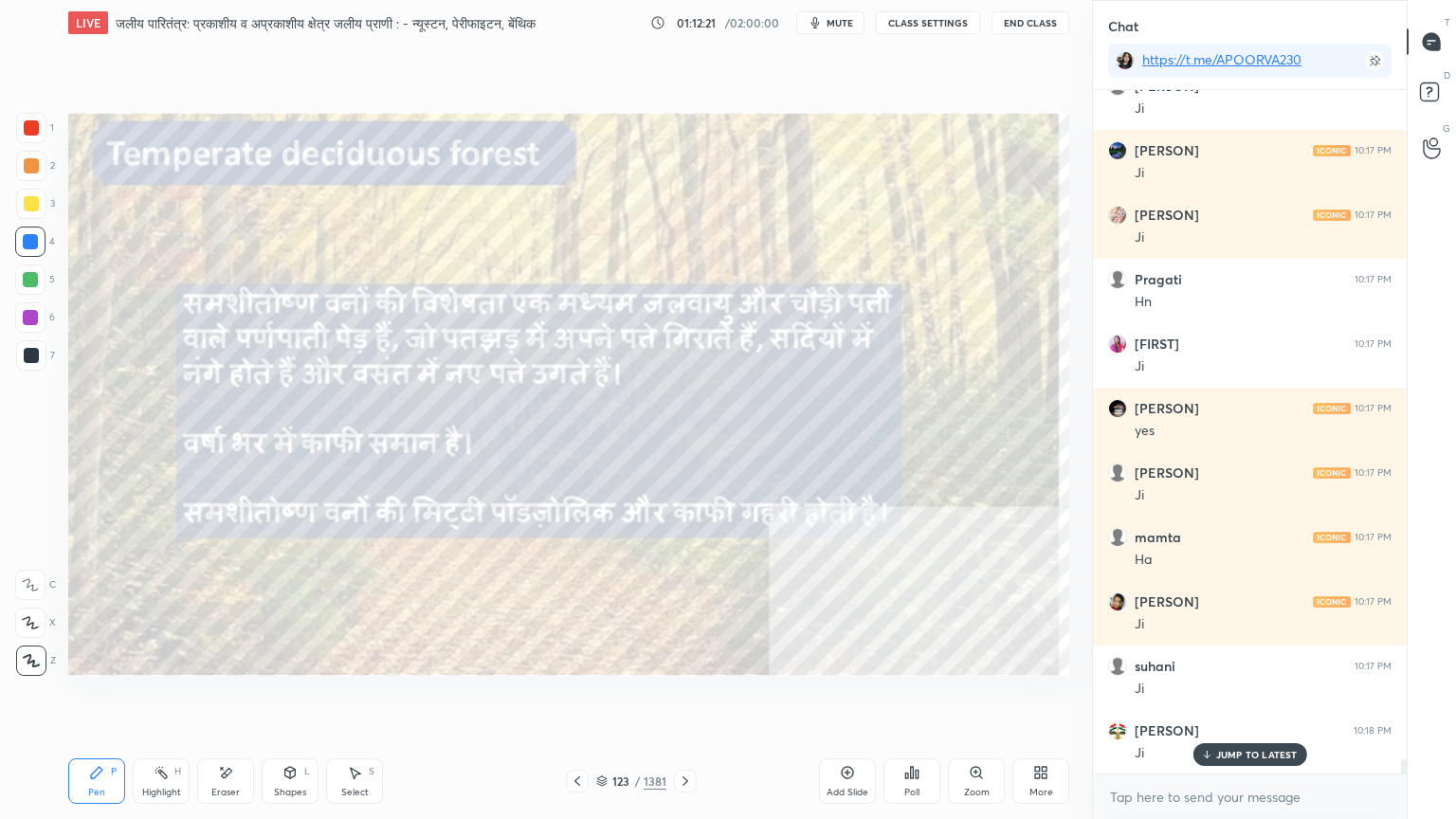 scroll, scrollTop: 31459, scrollLeft: 0, axis: vertical 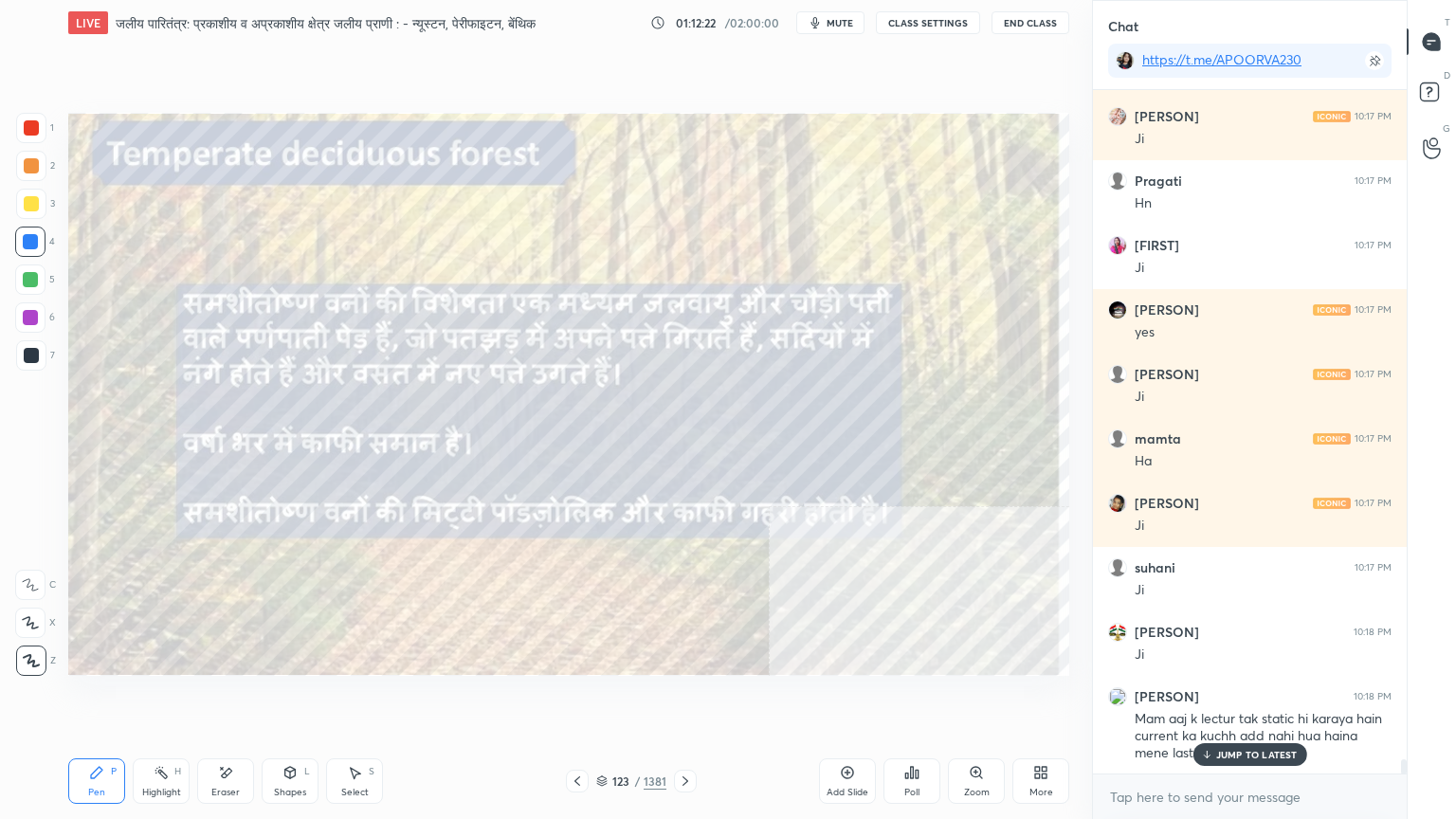 click 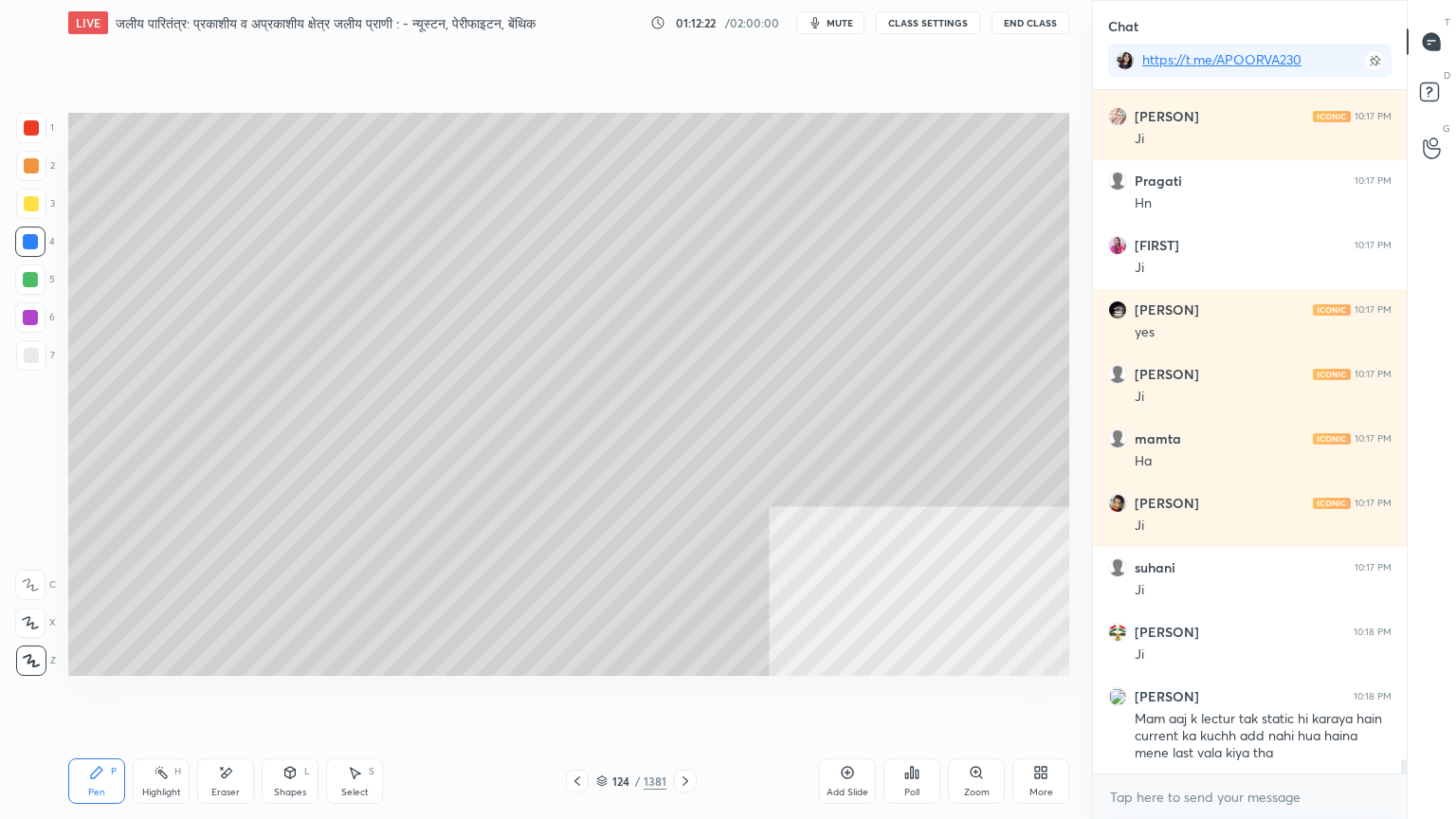 scroll, scrollTop: 31524, scrollLeft: 0, axis: vertical 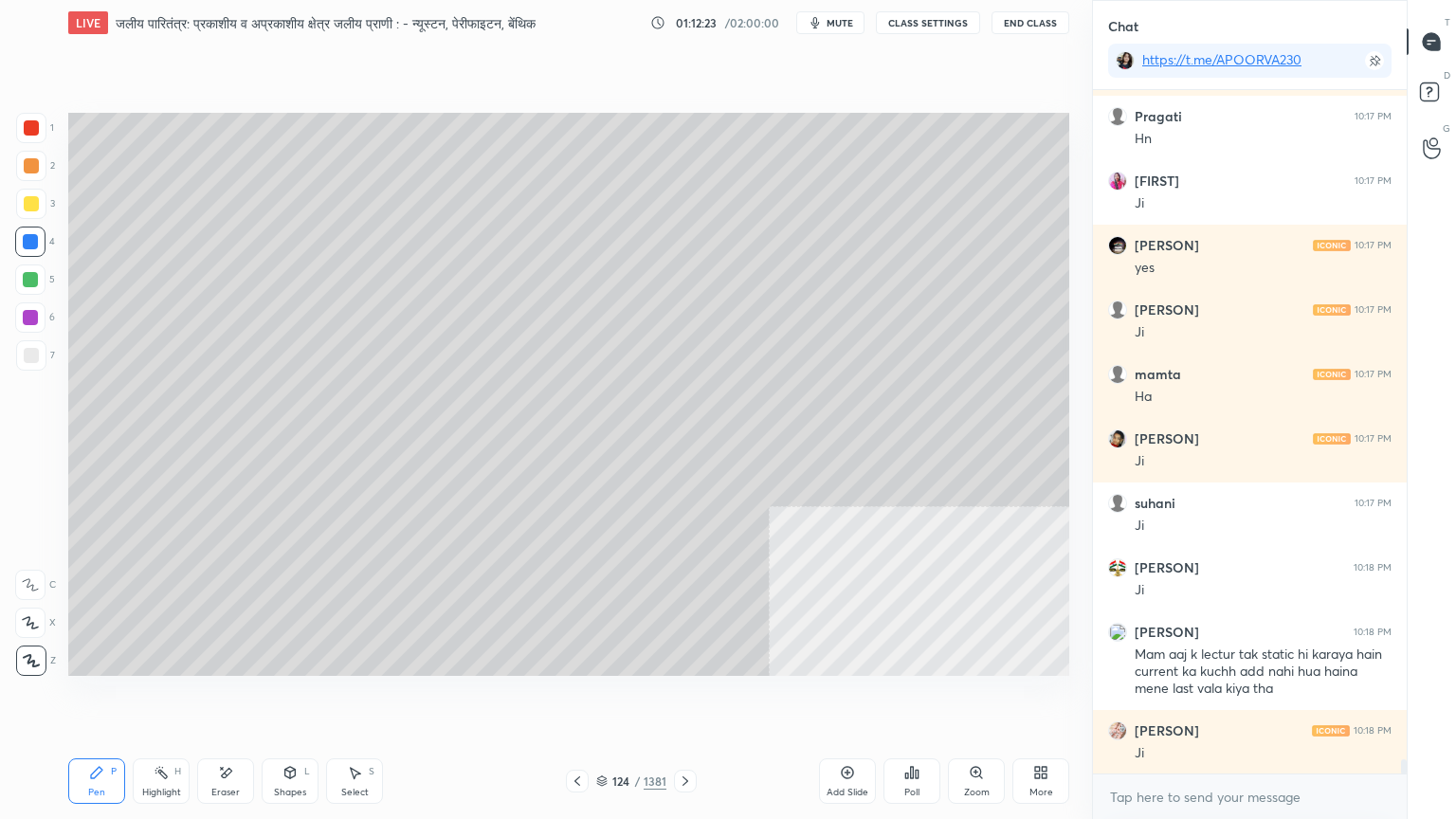 click 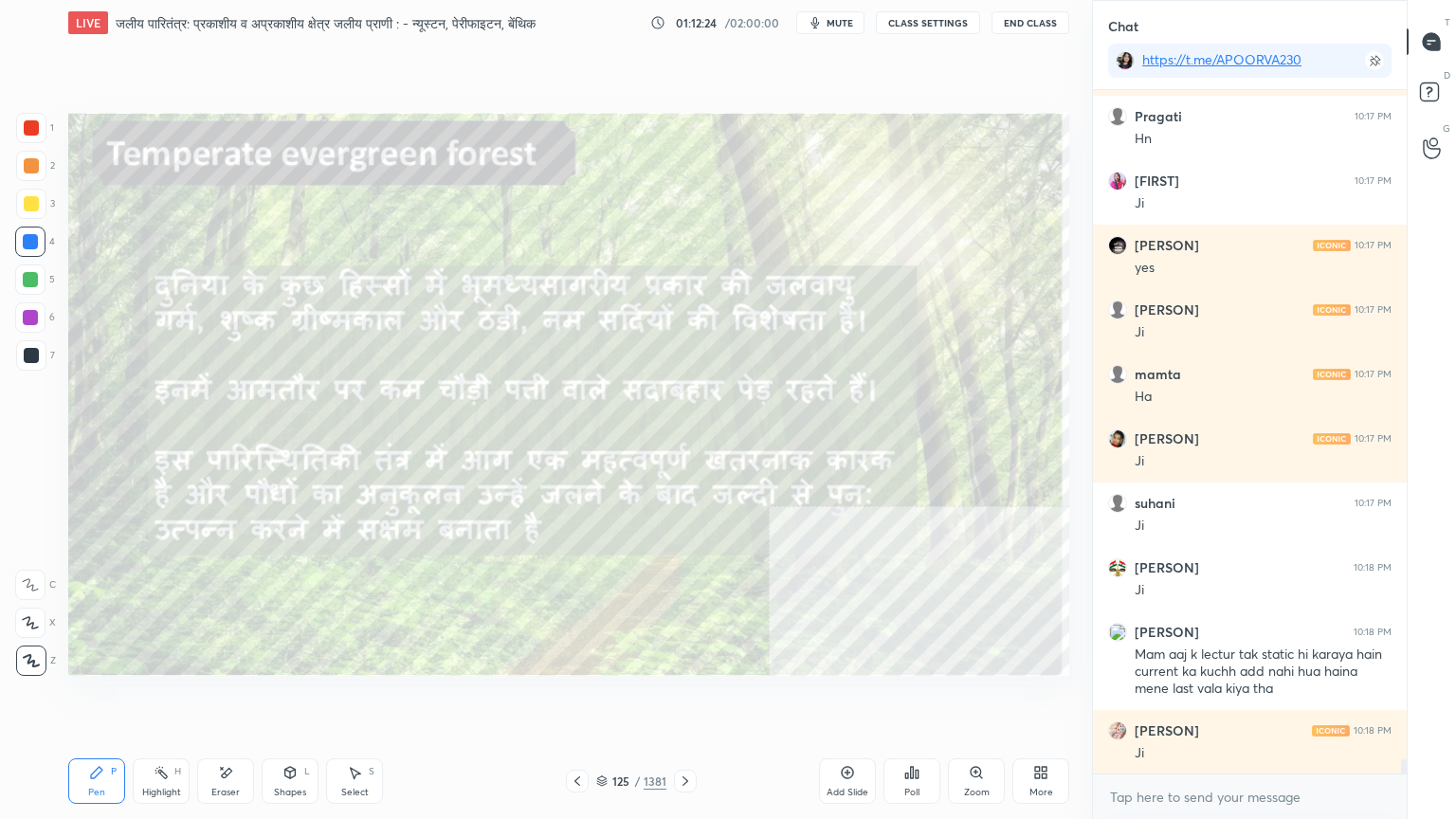 scroll, scrollTop: 31588, scrollLeft: 0, axis: vertical 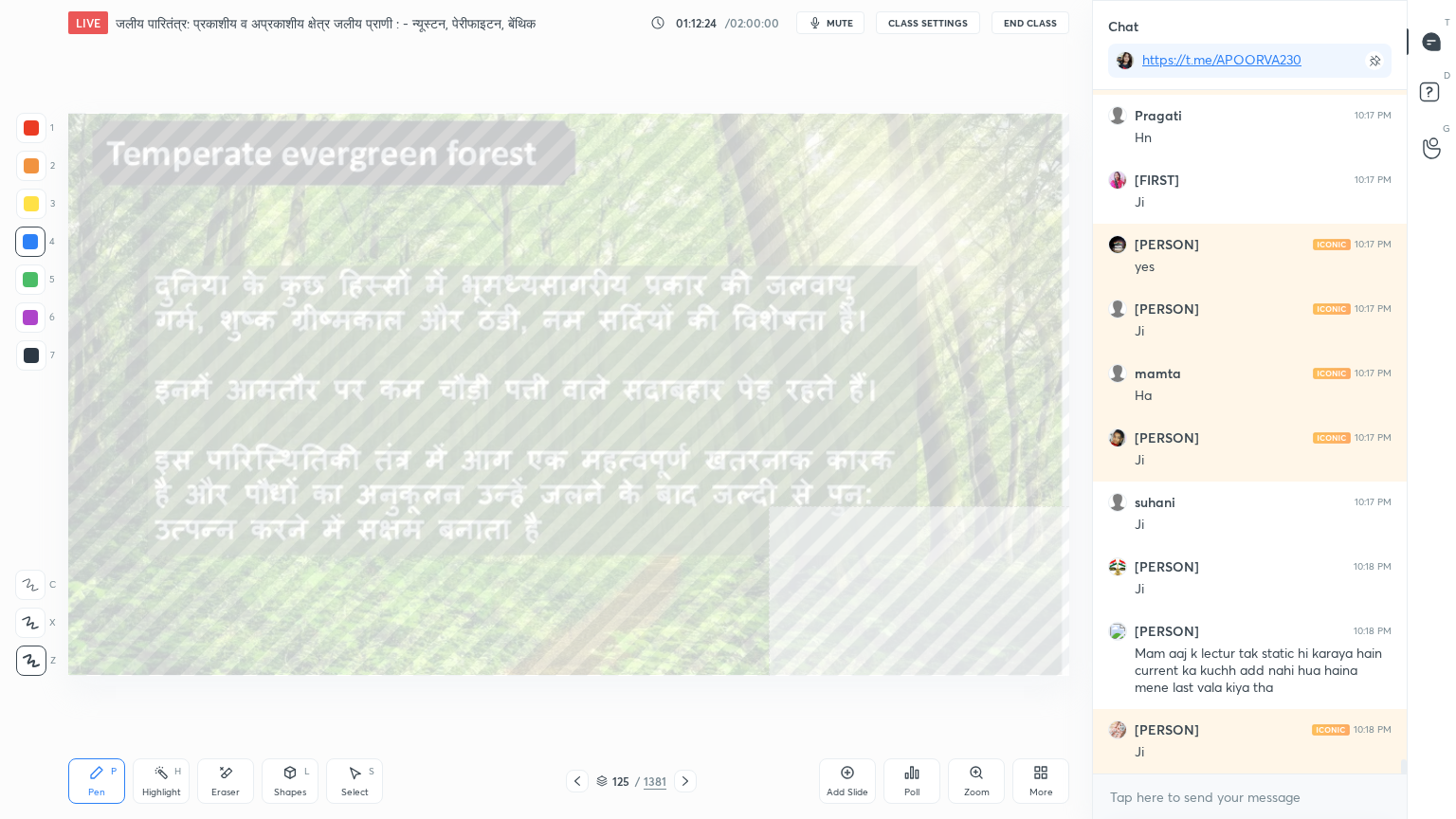 drag, startPoint x: 682, startPoint y: 782, endPoint x: 675, endPoint y: 730, distance: 52.469038 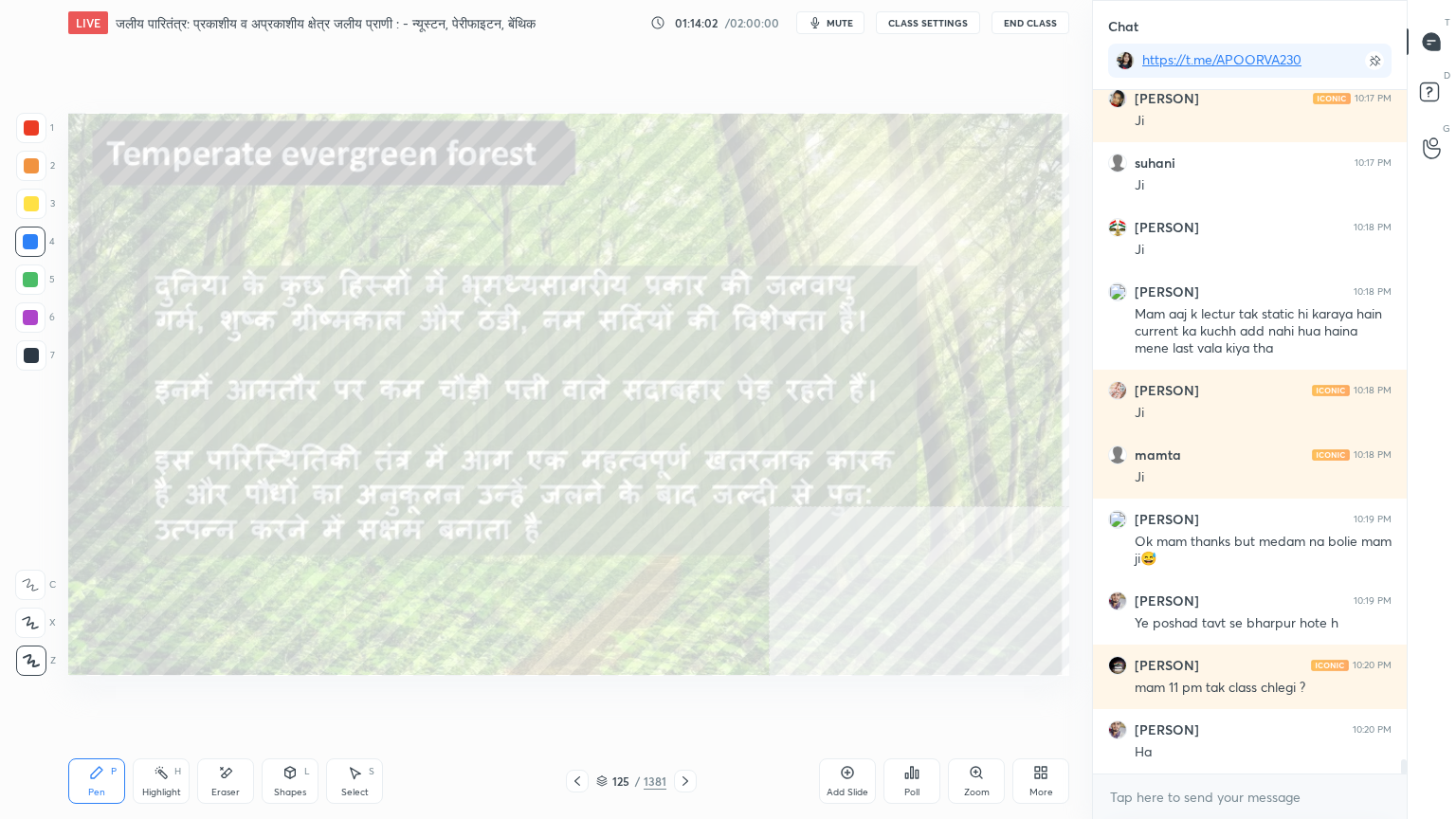 scroll, scrollTop: 31929, scrollLeft: 0, axis: vertical 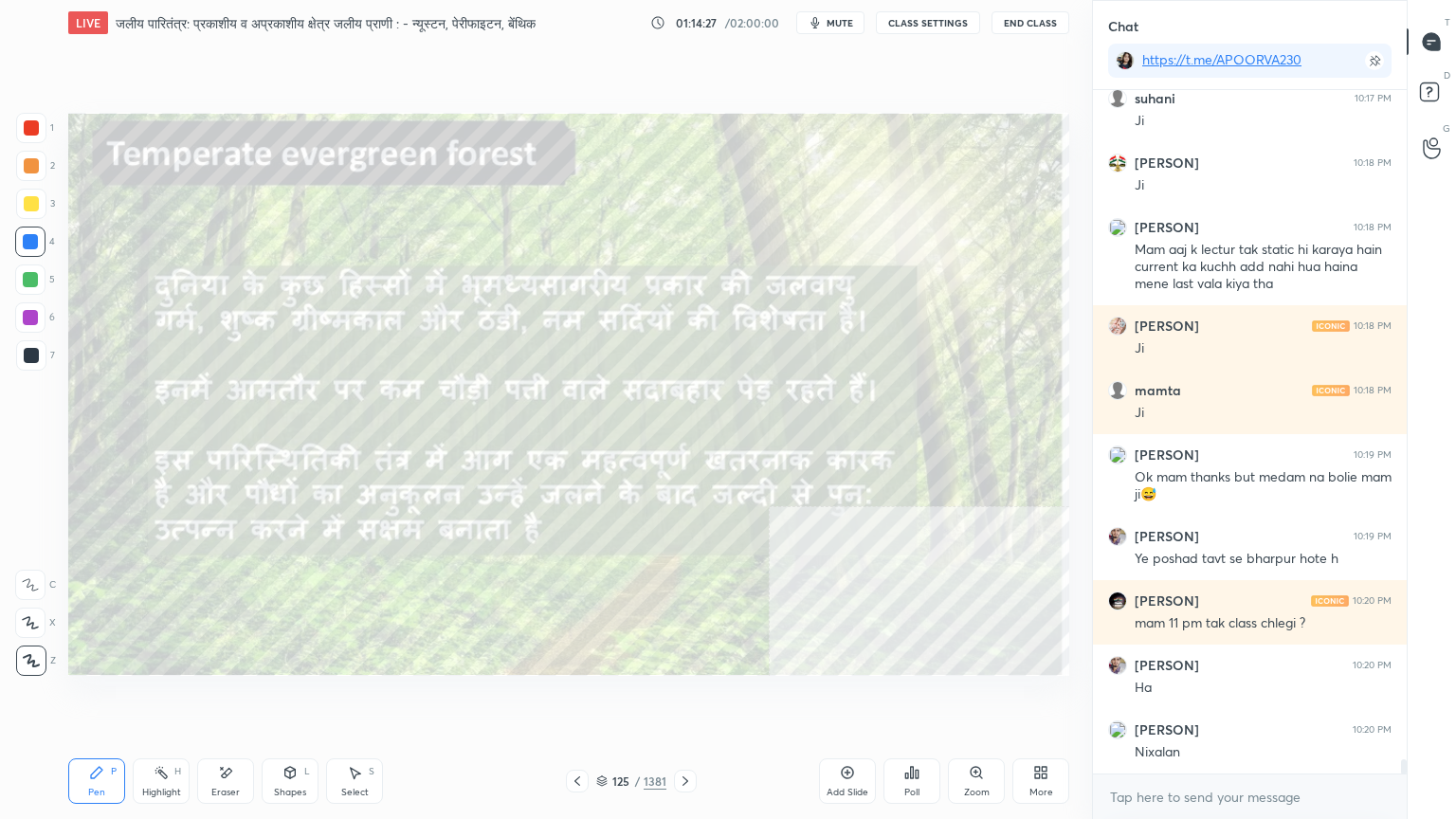 click 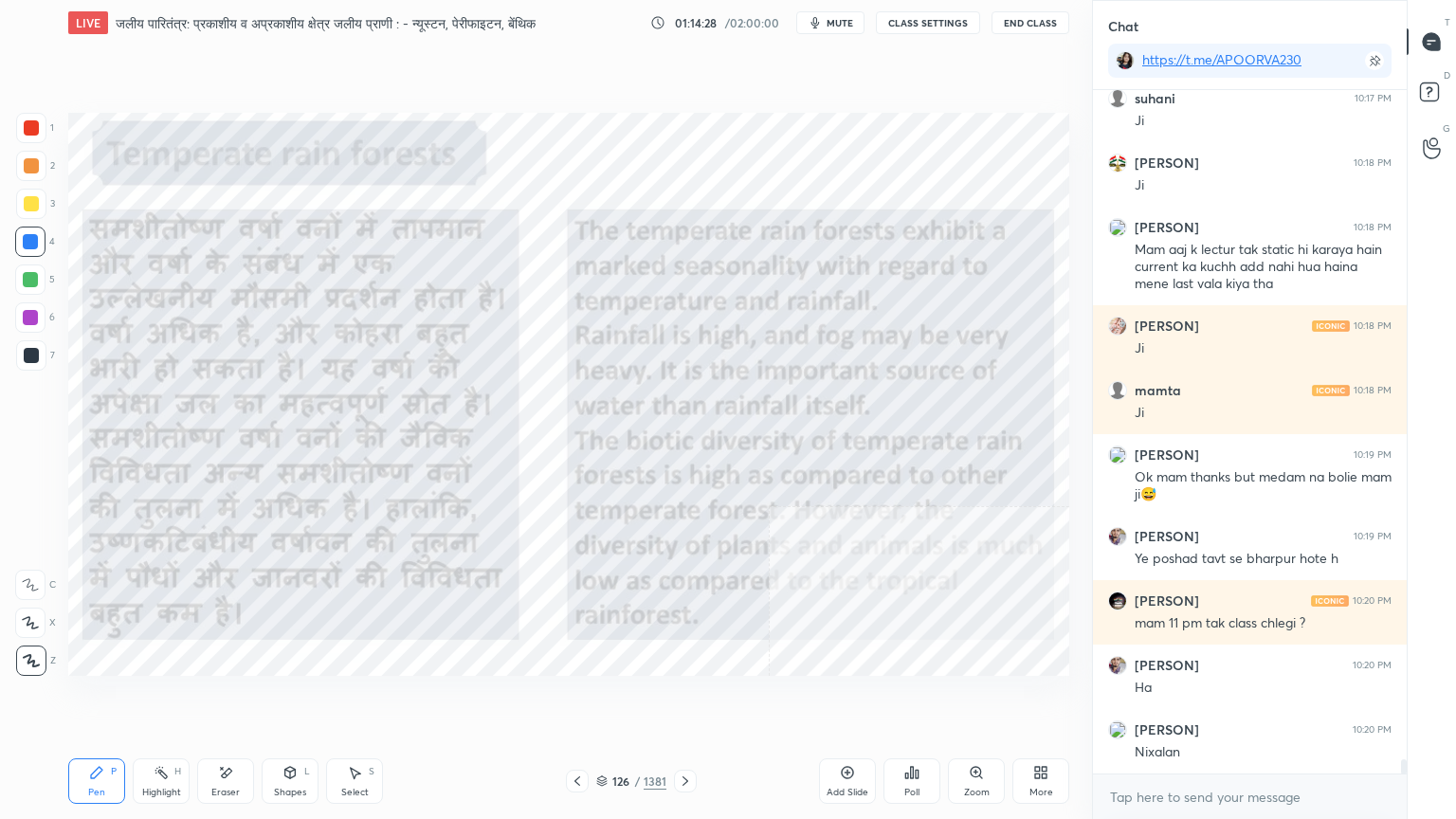 click 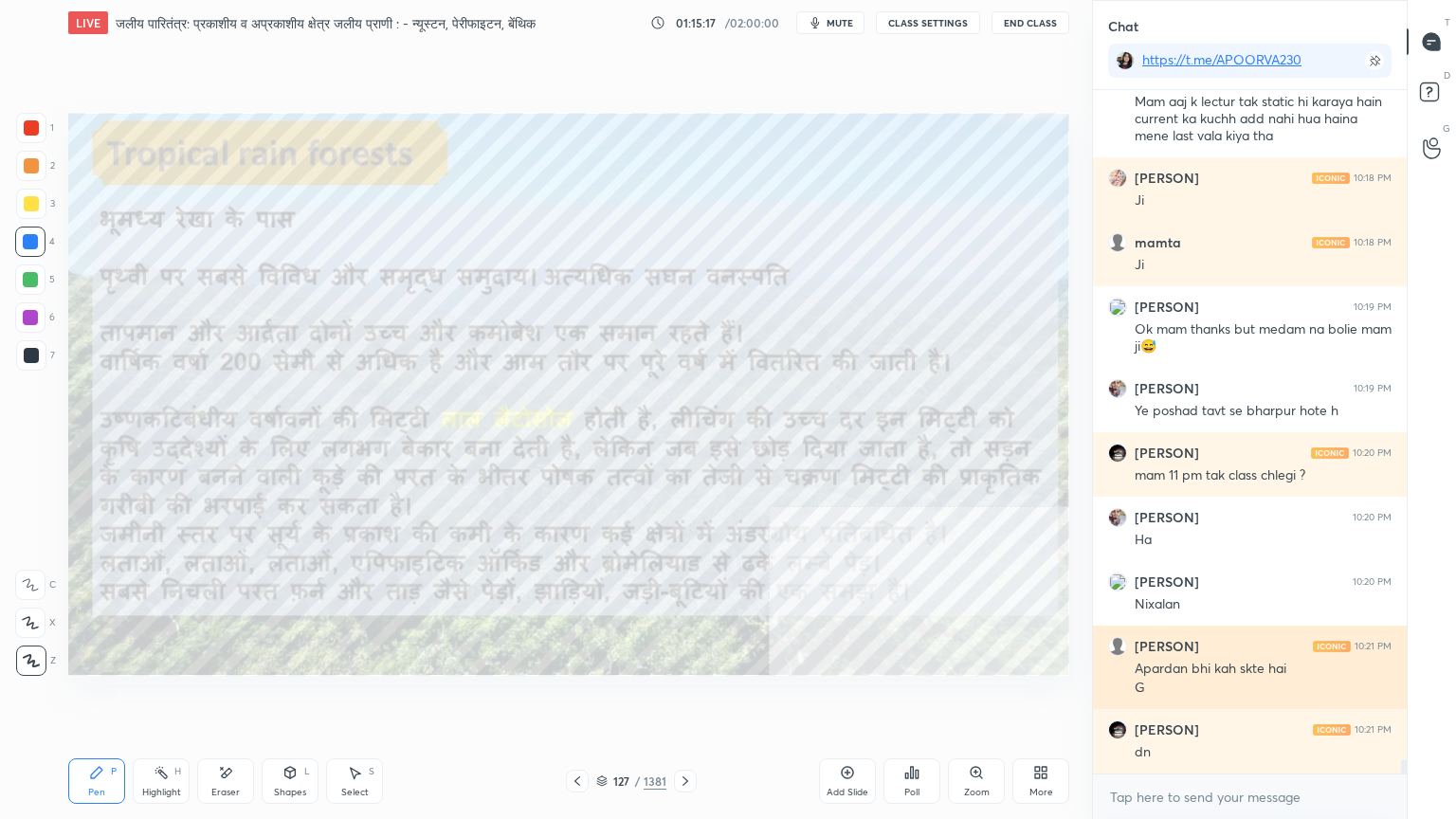 scroll, scrollTop: 32157, scrollLeft: 0, axis: vertical 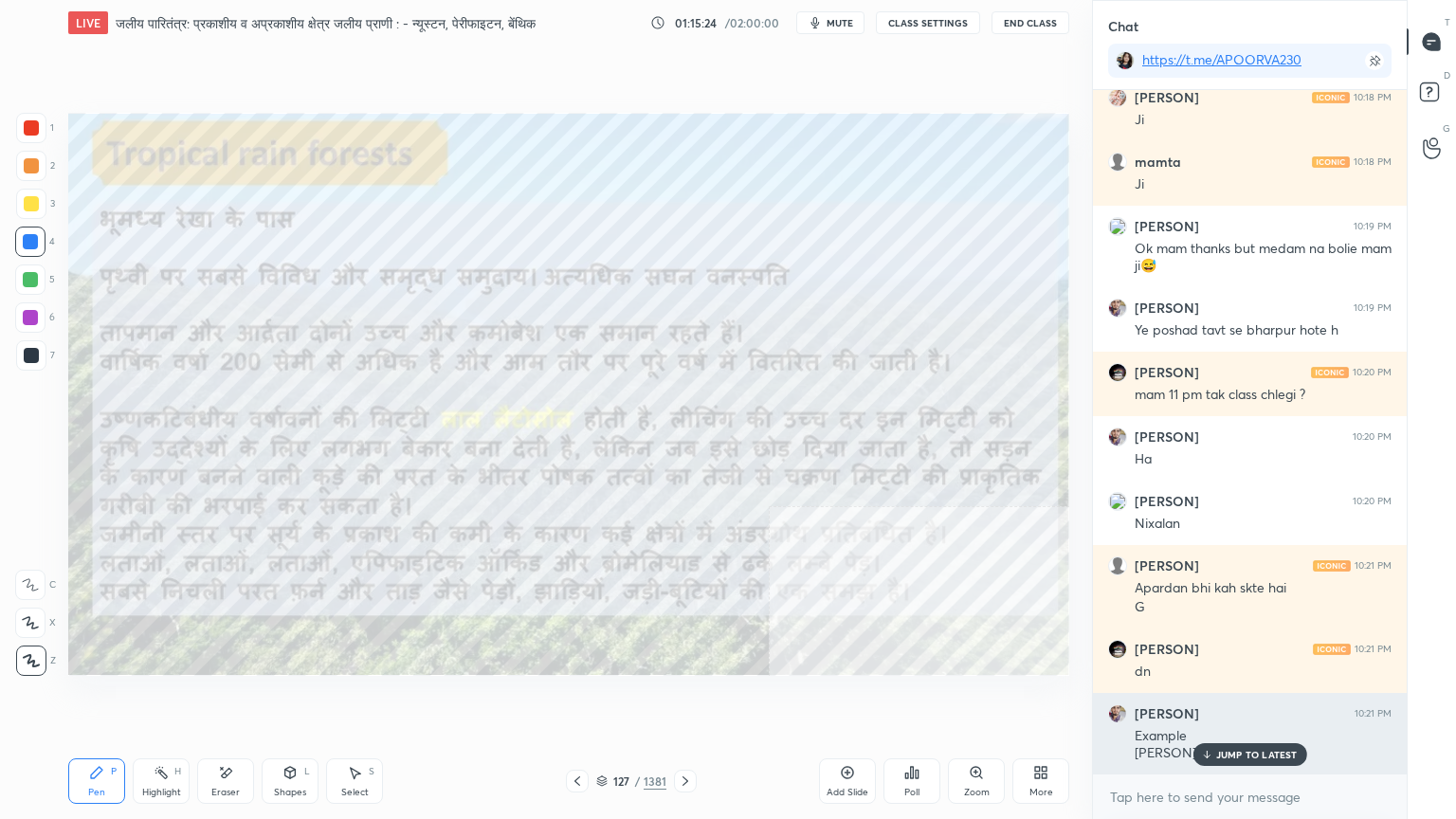 click on "JUMP TO LATEST" at bounding box center (1257, 755) 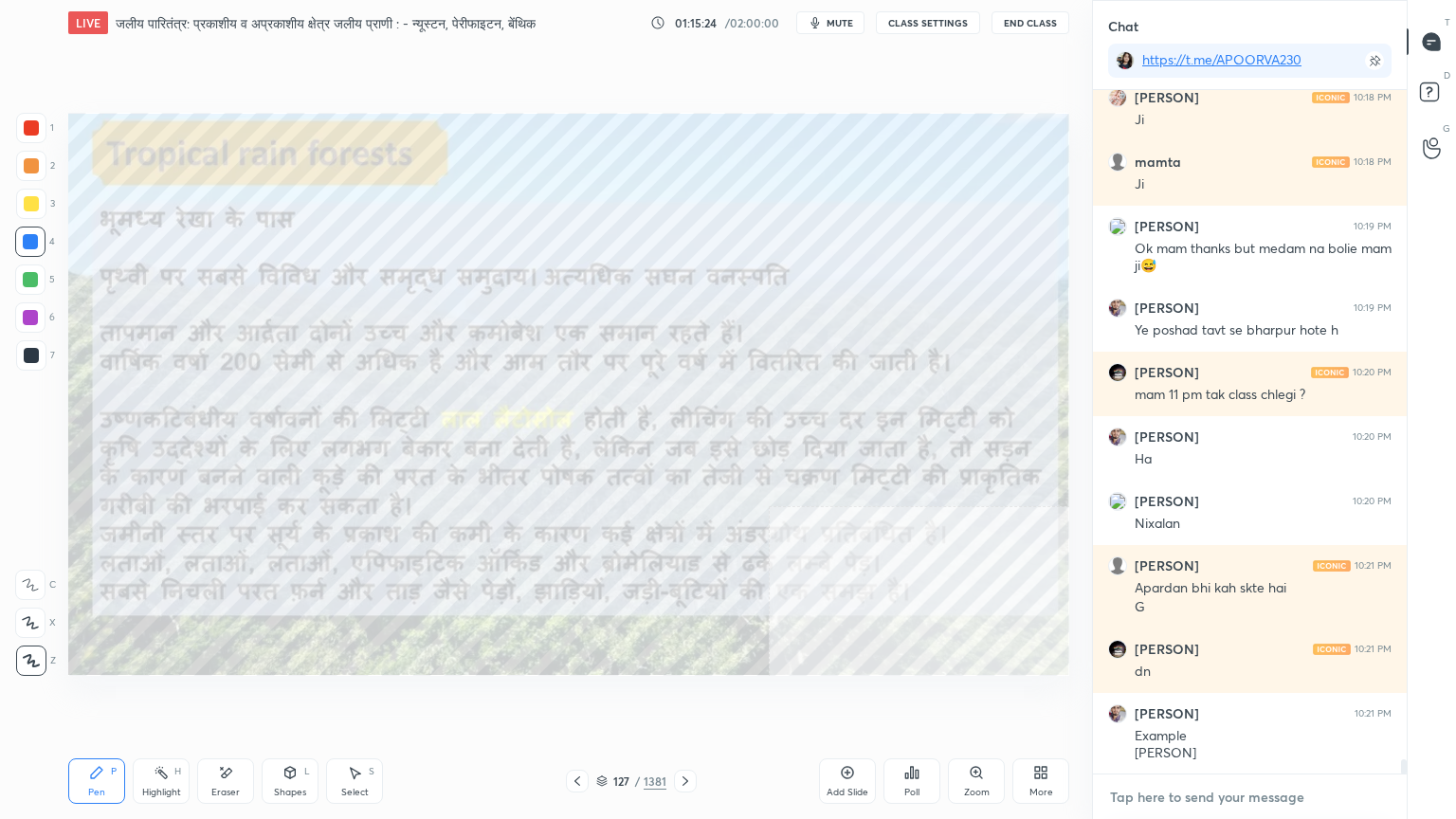 drag, startPoint x: 1229, startPoint y: 802, endPoint x: 1215, endPoint y: 792, distance: 17.204651 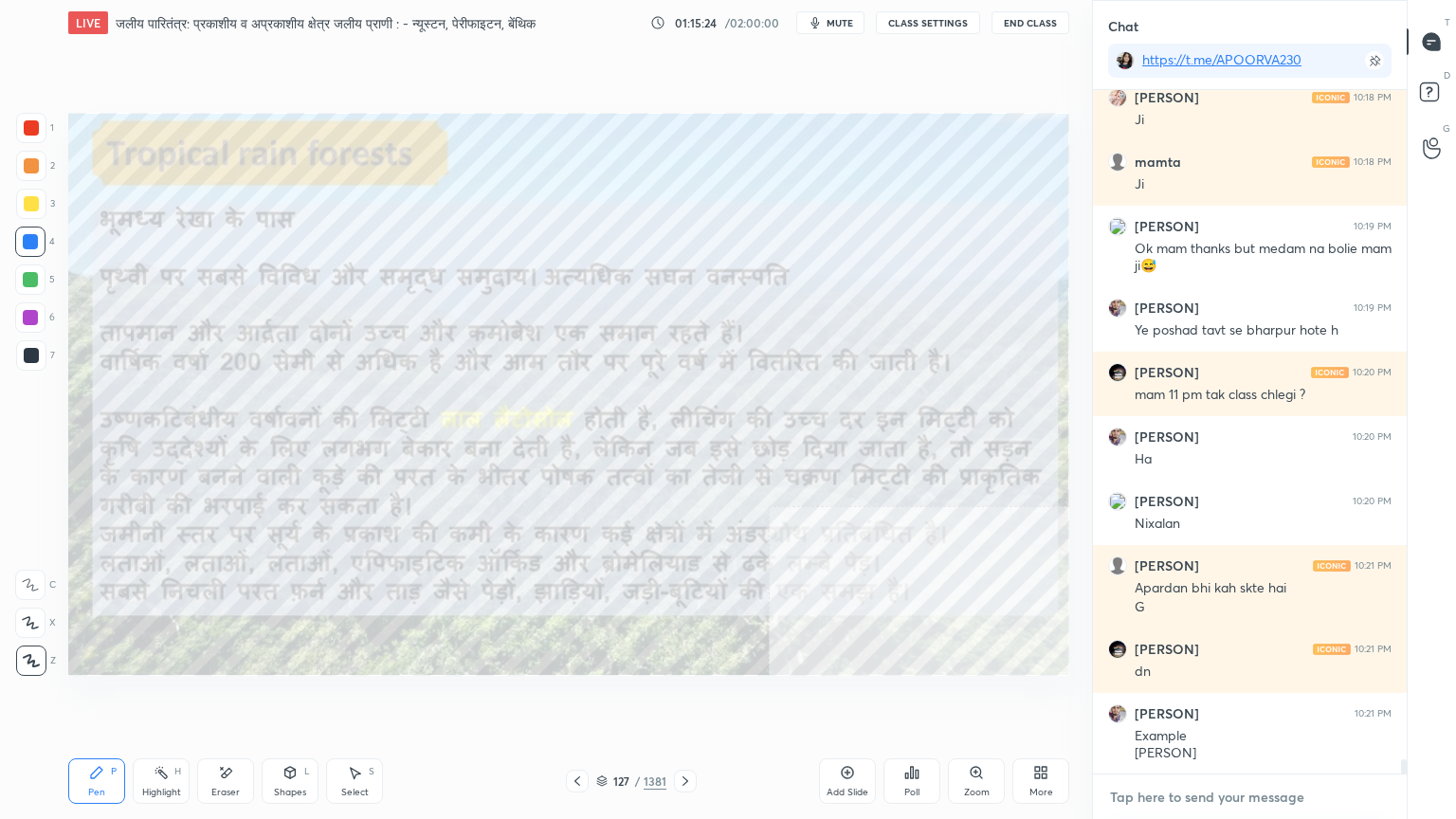 click at bounding box center (1249, 797) 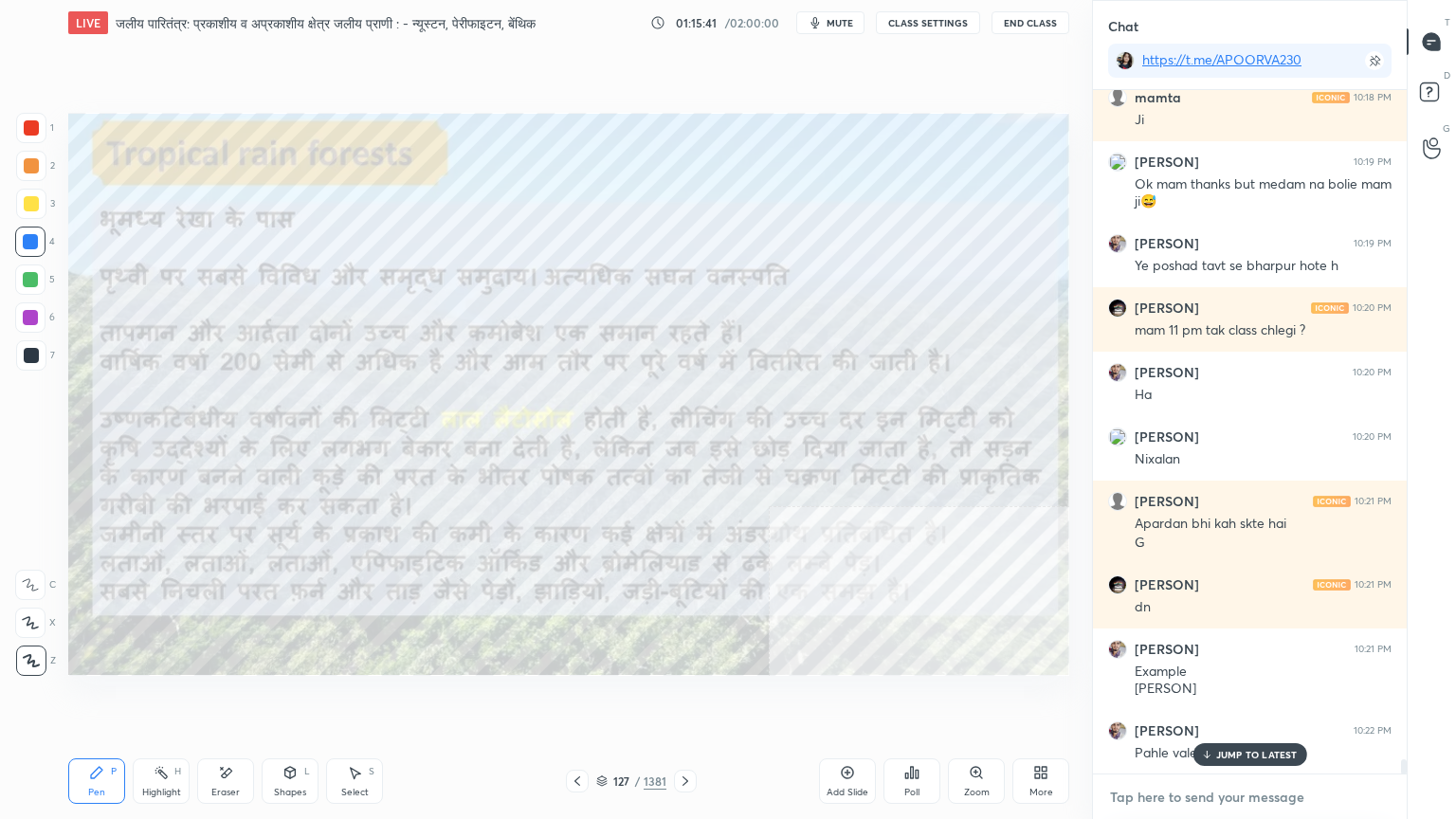 scroll, scrollTop: 32286, scrollLeft: 0, axis: vertical 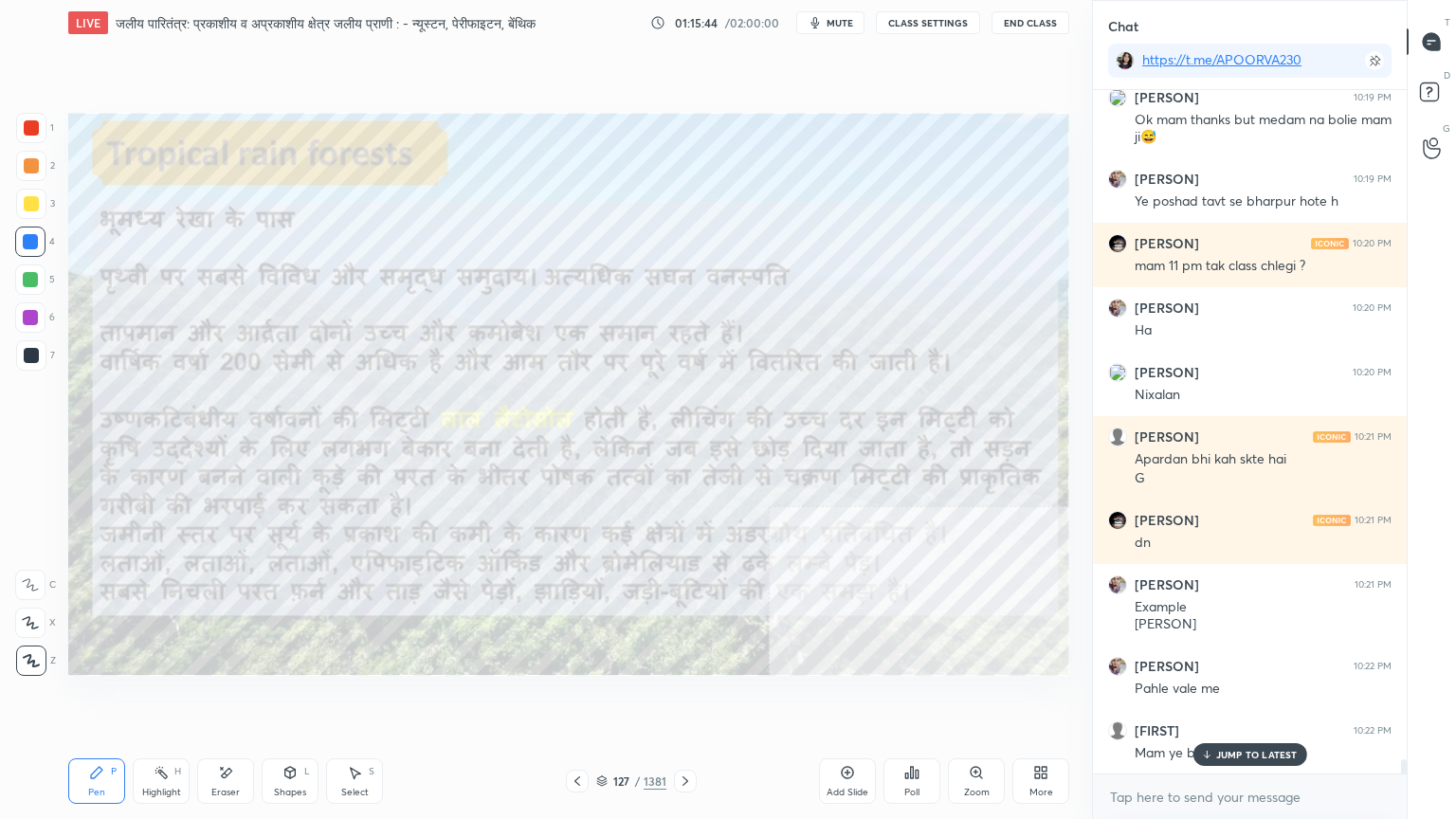 click 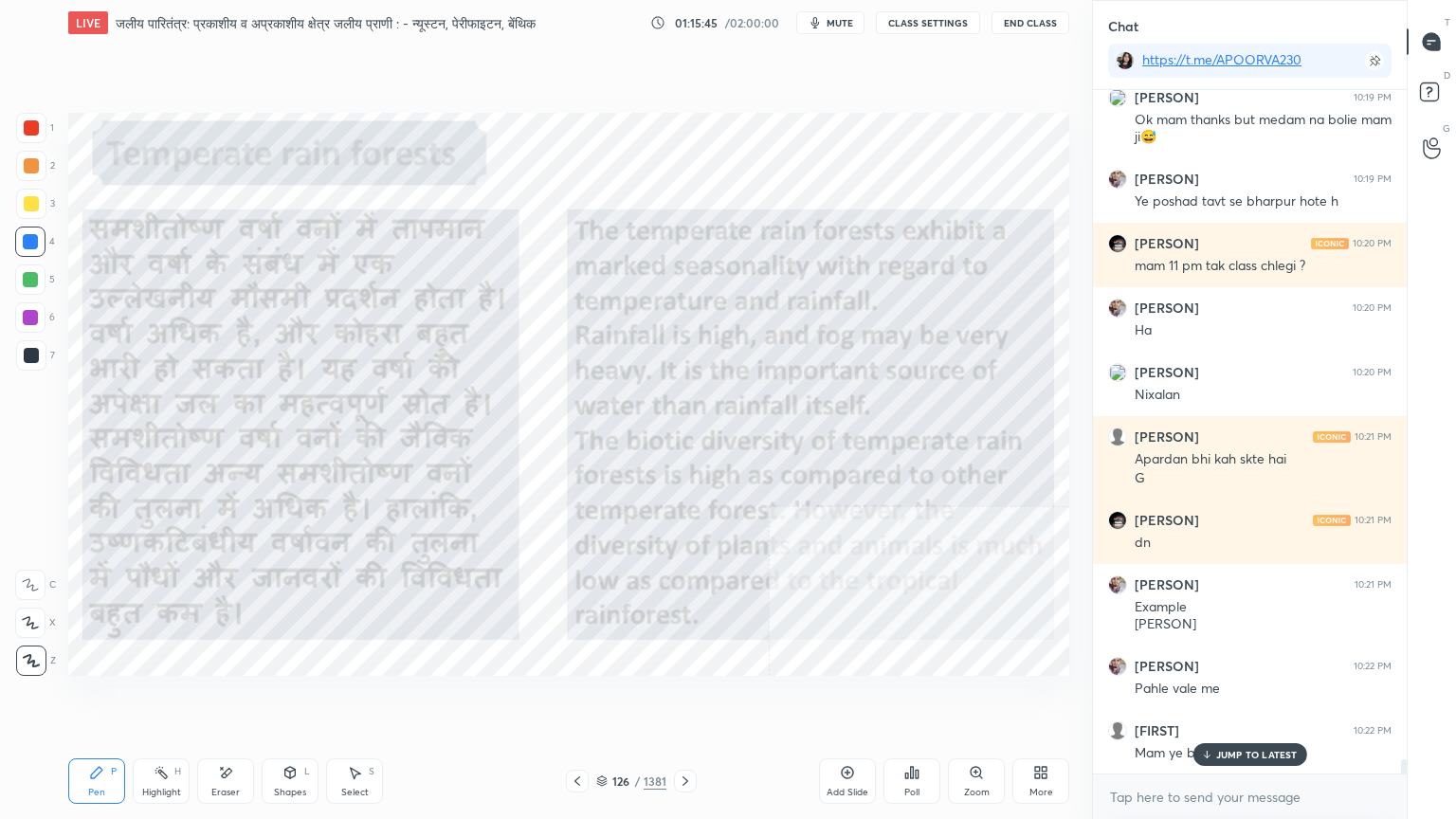 click 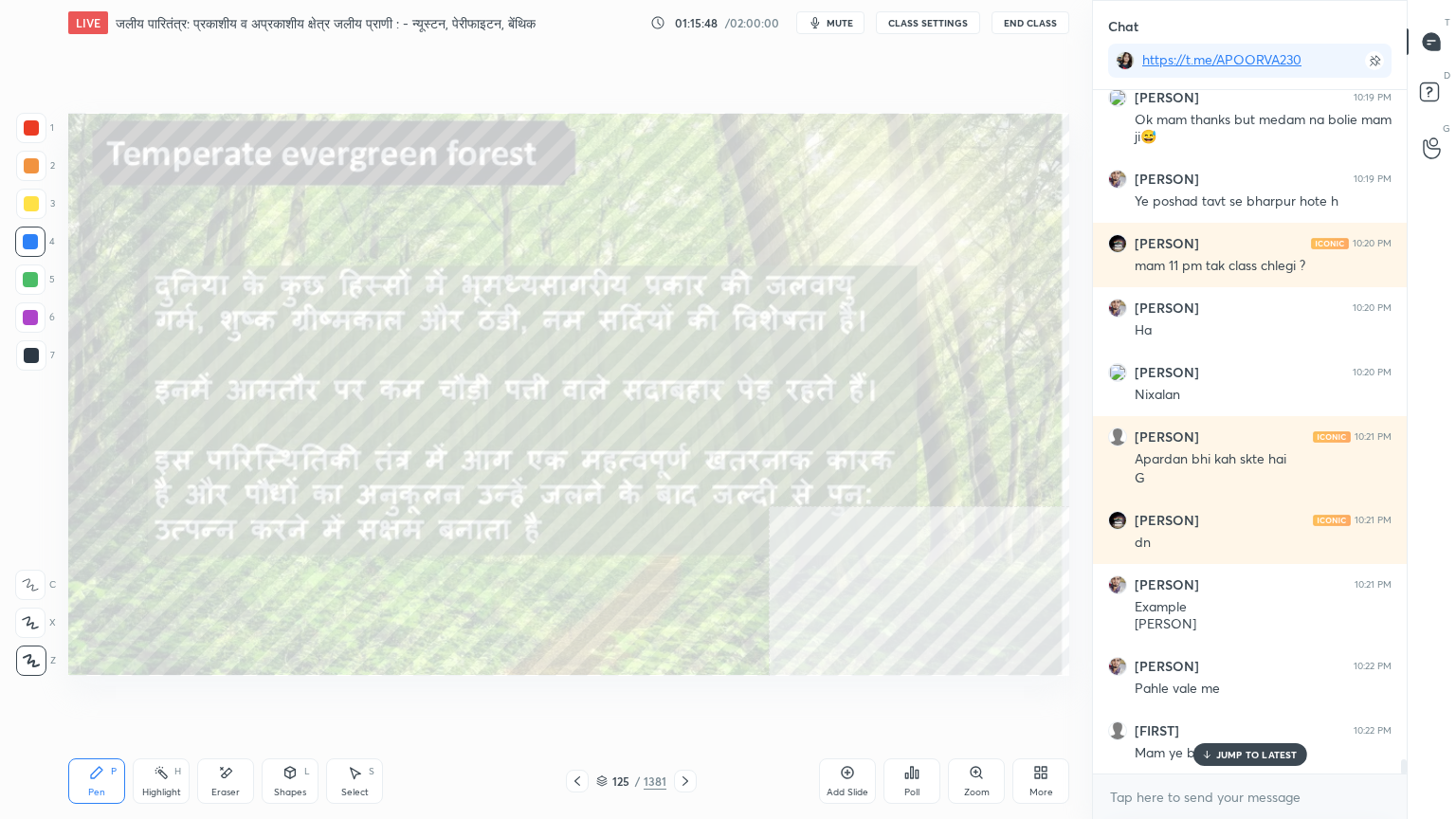 click 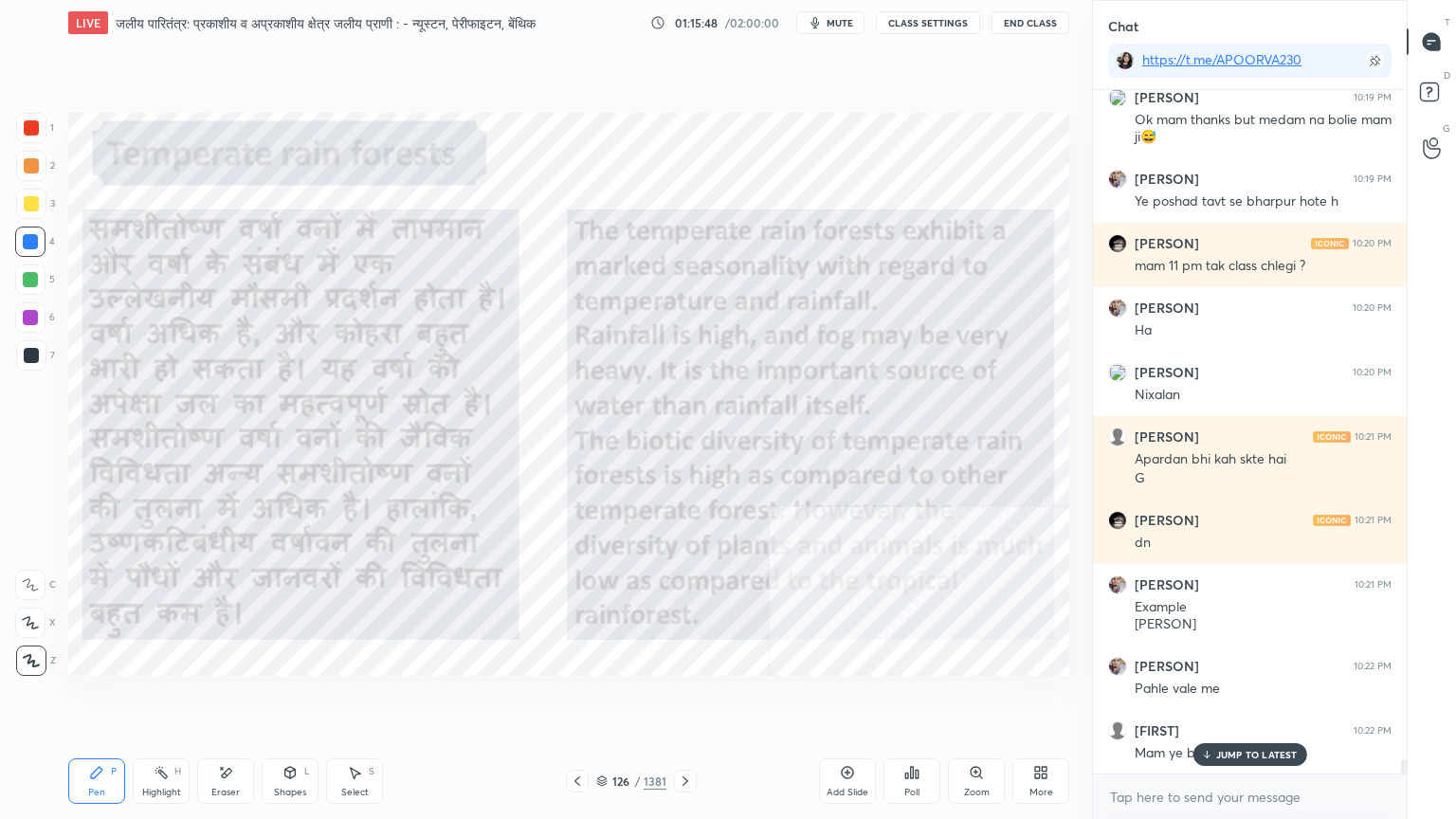 click 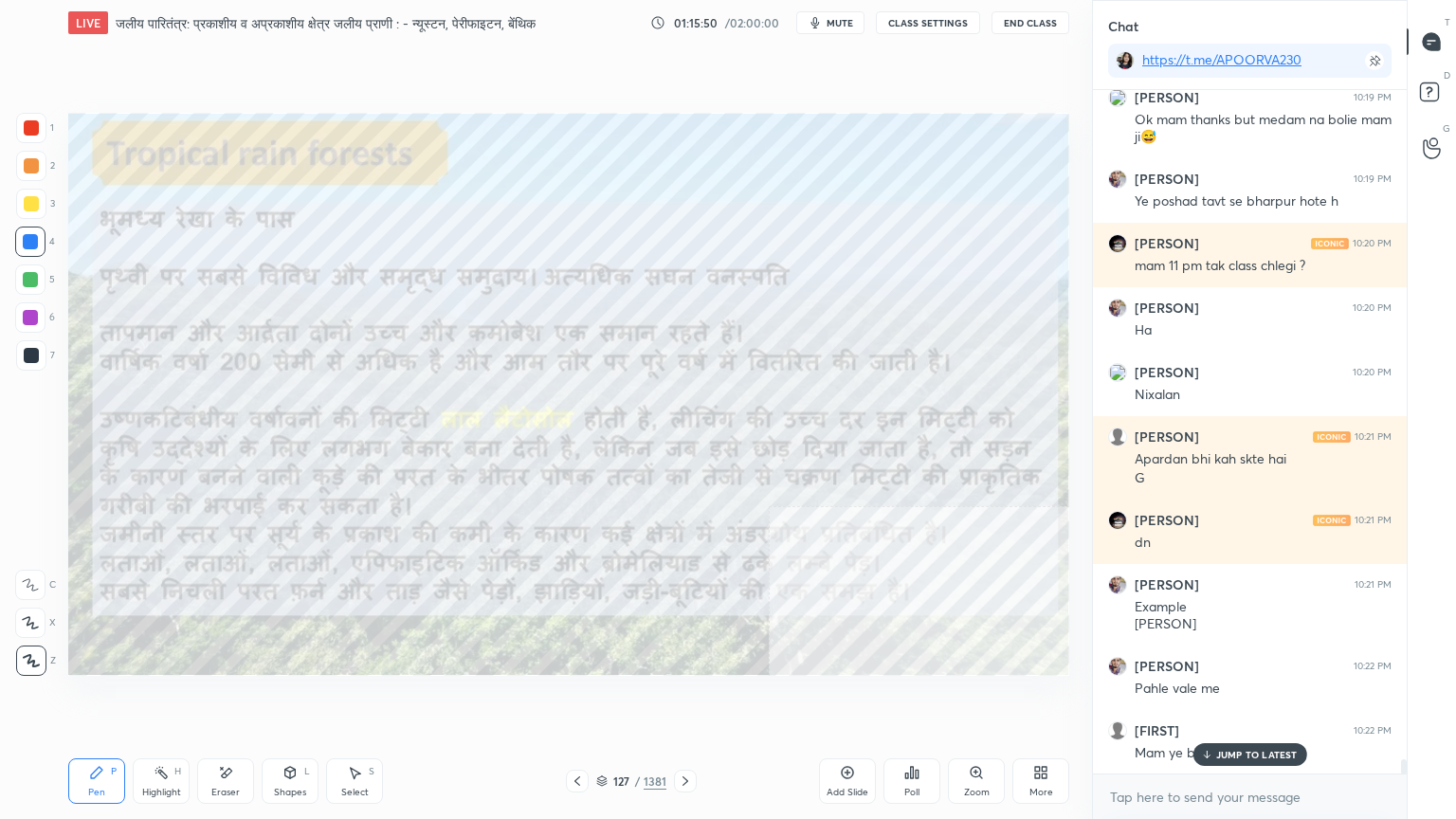 scroll, scrollTop: 32350, scrollLeft: 0, axis: vertical 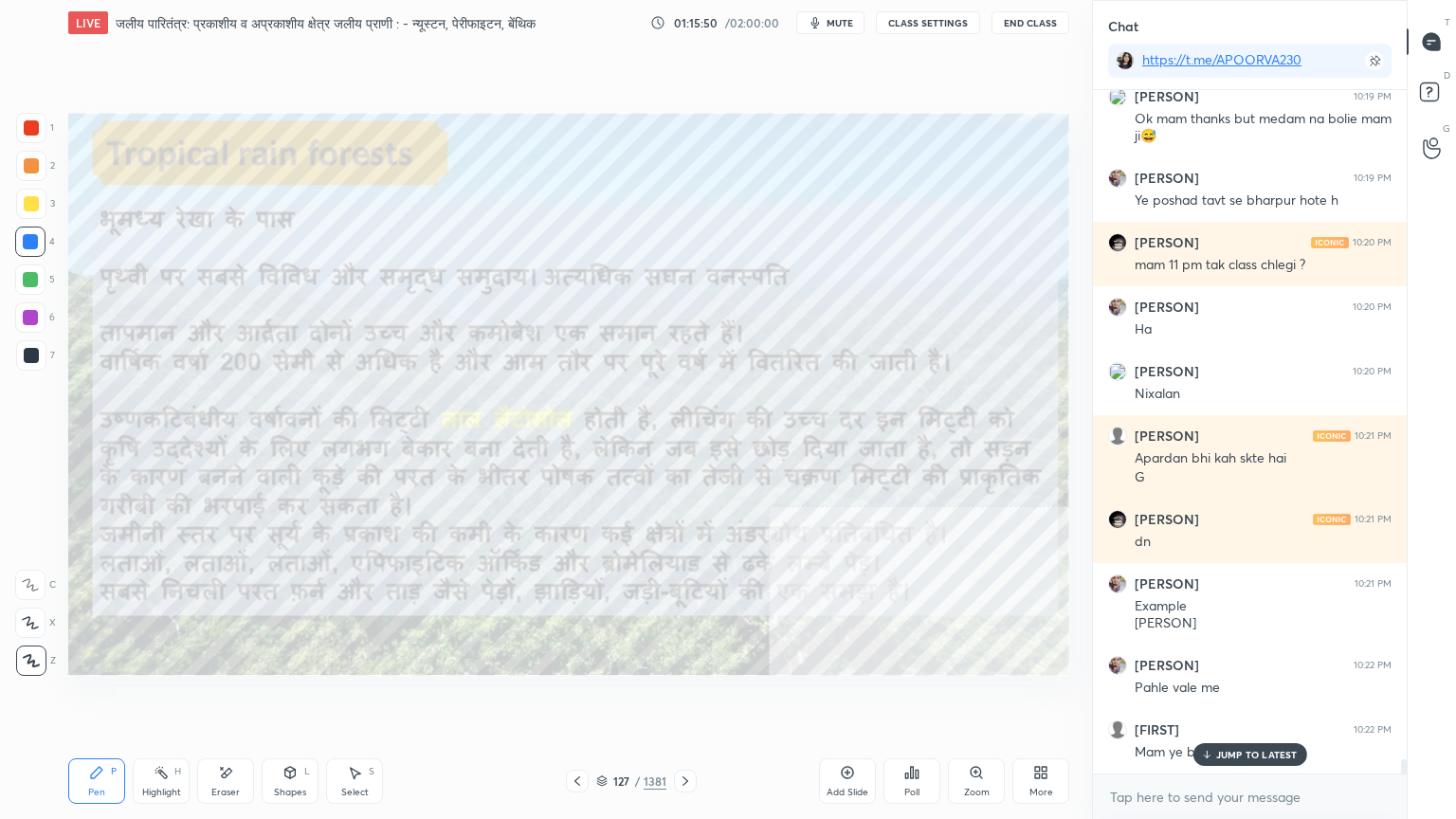 click on "JUMP TO LATEST" at bounding box center [1257, 755] 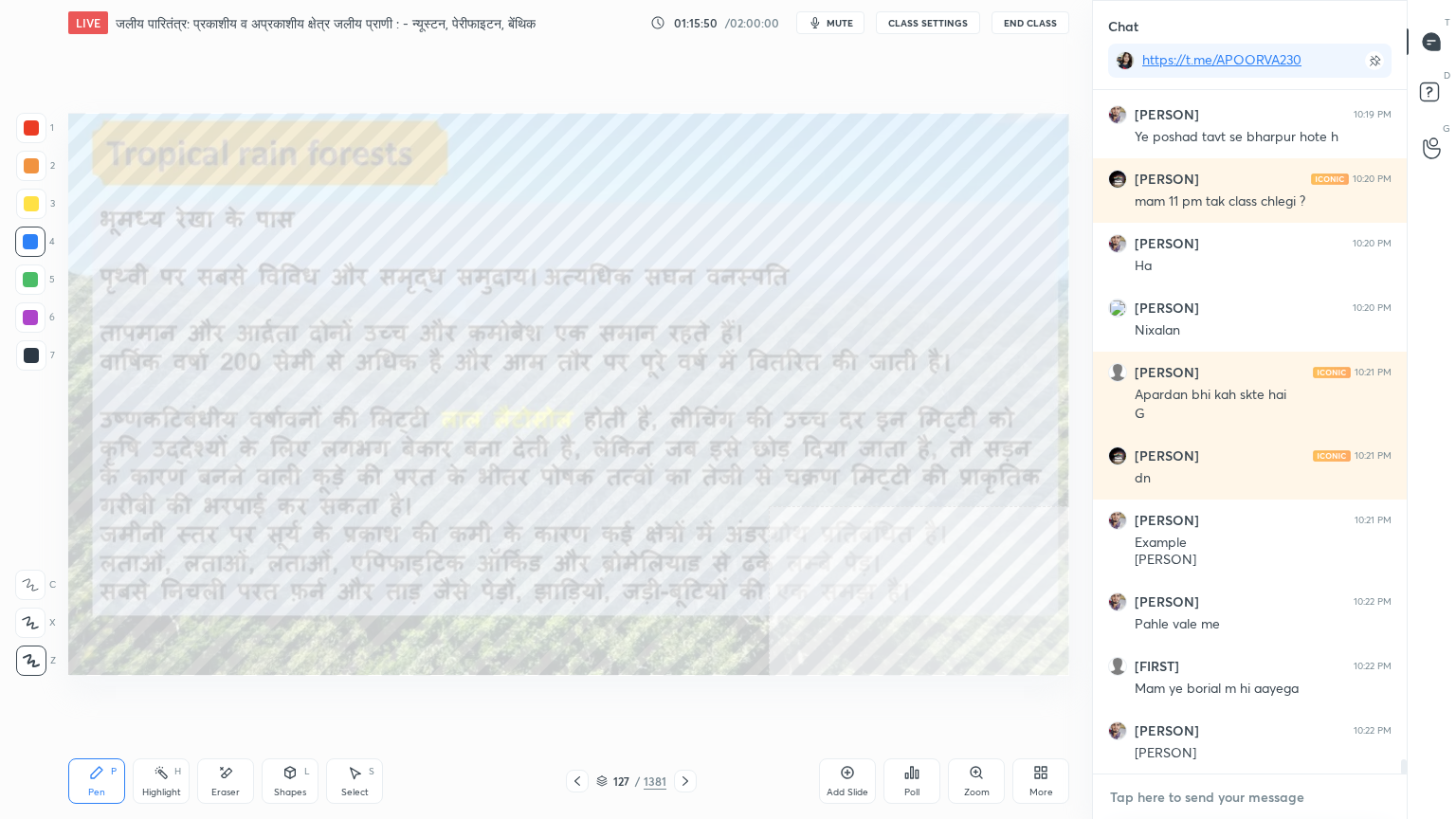 click at bounding box center [1249, 797] 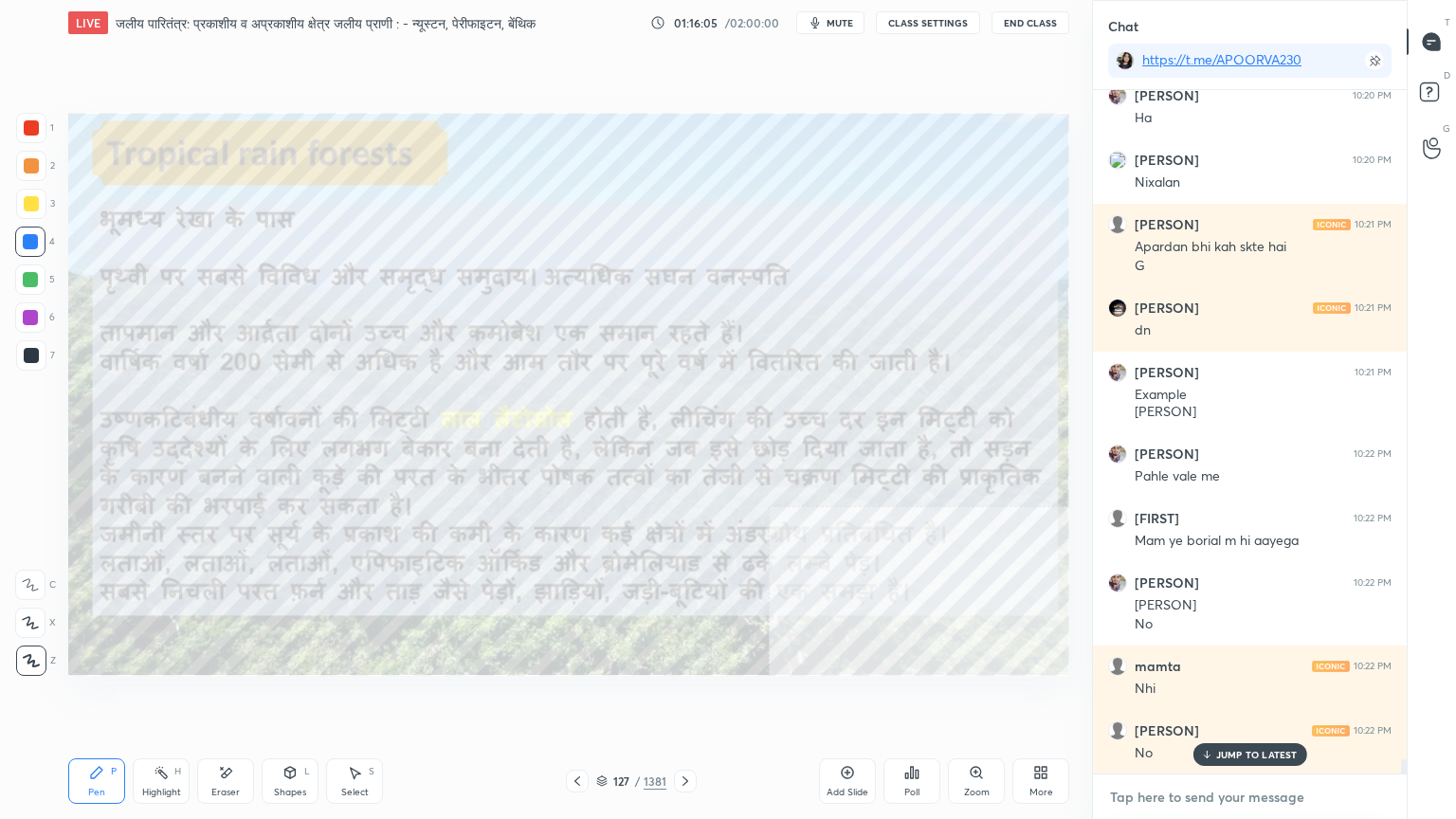 scroll, scrollTop: 32563, scrollLeft: 0, axis: vertical 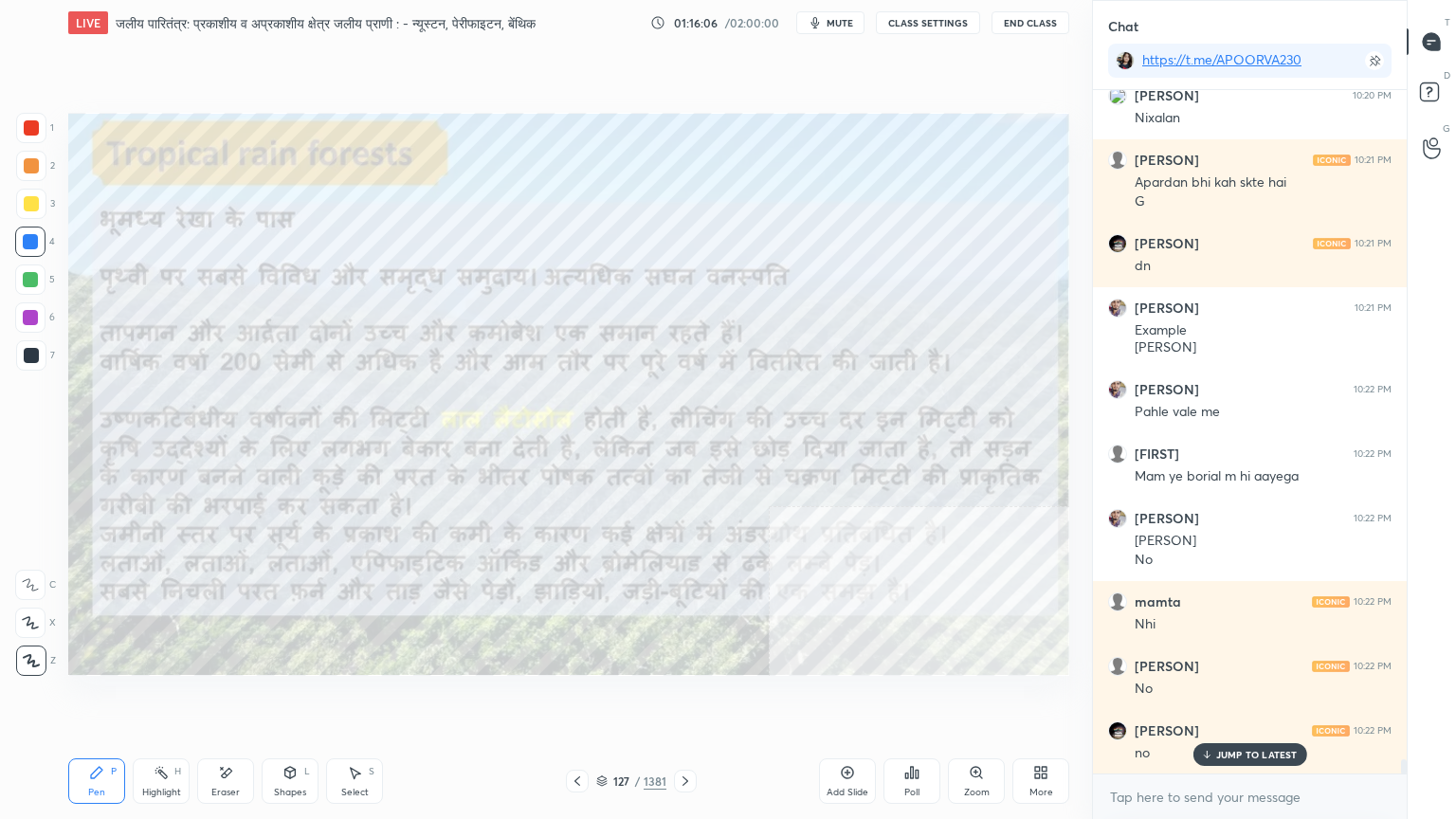 click on "127" at bounding box center (621, 781) 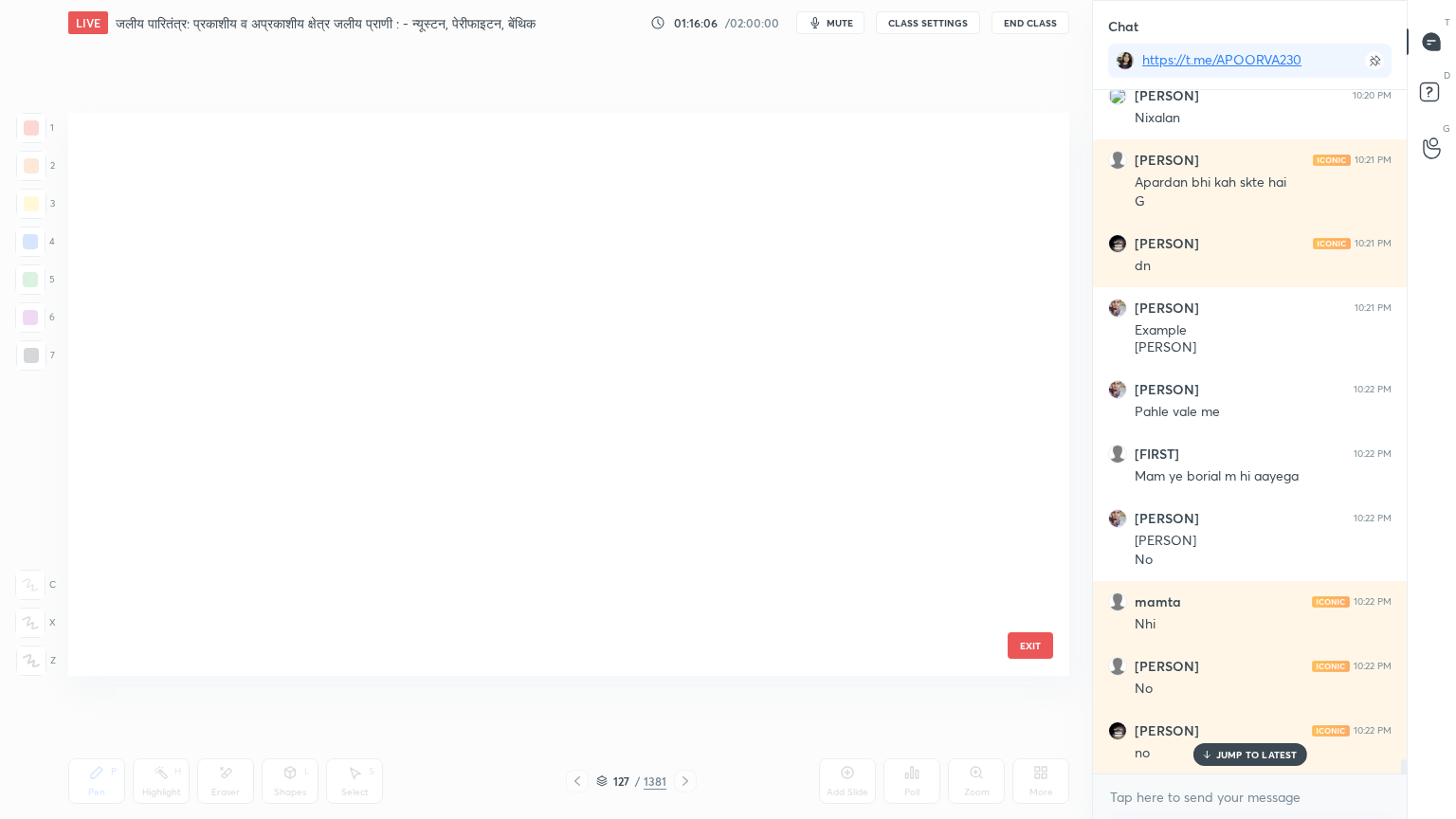 click 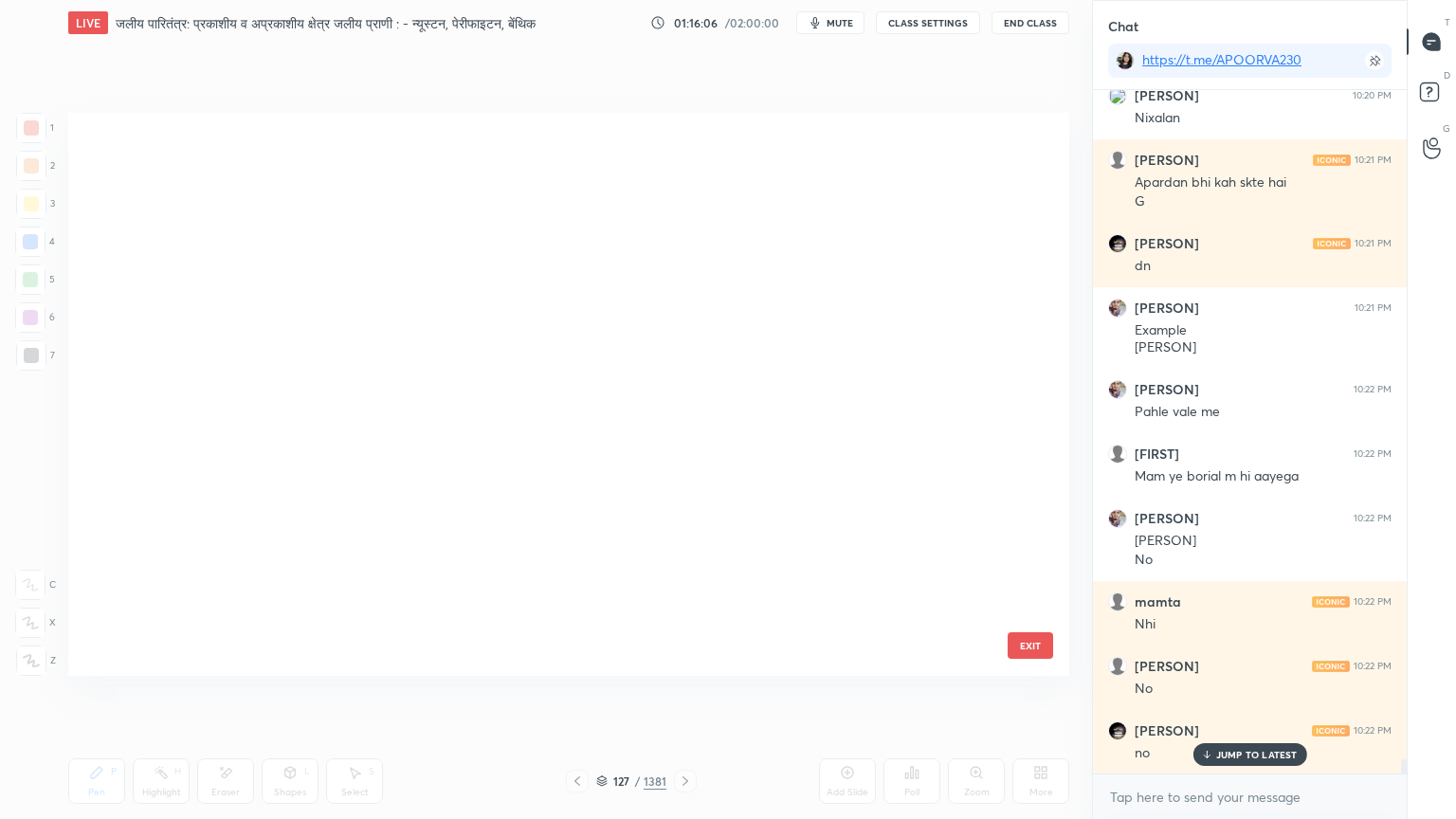 scroll, scrollTop: 6896, scrollLeft: 0, axis: vertical 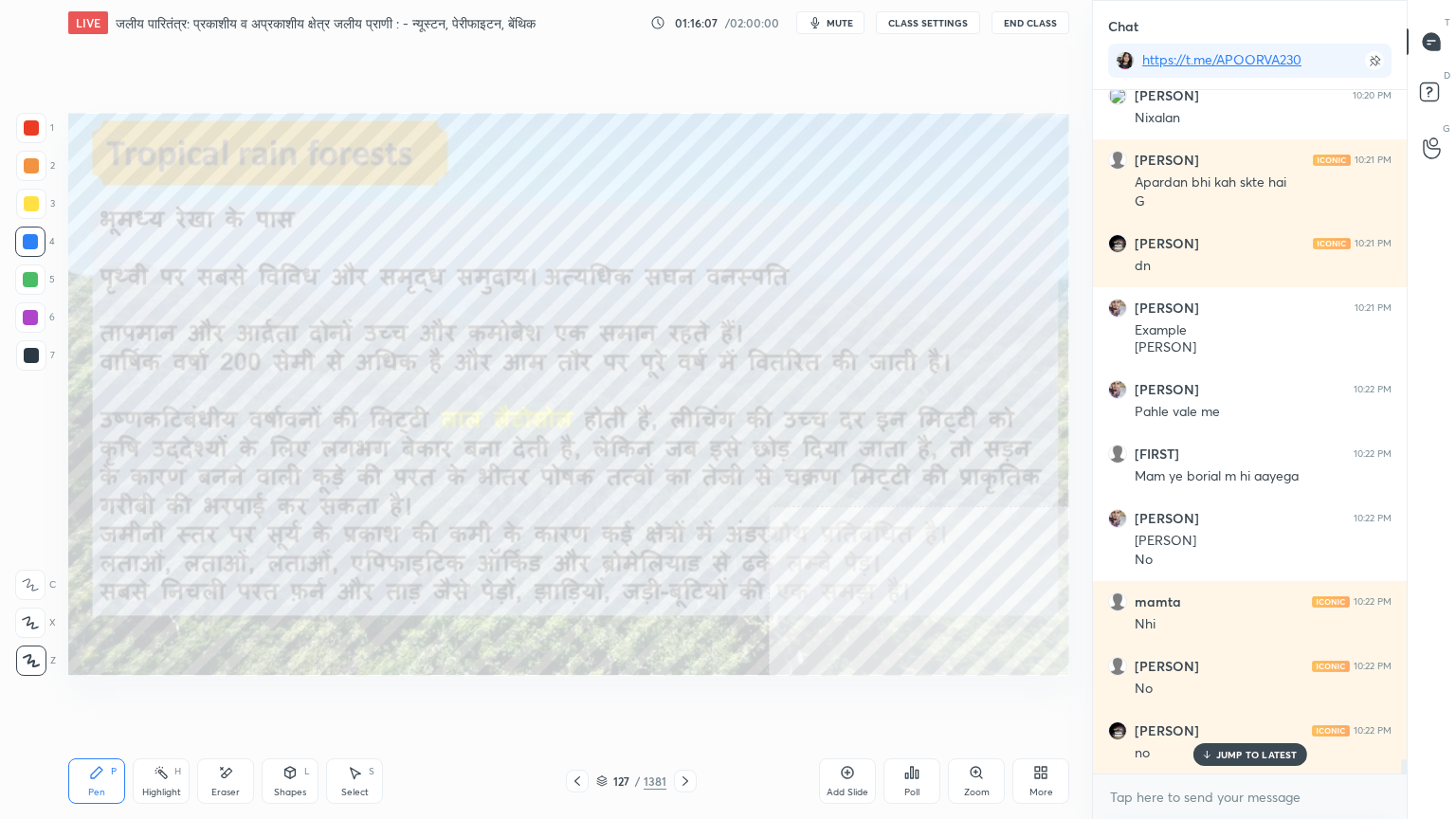 click 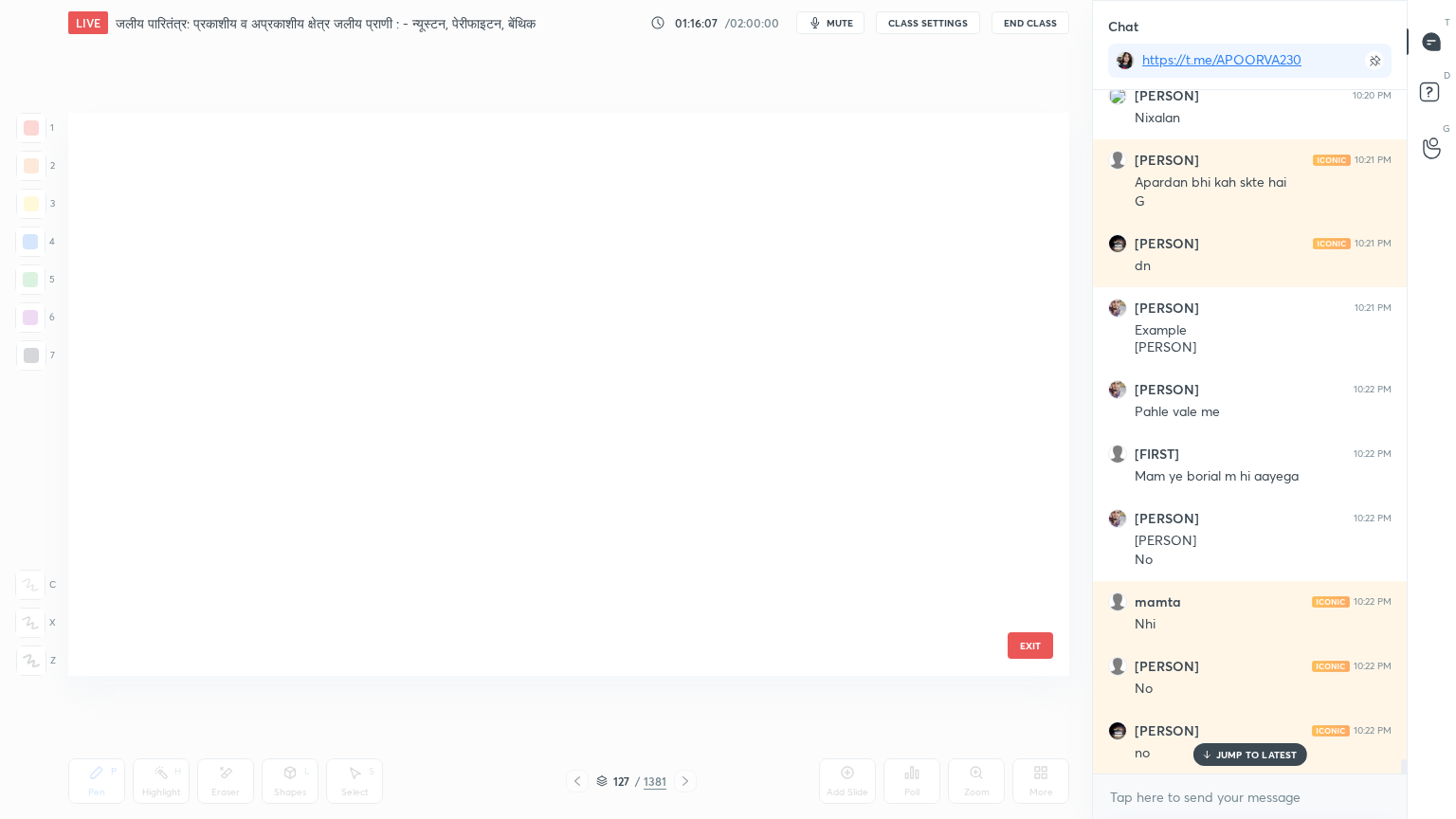 scroll, scrollTop: 6896, scrollLeft: 0, axis: vertical 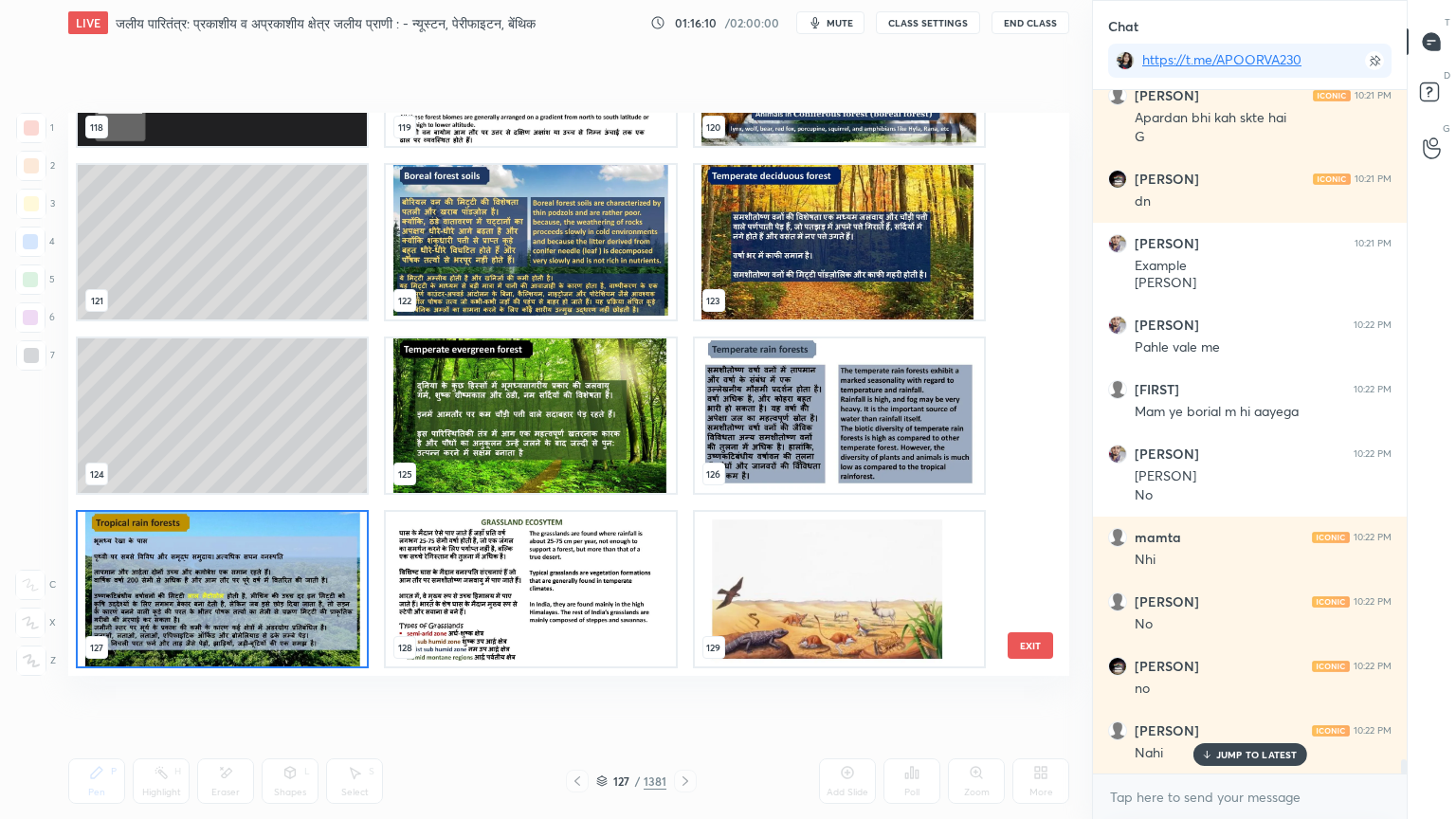 click at bounding box center [530, 242] 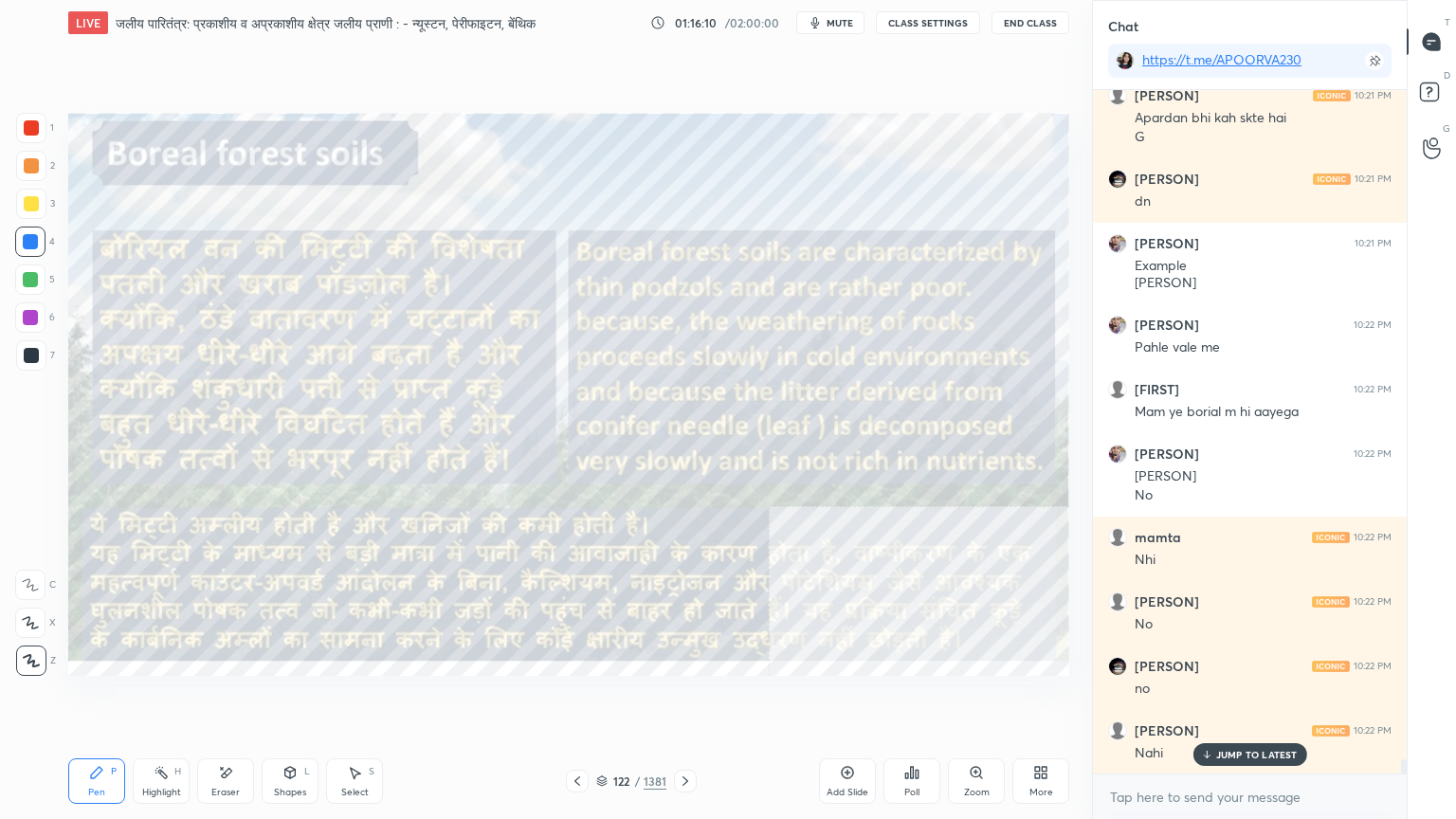 click at bounding box center (530, 242) 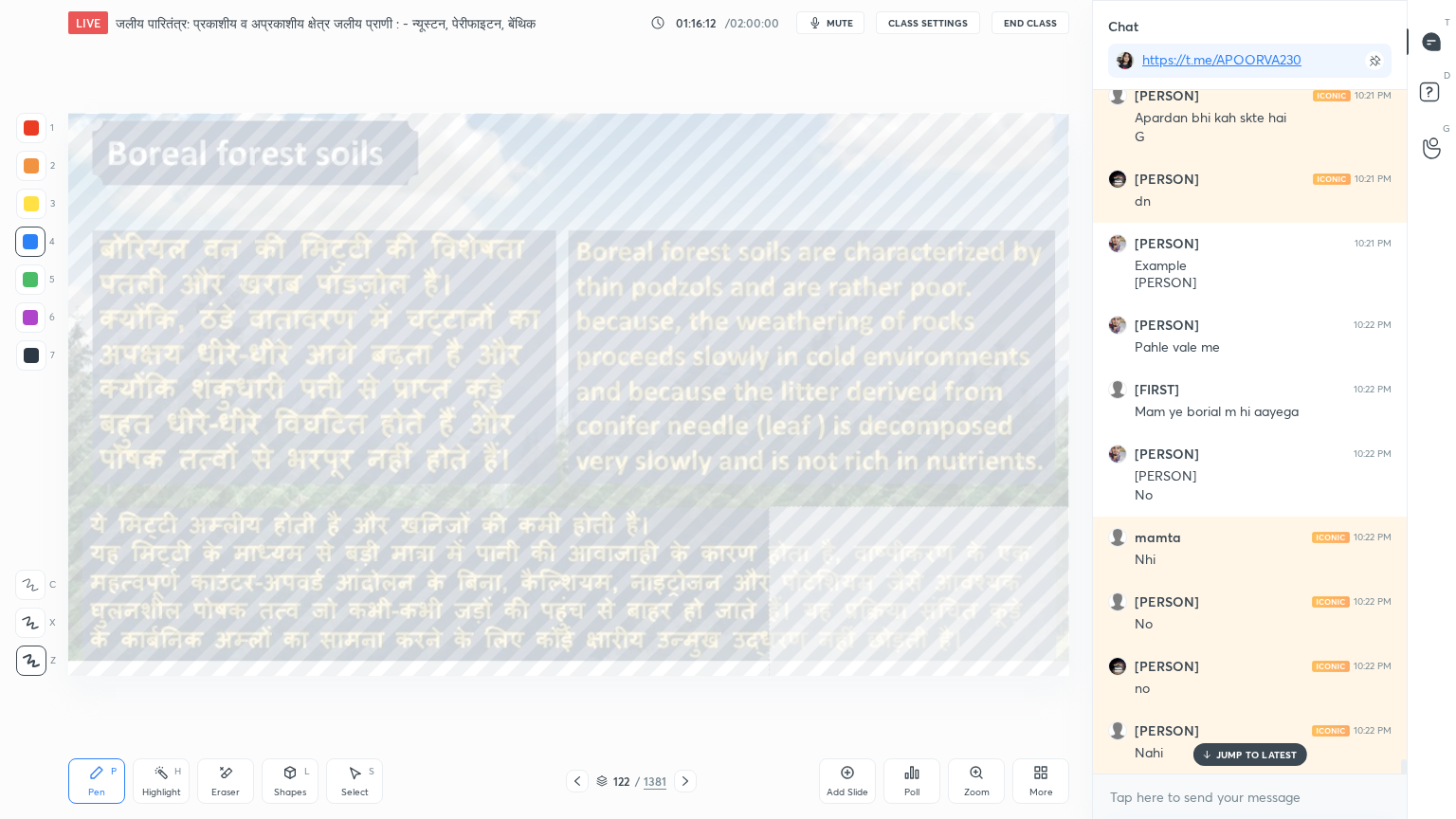 scroll, scrollTop: 32692, scrollLeft: 0, axis: vertical 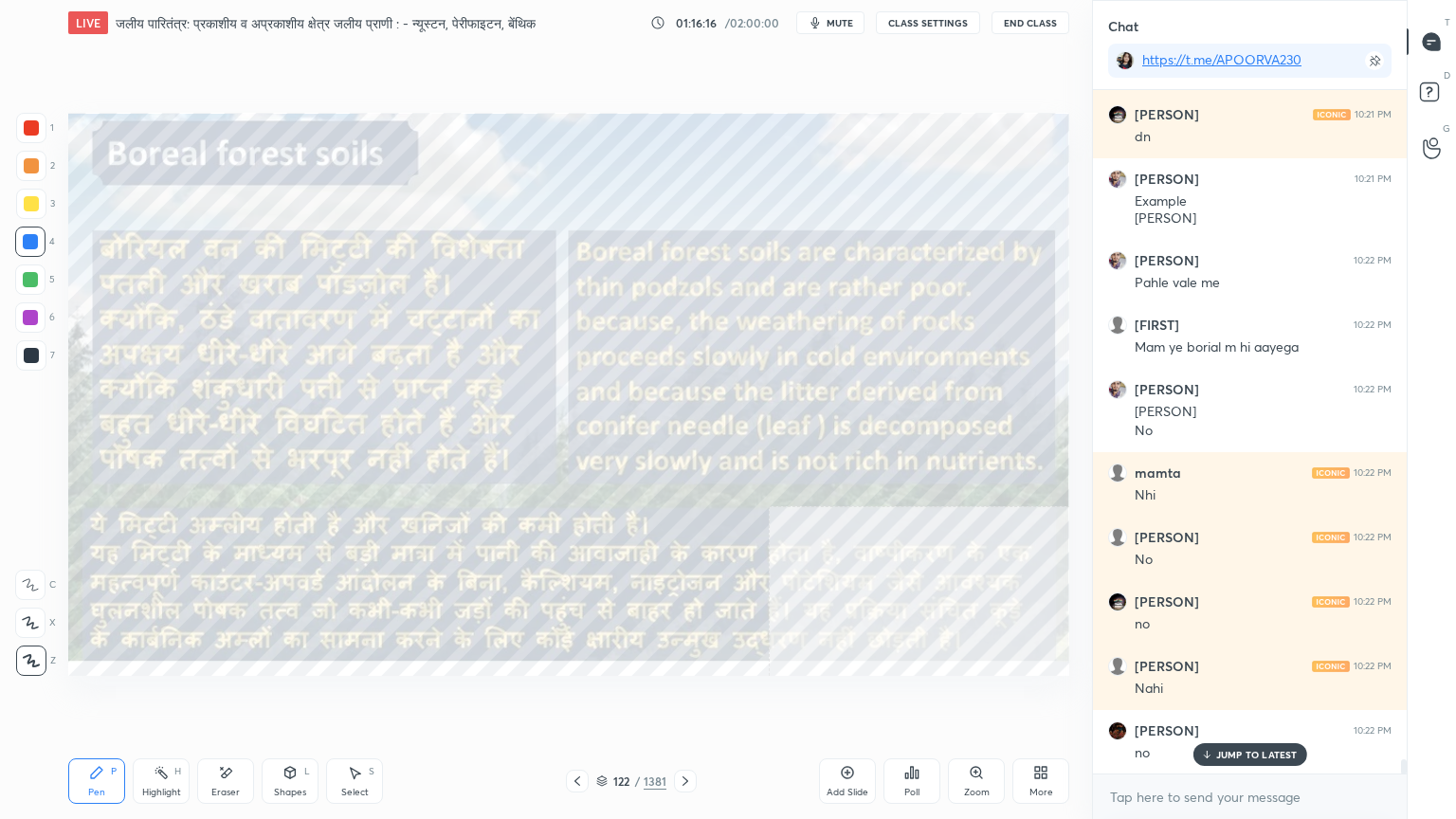 click 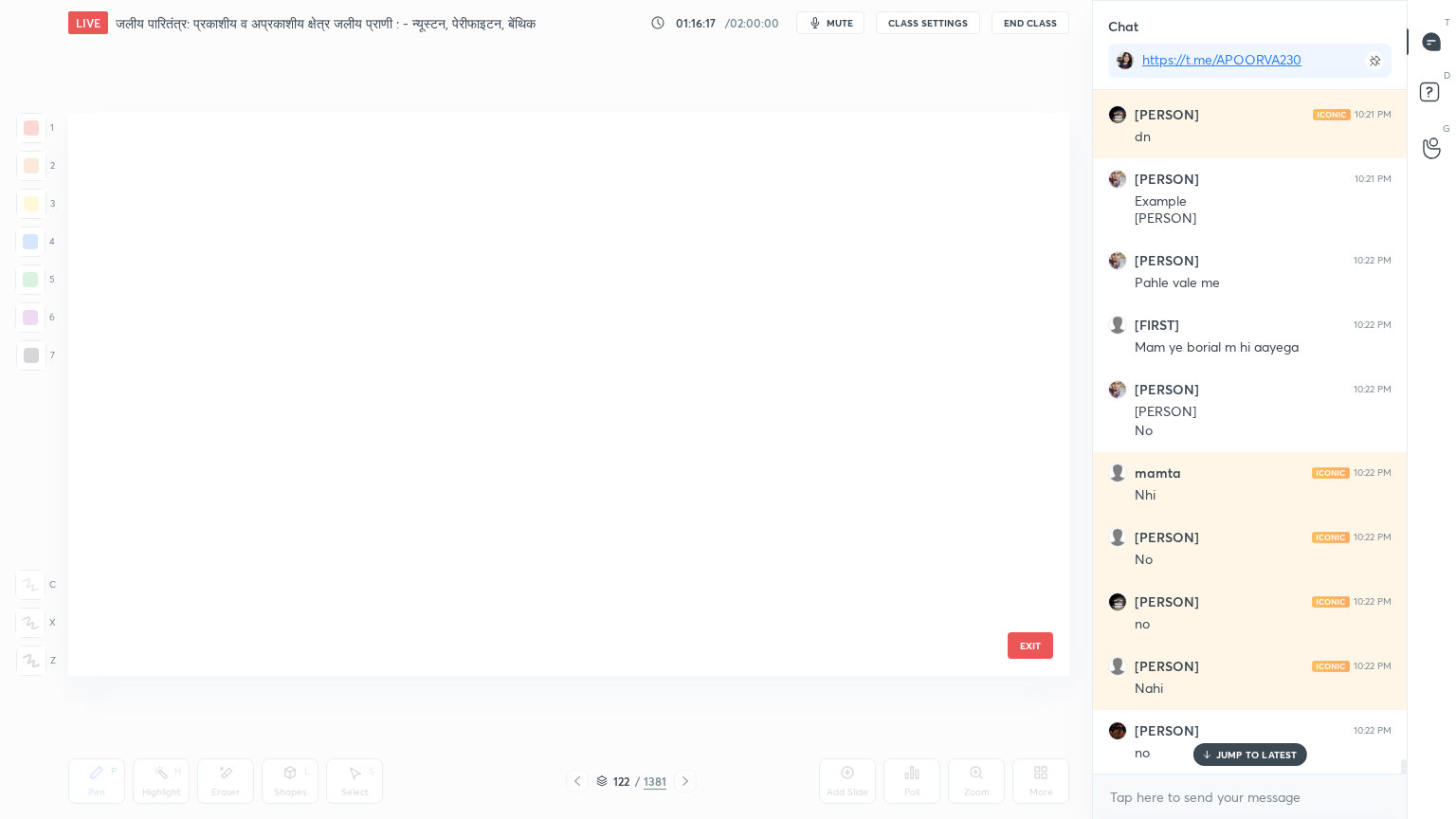 scroll, scrollTop: 6548, scrollLeft: 0, axis: vertical 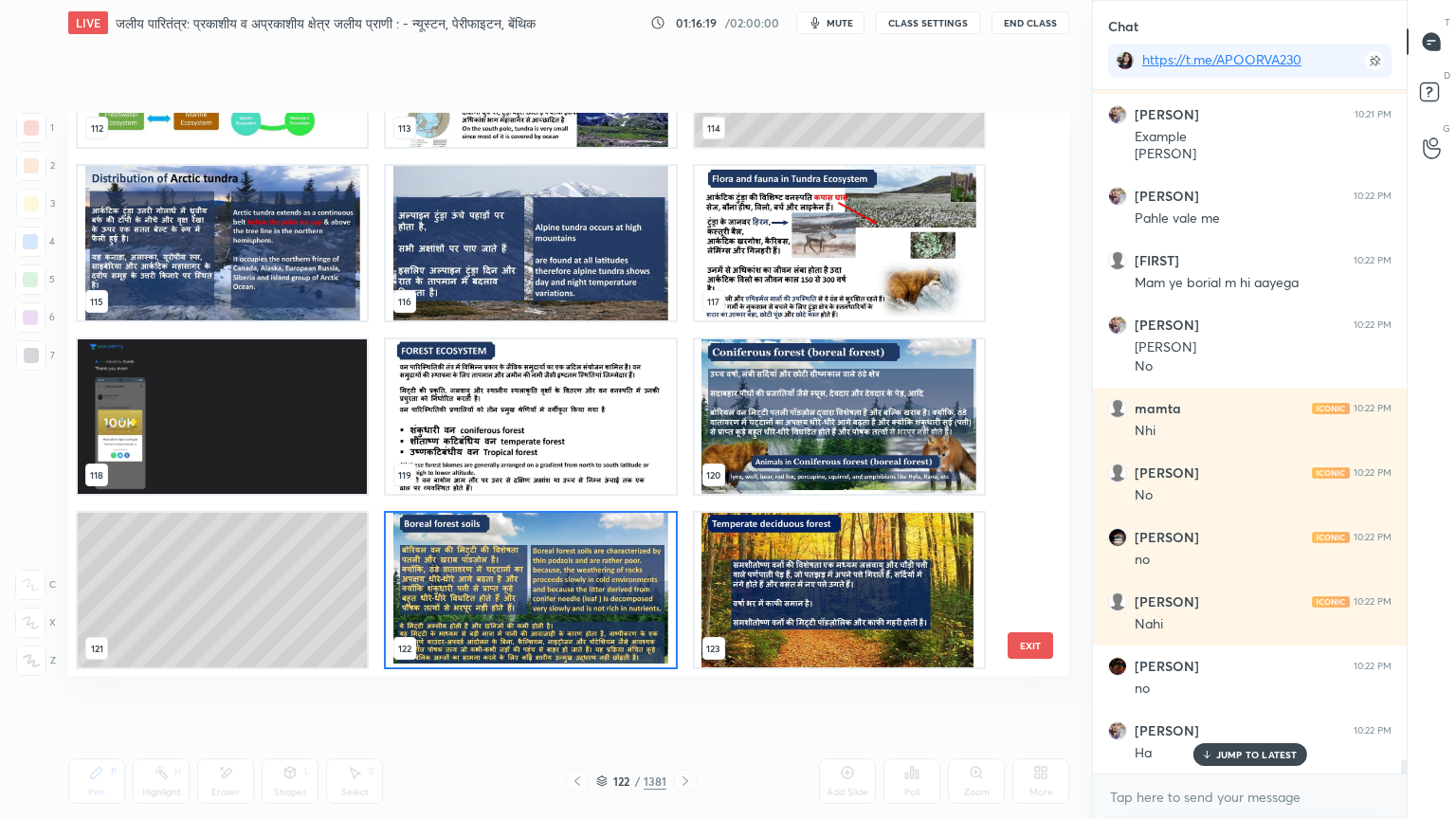 click on "109 110 111 112 113 114 115 116 117 118 119 120 121 122 123" at bounding box center (552, 394) 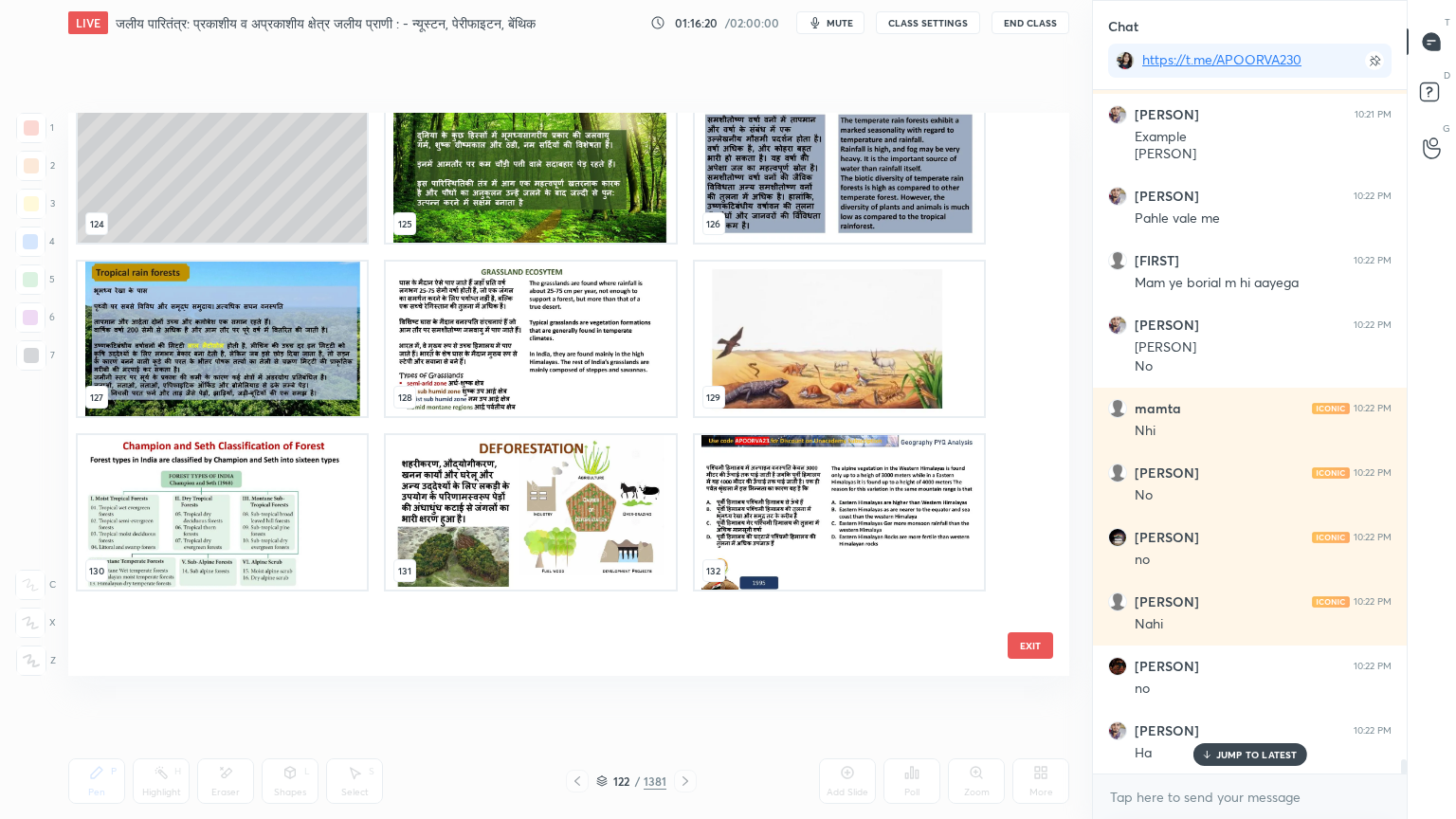 scroll, scrollTop: 7014, scrollLeft: 0, axis: vertical 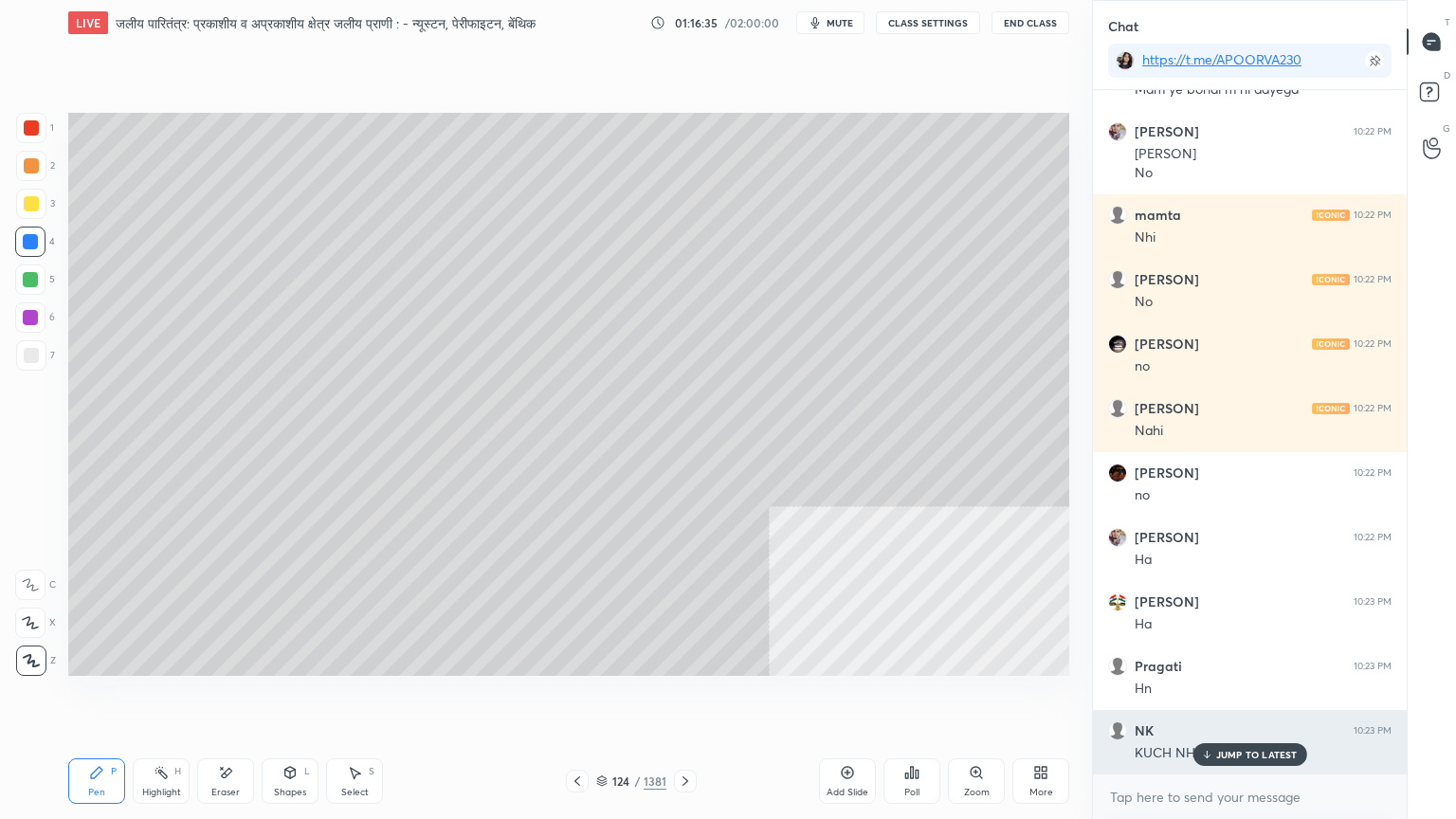 click on "JUMP TO LATEST" at bounding box center (1249, 755) 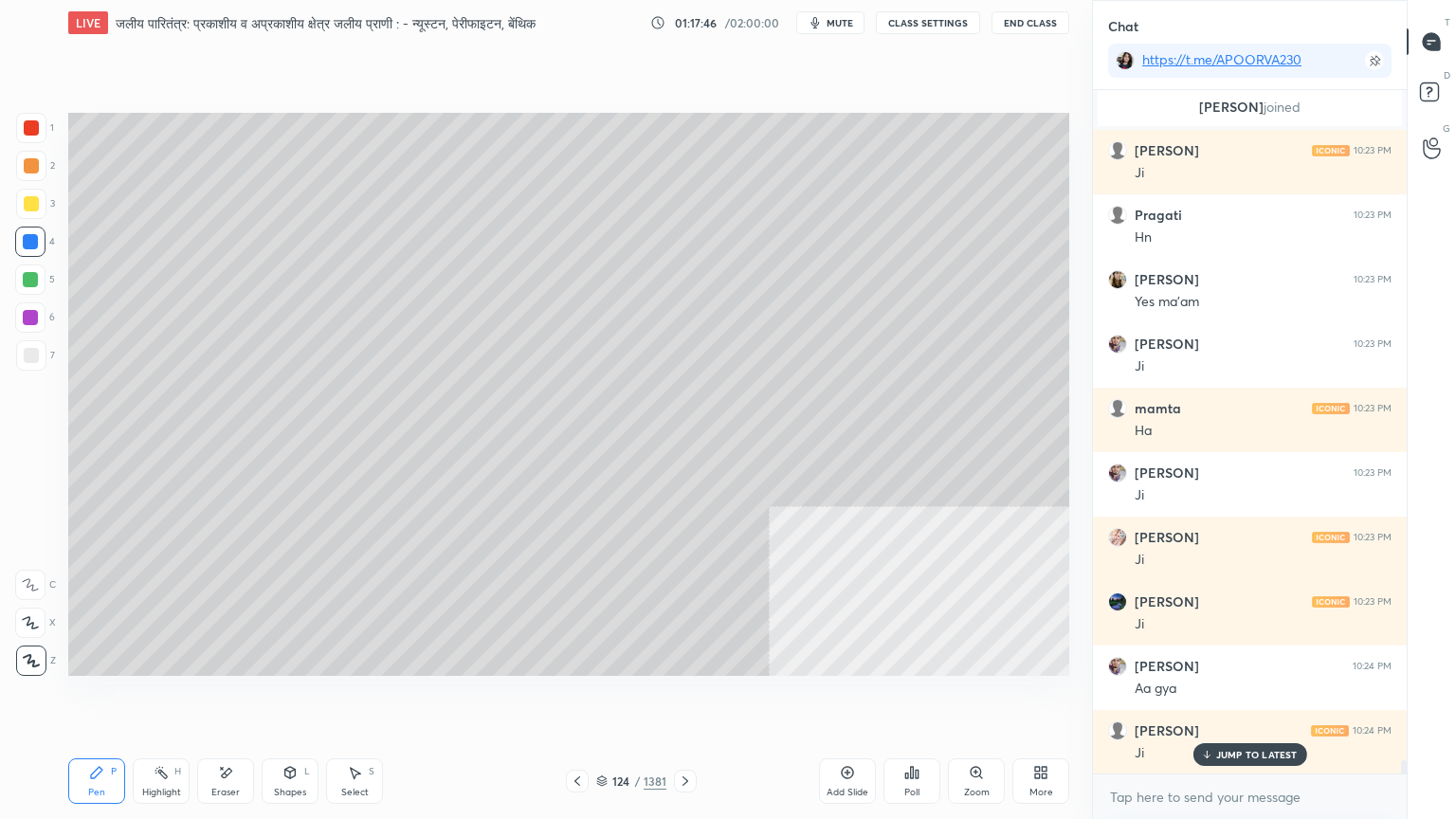 scroll, scrollTop: 33985, scrollLeft: 0, axis: vertical 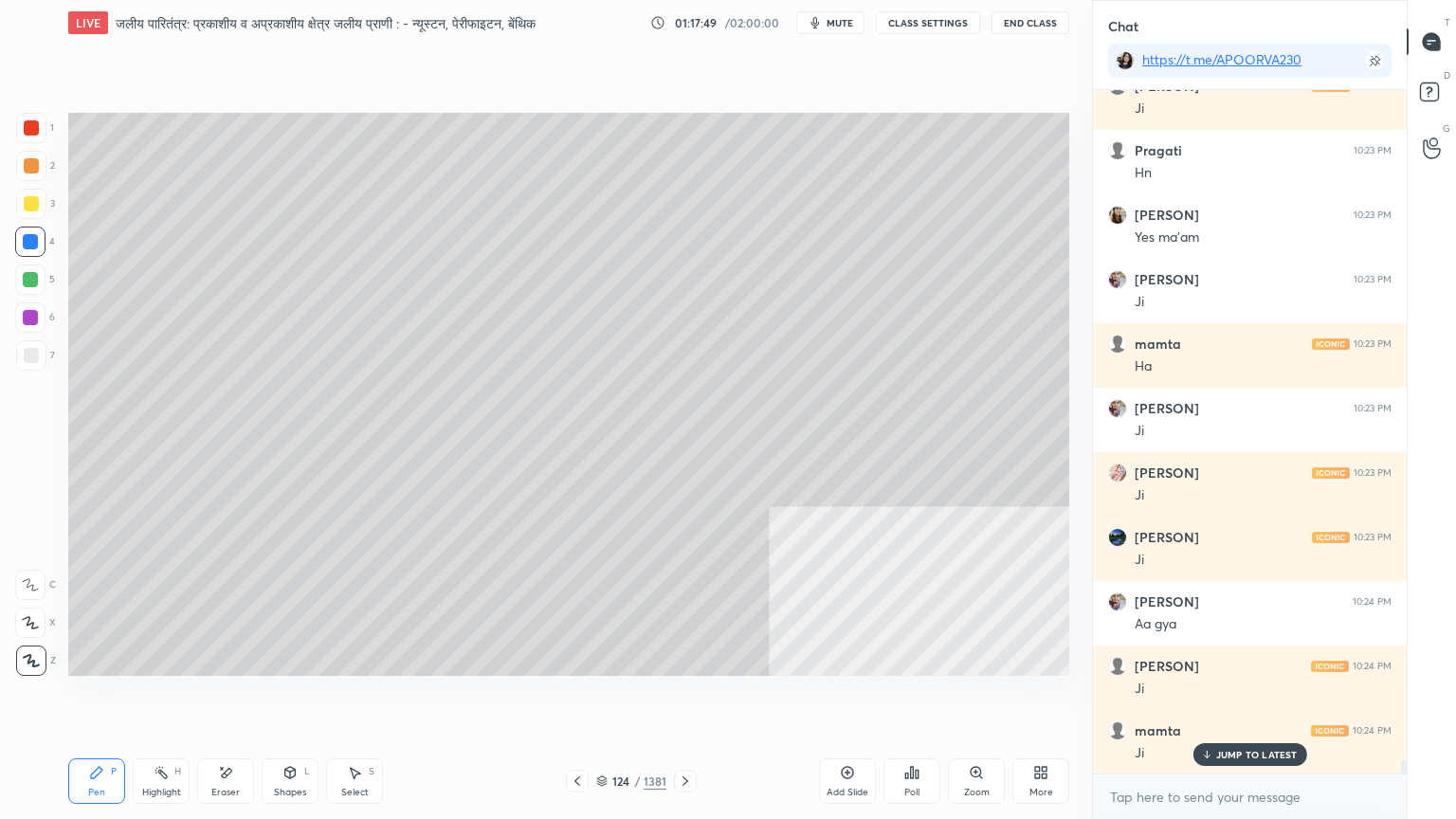 click 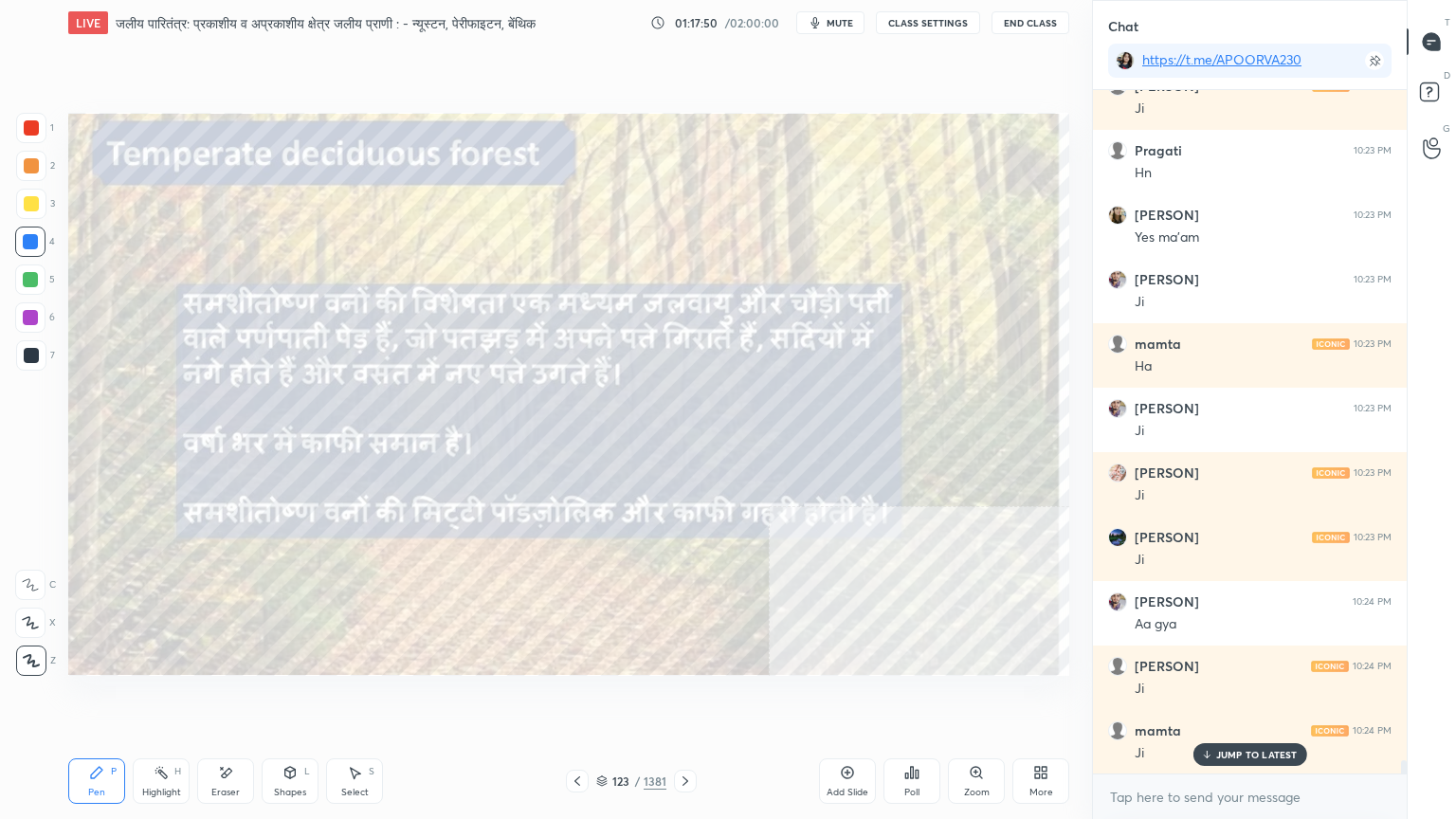 scroll, scrollTop: 34049, scrollLeft: 0, axis: vertical 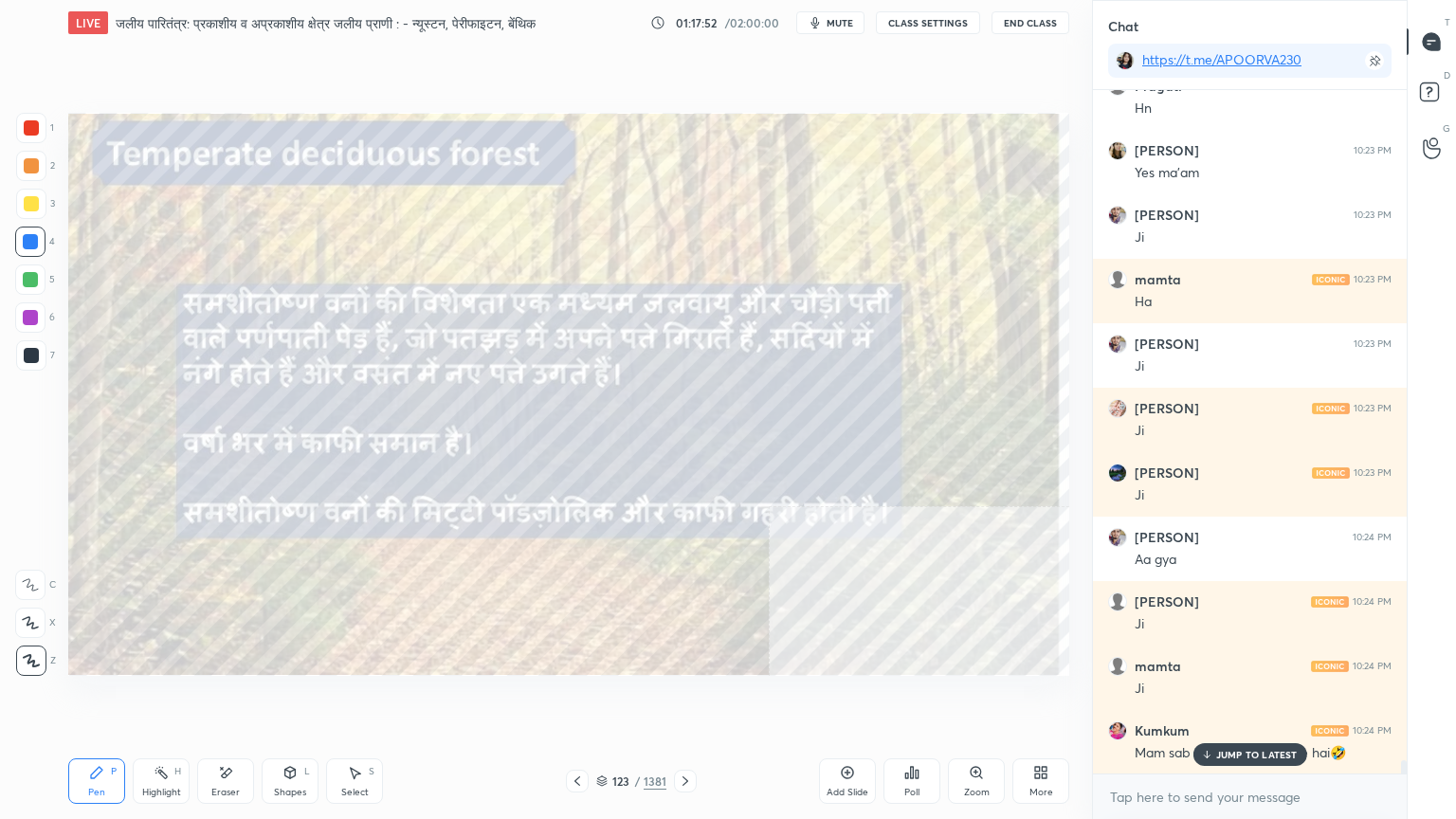 click 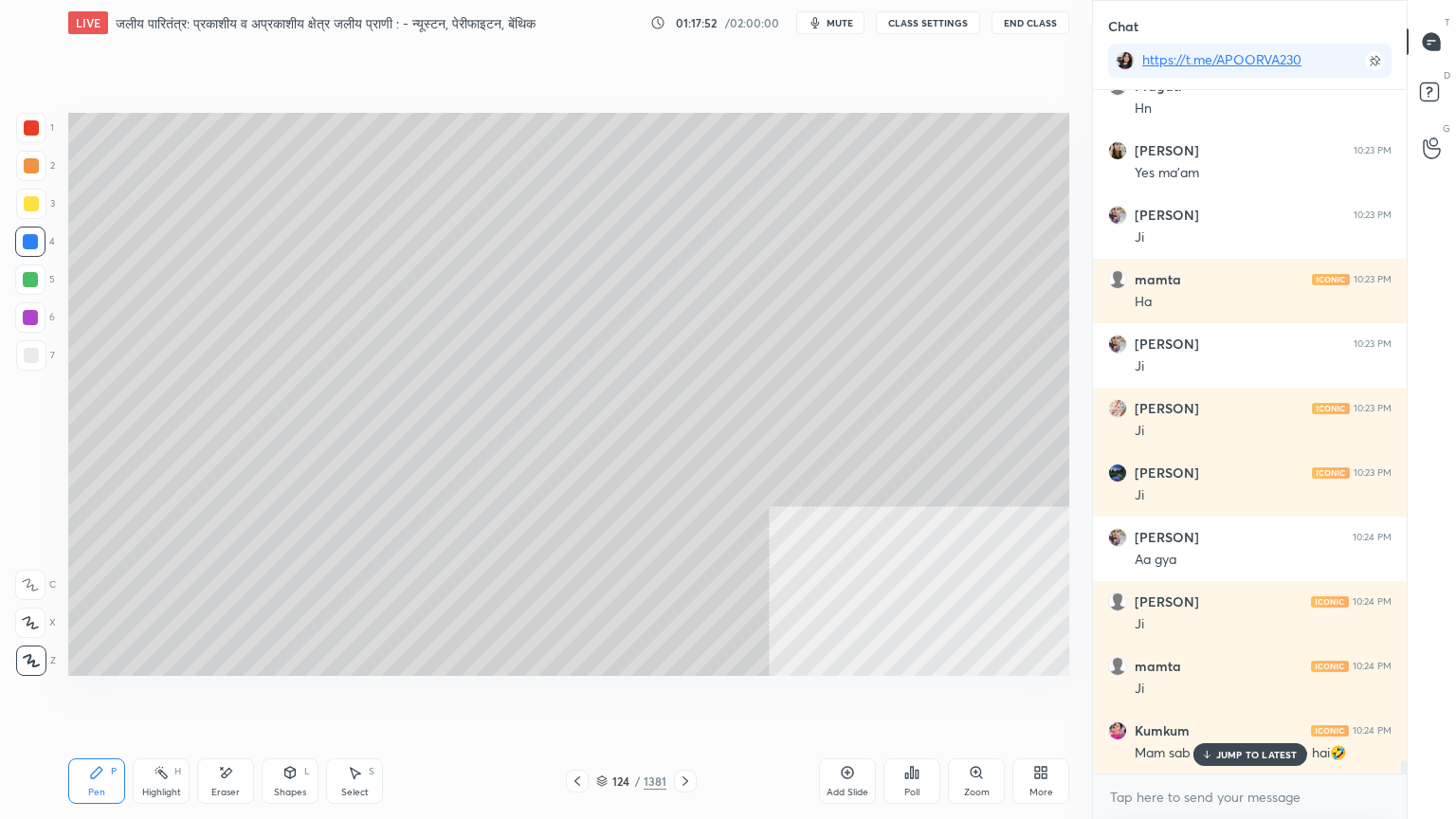 click 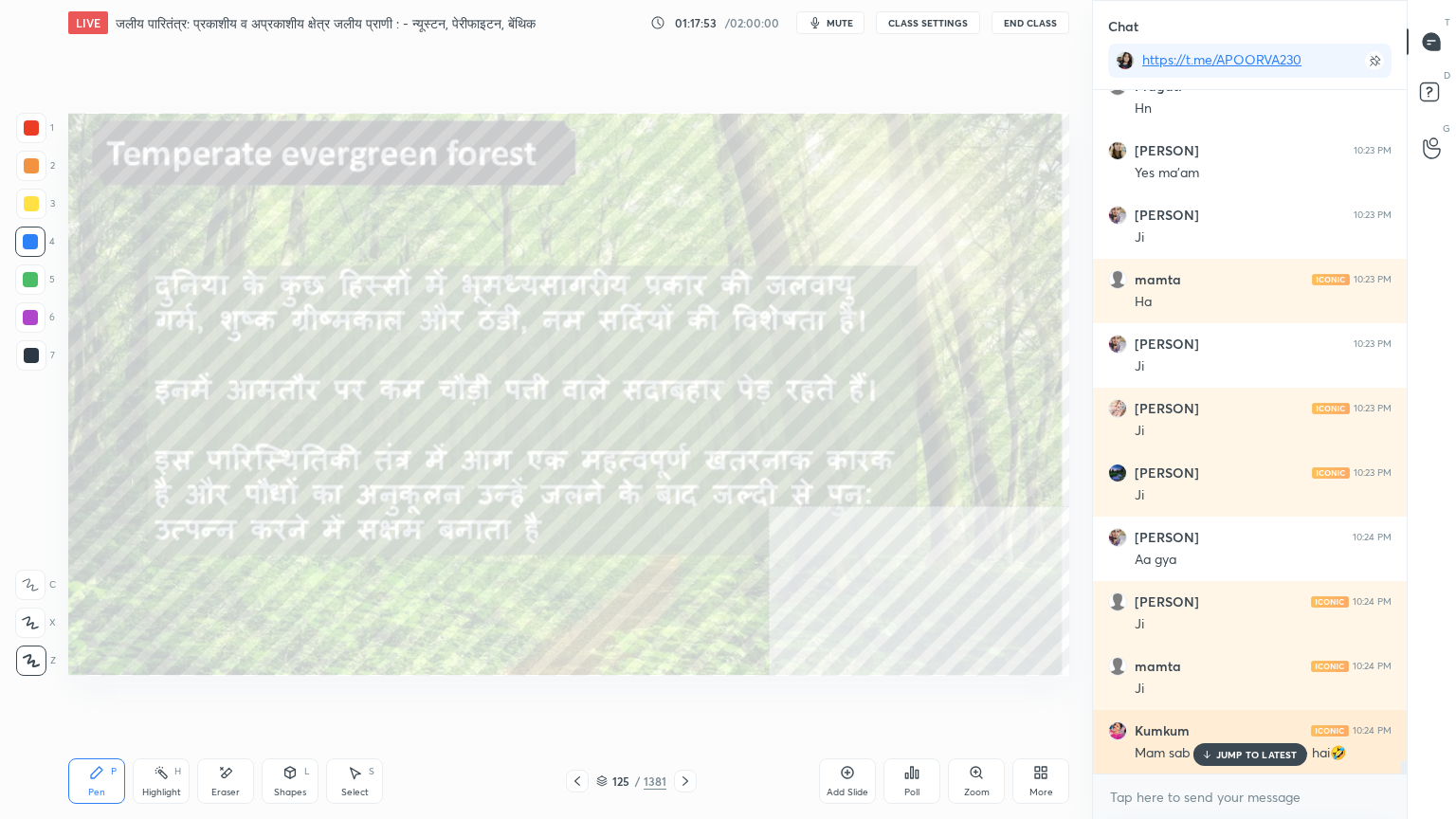 click on "JUMP TO LATEST" at bounding box center [1249, 755] 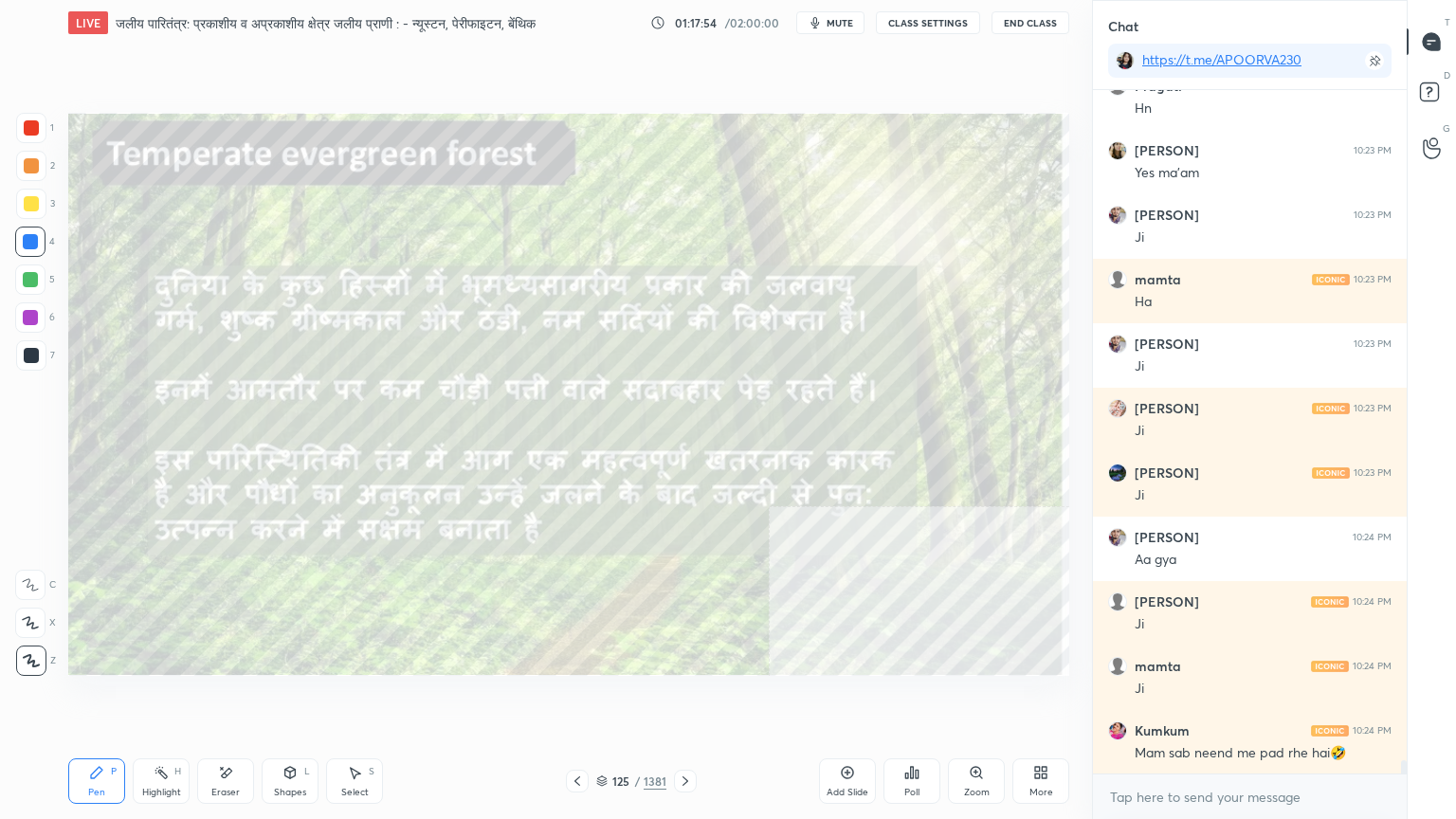 click 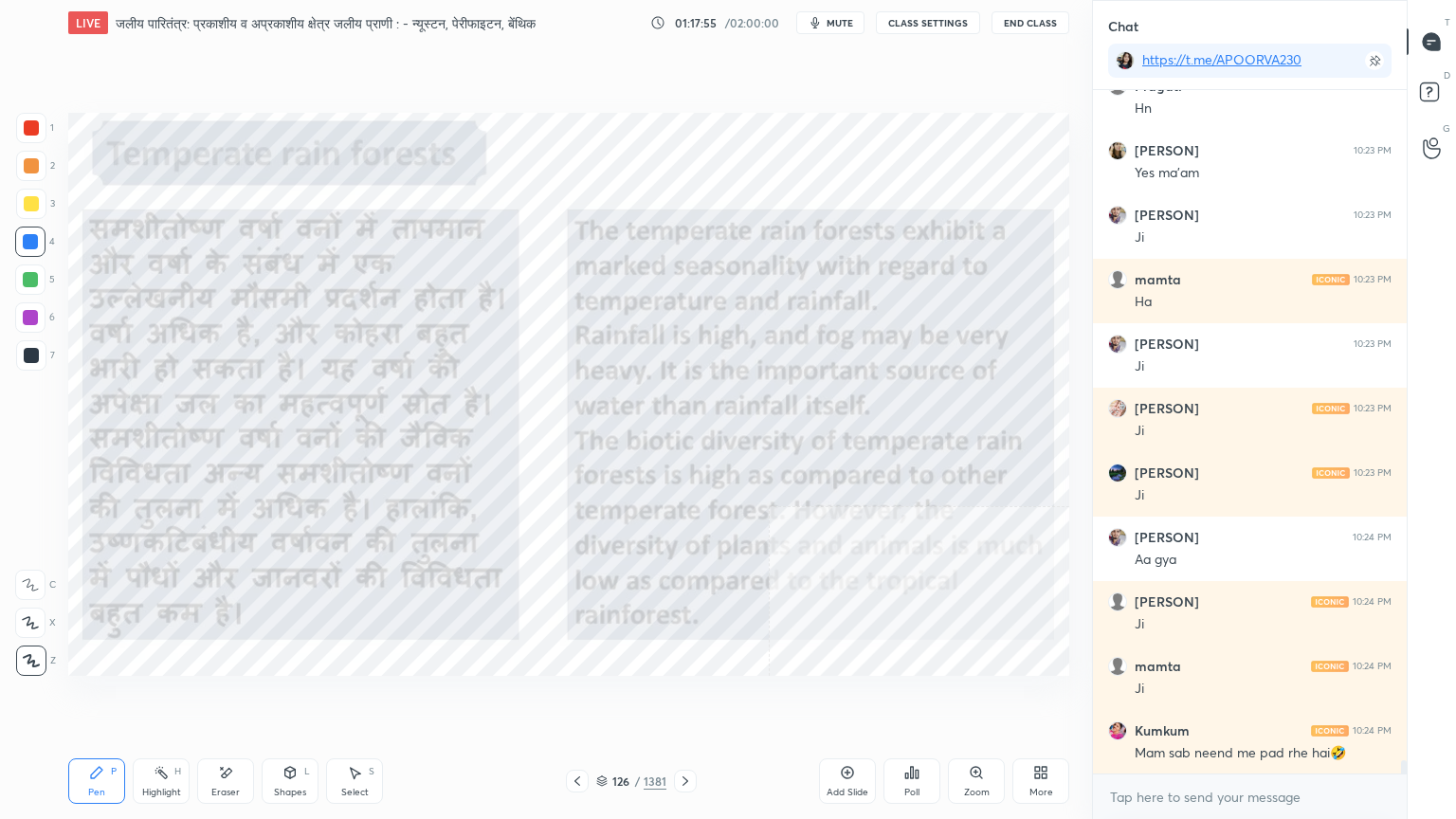 click 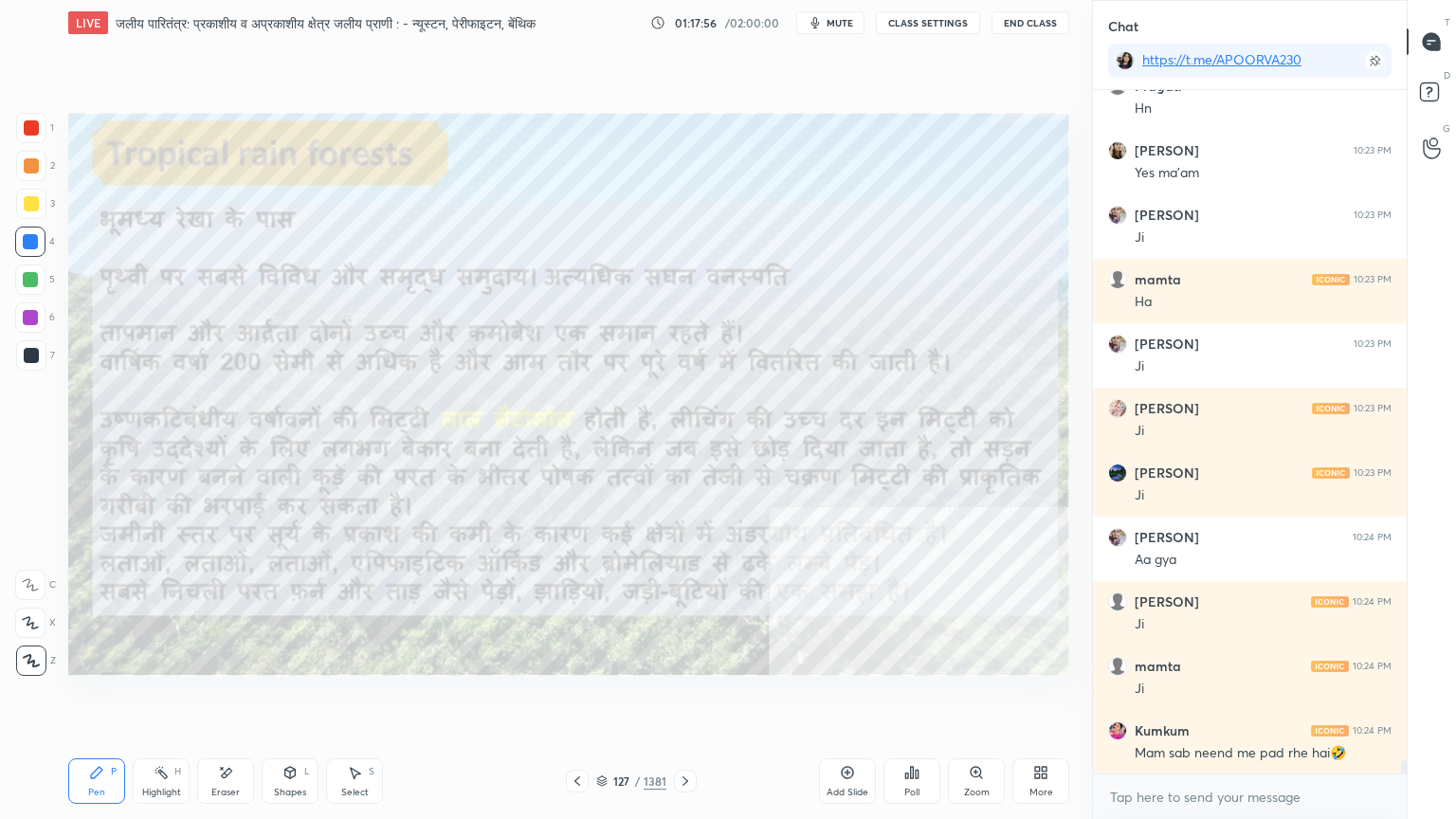 scroll, scrollTop: 34114, scrollLeft: 0, axis: vertical 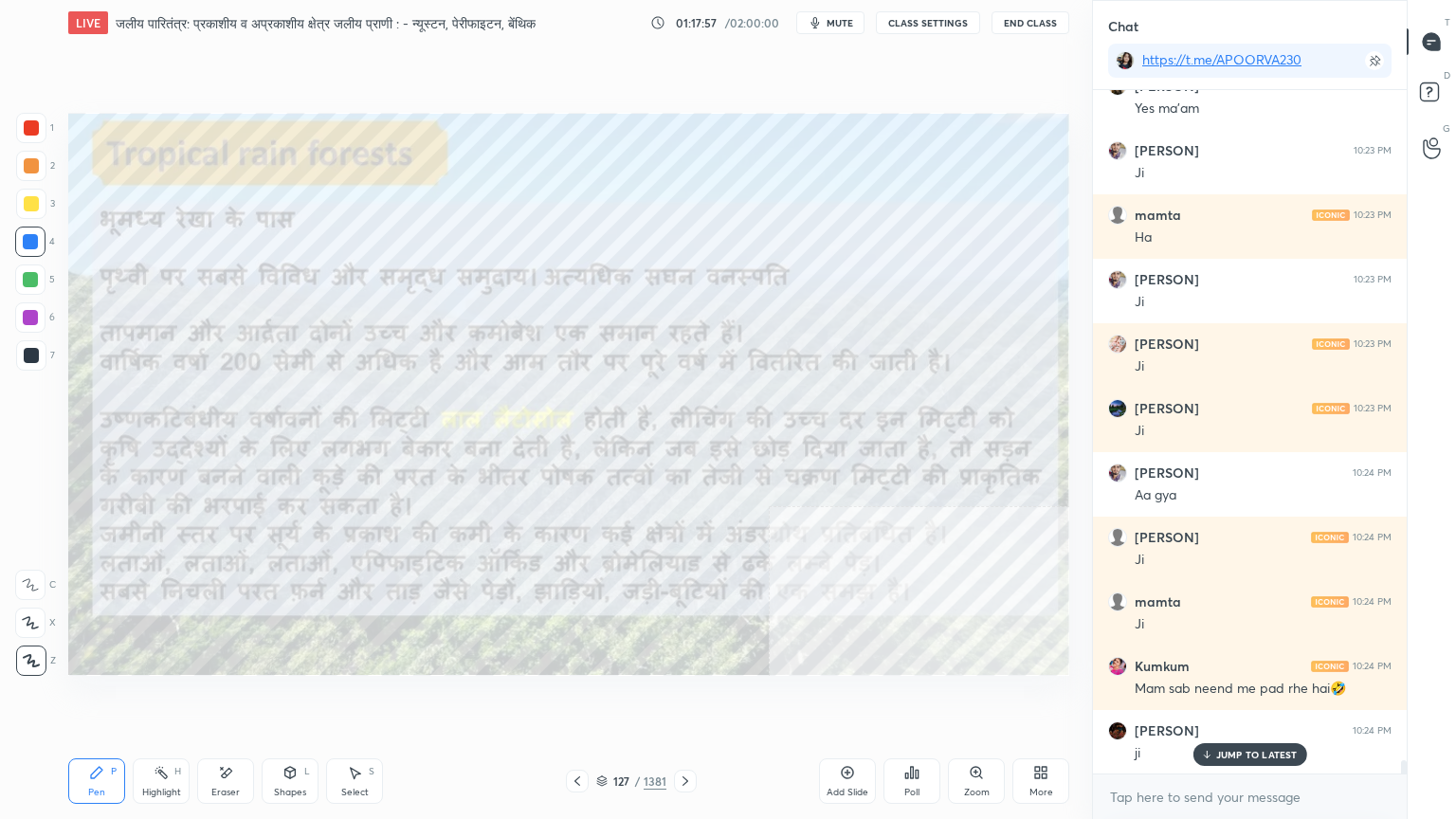 click on "JUMP TO LATEST" at bounding box center (1257, 755) 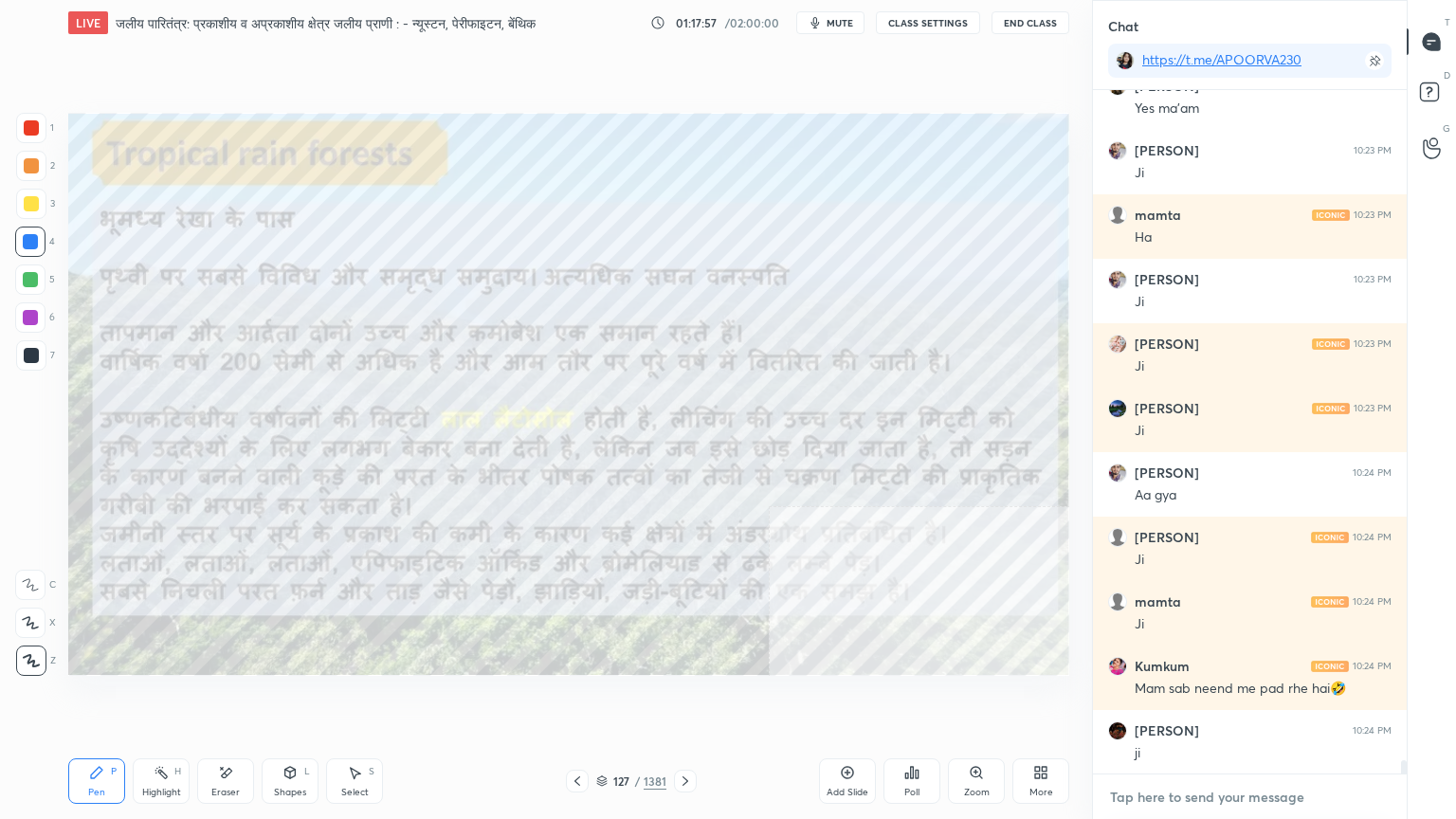 click at bounding box center (1249, 797) 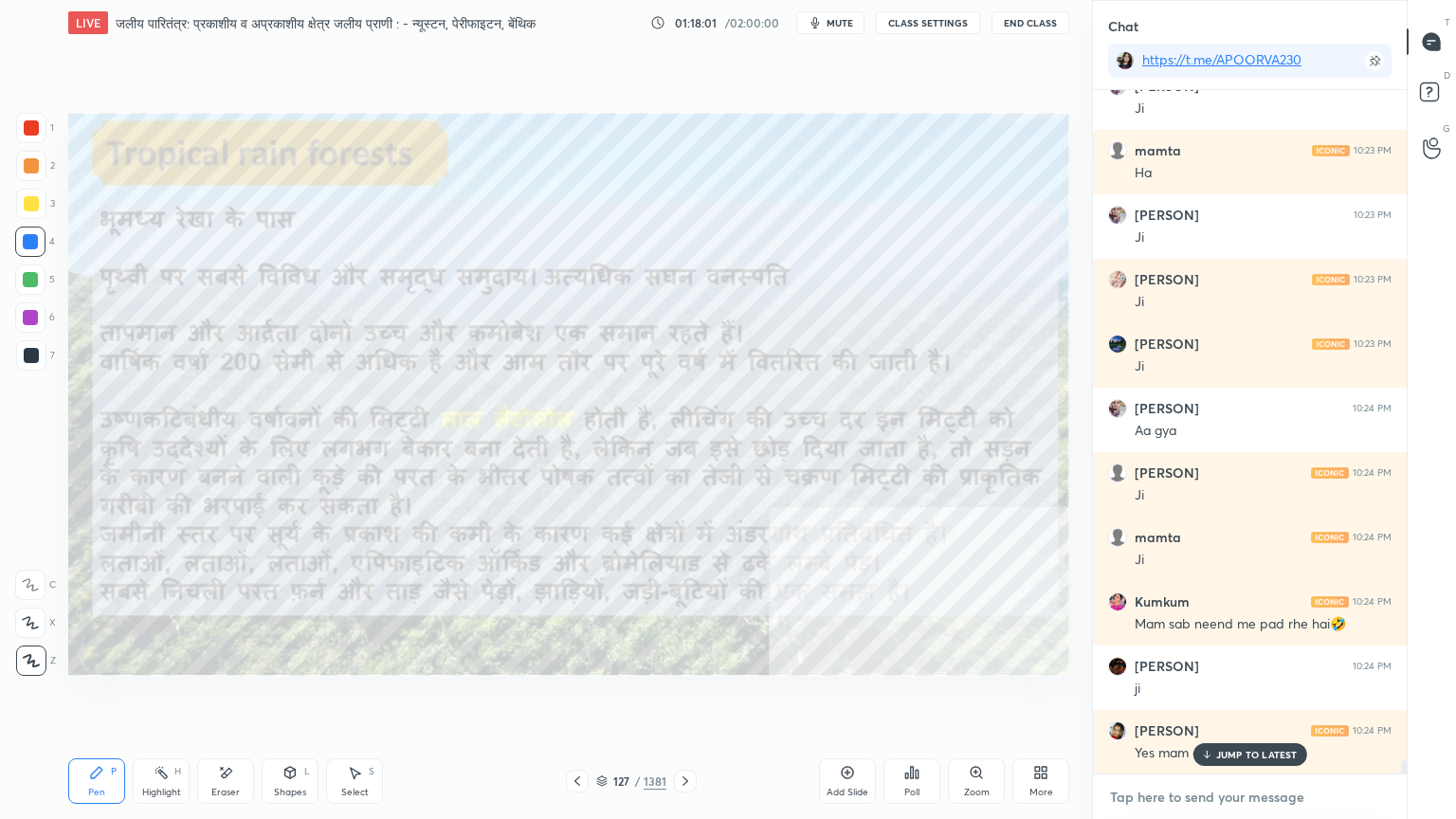 scroll, scrollTop: 34243, scrollLeft: 0, axis: vertical 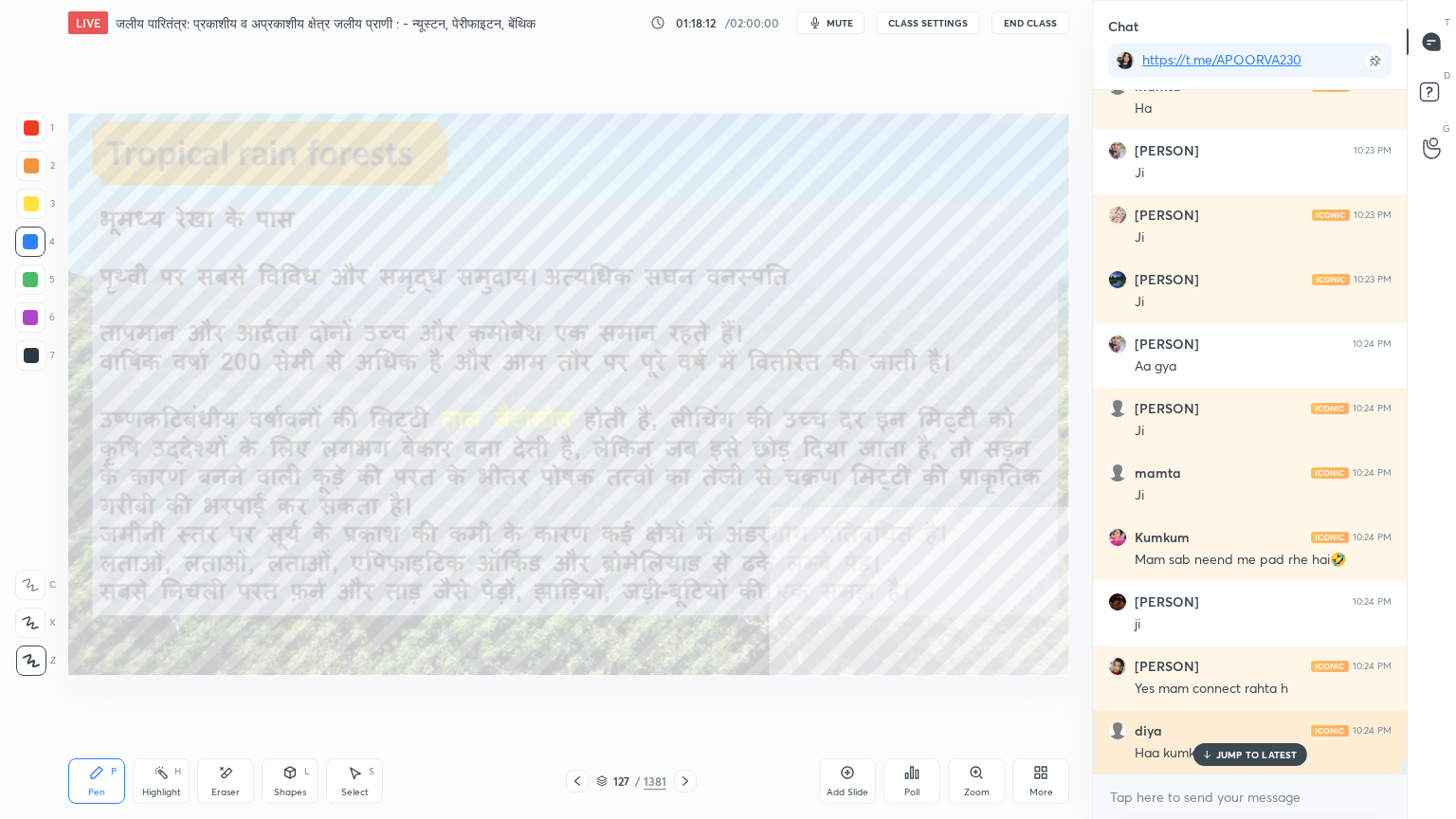 click on "JUMP TO LATEST" at bounding box center (1249, 755) 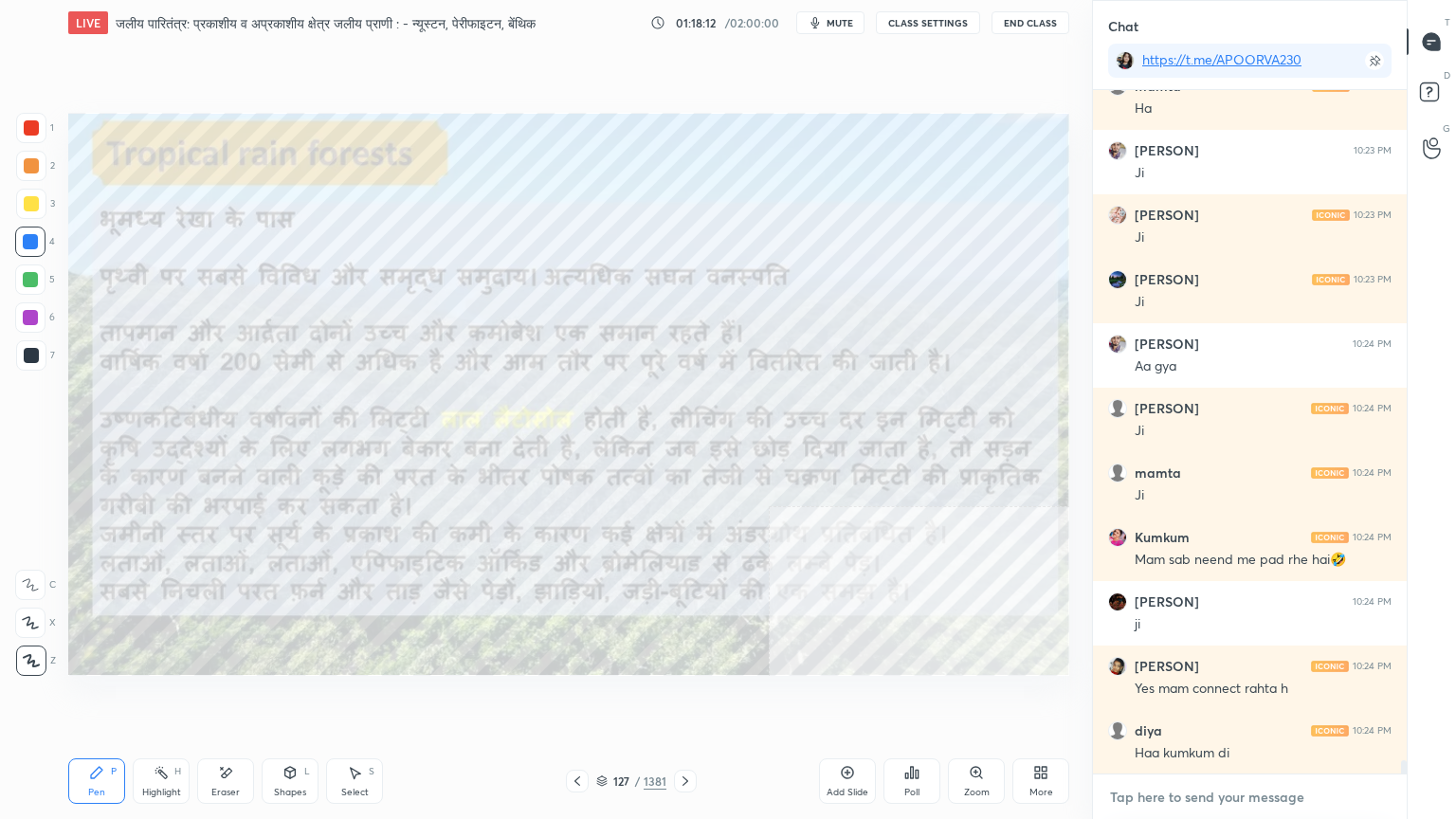 click at bounding box center (1249, 797) 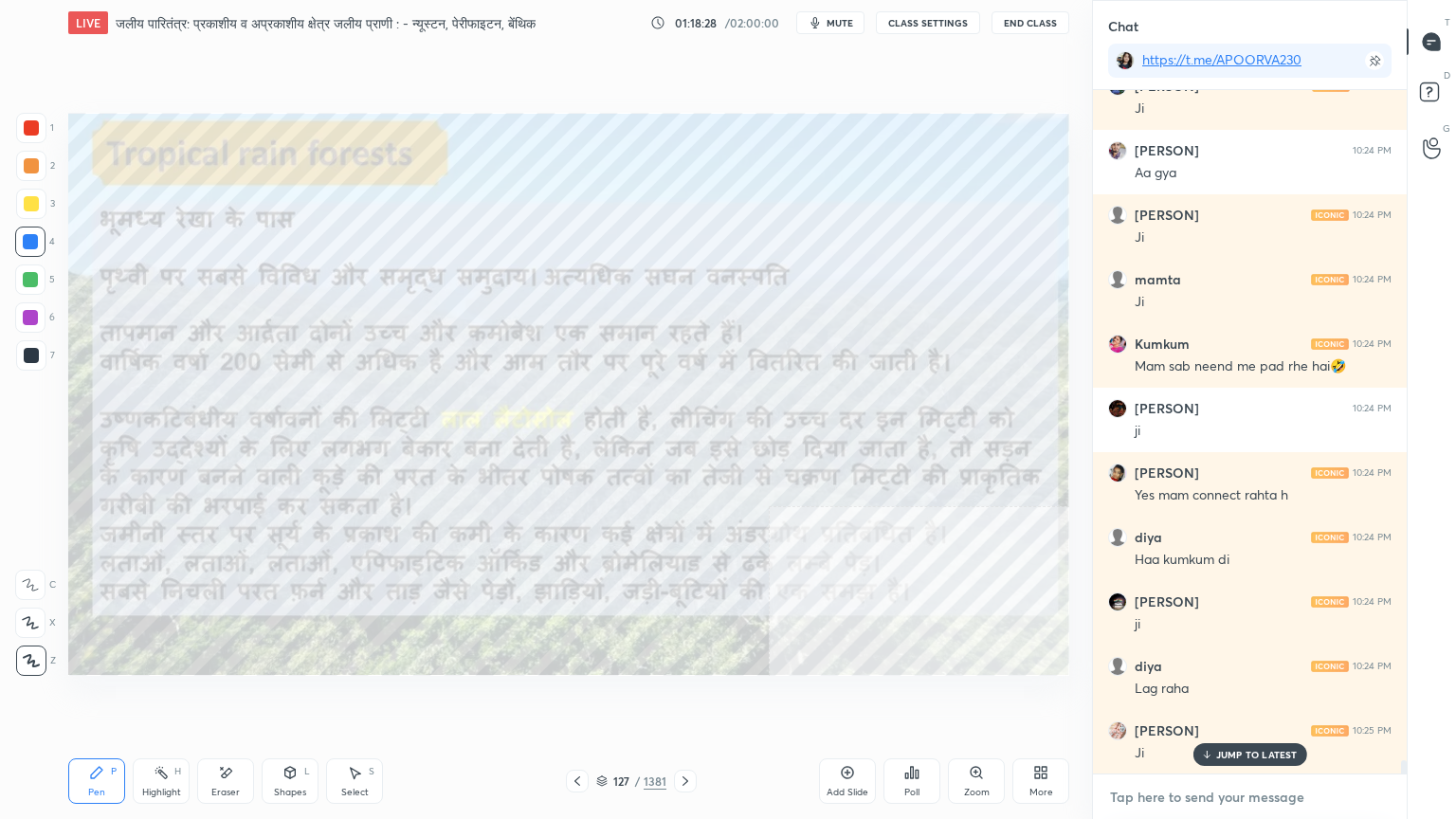 scroll, scrollTop: 34500, scrollLeft: 0, axis: vertical 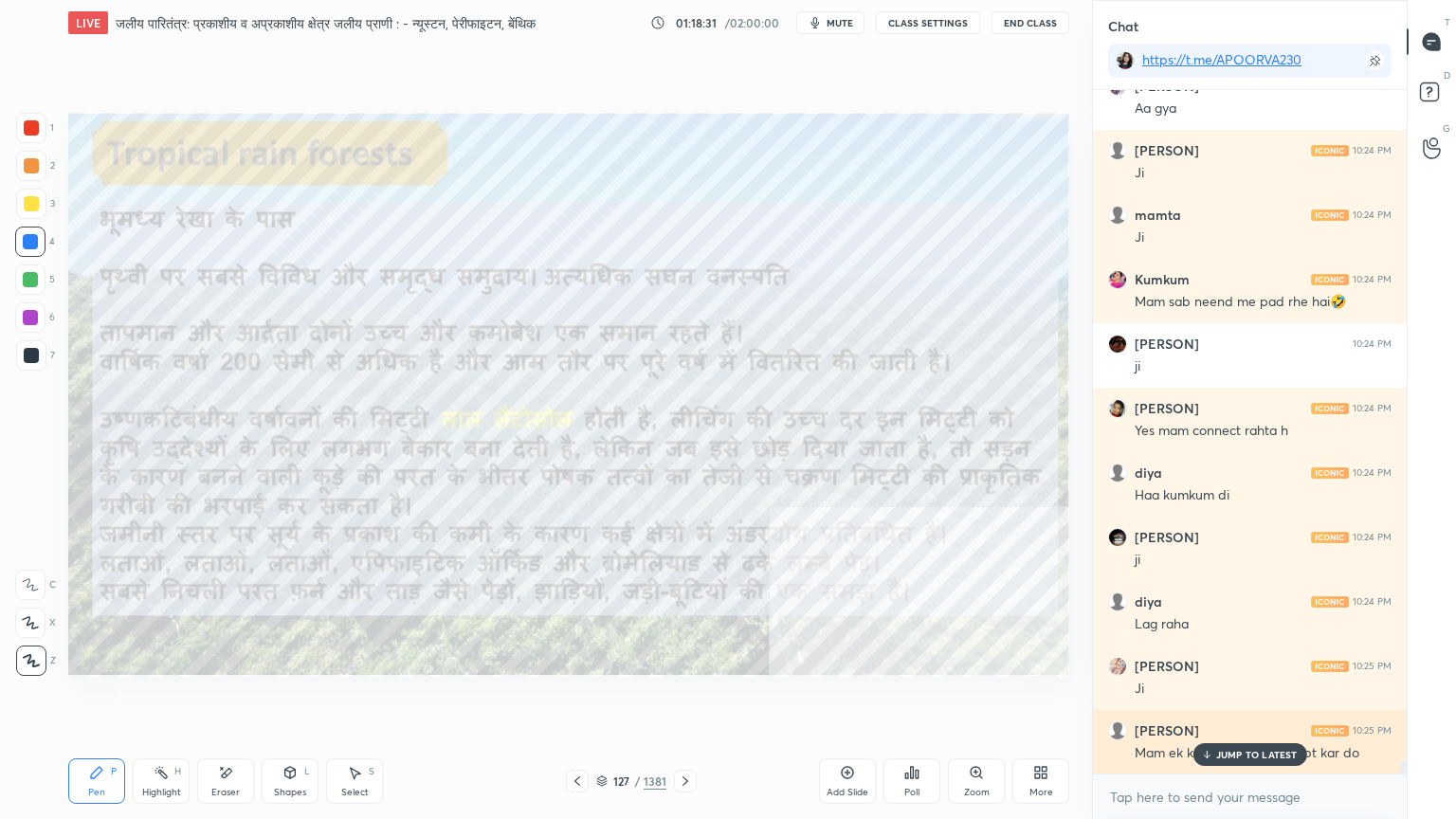 click on "JUMP TO LATEST" at bounding box center [1249, 755] 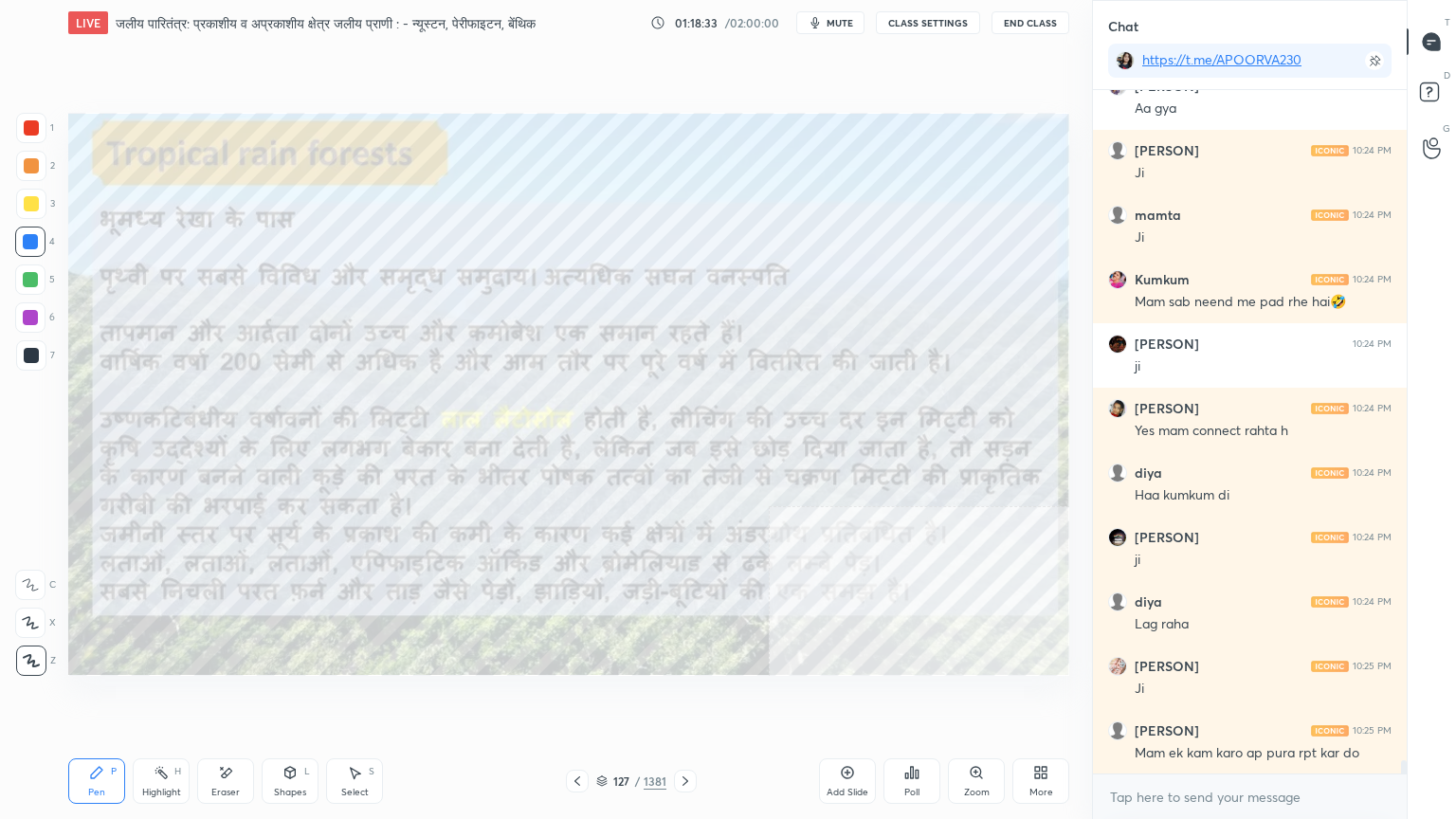 scroll, scrollTop: 34565, scrollLeft: 0, axis: vertical 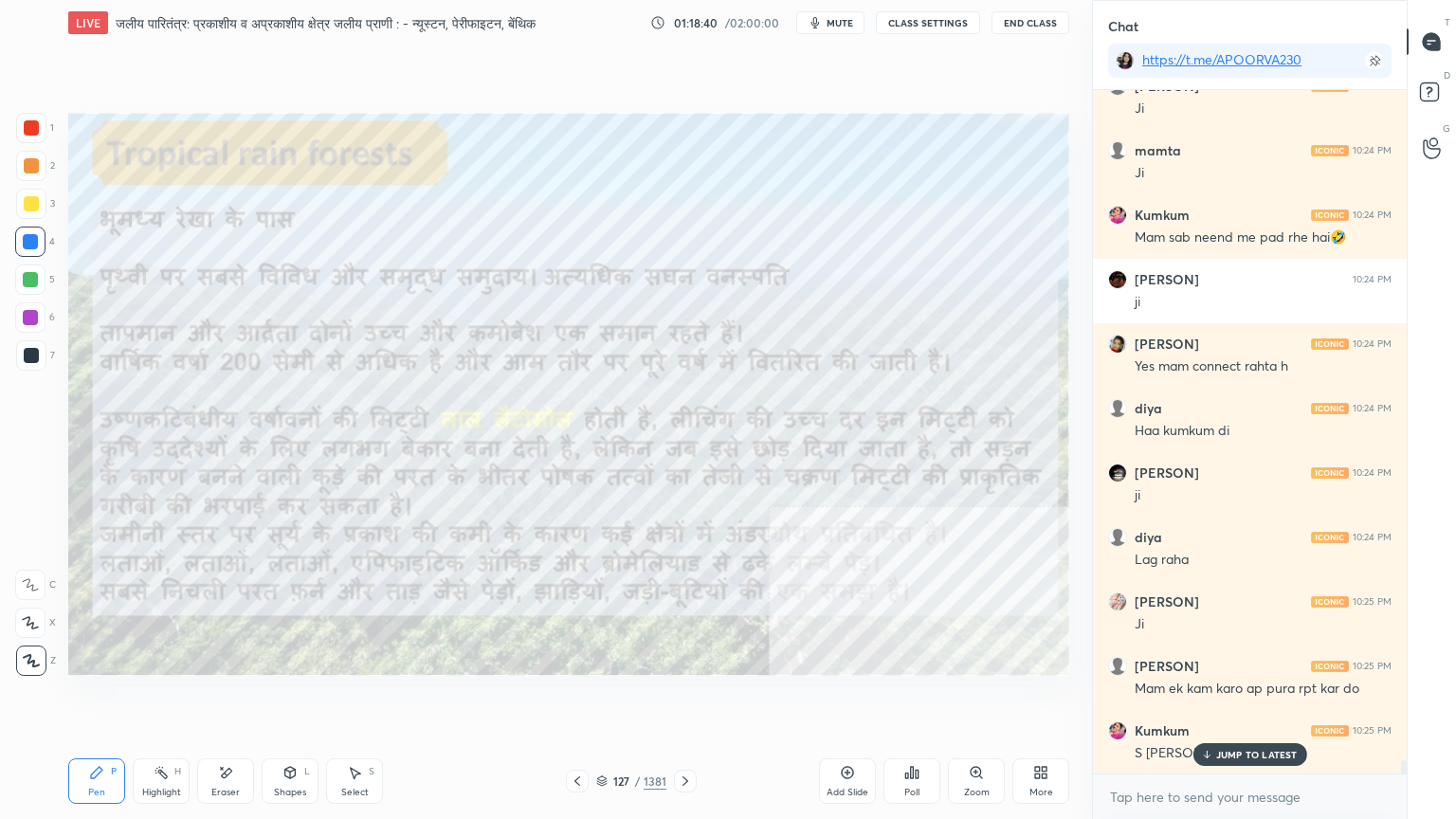 click on "127 / 1381" at bounding box center (631, 781) 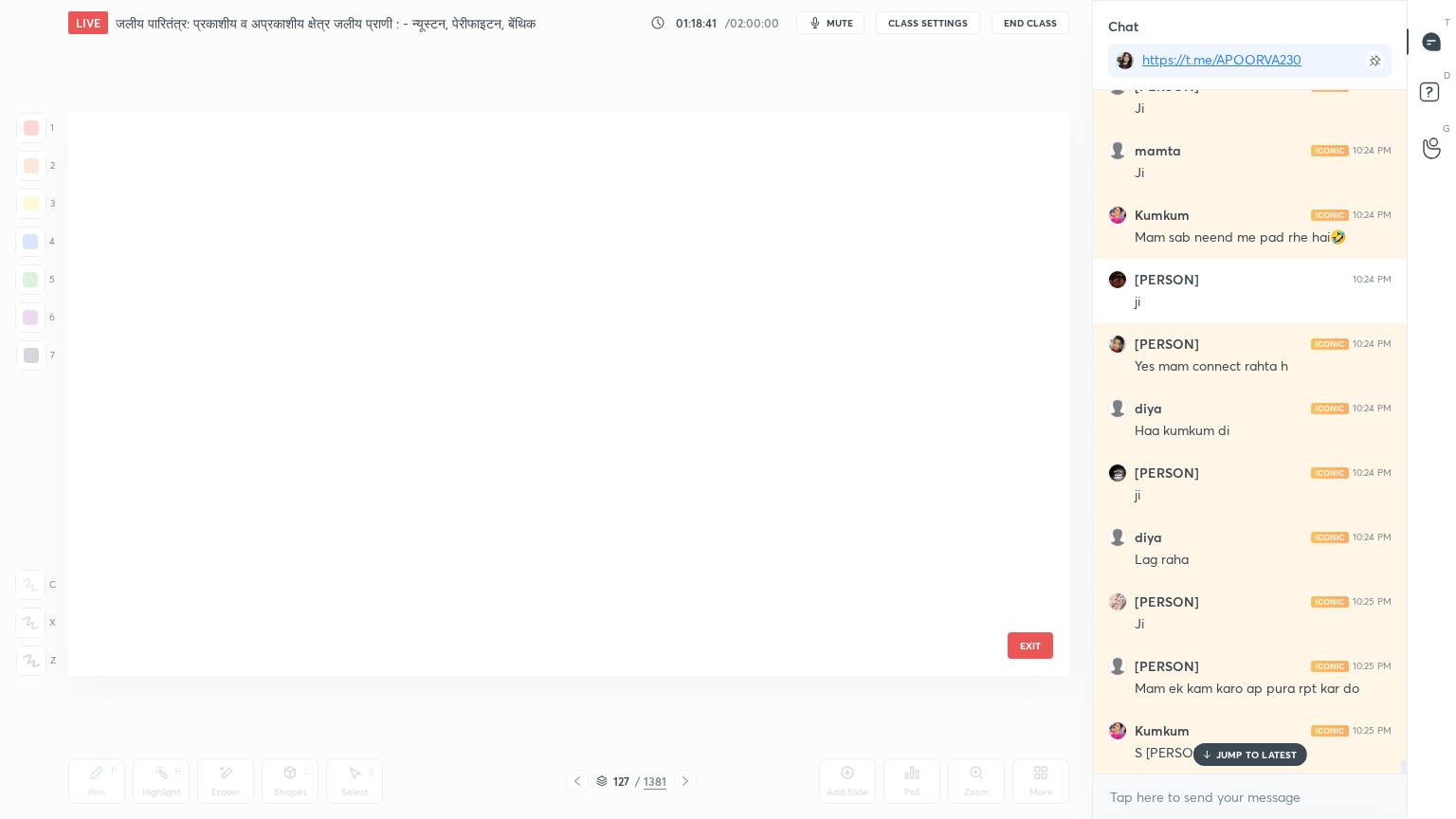 scroll, scrollTop: 6896, scrollLeft: 0, axis: vertical 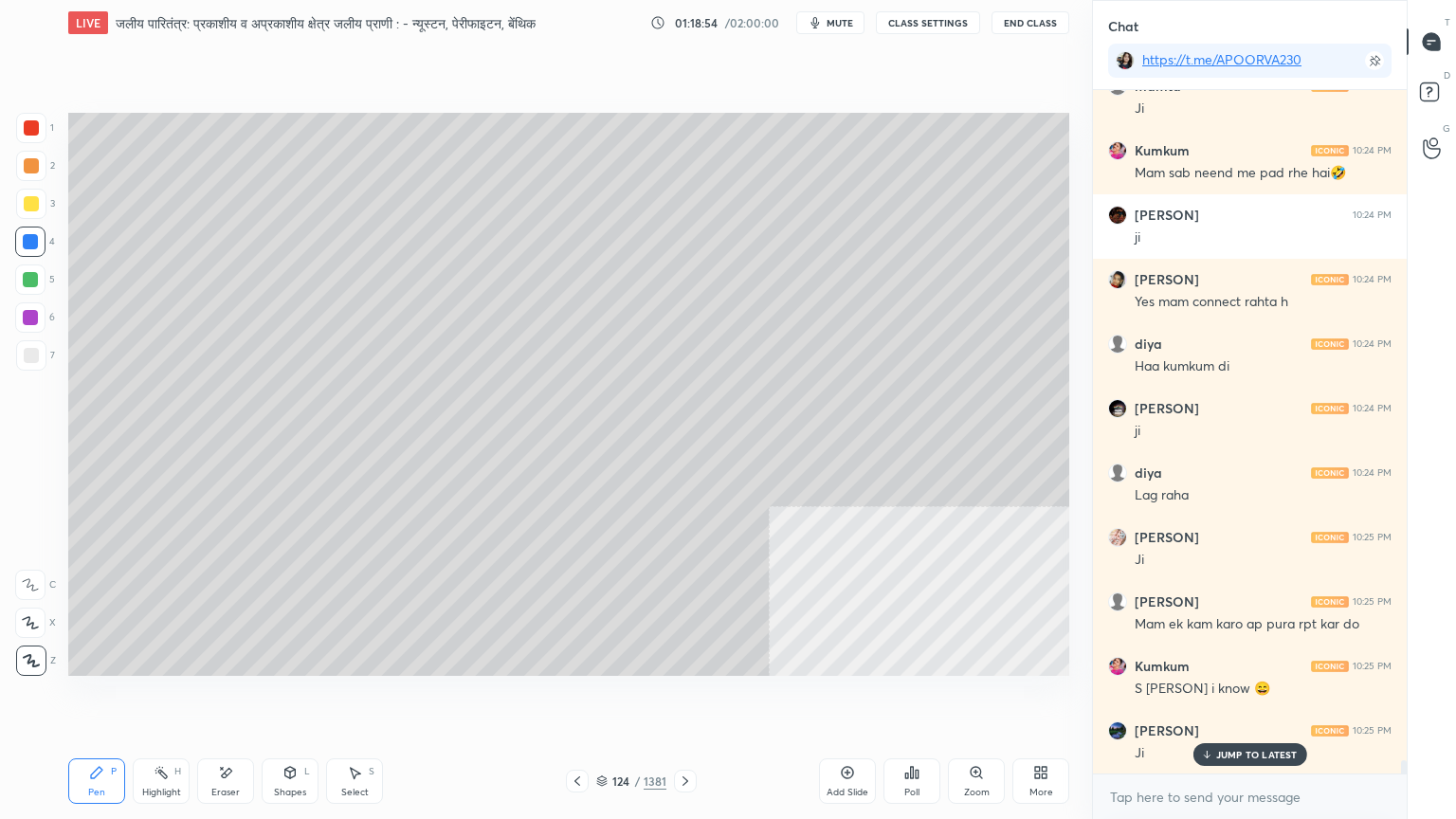 drag, startPoint x: 603, startPoint y: 791, endPoint x: 625, endPoint y: 772, distance: 29.068884 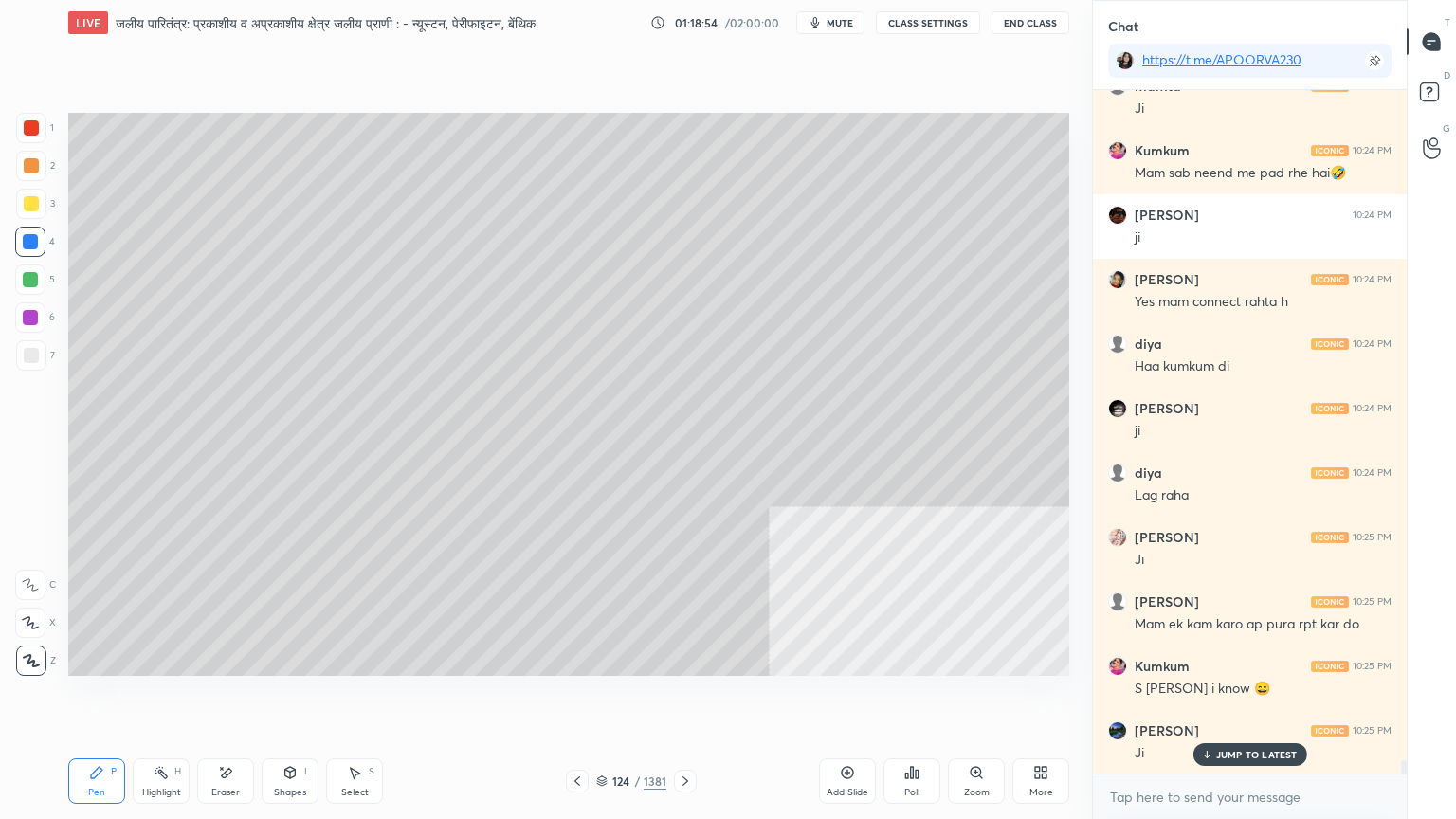 click on "124 / 1381" at bounding box center (631, 781) 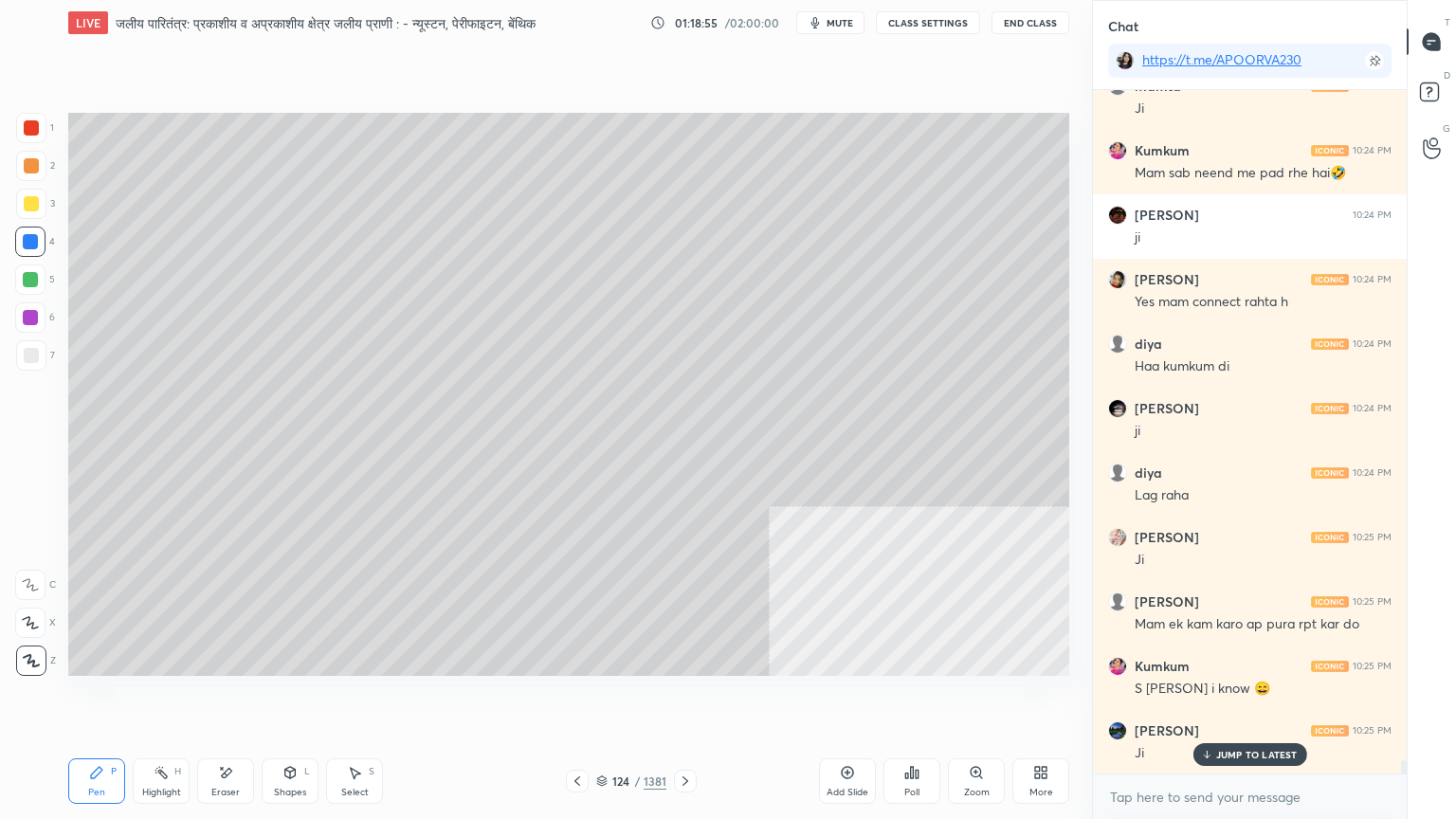 drag, startPoint x: 604, startPoint y: 784, endPoint x: 610, endPoint y: 763, distance: 21.84033 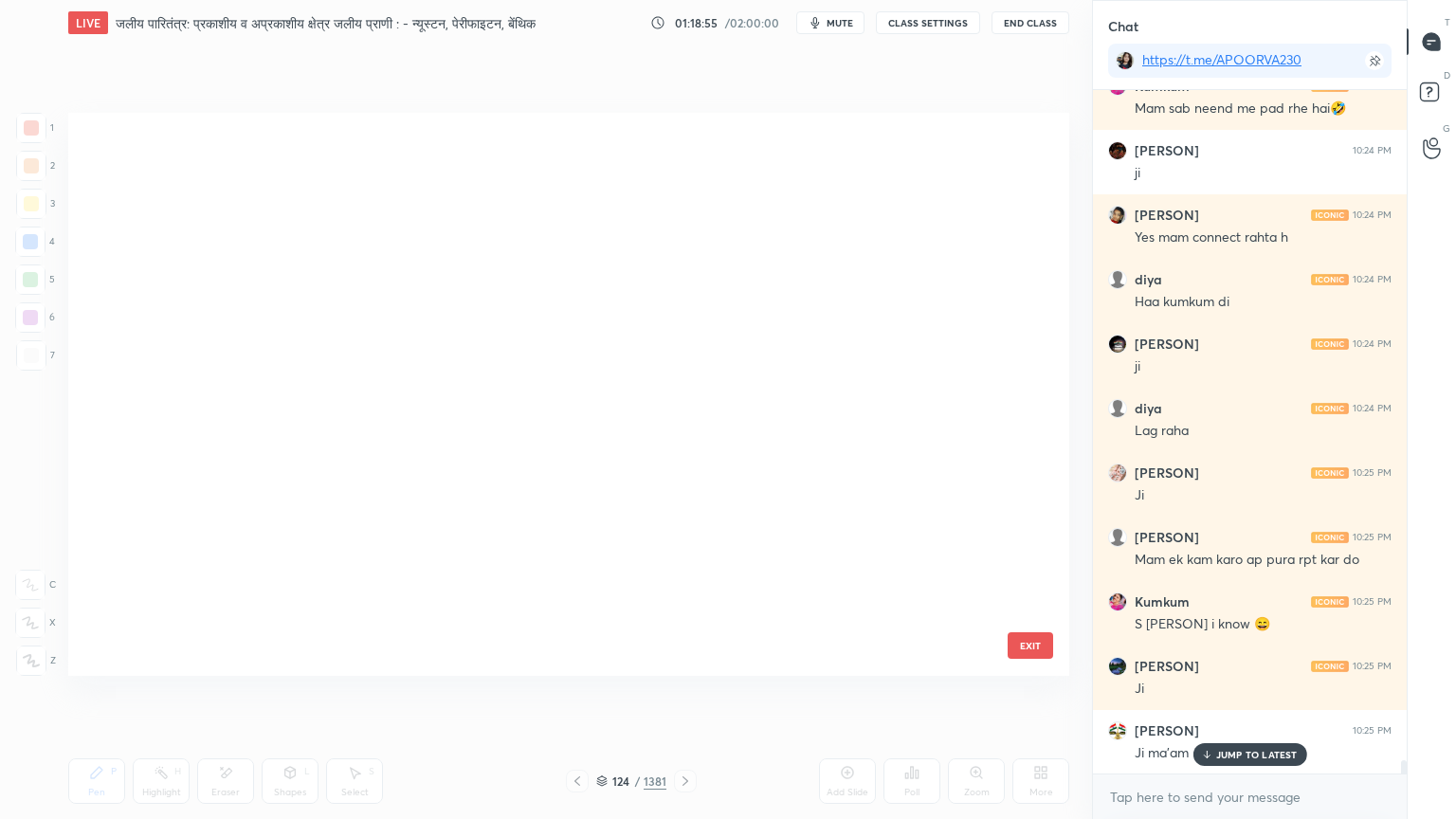 scroll, scrollTop: 6723, scrollLeft: 0, axis: vertical 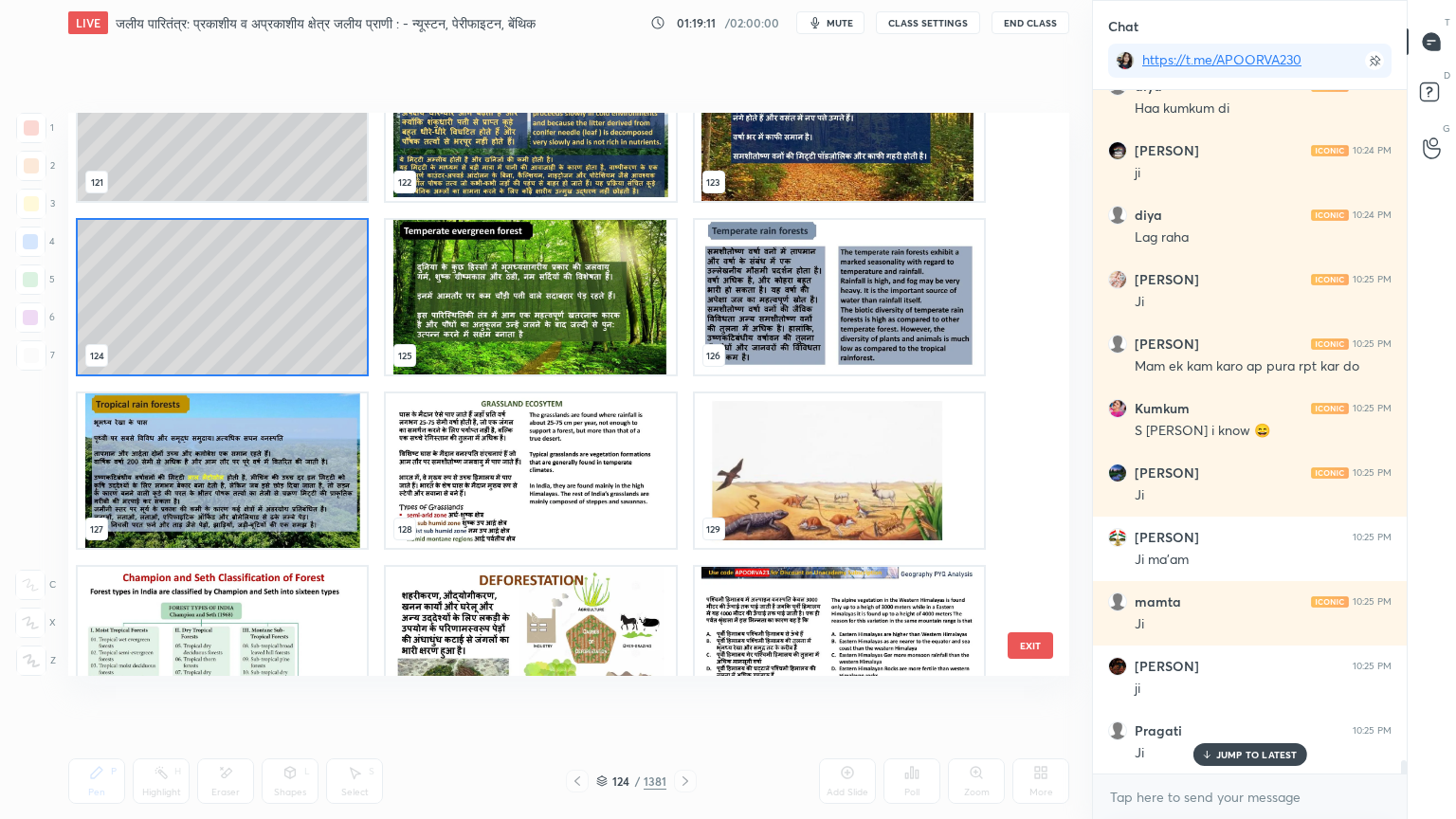 click at bounding box center (222, 470) 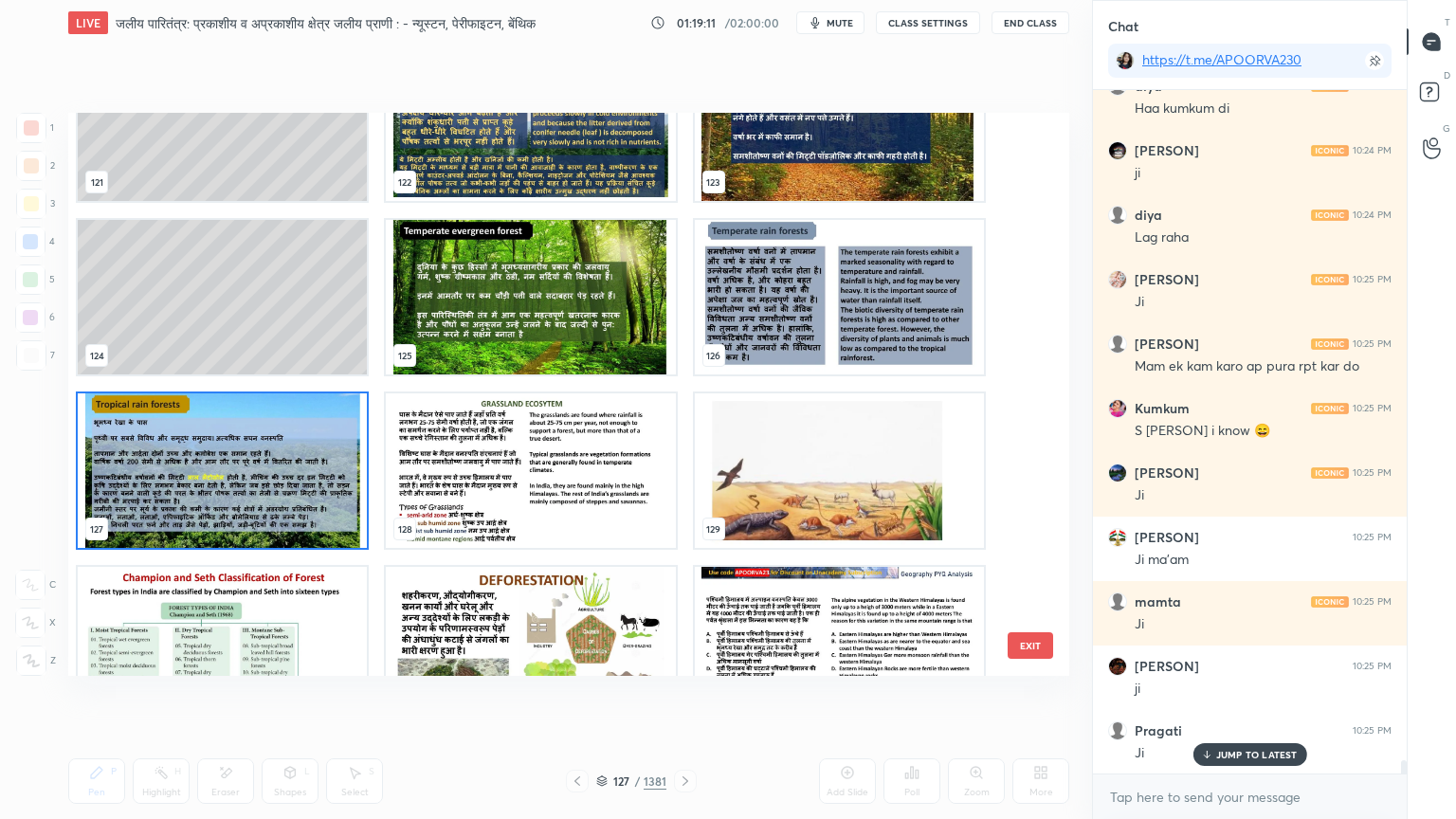 click at bounding box center [222, 470] 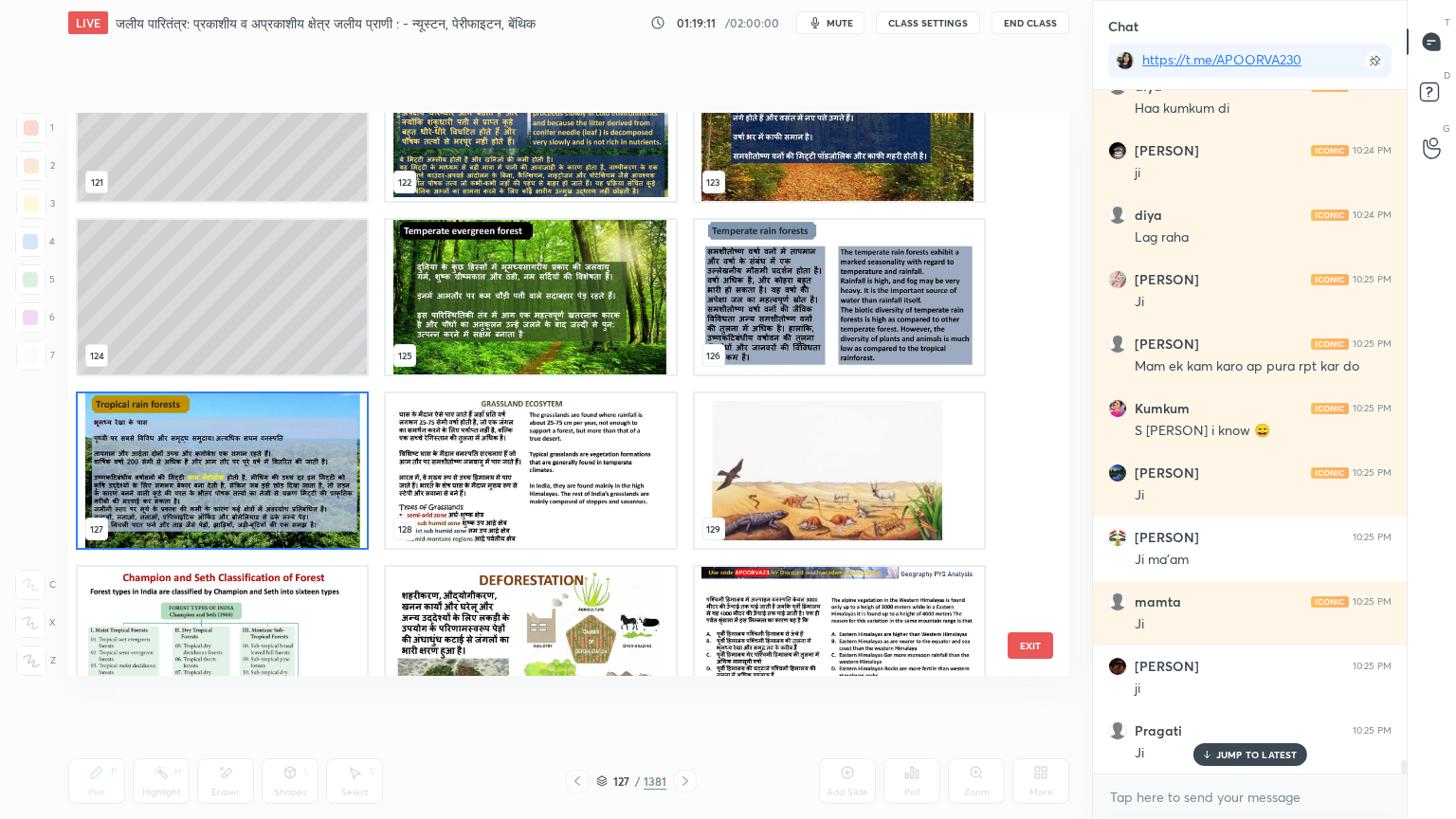 click at bounding box center (222, 470) 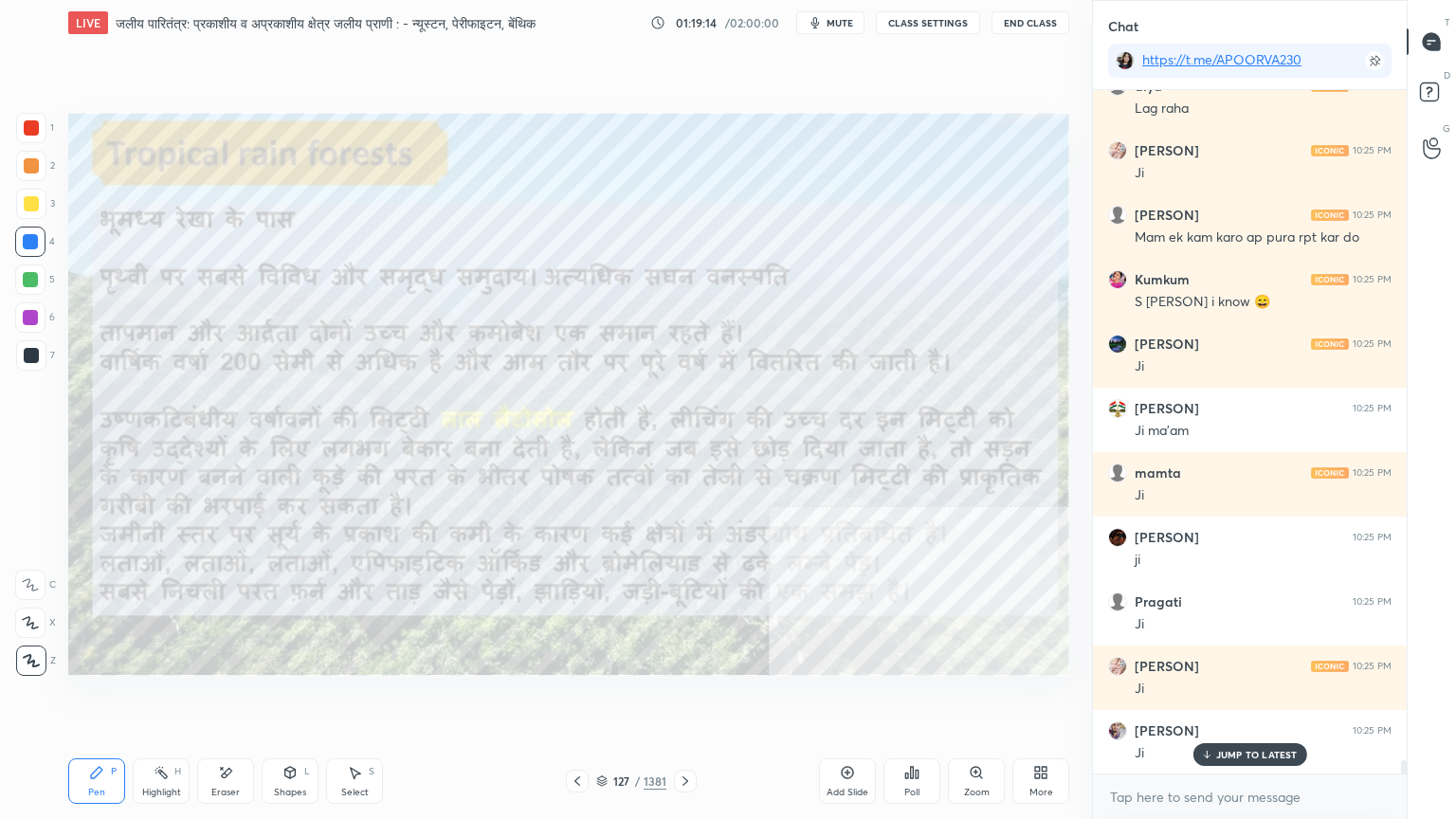 scroll, scrollTop: 35080, scrollLeft: 0, axis: vertical 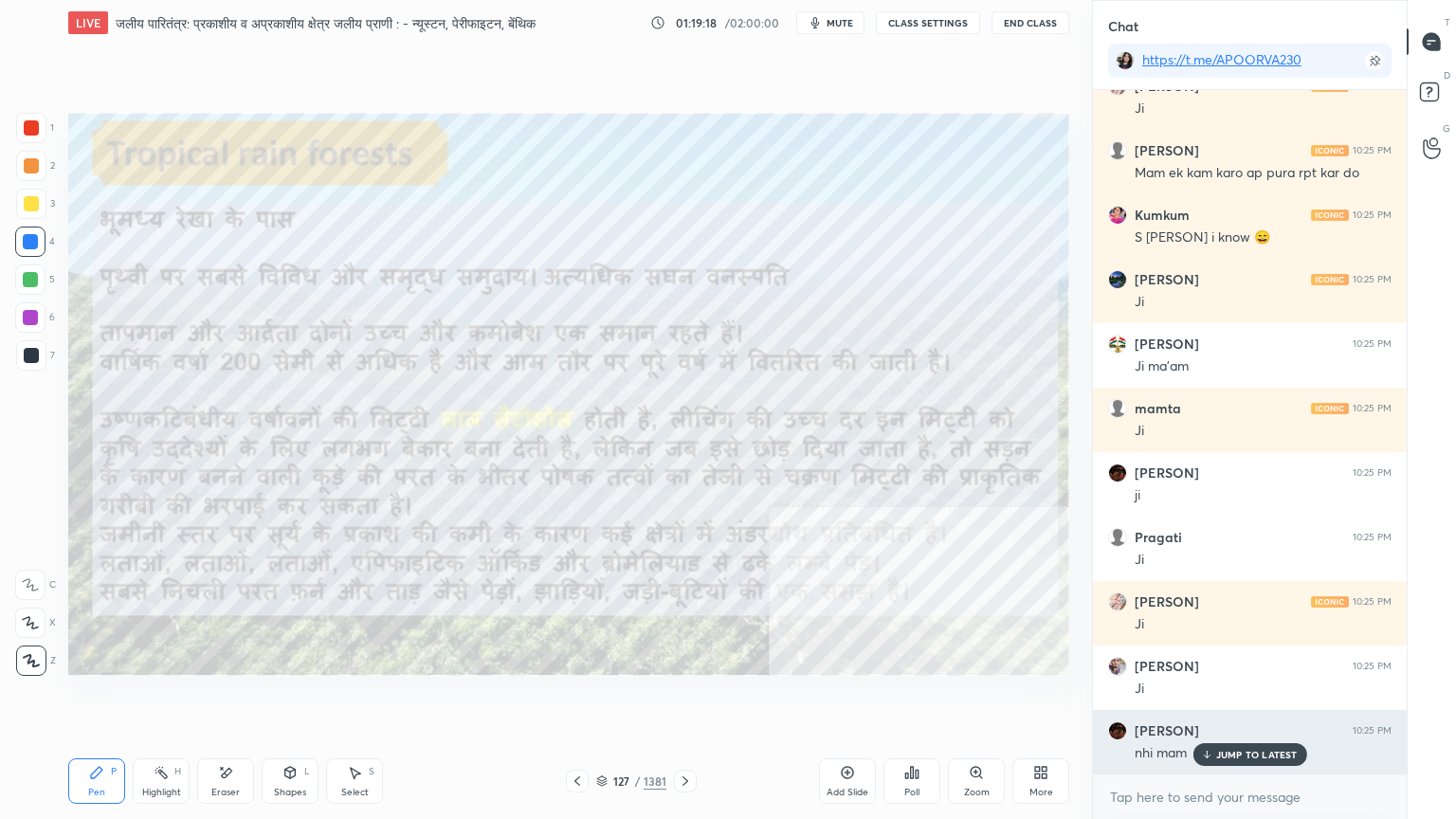 click on "JUMP TO LATEST" at bounding box center [1257, 755] 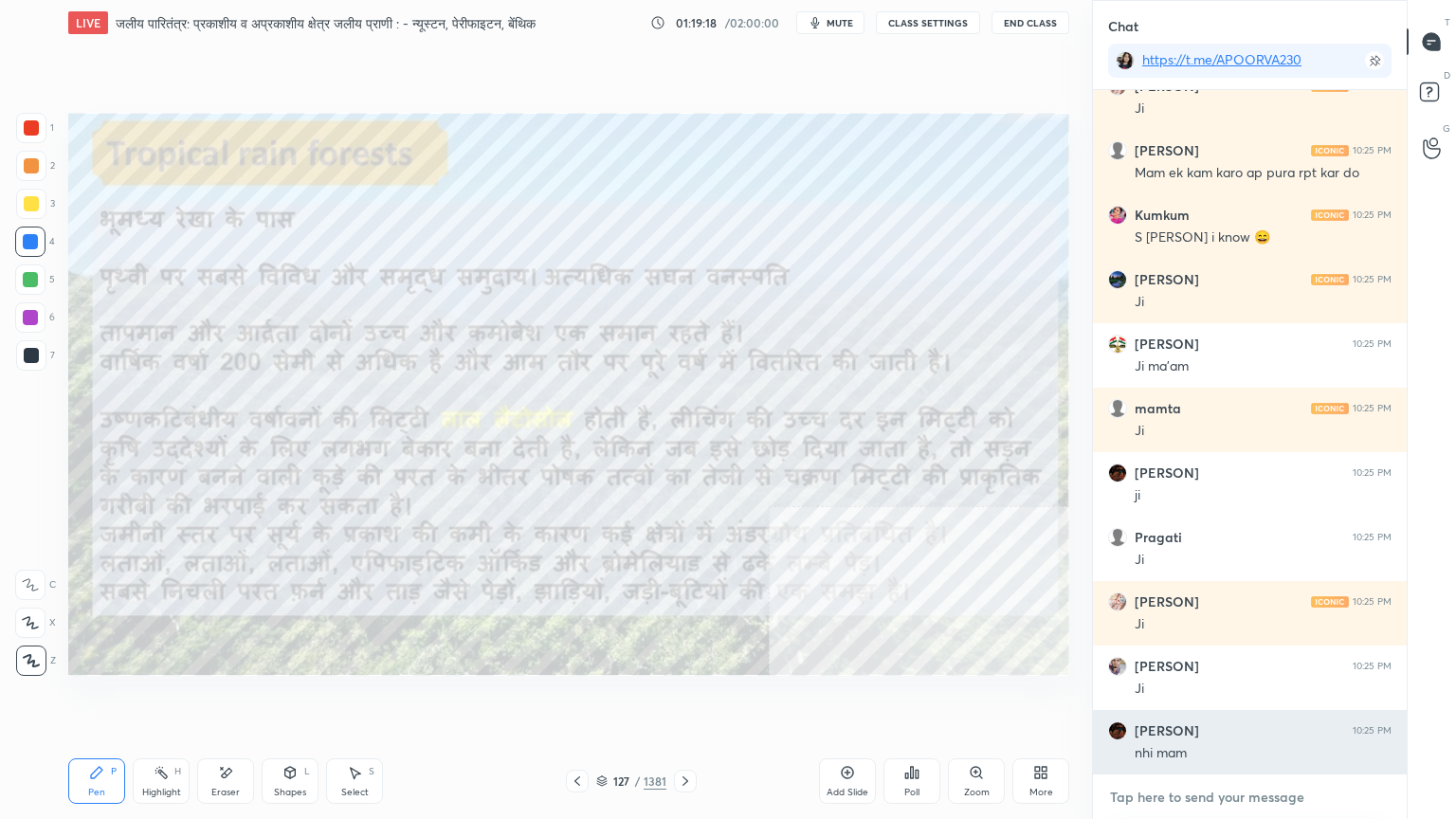 drag, startPoint x: 1213, startPoint y: 800, endPoint x: 1130, endPoint y: 757, distance: 93.47727 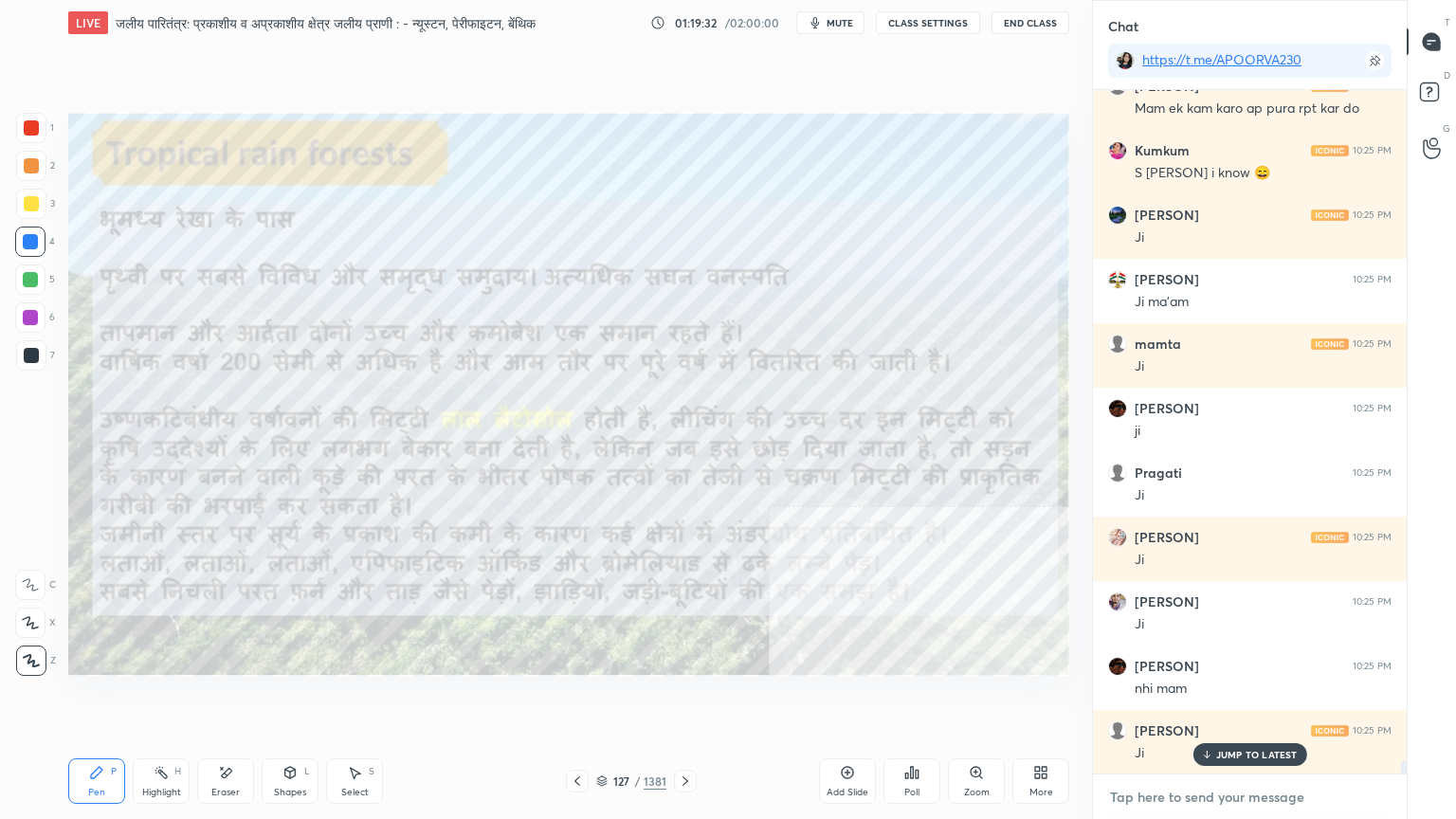 scroll, scrollTop: 35209, scrollLeft: 0, axis: vertical 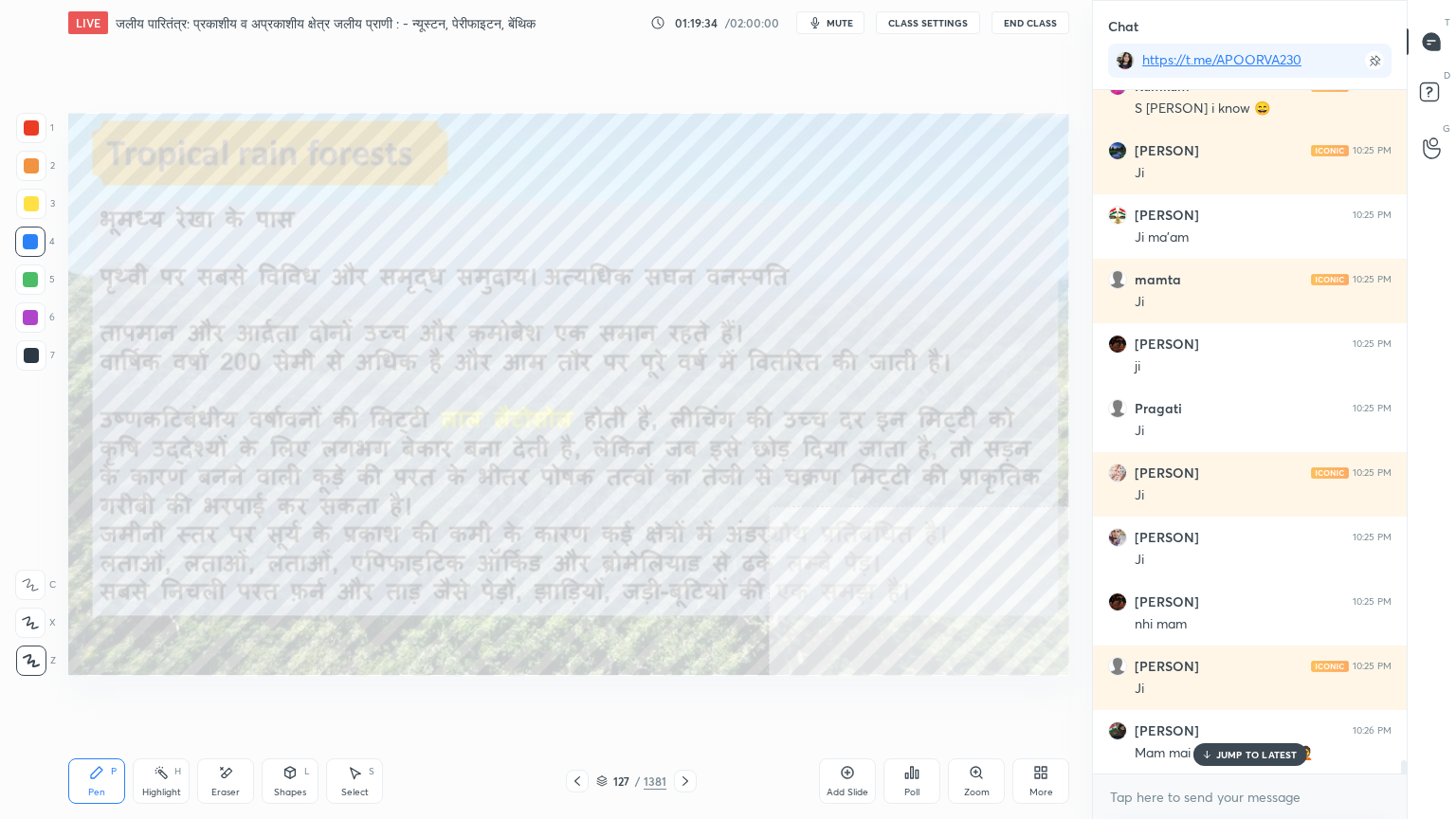 drag, startPoint x: 1232, startPoint y: 760, endPoint x: 1228, endPoint y: 789, distance: 29.274562 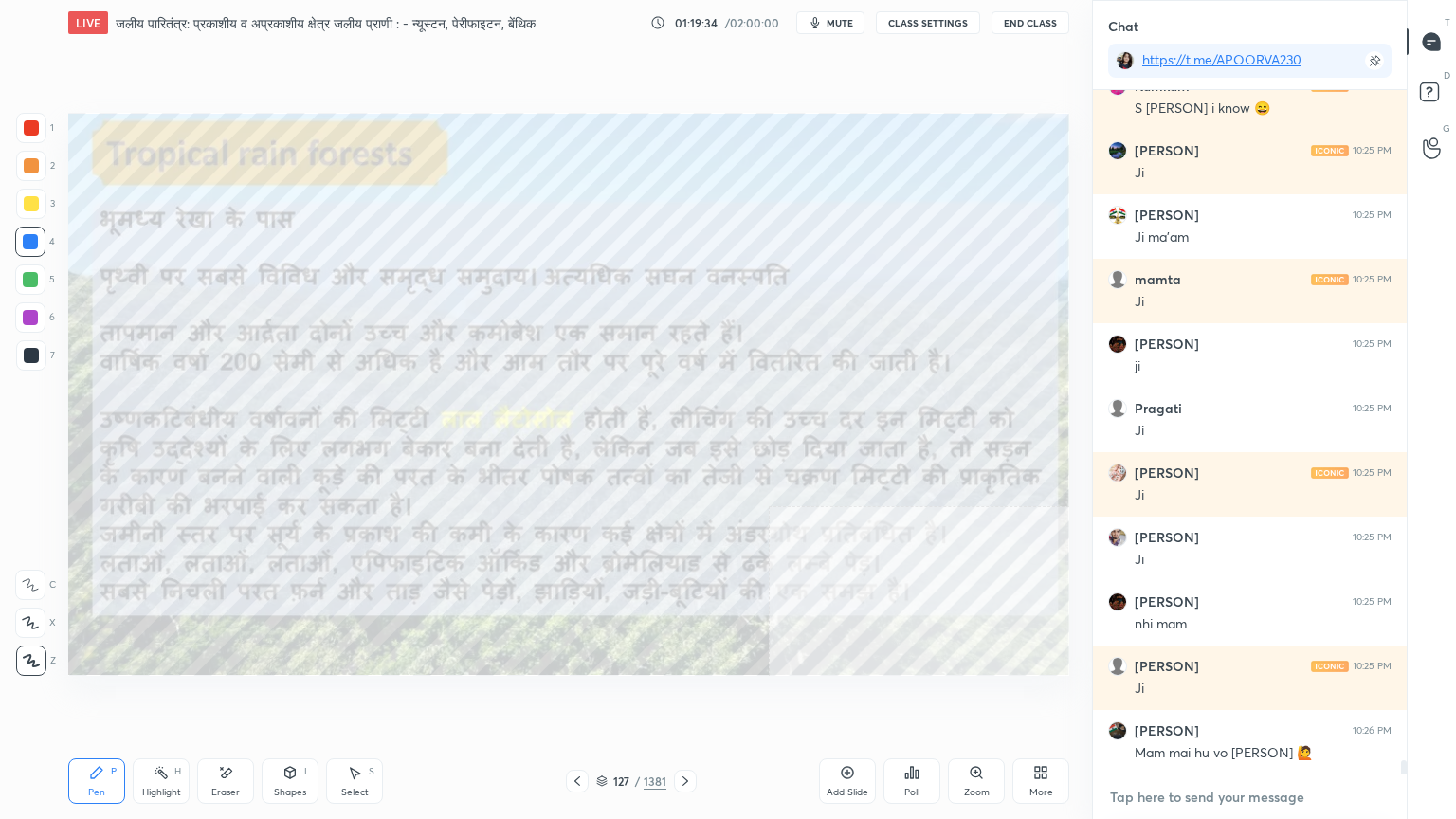 click at bounding box center [1249, 797] 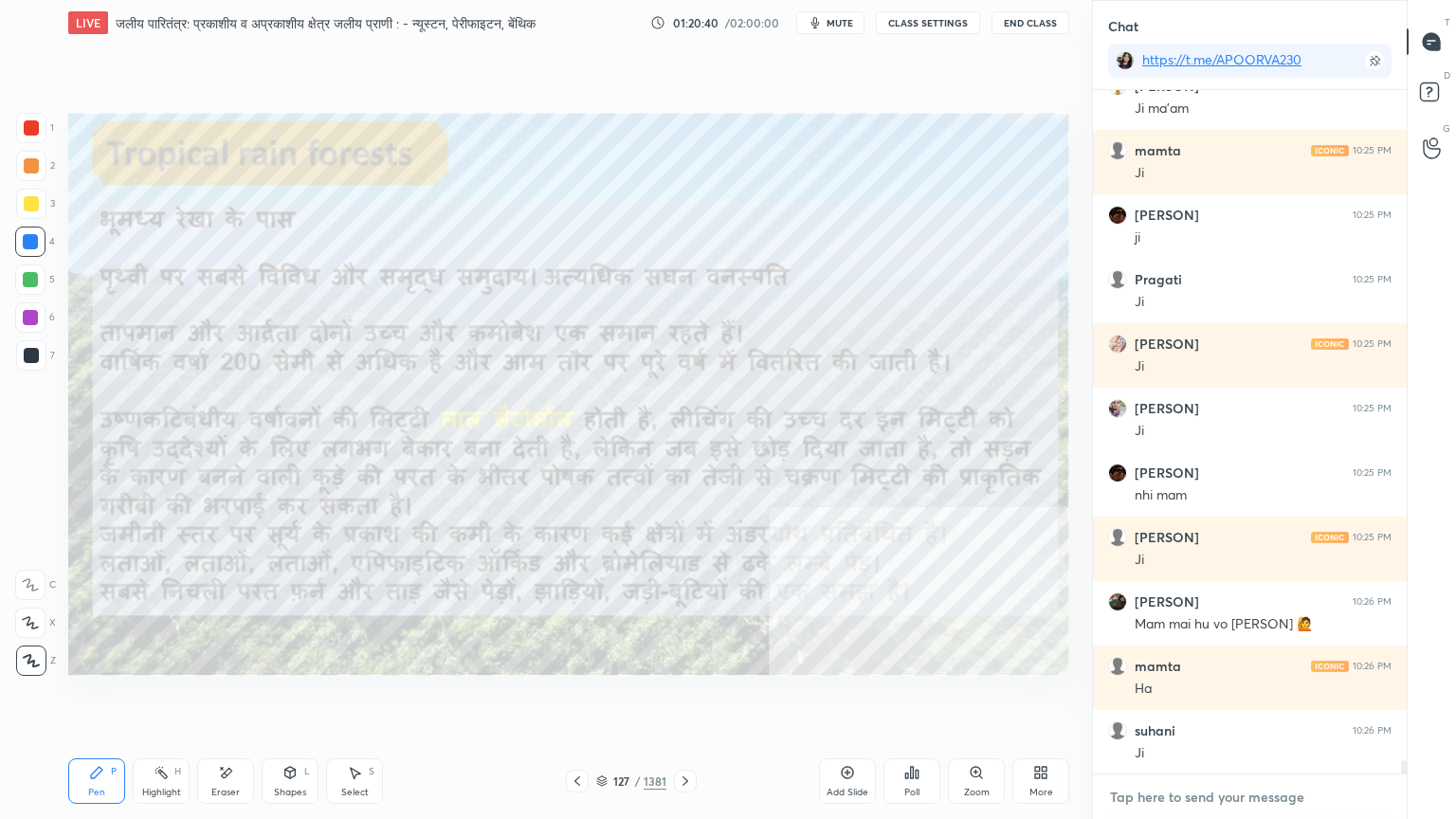 scroll, scrollTop: 35421, scrollLeft: 0, axis: vertical 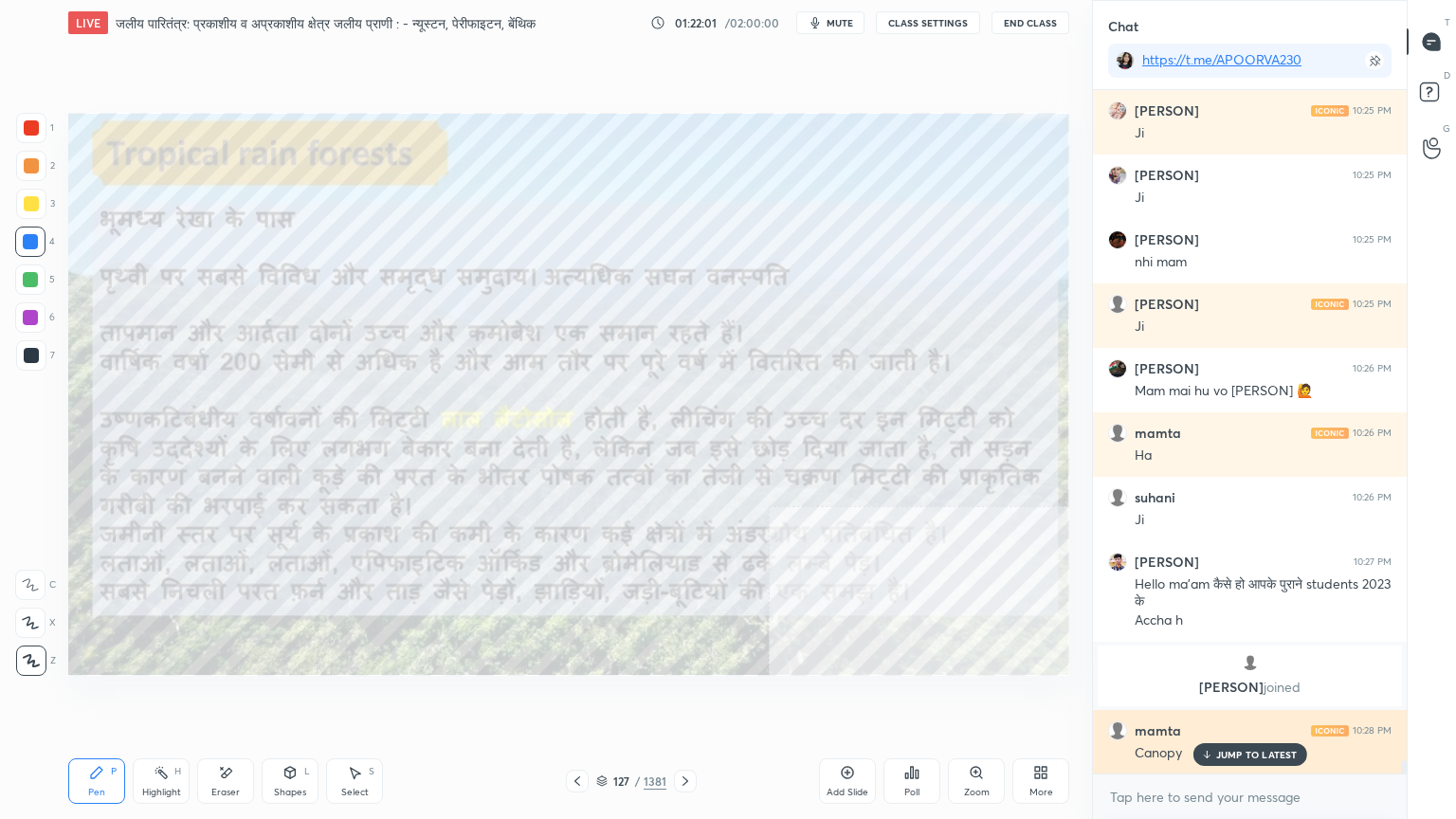 drag, startPoint x: 1236, startPoint y: 755, endPoint x: 1206, endPoint y: 748, distance: 30.805844 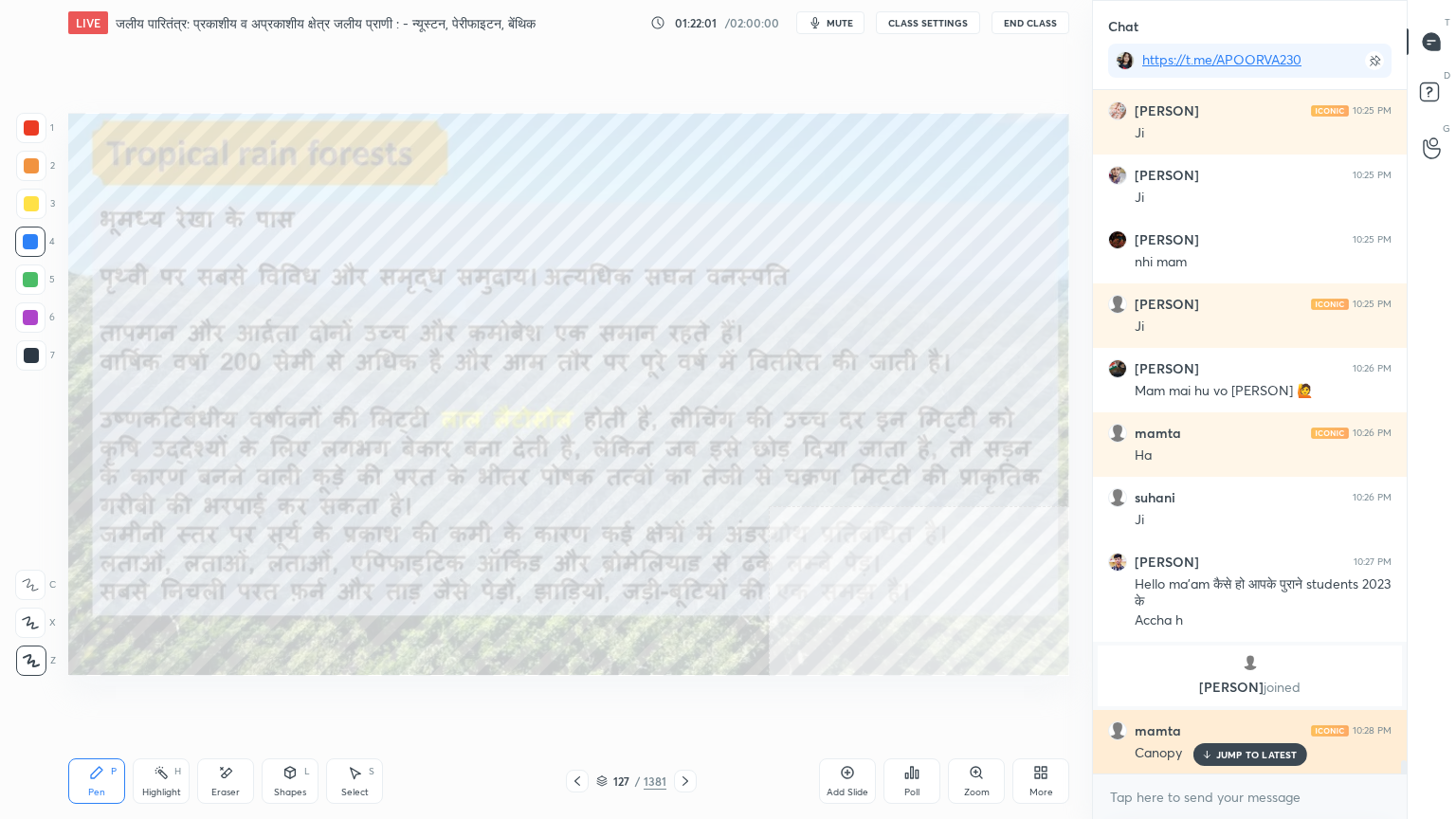 click on "JUMP TO LATEST" at bounding box center (1257, 755) 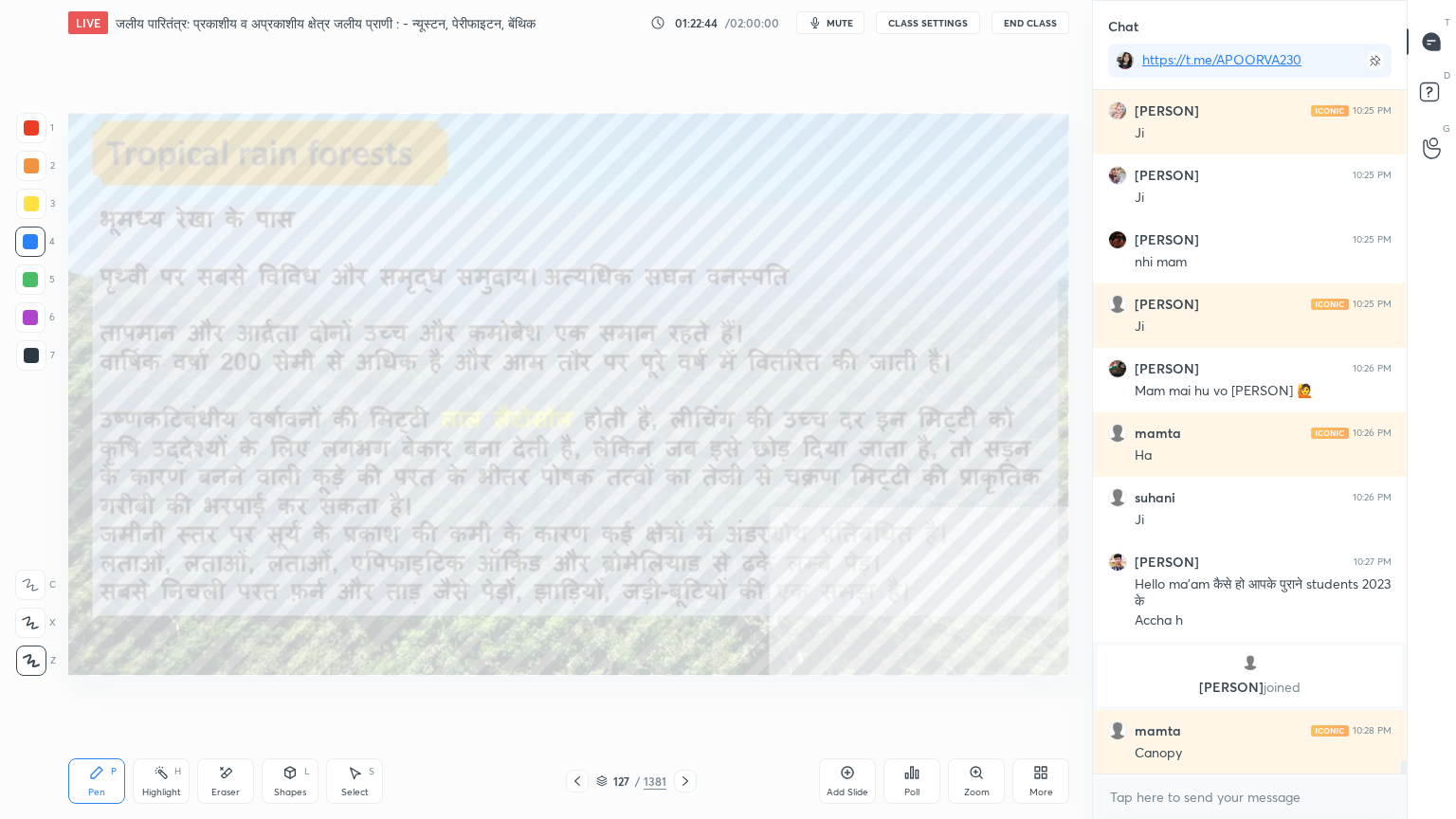 click 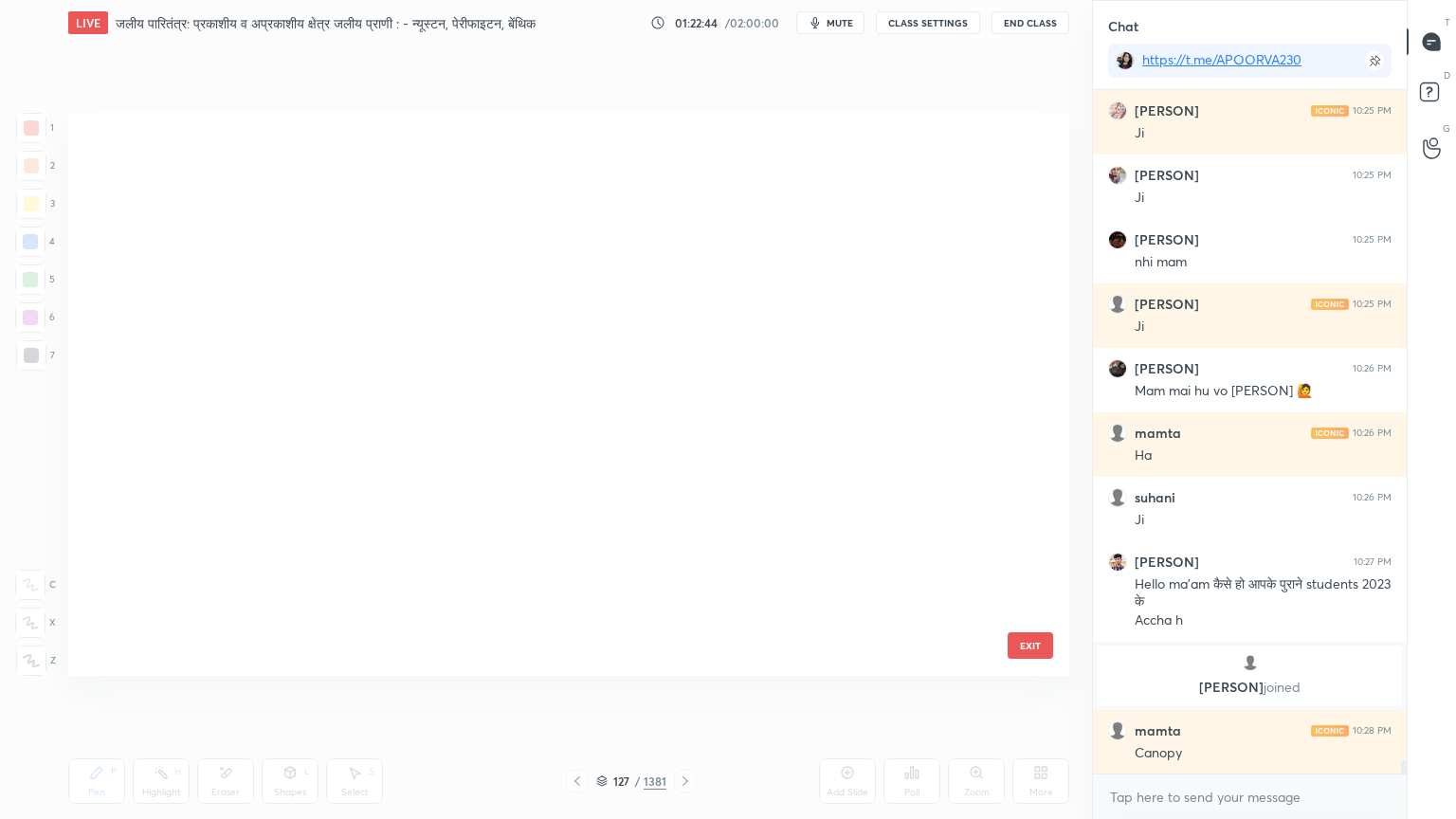 scroll, scrollTop: 6896, scrollLeft: 0, axis: vertical 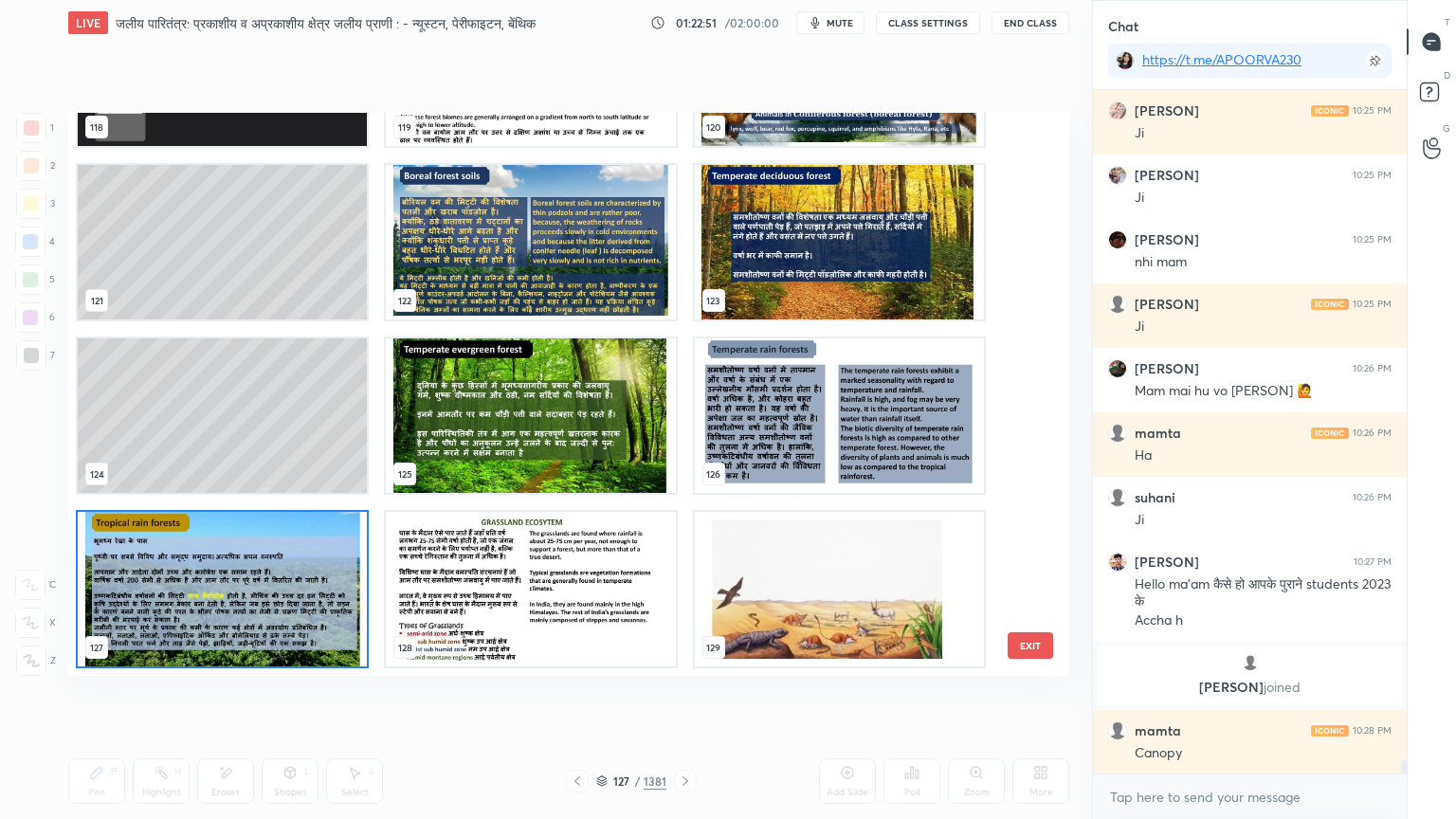 click at bounding box center [530, 415] 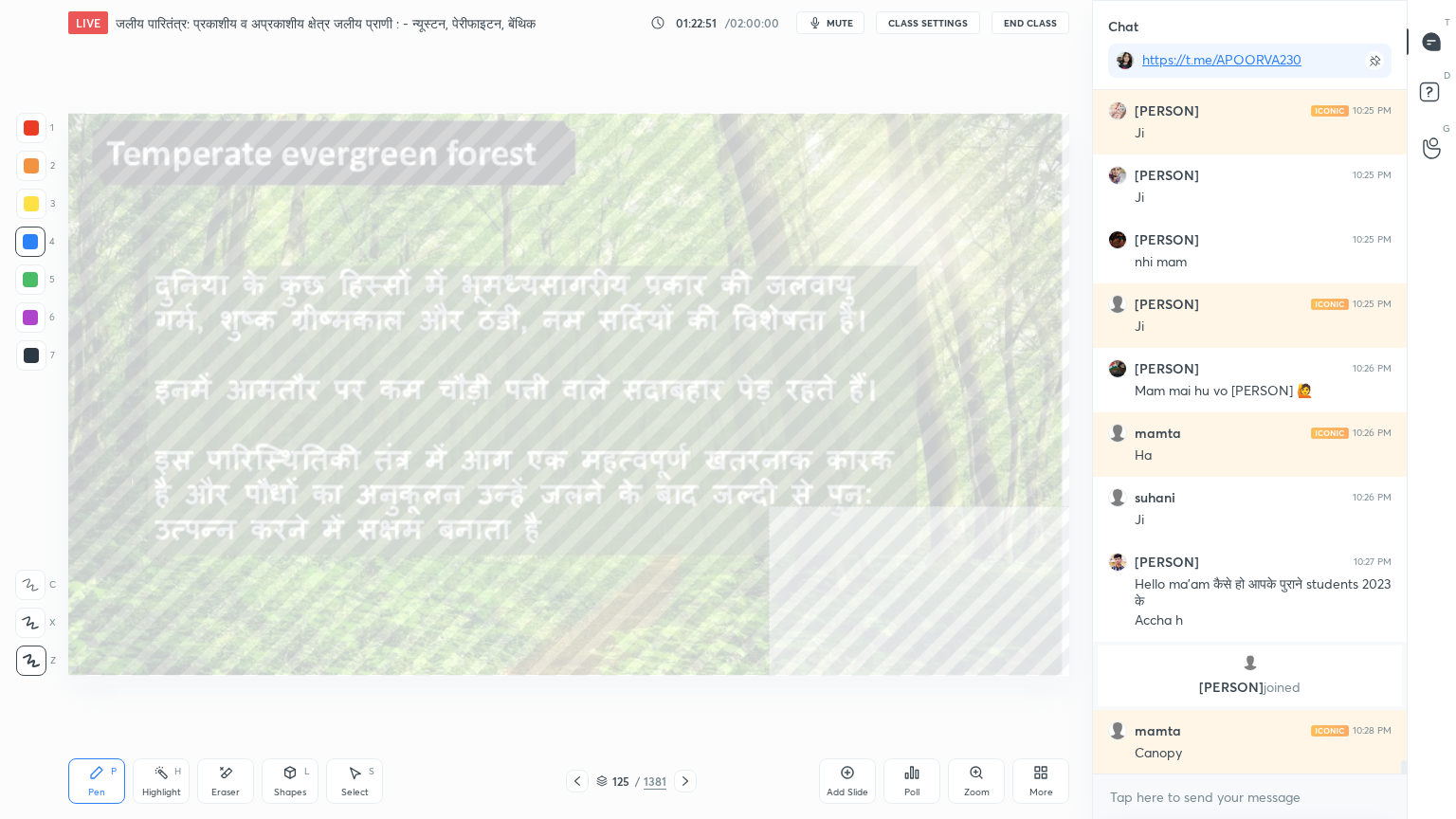 click at bounding box center [530, 415] 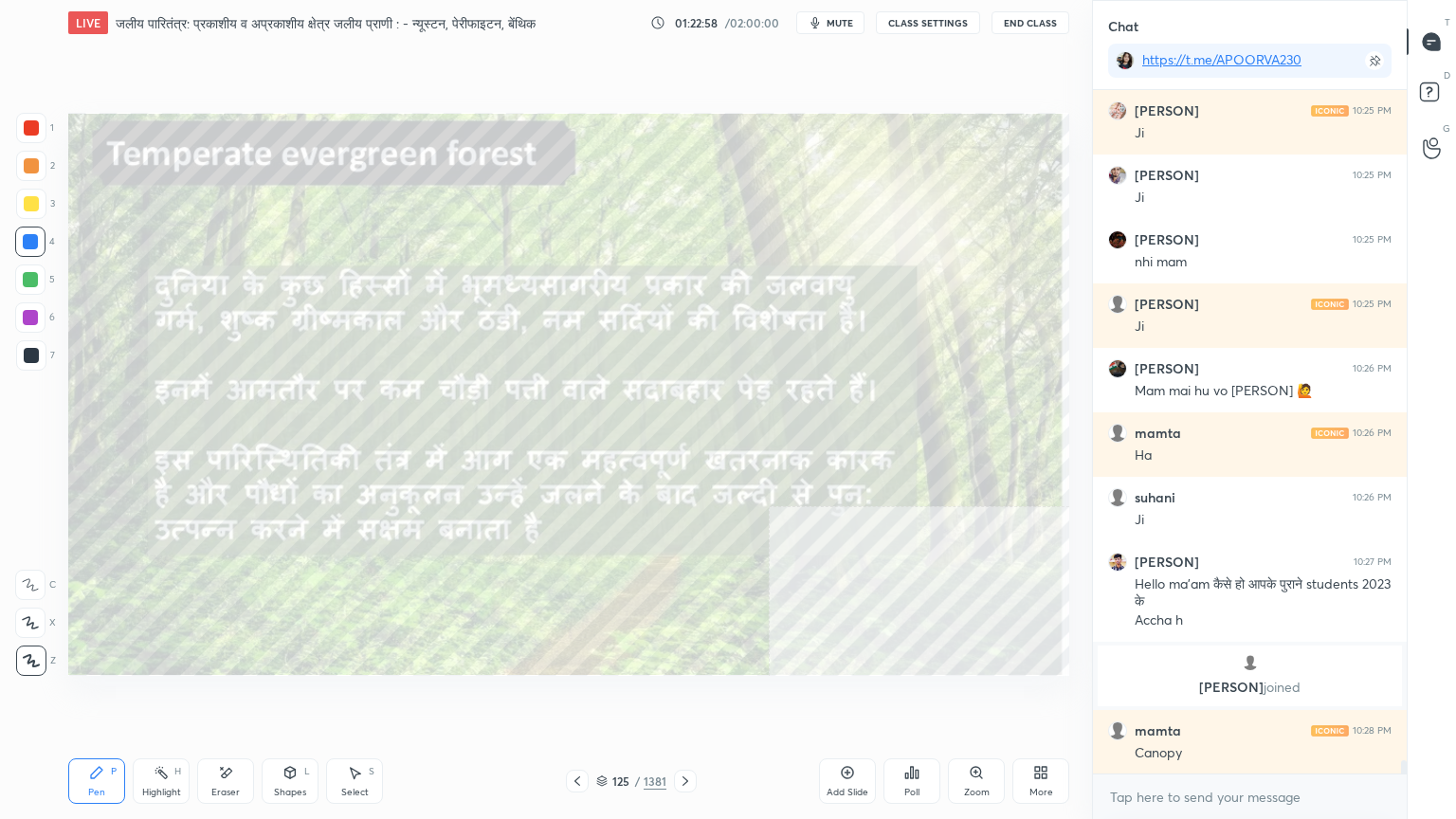 scroll, scrollTop: 33988, scrollLeft: 0, axis: vertical 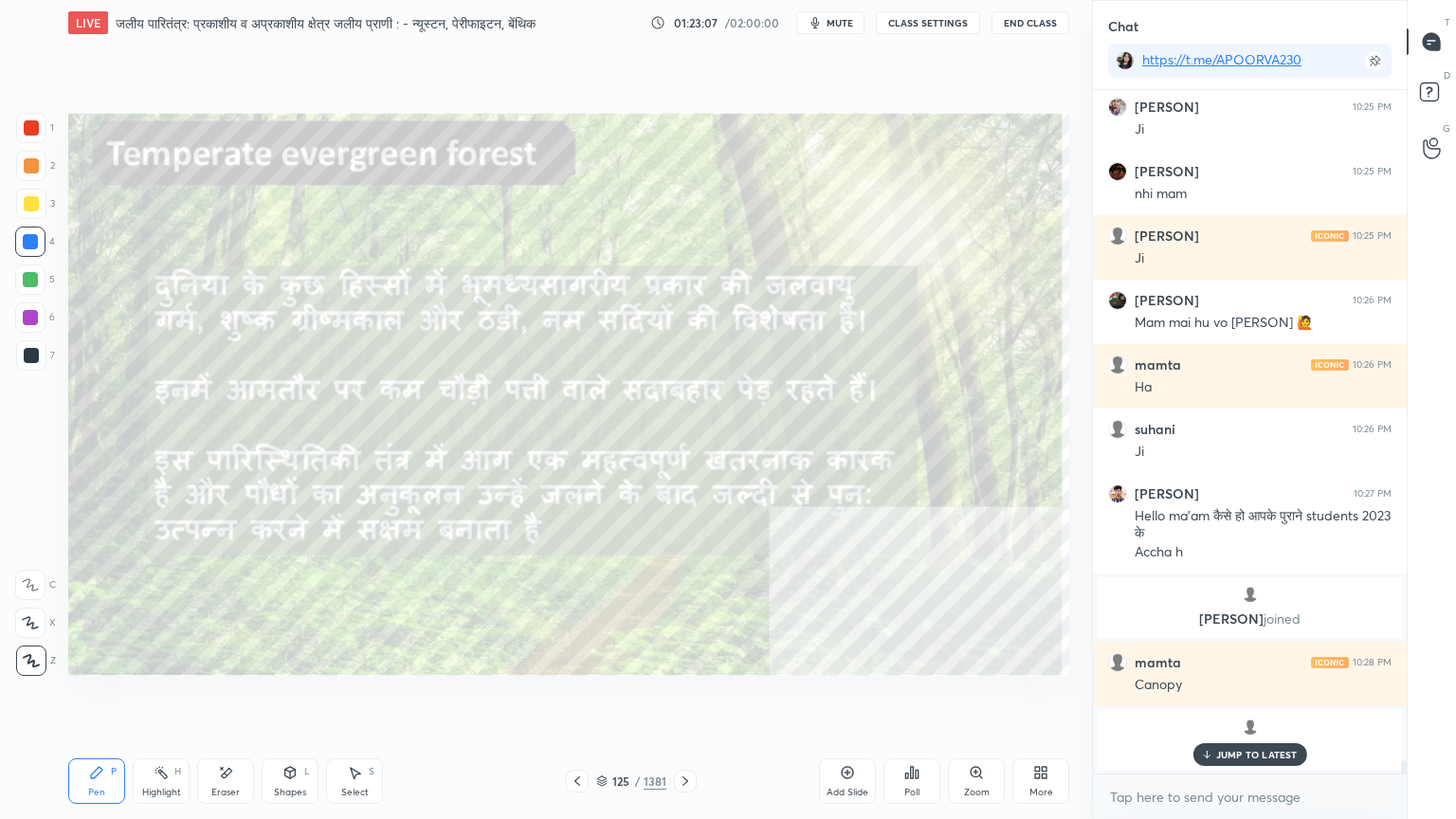 click 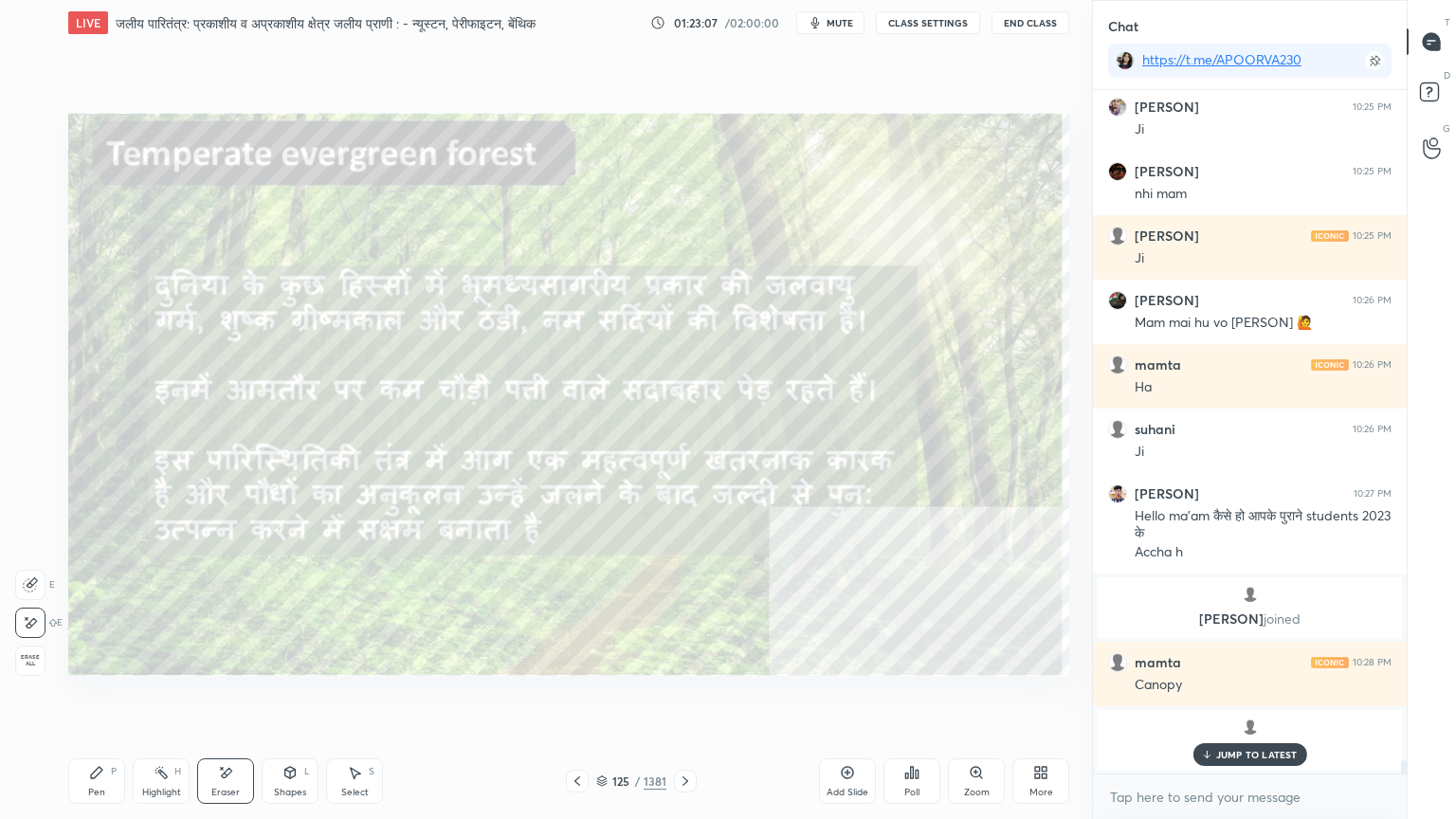 click on "Erase all" at bounding box center (30, 661) 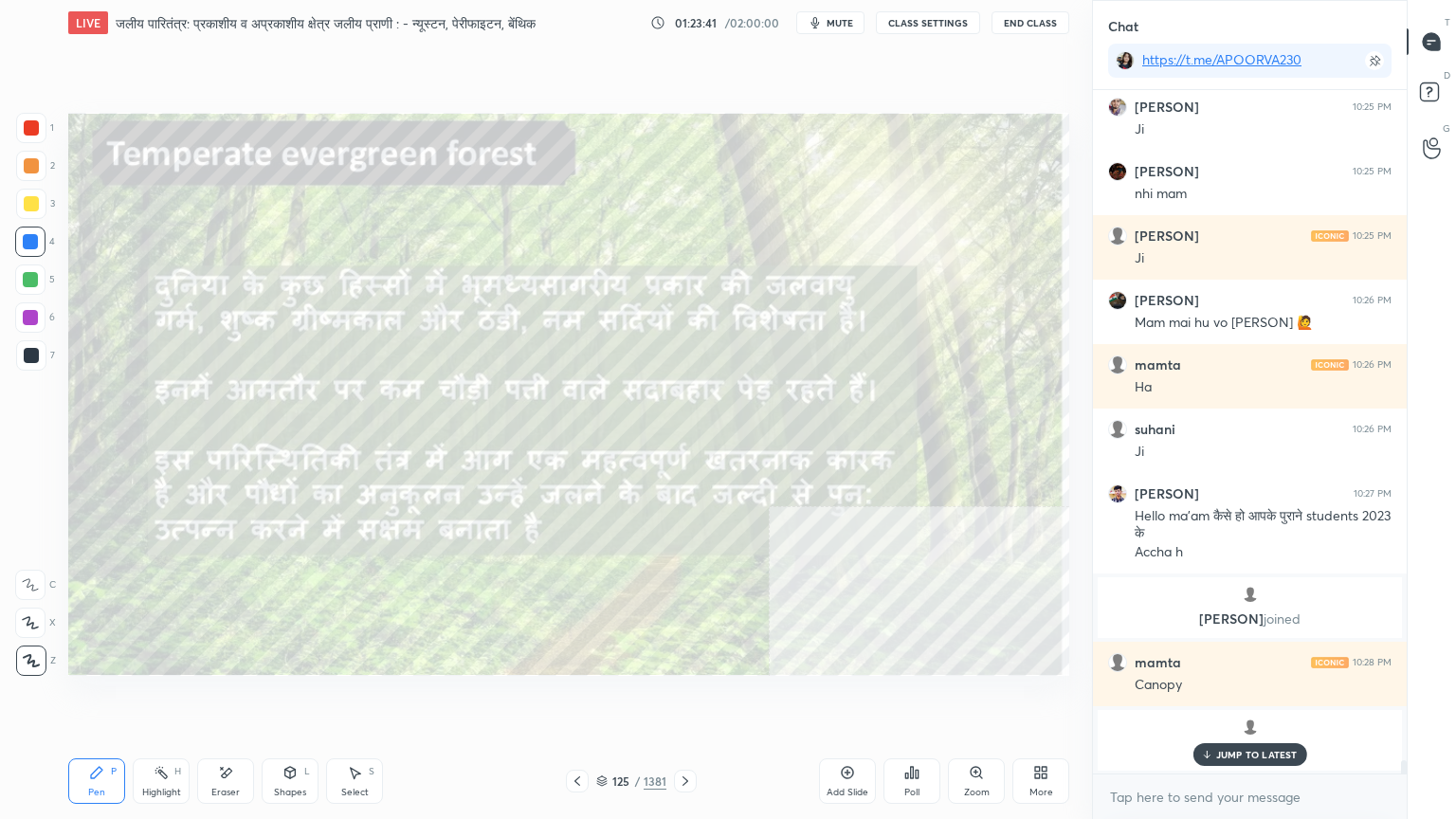 click 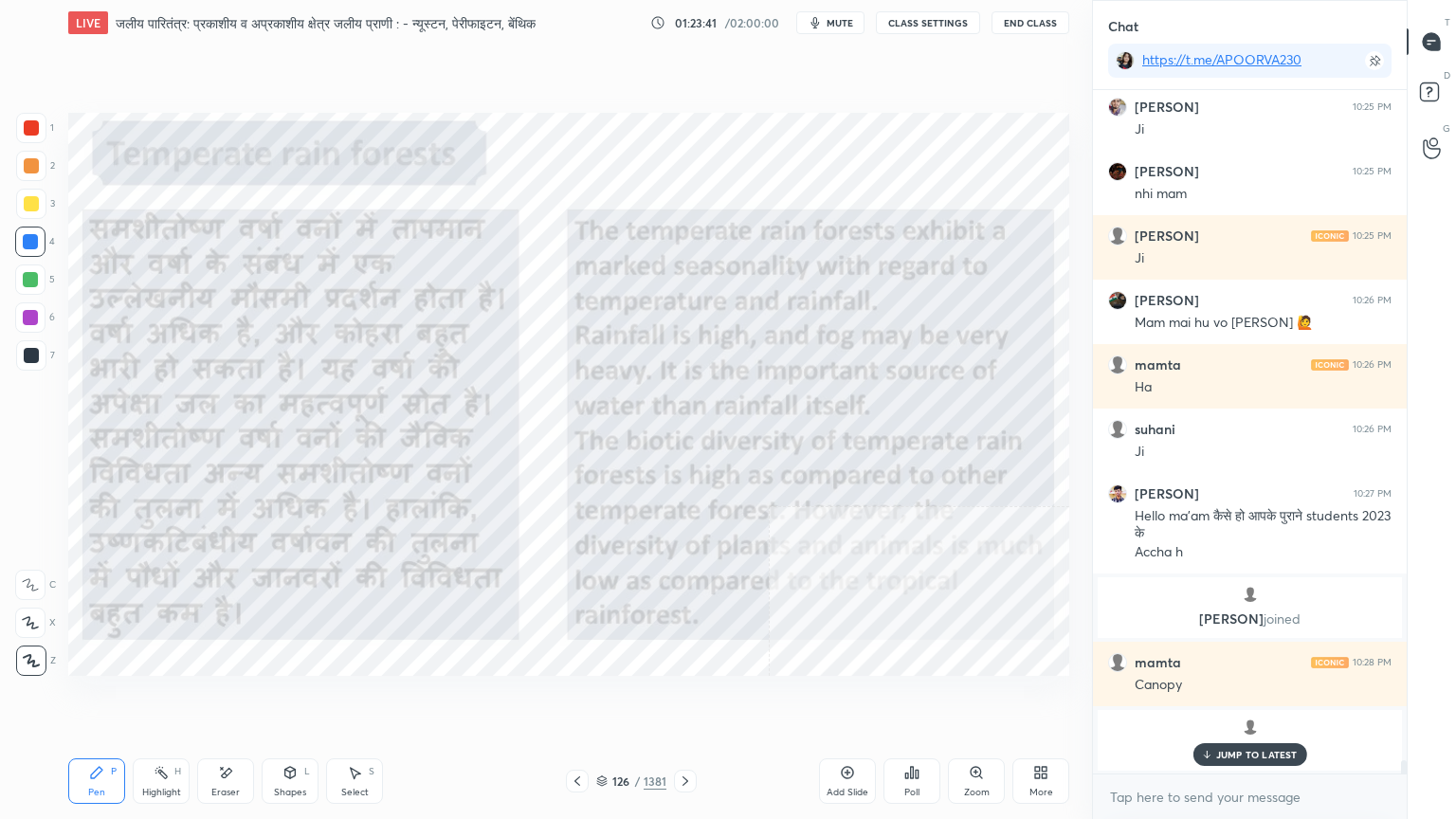 click 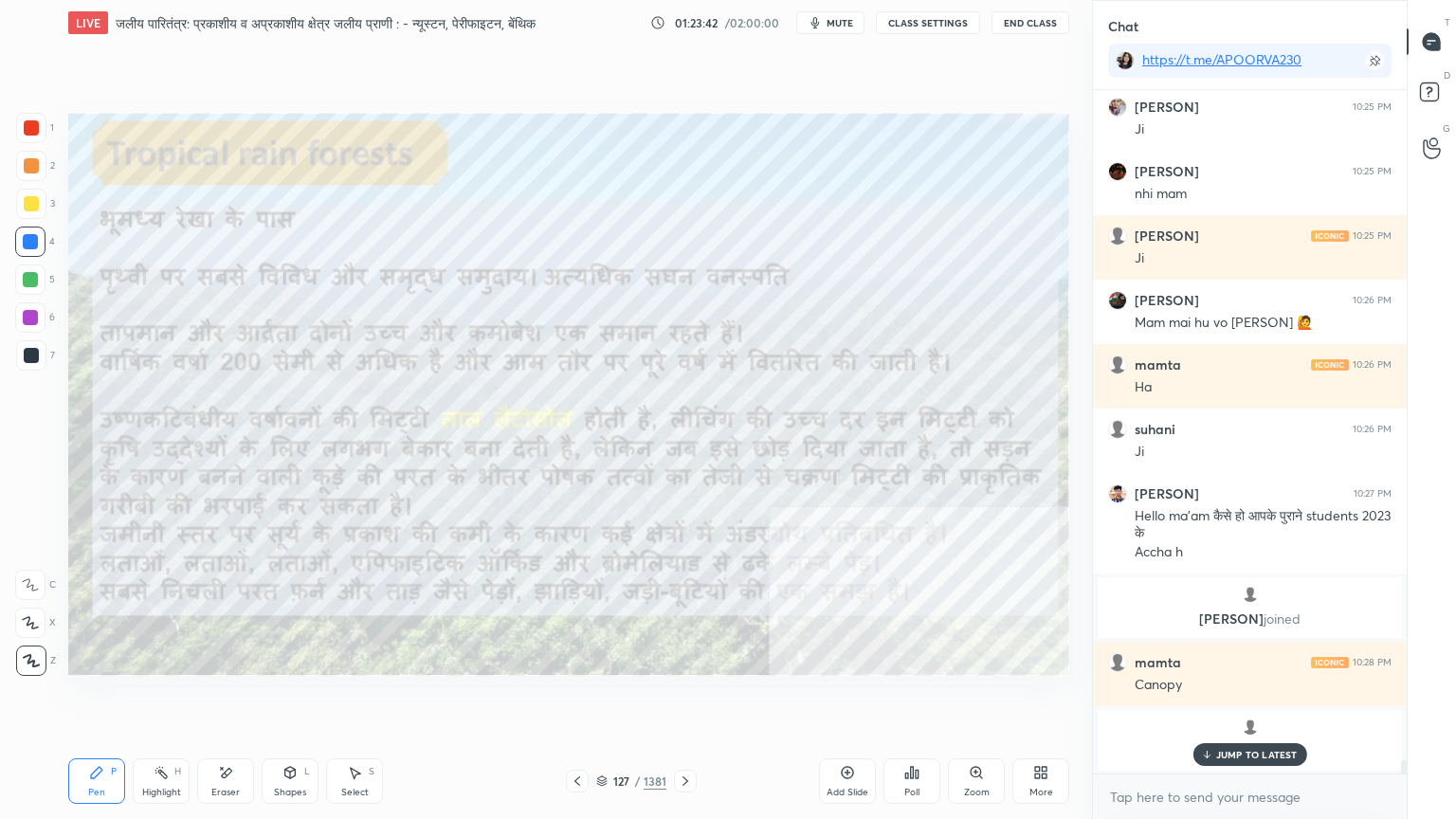 click 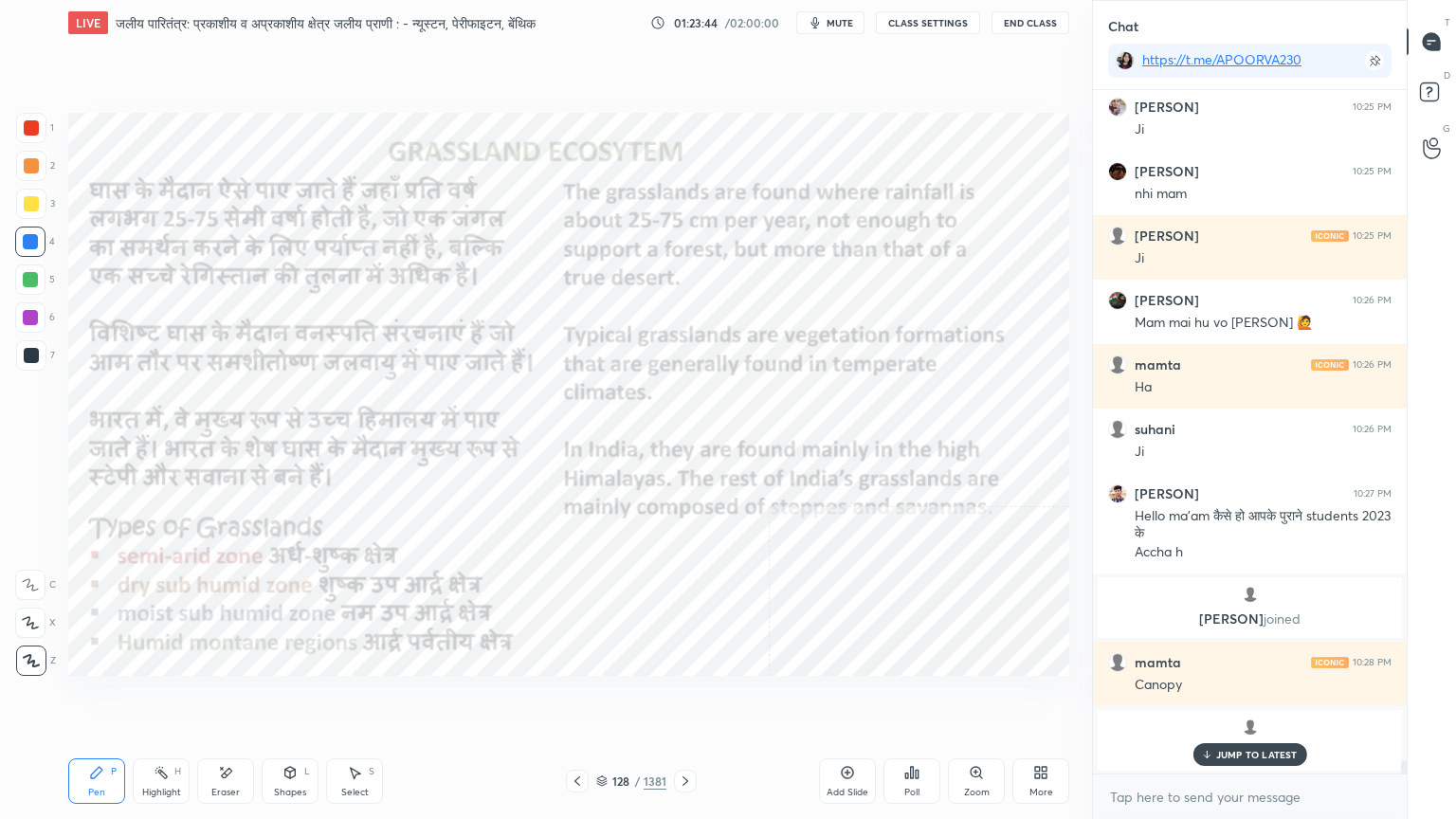 drag, startPoint x: 605, startPoint y: 775, endPoint x: 639, endPoint y: 762, distance: 36.400549 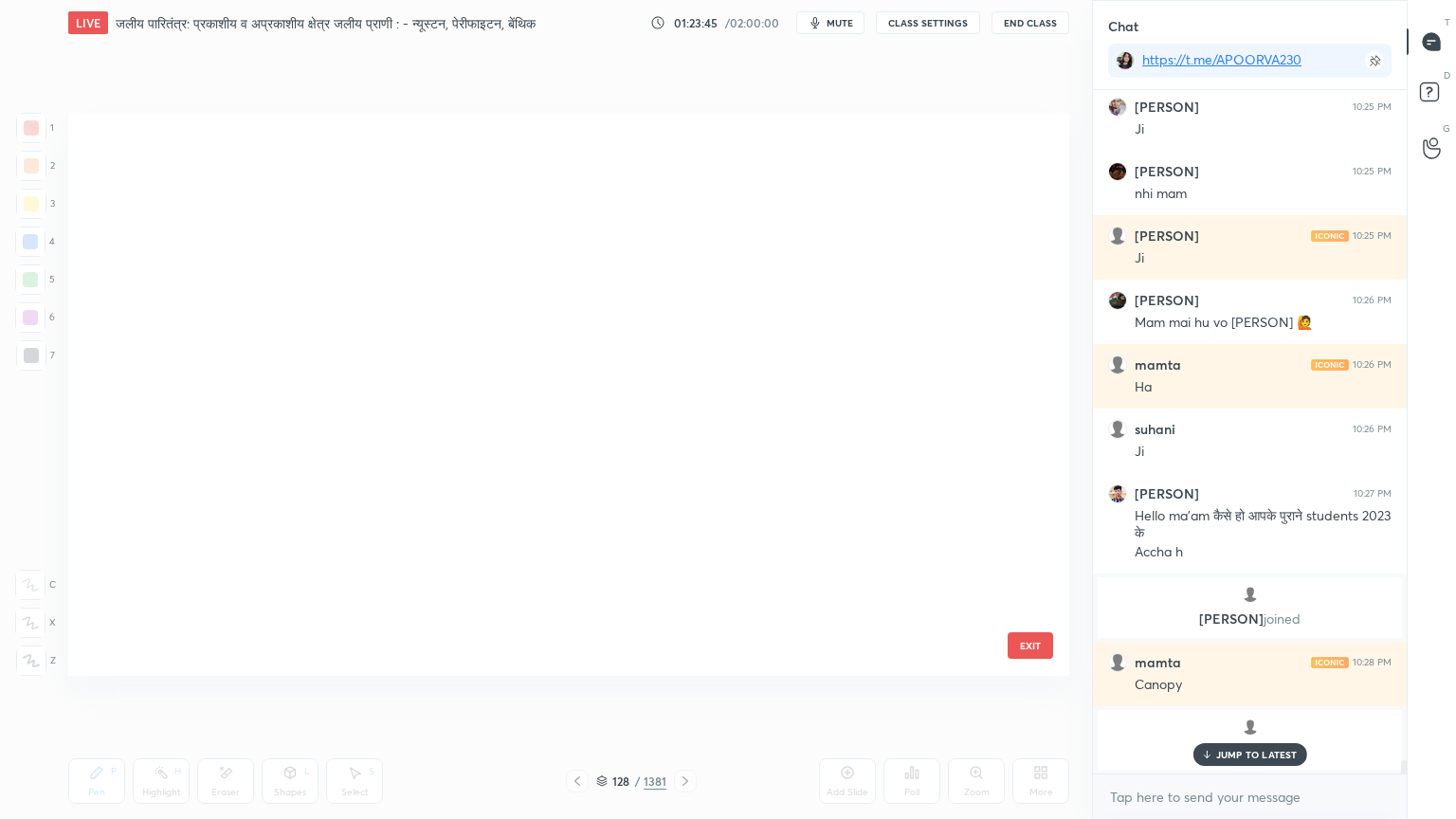 scroll, scrollTop: 6896, scrollLeft: 0, axis: vertical 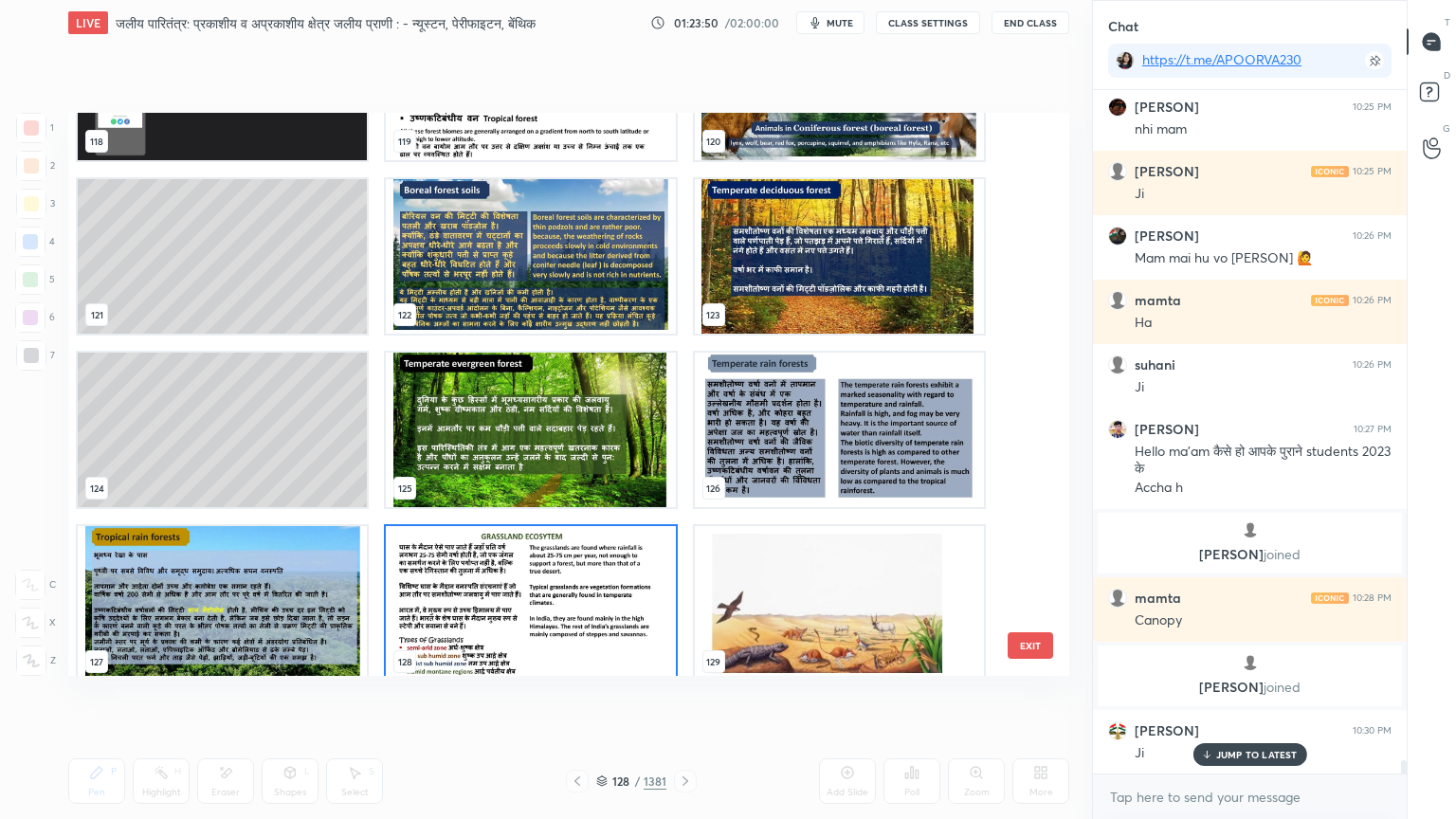 click at bounding box center (530, 603) 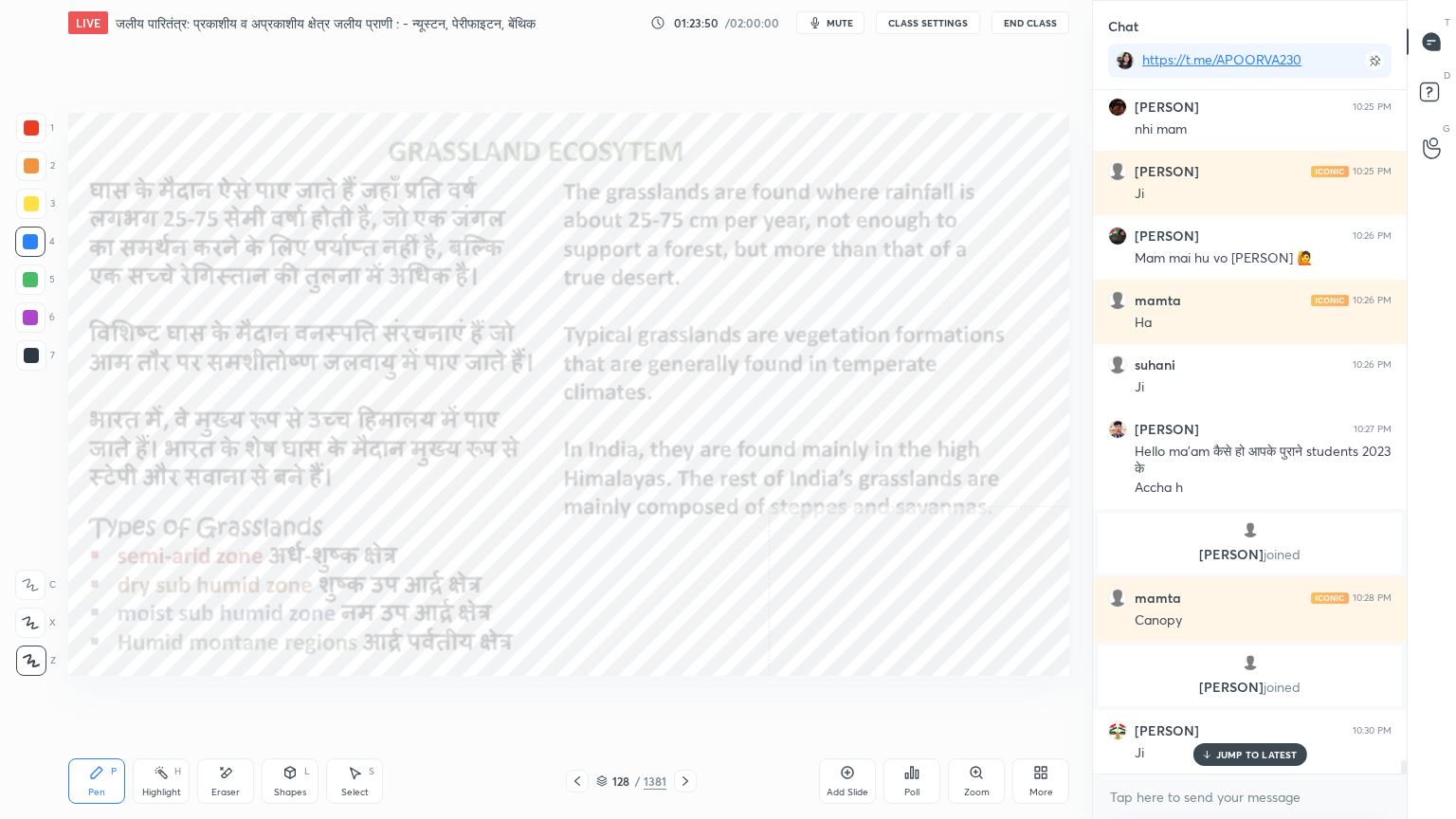 click at bounding box center (530, 603) 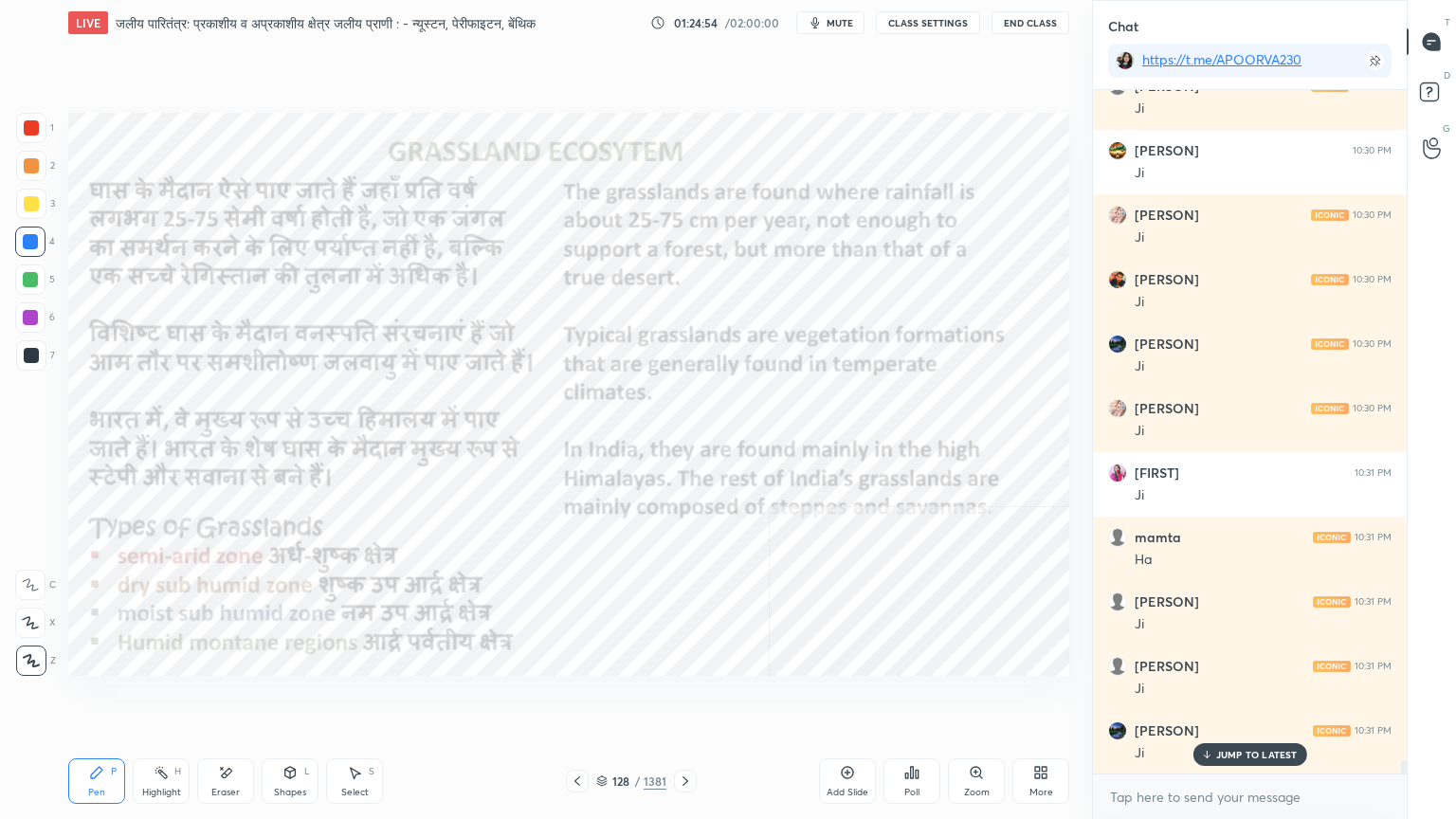 scroll, scrollTop: 34823, scrollLeft: 0, axis: vertical 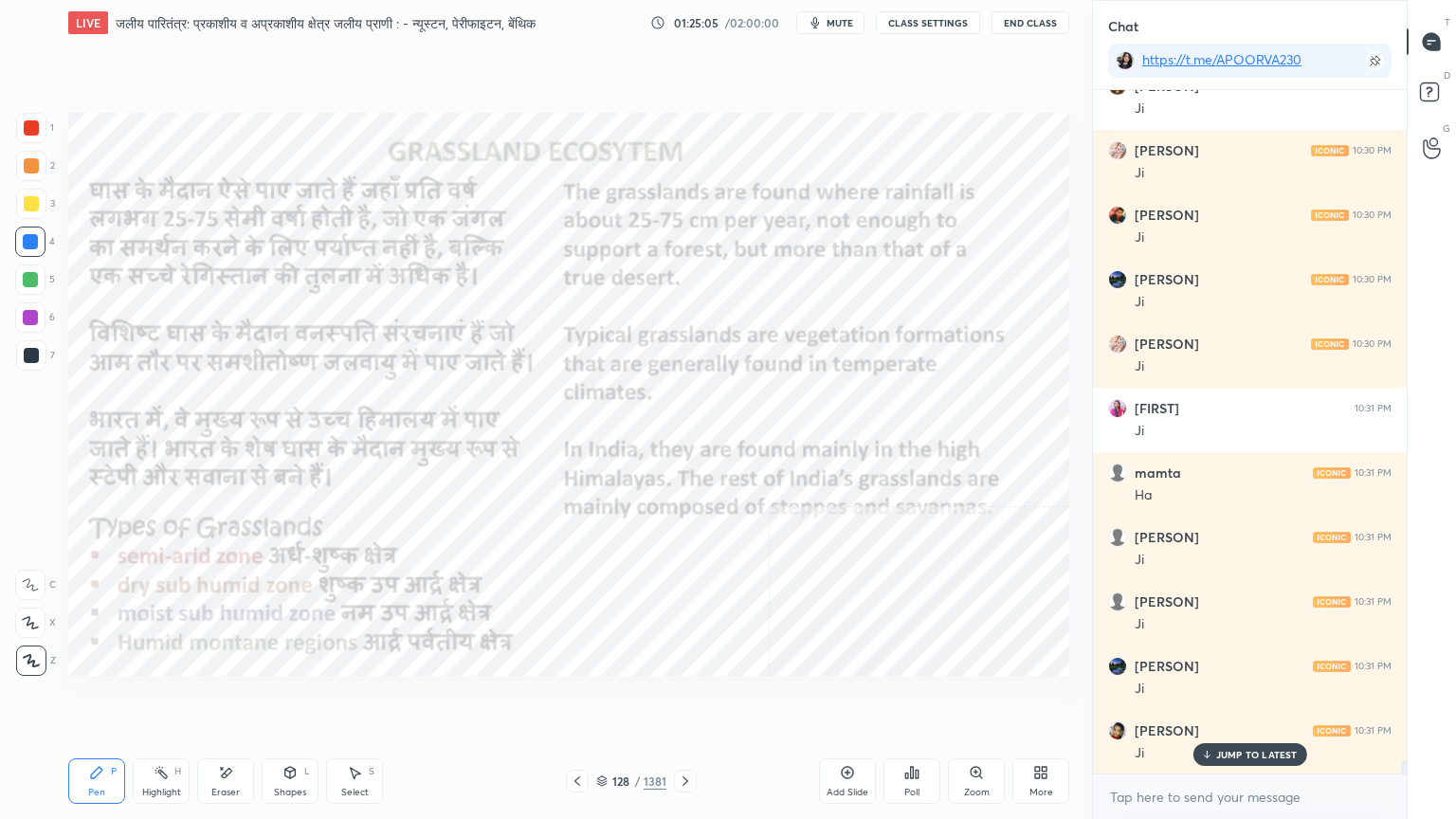 drag, startPoint x: 607, startPoint y: 785, endPoint x: 619, endPoint y: 777, distance: 14.422205 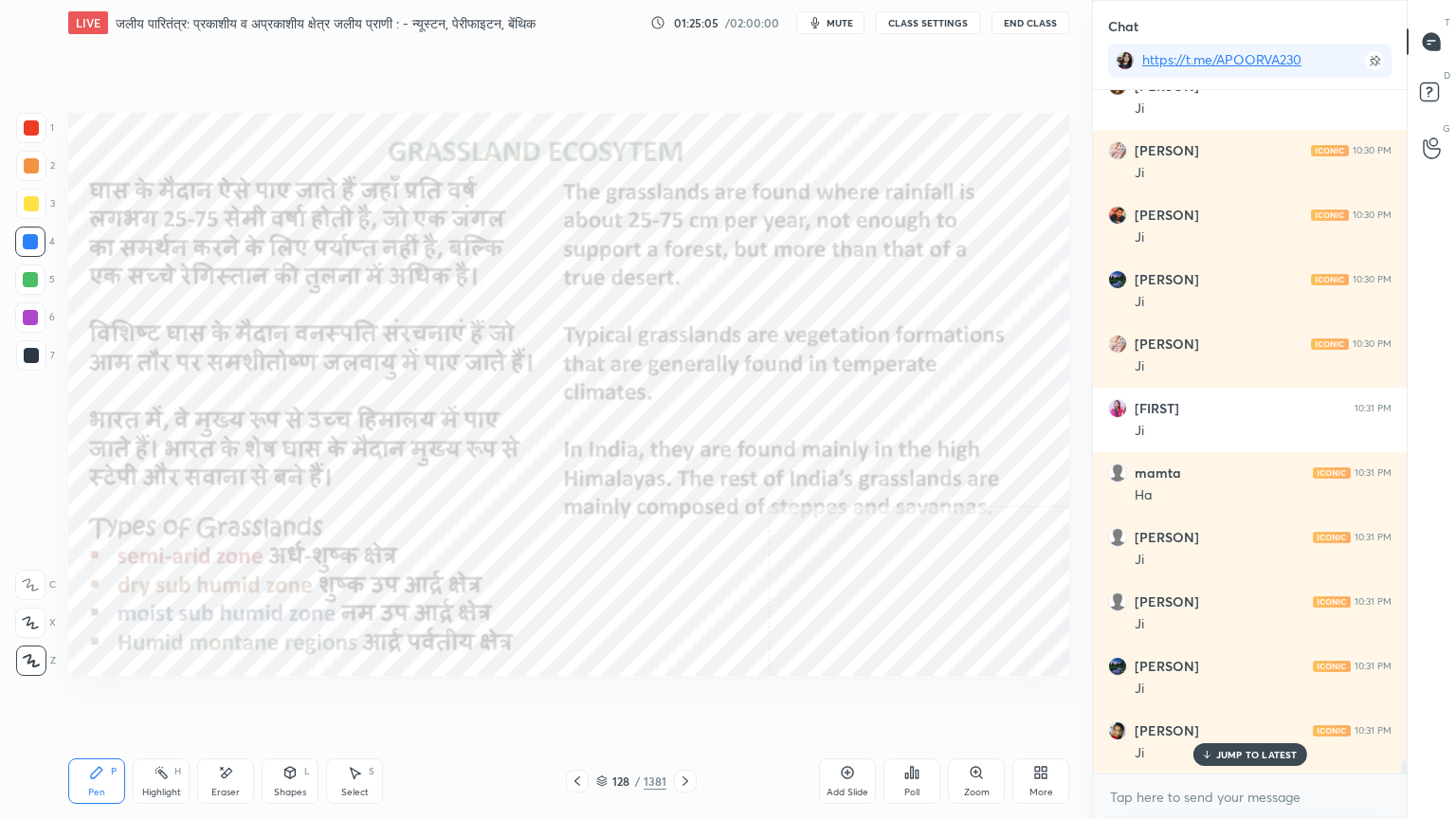 click 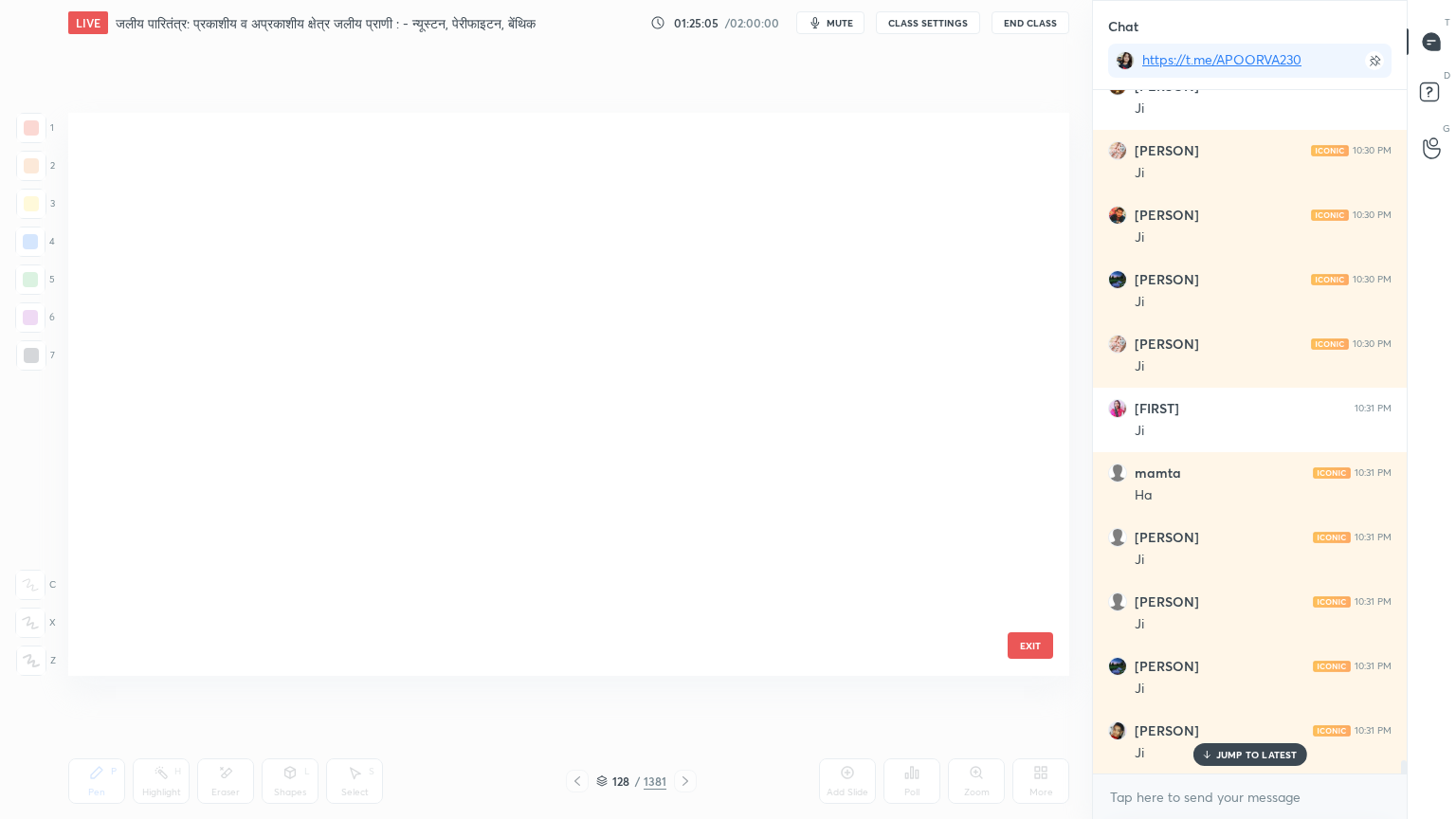 scroll, scrollTop: 6896, scrollLeft: 0, axis: vertical 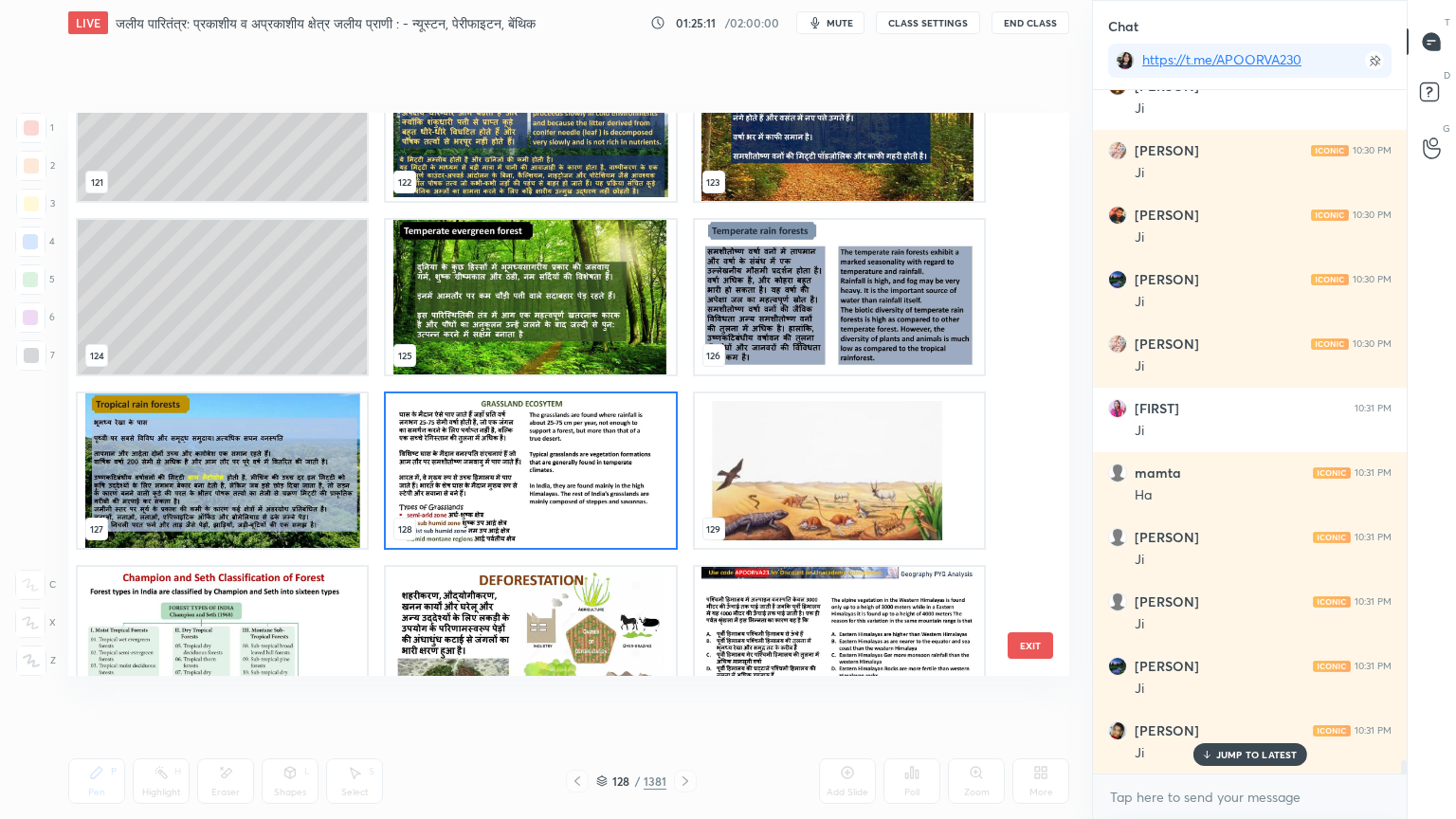 click at bounding box center [530, 470] 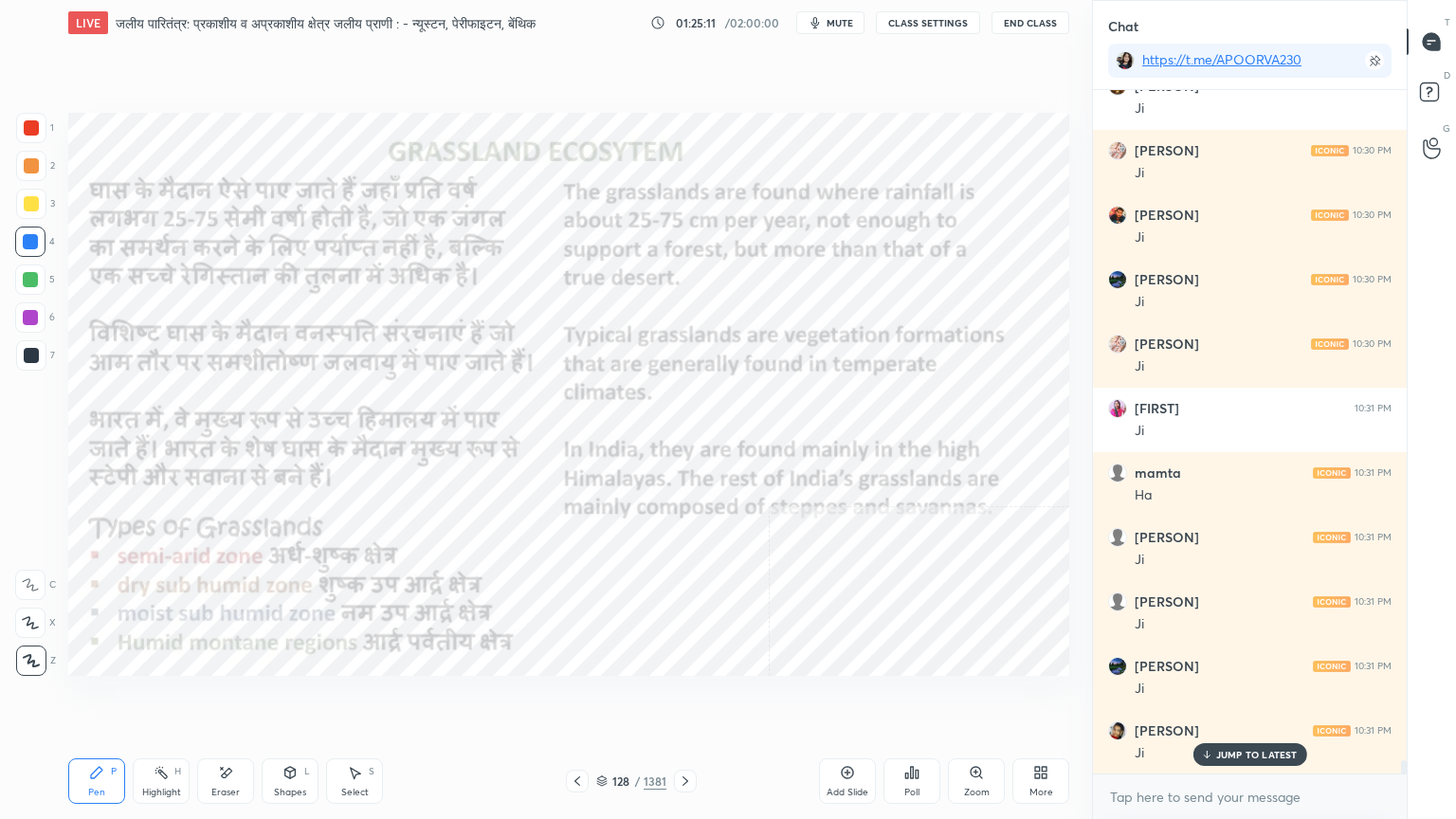 click at bounding box center [530, 470] 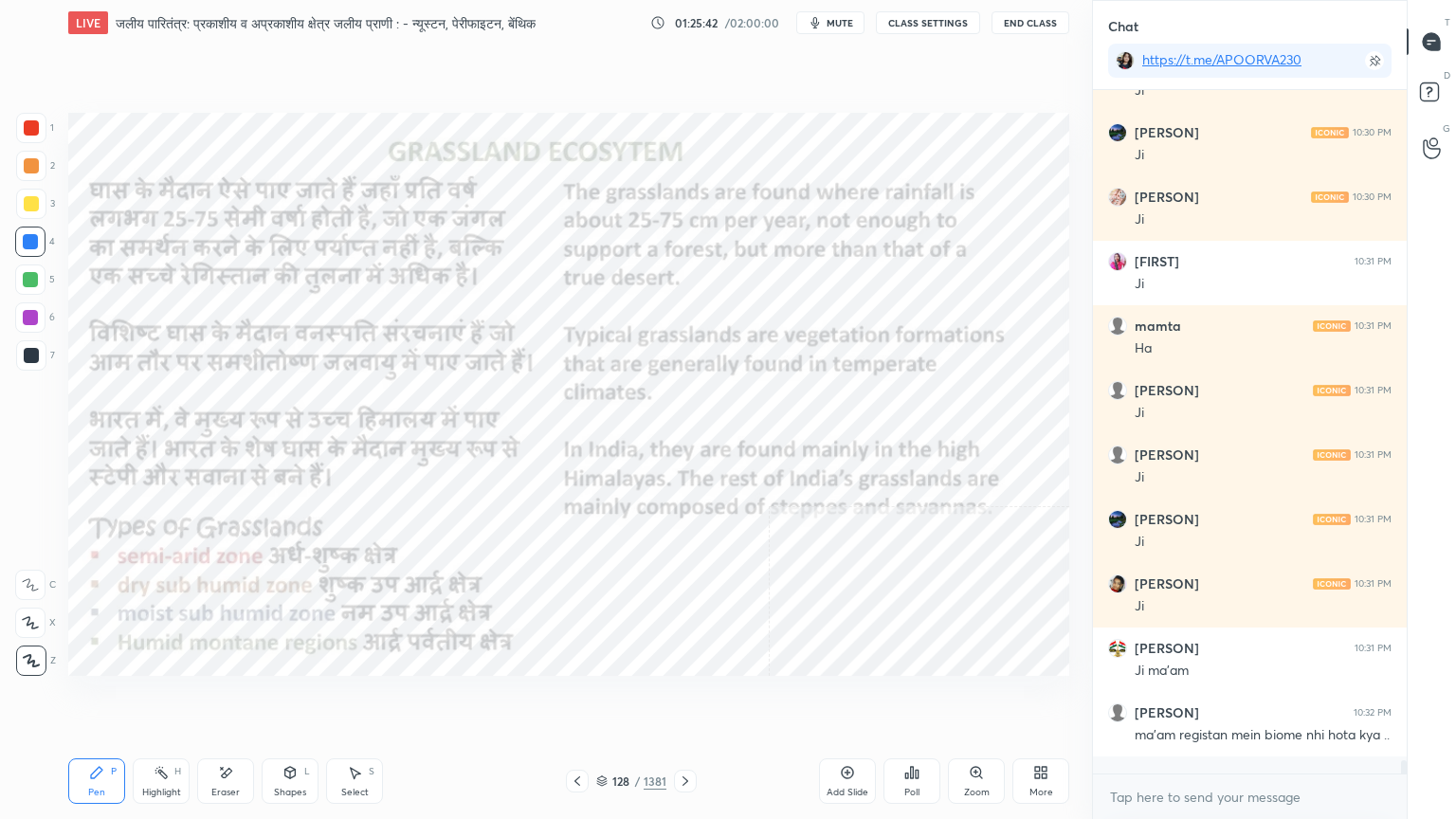 scroll, scrollTop: 35034, scrollLeft: 0, axis: vertical 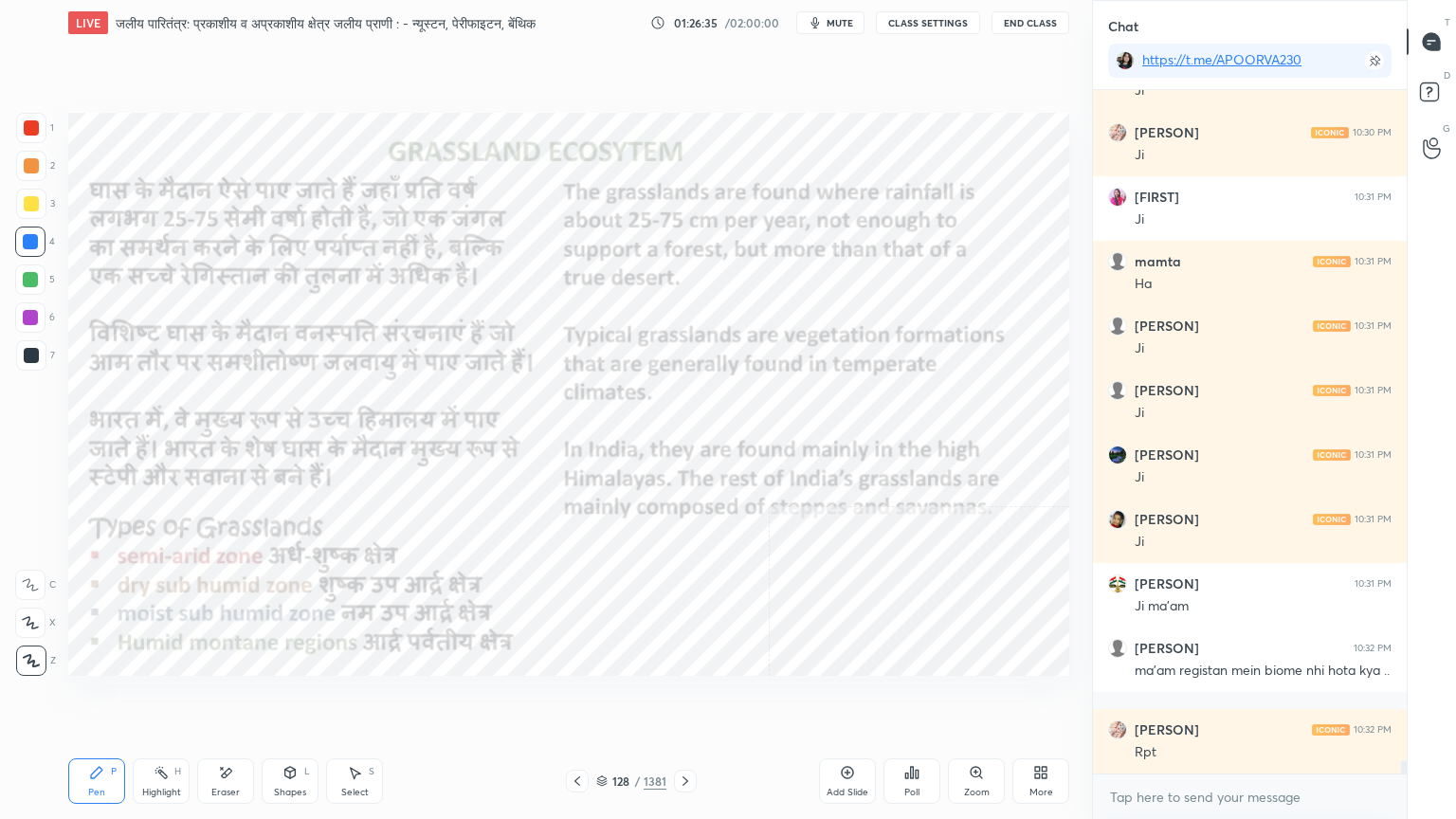 click 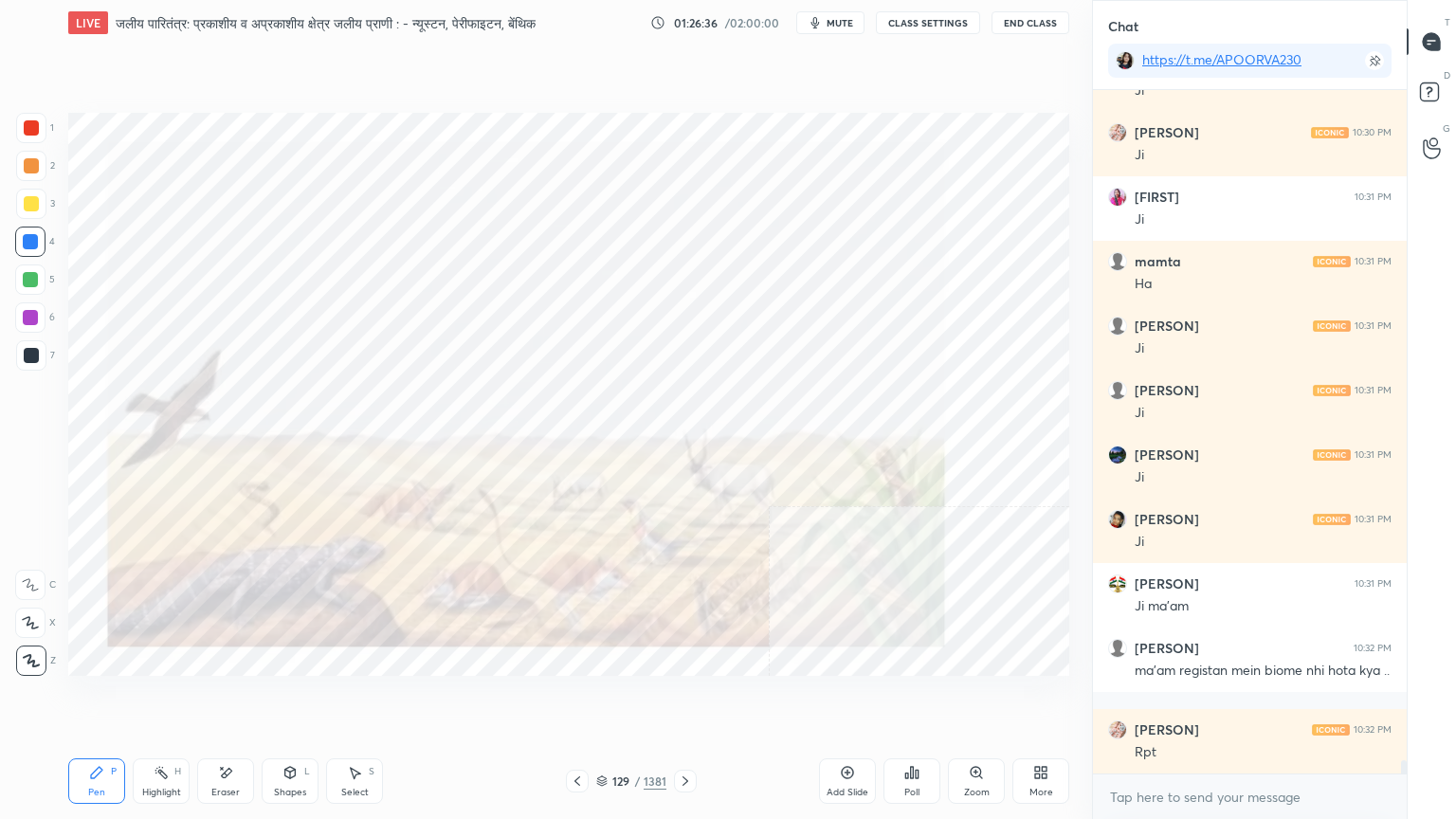 drag, startPoint x: 685, startPoint y: 779, endPoint x: 695, endPoint y: 726, distance: 53.93515 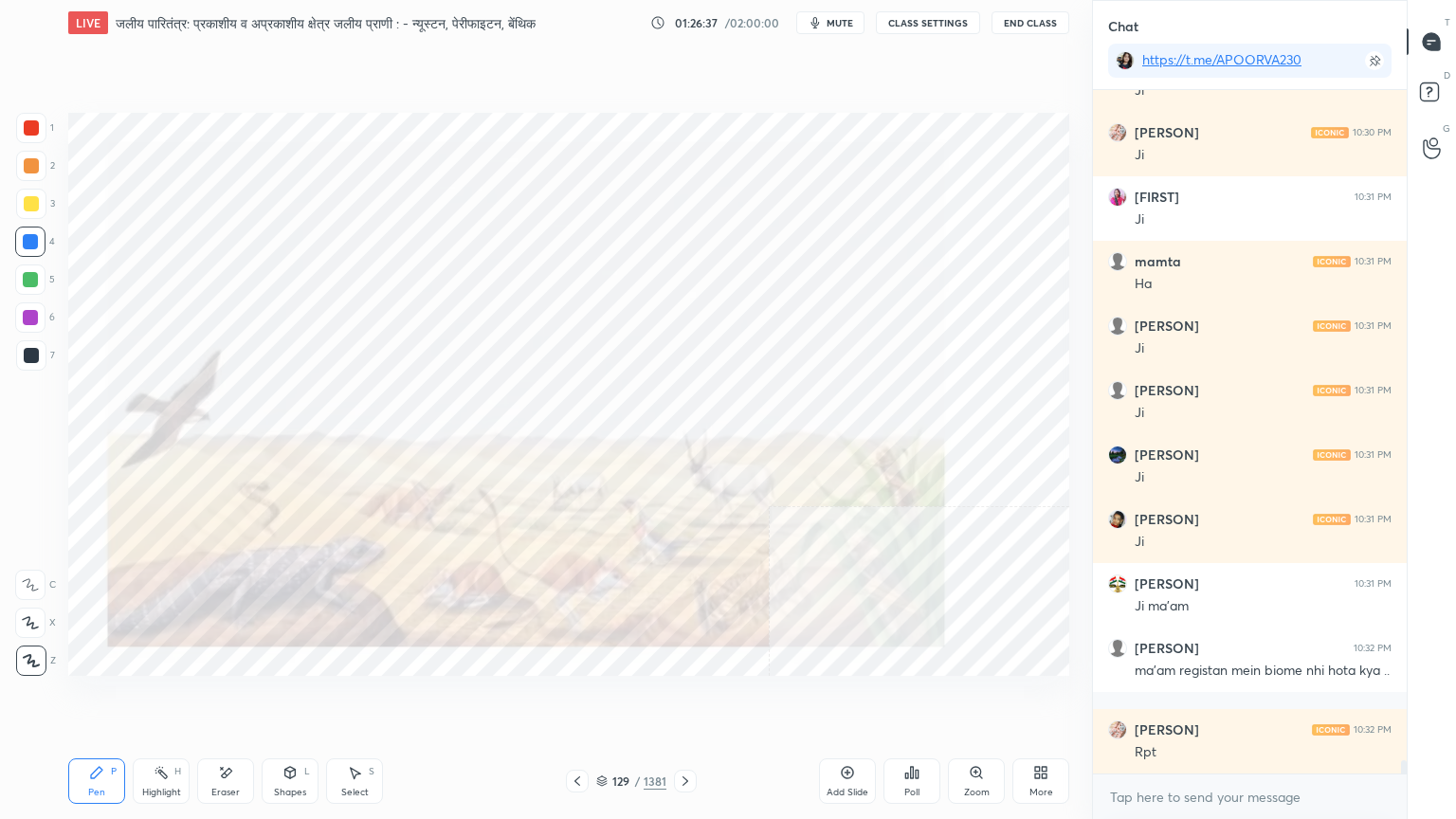scroll, scrollTop: 35099, scrollLeft: 0, axis: vertical 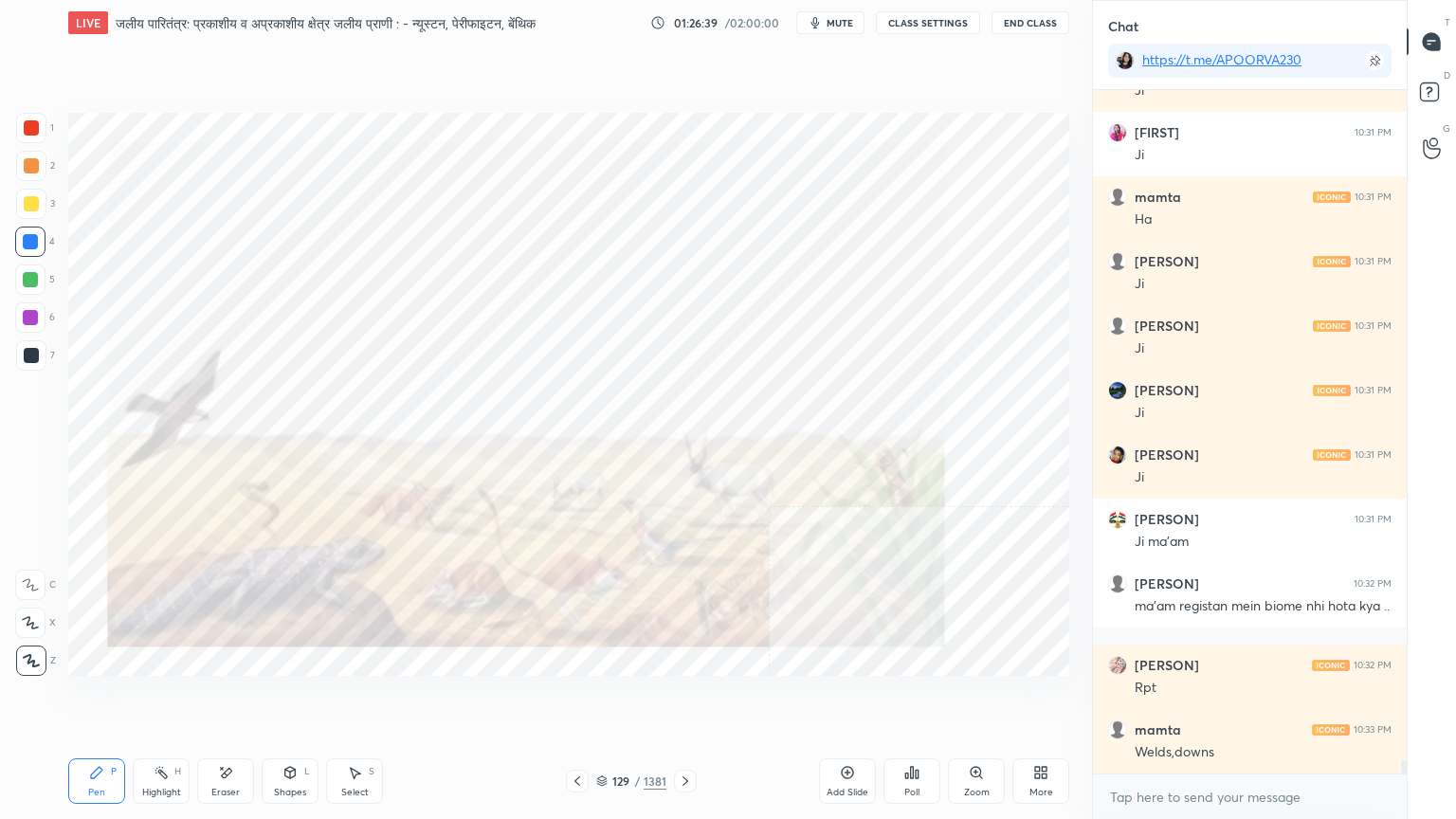 drag, startPoint x: 605, startPoint y: 785, endPoint x: 701, endPoint y: 723, distance: 114.2804 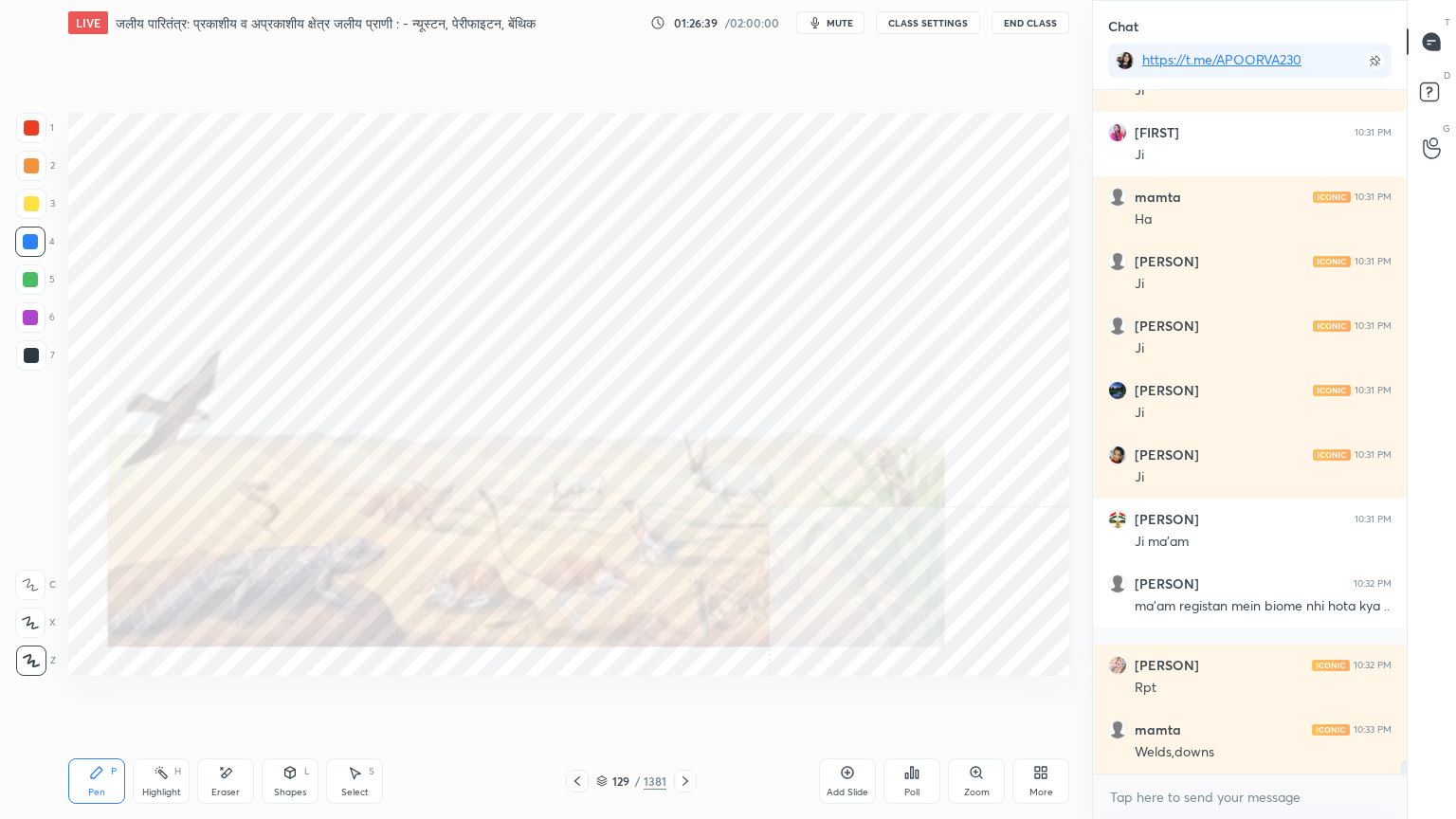 click 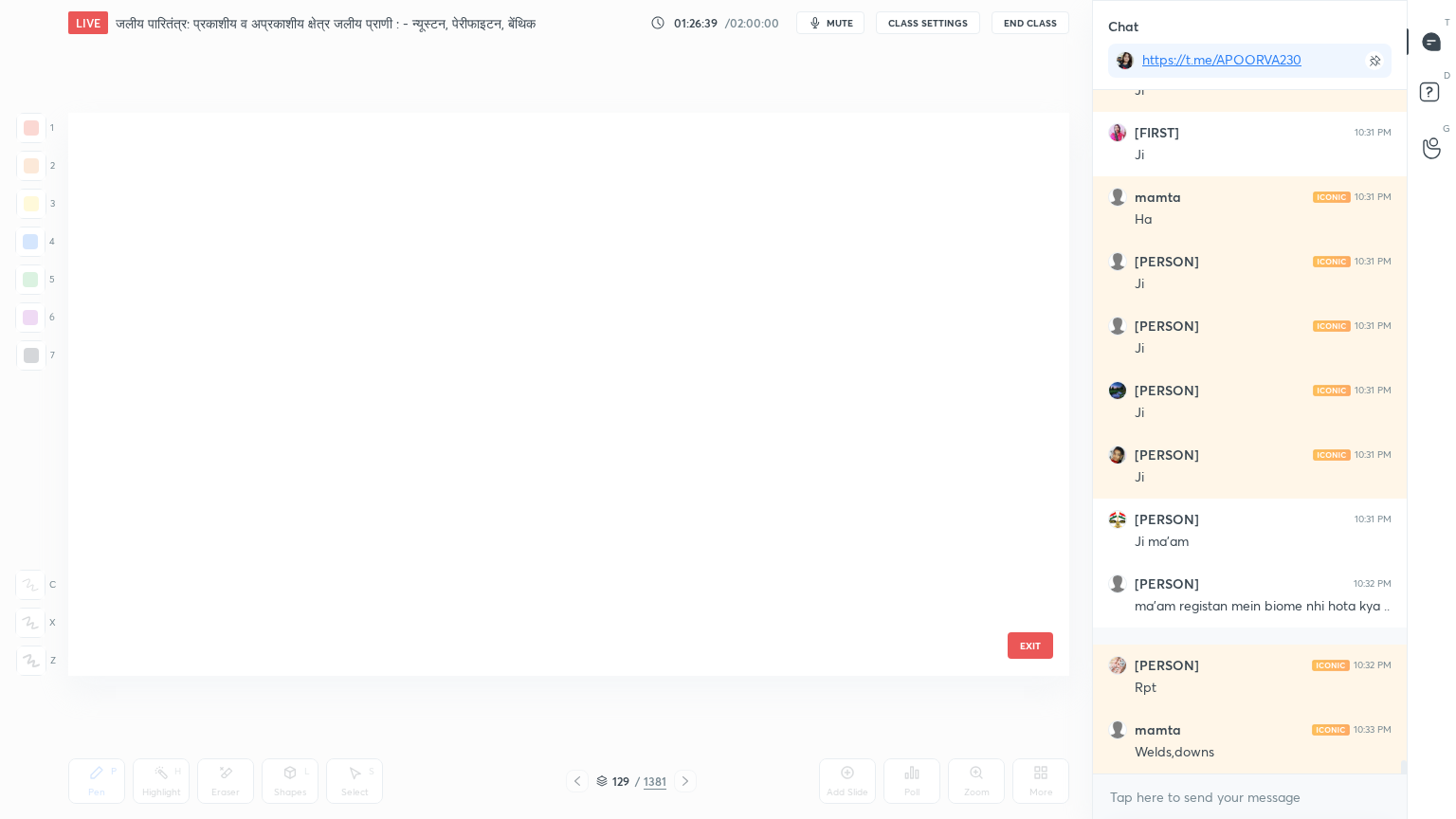 scroll, scrollTop: 6896, scrollLeft: 0, axis: vertical 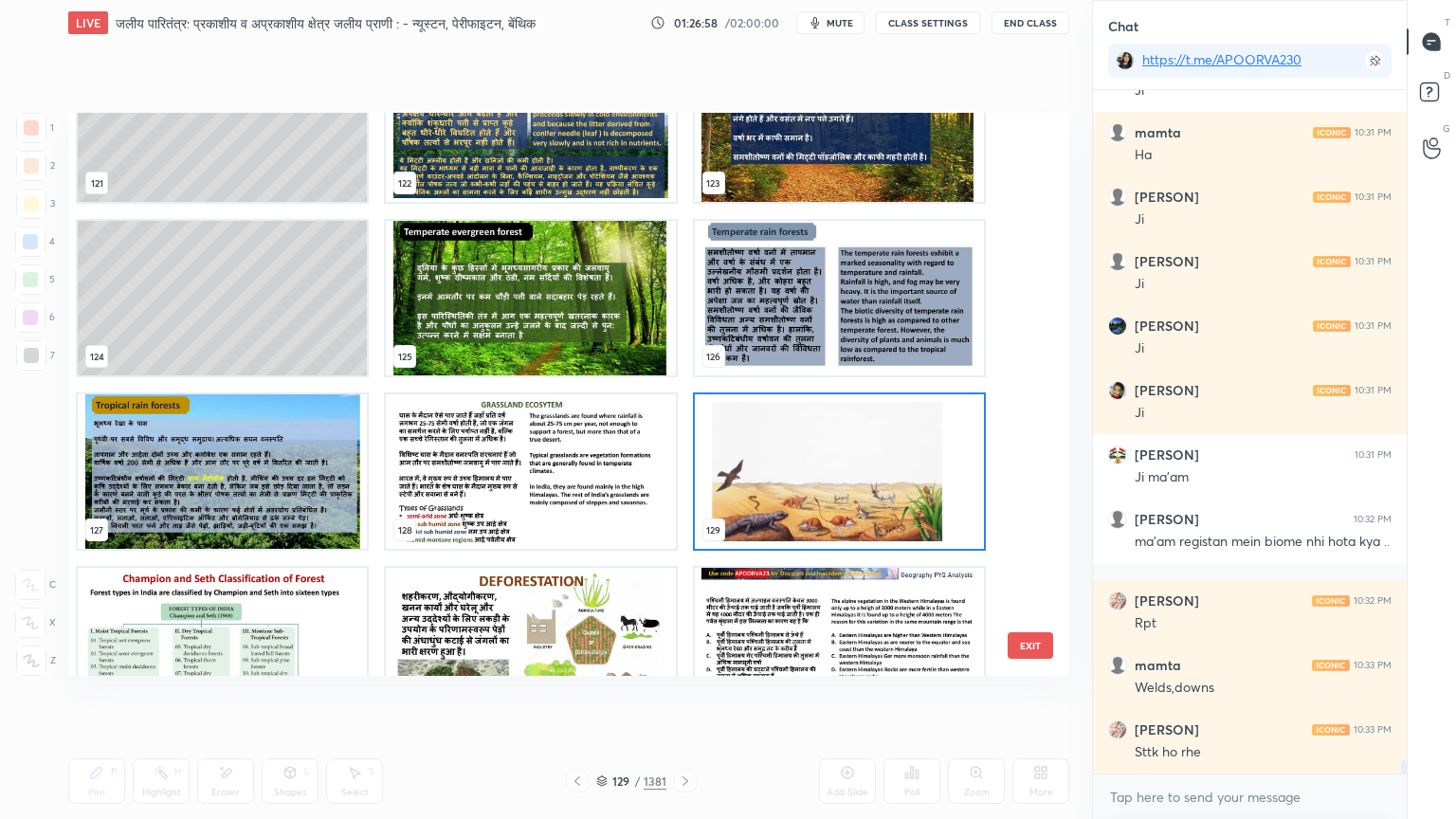 click at bounding box center (839, 471) 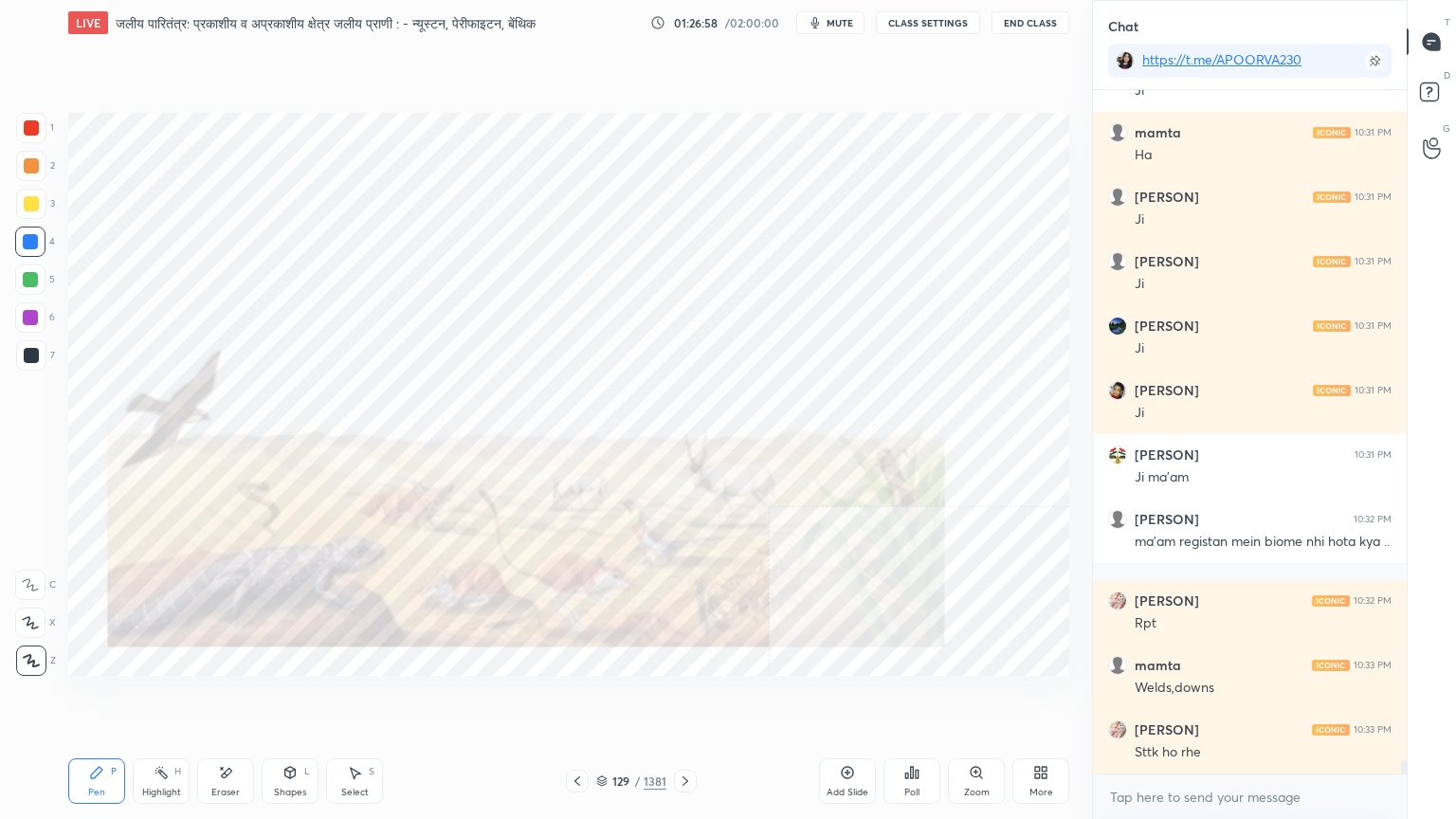 click at bounding box center (839, 471) 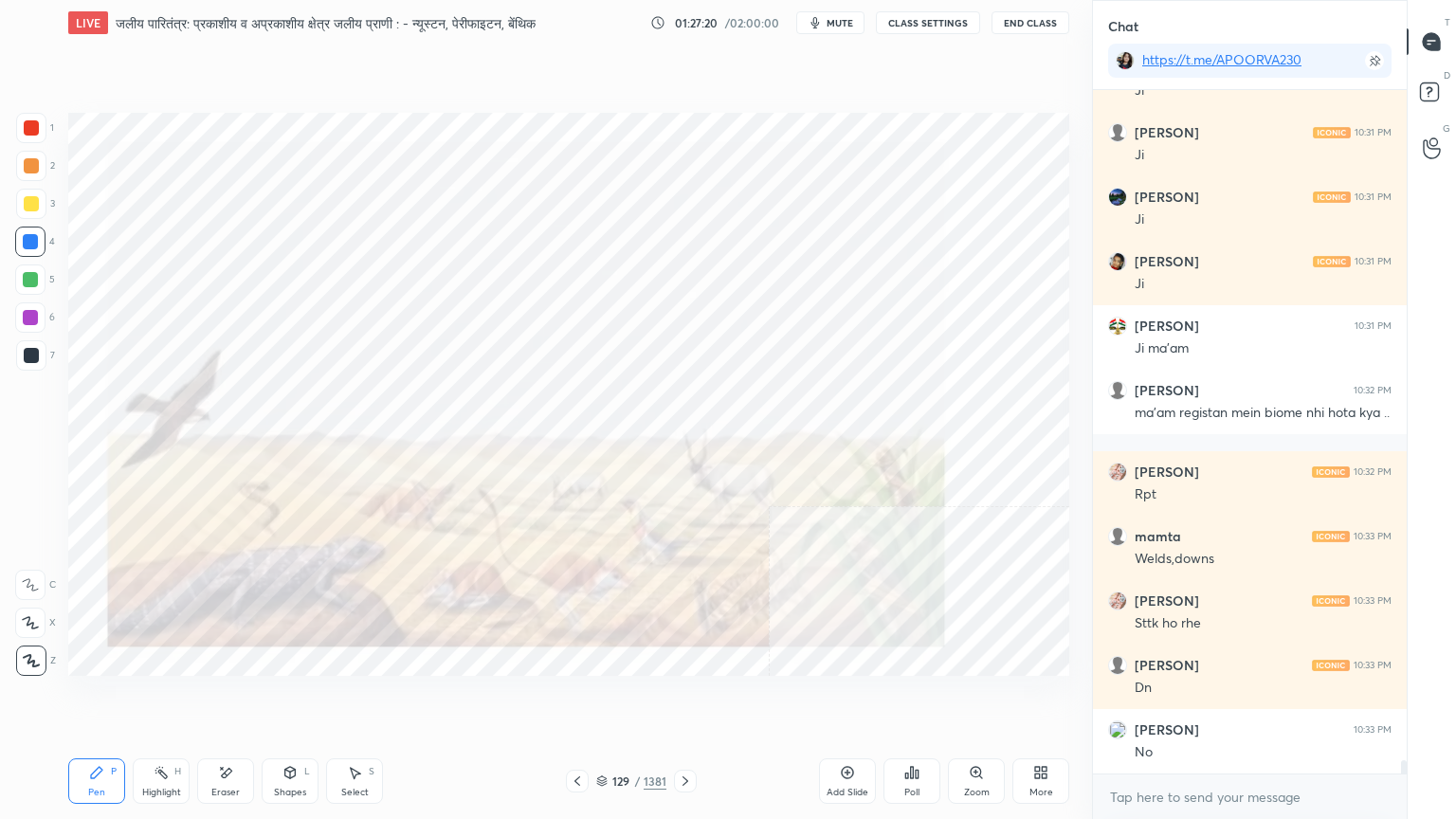 scroll, scrollTop: 35356, scrollLeft: 0, axis: vertical 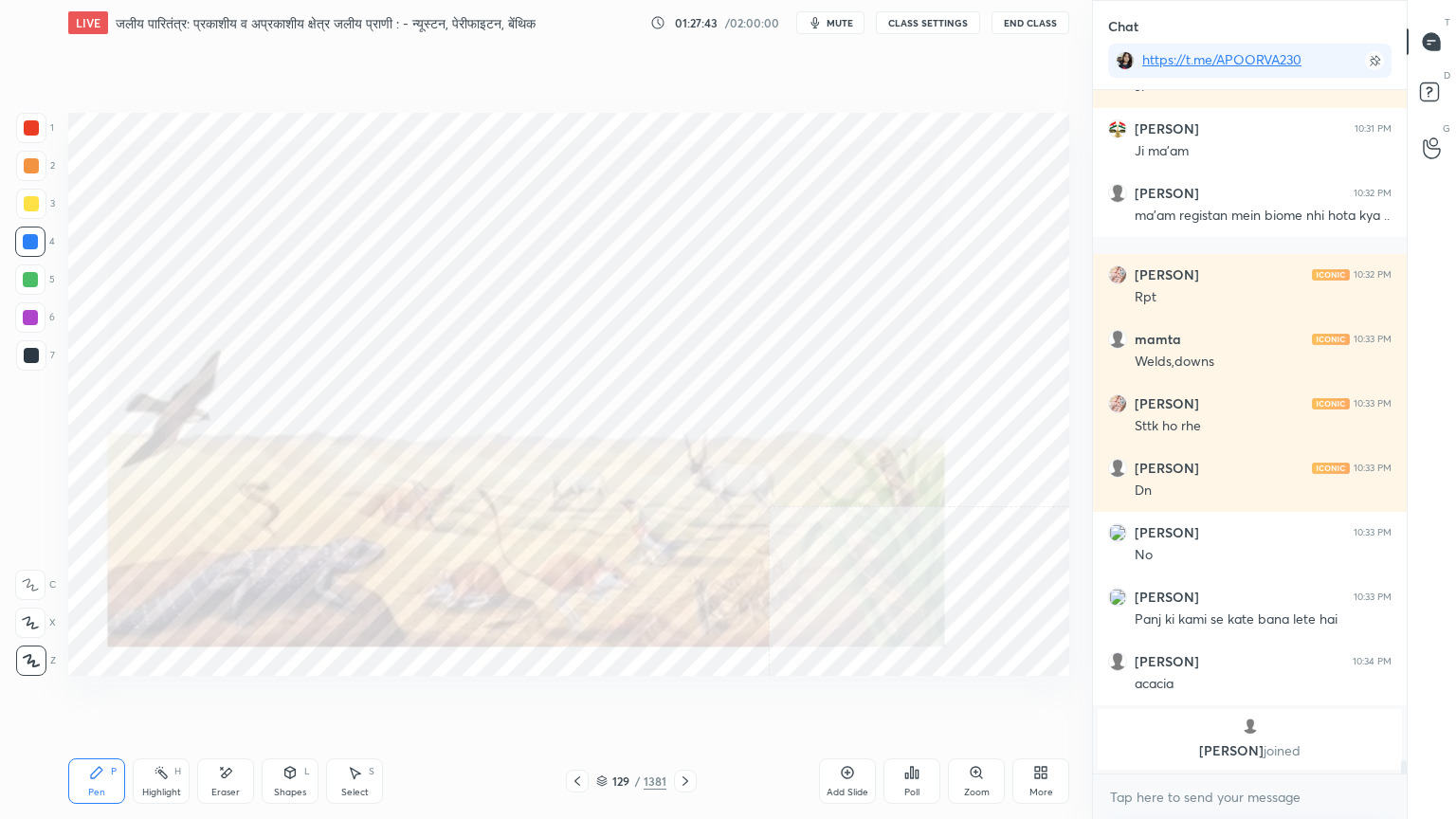click on "Eraser" at bounding box center (226, 792) 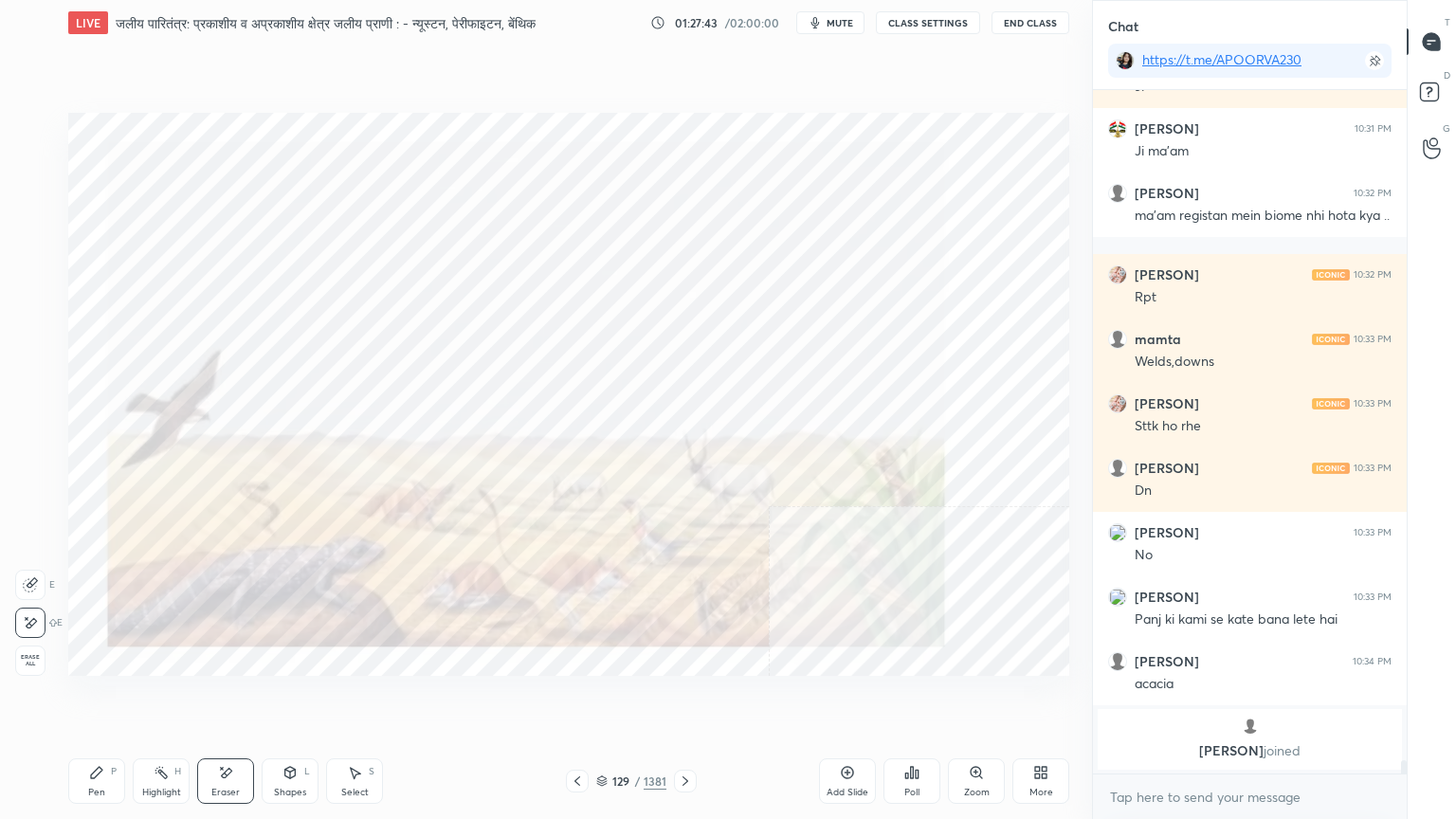click on "Erase all" at bounding box center (30, 661) 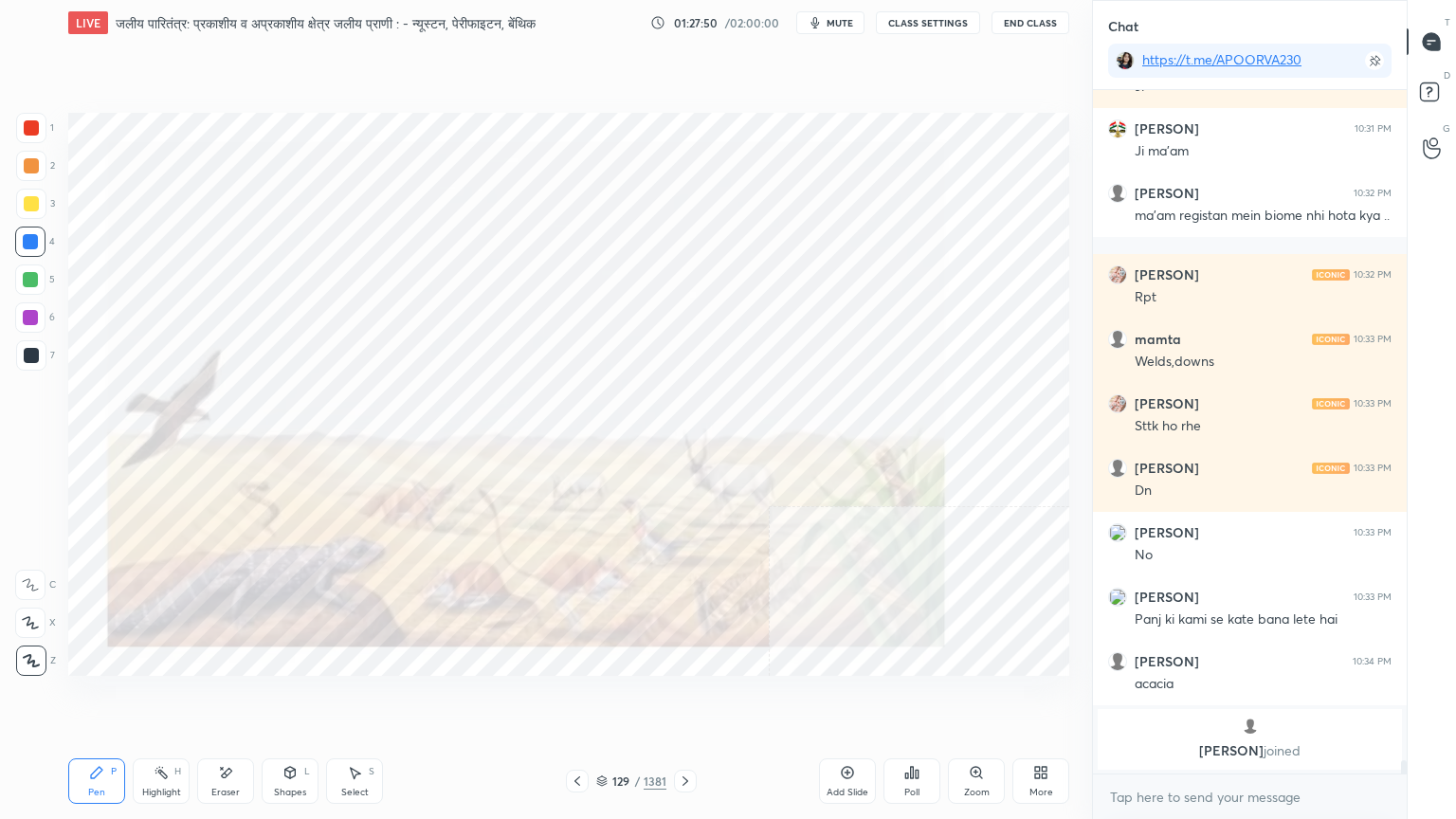 click on "Eraser" at bounding box center [226, 792] 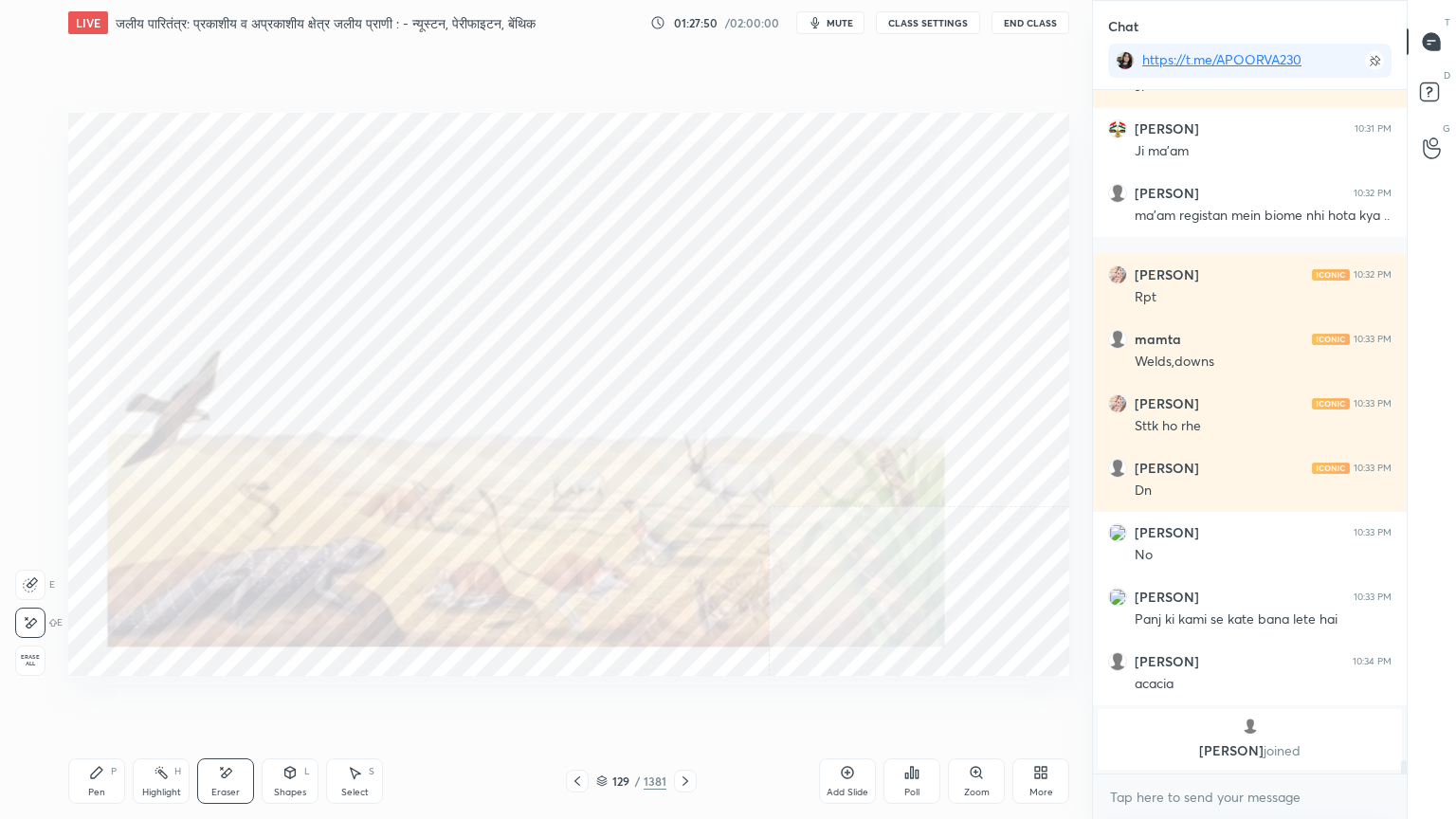 click on "Erase all" at bounding box center [30, 661] 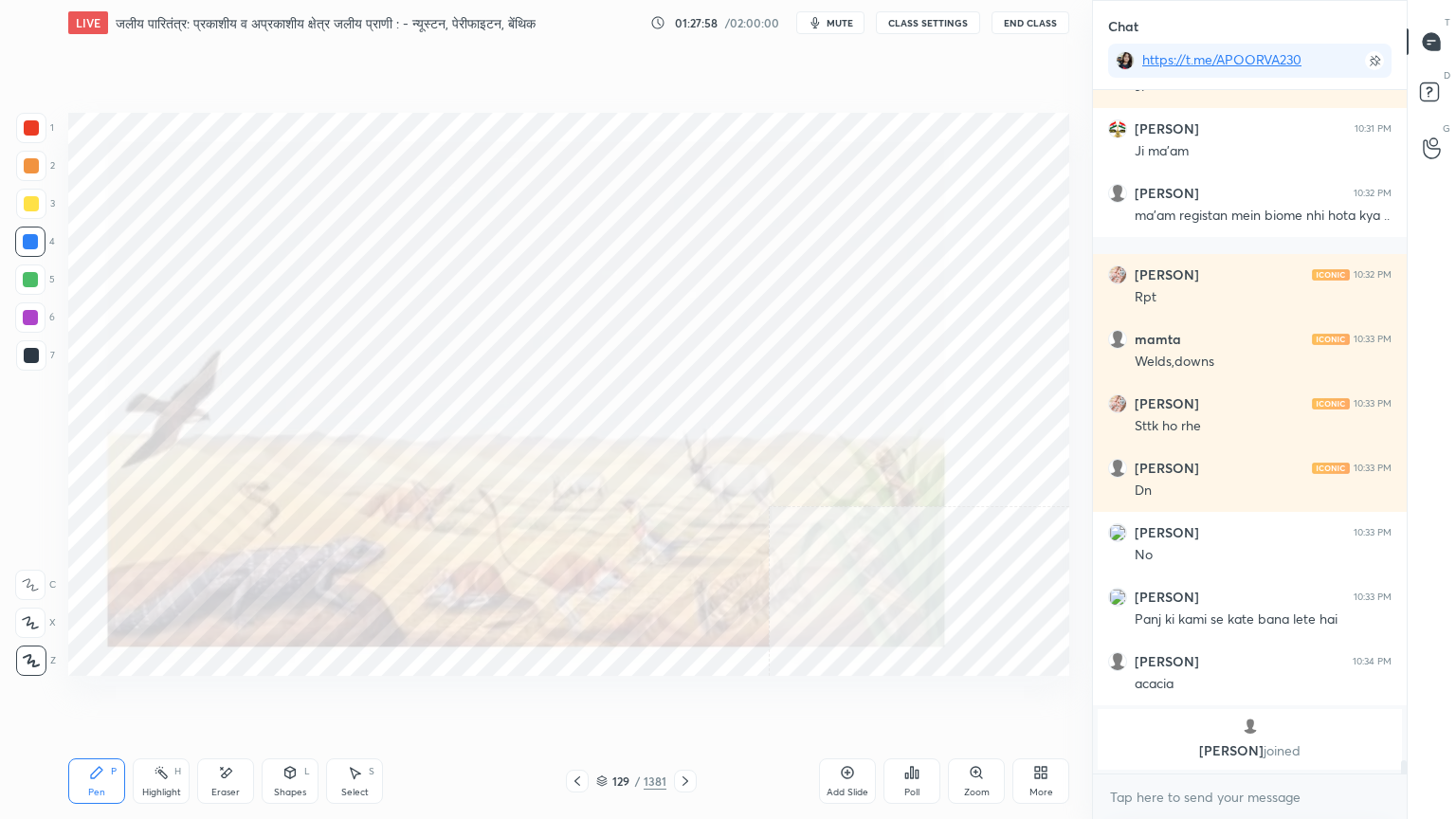 click 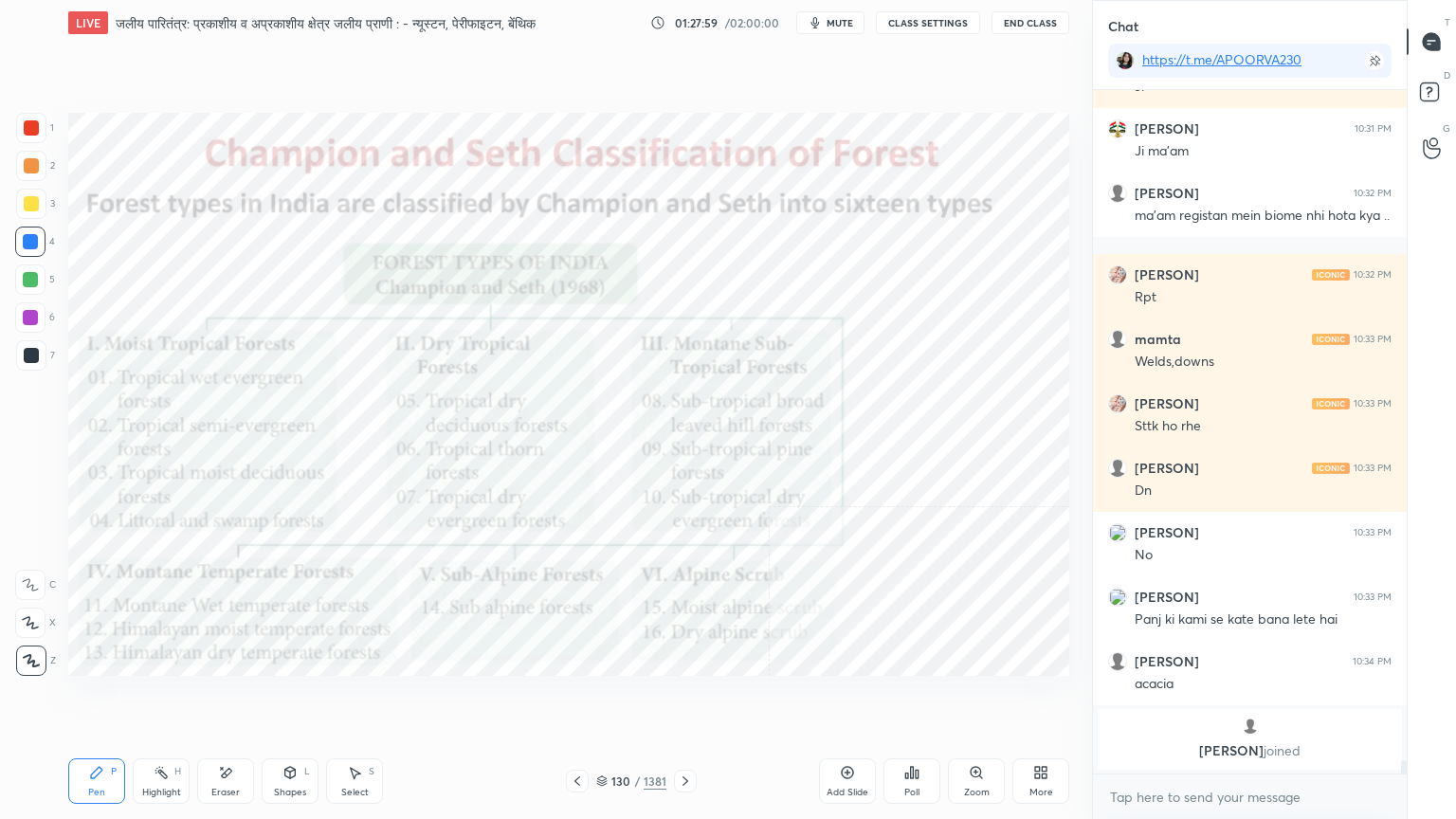 drag, startPoint x: 605, startPoint y: 781, endPoint x: 636, endPoint y: 758, distance: 38.600518 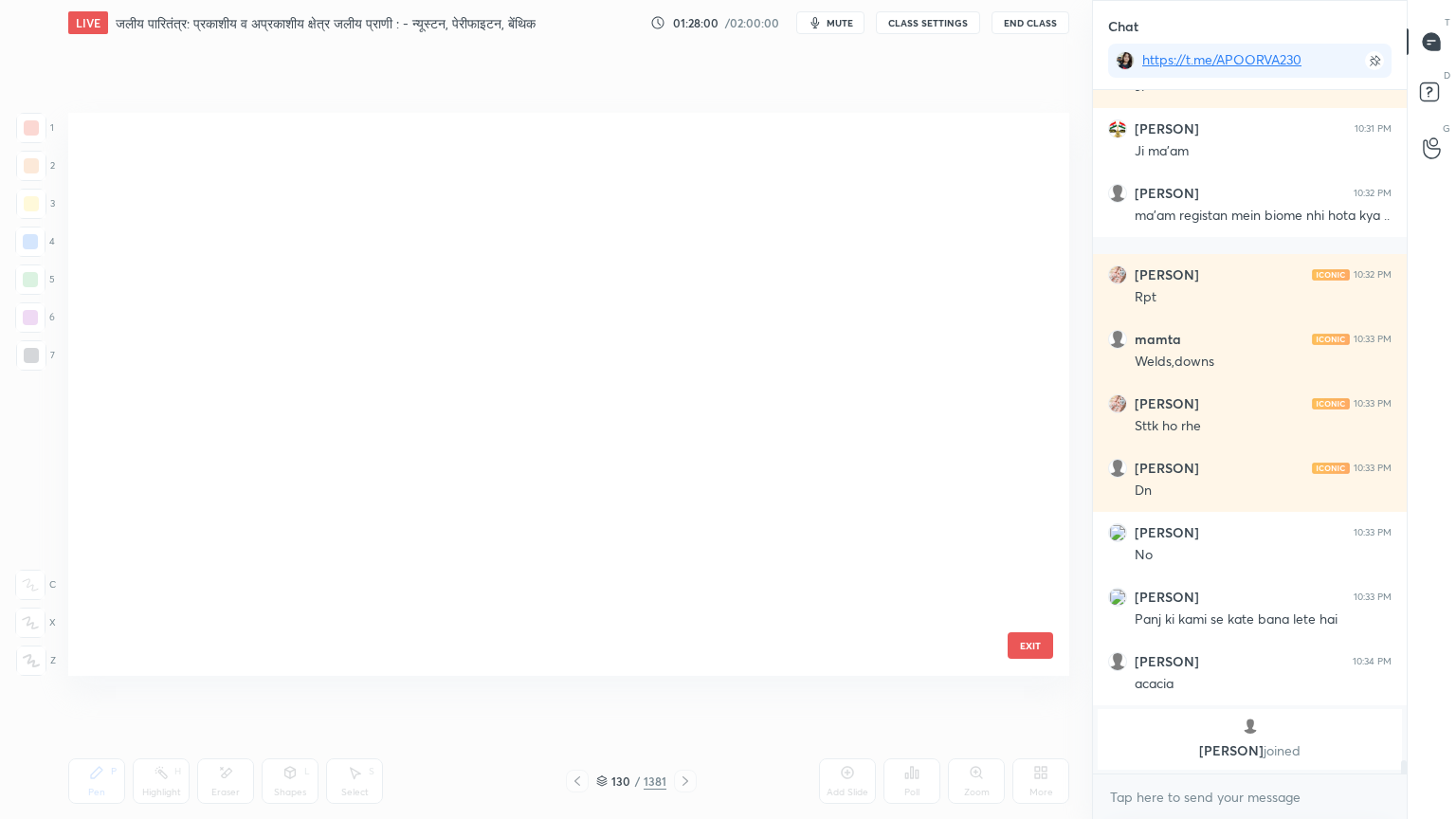 scroll, scrollTop: 7070, scrollLeft: 0, axis: vertical 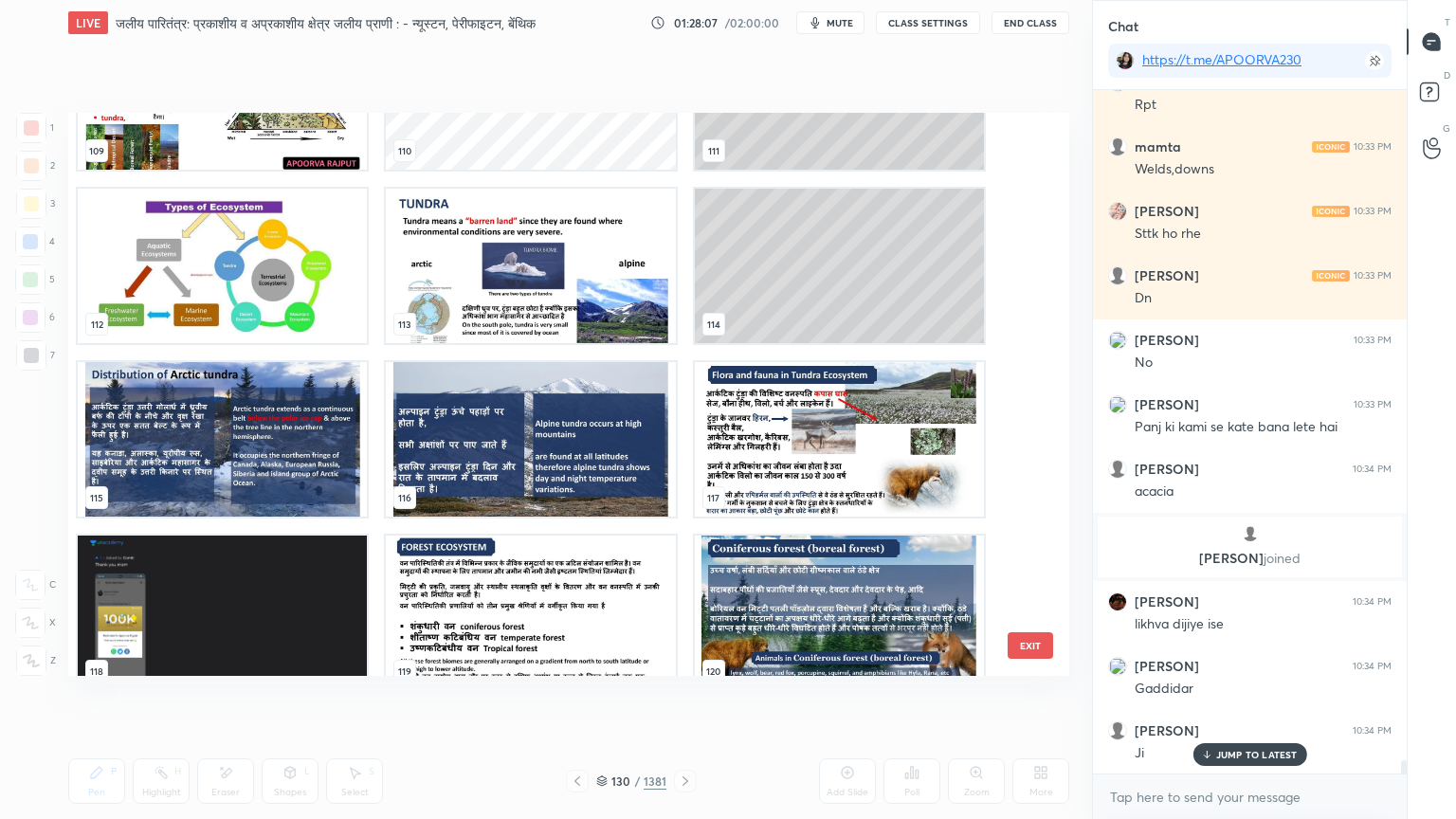 click at bounding box center [222, 92] 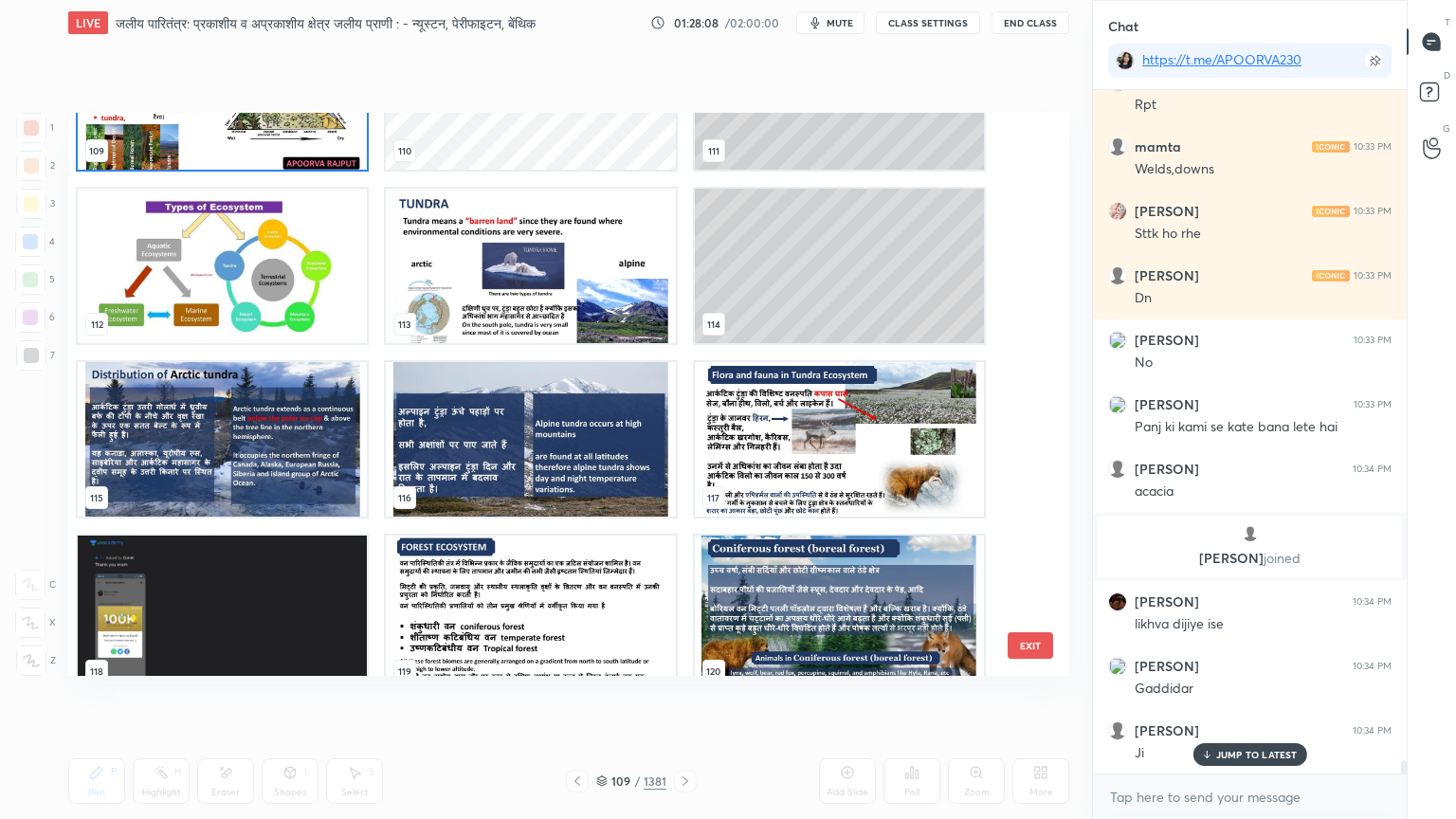 scroll, scrollTop: 6245, scrollLeft: 0, axis: vertical 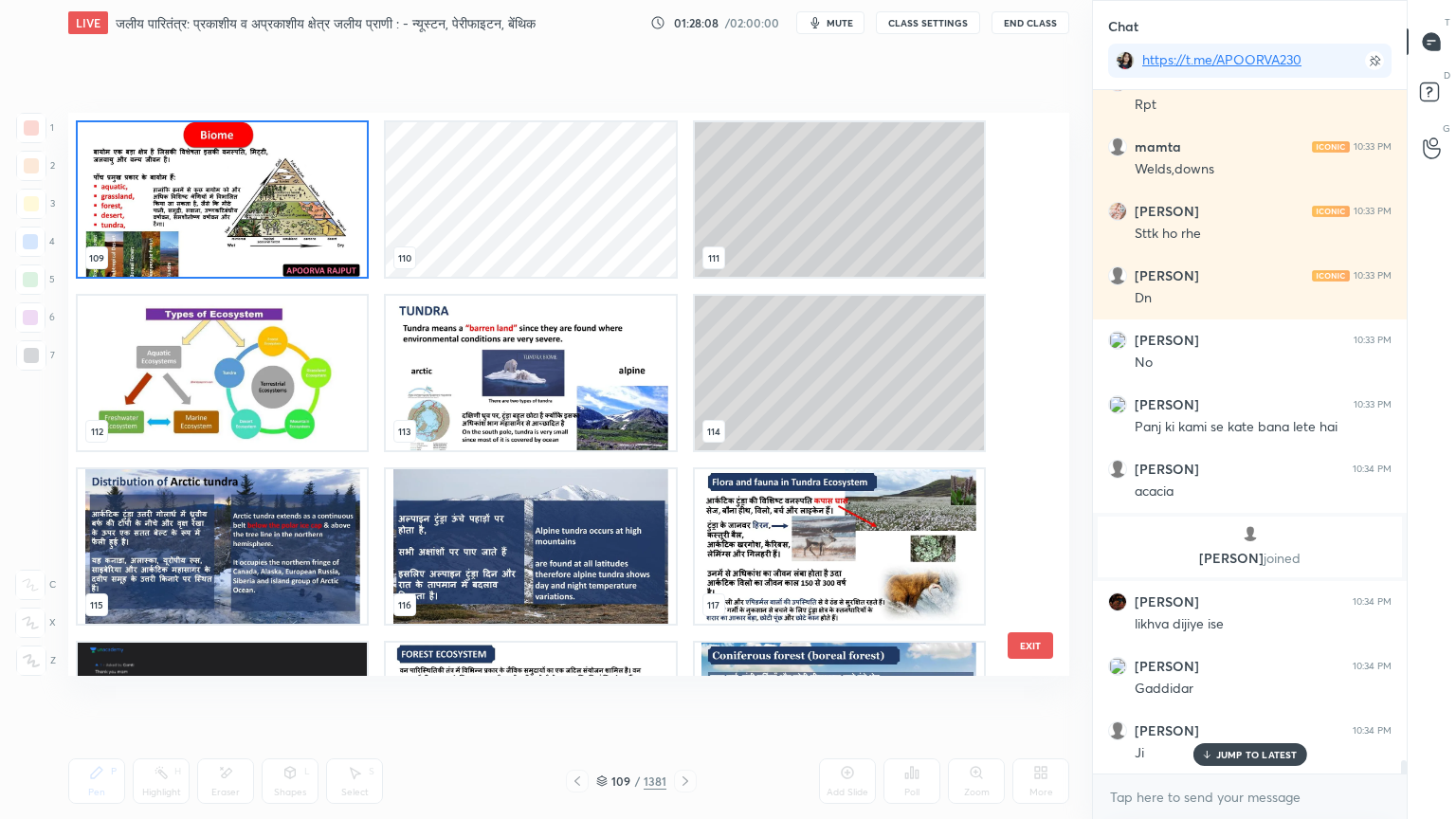 click at bounding box center (222, 199) 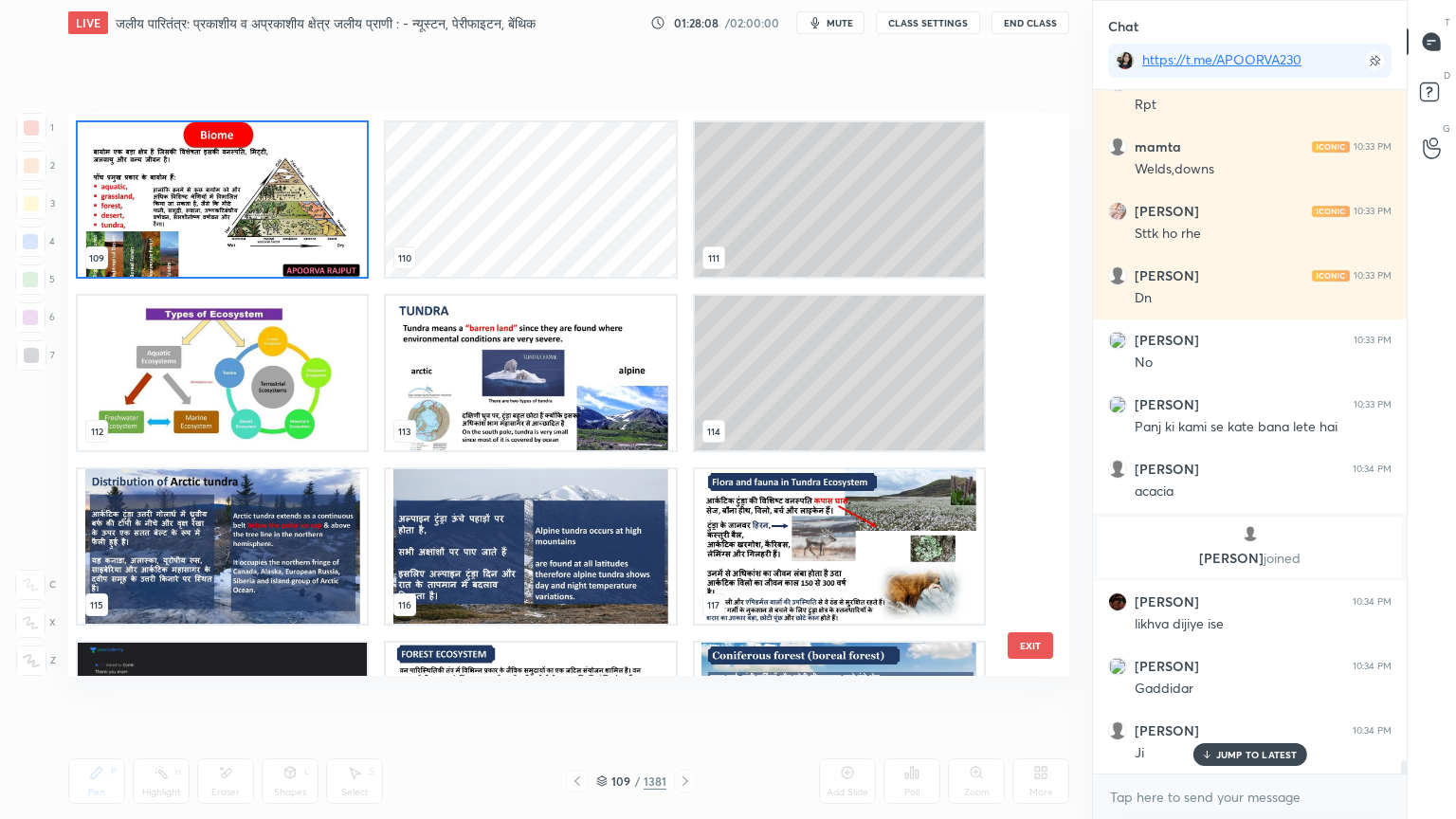 click at bounding box center [222, 199] 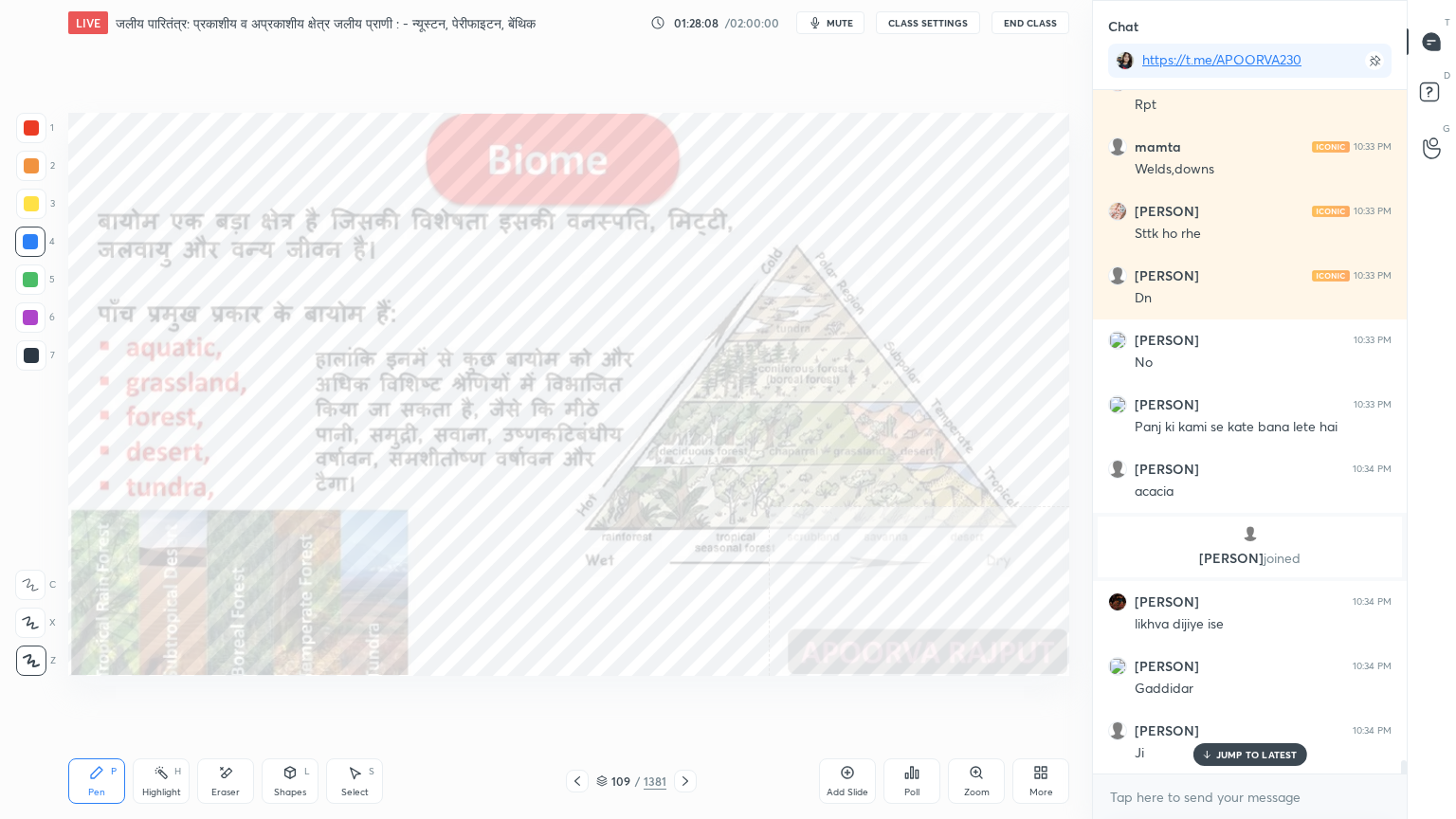click at bounding box center (222, 199) 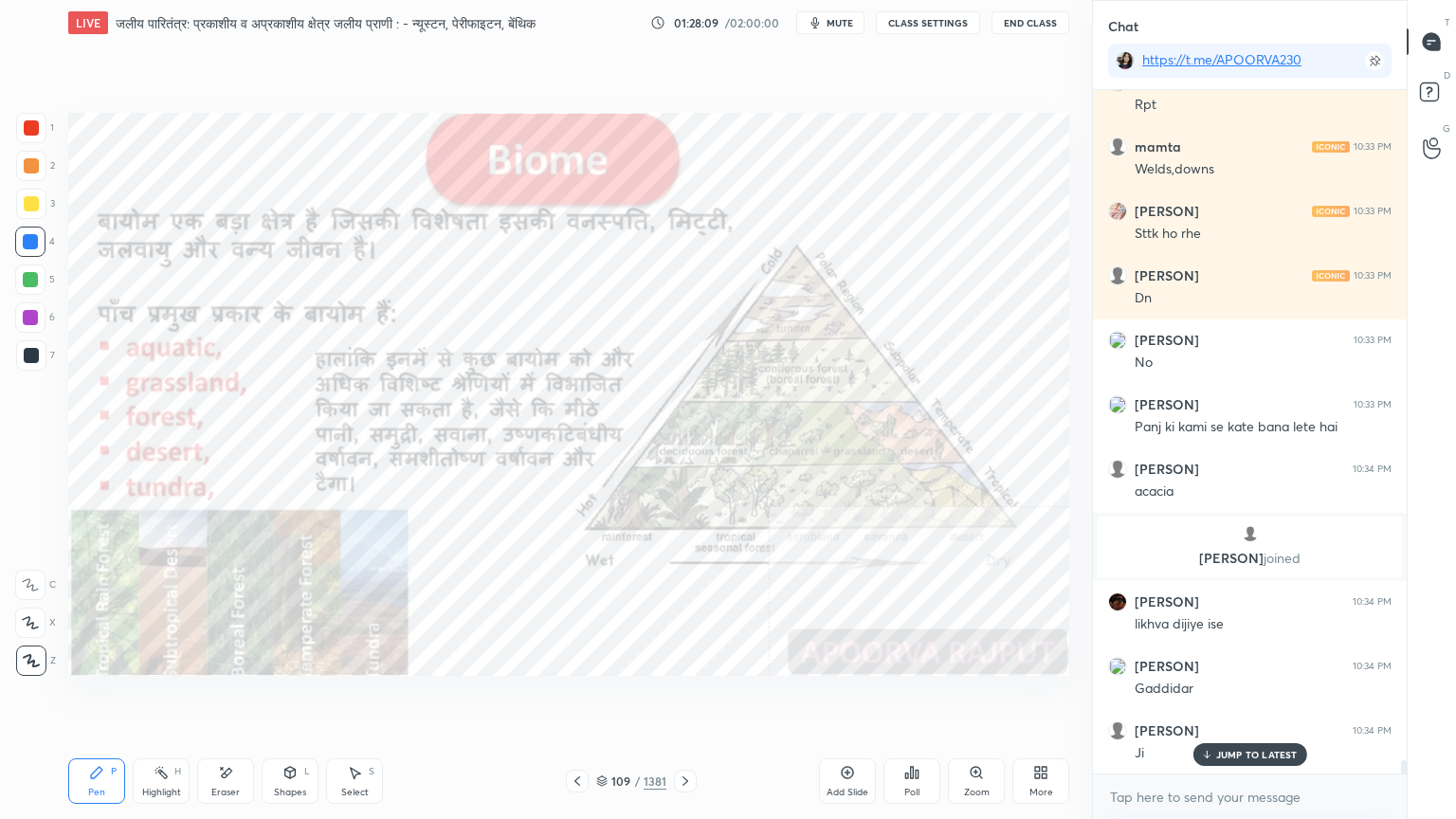 scroll, scrollTop: 35327, scrollLeft: 0, axis: vertical 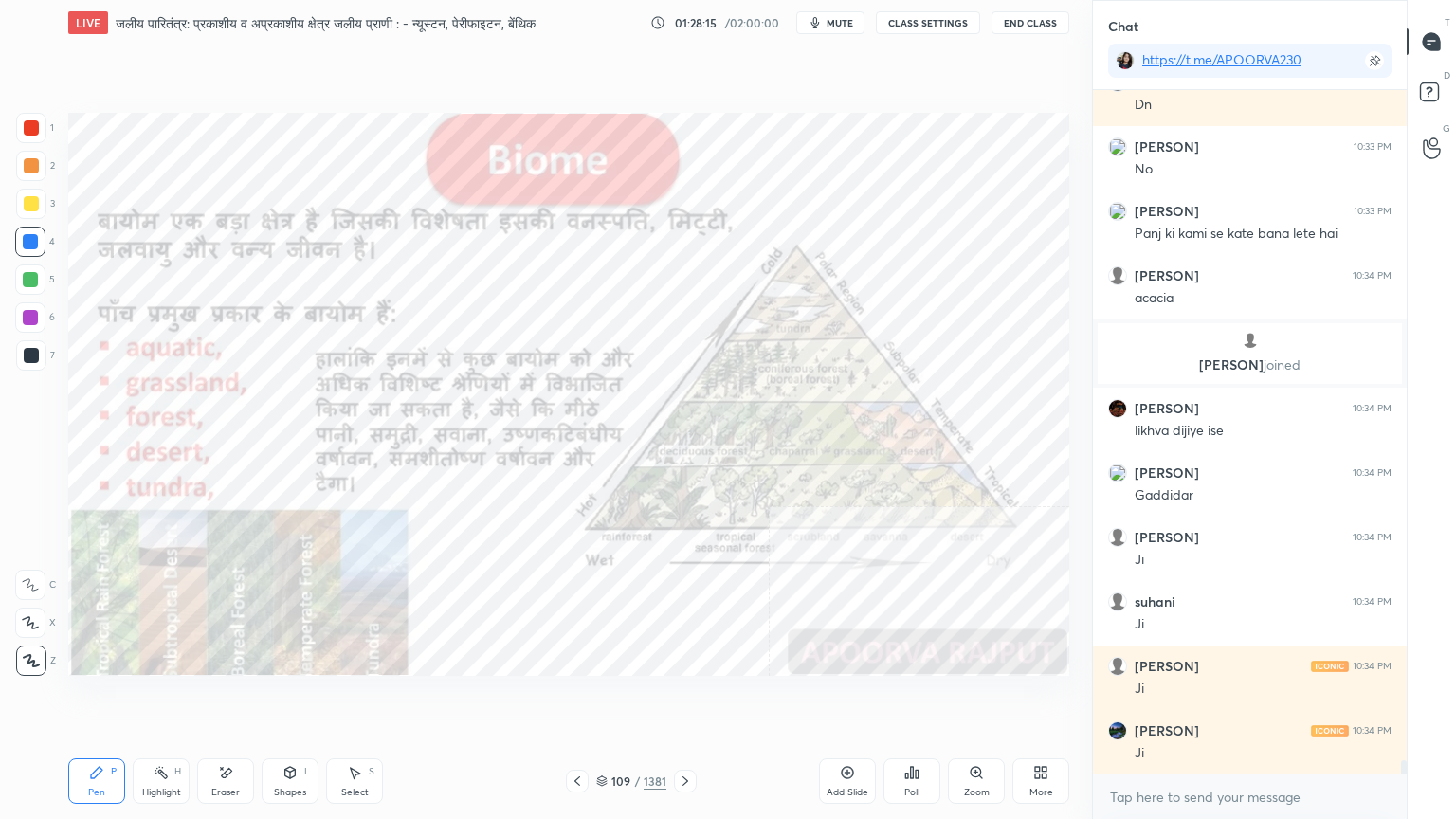 click on "Eraser" at bounding box center [226, 792] 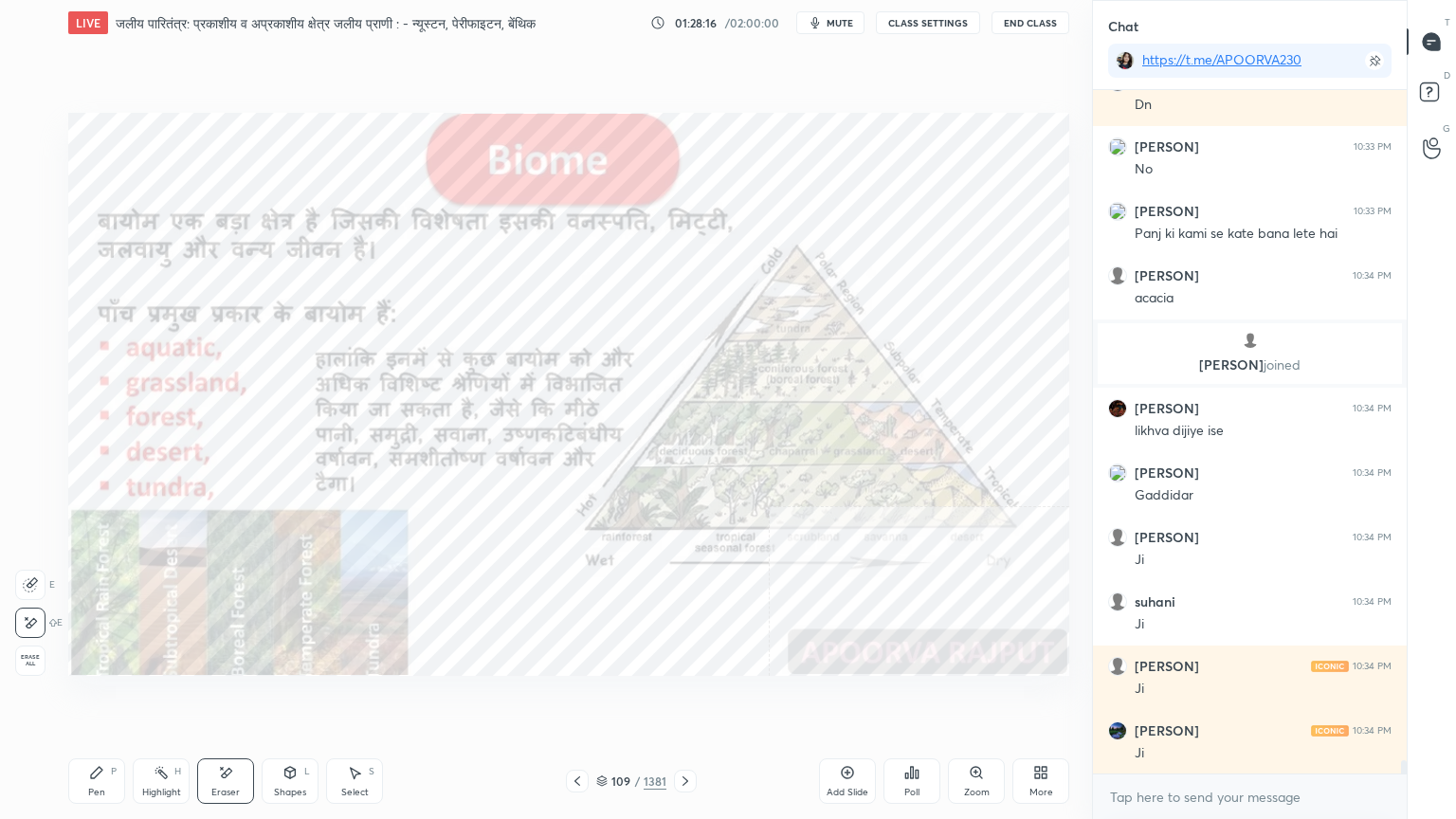 scroll, scrollTop: 35538, scrollLeft: 0, axis: vertical 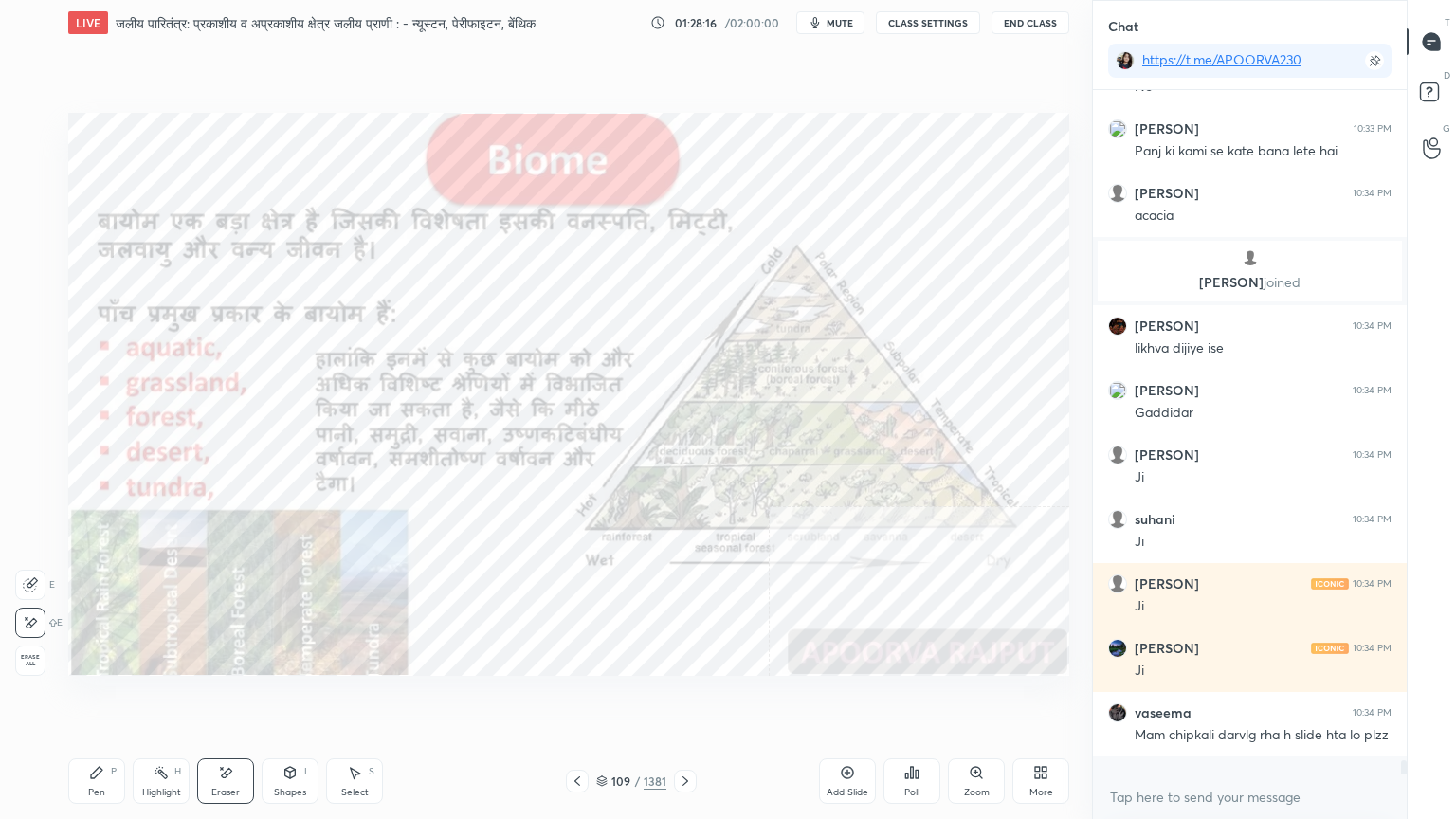 drag, startPoint x: 27, startPoint y: 656, endPoint x: 63, endPoint y: 655, distance: 36.01389 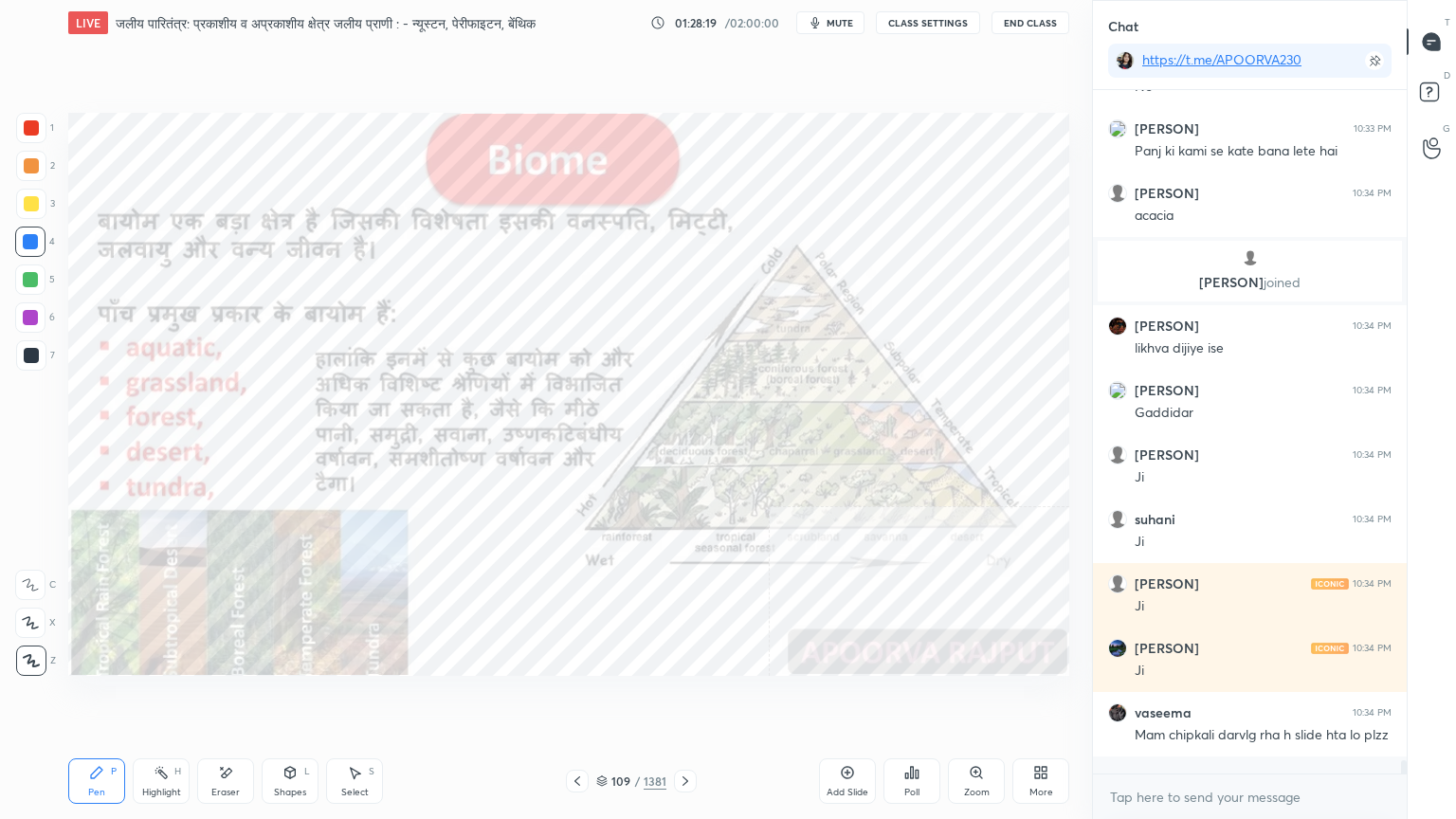 drag, startPoint x: 600, startPoint y: 786, endPoint x: 694, endPoint y: 739, distance: 105.09519 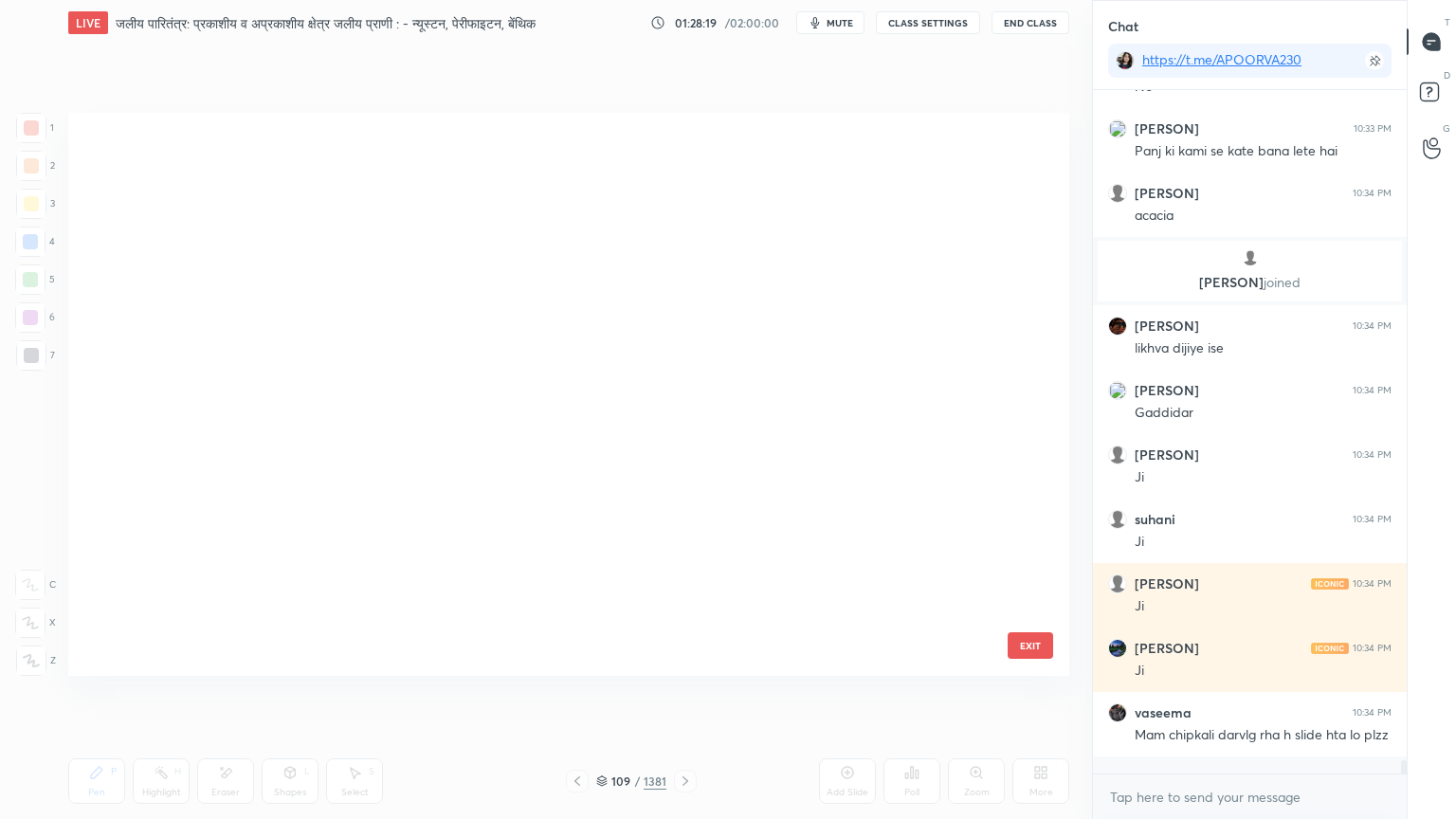 scroll, scrollTop: 5854, scrollLeft: 0, axis: vertical 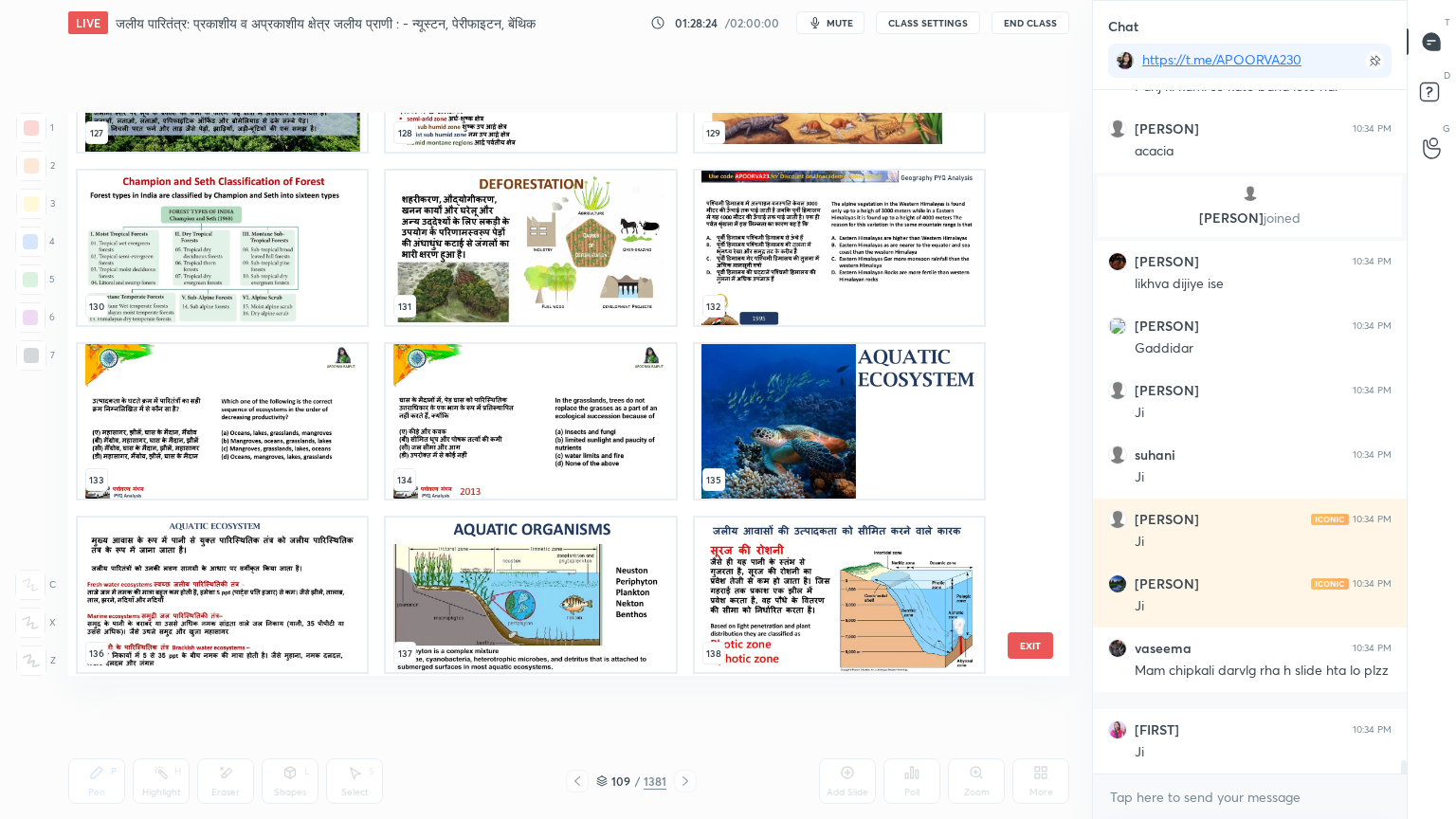 click at bounding box center (222, 247) 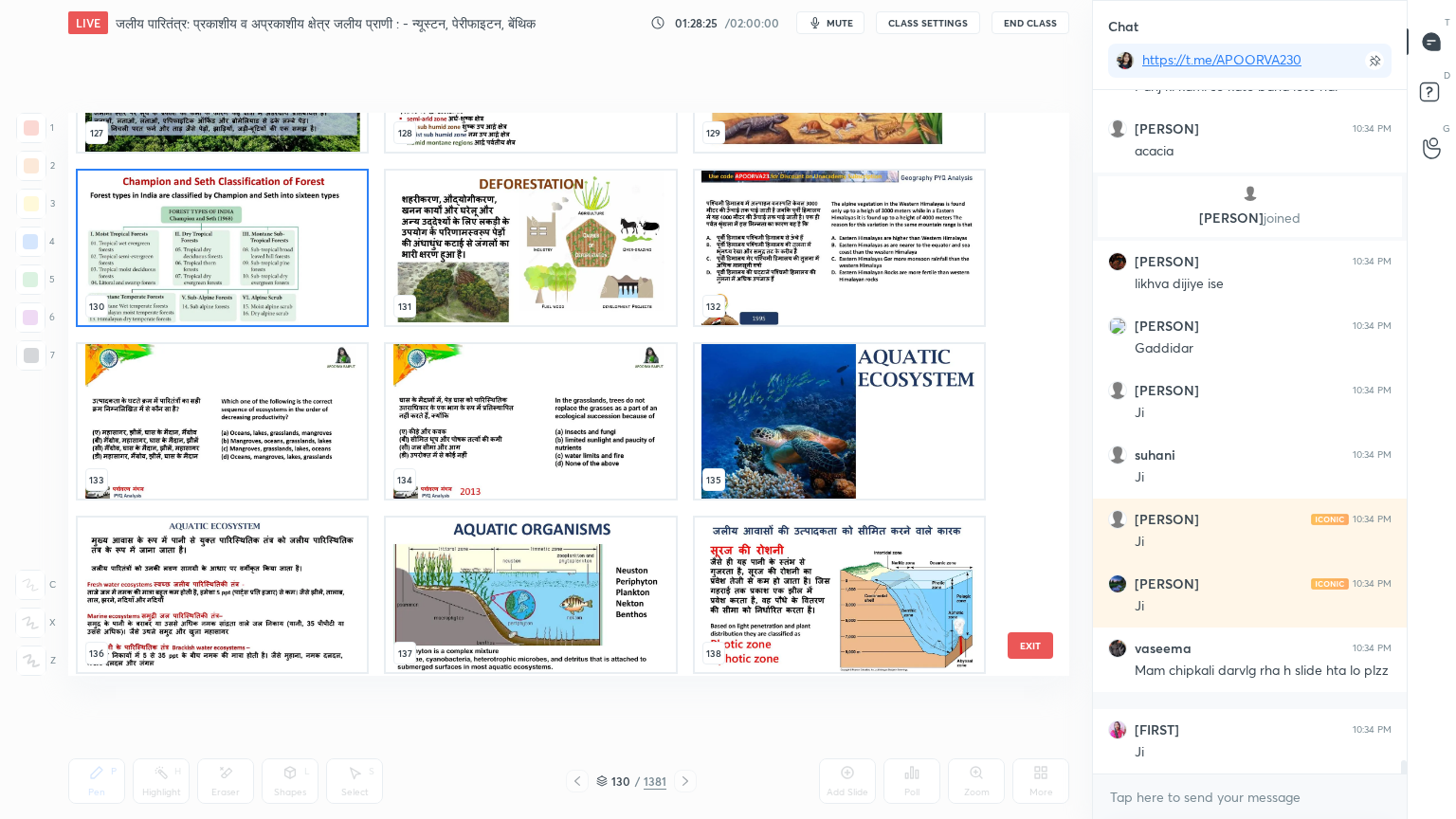 click at bounding box center (222, 247) 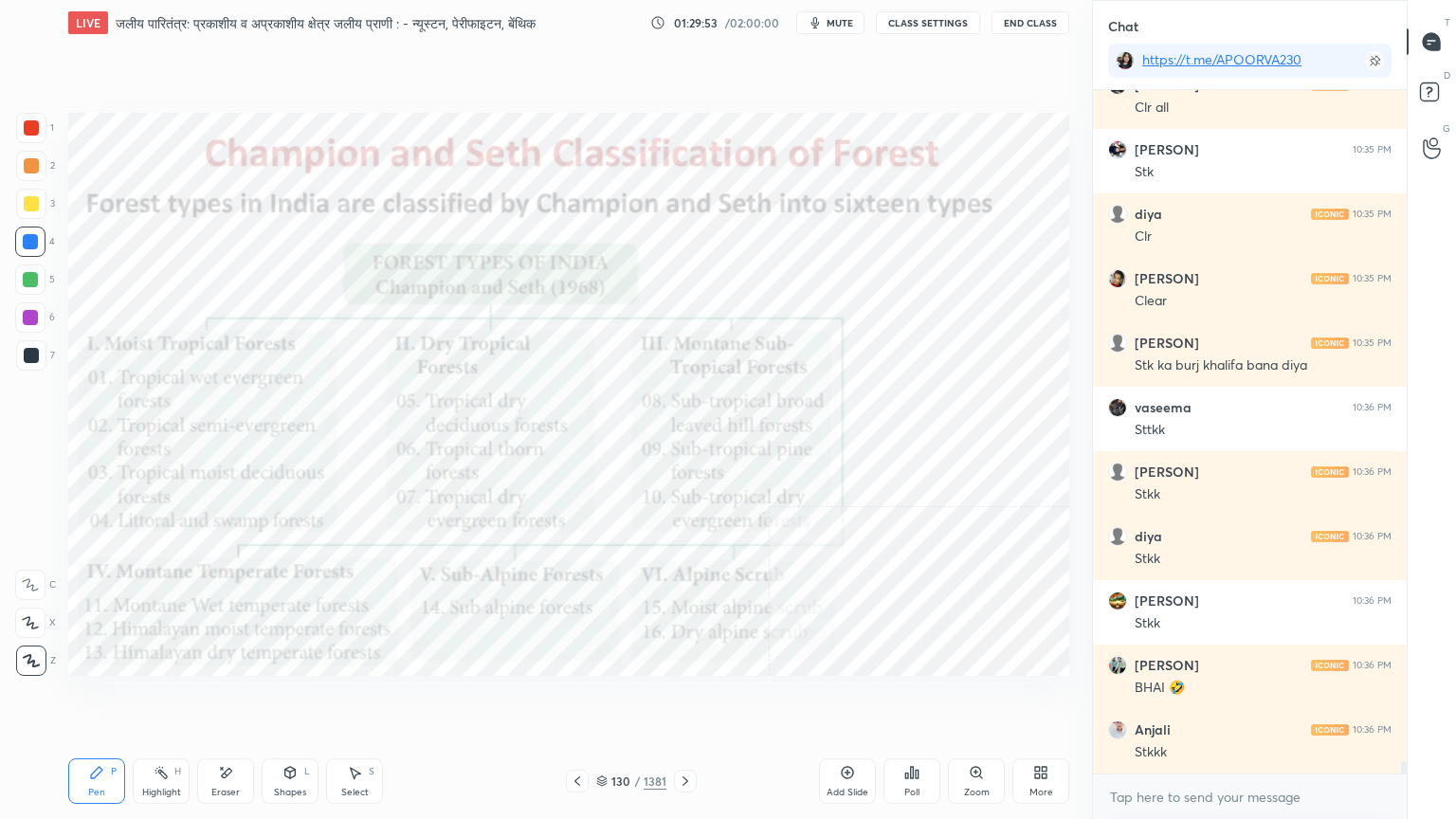 scroll, scrollTop: 38310, scrollLeft: 0, axis: vertical 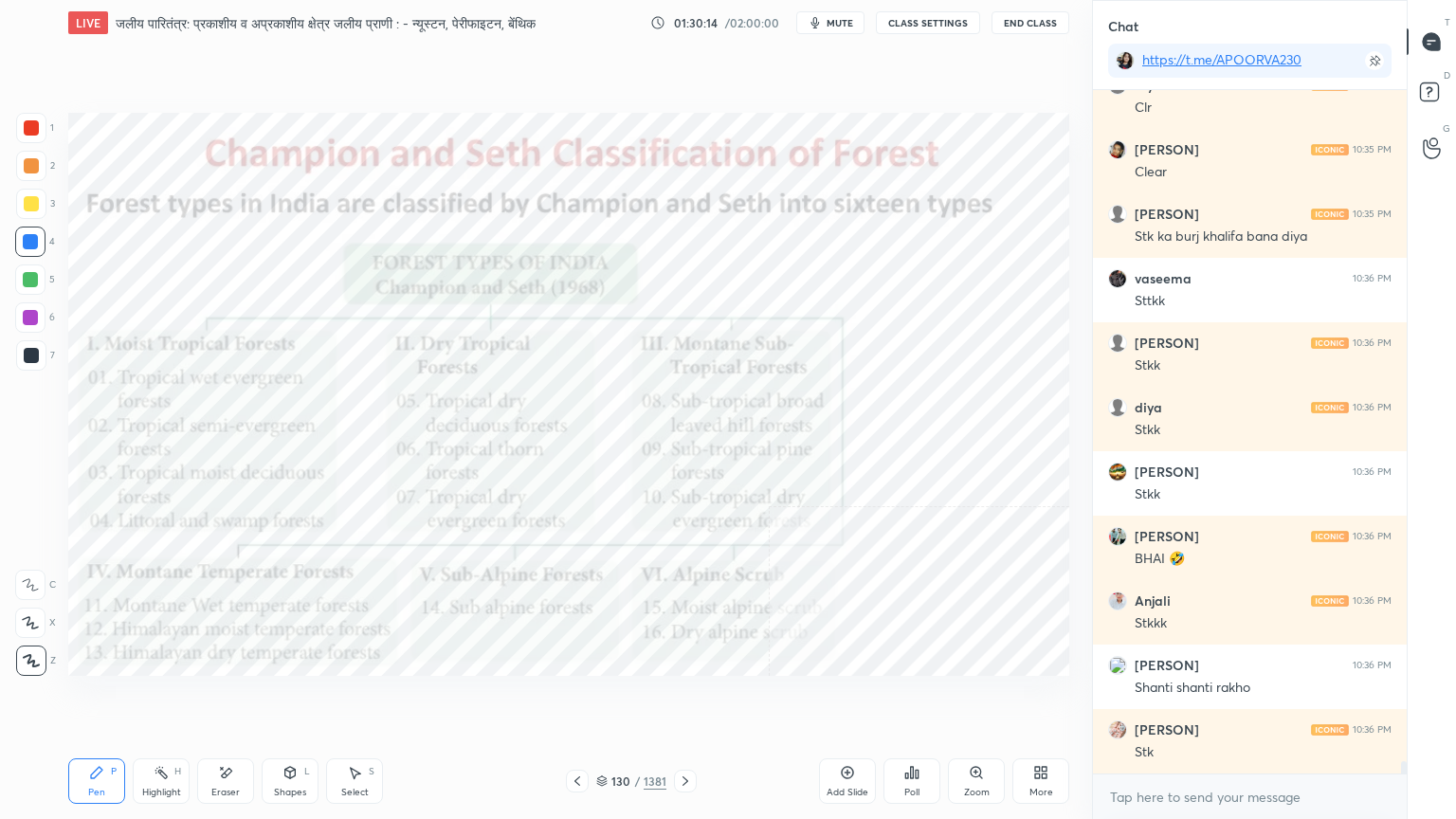 drag, startPoint x: 219, startPoint y: 782, endPoint x: 191, endPoint y: 762, distance: 34.409301 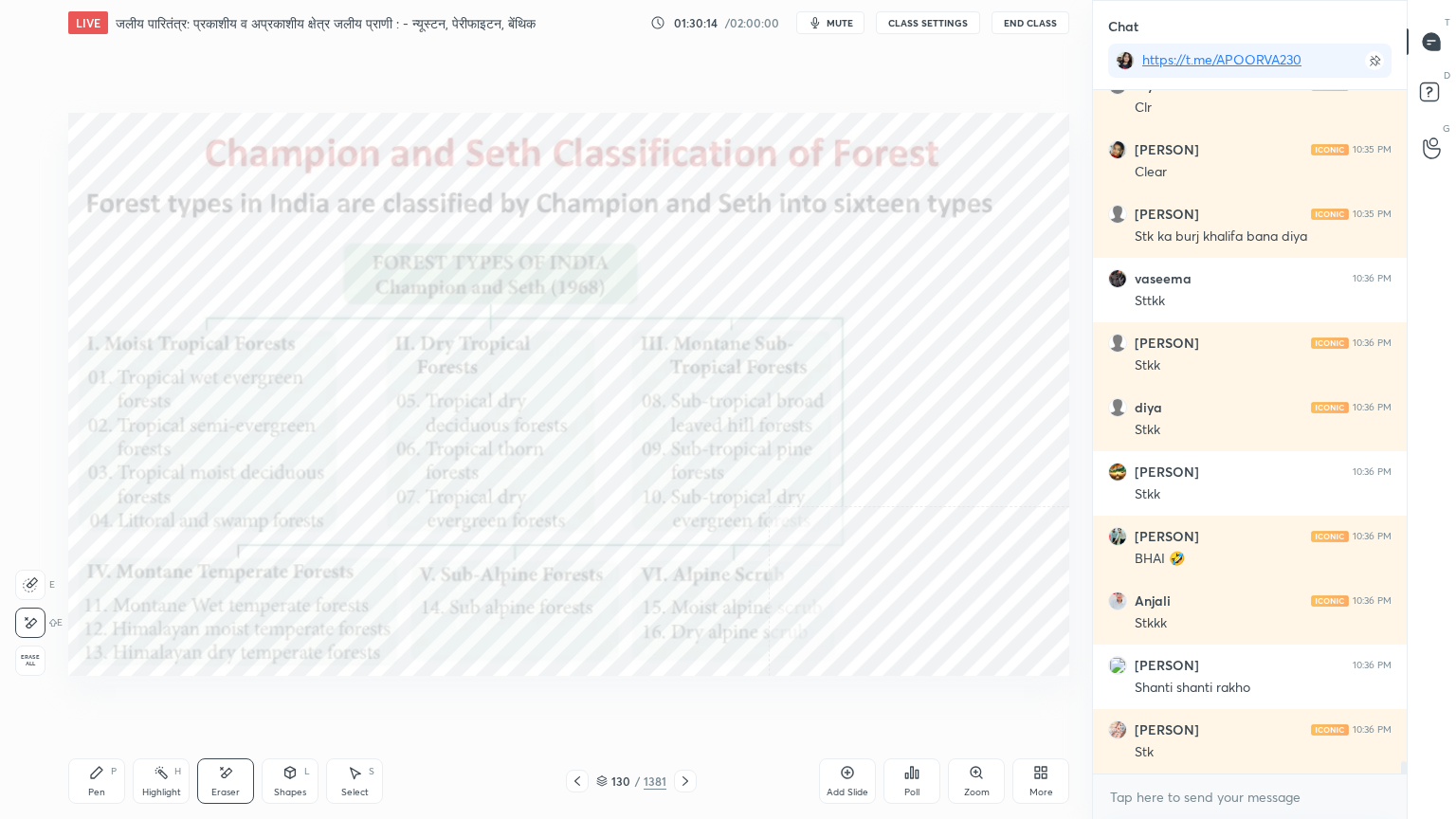 click on "Erase all" at bounding box center [30, 661] 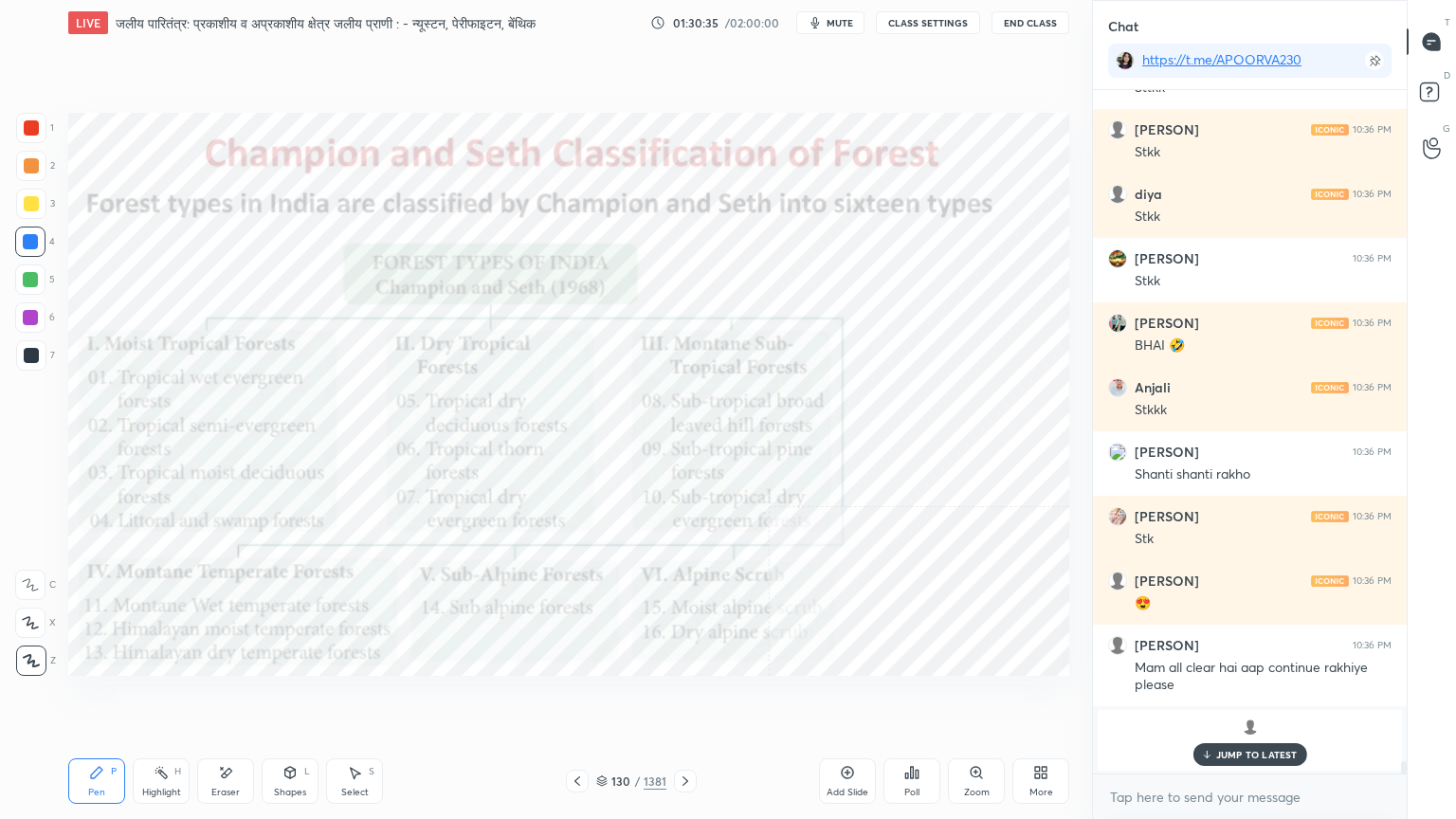scroll, scrollTop: 38652, scrollLeft: 0, axis: vertical 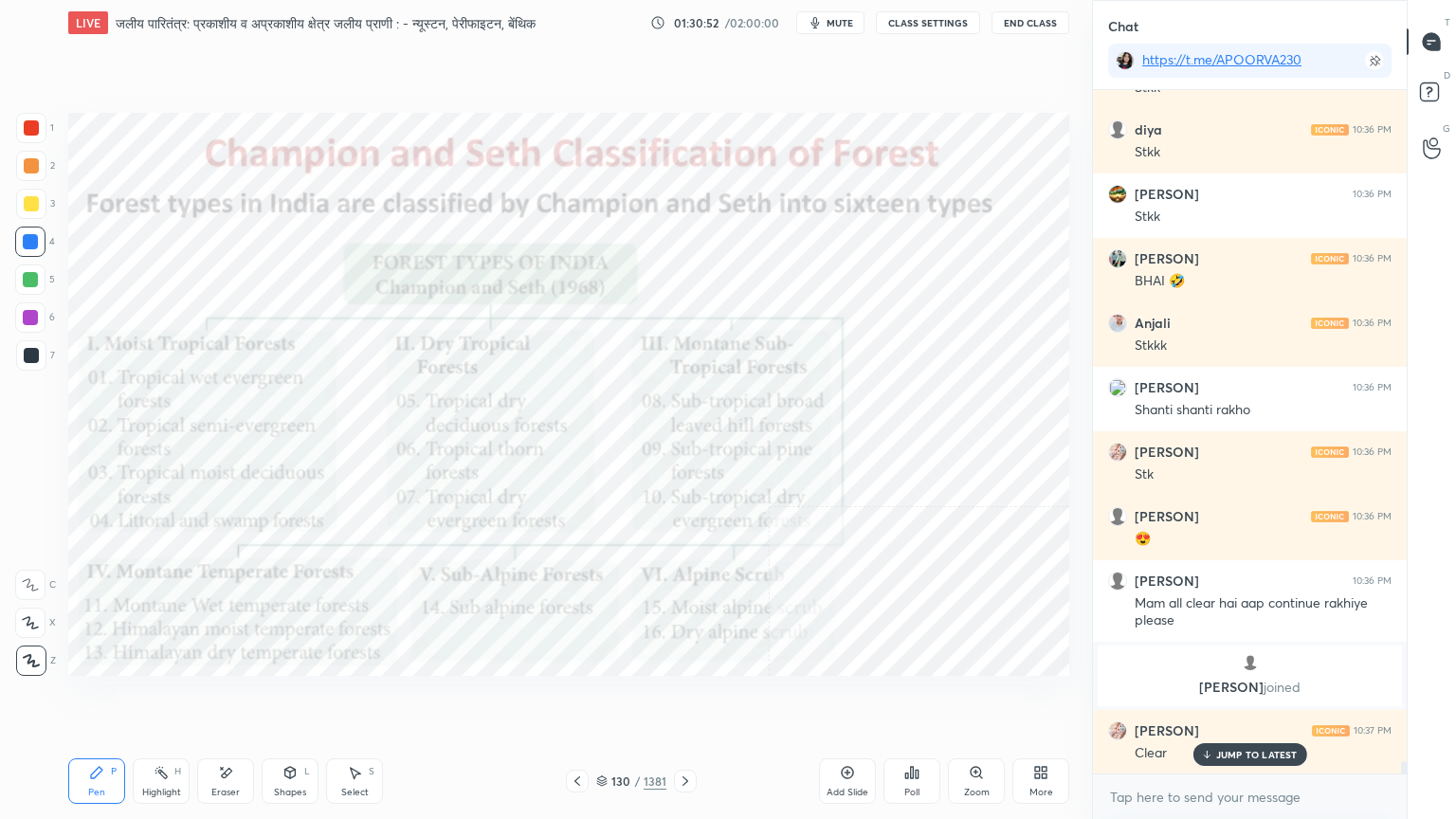 click on "Eraser" at bounding box center [226, 781] 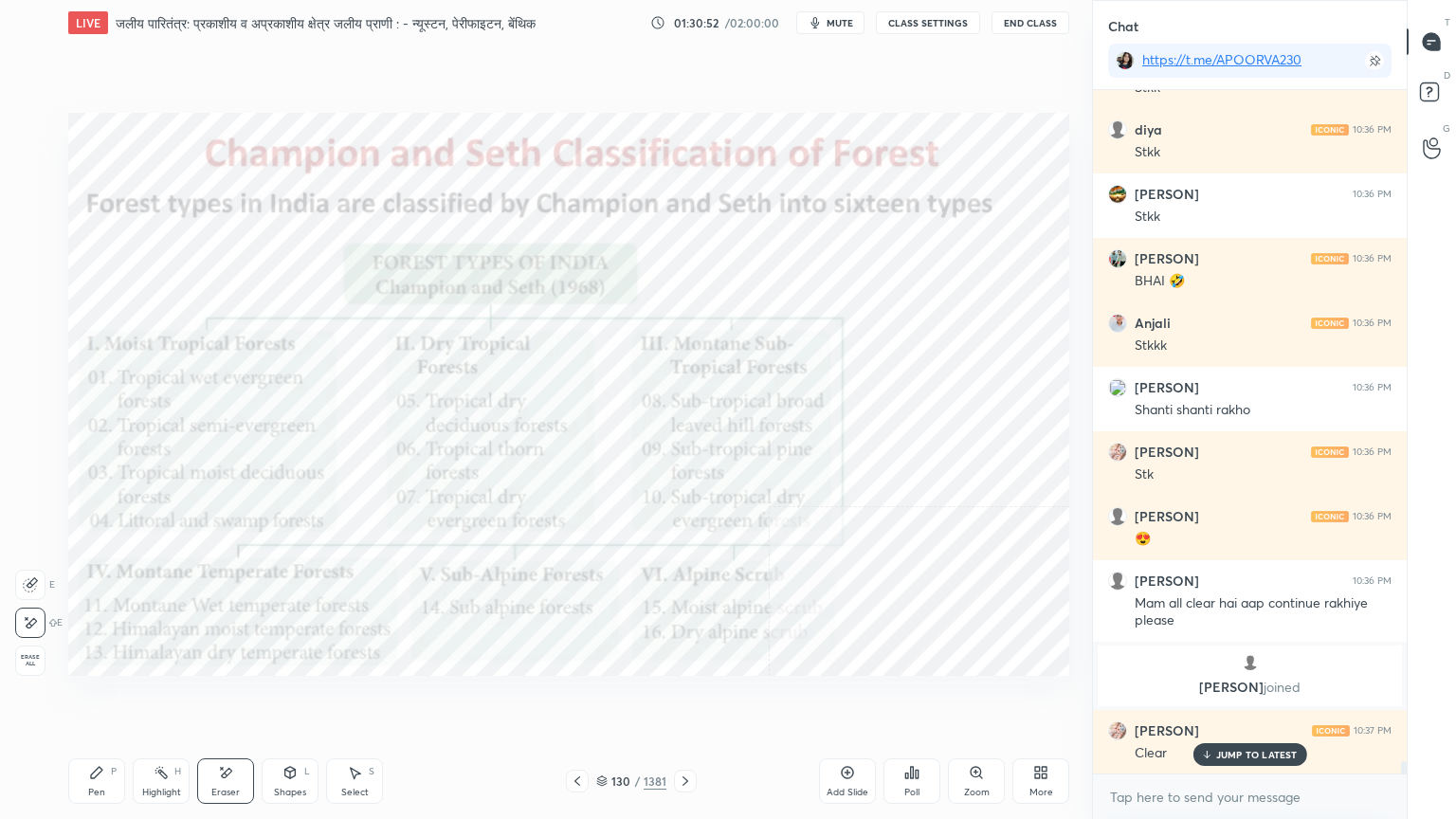 click on "Erase all" at bounding box center (30, 661) 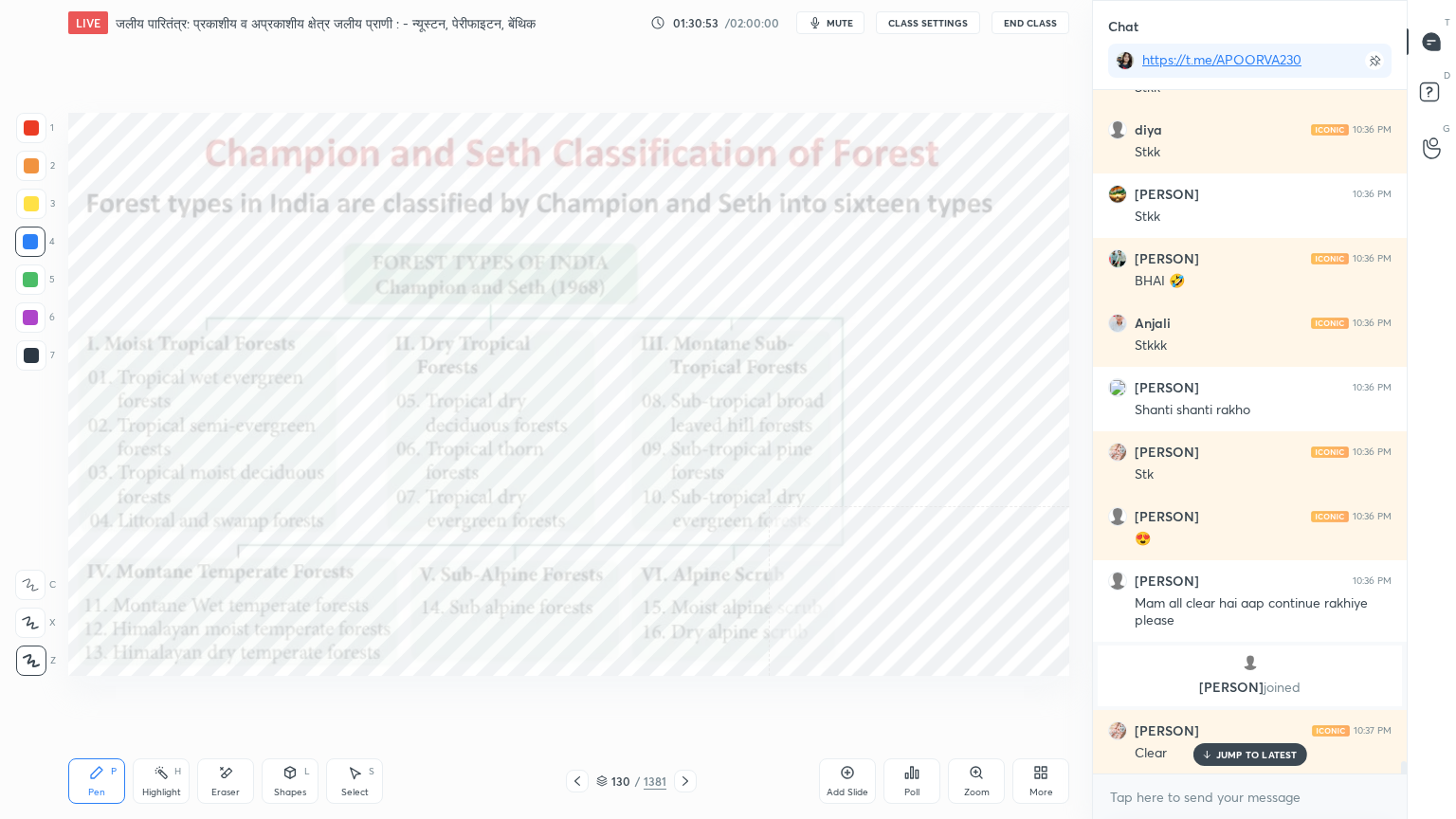 click on "1 2 3 4 5 6 7 C X Z E E Erase all   H H" at bounding box center [30, 394] 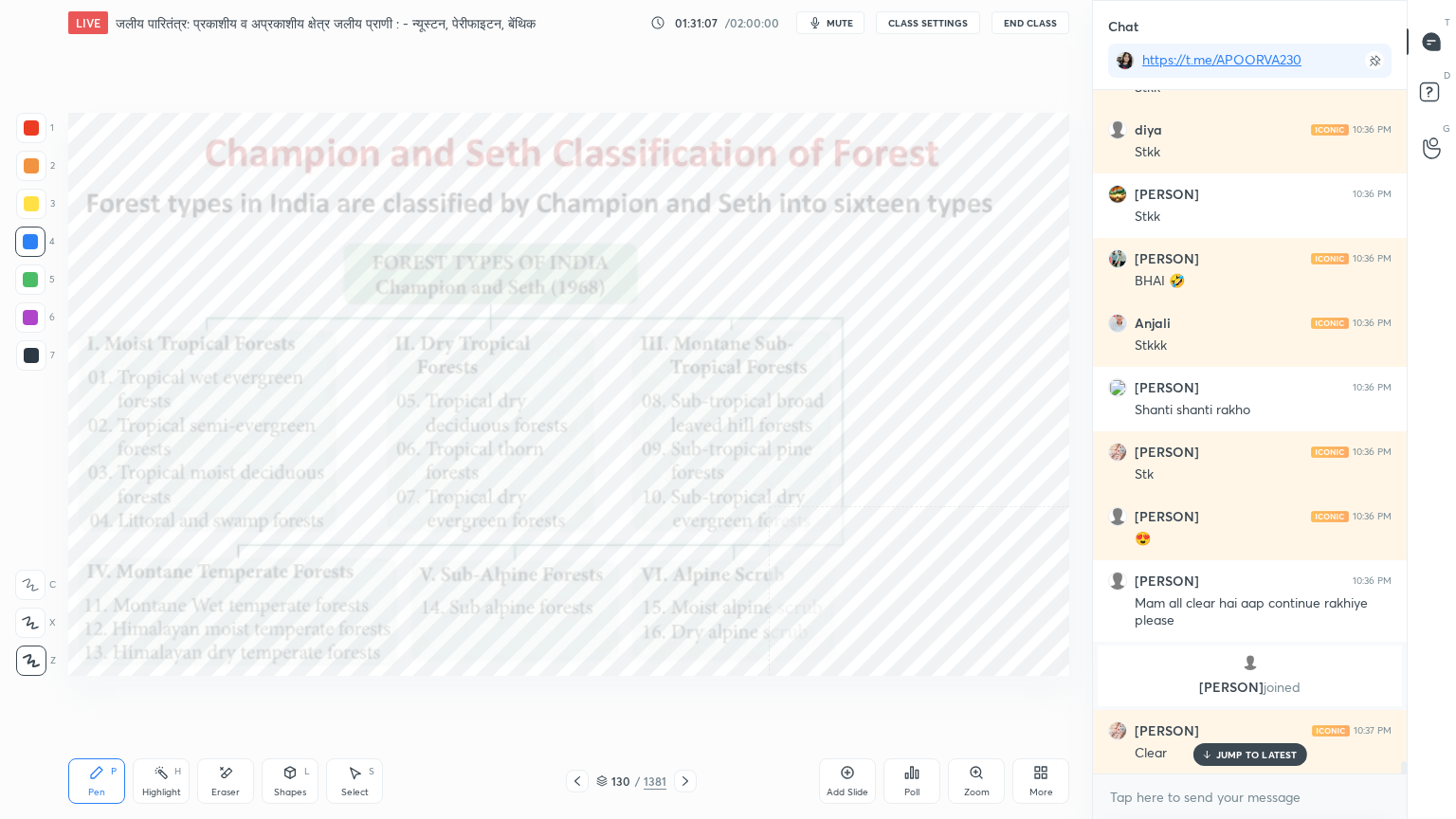 scroll, scrollTop: 38717, scrollLeft: 0, axis: vertical 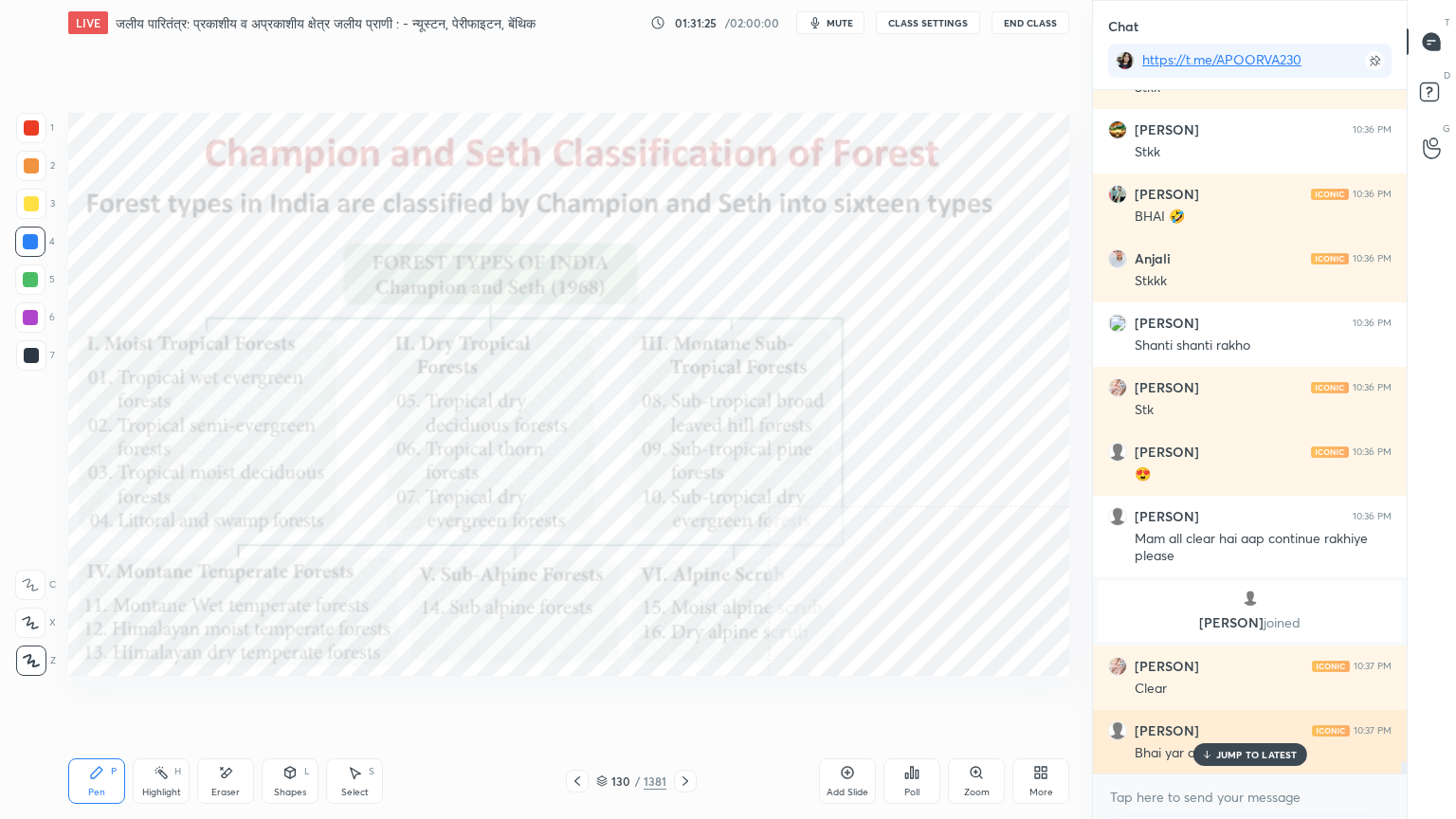 drag, startPoint x: 1267, startPoint y: 758, endPoint x: 1174, endPoint y: 757, distance: 93.005376 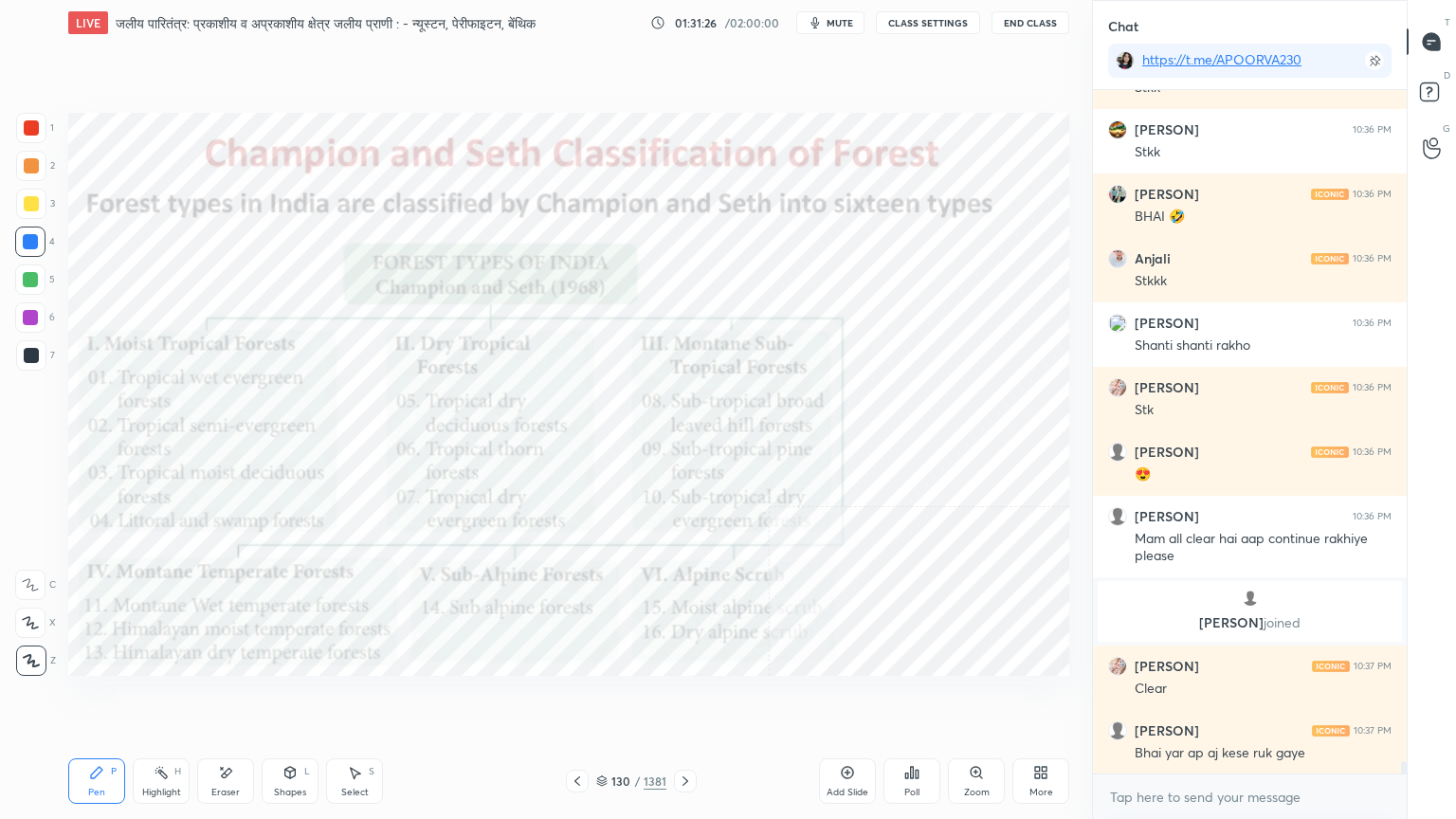 click on "Eraser" at bounding box center [226, 781] 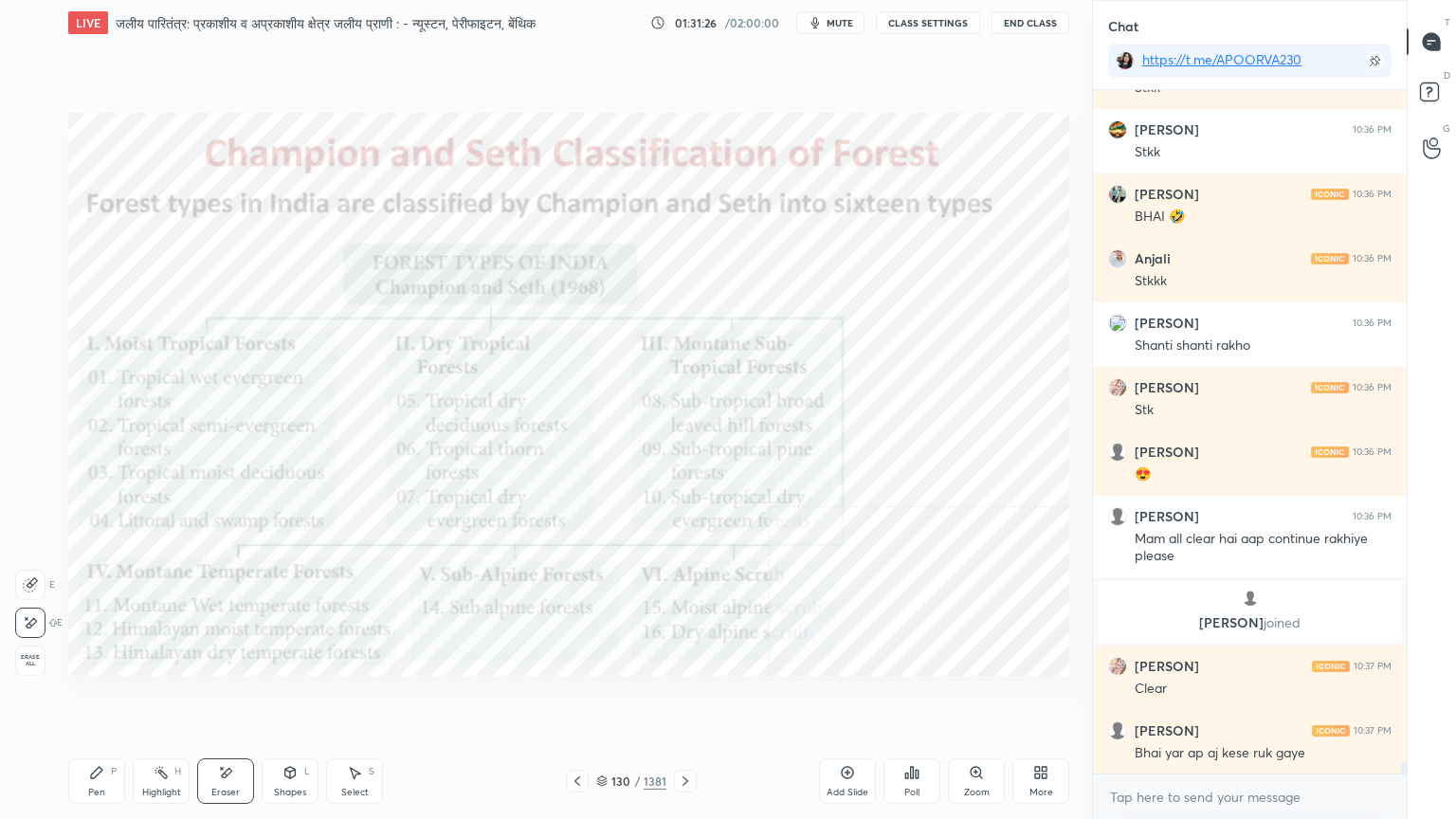 drag, startPoint x: 28, startPoint y: 659, endPoint x: 56, endPoint y: 660, distance: 28.017851 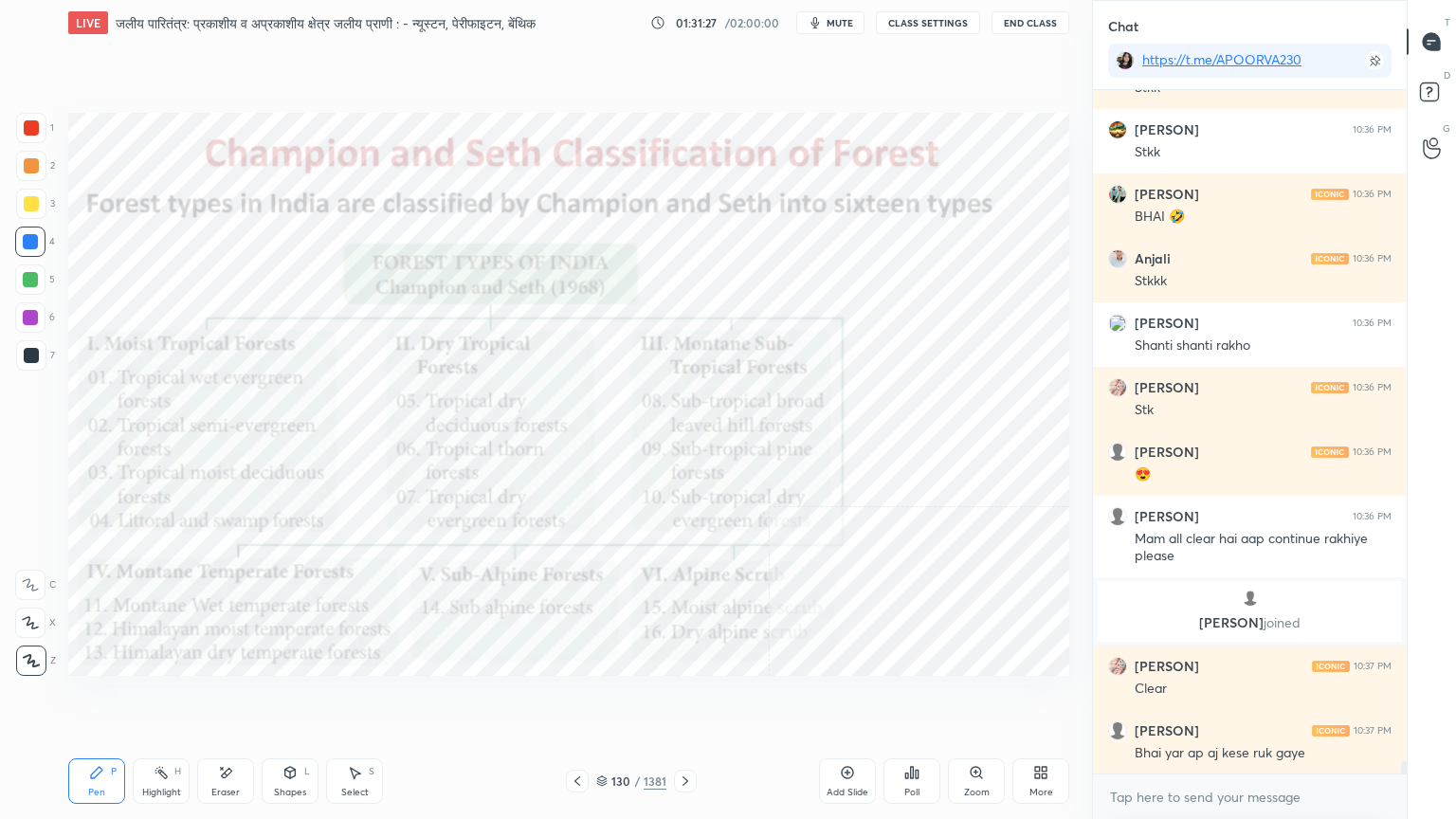 click 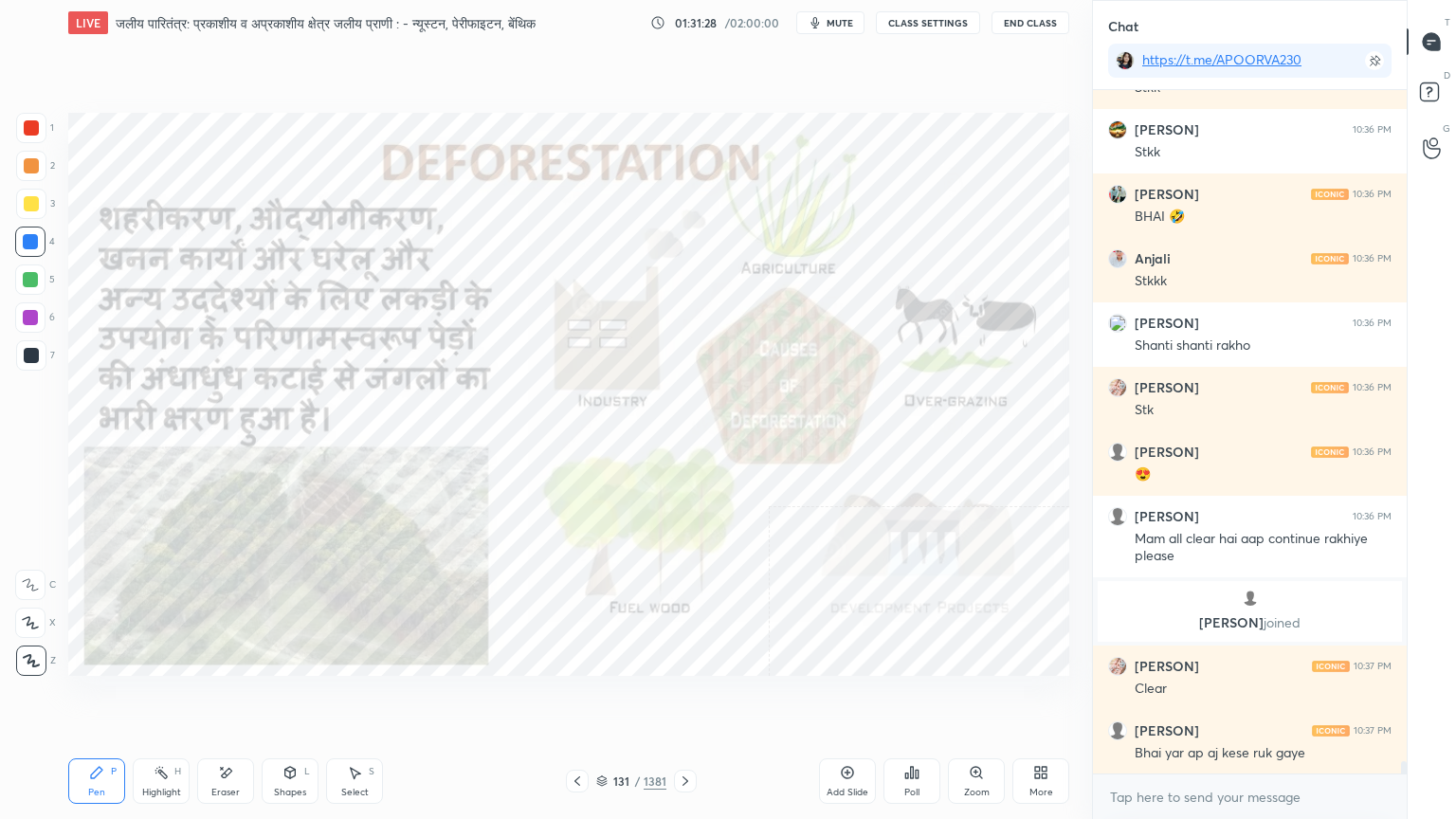 click on "1381" at bounding box center (655, 781) 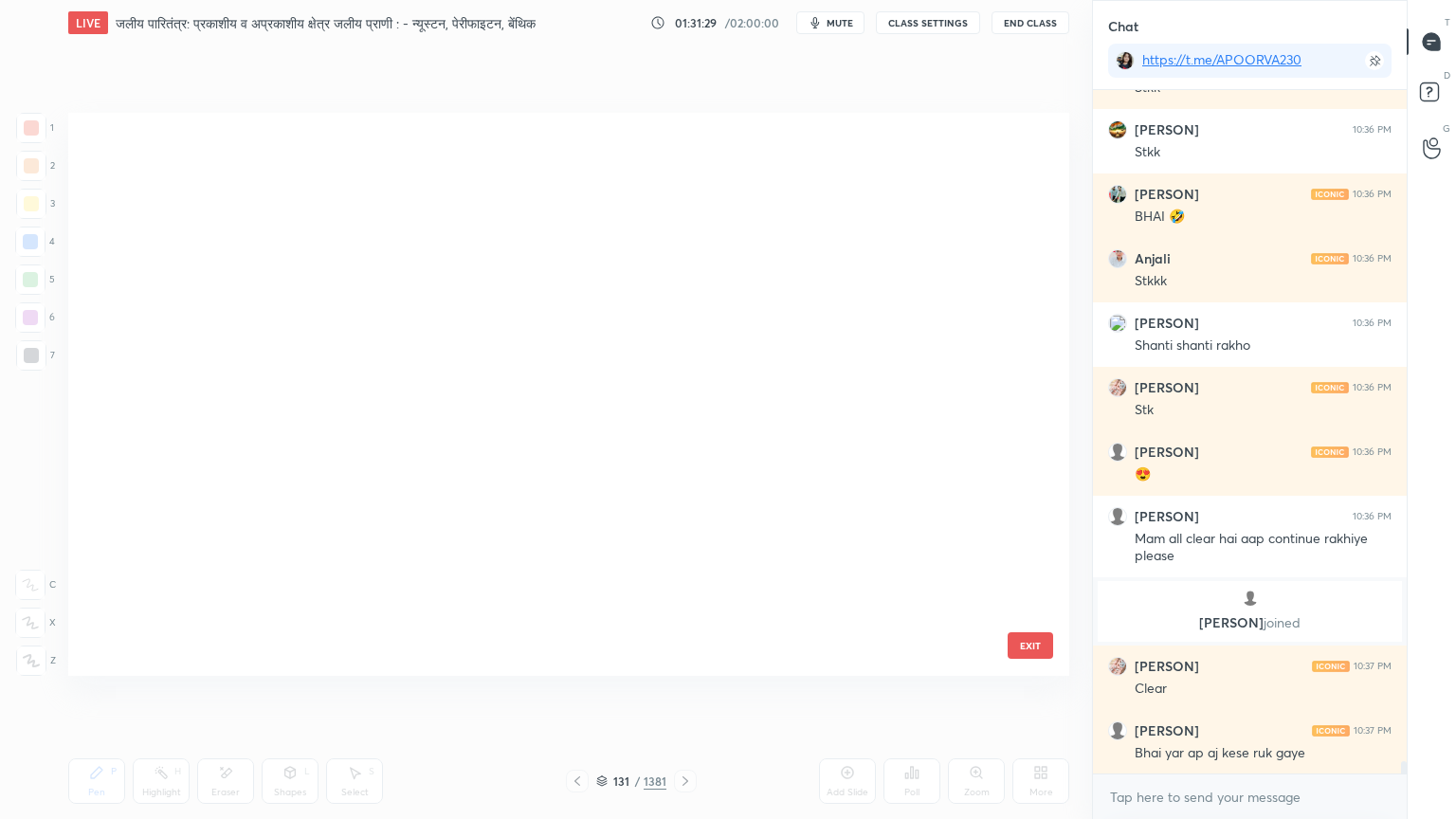 scroll, scrollTop: 7070, scrollLeft: 0, axis: vertical 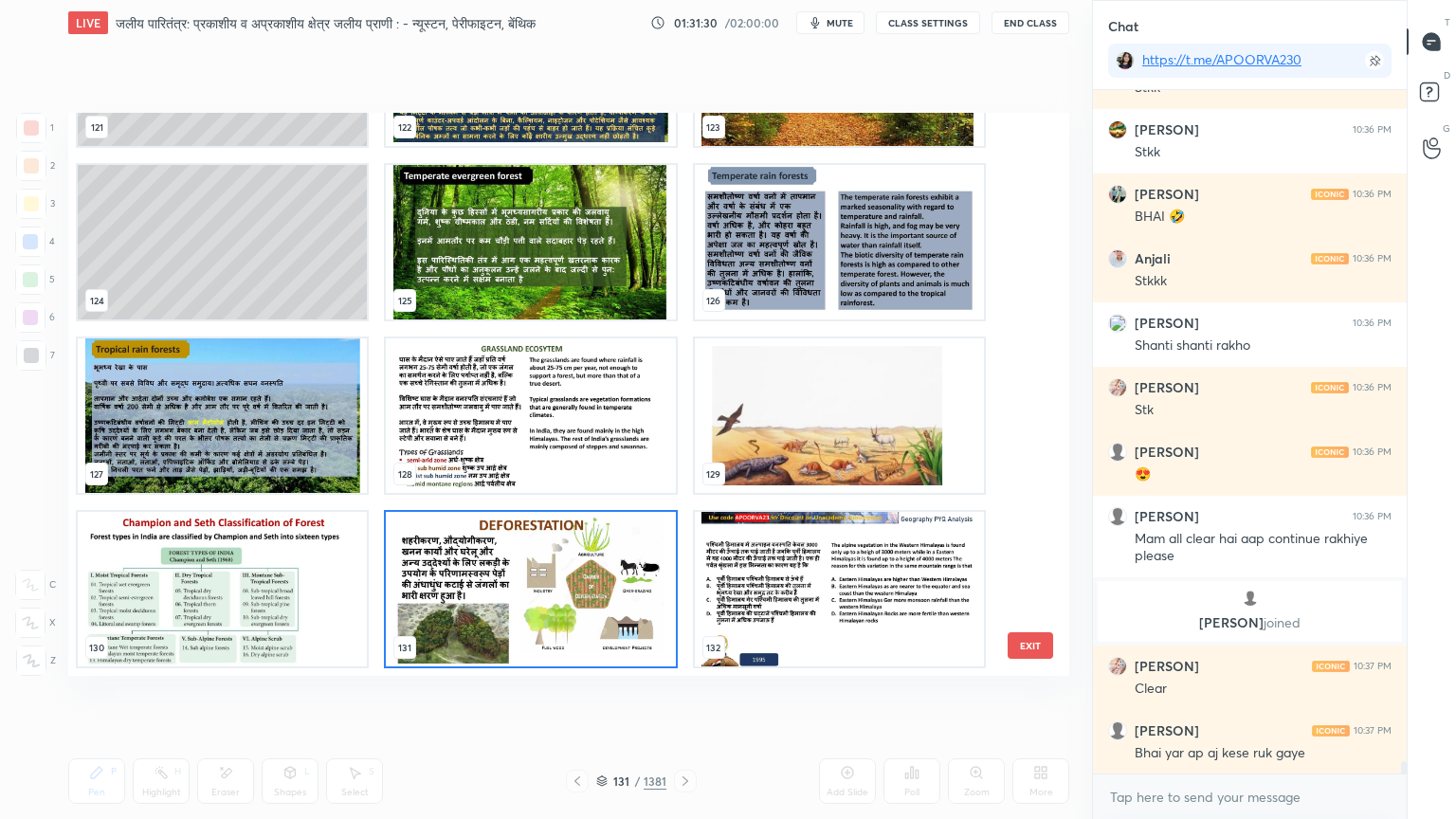 click at bounding box center (839, 589) 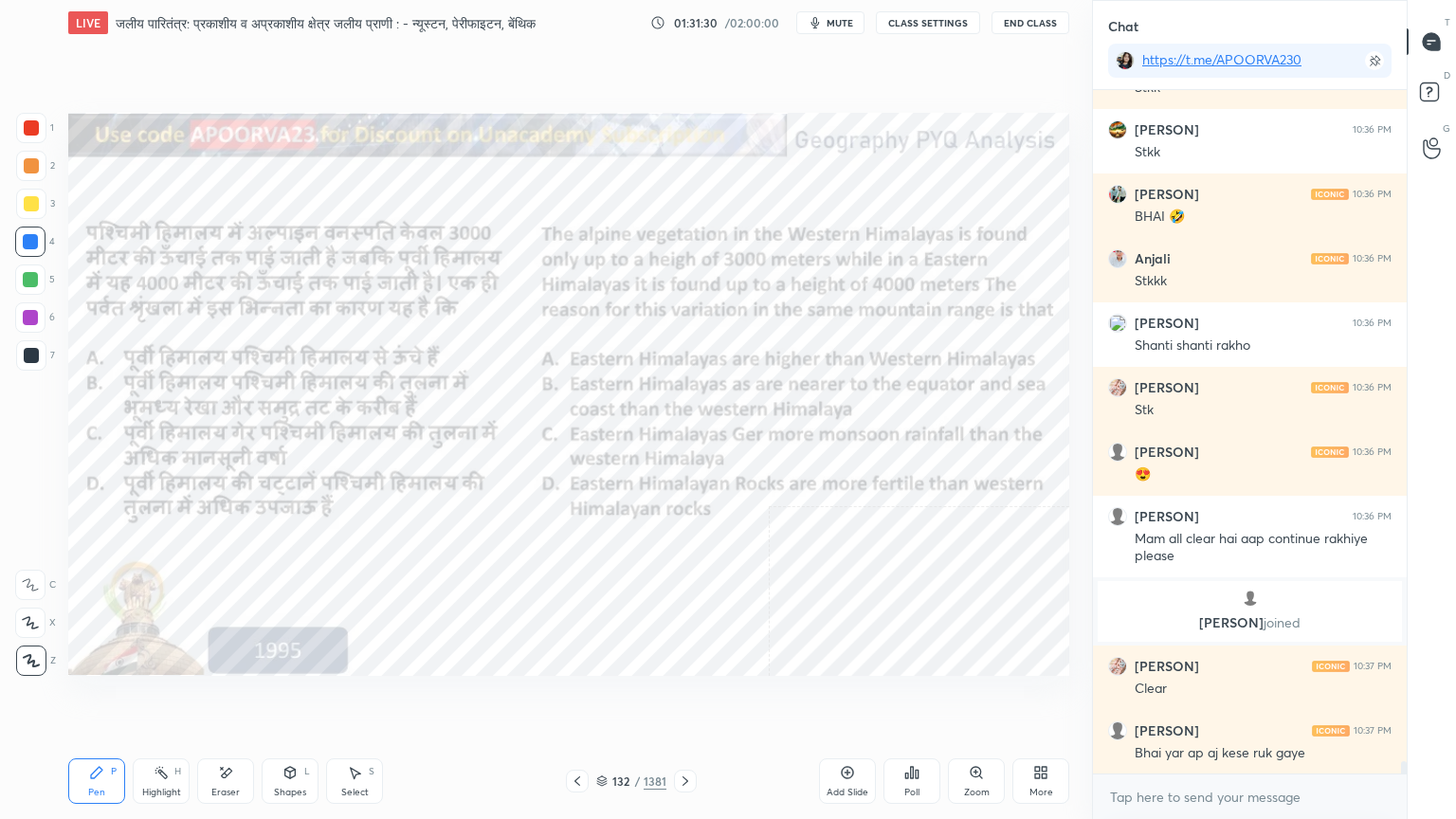 click at bounding box center [839, 589] 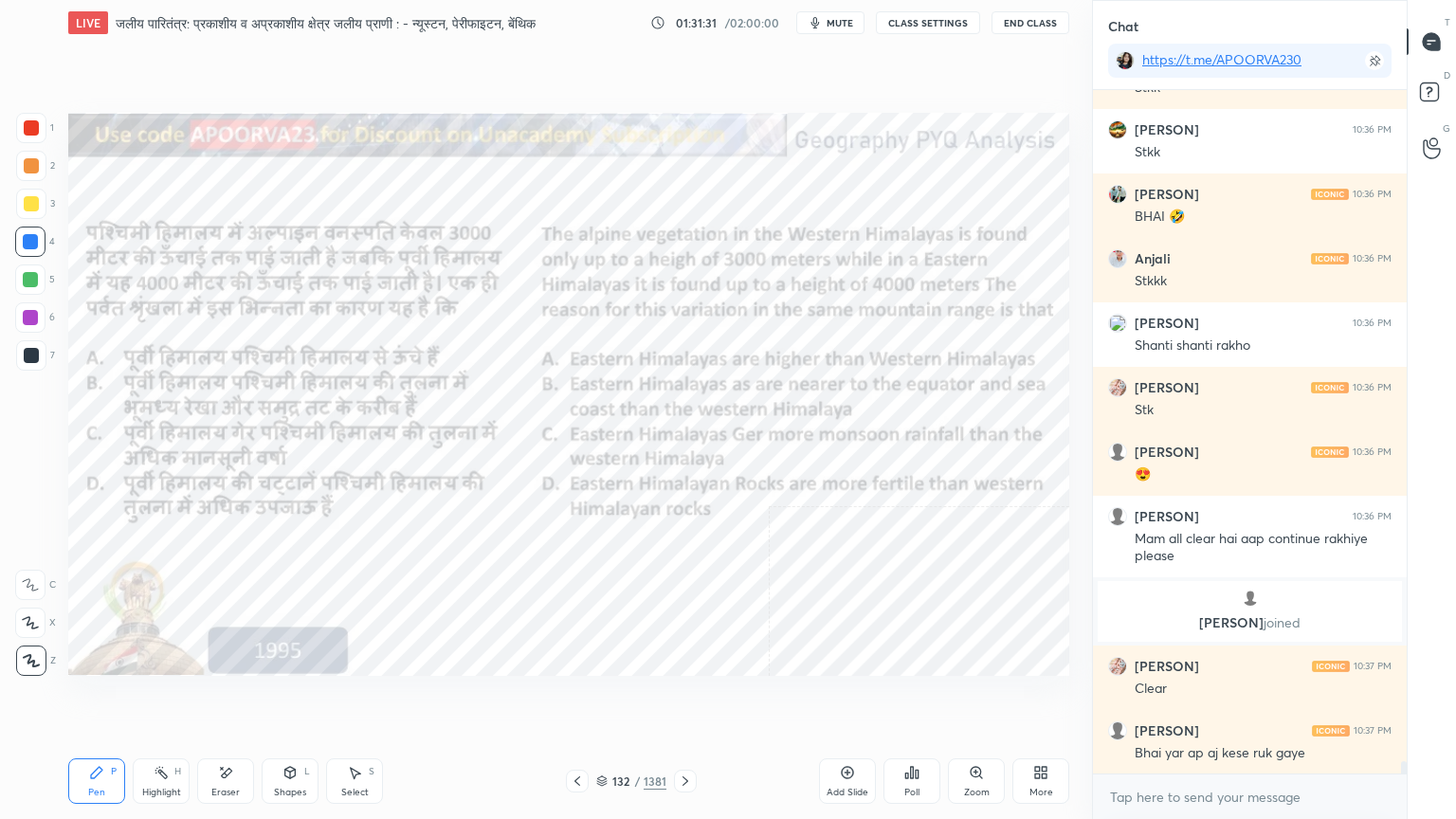 click 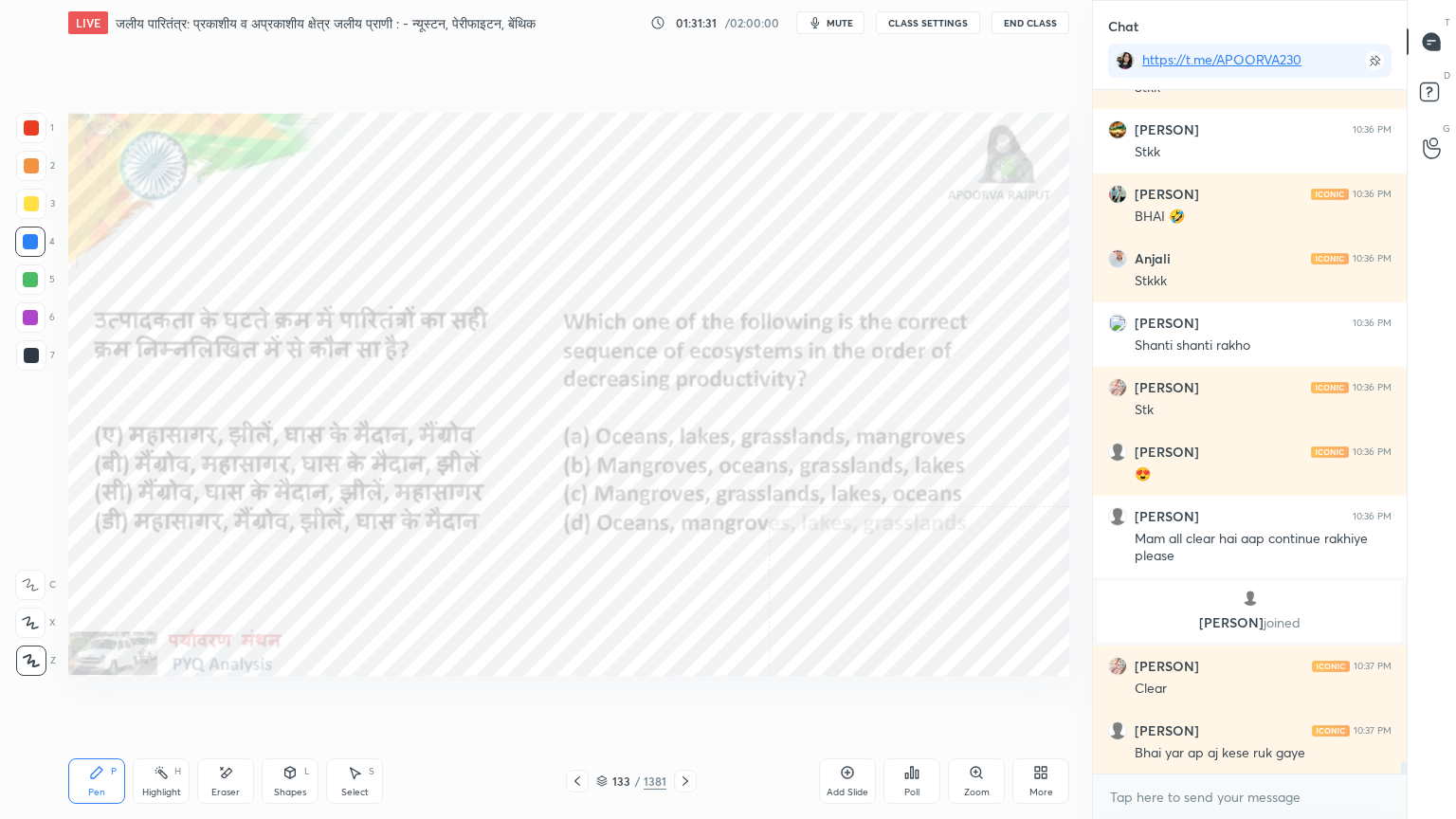 click 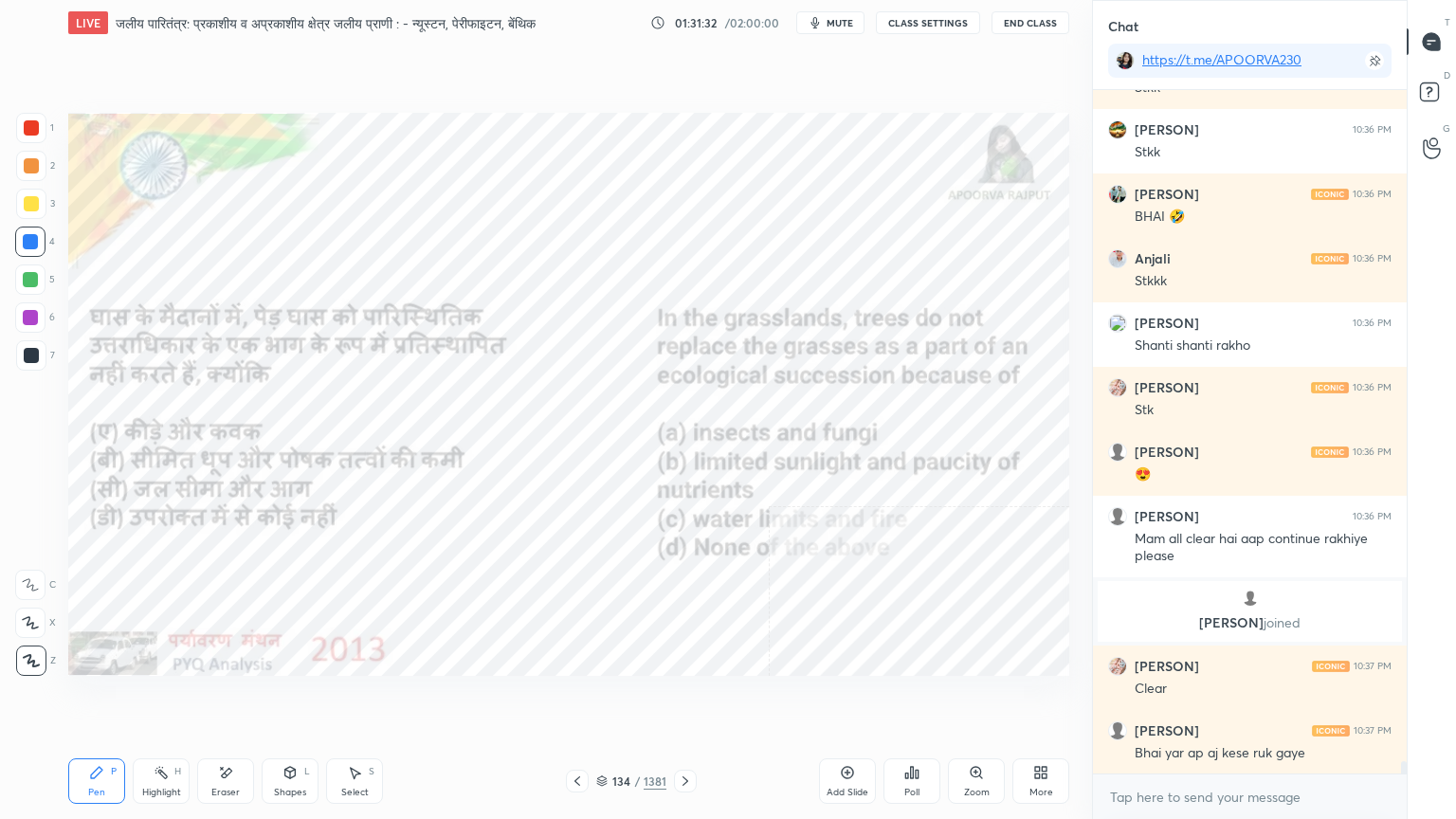 click 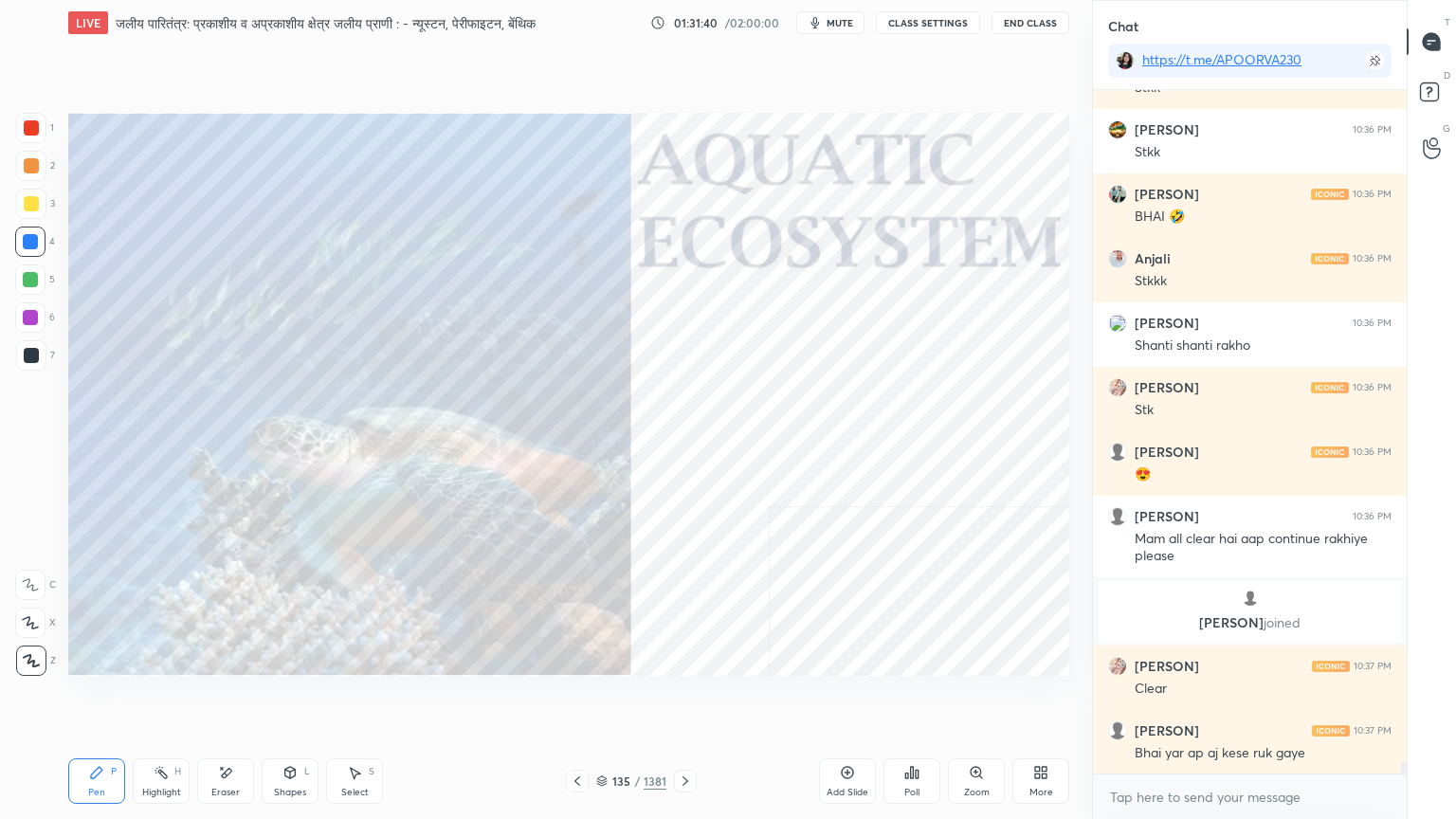 click 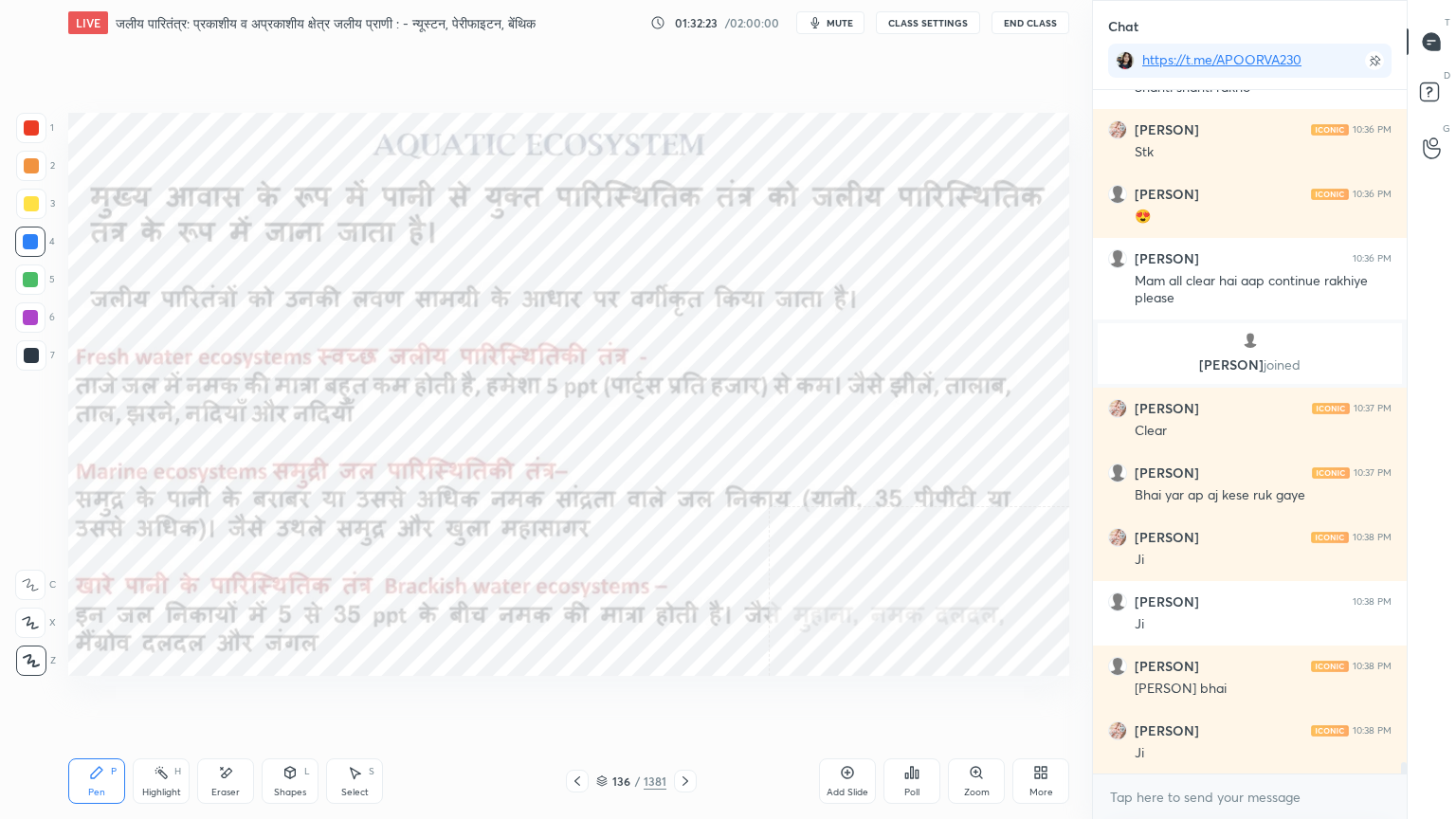 scroll, scrollTop: 39039, scrollLeft: 0, axis: vertical 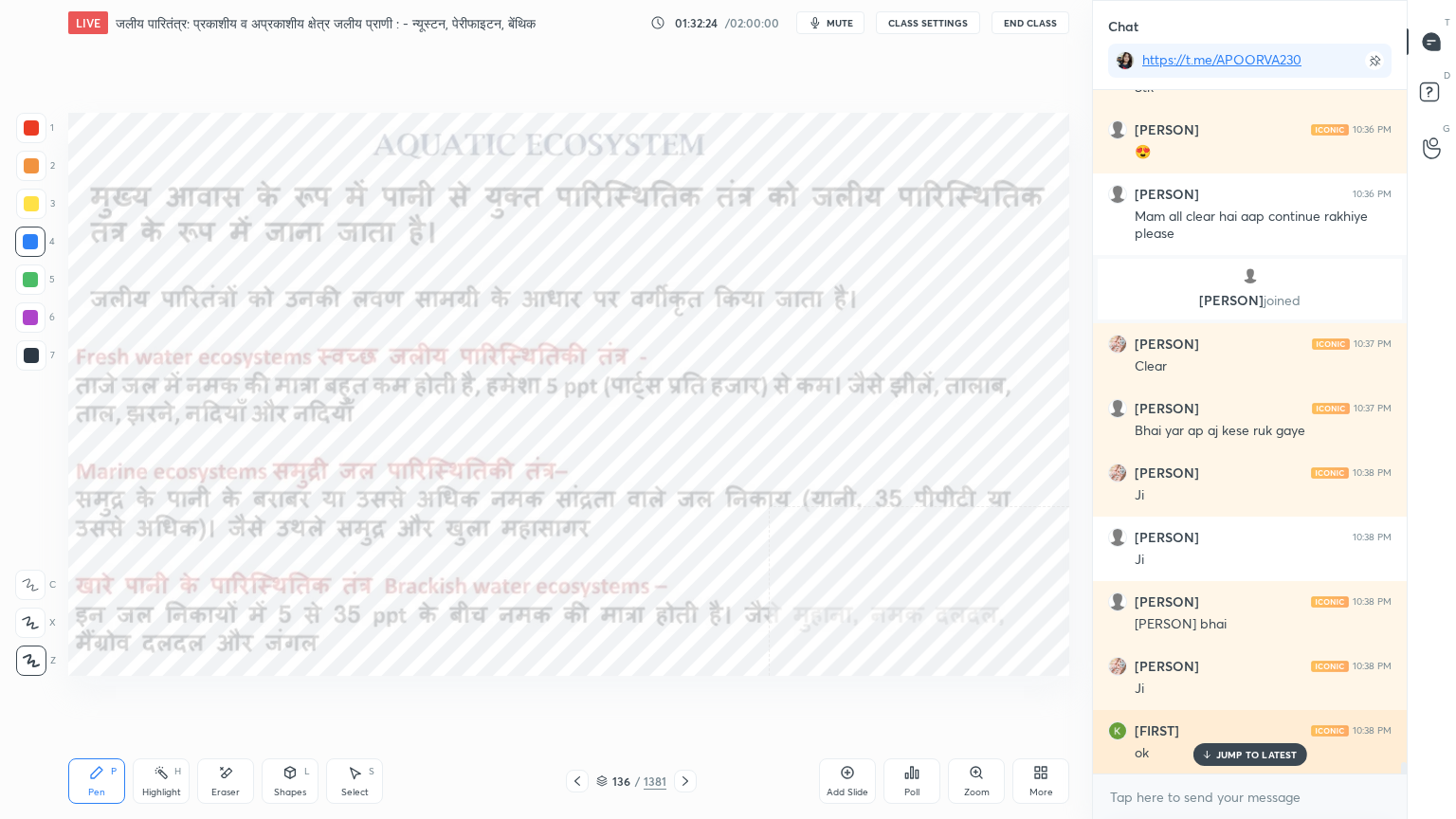 click on "JUMP TO LATEST" at bounding box center (1257, 755) 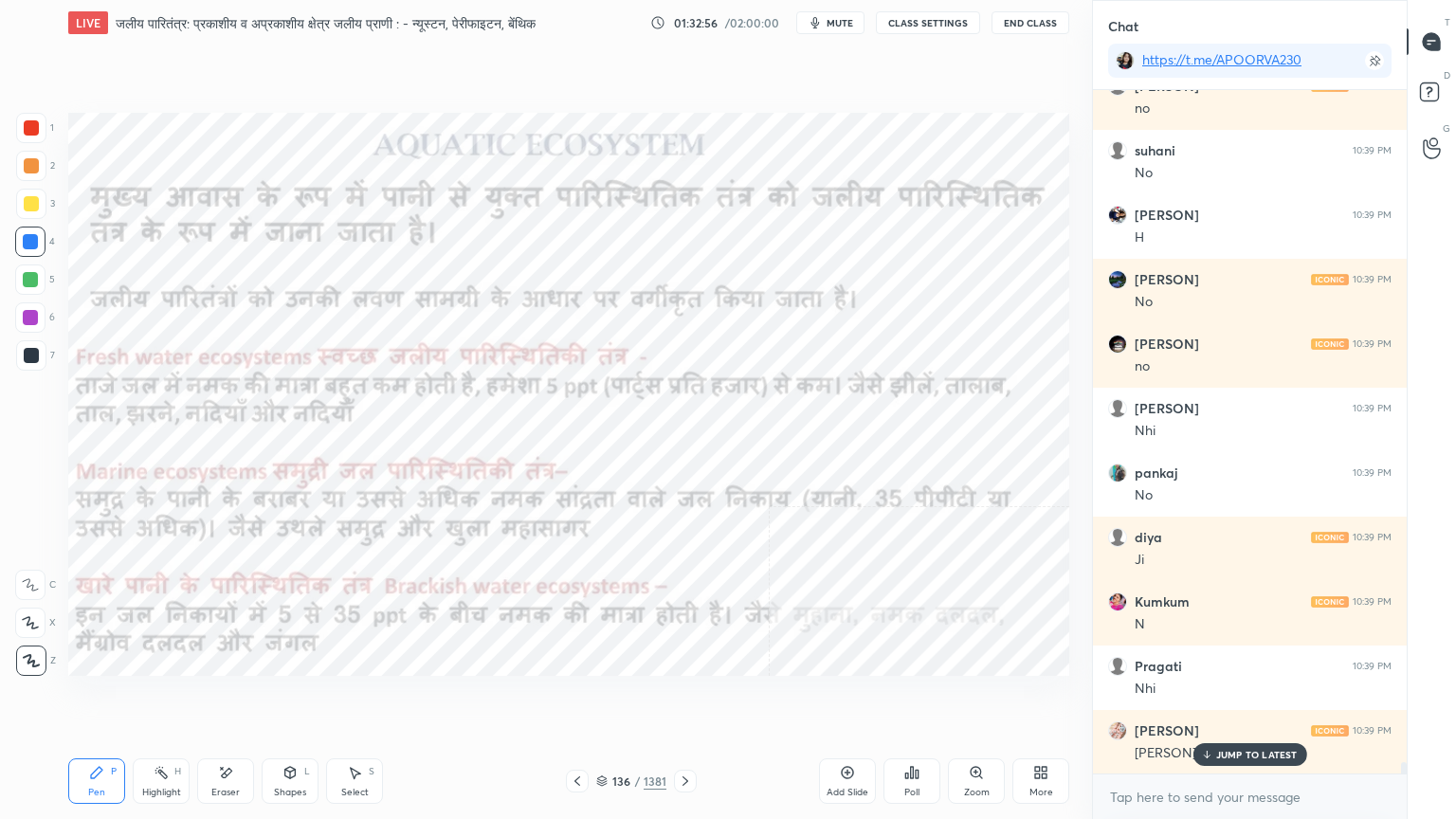 scroll, scrollTop: 39812, scrollLeft: 0, axis: vertical 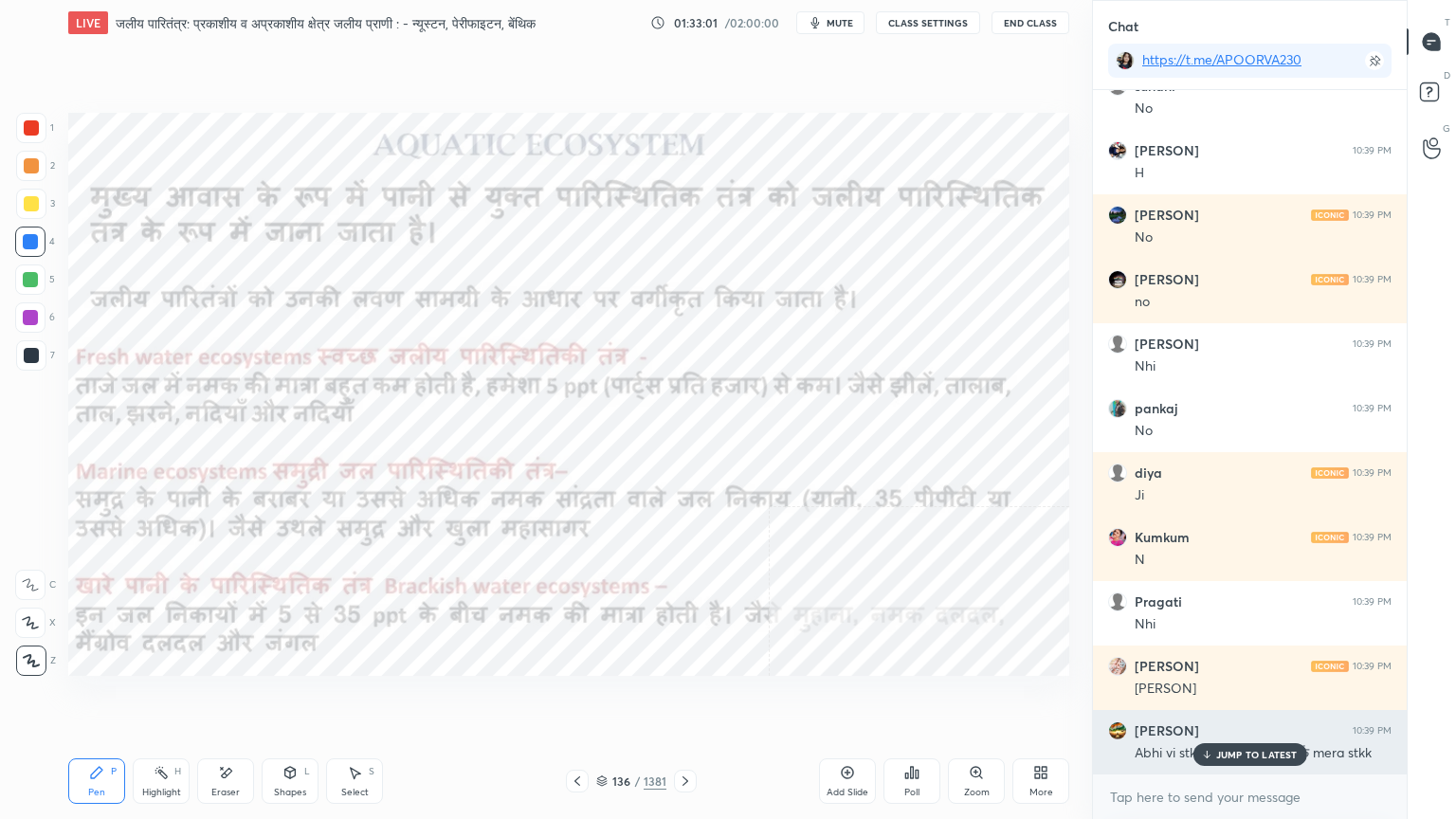 click on "JUMP TO LATEST" at bounding box center [1249, 755] 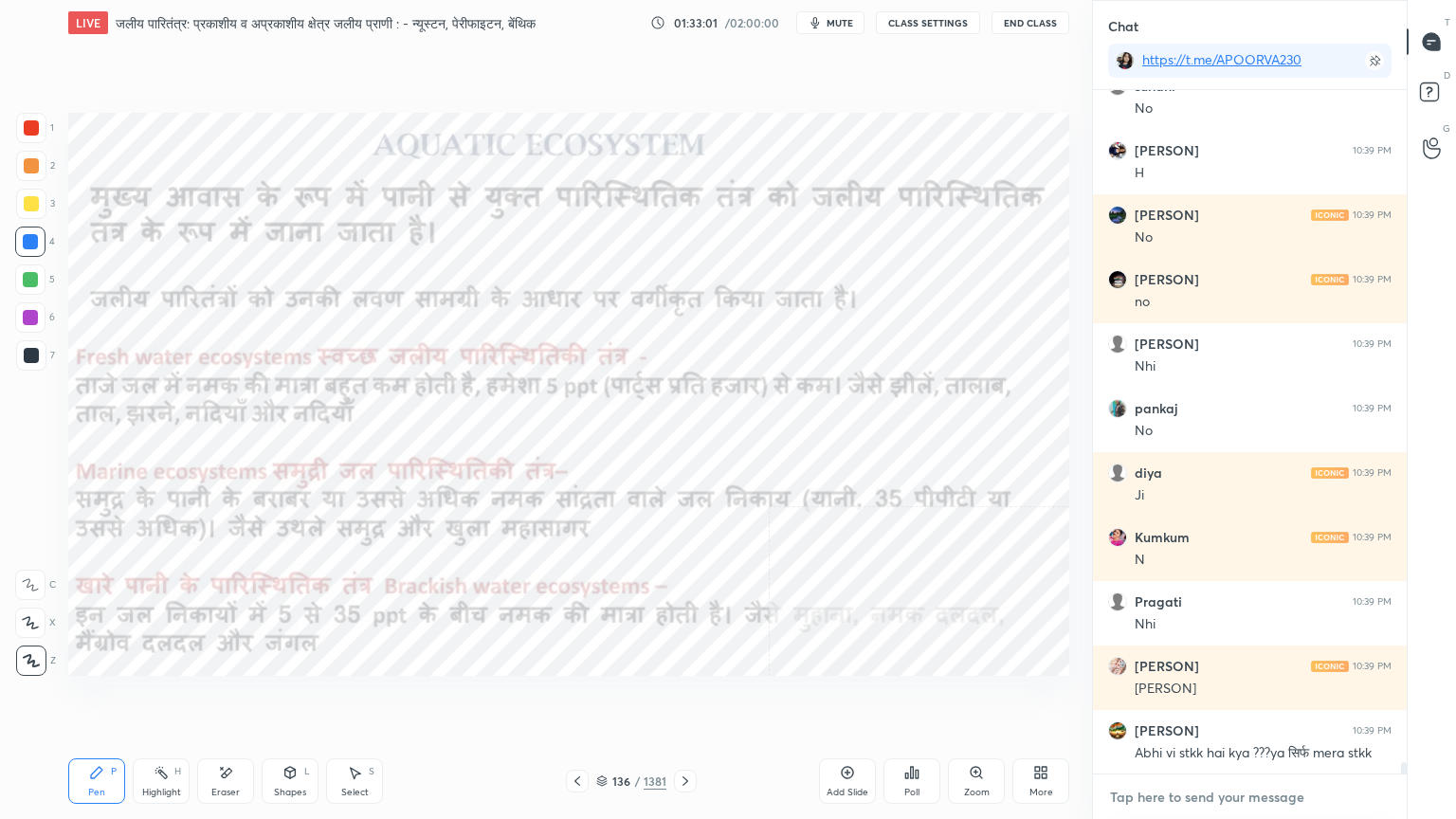 click at bounding box center [1249, 797] 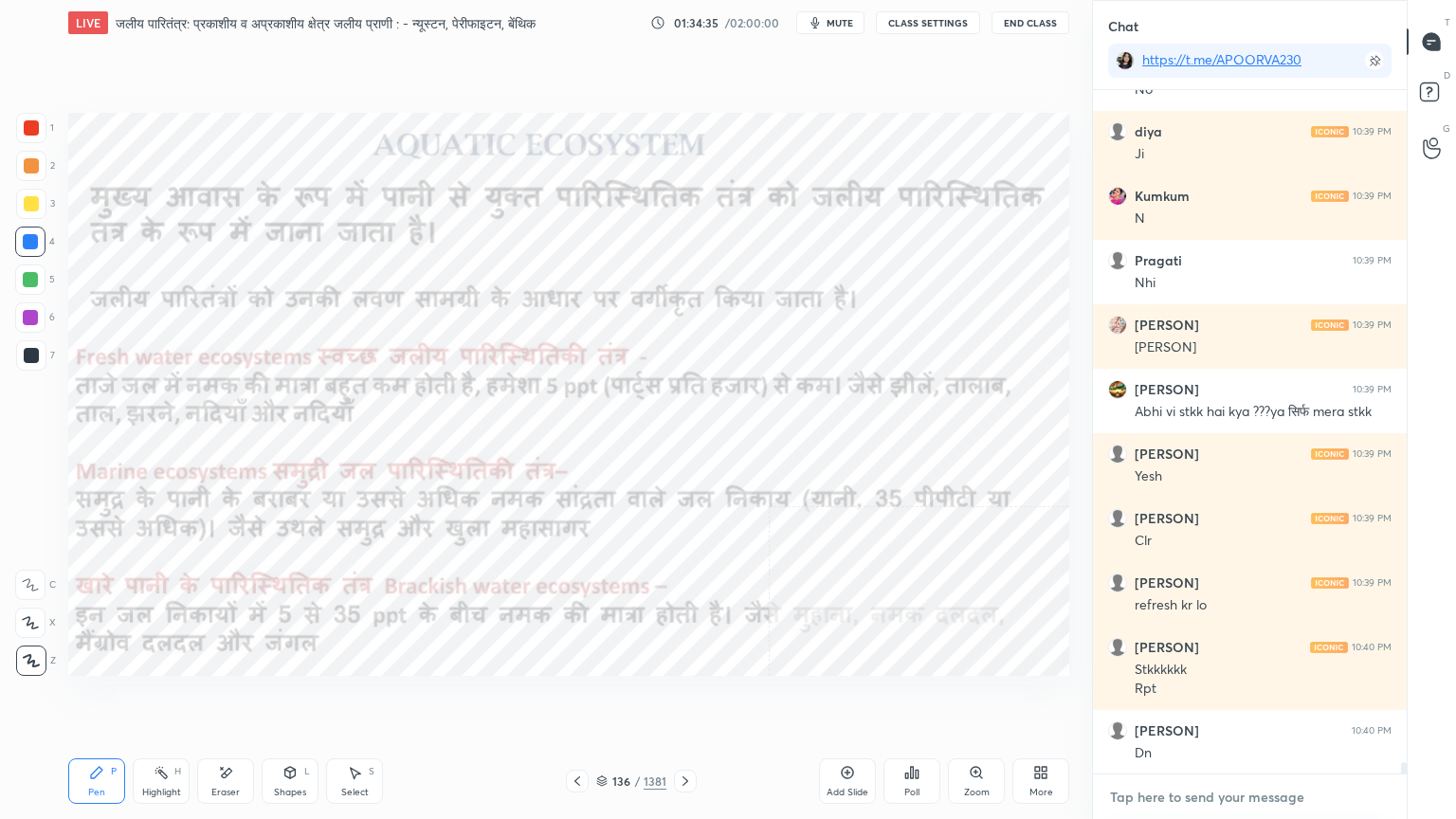 scroll, scrollTop: 40218, scrollLeft: 0, axis: vertical 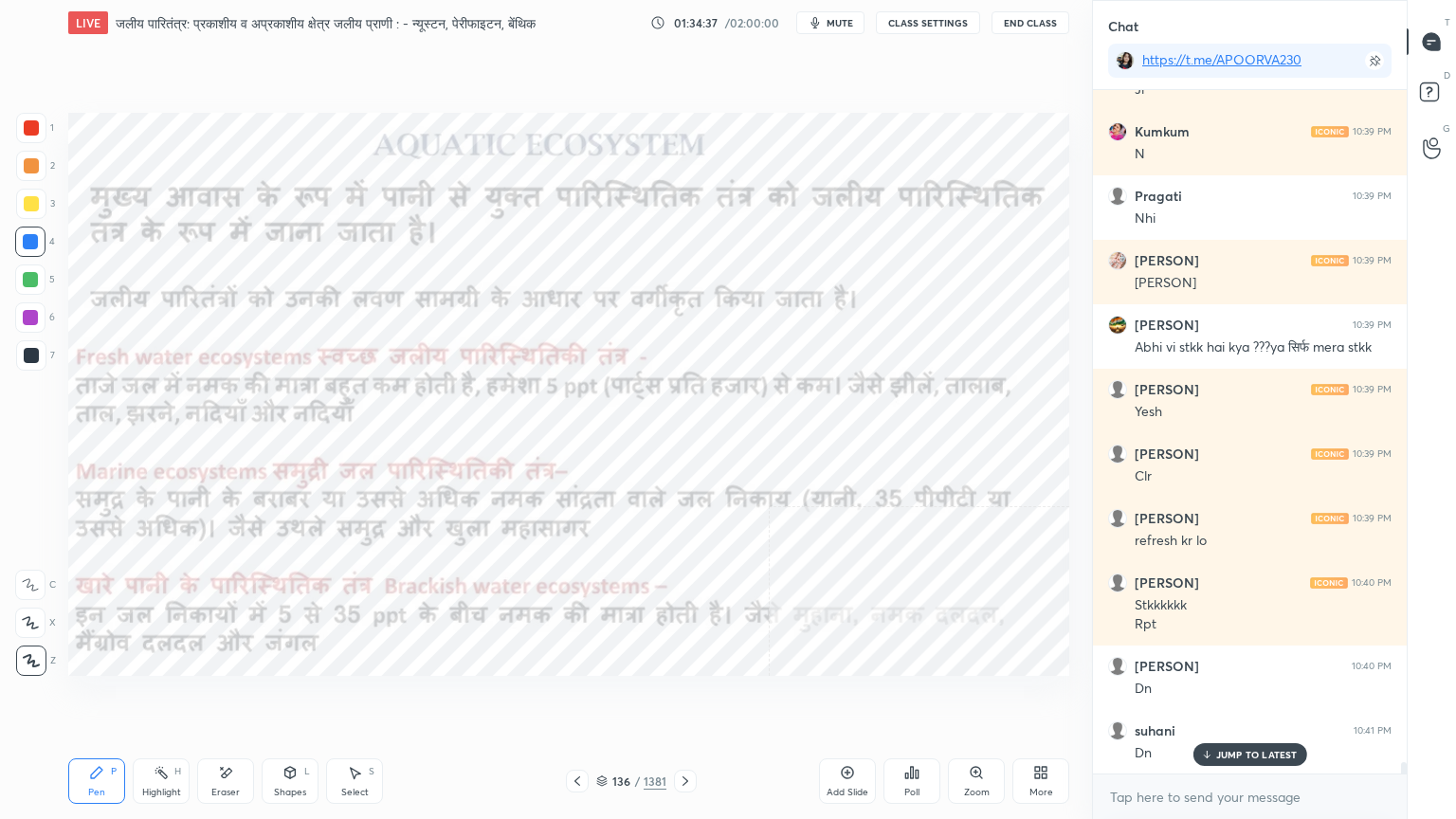 click at bounding box center [685, 781] 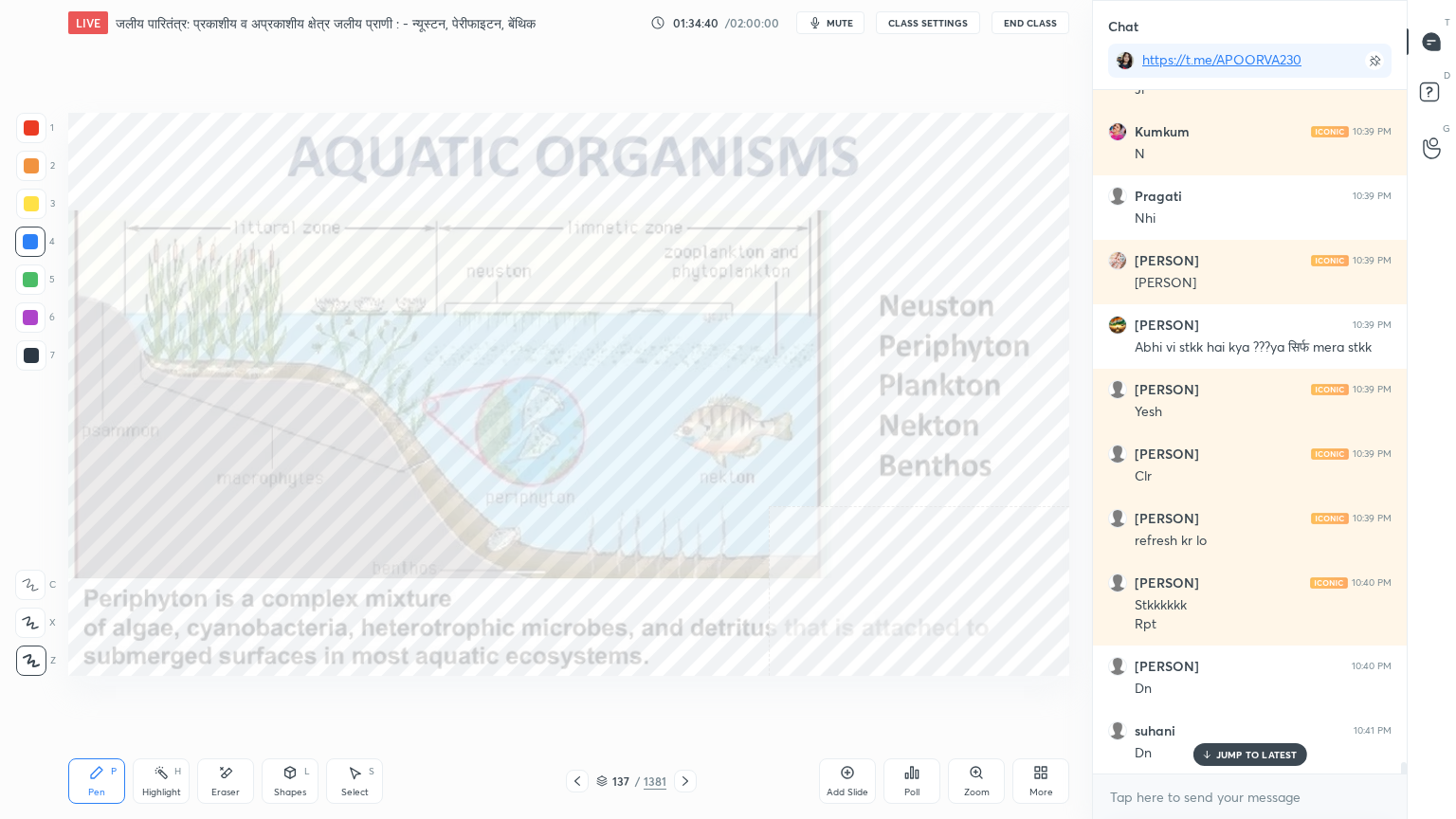 click 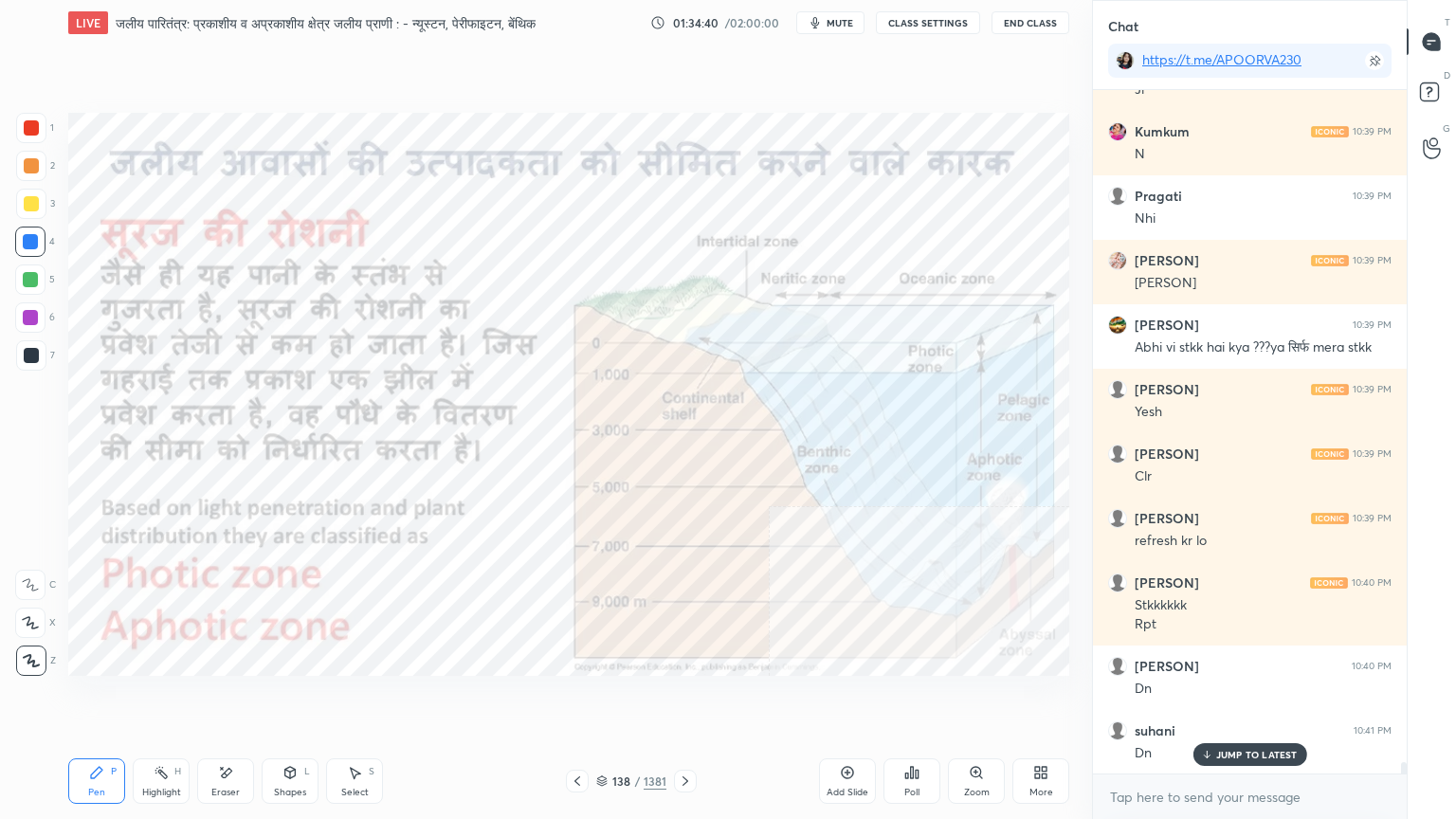 click 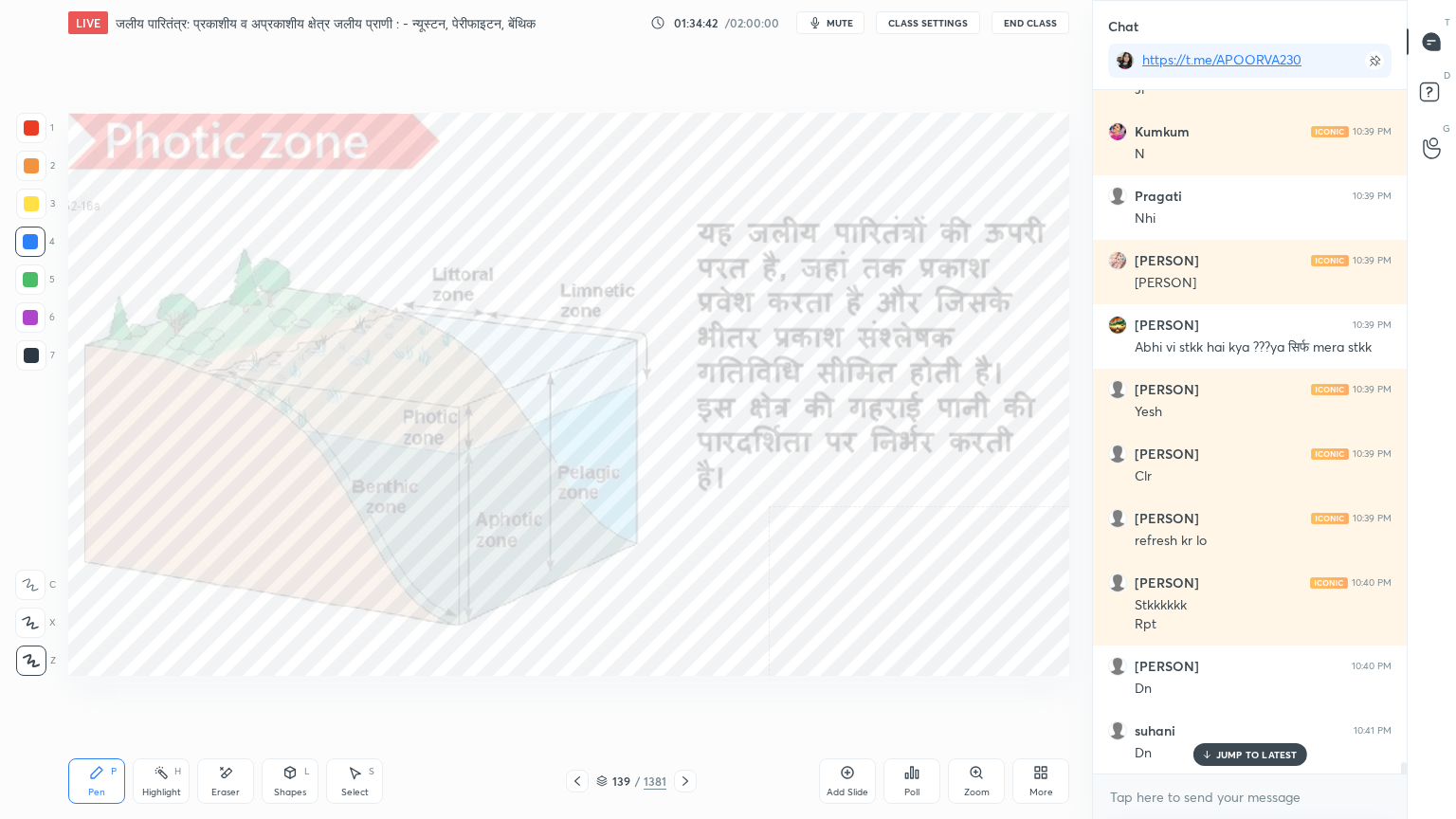 scroll, scrollTop: 40283, scrollLeft: 0, axis: vertical 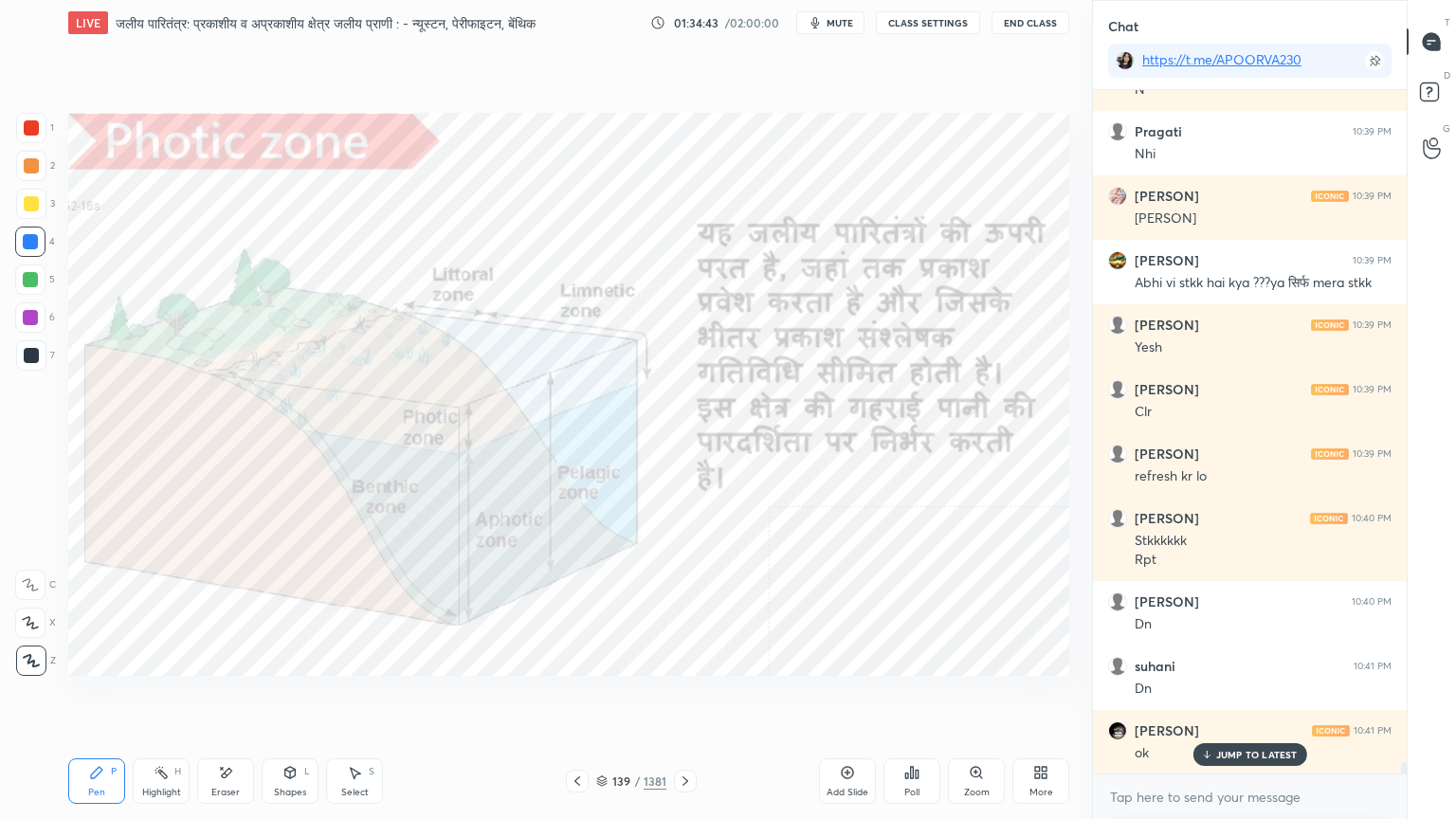 click 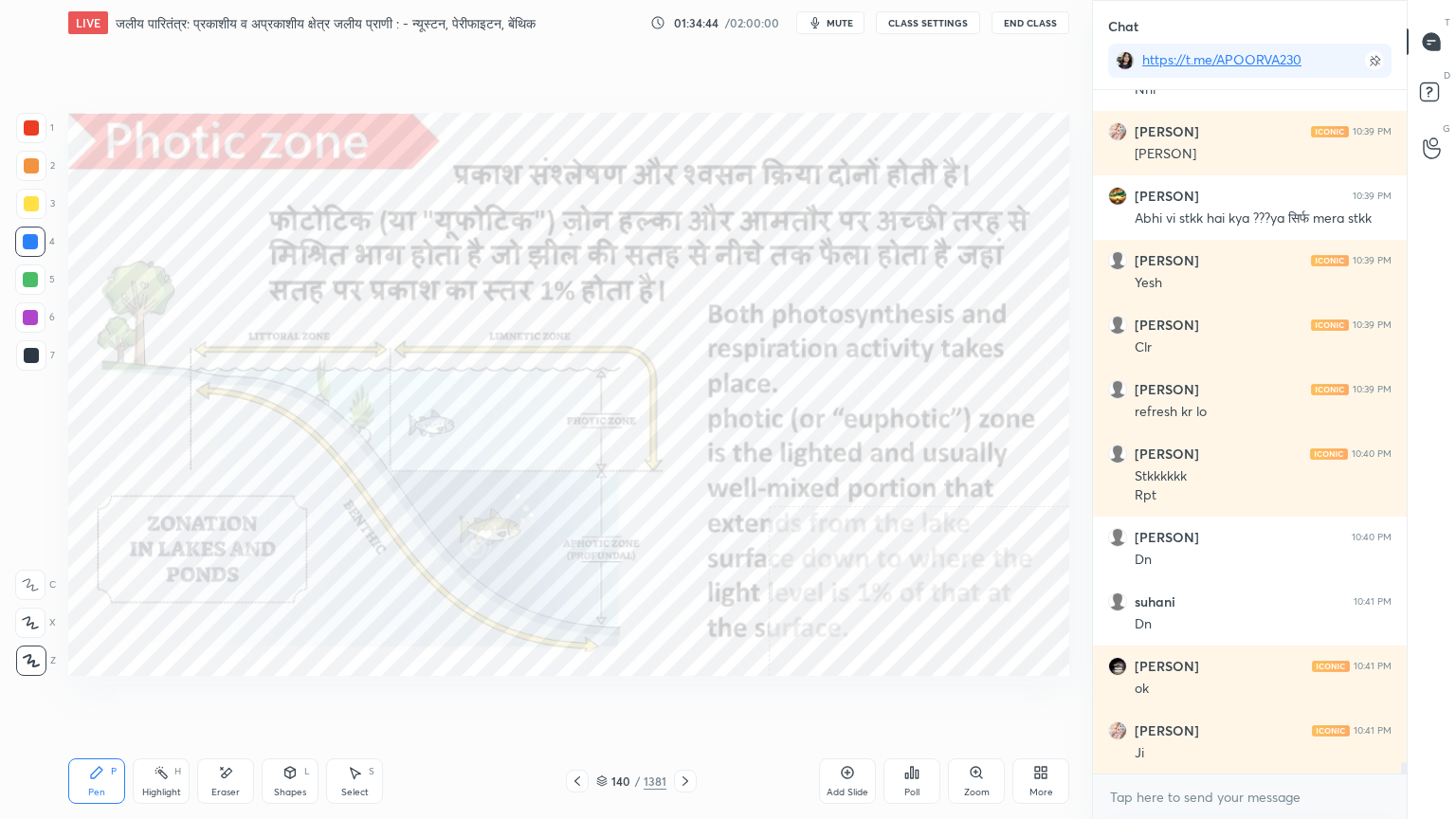 scroll, scrollTop: 40476, scrollLeft: 0, axis: vertical 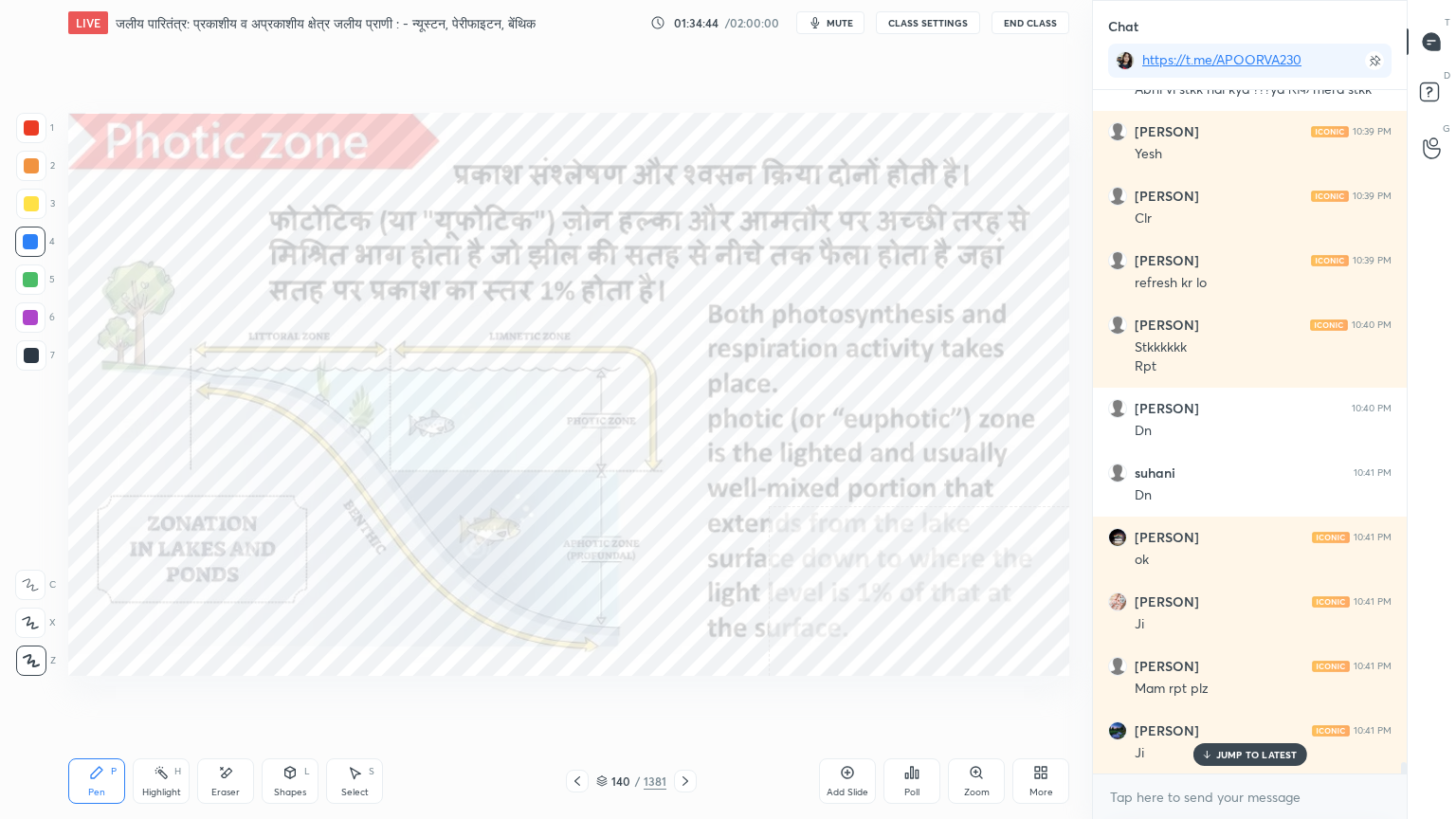 click 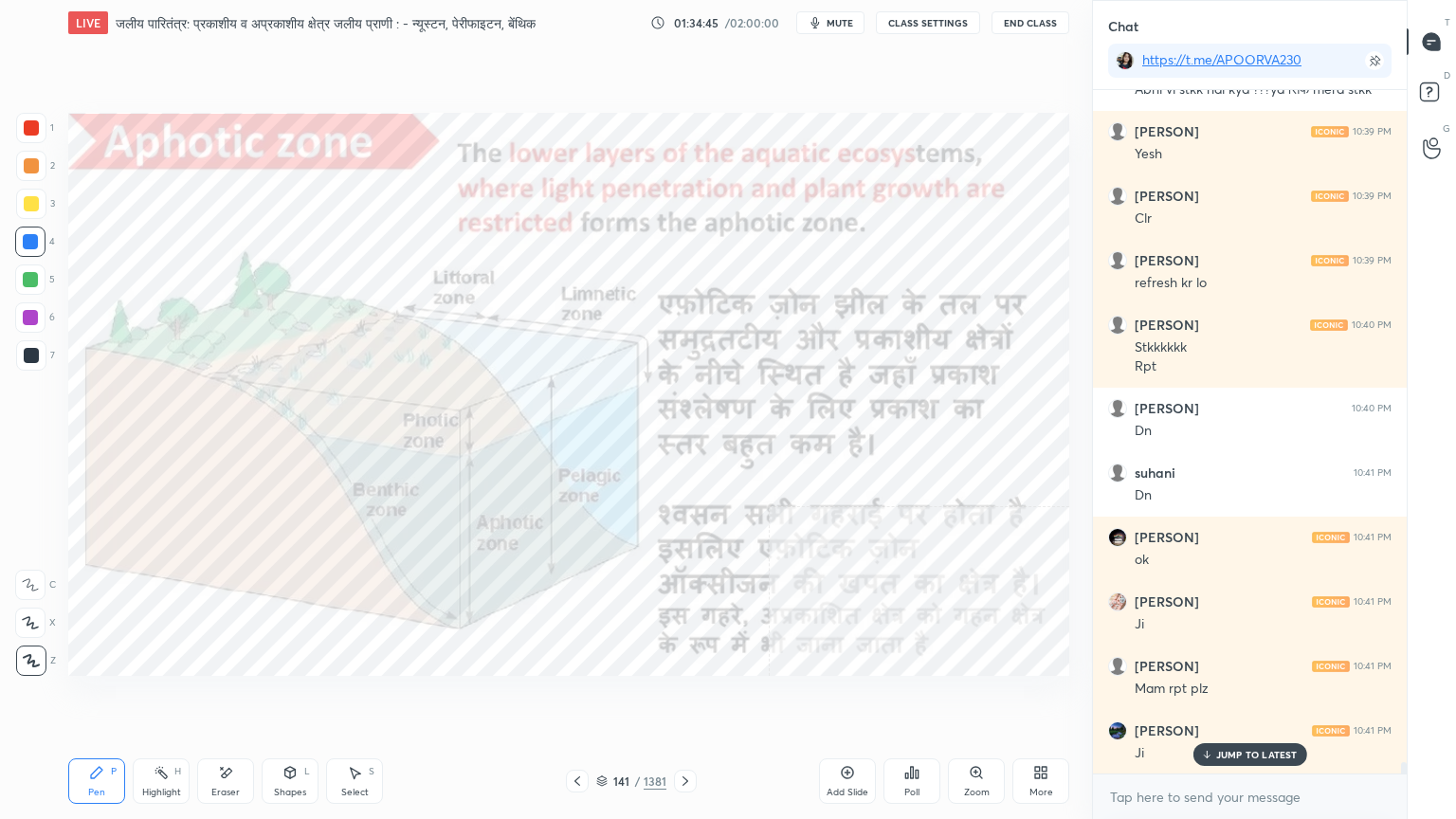 click 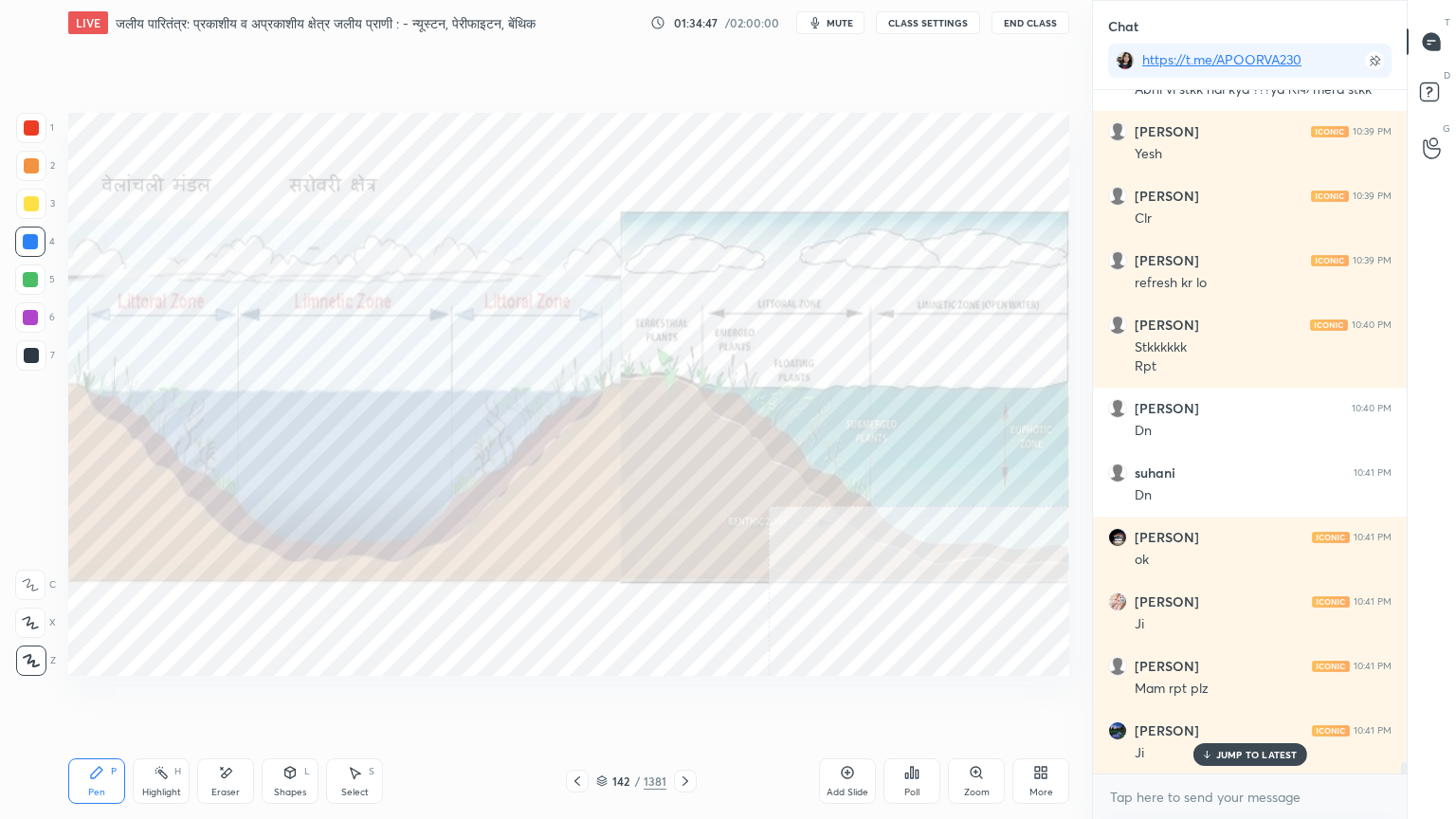 drag, startPoint x: 679, startPoint y: 783, endPoint x: 675, endPoint y: 773, distance: 10.7703296 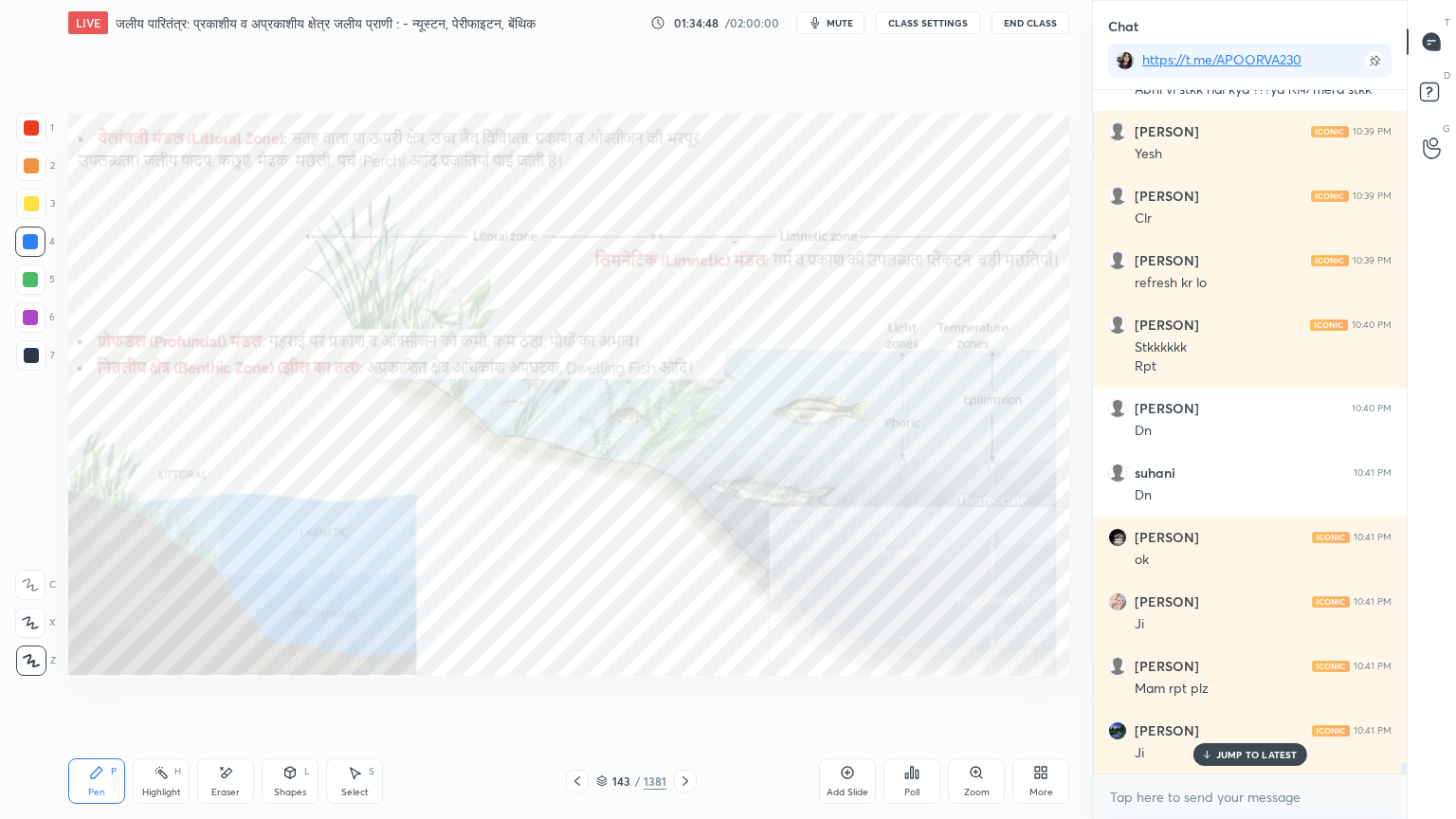 click 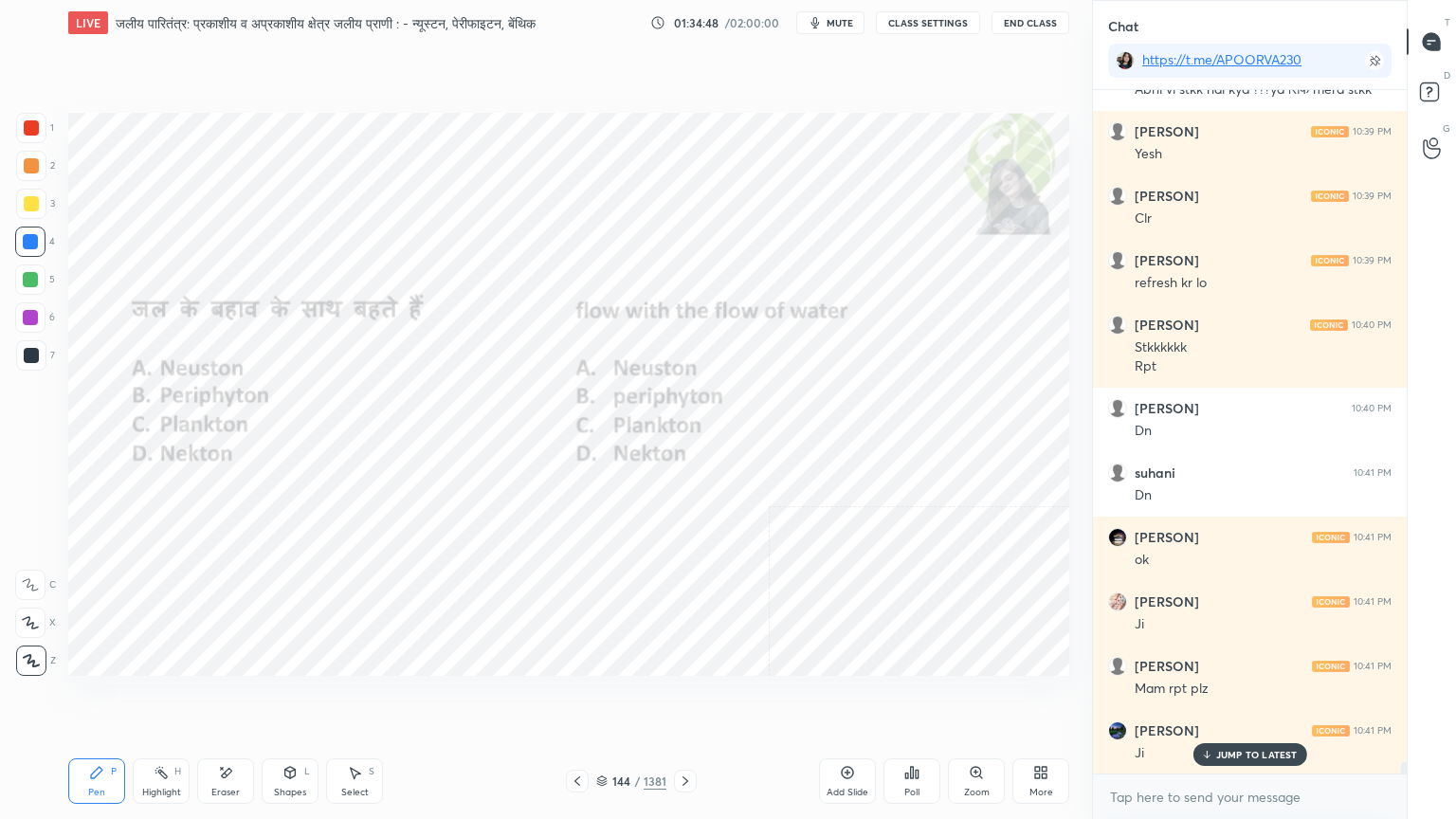 click 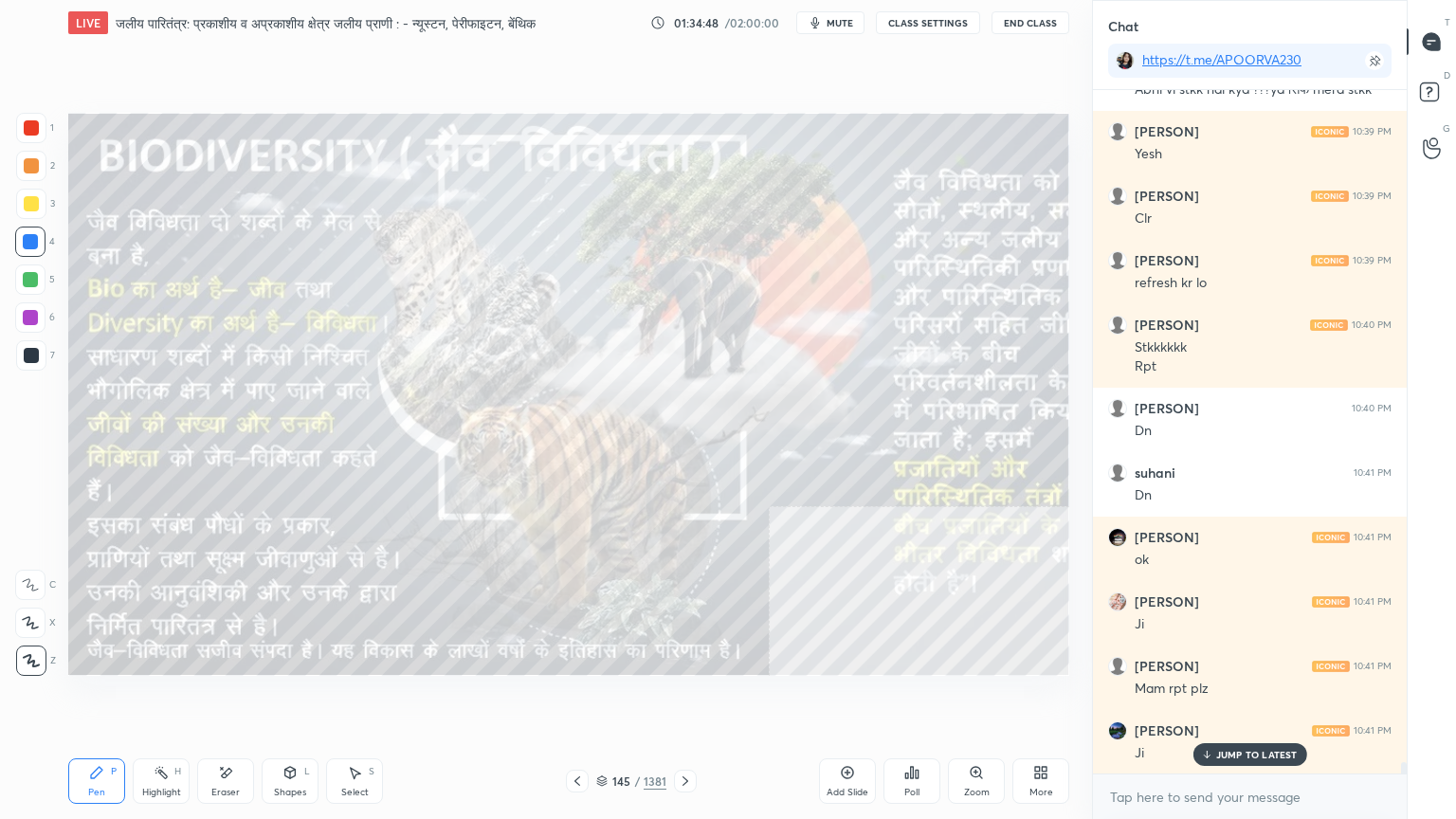 click 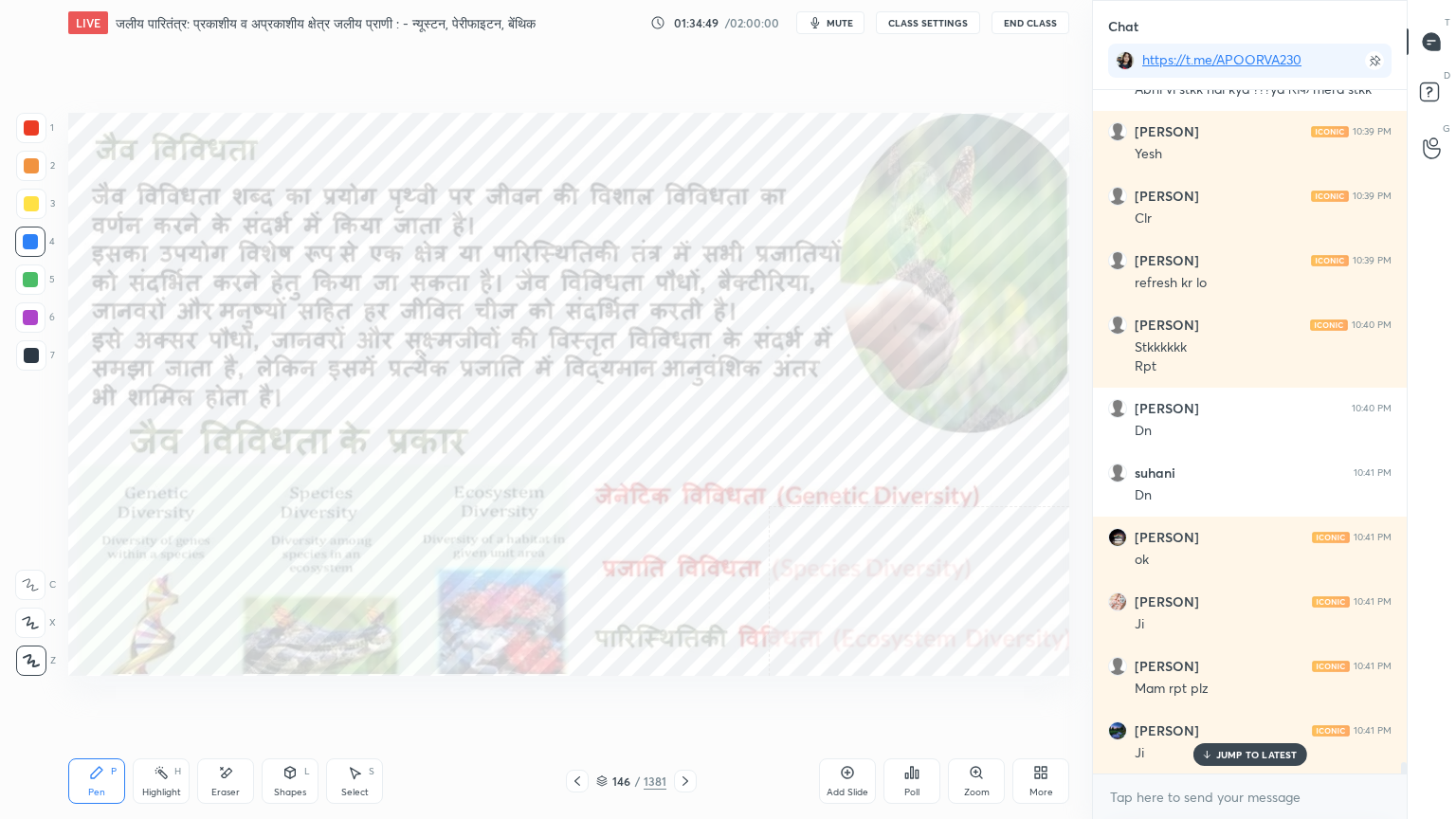 click 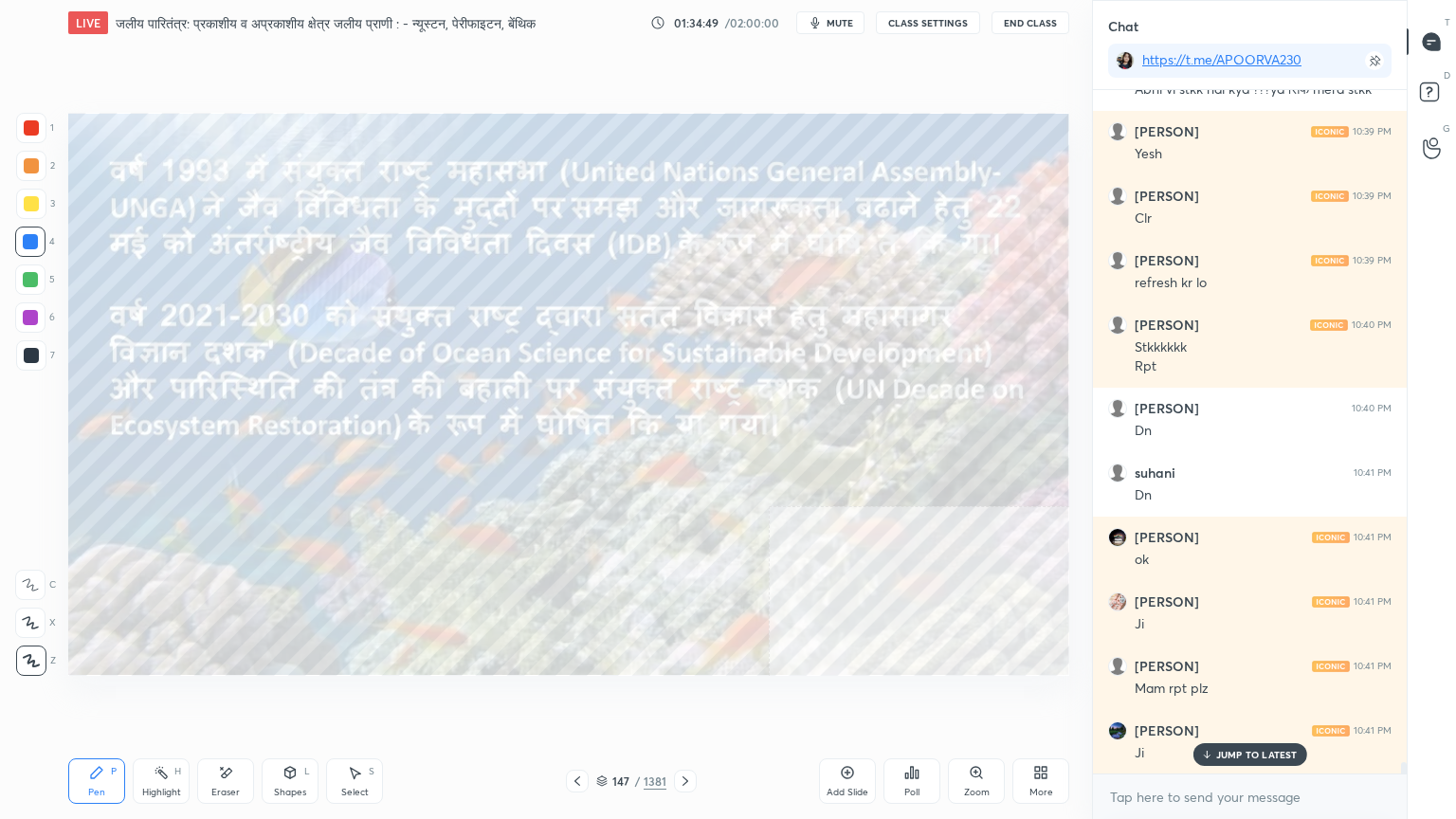 click 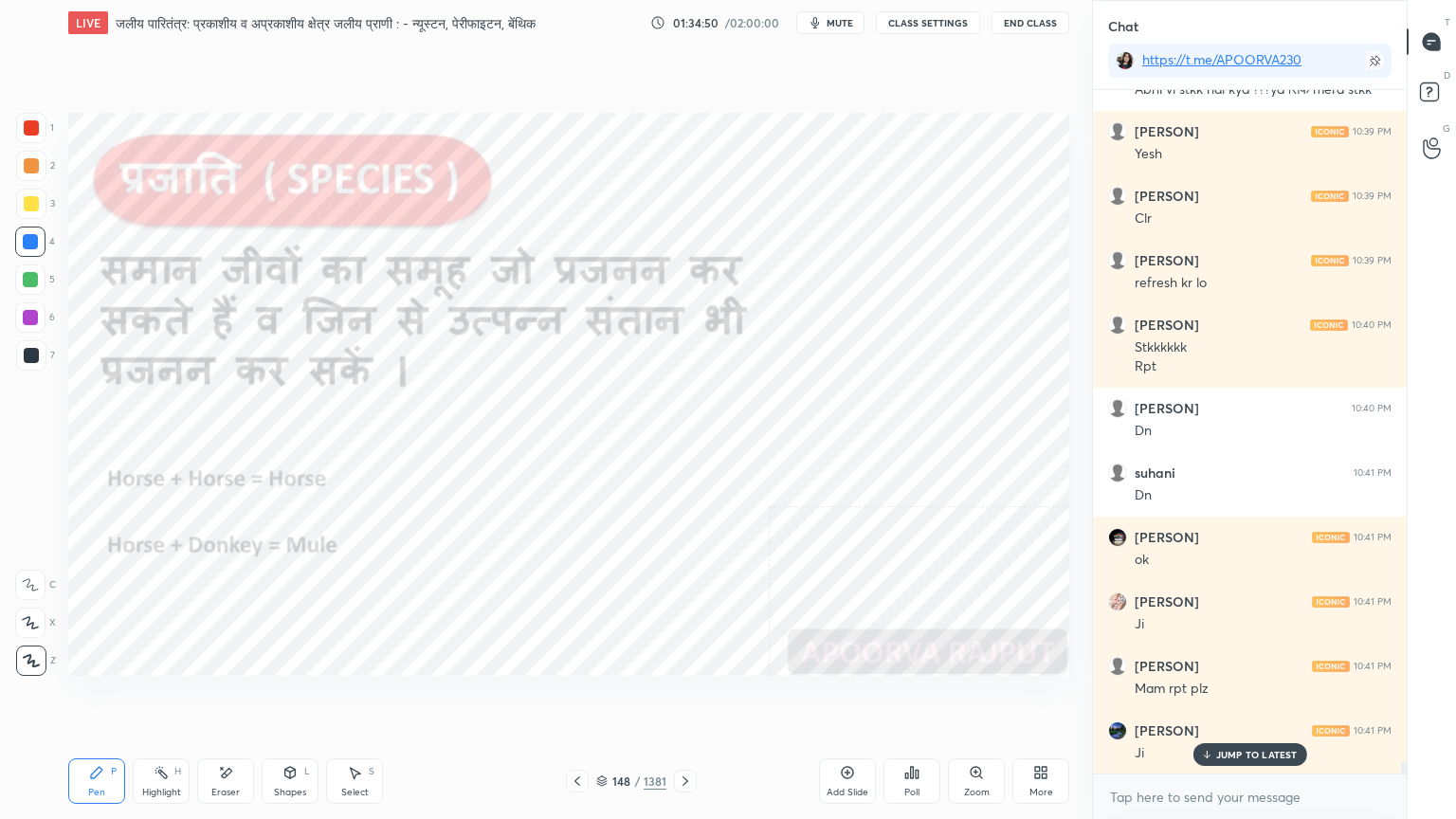 click 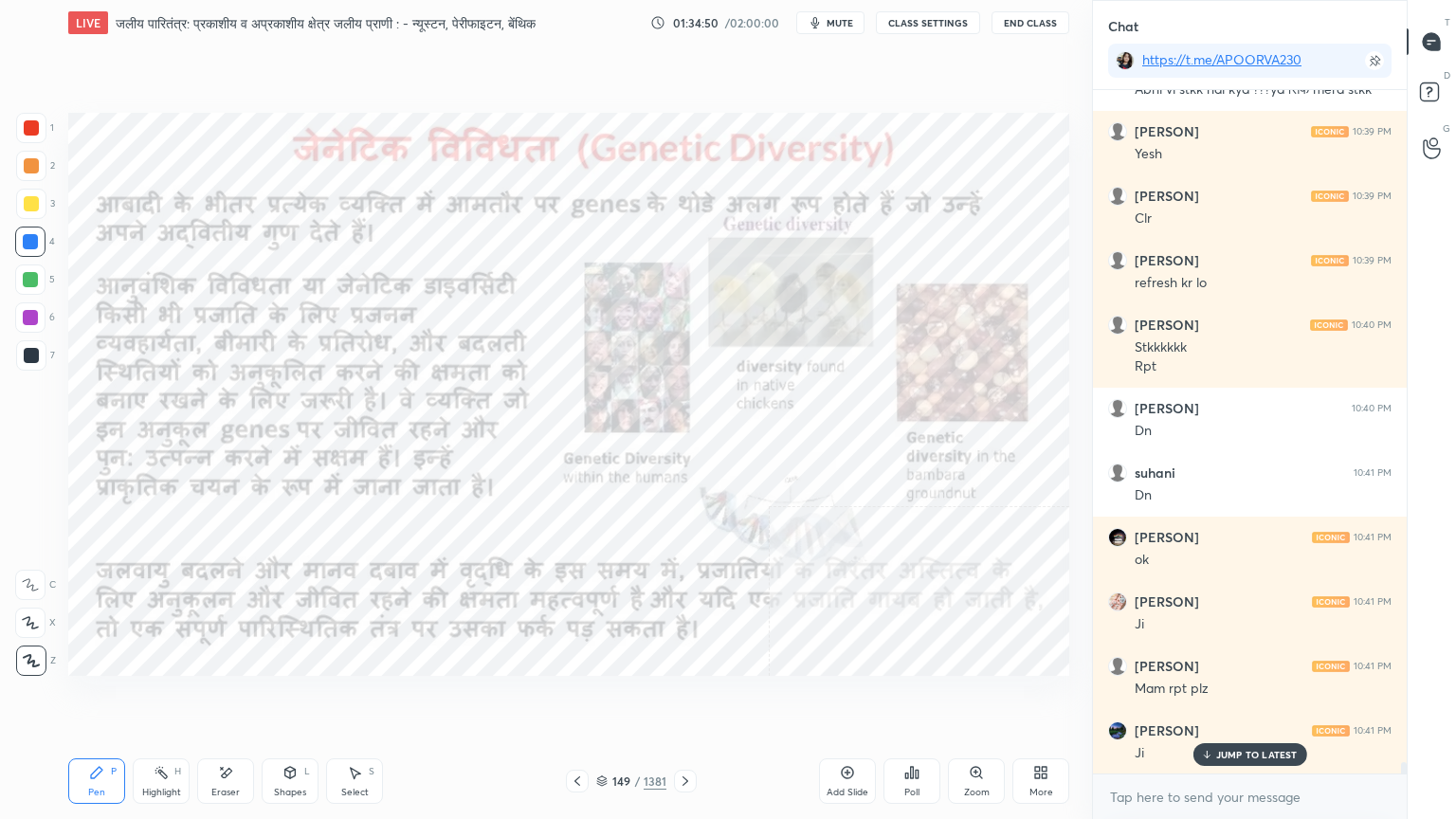 click 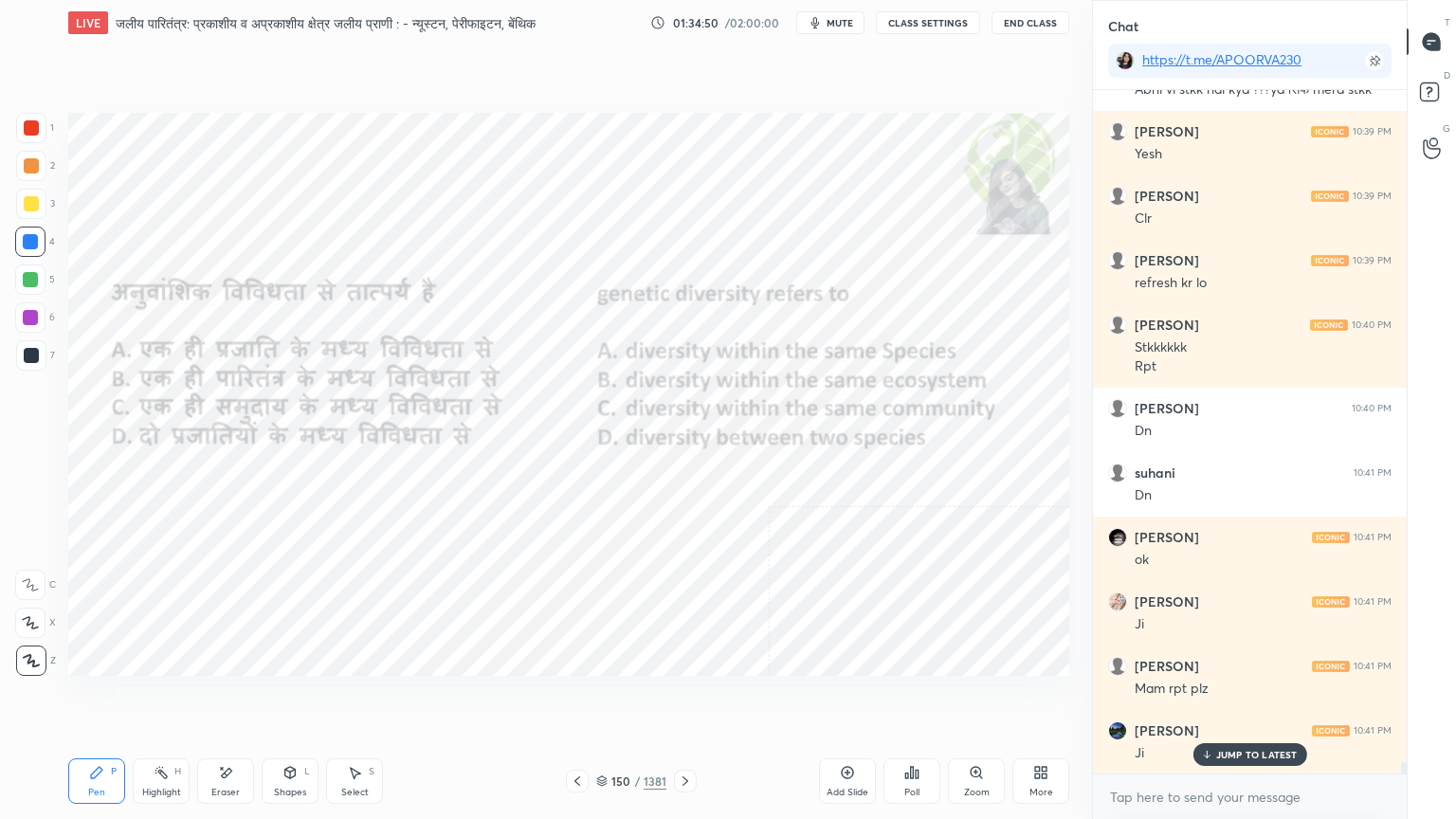 click 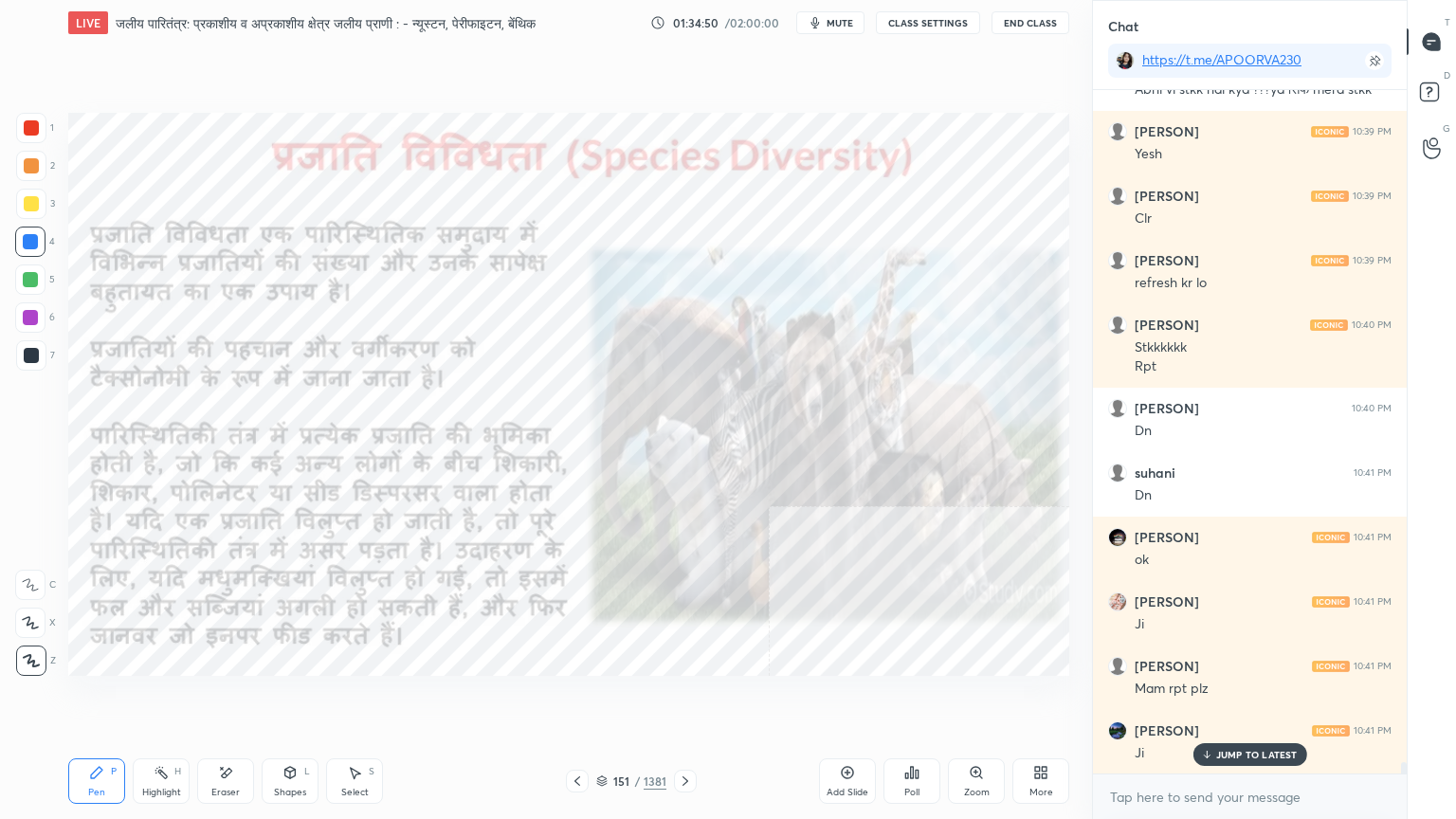 click 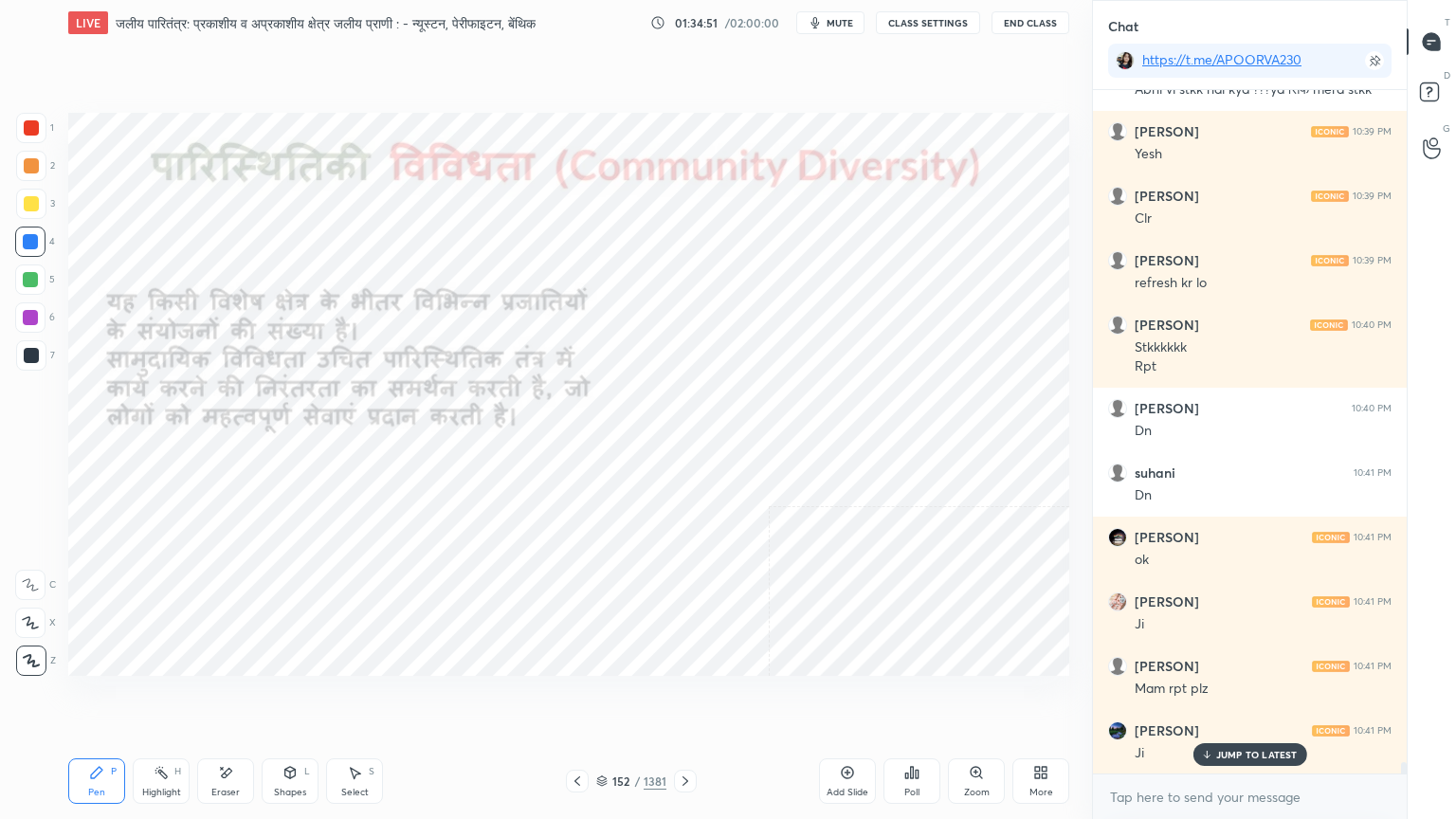 click 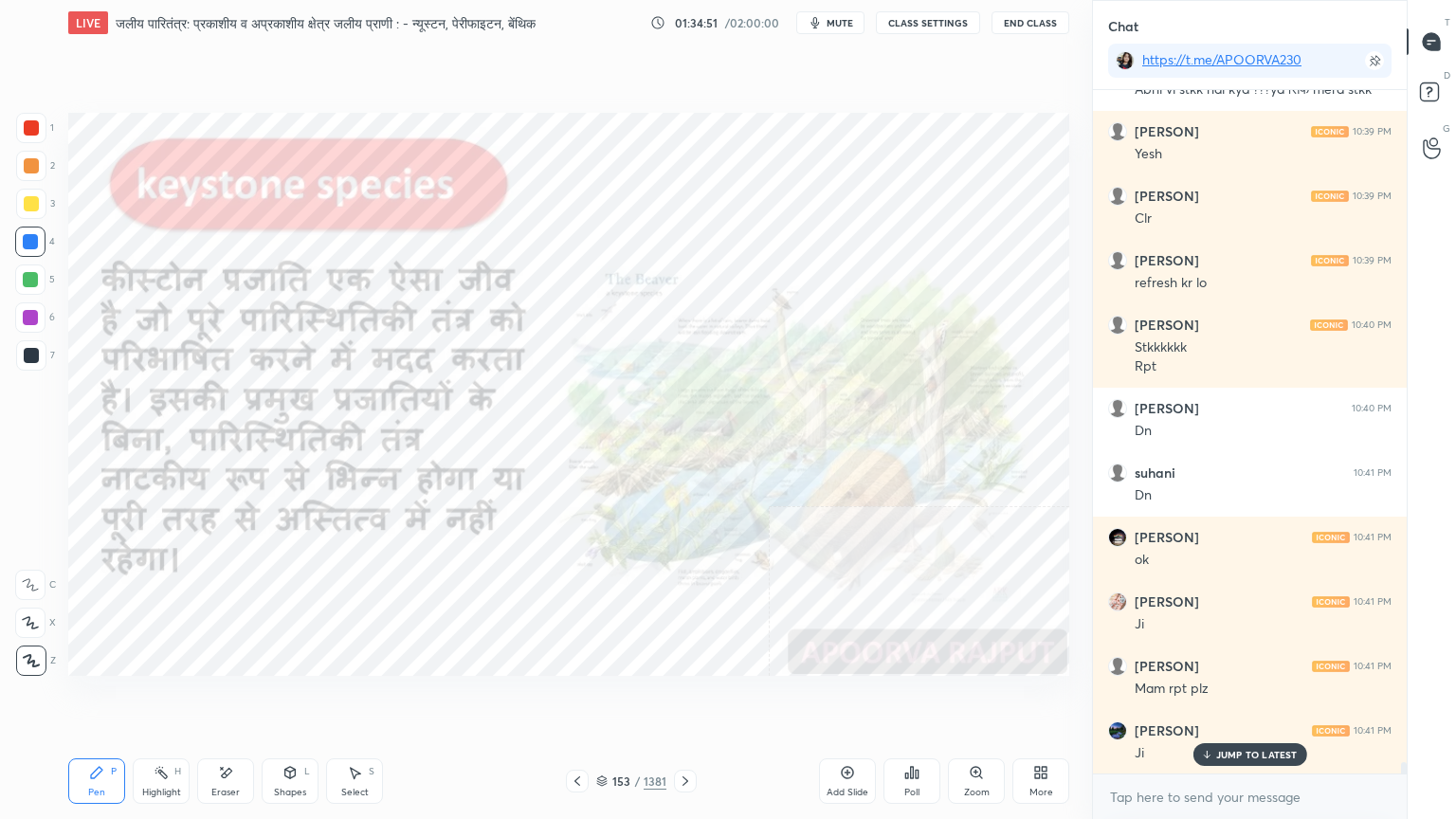click 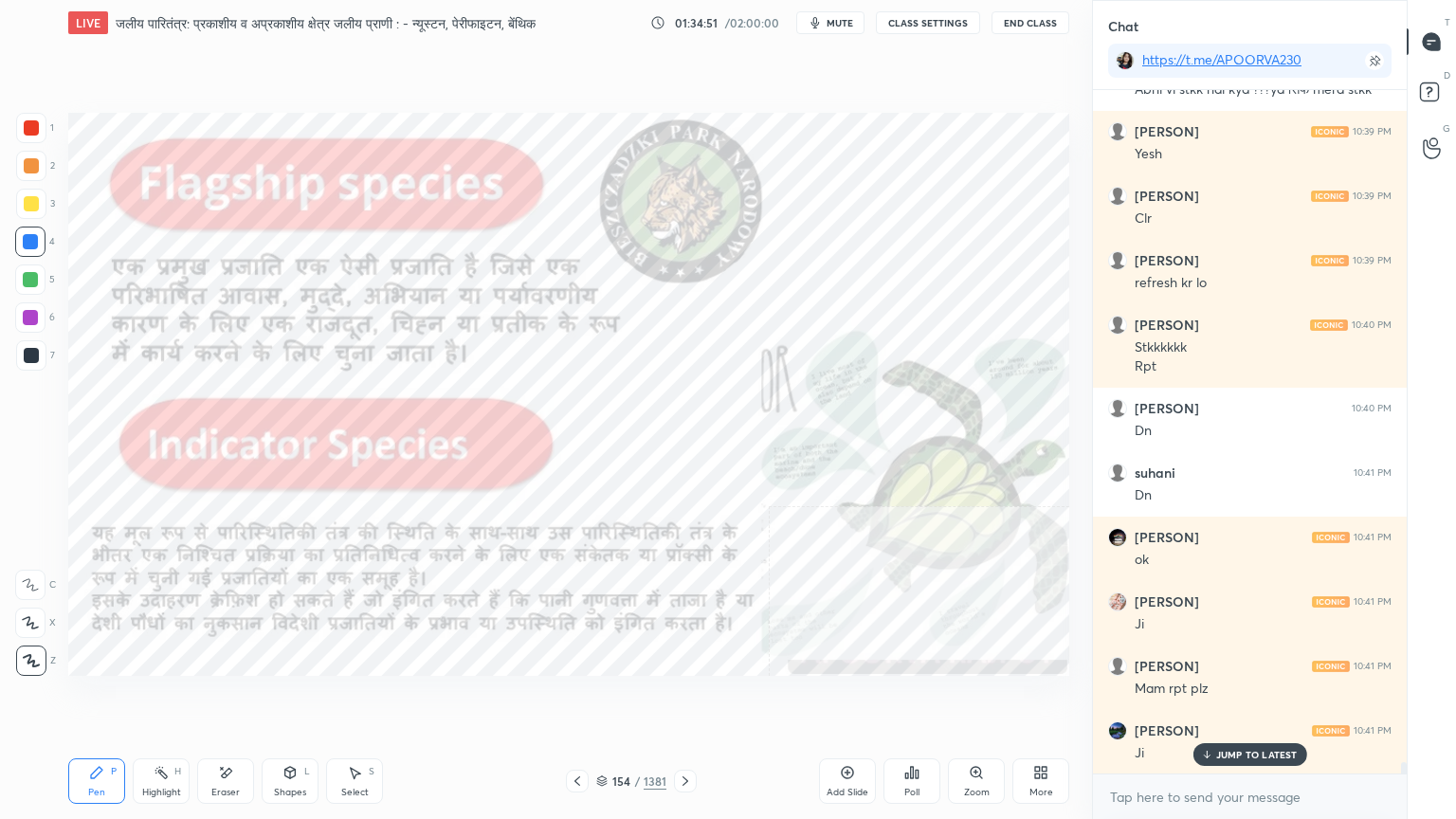 click 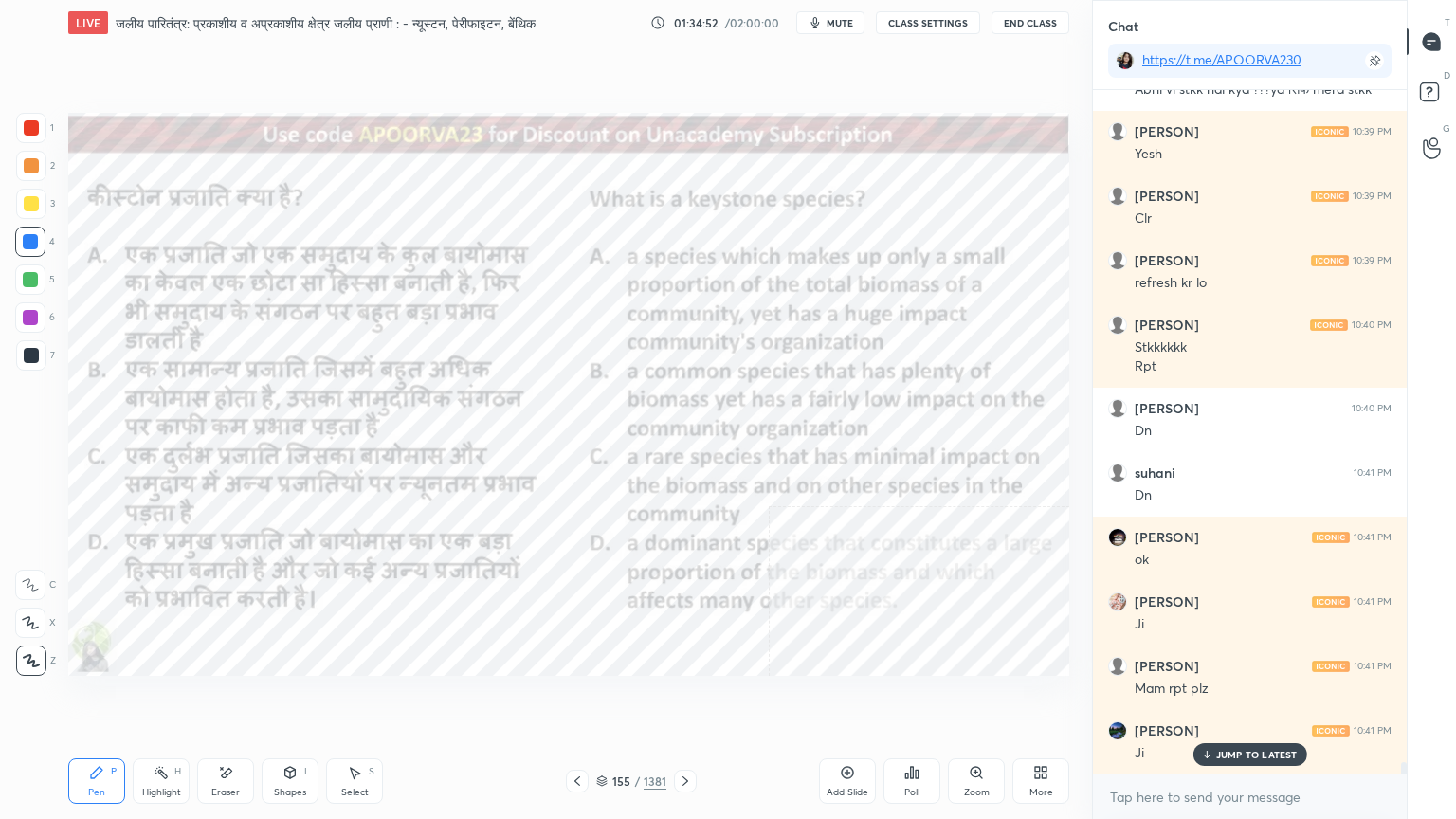 click 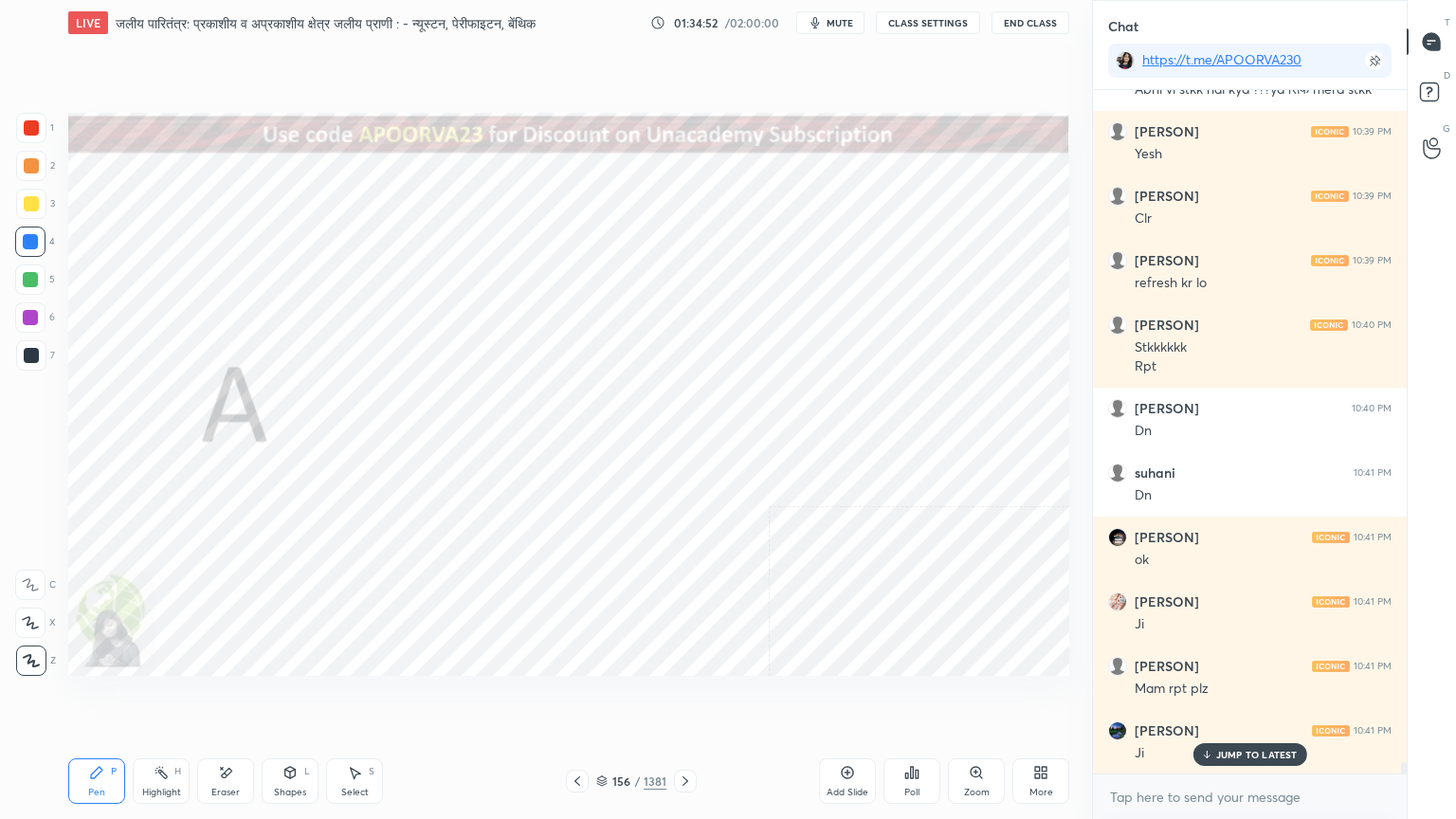 click 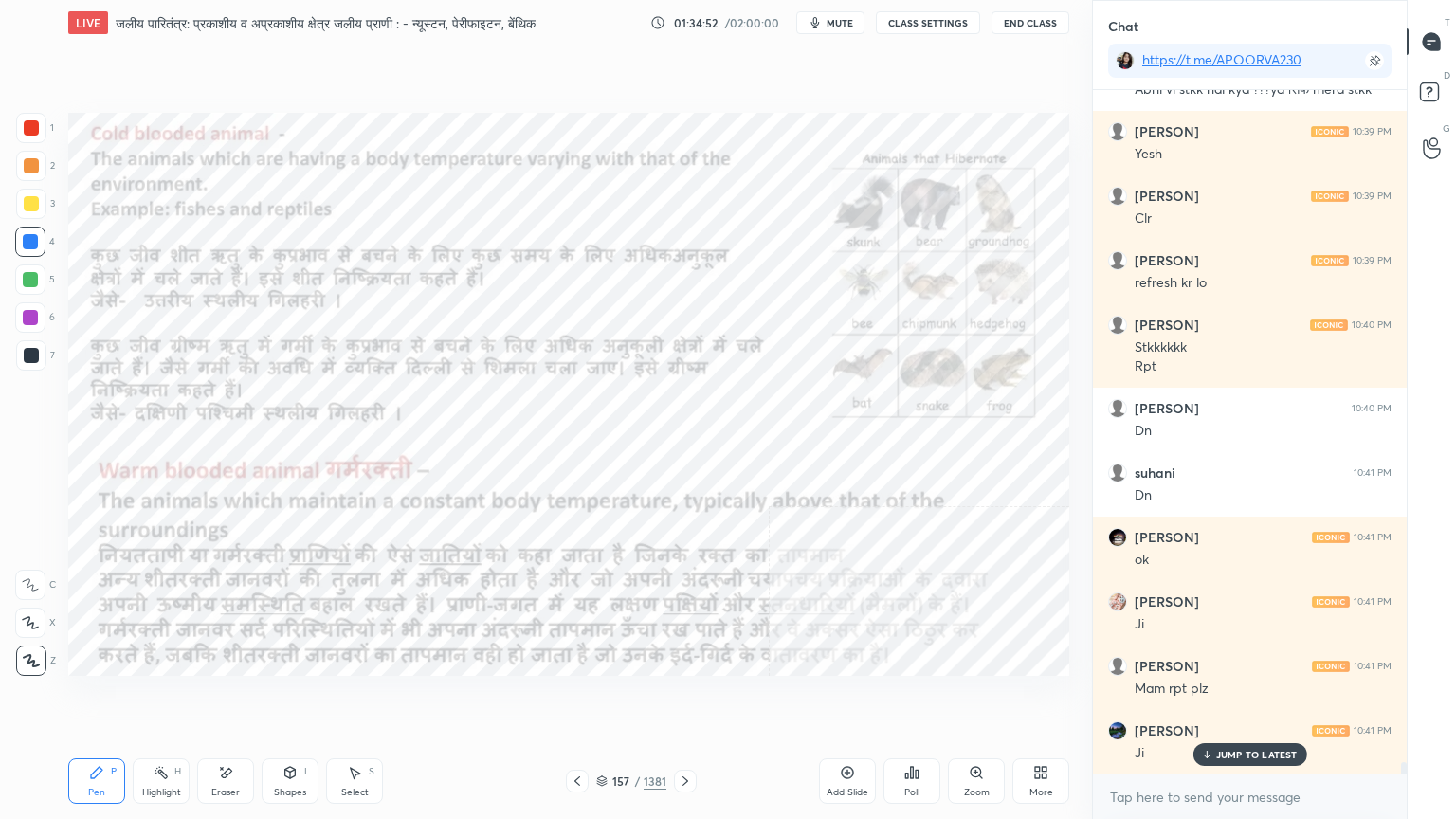 click 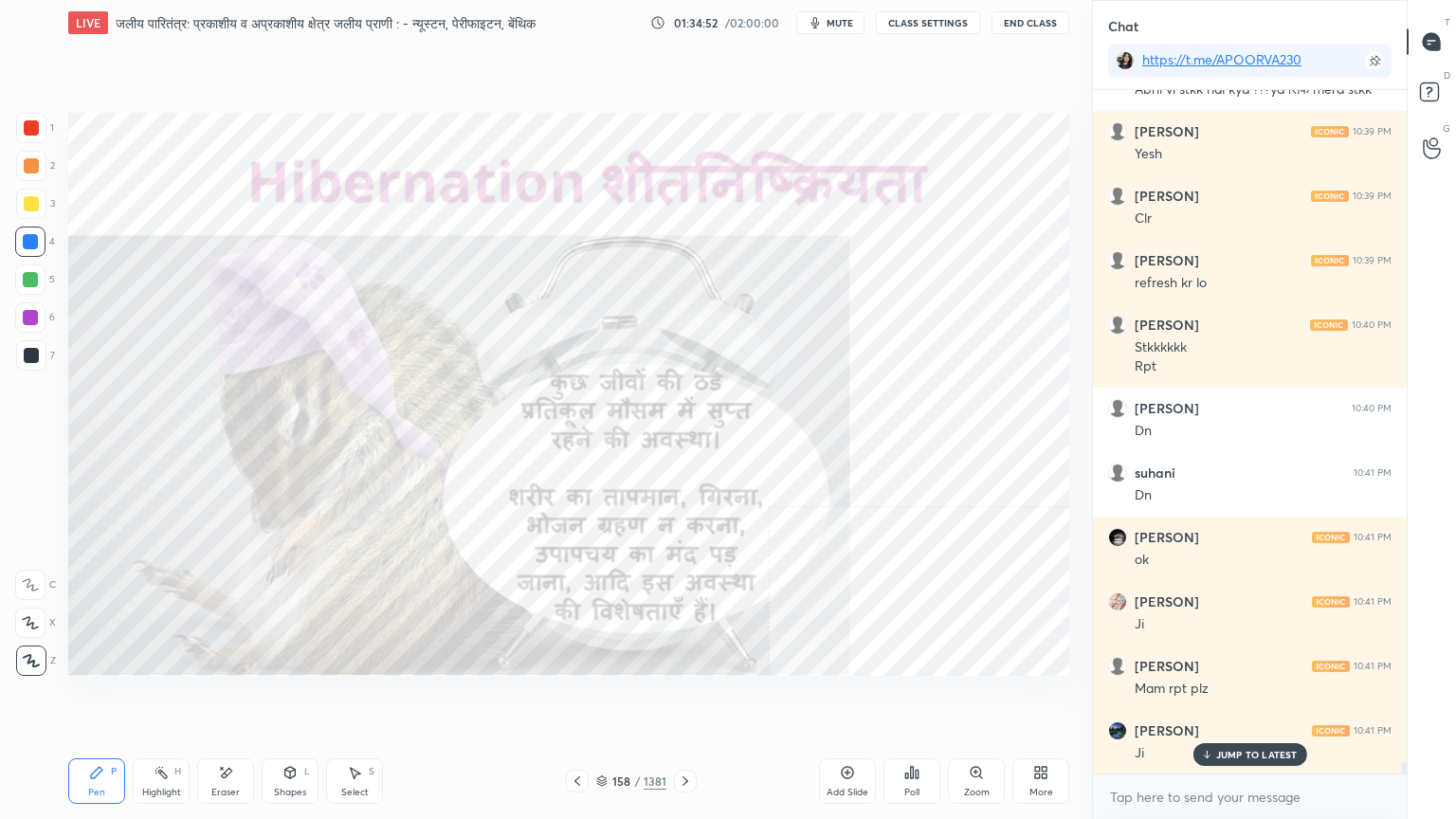 click 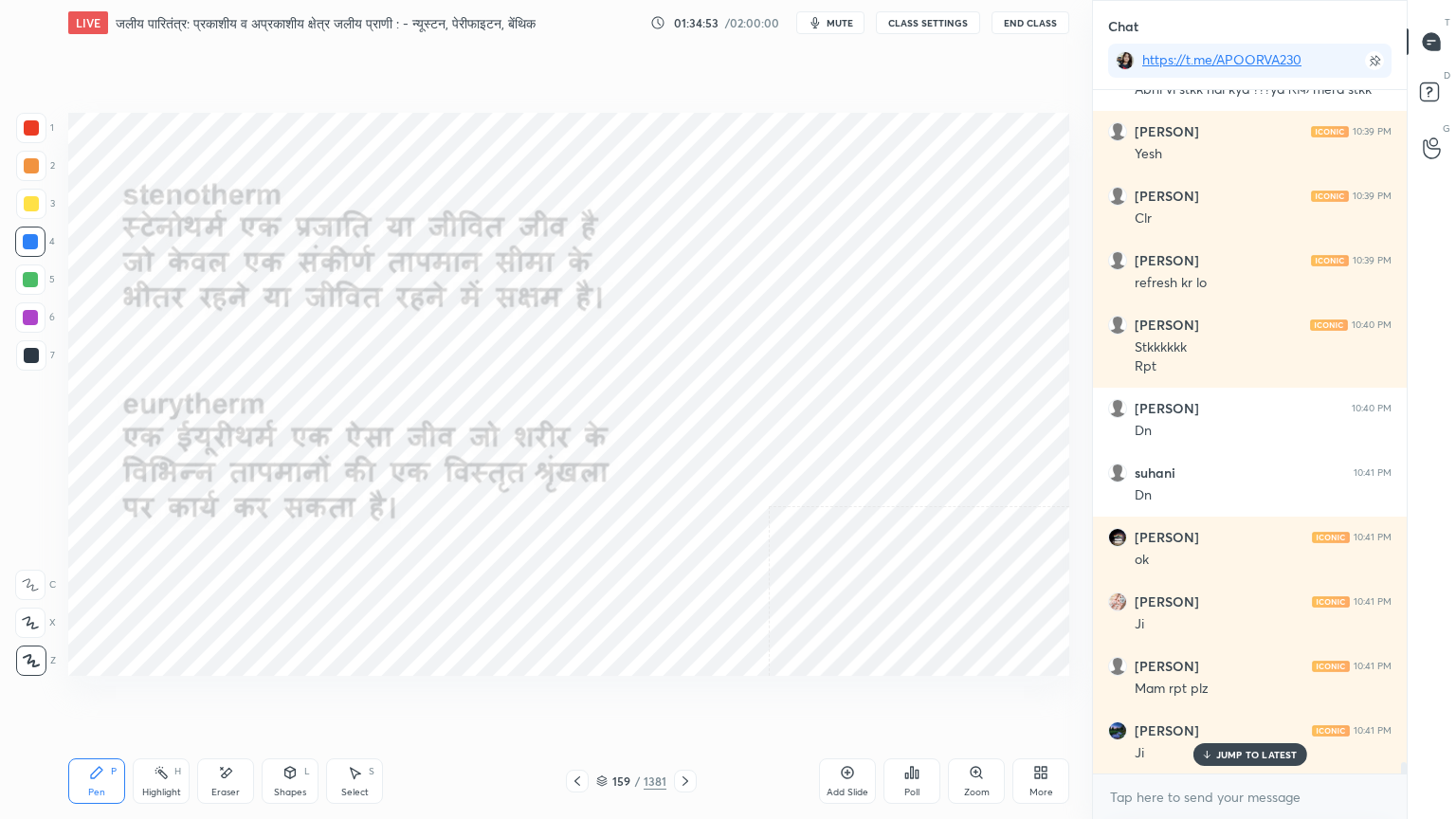 click 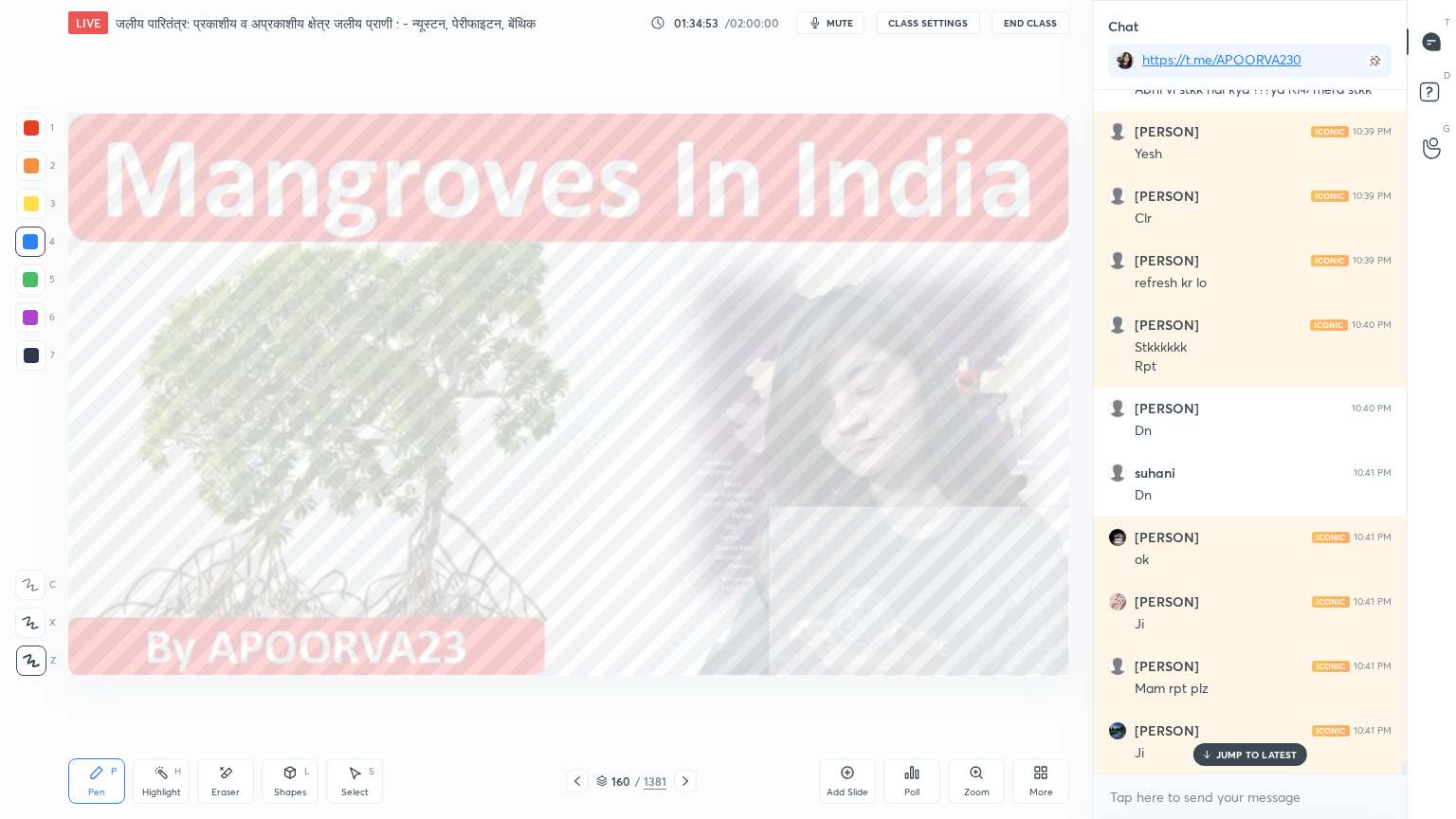 click 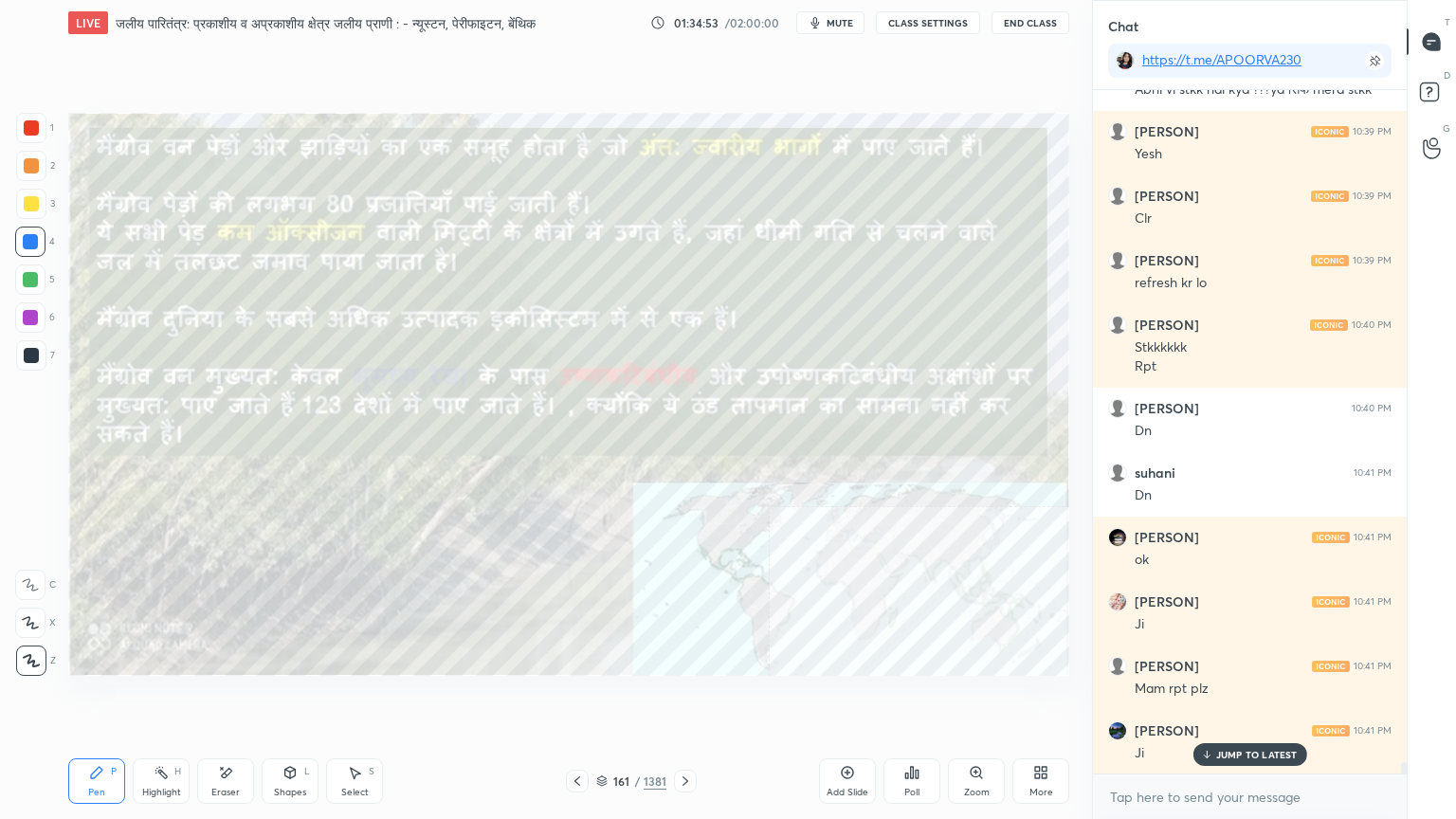 click 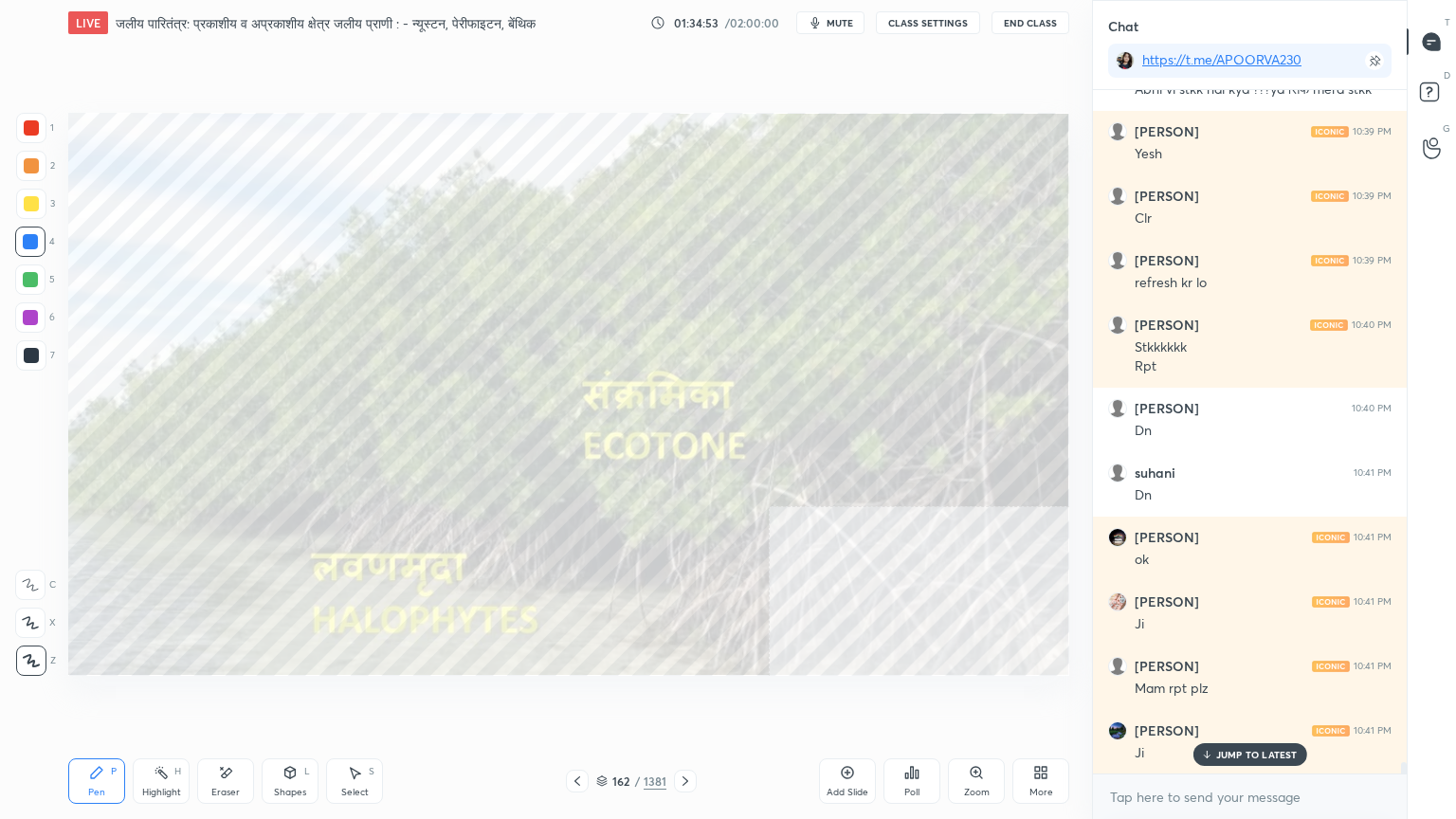 click 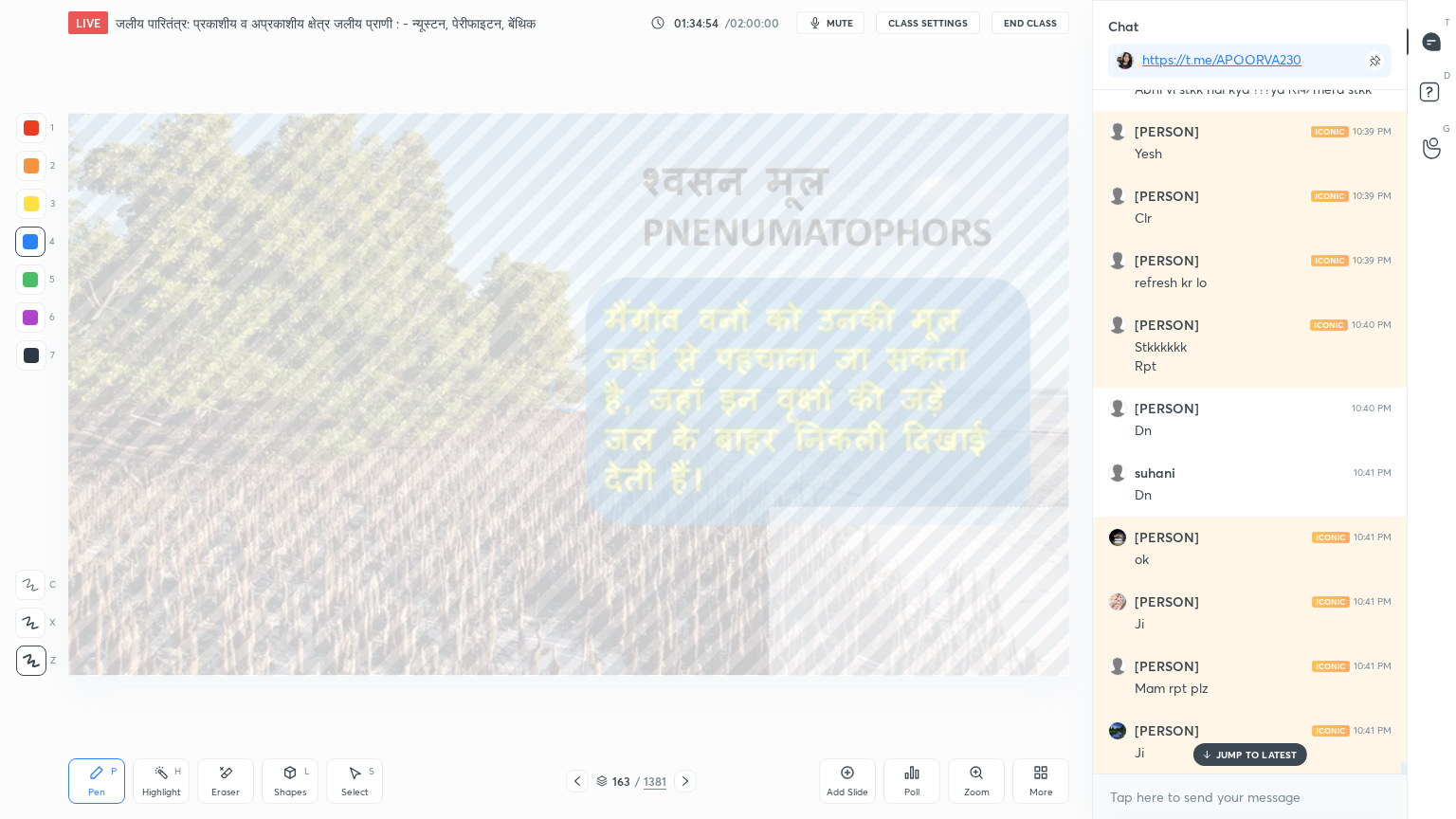 scroll, scrollTop: 40540, scrollLeft: 0, axis: vertical 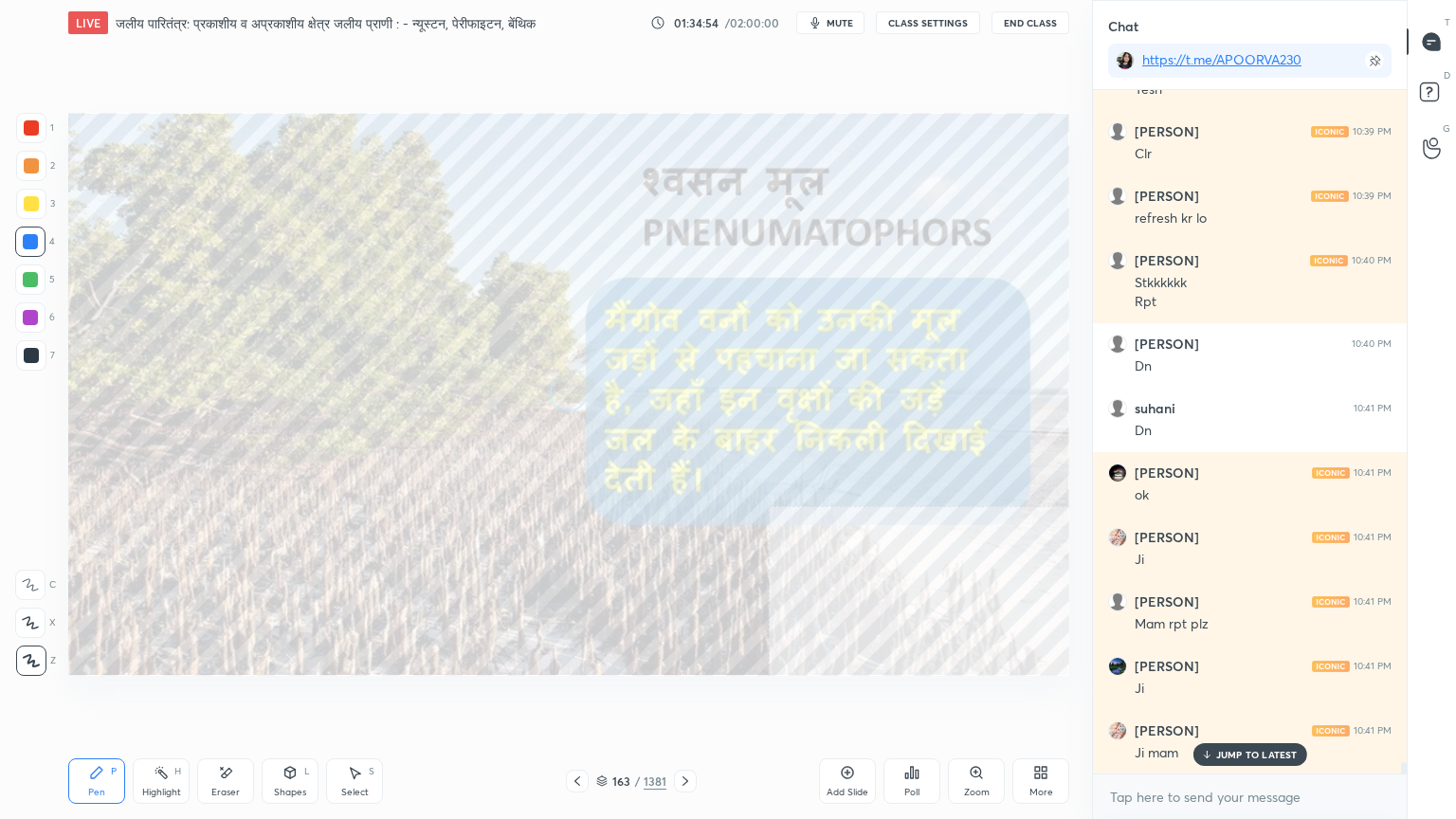 click 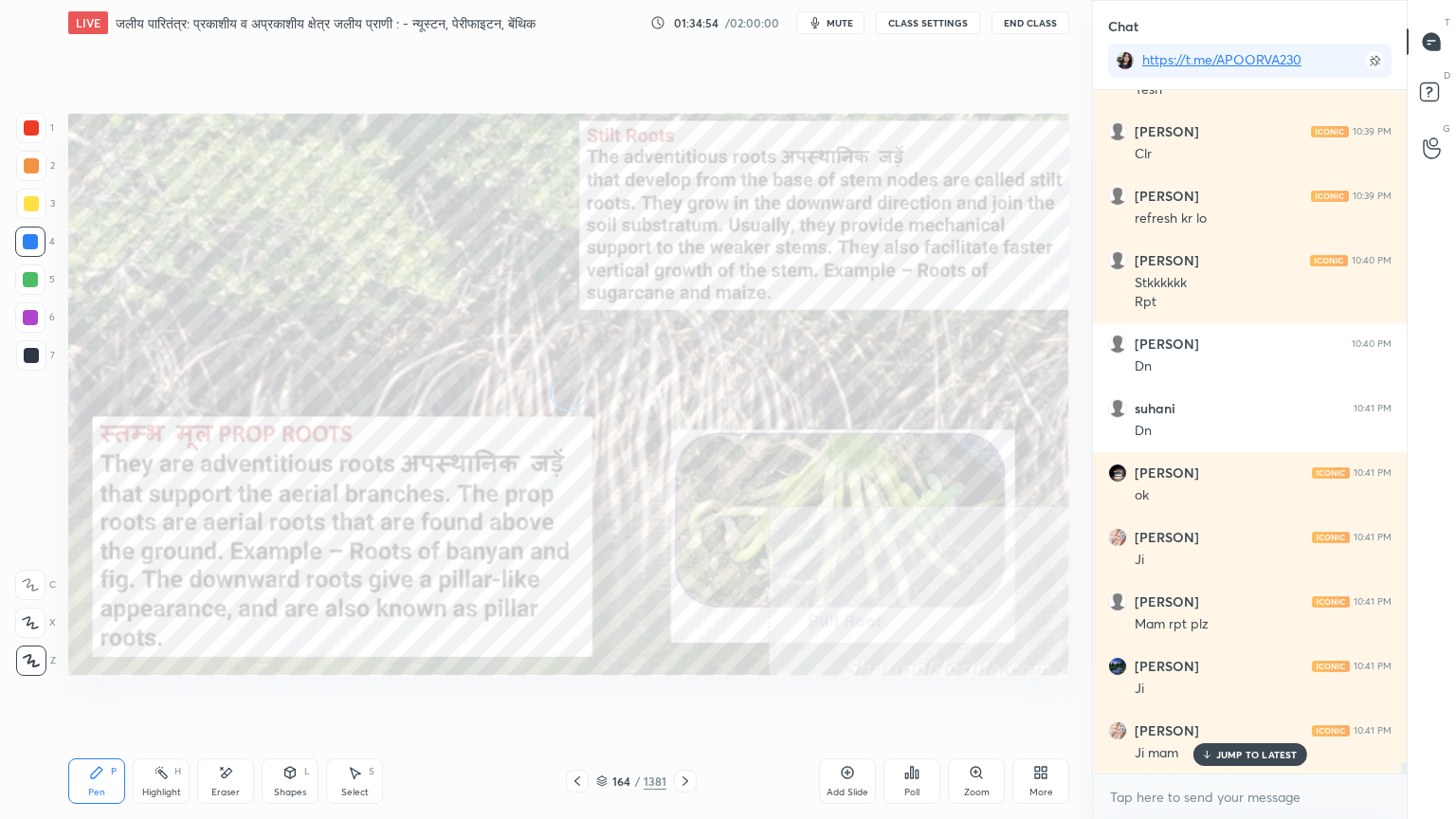 click 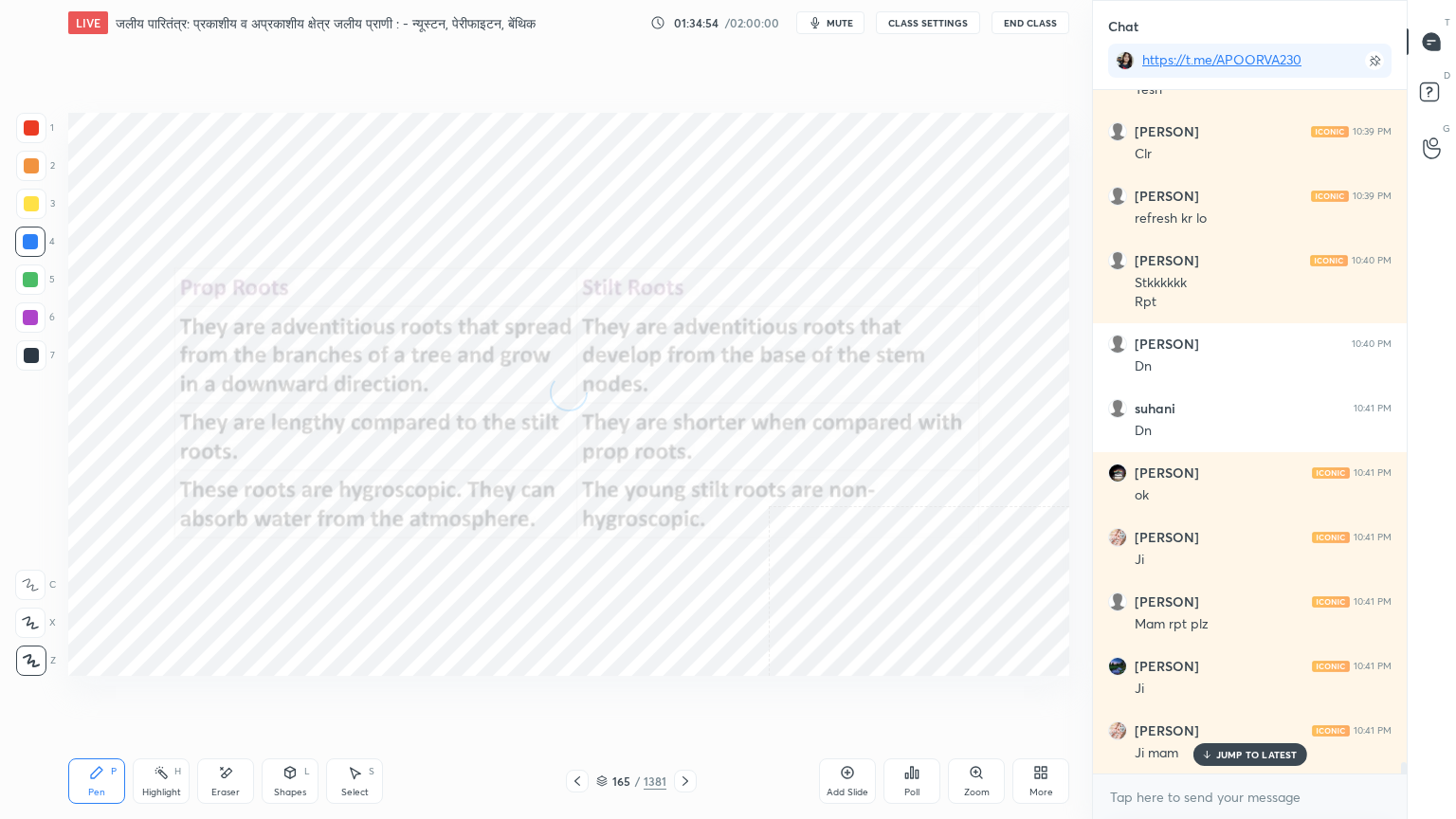 click on "165" at bounding box center [621, 781] 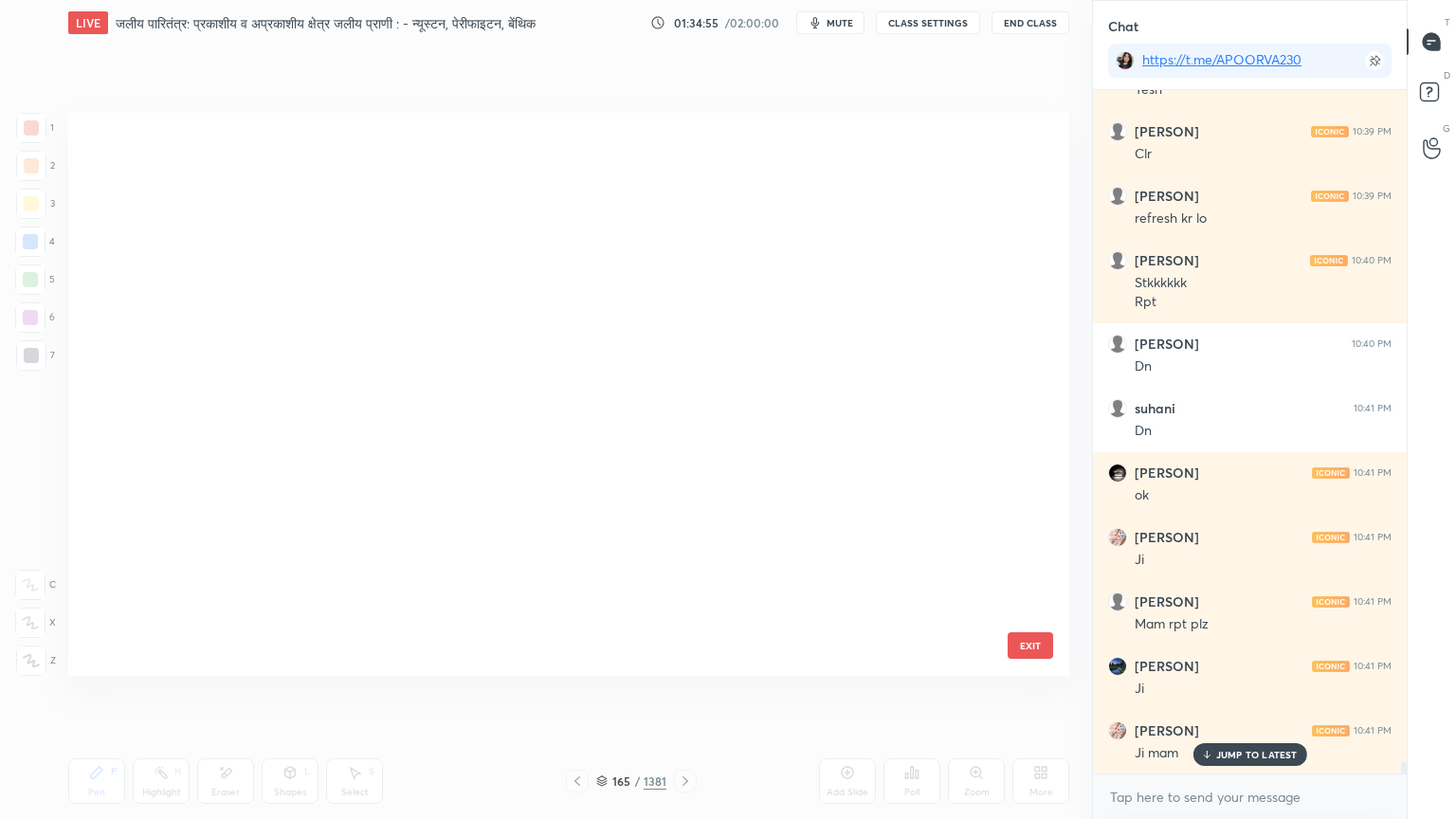 scroll, scrollTop: 8978, scrollLeft: 0, axis: vertical 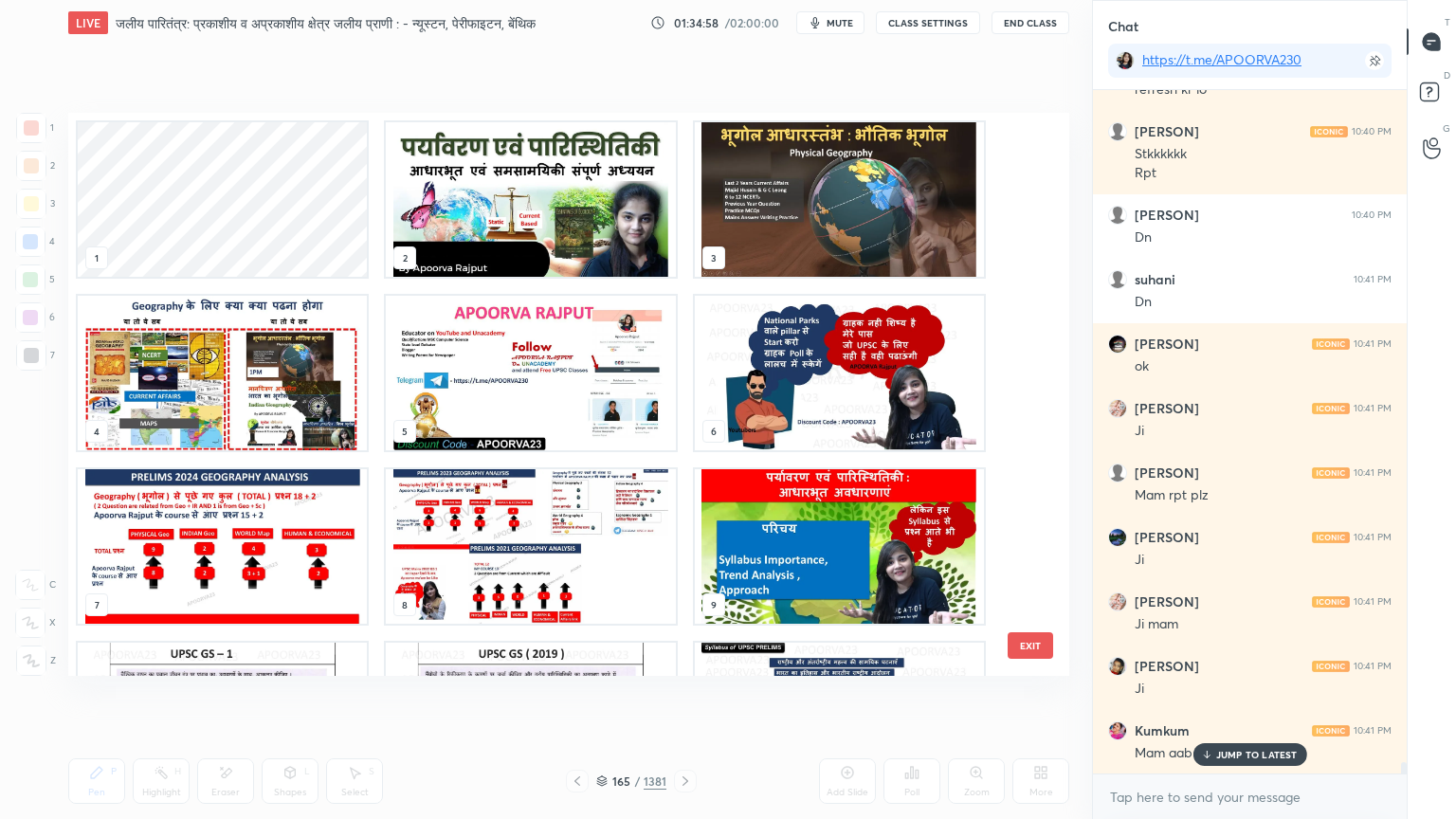 click at bounding box center (530, 199) 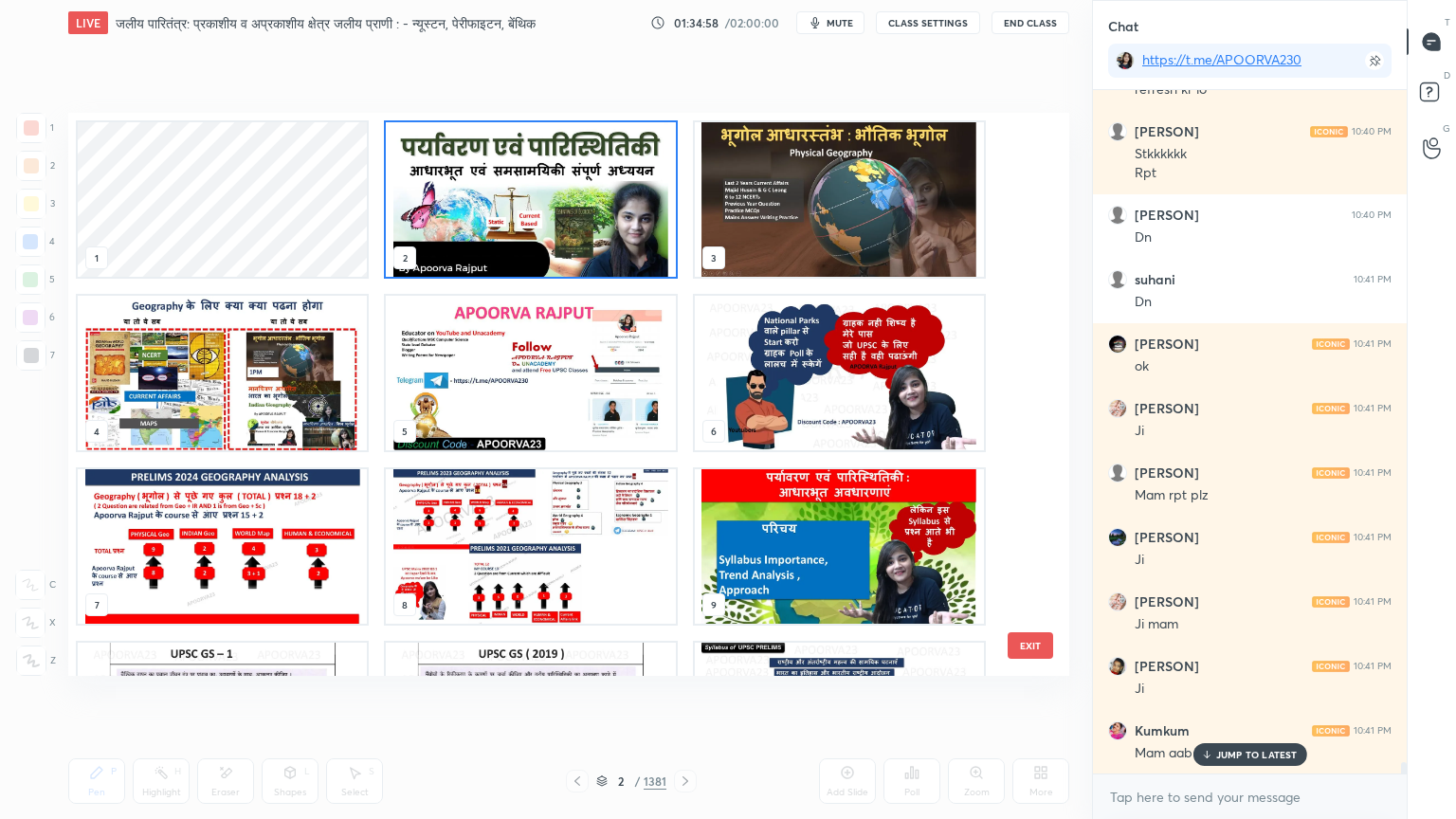 click at bounding box center [530, 199] 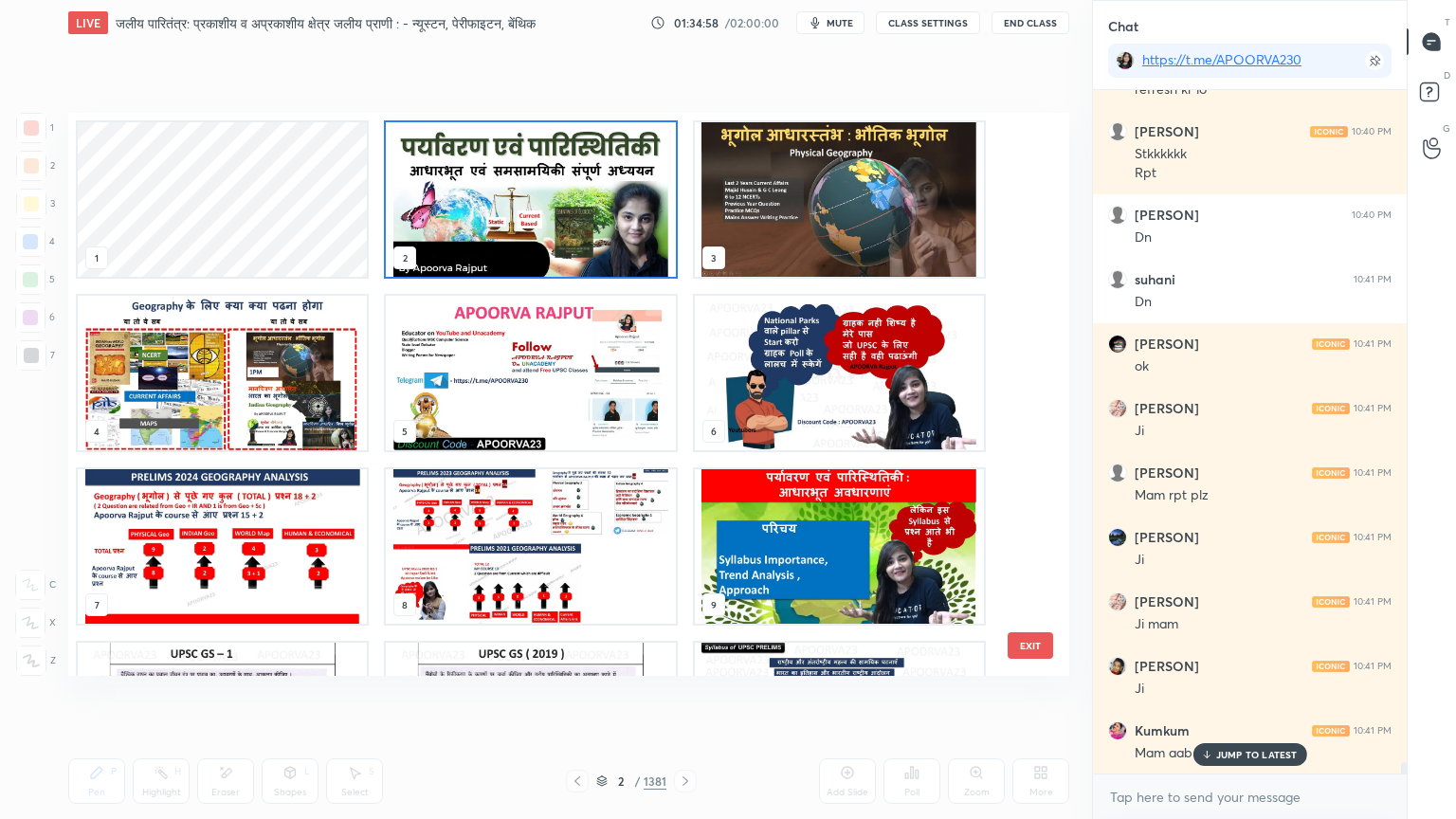 click at bounding box center (530, 199) 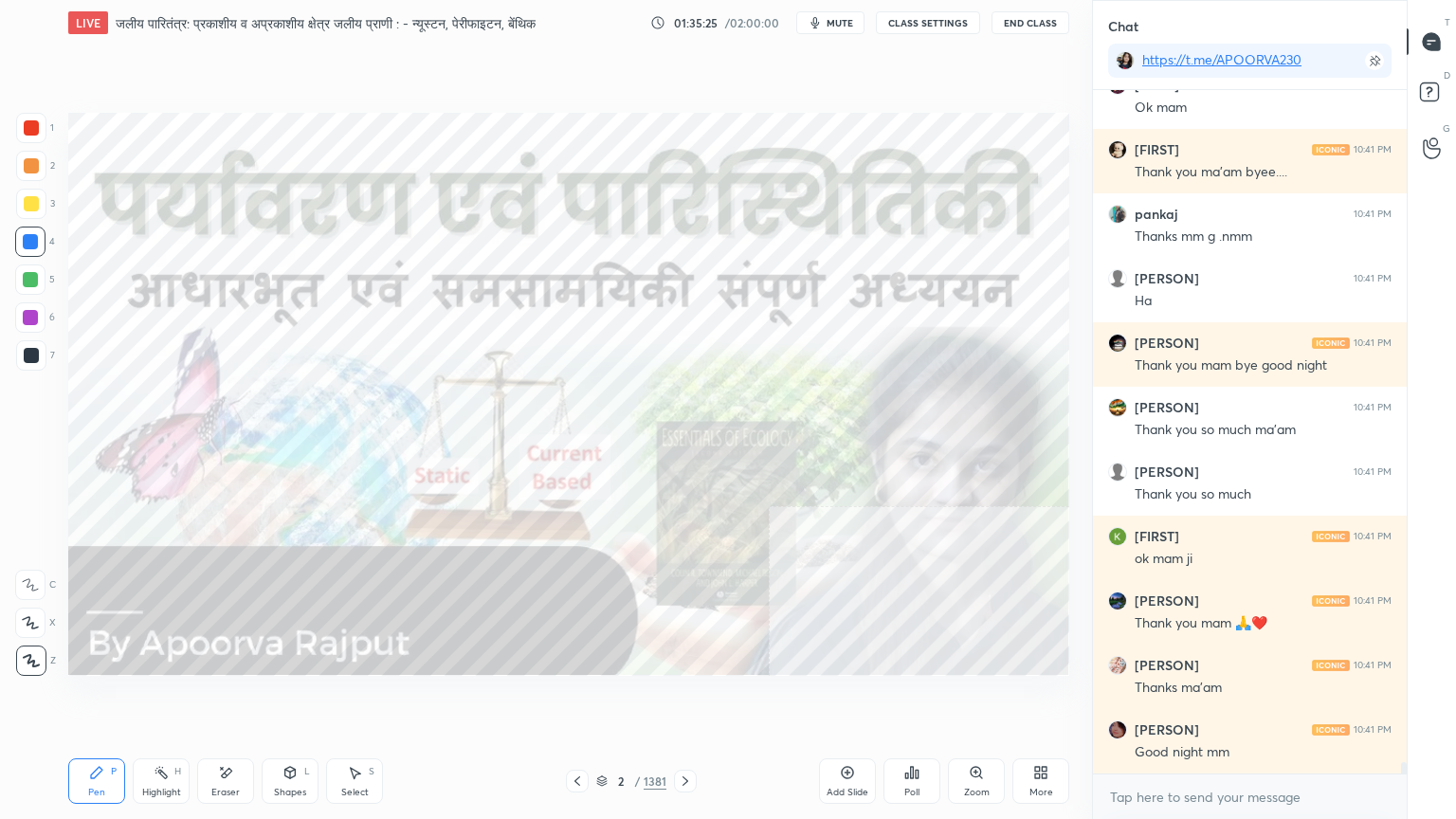 scroll, scrollTop: 42041, scrollLeft: 0, axis: vertical 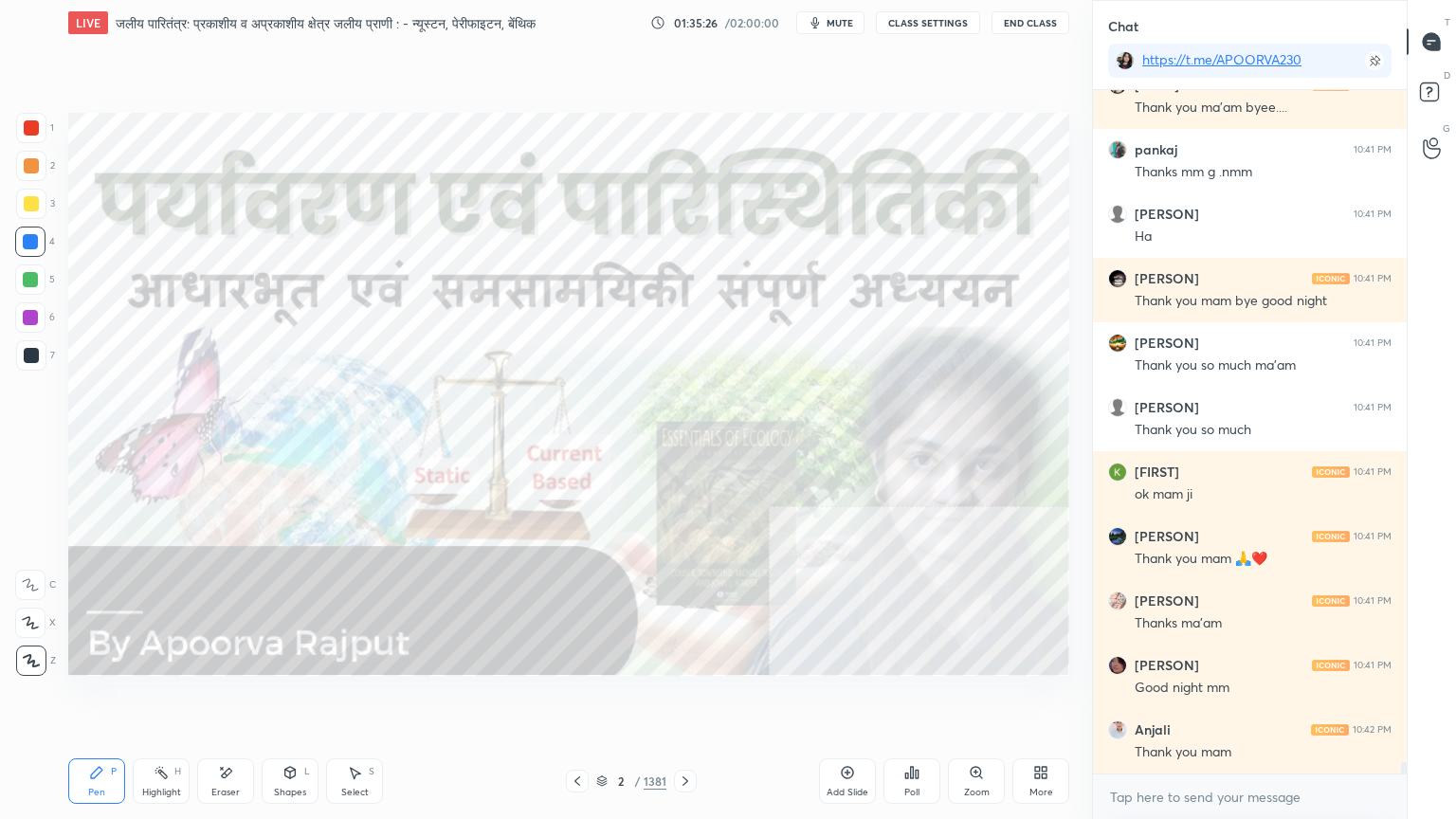 click on "End Class" at bounding box center (1030, 23) 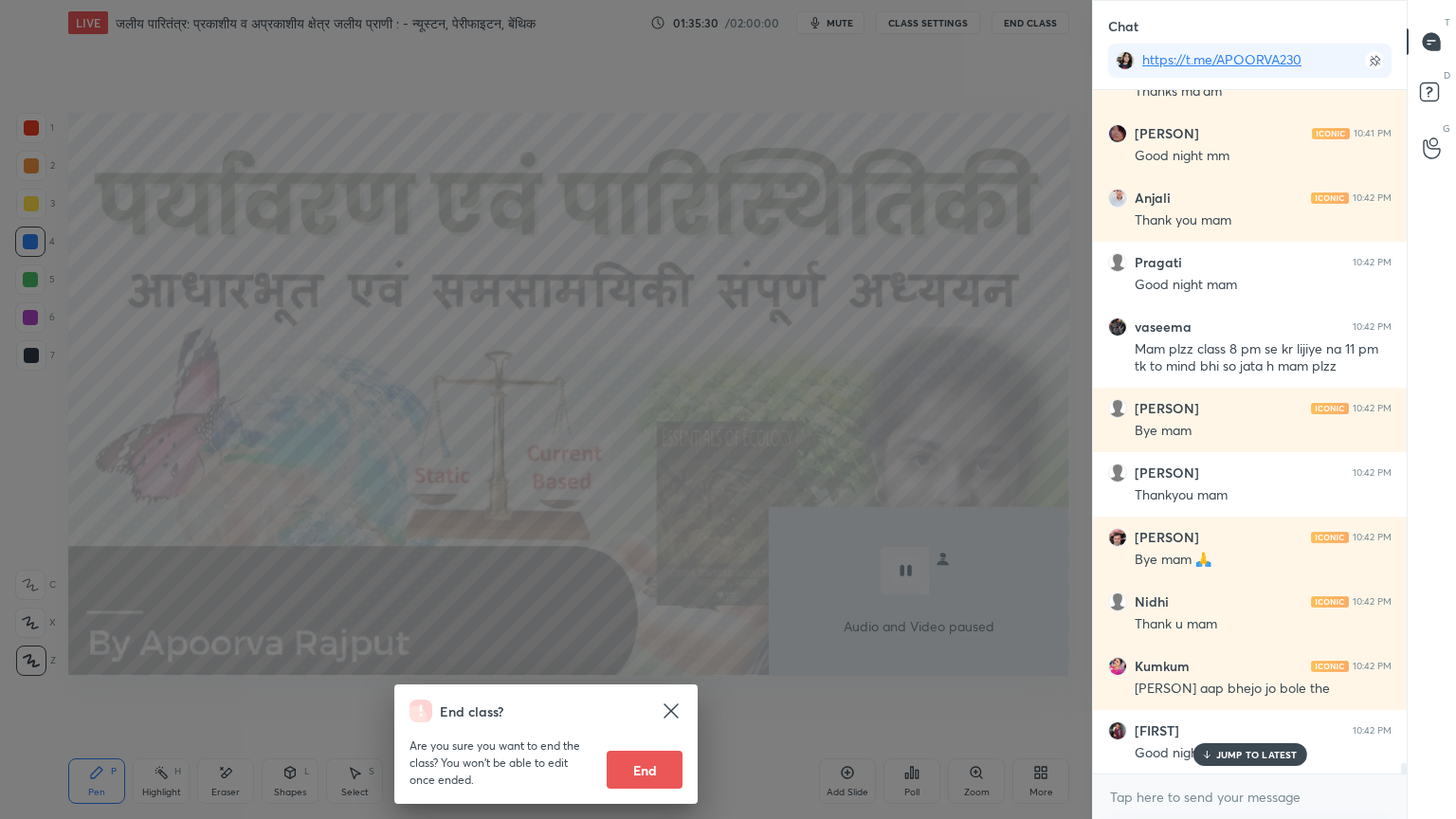 scroll, scrollTop: 42637, scrollLeft: 0, axis: vertical 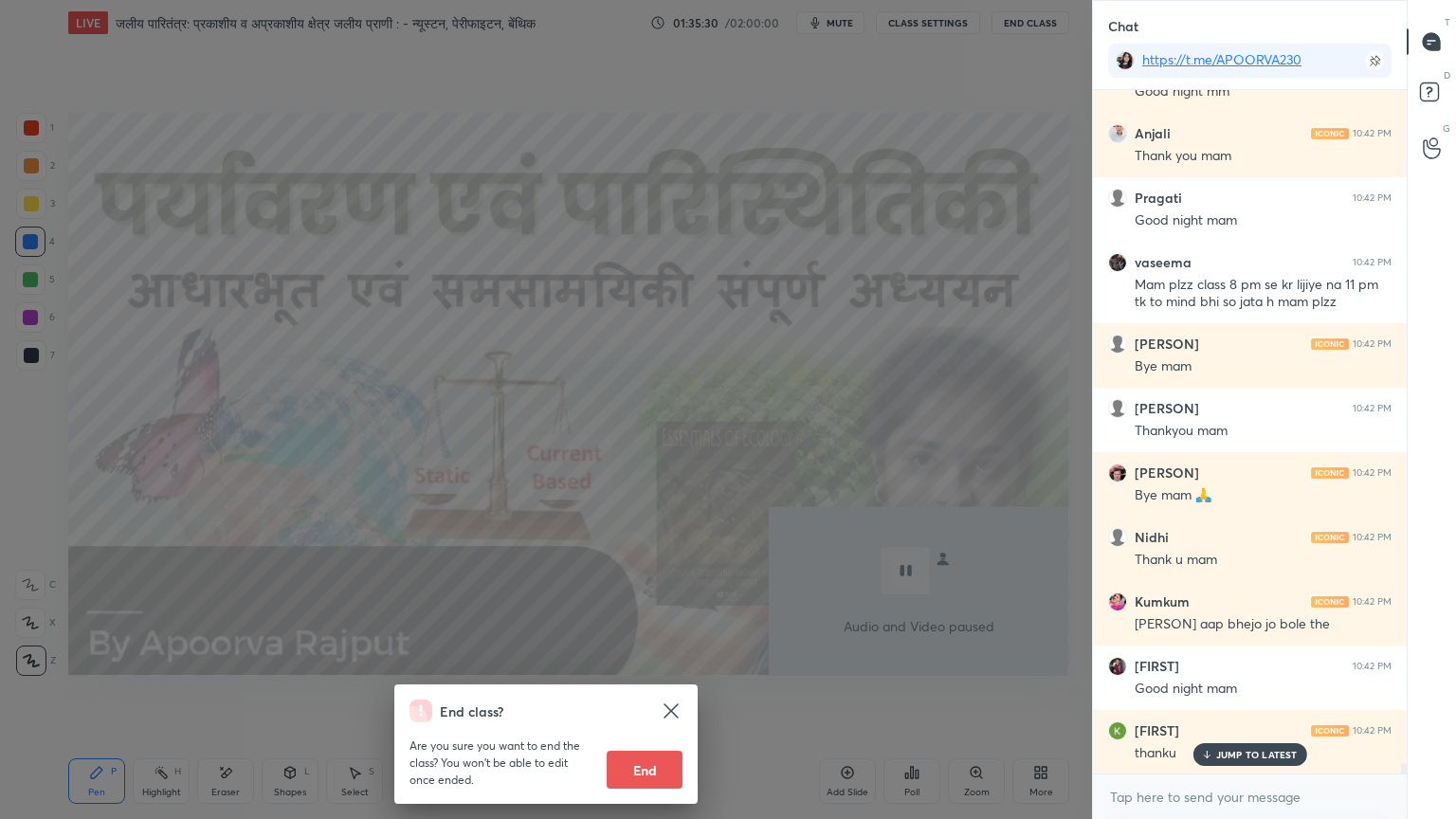 click on "End" at bounding box center (645, 770) 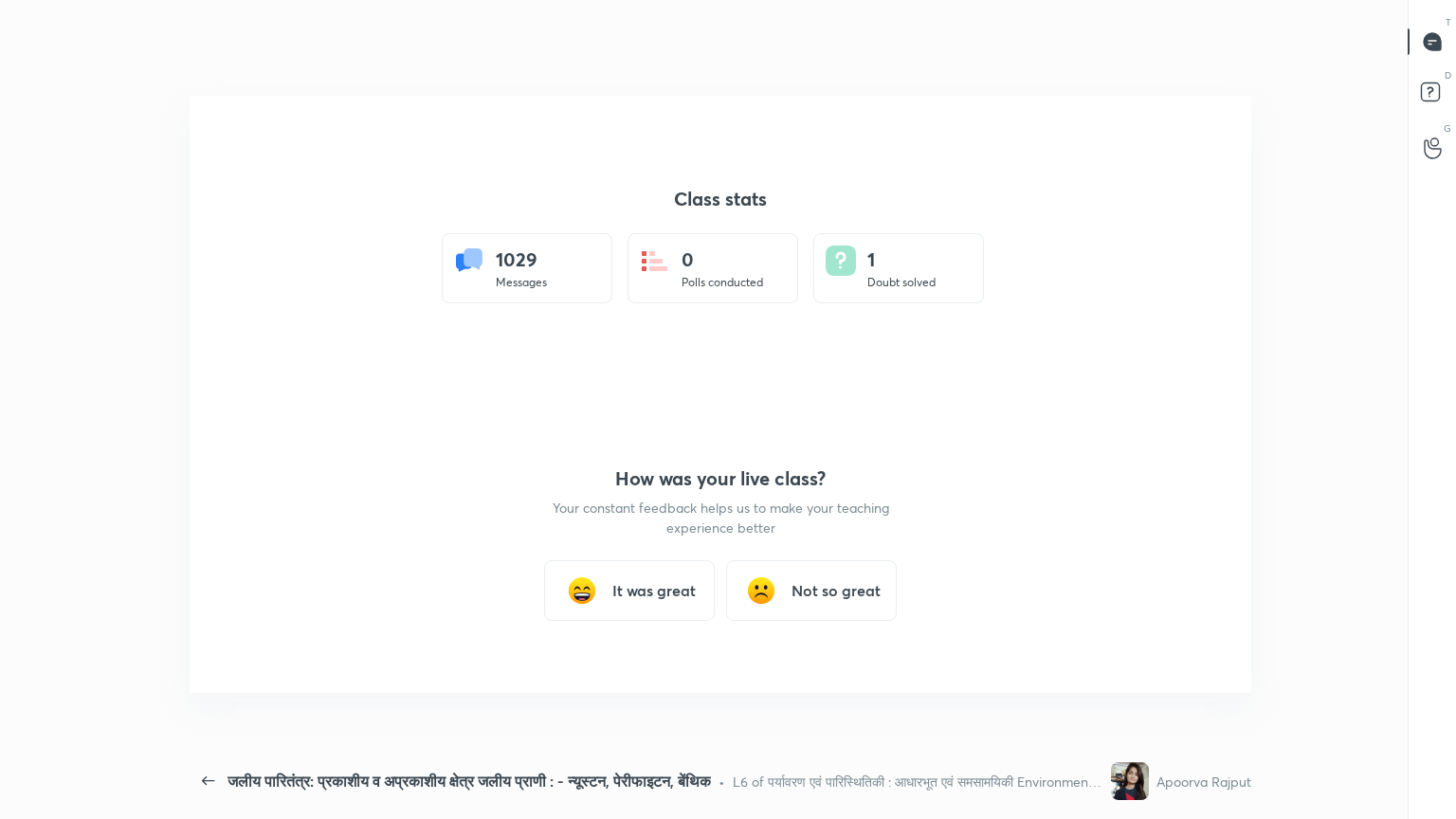 scroll, scrollTop: 94094, scrollLeft: 93715, axis: both 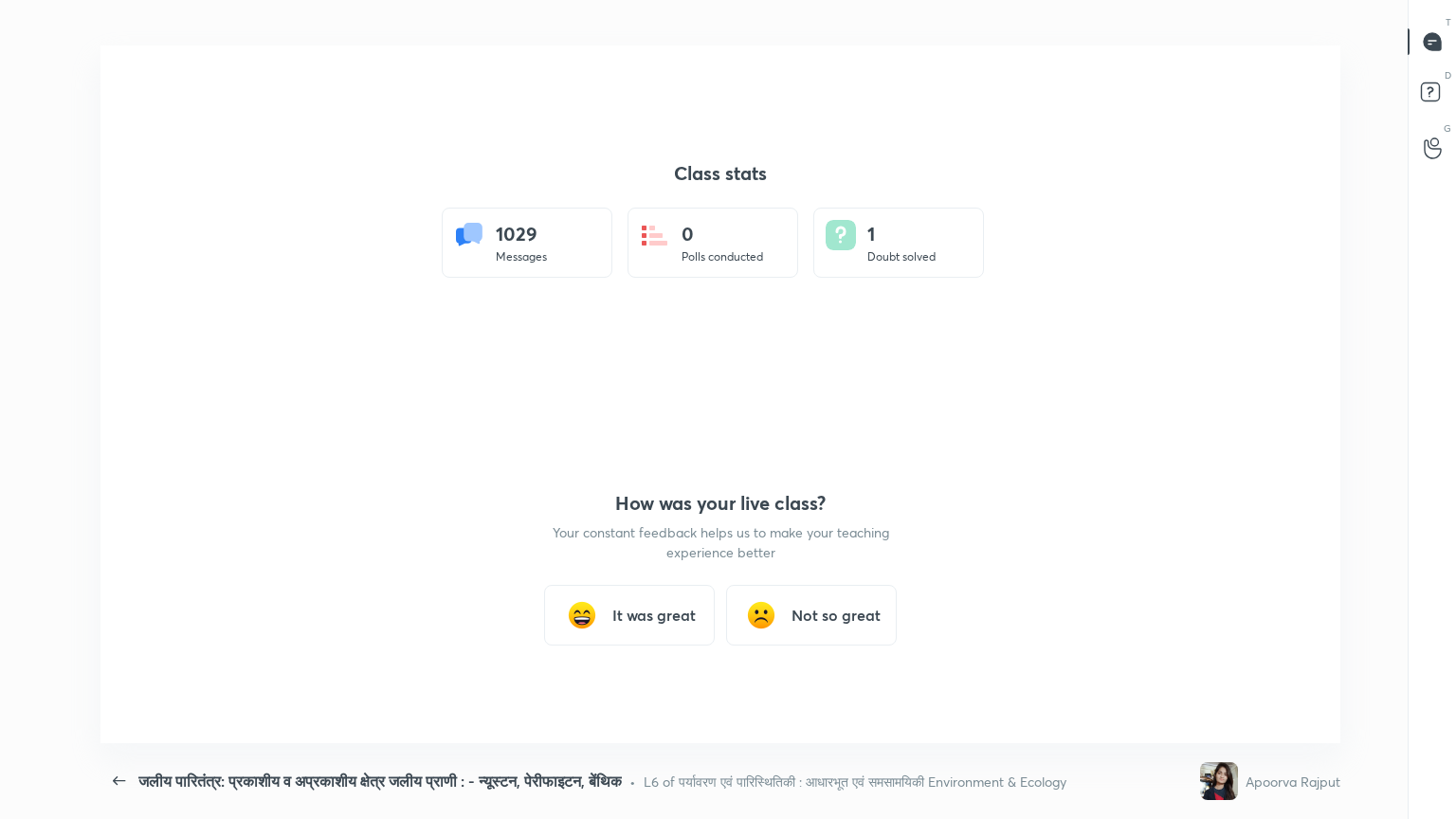 click on "It was great" at bounding box center [654, 615] 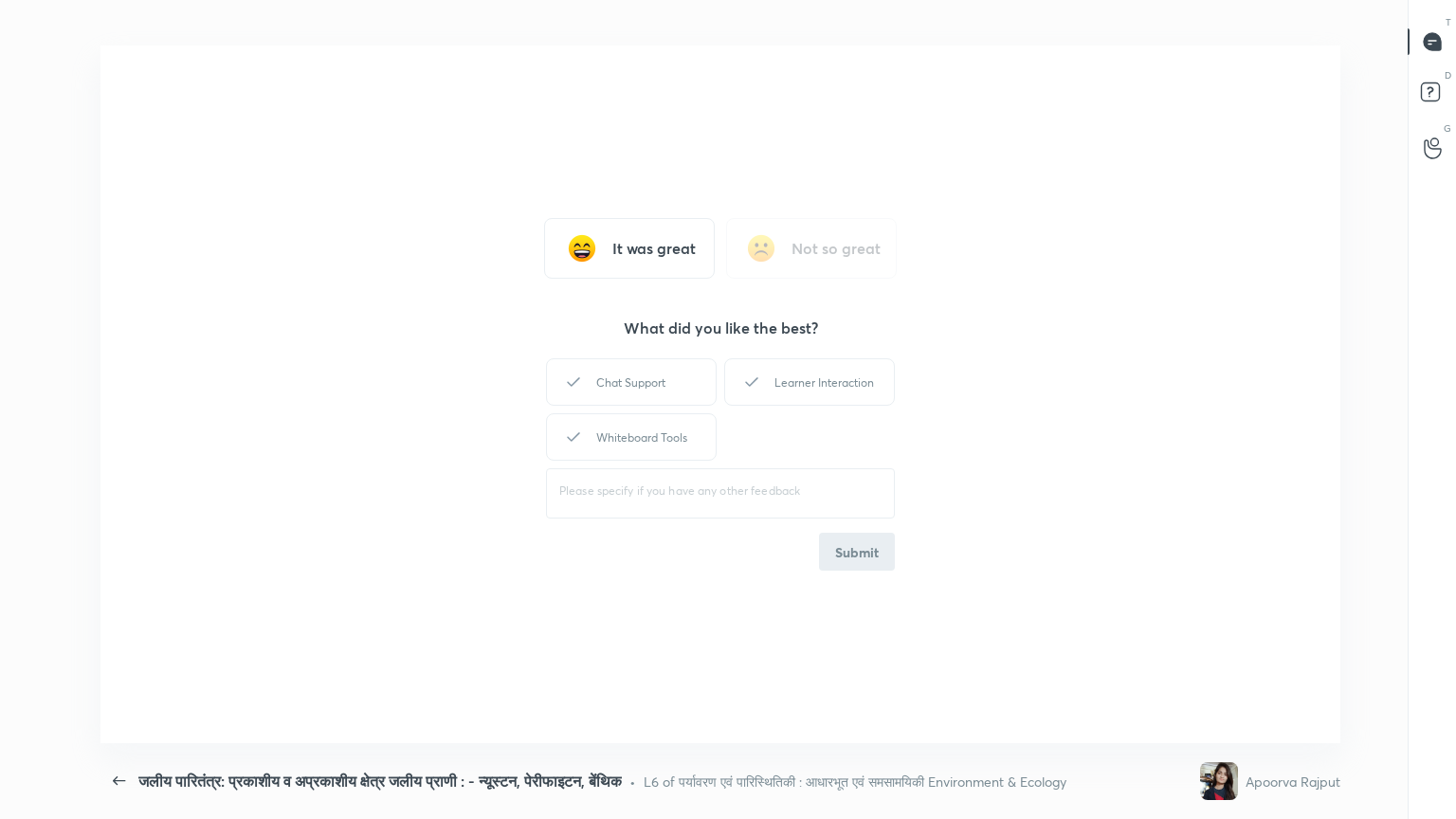 drag, startPoint x: 828, startPoint y: 387, endPoint x: 824, endPoint y: 443, distance: 56.142675 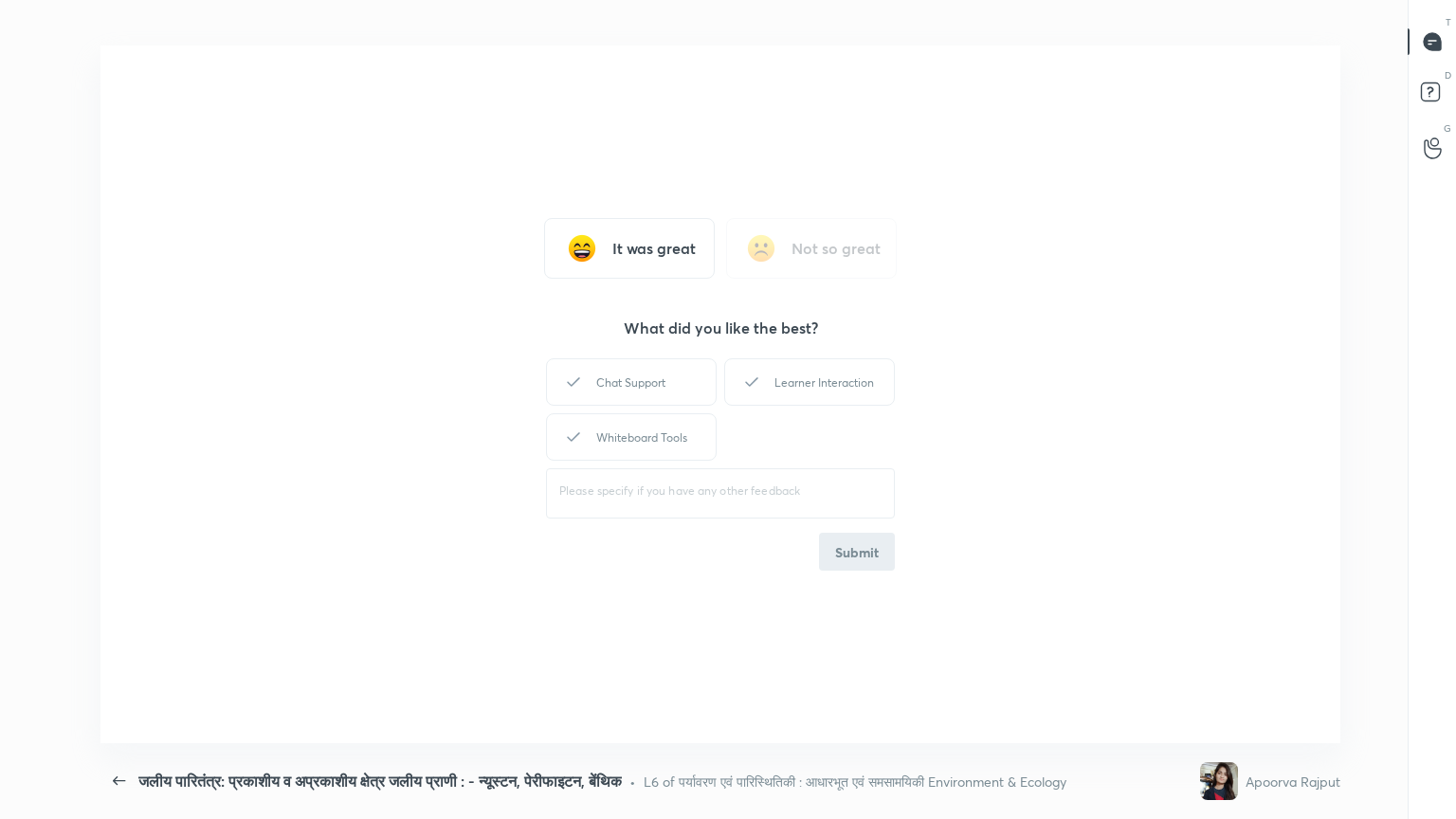 click on "Learner Interaction" at bounding box center [810, 382] 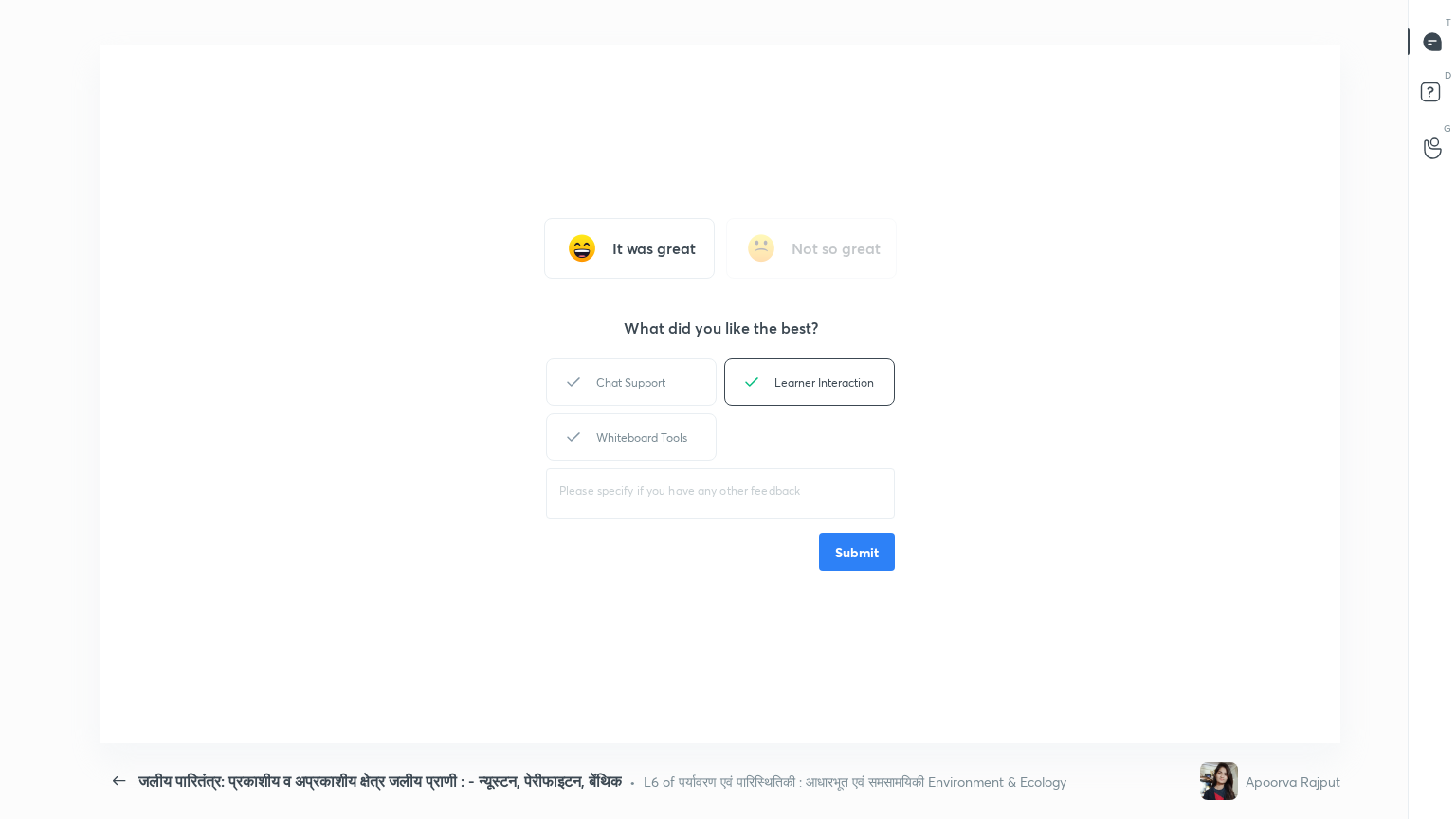 click on "Submit" at bounding box center (857, 552) 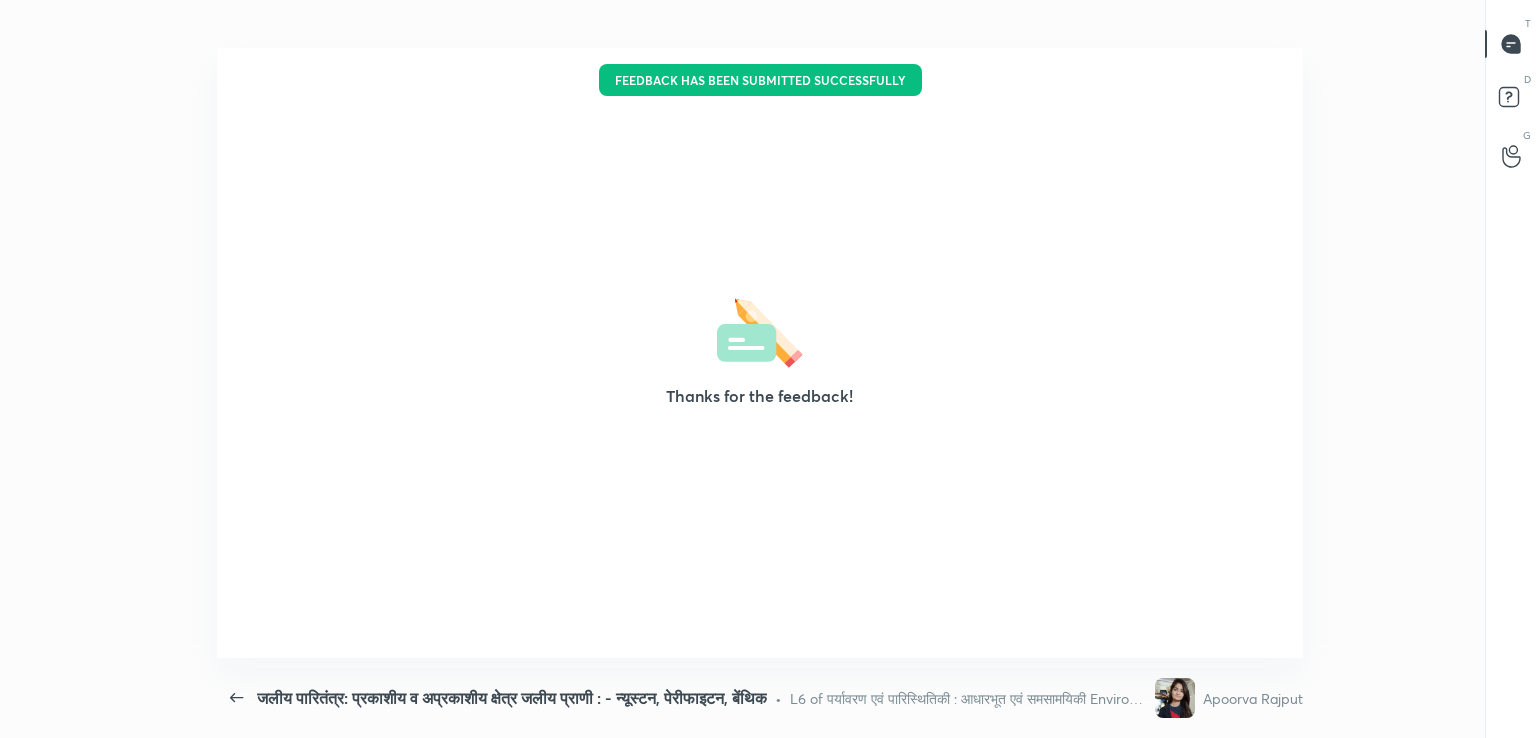 type on "x" 